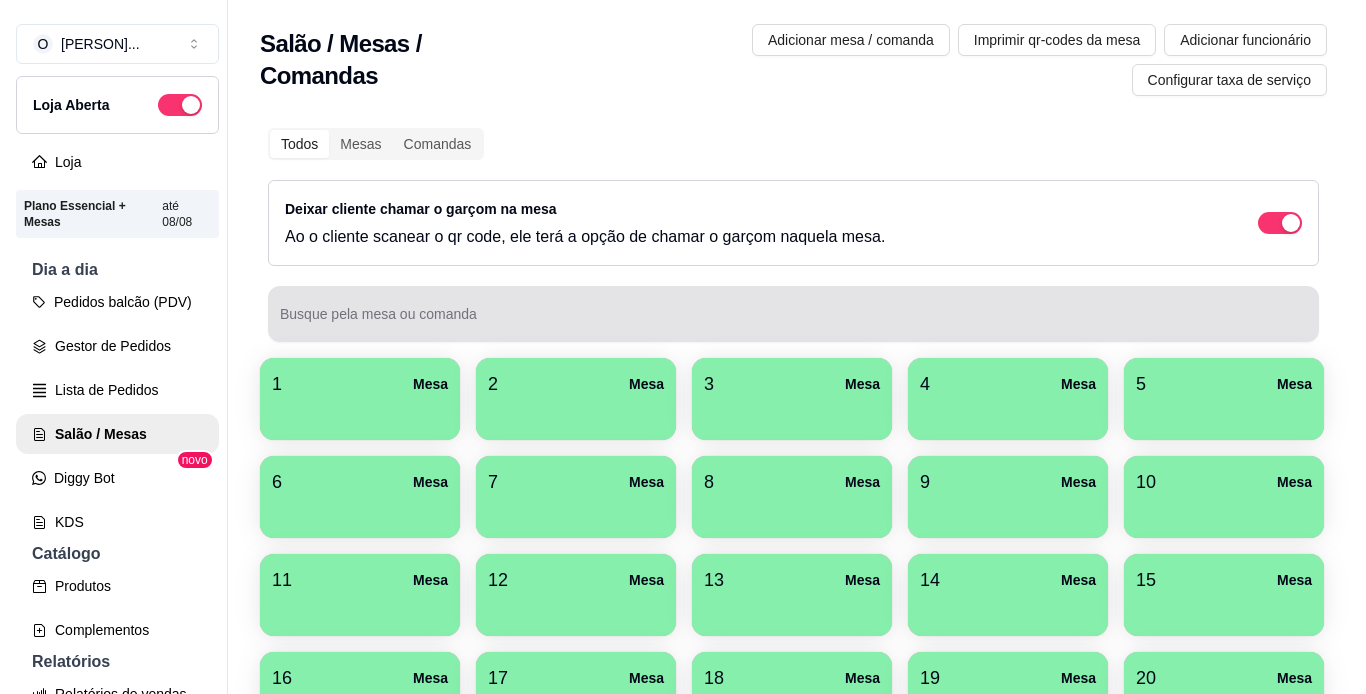 scroll, scrollTop: 0, scrollLeft: 0, axis: both 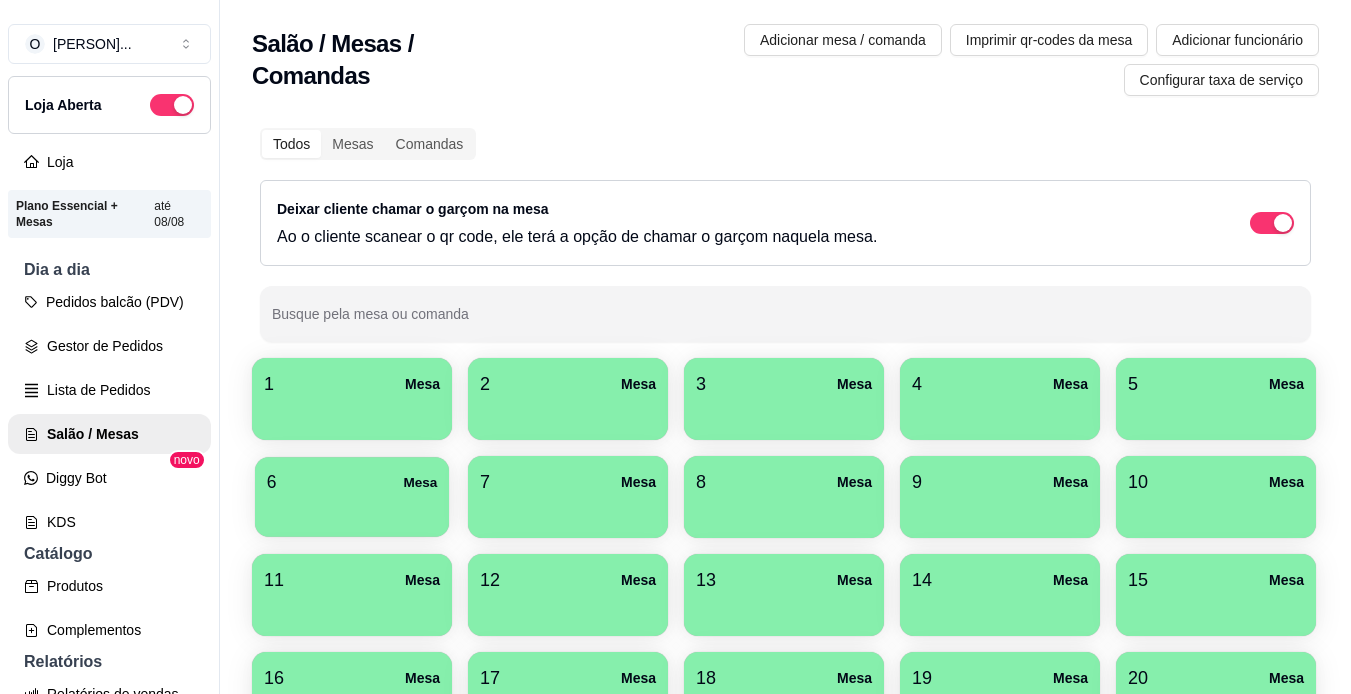 click at bounding box center [352, 510] 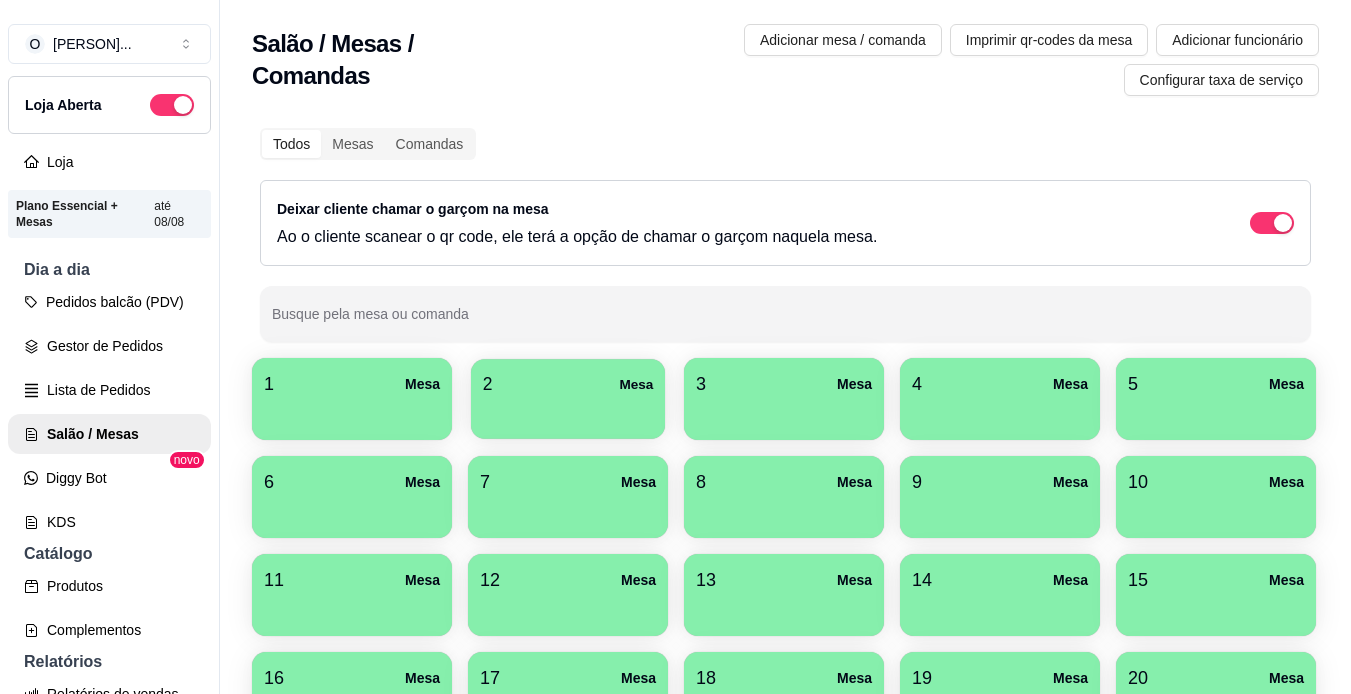 click on "2 Mesa" at bounding box center (568, 399) 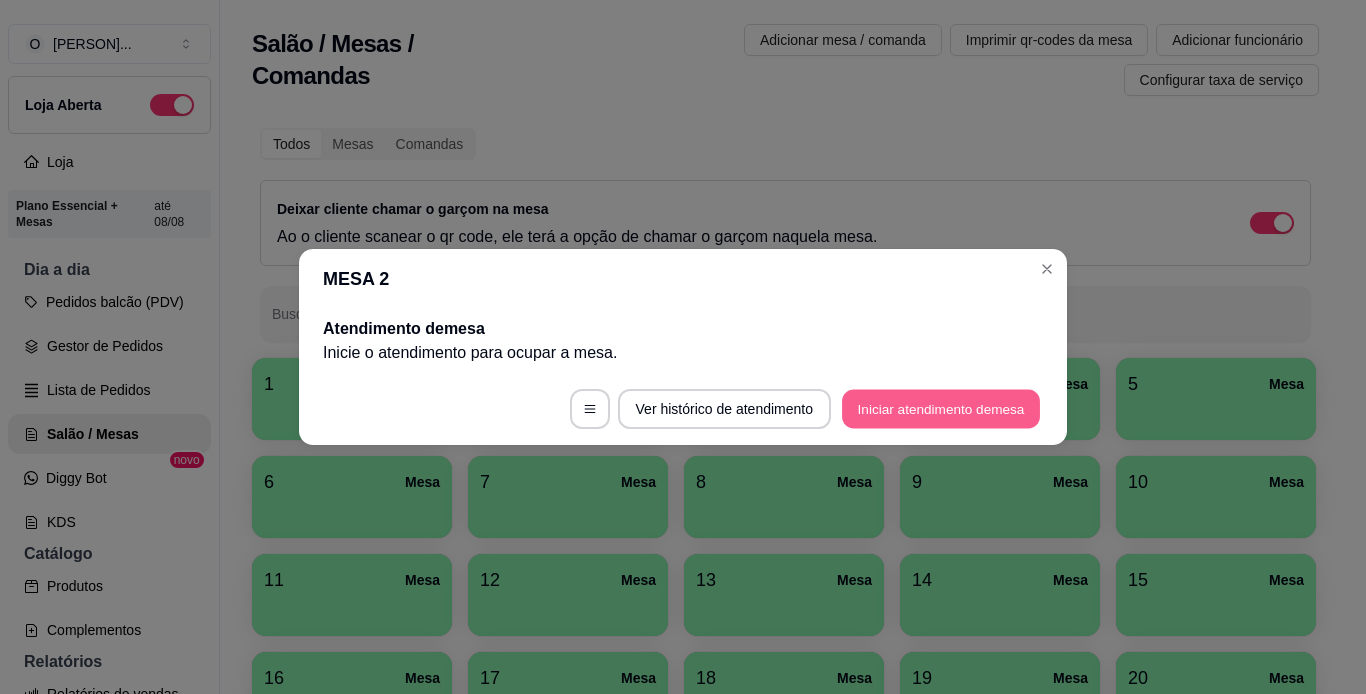 click on "Iniciar atendimento de  mesa" at bounding box center [941, 409] 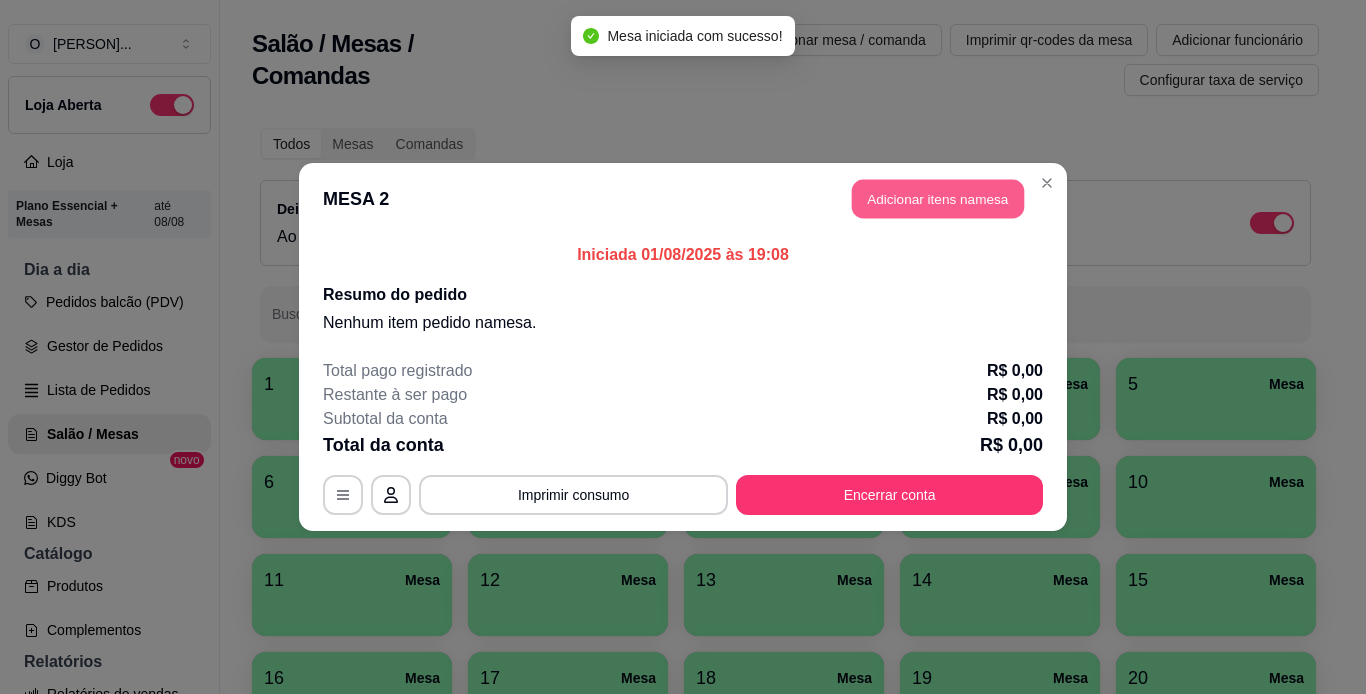 click on "Adicionar itens na  mesa" at bounding box center (938, 199) 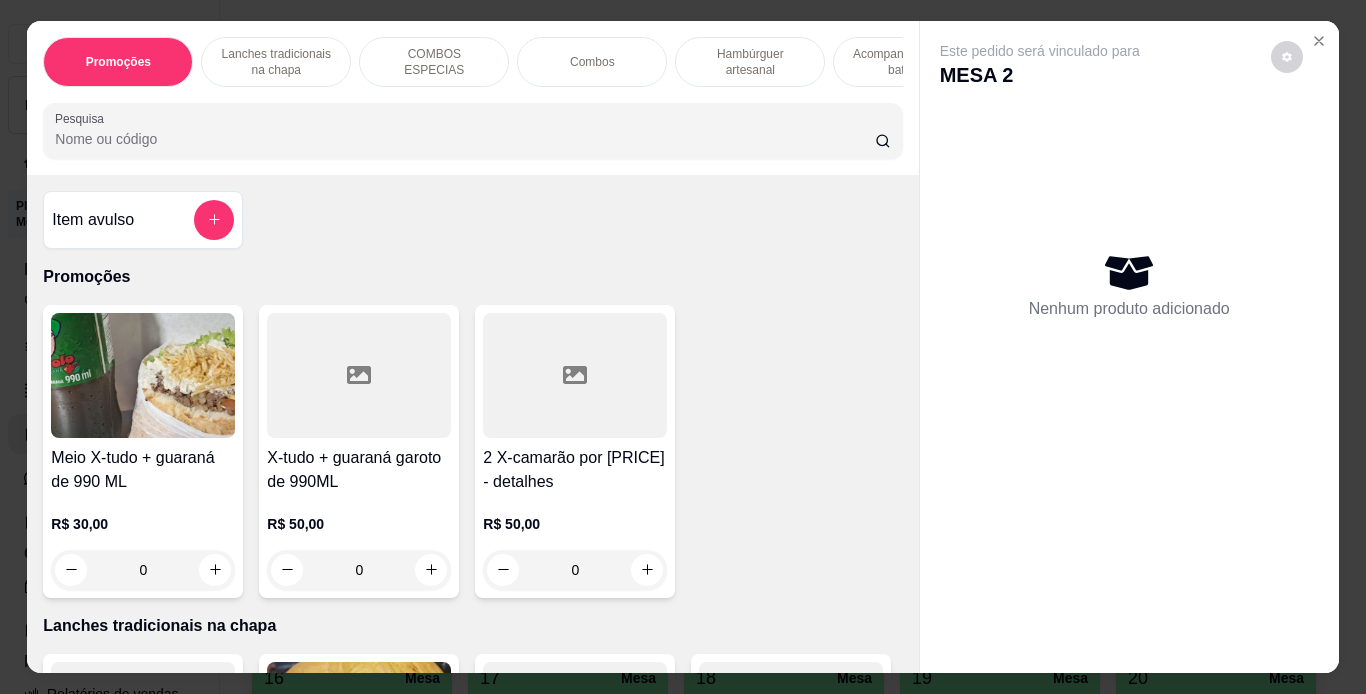 click on "Hambúrguer artesanal" at bounding box center (750, 62) 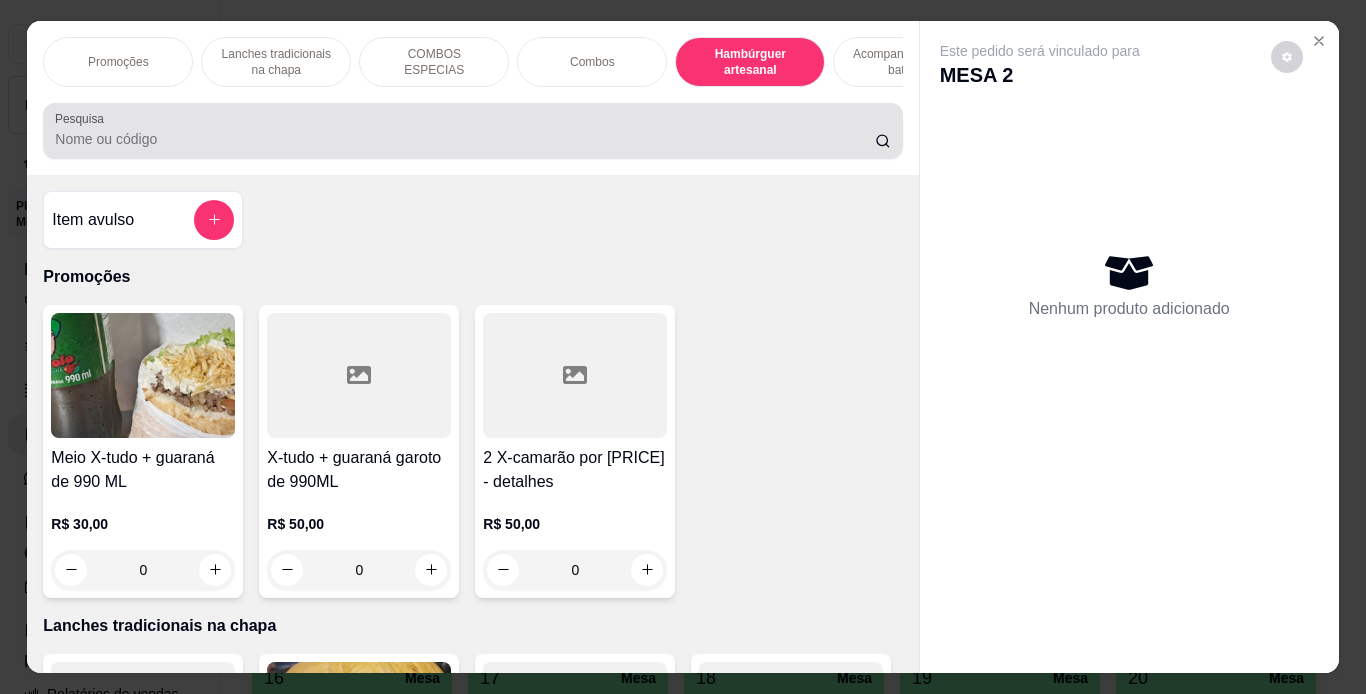 scroll, scrollTop: 3710, scrollLeft: 0, axis: vertical 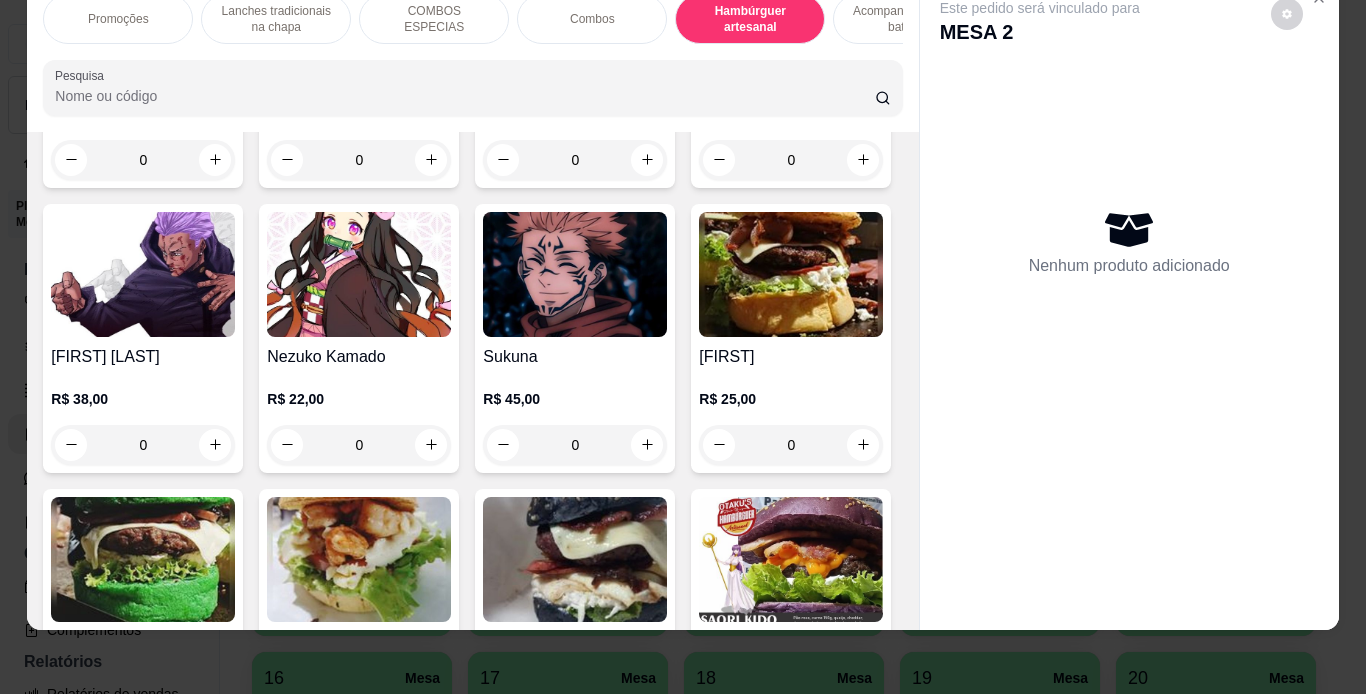 click on "0" at bounding box center (359, 160) 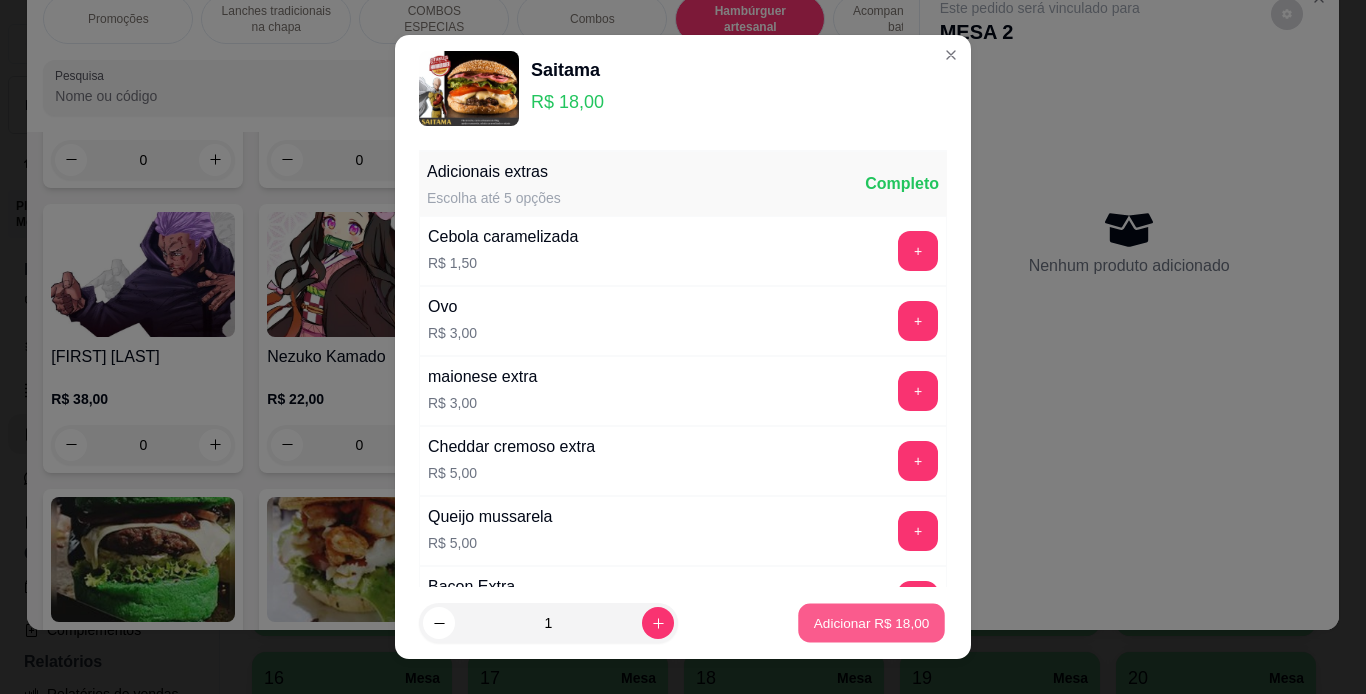 click on "Adicionar   R$ 18,00" at bounding box center [872, 623] 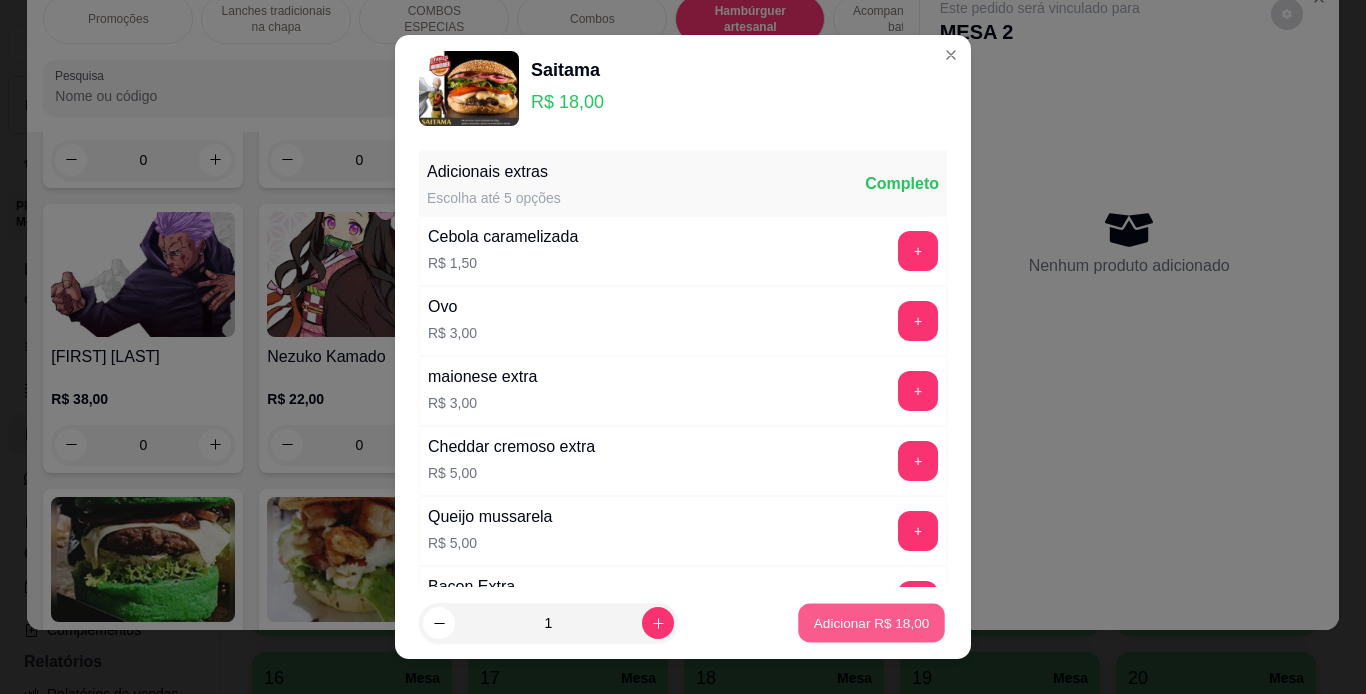 type on "1" 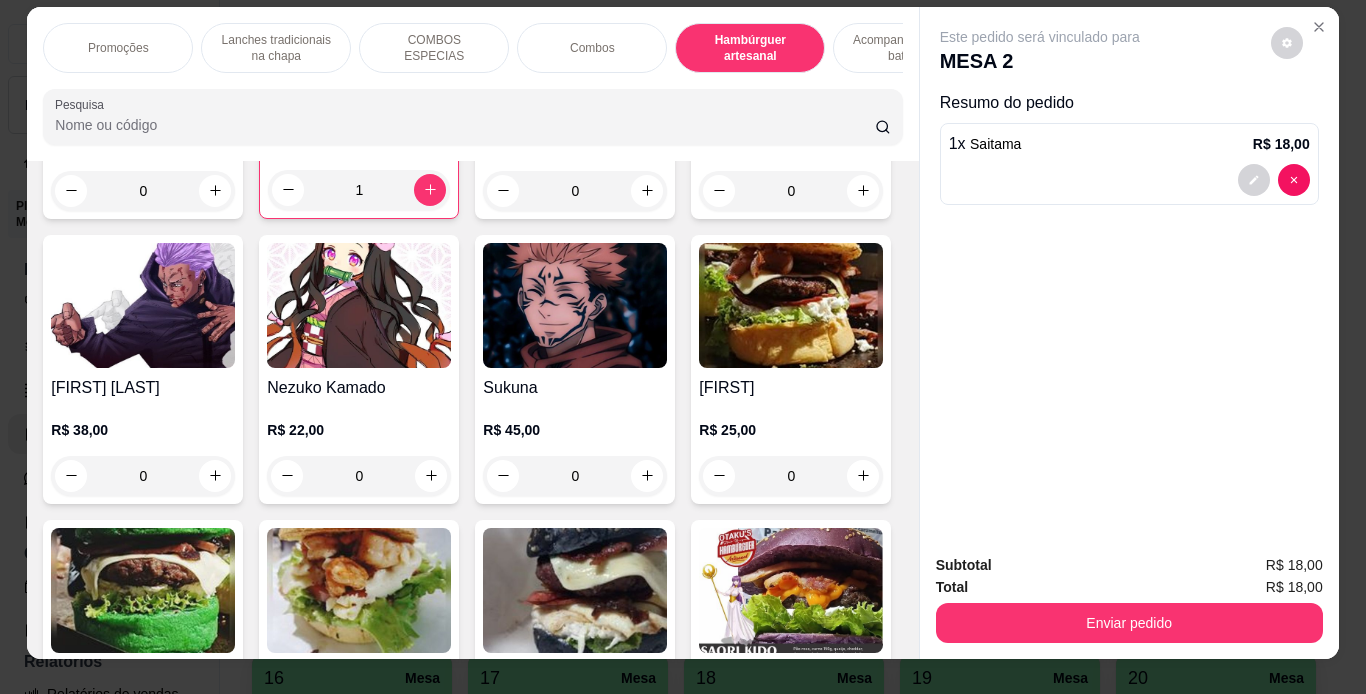 scroll, scrollTop: 10, scrollLeft: 0, axis: vertical 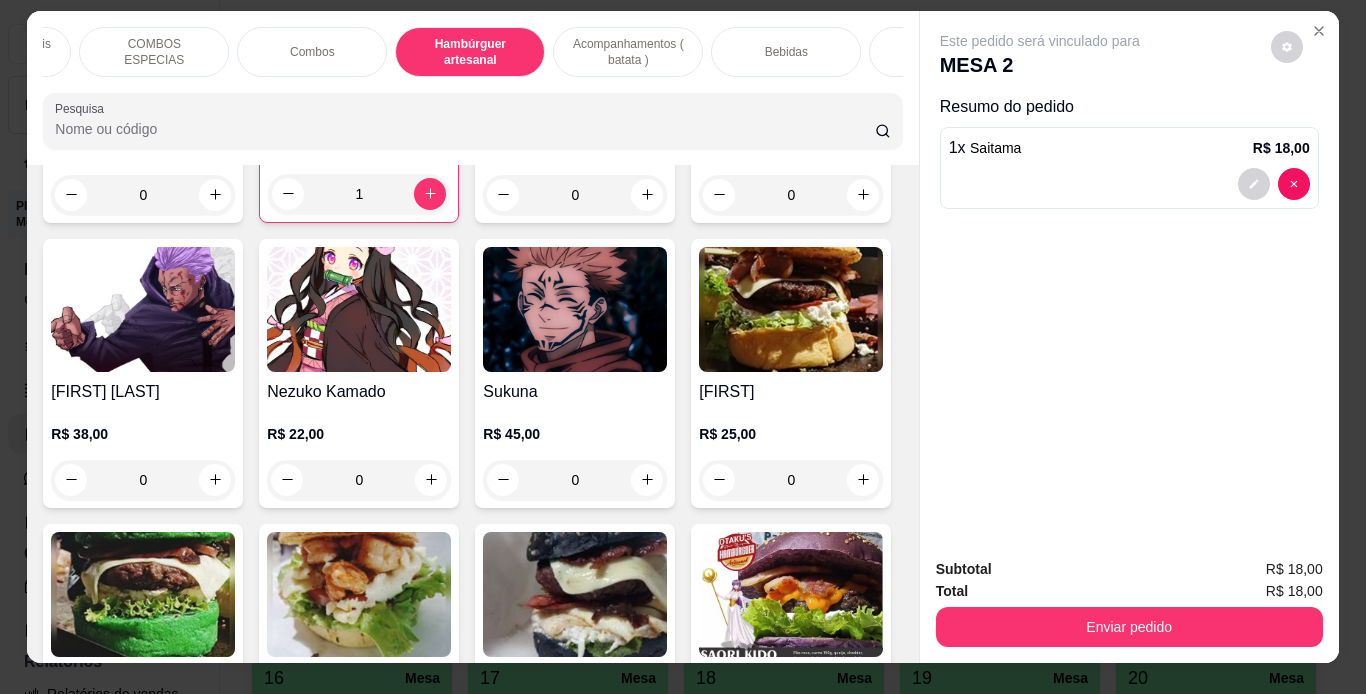 click on "Bebidas" at bounding box center (786, 52) 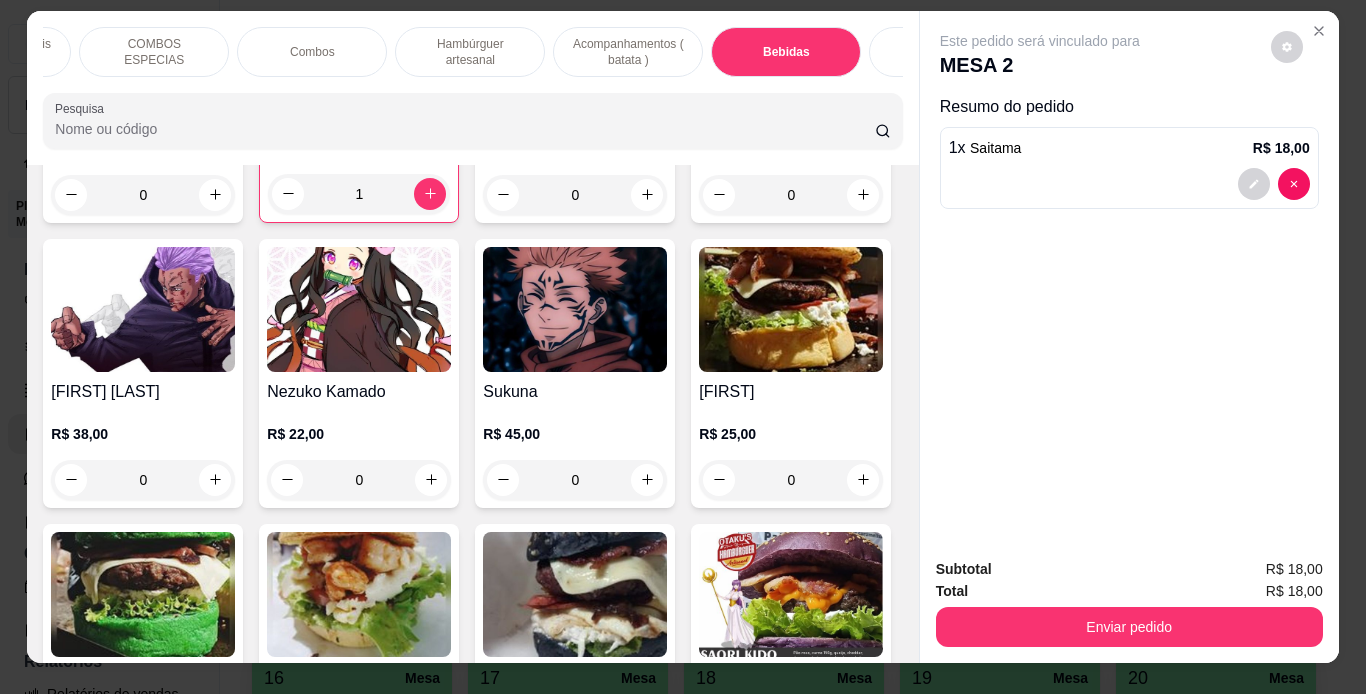 scroll, scrollTop: 5859, scrollLeft: 0, axis: vertical 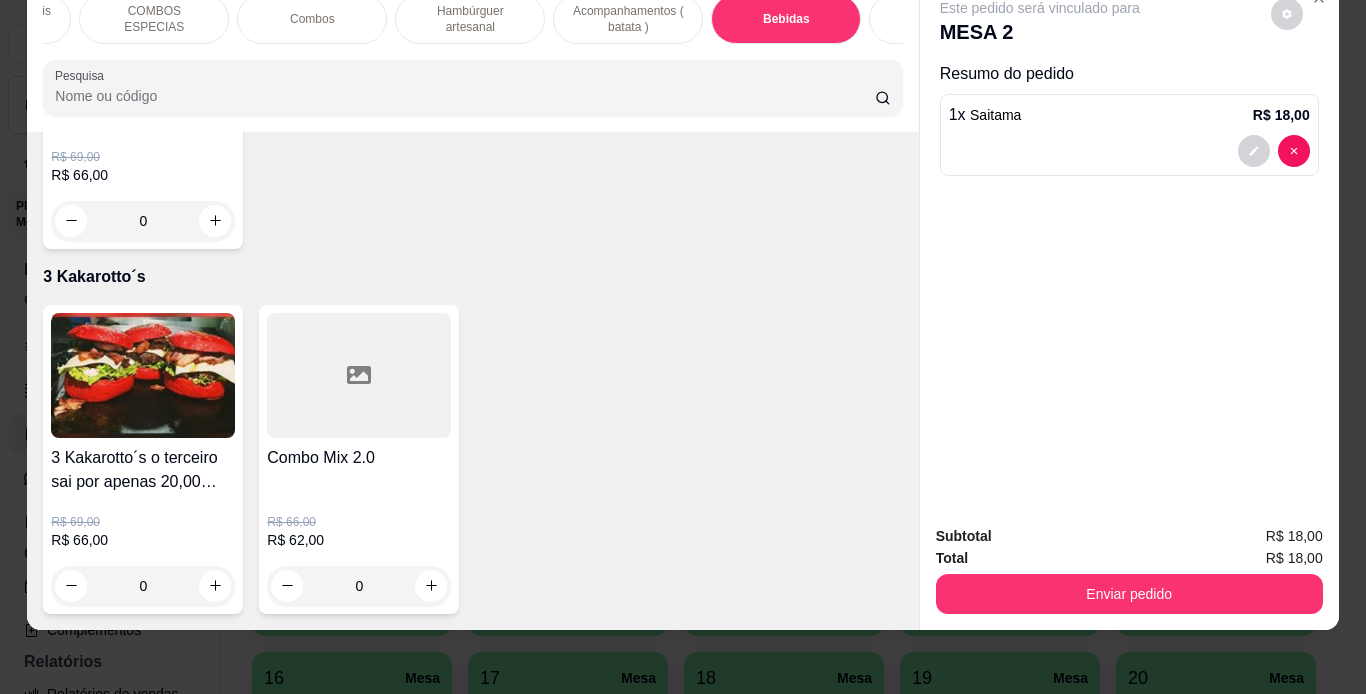 click 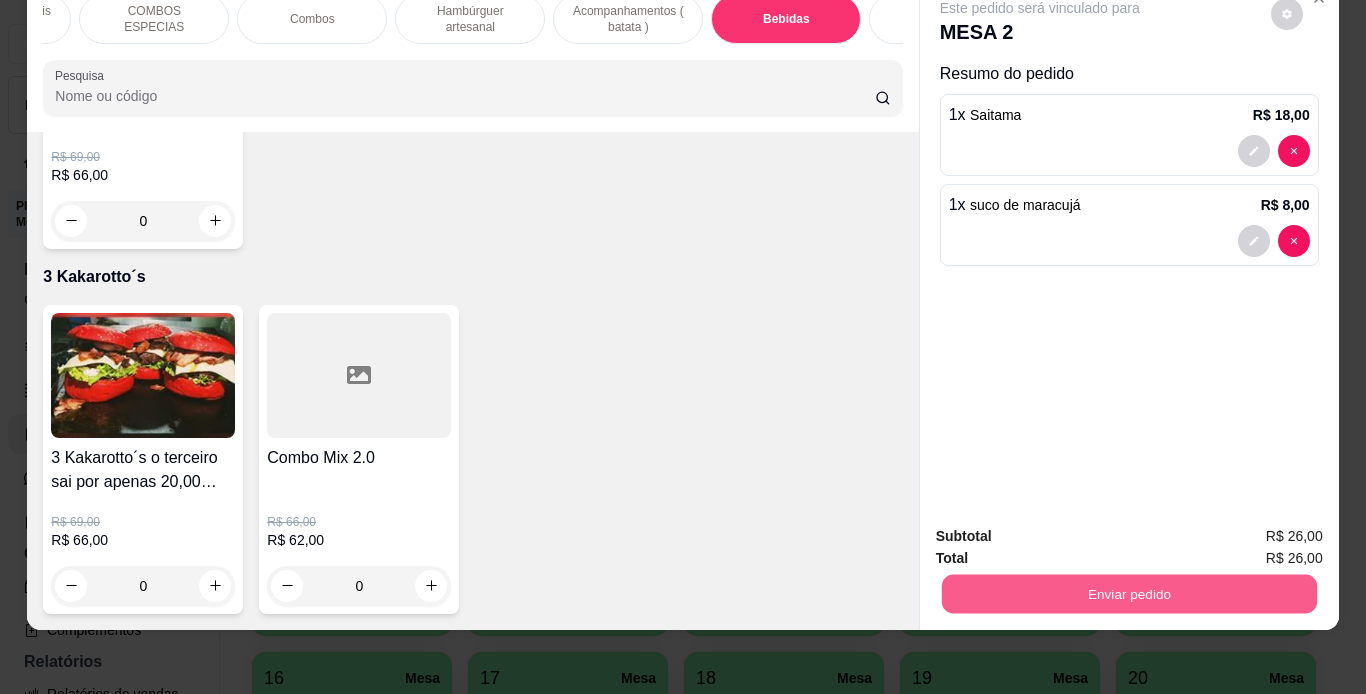 click on "Enviar pedido" at bounding box center (1128, 594) 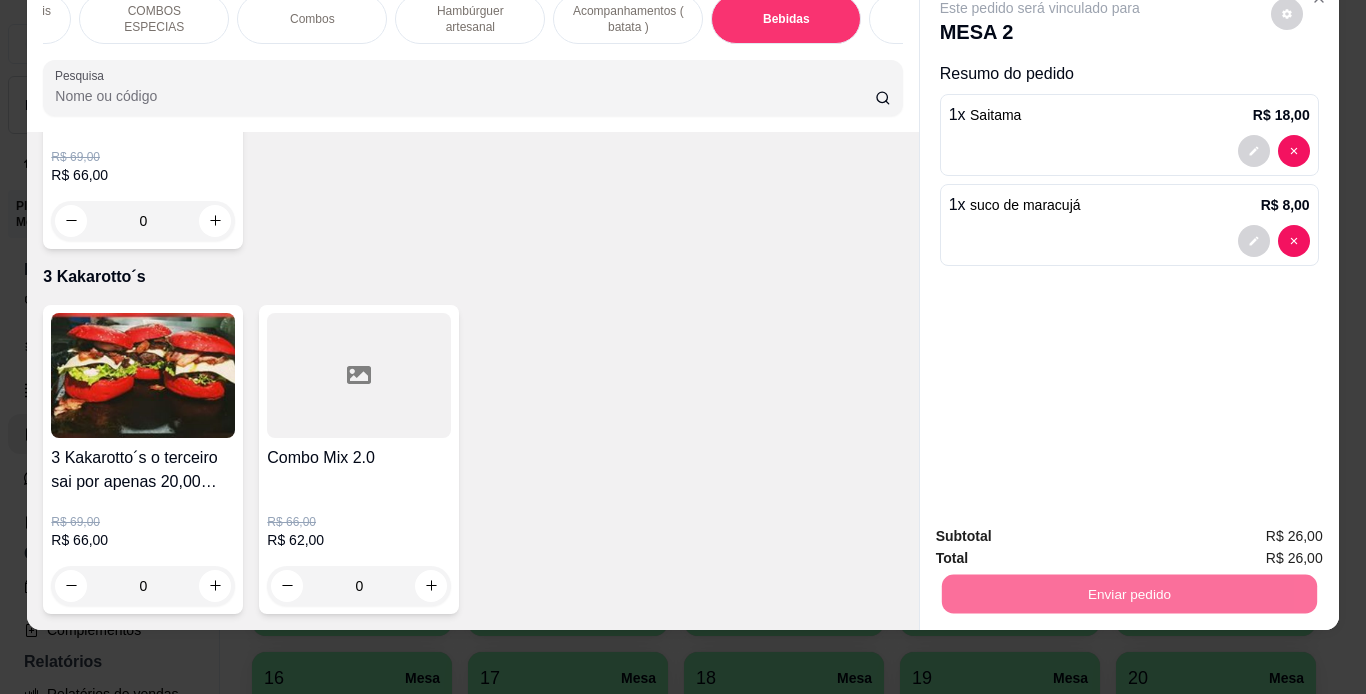 click on "Sim, quero registrar" at bounding box center [1253, 529] 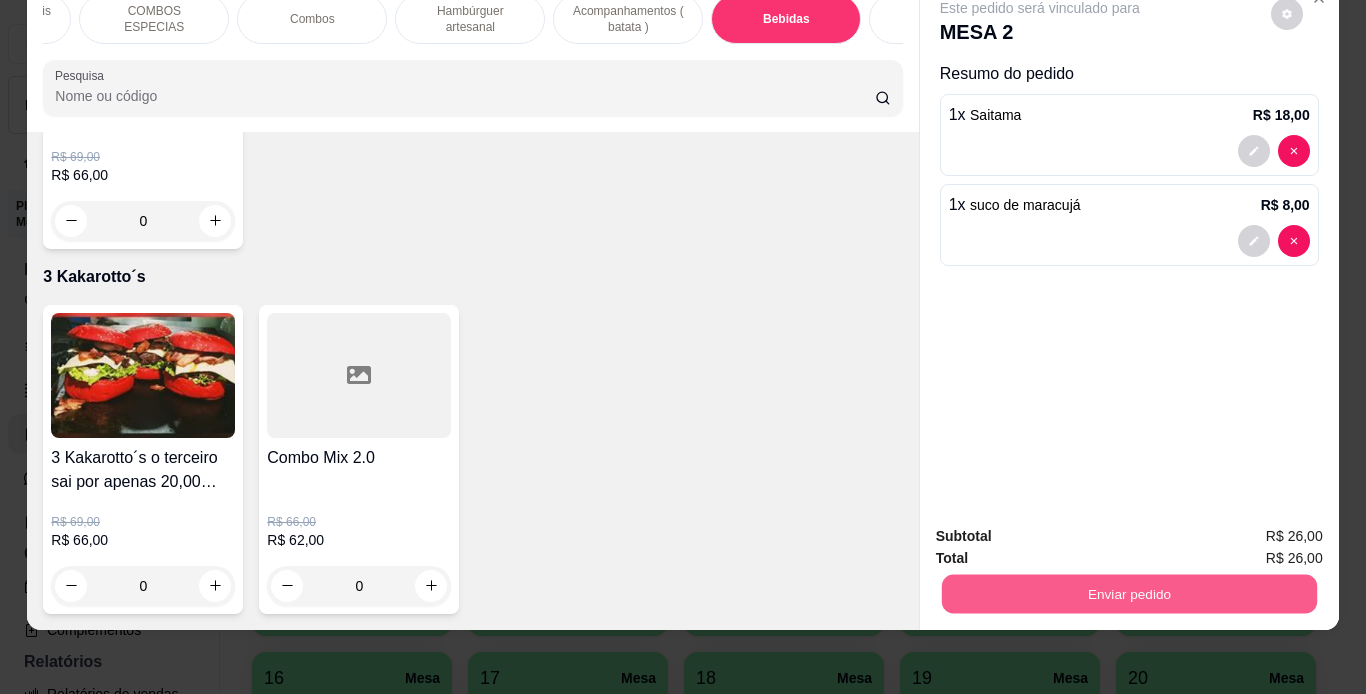 click on "Enviar pedido" at bounding box center (1128, 594) 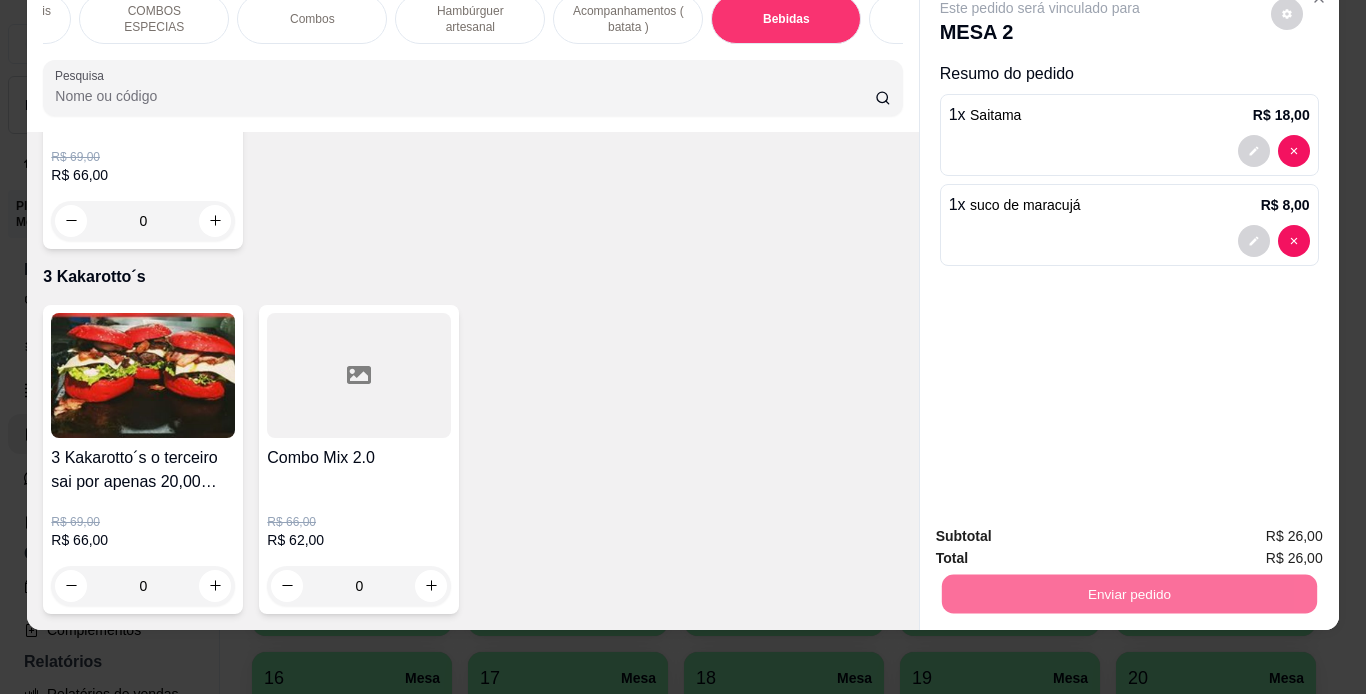 click on "Não registrar e enviar pedido" at bounding box center (1063, 529) 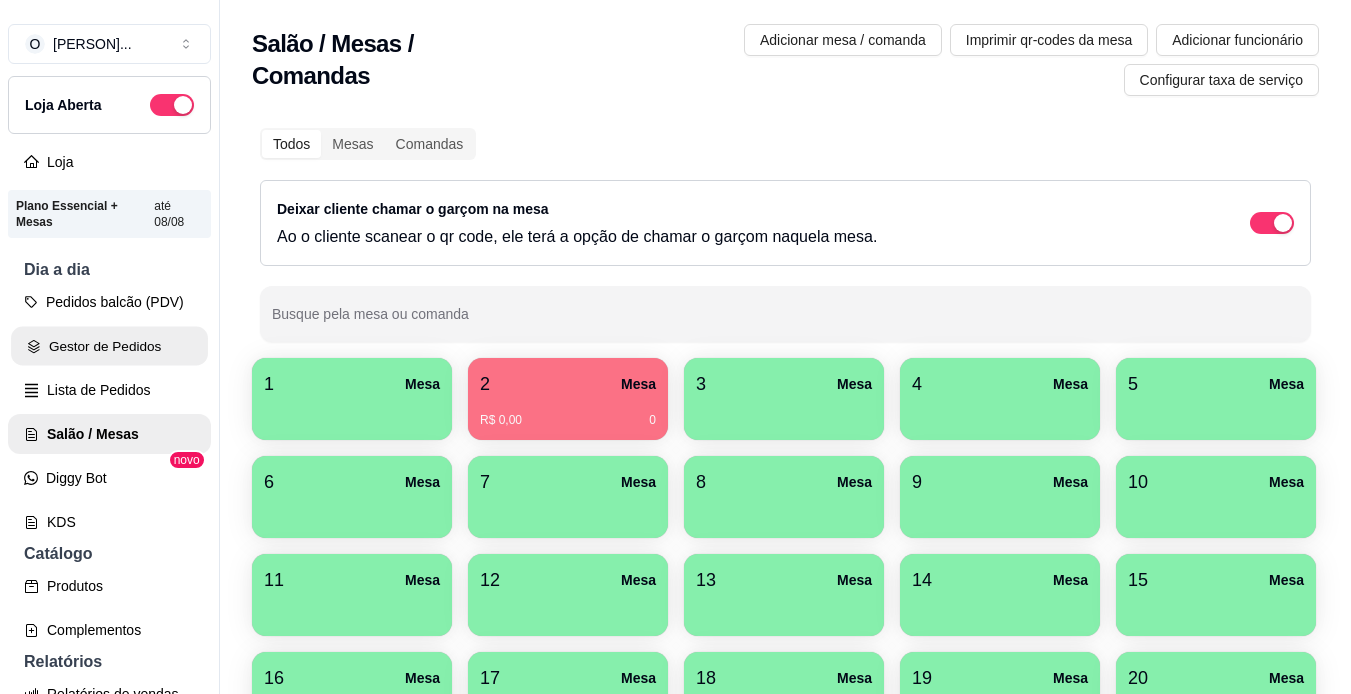 click on "Gestor de Pedidos" at bounding box center (109, 346) 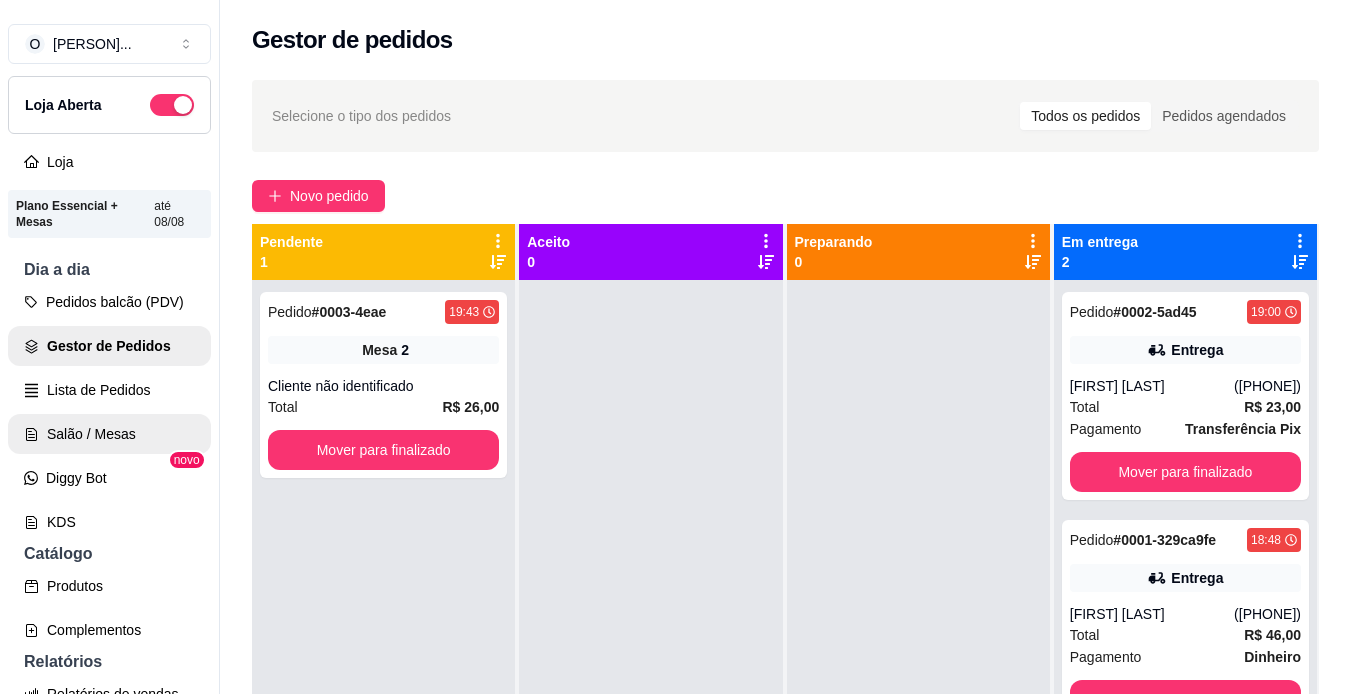 click on "Salão / Mesas" at bounding box center (109, 434) 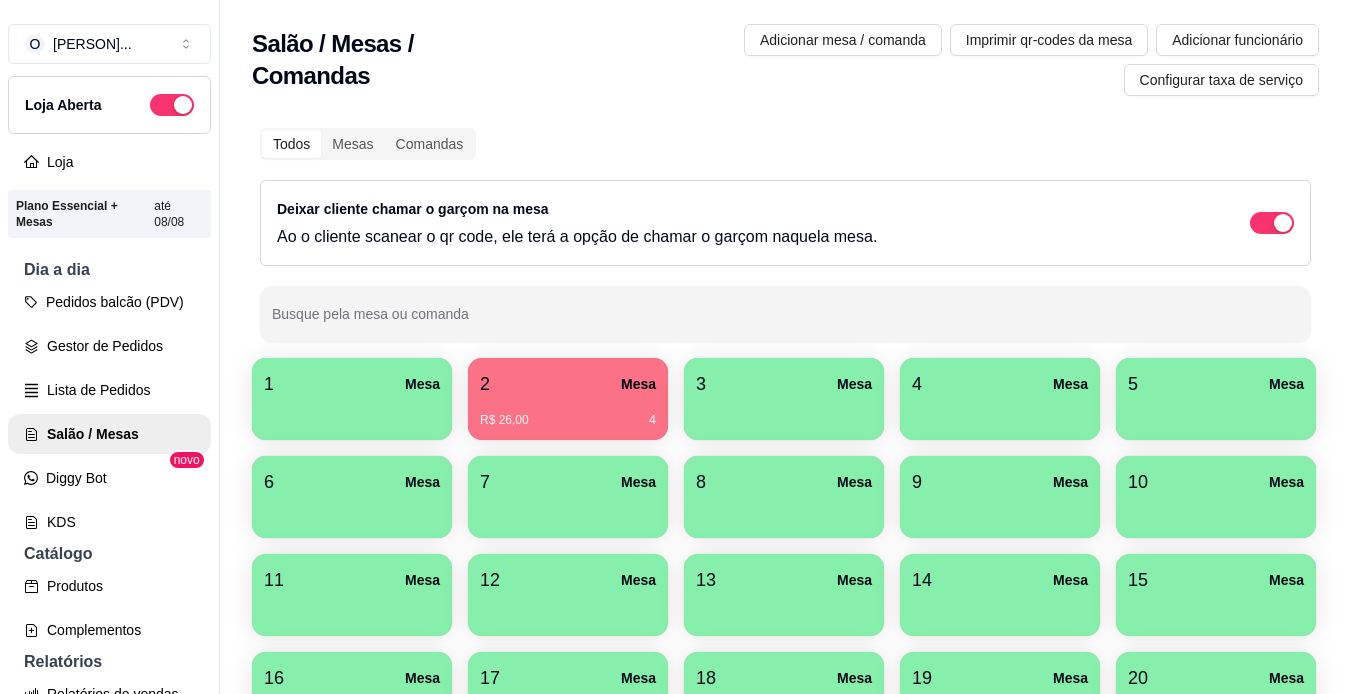 click on "3 Mesa" at bounding box center (784, 384) 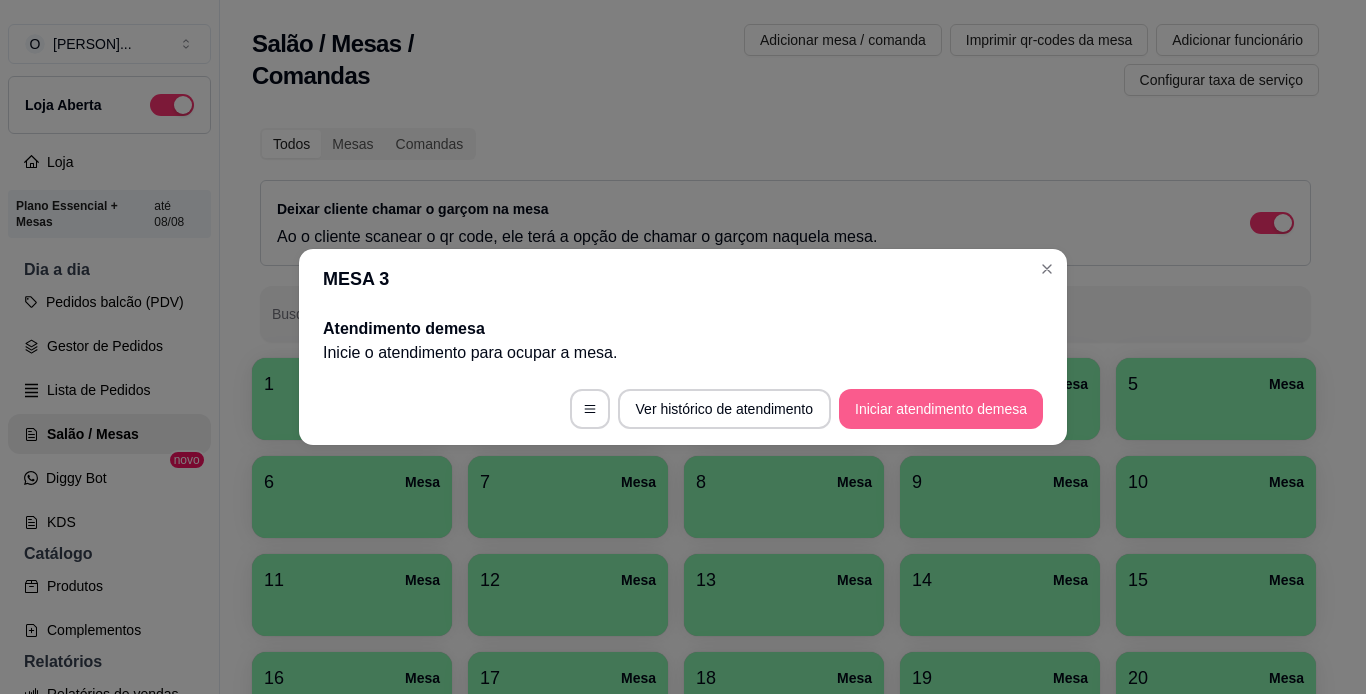 click on "Iniciar atendimento de  mesa" at bounding box center (941, 409) 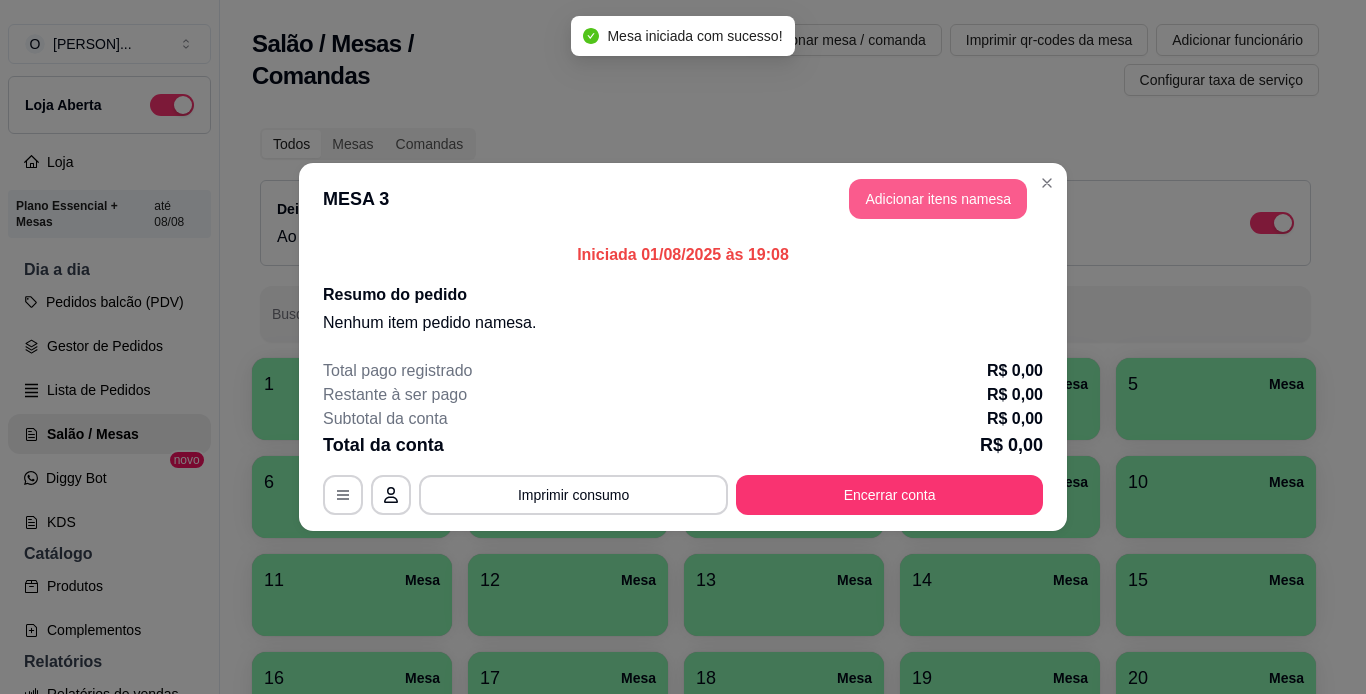 click on "Adicionar itens na  mesa" at bounding box center (938, 199) 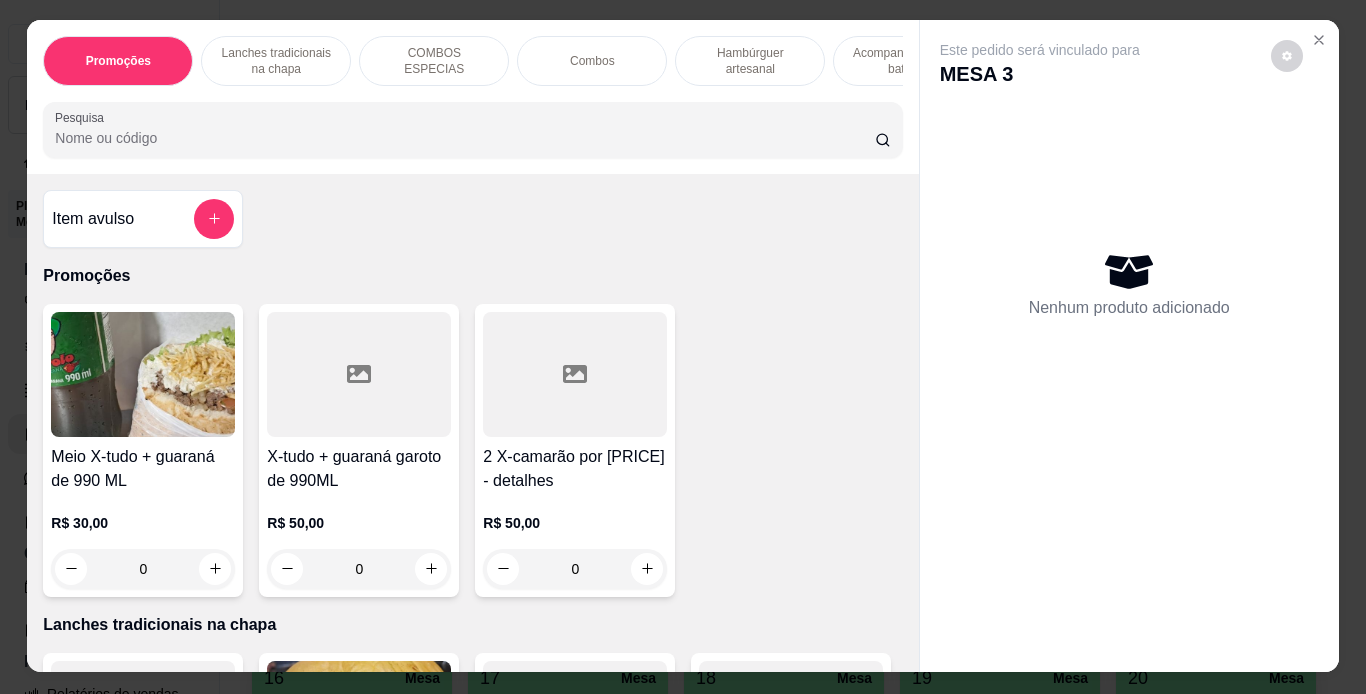 scroll, scrollTop: 1, scrollLeft: 4, axis: both 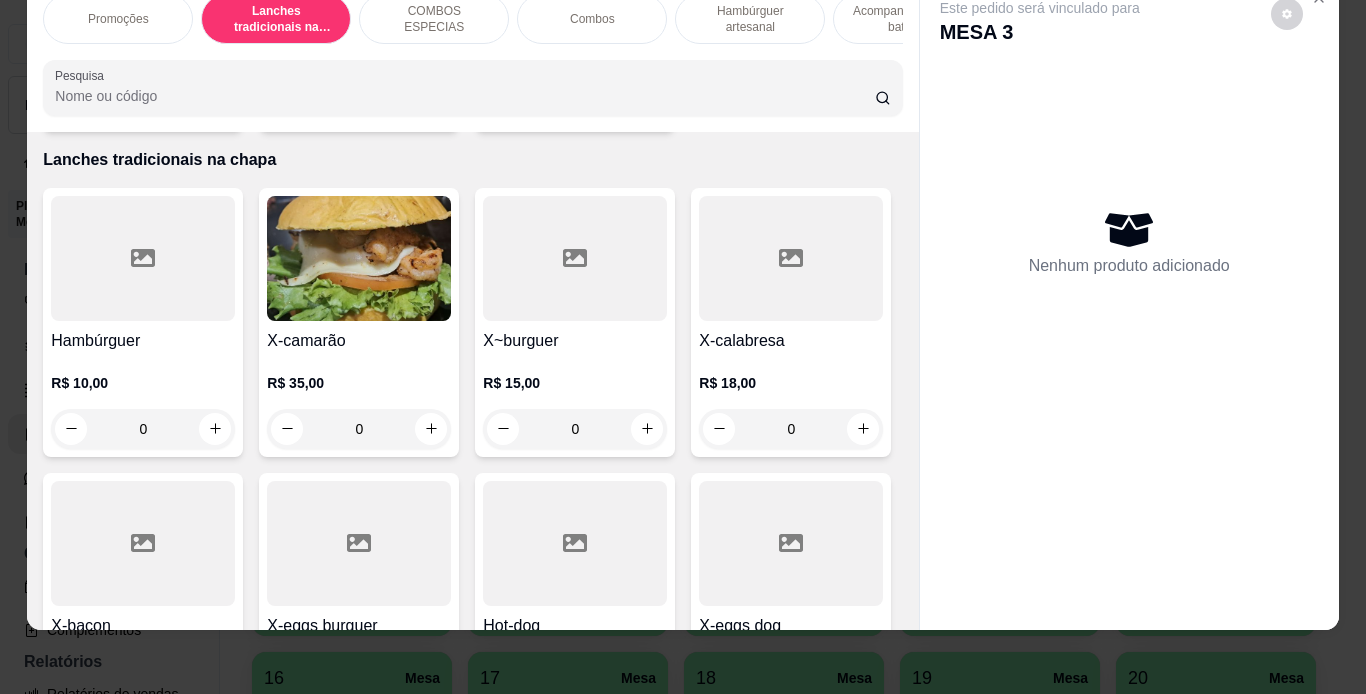 click at bounding box center [575, 258] 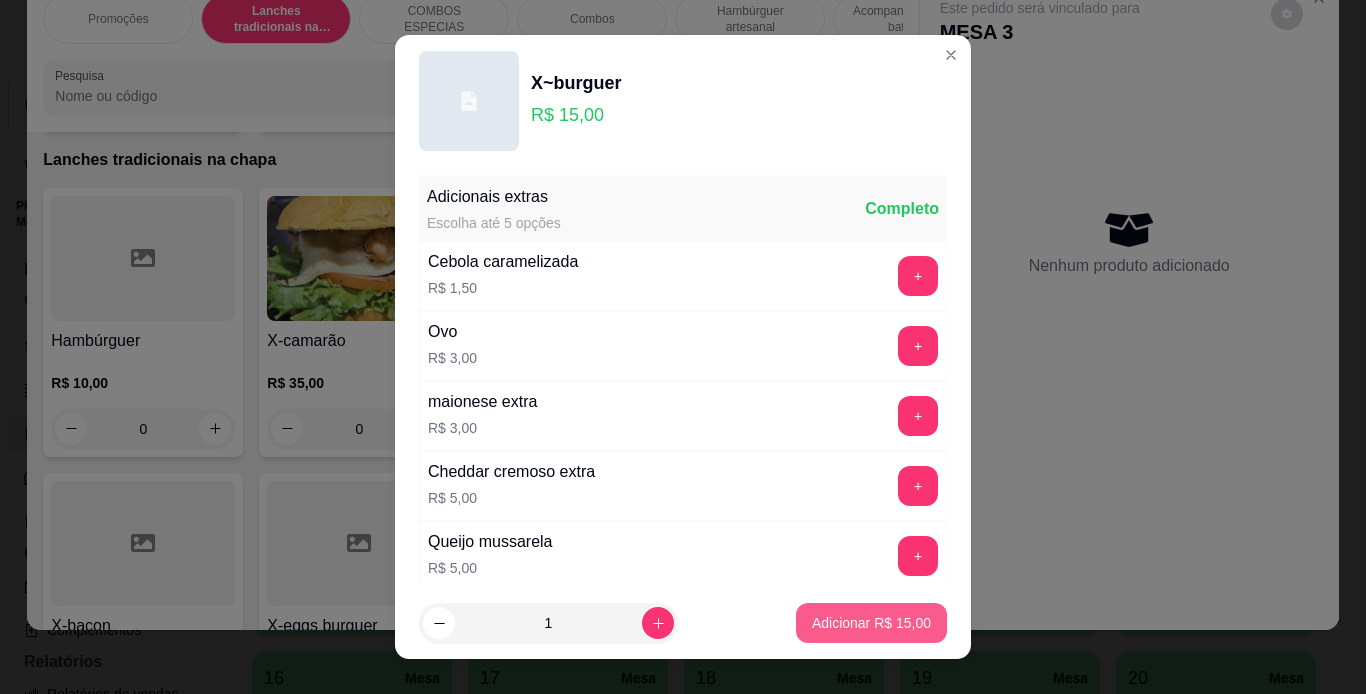 click on "Adicionar   R$ 15,00" at bounding box center [871, 623] 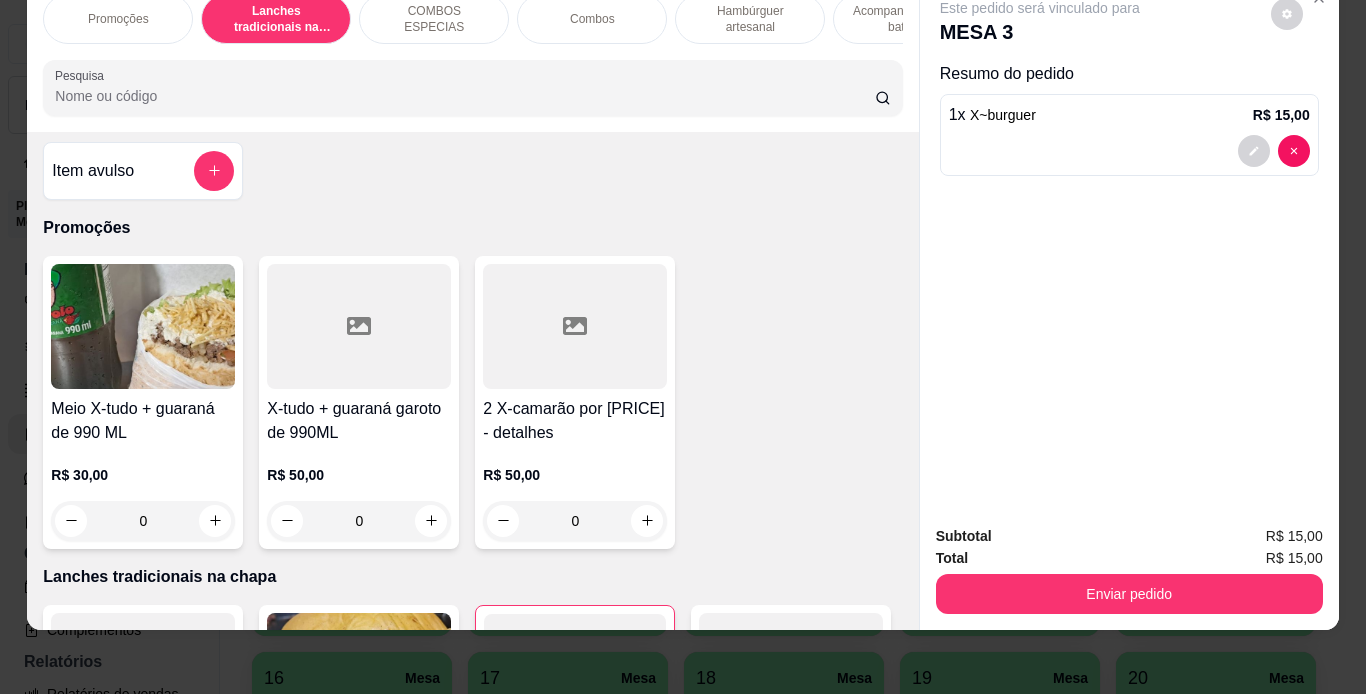 scroll, scrollTop: 0, scrollLeft: 0, axis: both 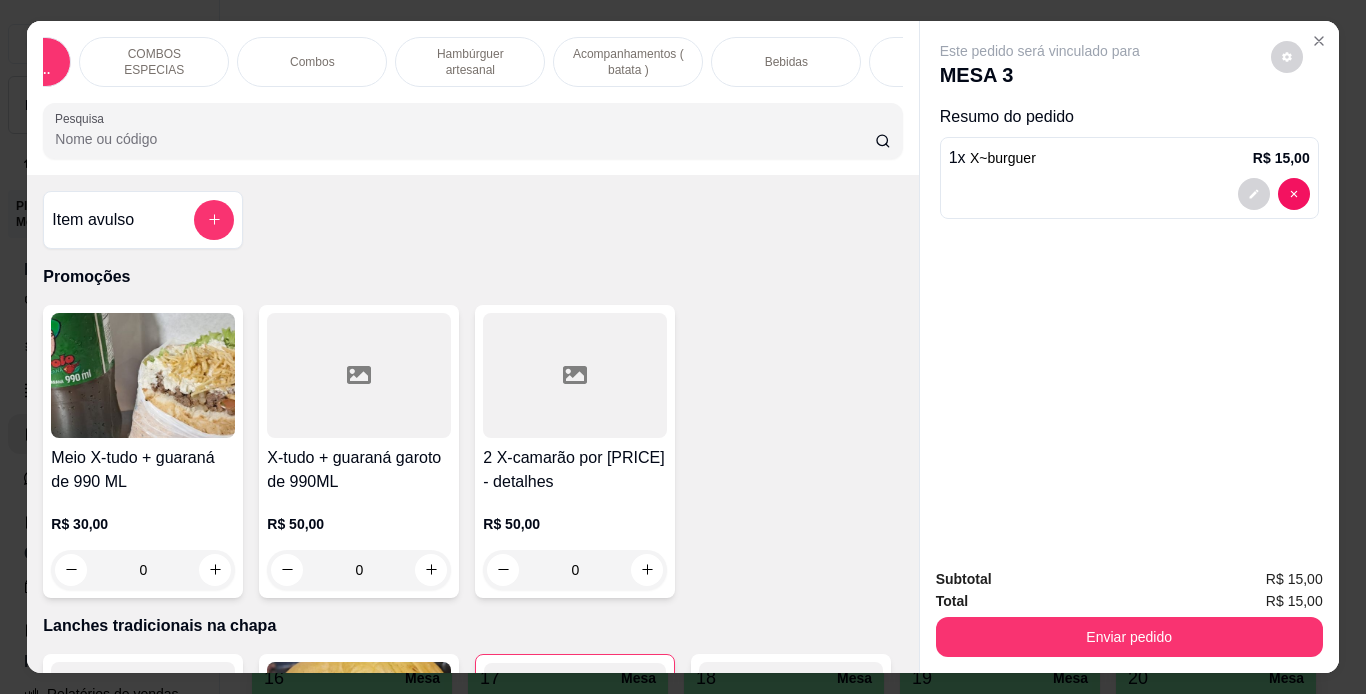 click on "Bebidas" at bounding box center (786, 62) 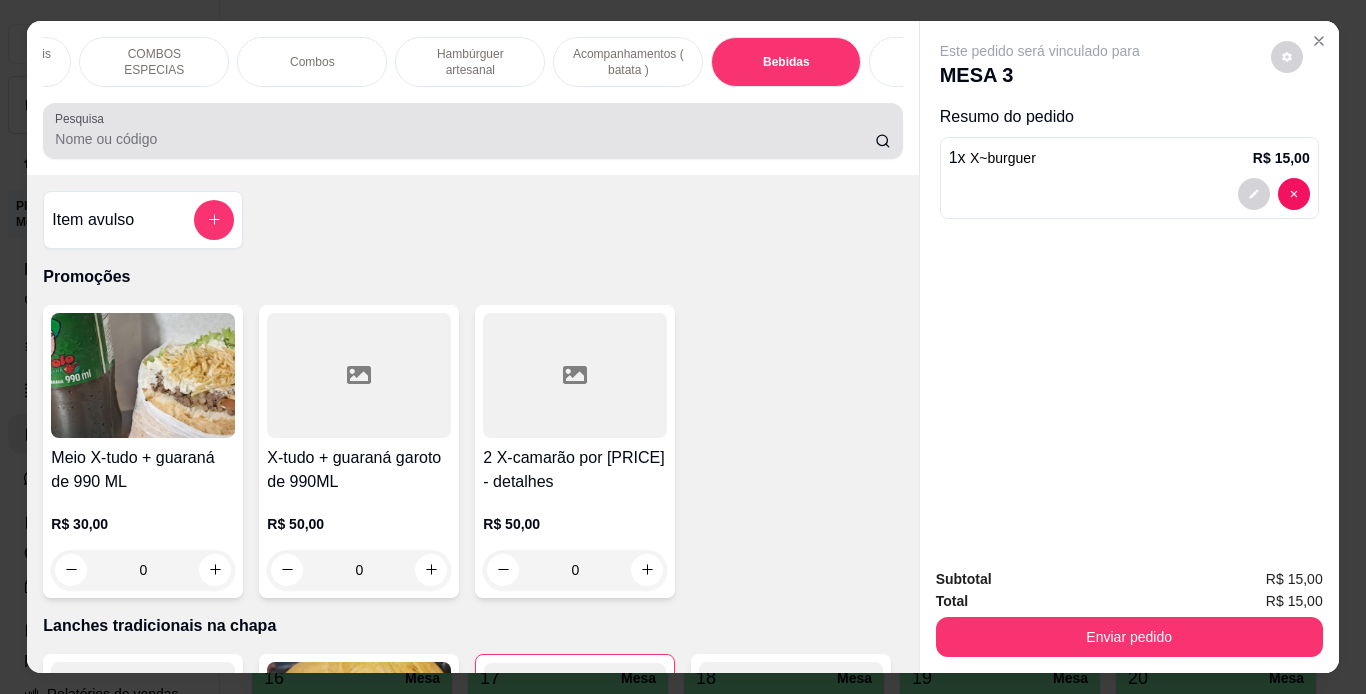 scroll, scrollTop: 5859, scrollLeft: 0, axis: vertical 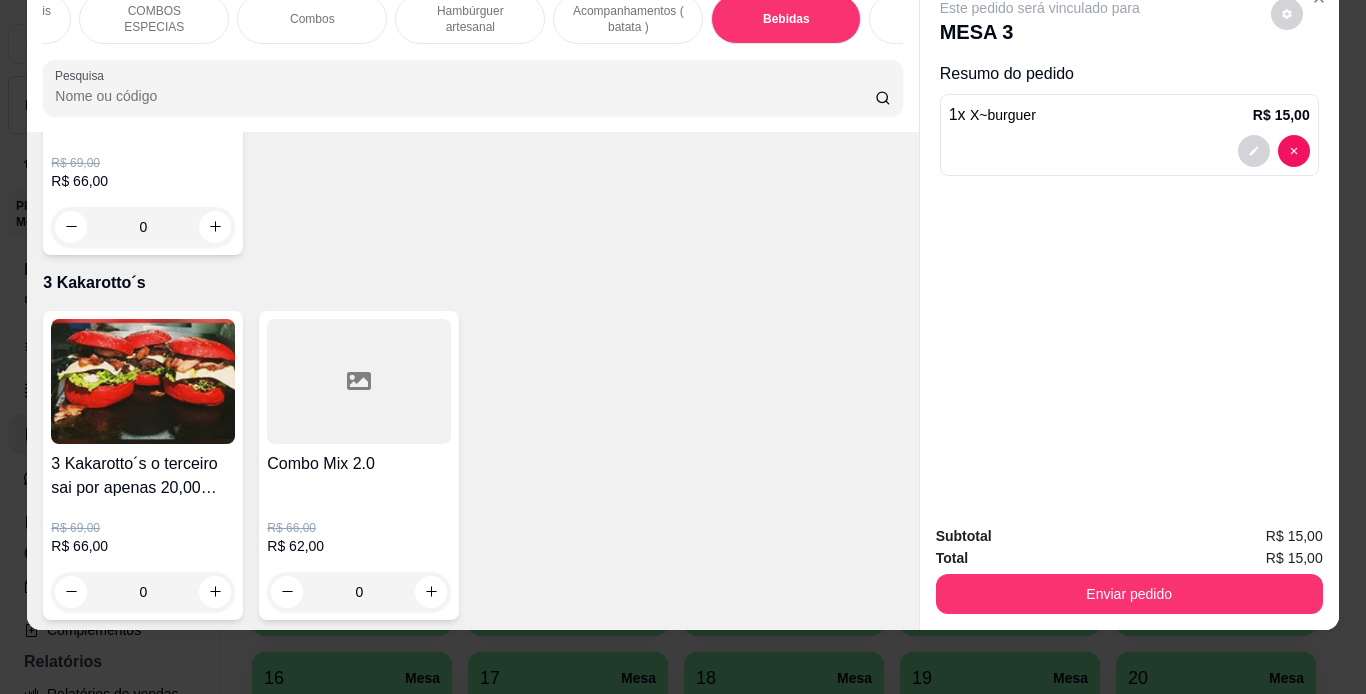 click on "R$ 8,00 0" at bounding box center [143, -451] 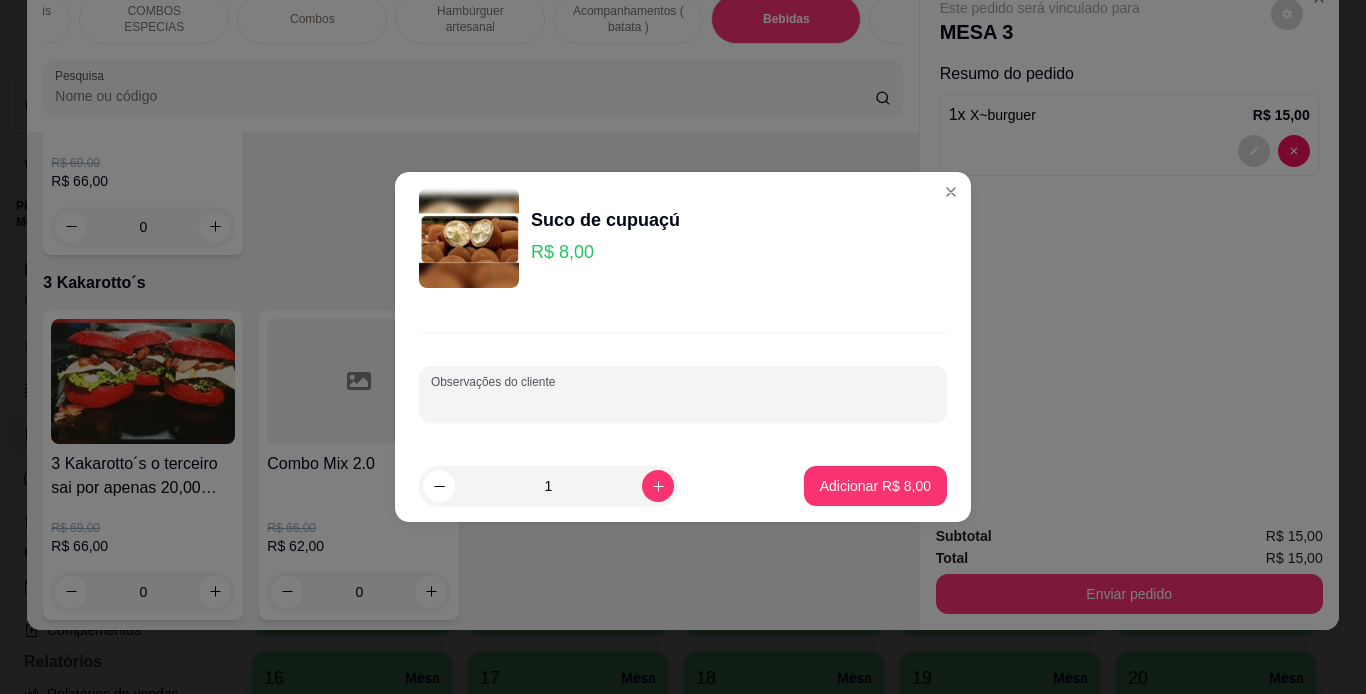 click on "Observações do cliente" at bounding box center [683, 402] 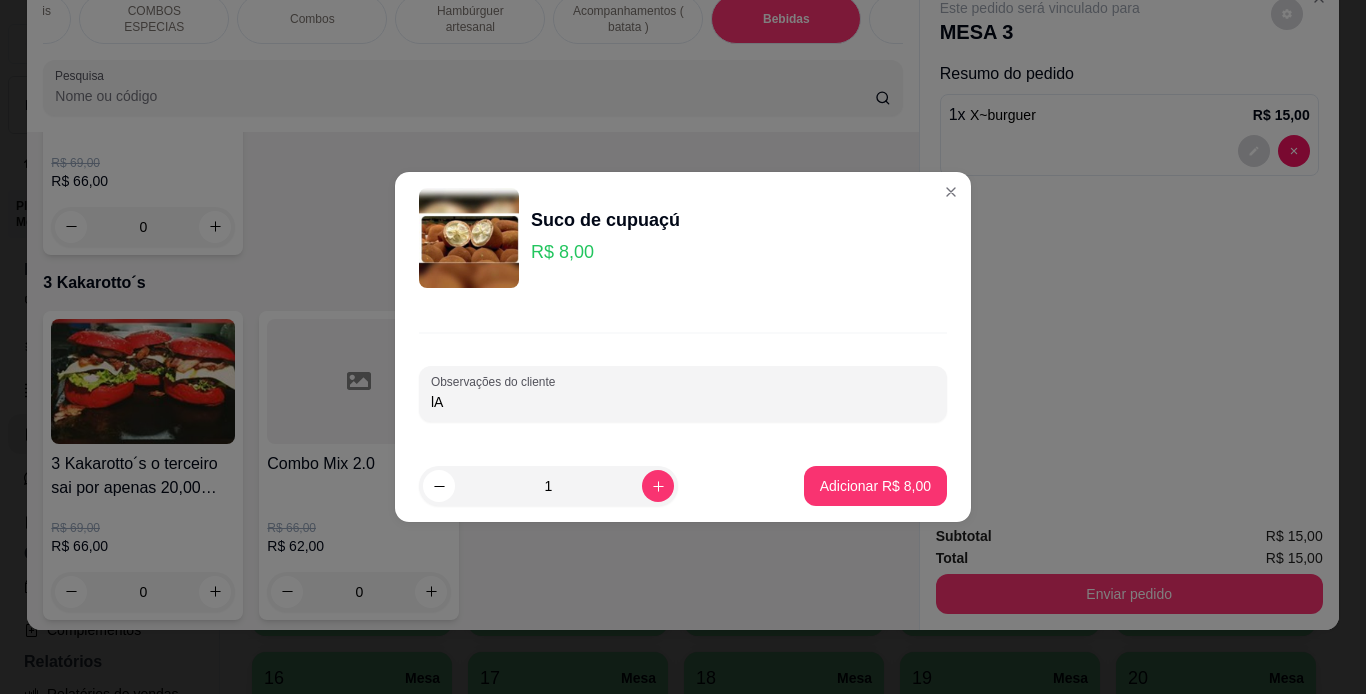 type on "l" 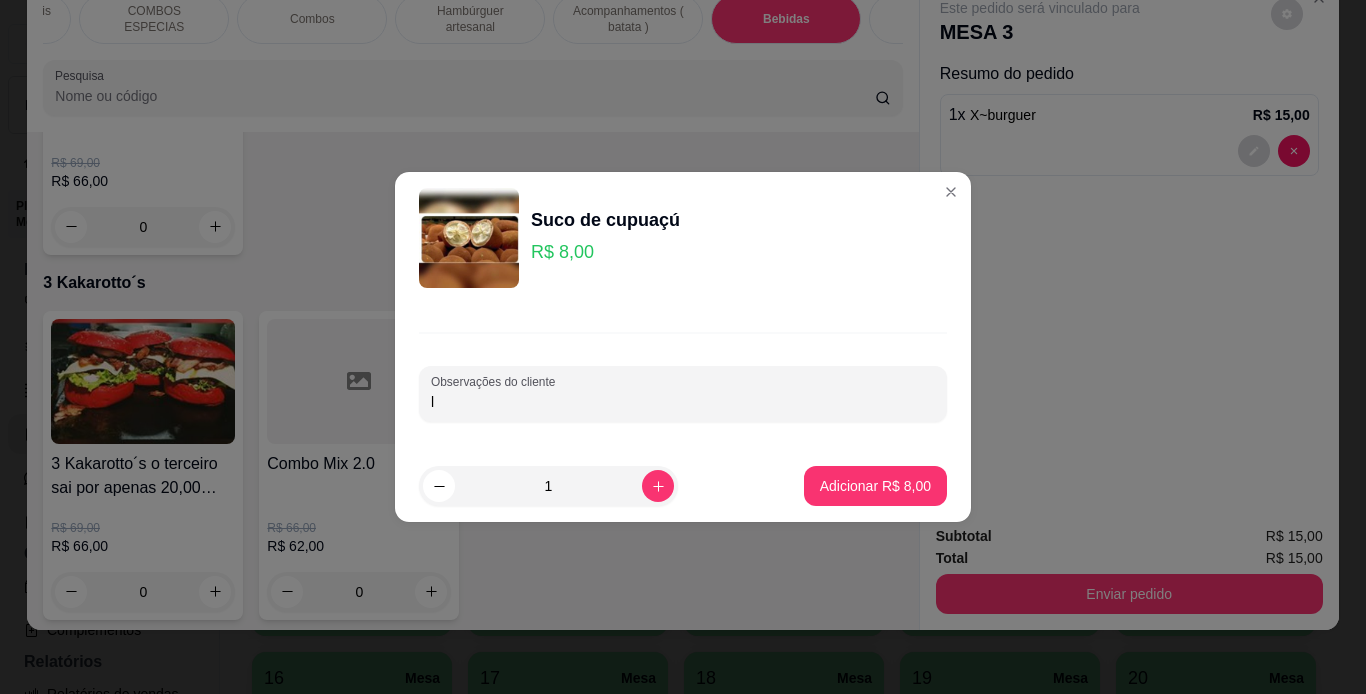 type 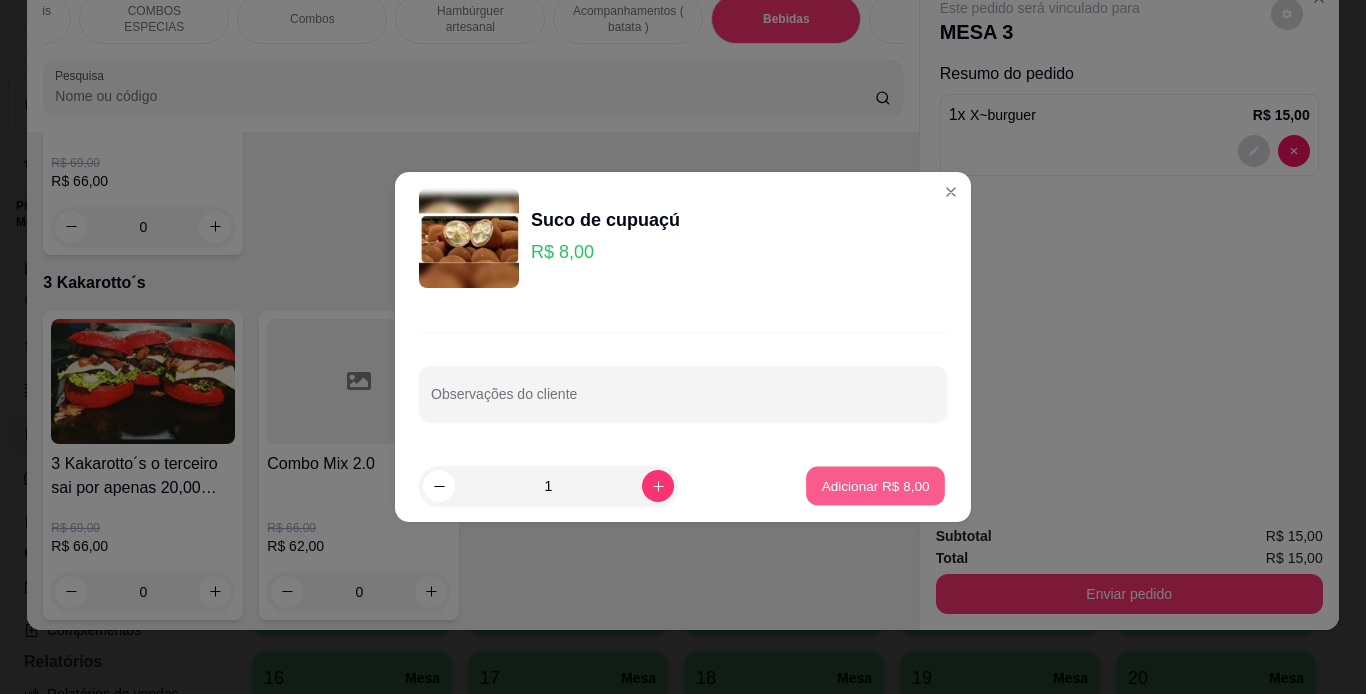 click on "Adicionar   R$ 8,00" at bounding box center (875, 485) 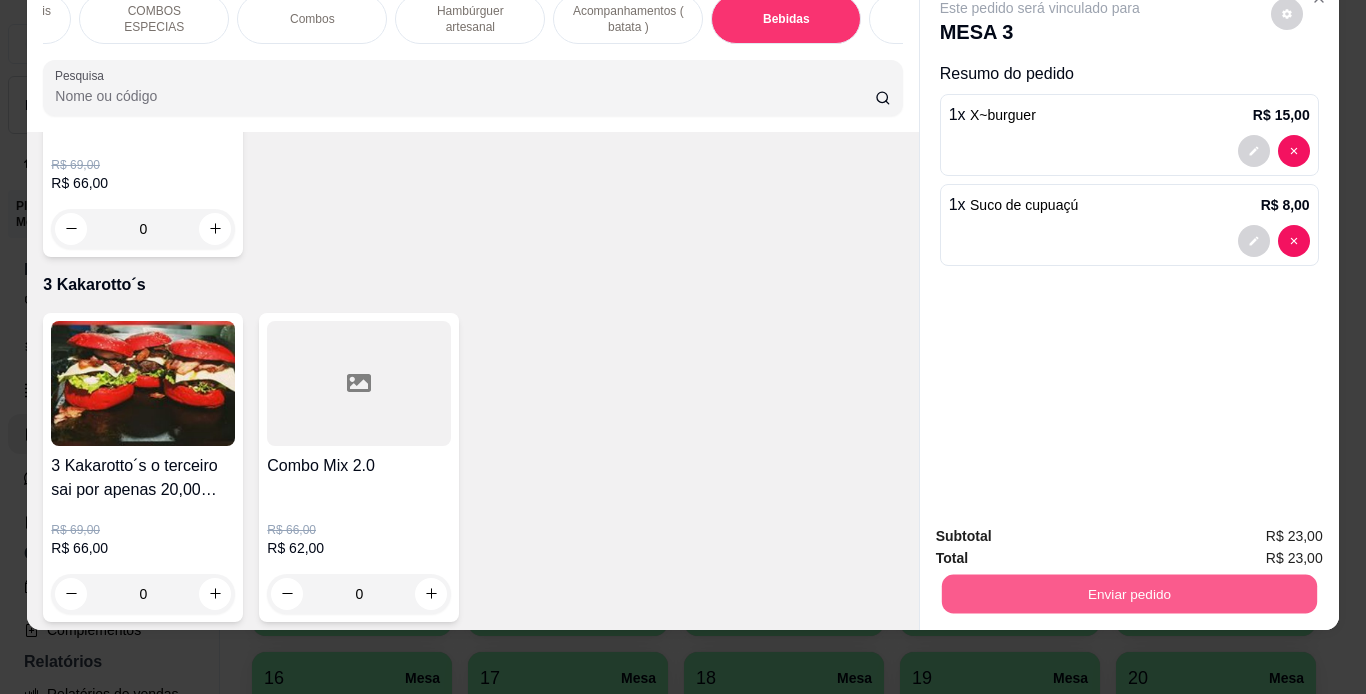 click on "Enviar pedido" at bounding box center [1128, 594] 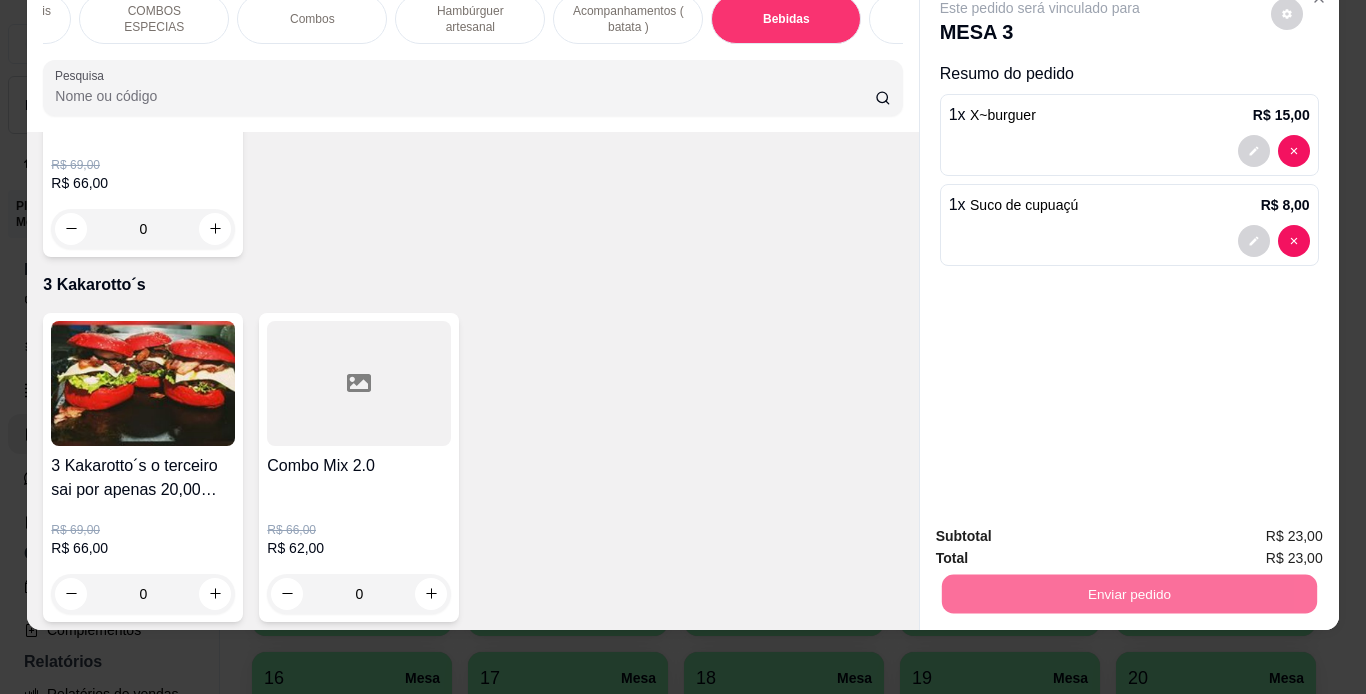 click on "Não registrar e enviar pedido" at bounding box center (1059, 529) 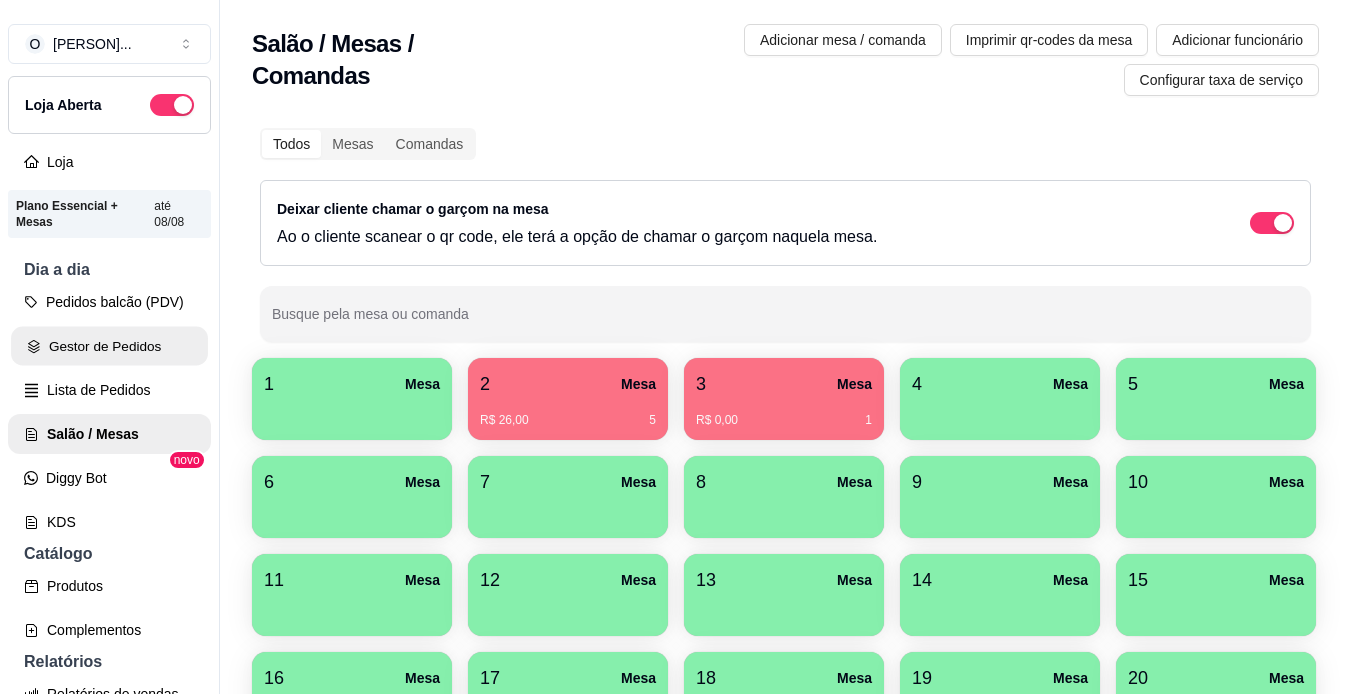 click on "Gestor de Pedidos" at bounding box center [109, 346] 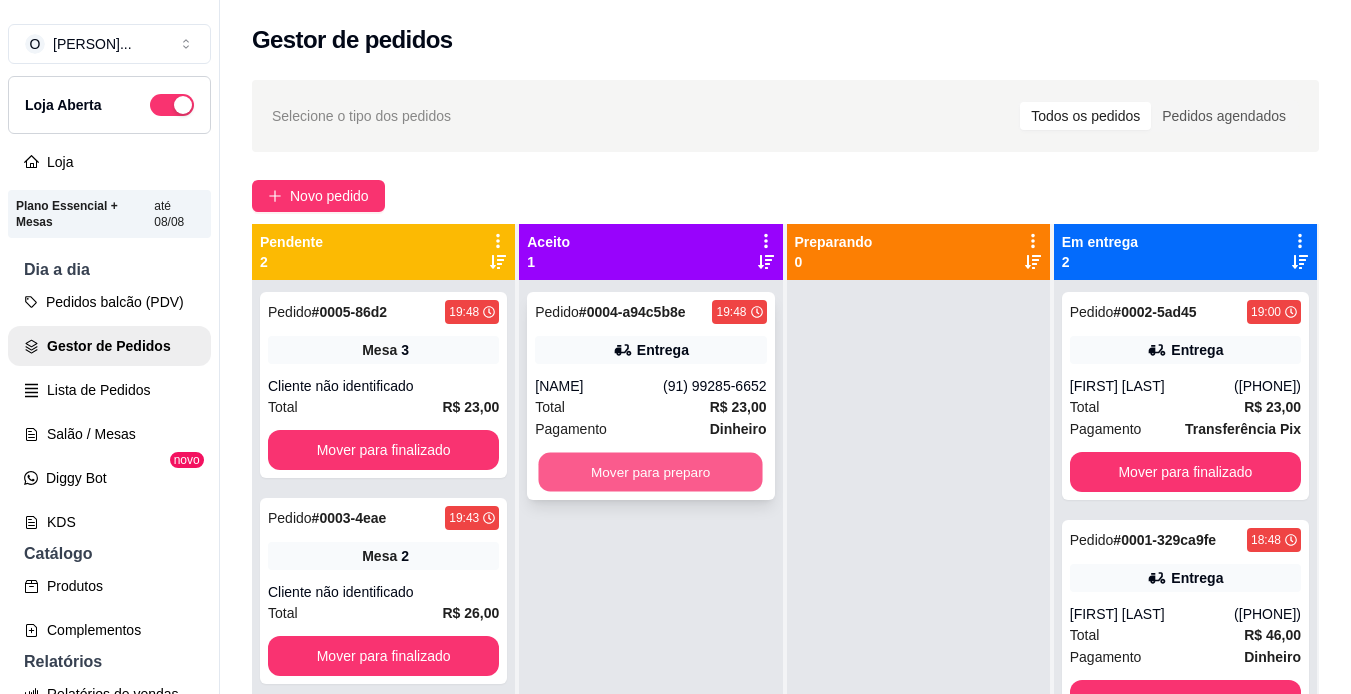 click on "Mover para preparo" at bounding box center [651, 472] 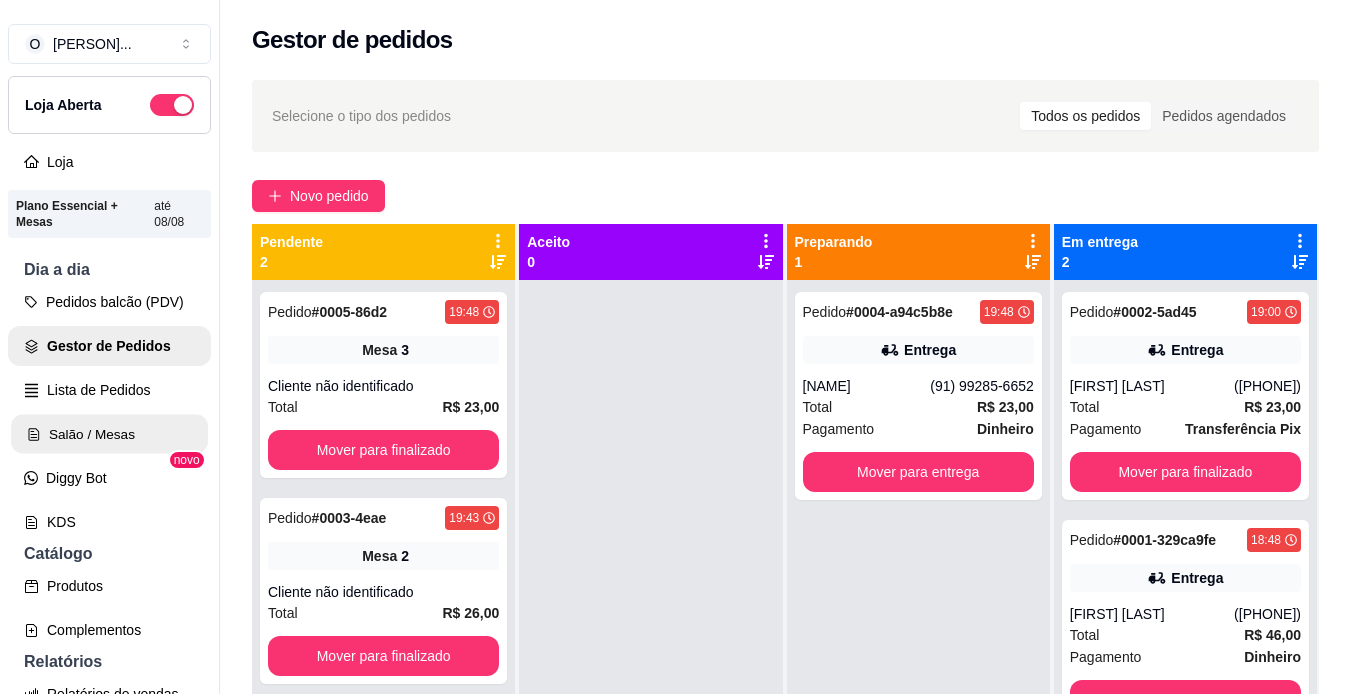 click on "Salão / Mesas" at bounding box center (109, 434) 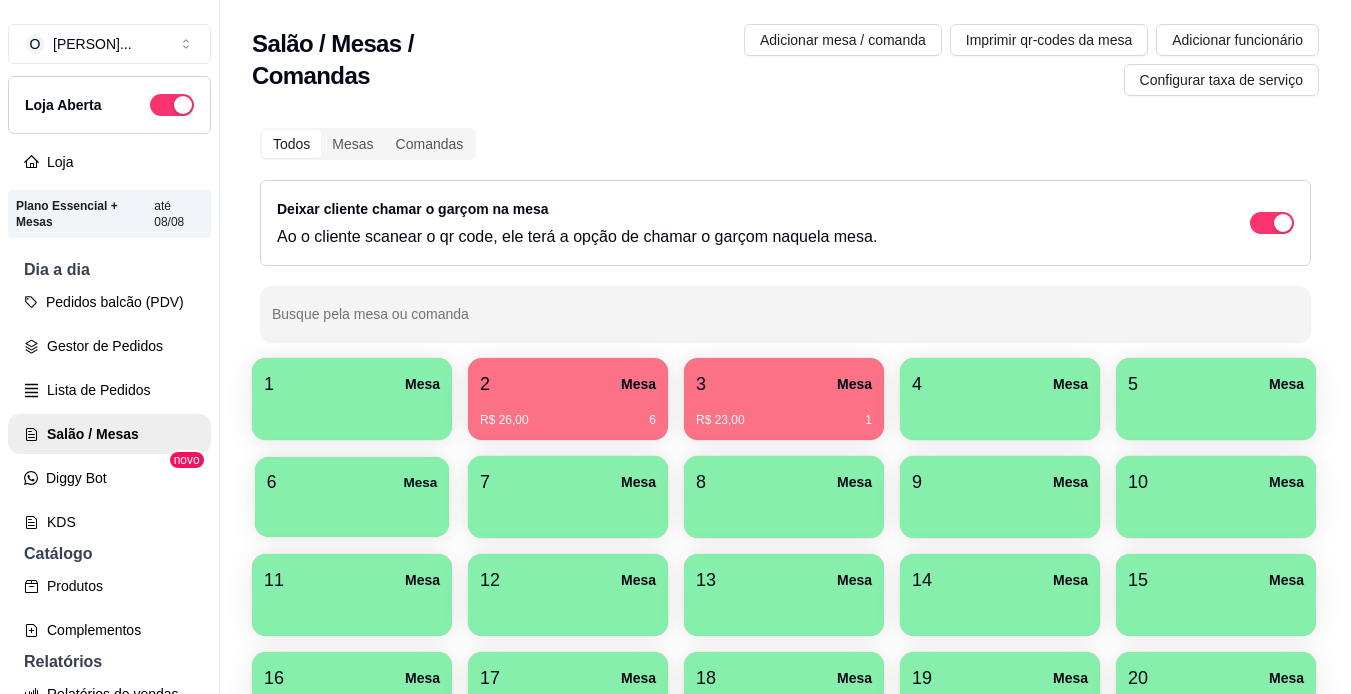click at bounding box center [352, 510] 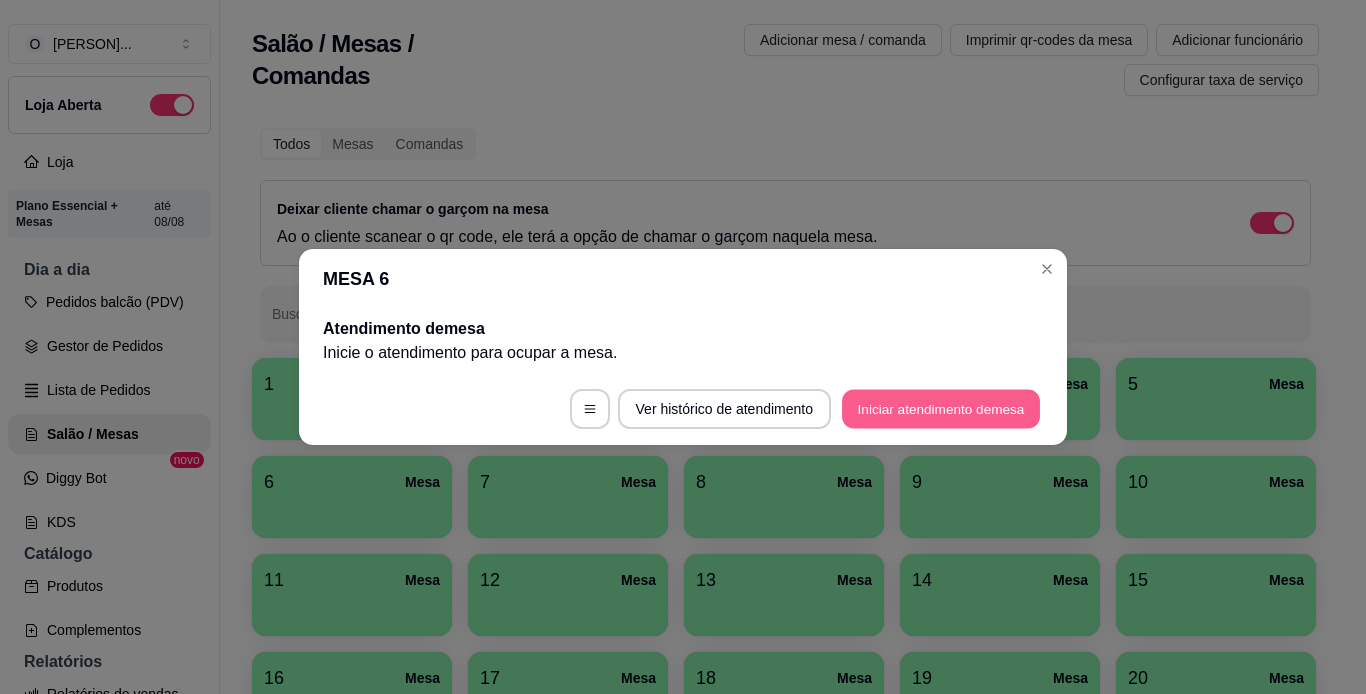 click on "Iniciar atendimento de  mesa" at bounding box center (941, 409) 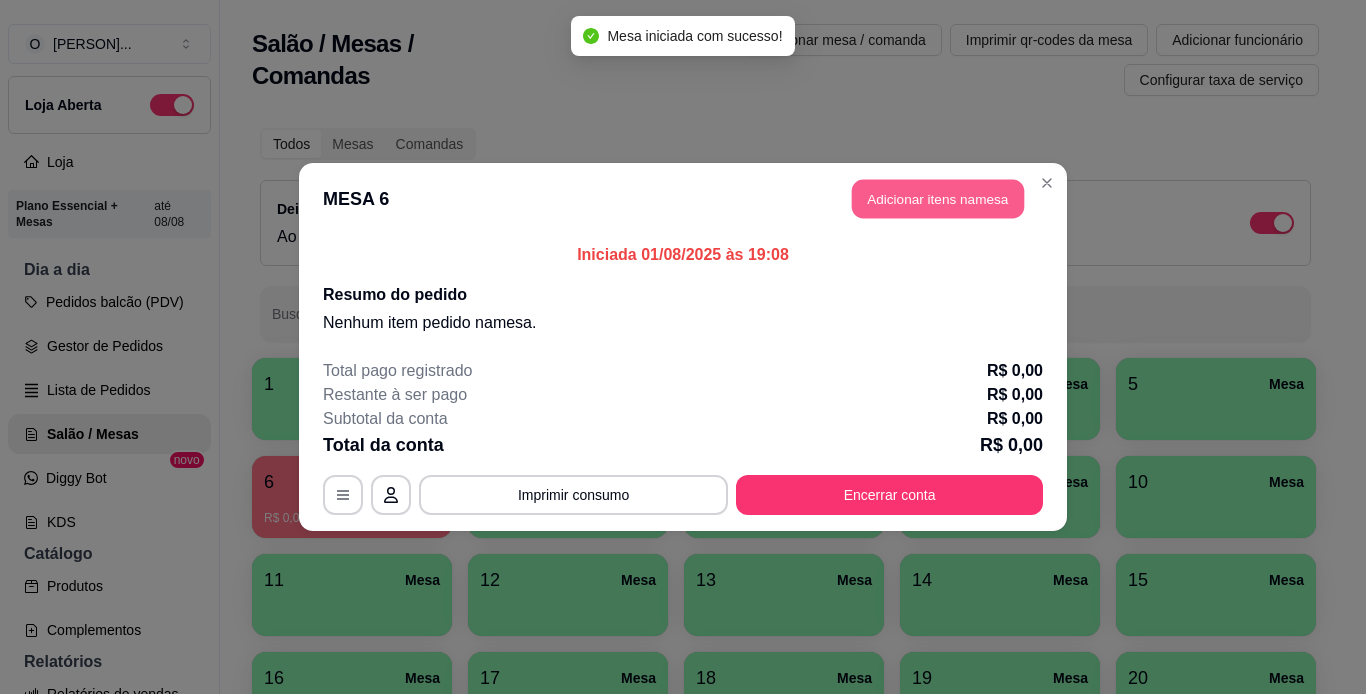 click on "Adicionar itens na  mesa" at bounding box center [938, 199] 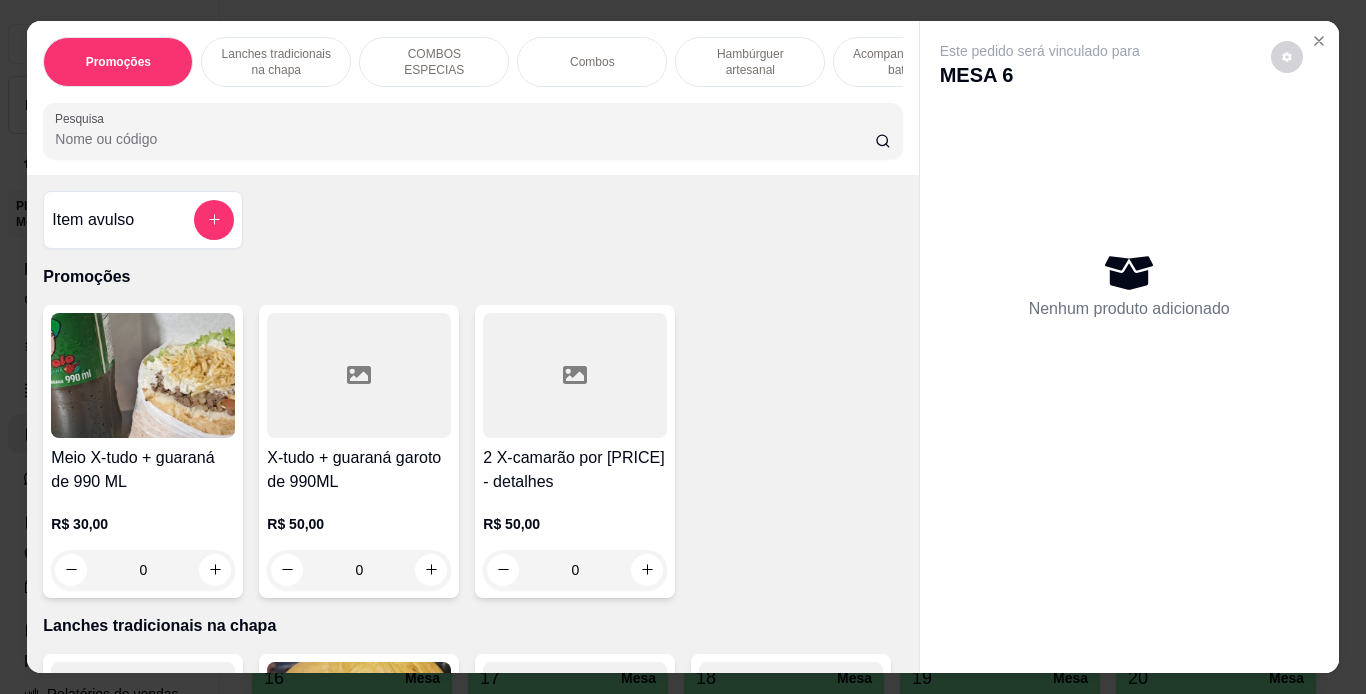 click on "Combos" at bounding box center [592, 62] 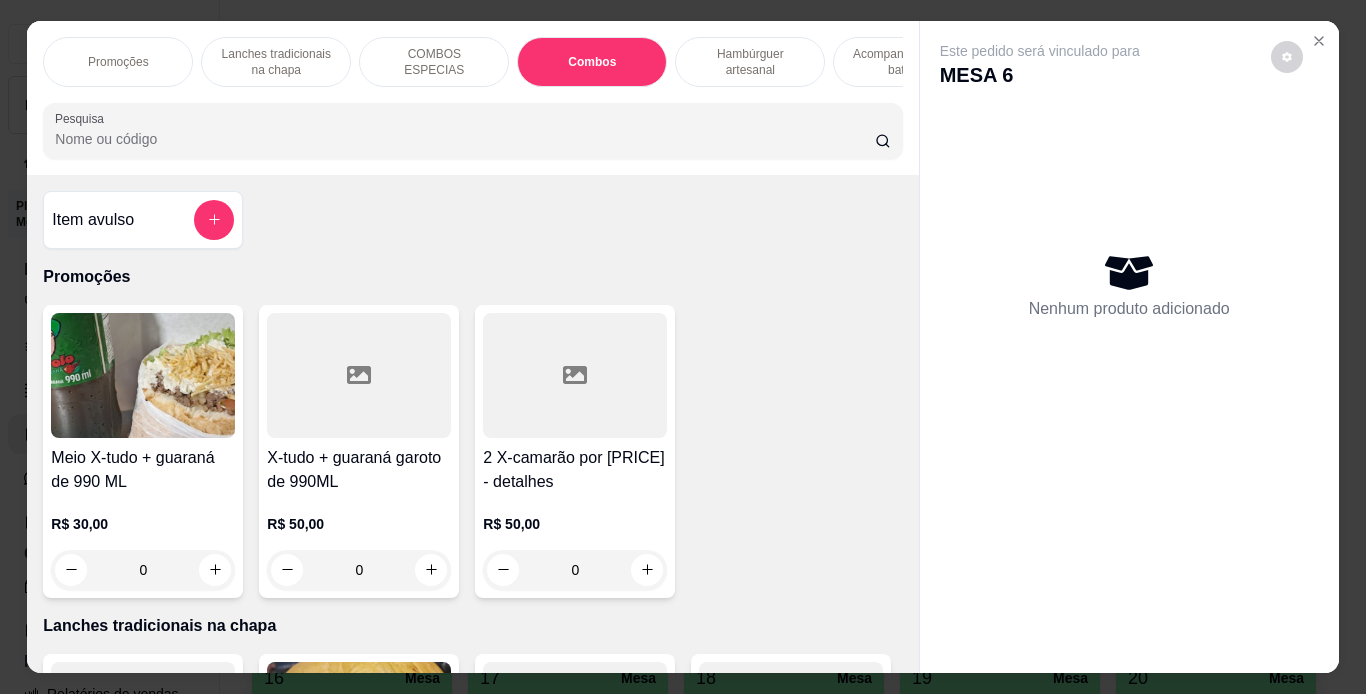 scroll, scrollTop: 2799, scrollLeft: 0, axis: vertical 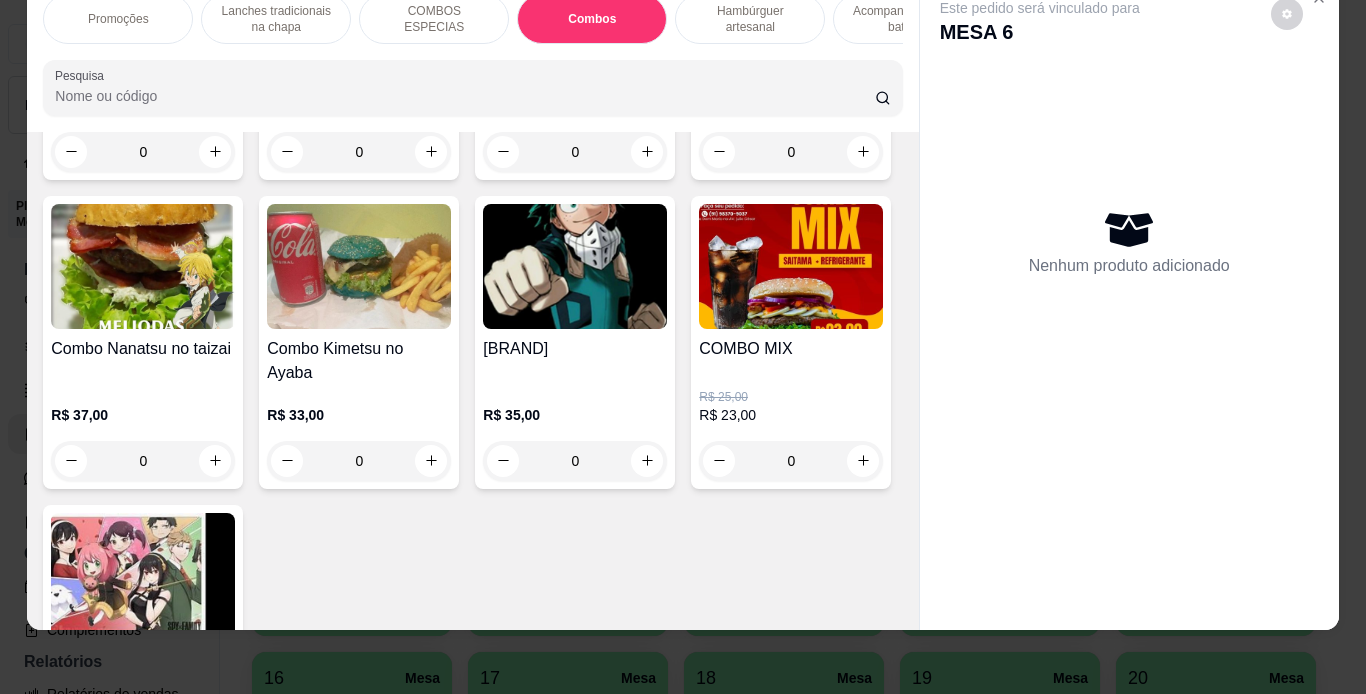 click on "R$ 51,00 0" at bounding box center (359, 124) 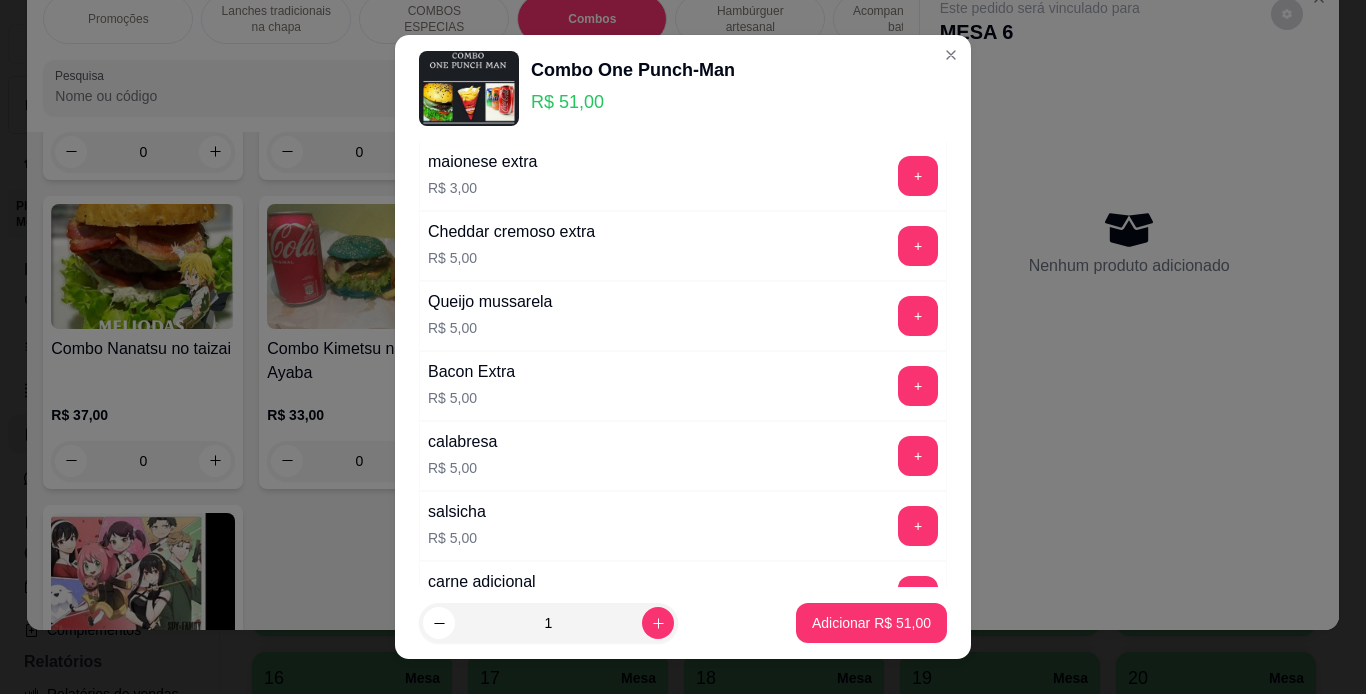 scroll, scrollTop: 408, scrollLeft: 0, axis: vertical 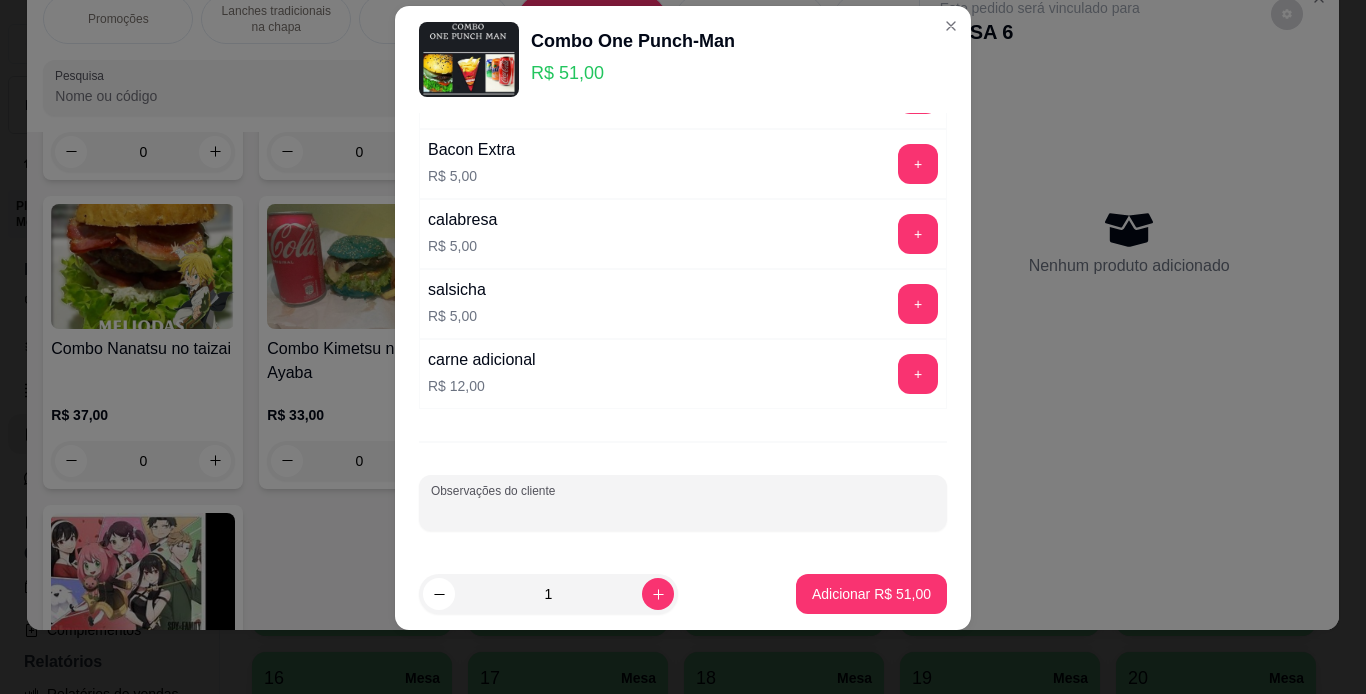 click on "Observações do cliente" at bounding box center [683, 511] 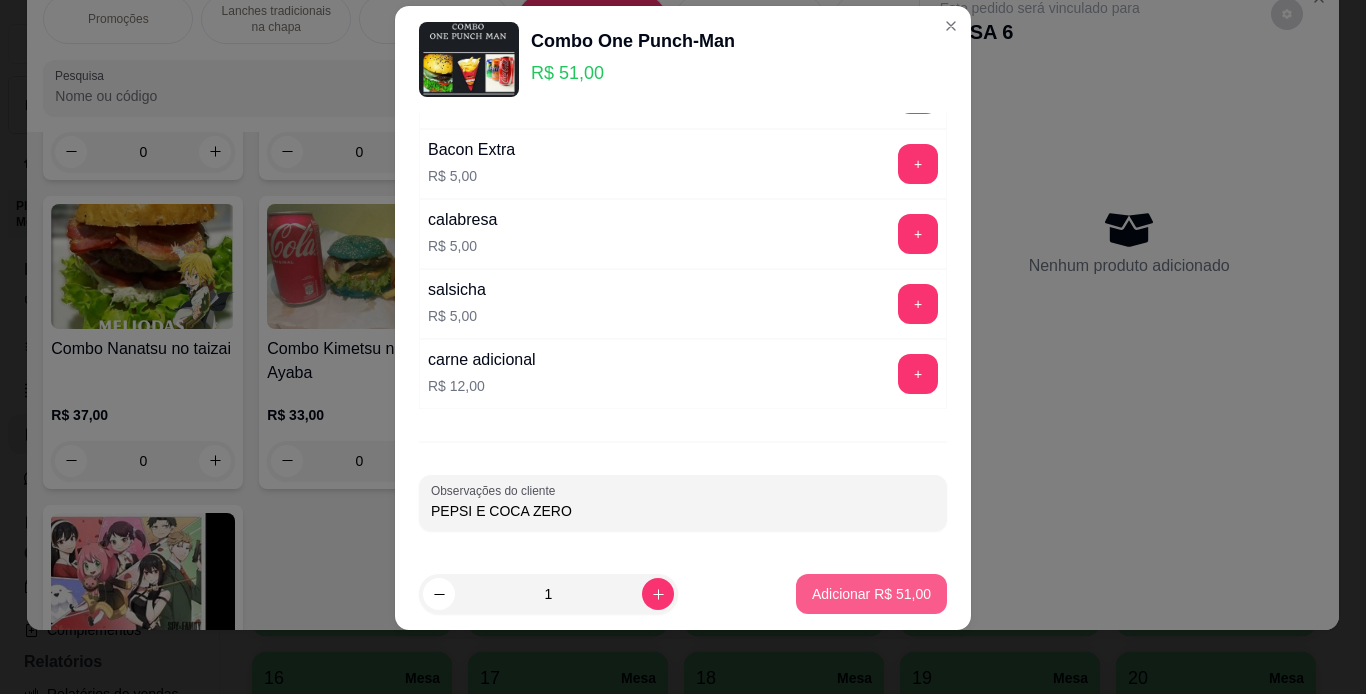 type on "PEPSI E COCA ZERO" 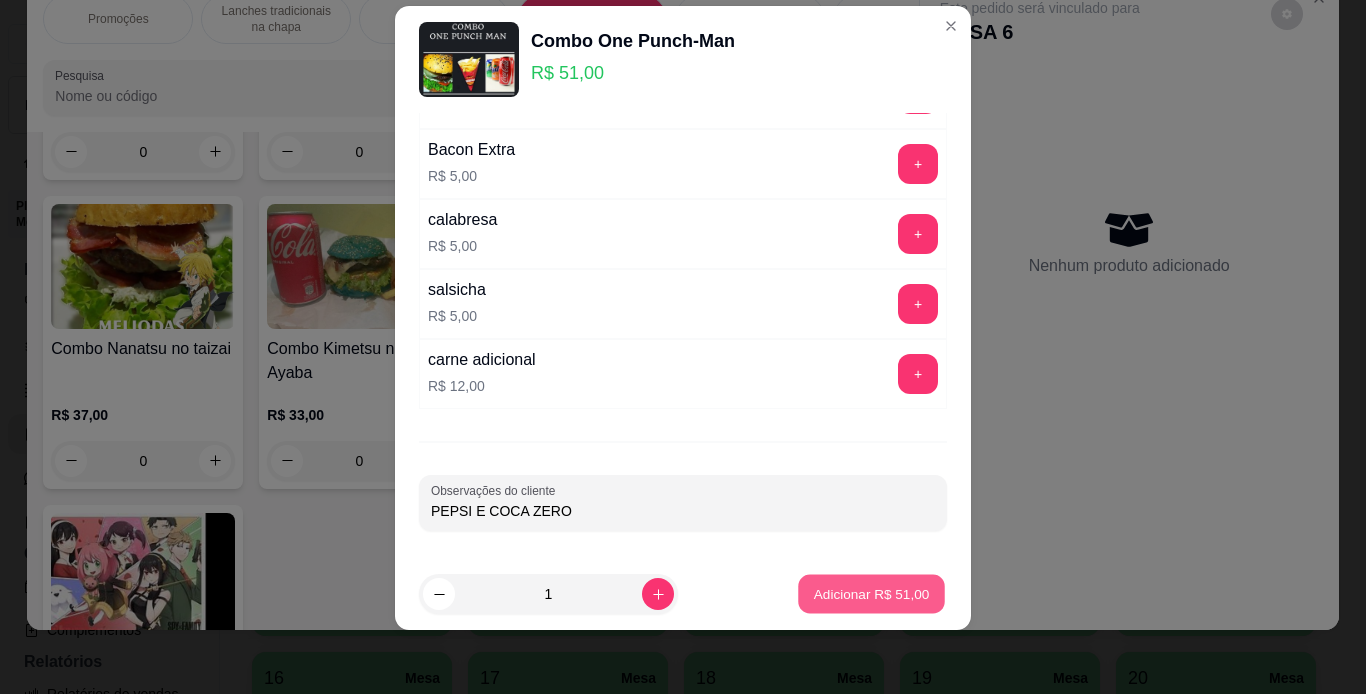 click on "Adicionar   R$ 51,00" at bounding box center (871, 594) 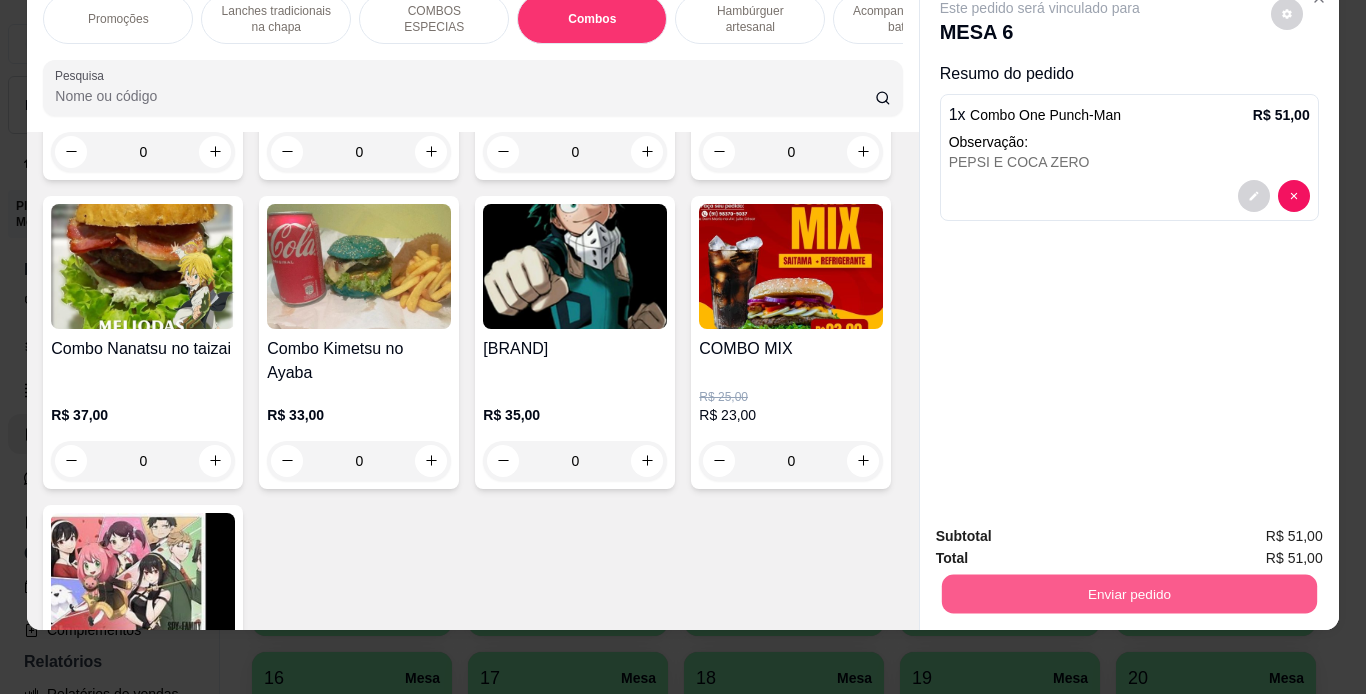 click on "Enviar pedido" at bounding box center [1128, 594] 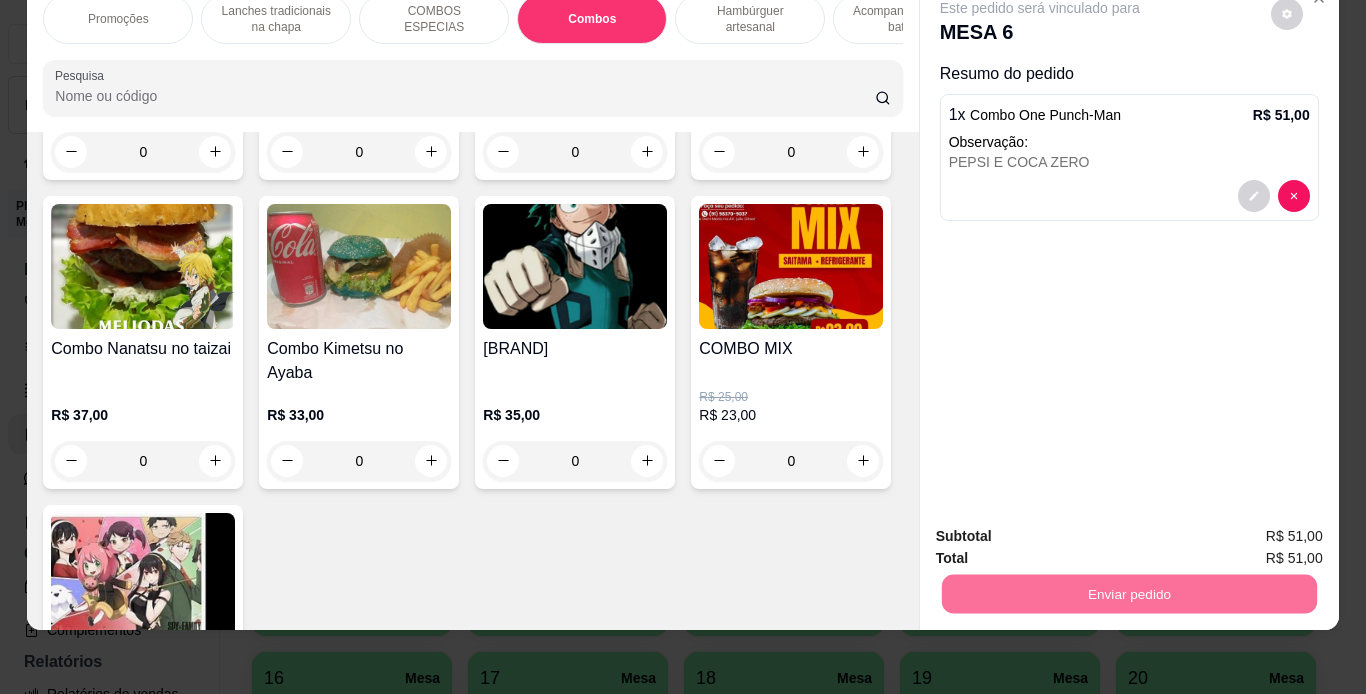 click on "Não registrar e enviar pedido" at bounding box center (1063, 529) 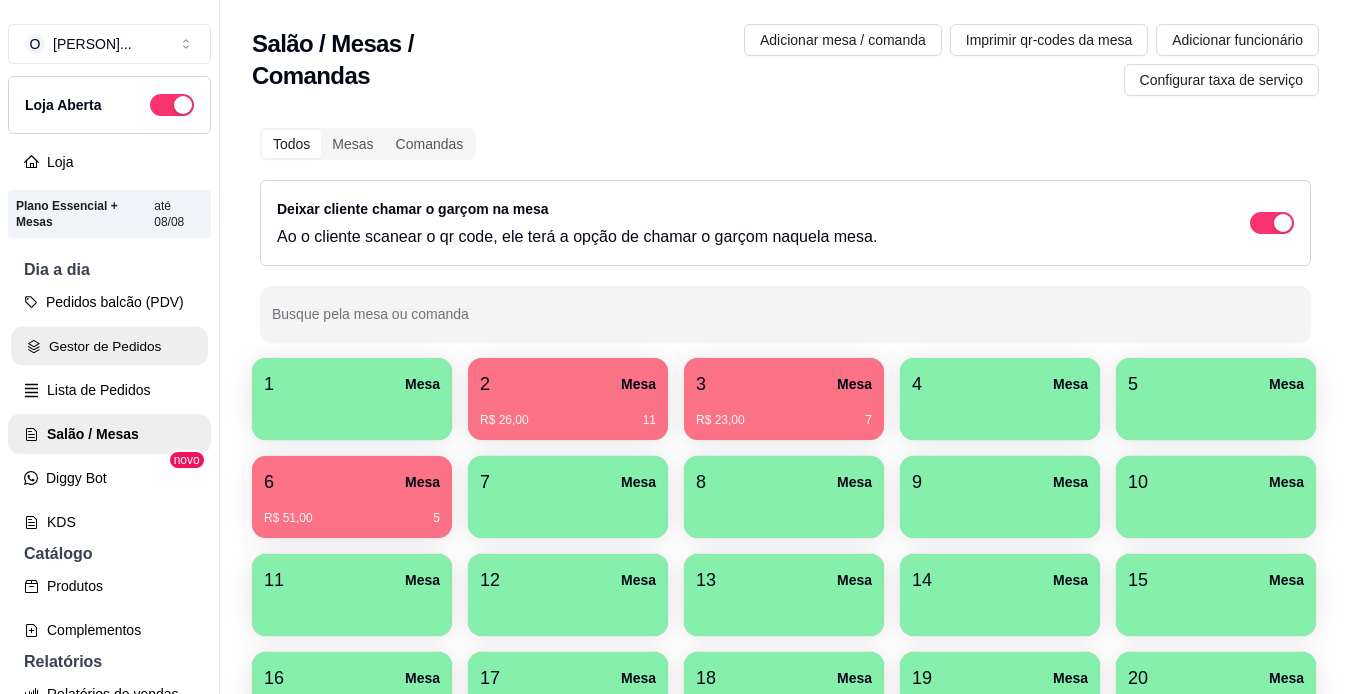 click on "Gestor de Pedidos" at bounding box center [109, 346] 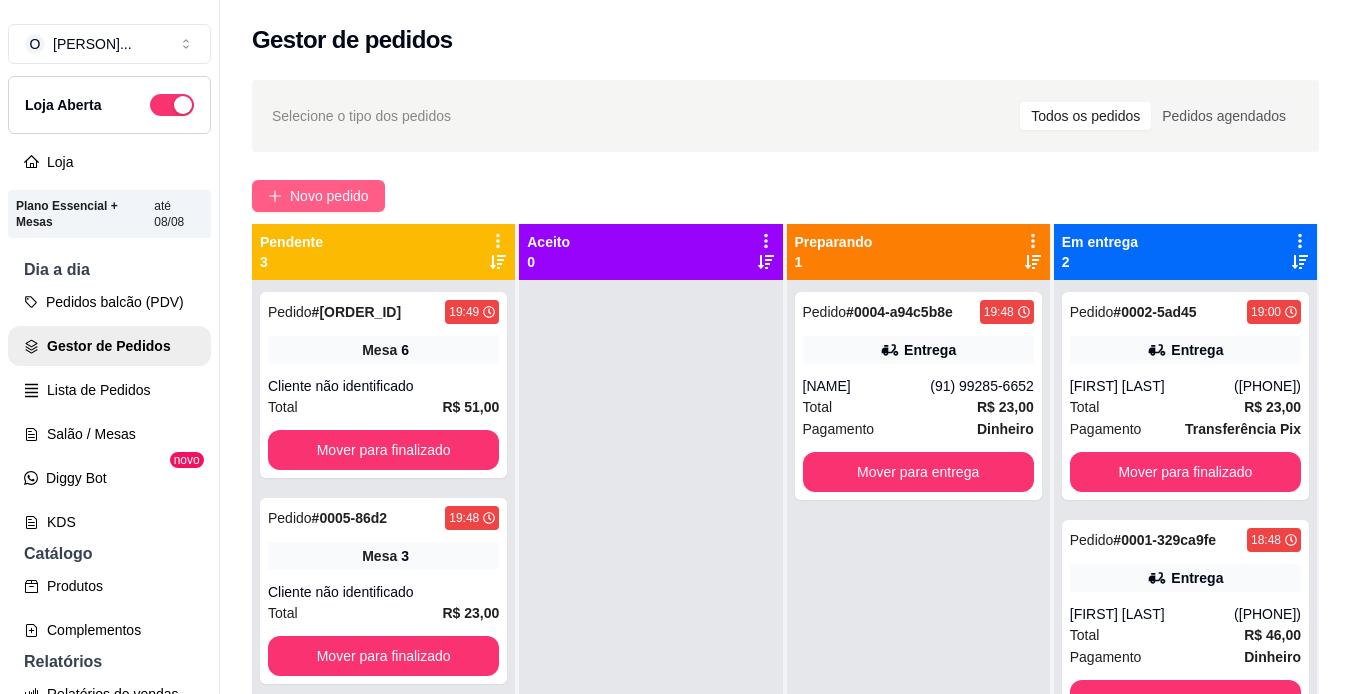 click on "Novo pedido" at bounding box center [329, 196] 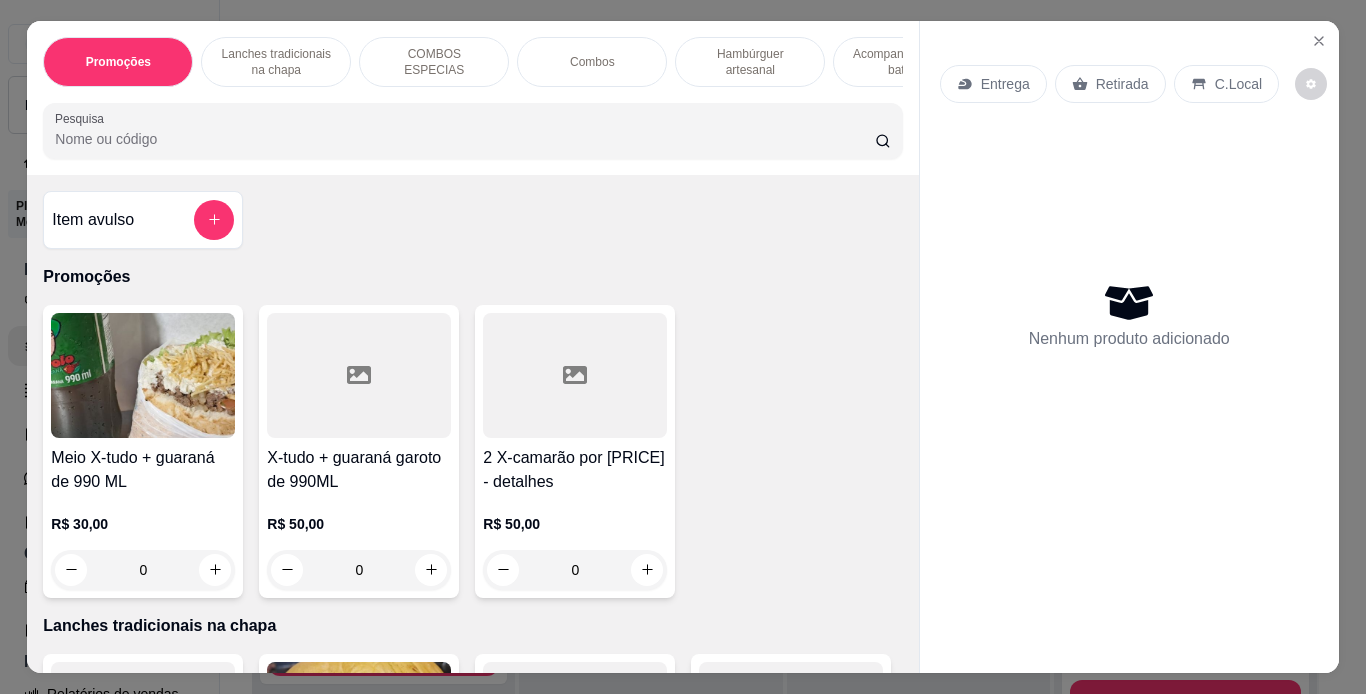 click on "Hambúrguer artesanal" at bounding box center (750, 62) 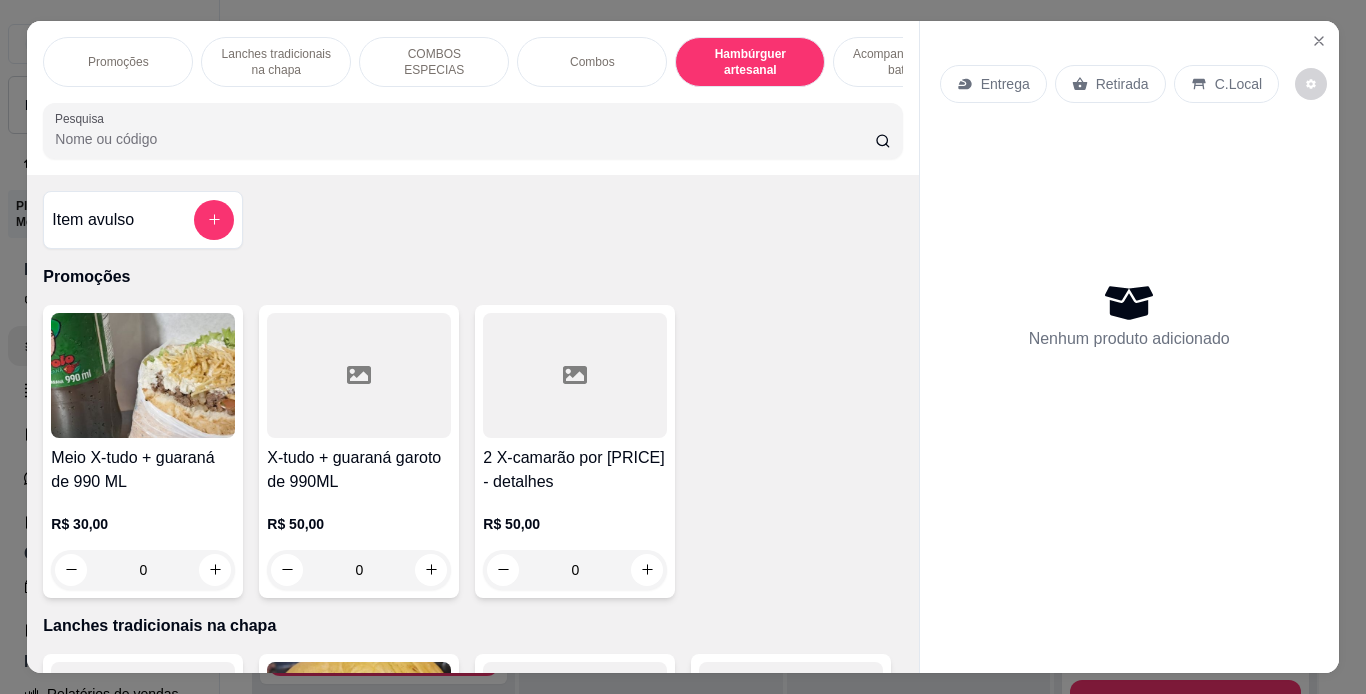 scroll, scrollTop: 3710, scrollLeft: 0, axis: vertical 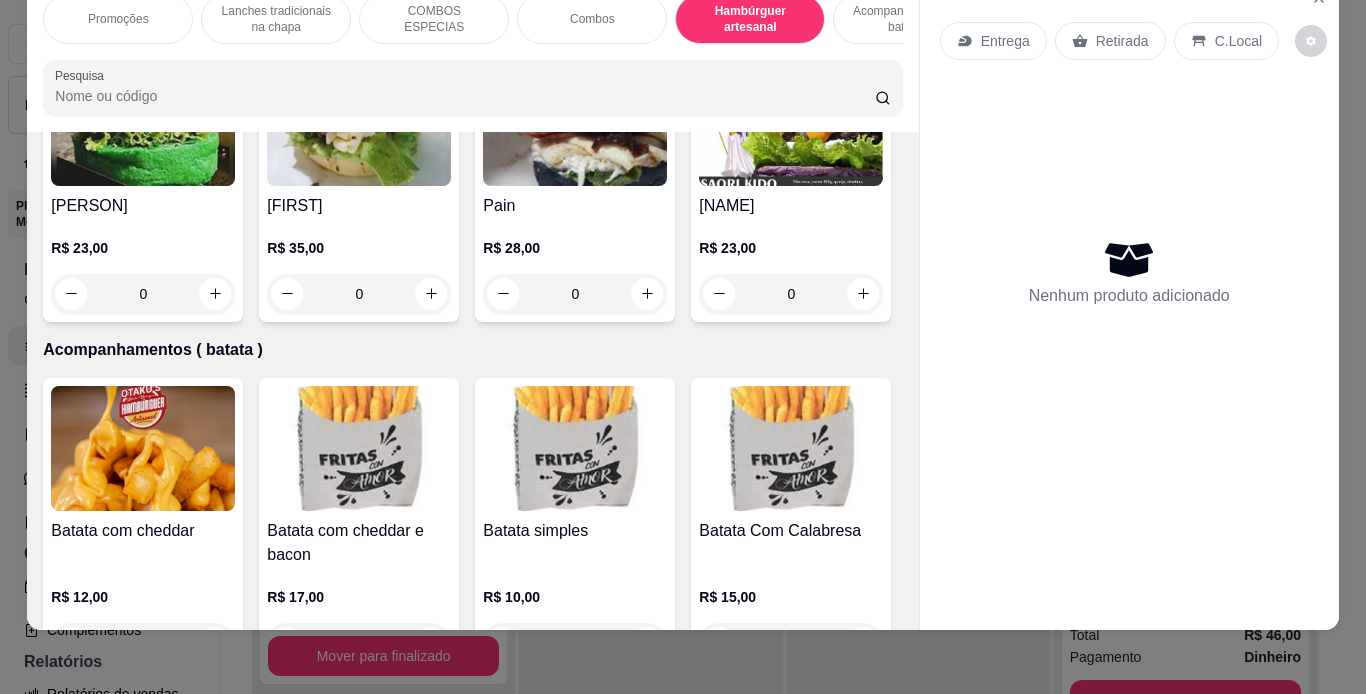 click at bounding box center [575, -162] 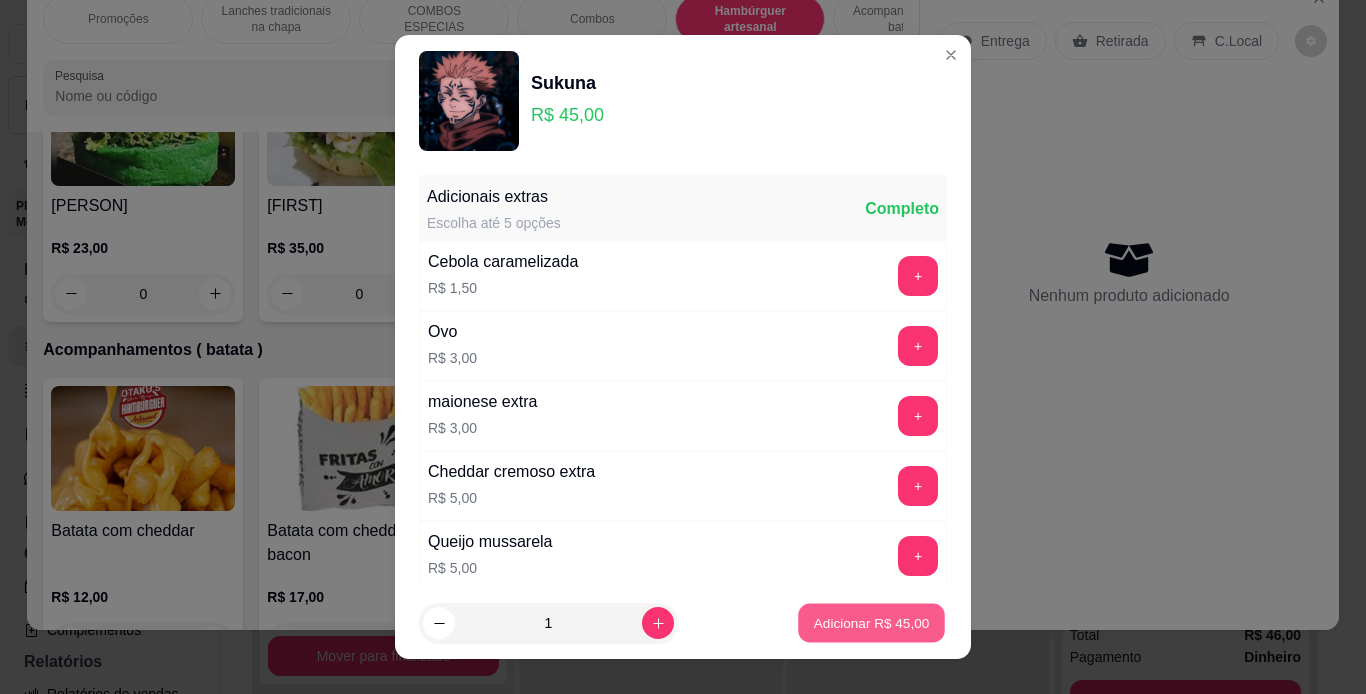 click on "Adicionar   R$ 45,00" at bounding box center [872, 623] 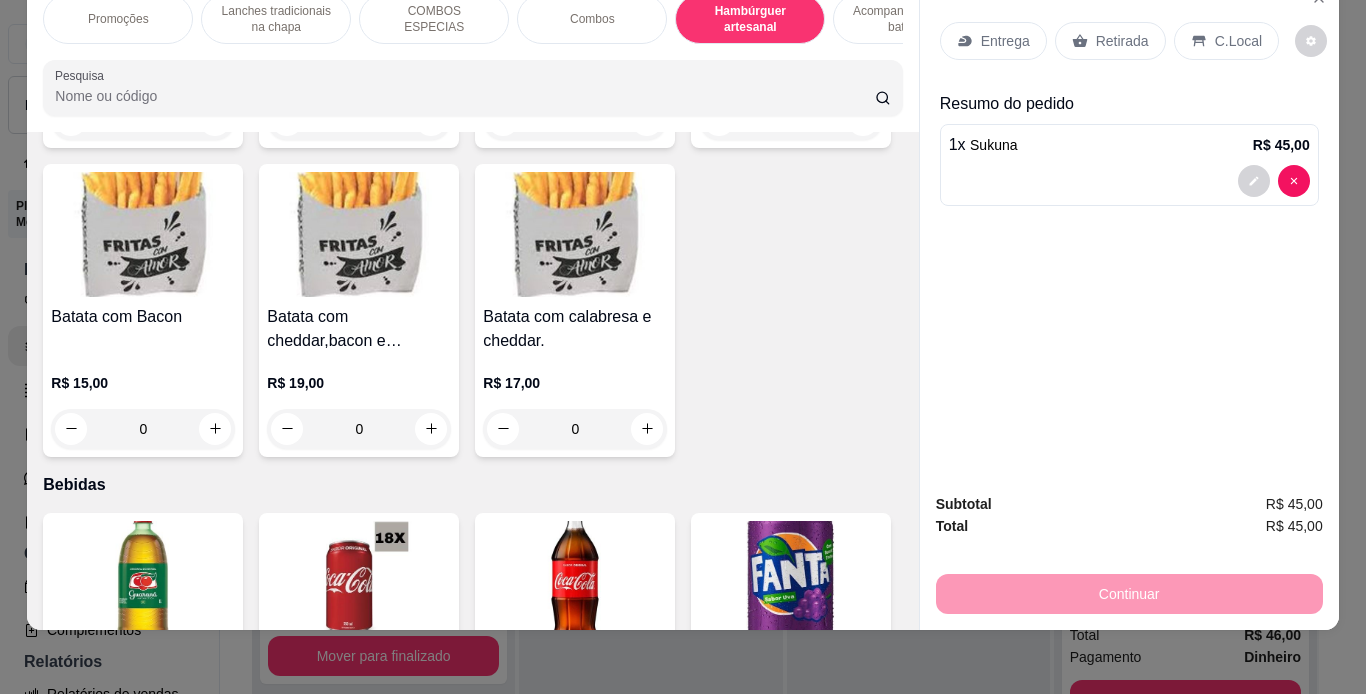 scroll, scrollTop: 4671, scrollLeft: 0, axis: vertical 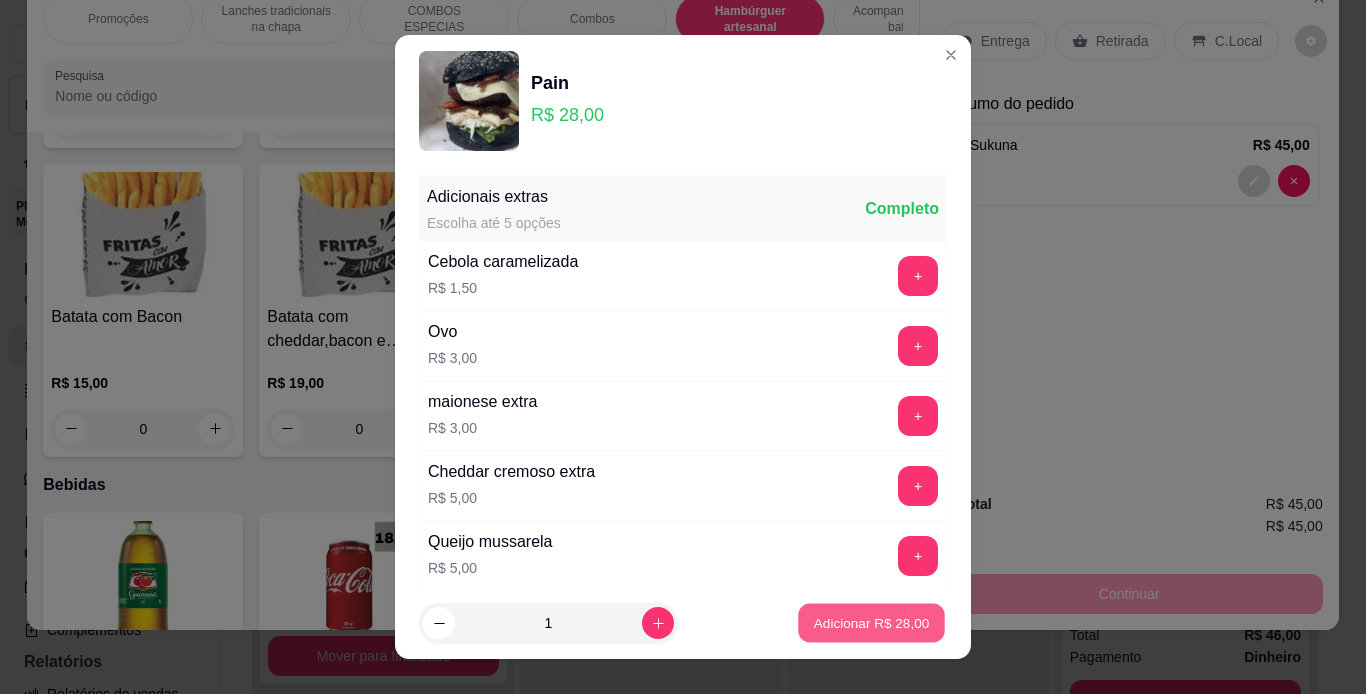 click on "Adicionar   R$ 28,00" at bounding box center [871, 623] 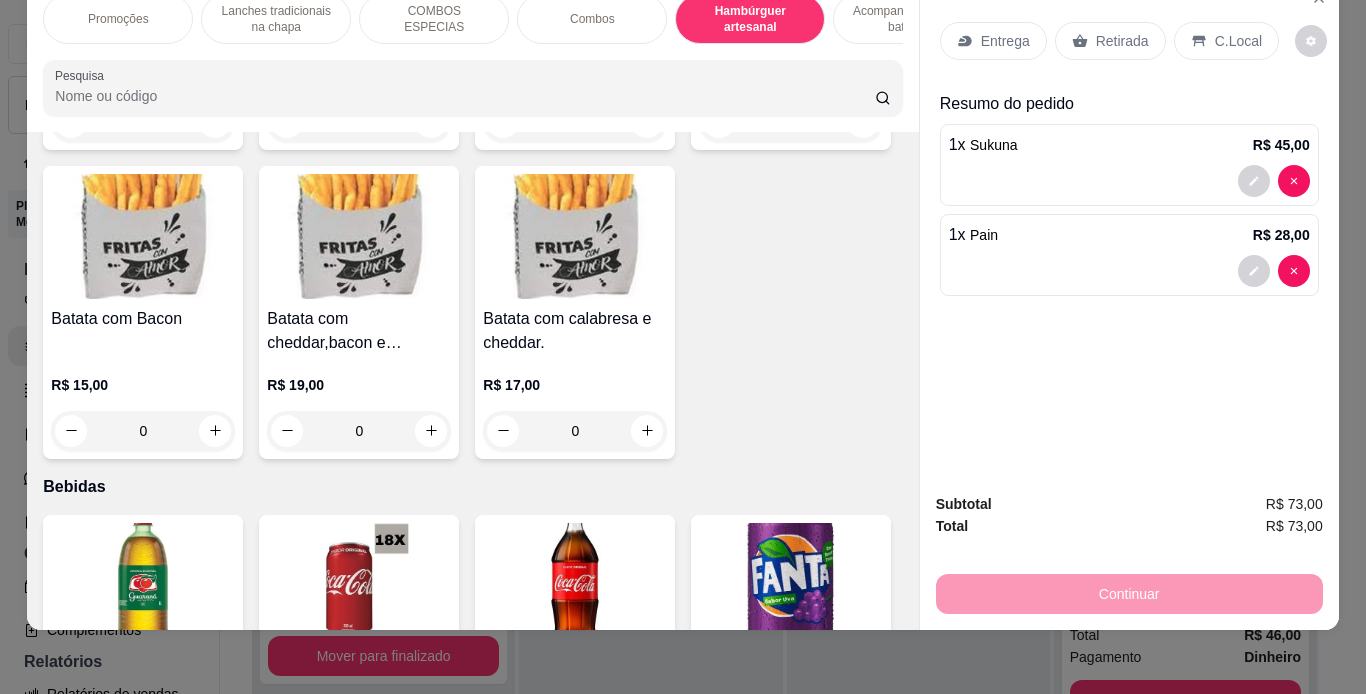 click on "Retirada" at bounding box center [1122, 41] 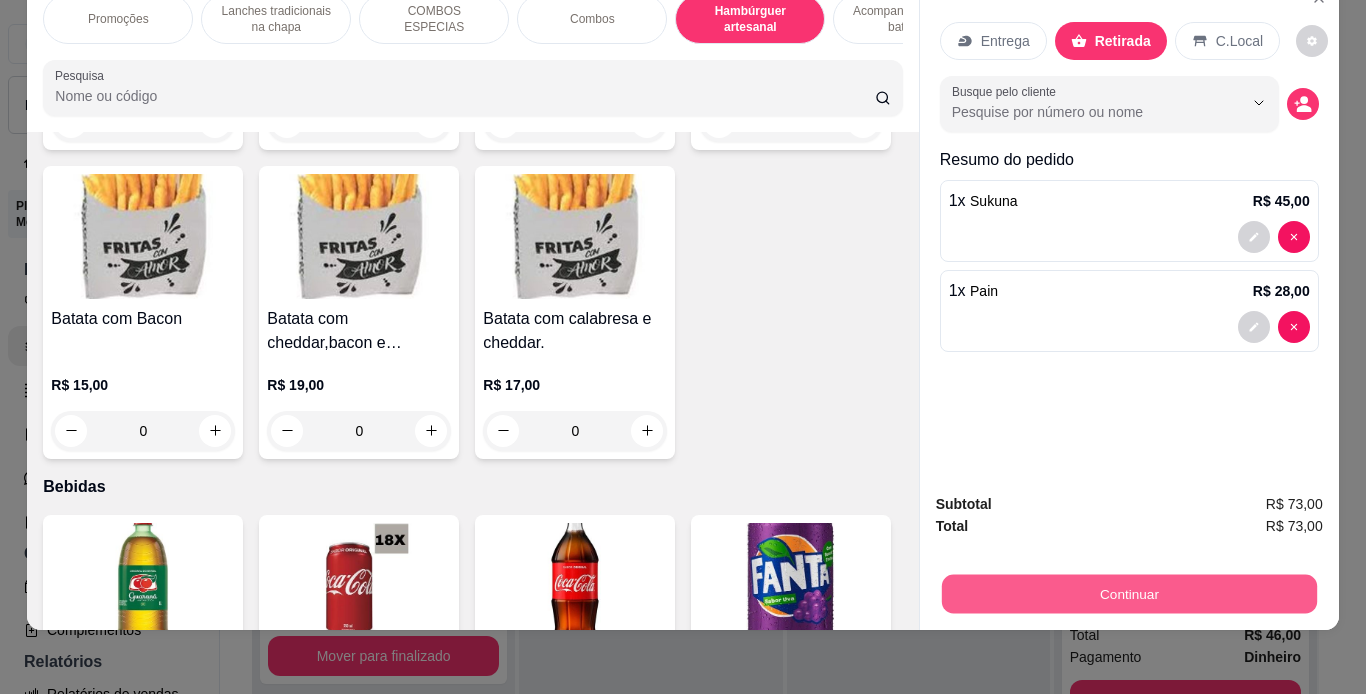 click on "Continuar" at bounding box center [1128, 594] 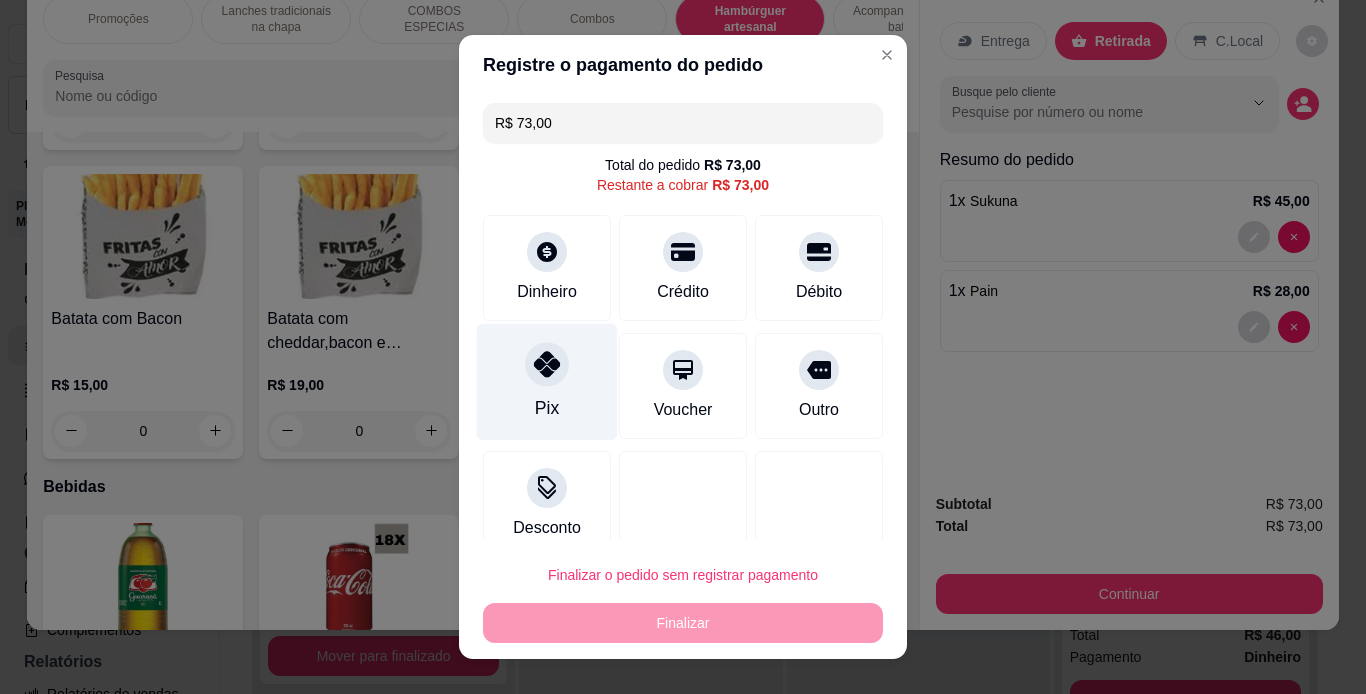 click on "Pix" at bounding box center [547, 381] 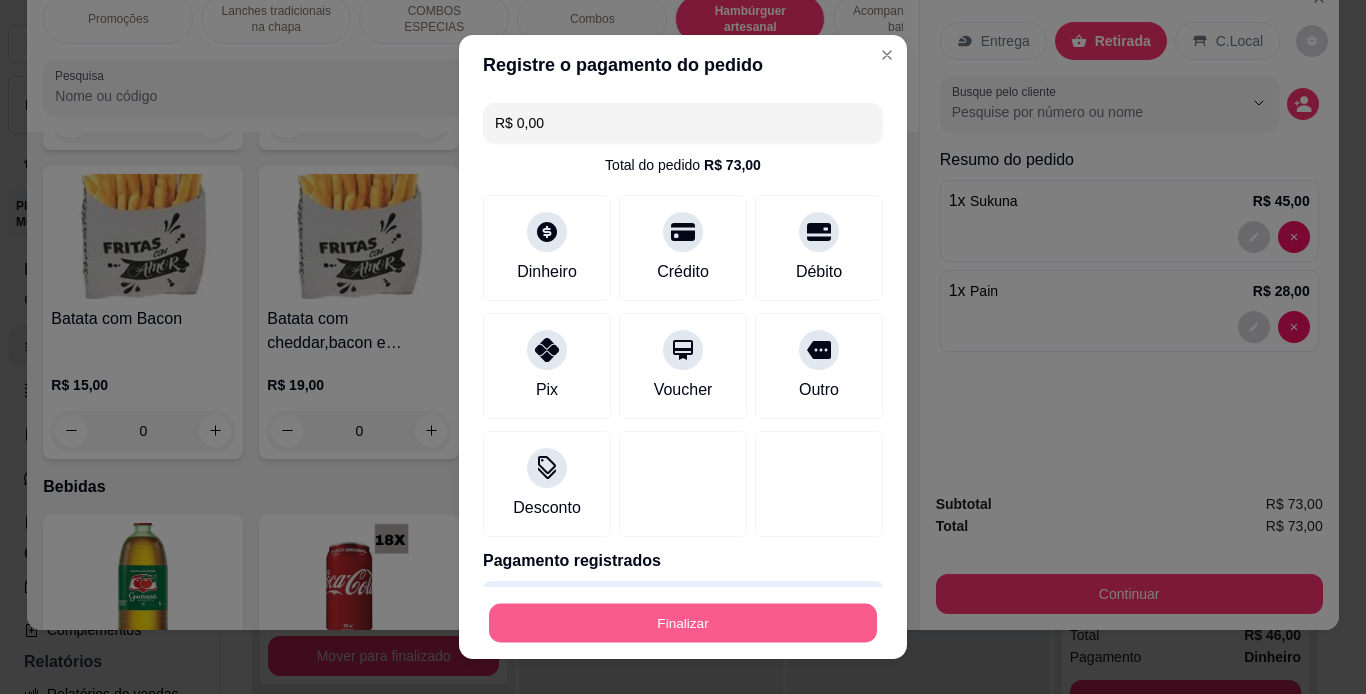 click on "Finalizar" at bounding box center [683, 623] 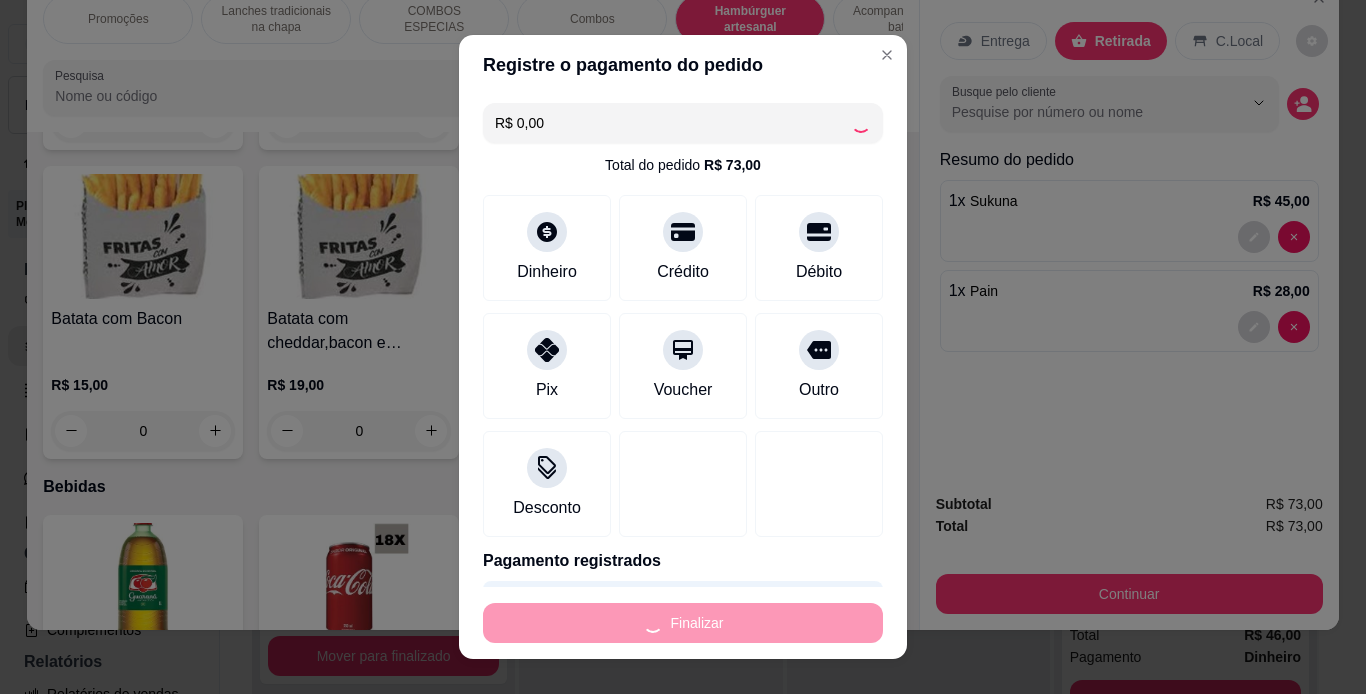type on "0" 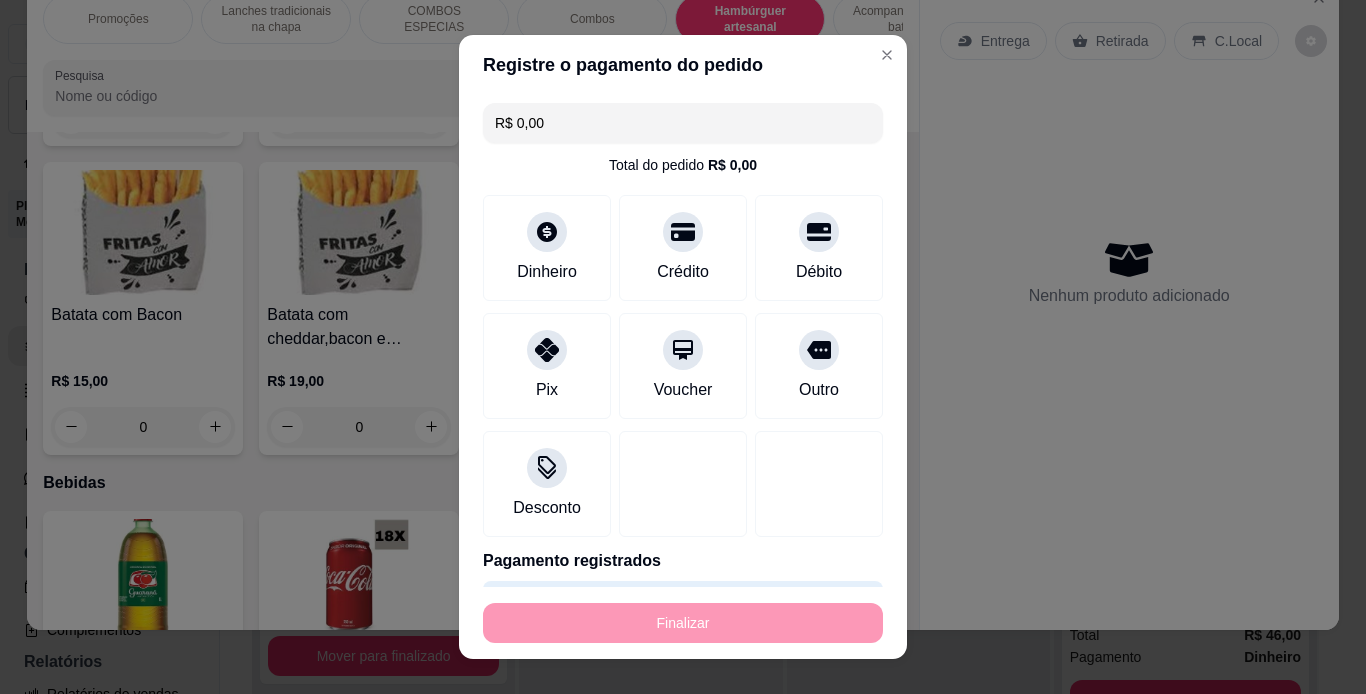 type on "-R$ 73,00" 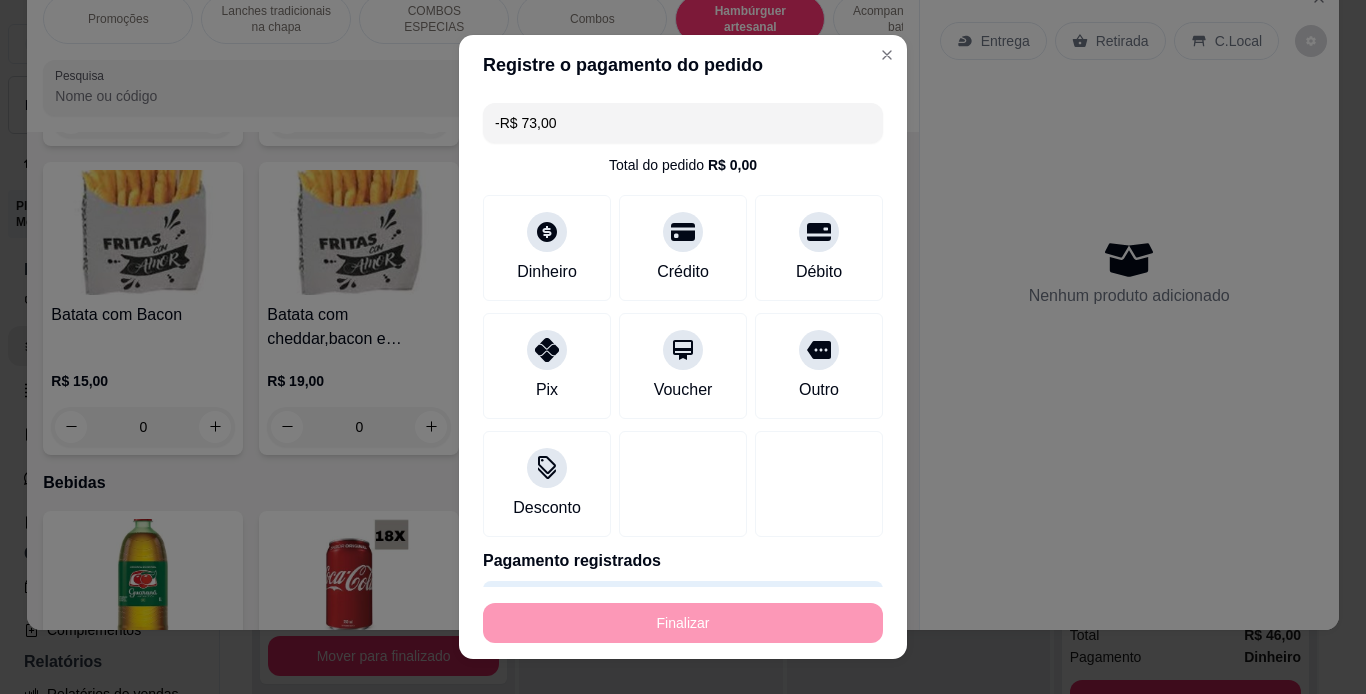 scroll, scrollTop: 4669, scrollLeft: 0, axis: vertical 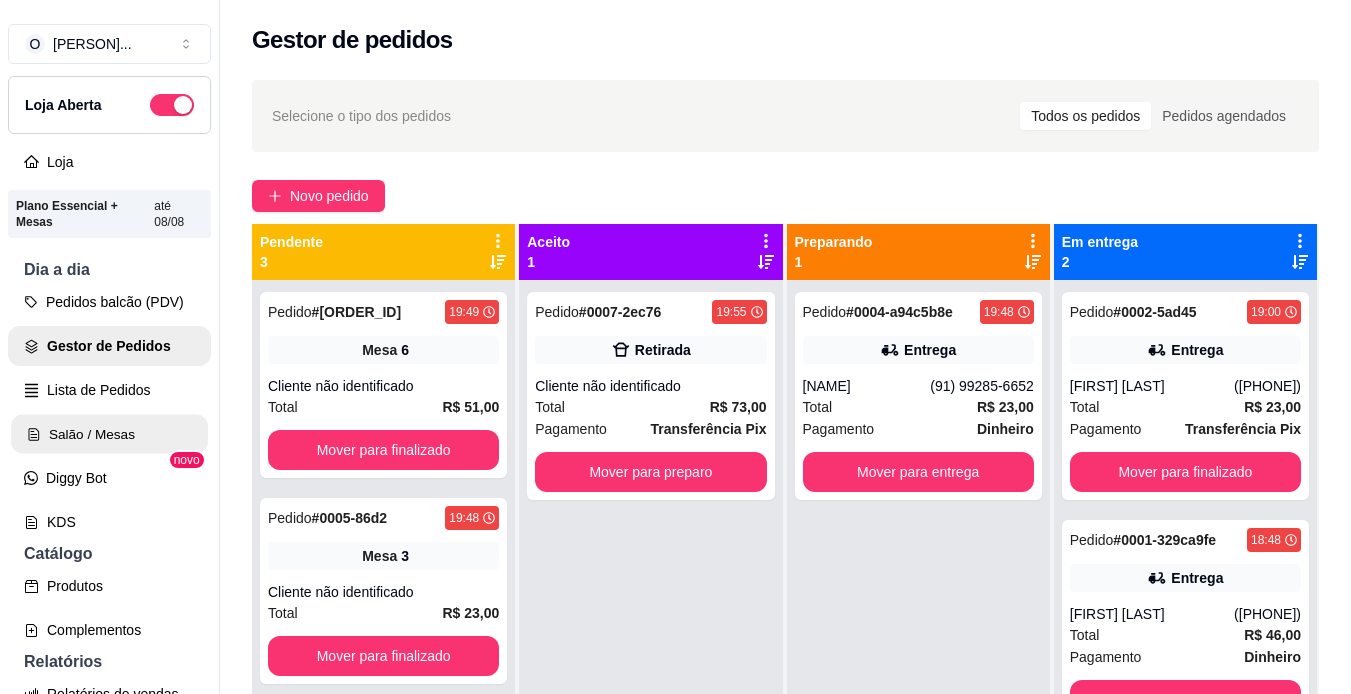 click on "Salão / Mesas" at bounding box center (109, 434) 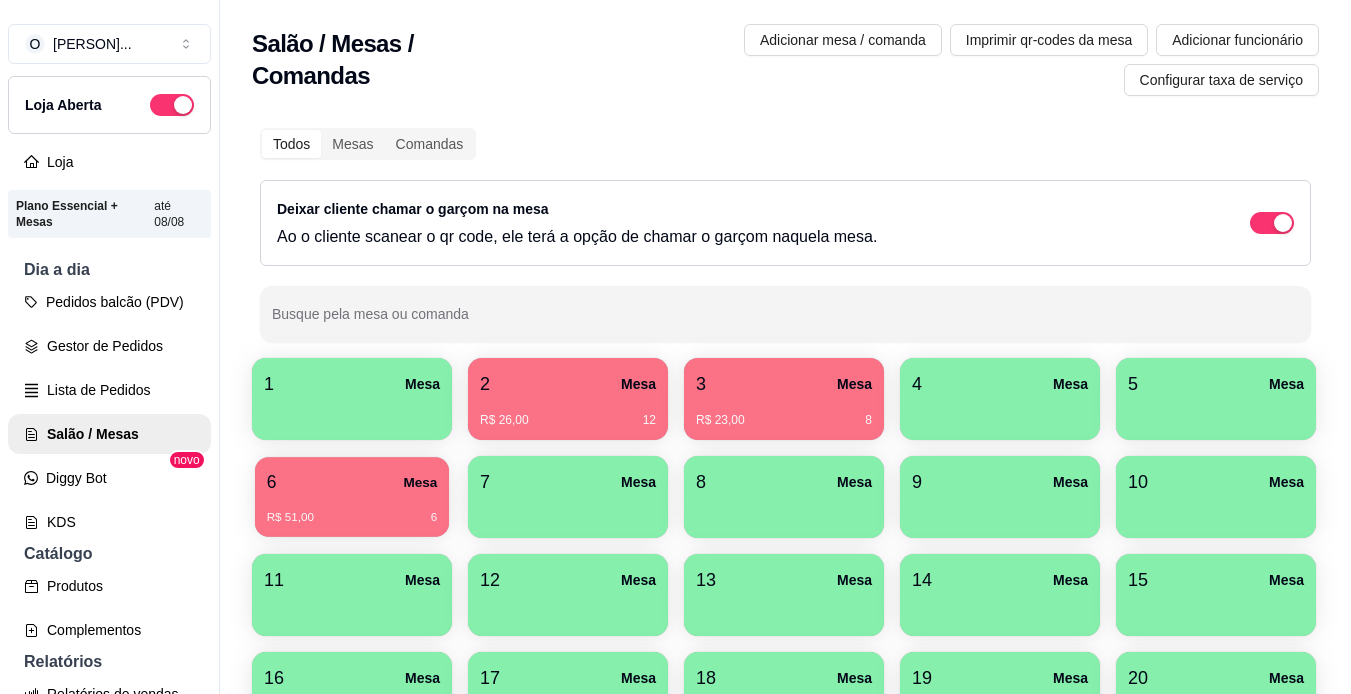 click on "R$ 51,00 6" at bounding box center (352, 510) 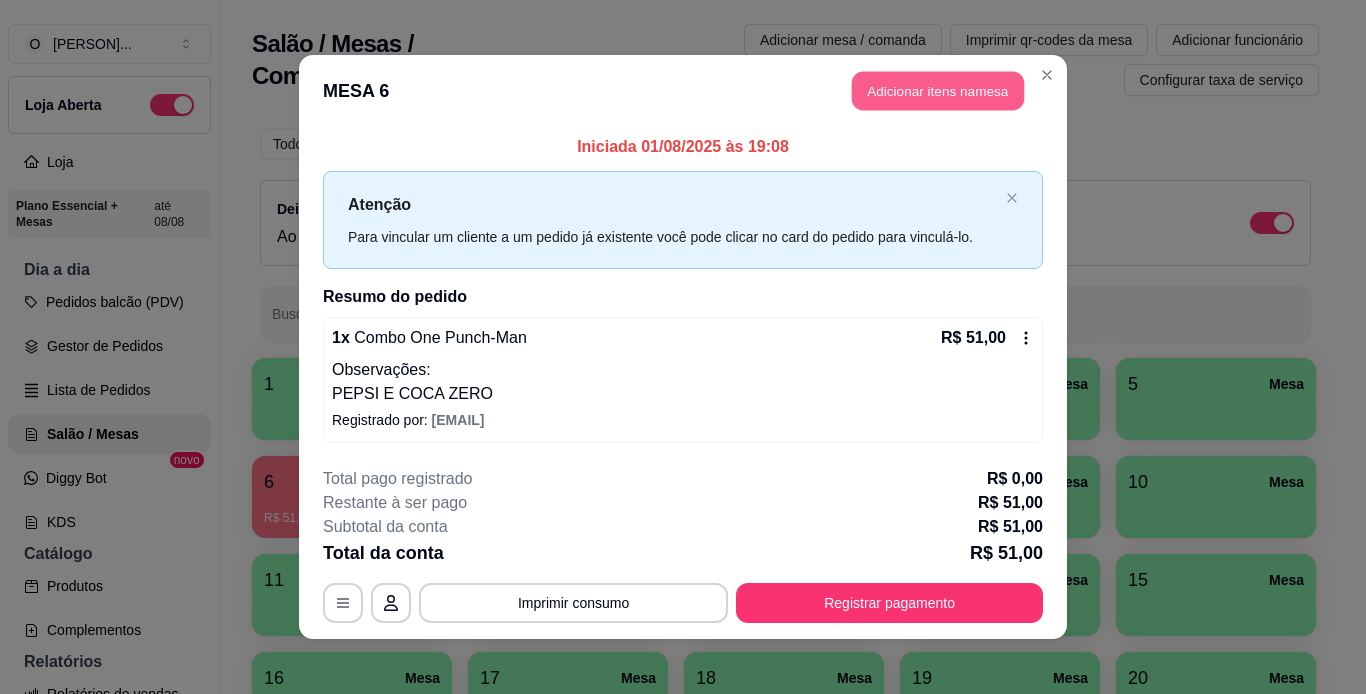 click on "Adicionar itens na  mesa" at bounding box center (938, 91) 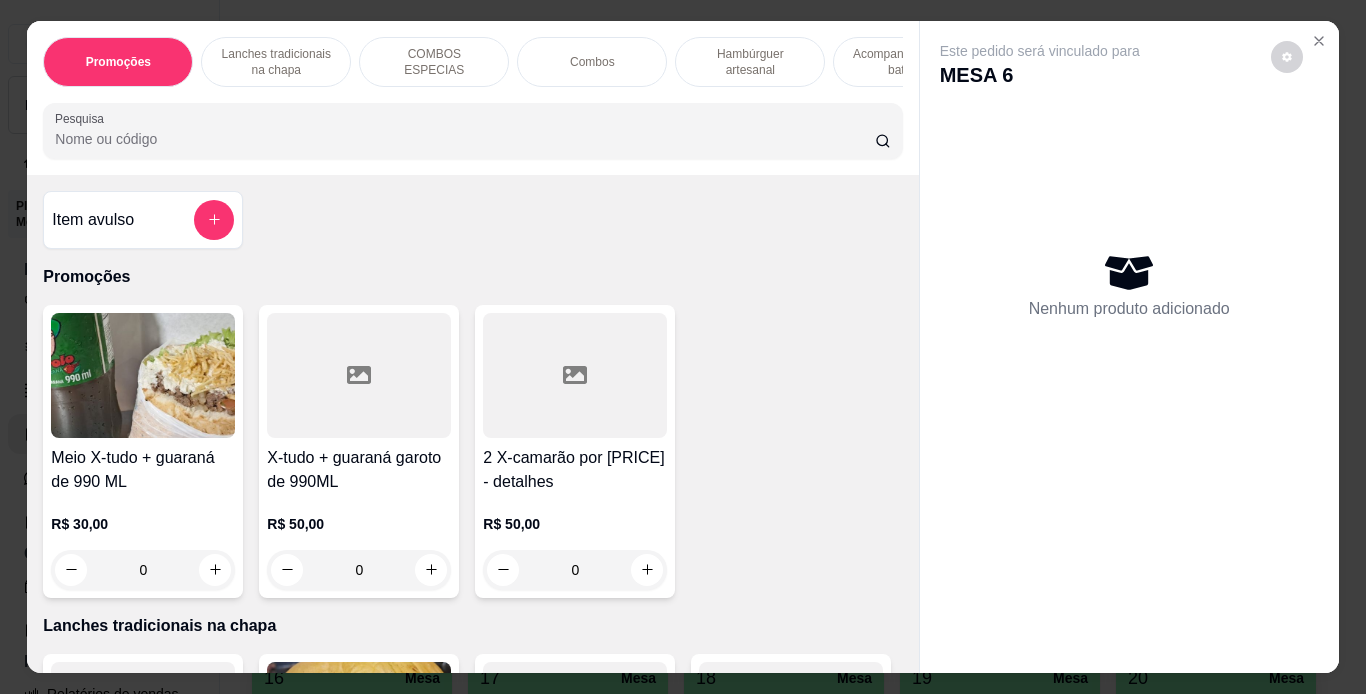 click on "Lanches tradicionais na chapa" at bounding box center [276, 62] 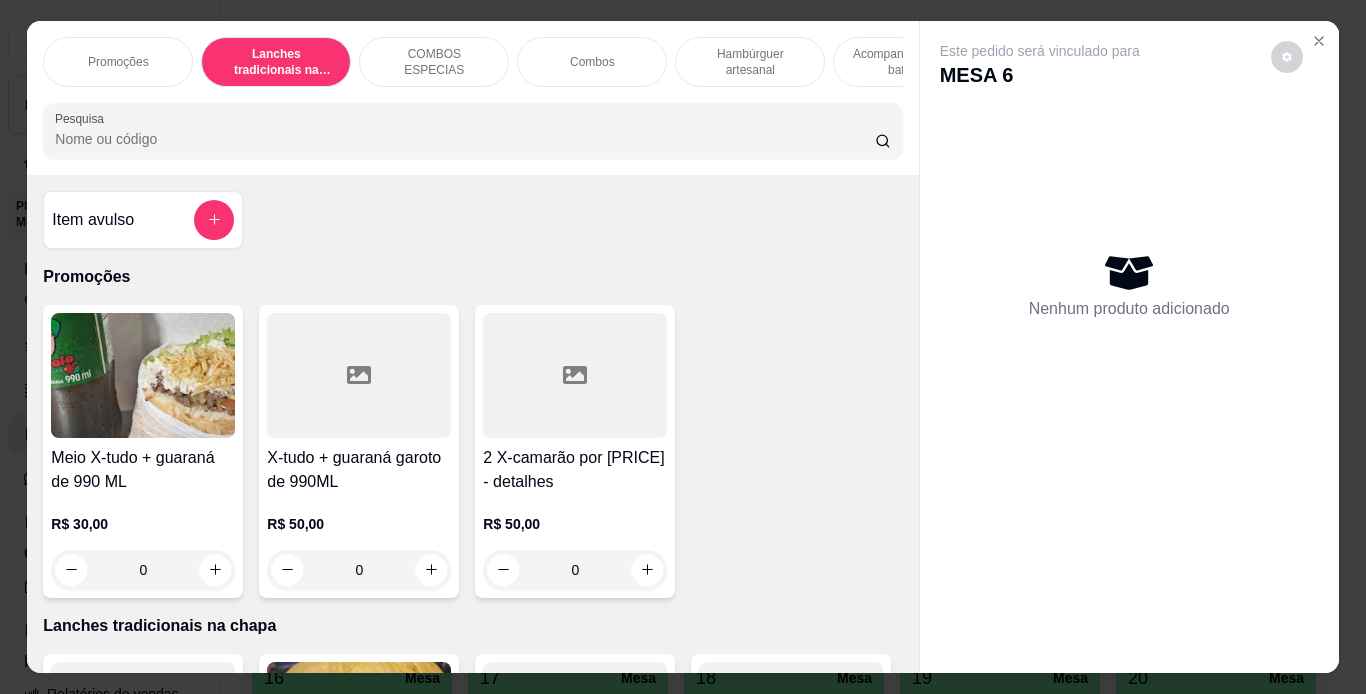 scroll, scrollTop: 439, scrollLeft: 0, axis: vertical 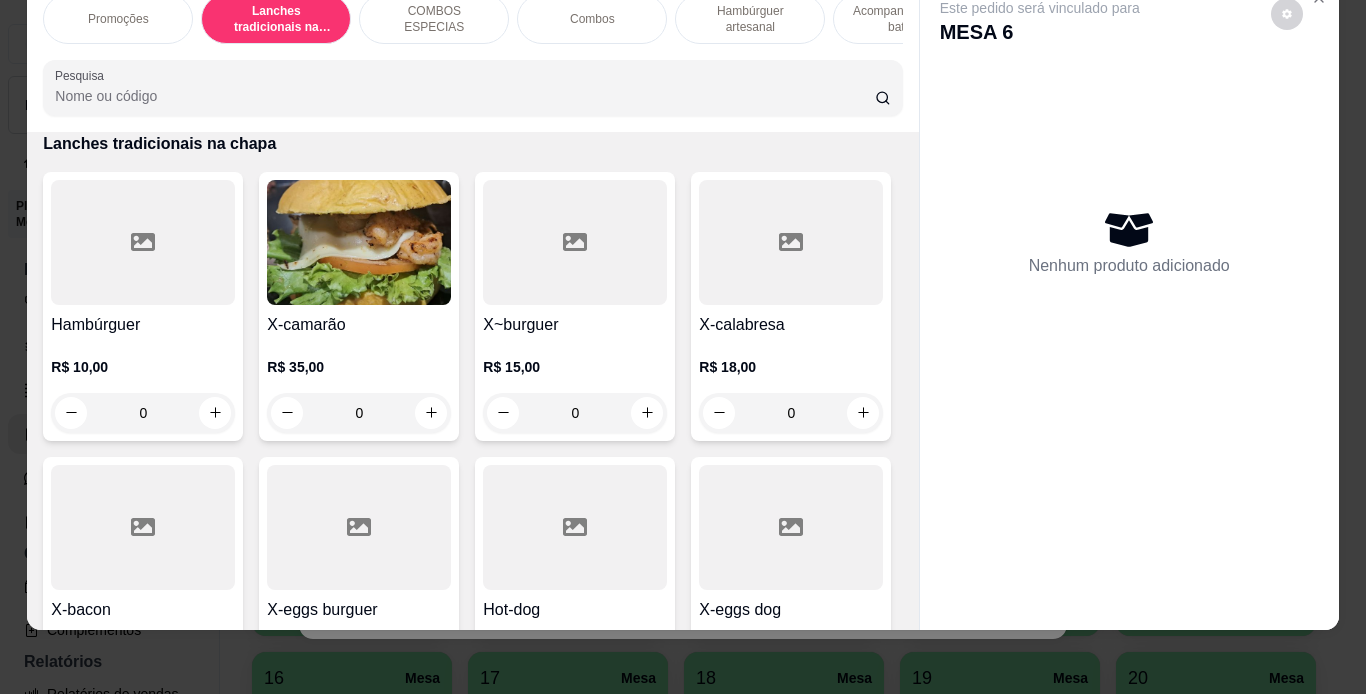 click on "Pesquisa" at bounding box center [465, 96] 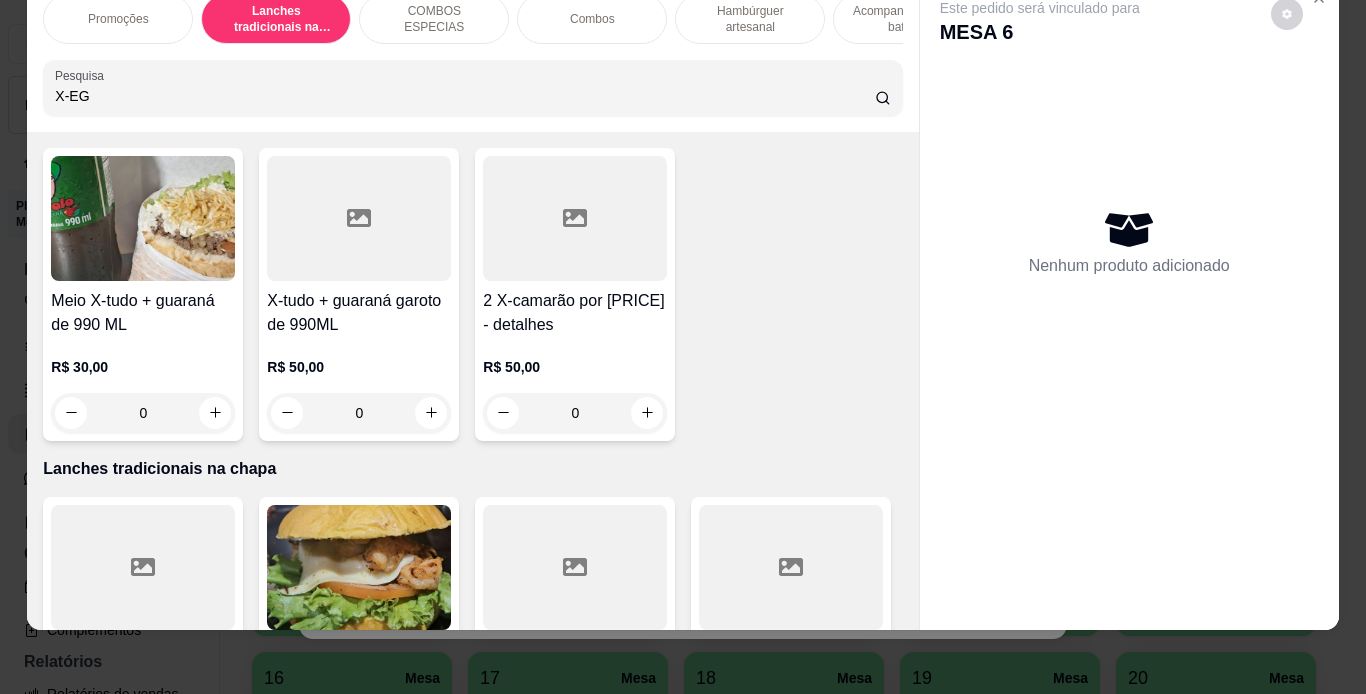 scroll, scrollTop: 1049, scrollLeft: 0, axis: vertical 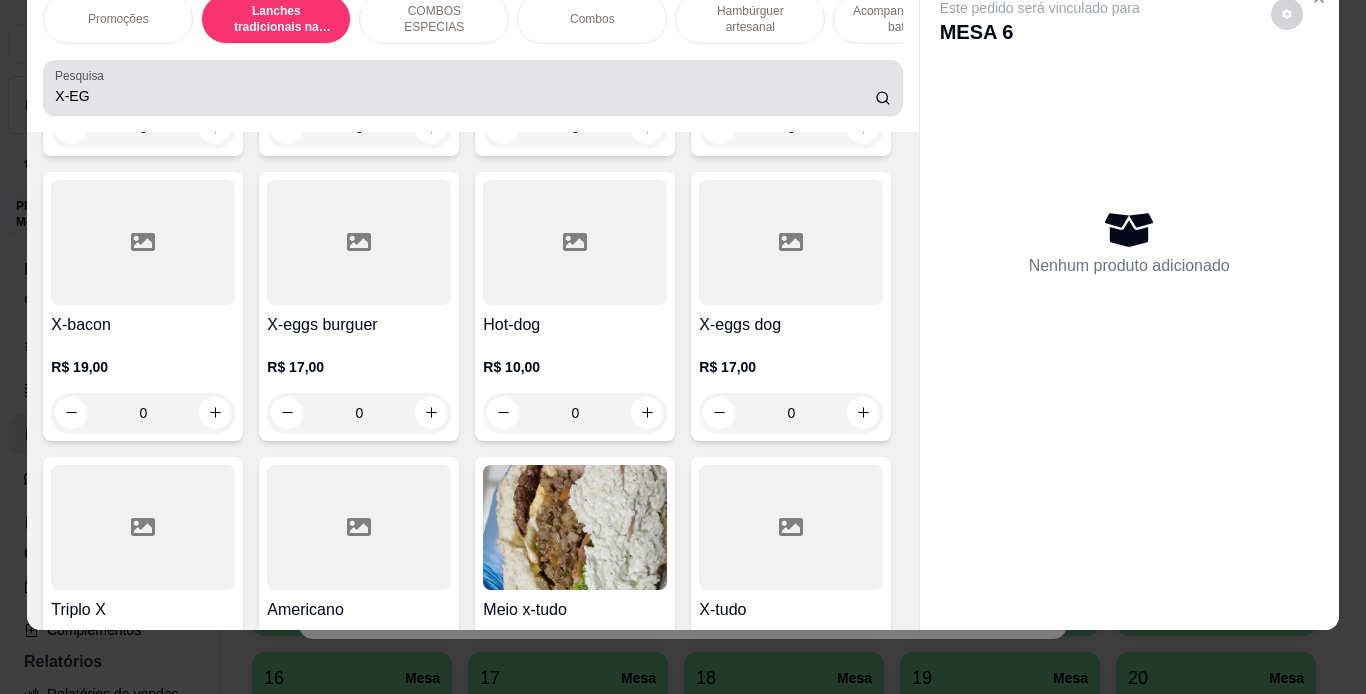 click 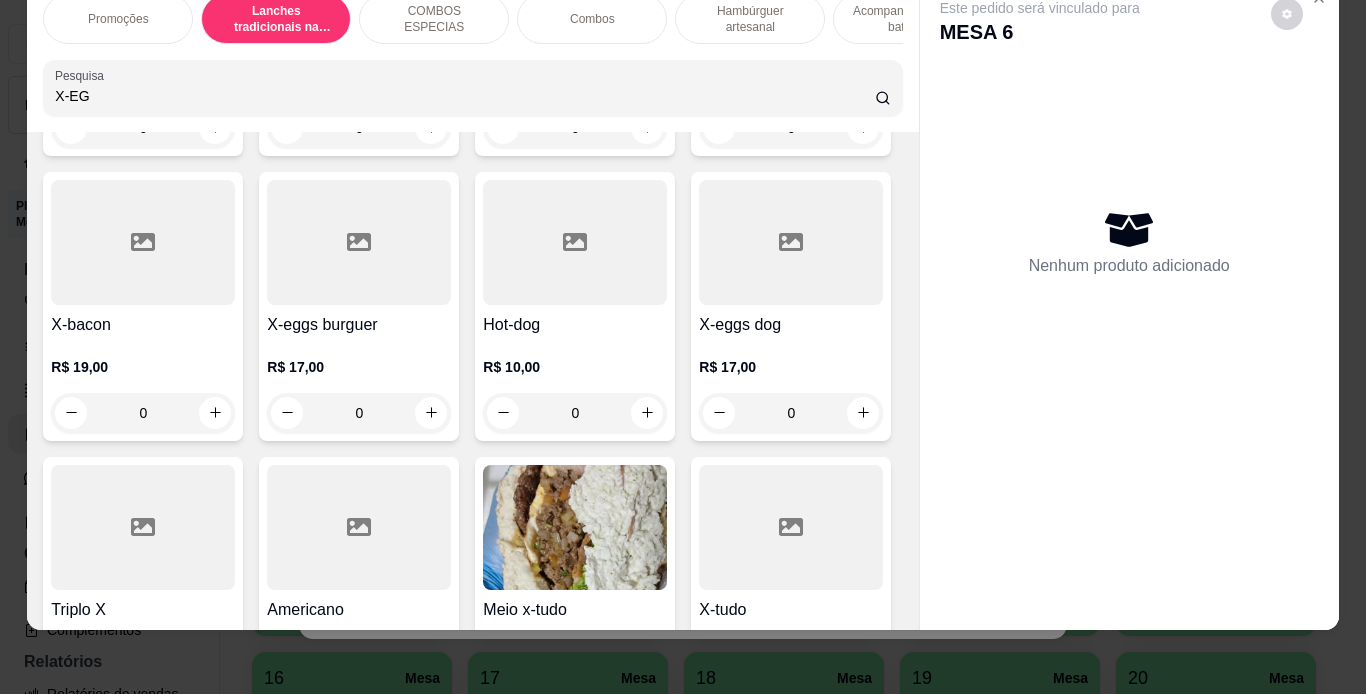click on "X-EG" at bounding box center (465, 96) 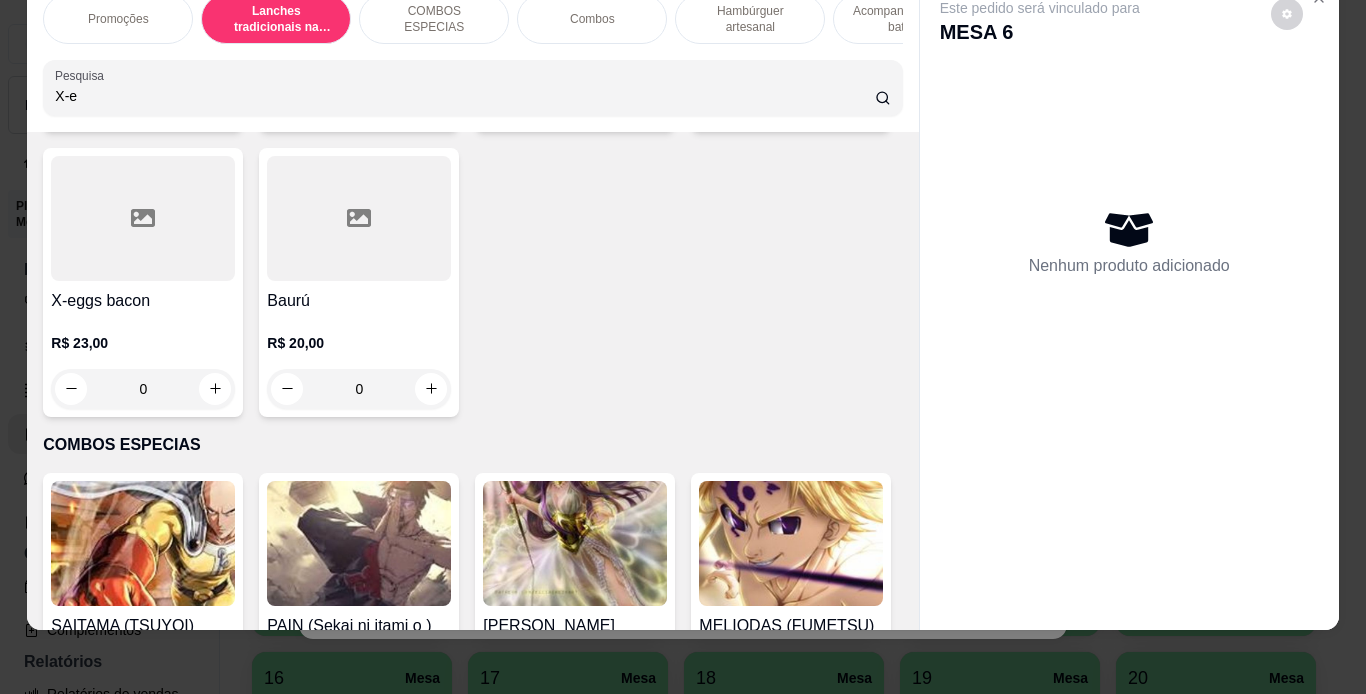 scroll, scrollTop: 1049, scrollLeft: 0, axis: vertical 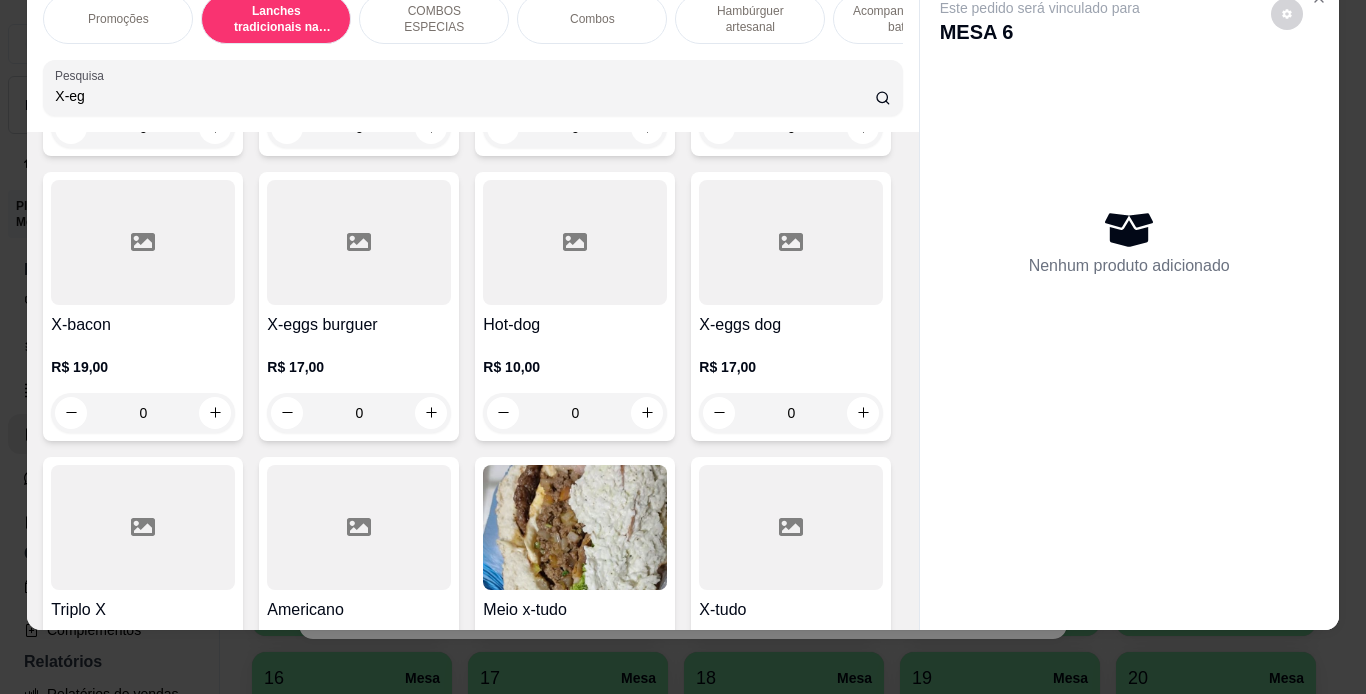 type on "X-eg" 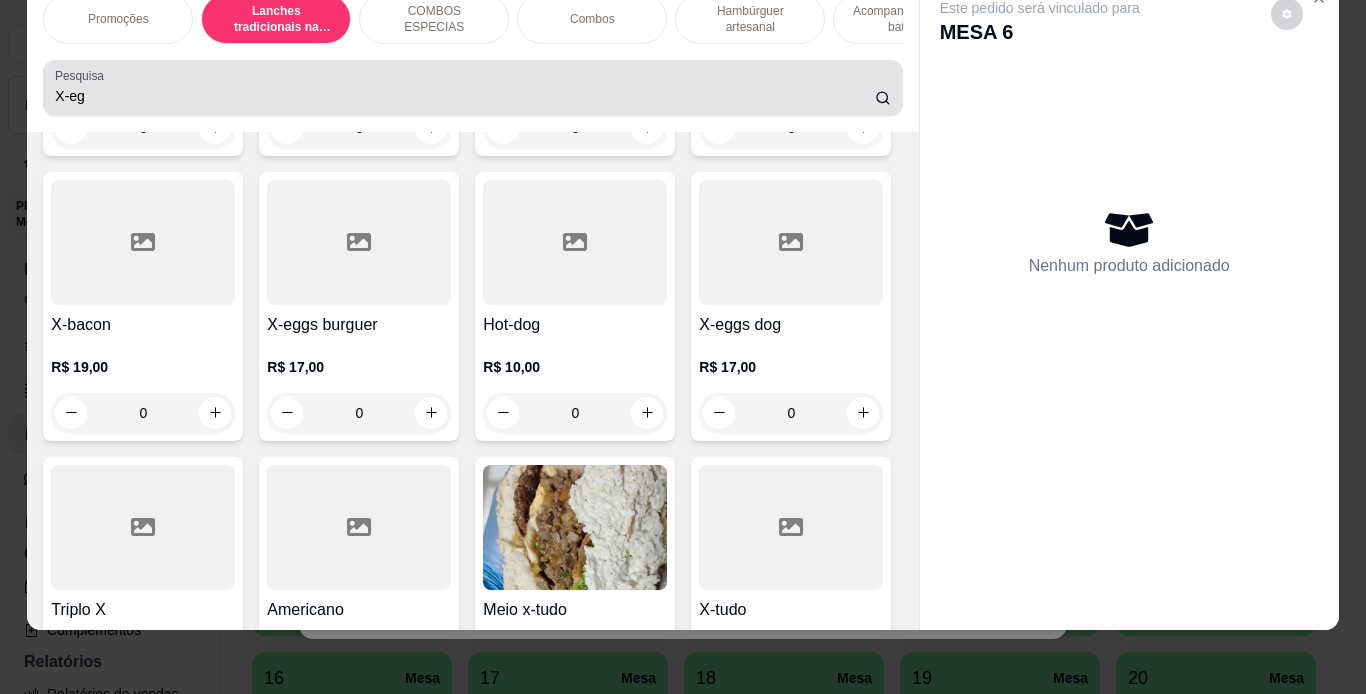 click 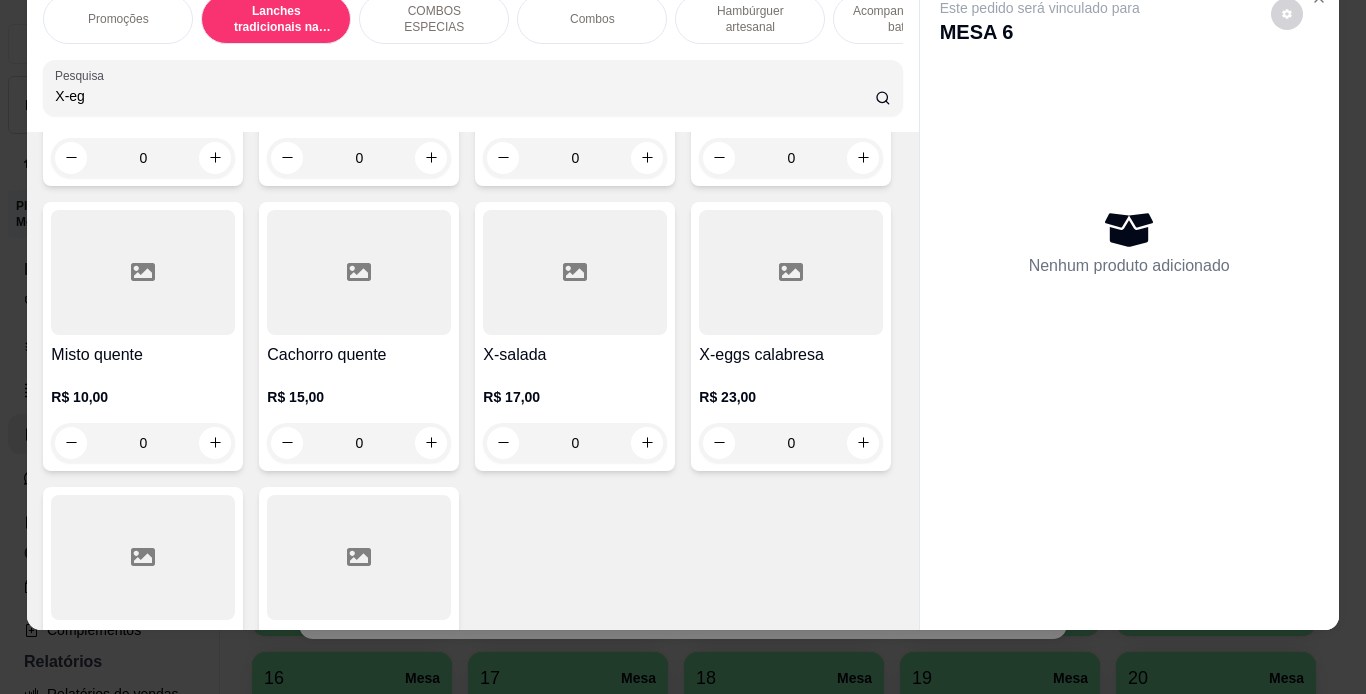 scroll, scrollTop: 1670, scrollLeft: 0, axis: vertical 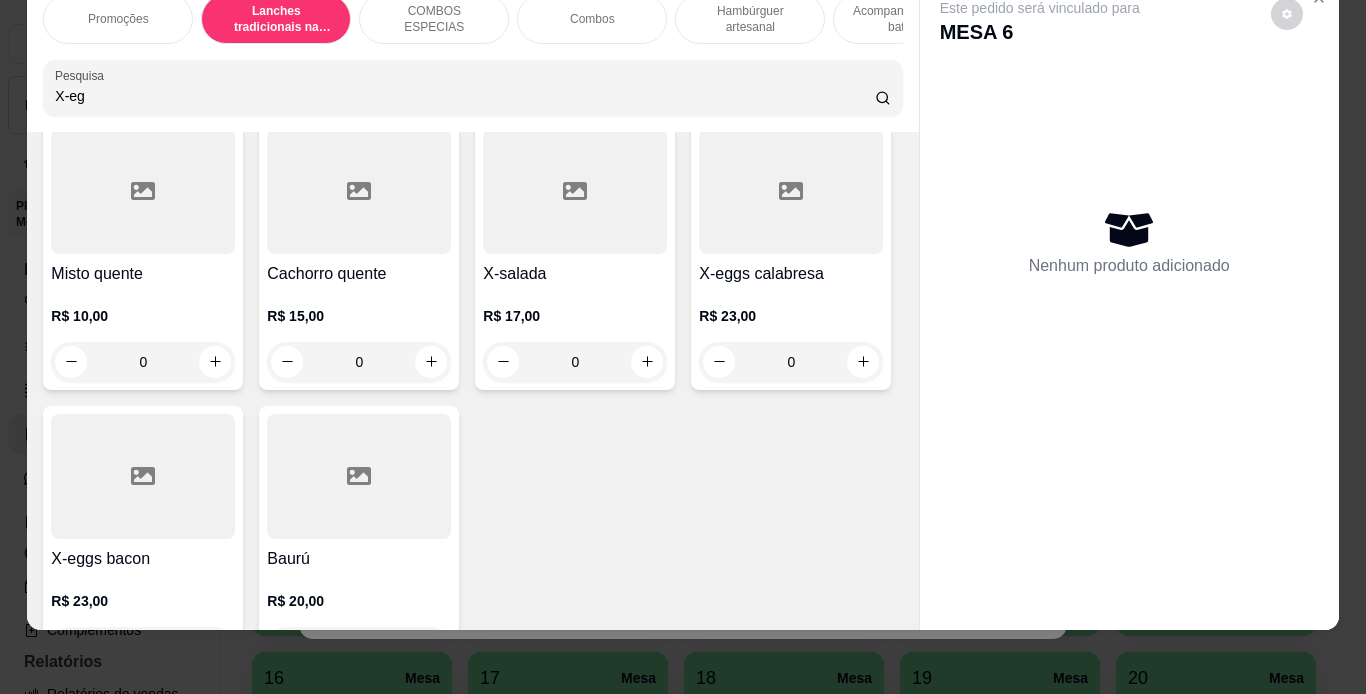 click on "0" at bounding box center [791, -208] 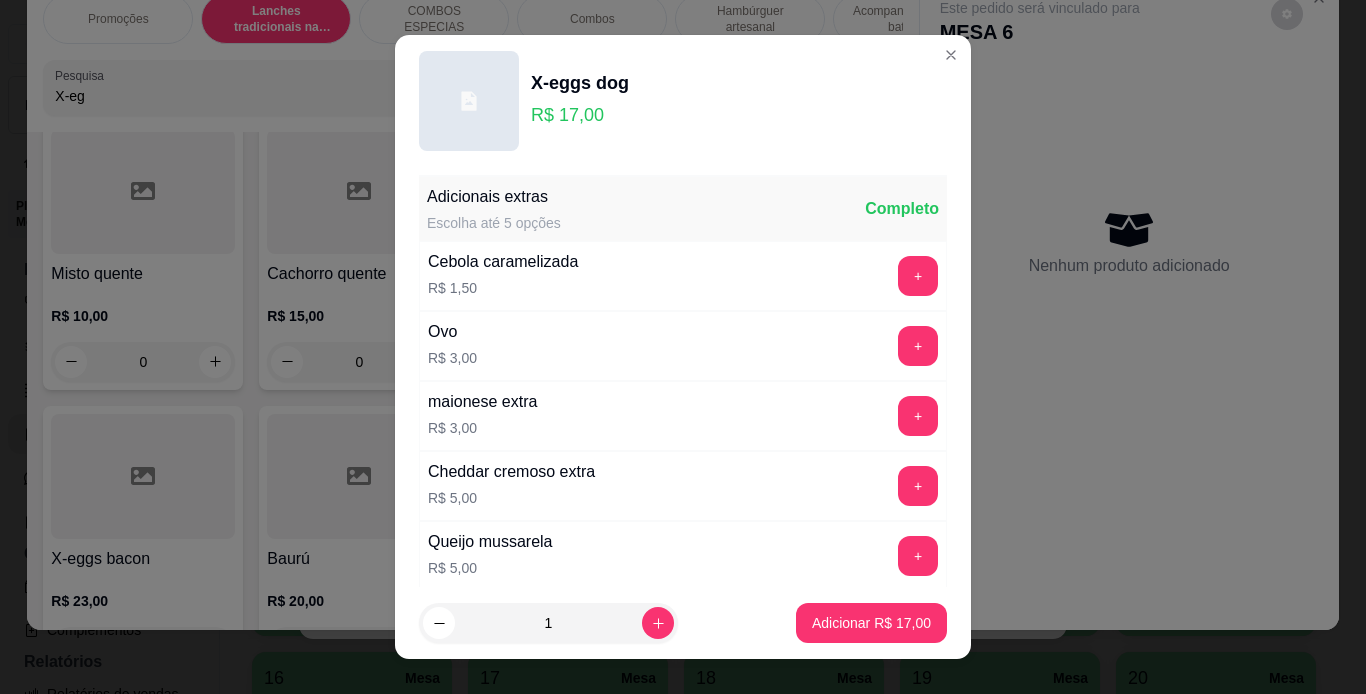 scroll, scrollTop: 433, scrollLeft: 0, axis: vertical 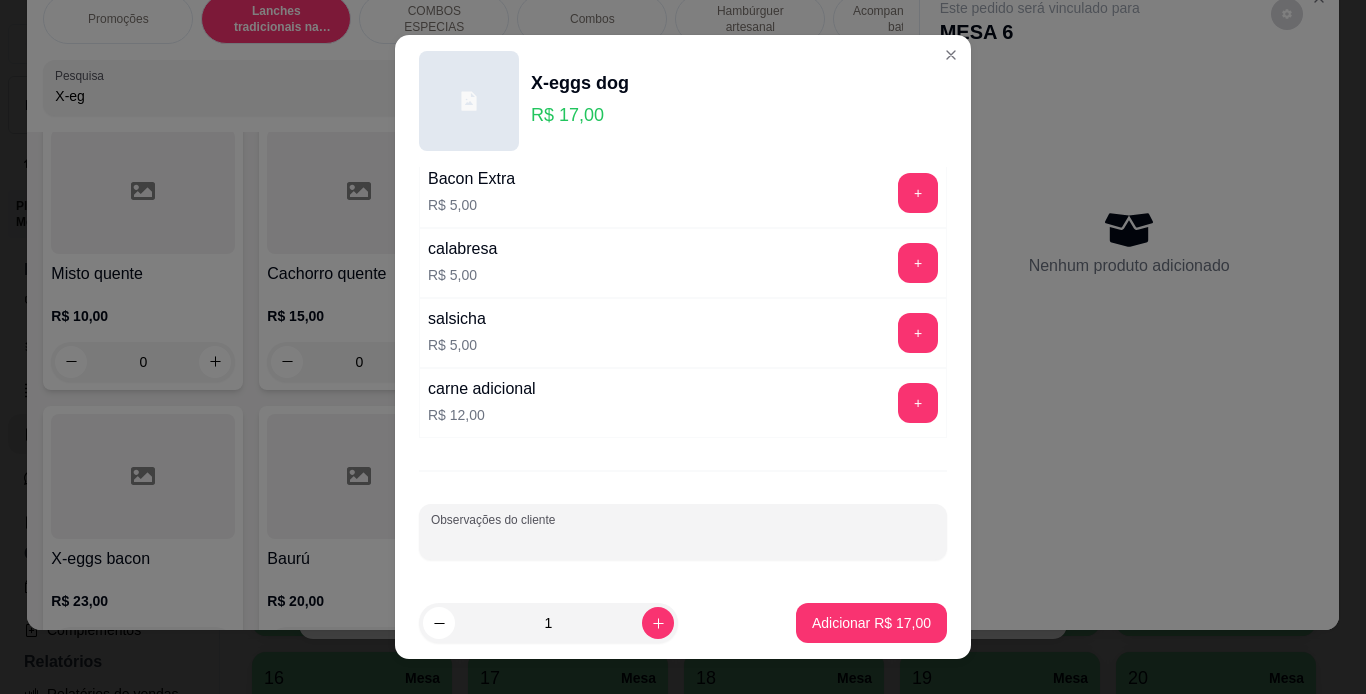 click on "Observações do cliente" at bounding box center (683, 540) 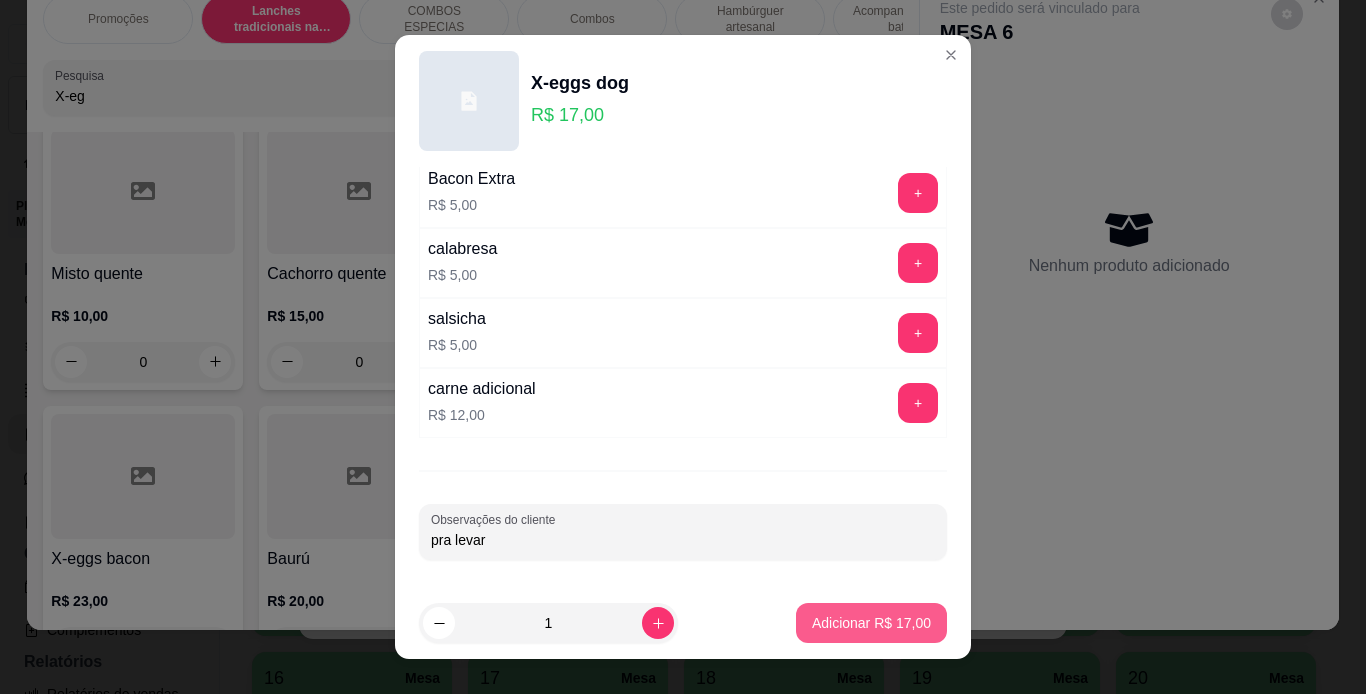 type on "pra levar" 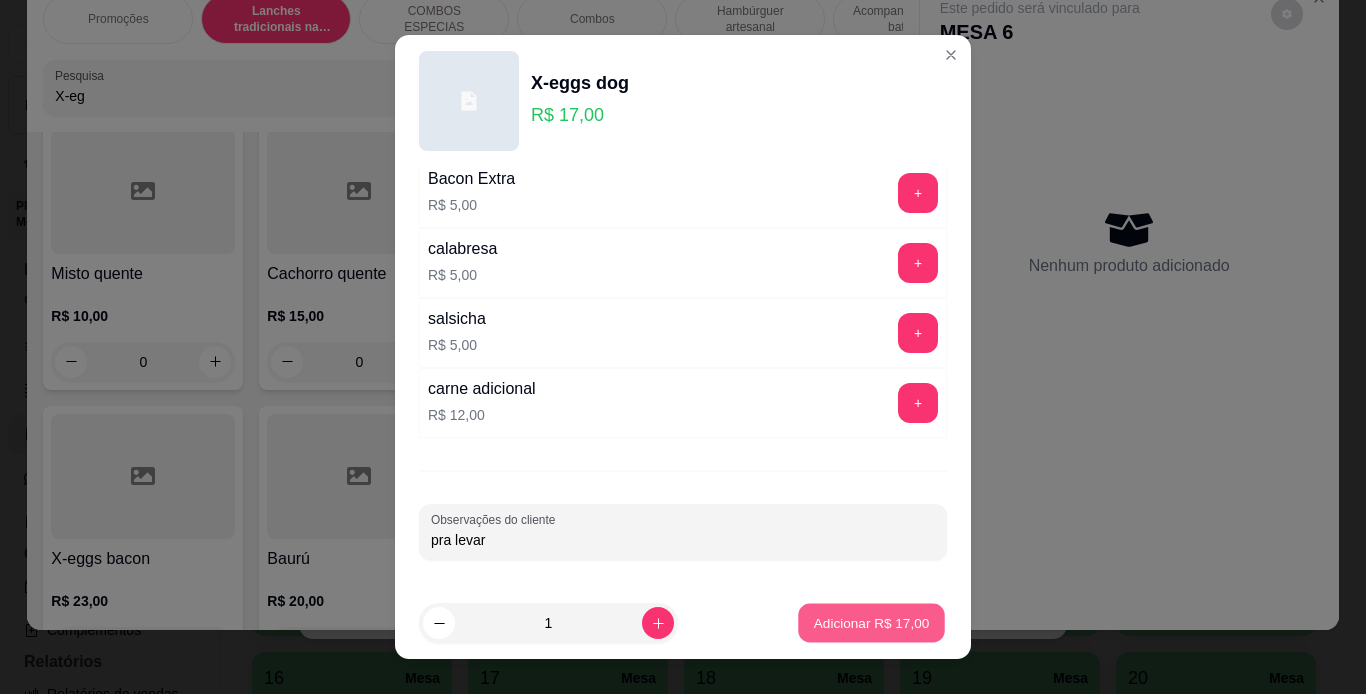 click on "Adicionar   R$ 17,00" at bounding box center [872, 623] 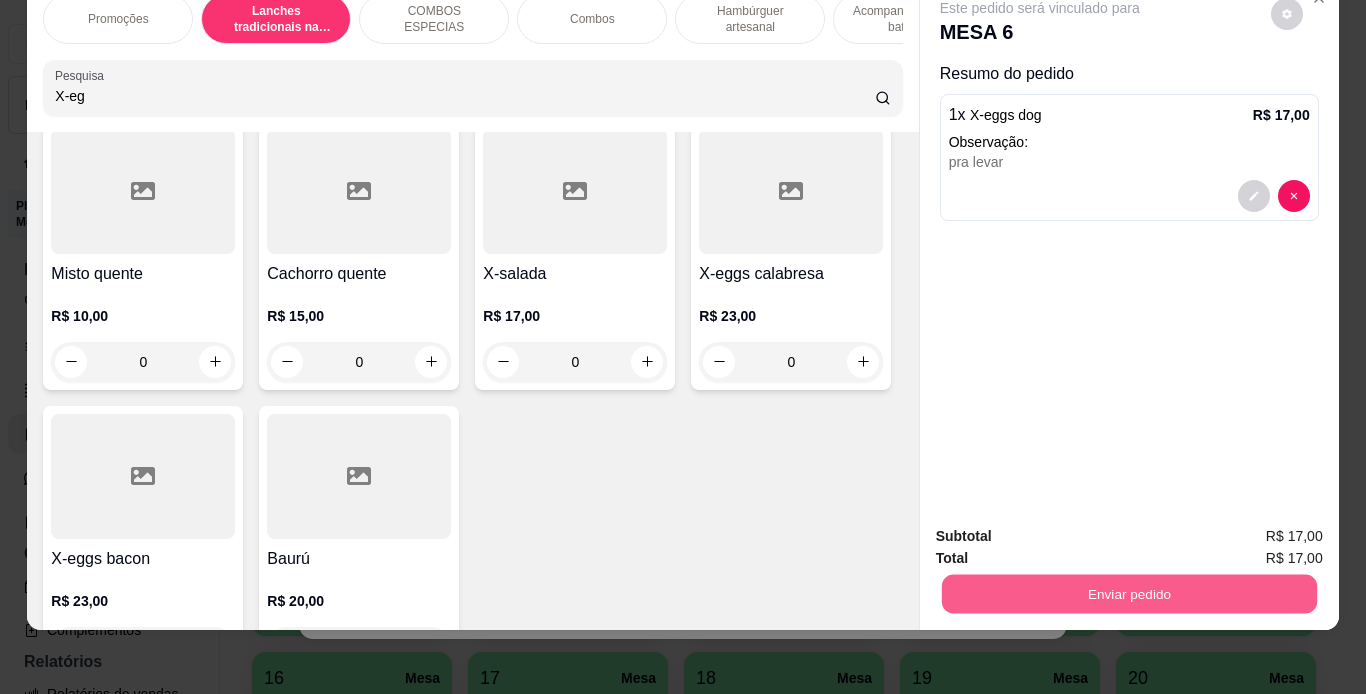 click on "Enviar pedido" at bounding box center (1128, 594) 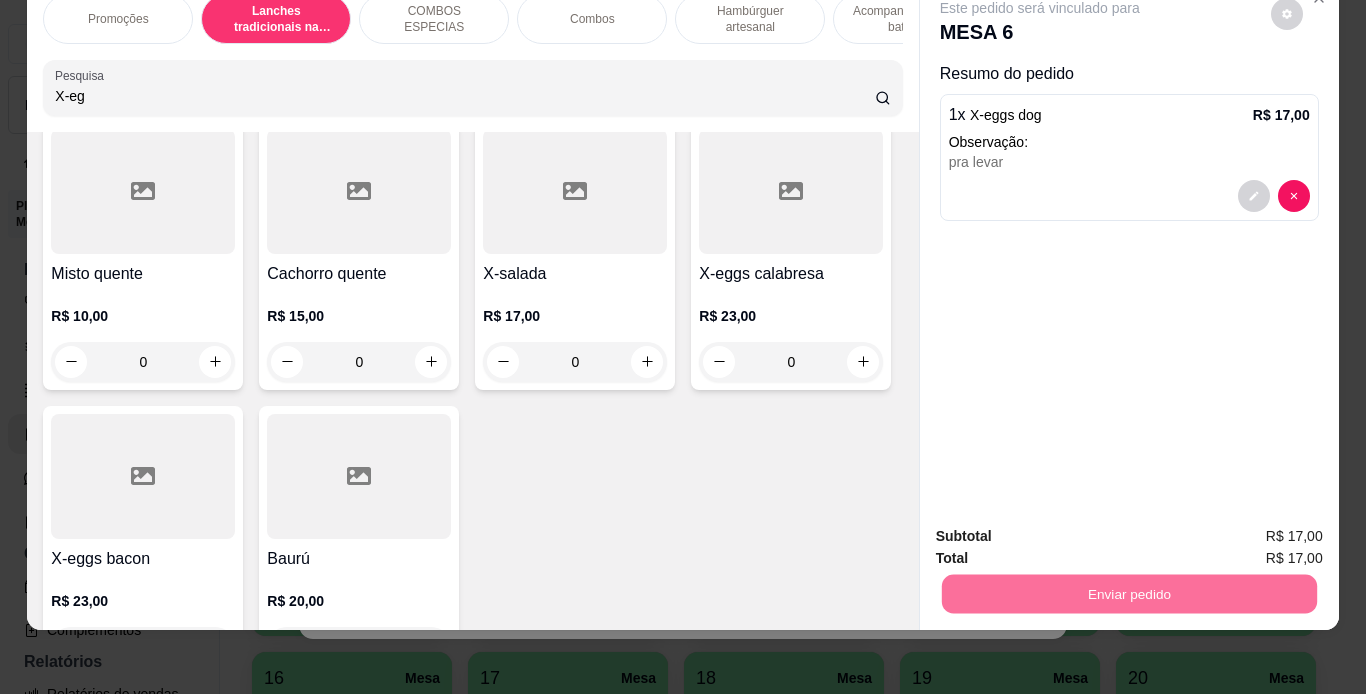 click on "Não registrar e enviar pedido" at bounding box center [1063, 529] 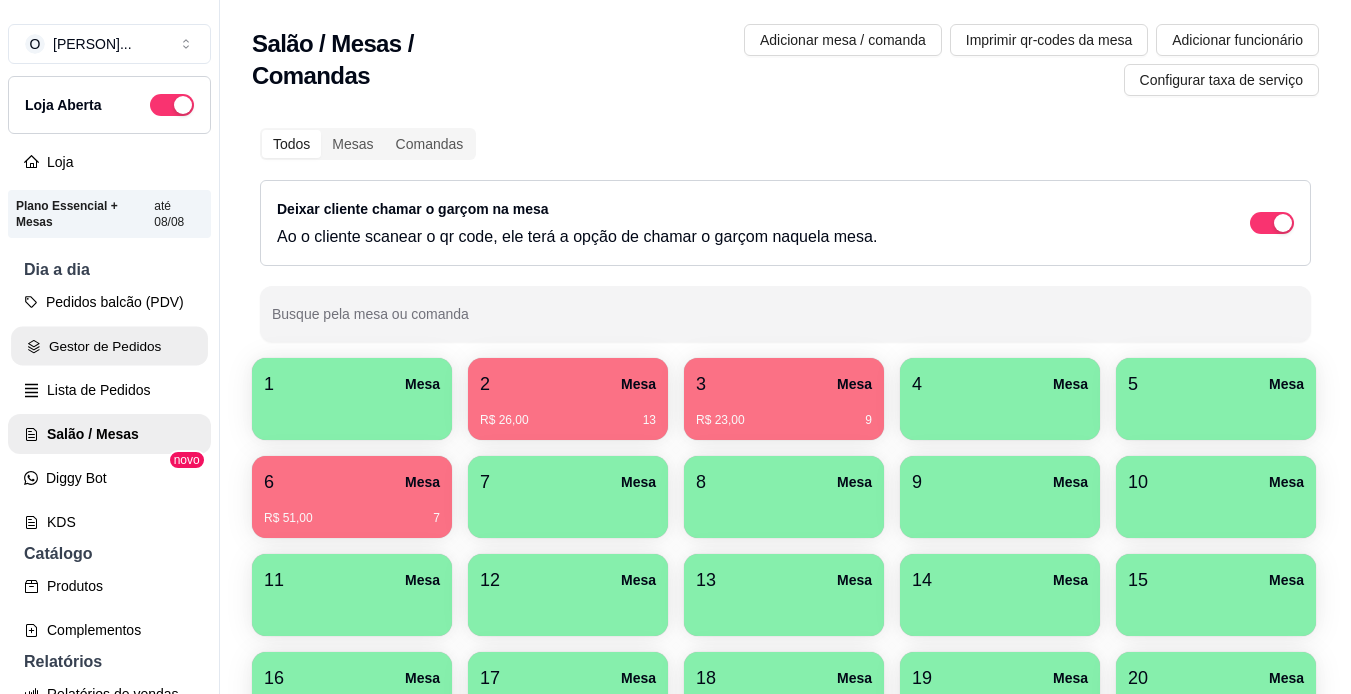 click on "Gestor de Pedidos" at bounding box center [109, 346] 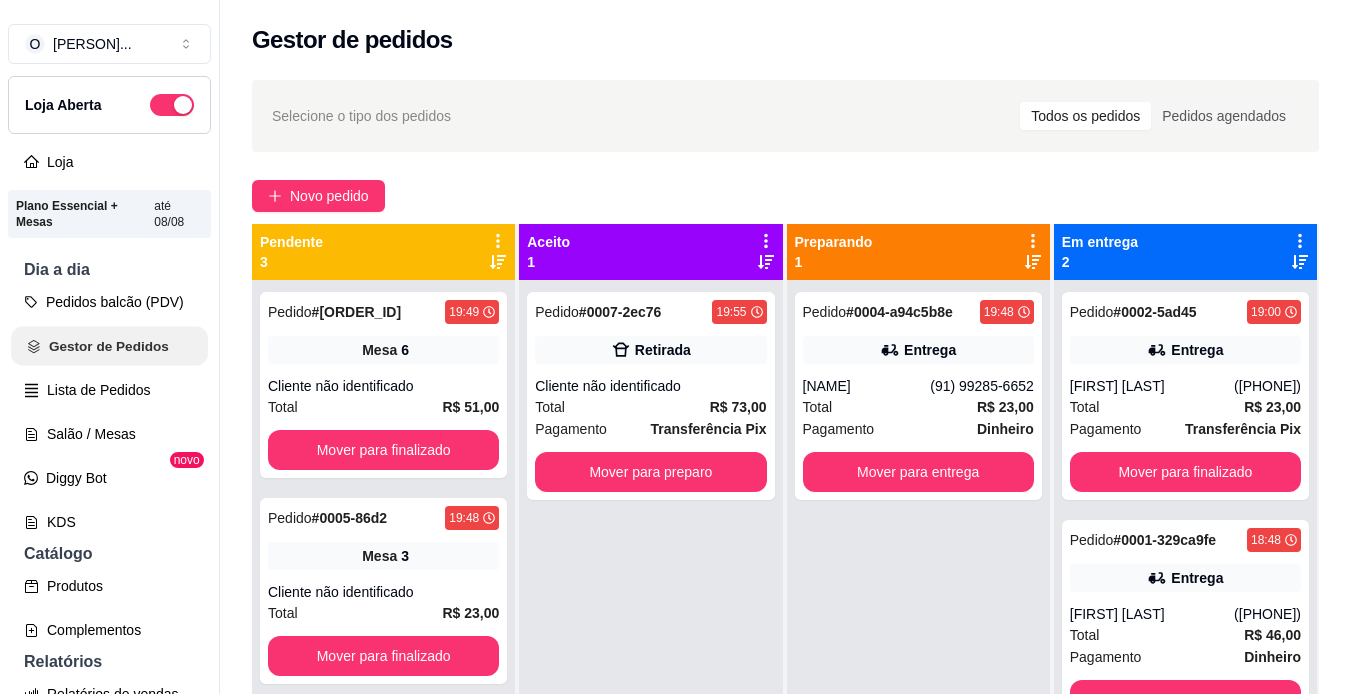 click on "Gestor de Pedidos" at bounding box center [109, 346] 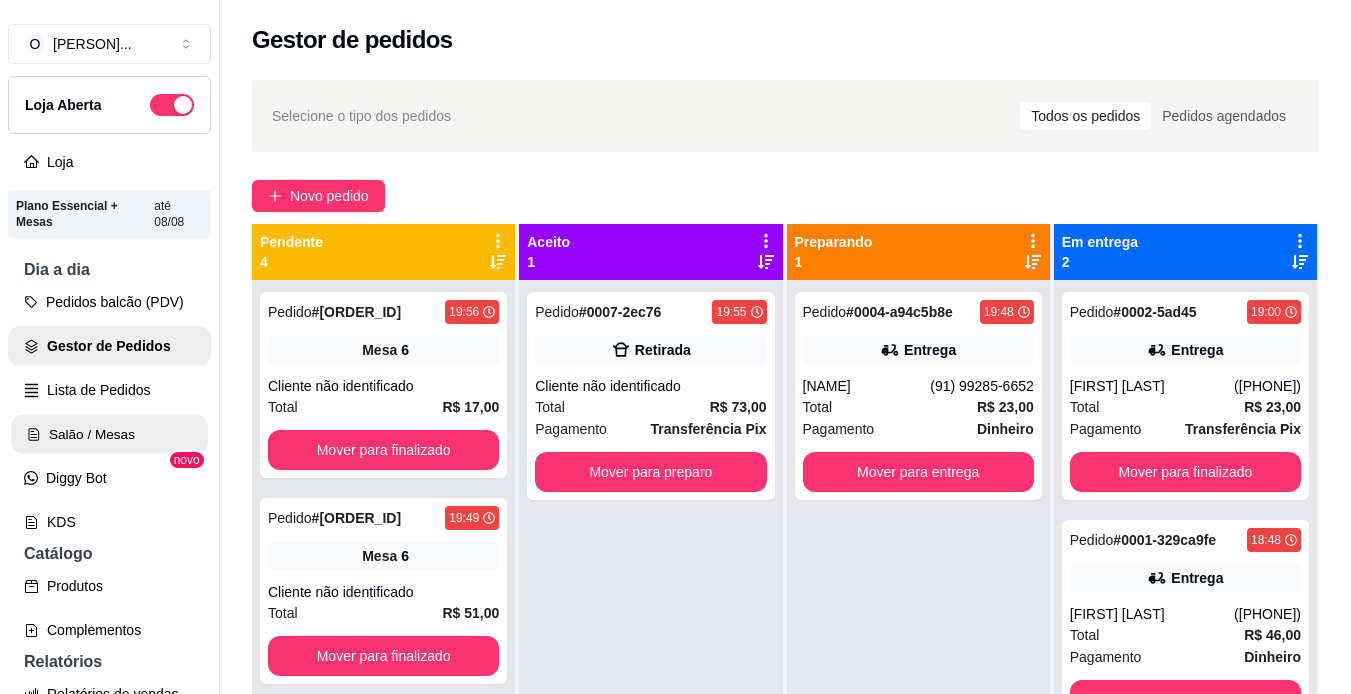 click on "Salão / Mesas" at bounding box center [109, 434] 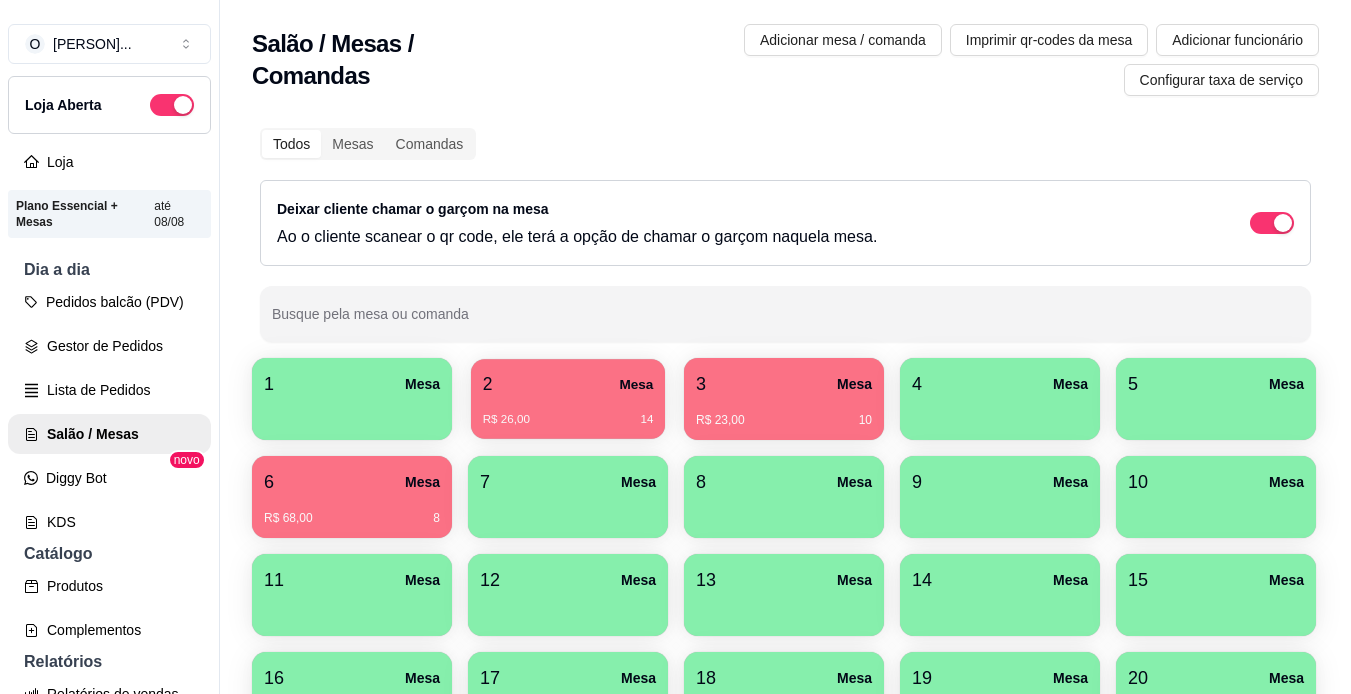 click on "R$ 26,00 14" at bounding box center [568, 412] 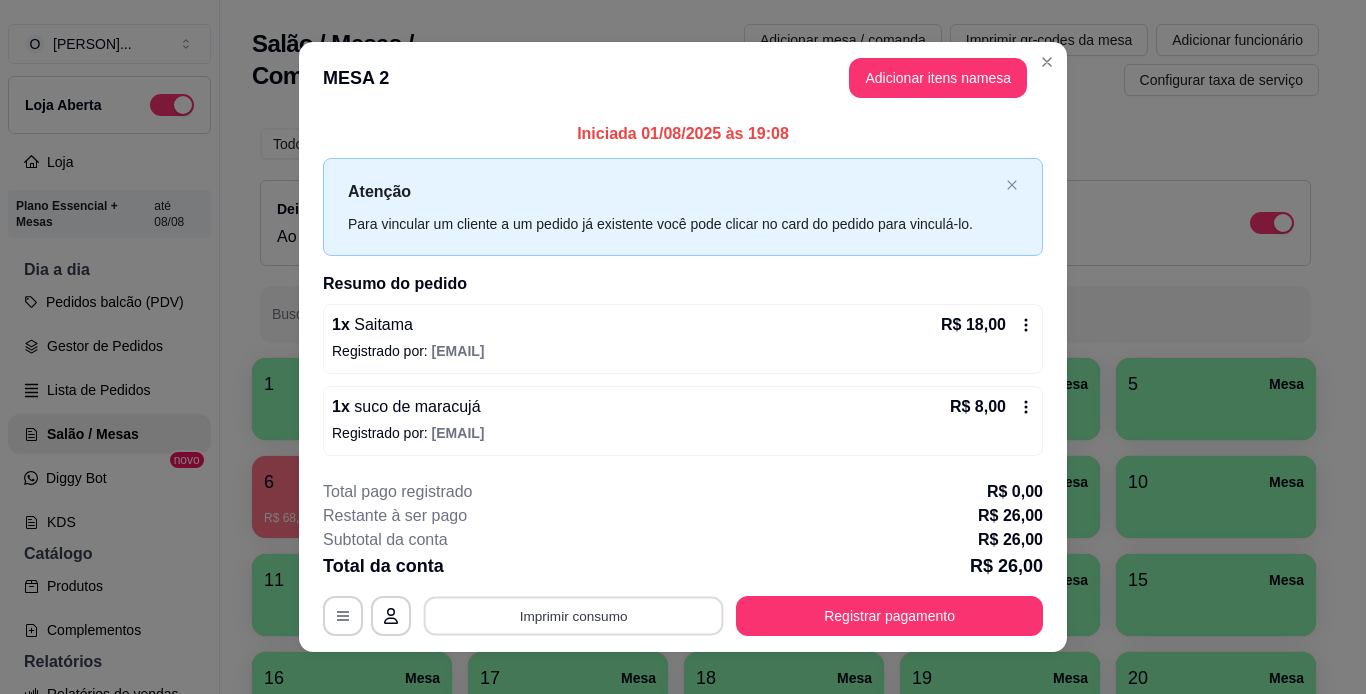 click on "Imprimir consumo" at bounding box center [574, 615] 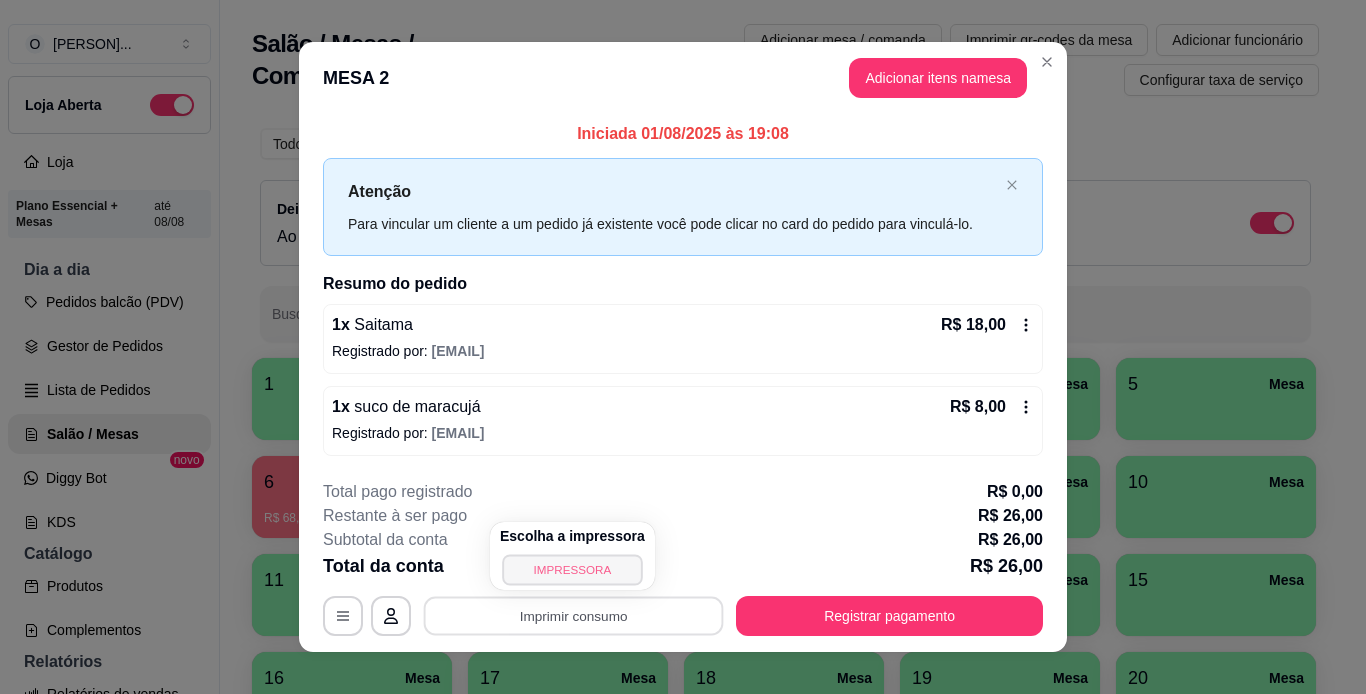 click on "IMPRESSORA" at bounding box center [572, 569] 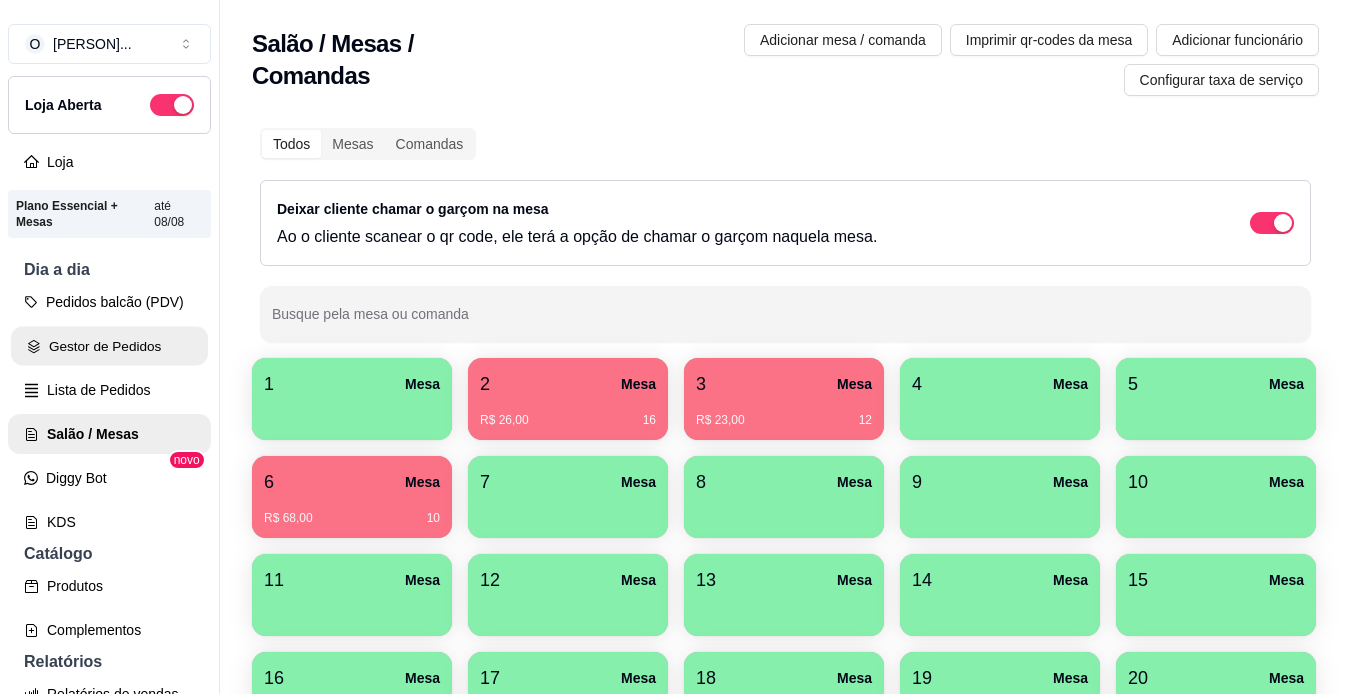 click on "Gestor de Pedidos" at bounding box center (109, 346) 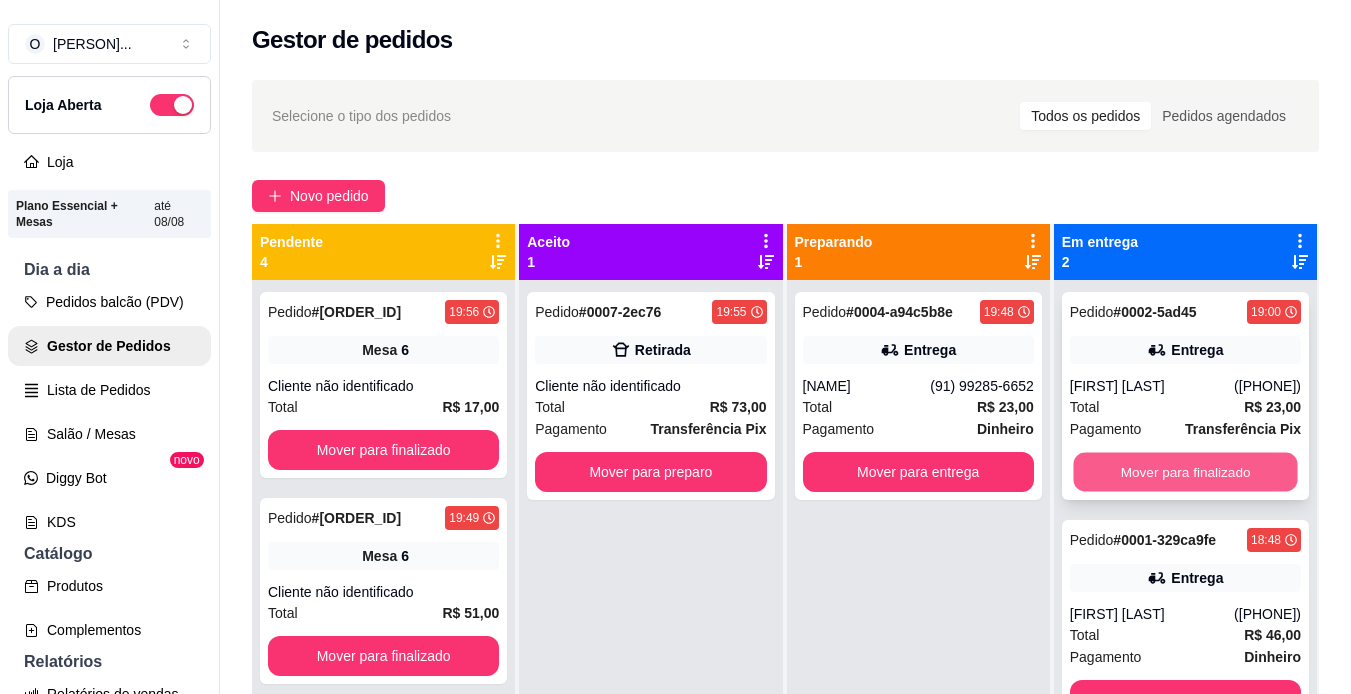 click on "Mover para finalizado" at bounding box center [1185, 472] 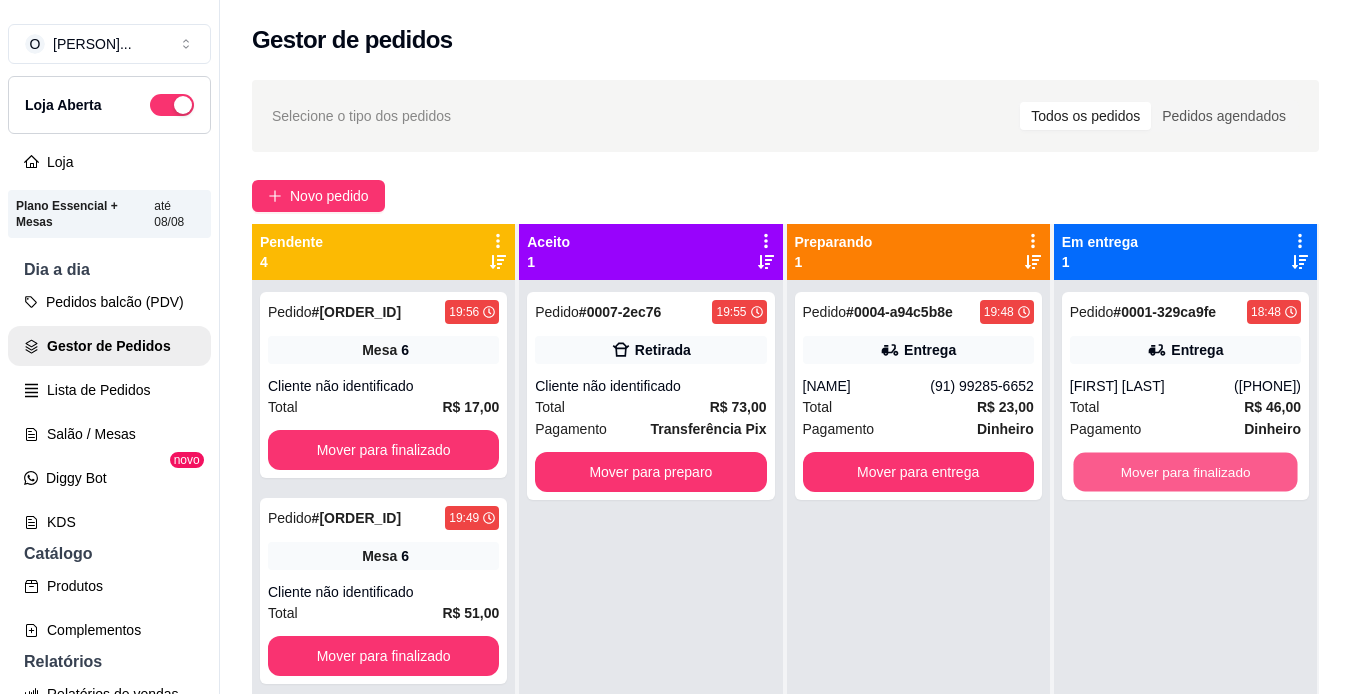 click on "Mover para finalizado" at bounding box center (1185, 472) 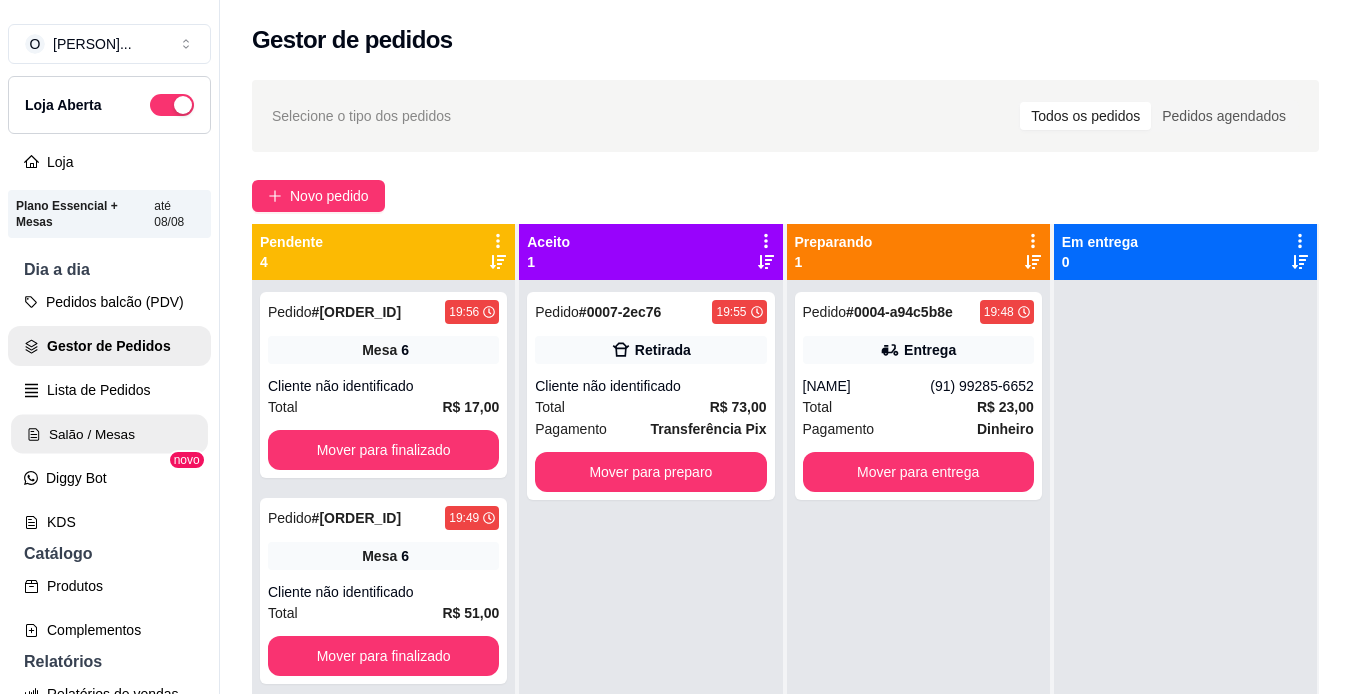 click on "Salão / Mesas" at bounding box center (109, 434) 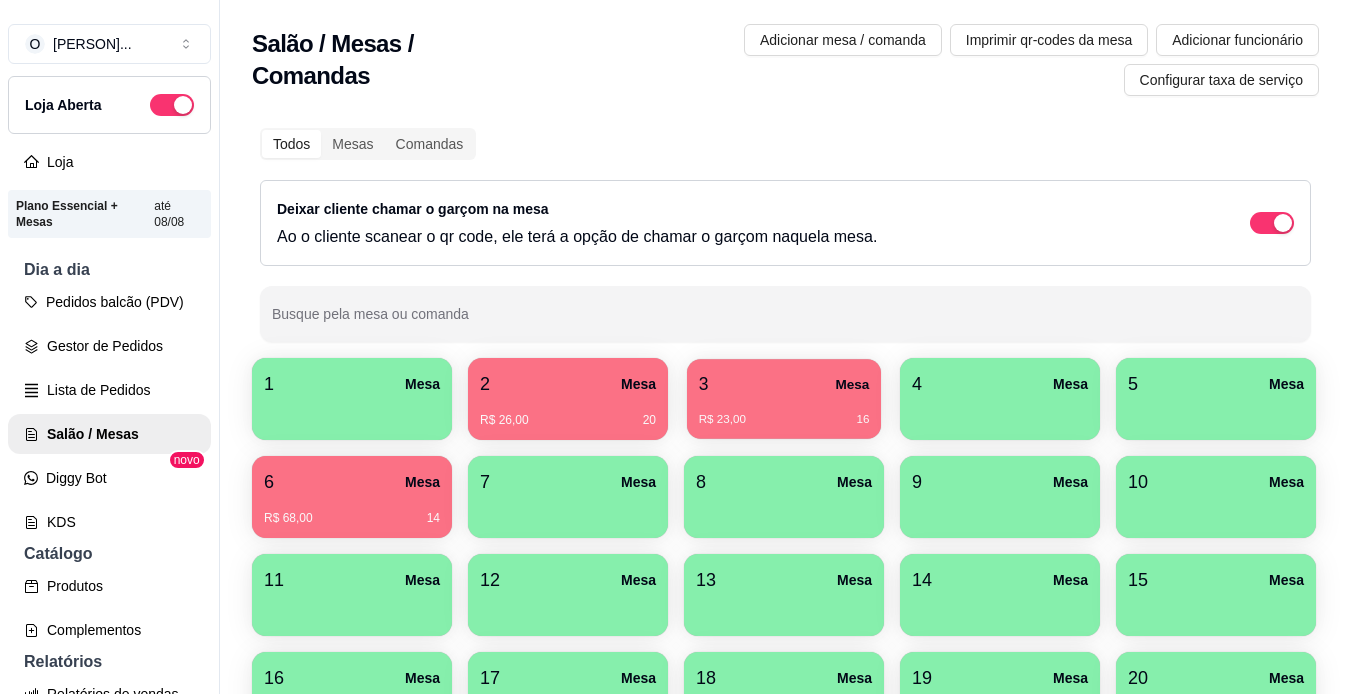 click on "R$ 23,00 16" at bounding box center [784, 420] 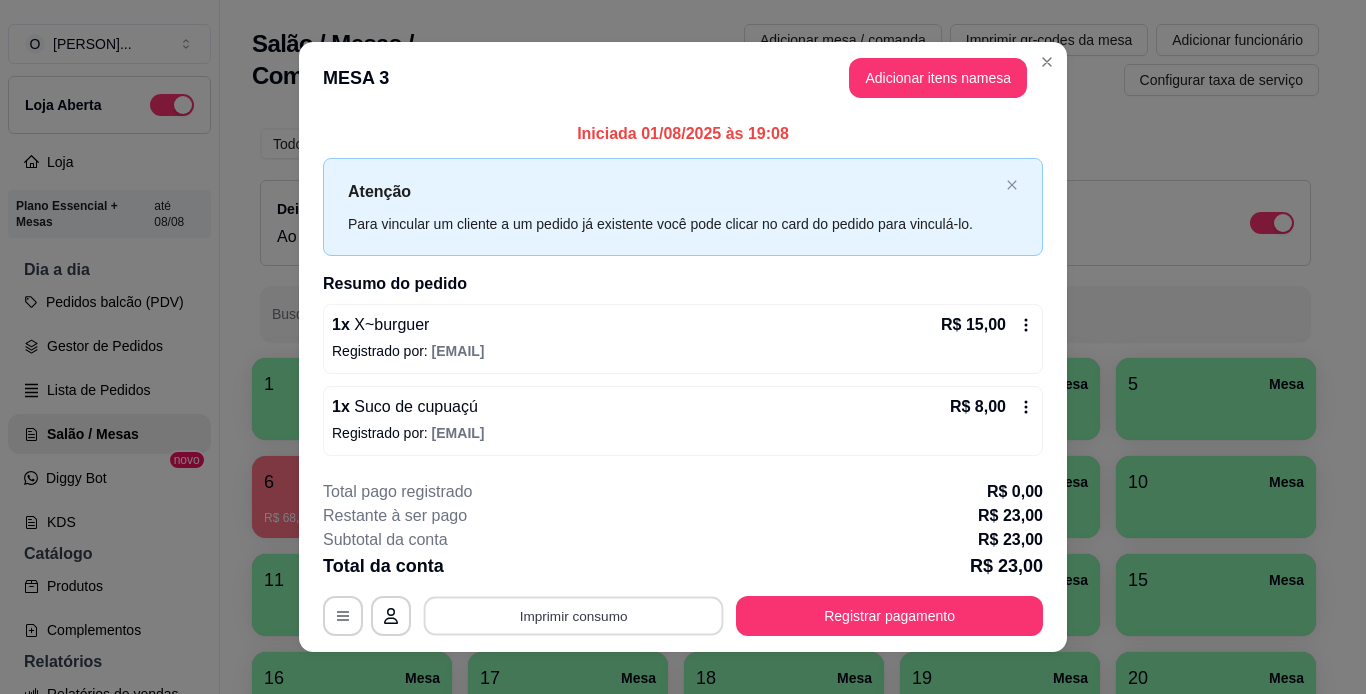 click on "Imprimir consumo" at bounding box center (574, 615) 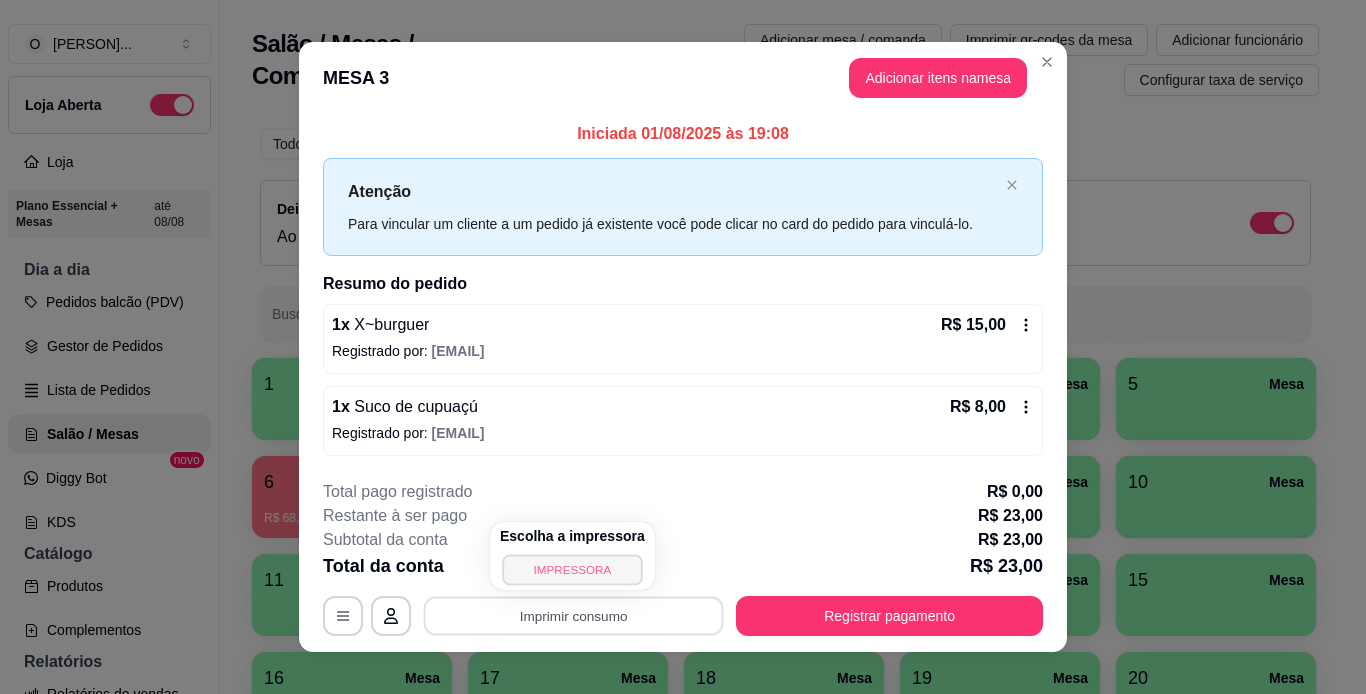 click on "IMPRESSORA" at bounding box center (572, 569) 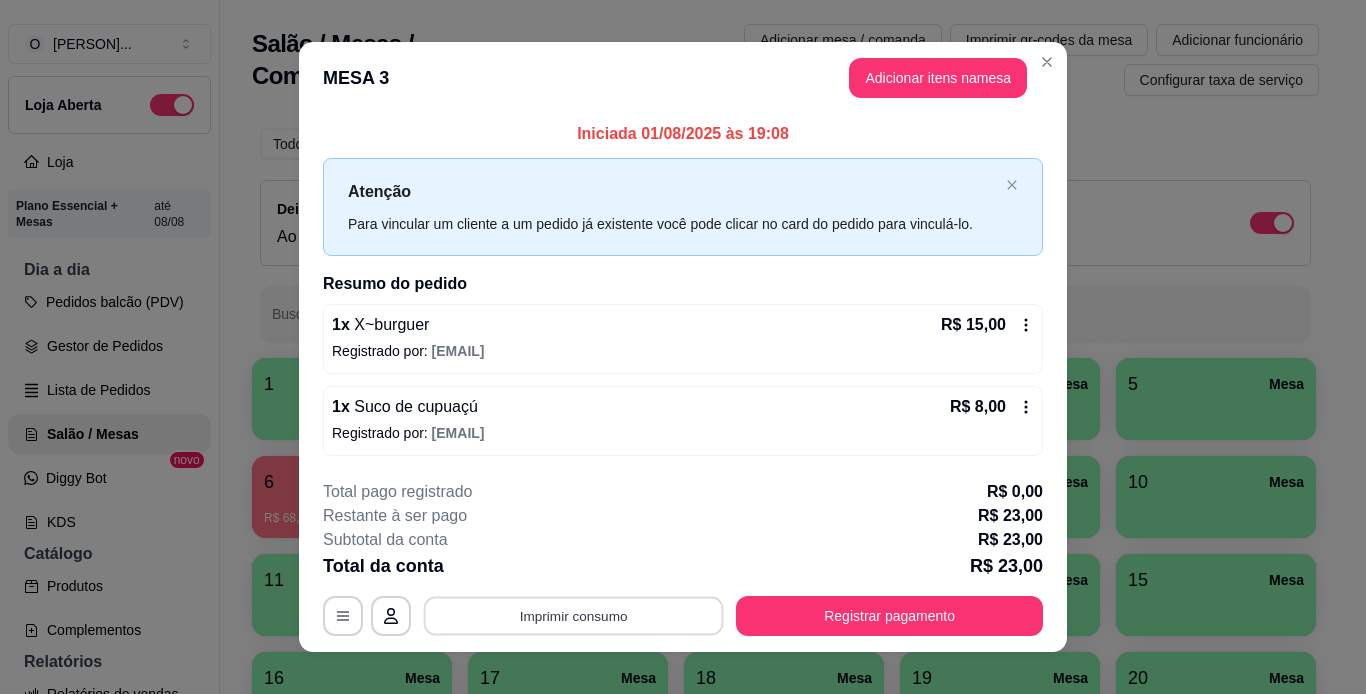 click on "Imprimir consumo" at bounding box center (574, 615) 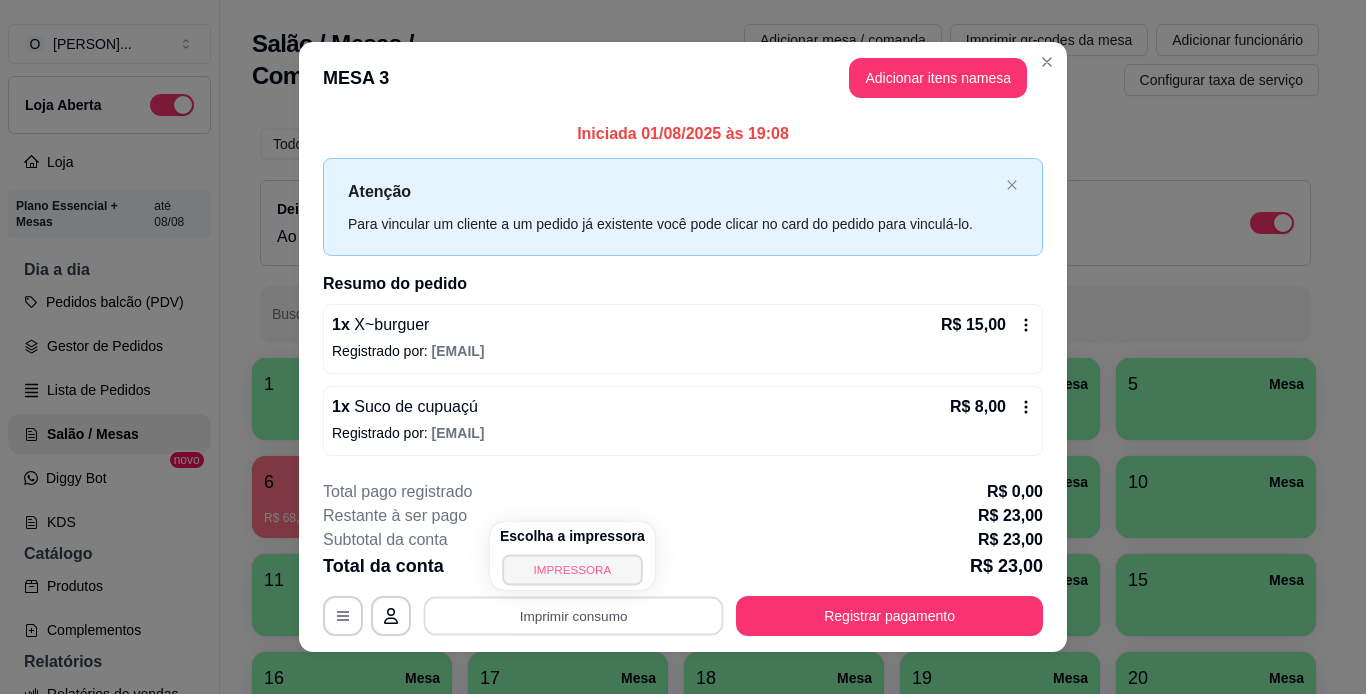 click on "IMPRESSORA" at bounding box center (572, 569) 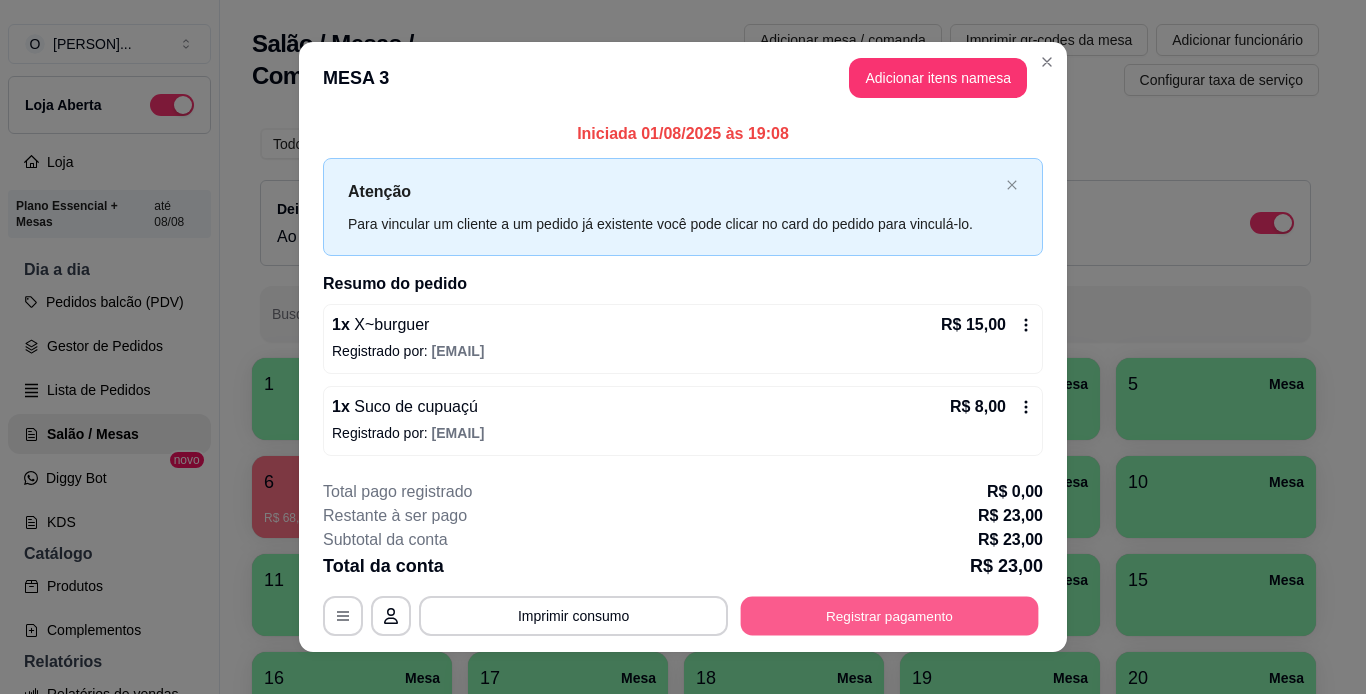 click on "Registrar pagamento" at bounding box center (890, 615) 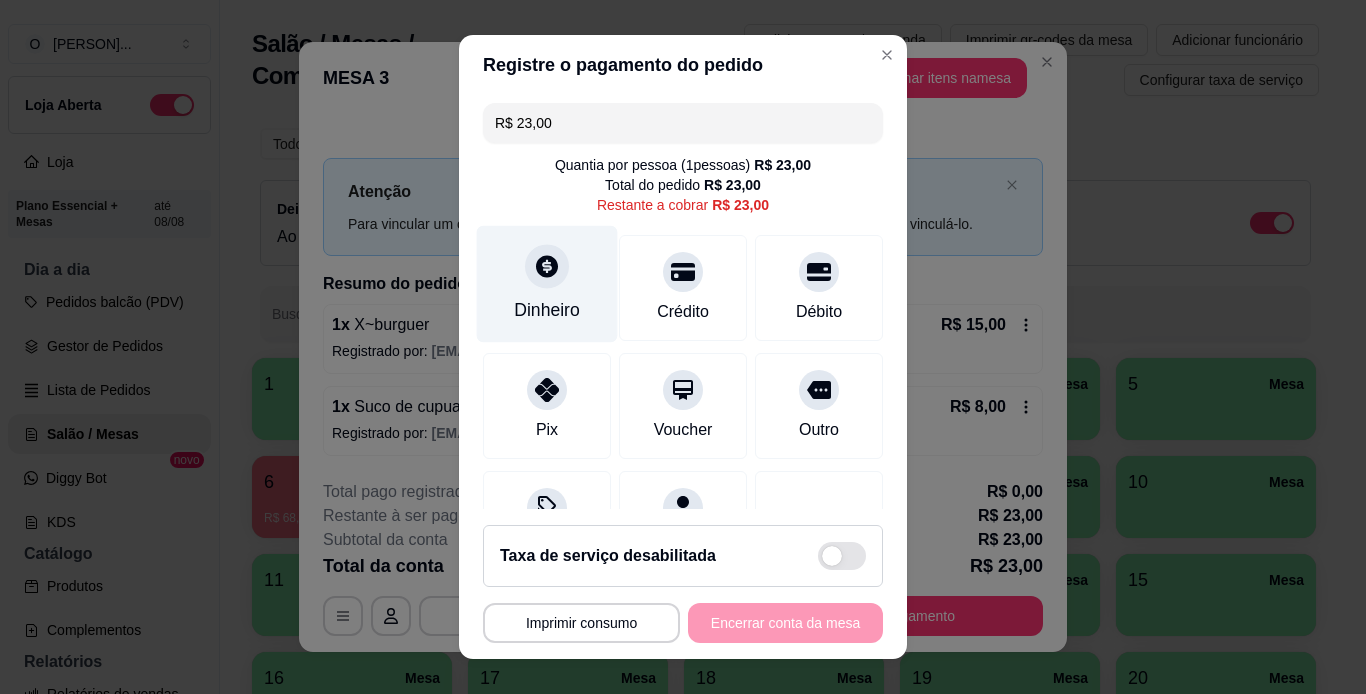 click at bounding box center (547, 266) 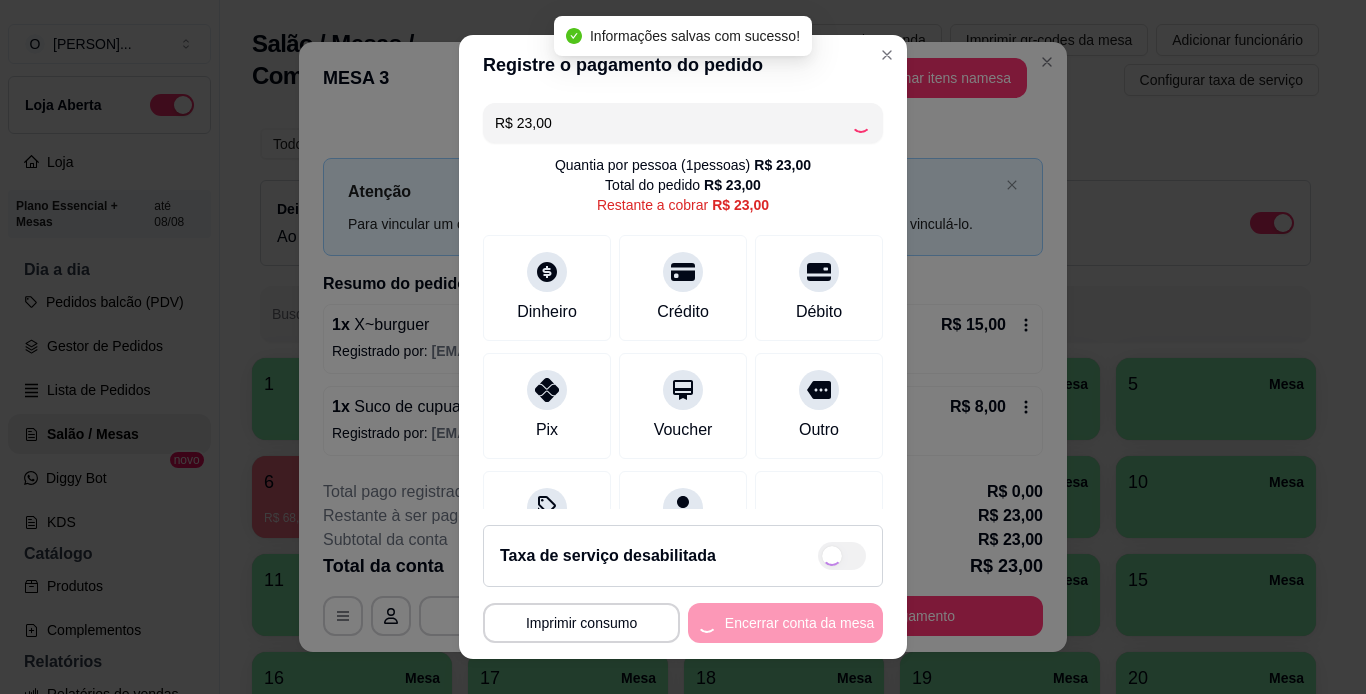 type on "R$ 0,00" 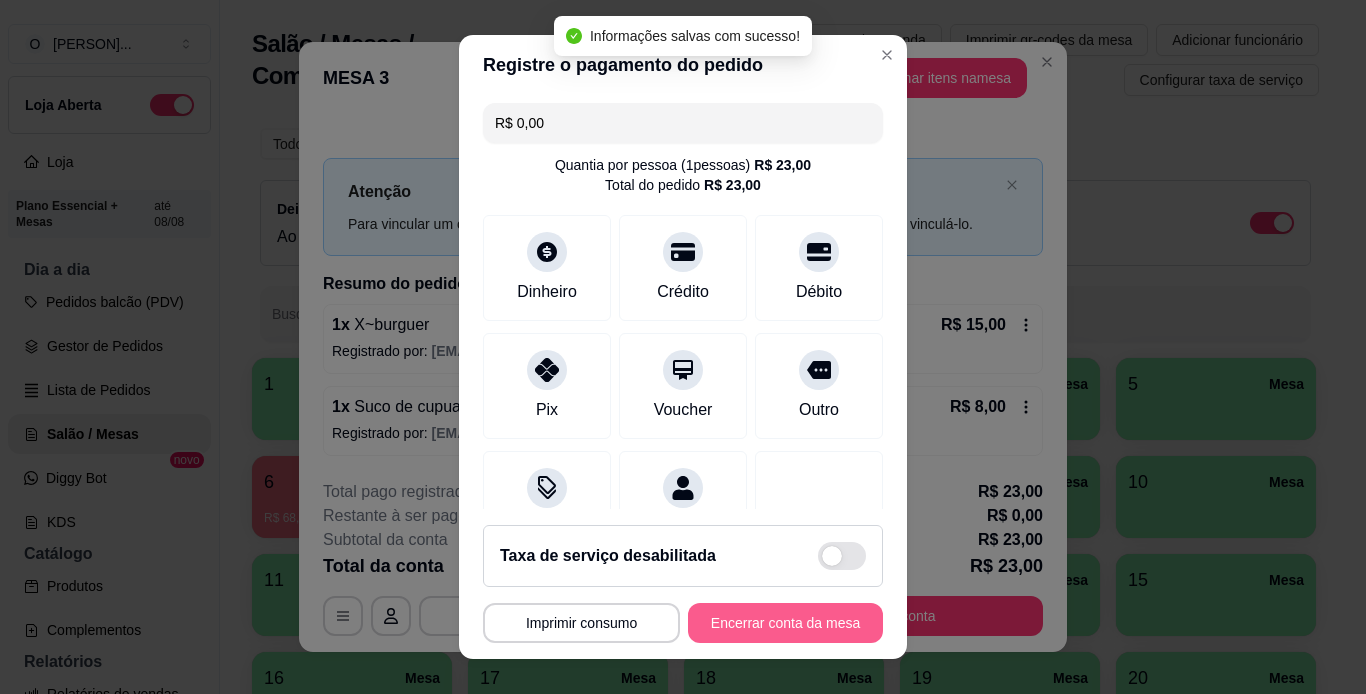 click on "Encerrar conta da mesa" at bounding box center (785, 623) 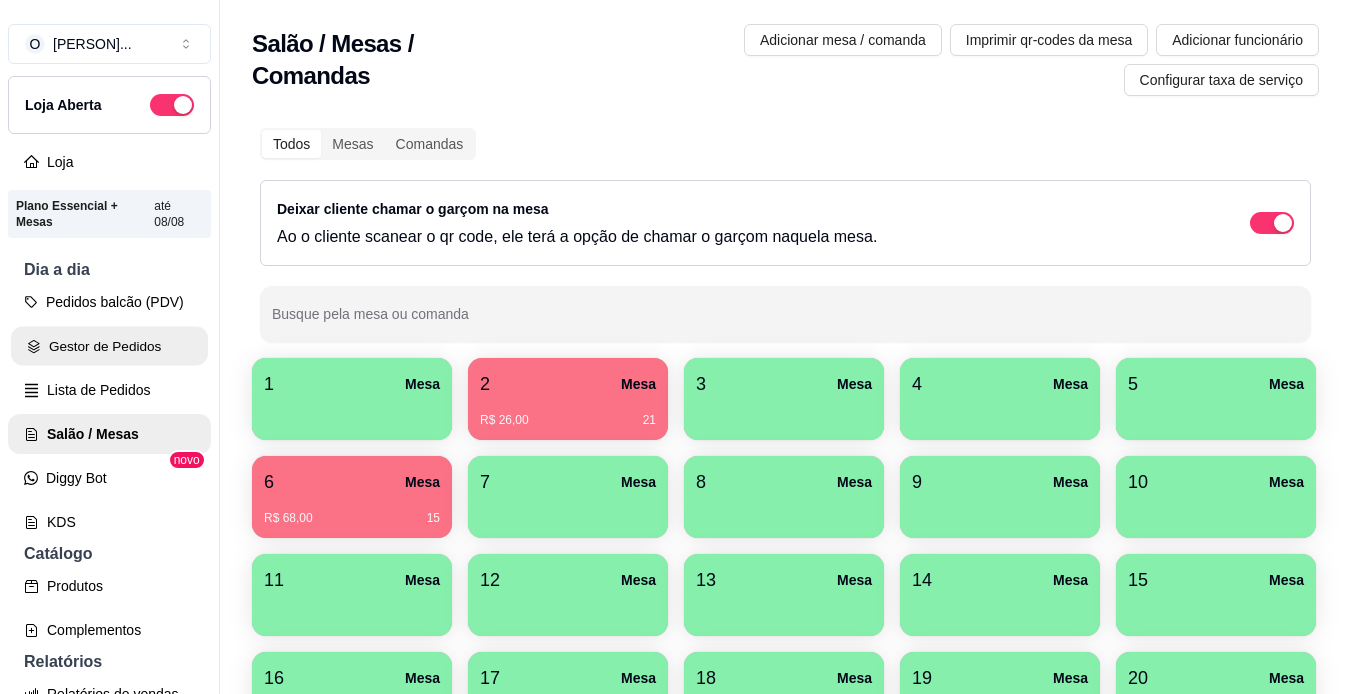 click on "Gestor de Pedidos" at bounding box center [109, 346] 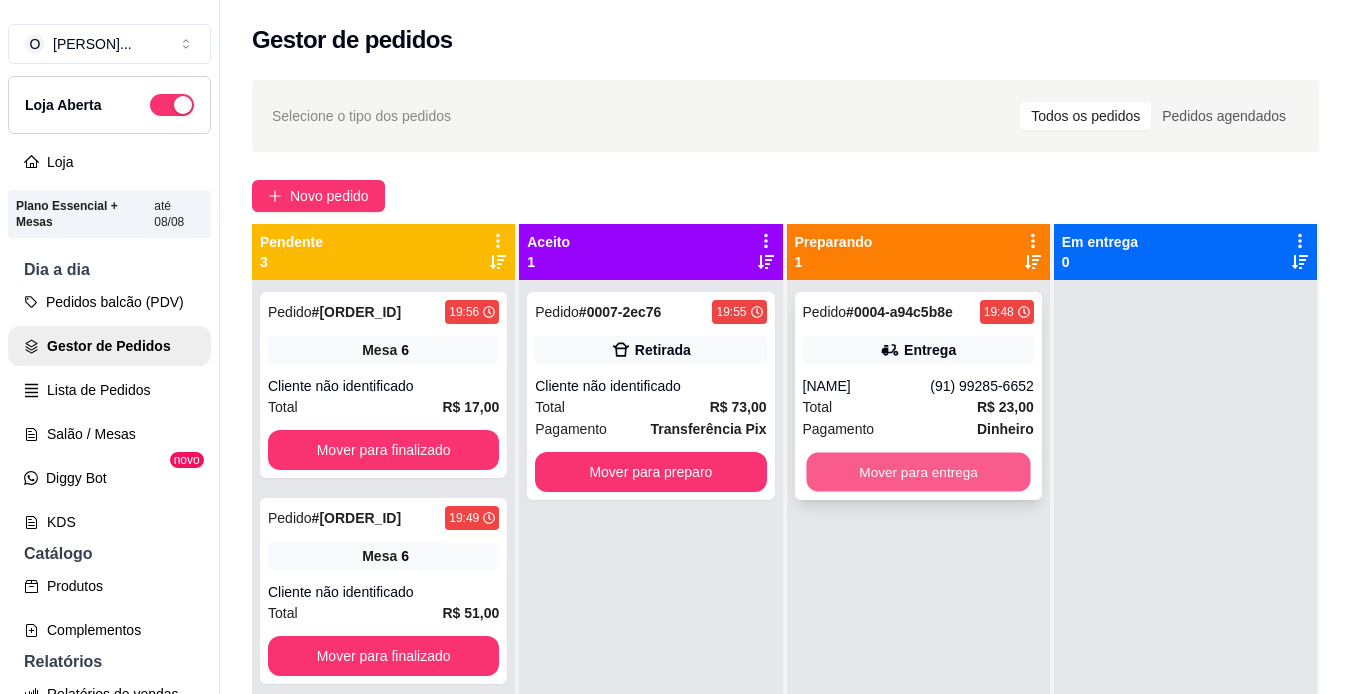 click on "Mover para entrega" at bounding box center [918, 472] 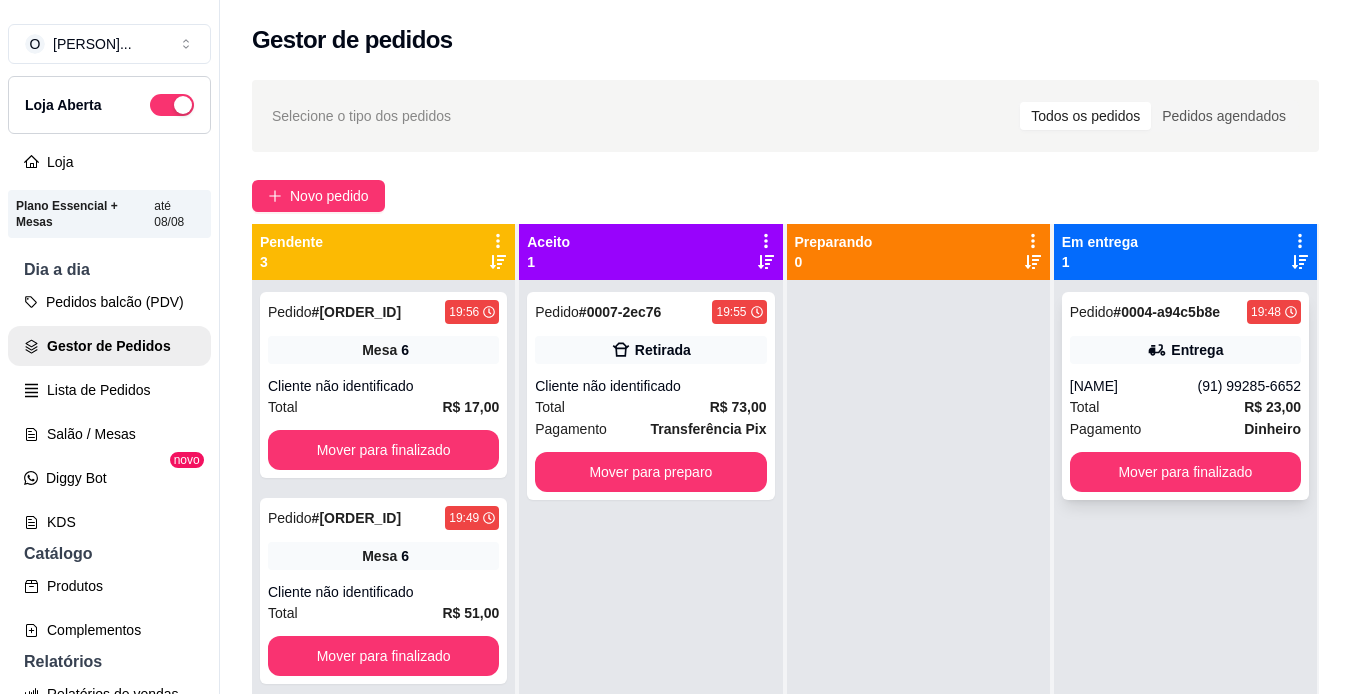 click on "Entrega" at bounding box center [1185, 350] 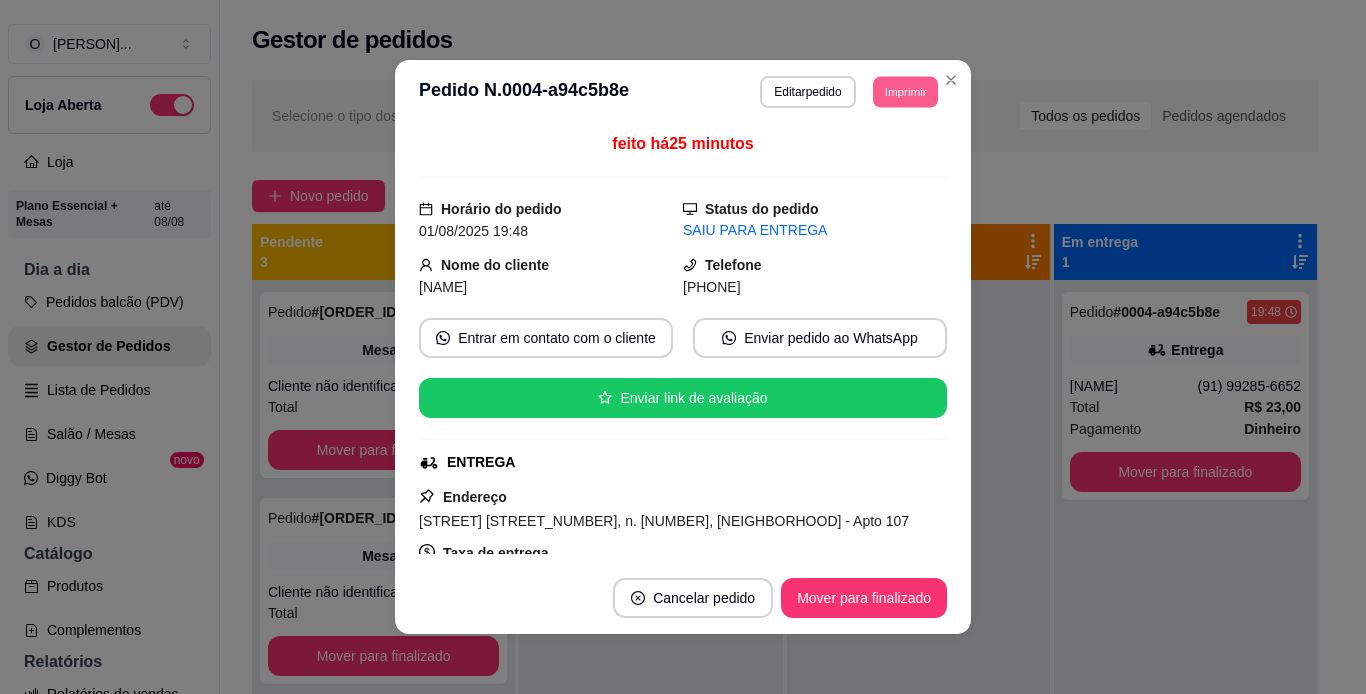 click on "Imprimir" at bounding box center (905, 91) 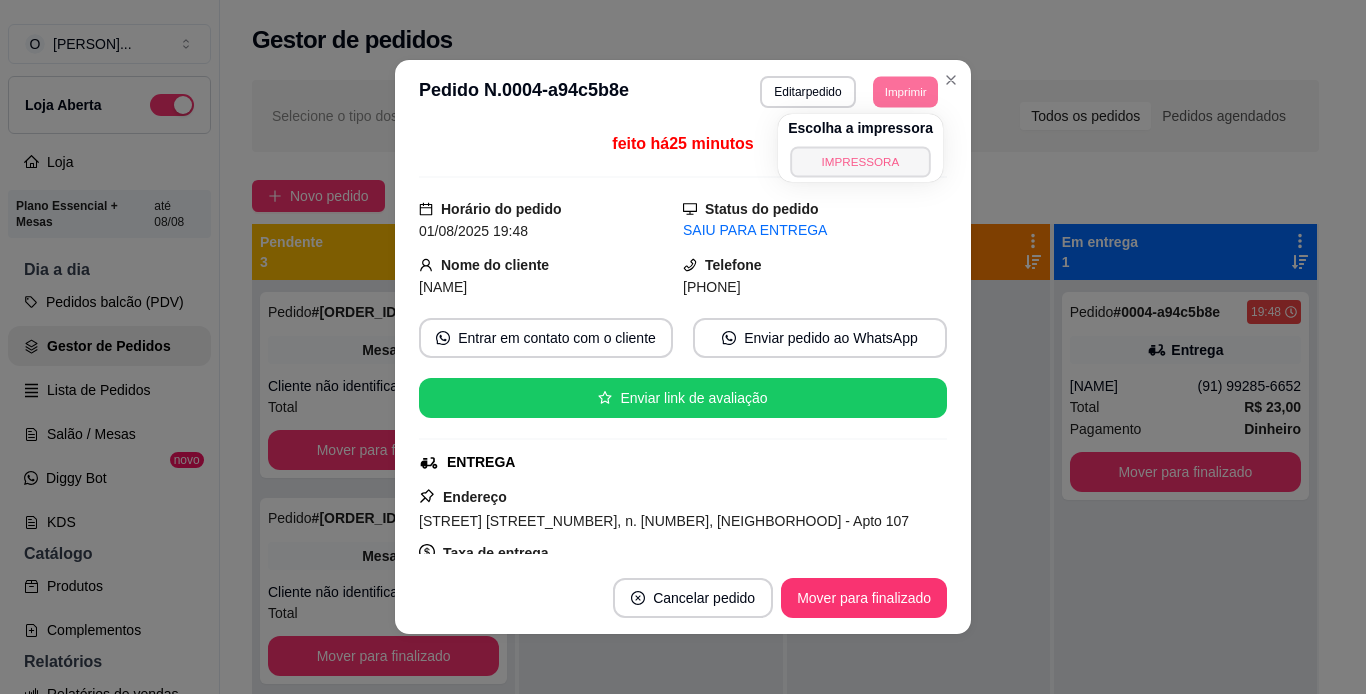 click on "IMPRESSORA" at bounding box center (860, 161) 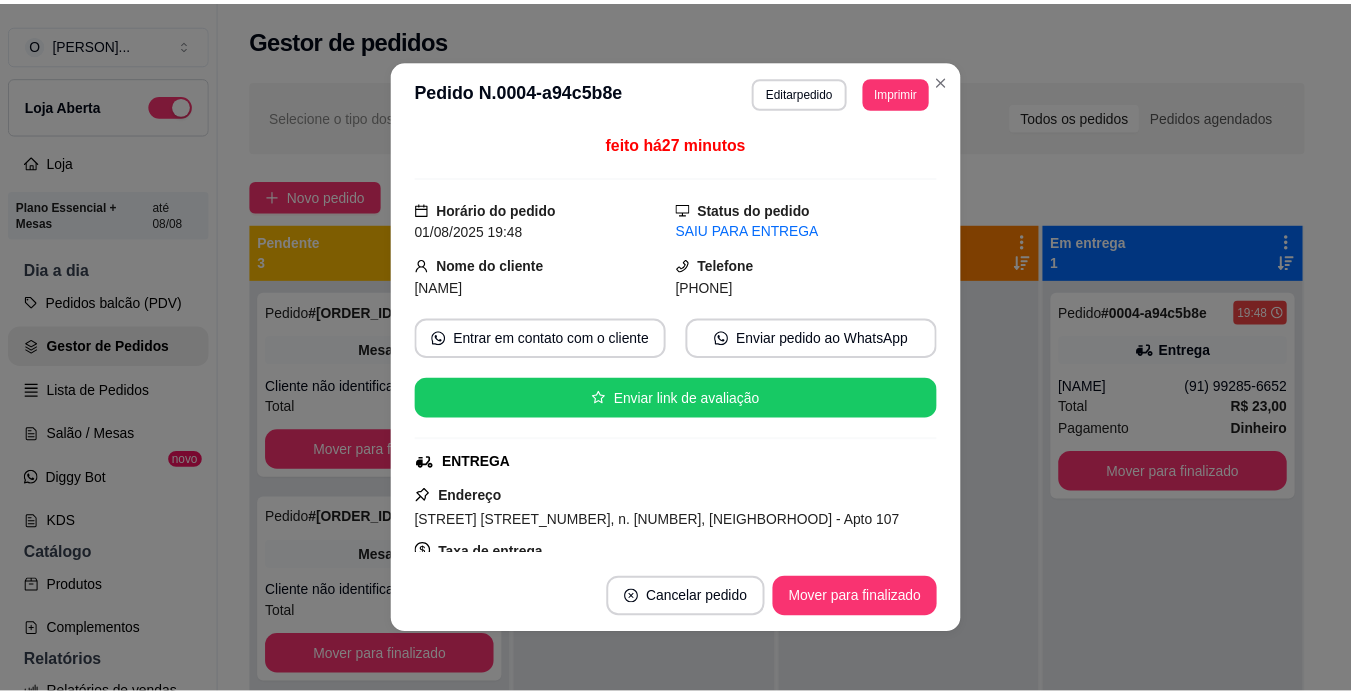 scroll, scrollTop: 4, scrollLeft: 0, axis: vertical 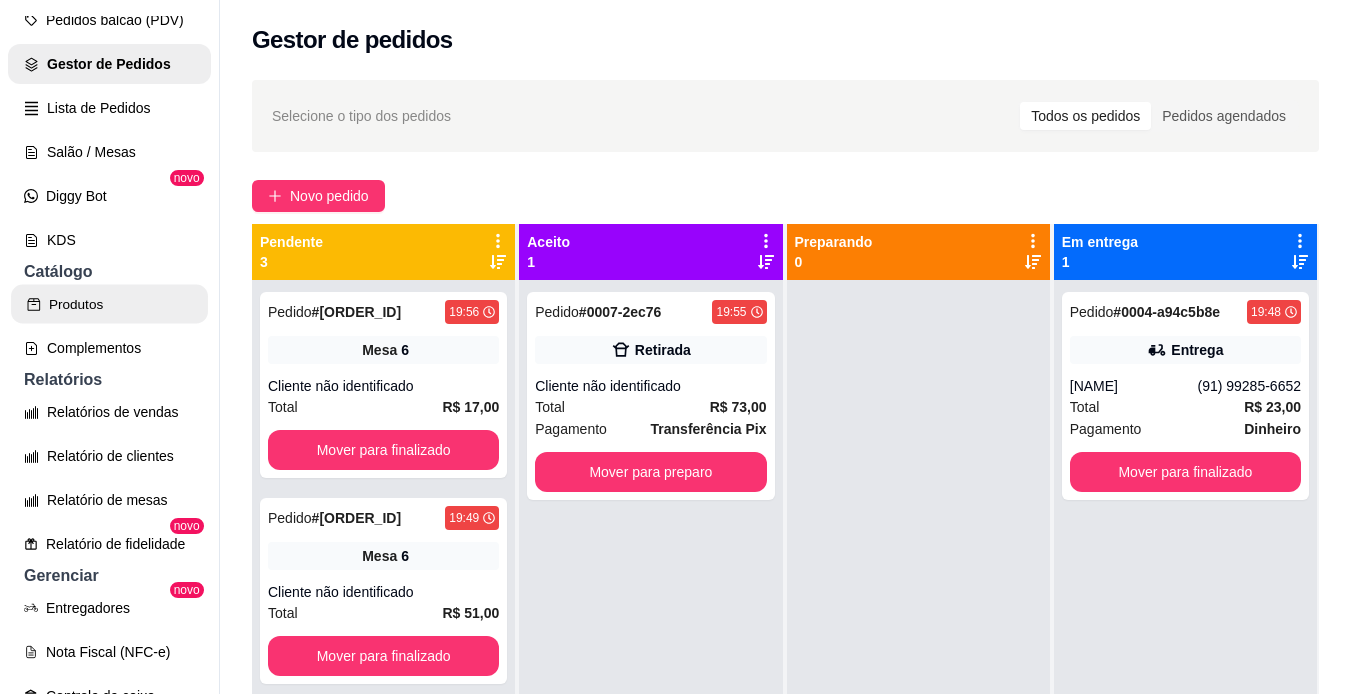 click on "Produtos" at bounding box center (109, 304) 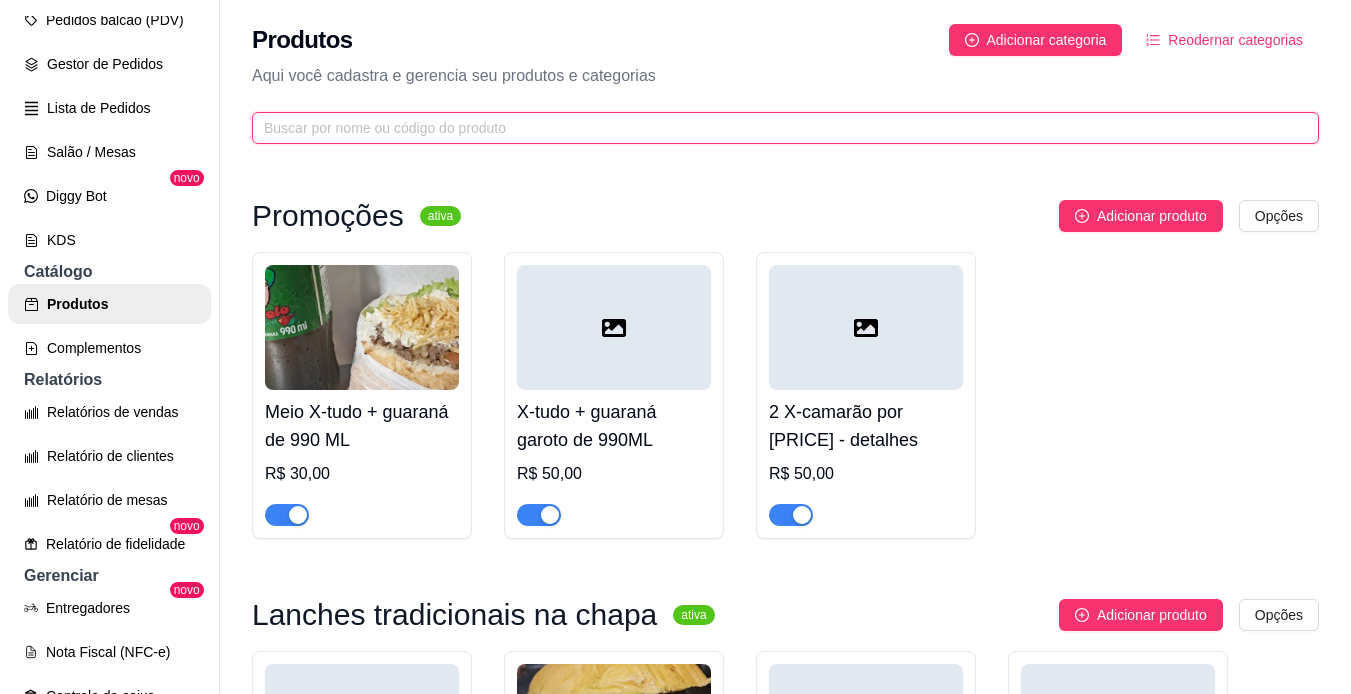 click at bounding box center [777, 128] 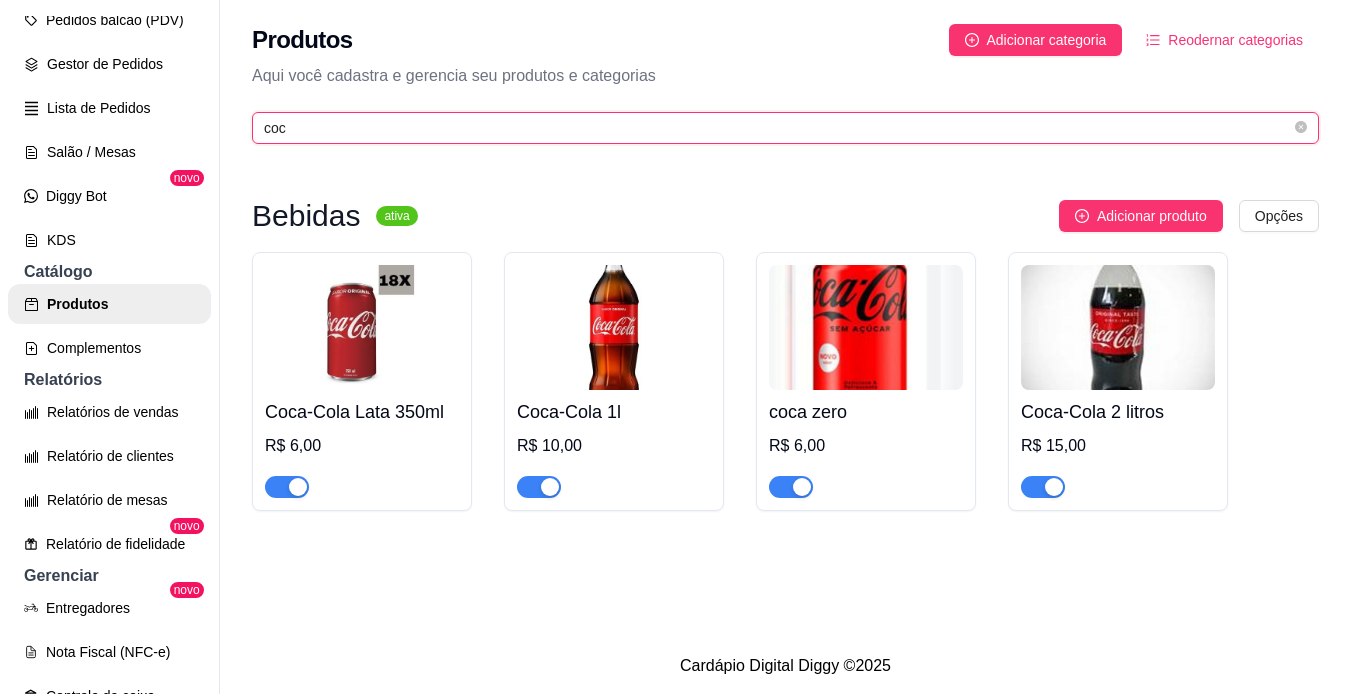 type on "coca" 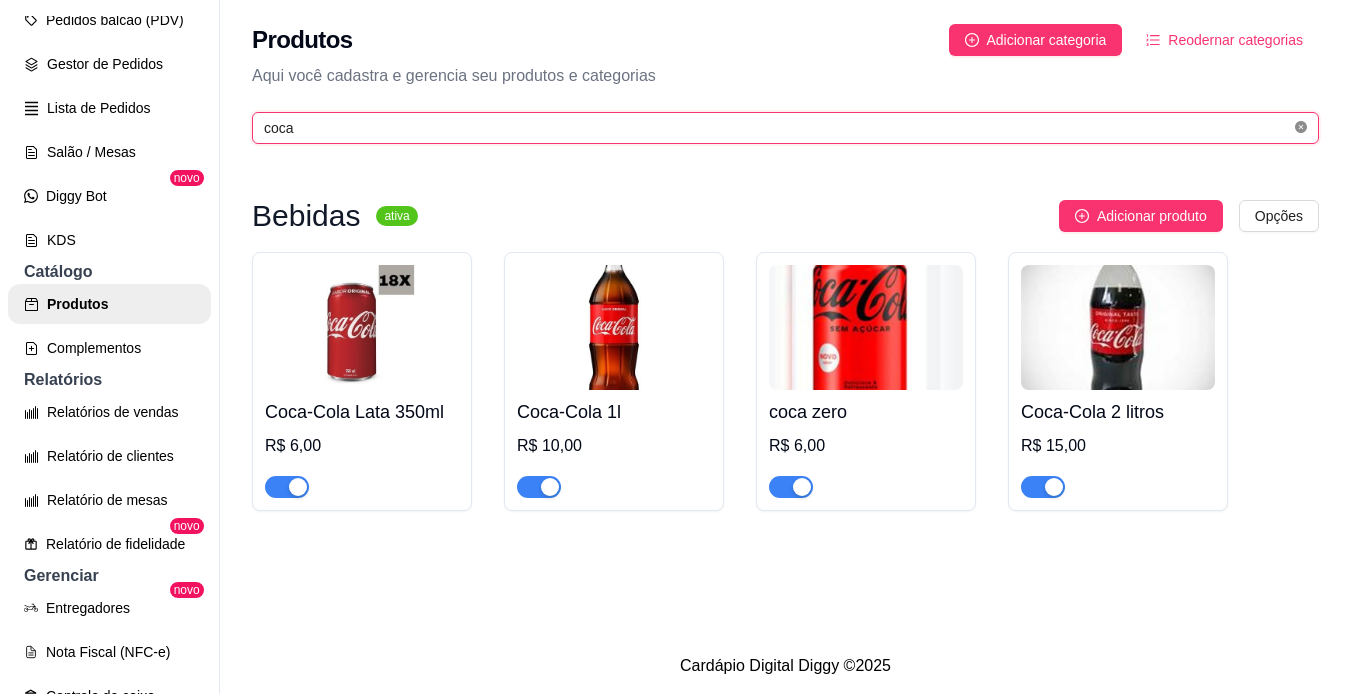 click 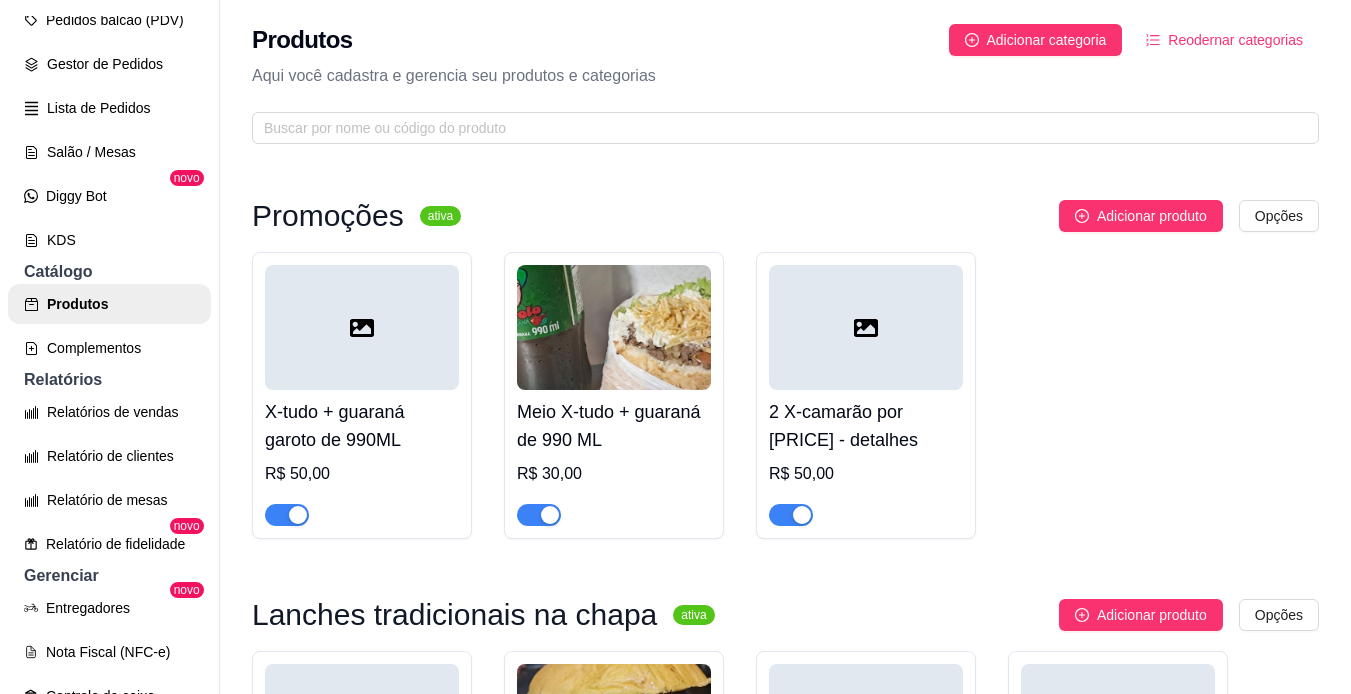 click at bounding box center [866, 327] 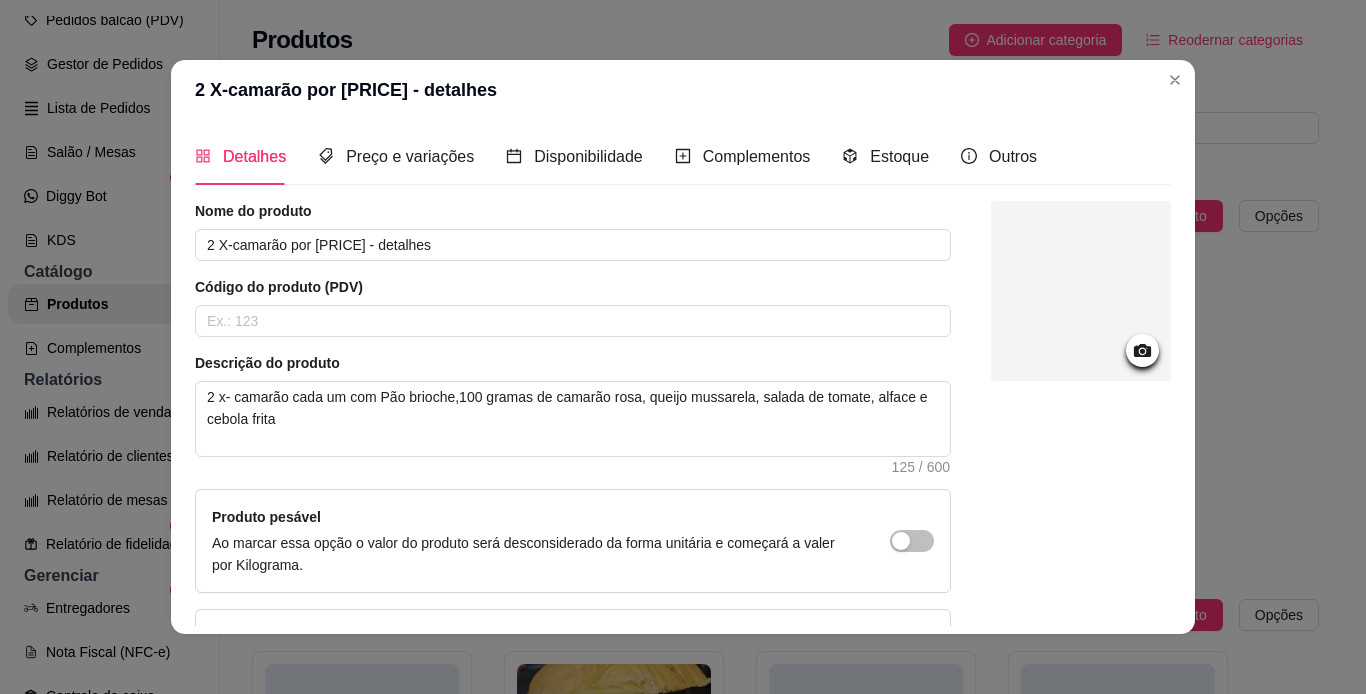 click 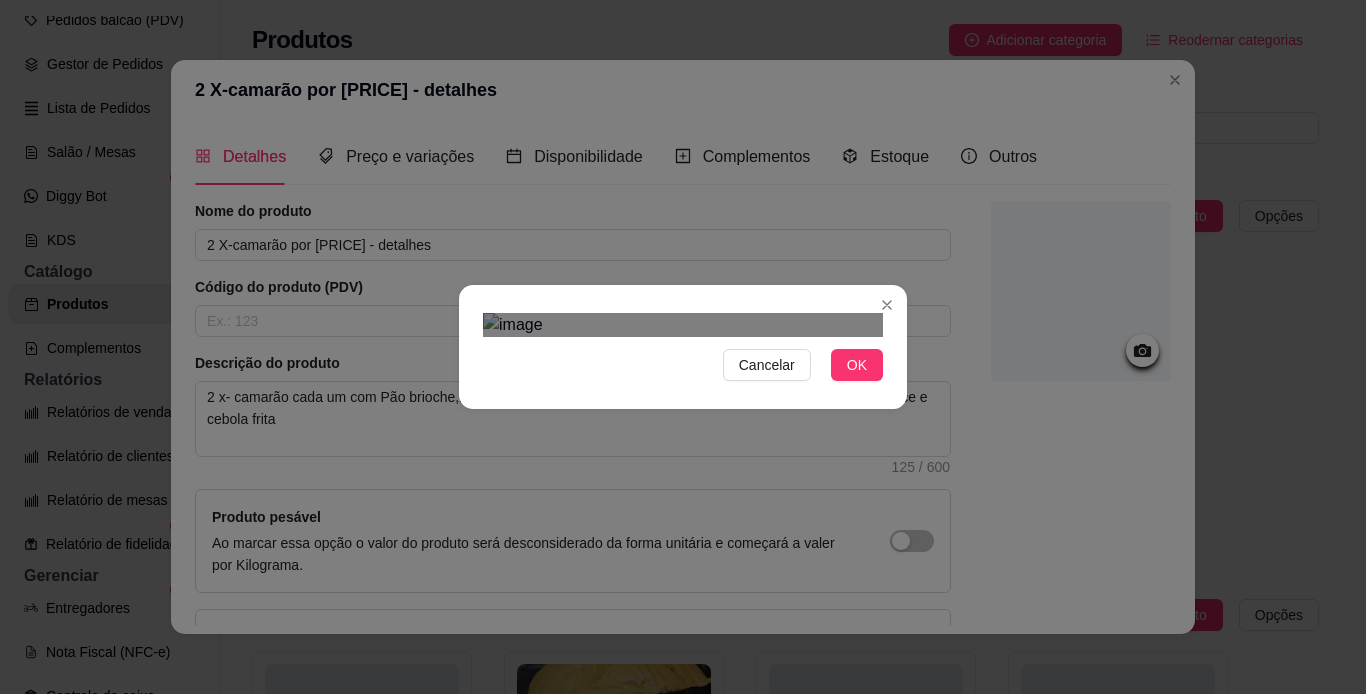 click at bounding box center (683, 325) 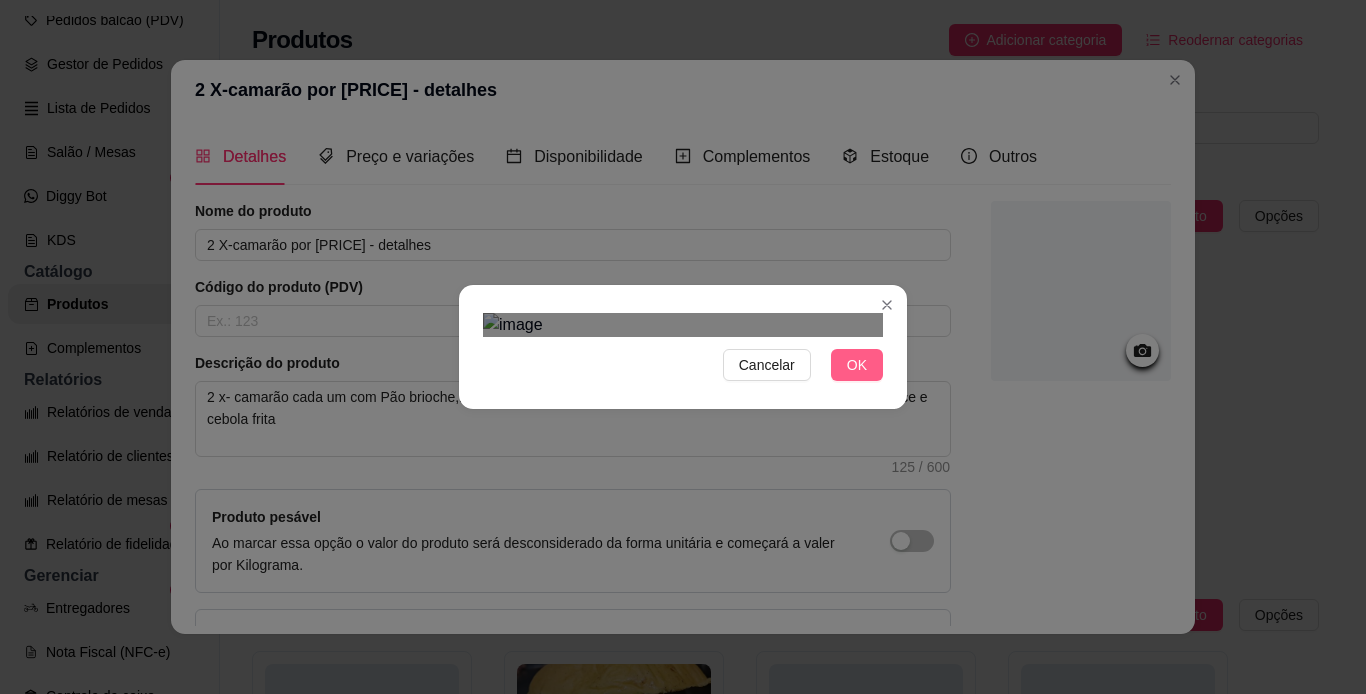 click on "OK" at bounding box center [857, 365] 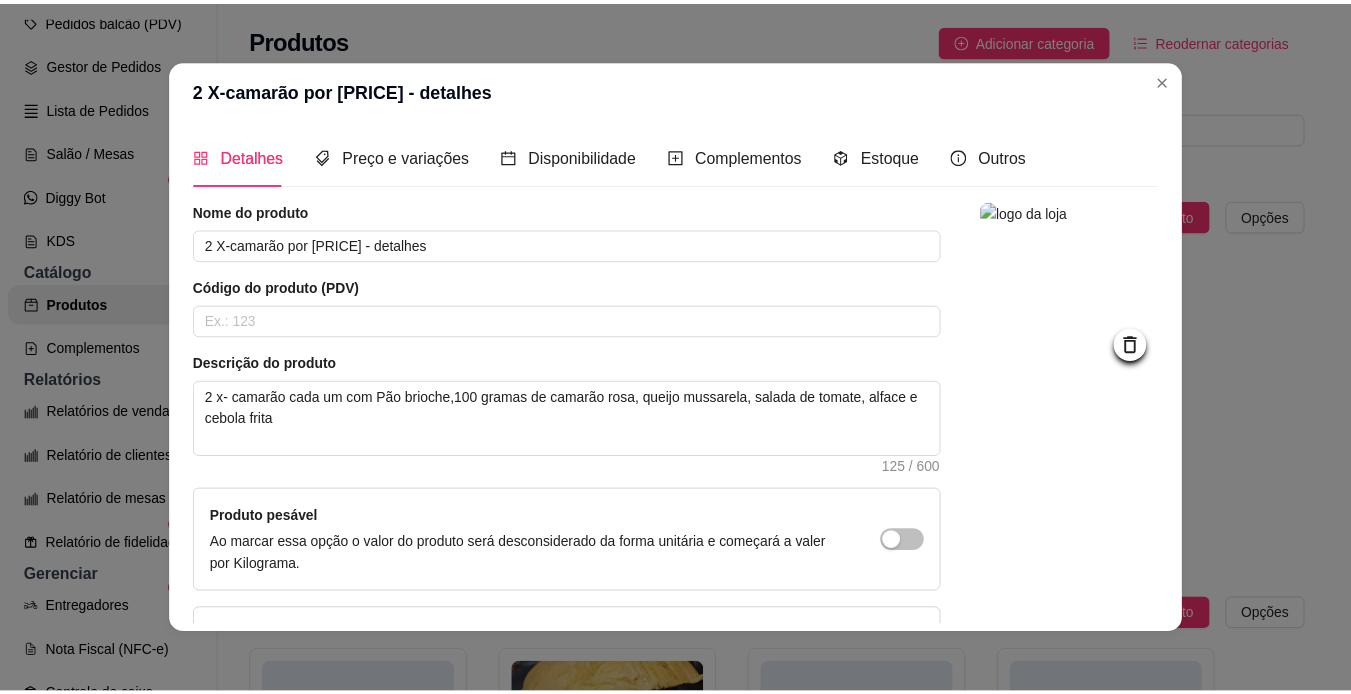 scroll, scrollTop: 154, scrollLeft: 0, axis: vertical 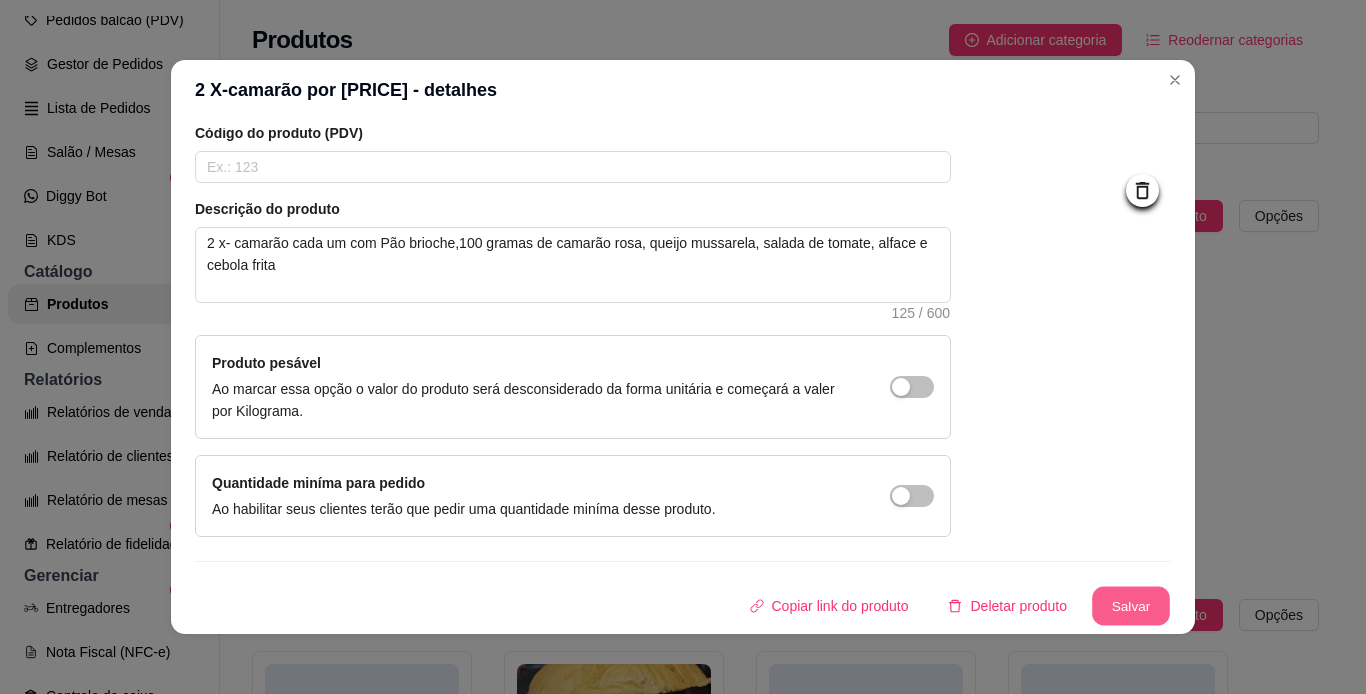 click on "Salvar" at bounding box center (1131, 606) 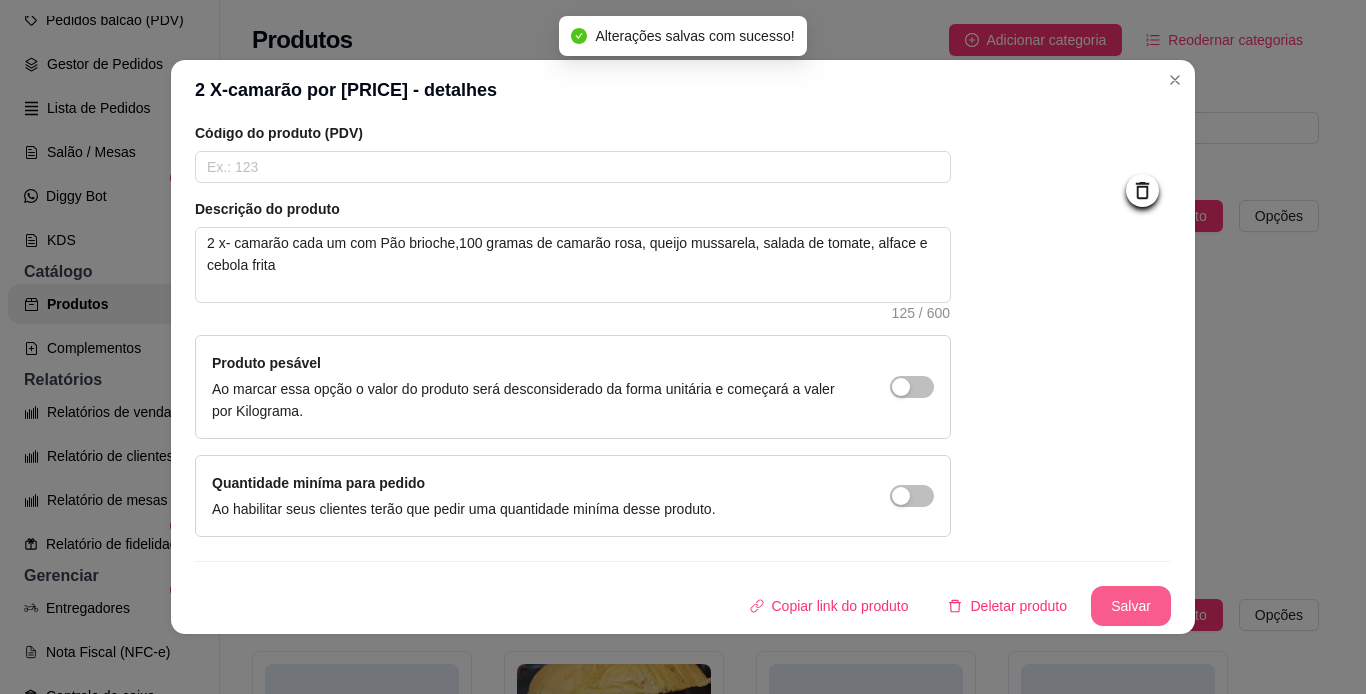 click on "Salvar" at bounding box center [1131, 606] 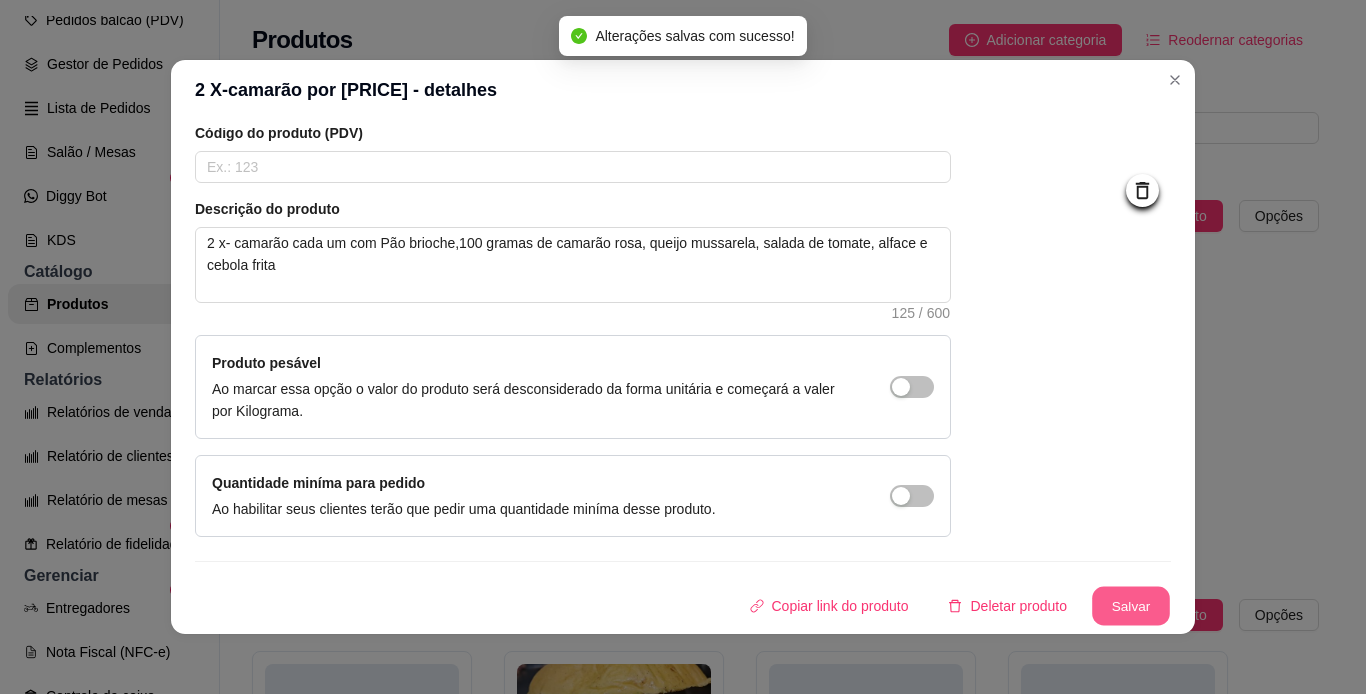 click on "Salvar" at bounding box center (1131, 606) 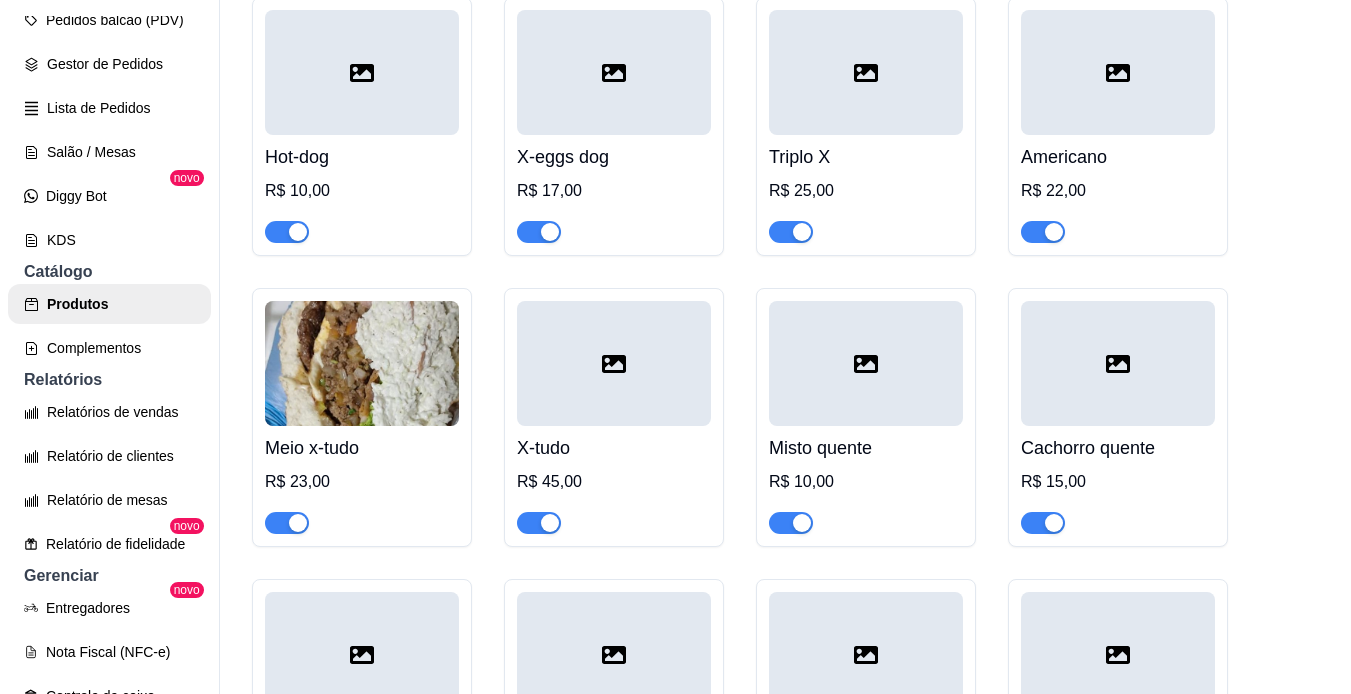 scroll, scrollTop: 1237, scrollLeft: 0, axis: vertical 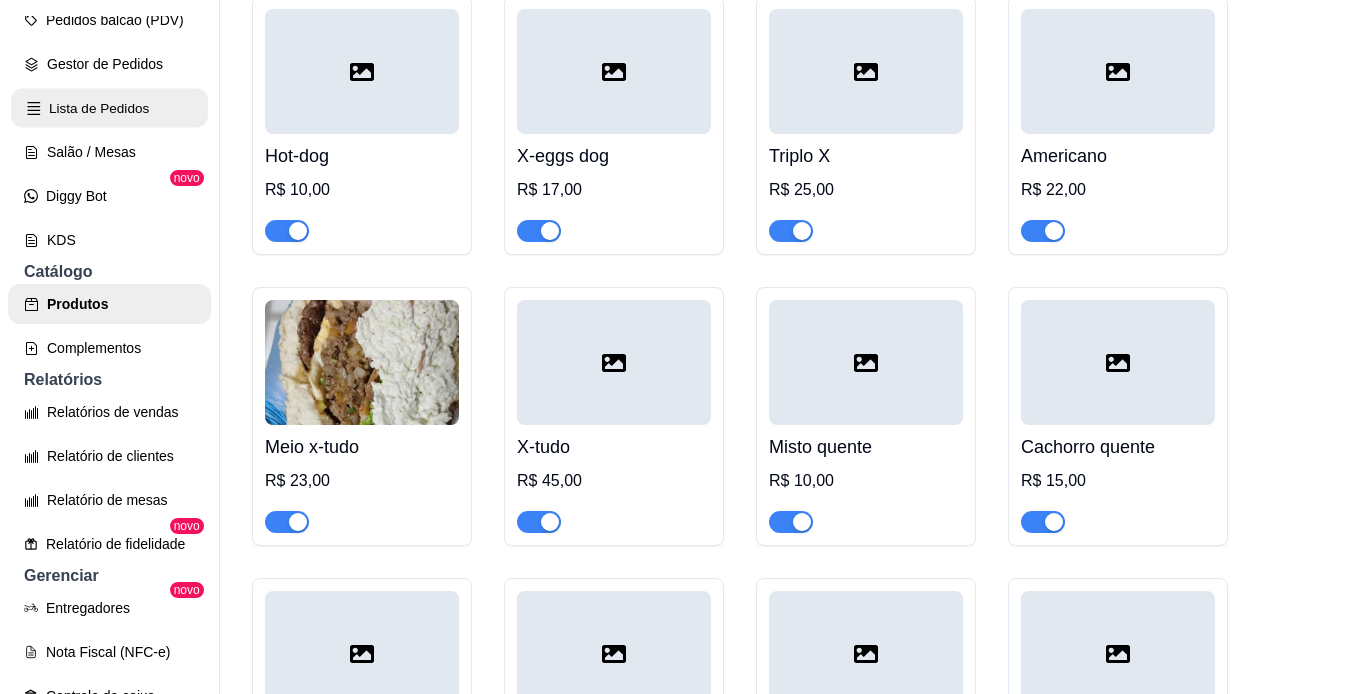 click on "Lista de Pedidos" at bounding box center [109, 108] 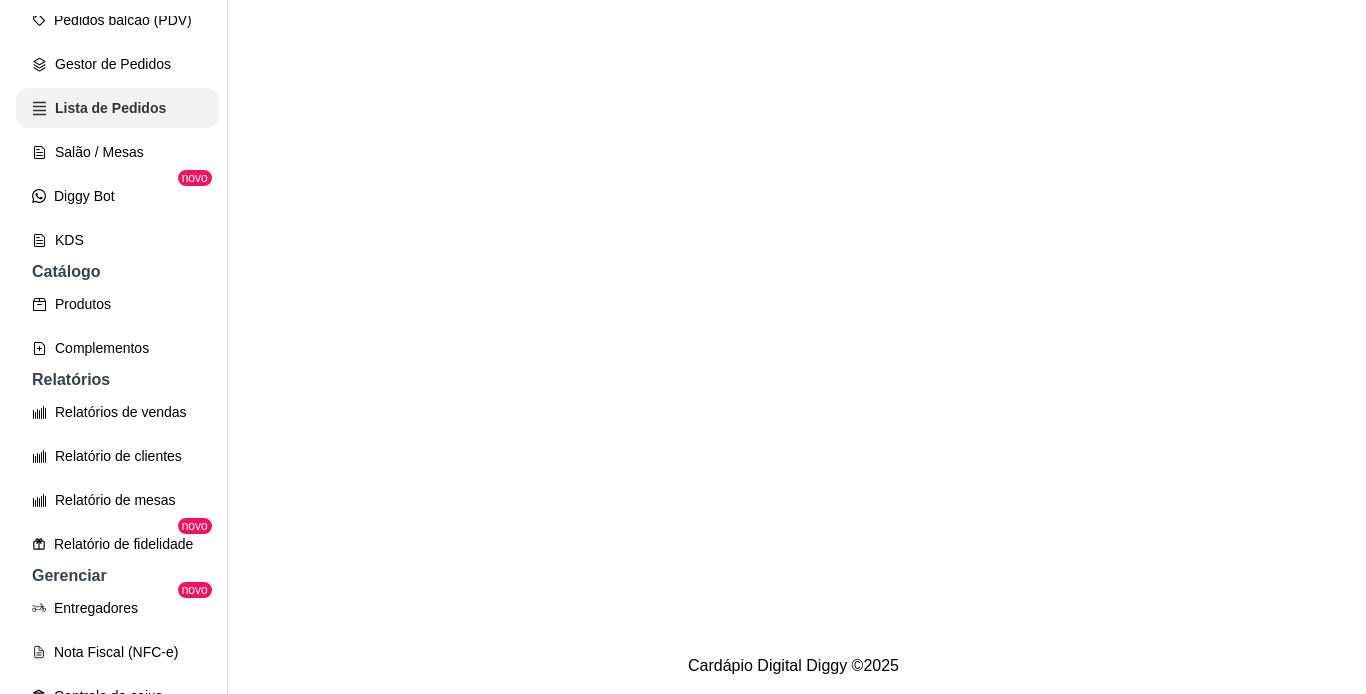 scroll, scrollTop: 0, scrollLeft: 0, axis: both 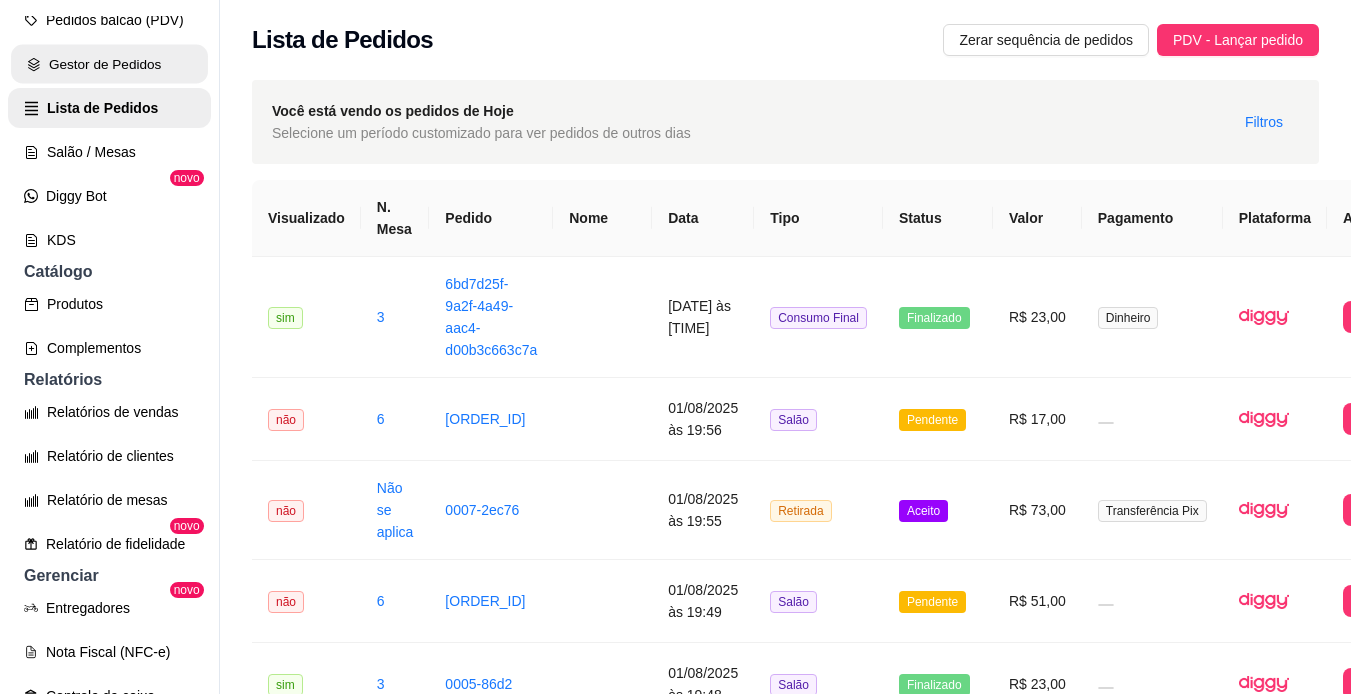 click on "Gestor de Pedidos" at bounding box center (109, 64) 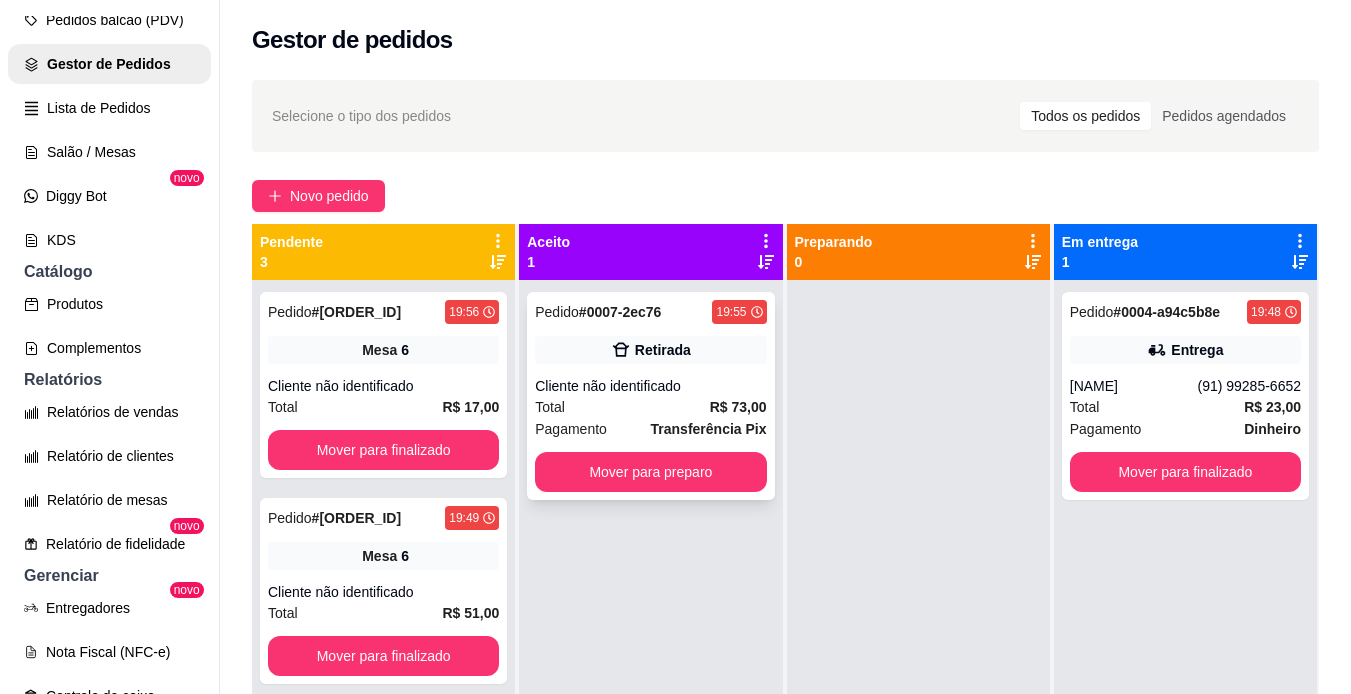 click on "Cliente não identificado" at bounding box center (650, 386) 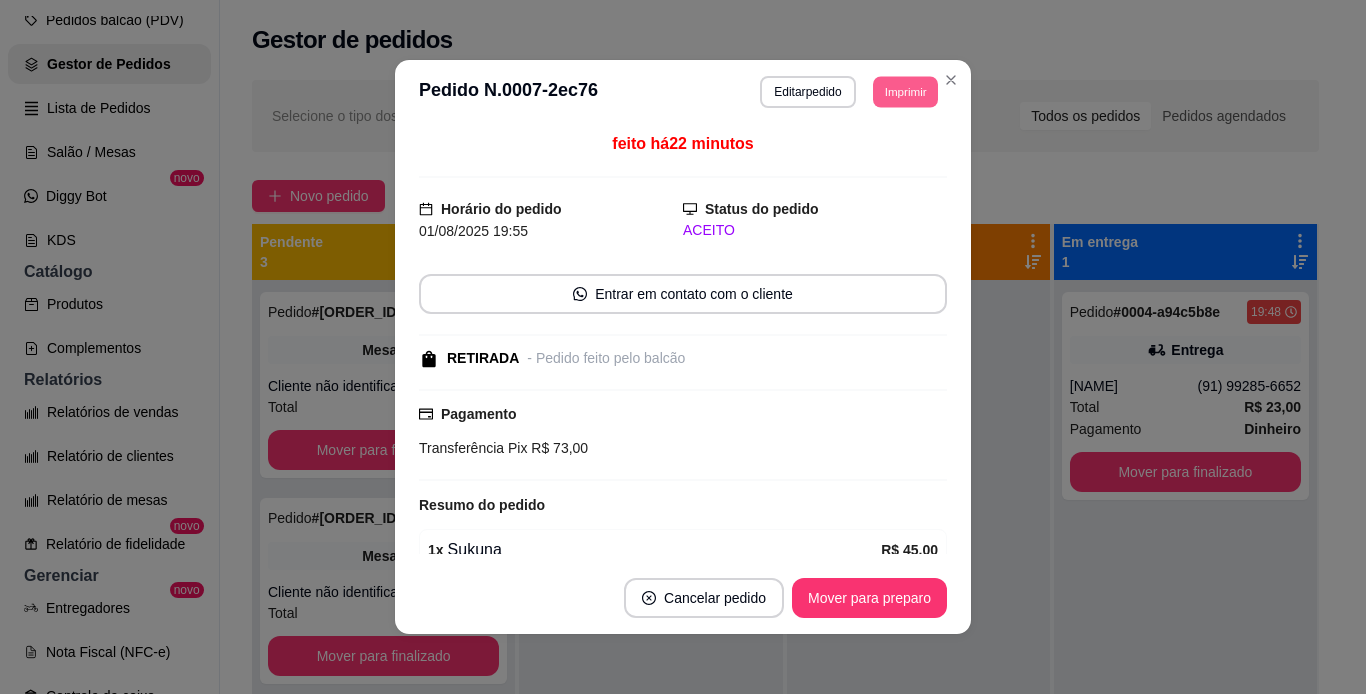 click on "Imprimir" at bounding box center [905, 91] 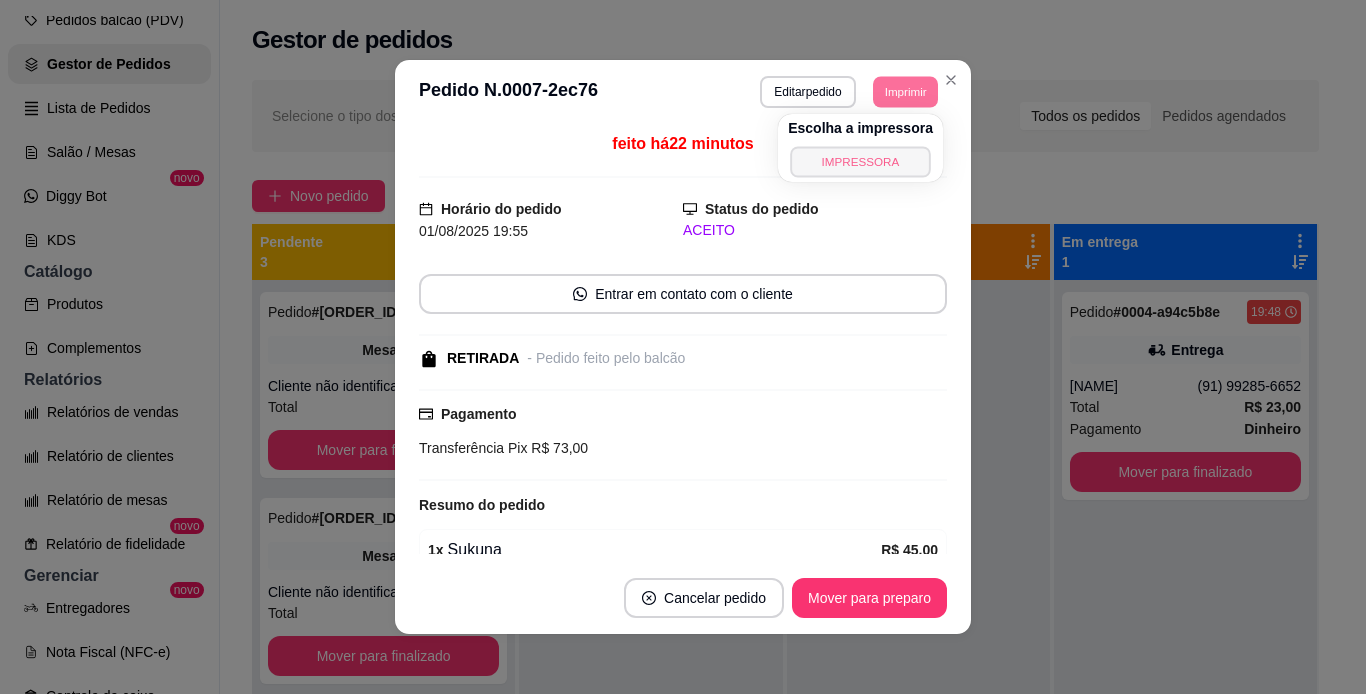 click on "IMPRESSORA" at bounding box center (860, 161) 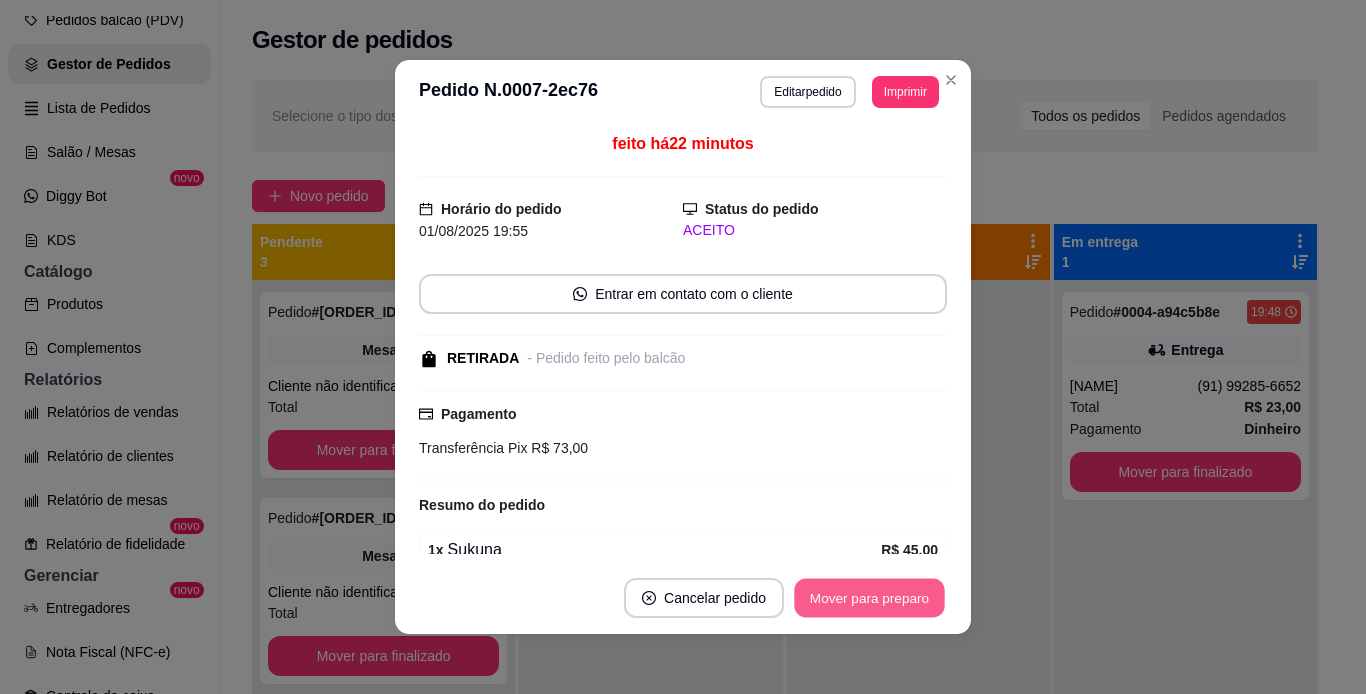 click on "Mover para preparo" at bounding box center (869, 598) 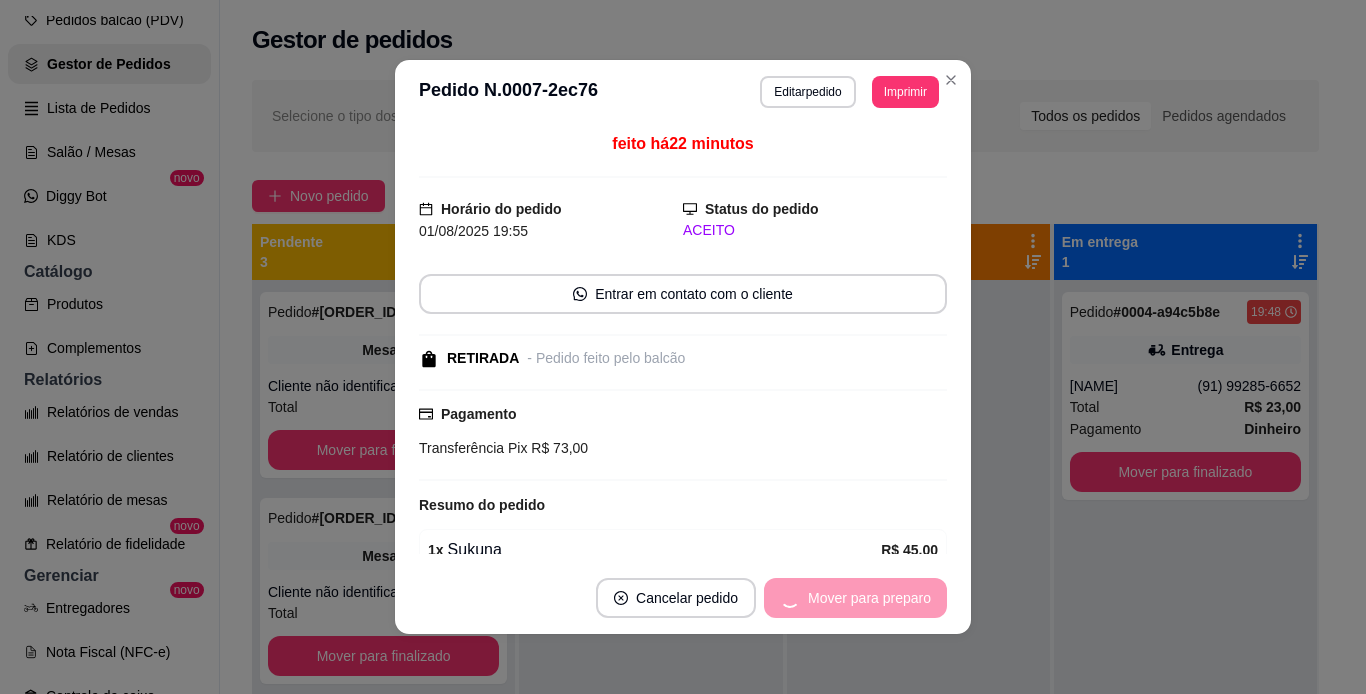 click on "Mover para preparo" at bounding box center [855, 598] 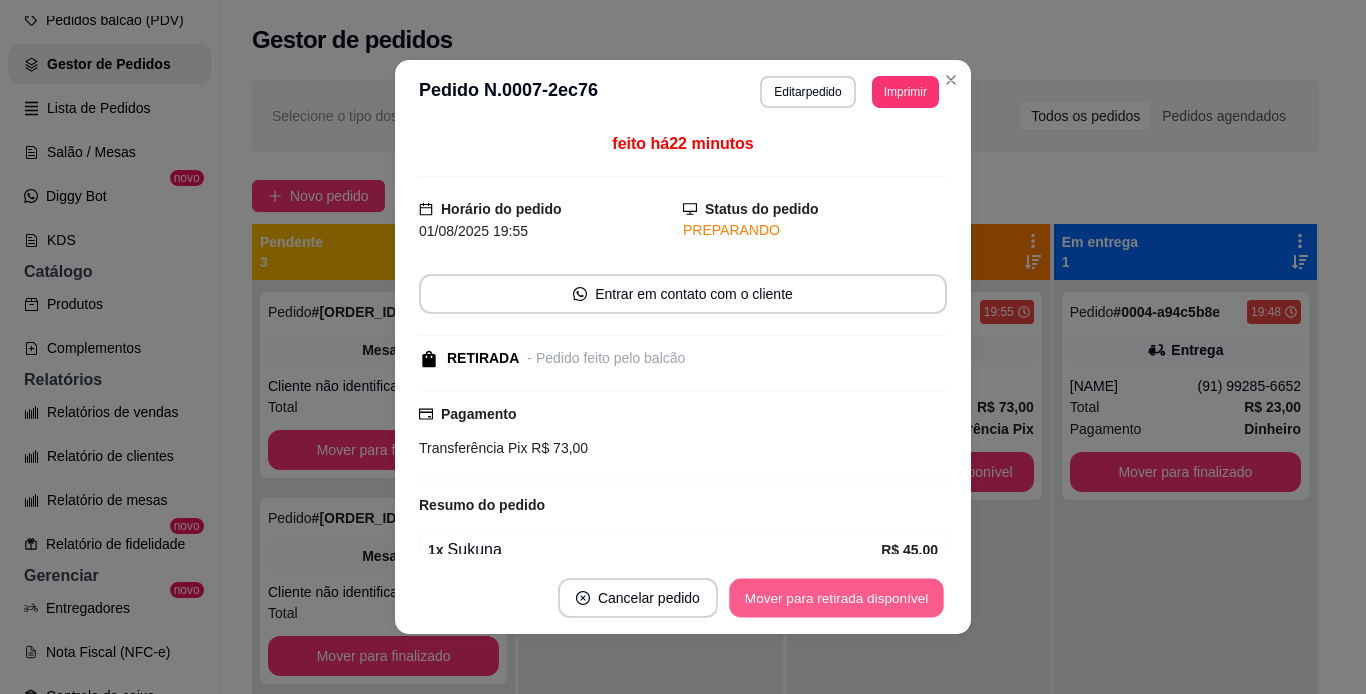 click on "Mover para retirada disponível" at bounding box center [836, 598] 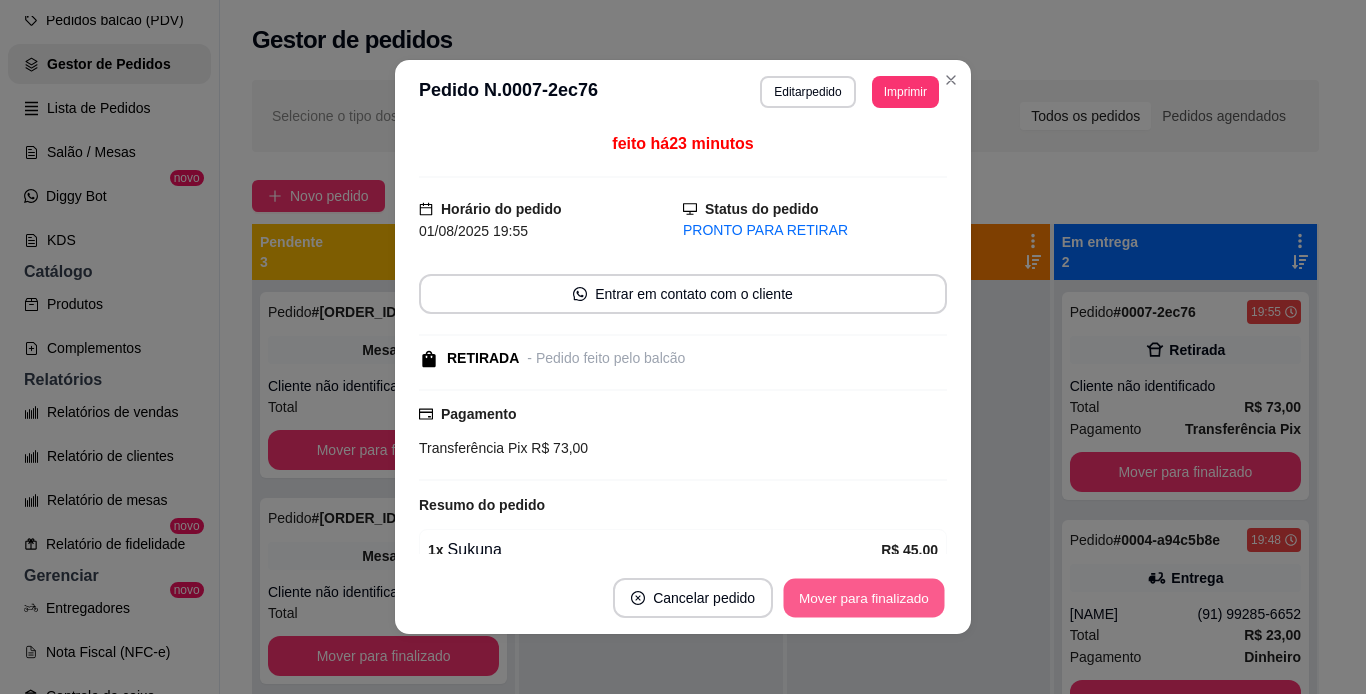 click on "Mover para finalizado" at bounding box center [864, 598] 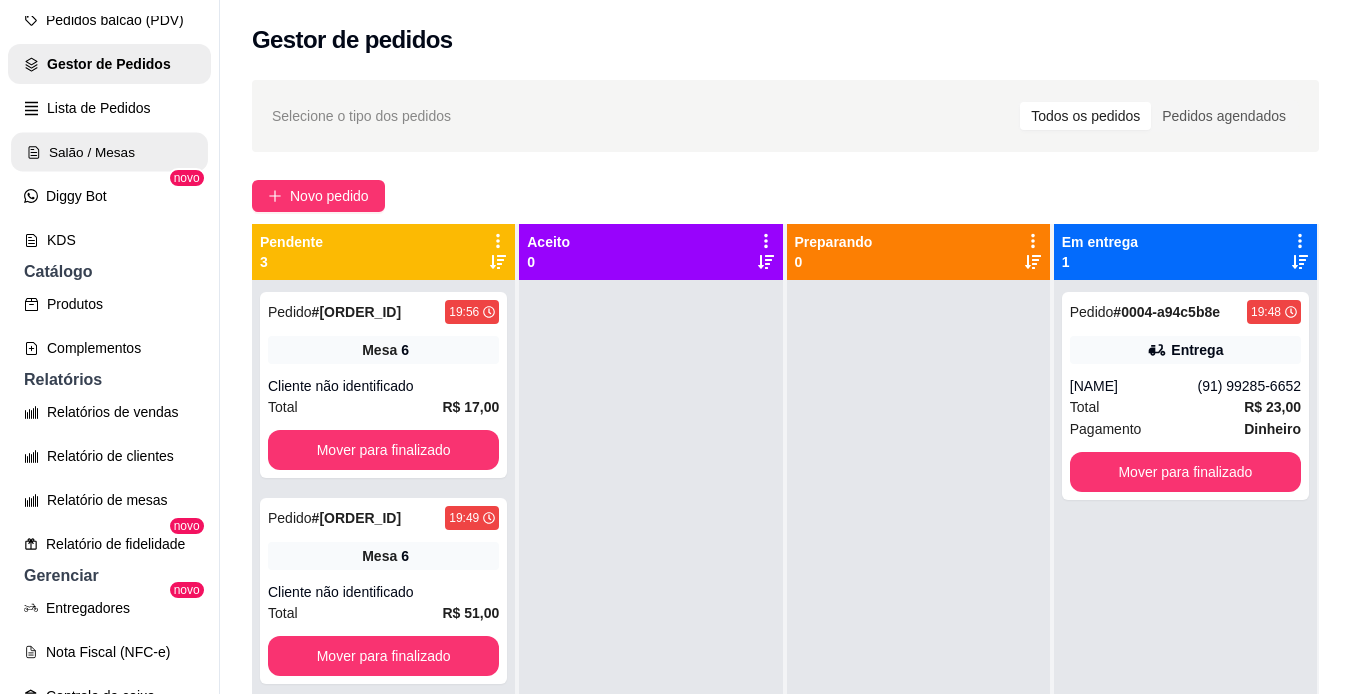 click on "Salão / Mesas" at bounding box center [109, 152] 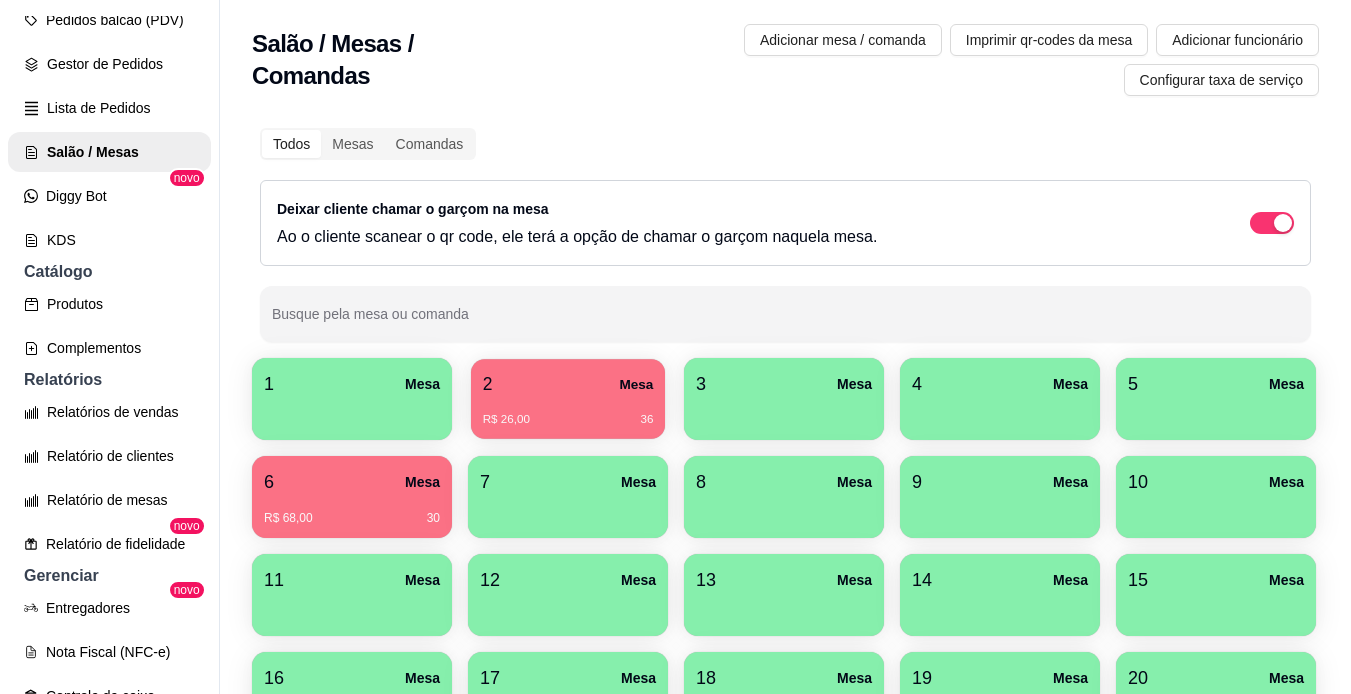 click on "2 Mesa R$ 26,00 36" at bounding box center (568, 399) 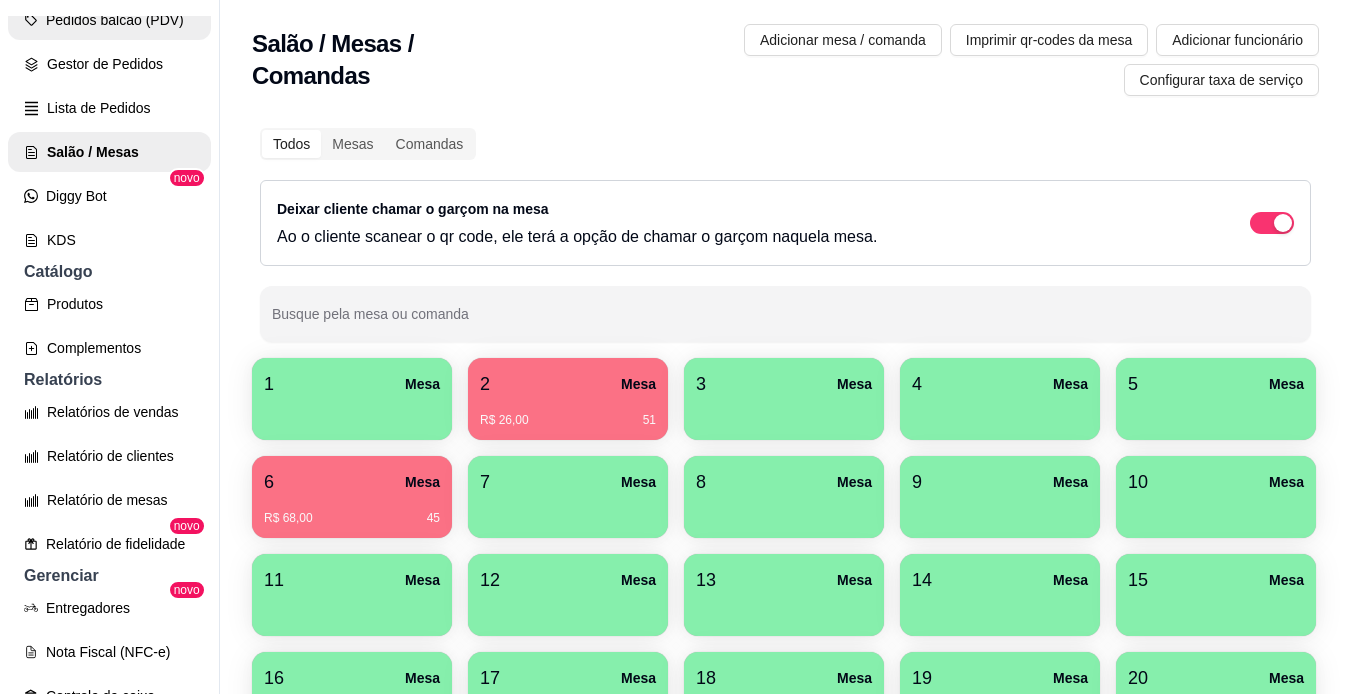 click on "Pedidos balcão (PDV)" at bounding box center [109, 20] 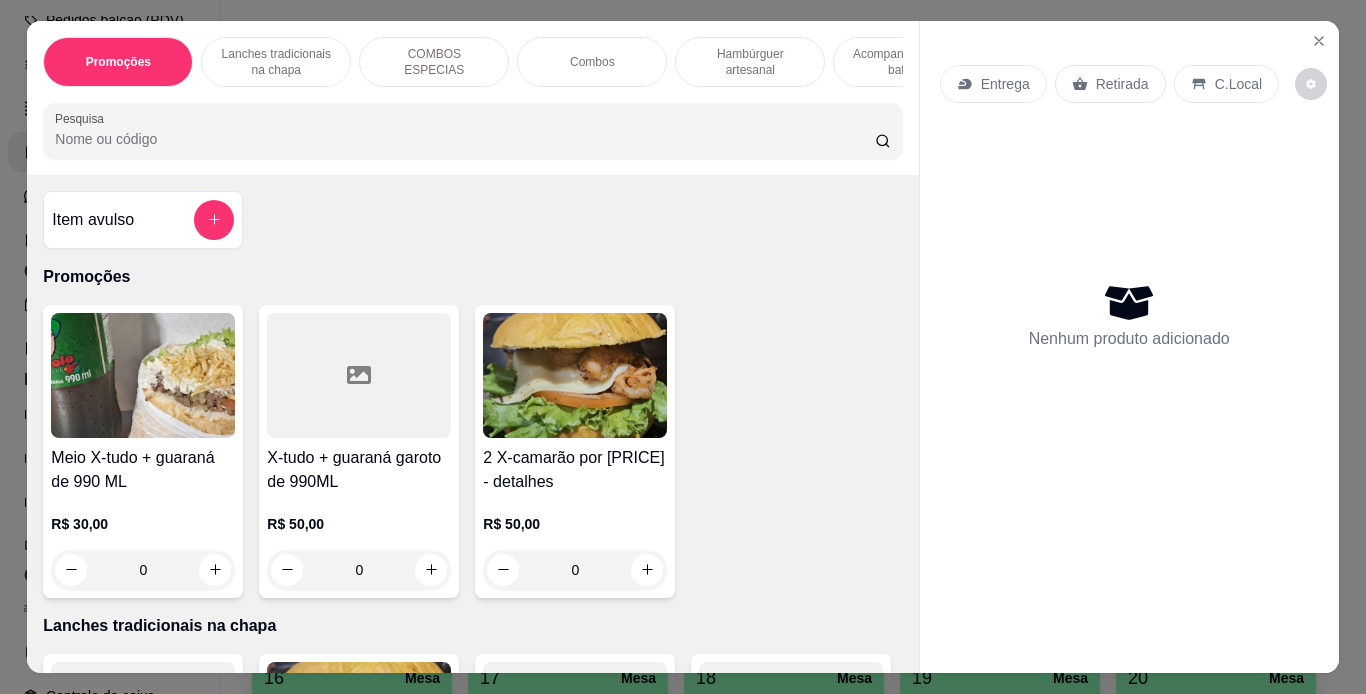 click on "Lanches tradicionais na chapa" at bounding box center [276, 62] 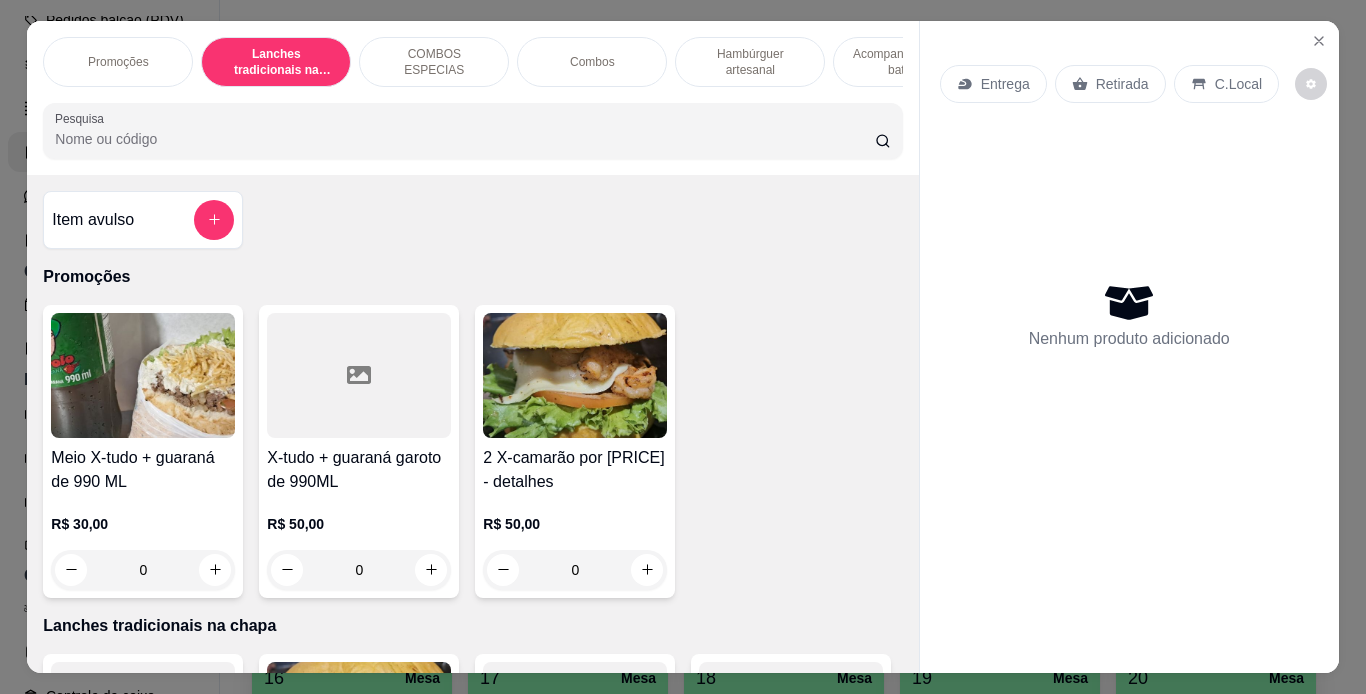 scroll, scrollTop: 439, scrollLeft: 0, axis: vertical 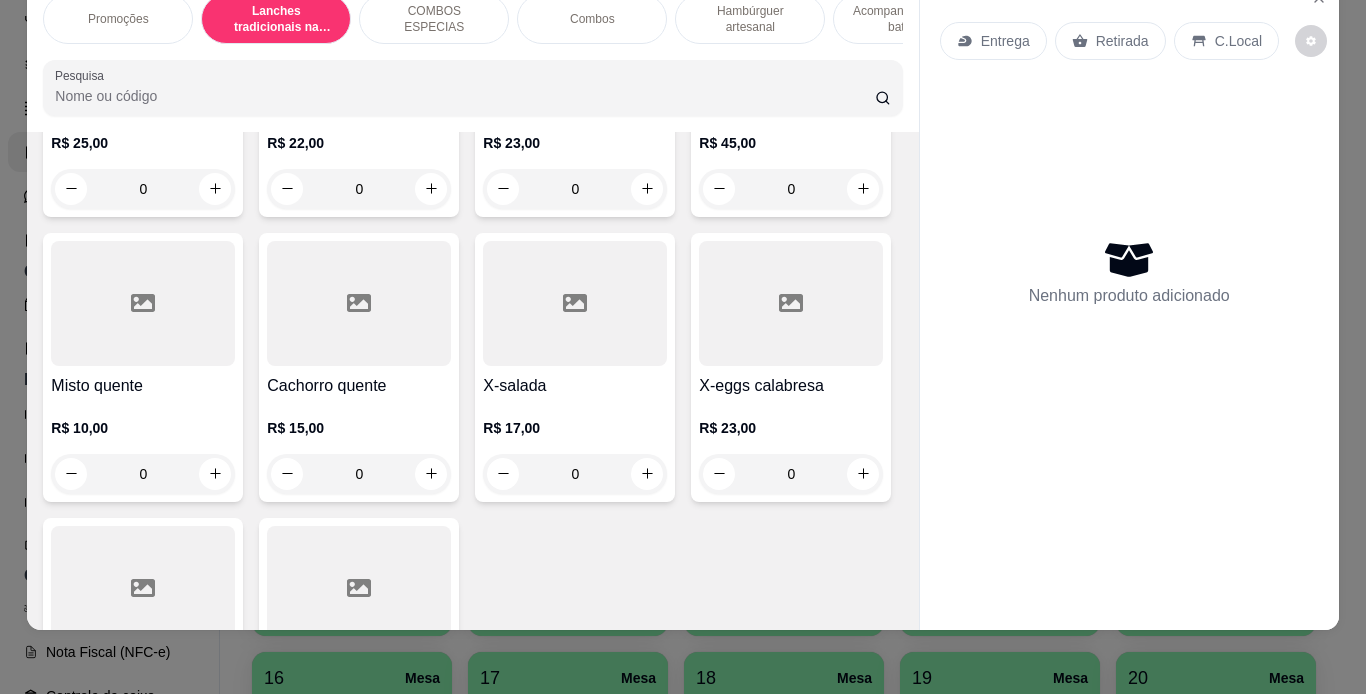 click at bounding box center [575, 18] 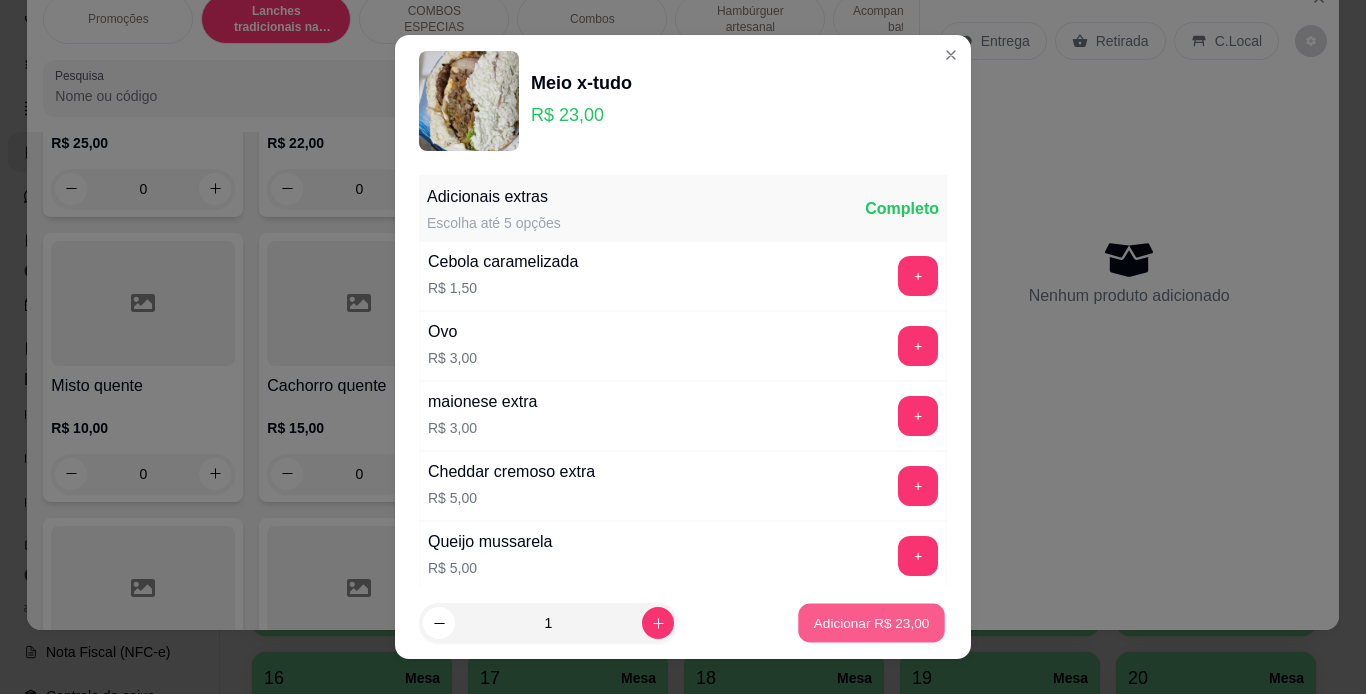 click on "Adicionar   R$ 23,00" at bounding box center (872, 623) 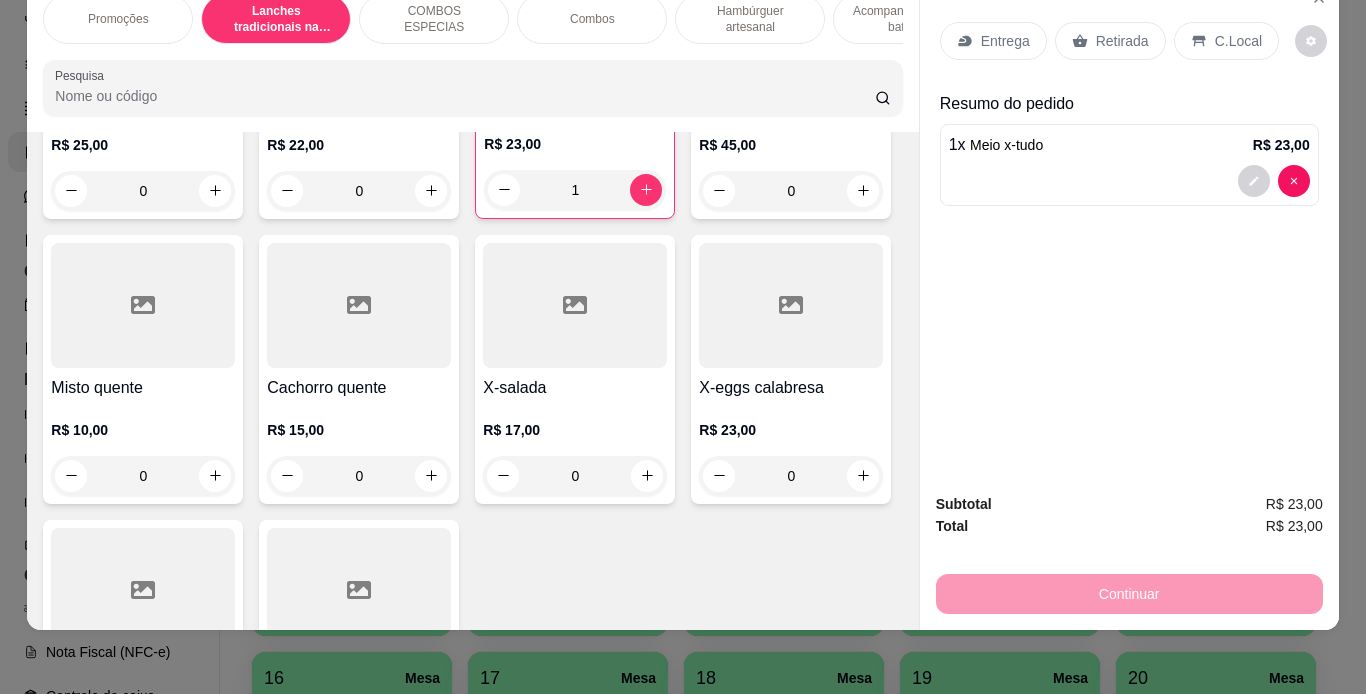 click on "Retirada" at bounding box center (1122, 41) 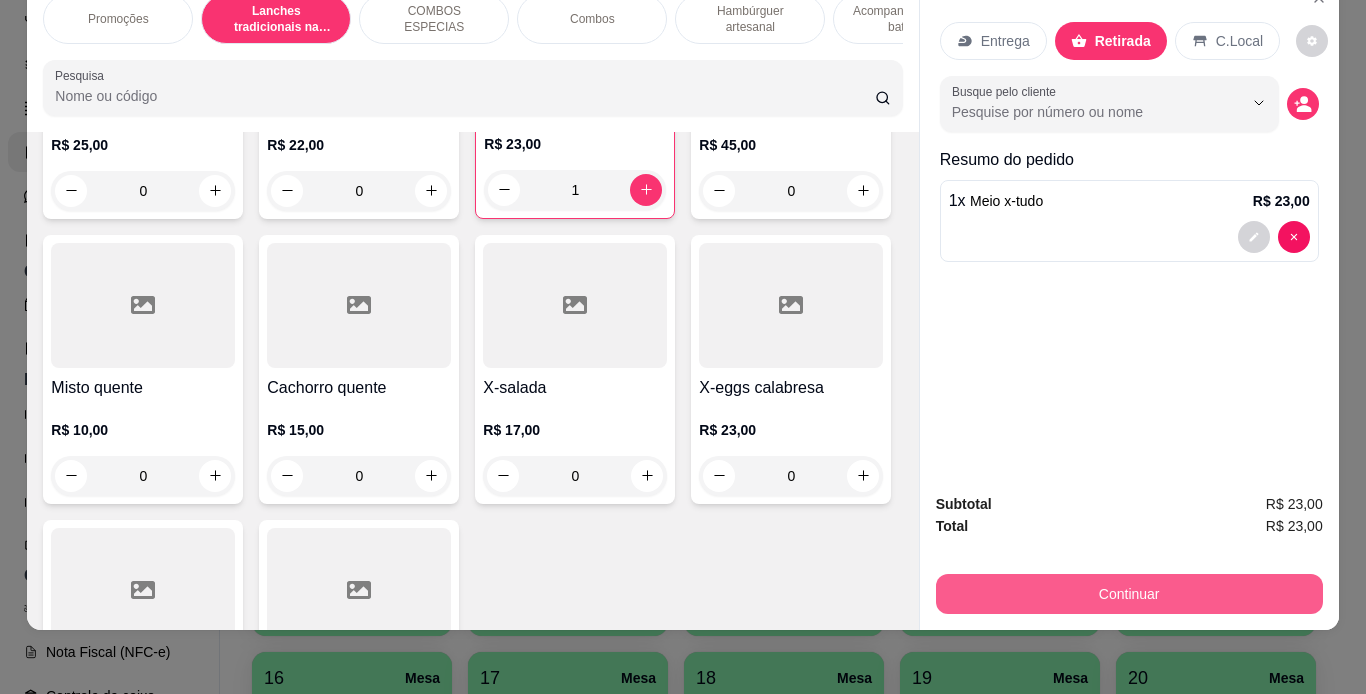 click on "Continuar" at bounding box center [1129, 594] 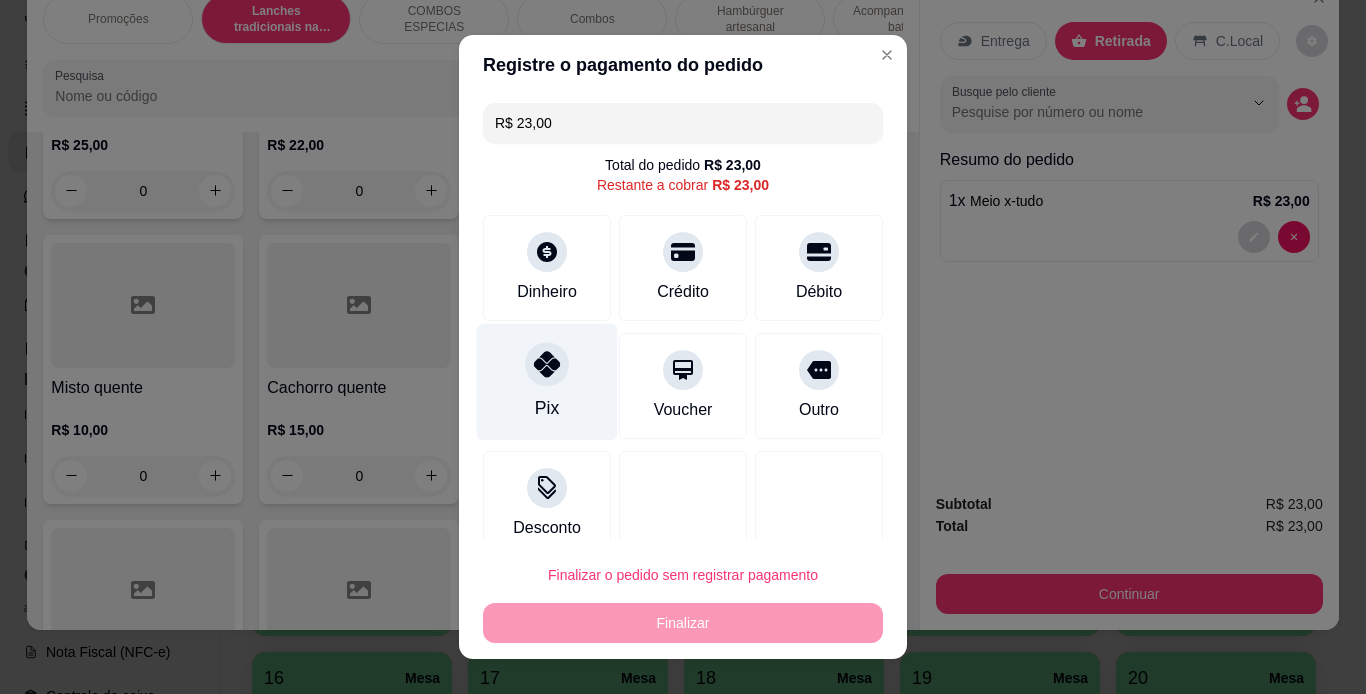 click on "Pix" at bounding box center (547, 408) 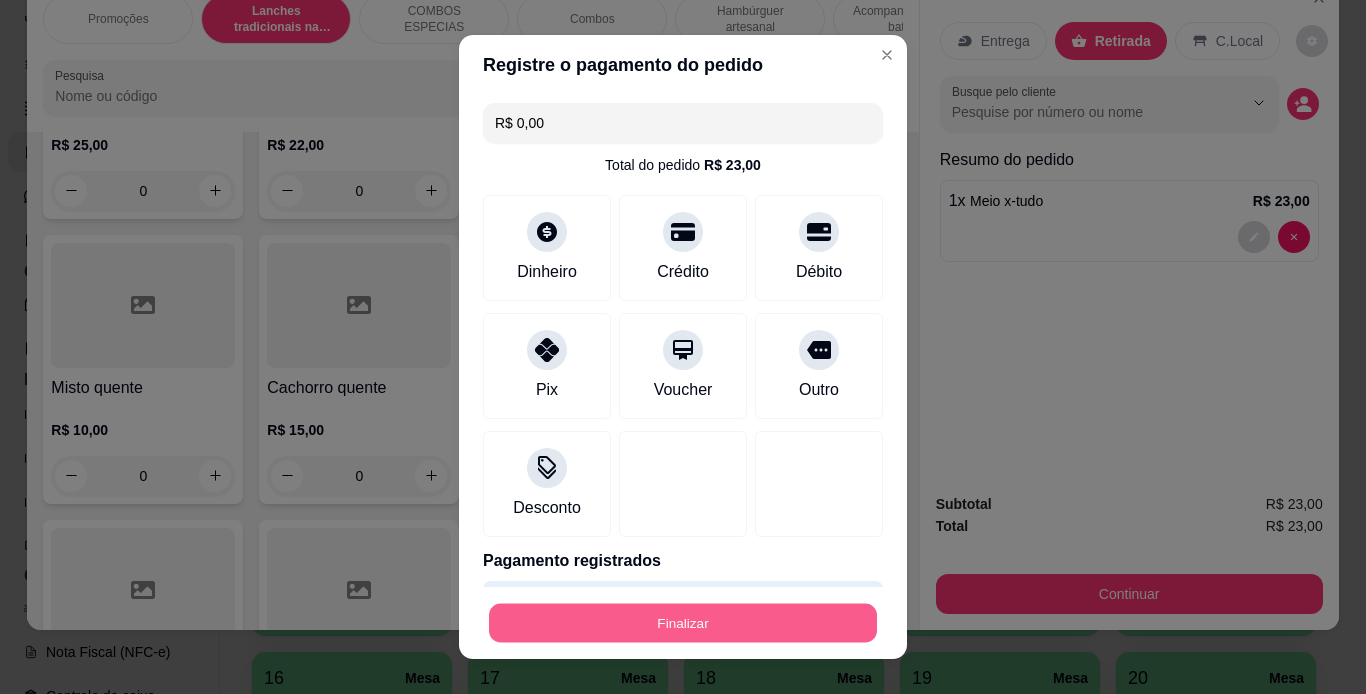 click on "Finalizar" at bounding box center [683, 623] 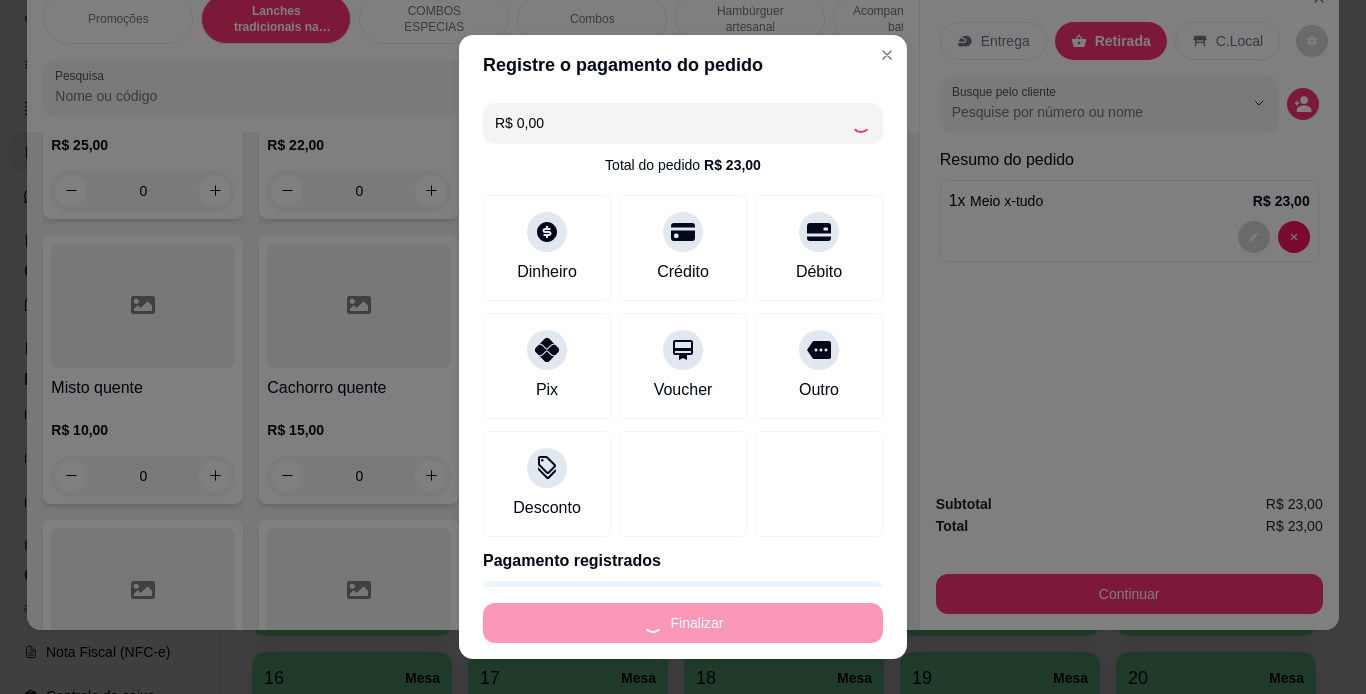 type on "0" 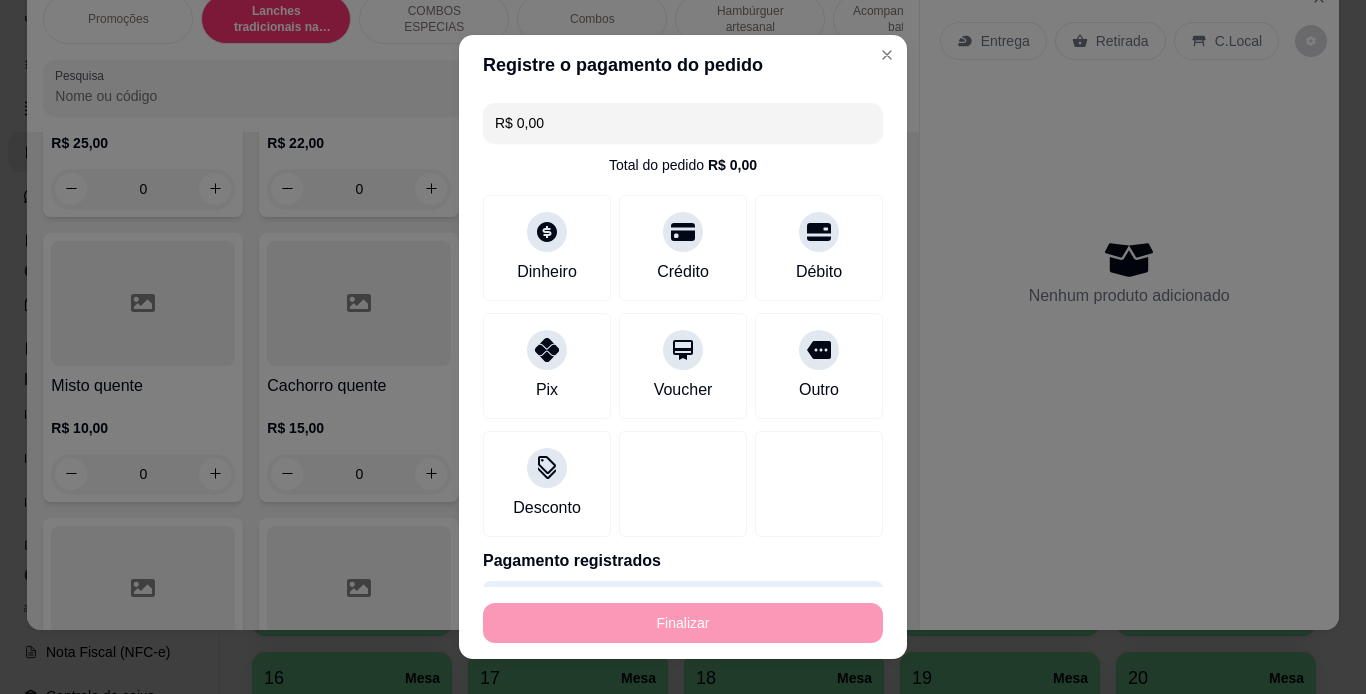 type on "-R$ 23,00" 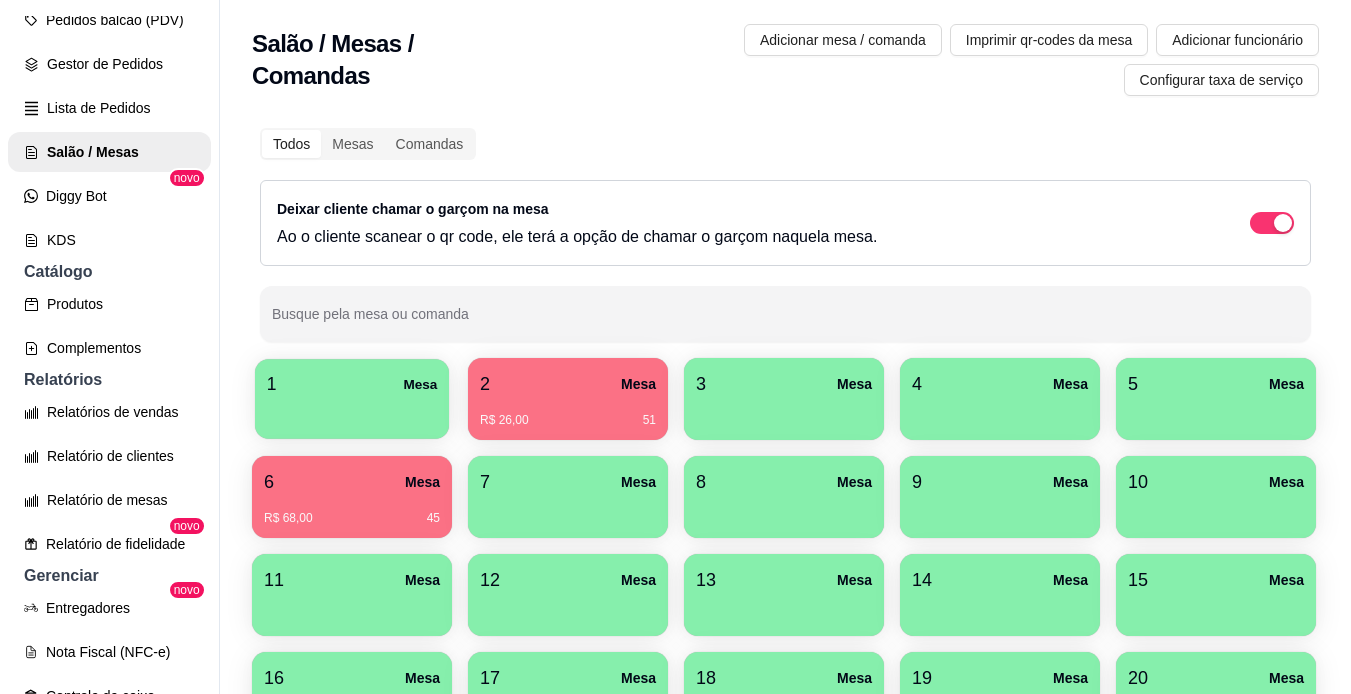 click on "1 Mesa" at bounding box center (352, 399) 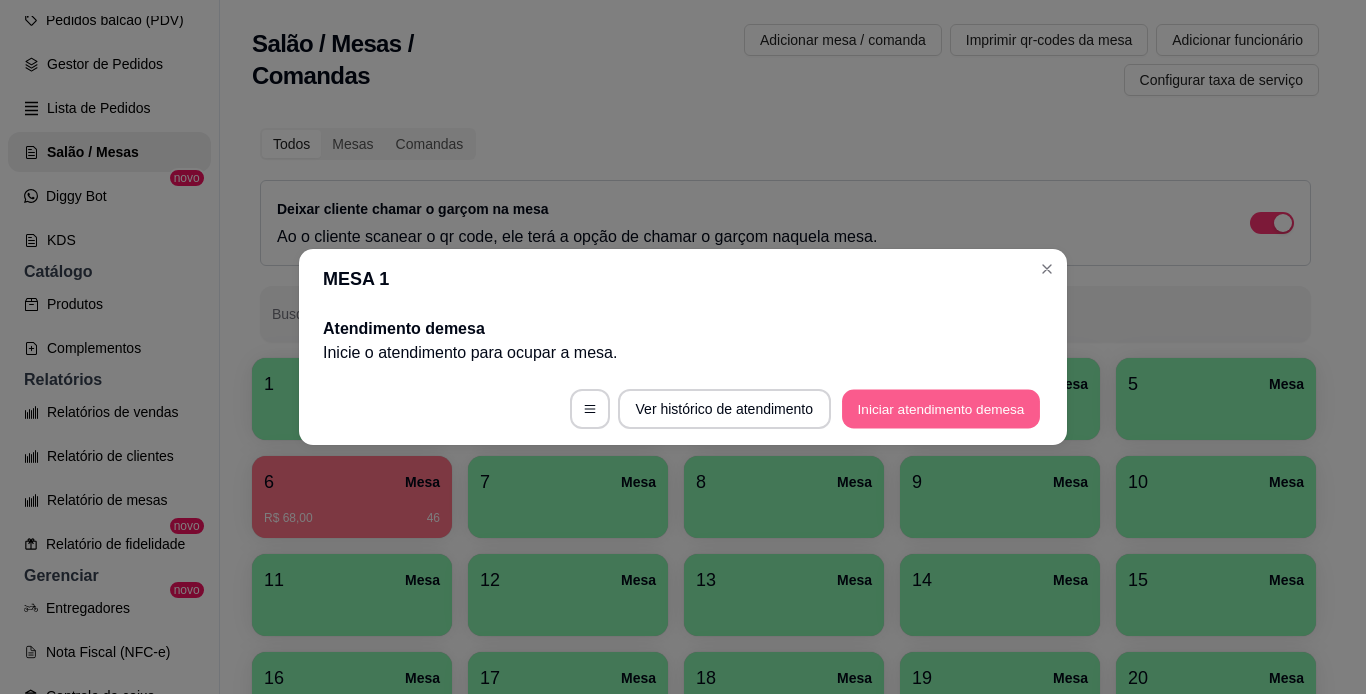 click on "Iniciar atendimento de  mesa" at bounding box center (941, 409) 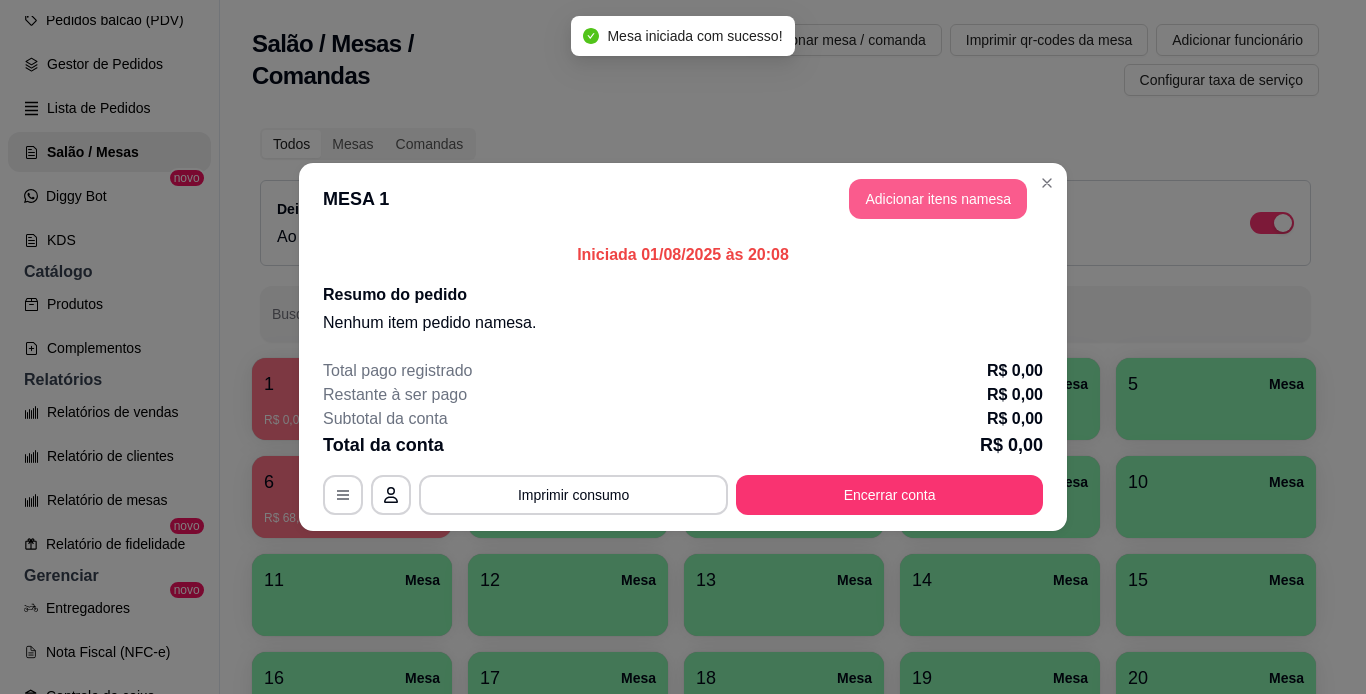 click on "Adicionar itens na  mesa" at bounding box center [938, 199] 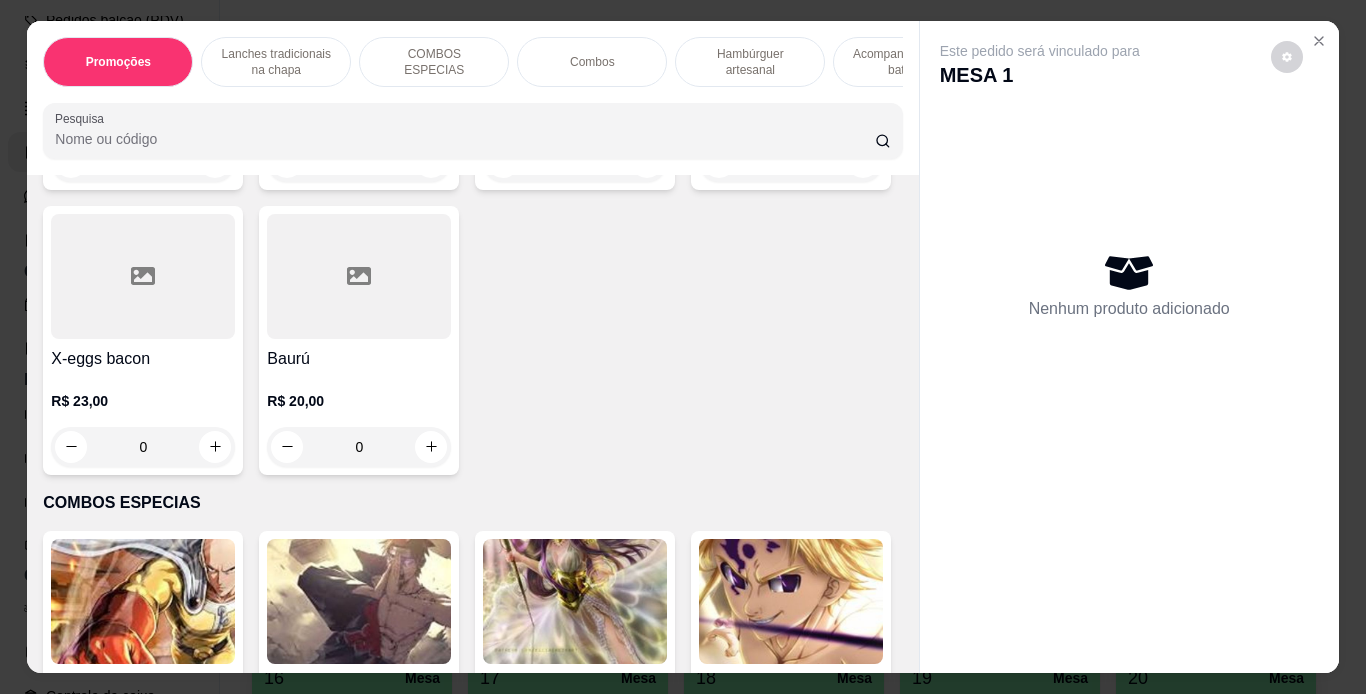 scroll, scrollTop: 1719, scrollLeft: 0, axis: vertical 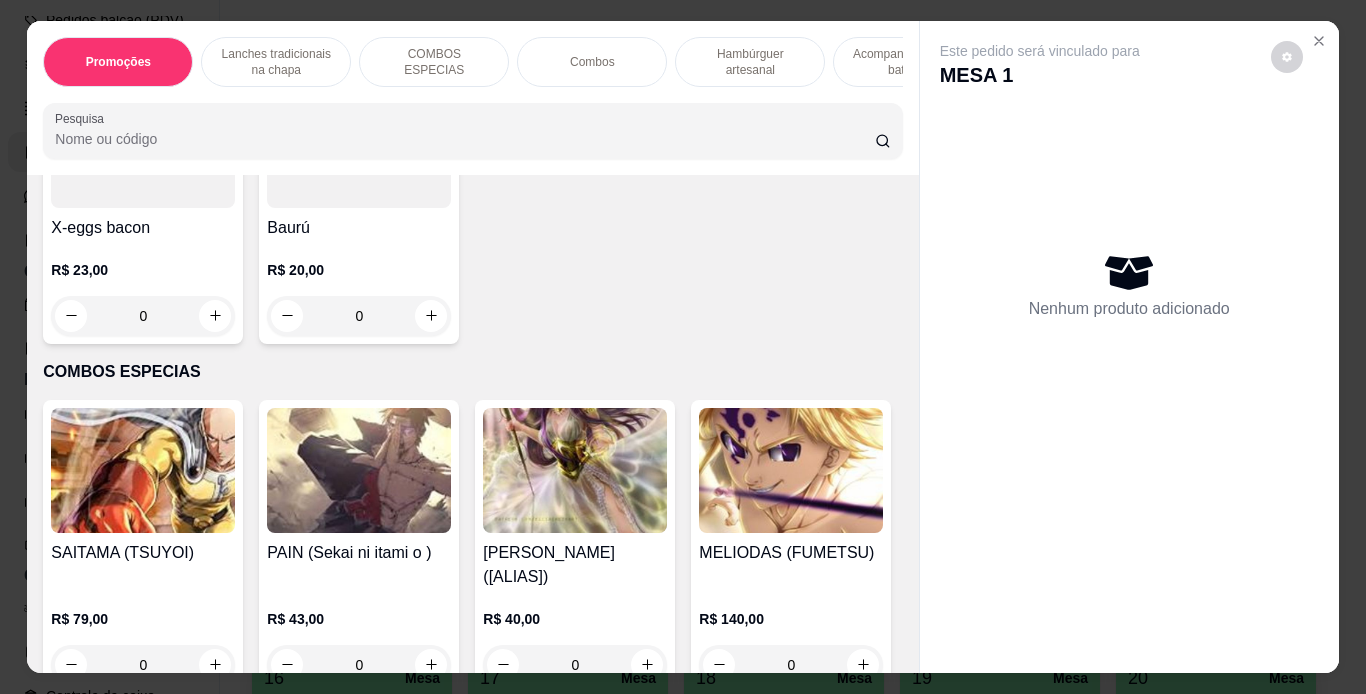 drag, startPoint x: 578, startPoint y: 221, endPoint x: 532, endPoint y: 261, distance: 60.959003 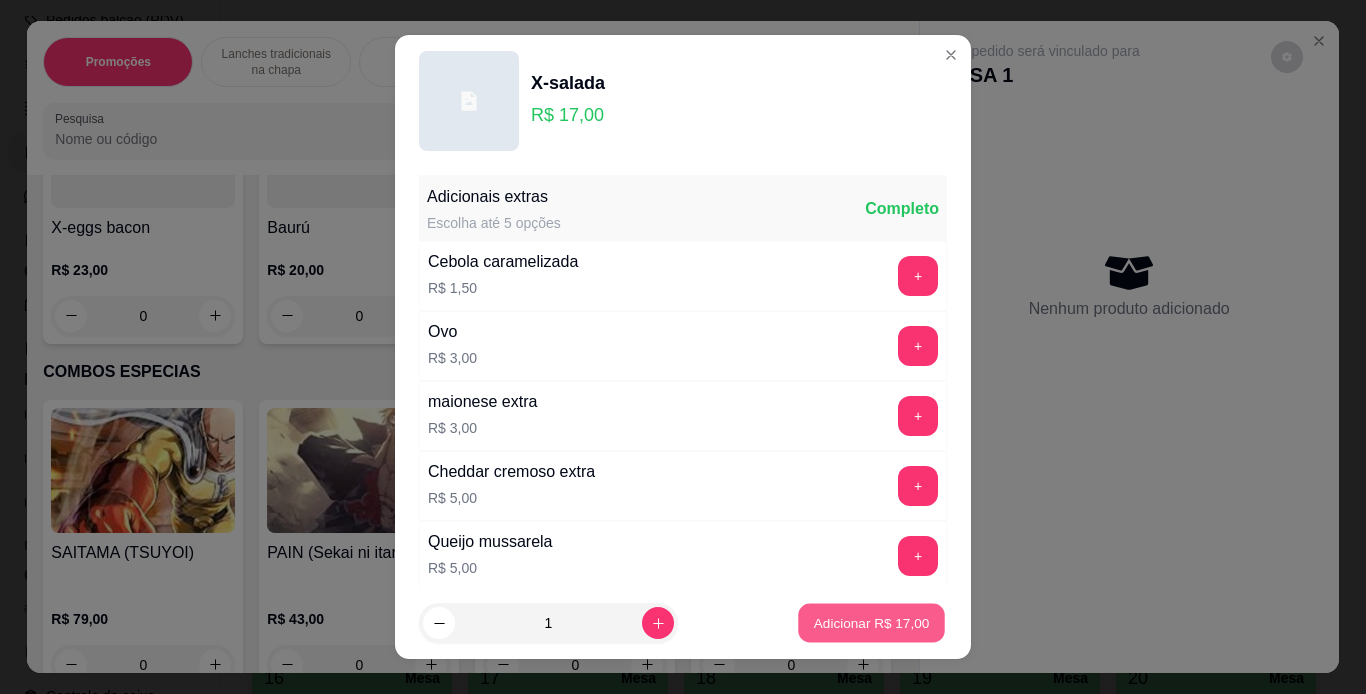 click on "Adicionar   R$ 17,00" at bounding box center (872, 623) 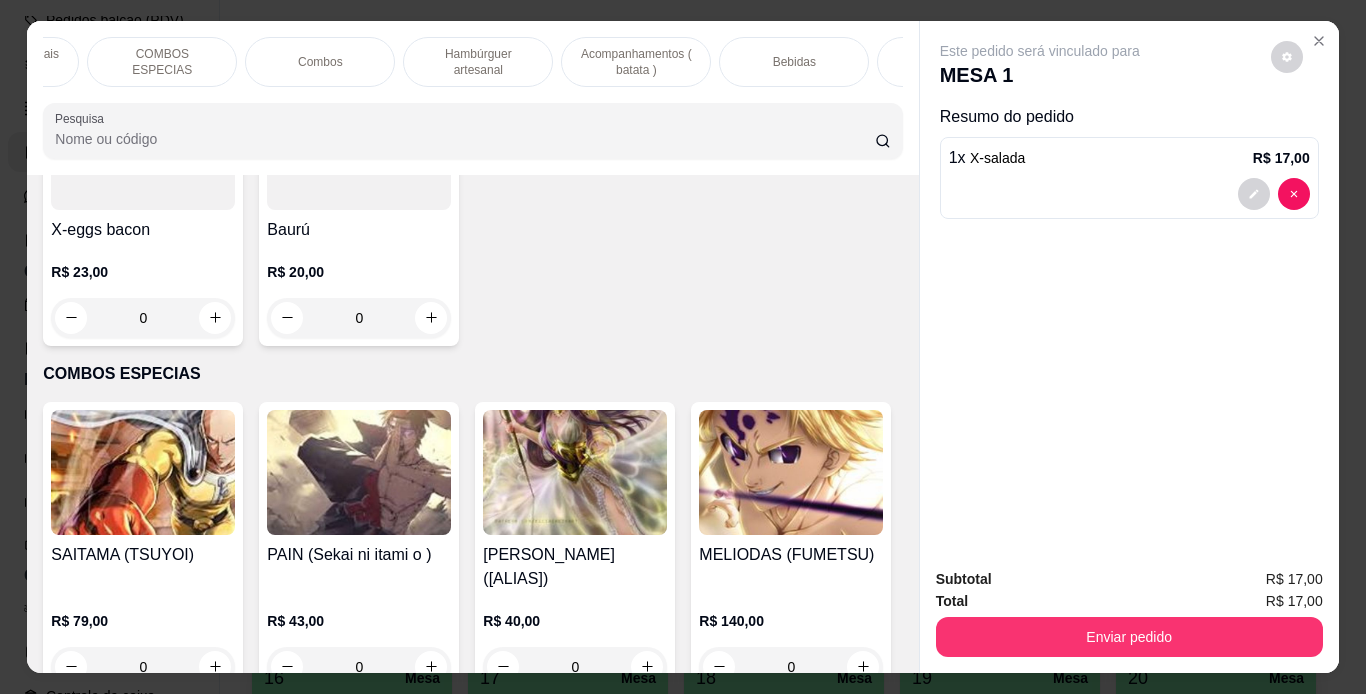 scroll, scrollTop: 0, scrollLeft: 280, axis: horizontal 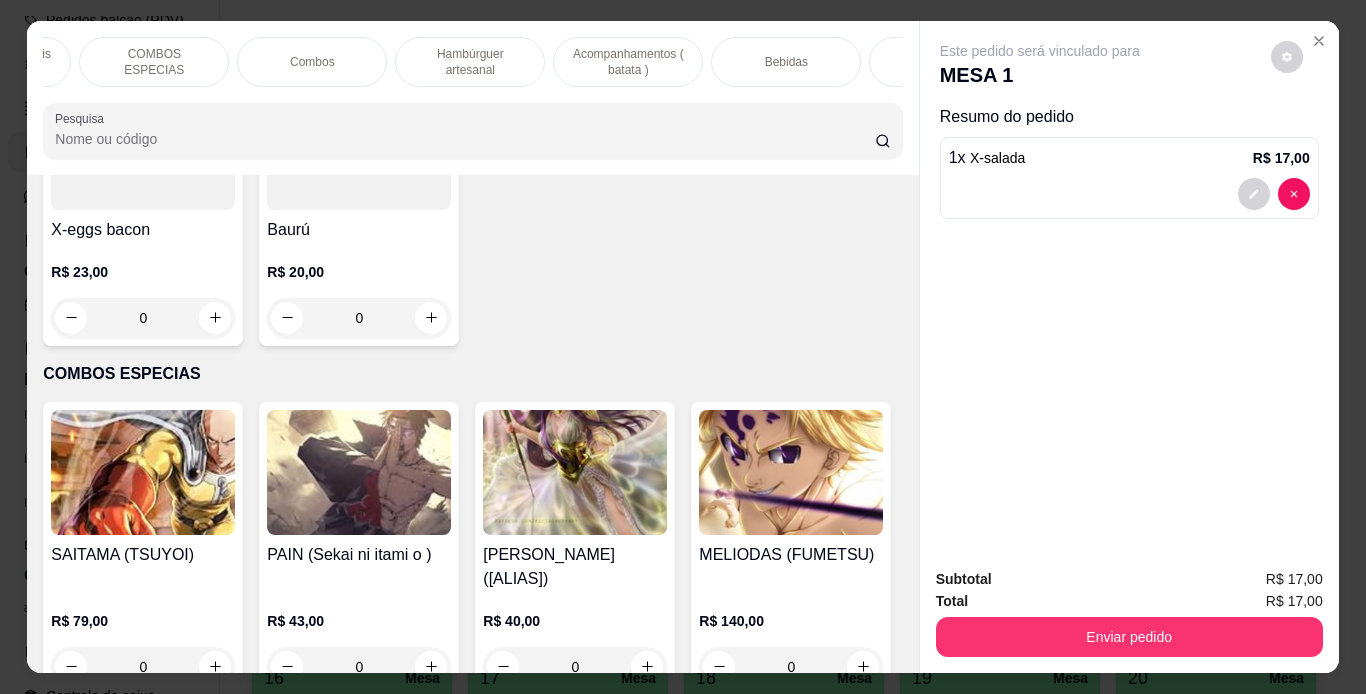 click on "Bebidas" at bounding box center (786, 62) 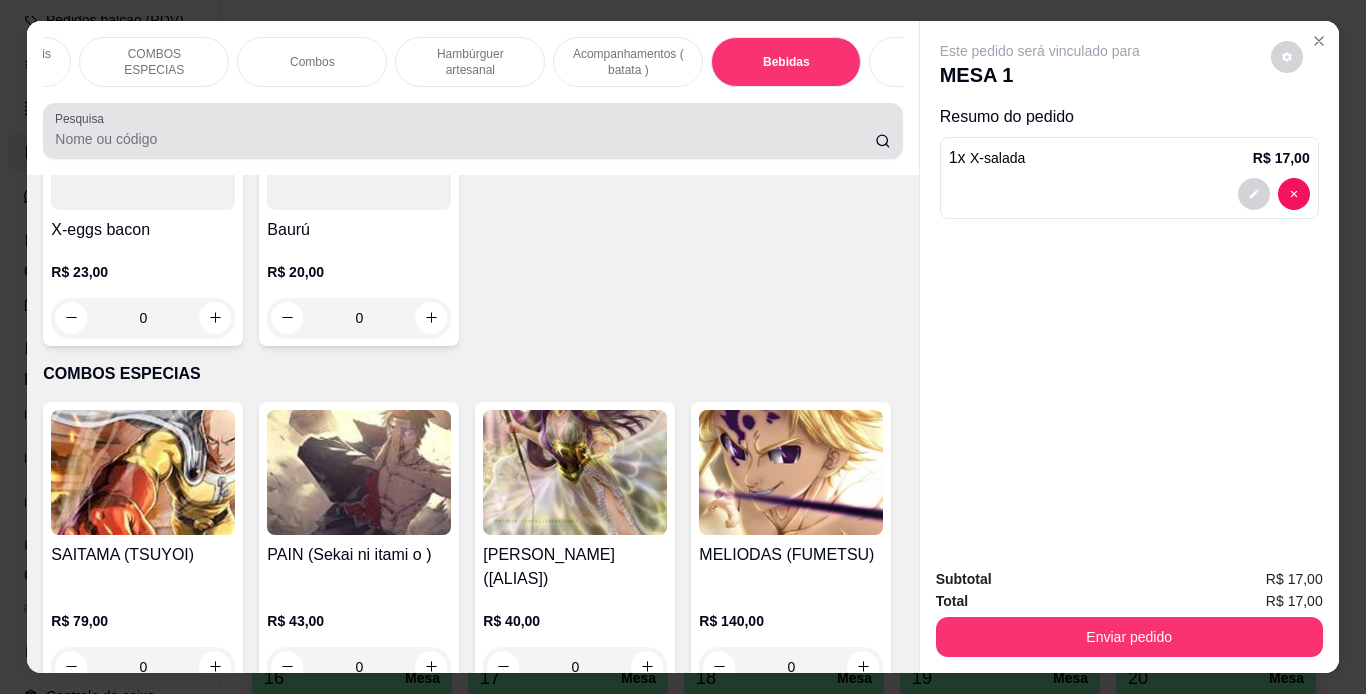 scroll, scrollTop: 5859, scrollLeft: 0, axis: vertical 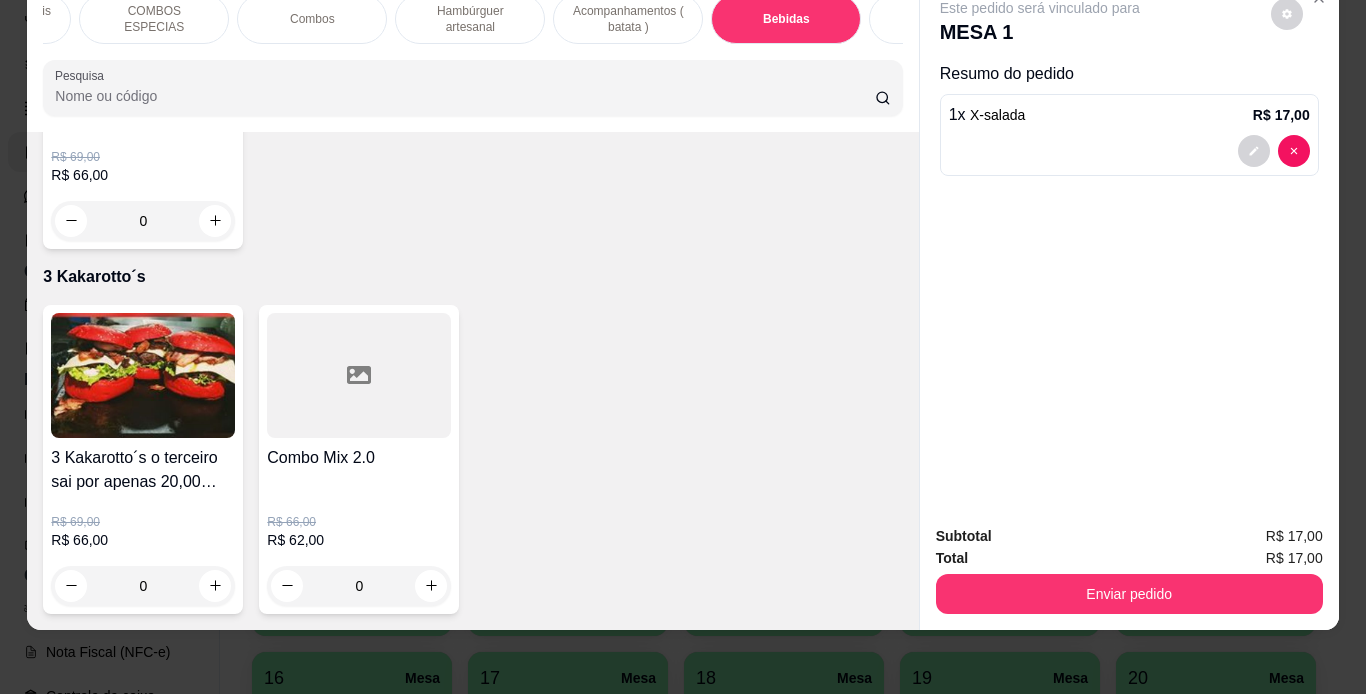 click at bounding box center [143, -315] 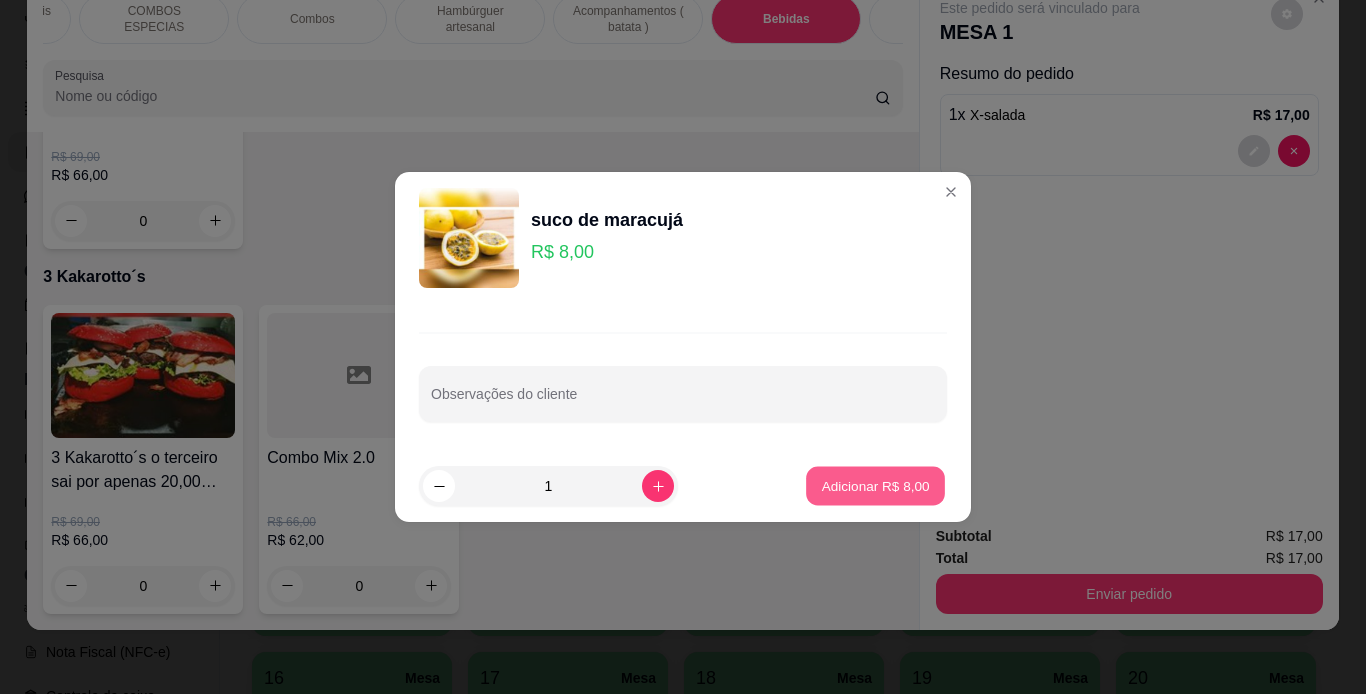 click on "Adicionar   R$ 8,00" at bounding box center (875, 485) 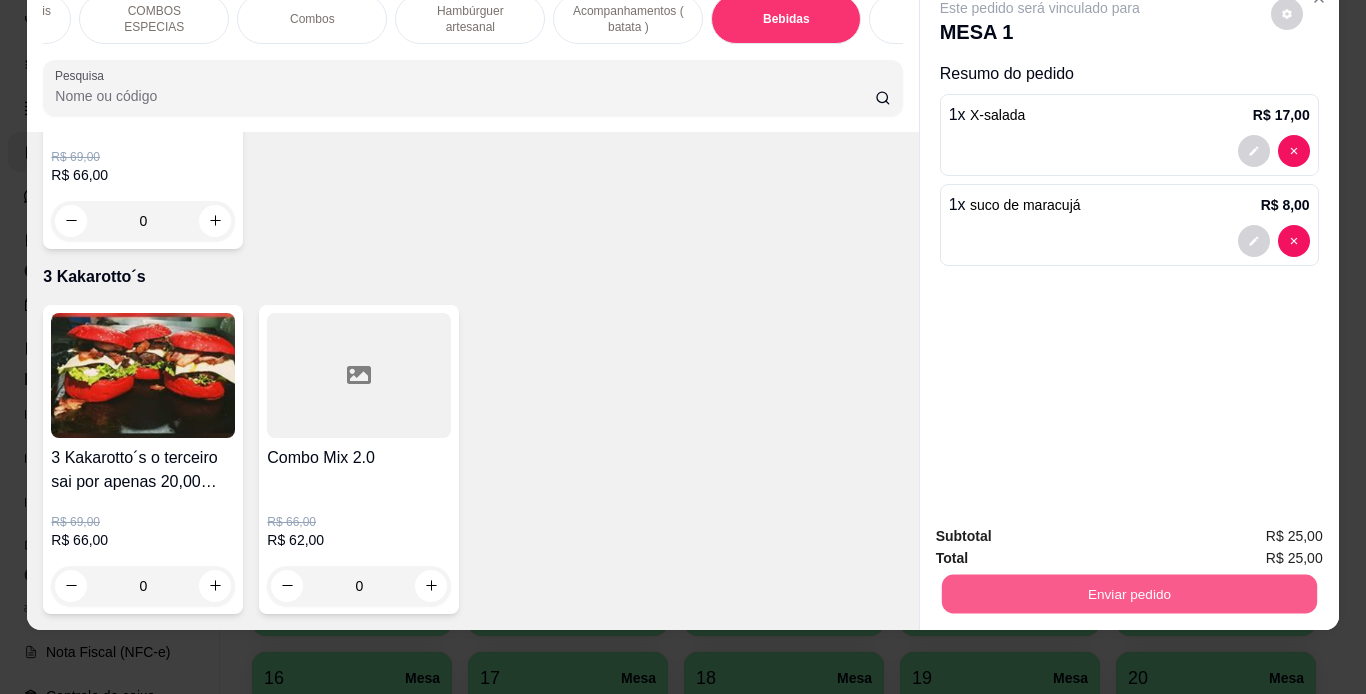 click on "Enviar pedido" at bounding box center [1128, 594] 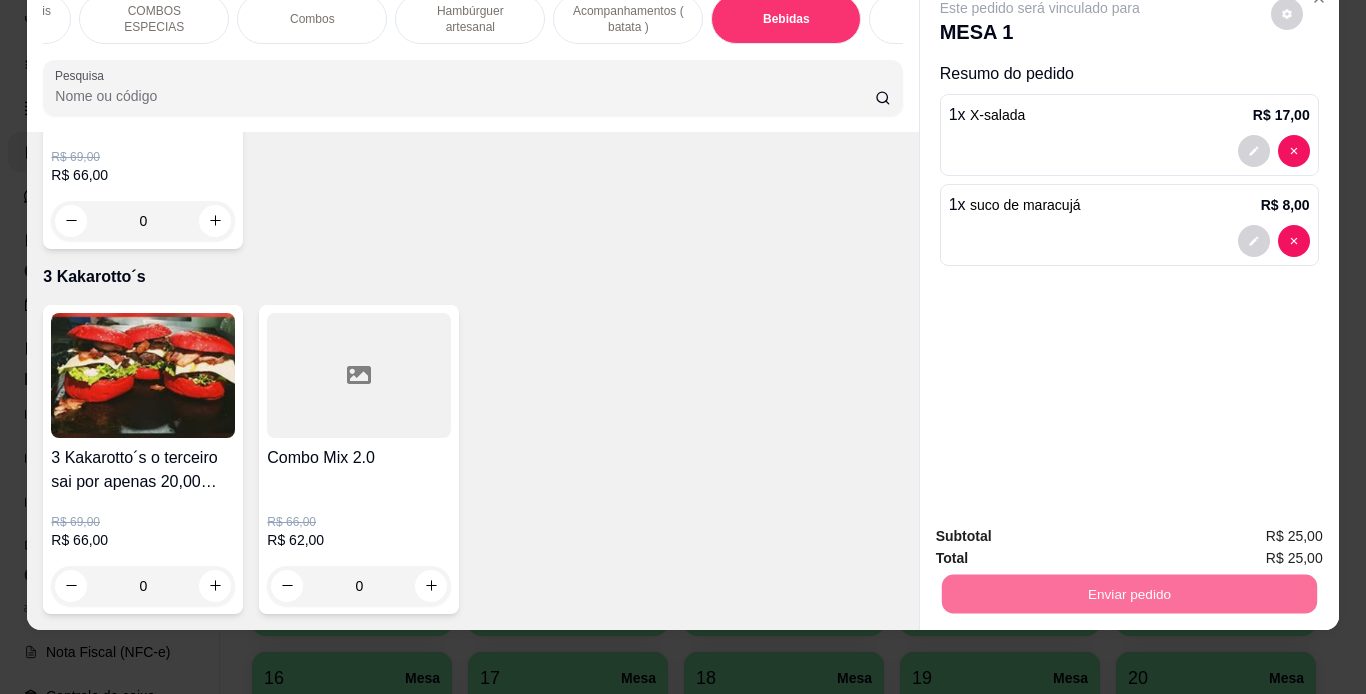 click on "Não registrar e enviar pedido" at bounding box center [1063, 529] 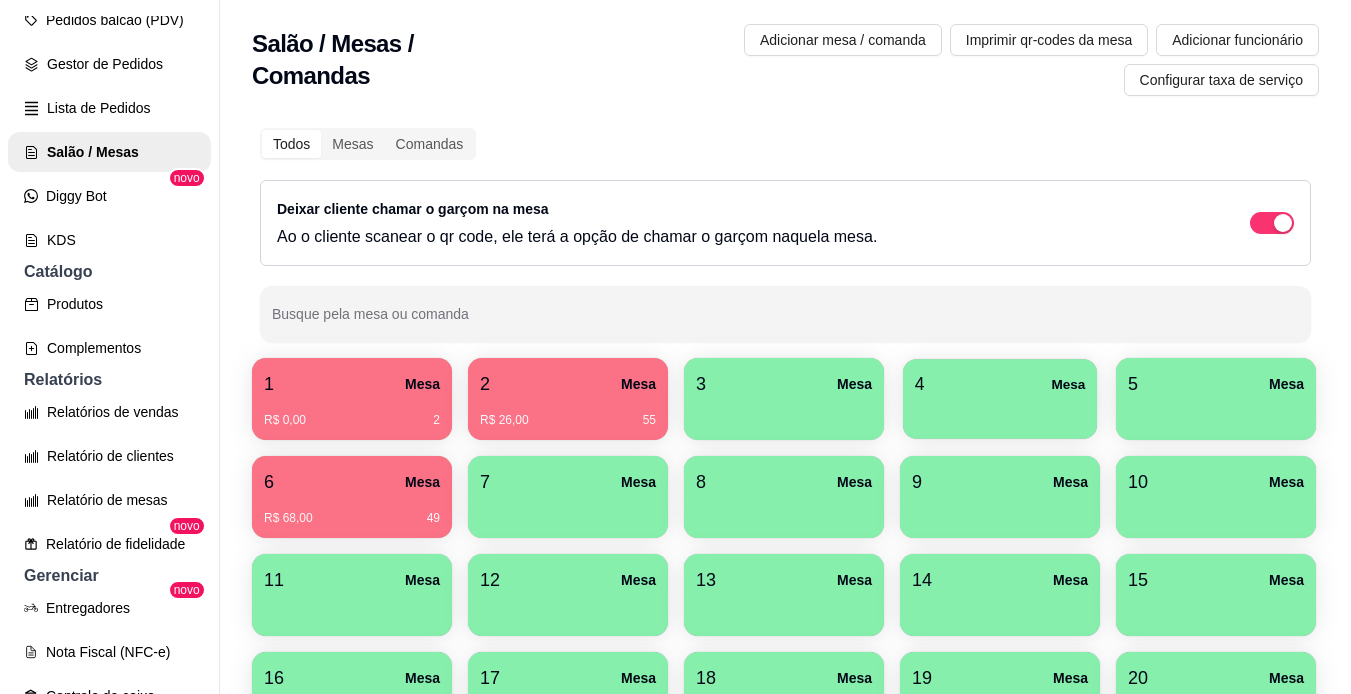 click at bounding box center (1000, 412) 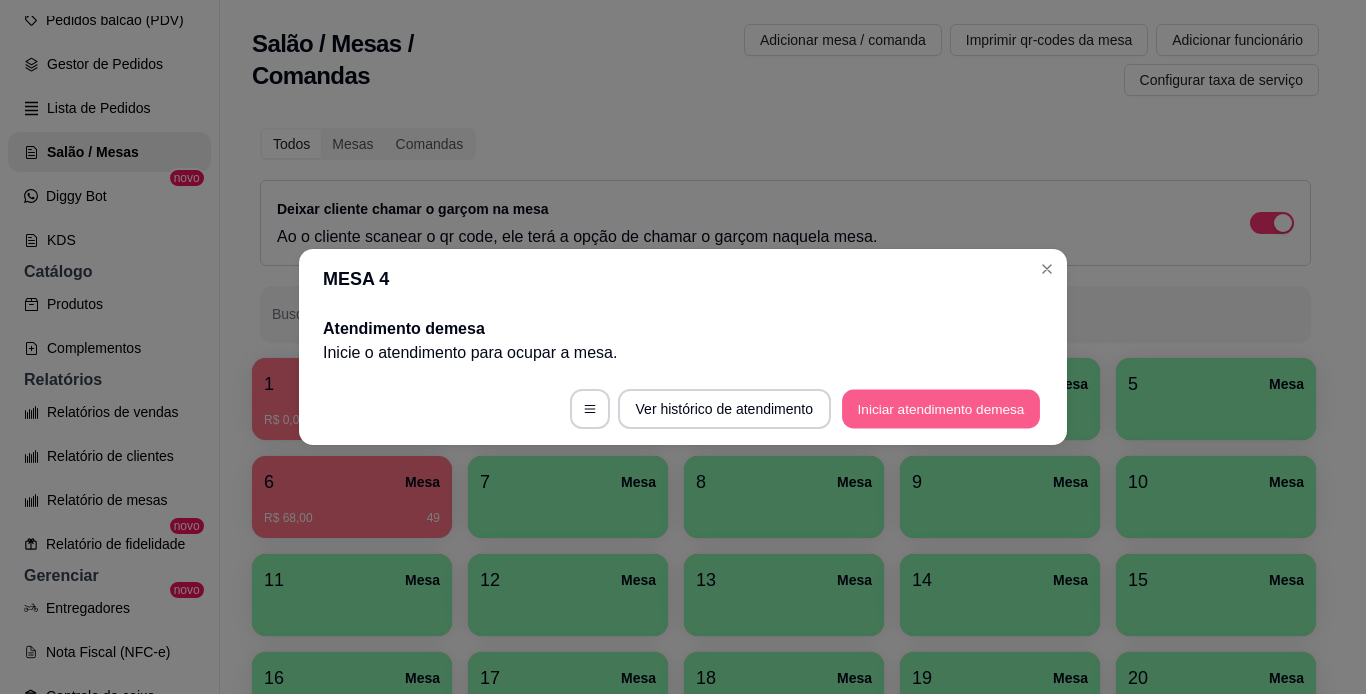 click on "Iniciar atendimento de  mesa" at bounding box center (941, 409) 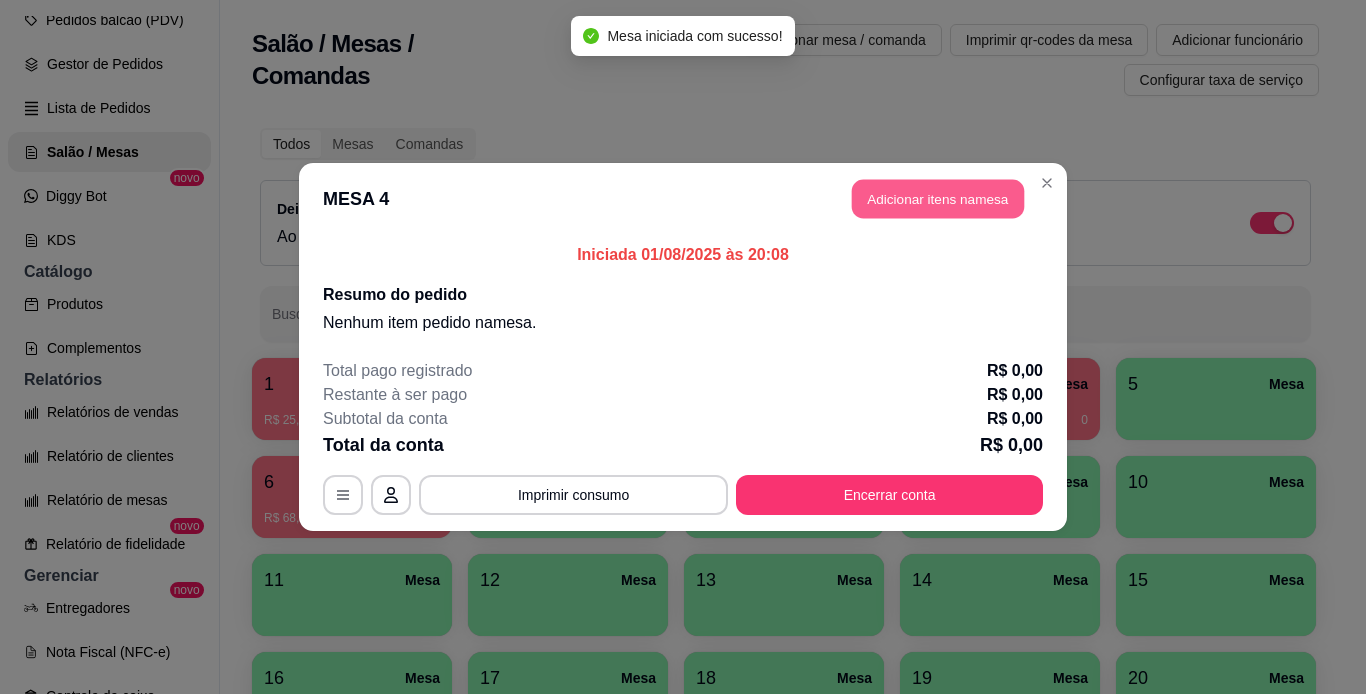 click on "Adicionar itens na  mesa" at bounding box center (938, 199) 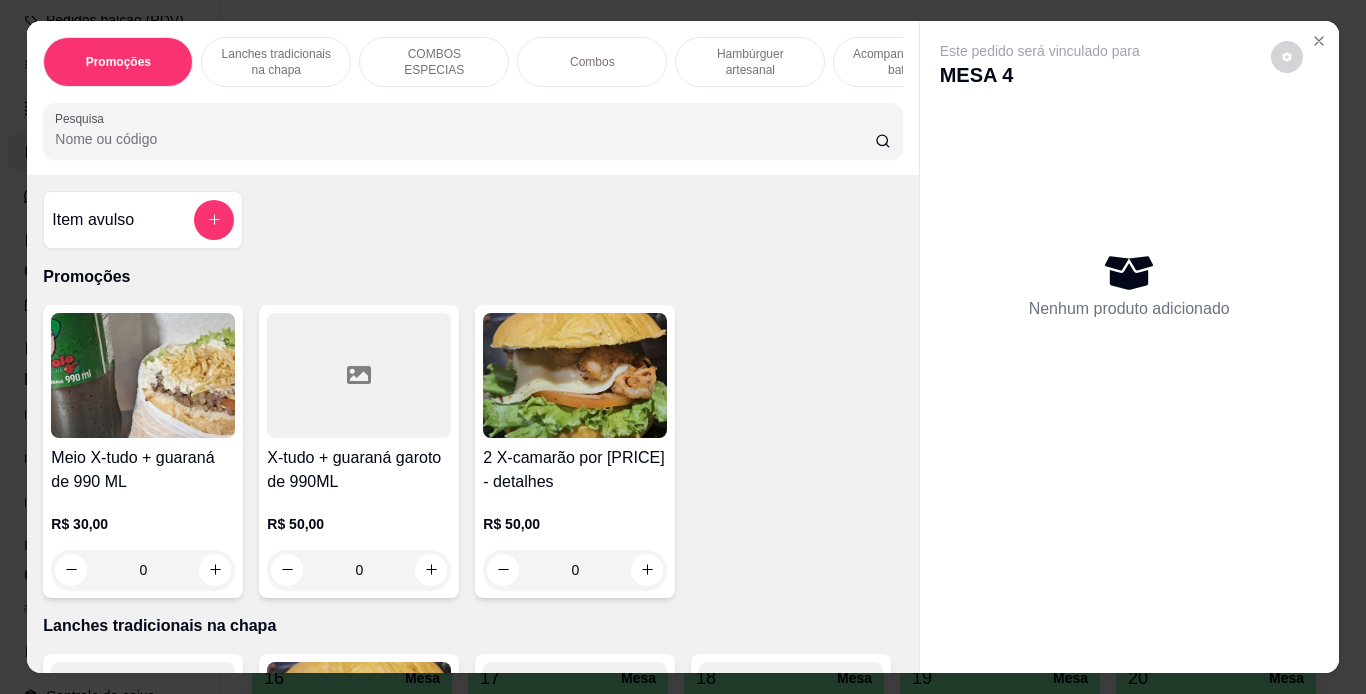 click on "Lanches tradicionais na chapa" at bounding box center (276, 62) 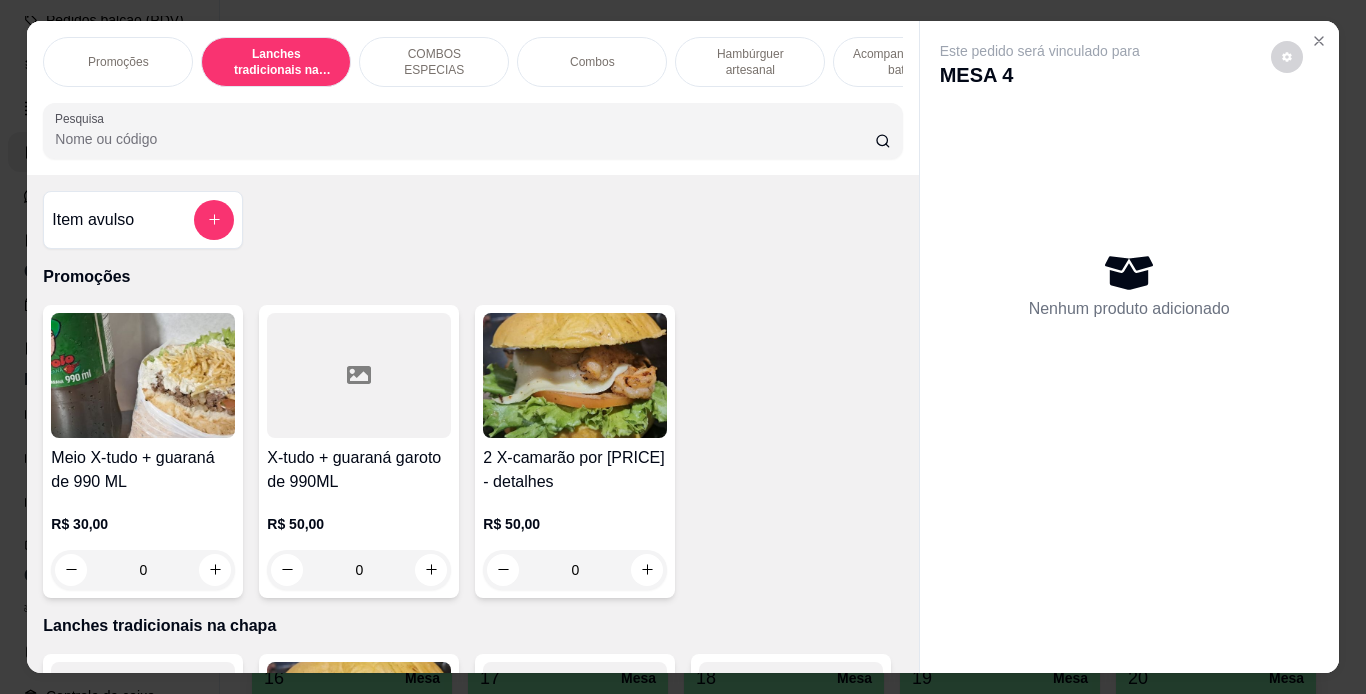 scroll, scrollTop: 439, scrollLeft: 0, axis: vertical 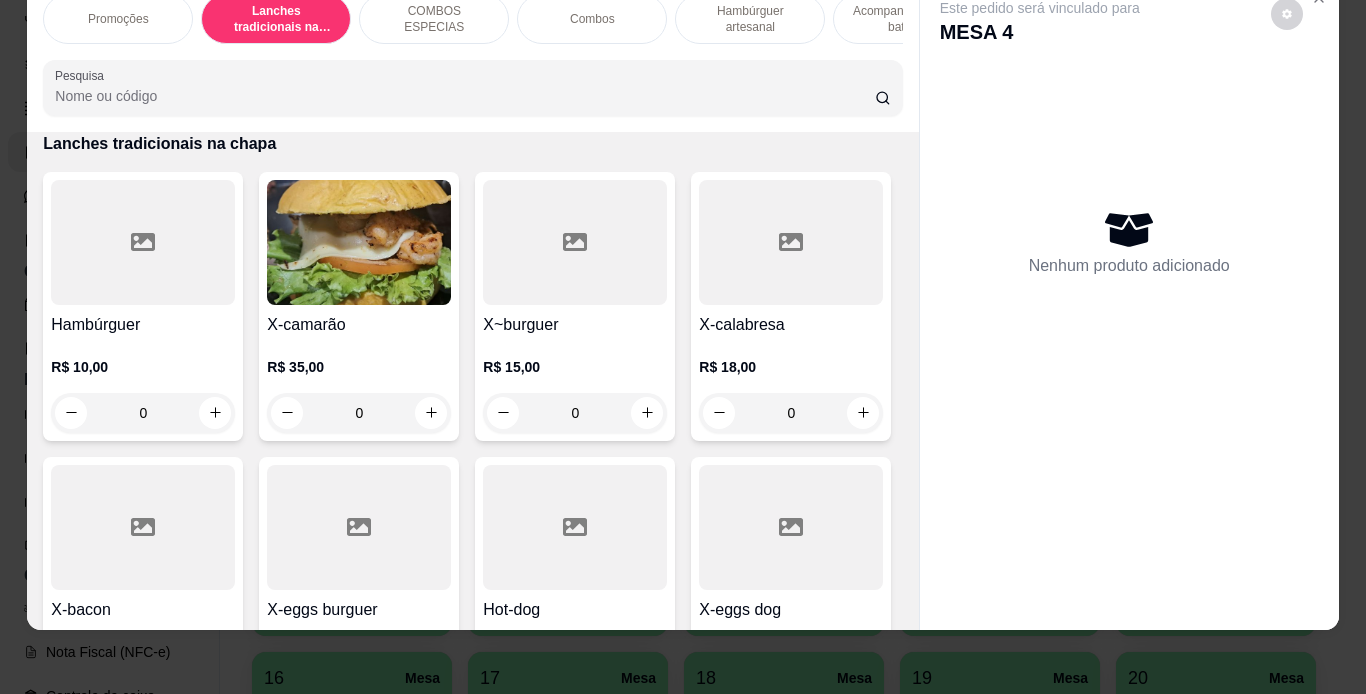 click on "0" at bounding box center [575, 413] 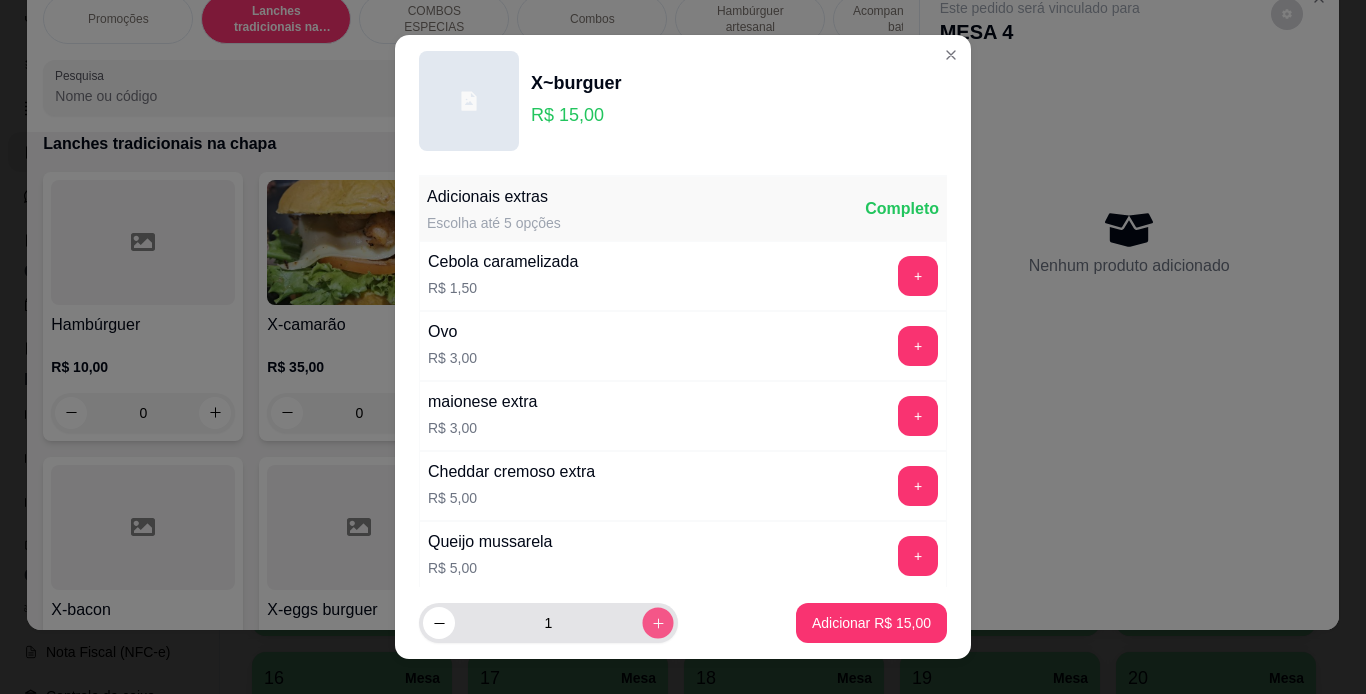 click 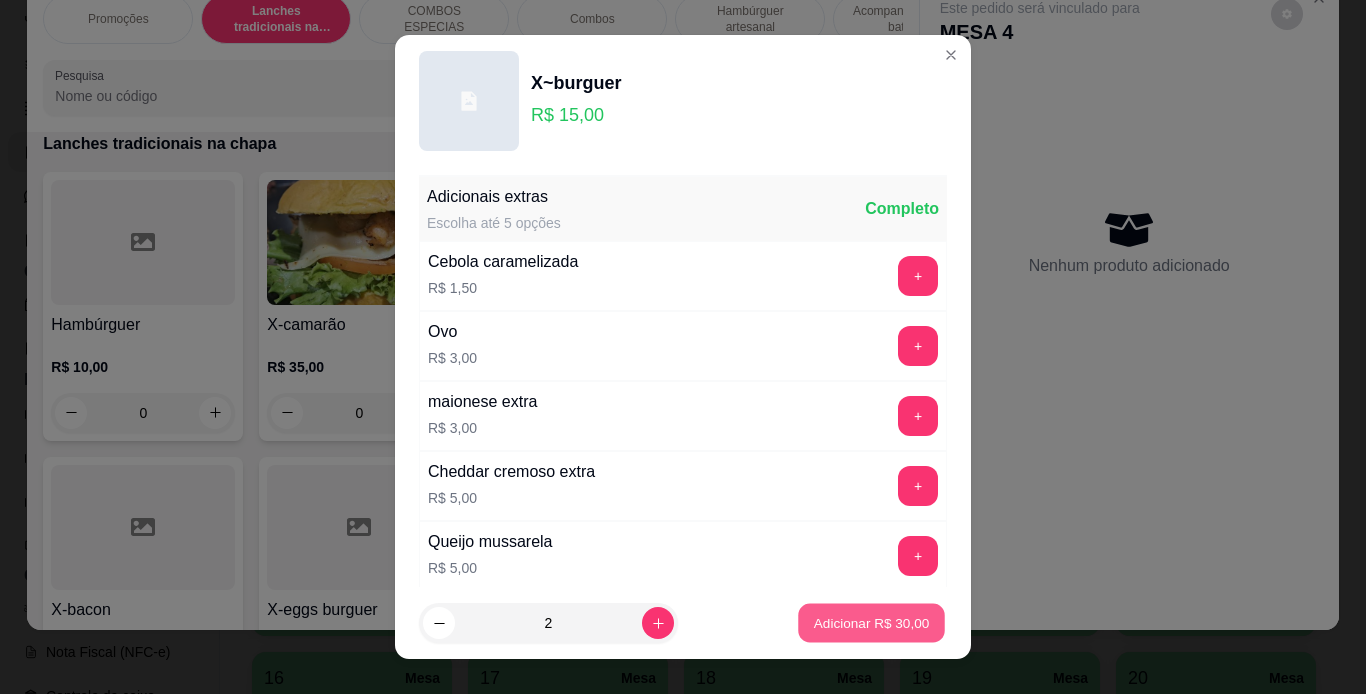 click on "Adicionar   R$ 30,00" at bounding box center (872, 623) 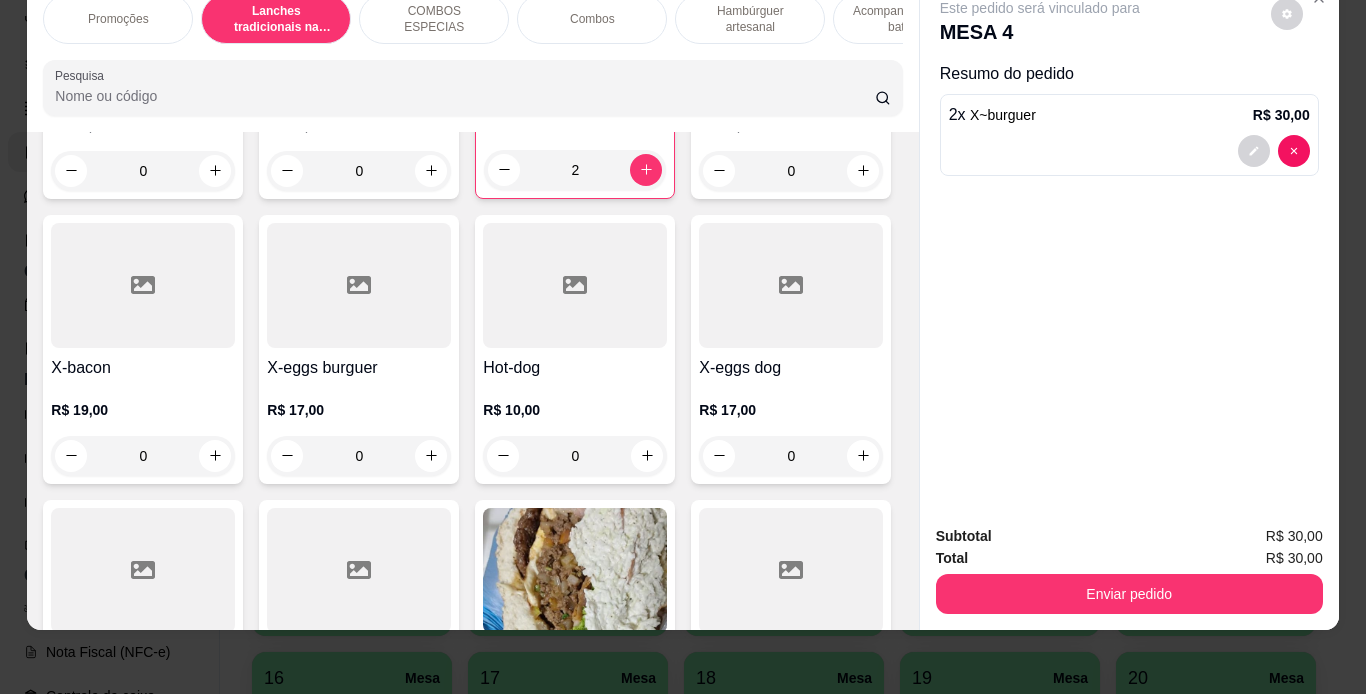 scroll, scrollTop: 684, scrollLeft: 0, axis: vertical 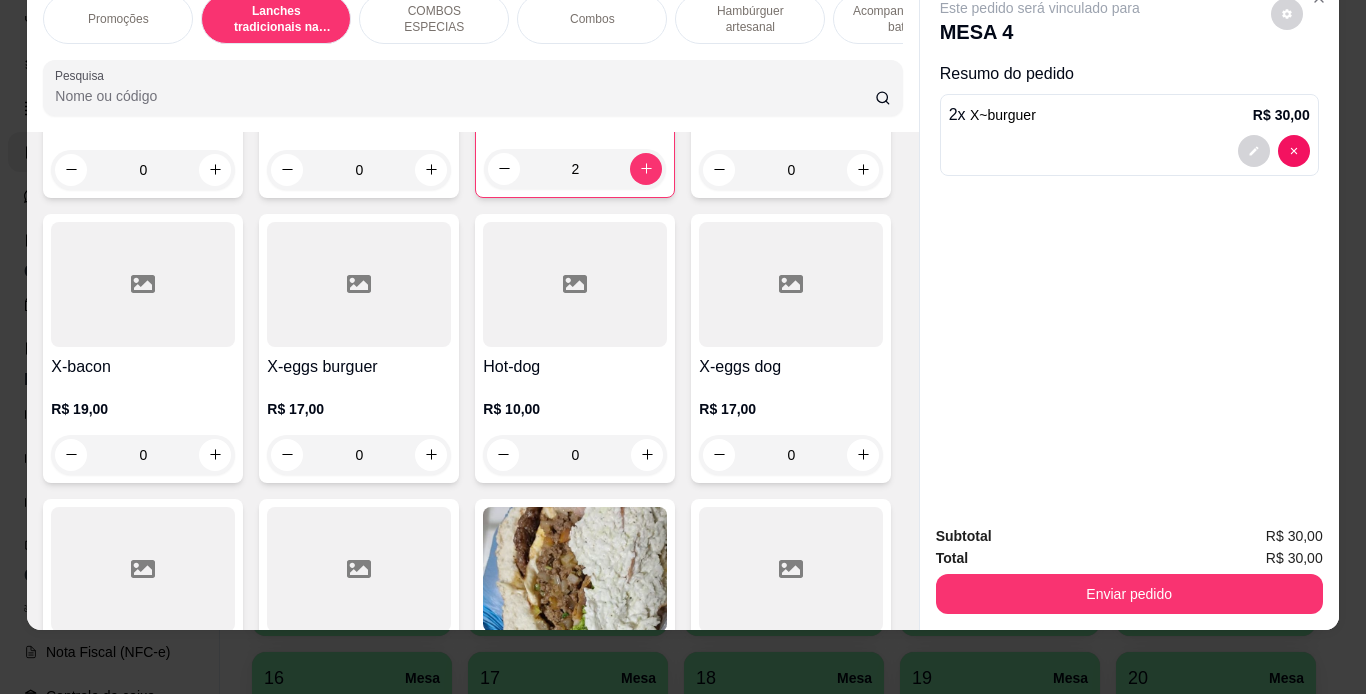 click on "0" at bounding box center (359, 455) 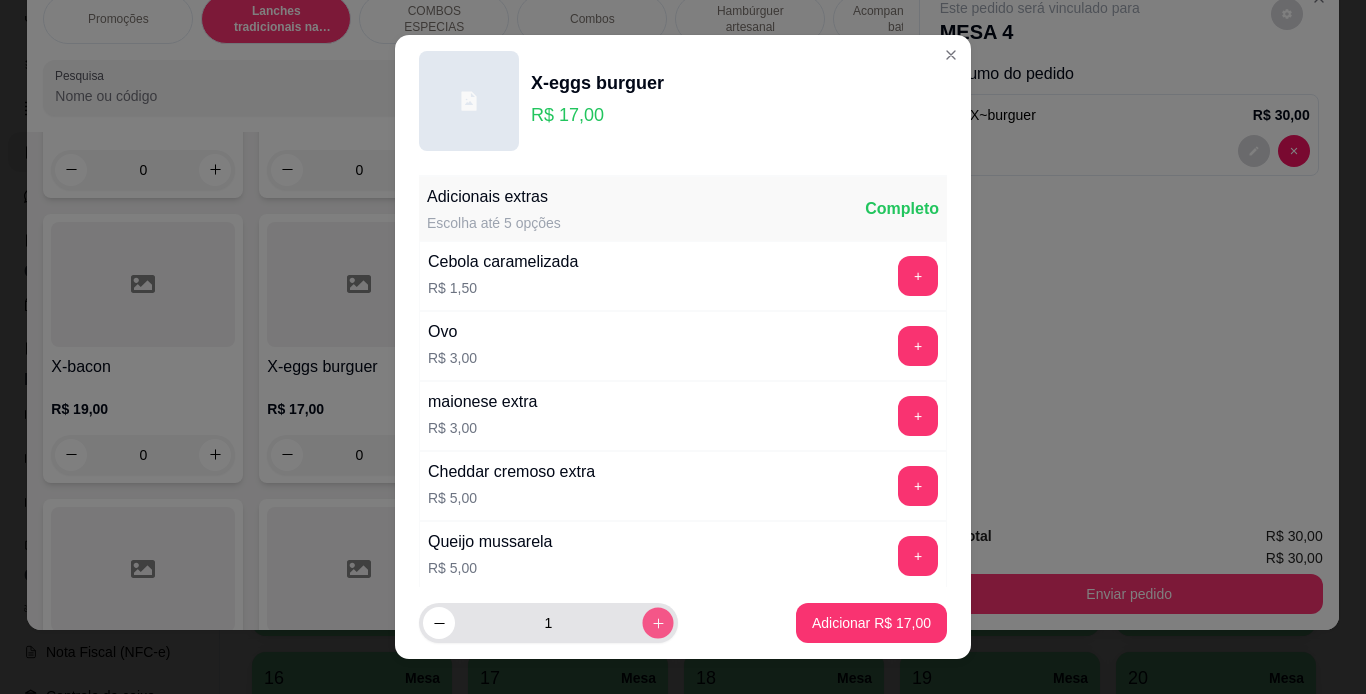 click 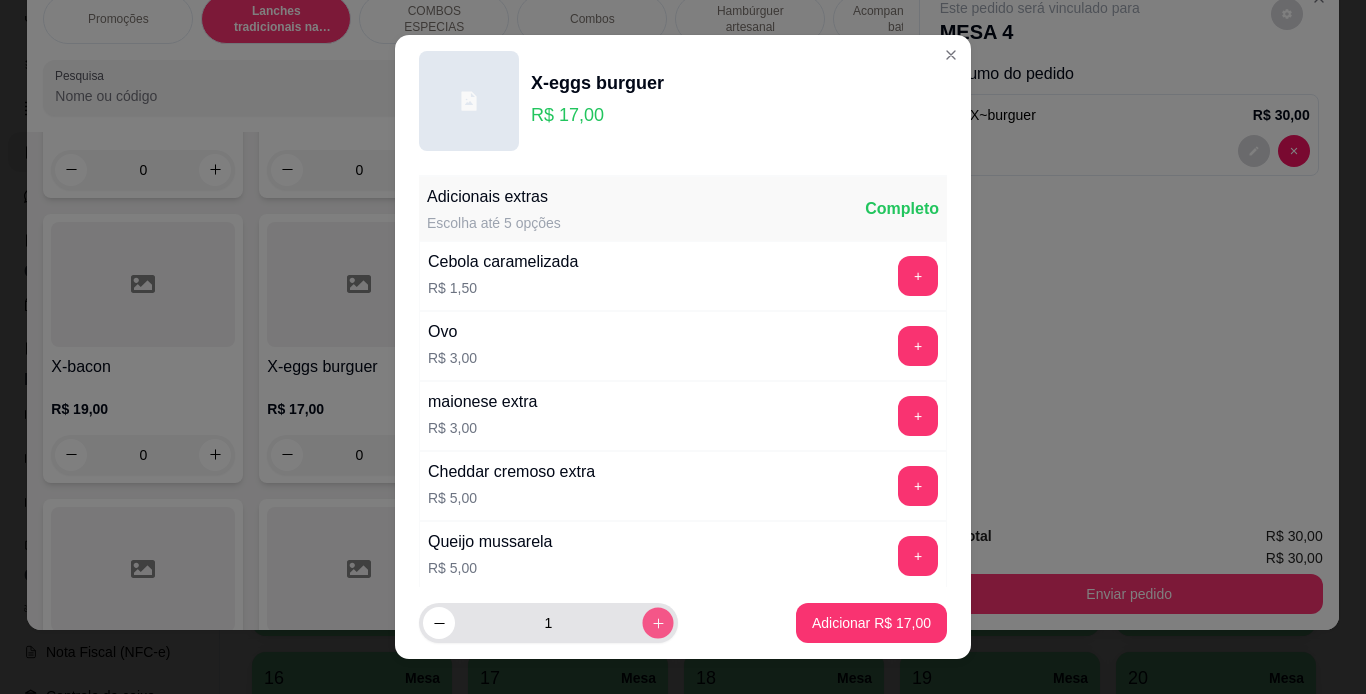 type on "2" 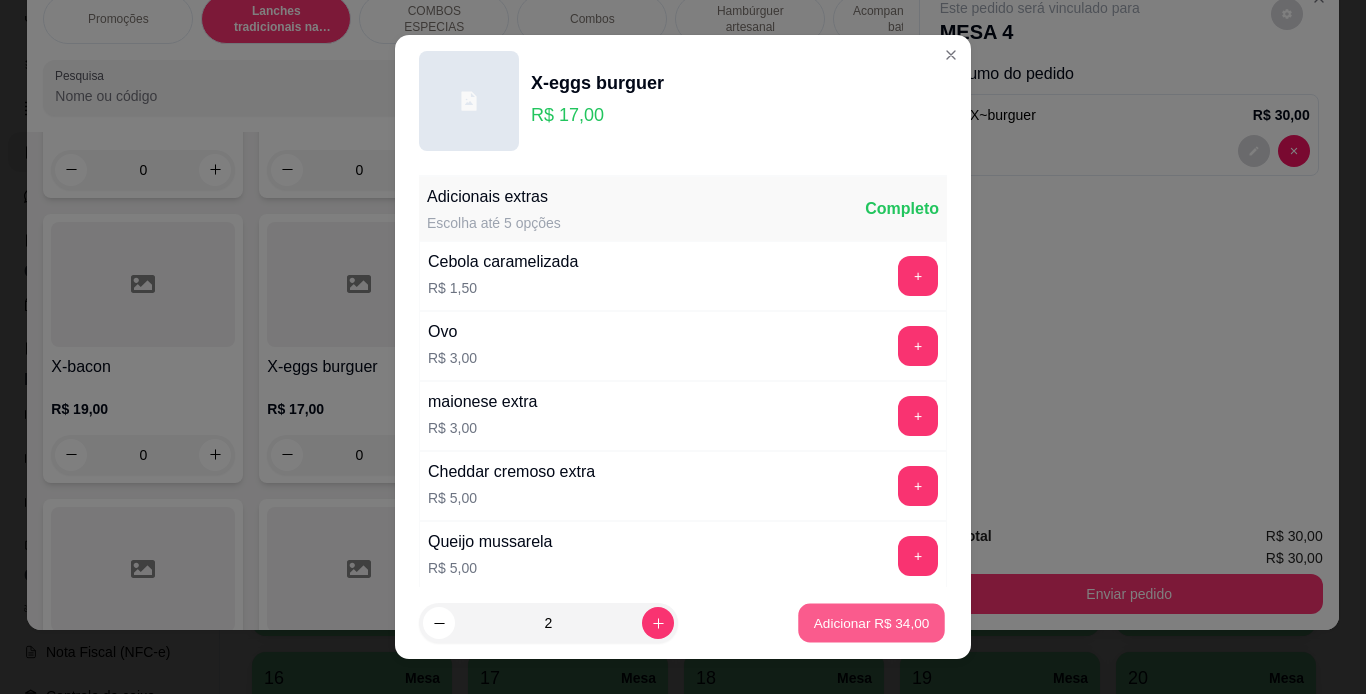 click on "Adicionar   R$ 34,00" at bounding box center (872, 623) 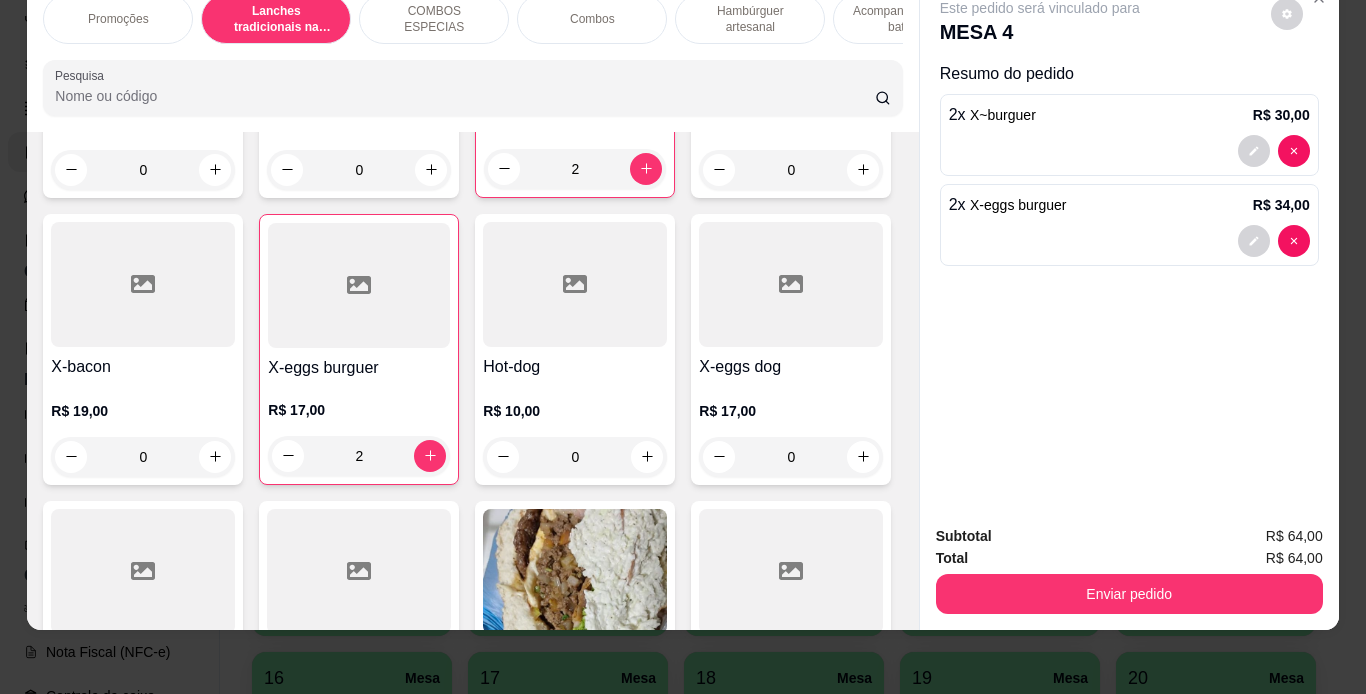 click on "Acompanhamentos ( batata )" at bounding box center (908, 19) 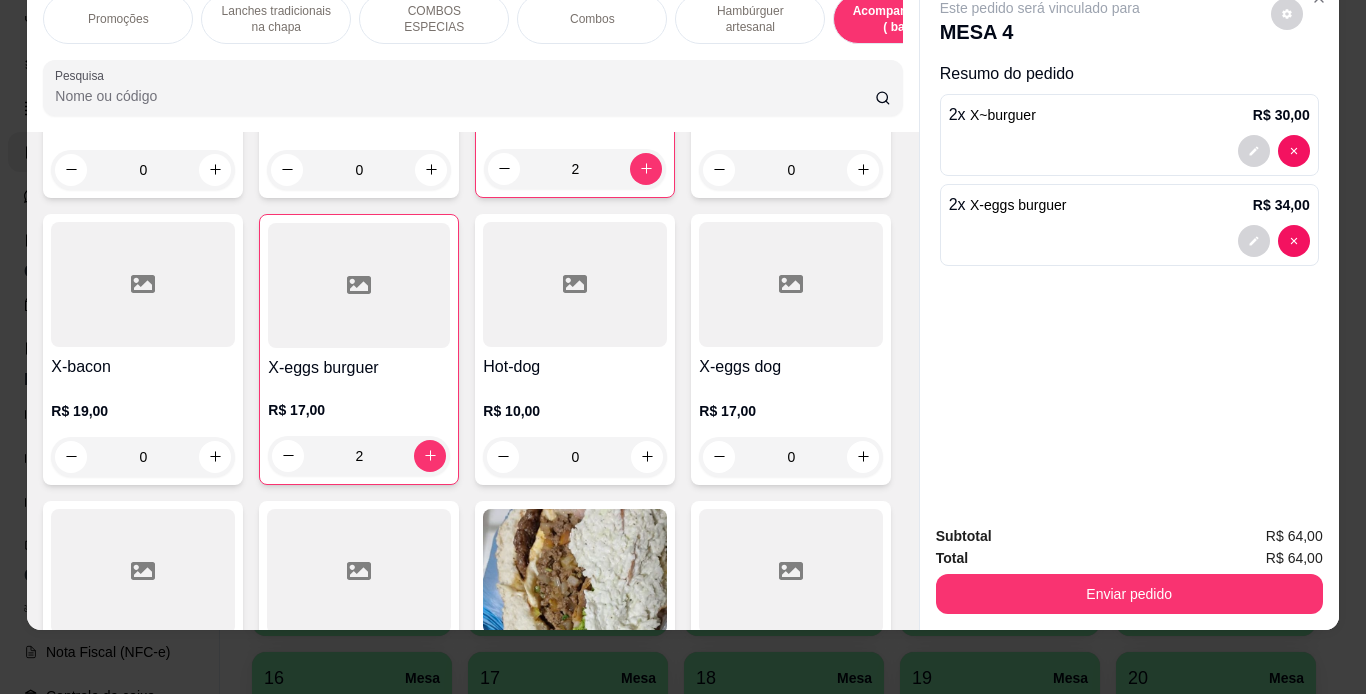 scroll, scrollTop: 4894, scrollLeft: 0, axis: vertical 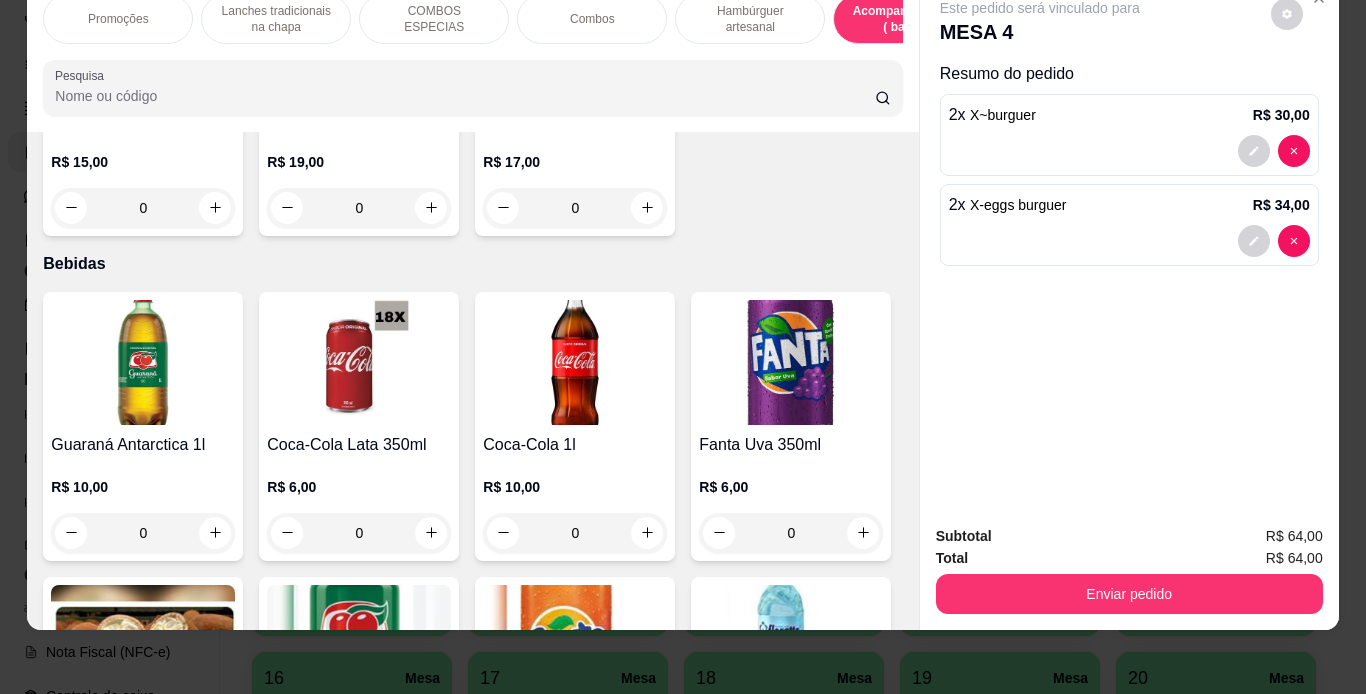 click on "0" at bounding box center [575, -101] 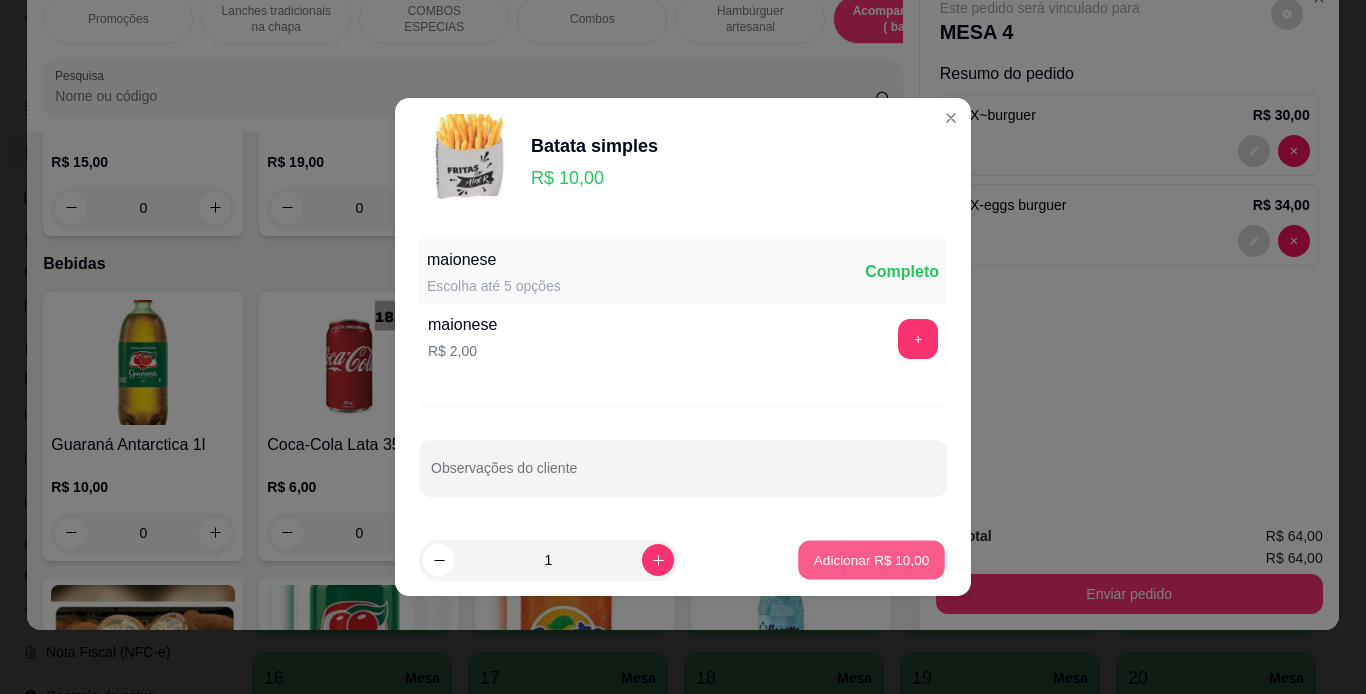 click on "Adicionar   R$ 10,00" at bounding box center (871, 560) 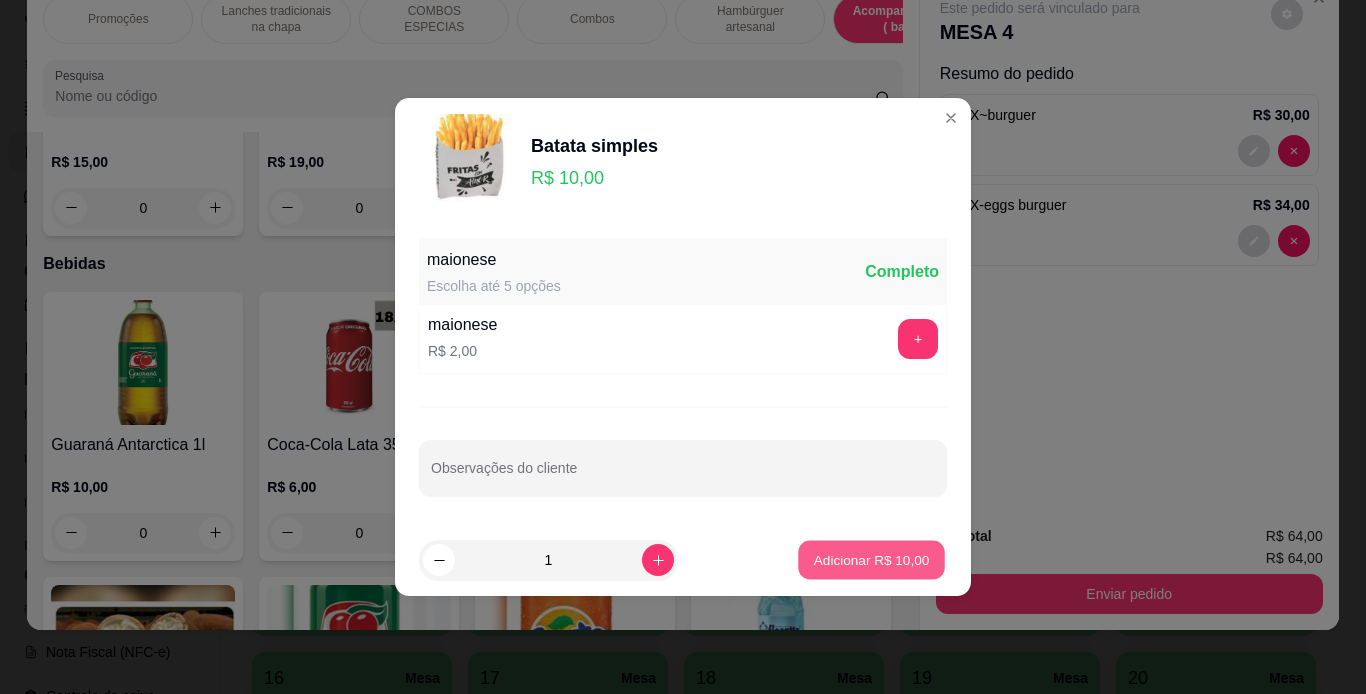 type on "1" 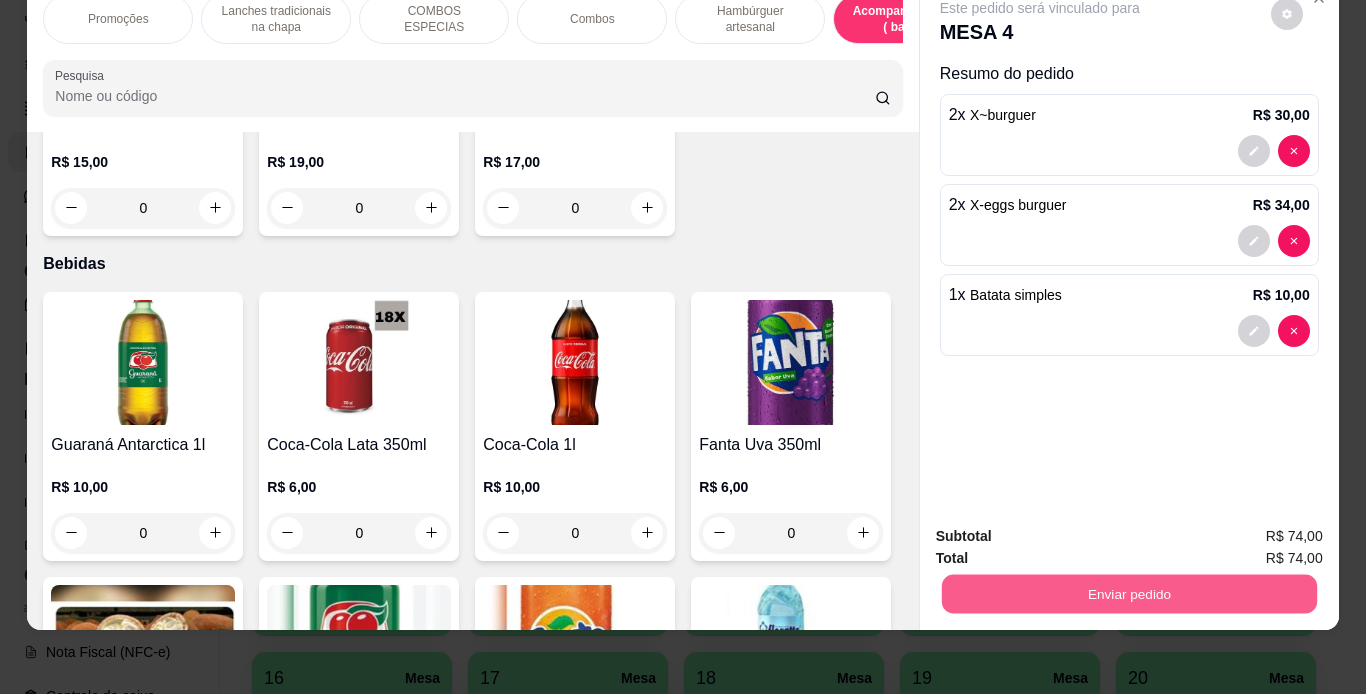 click on "Enviar pedido" at bounding box center (1128, 594) 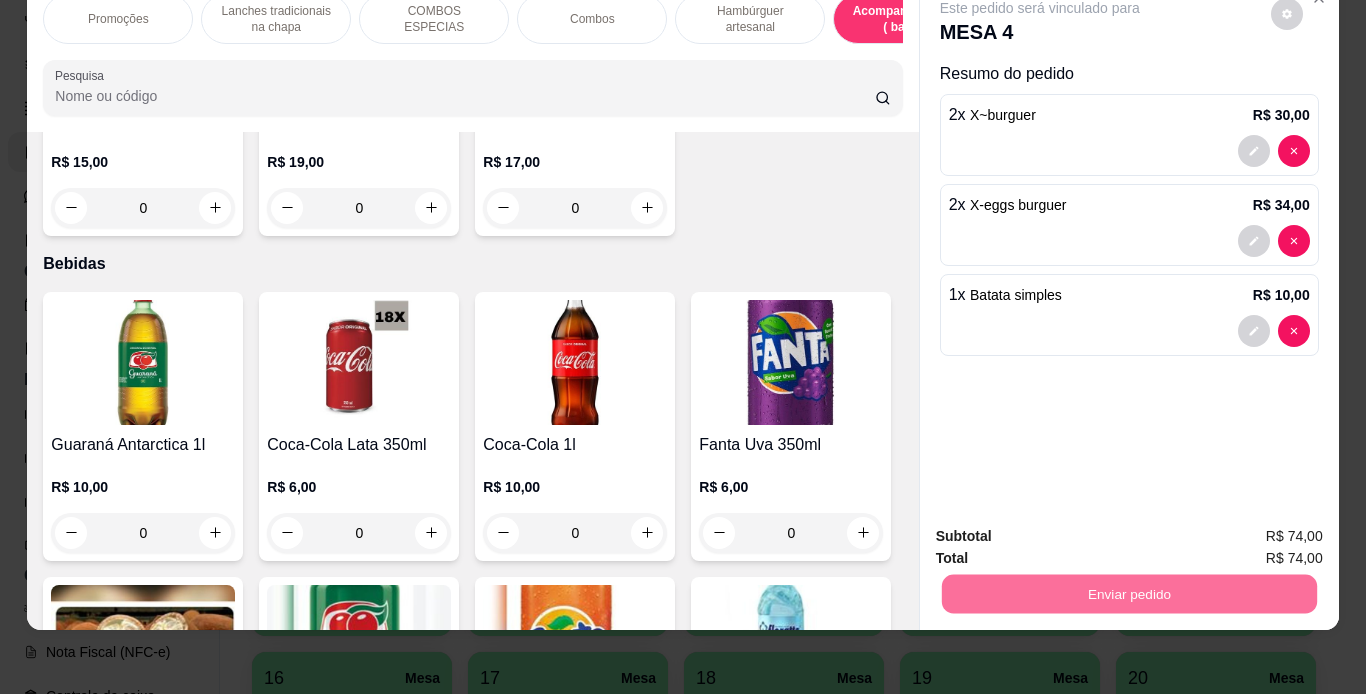 click on "Não registrar e enviar pedido" at bounding box center [1063, 529] 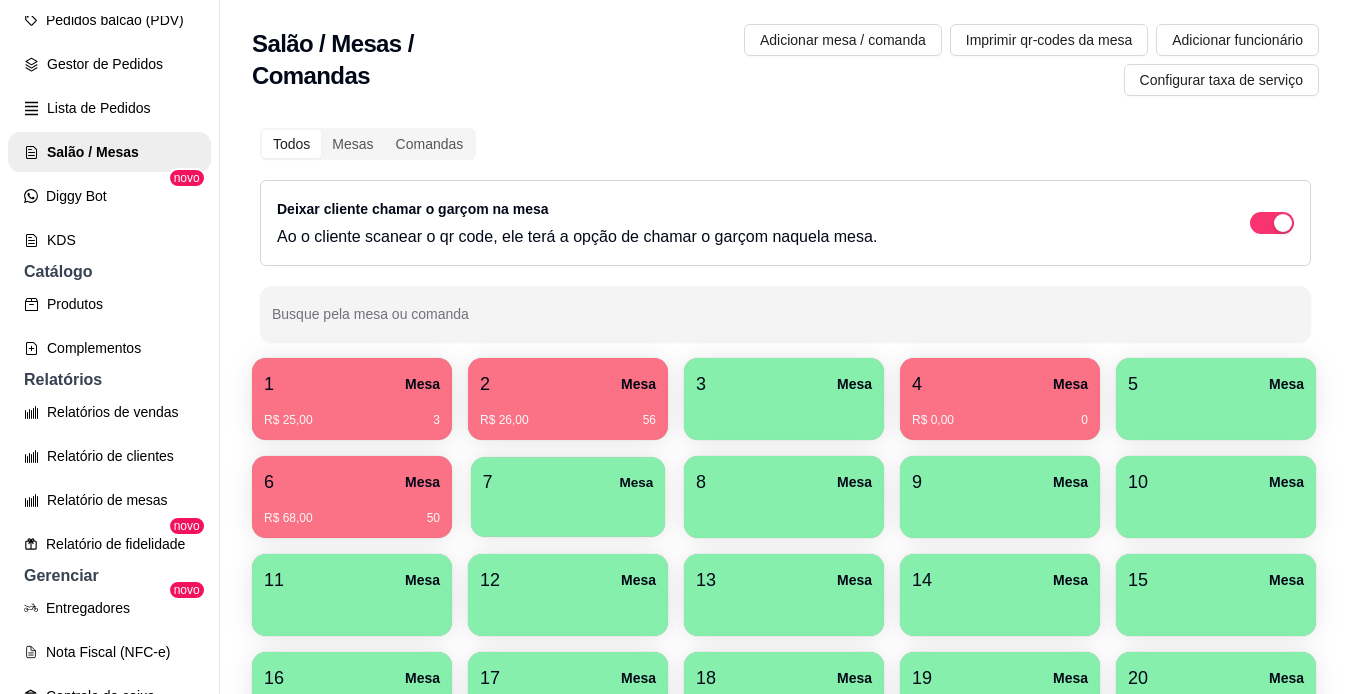 click on "7 Mesa" at bounding box center (568, 482) 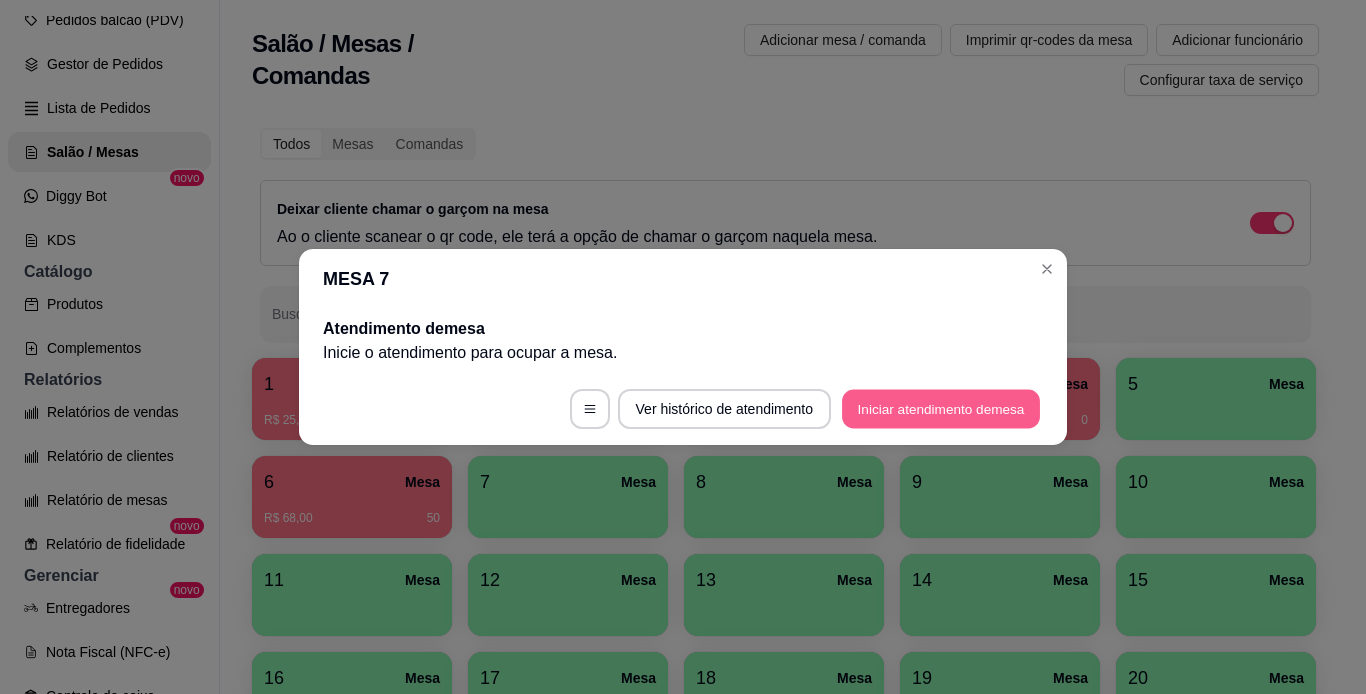 click on "Iniciar atendimento de  mesa" at bounding box center [941, 409] 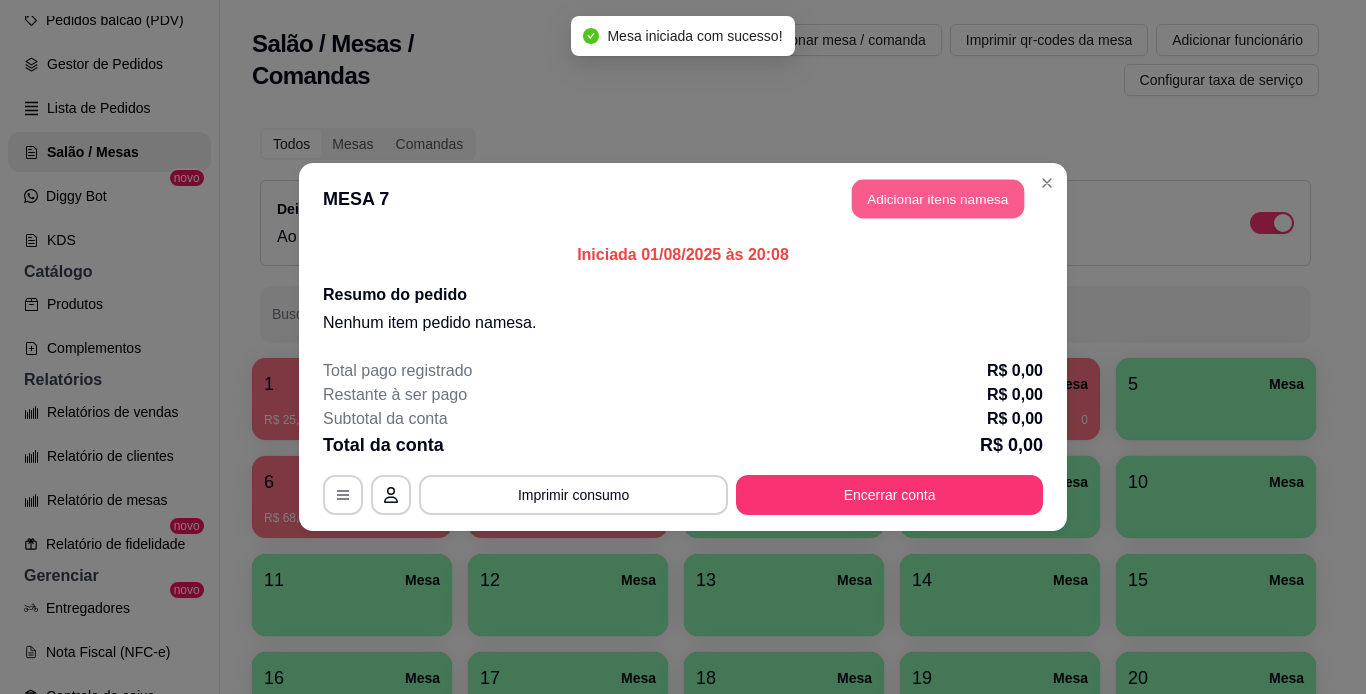 click on "Adicionar itens na  mesa" at bounding box center (938, 199) 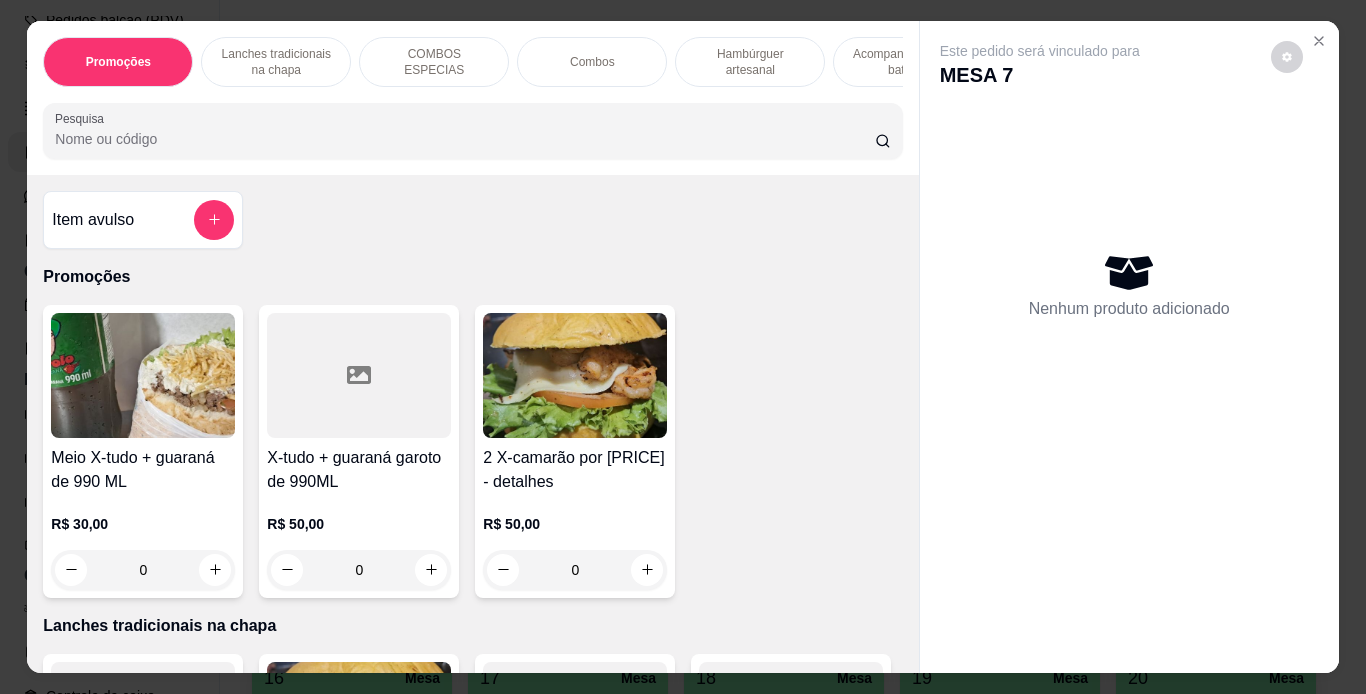 click on "Combos" at bounding box center (592, 62) 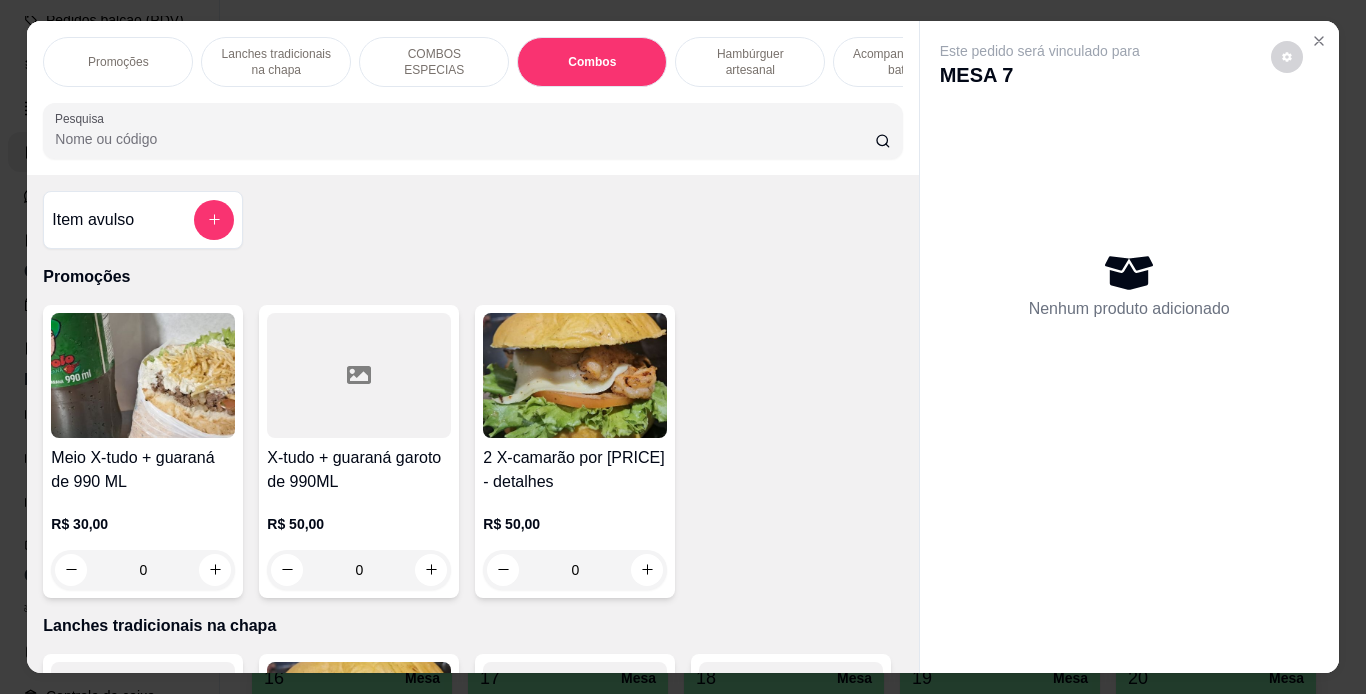 scroll, scrollTop: 2799, scrollLeft: 0, axis: vertical 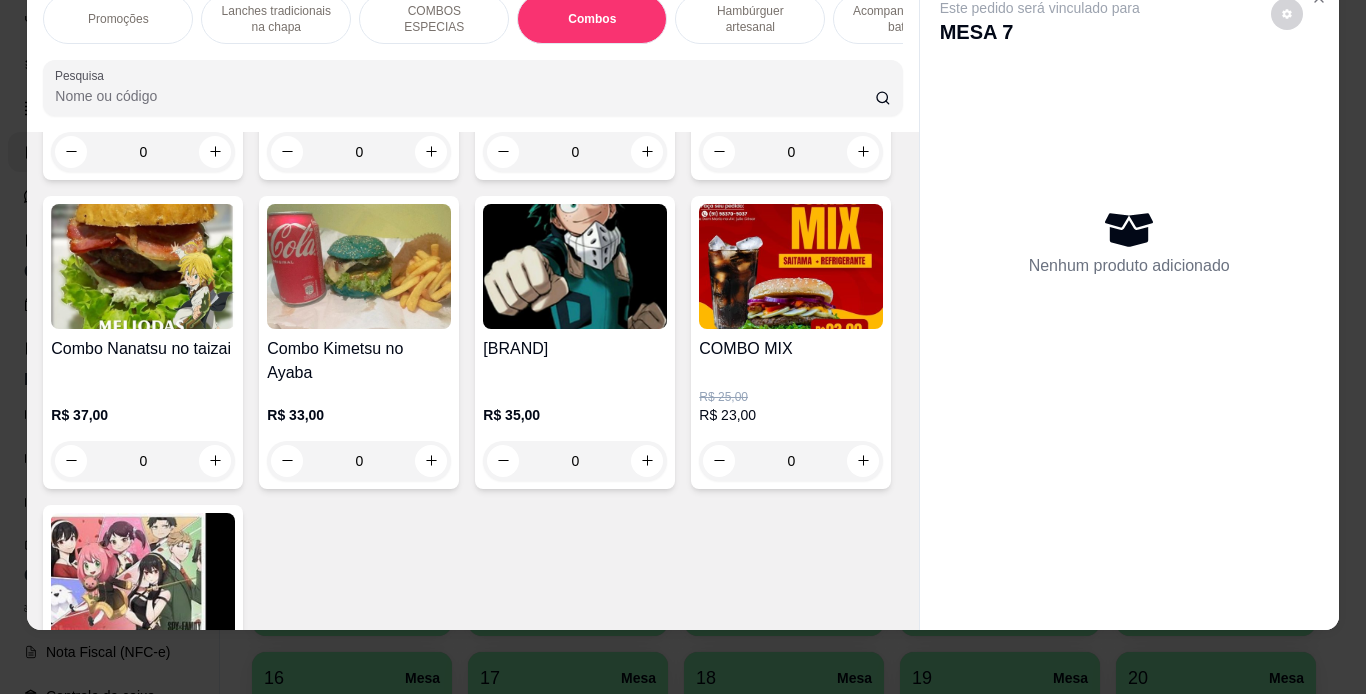 click on "R$ 30,00 0" at bounding box center (575, 124) 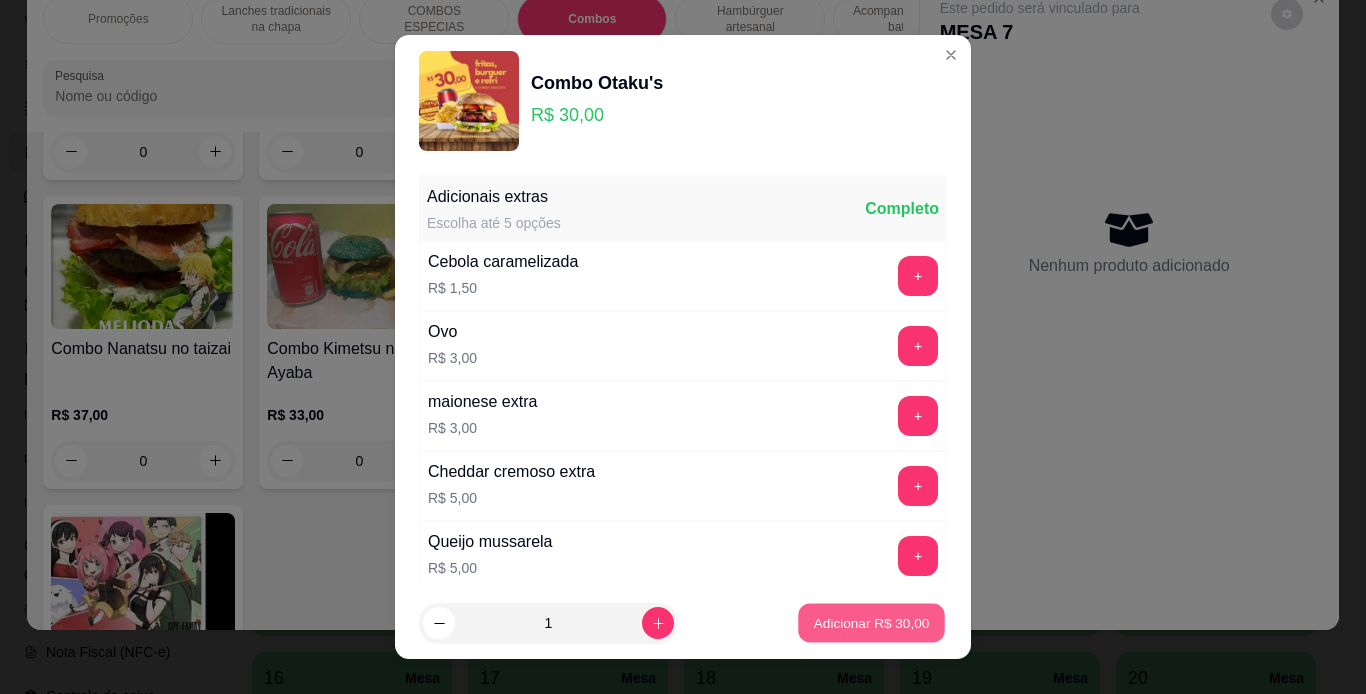 click on "Adicionar   R$ 30,00" at bounding box center [872, 623] 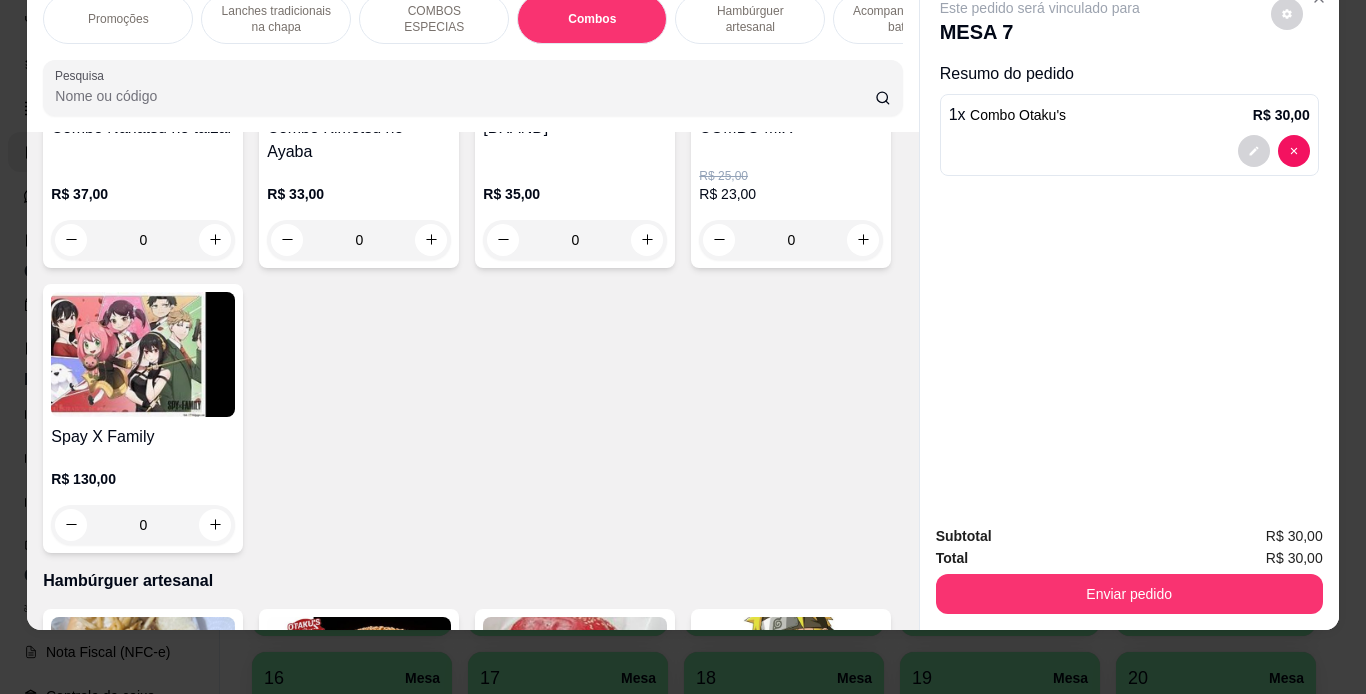 scroll, scrollTop: 3032, scrollLeft: 0, axis: vertical 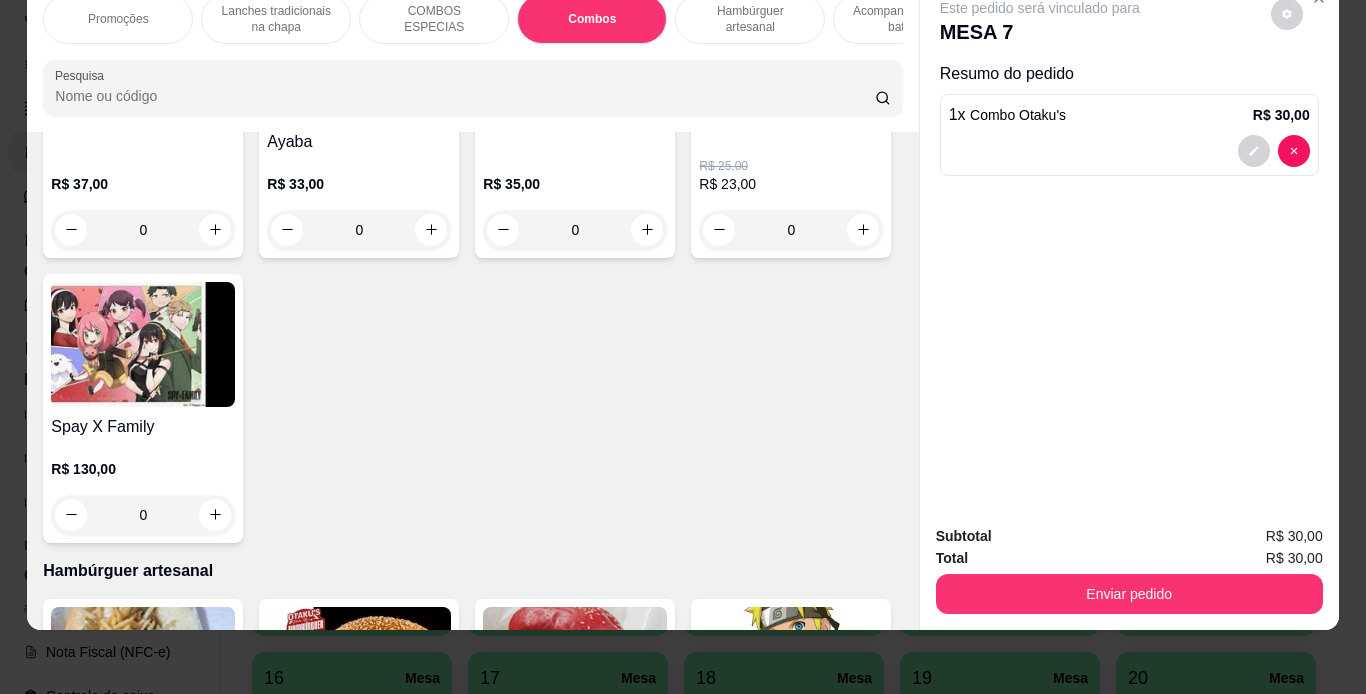 click on "0" at bounding box center [143, 230] 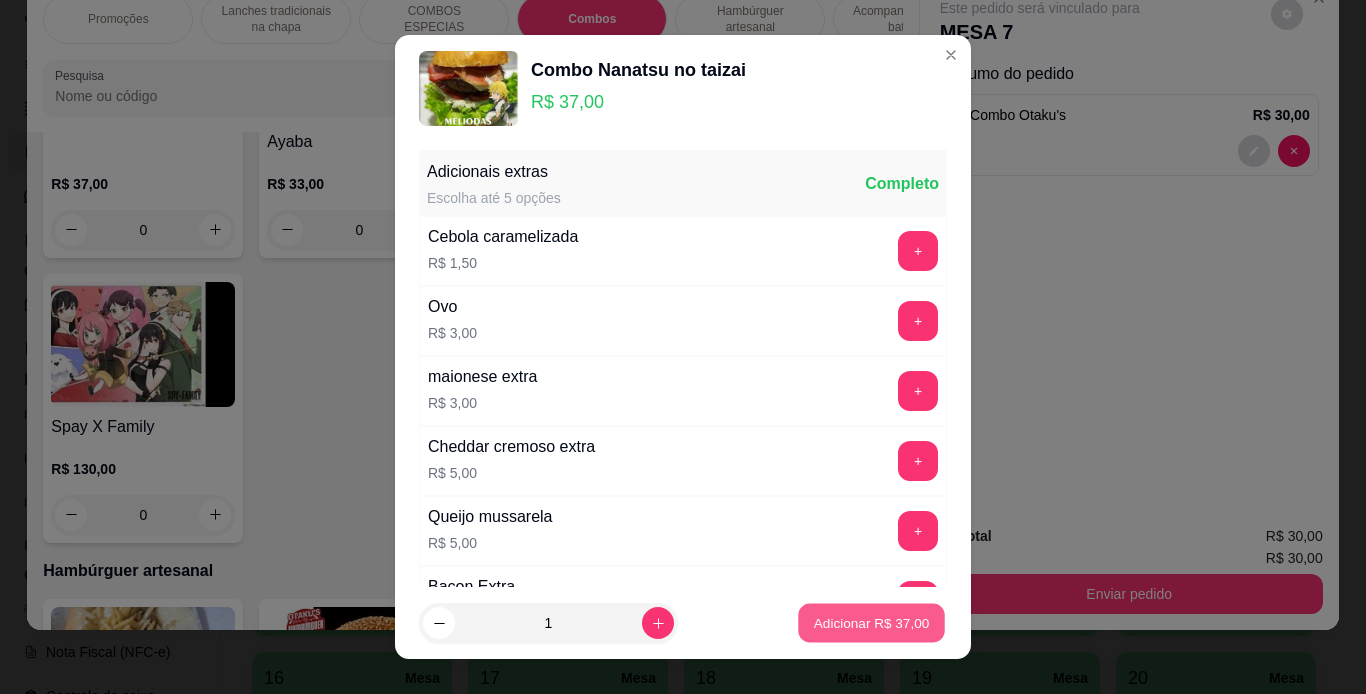 click on "Adicionar   R$ 37,00" at bounding box center [871, 623] 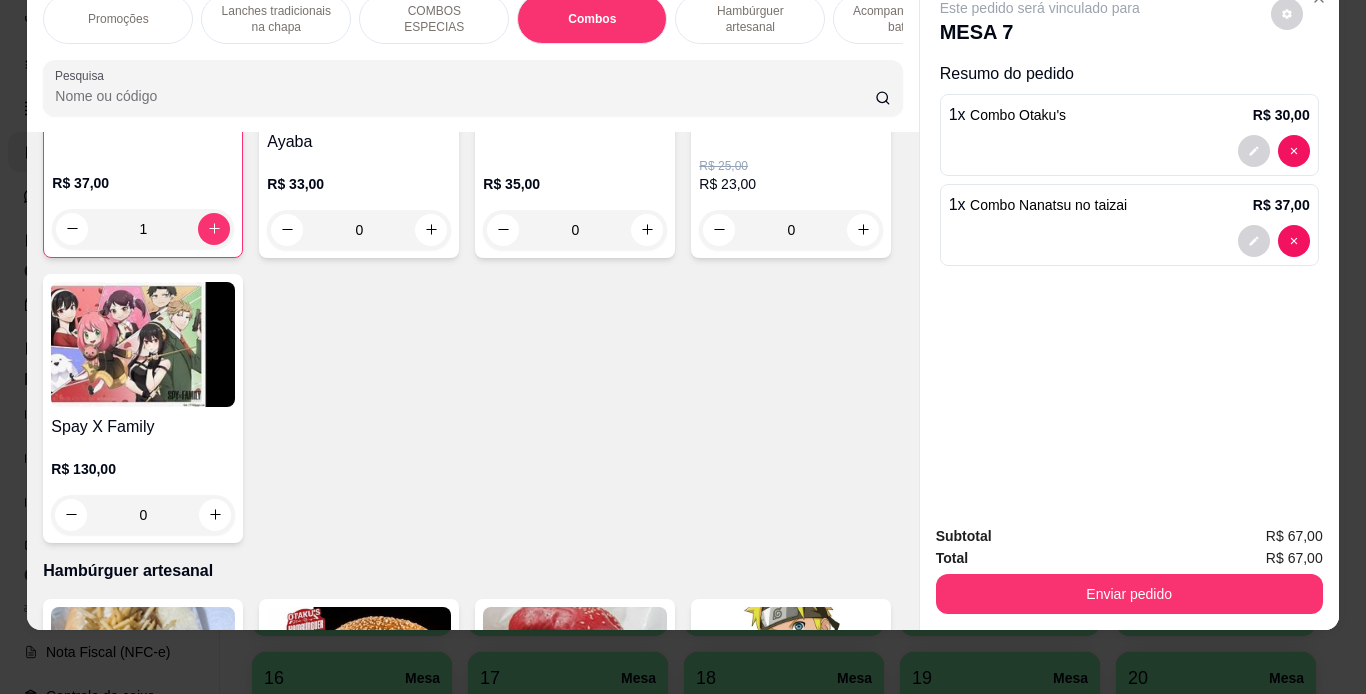 click on "0" at bounding box center (359, 230) 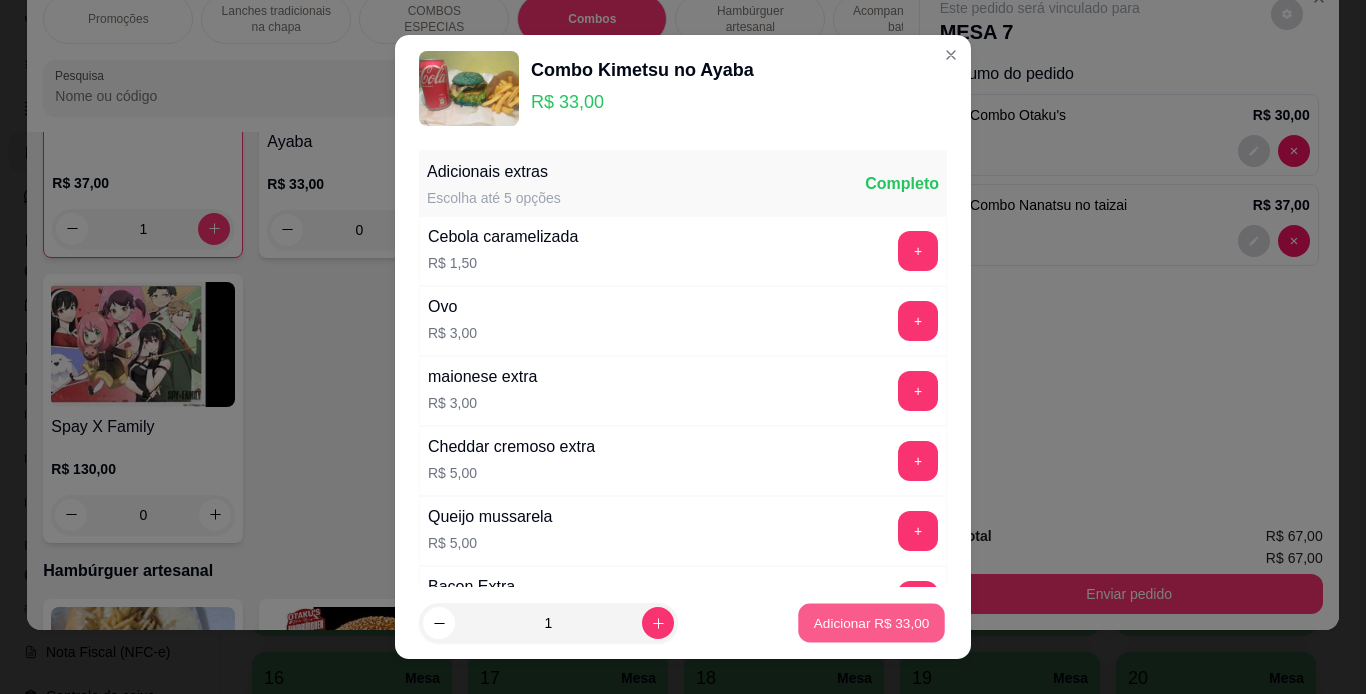 click on "Adicionar   R$ 33,00" at bounding box center [872, 623] 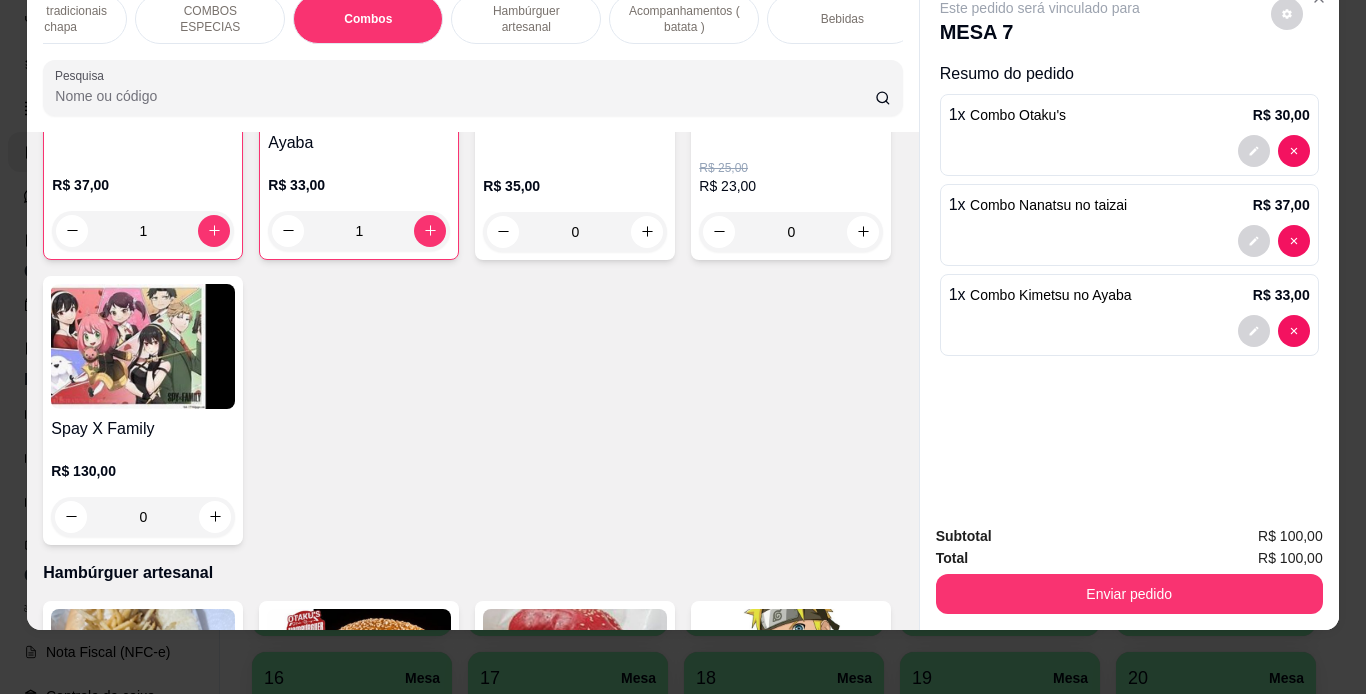 scroll, scrollTop: 0, scrollLeft: 239, axis: horizontal 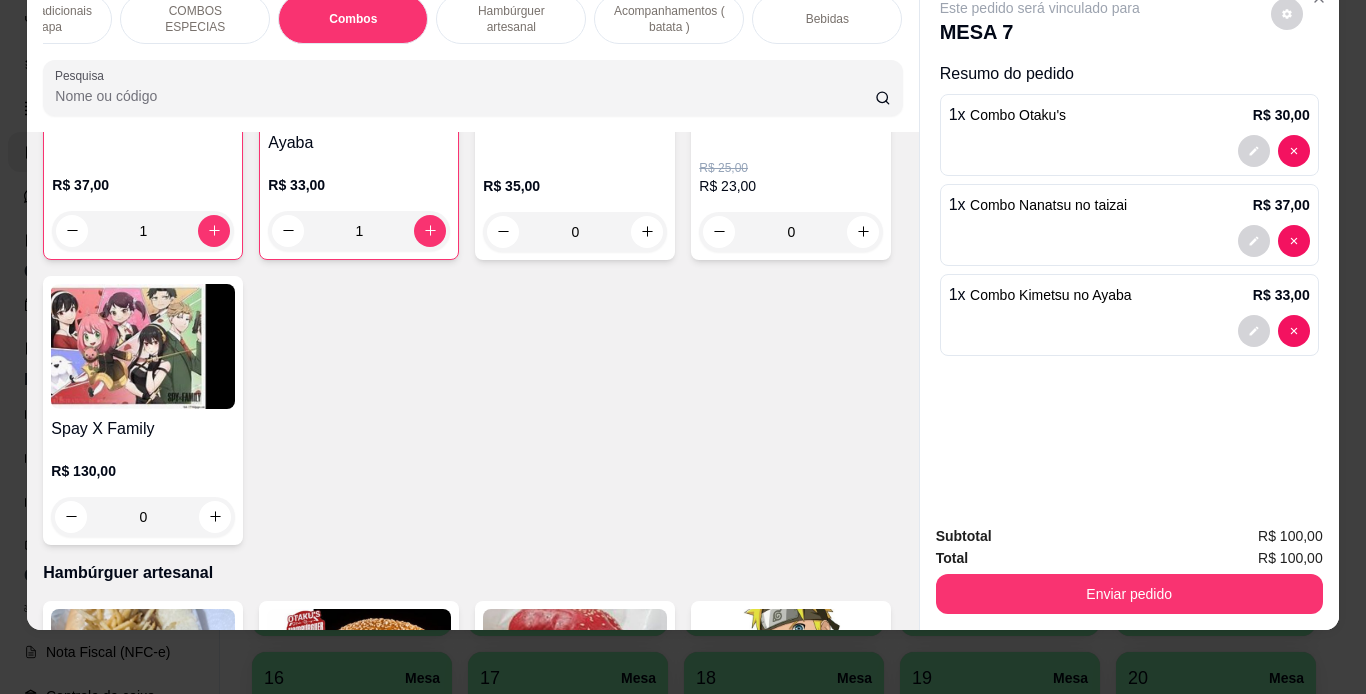 click on "Bebidas" at bounding box center (827, 19) 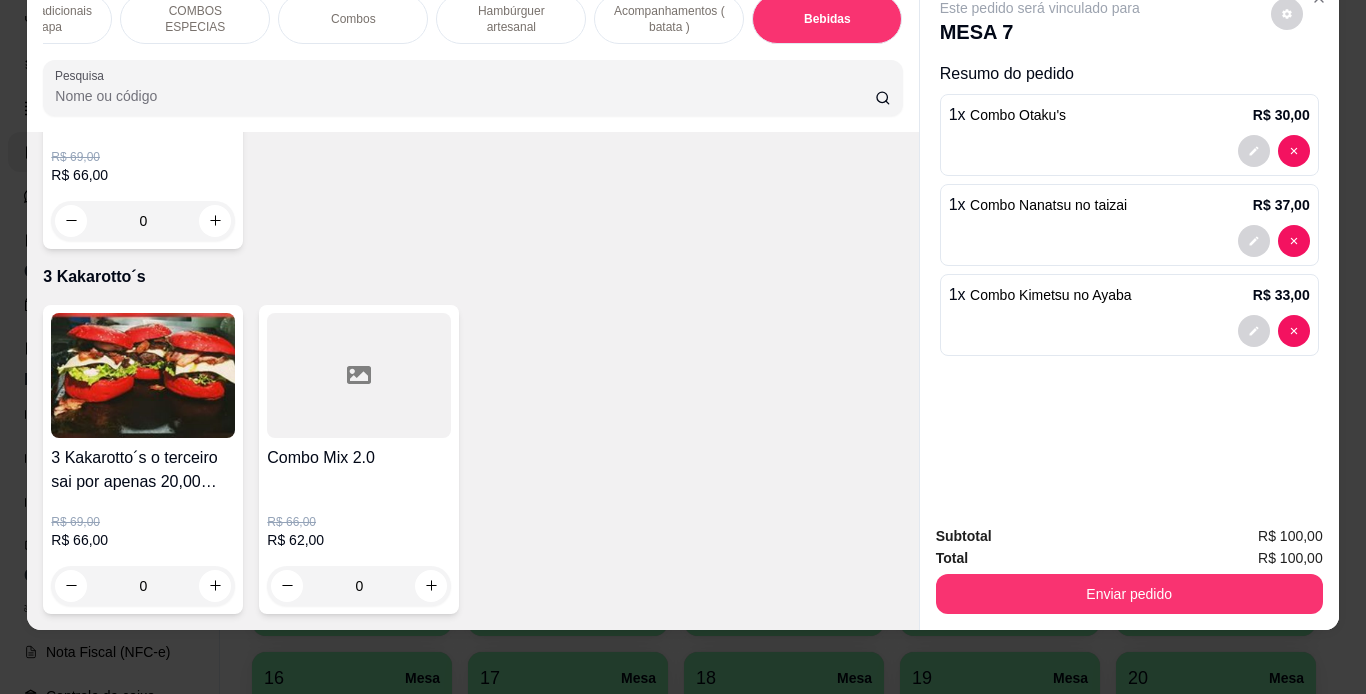 scroll, scrollTop: 6274, scrollLeft: 0, axis: vertical 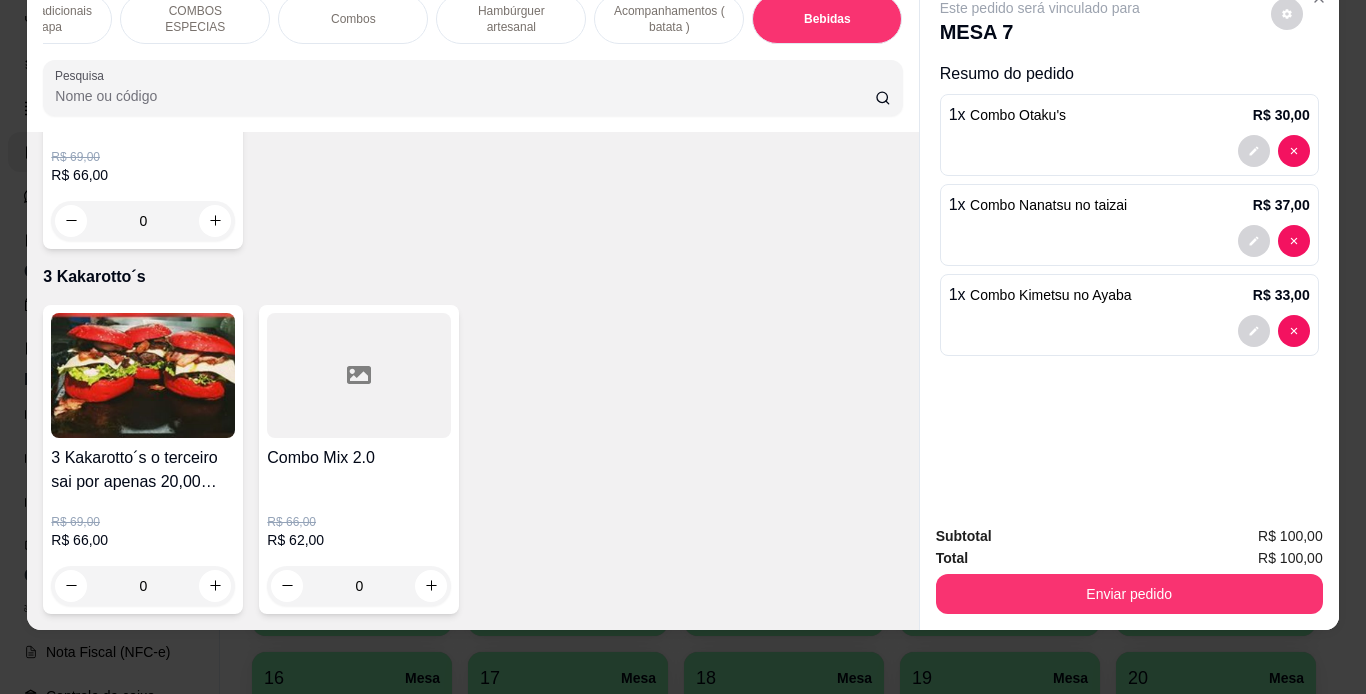 click 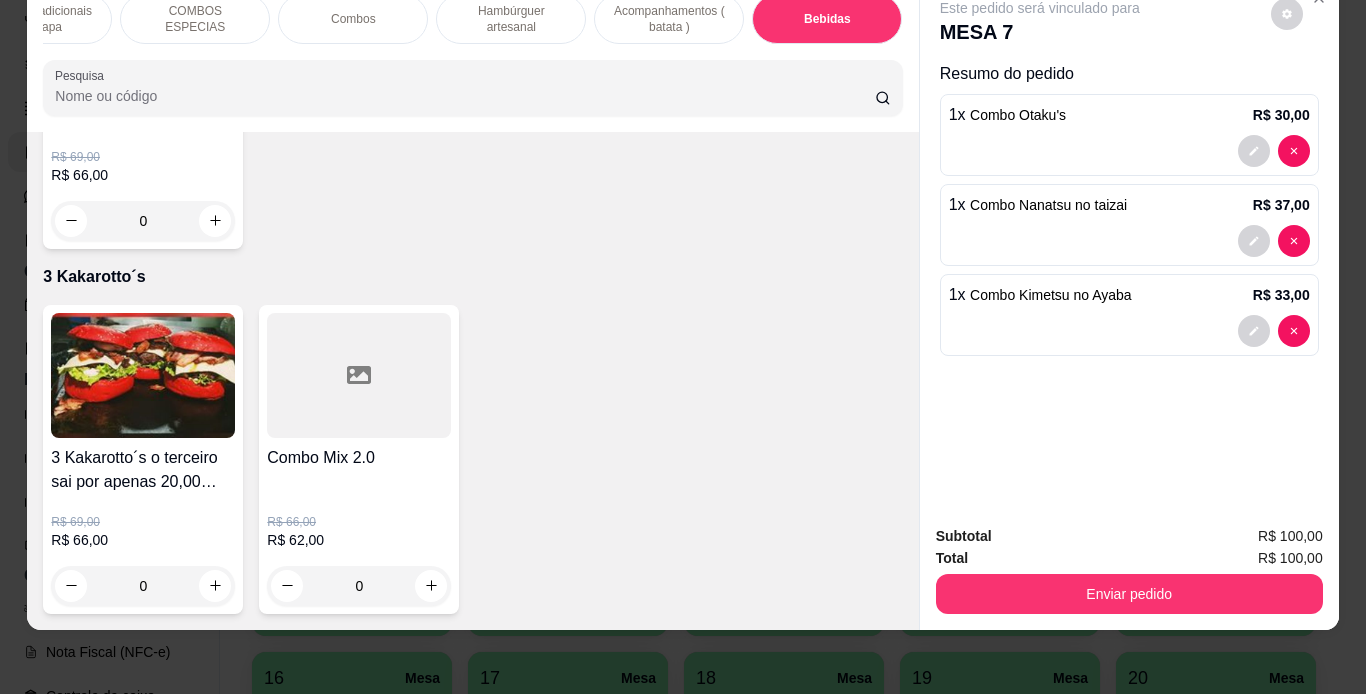 type on "1" 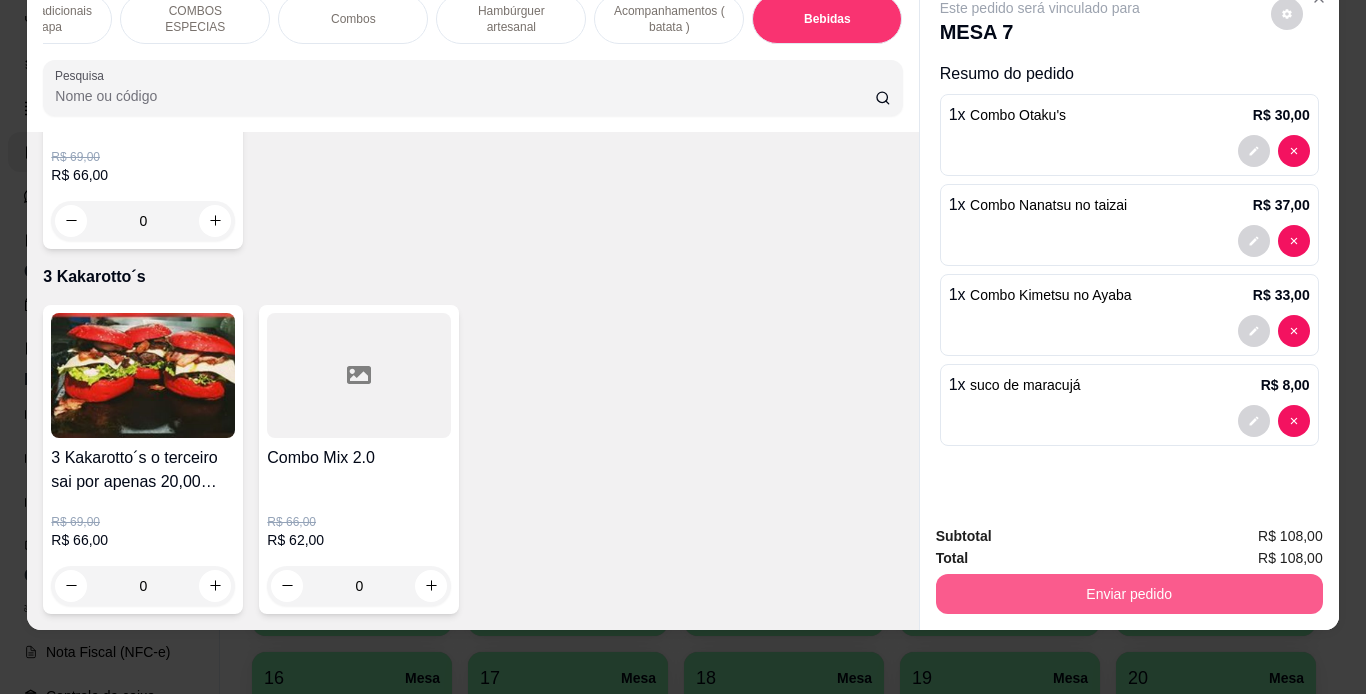click on "Enviar pedido" at bounding box center (1129, 594) 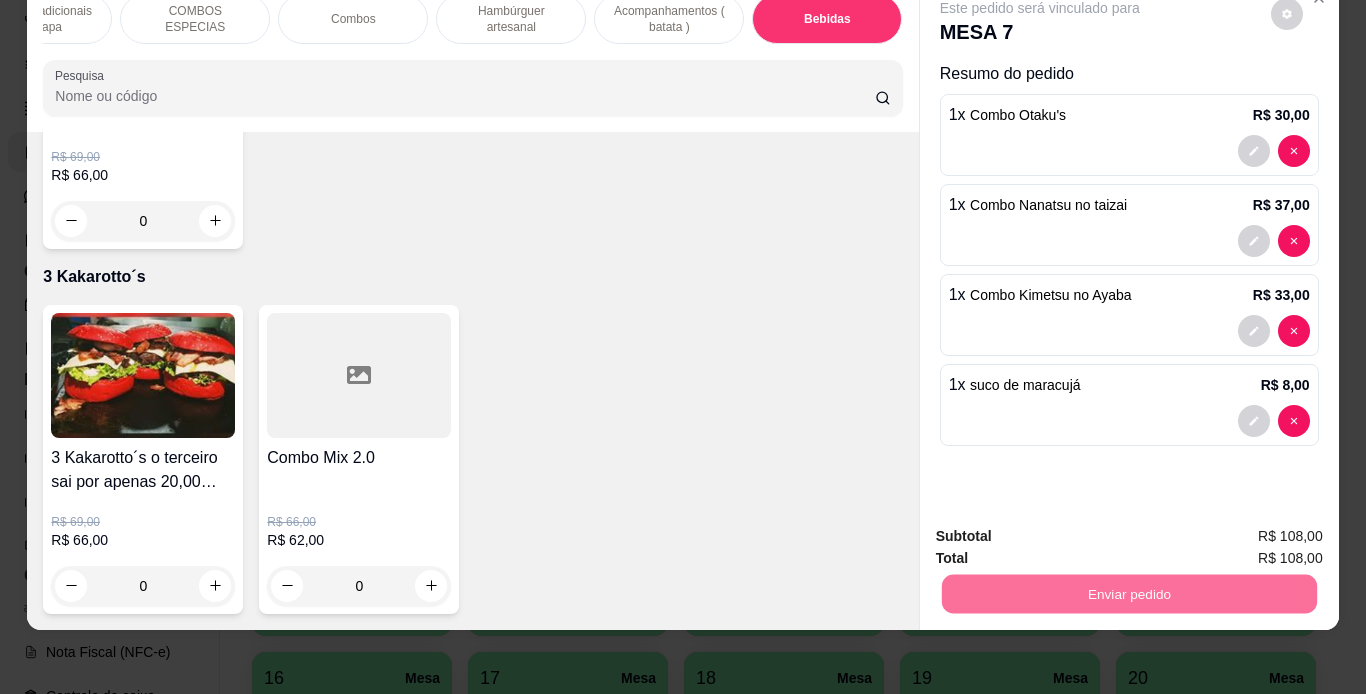 click on "Não registrar e enviar pedido" at bounding box center (1063, 530) 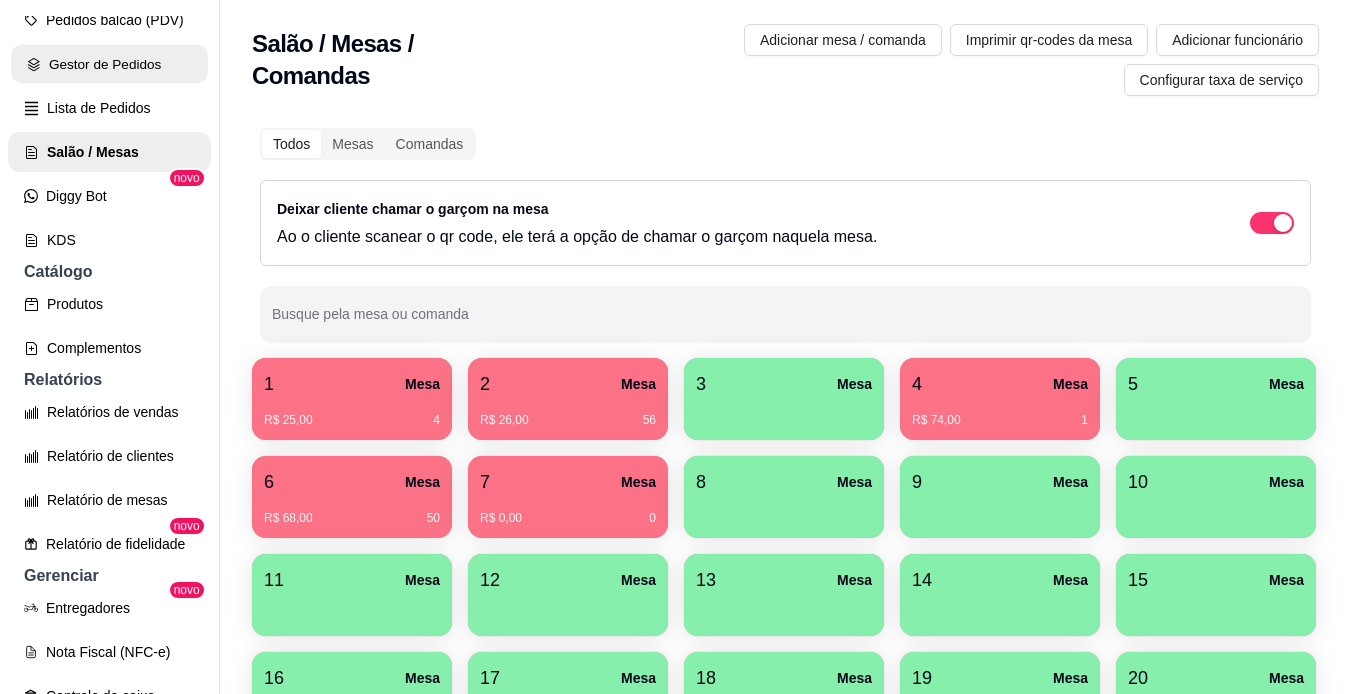 click on "Gestor de Pedidos" at bounding box center (109, 64) 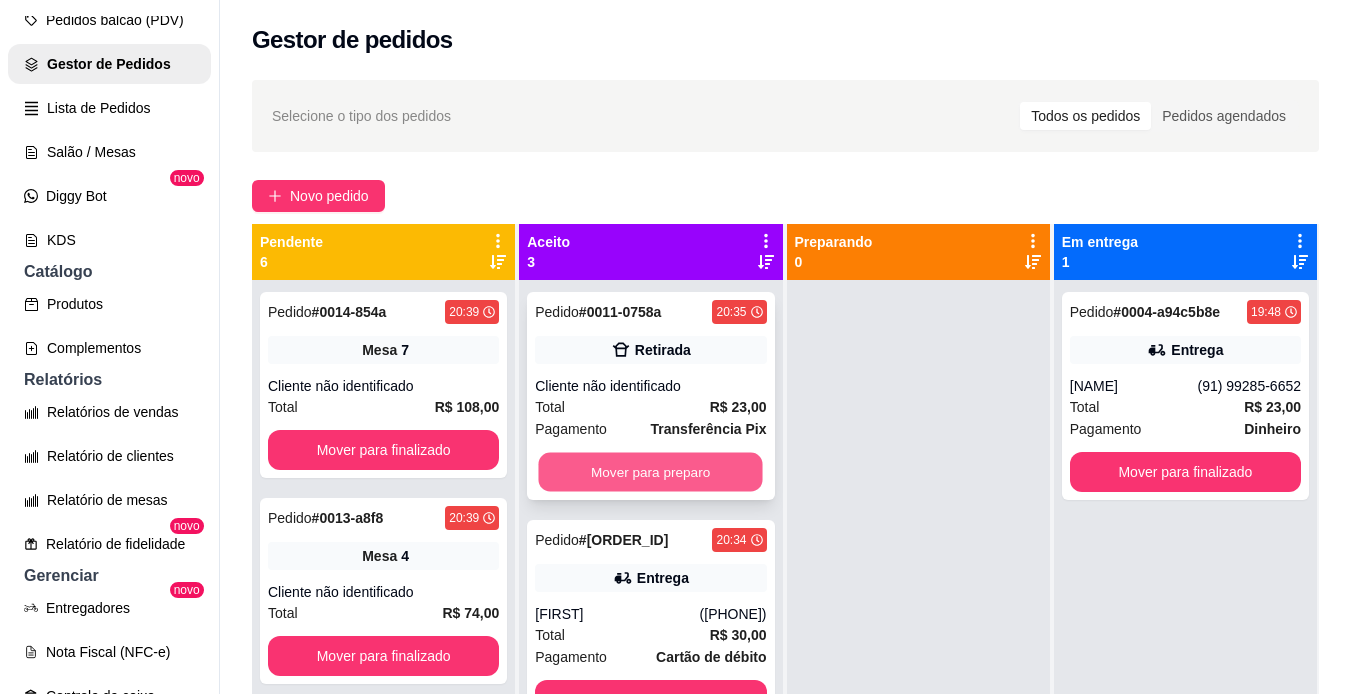click on "Mover para preparo" at bounding box center [651, 472] 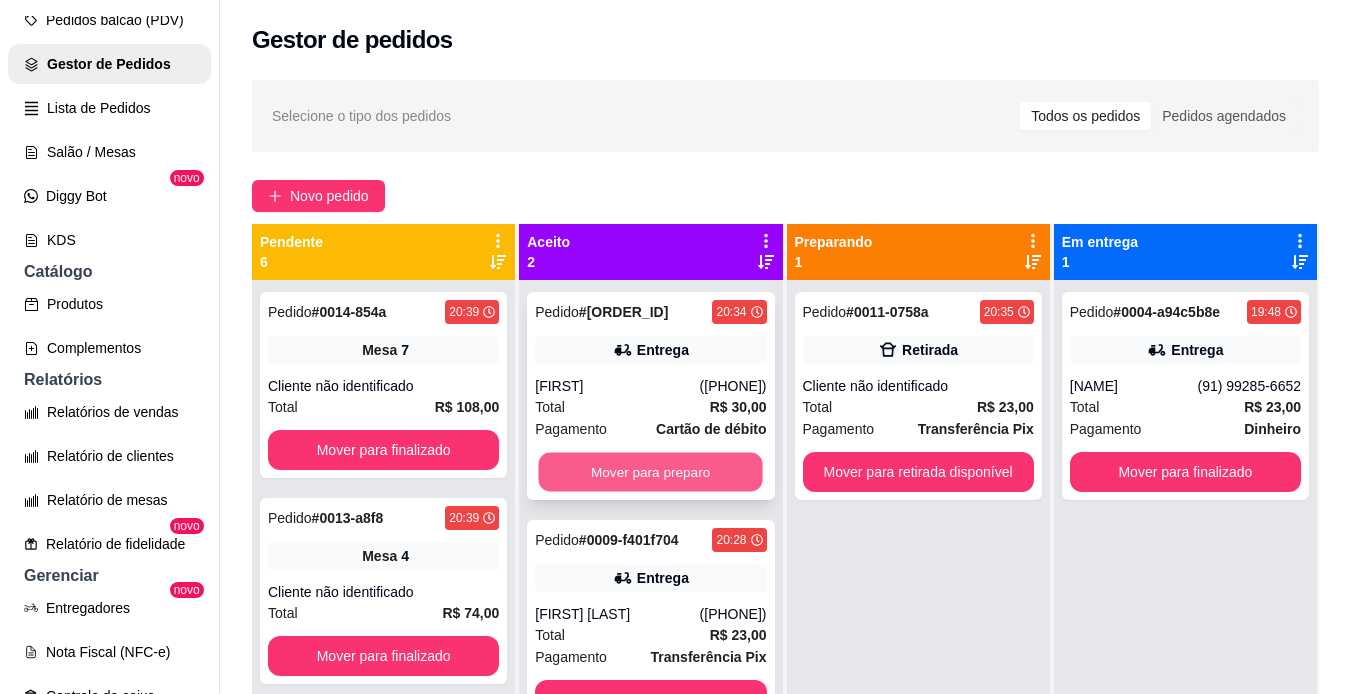 click on "Mover para preparo" at bounding box center (651, 472) 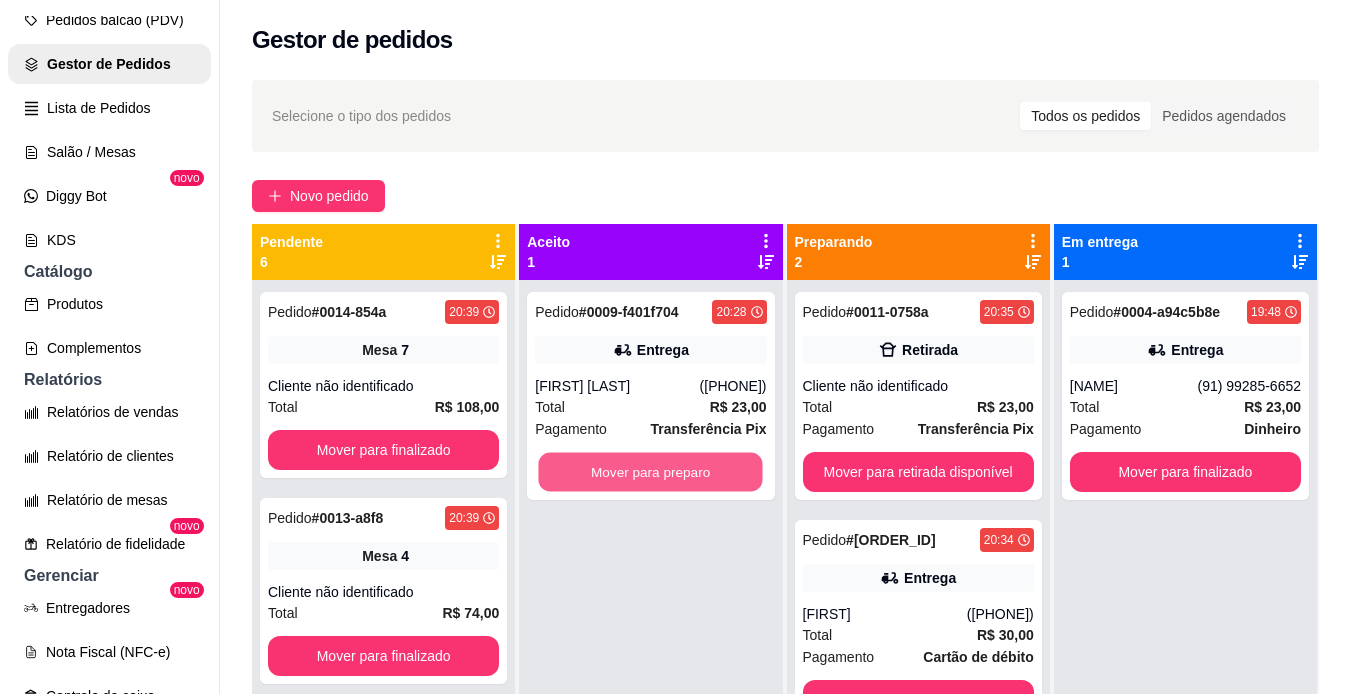 click on "Mover para preparo" at bounding box center (651, 472) 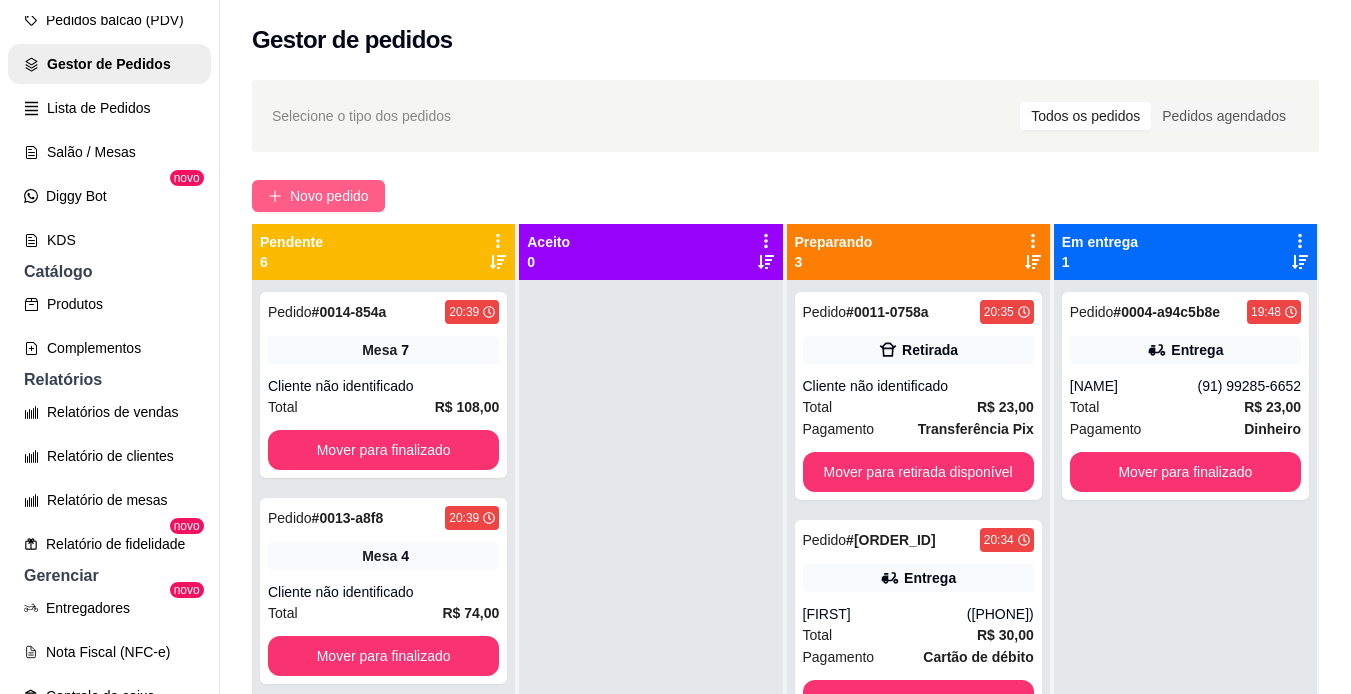 click on "Novo pedido" at bounding box center [318, 196] 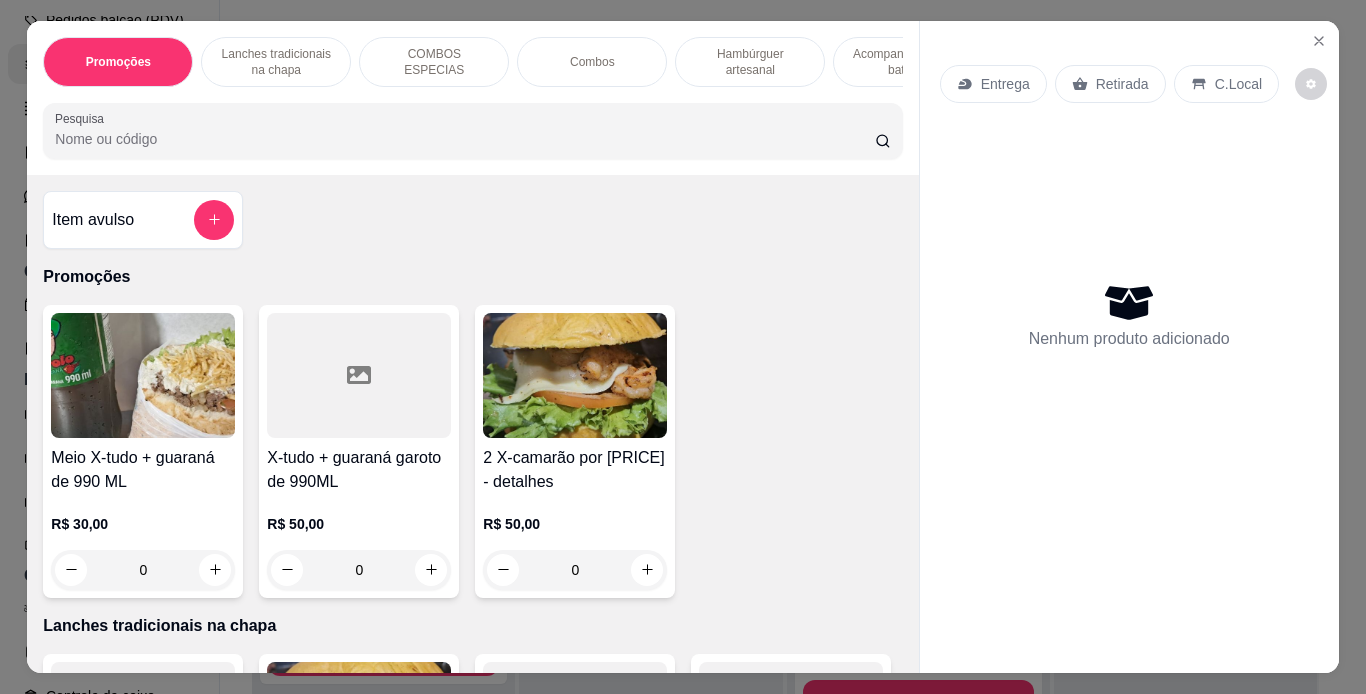 click on "Lanches tradicionais na chapa" at bounding box center (276, 62) 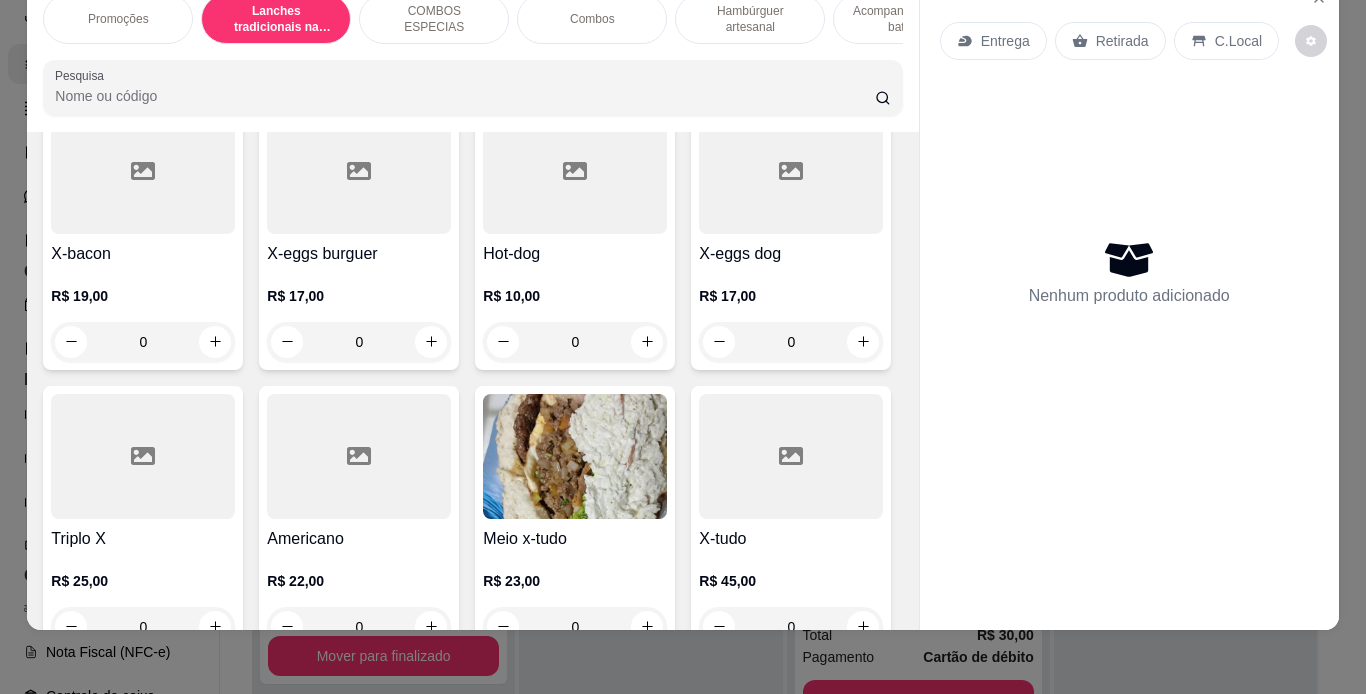 scroll, scrollTop: 808, scrollLeft: 0, axis: vertical 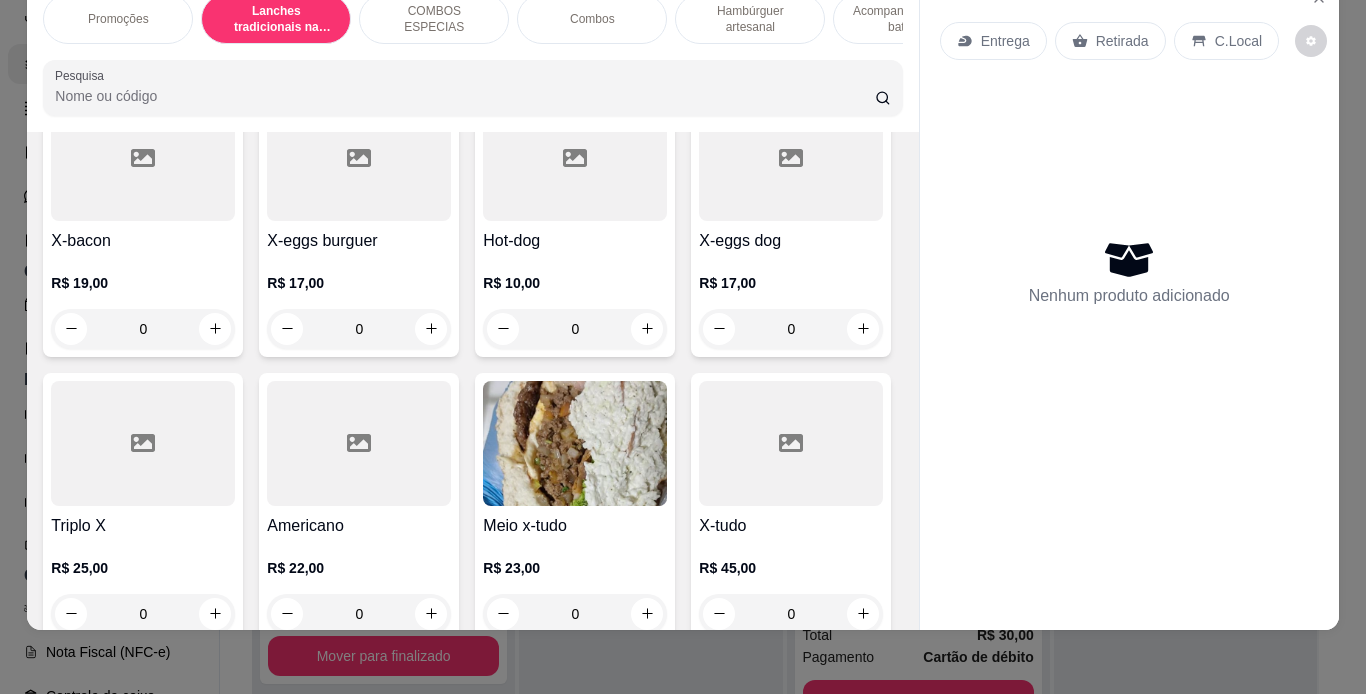 click on "0" at bounding box center [791, 44] 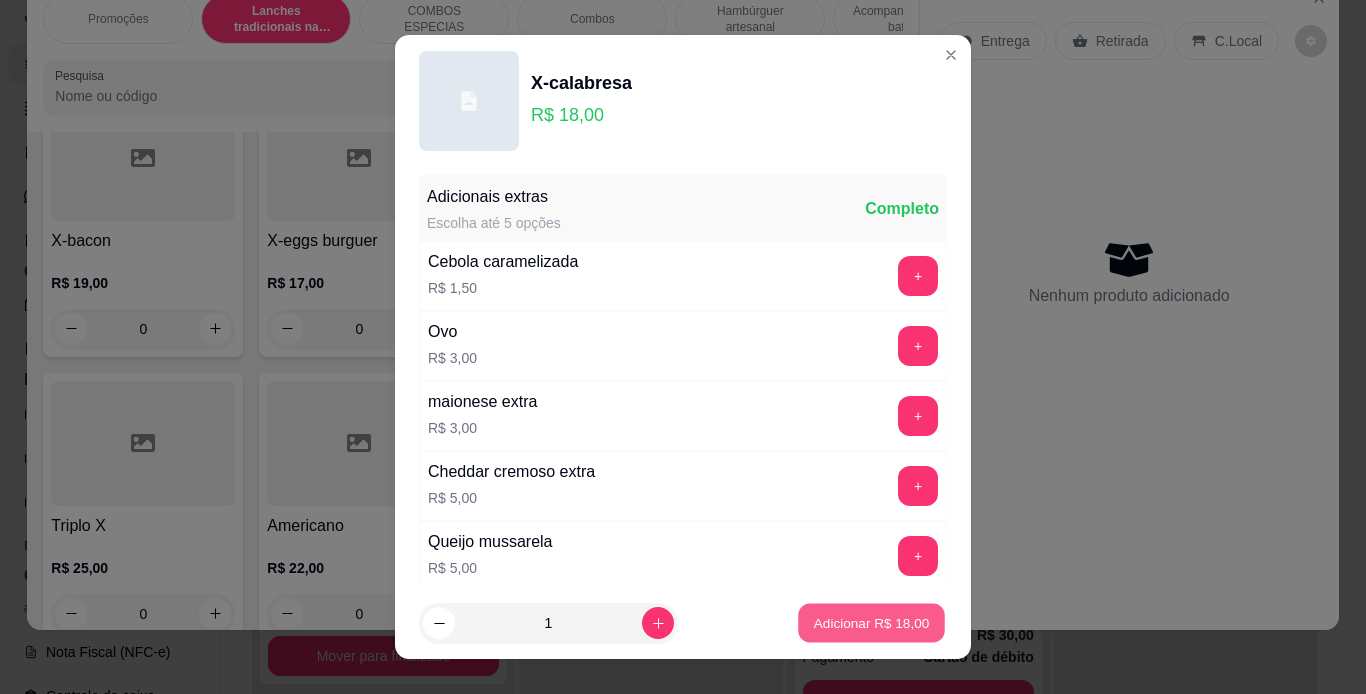 click on "Adicionar   R$ 18,00" at bounding box center [872, 623] 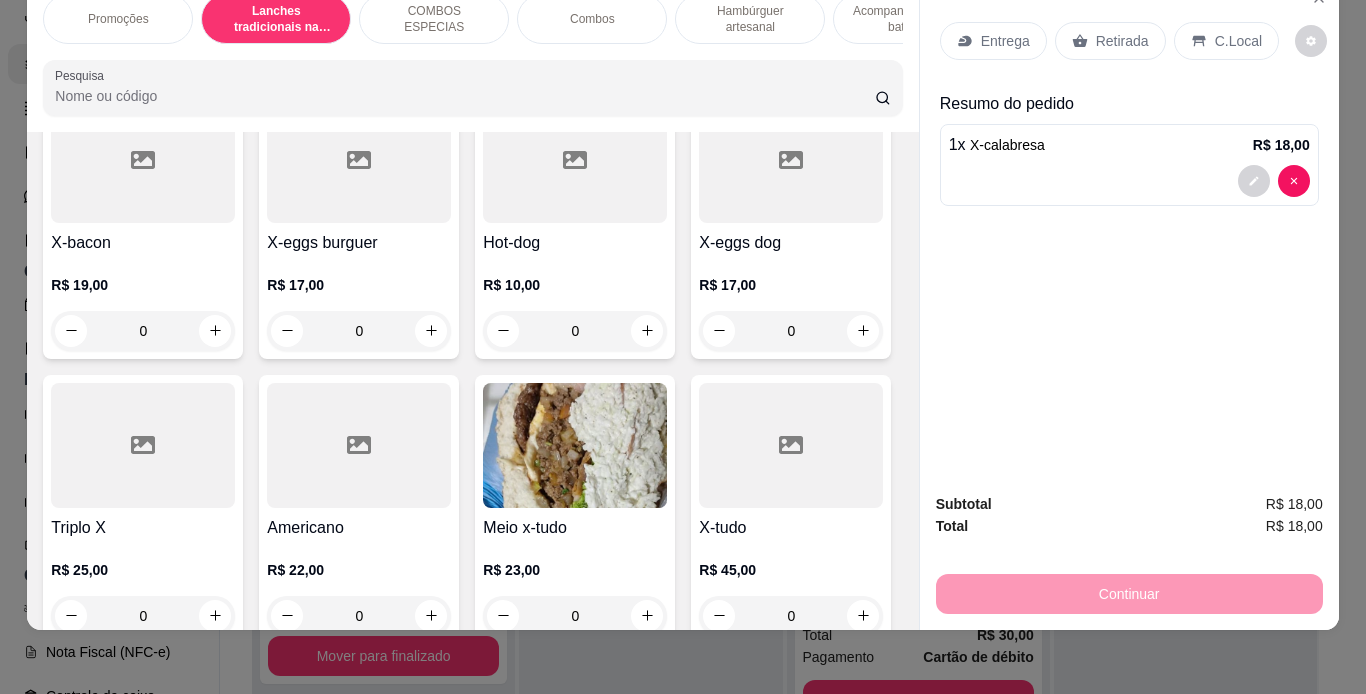 scroll, scrollTop: 809, scrollLeft: 0, axis: vertical 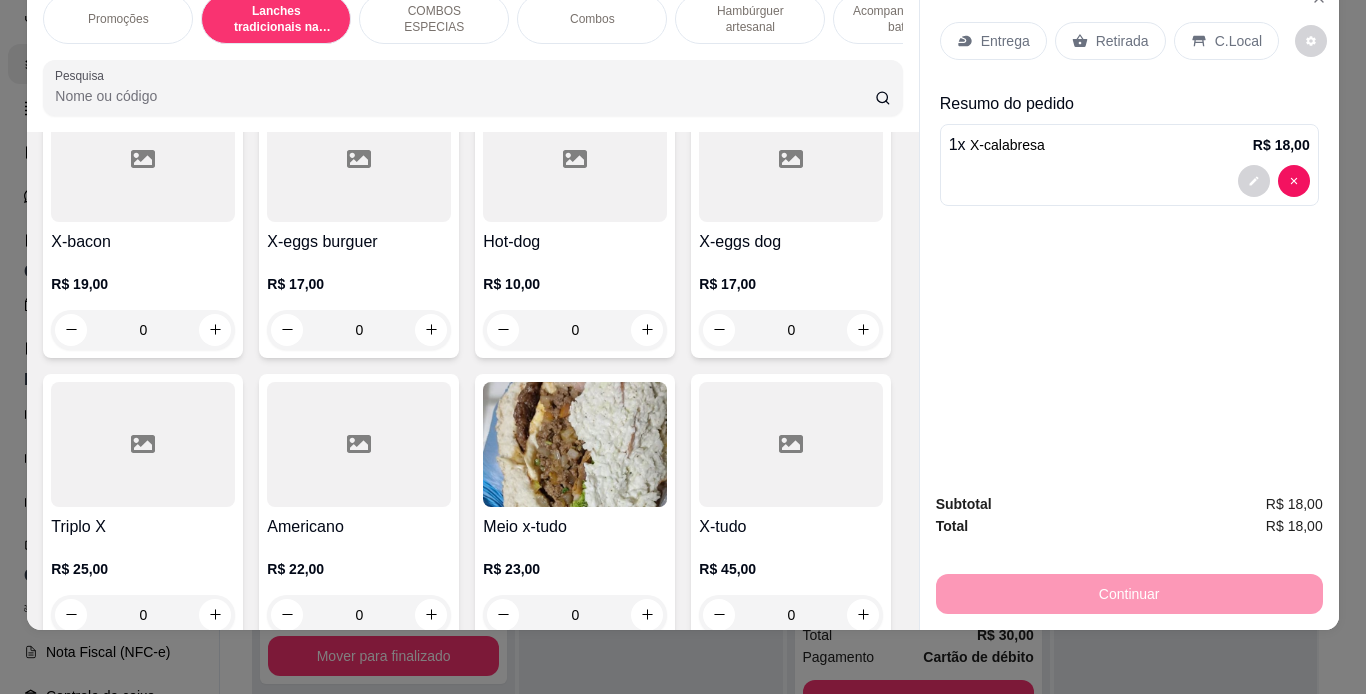 click on "Hambúrguer artesanal" at bounding box center (750, 19) 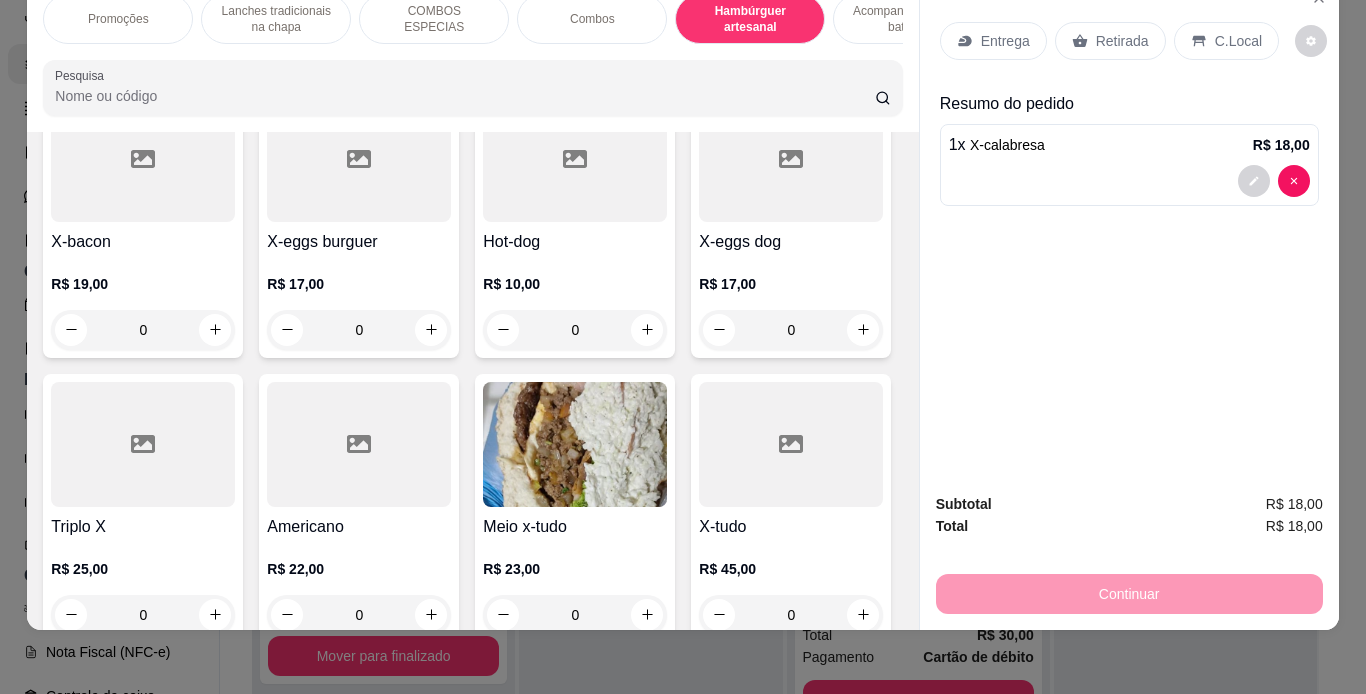 scroll, scrollTop: 3712, scrollLeft: 0, axis: vertical 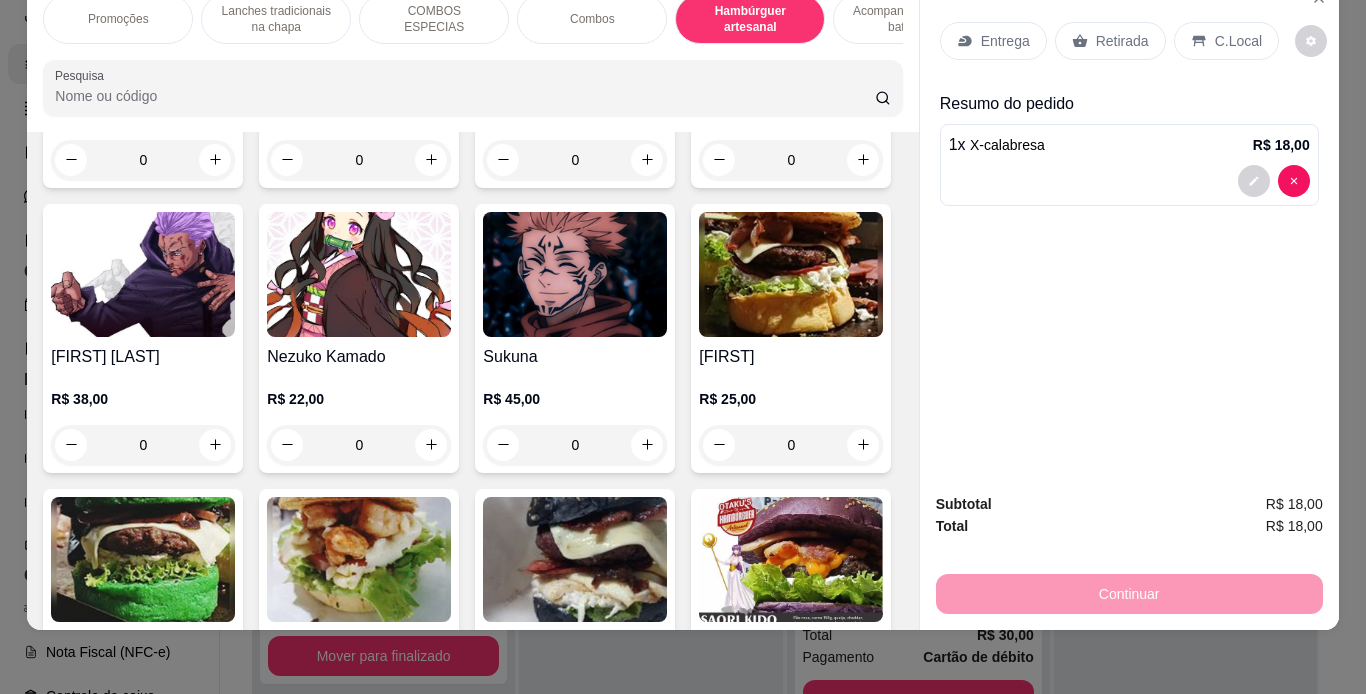 click on "0" at bounding box center [575, 160] 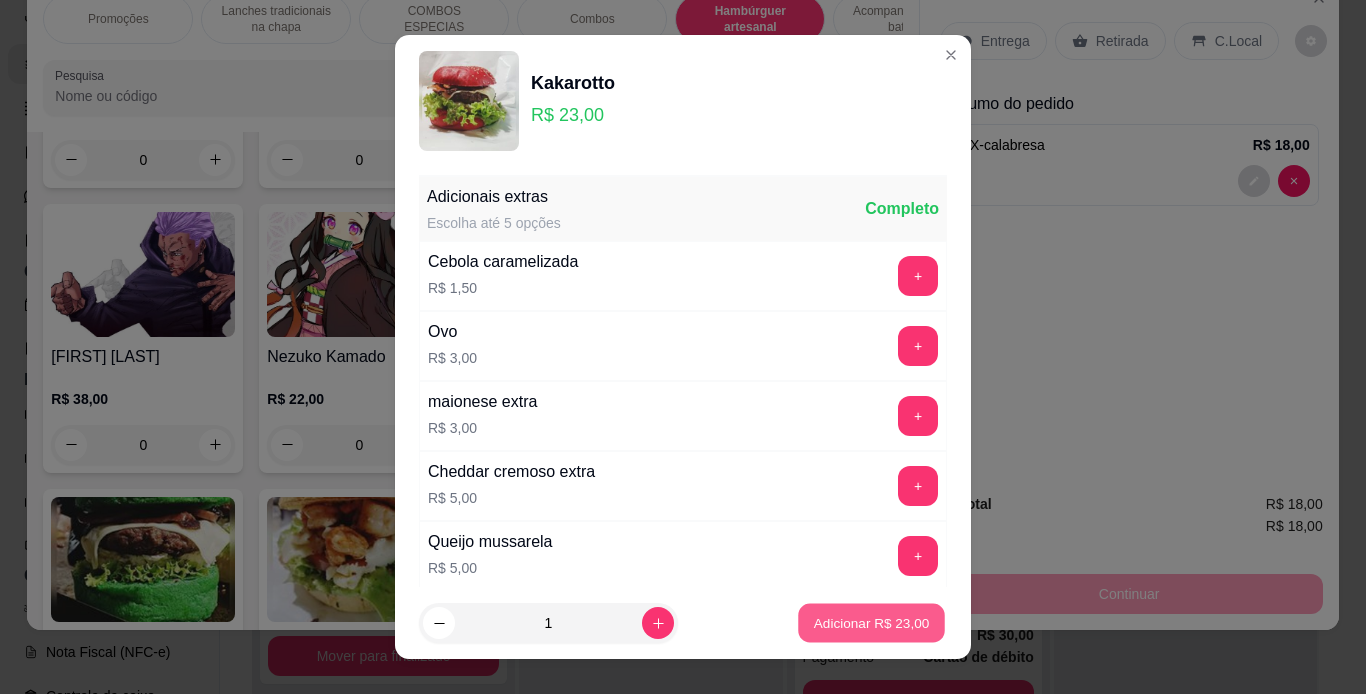 click on "Adicionar   R$ 23,00" at bounding box center [872, 623] 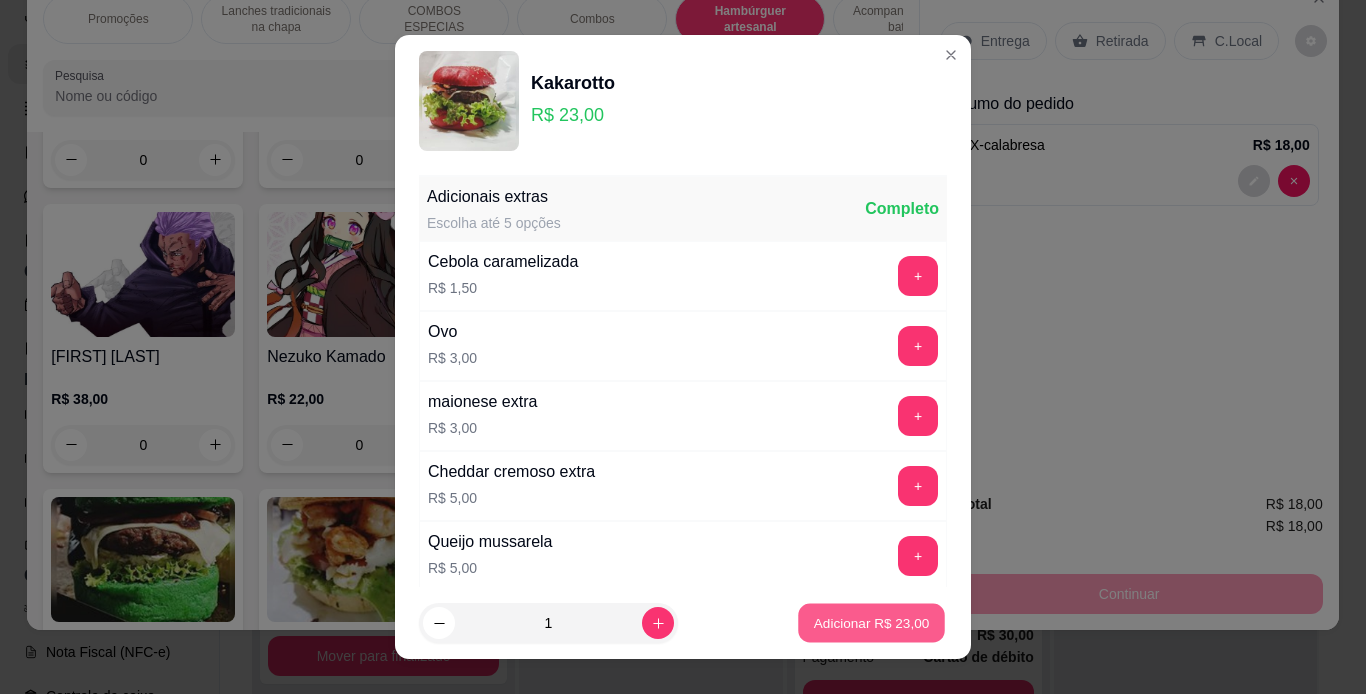 type on "1" 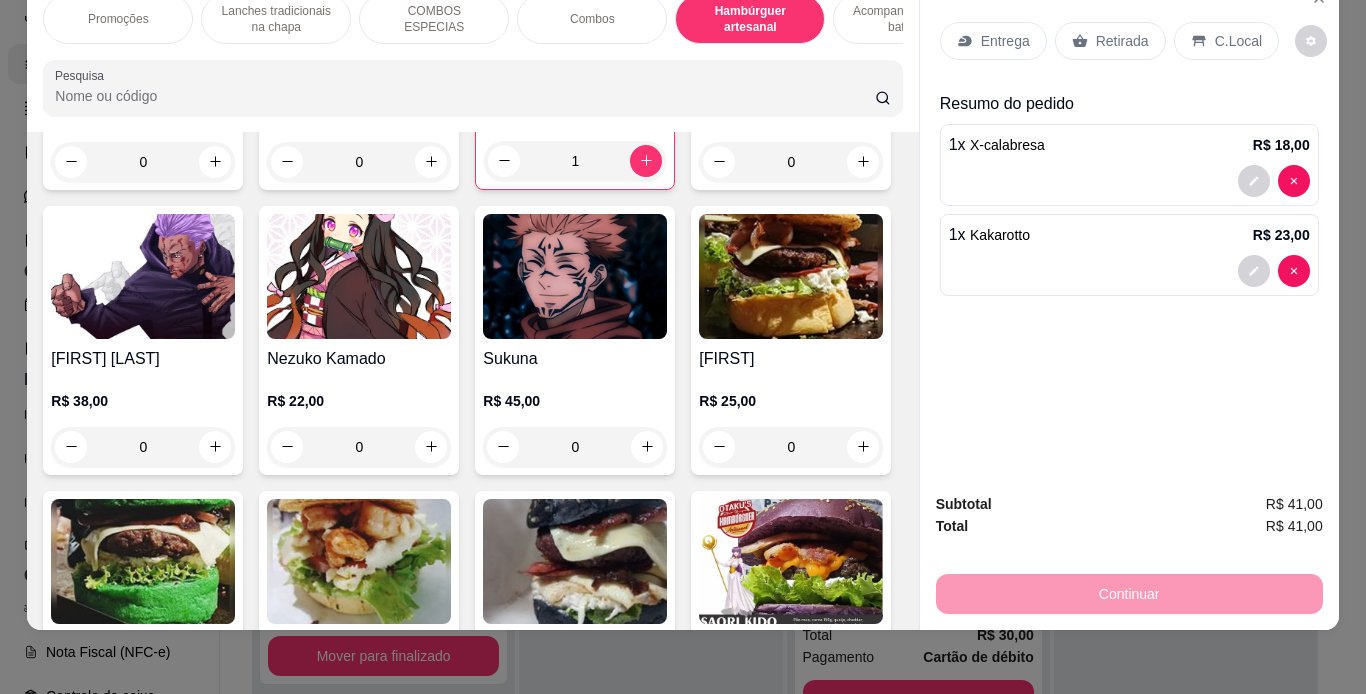 click on "Acompanhamentos ( batata )" at bounding box center (908, 19) 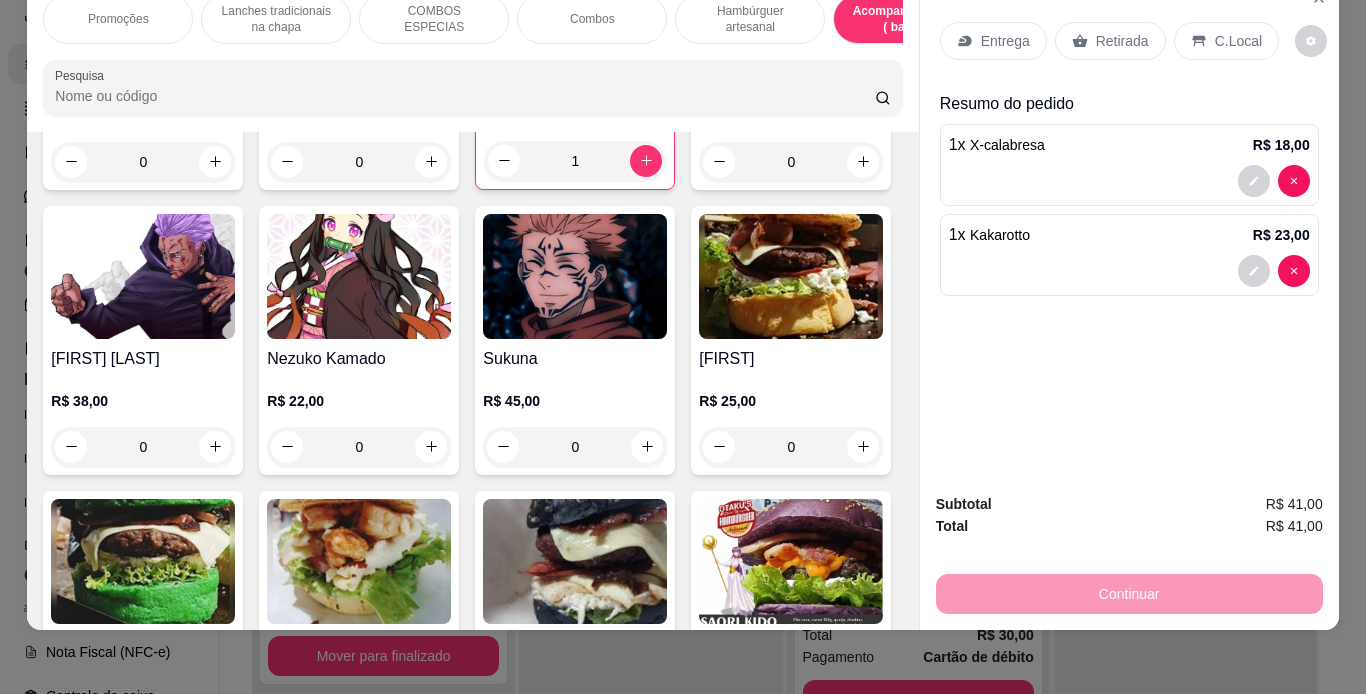 scroll, scrollTop: 4894, scrollLeft: 0, axis: vertical 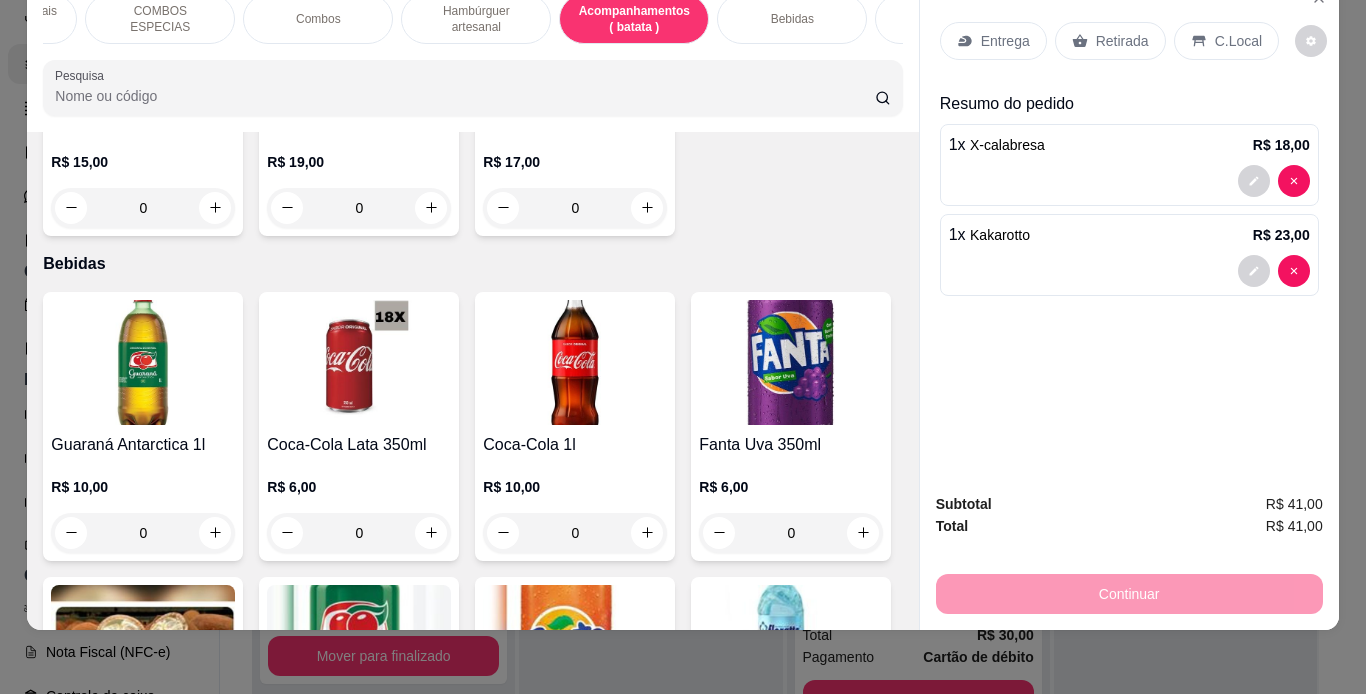 click on "0" at bounding box center (575, -101) 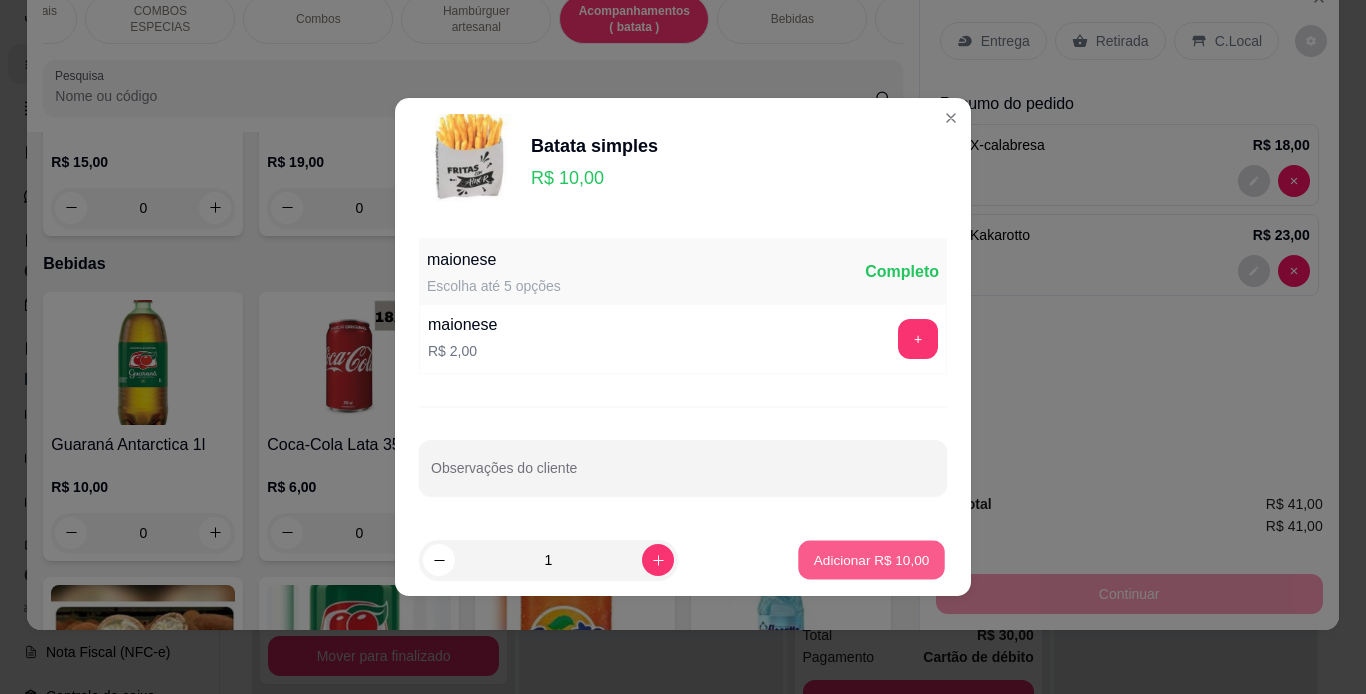 click on "Adicionar   R$ 10,00" at bounding box center [872, 559] 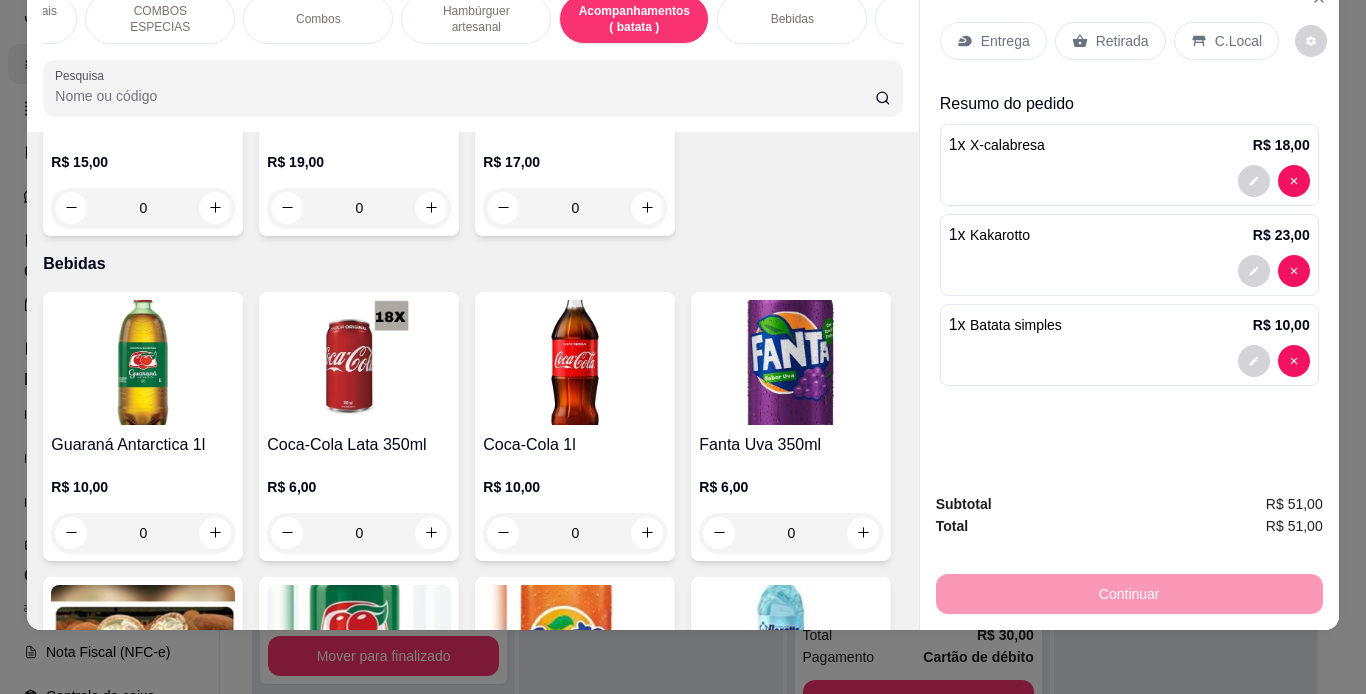 click on "Bebidas" at bounding box center (792, 19) 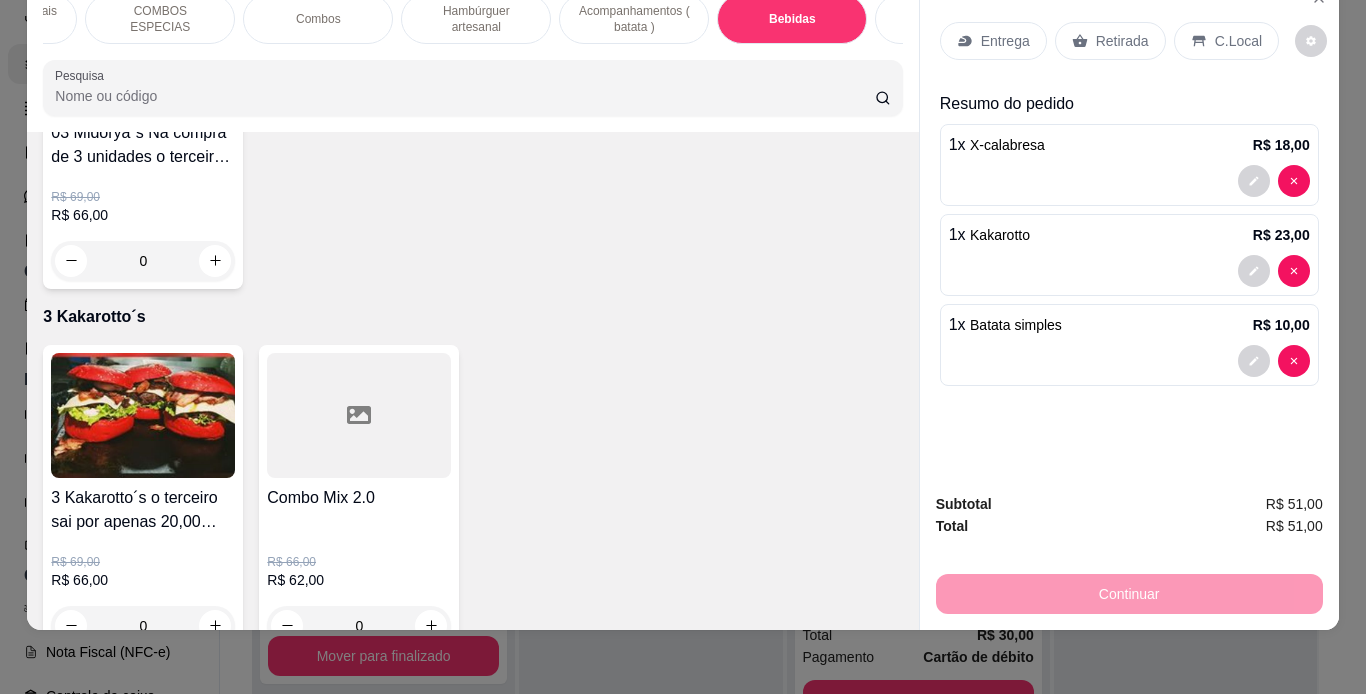 scroll, scrollTop: 6160, scrollLeft: 0, axis: vertical 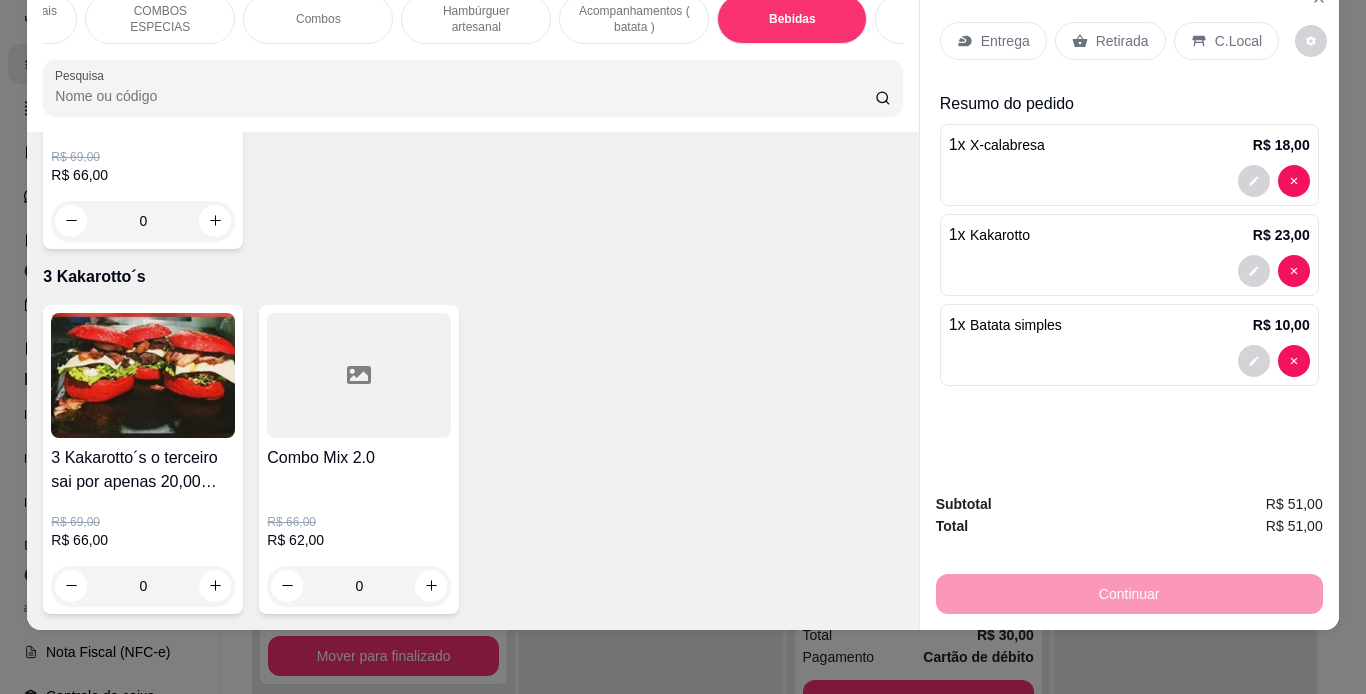 click 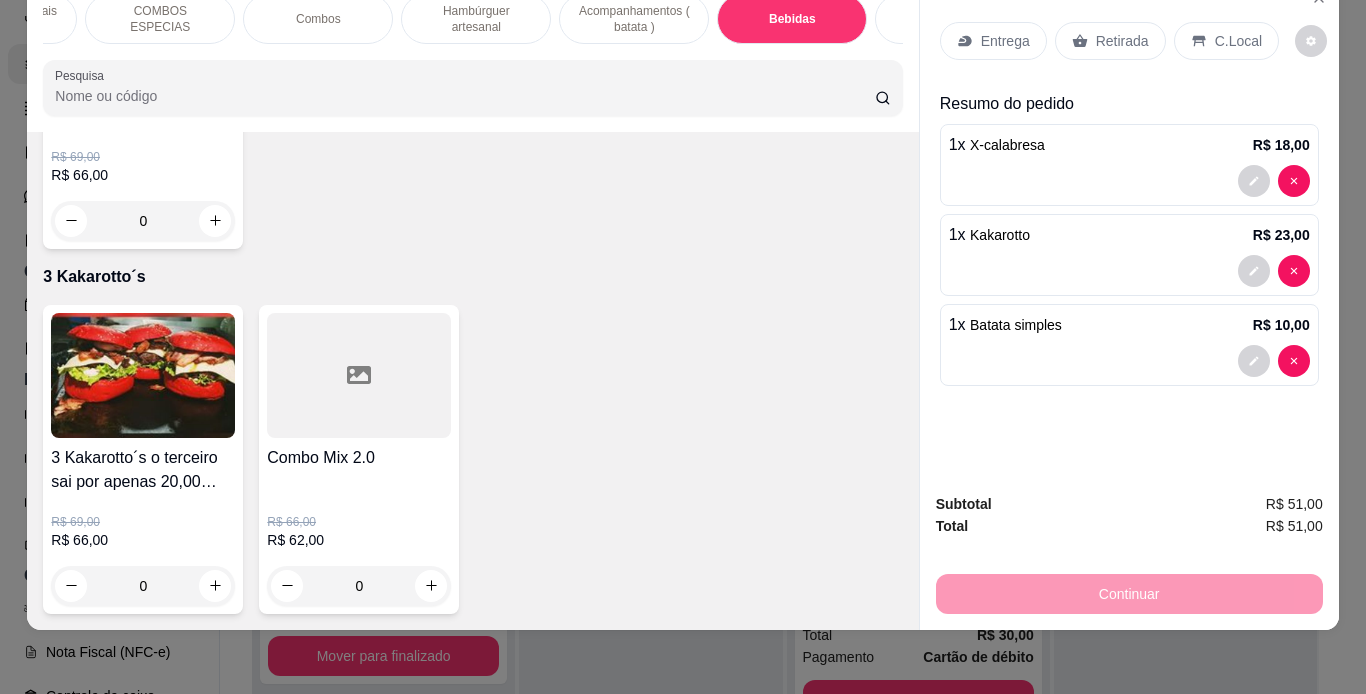 type on "1" 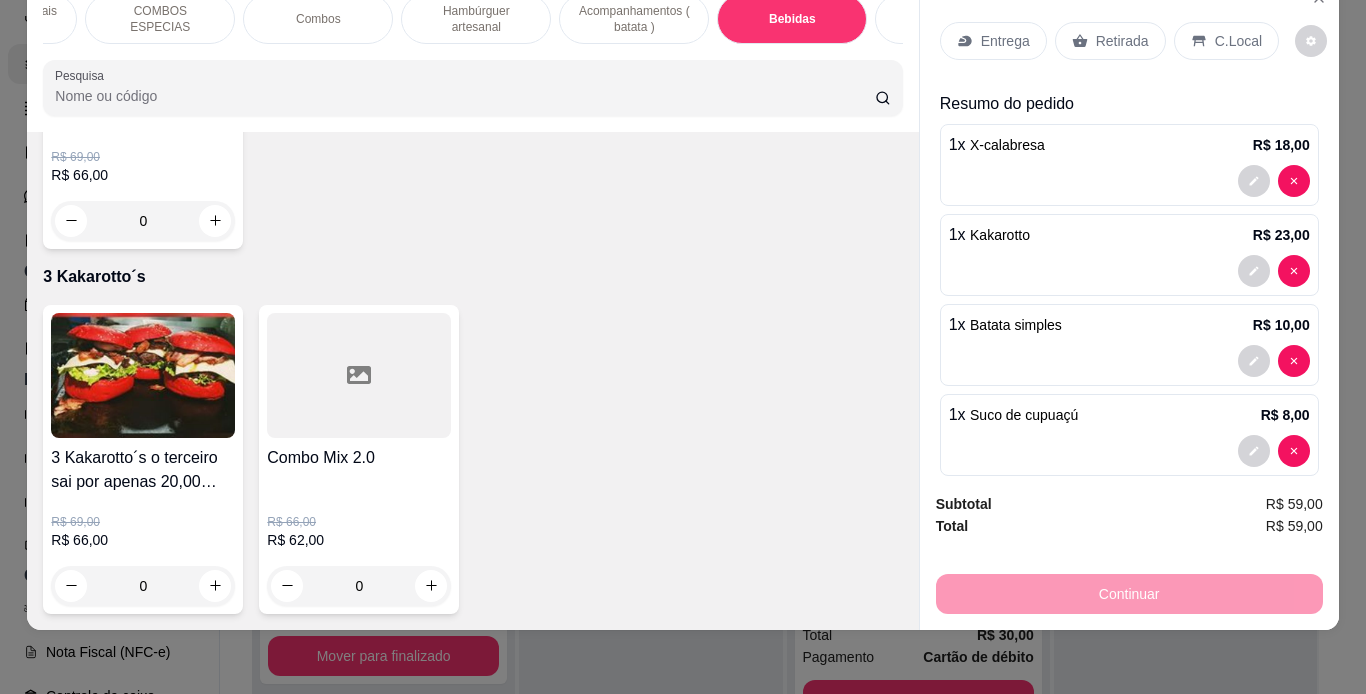 scroll, scrollTop: 6364, scrollLeft: 0, axis: vertical 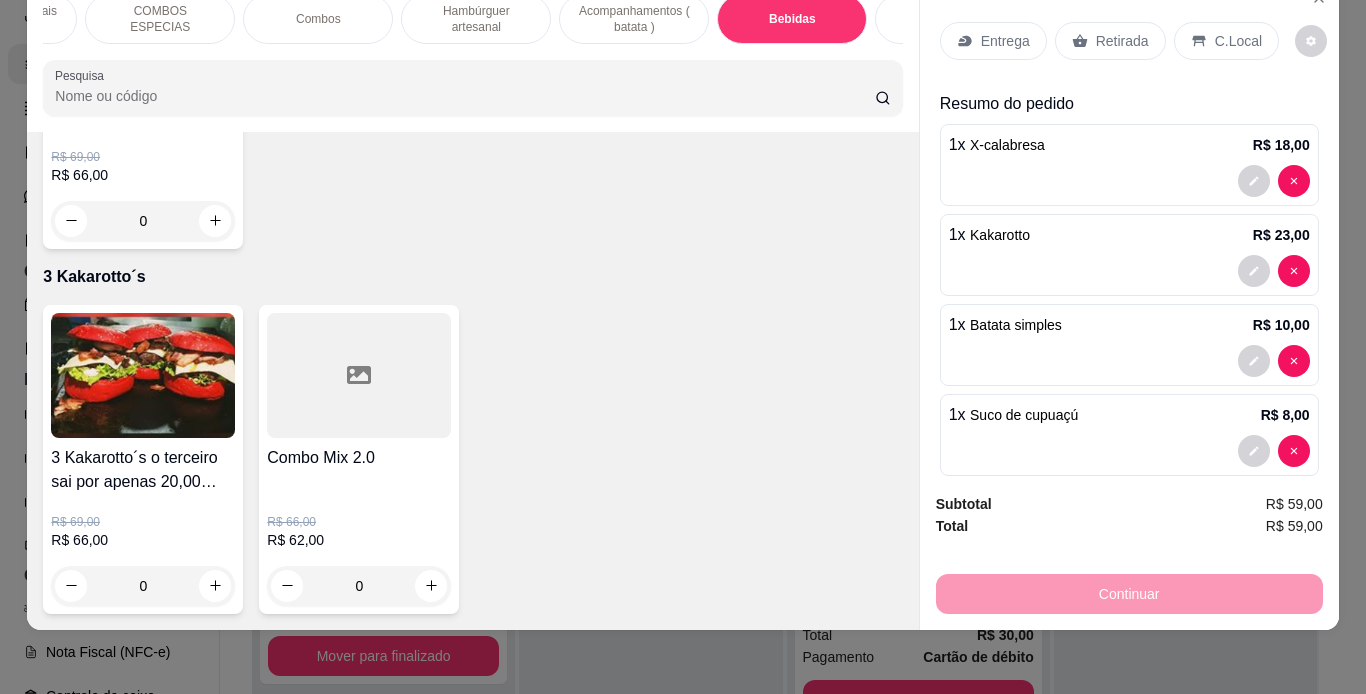 click 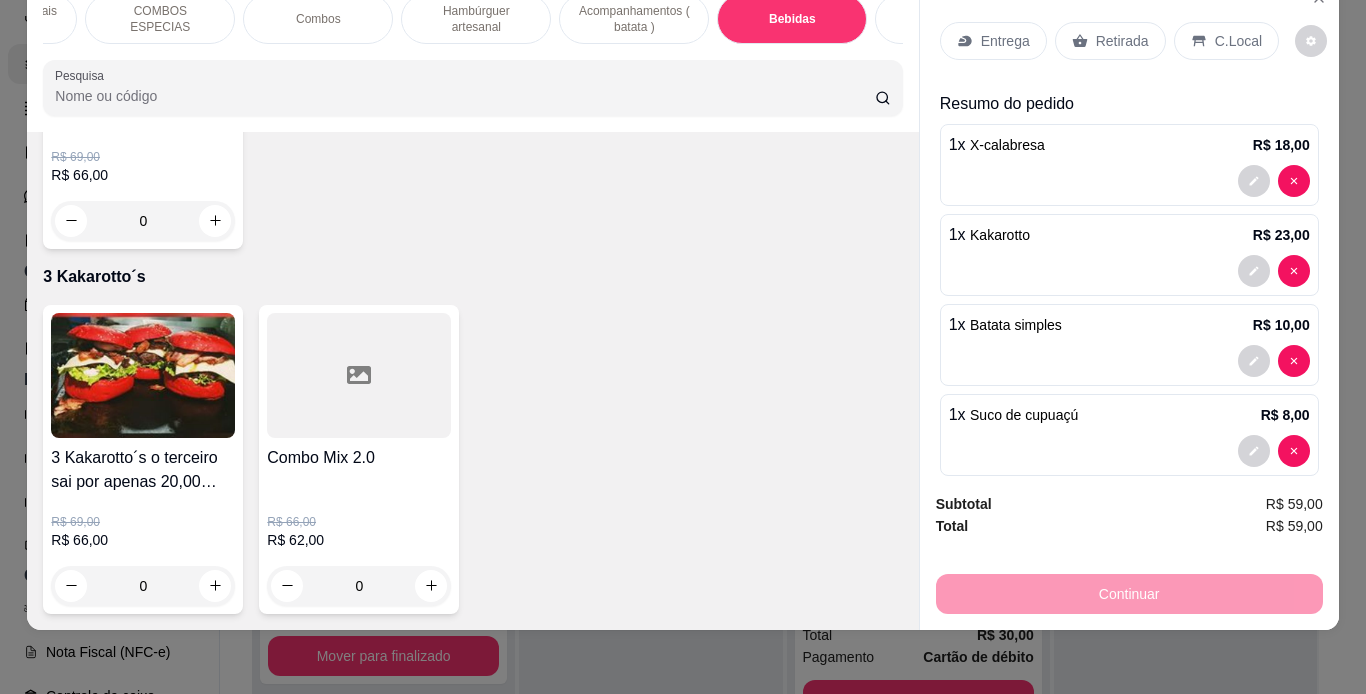 type on "1" 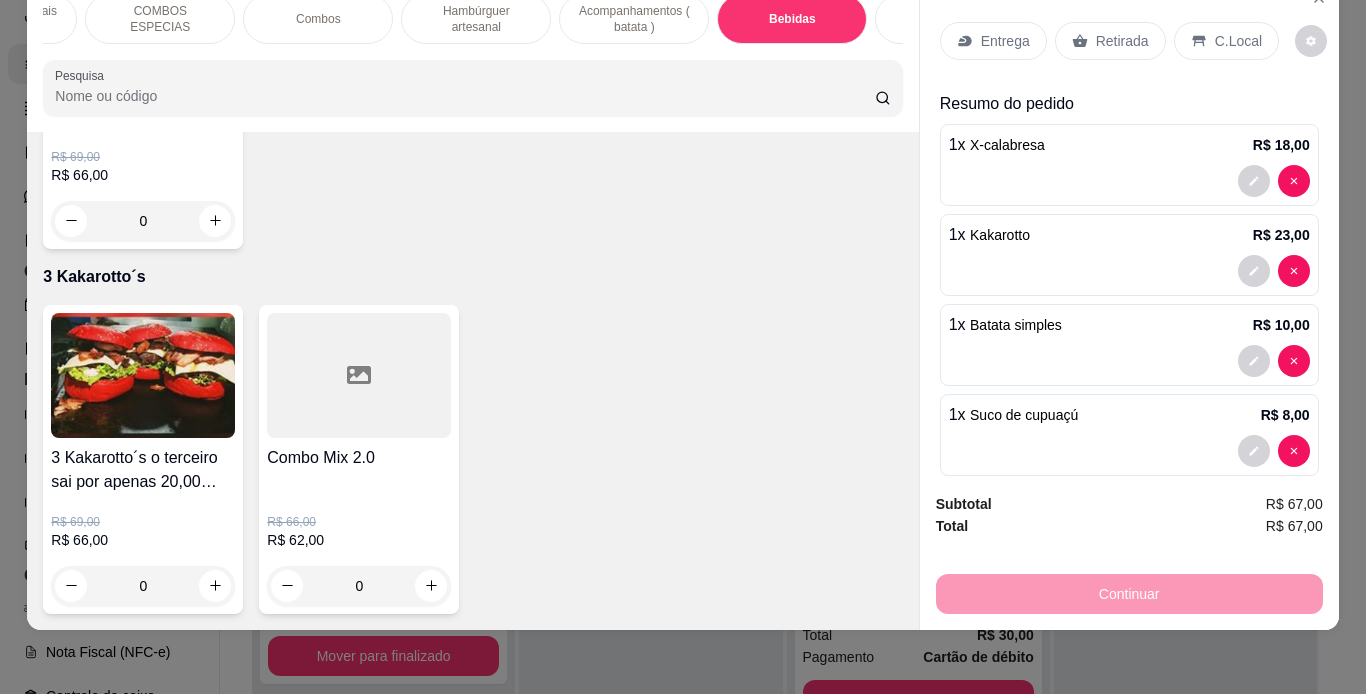 click on "C.Local" at bounding box center (1226, 41) 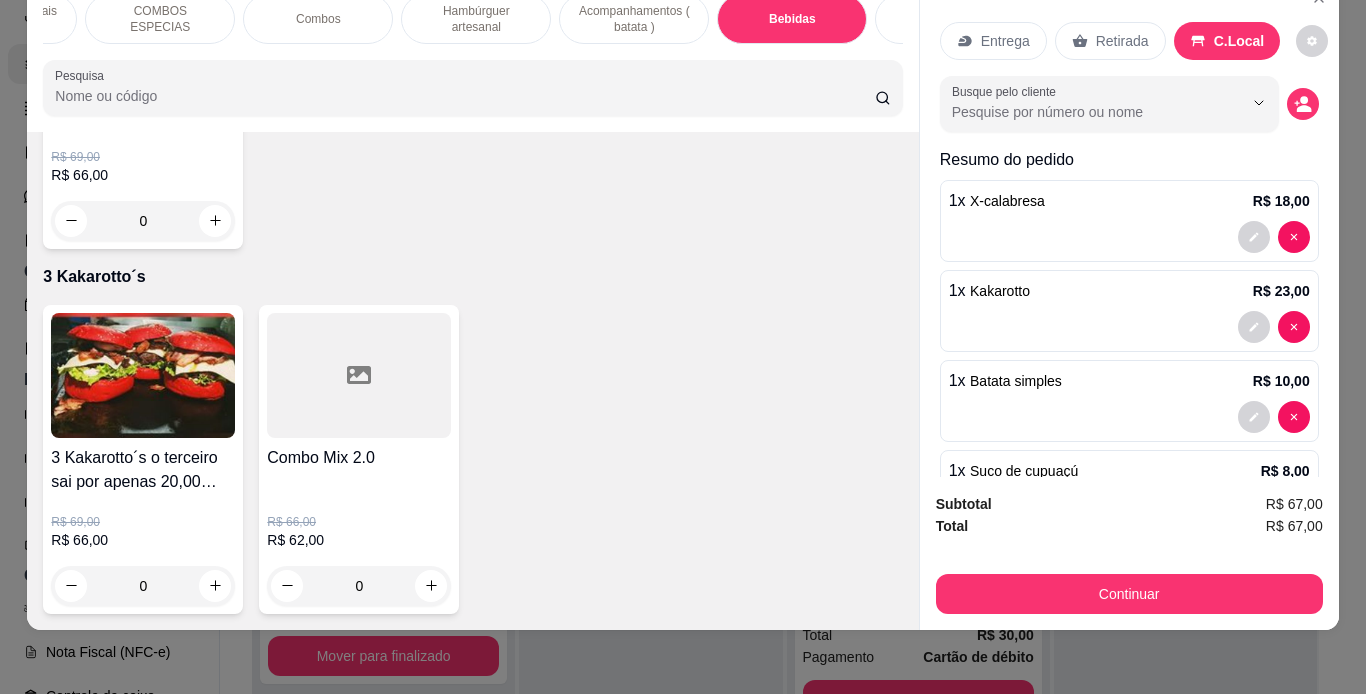 scroll, scrollTop: 172, scrollLeft: 0, axis: vertical 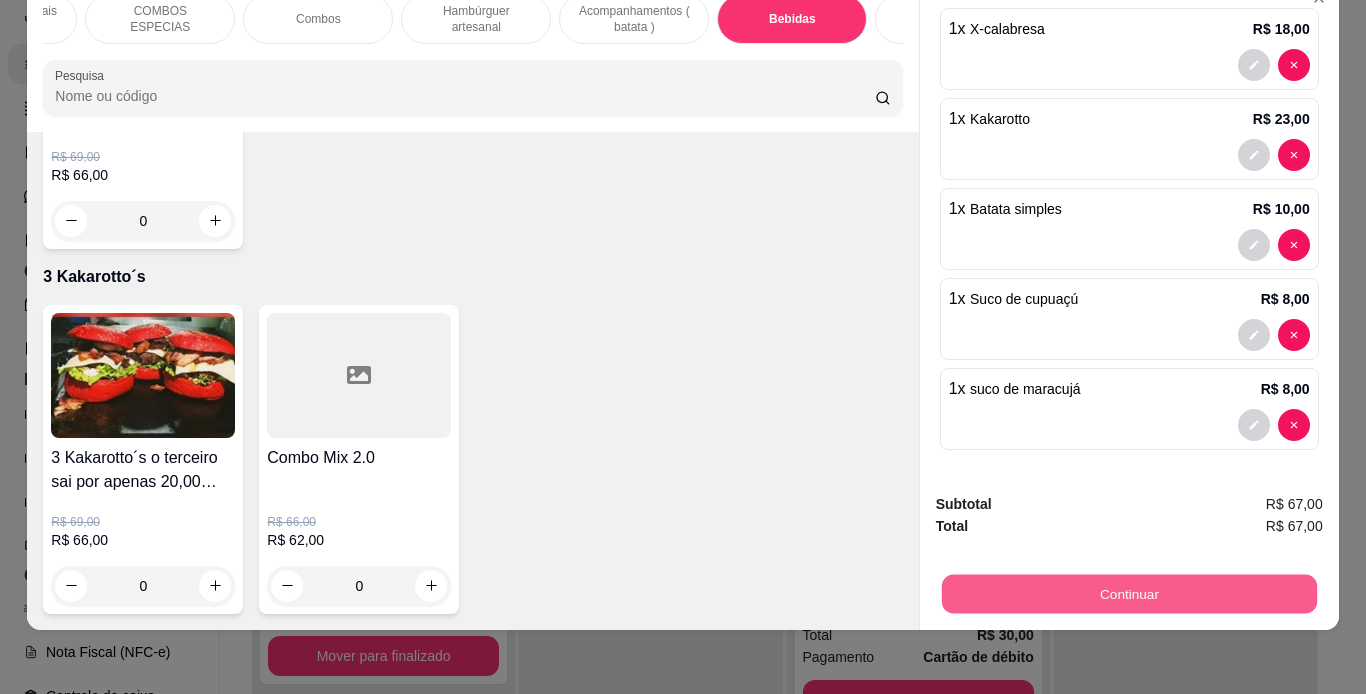 click on "Continuar" at bounding box center (1128, 594) 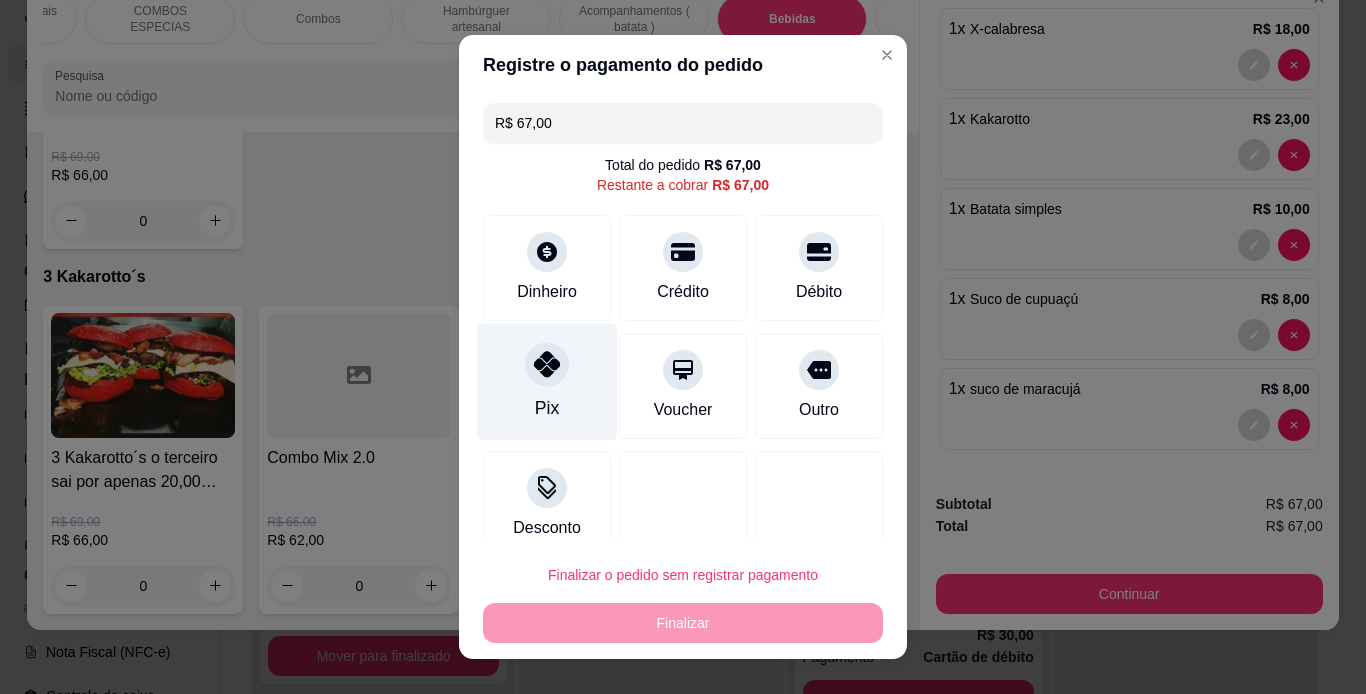 click at bounding box center [547, 364] 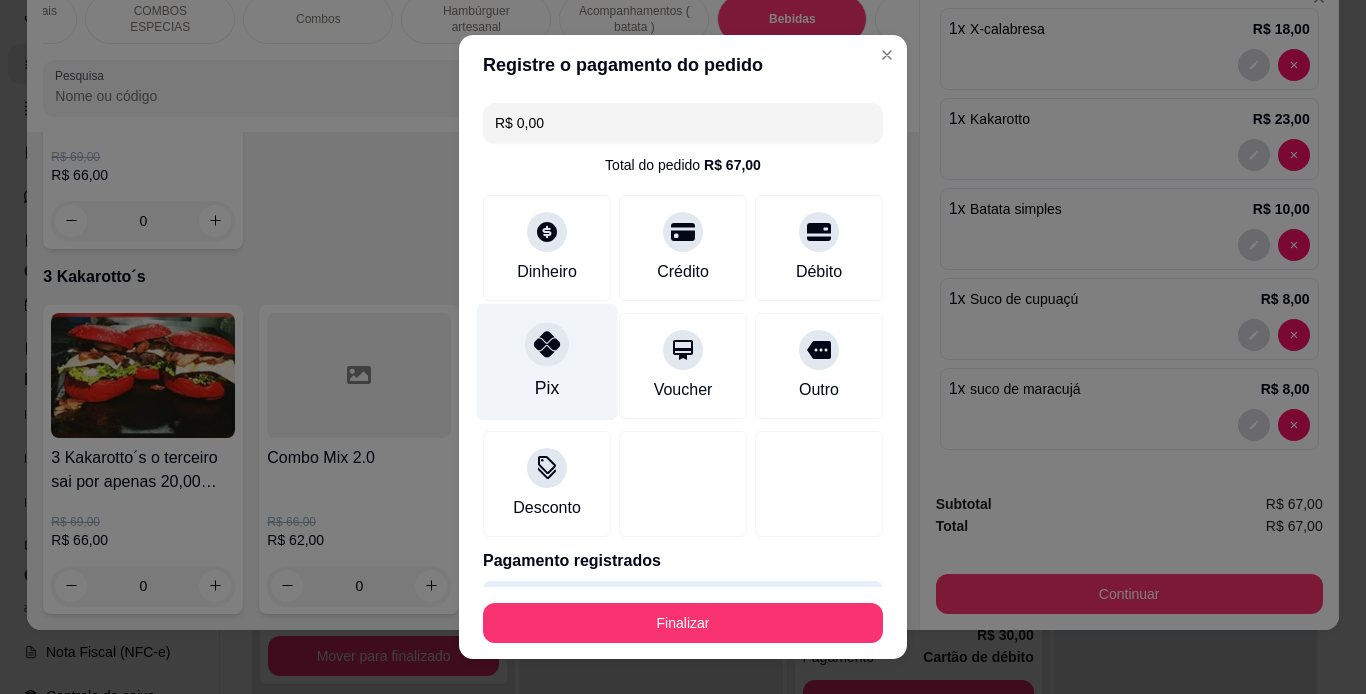 type on "R$ 0,00" 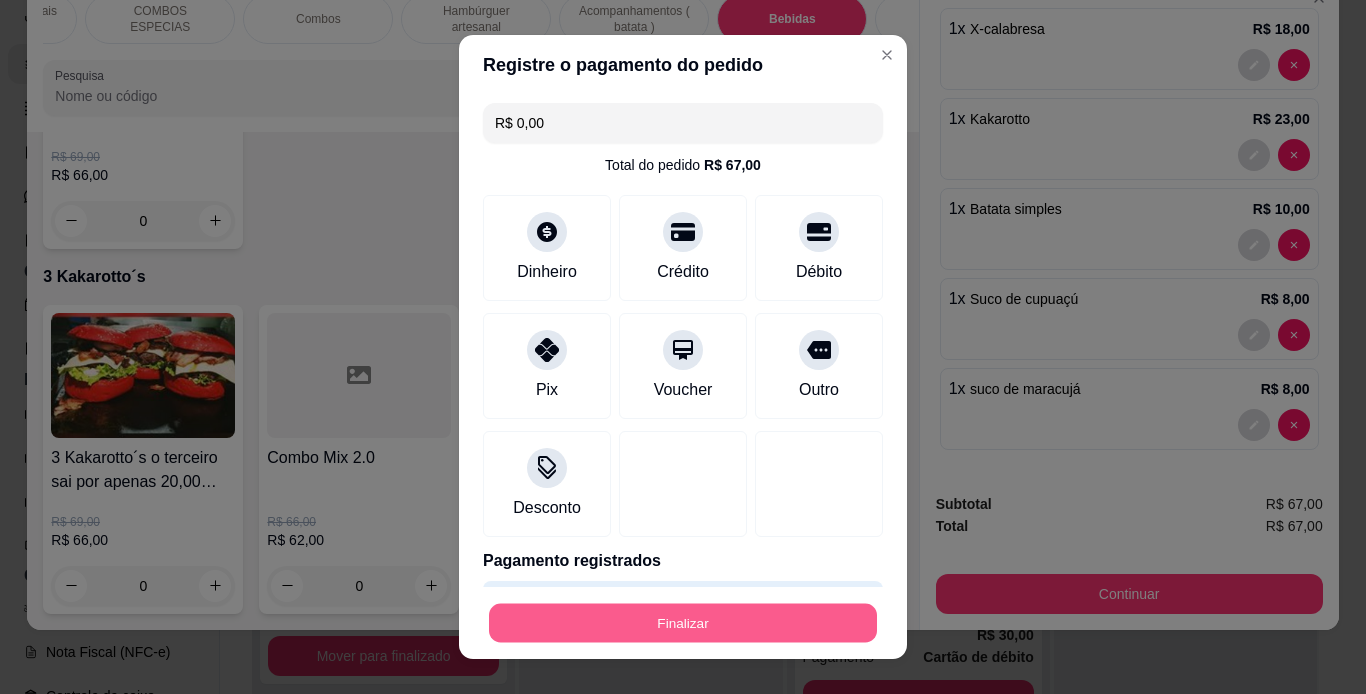 click on "Finalizar" at bounding box center (683, 623) 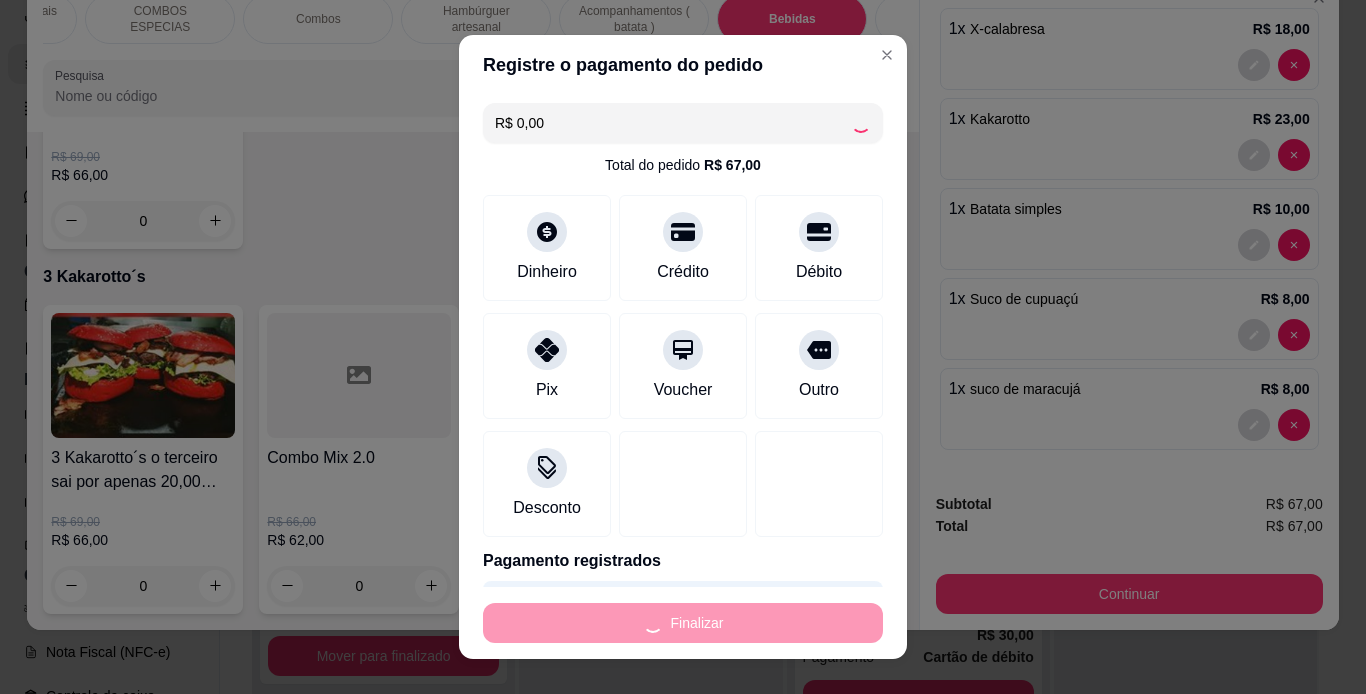 type on "0" 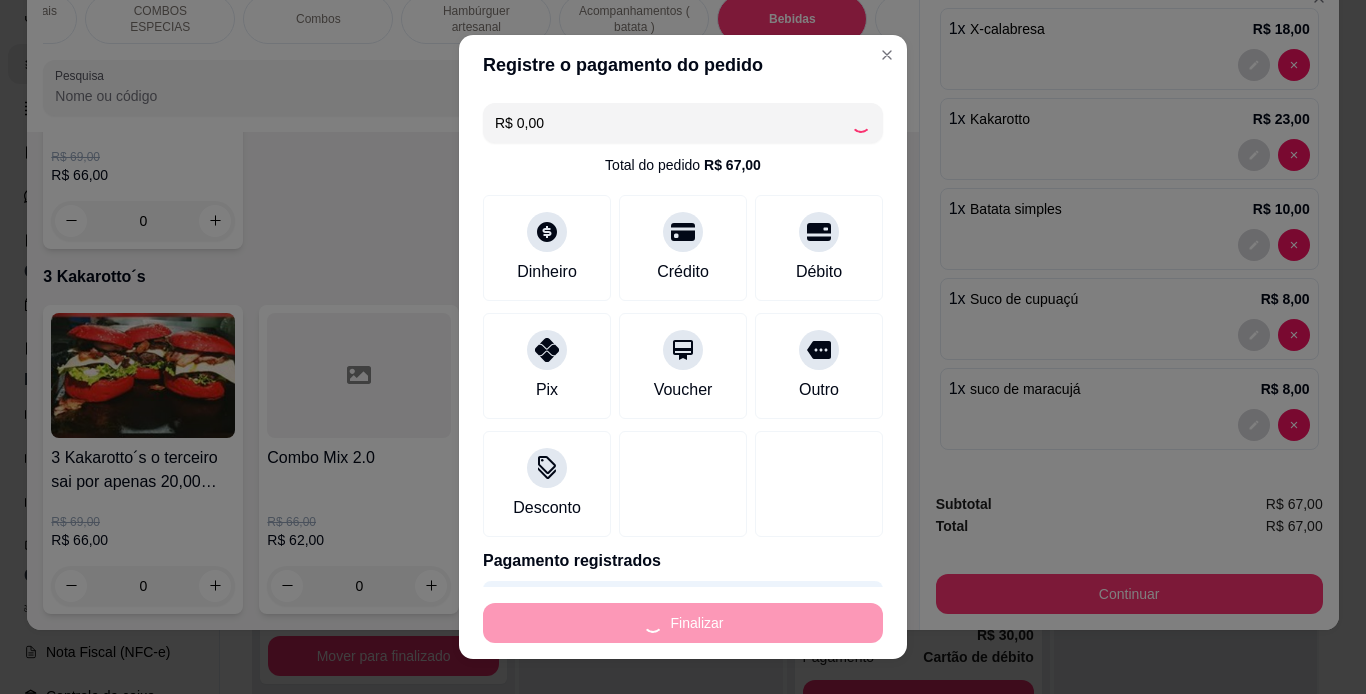 type on "0" 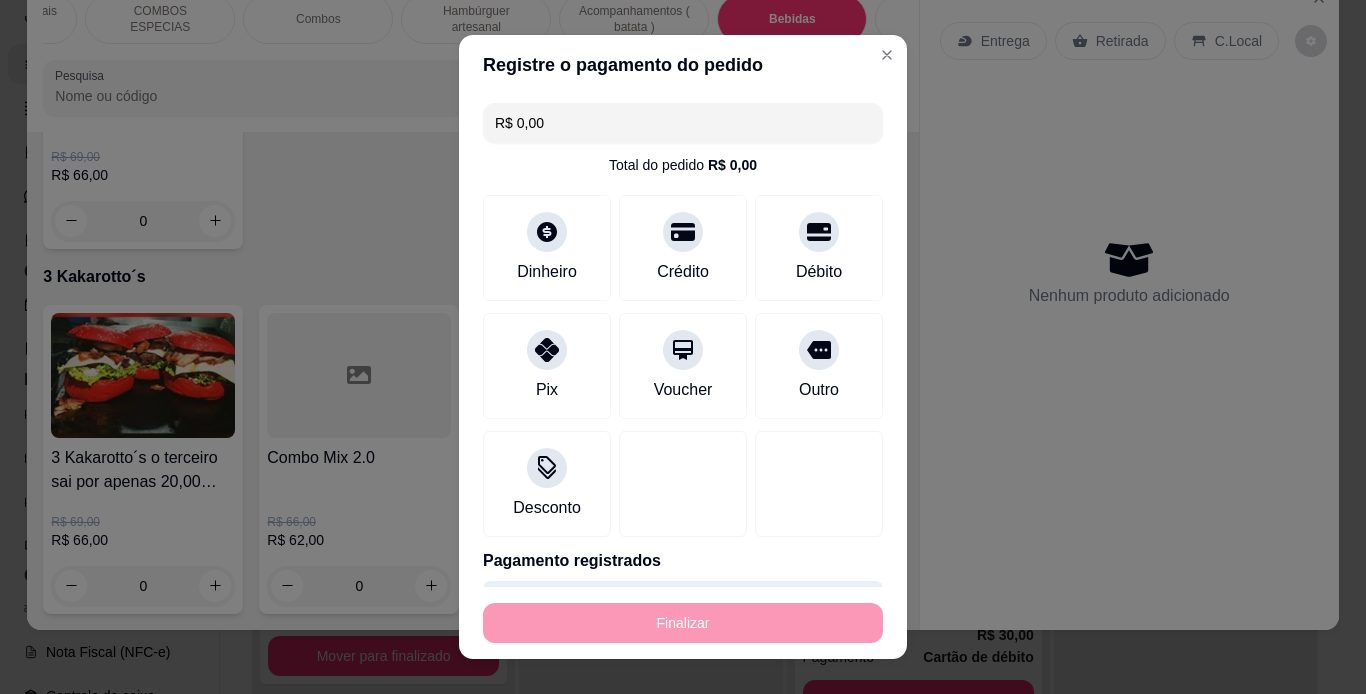 type on "-R$ 67,00" 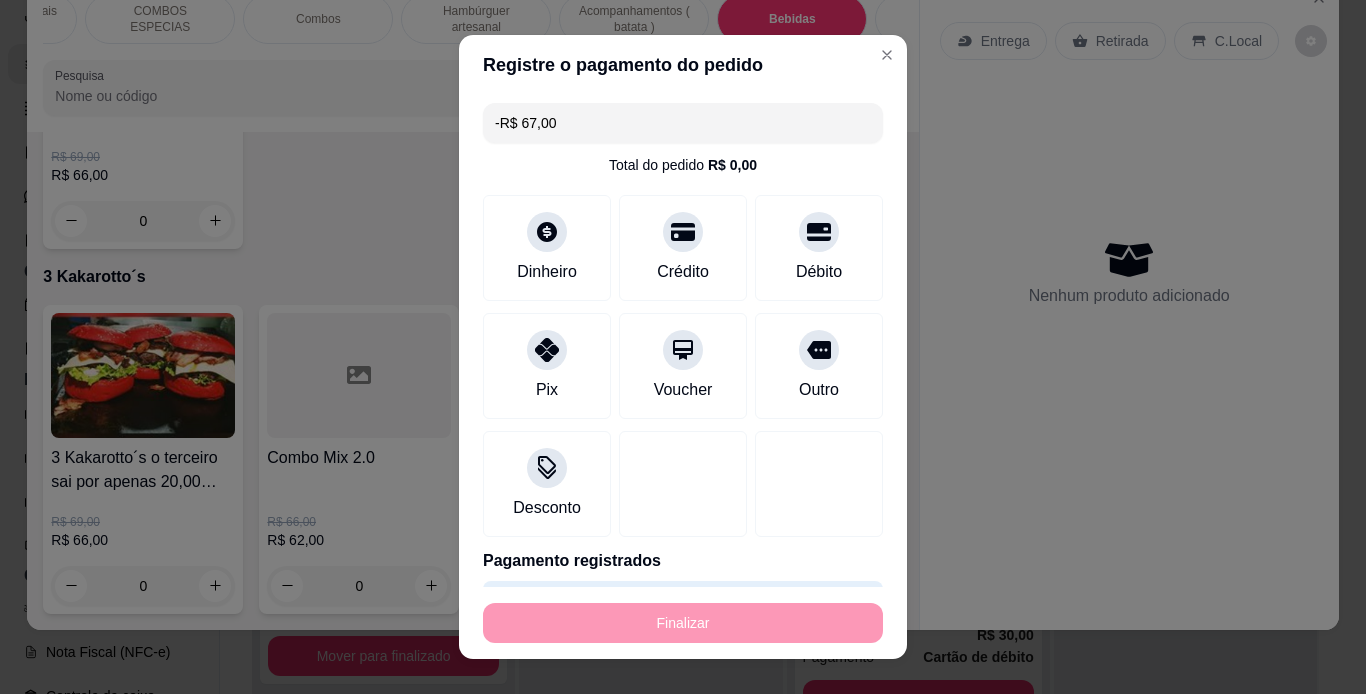 scroll, scrollTop: 0, scrollLeft: 0, axis: both 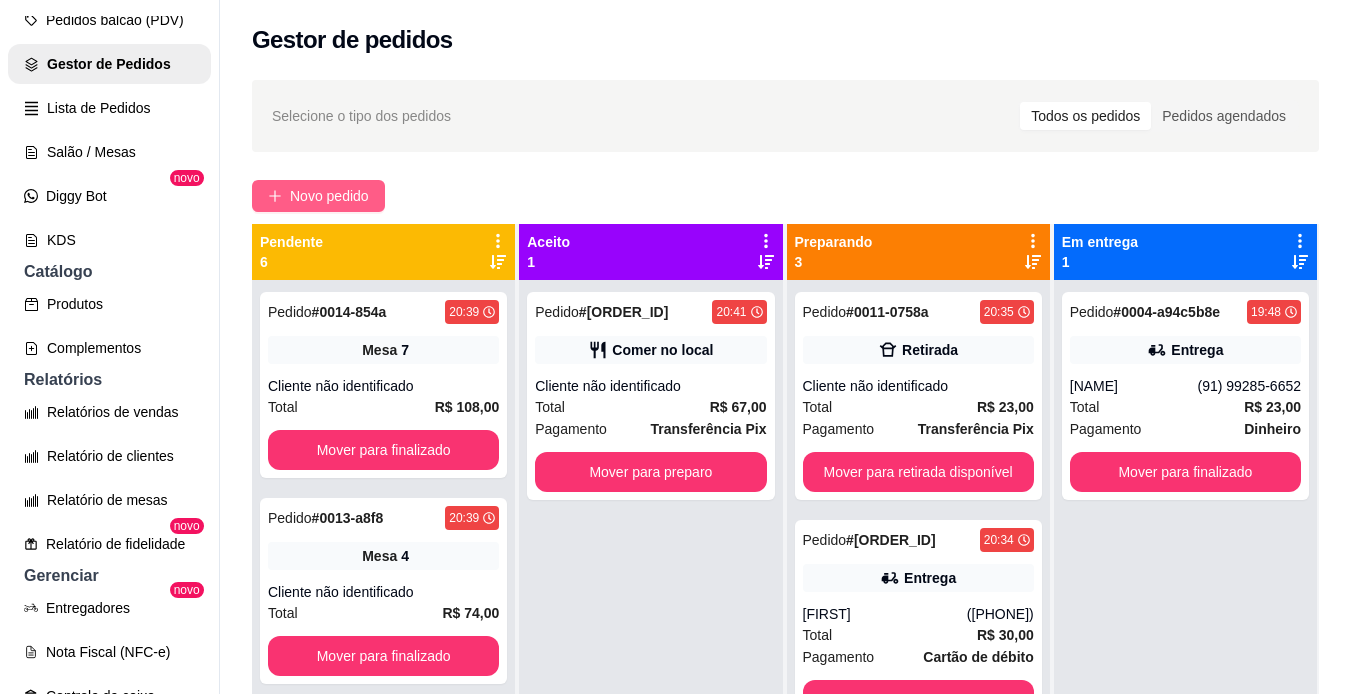 click on "Novo pedido" at bounding box center [329, 196] 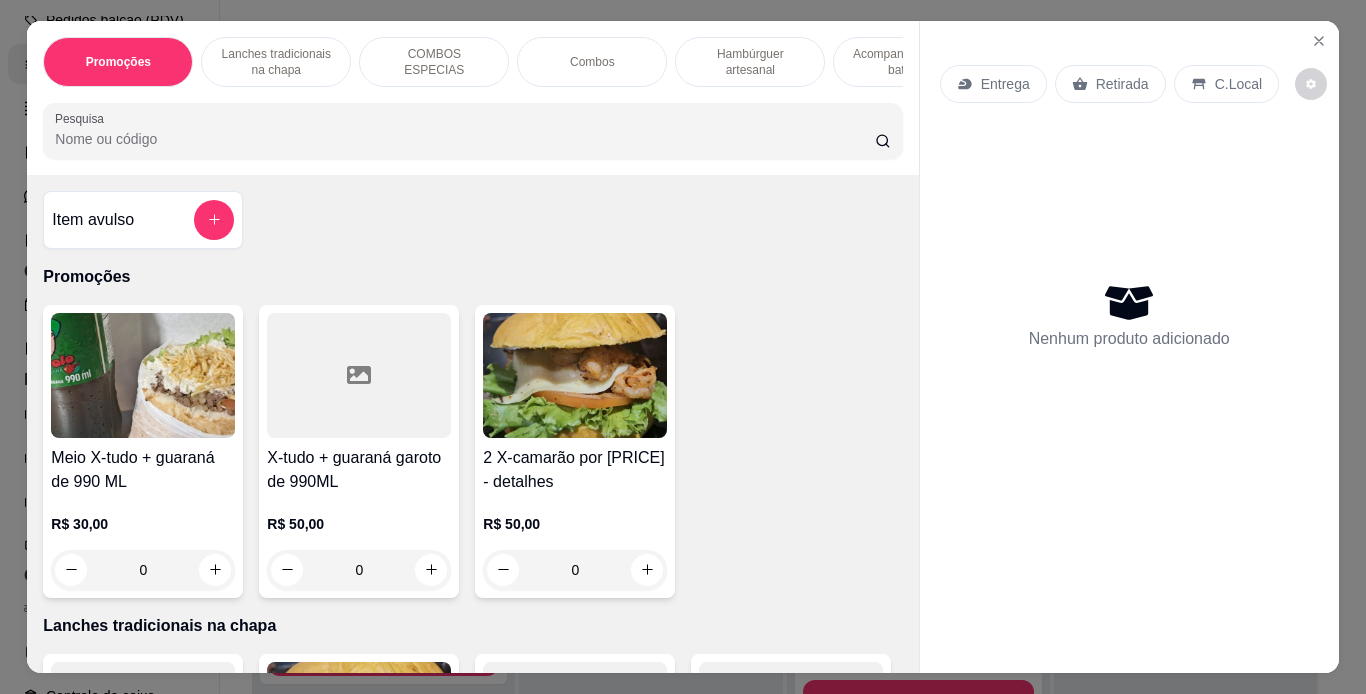 click on "Lanches tradicionais na chapa" at bounding box center (276, 62) 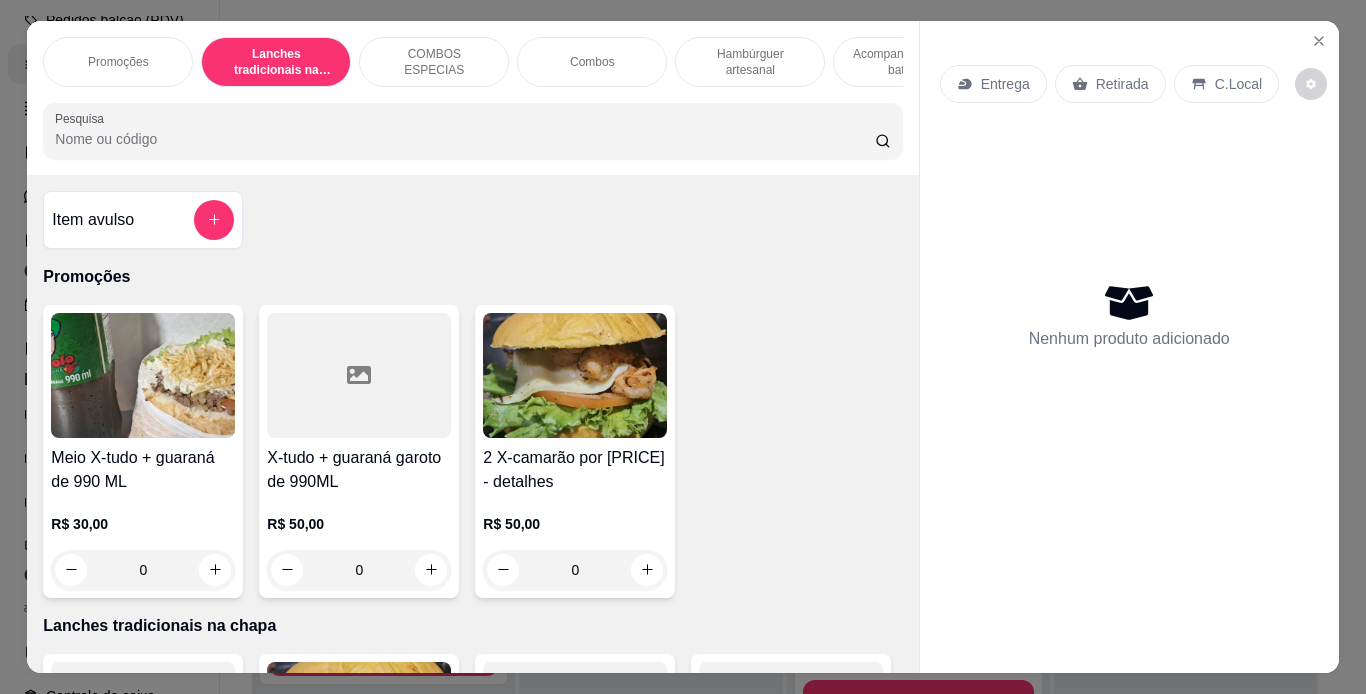 scroll, scrollTop: 439, scrollLeft: 0, axis: vertical 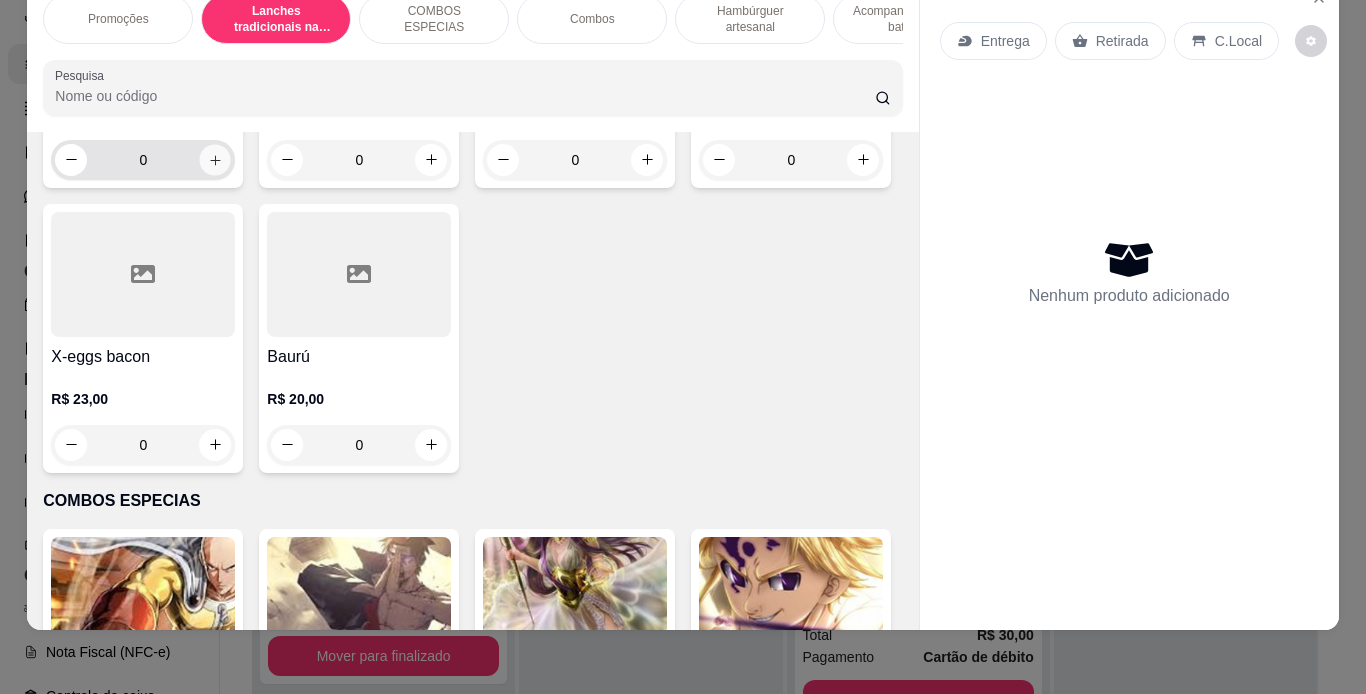 click 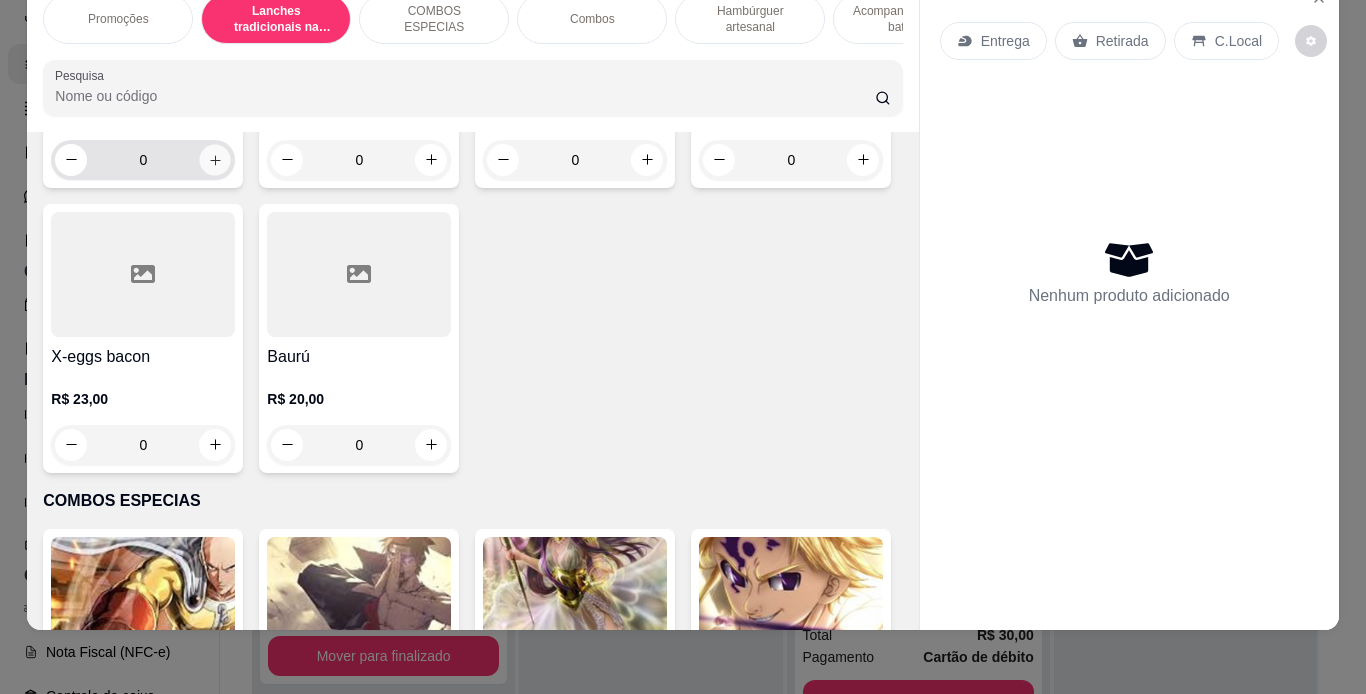 type on "1" 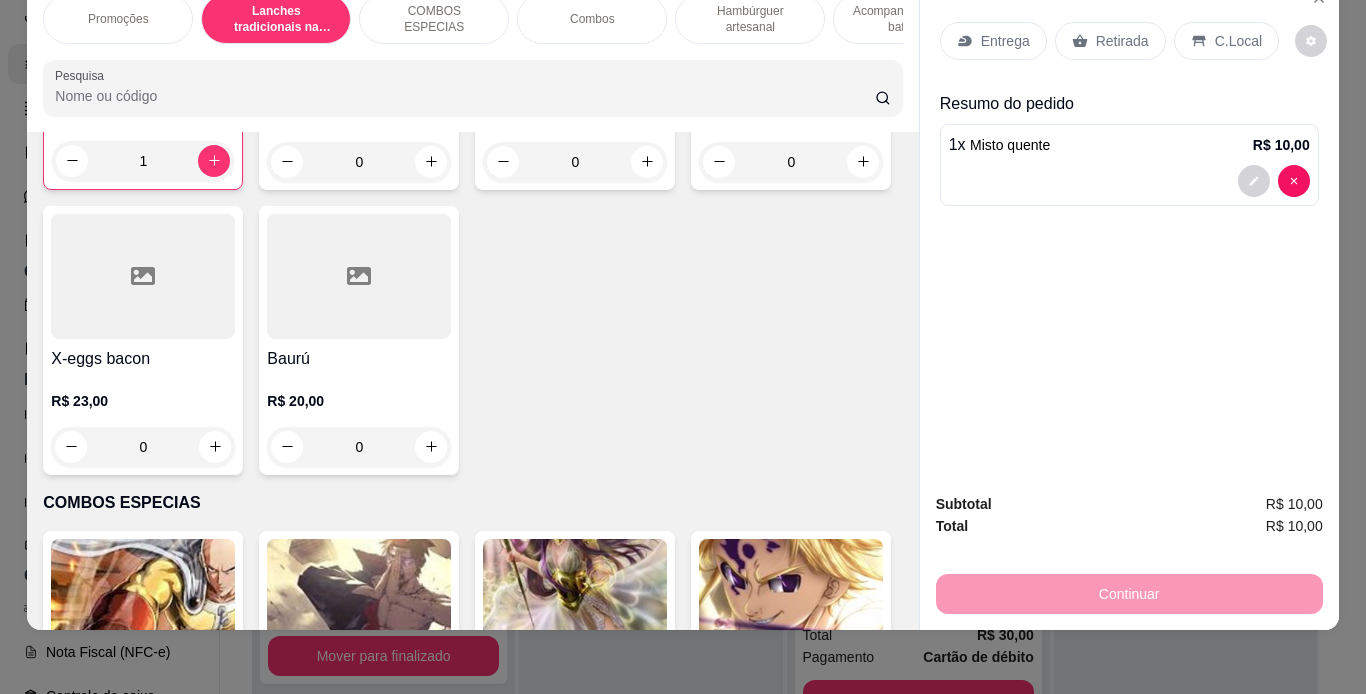 click on "0" at bounding box center (359, 162) 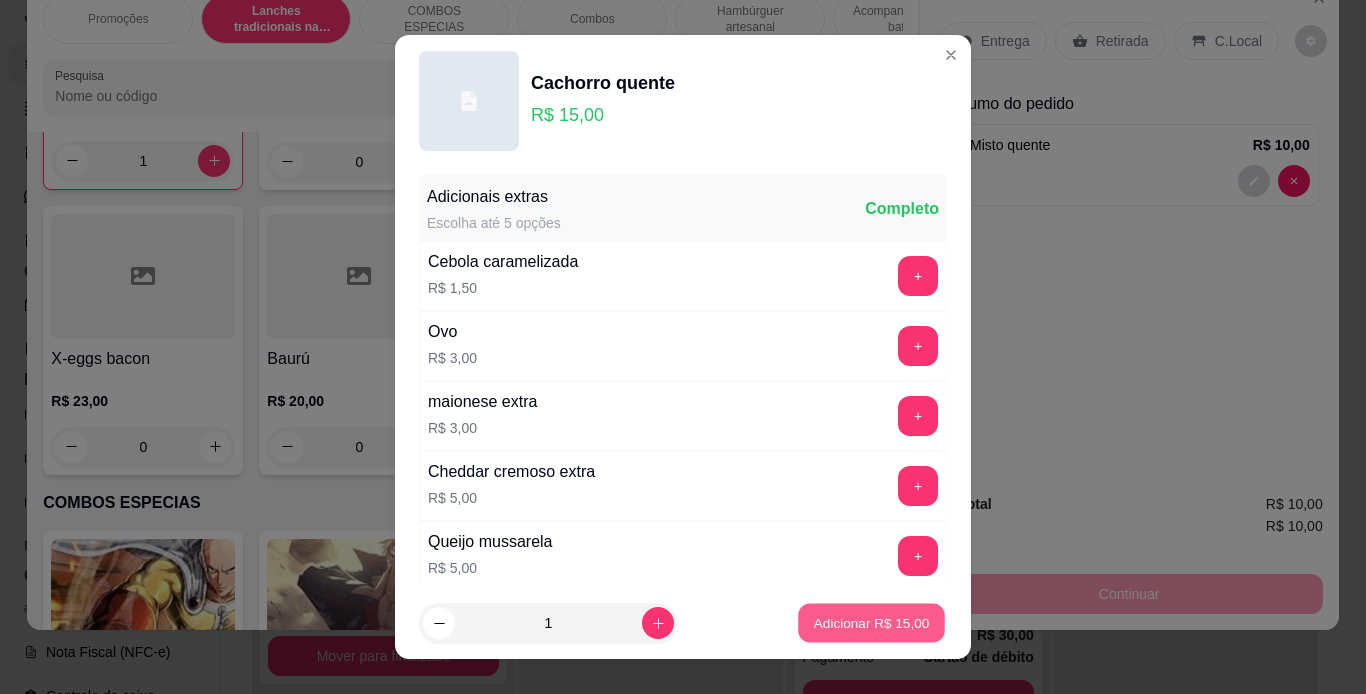 click on "Adicionar   R$ 15,00" at bounding box center (872, 623) 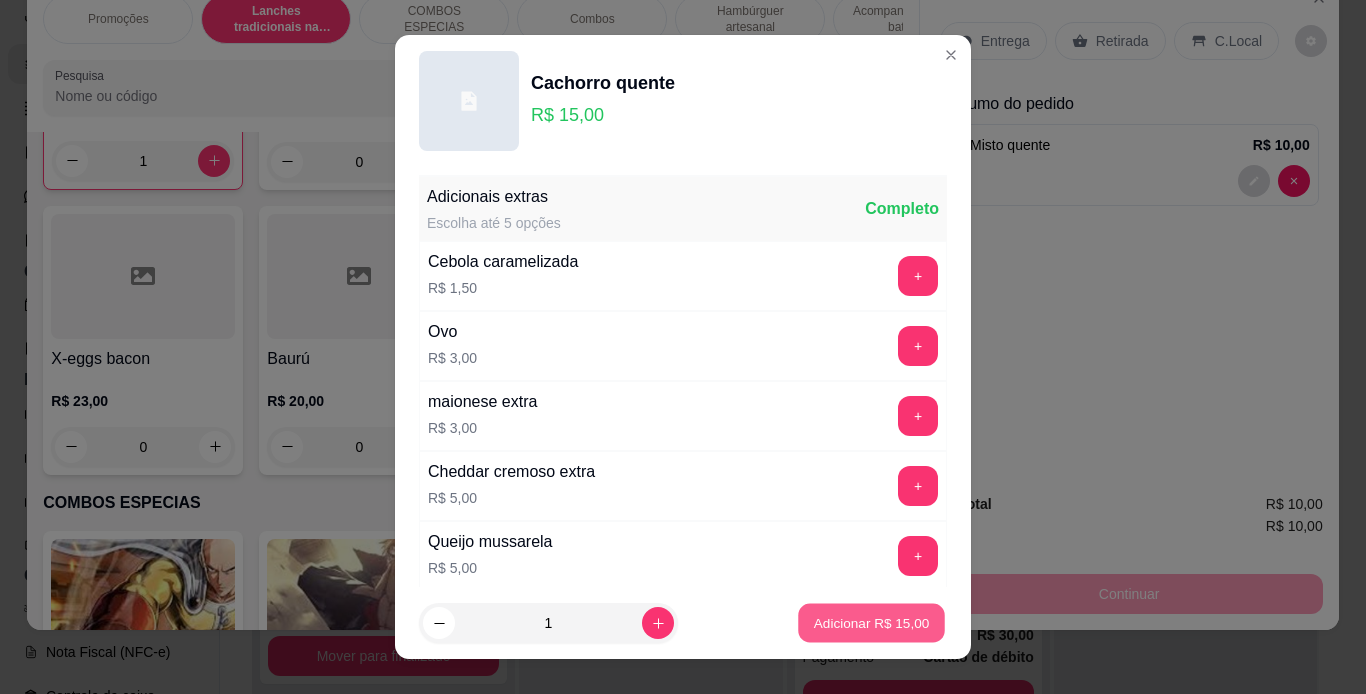 type on "1" 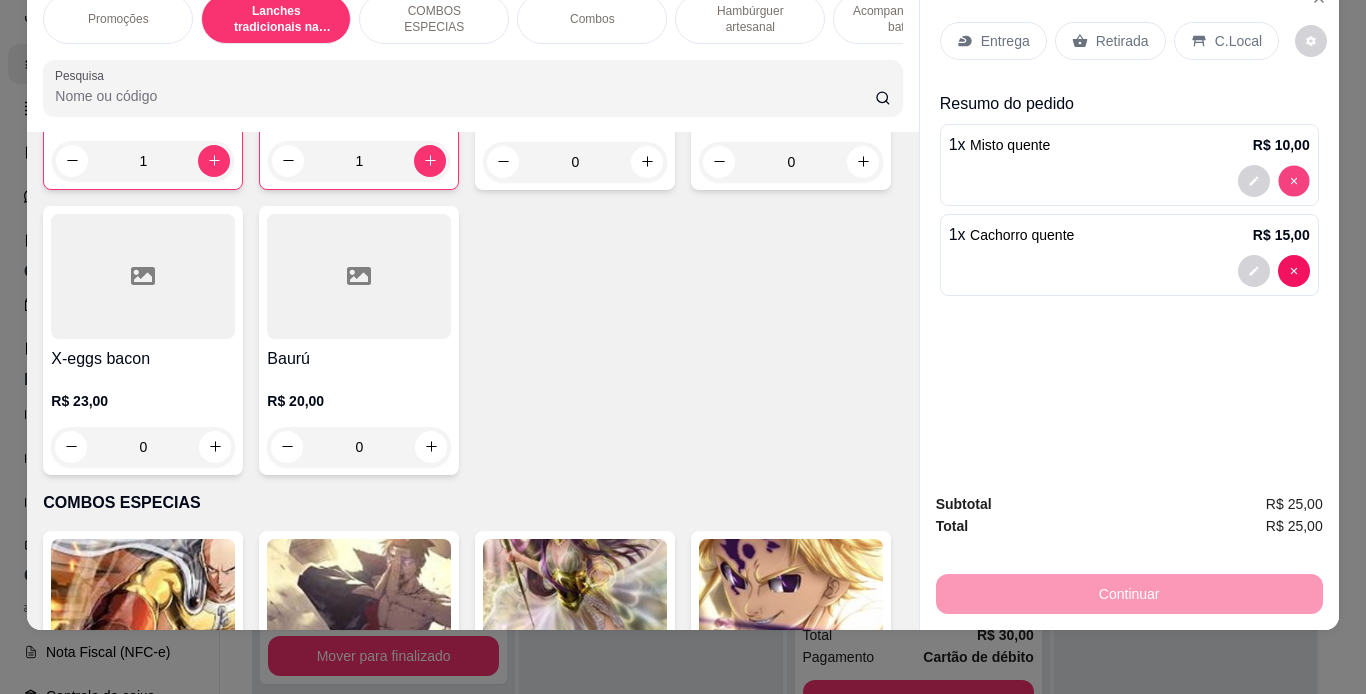 type on "0" 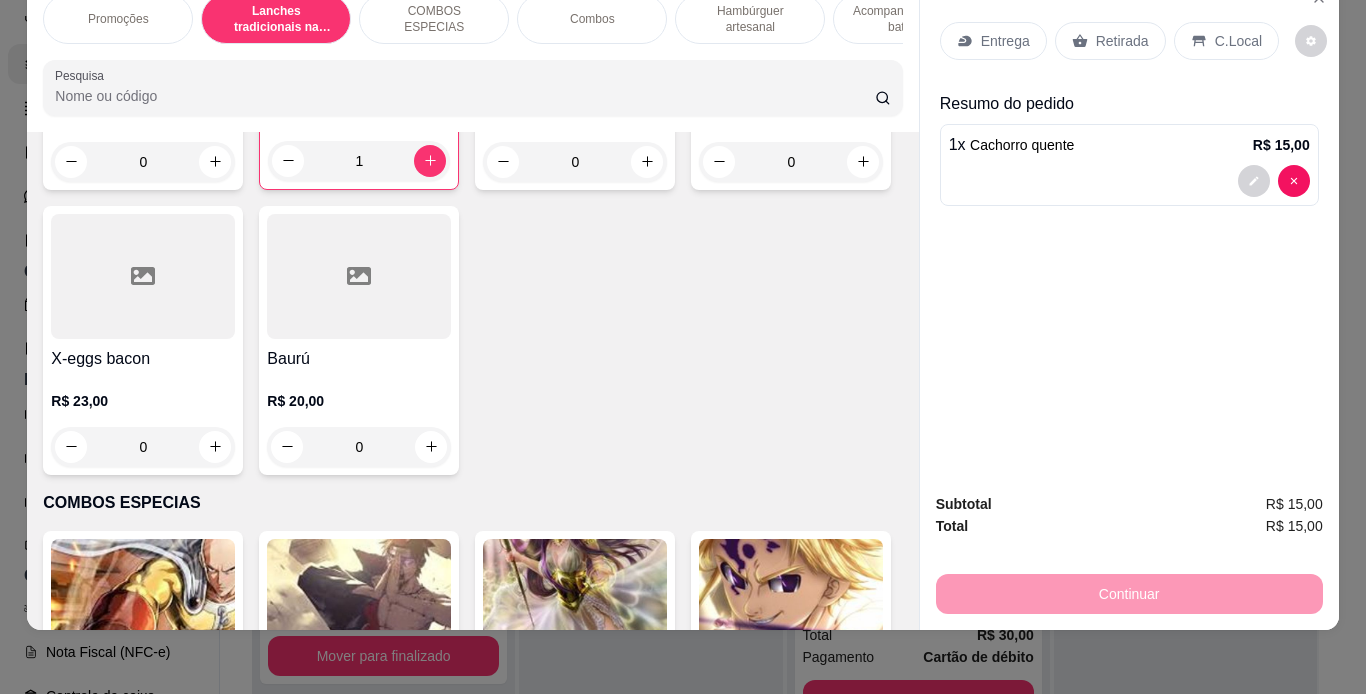 click on "1" at bounding box center [359, 161] 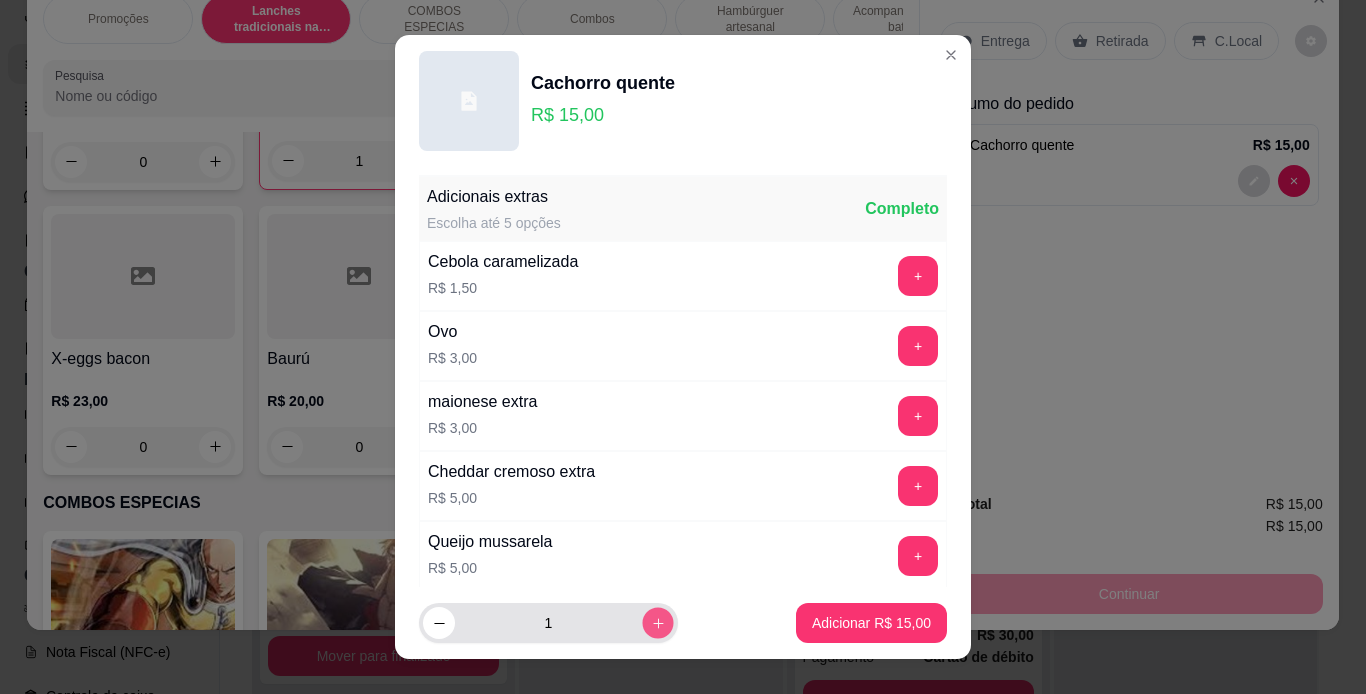 click 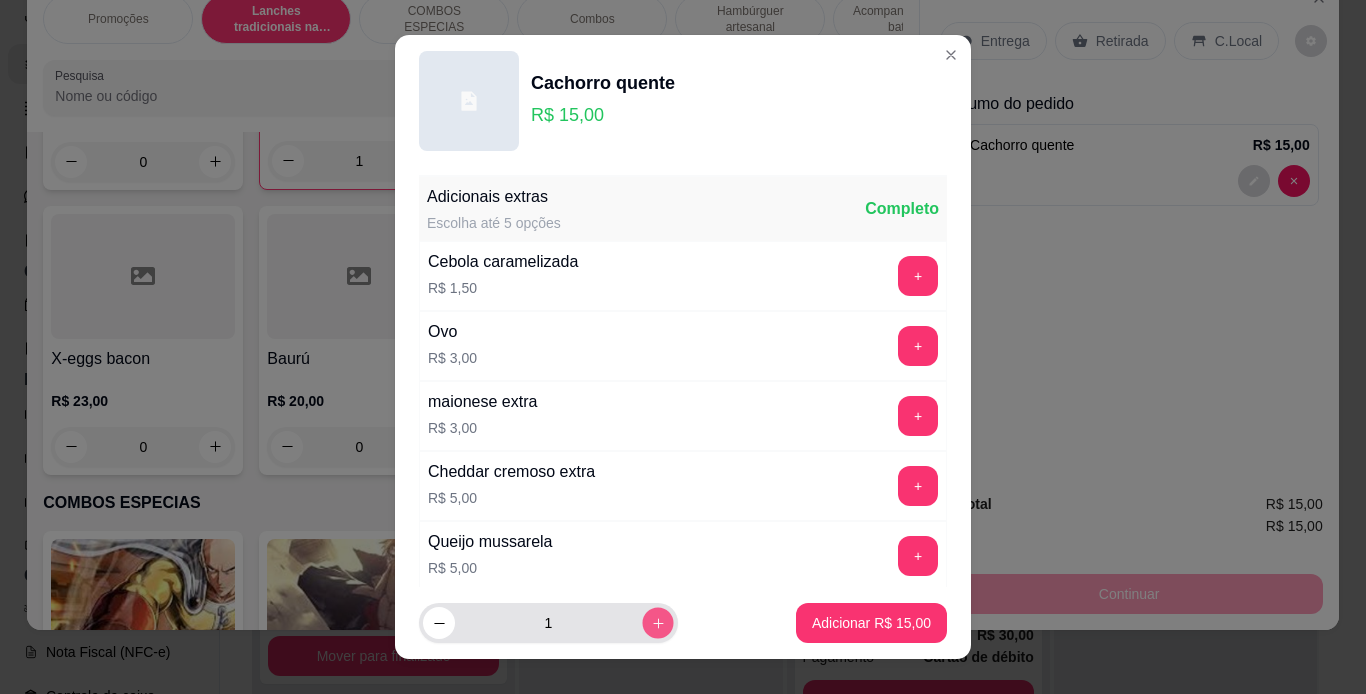 type on "2" 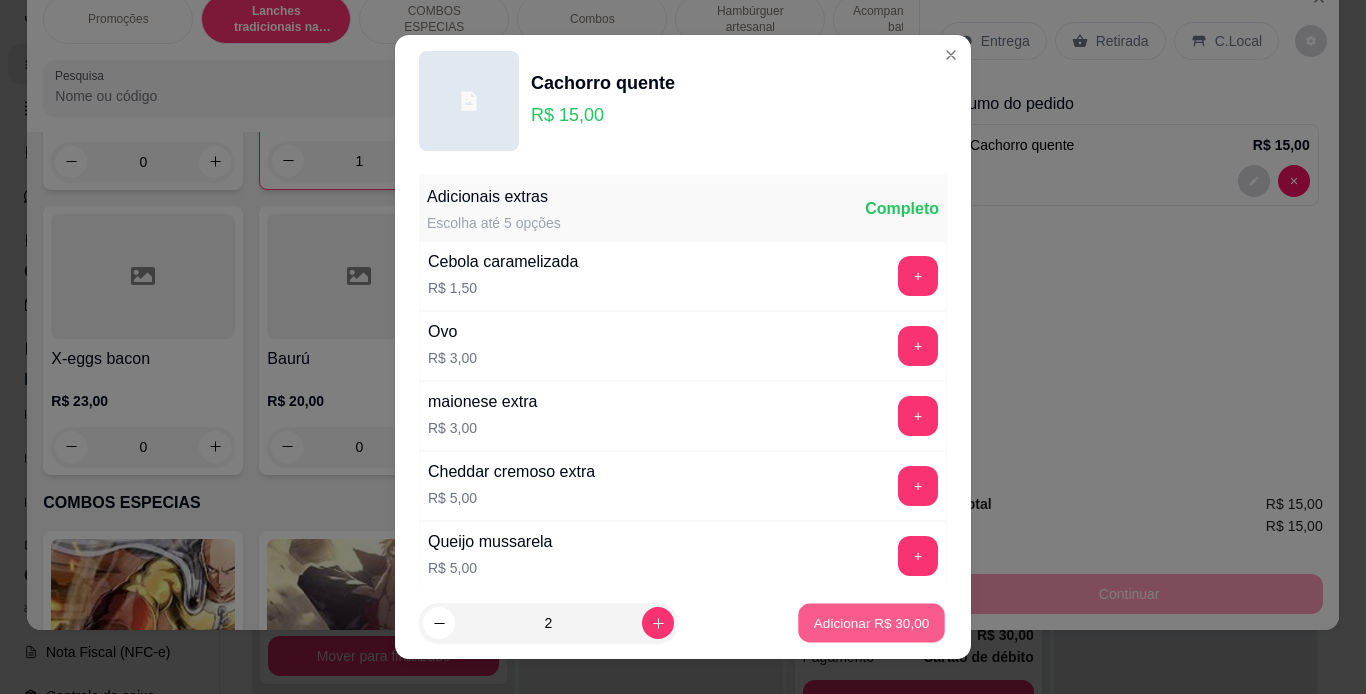 click on "Adicionar   R$ 30,00" at bounding box center (872, 623) 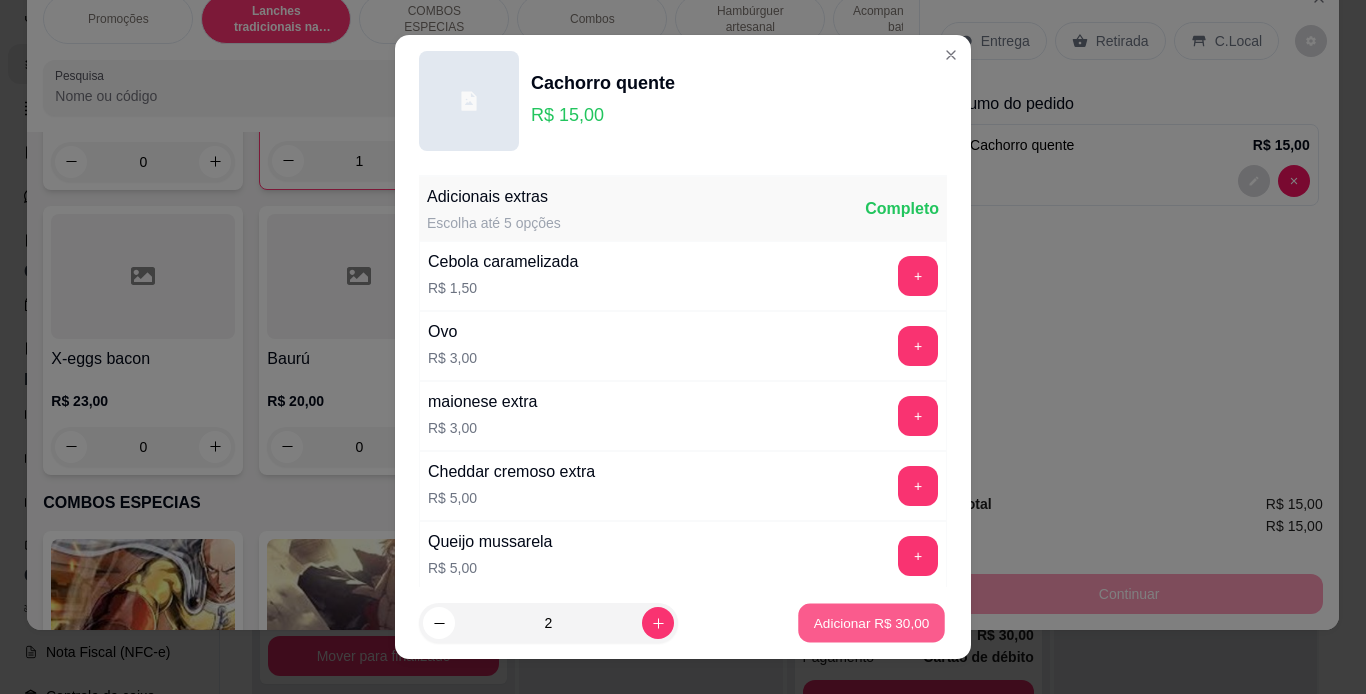 type on "3" 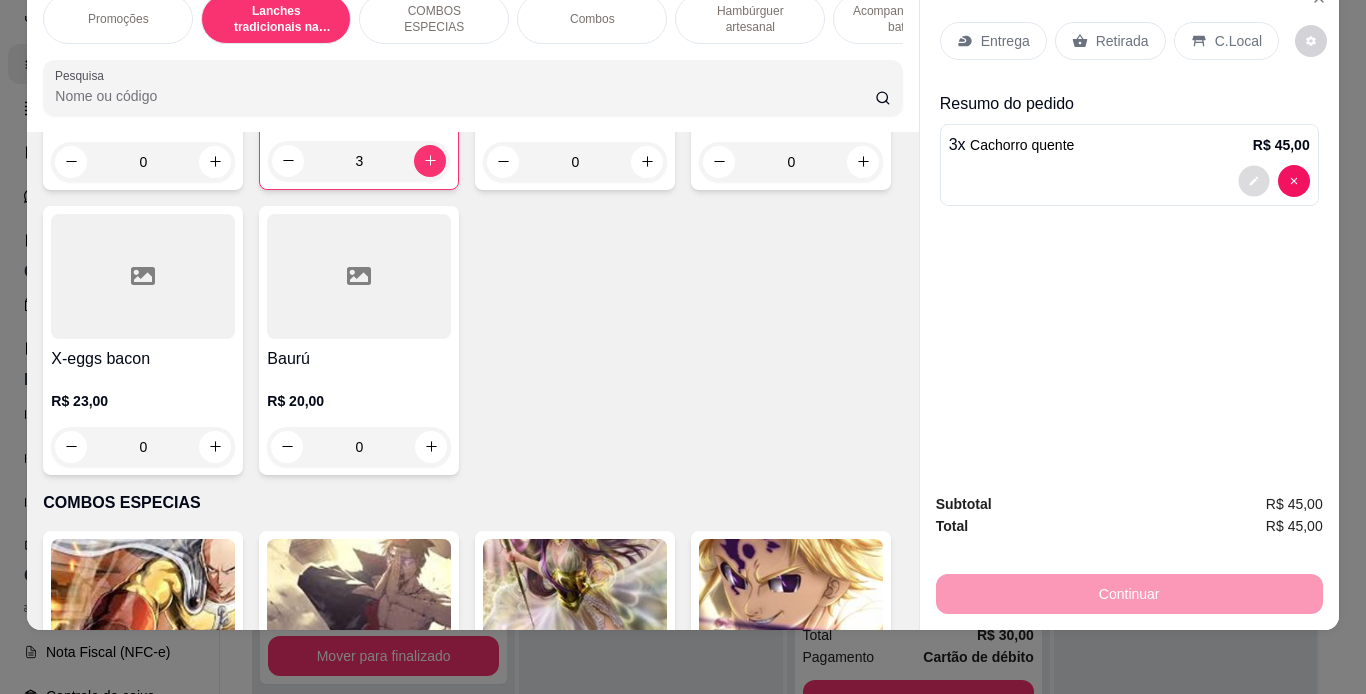 click at bounding box center (1253, 180) 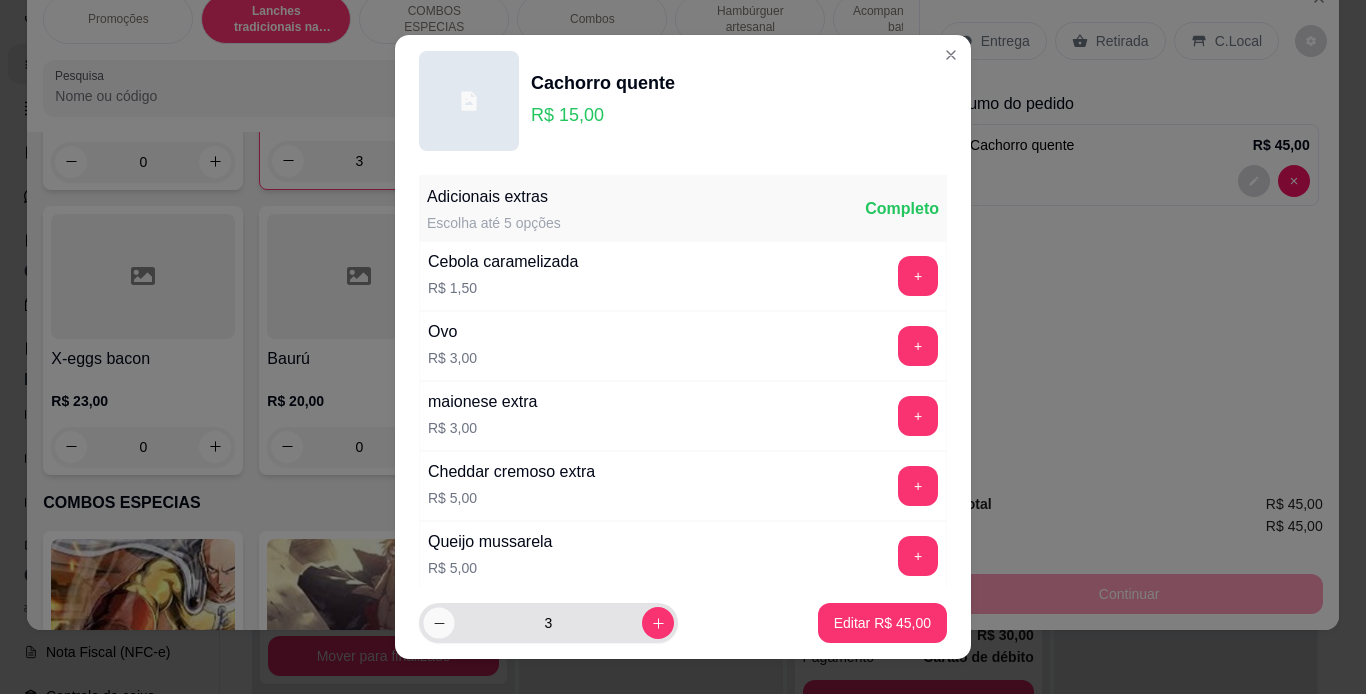 click 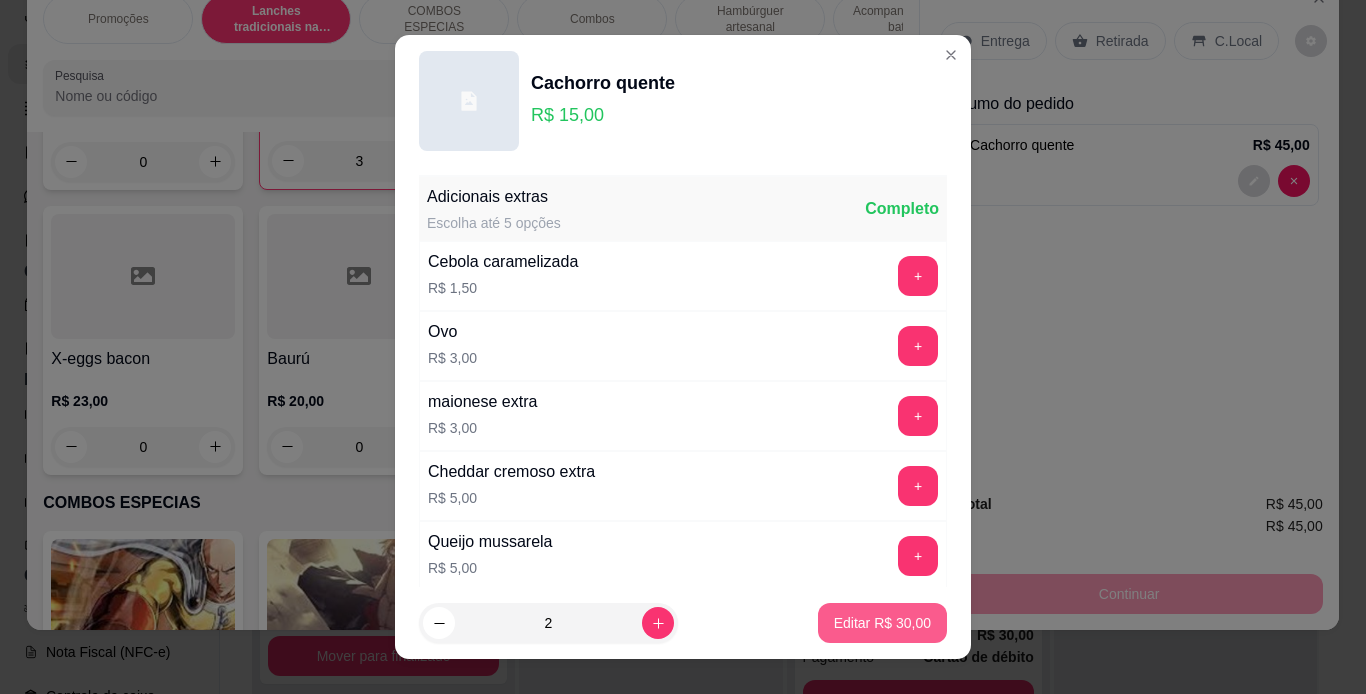 click on "Editar   R$ 30,00" at bounding box center (882, 623) 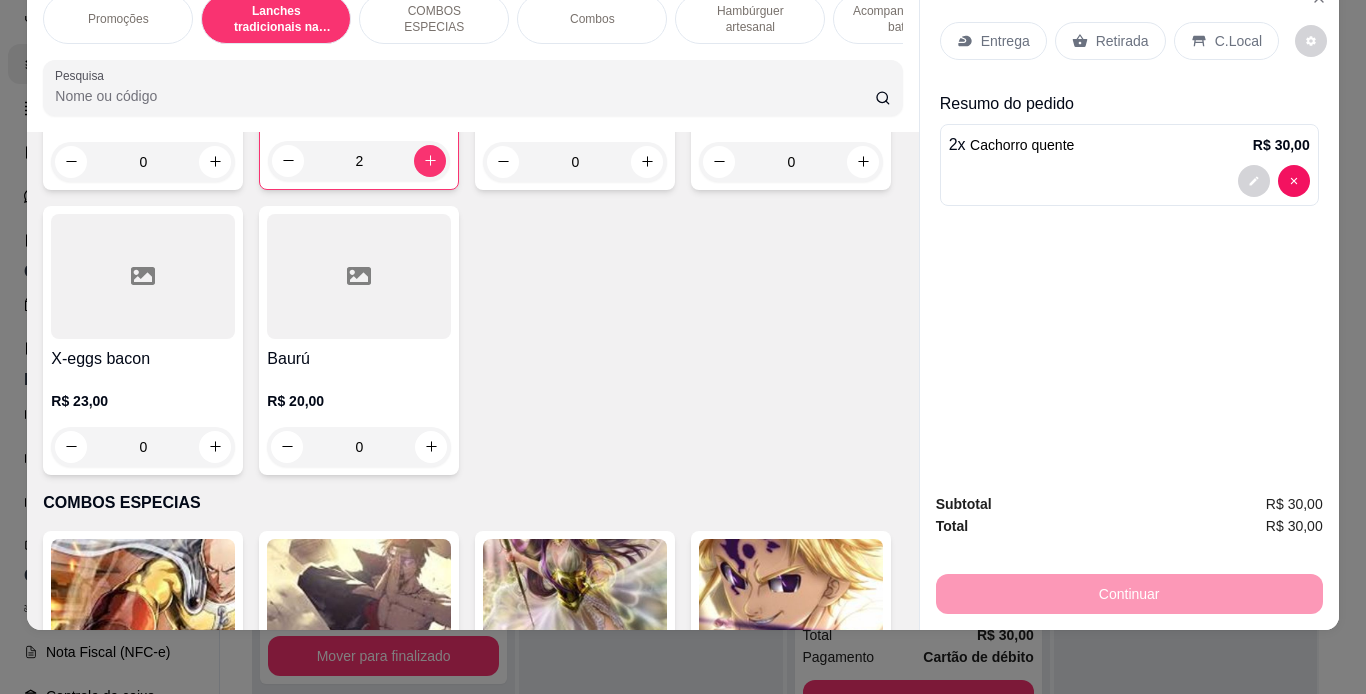 click on "C.Local" at bounding box center (1238, 41) 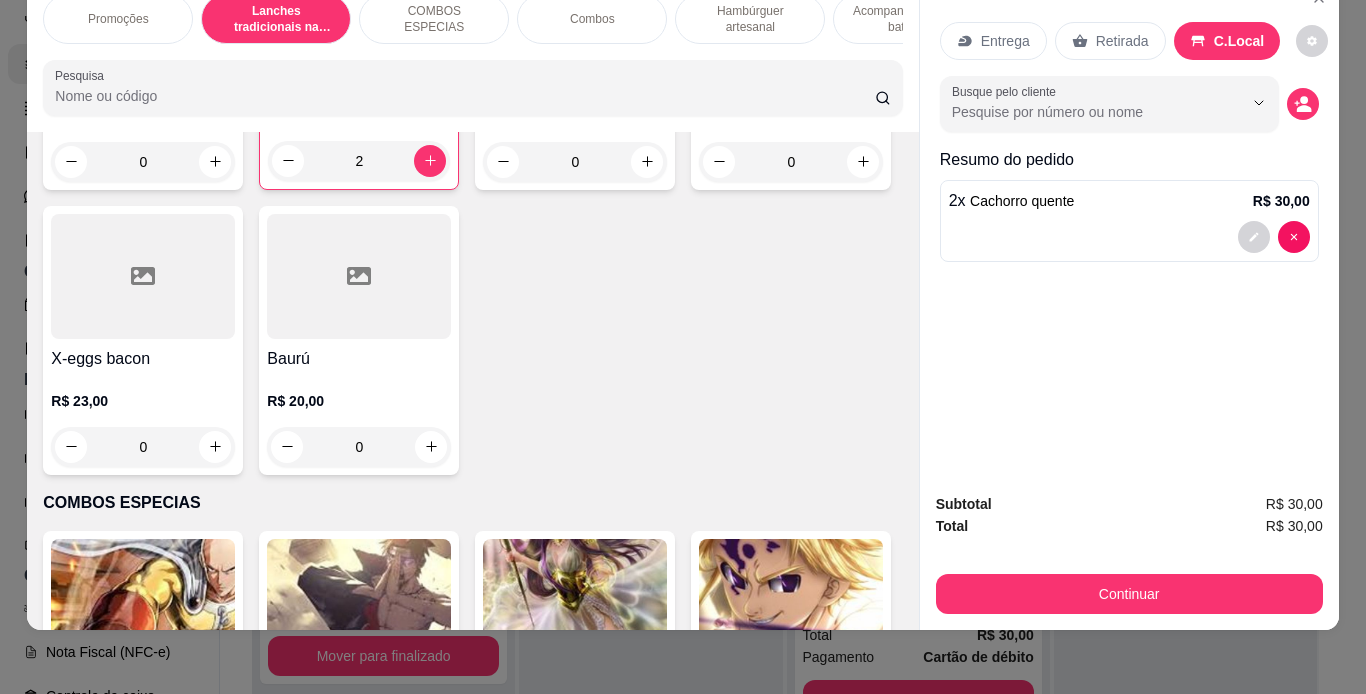 click on "Retirada" at bounding box center (1122, 41) 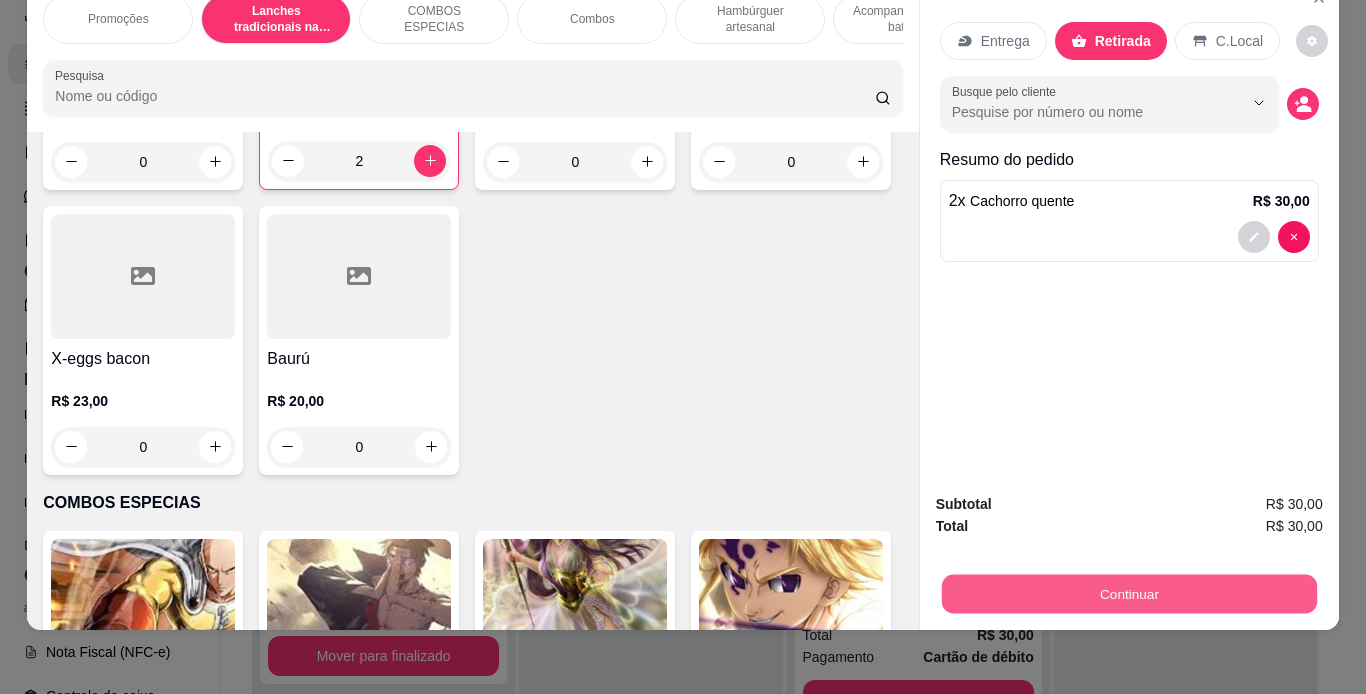 click on "Continuar" at bounding box center [1128, 594] 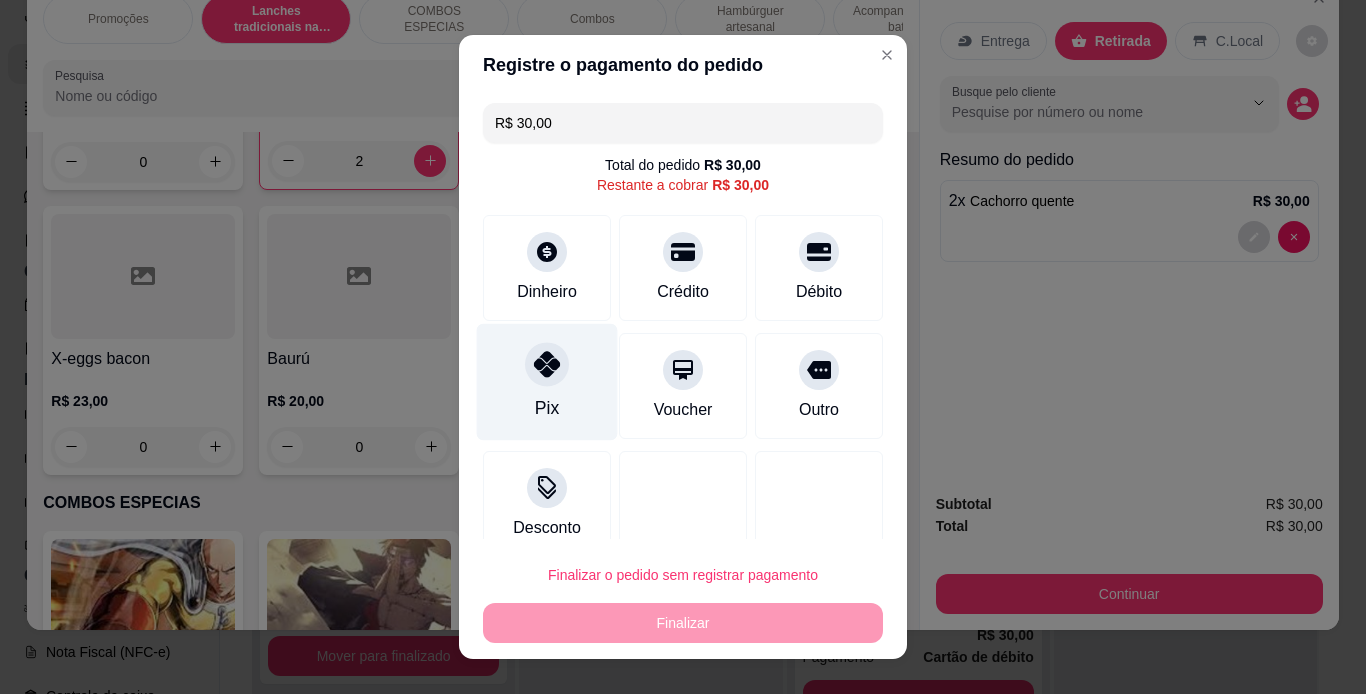 click 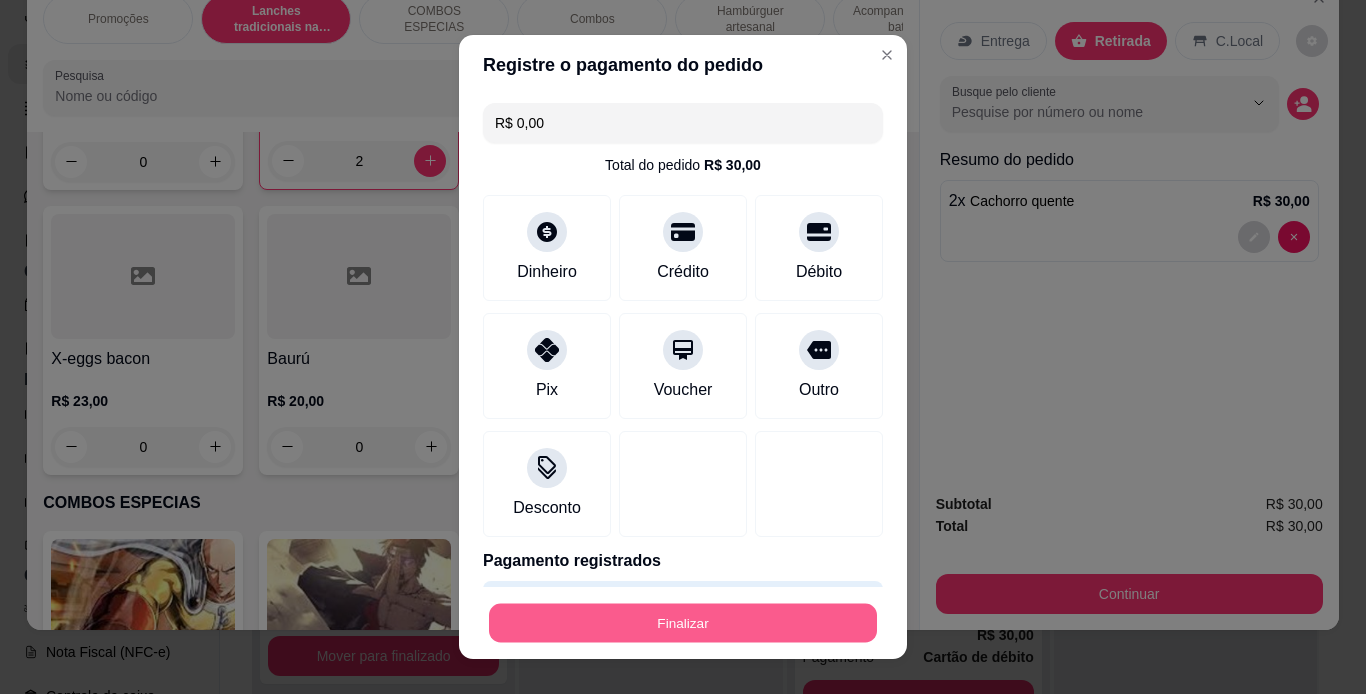 click on "Finalizar" at bounding box center (683, 623) 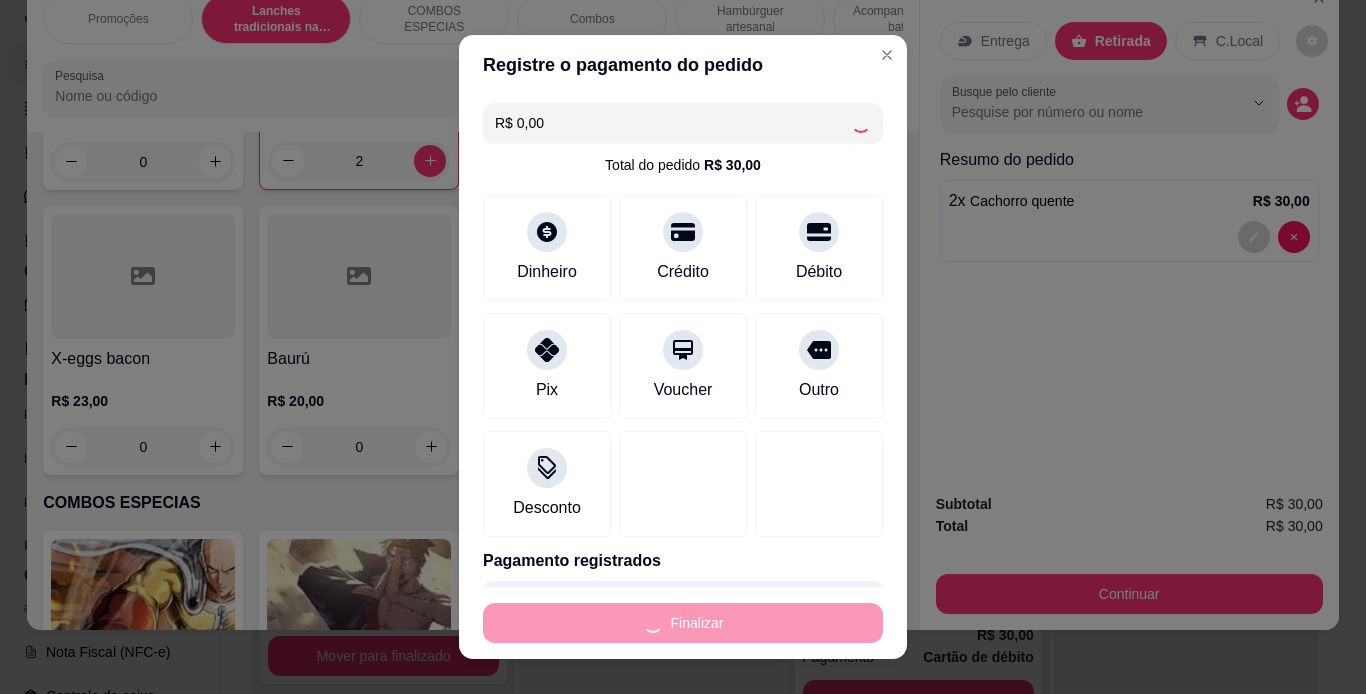type on "0" 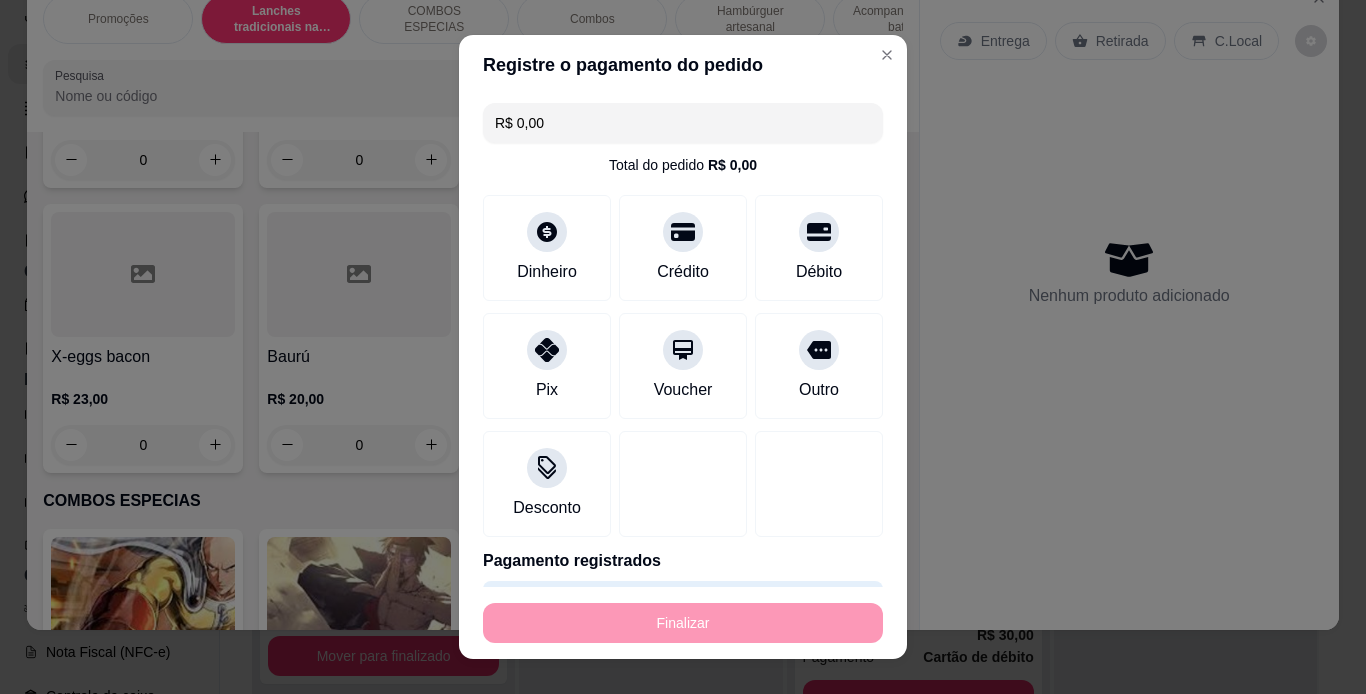 type on "-R$ 30,00" 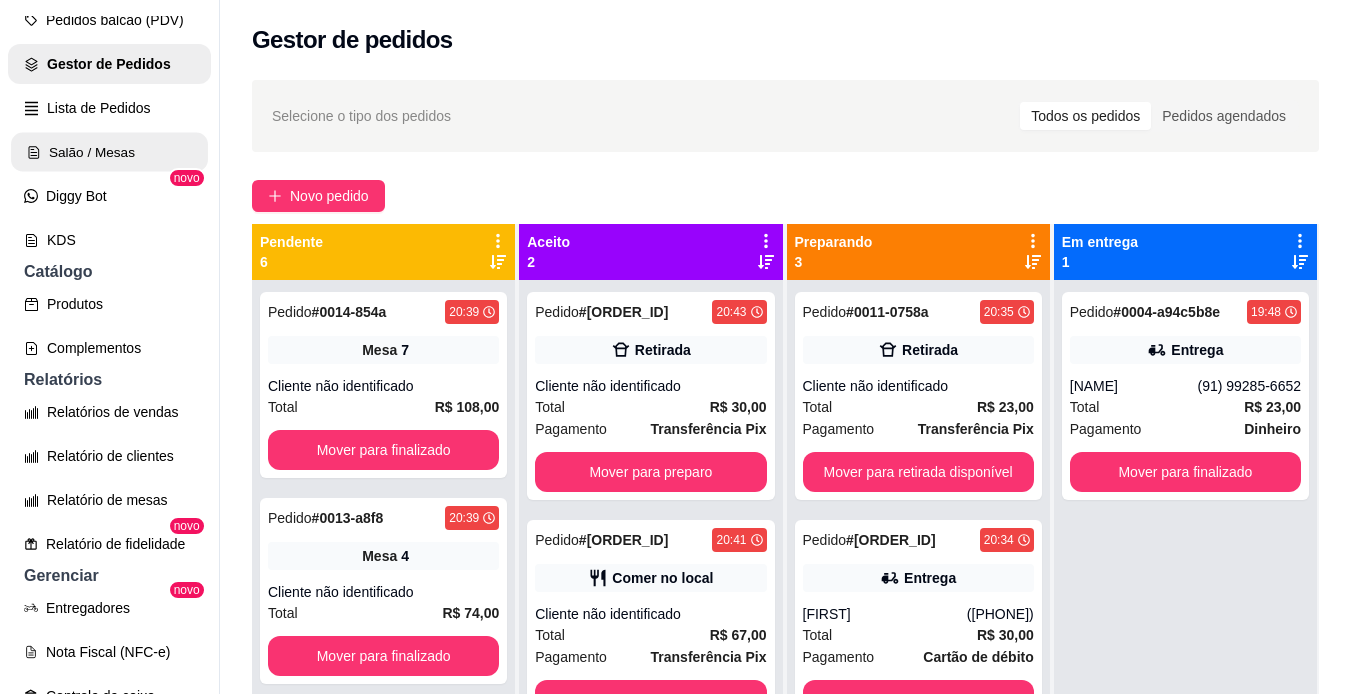 click on "Salão / Mesas" at bounding box center [109, 152] 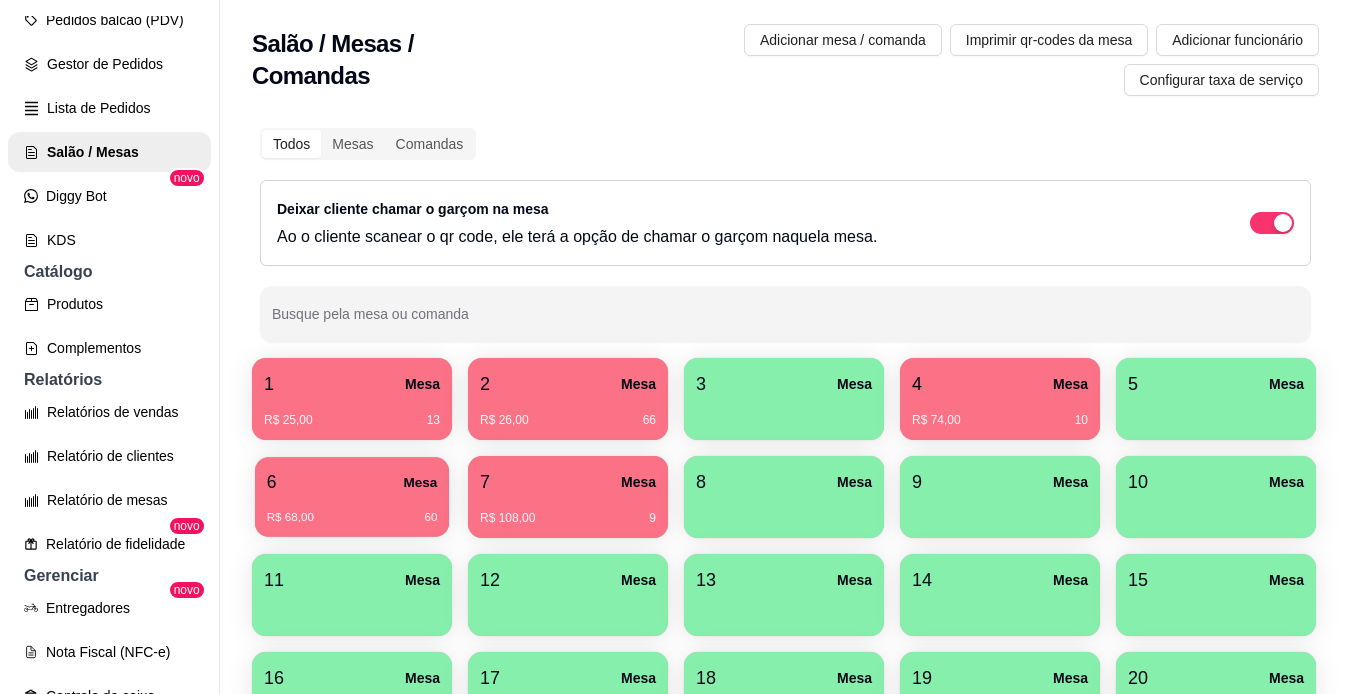 click on "6 Mesa" at bounding box center (352, 482) 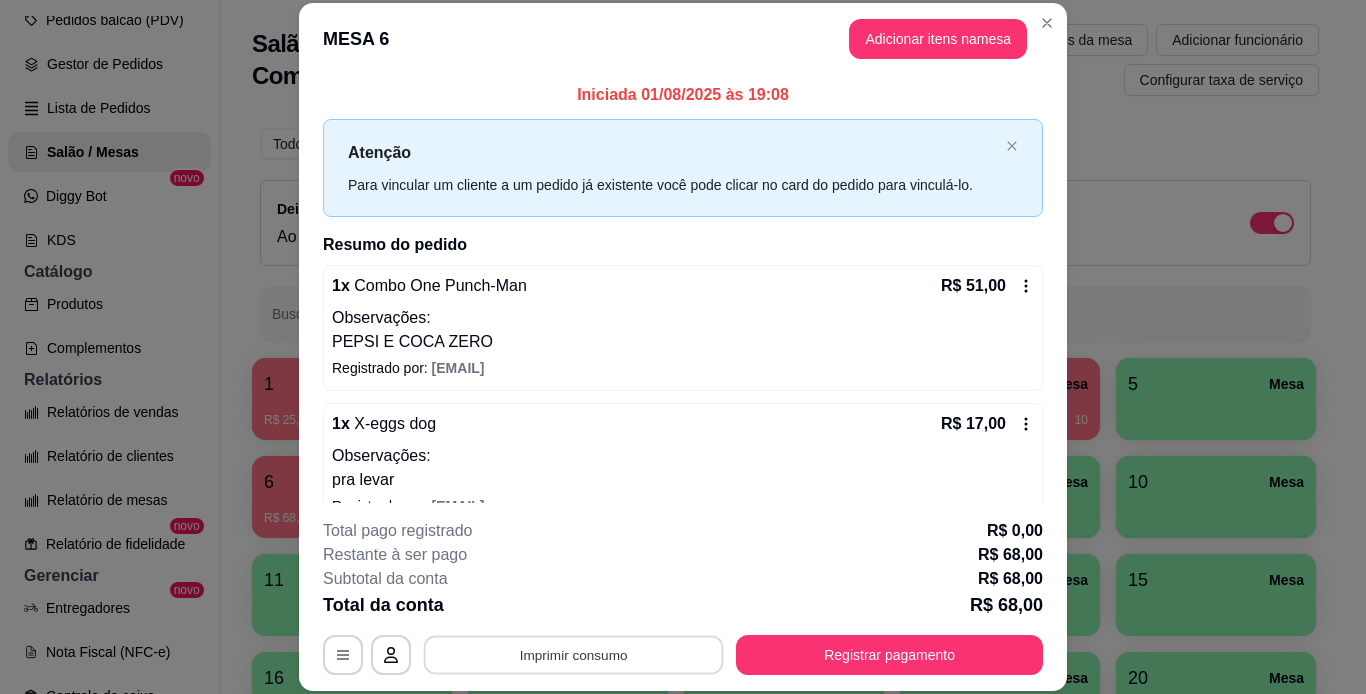 click on "Imprimir consumo" at bounding box center (574, 654) 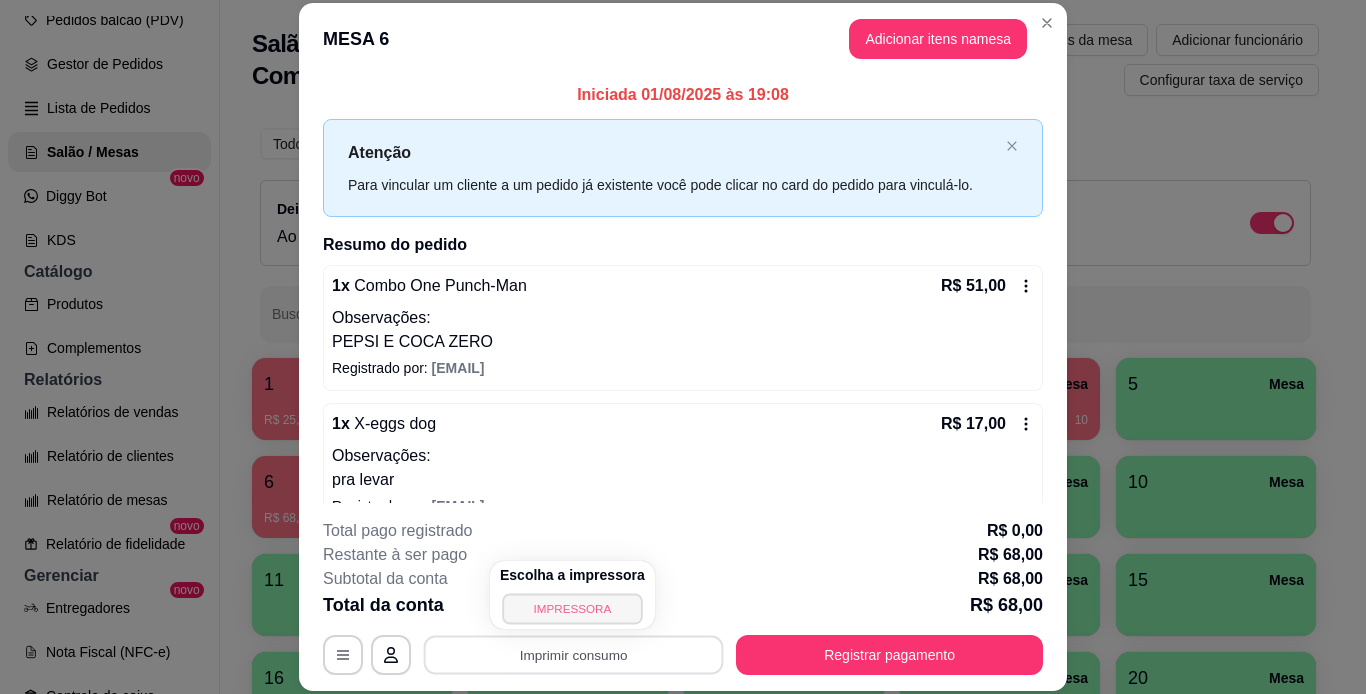 click on "IMPRESSORA" at bounding box center (572, 608) 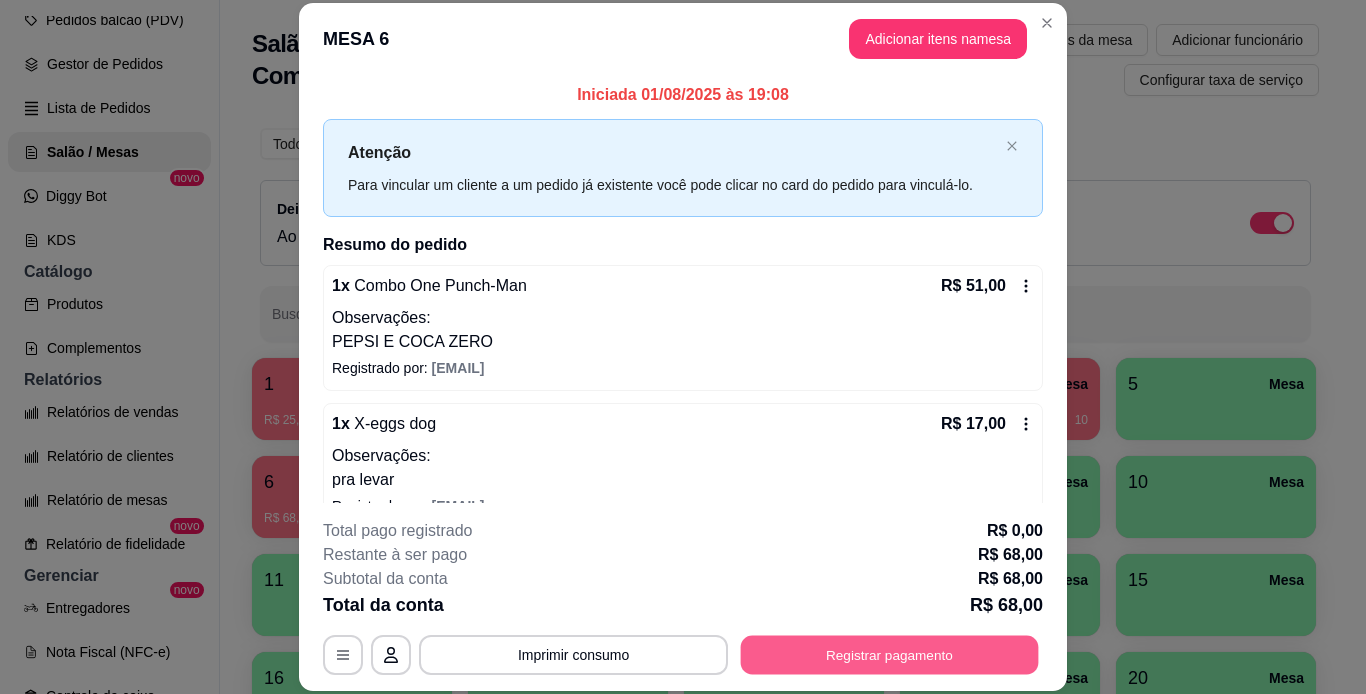 click on "Registrar pagamento" at bounding box center (890, 654) 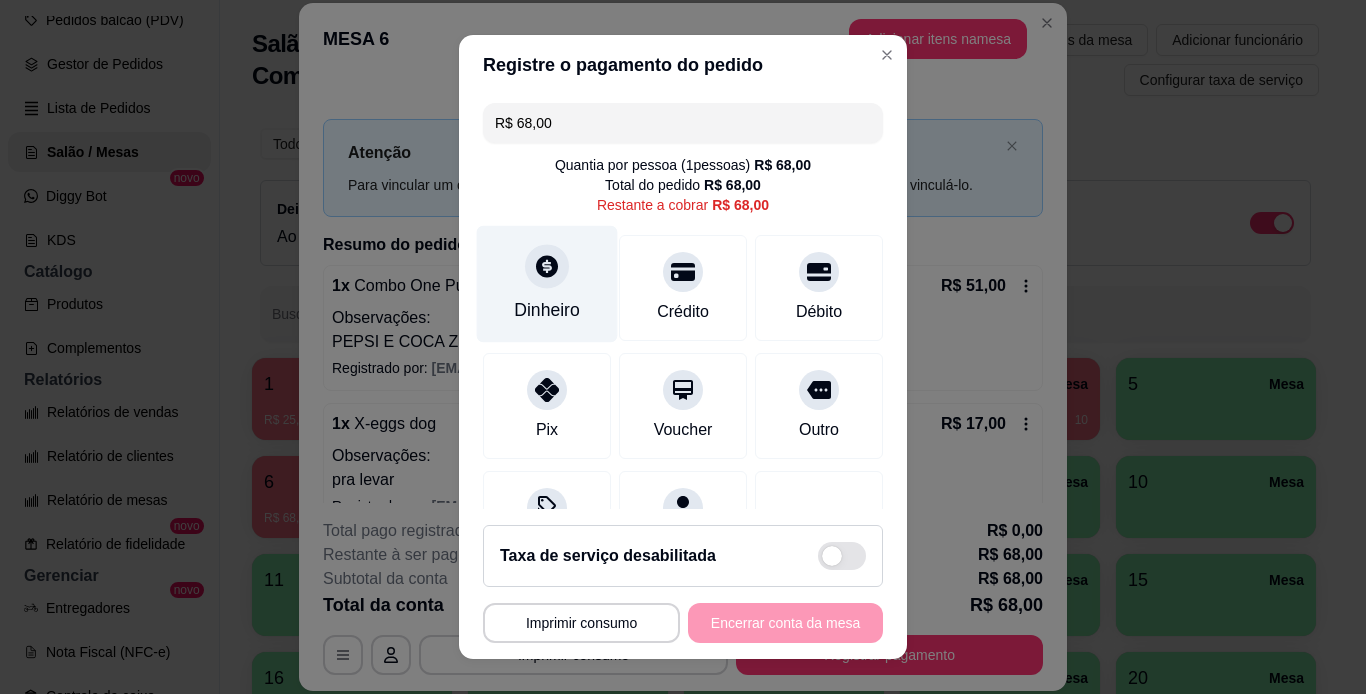 click on "Dinheiro" at bounding box center [547, 283] 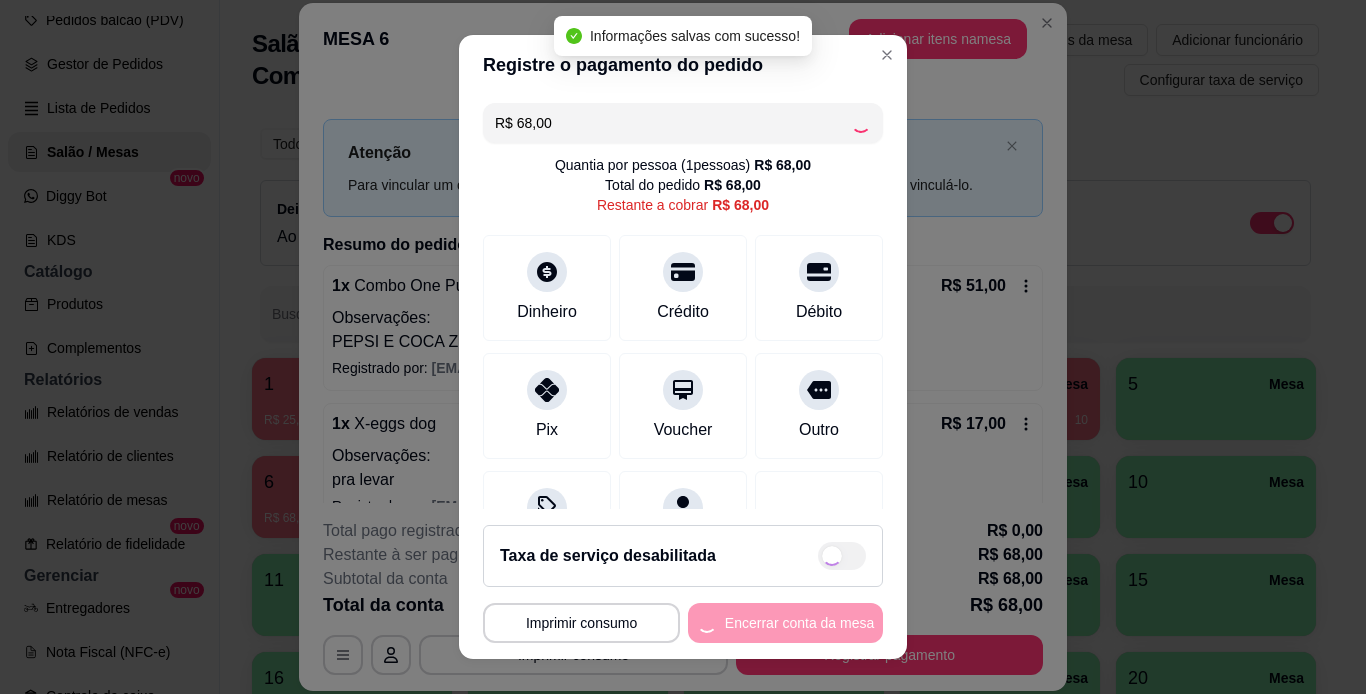 type on "R$ 0,00" 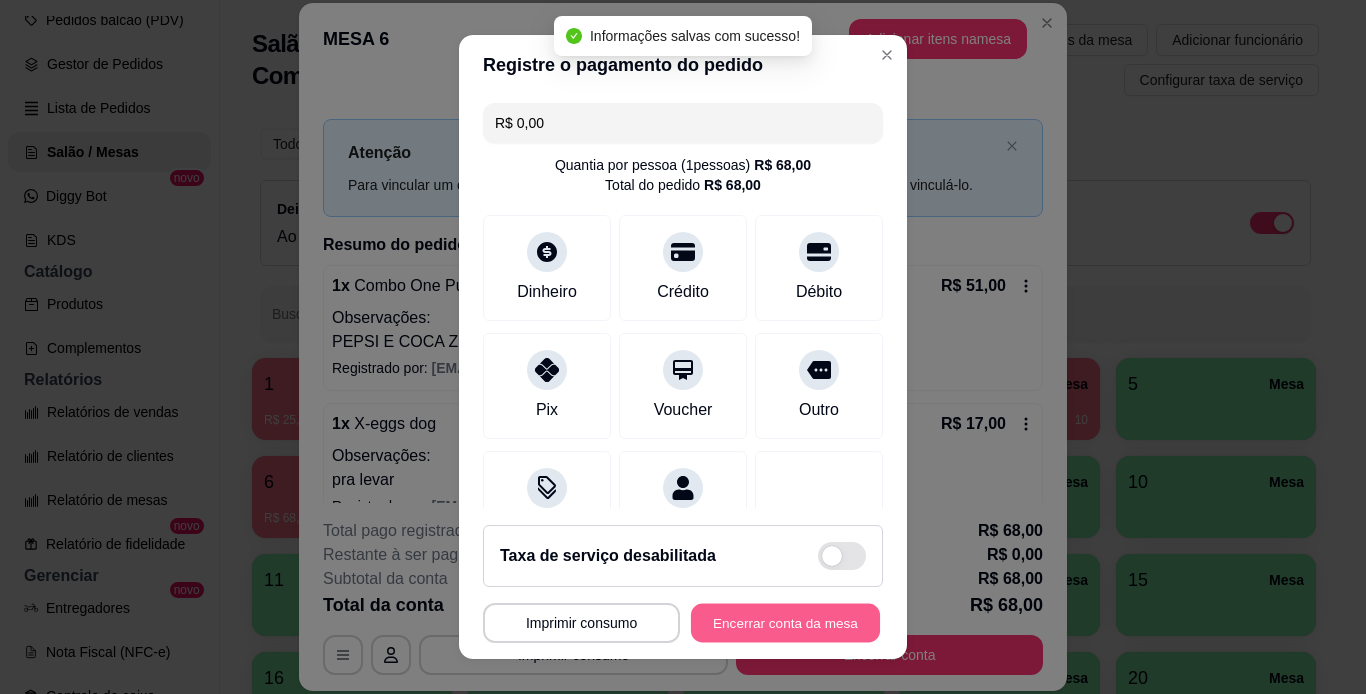 click on "Encerrar conta da mesa" at bounding box center (785, 623) 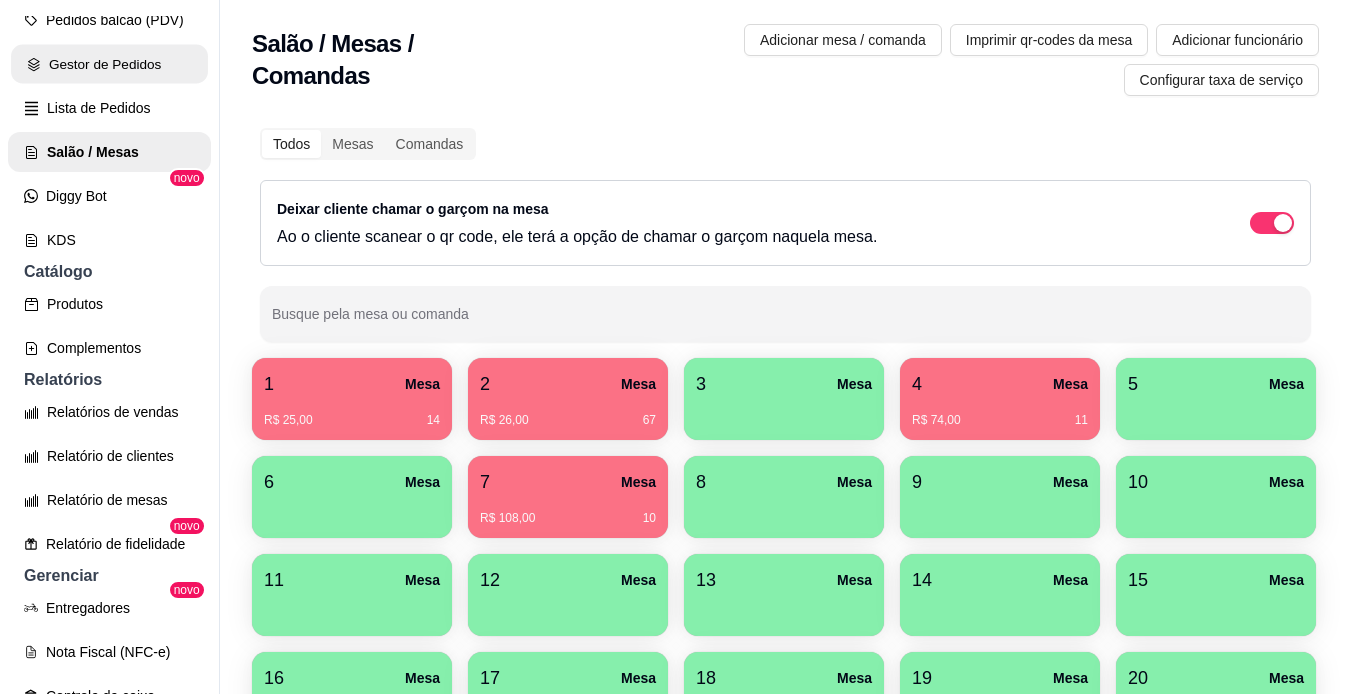 click on "Gestor de Pedidos" at bounding box center (109, 64) 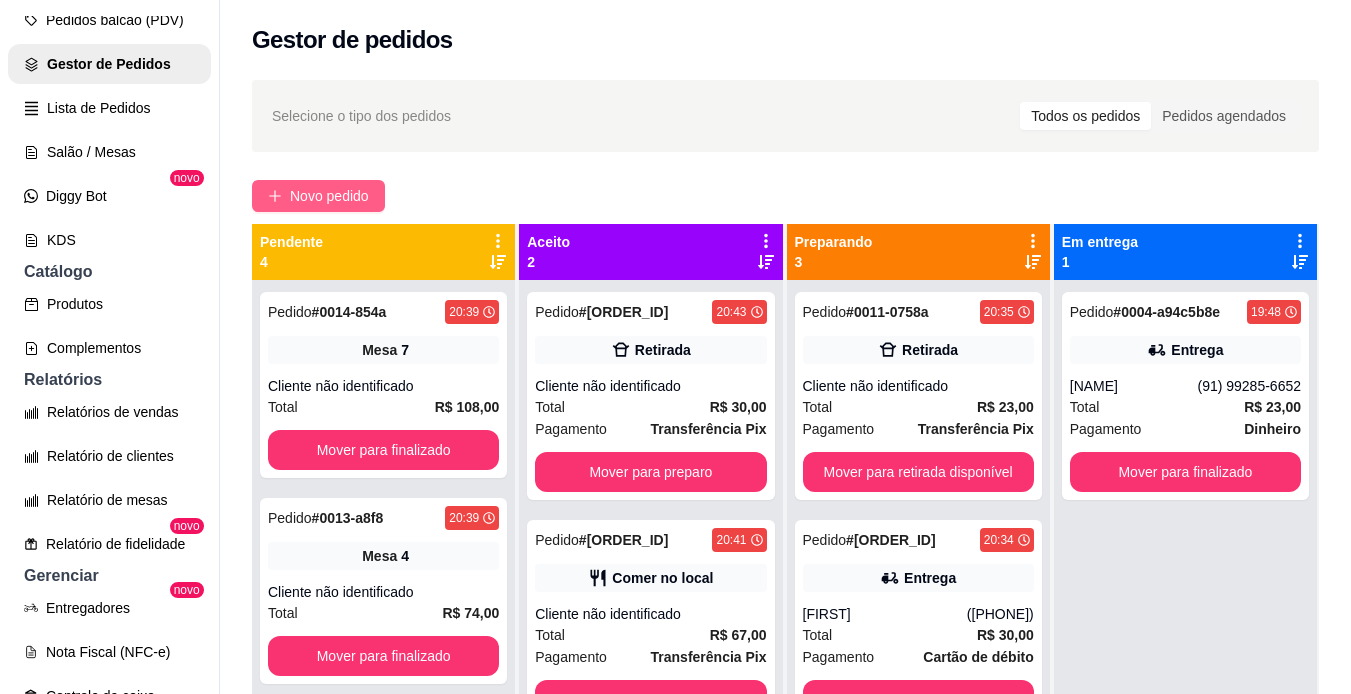 click on "Novo pedido" at bounding box center (329, 196) 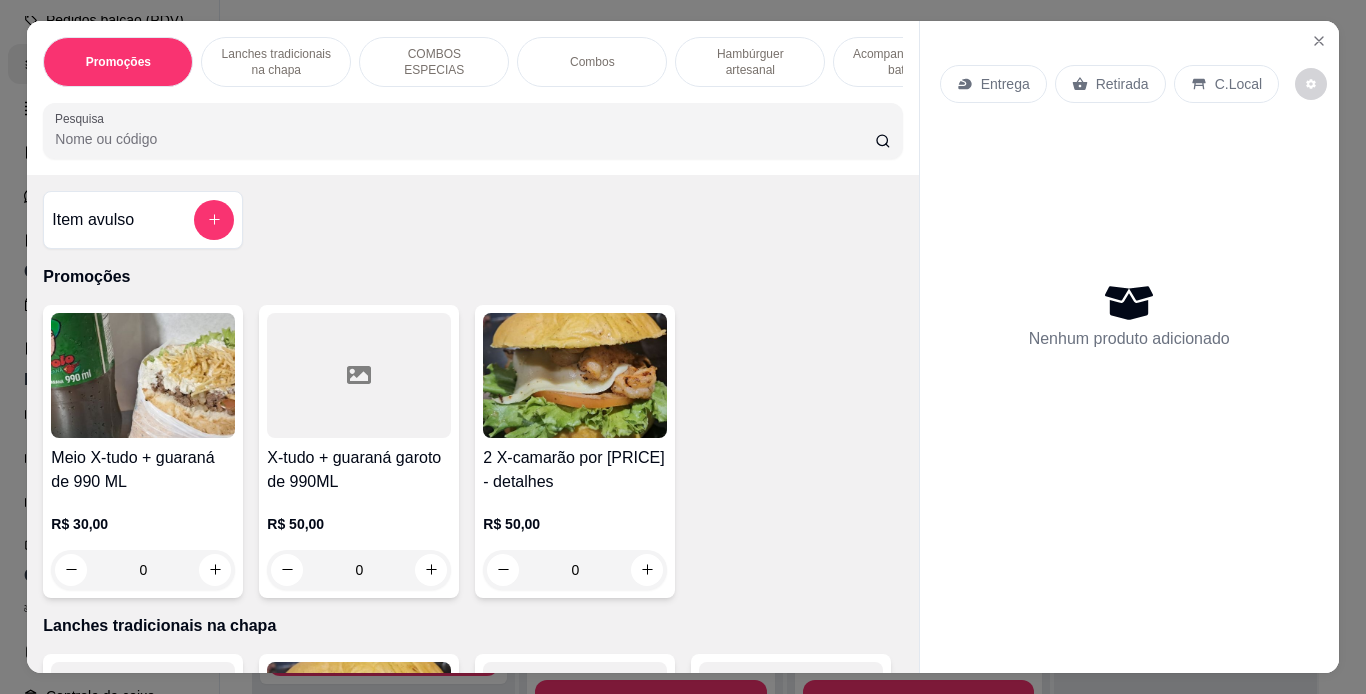 click on "Lanches tradicionais na chapa" at bounding box center [276, 62] 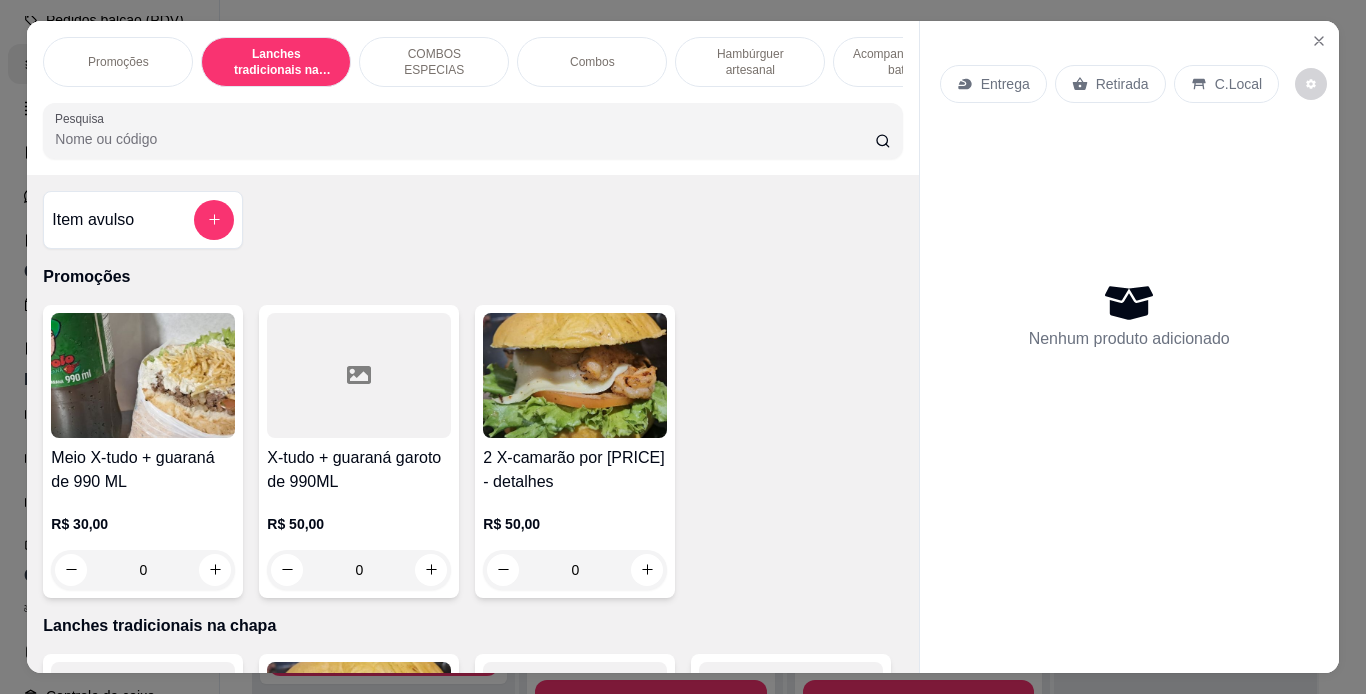 scroll, scrollTop: 439, scrollLeft: 0, axis: vertical 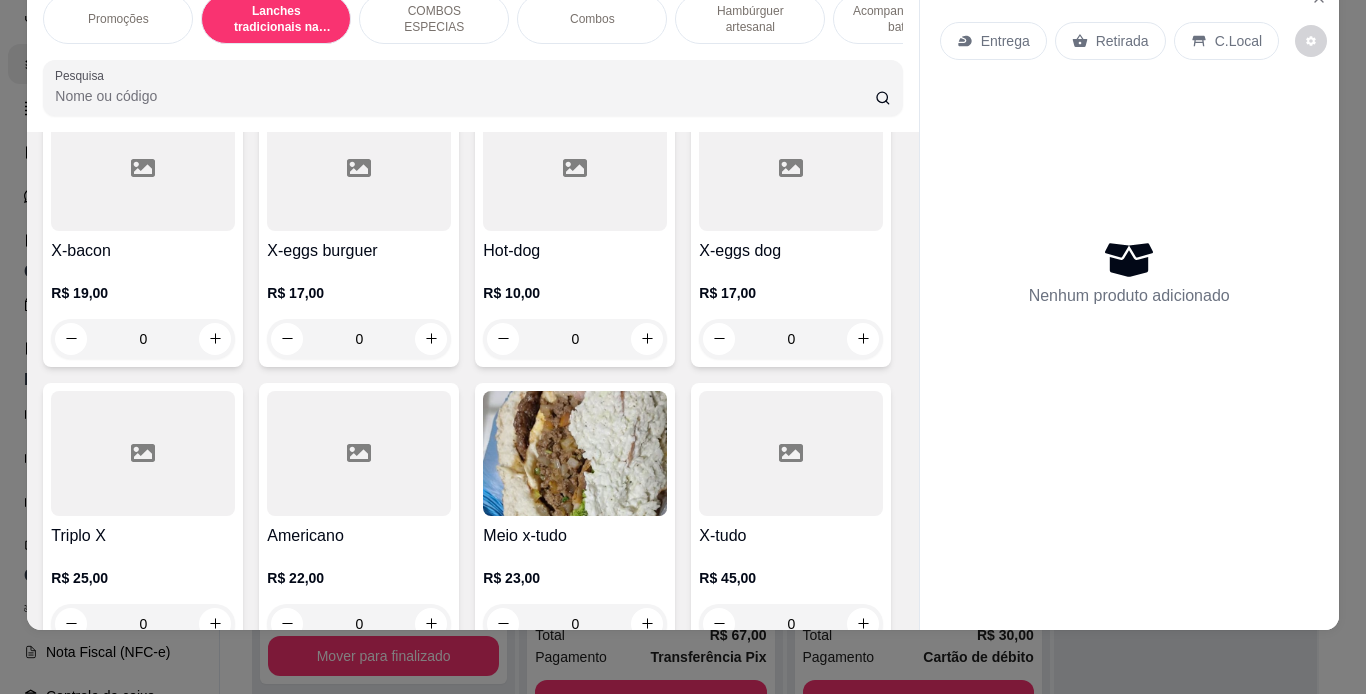 click on "0" at bounding box center [359, 339] 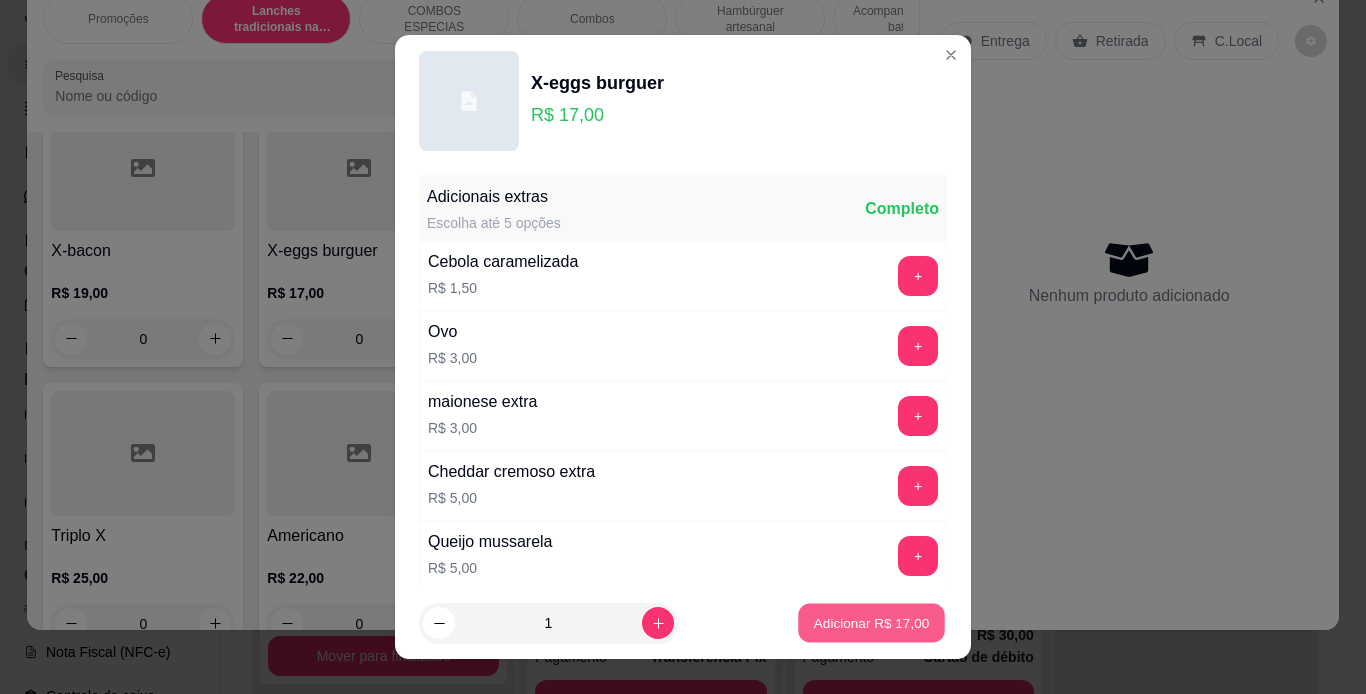 click on "Adicionar   R$ 17,00" at bounding box center [872, 623] 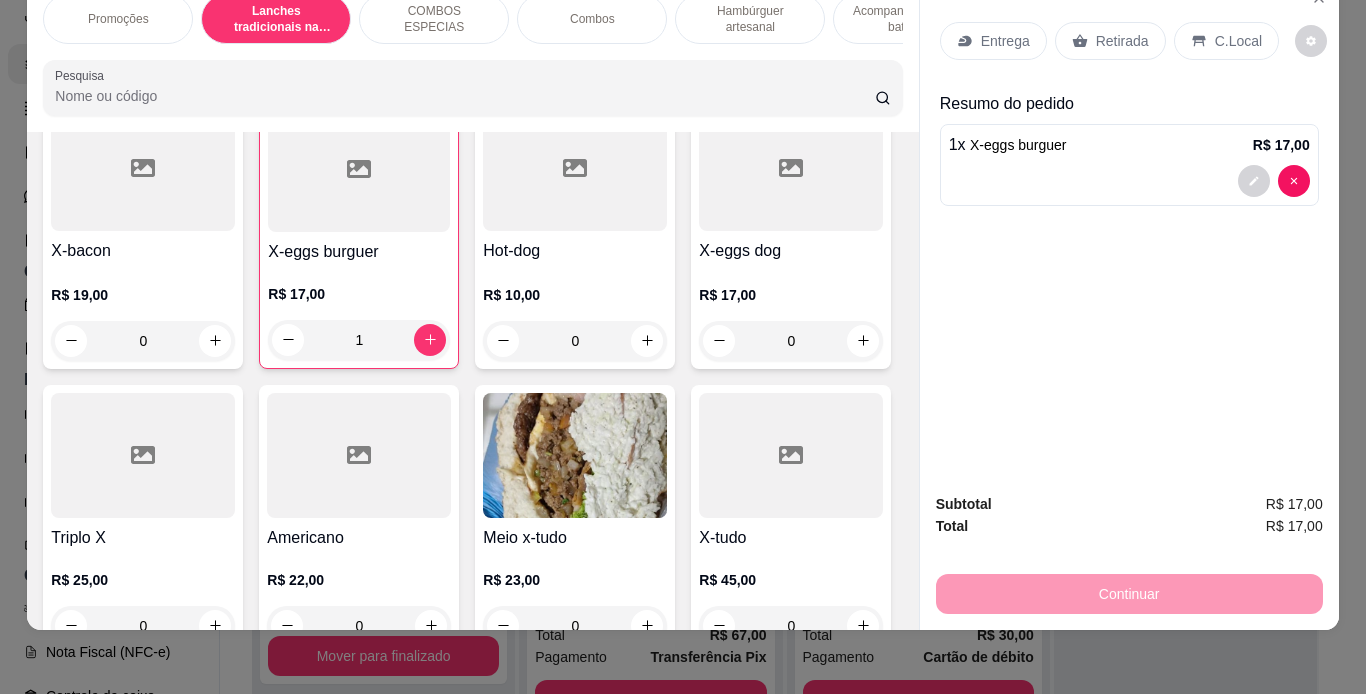 click on "Retirada" at bounding box center [1110, 41] 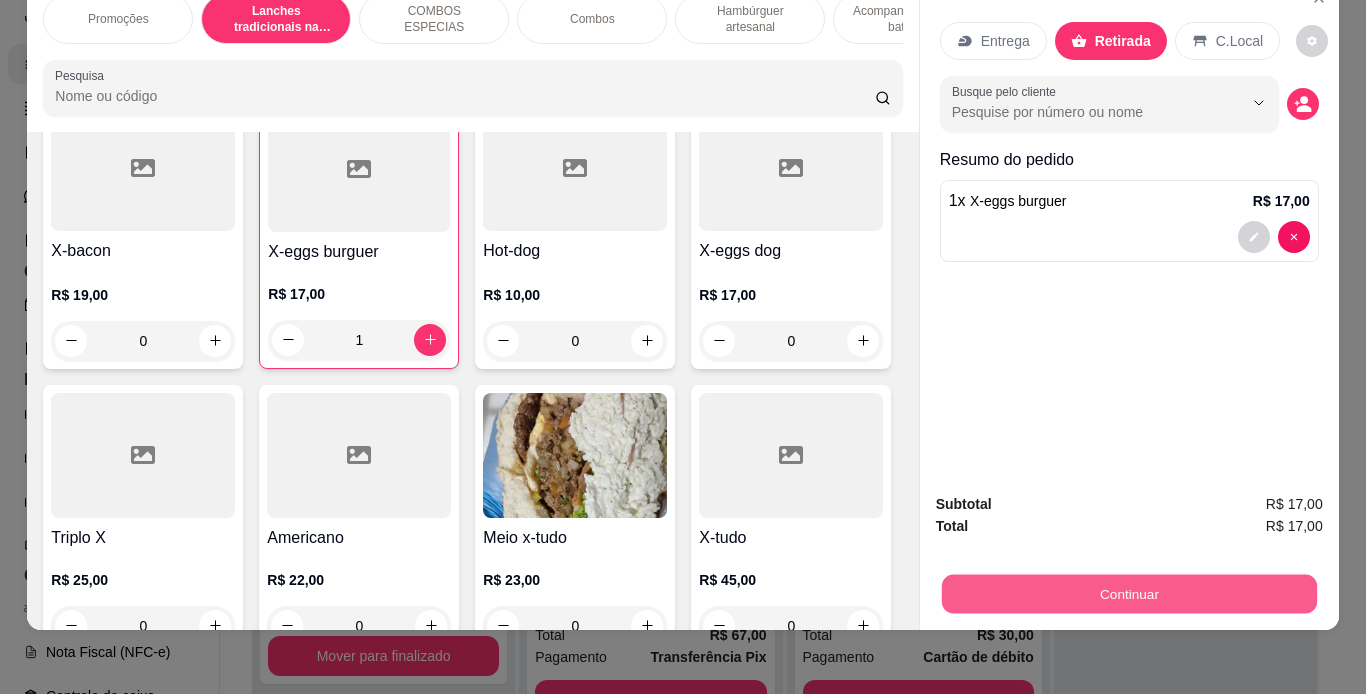 click on "Continuar" at bounding box center (1128, 594) 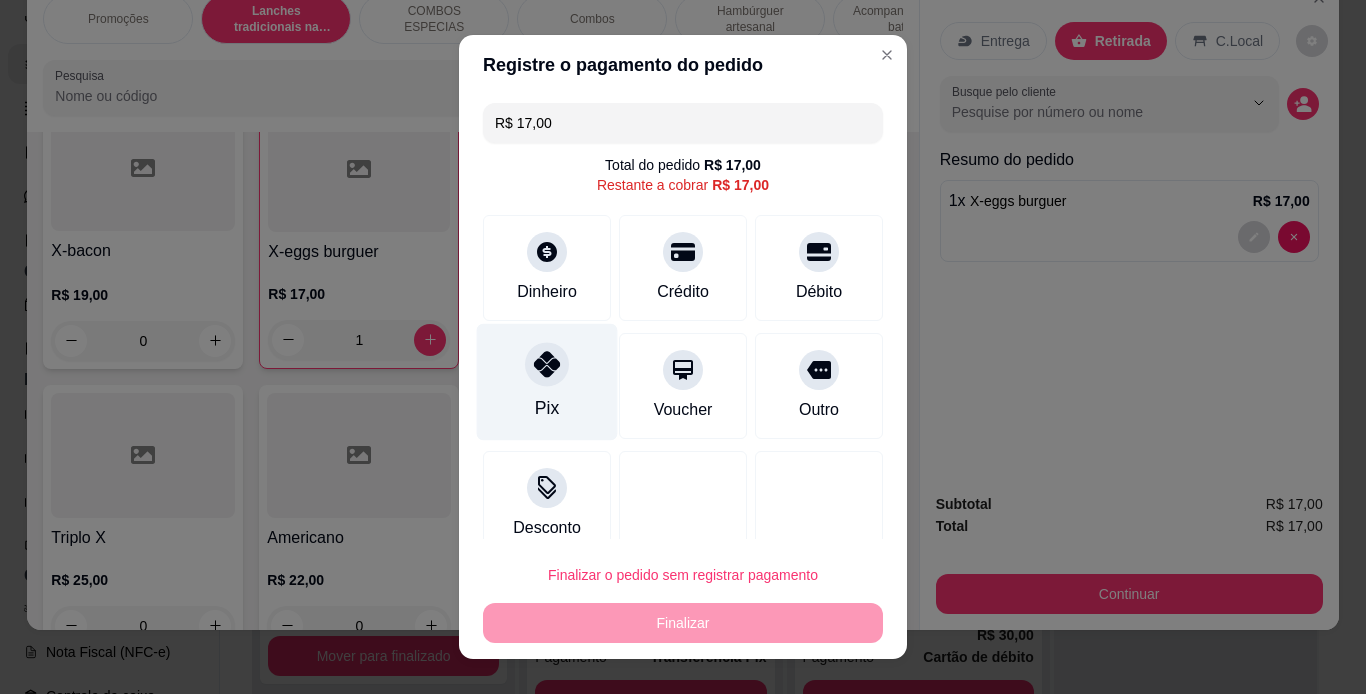 click on "Pix" at bounding box center [547, 381] 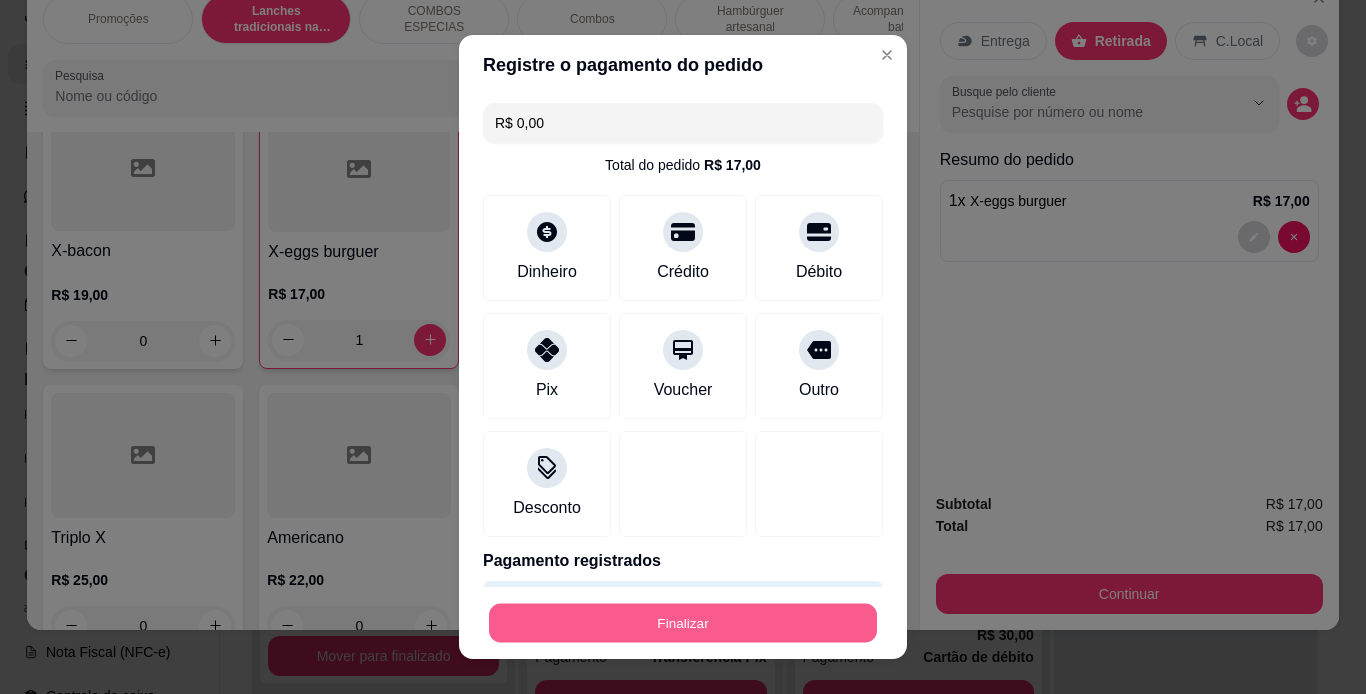 click on "Finalizar" at bounding box center [683, 623] 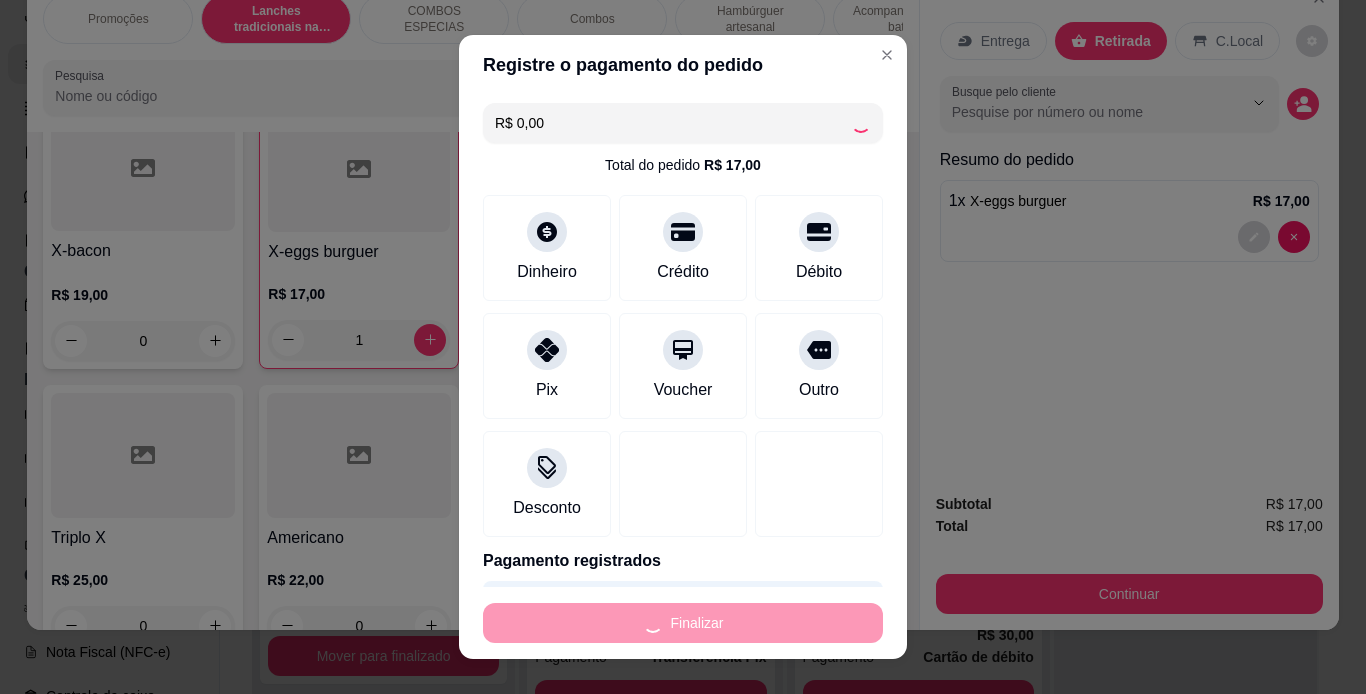 type on "0" 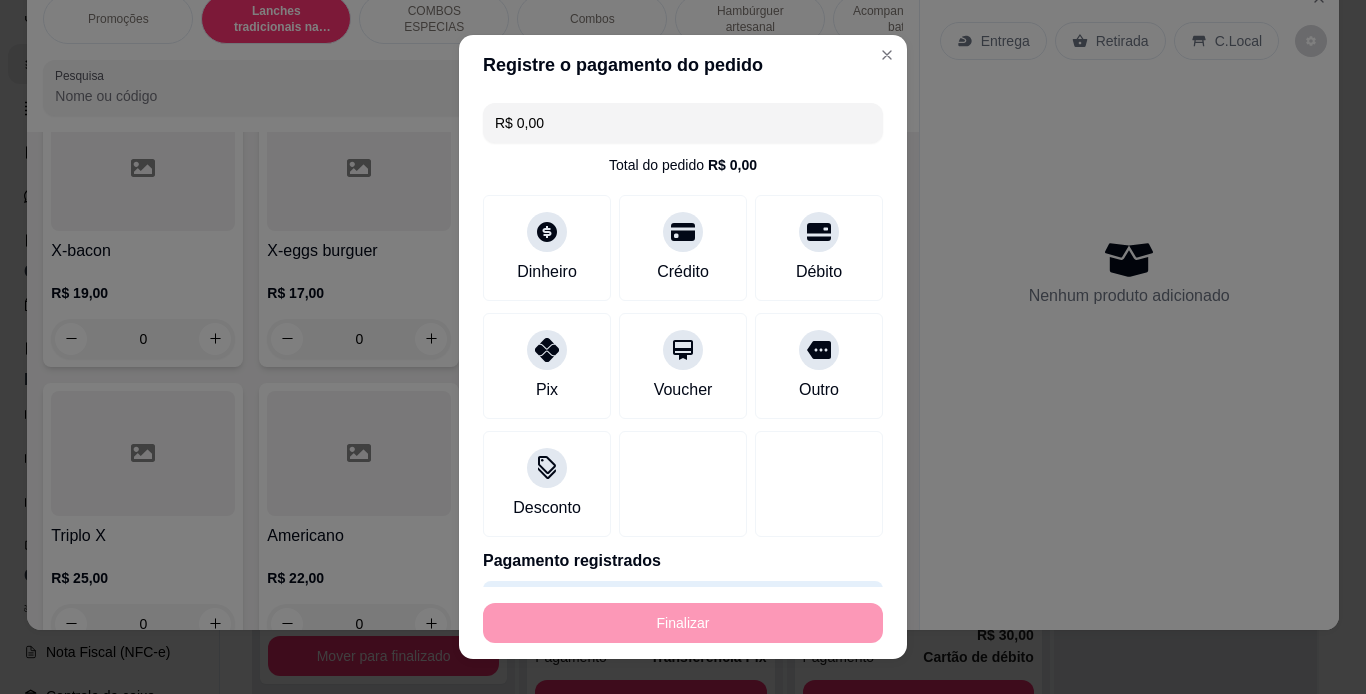 type on "-R$ 17,00" 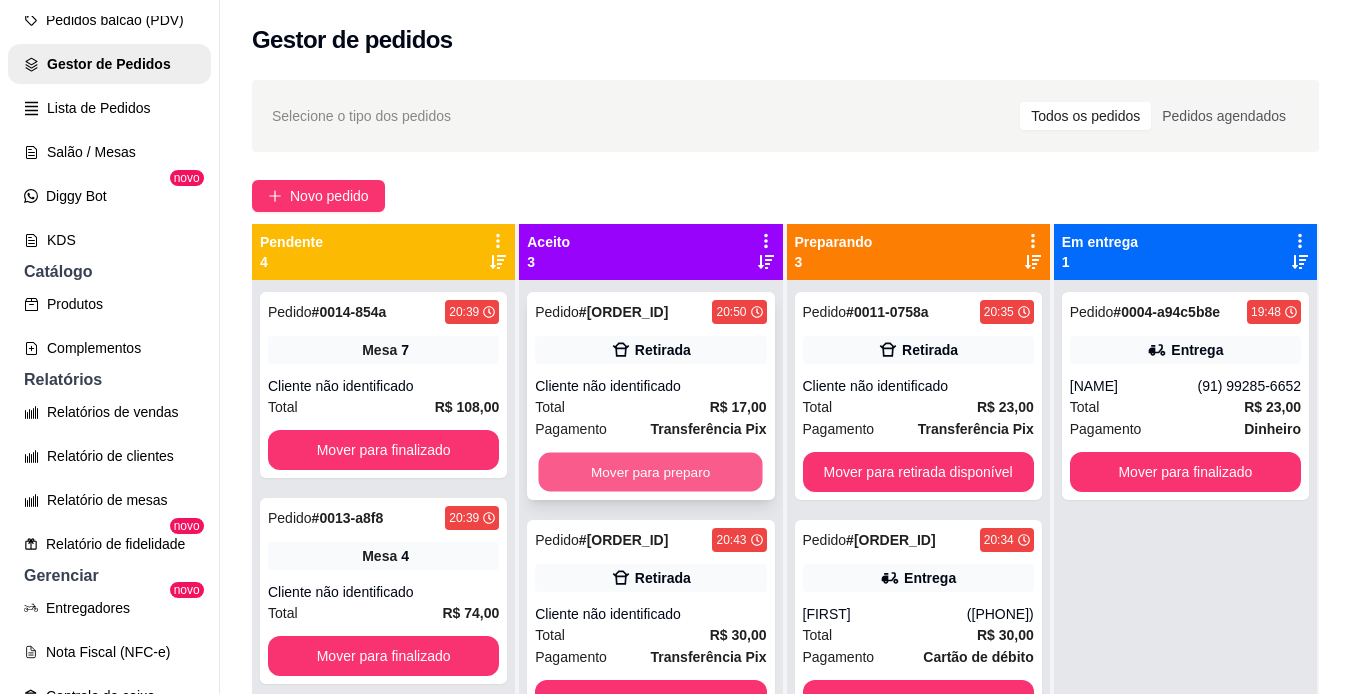 click on "Mover para preparo" at bounding box center [651, 472] 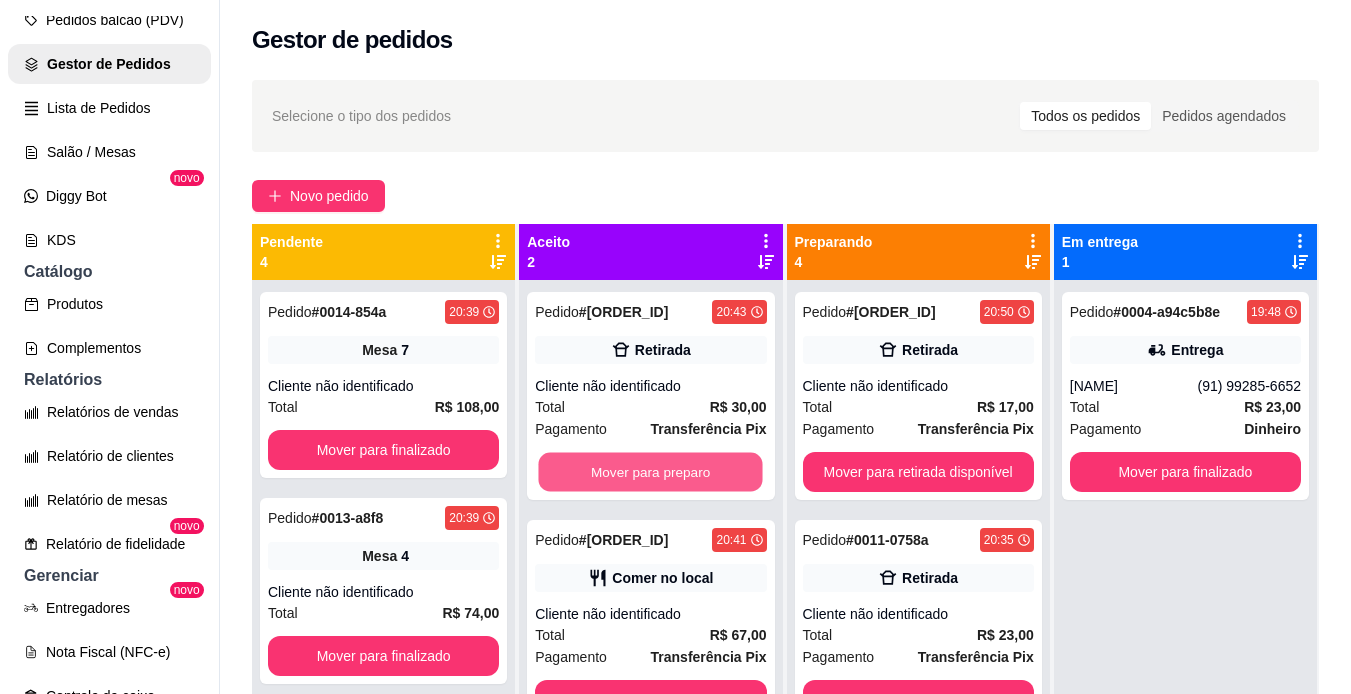 click on "Mover para preparo" at bounding box center (651, 472) 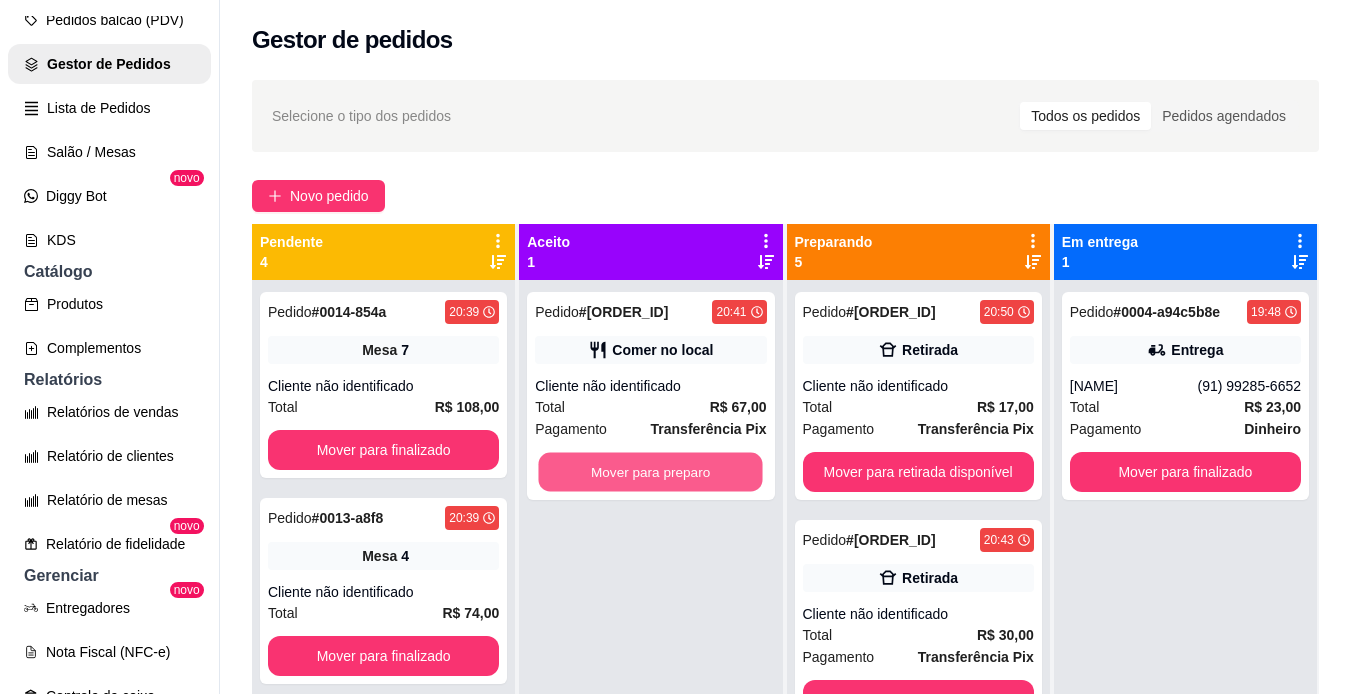 click on "Mover para preparo" at bounding box center (651, 472) 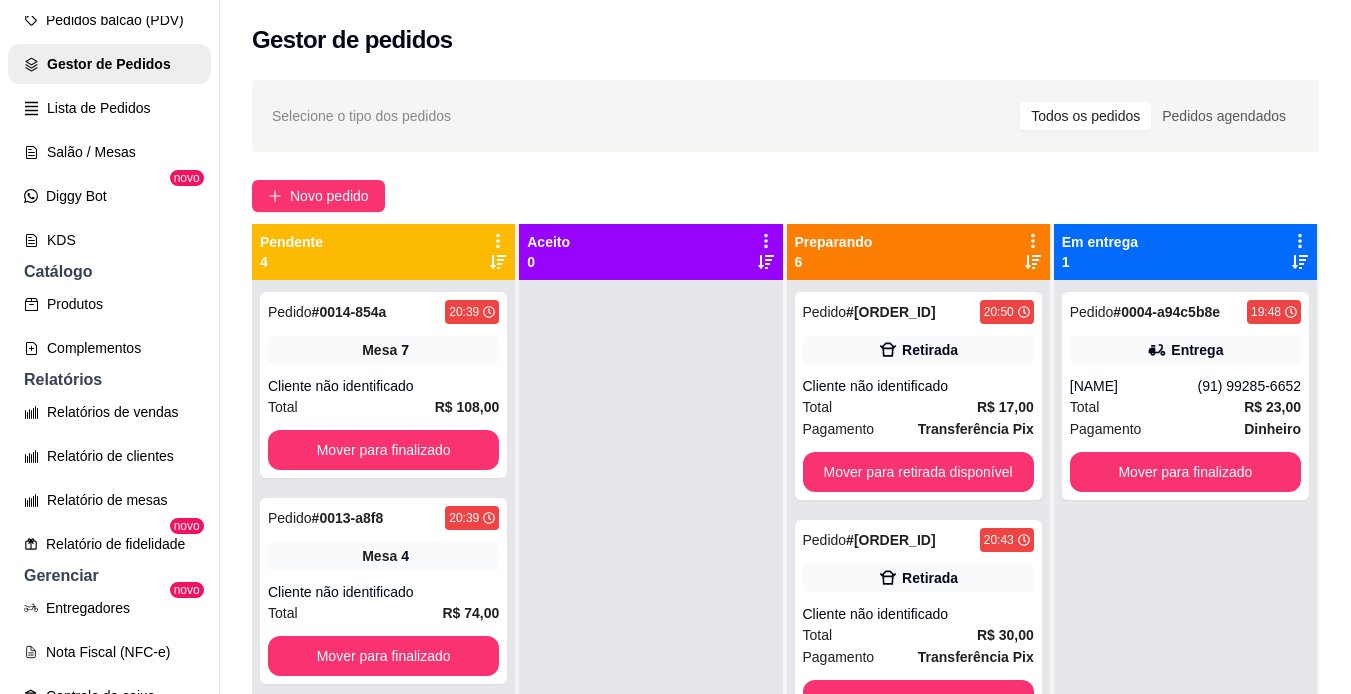 scroll, scrollTop: 56, scrollLeft: 0, axis: vertical 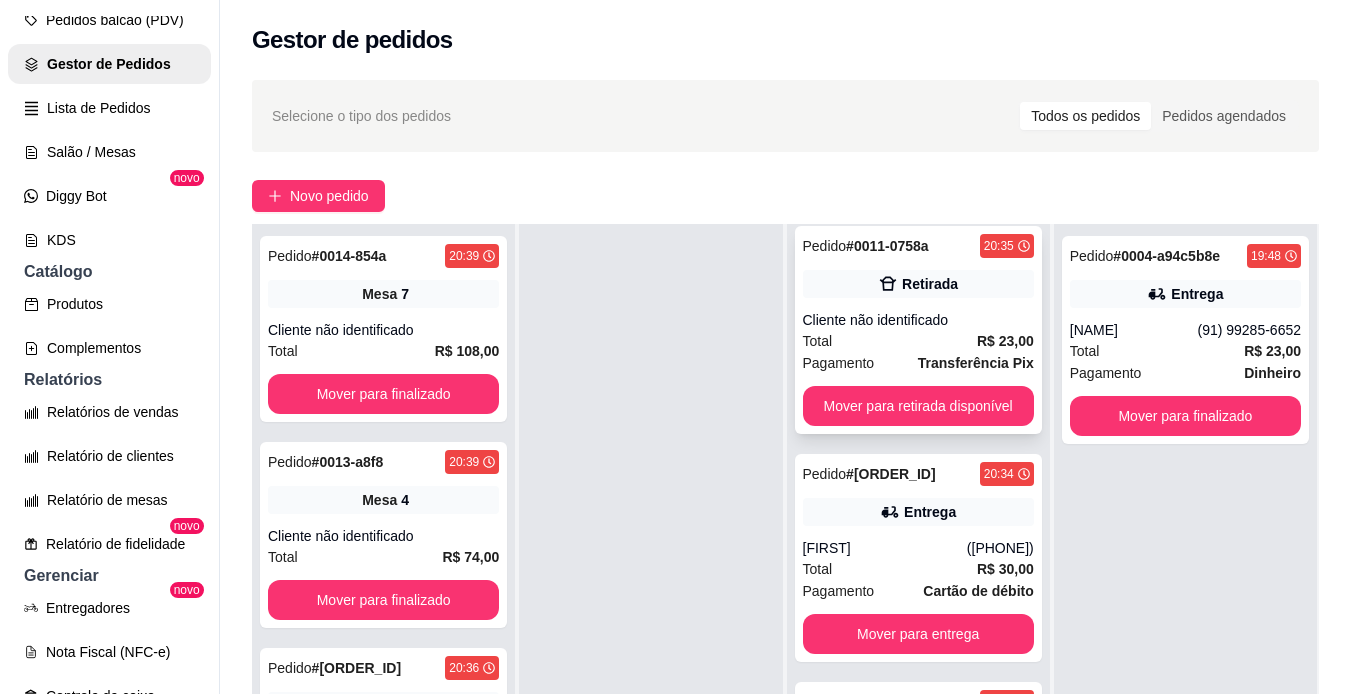 click on "Transferência Pix" at bounding box center (976, 363) 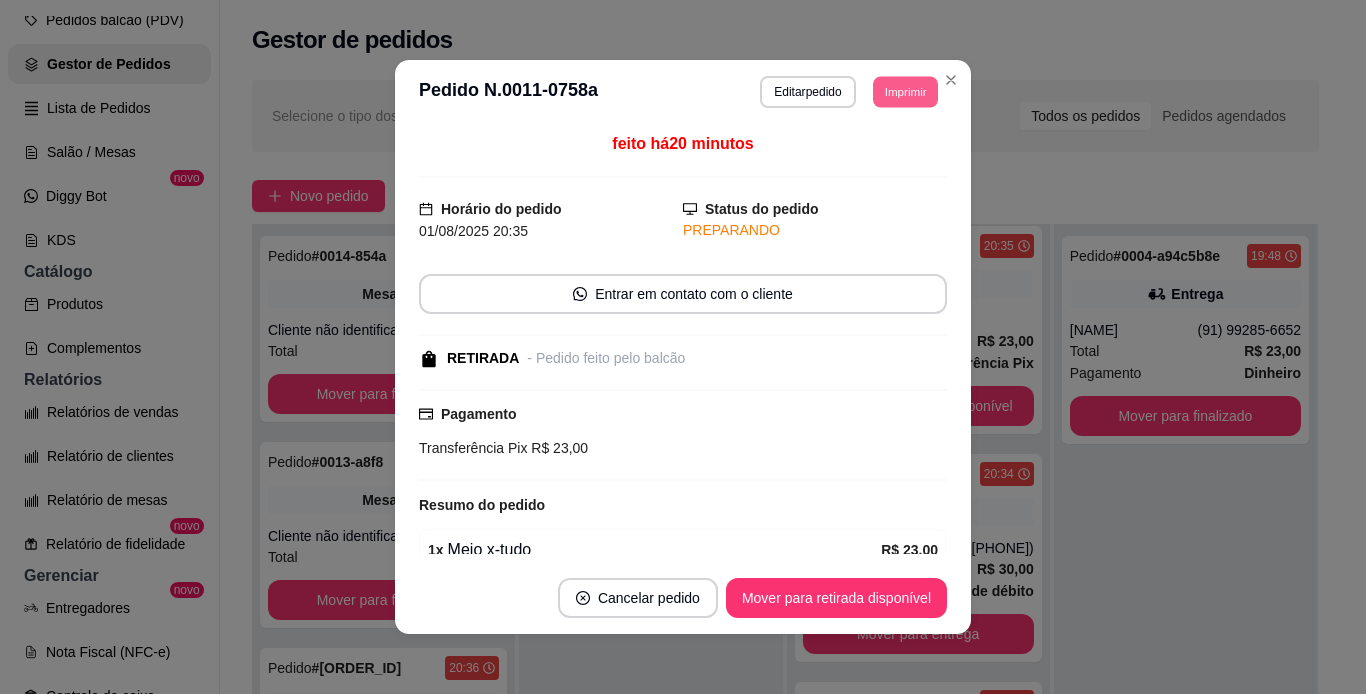 click on "Imprimir" at bounding box center [905, 91] 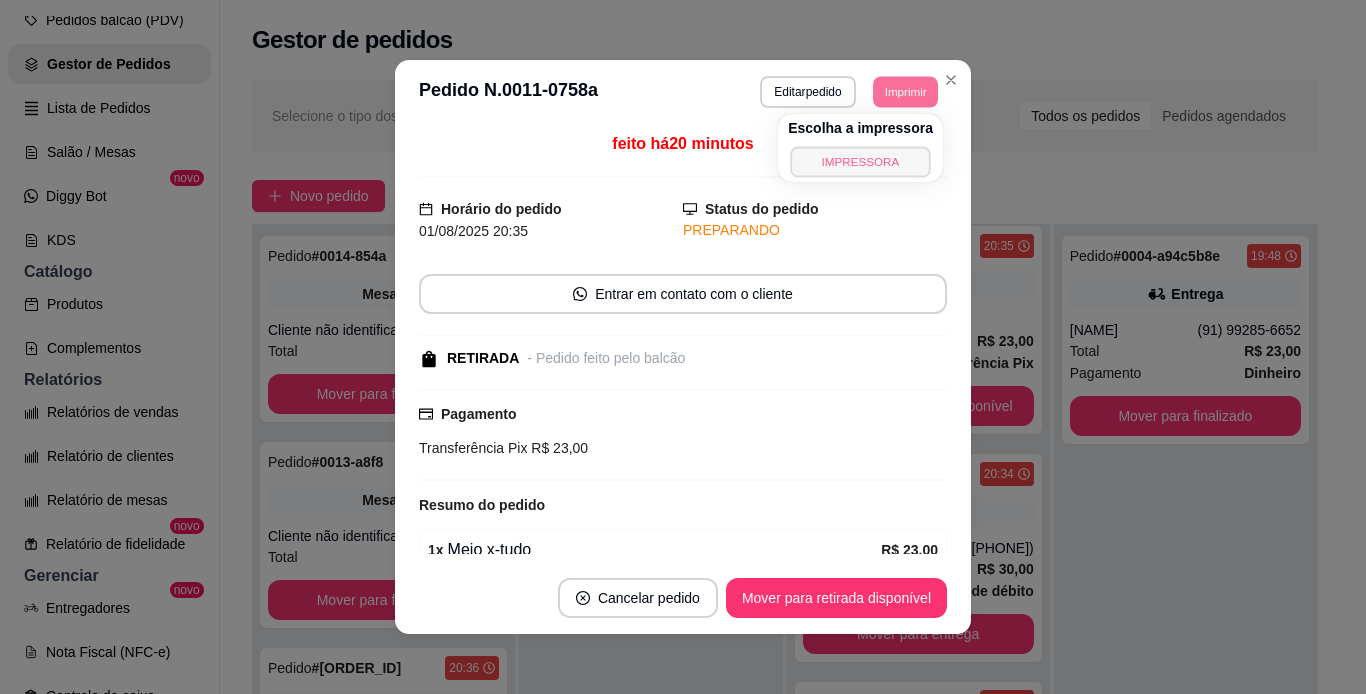 click on "IMPRESSORA" at bounding box center (860, 161) 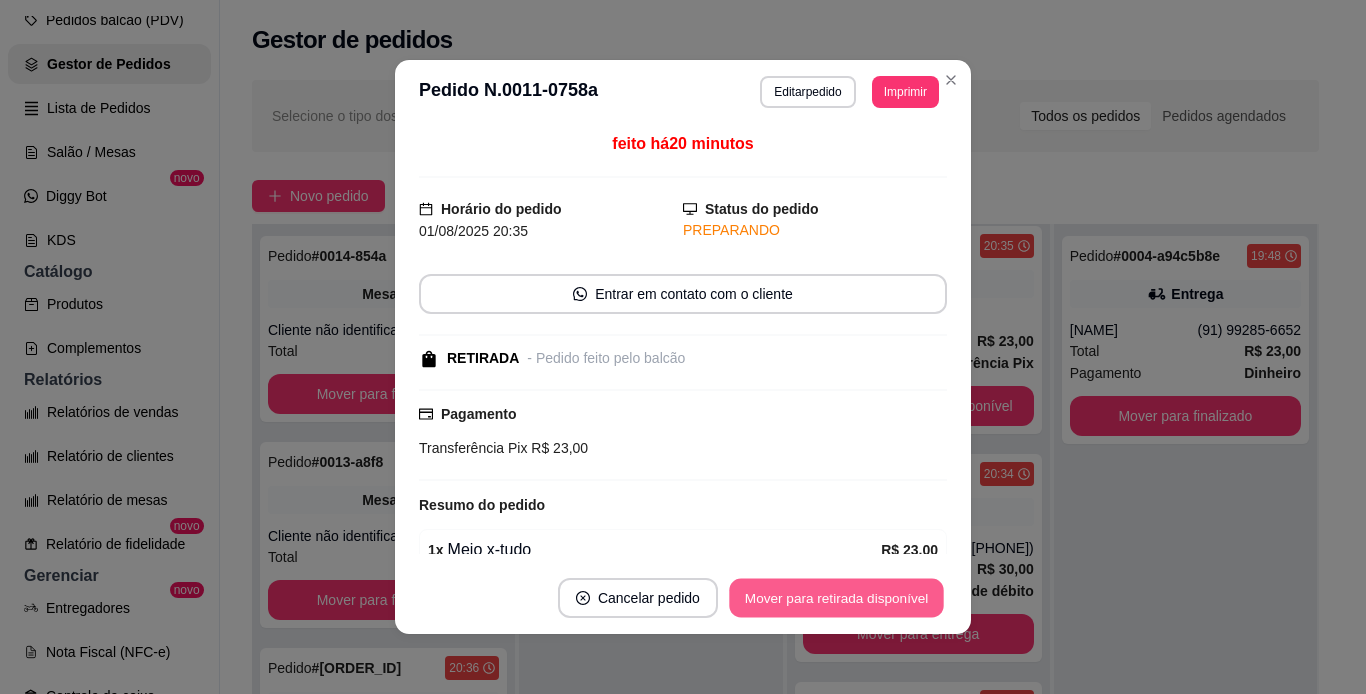 click on "Mover para retirada disponível" at bounding box center (836, 598) 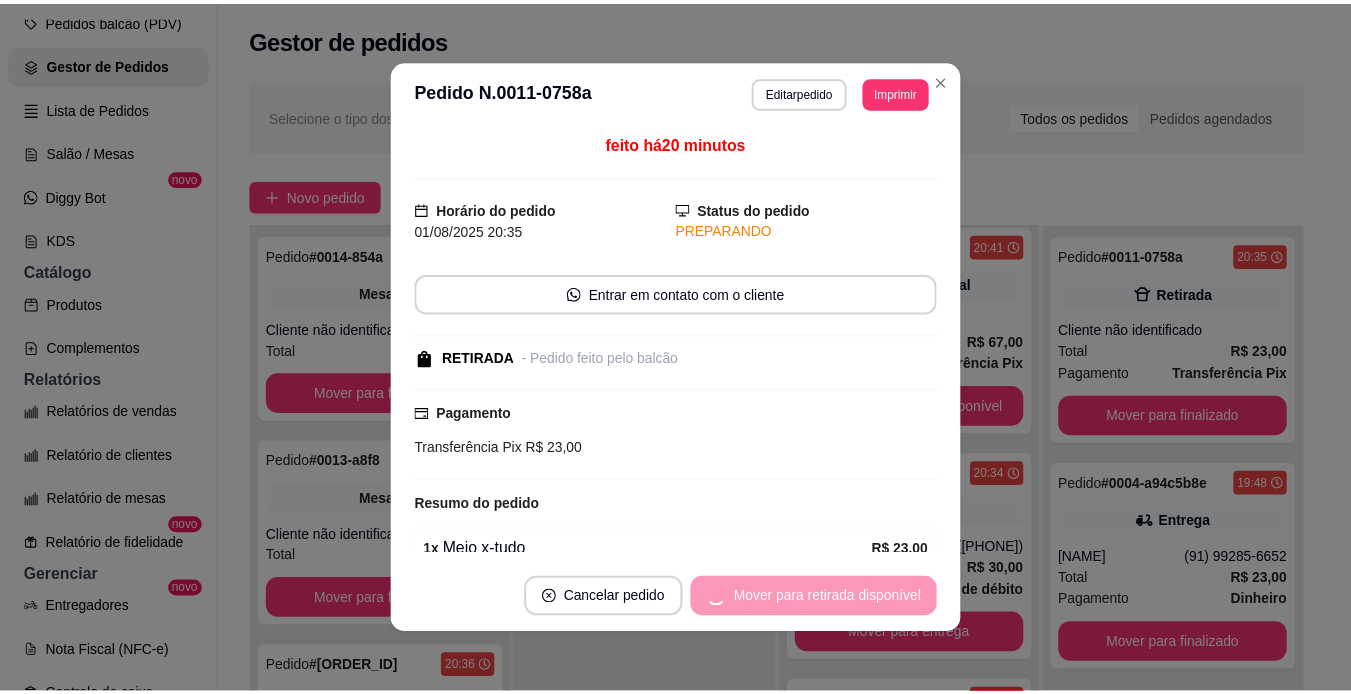 scroll, scrollTop: 466, scrollLeft: 0, axis: vertical 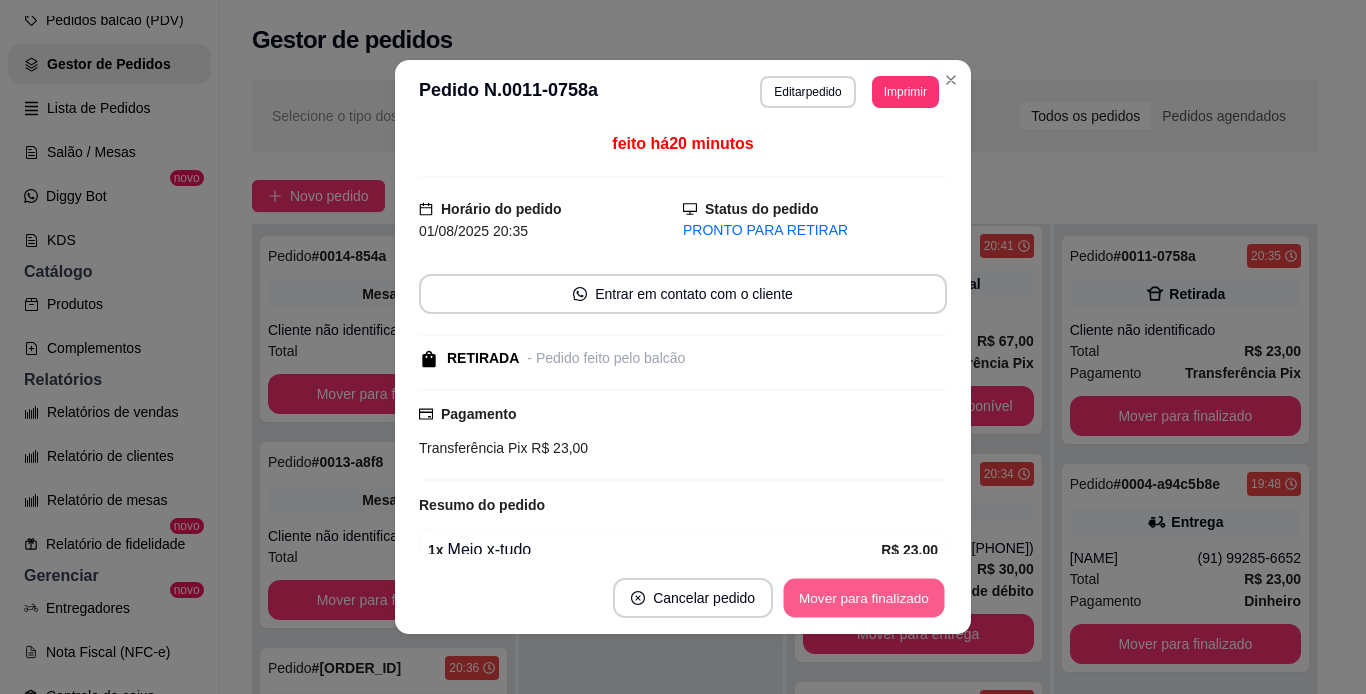 click on "Mover para finalizado" at bounding box center [864, 598] 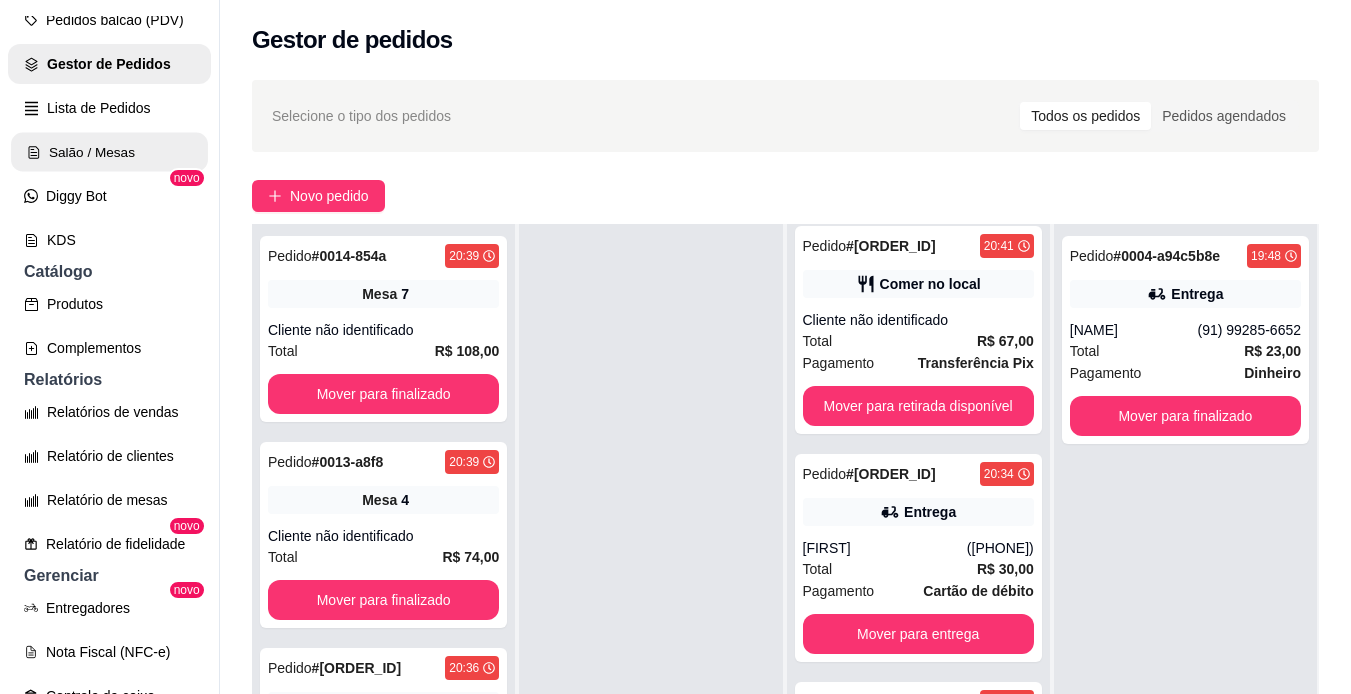 click on "Salão / Mesas" at bounding box center (109, 152) 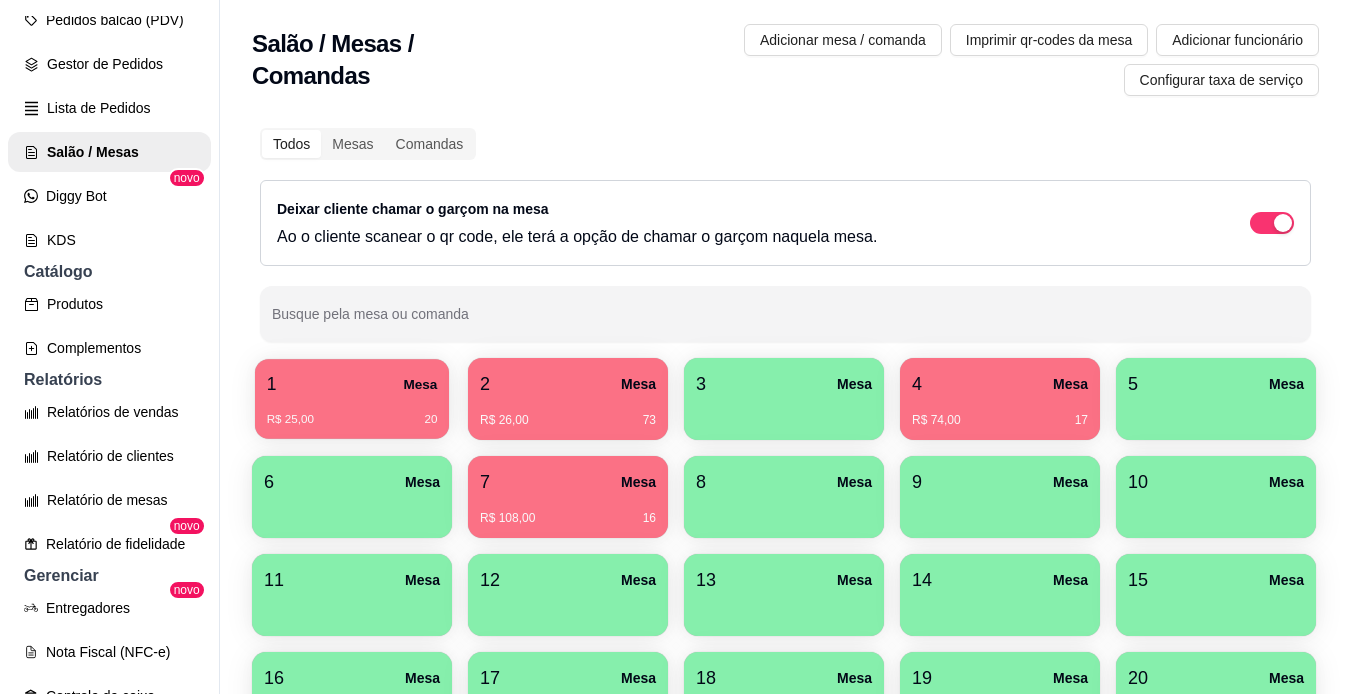 click on "R$ 25,00 20" at bounding box center (352, 412) 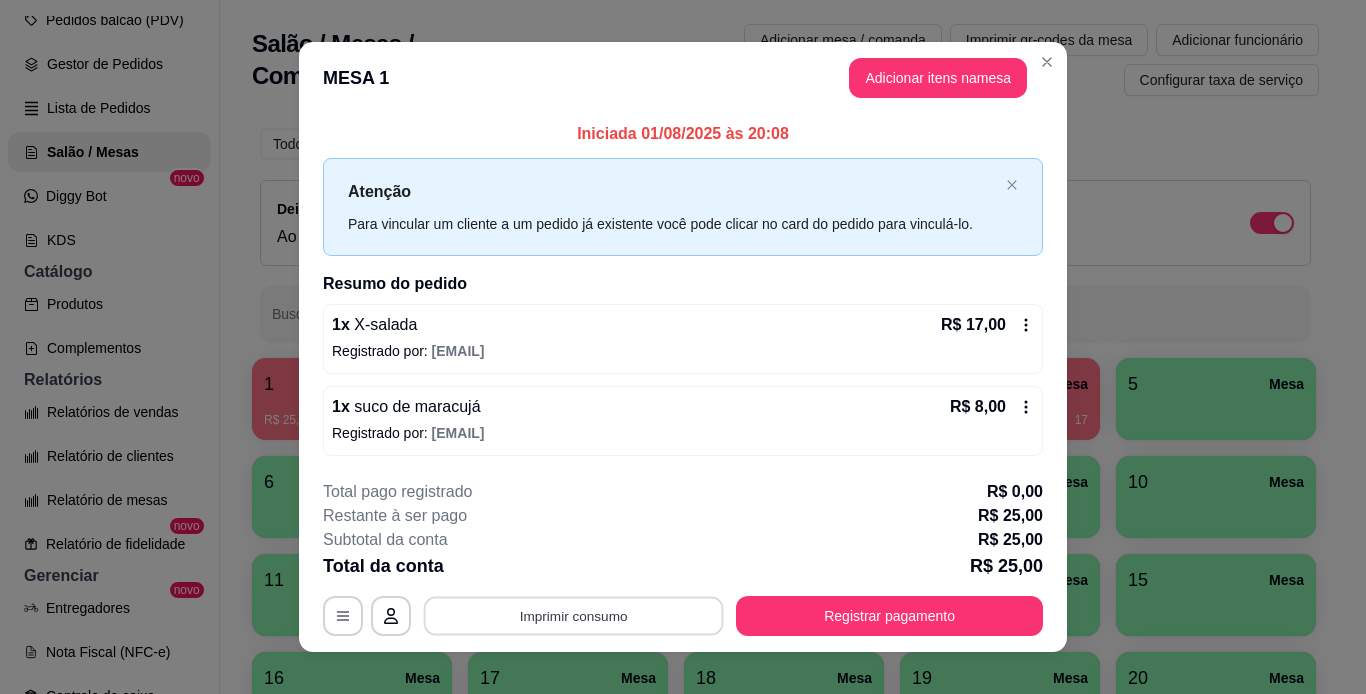 click on "Imprimir consumo" at bounding box center [574, 615] 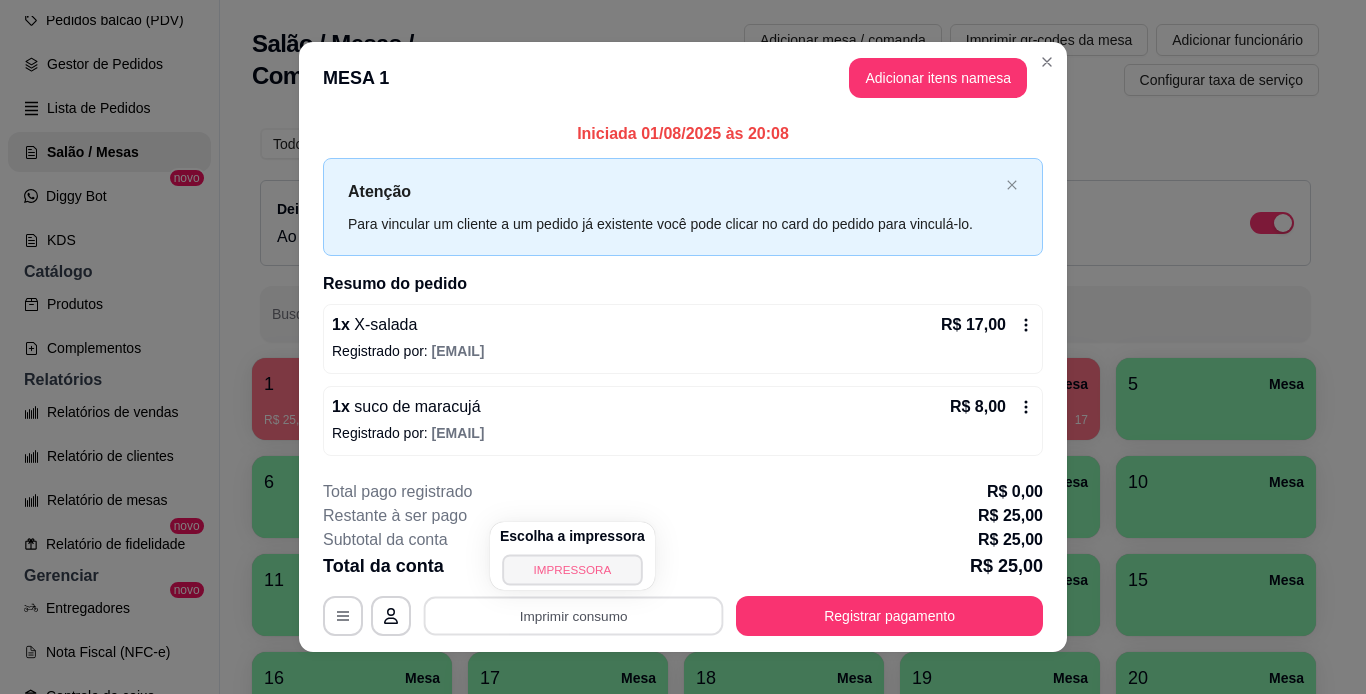 click on "IMPRESSORA" at bounding box center [572, 569] 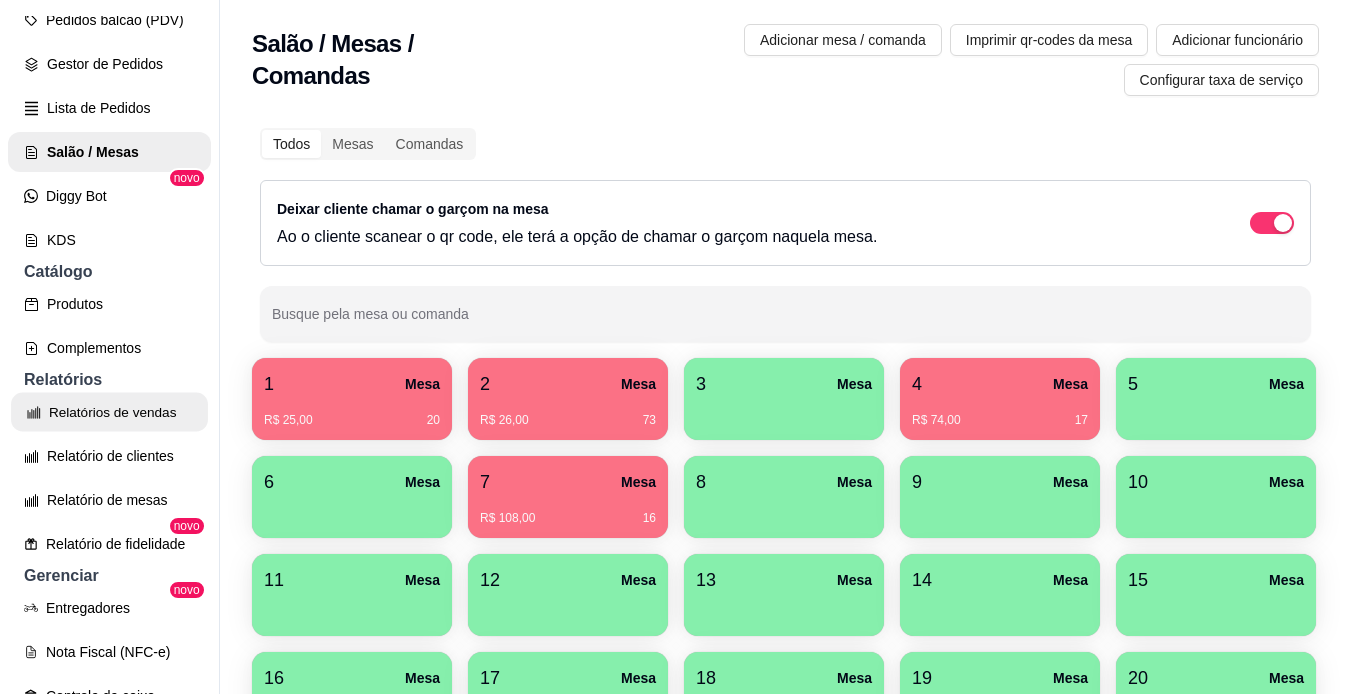 click on "Relatórios de vendas" at bounding box center [109, 412] 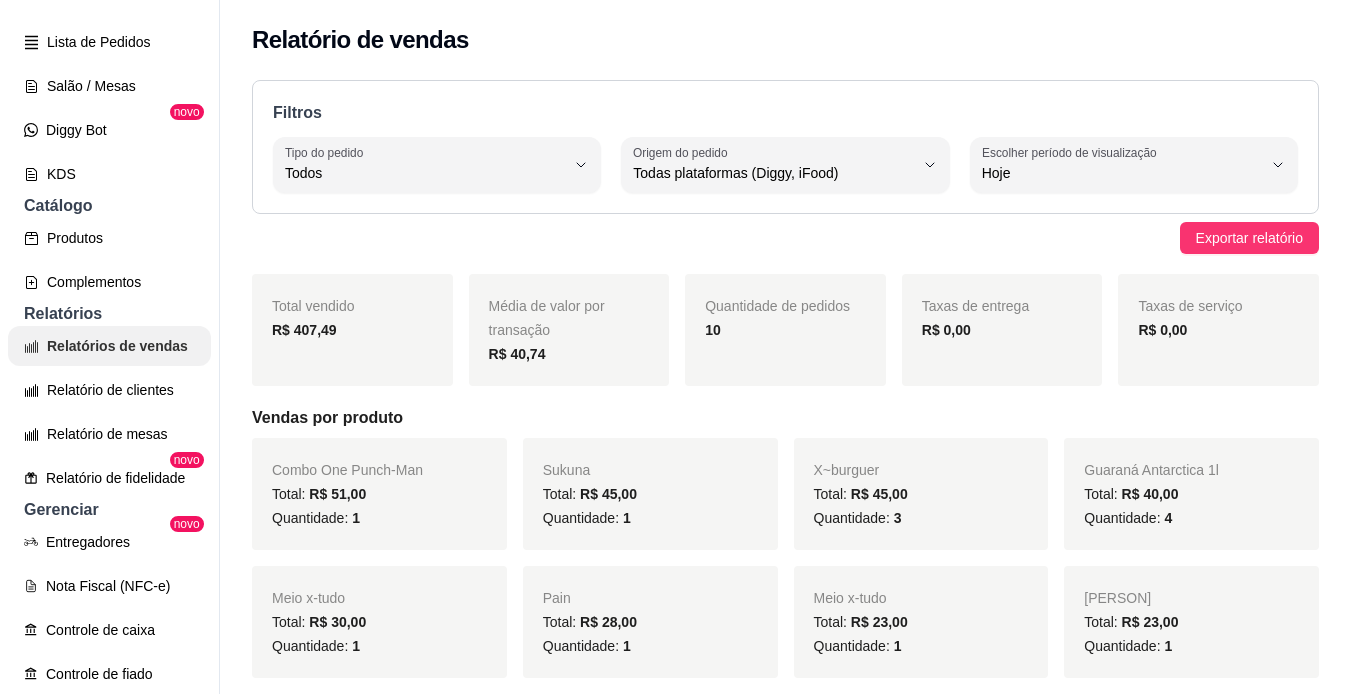 scroll, scrollTop: 347, scrollLeft: 0, axis: vertical 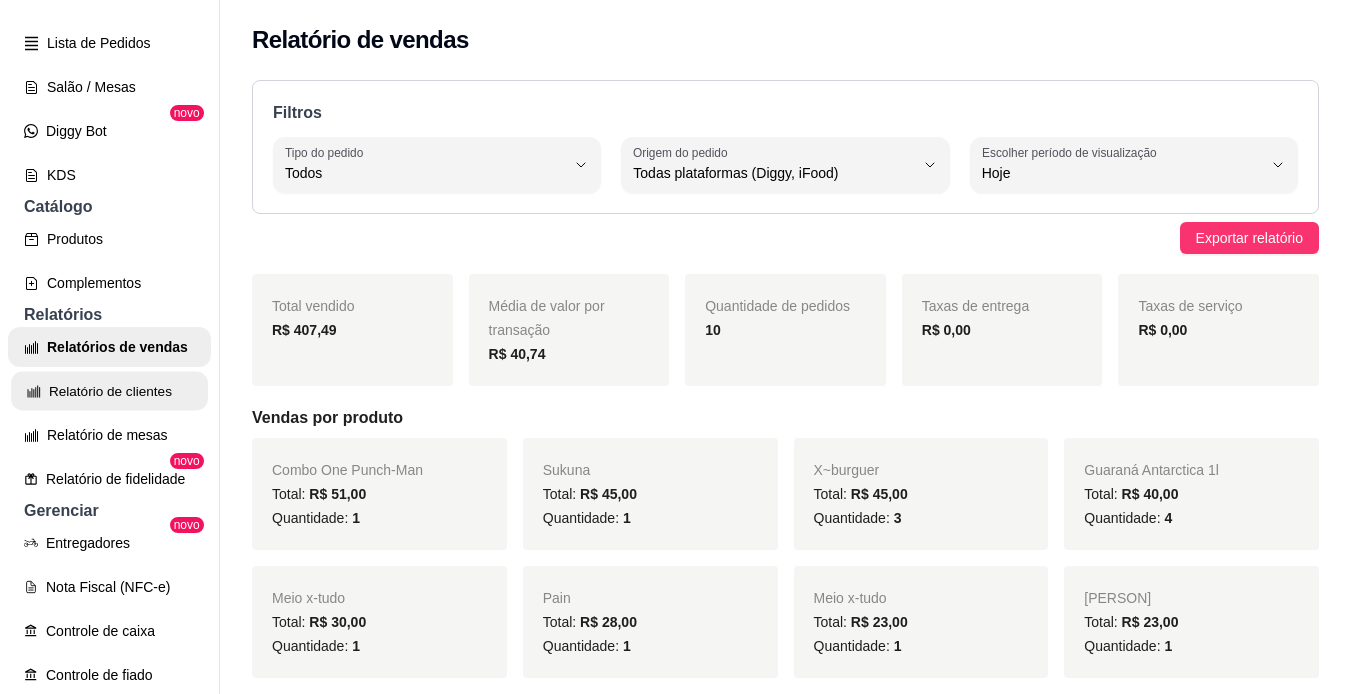 click on "Relatório de clientes" at bounding box center [109, 391] 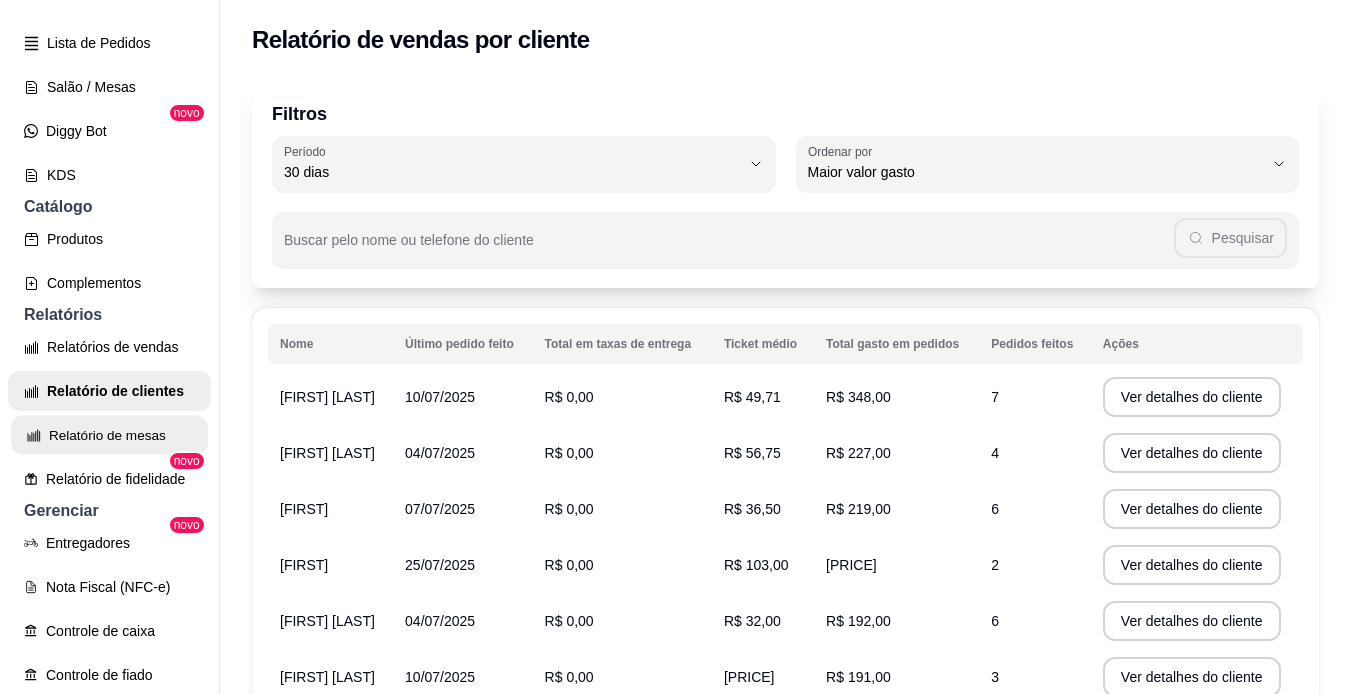 click on "Relatório de mesas" at bounding box center [109, 435] 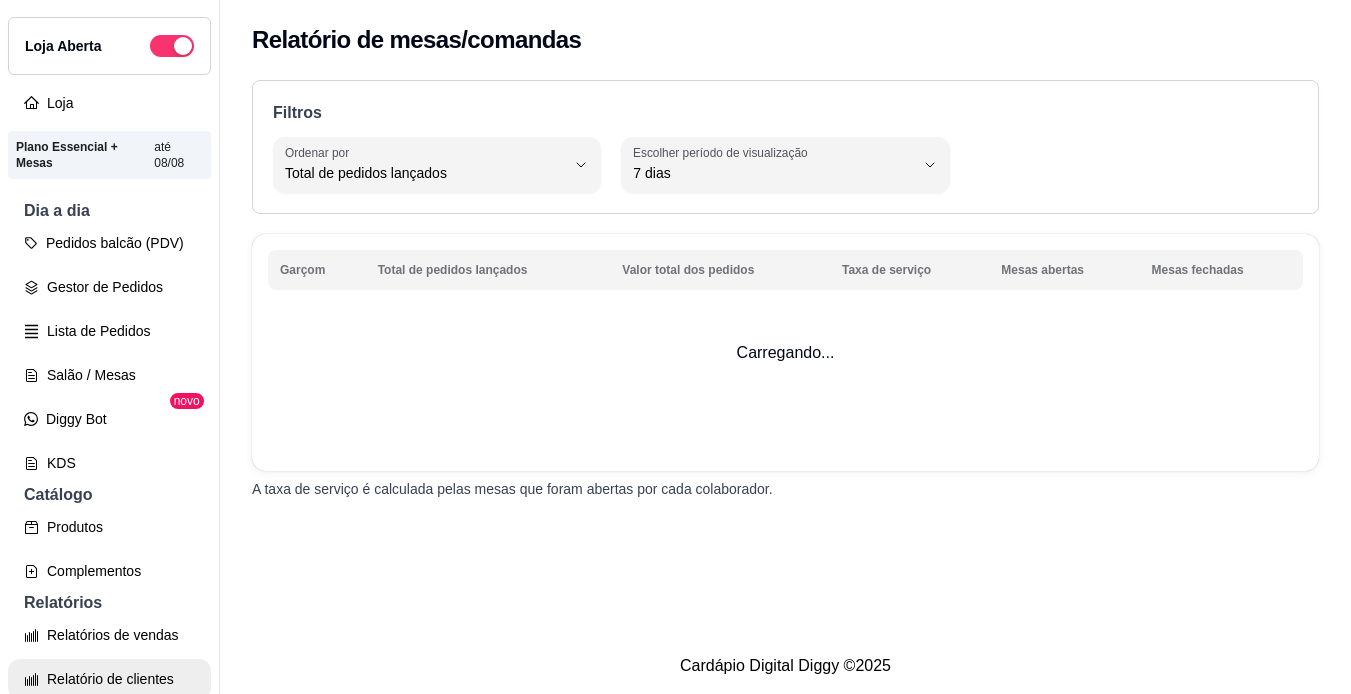 scroll, scrollTop: 0, scrollLeft: 0, axis: both 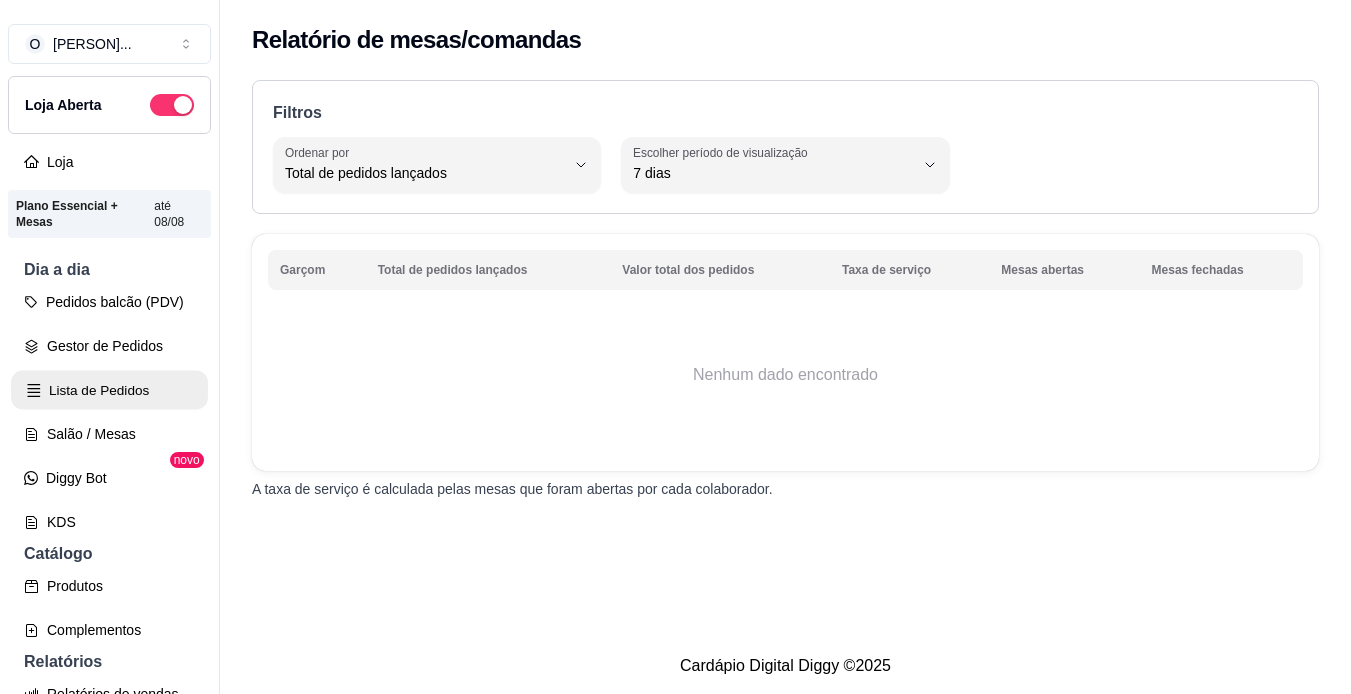 click on "Lista de Pedidos" at bounding box center (109, 390) 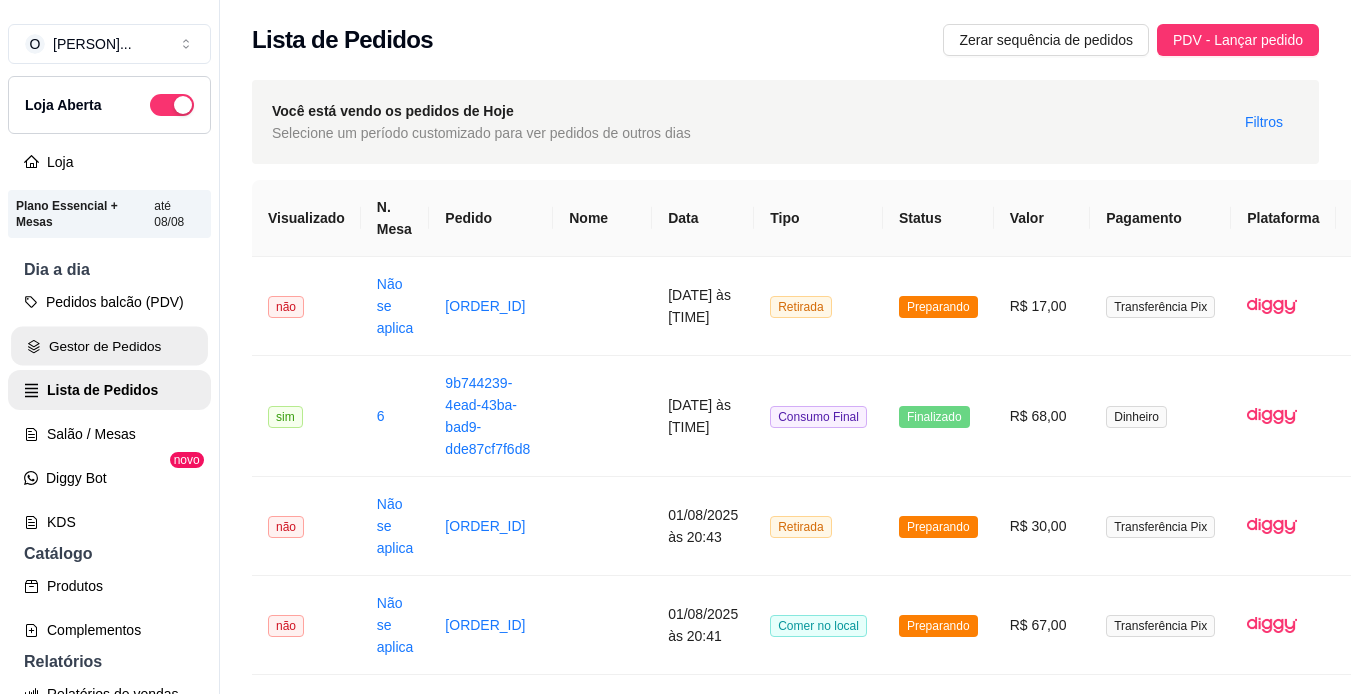 click on "Gestor de Pedidos" at bounding box center (109, 346) 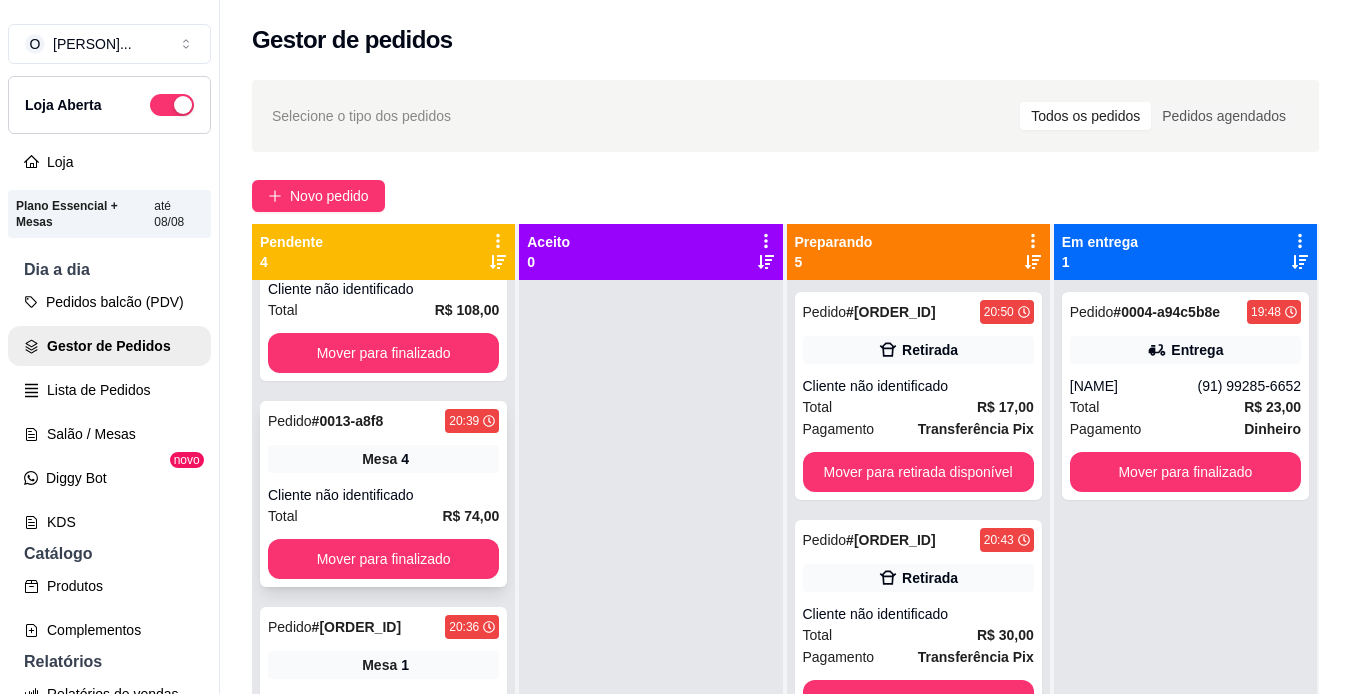 scroll, scrollTop: 150, scrollLeft: 0, axis: vertical 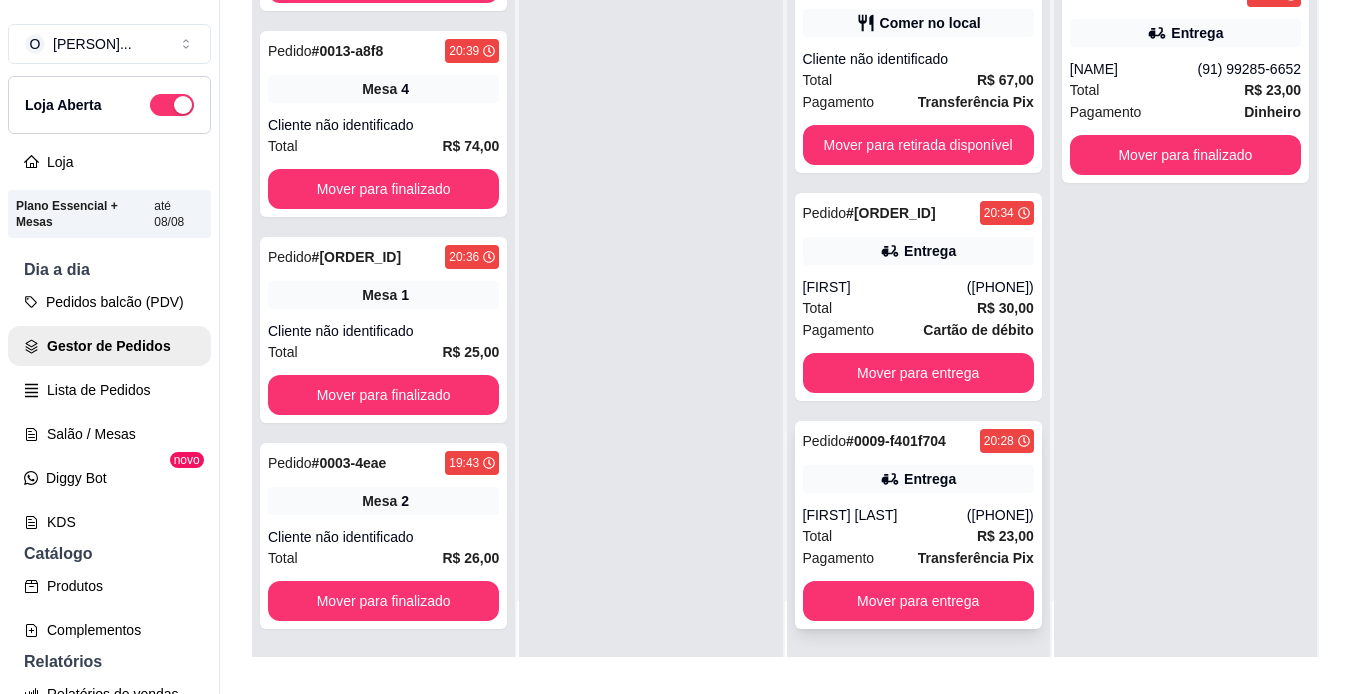 click on "([PHONE])" at bounding box center [1000, 515] 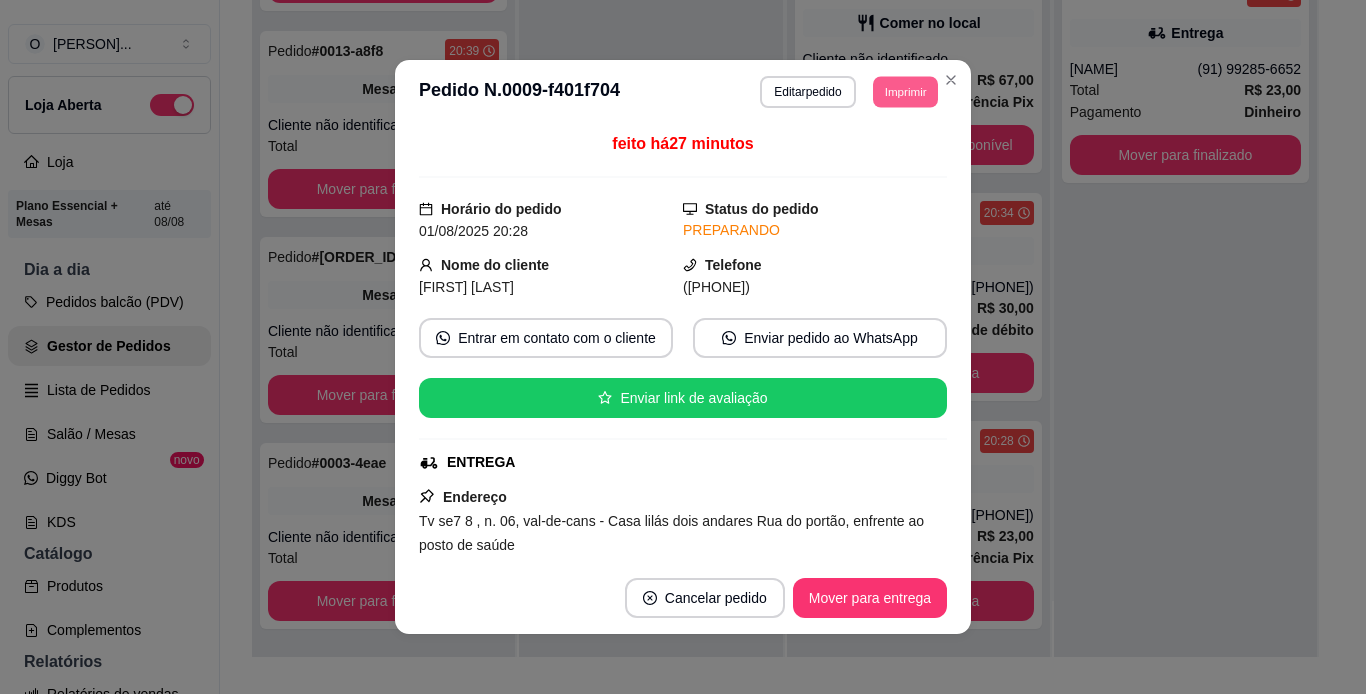 click on "Imprimir" at bounding box center (905, 91) 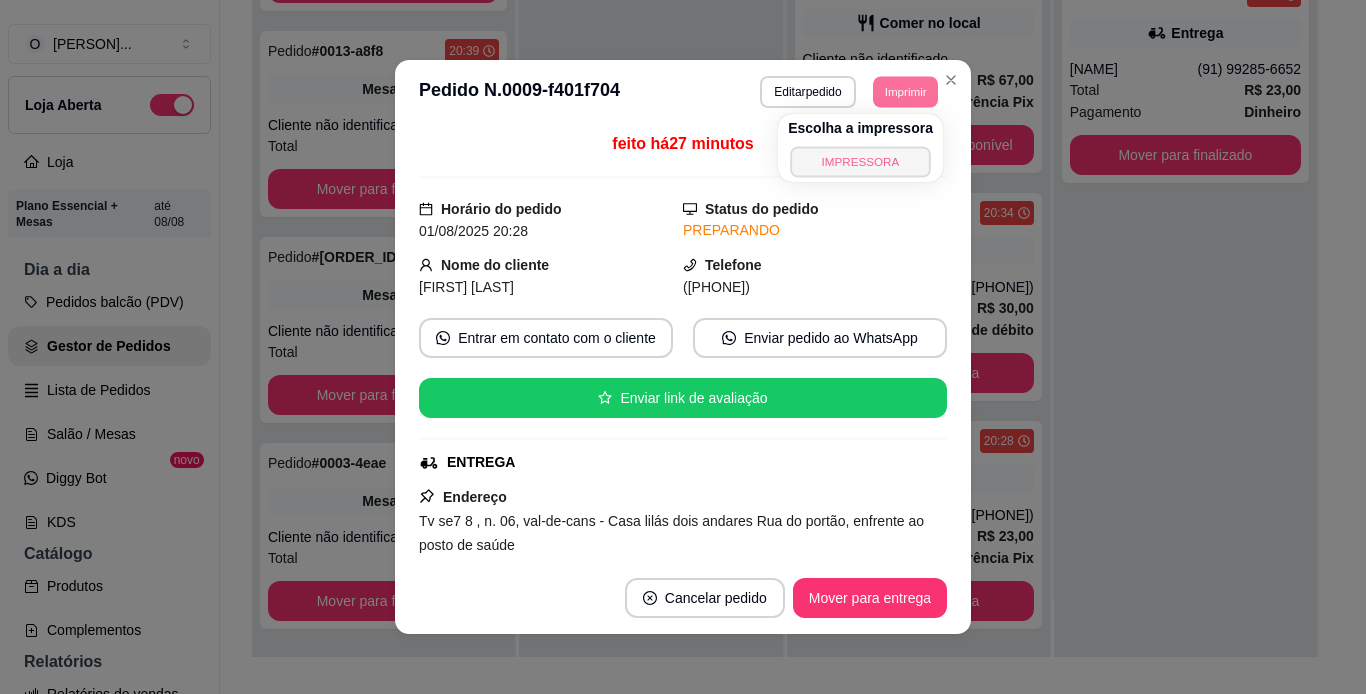 click on "IMPRESSORA" at bounding box center [860, 161] 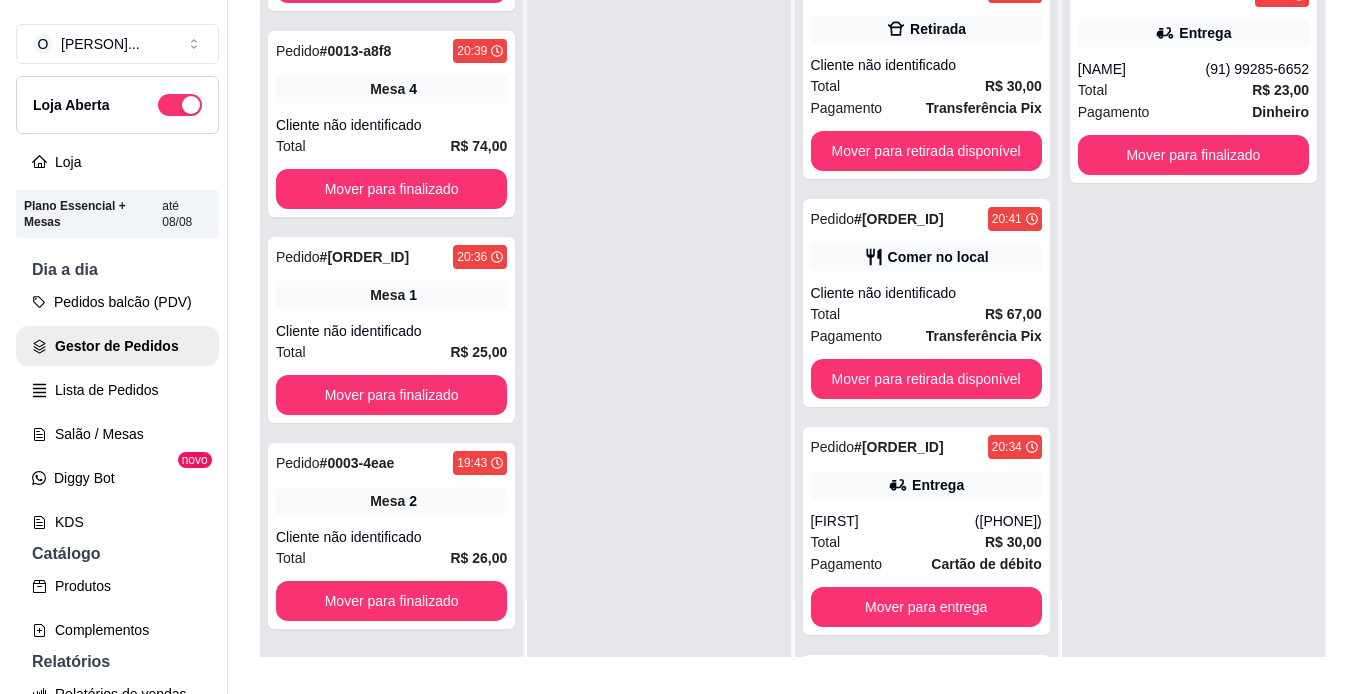 scroll, scrollTop: 466, scrollLeft: 0, axis: vertical 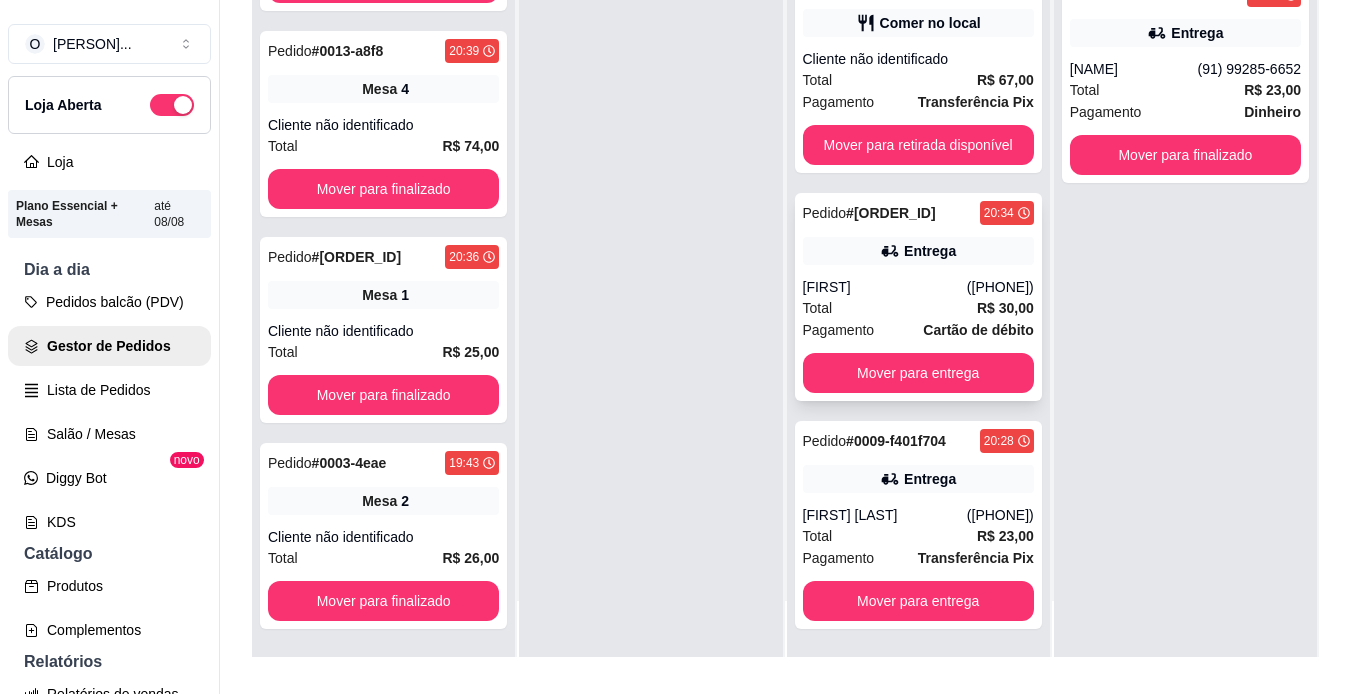 click on "Entrega" at bounding box center (918, 251) 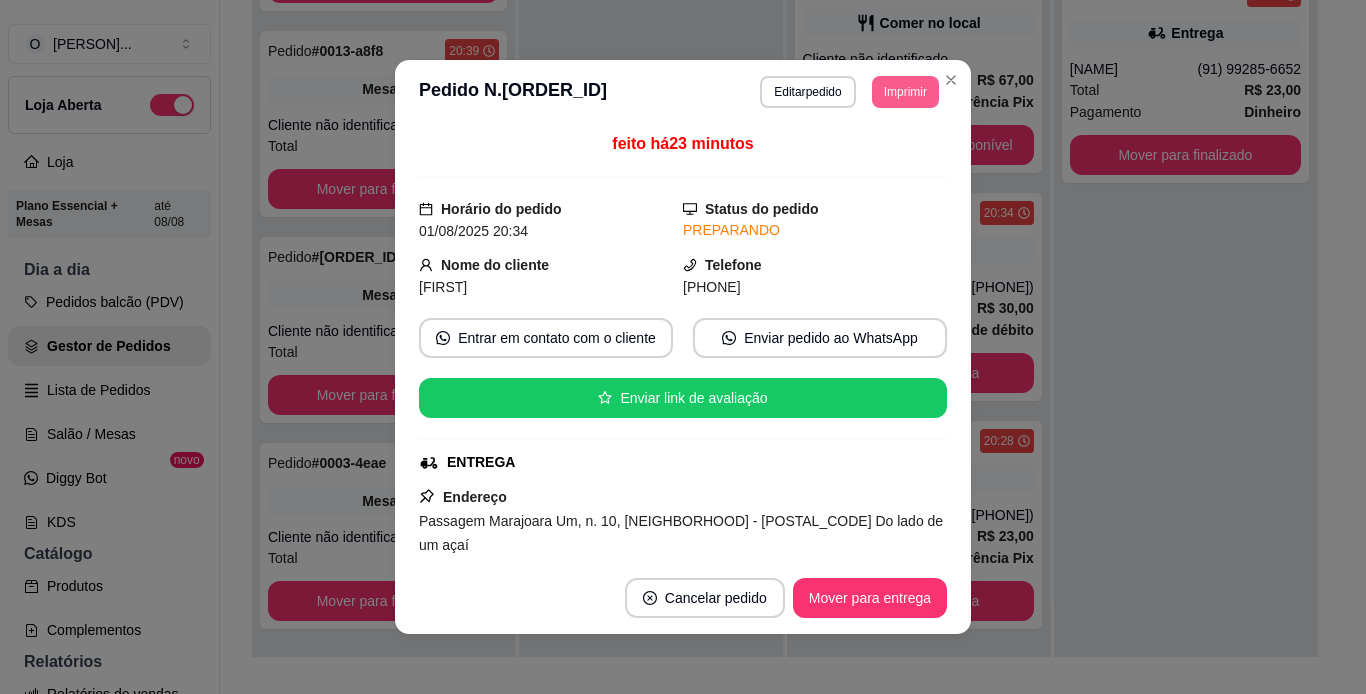 click on "Imprimir" at bounding box center [905, 92] 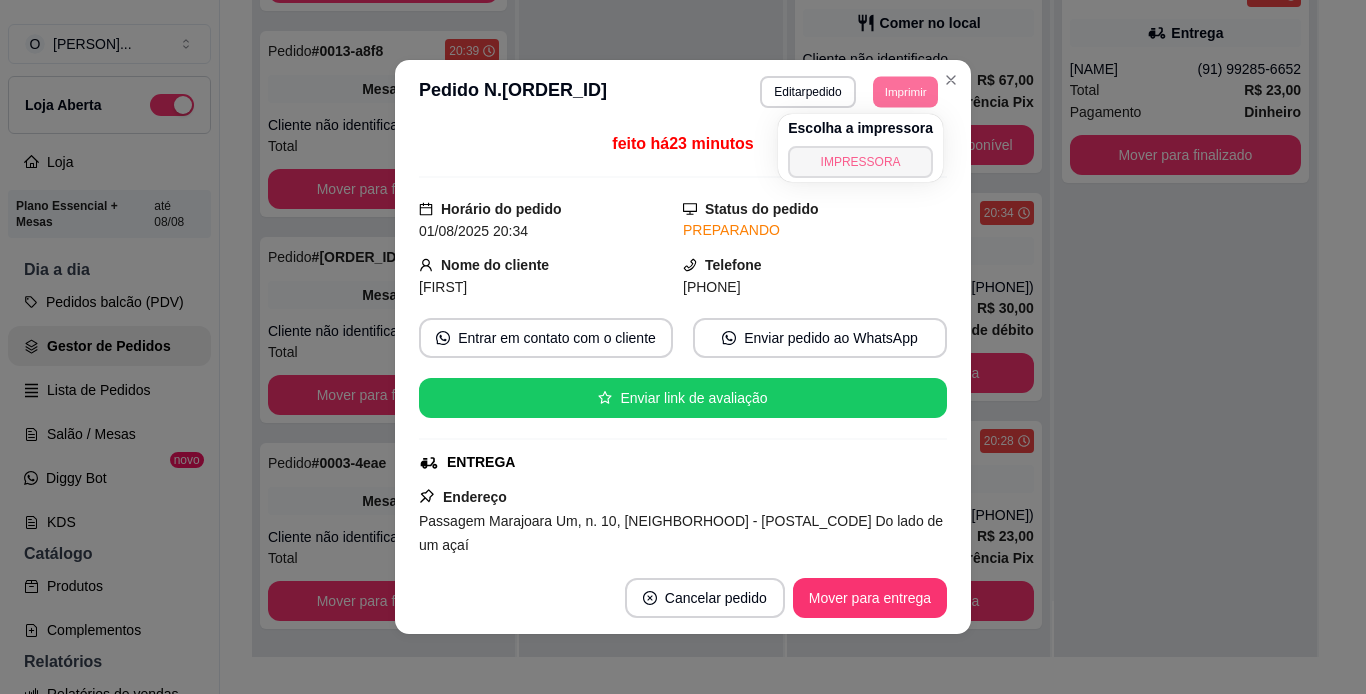 click on "IMPRESSORA" at bounding box center [860, 162] 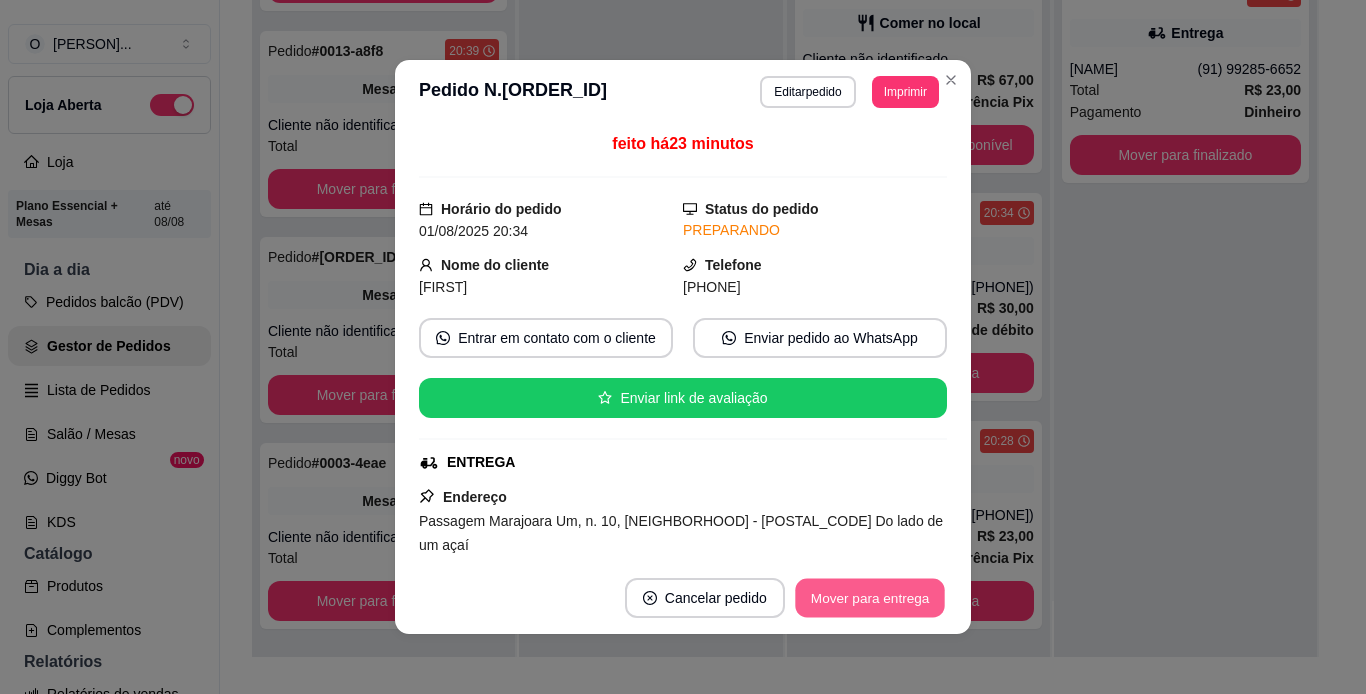 click on "Mover para entrega" at bounding box center (870, 598) 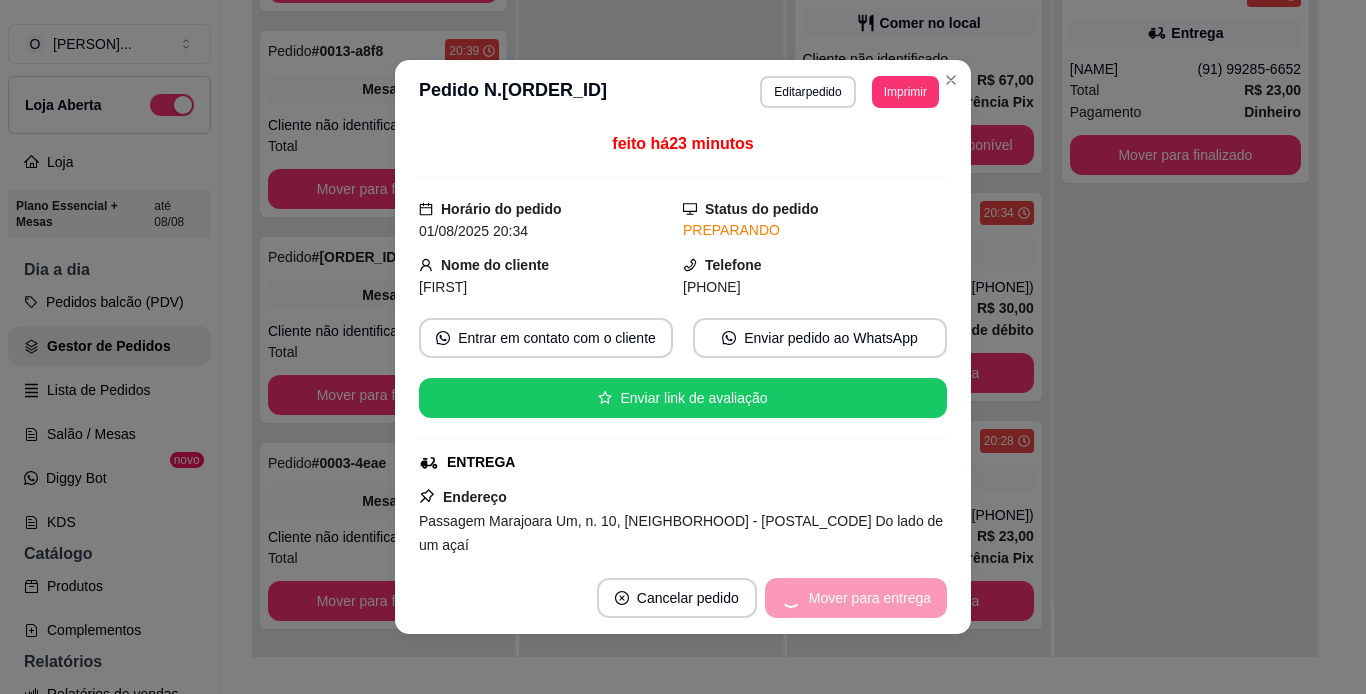 scroll, scrollTop: 4, scrollLeft: 0, axis: vertical 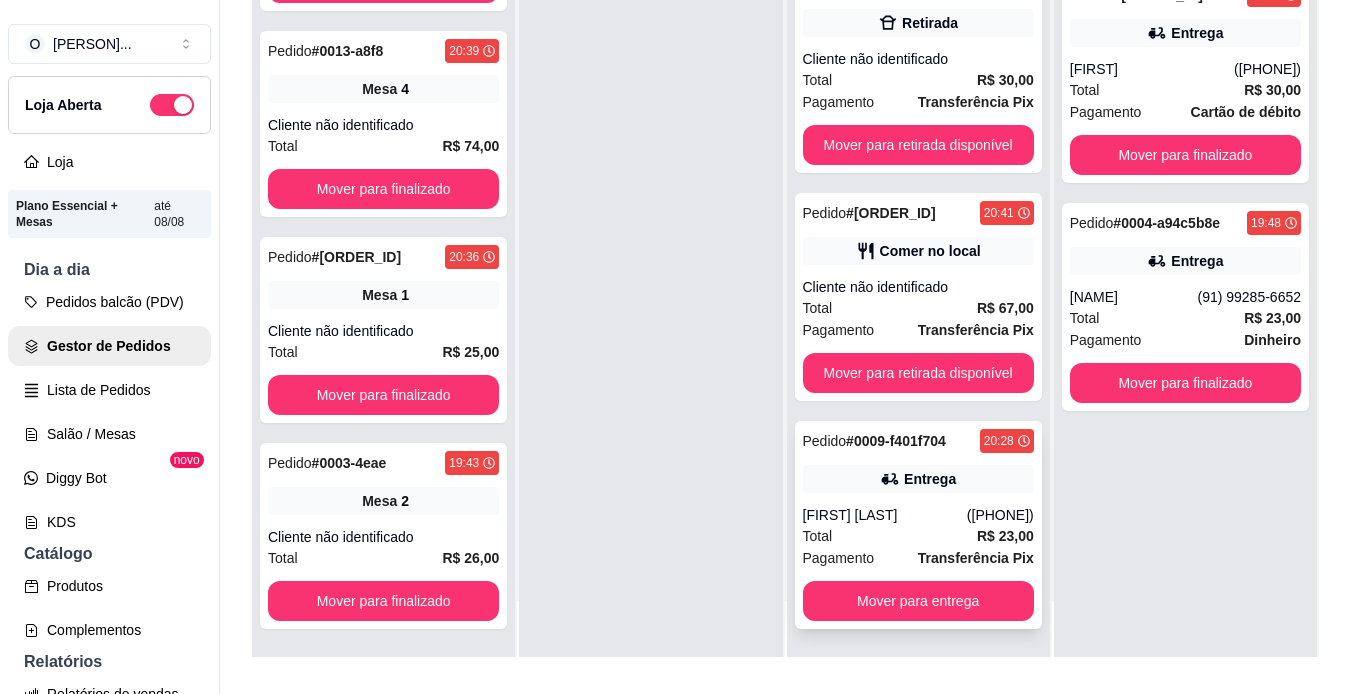 click on "Entrega" at bounding box center (918, 479) 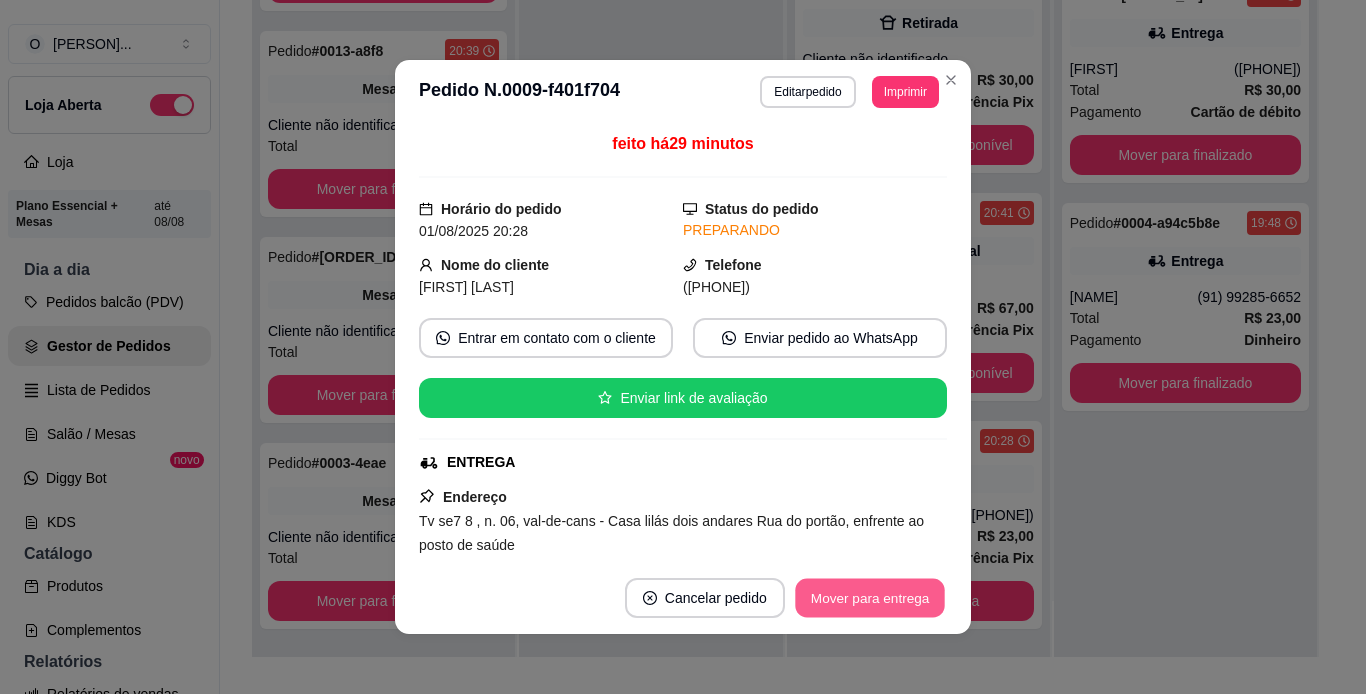 click on "Mover para entrega" at bounding box center [870, 598] 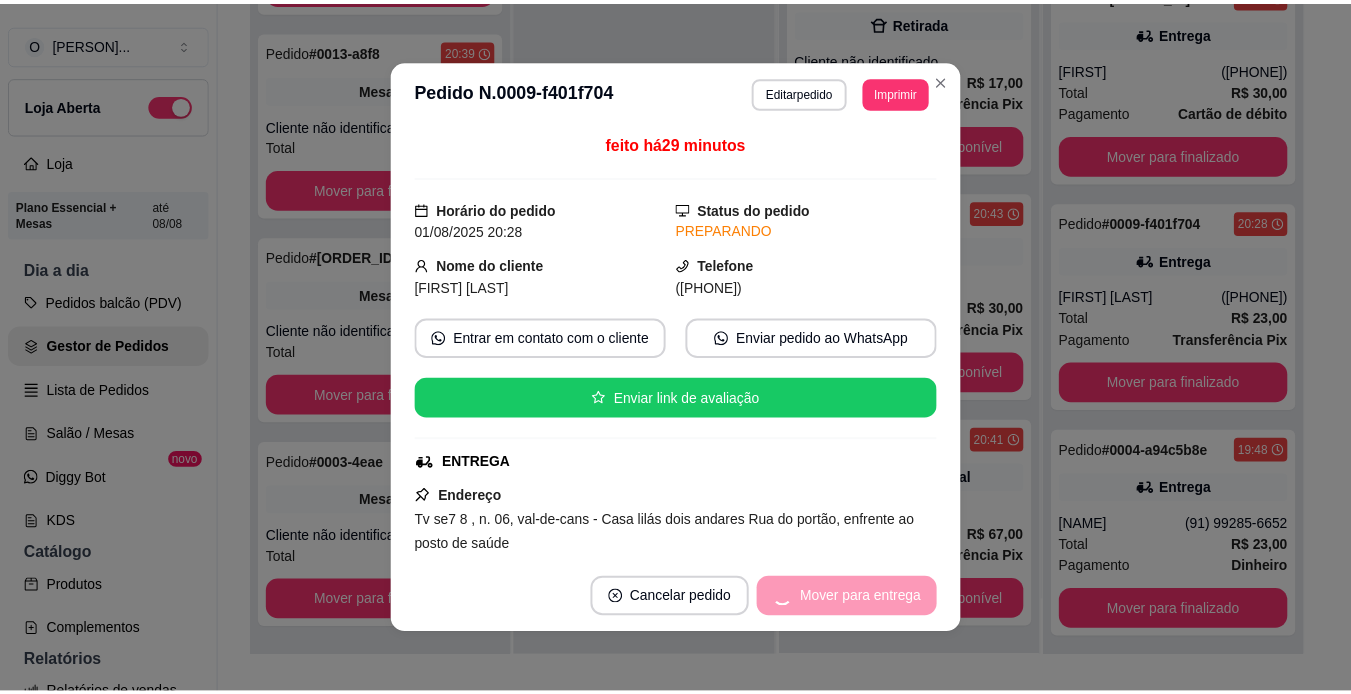 scroll, scrollTop: 10, scrollLeft: 0, axis: vertical 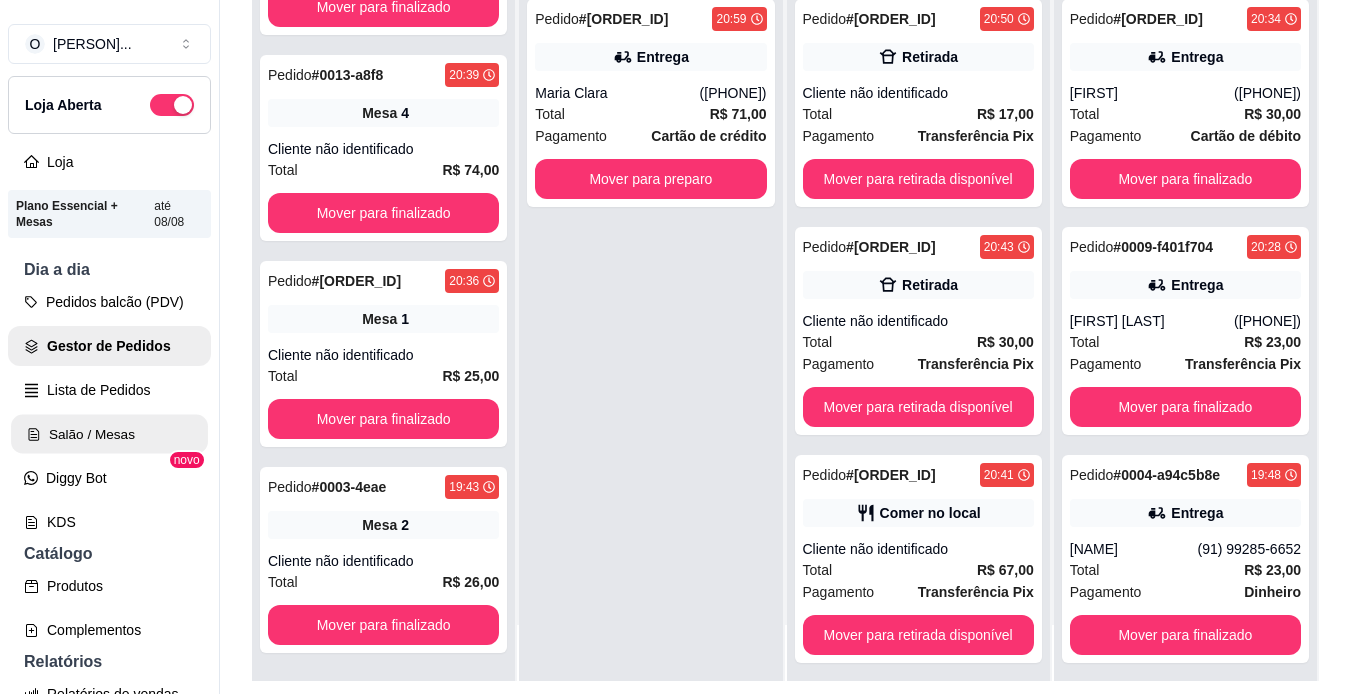 click on "Salão / Mesas" at bounding box center [109, 434] 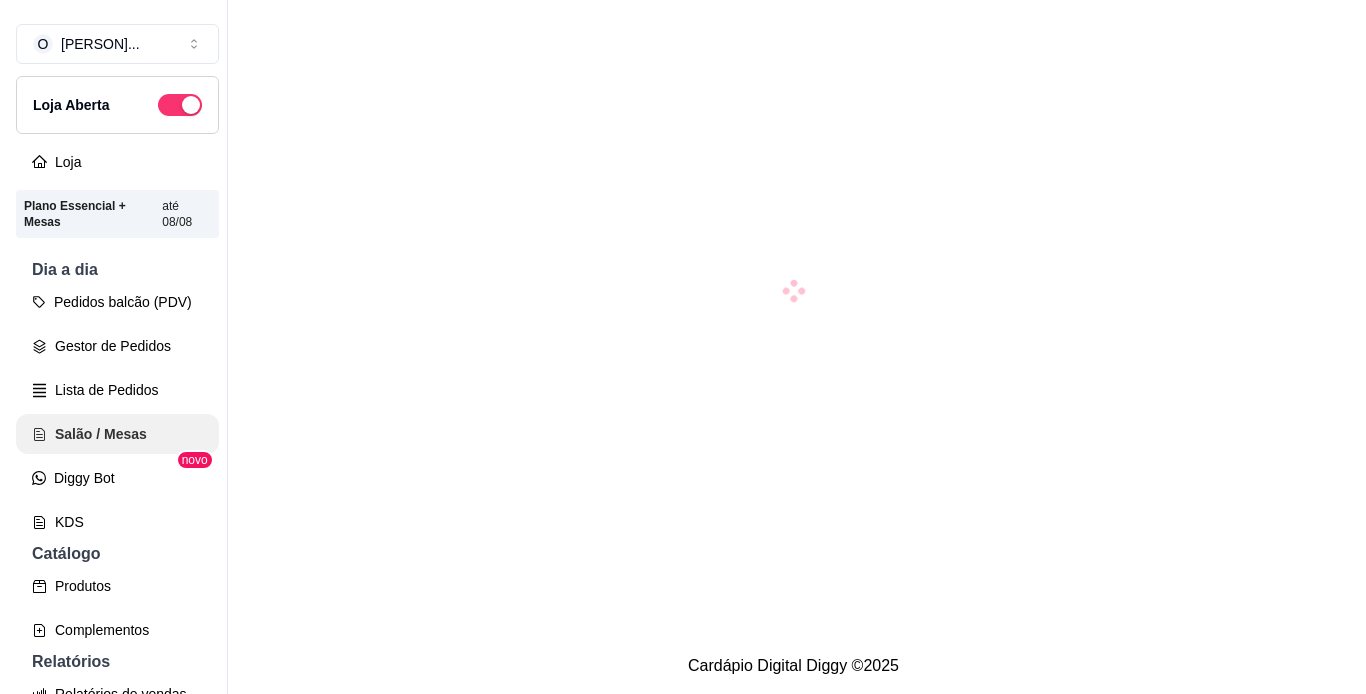 scroll, scrollTop: 0, scrollLeft: 0, axis: both 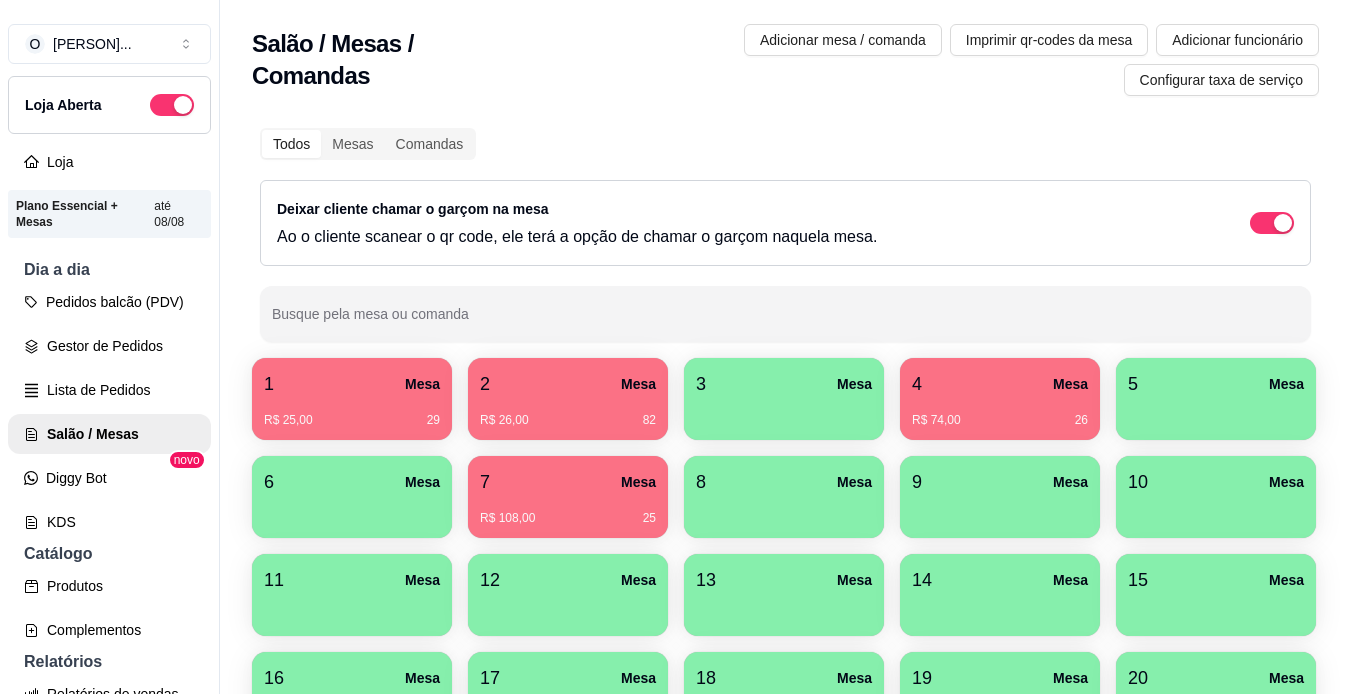 click on "3 Mesa" at bounding box center [784, 384] 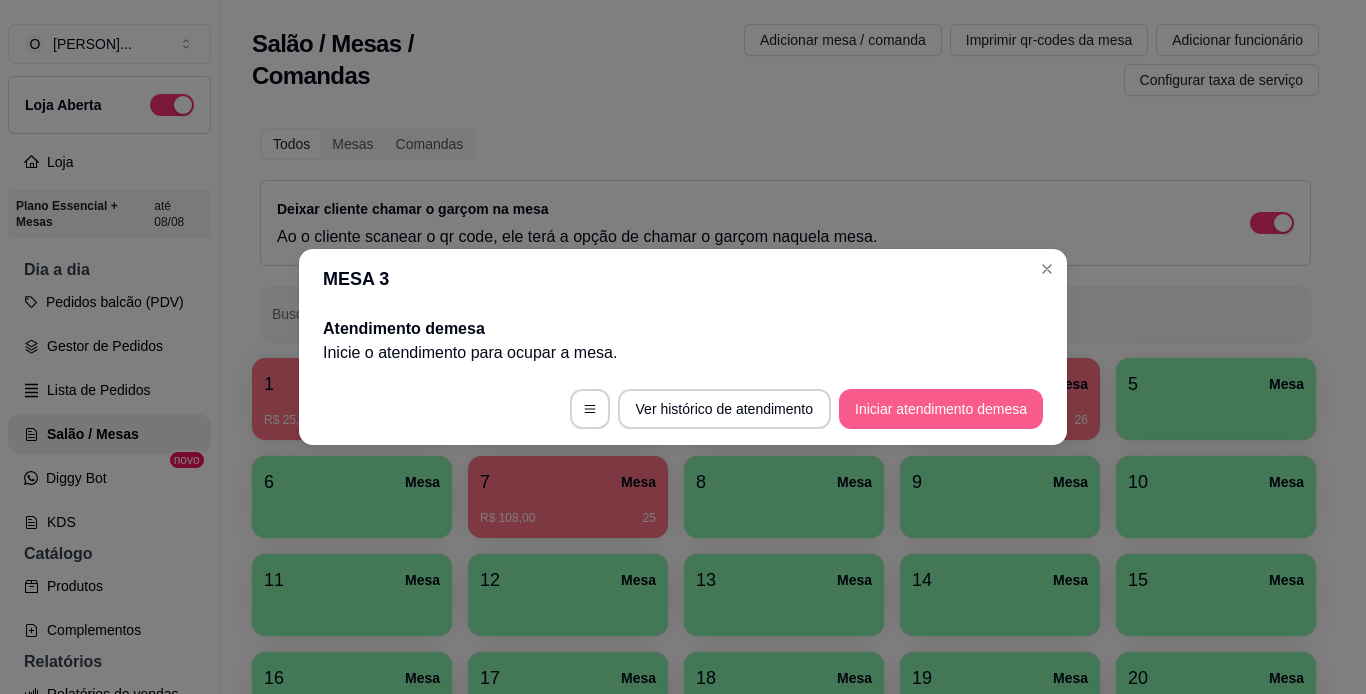 click on "Iniciar atendimento de  mesa" at bounding box center (941, 409) 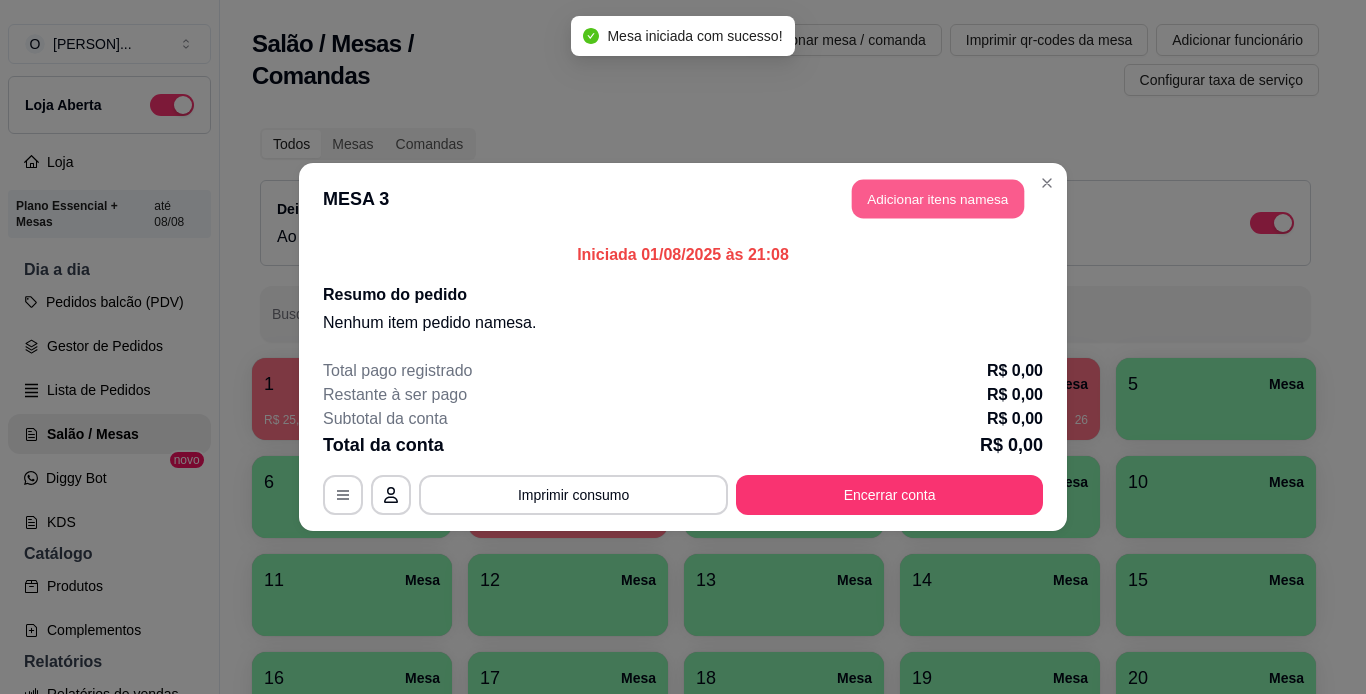 click on "Adicionar itens na  mesa" at bounding box center (938, 199) 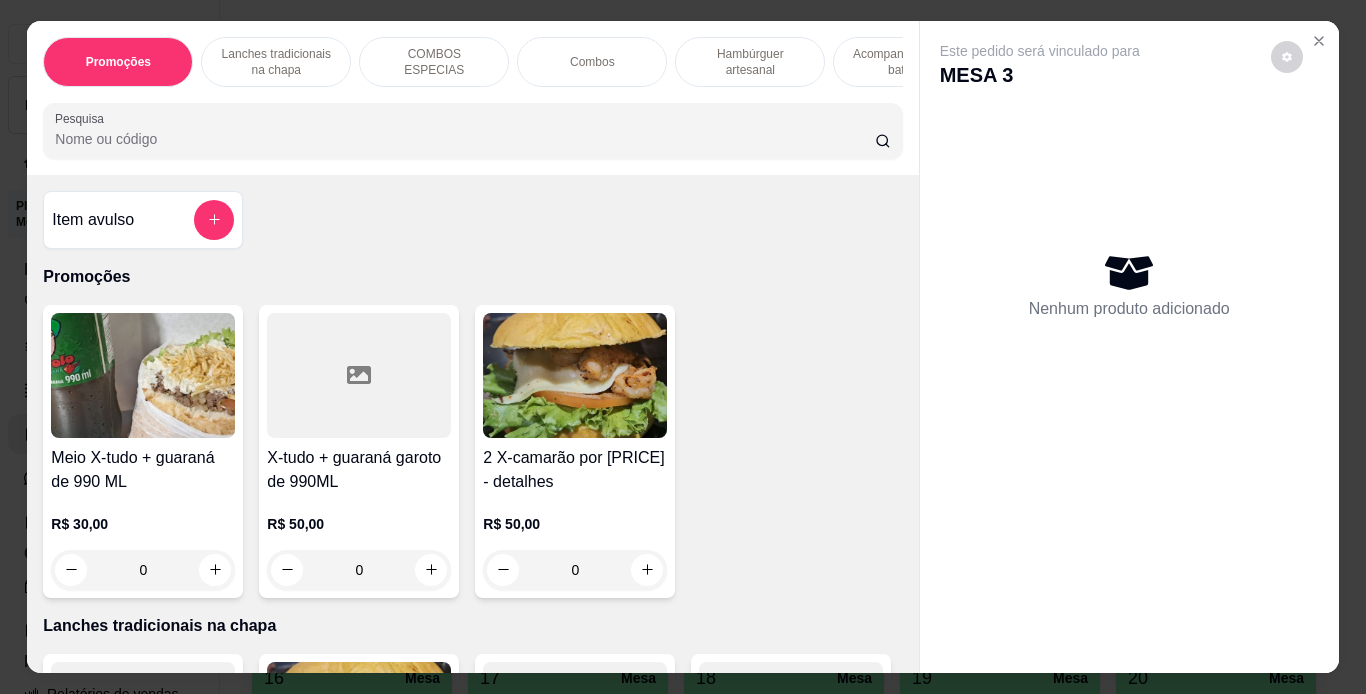 click on "Hambúrguer artesanal" at bounding box center (750, 62) 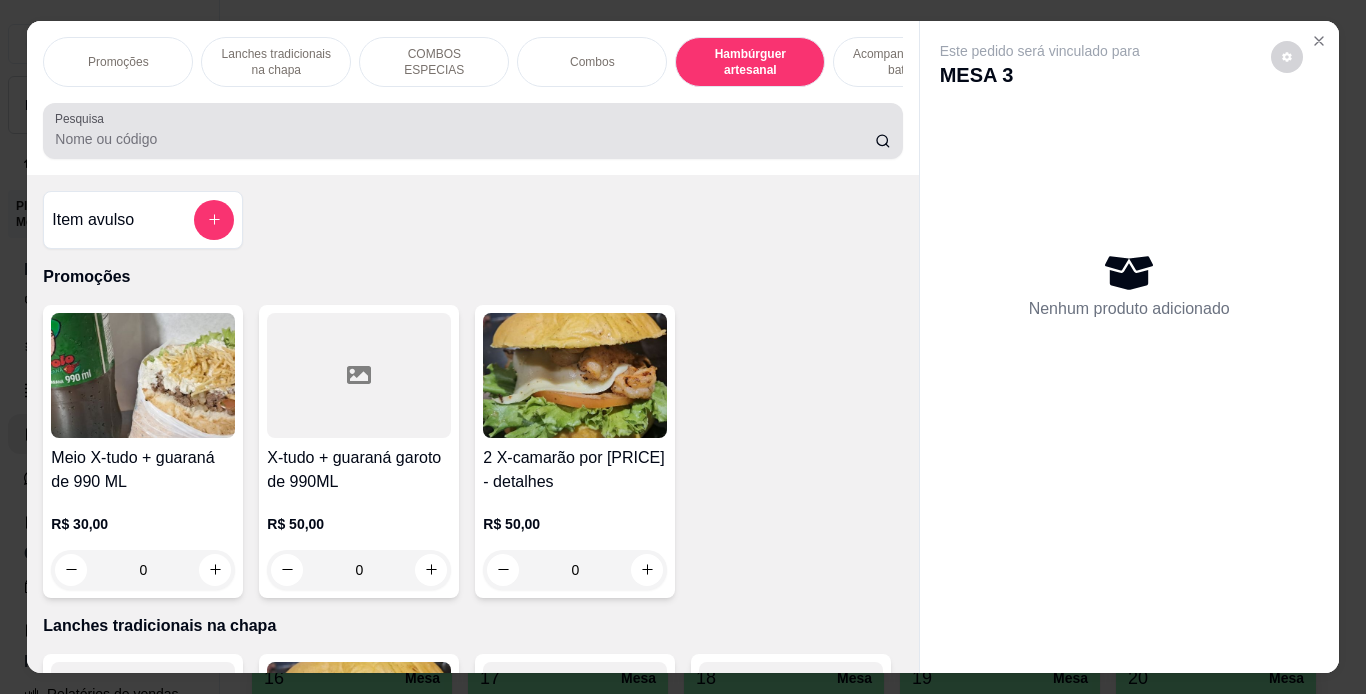scroll, scrollTop: 3710, scrollLeft: 0, axis: vertical 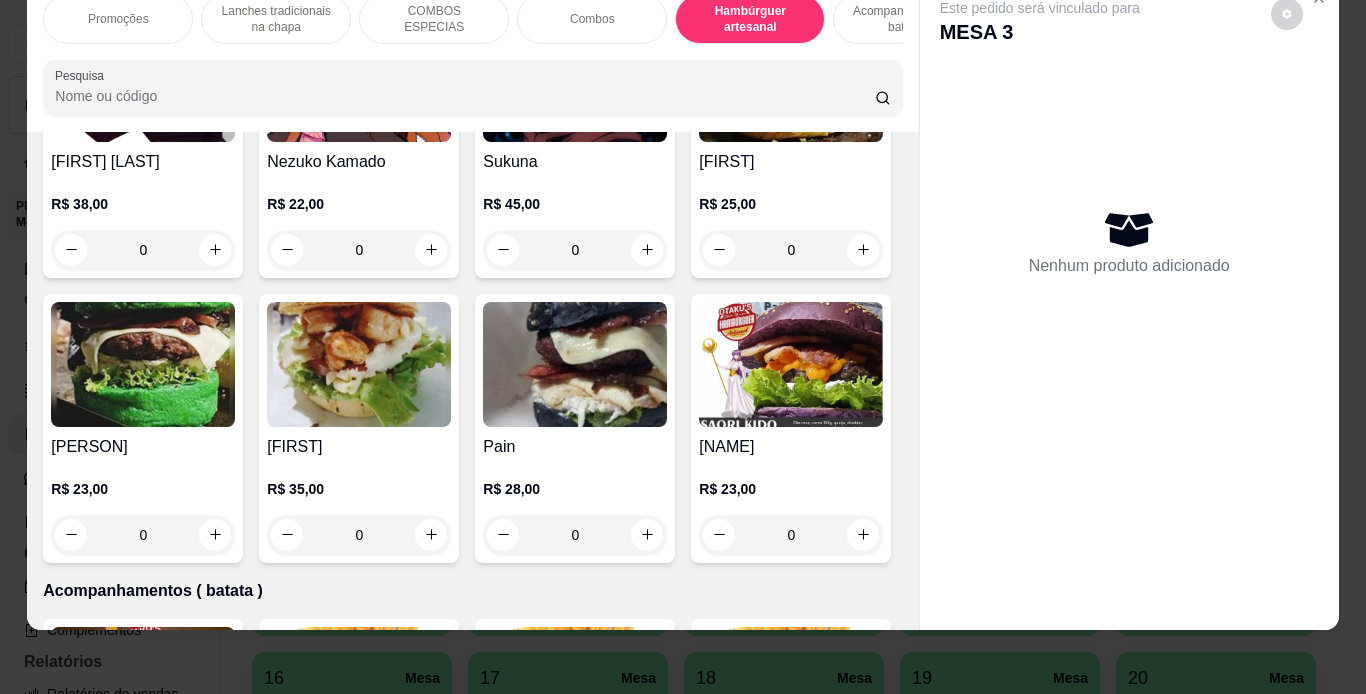 click on "[FIRST] [LAST]" at bounding box center (791, -123) 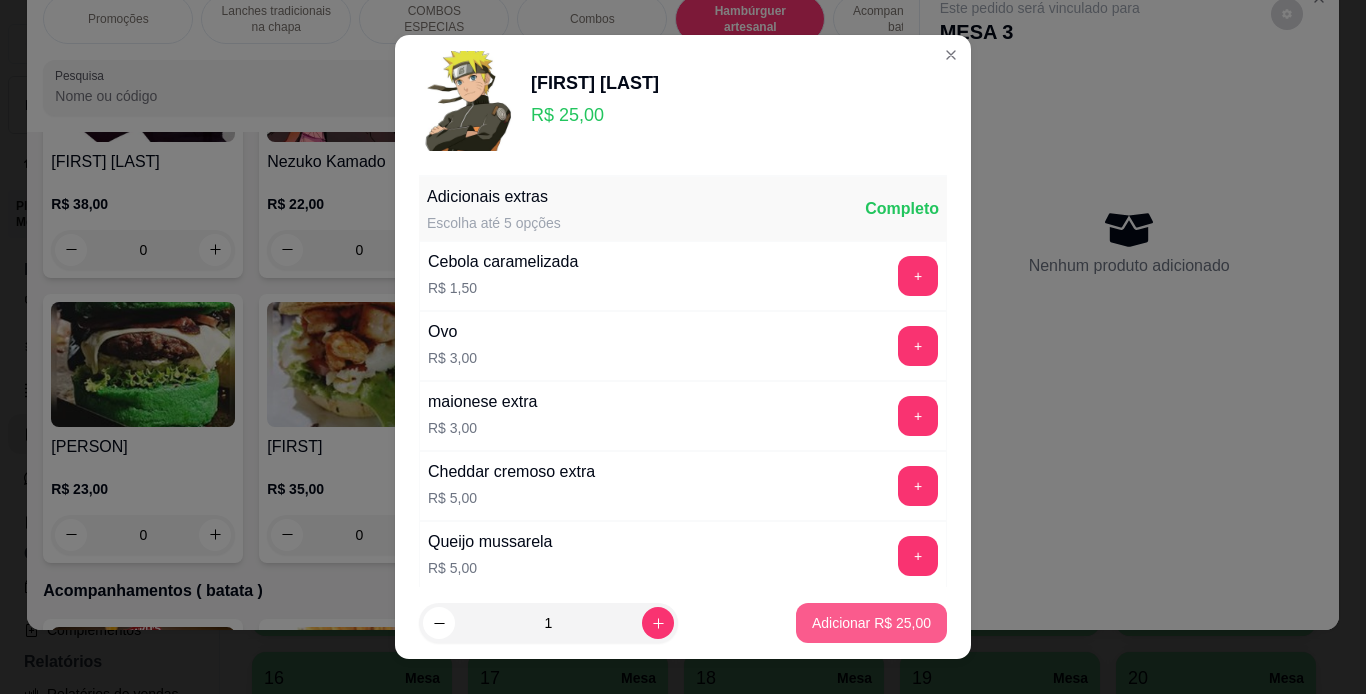 click on "Adicionar   R$ 25,00" at bounding box center (871, 623) 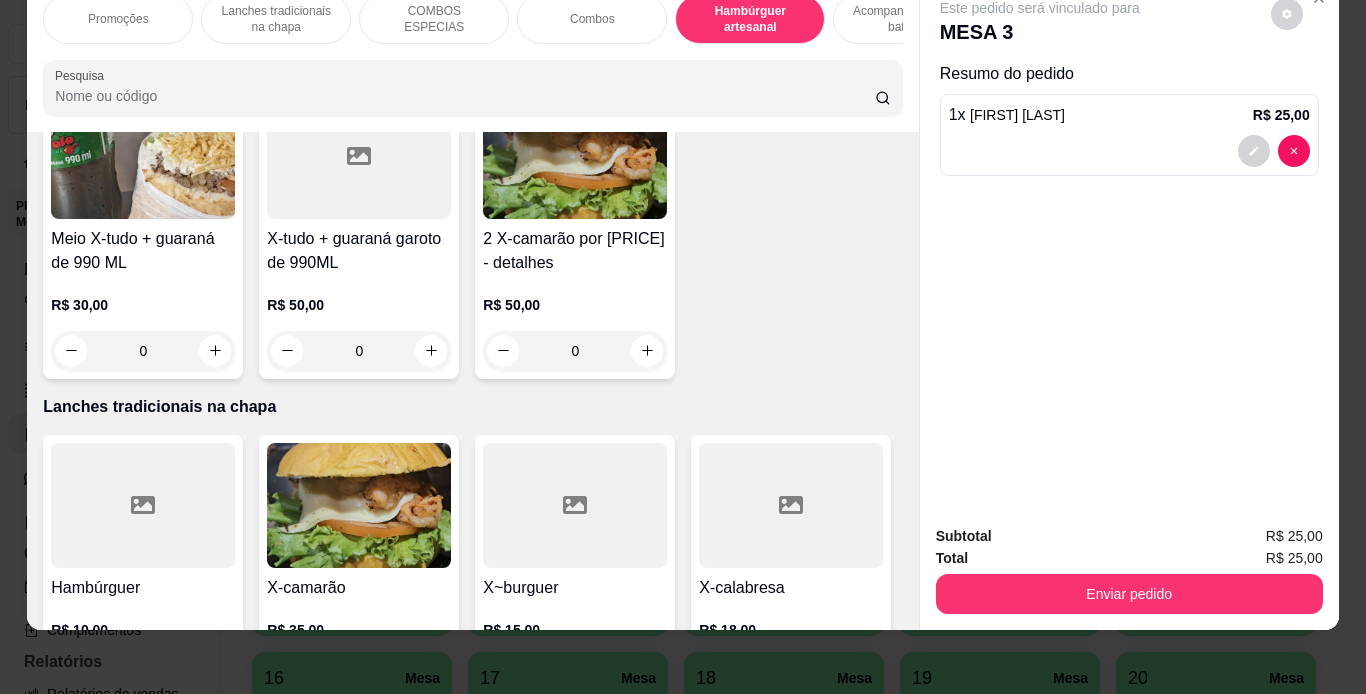 scroll, scrollTop: 0, scrollLeft: 0, axis: both 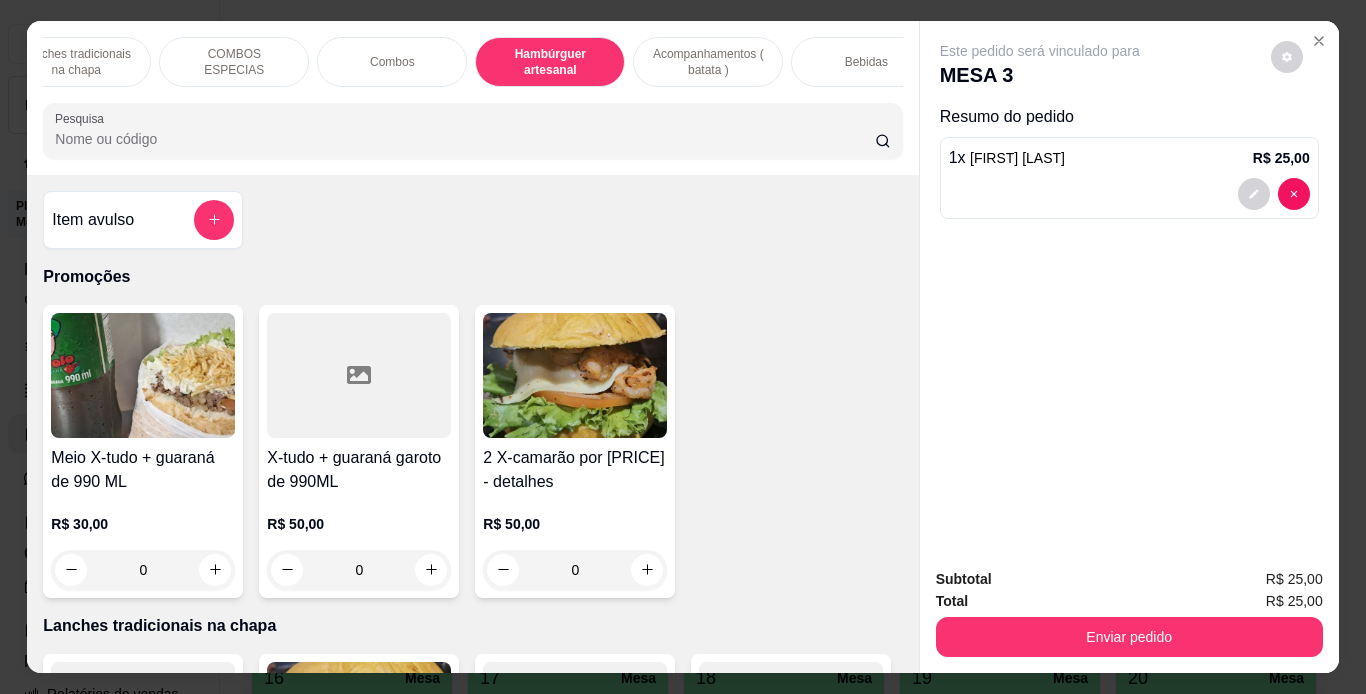 click on "Bebidas" at bounding box center (866, 62) 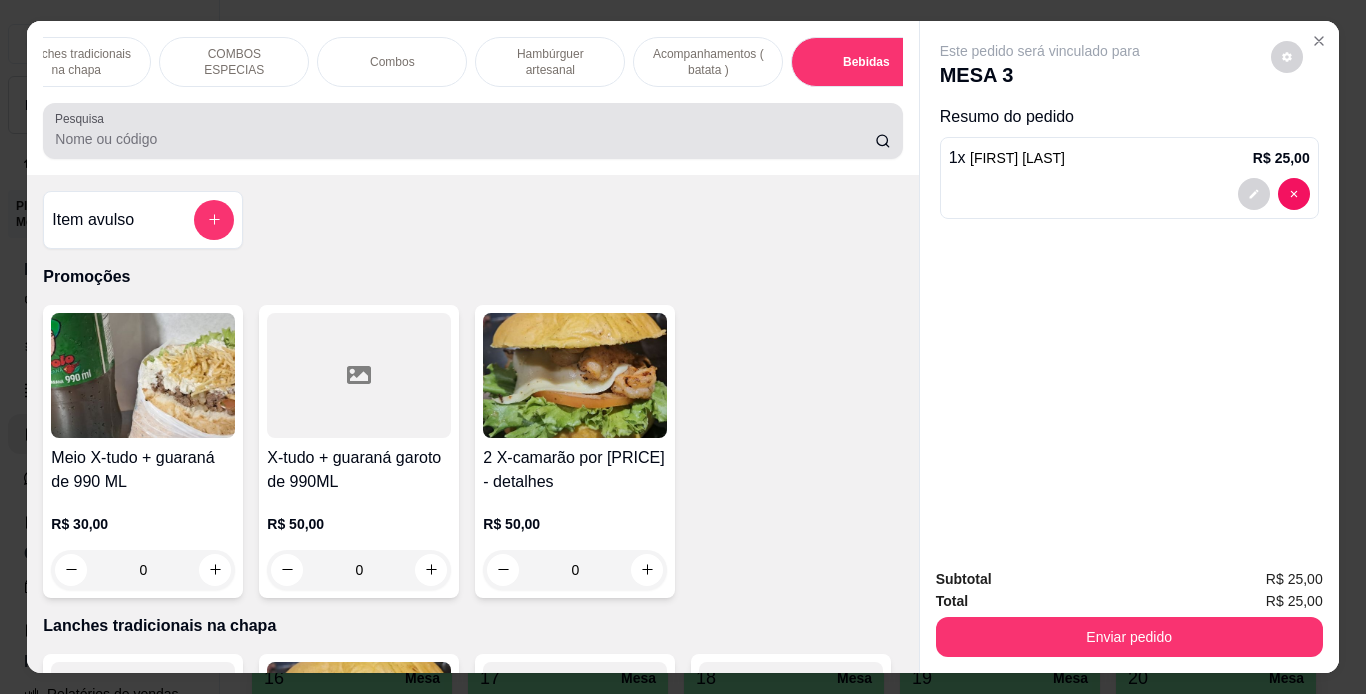 scroll, scrollTop: 5859, scrollLeft: 0, axis: vertical 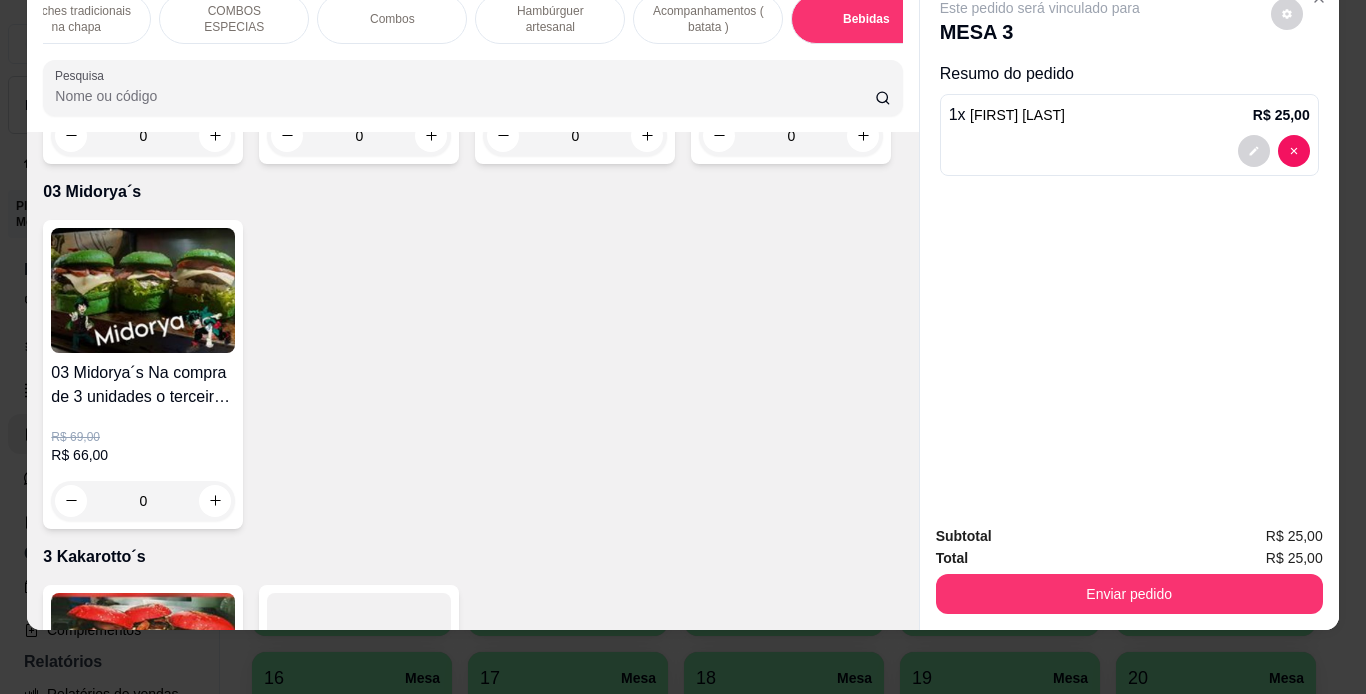 click at bounding box center (359, -605) 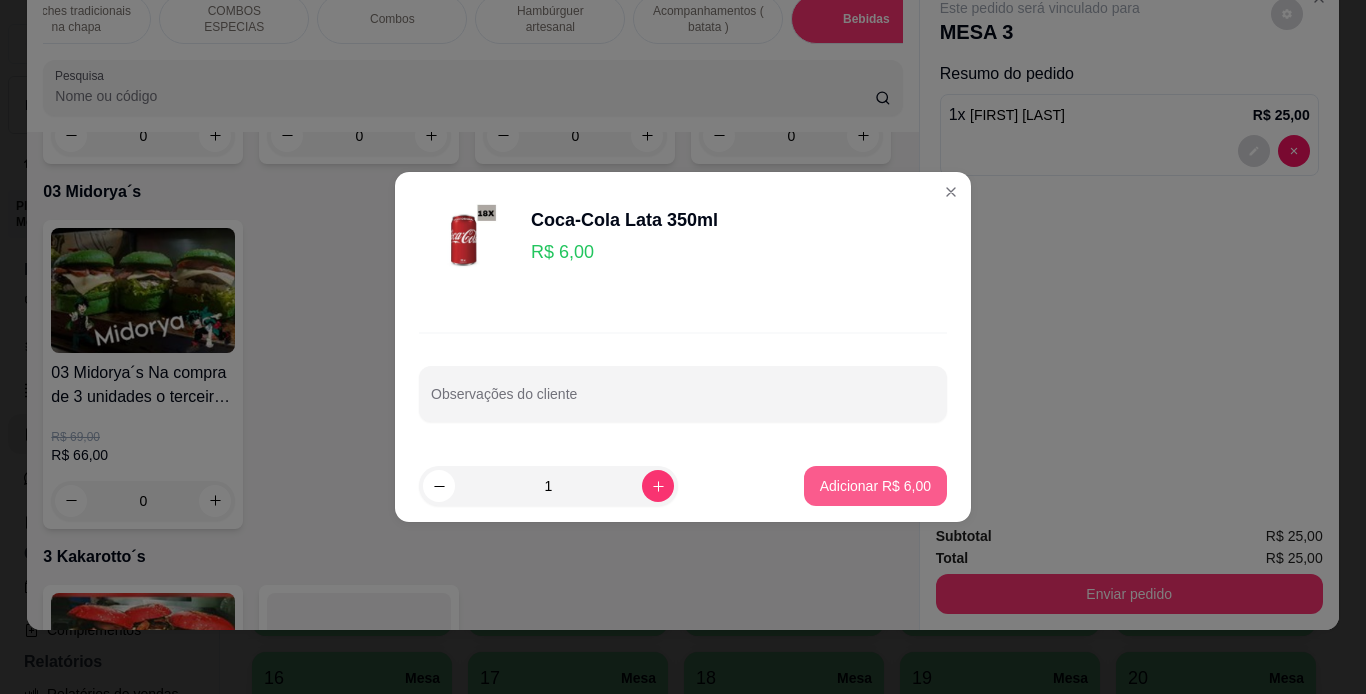 click on "Adicionar   R$ 6,00" at bounding box center [875, 486] 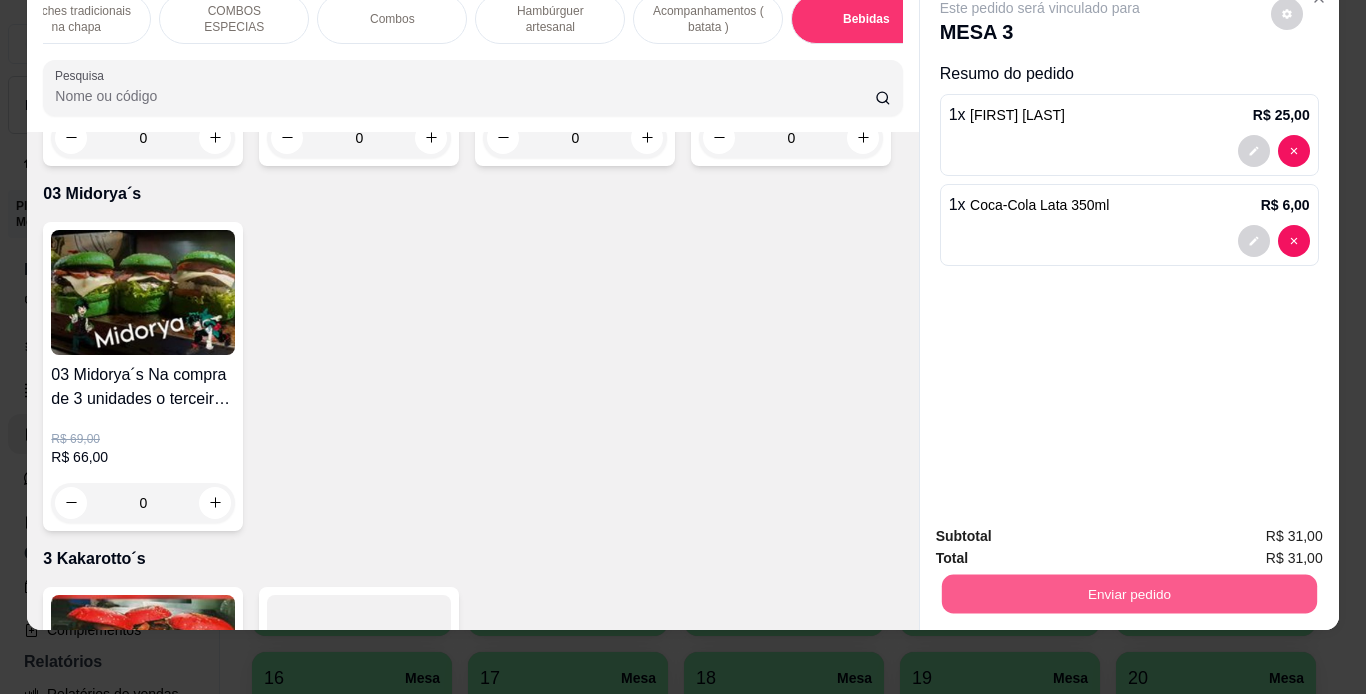click on "Enviar pedido" at bounding box center (1128, 594) 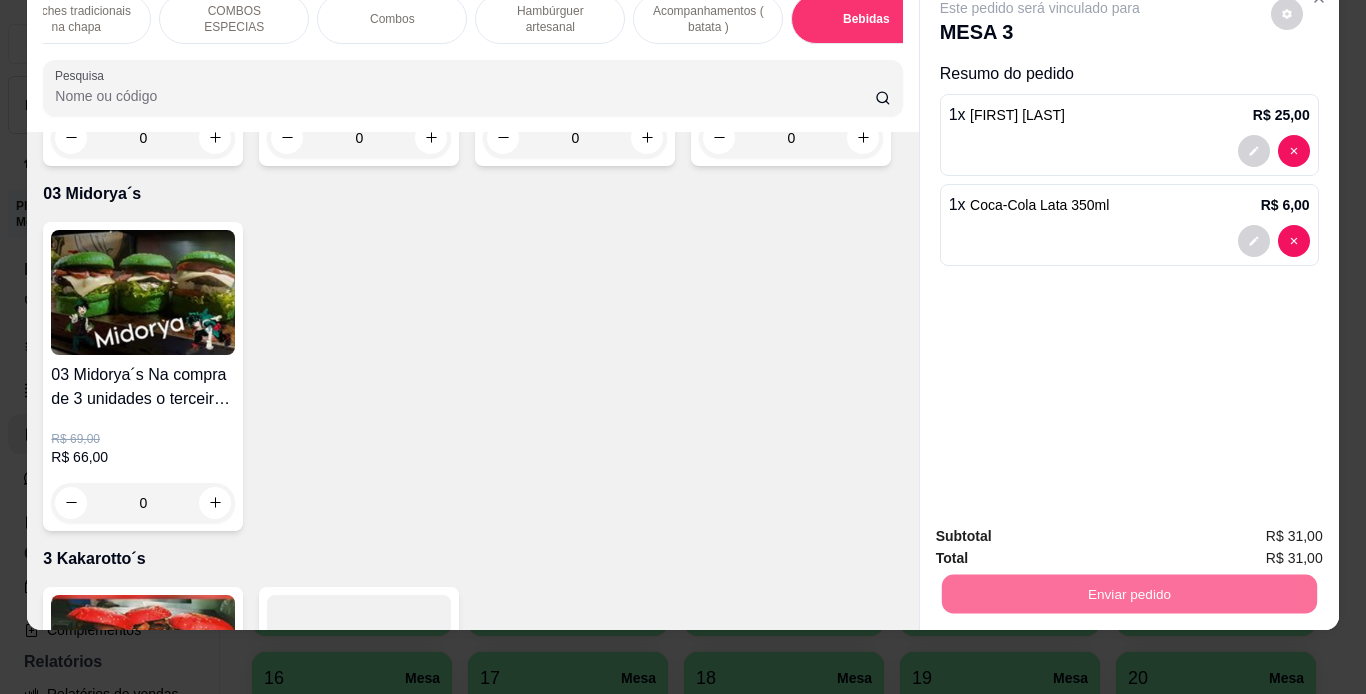 click on "Não registrar e enviar pedido" at bounding box center [1063, 529] 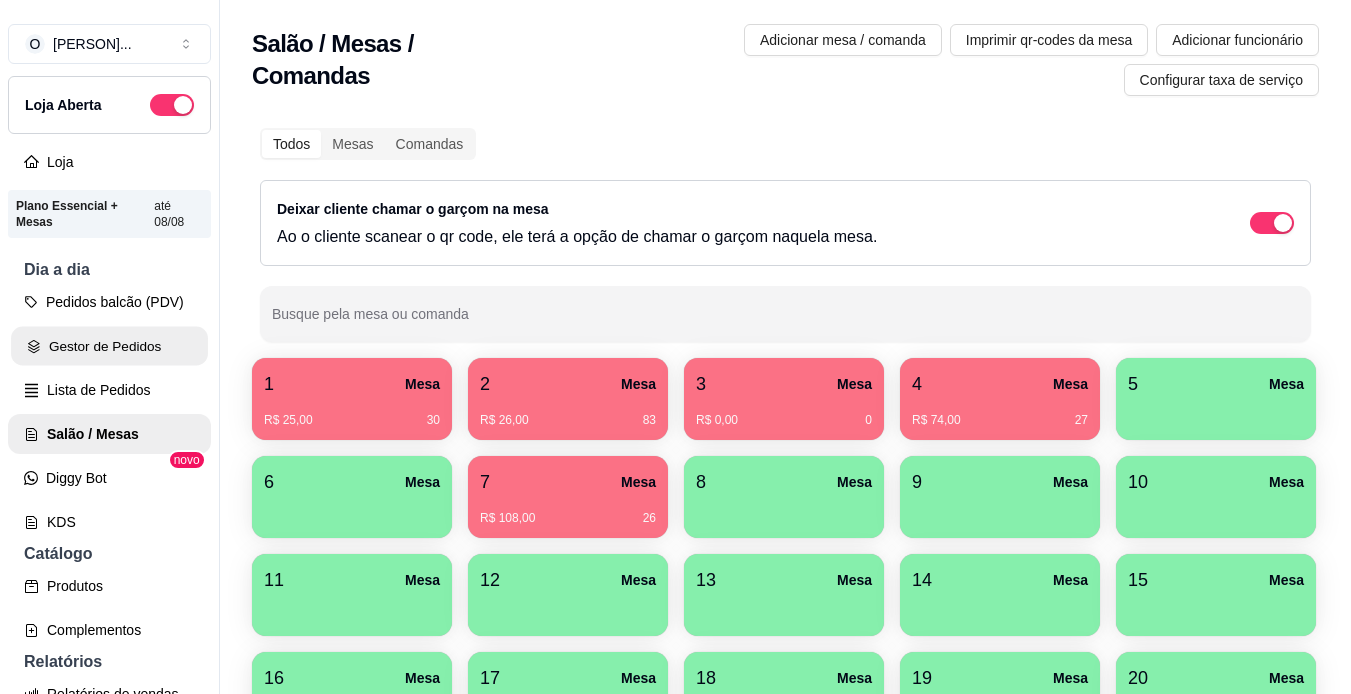 click on "Gestor de Pedidos" at bounding box center [109, 346] 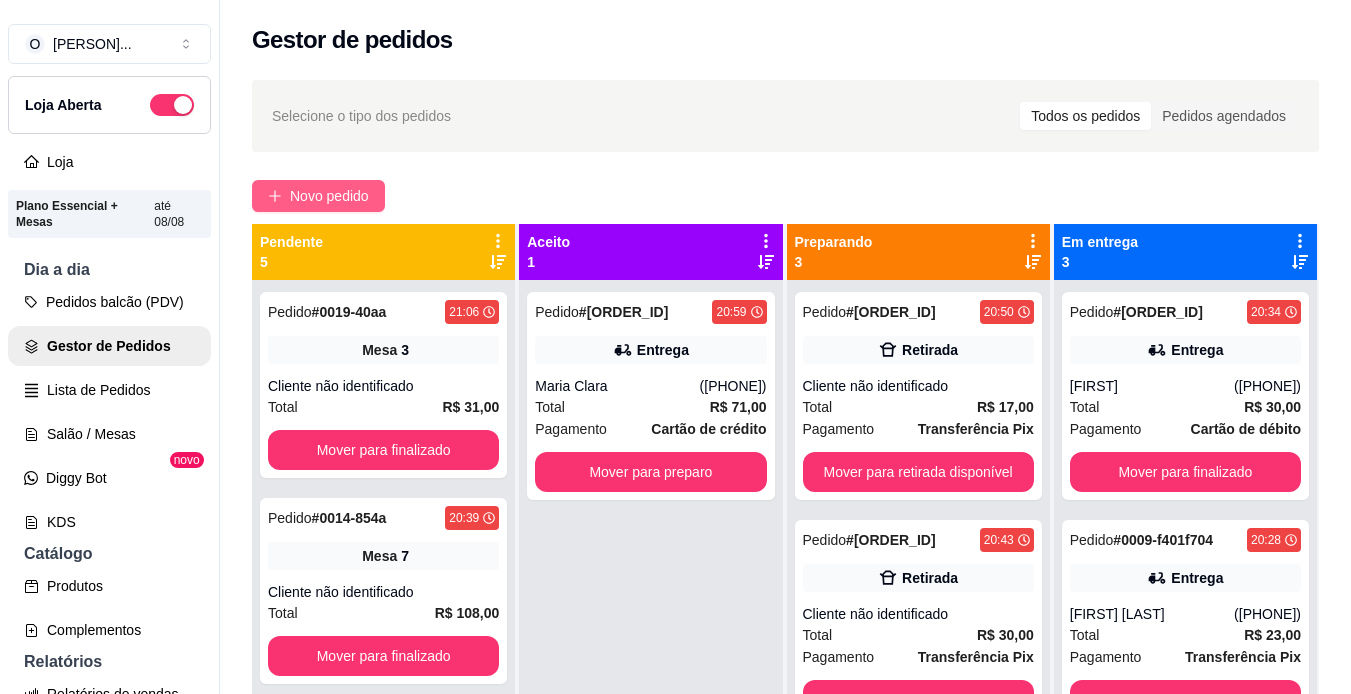 click on "Novo pedido" at bounding box center (329, 196) 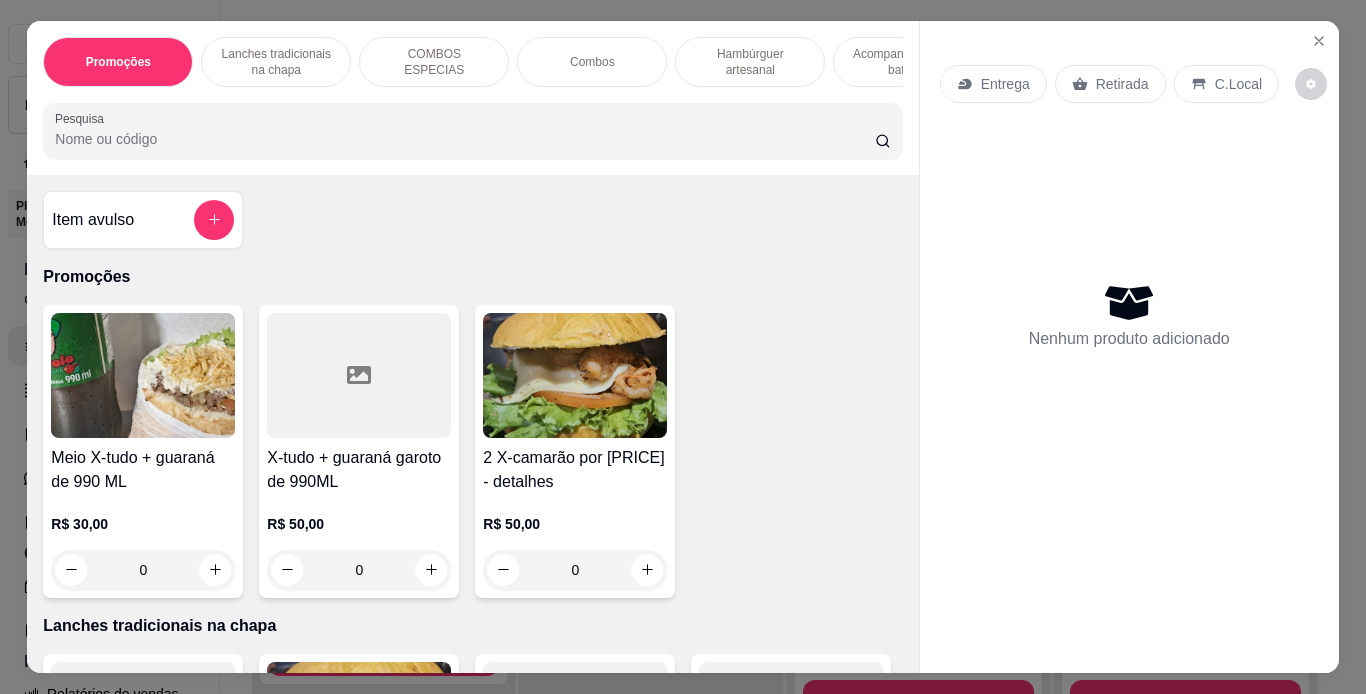 click on "C.Local" at bounding box center [1238, 84] 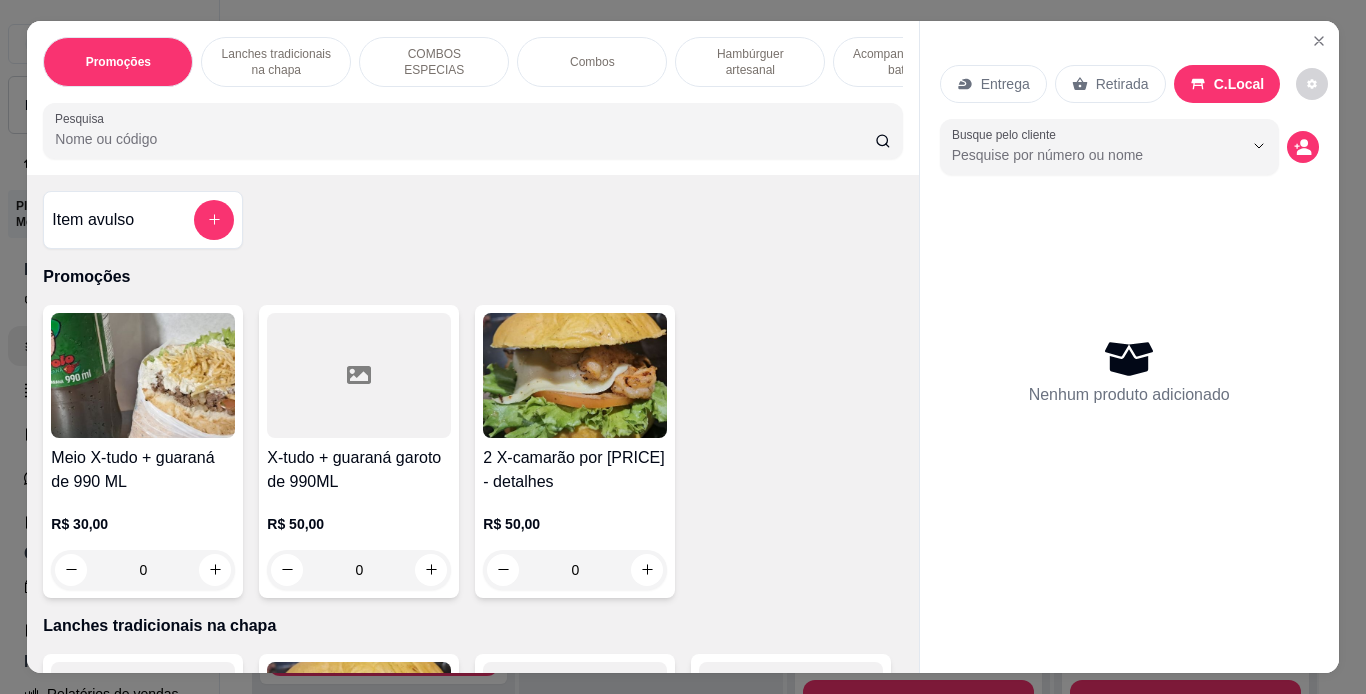 click on "Lanches tradicionais na chapa" at bounding box center [276, 62] 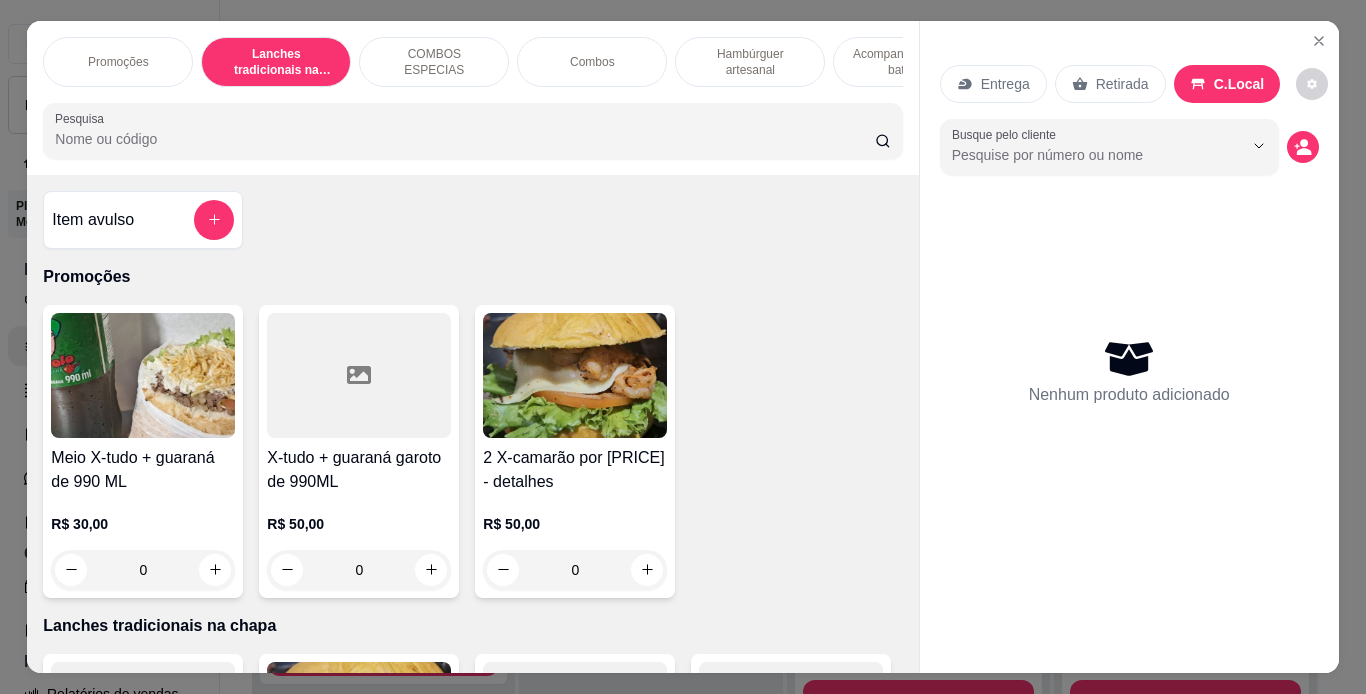 scroll, scrollTop: 439, scrollLeft: 0, axis: vertical 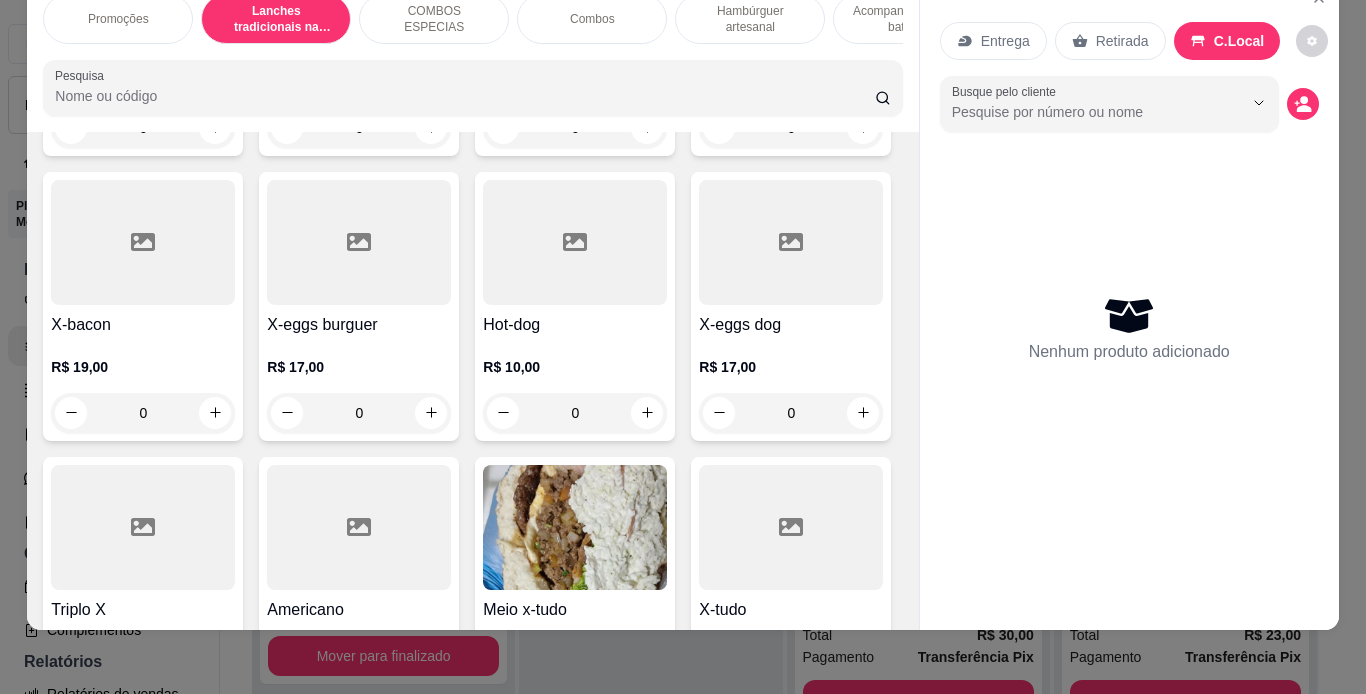 click on "0" at bounding box center (359, 413) 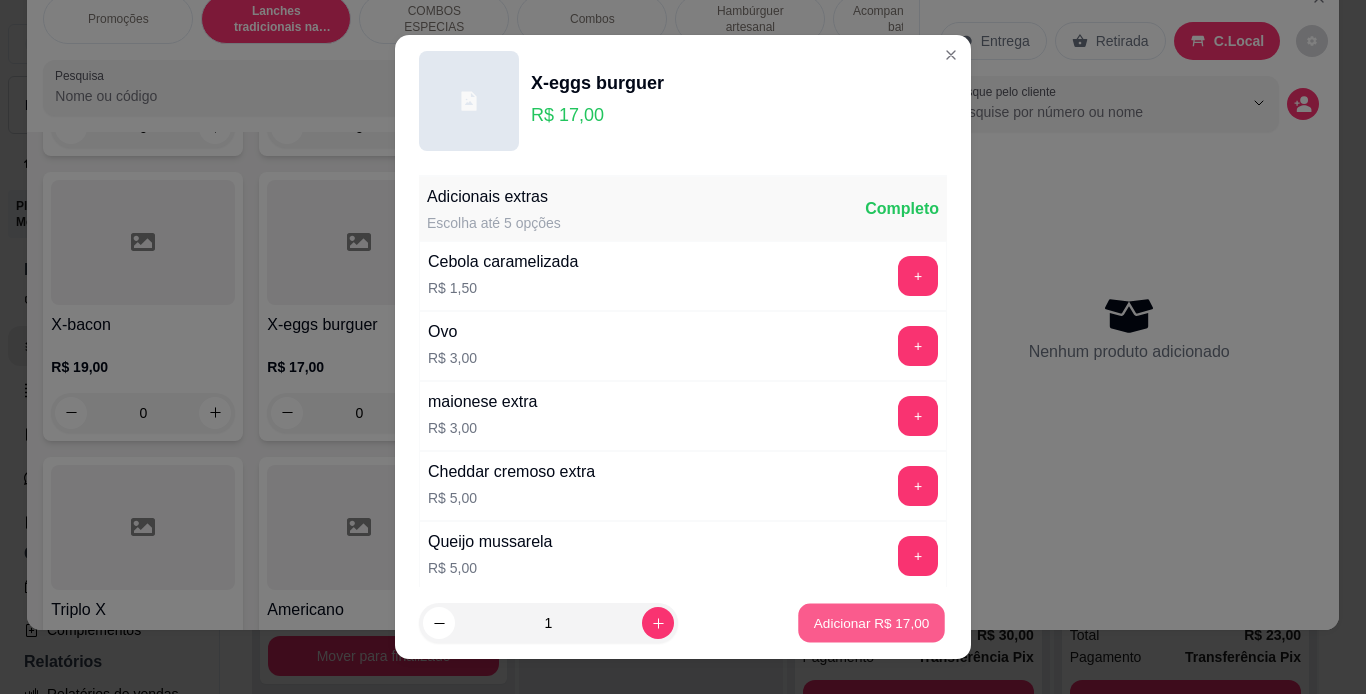click on "Adicionar   R$ 17,00" at bounding box center (872, 623) 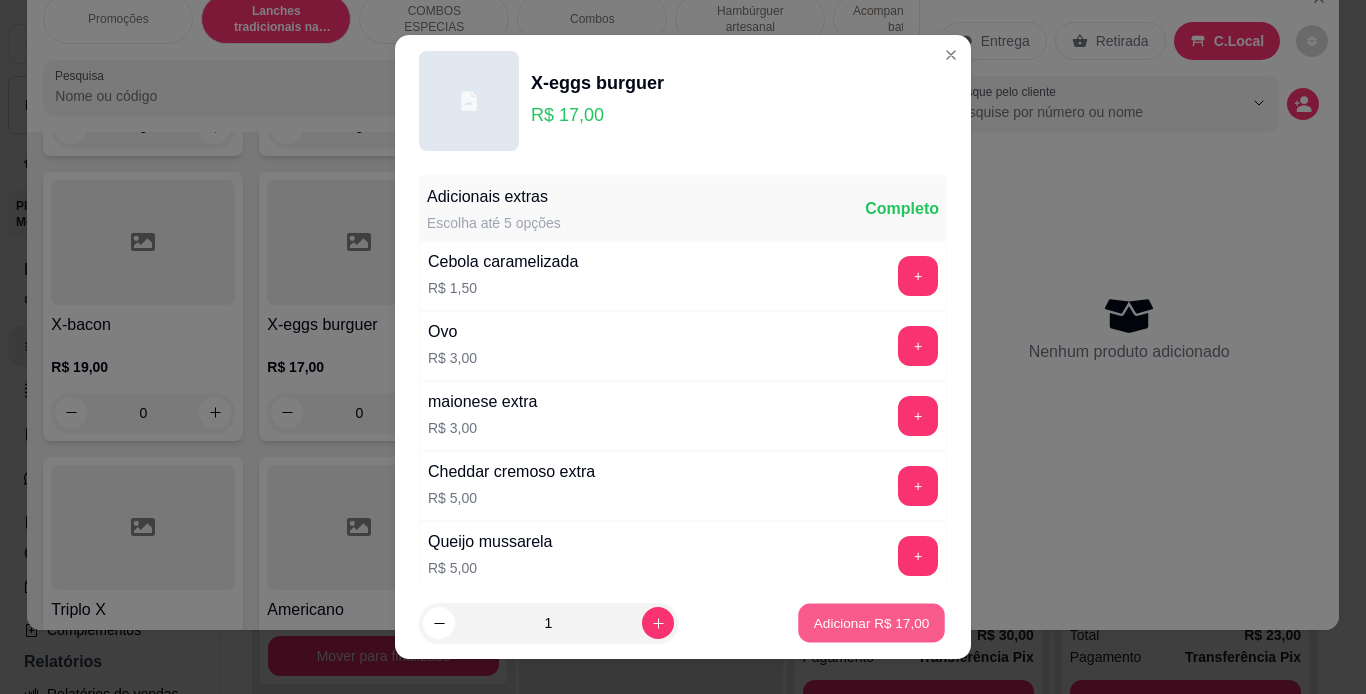 type on "1" 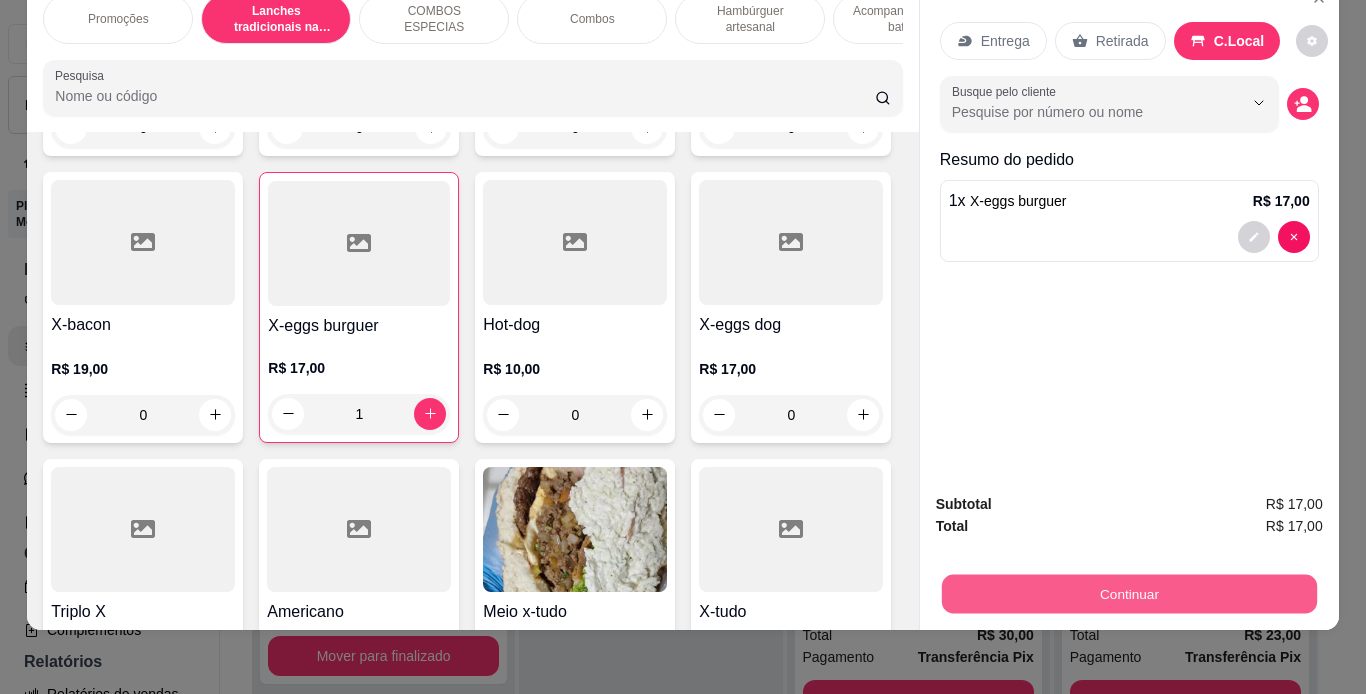 click on "Continuar" at bounding box center [1128, 594] 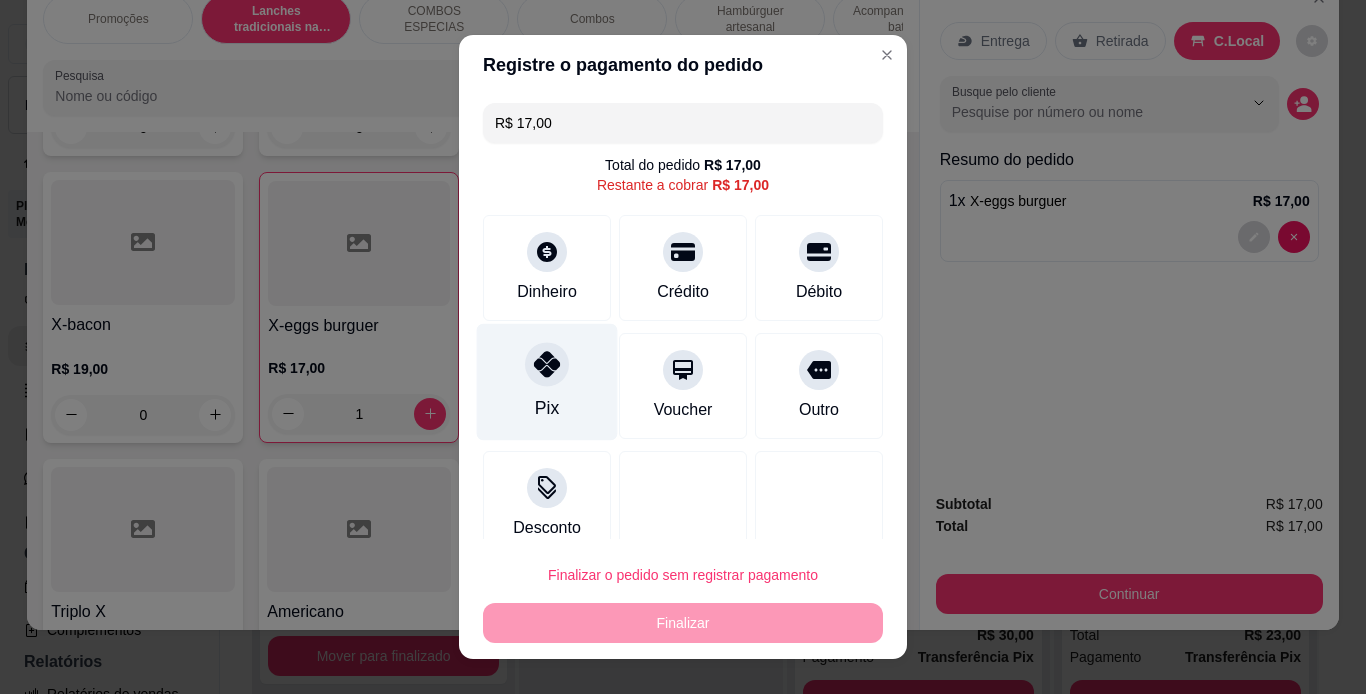 click on "Pix" at bounding box center [547, 381] 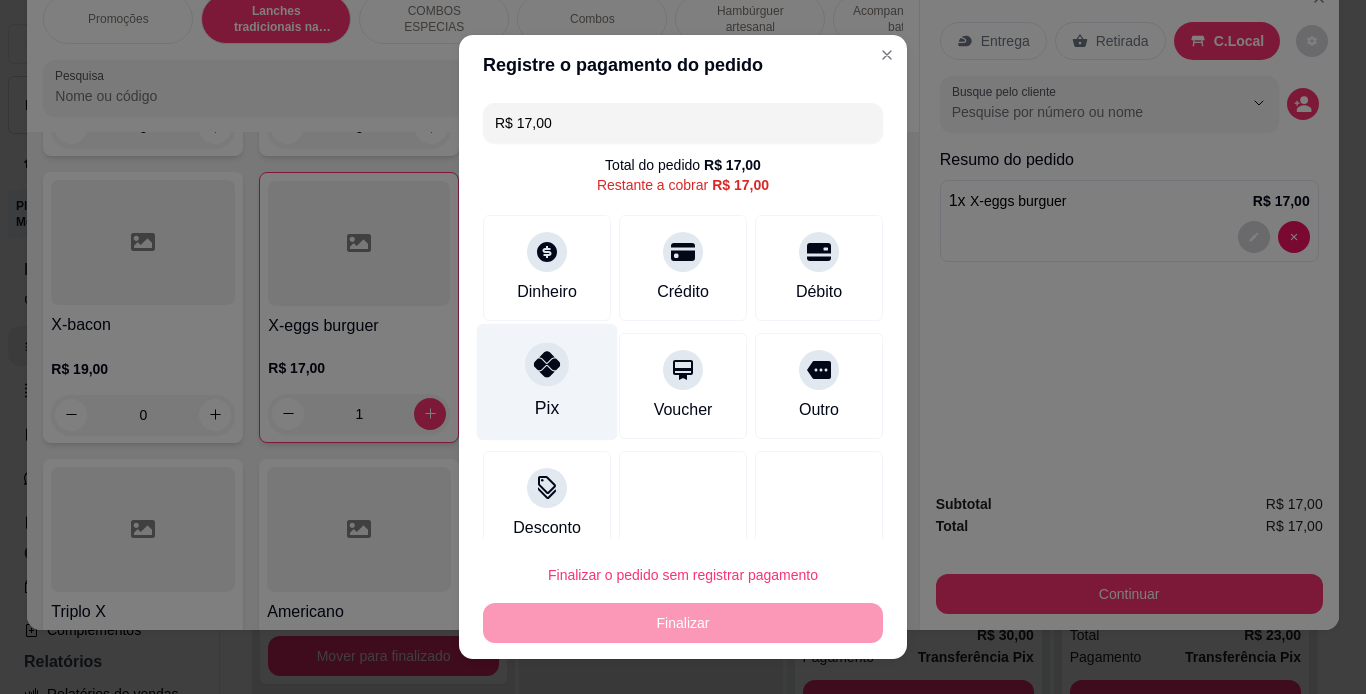 type on "R$ 0,00" 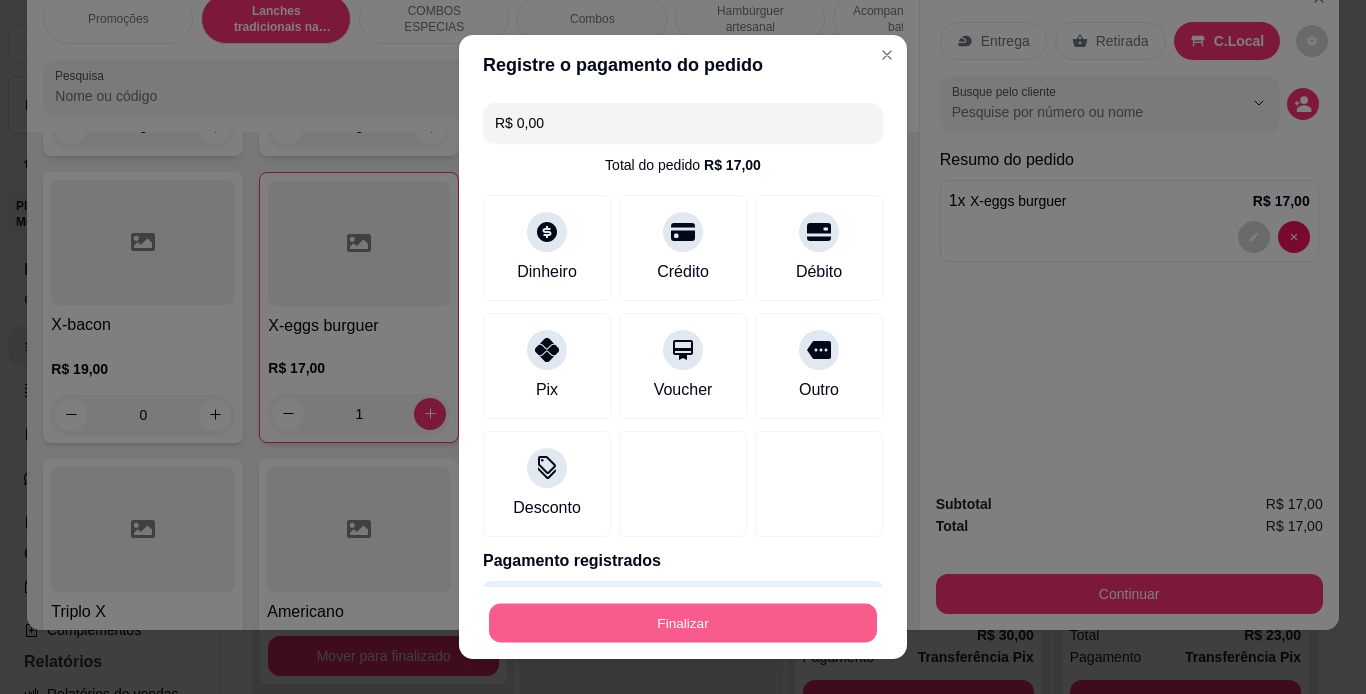 click on "Finalizar" at bounding box center (683, 623) 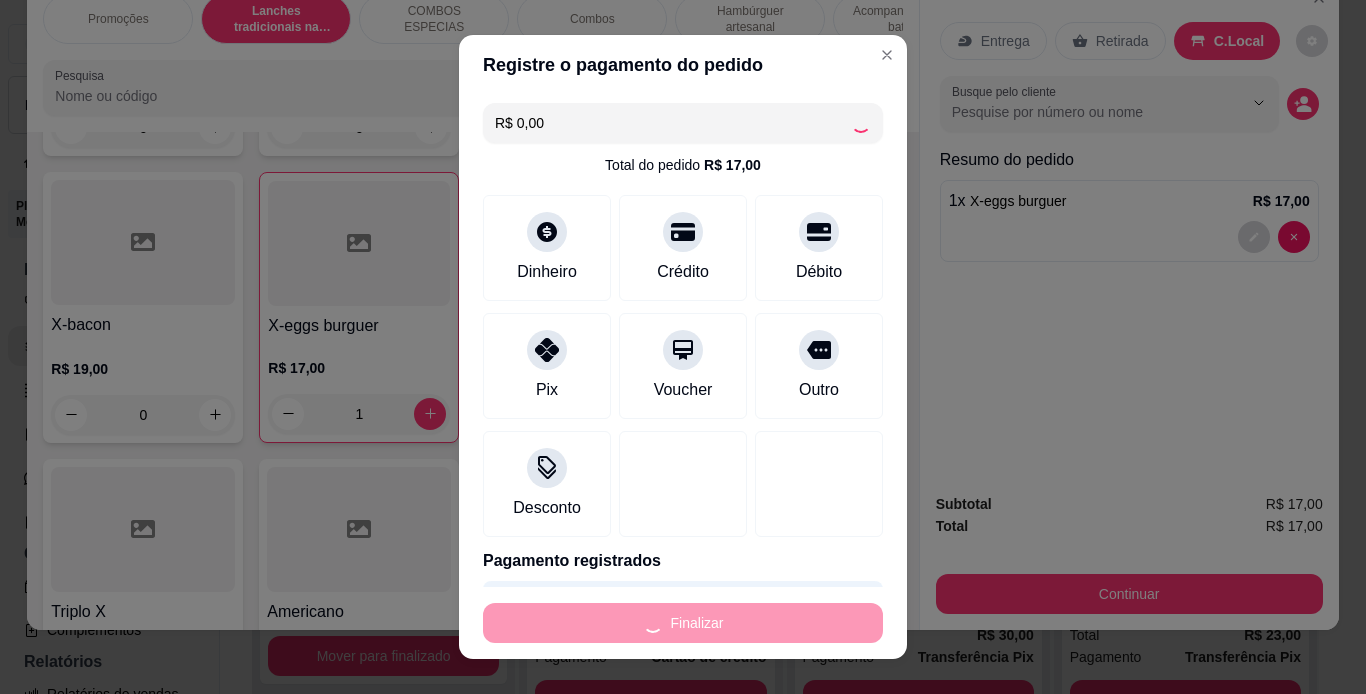 type on "0" 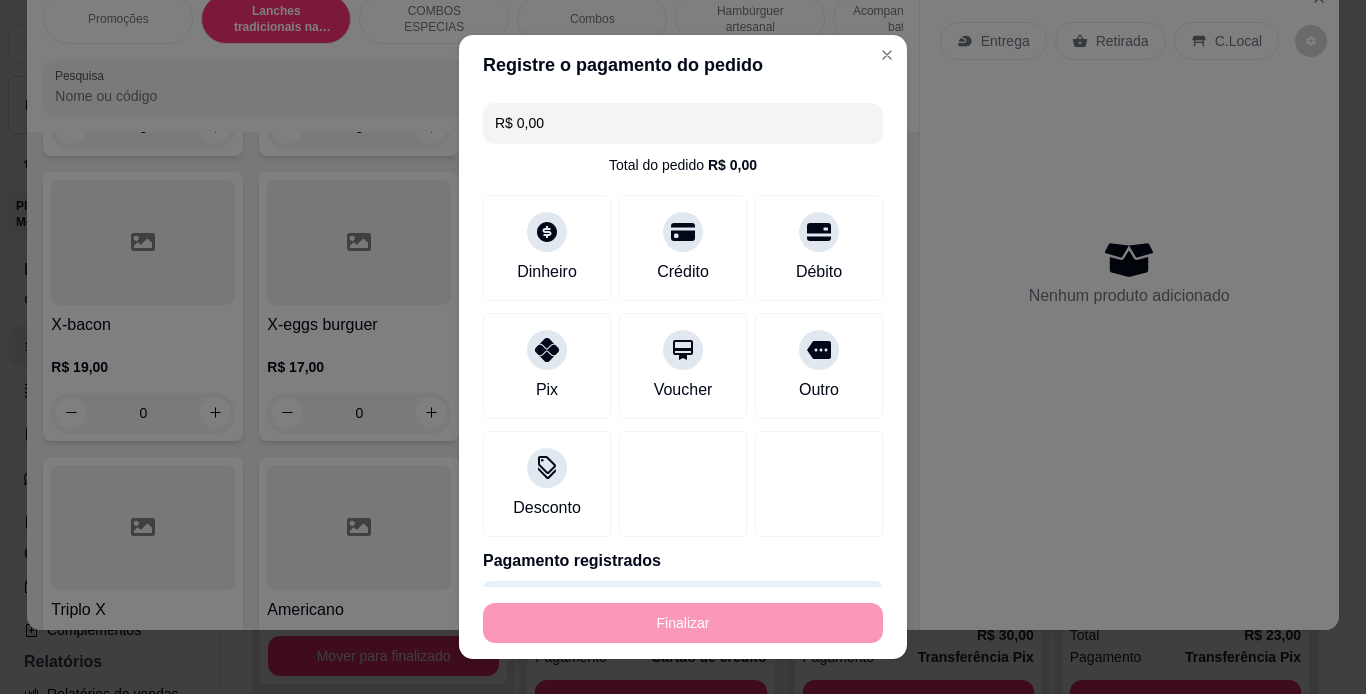 type on "-R$ 17,00" 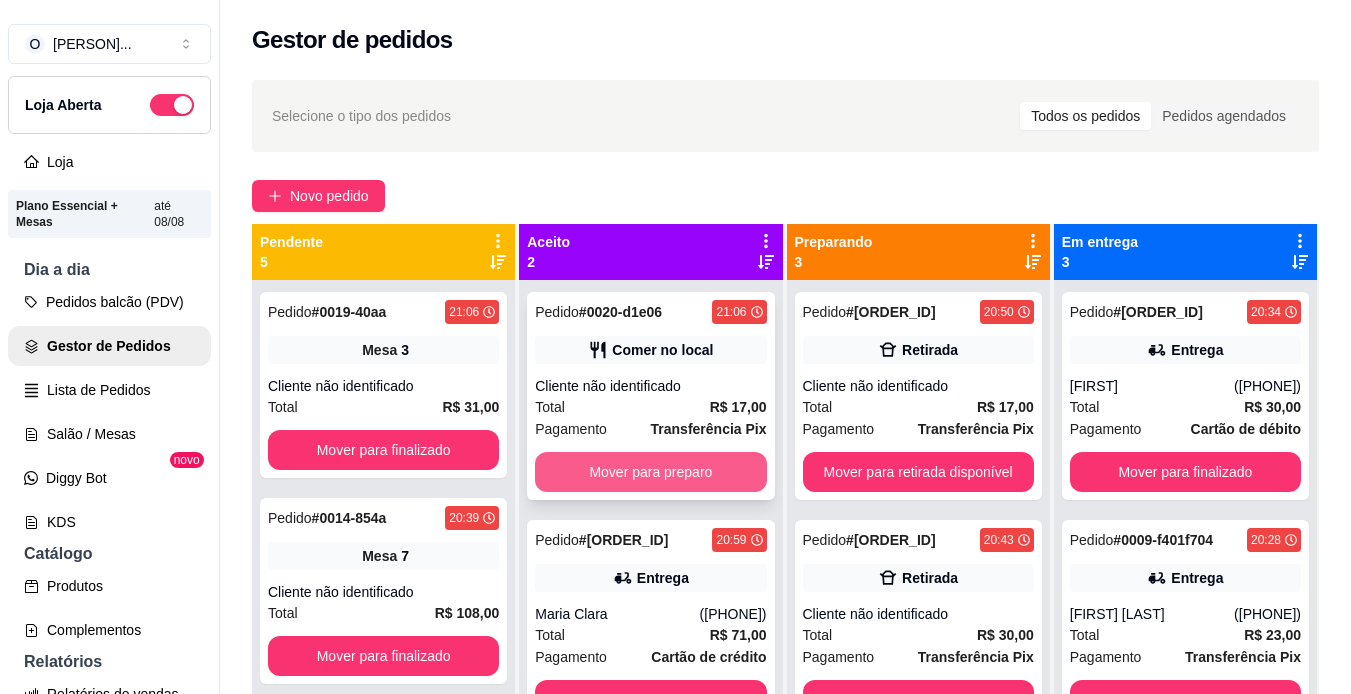 click on "Mover para preparo" at bounding box center (650, 472) 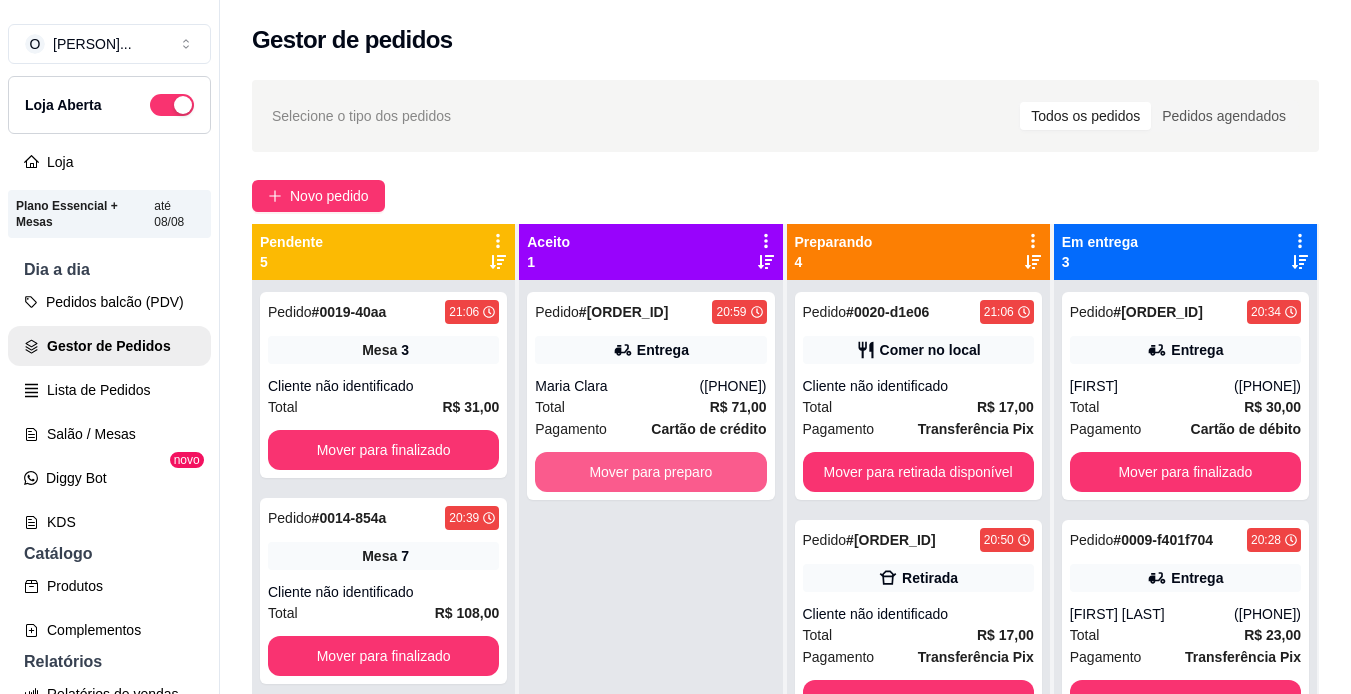 click on "Mover para preparo" at bounding box center (650, 472) 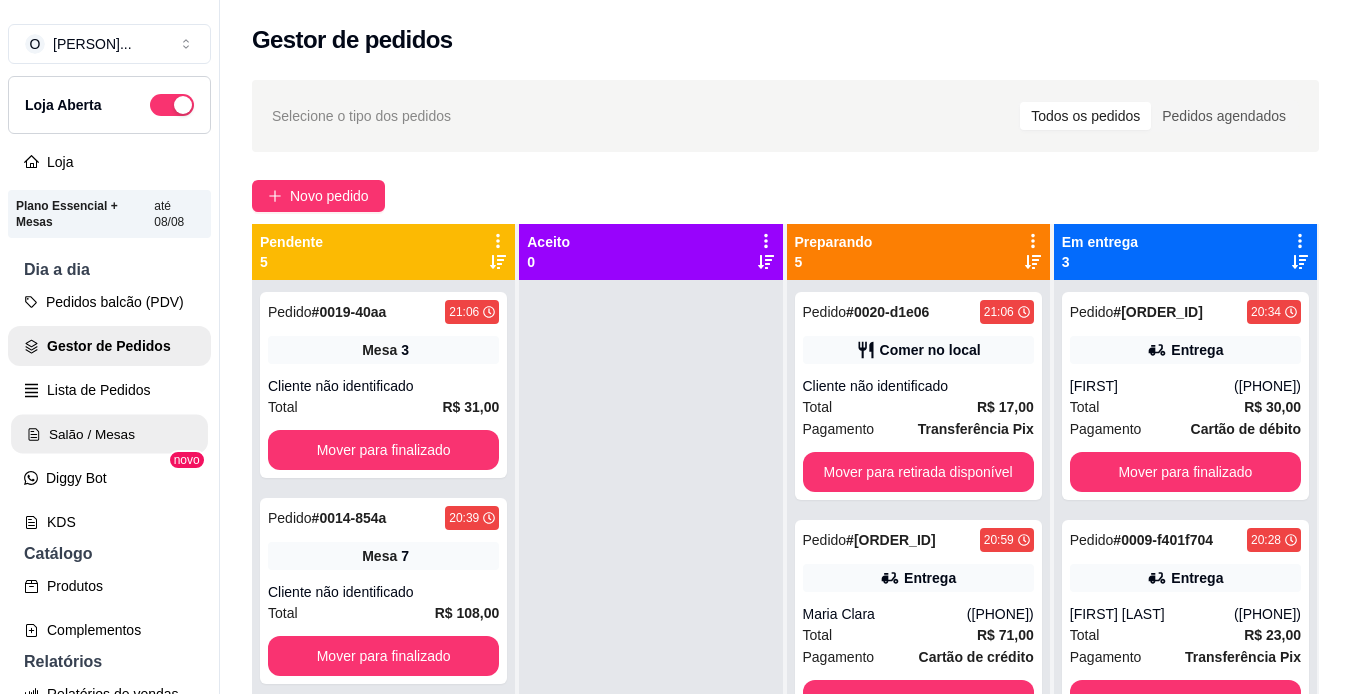 click on "Salão / Mesas" at bounding box center (109, 434) 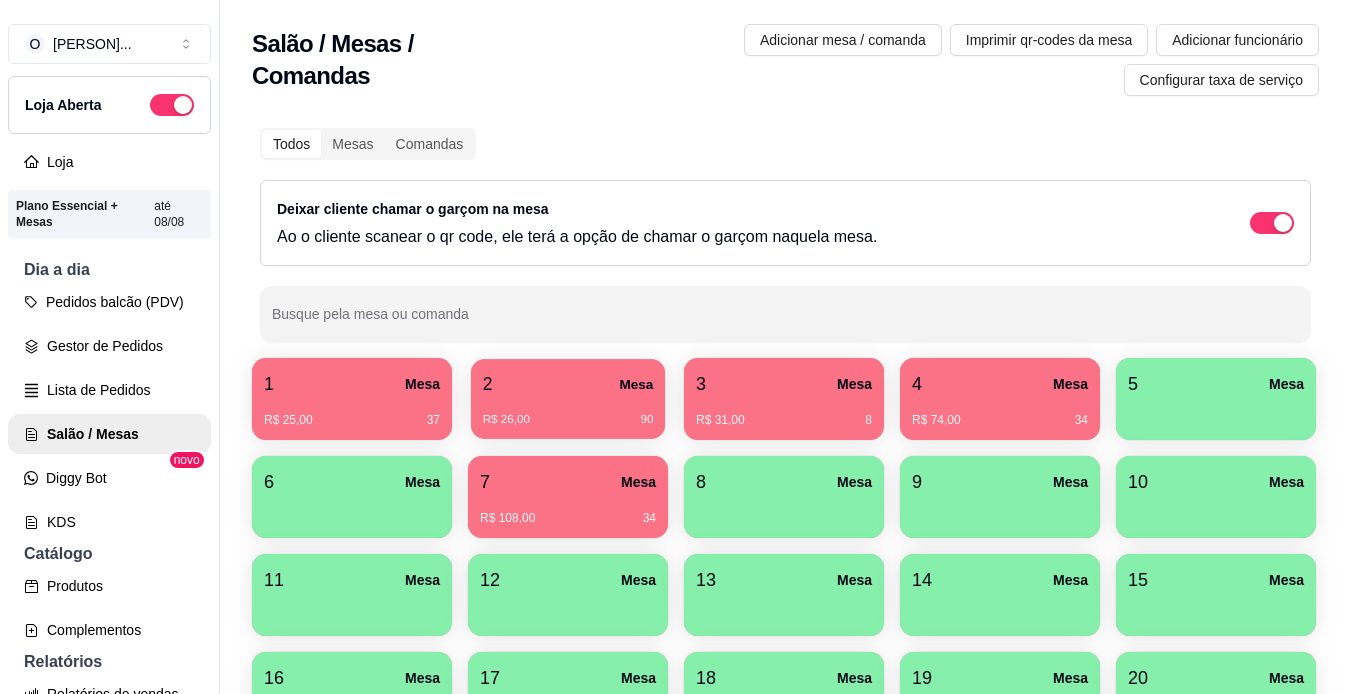 click on "2 Mesa" at bounding box center (568, 384) 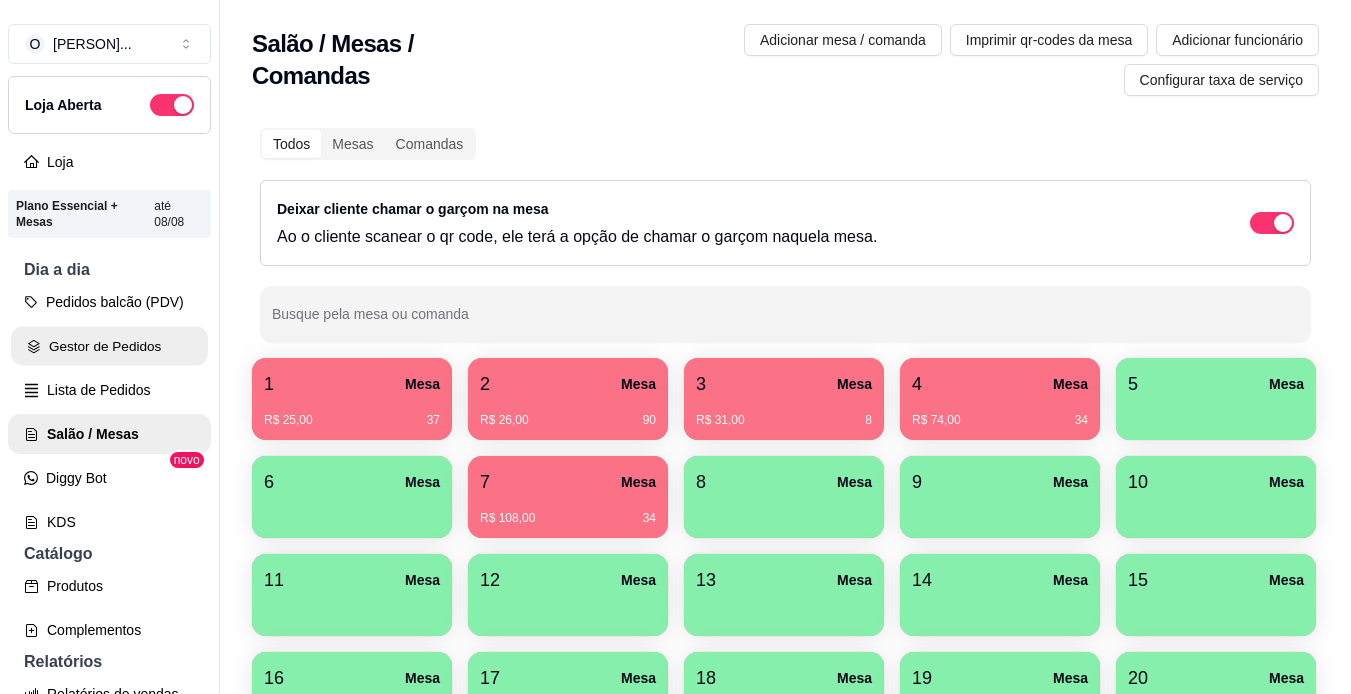 click on "Gestor de Pedidos" at bounding box center [109, 346] 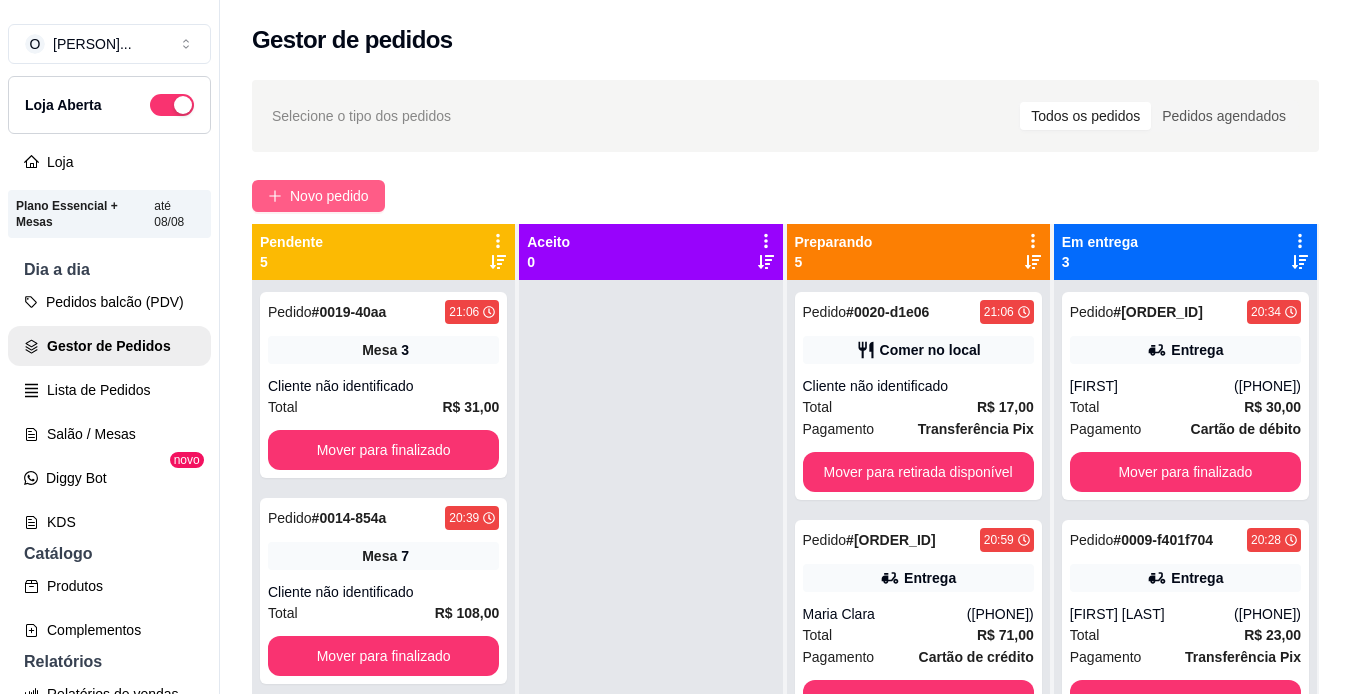 click on "Novo pedido" at bounding box center [329, 196] 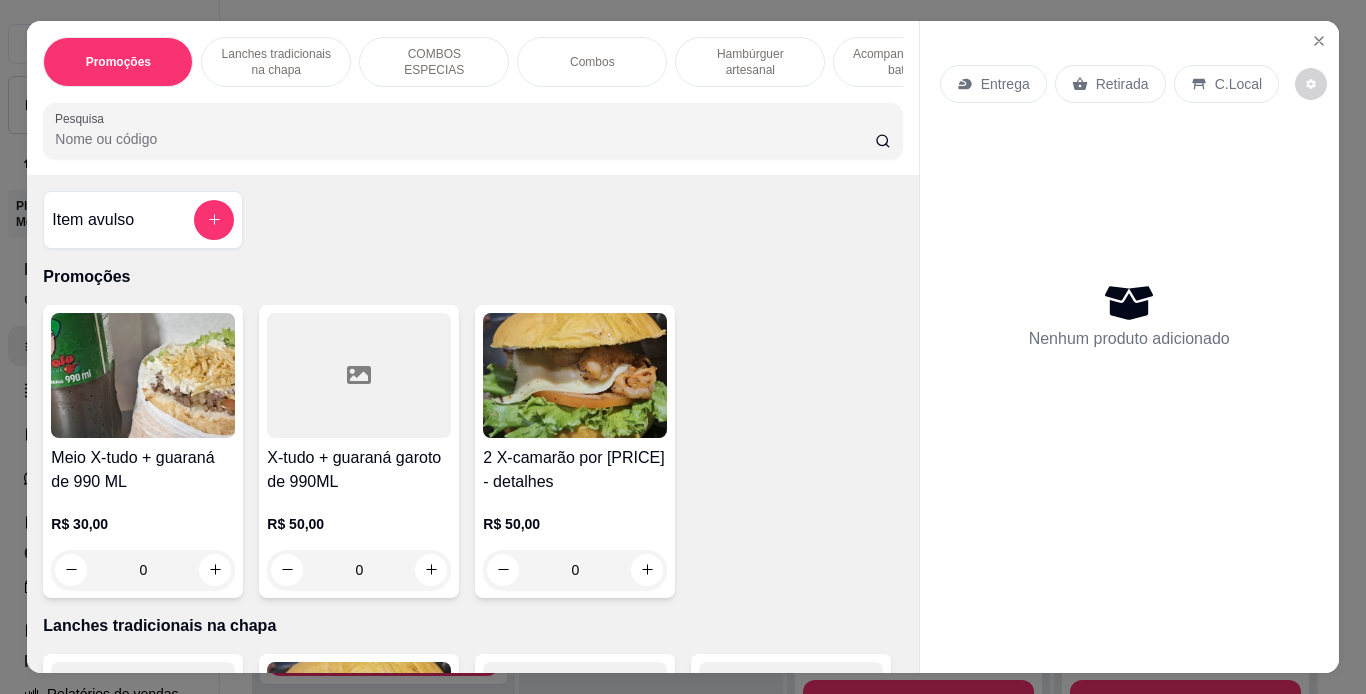 click on "Hambúrguer artesanal" at bounding box center (750, 62) 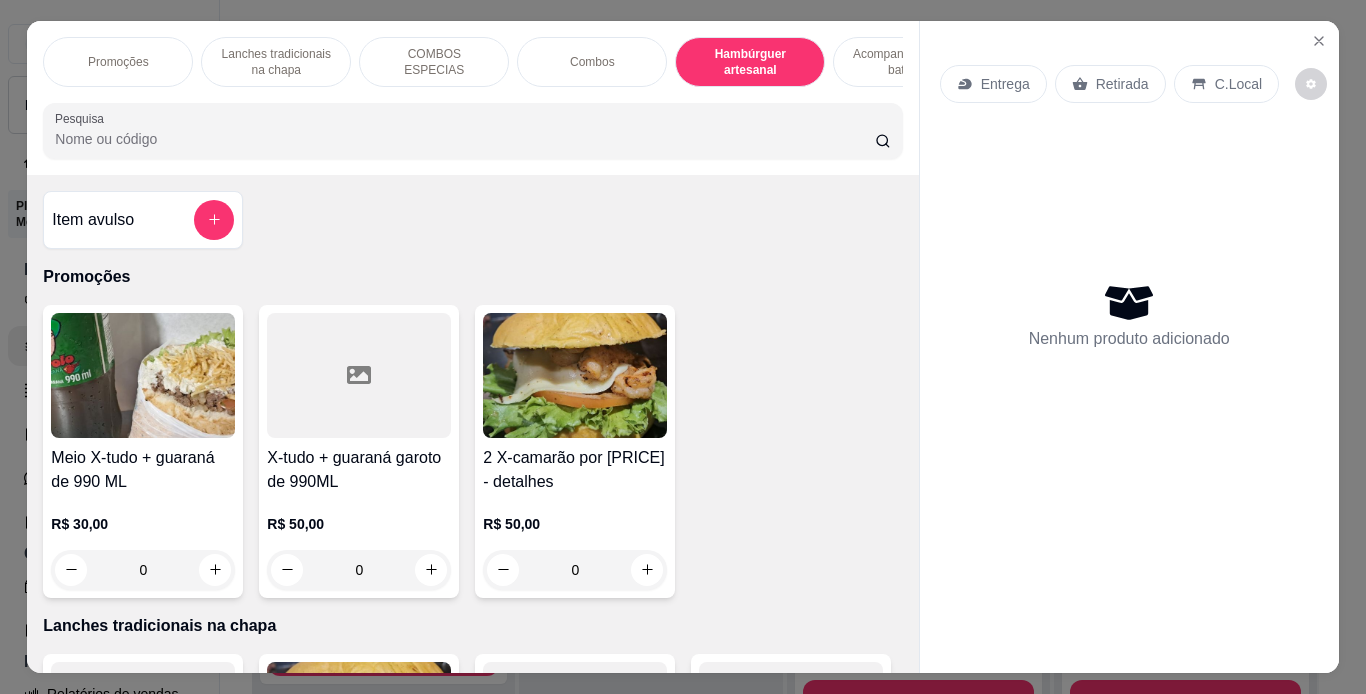scroll, scrollTop: 3710, scrollLeft: 0, axis: vertical 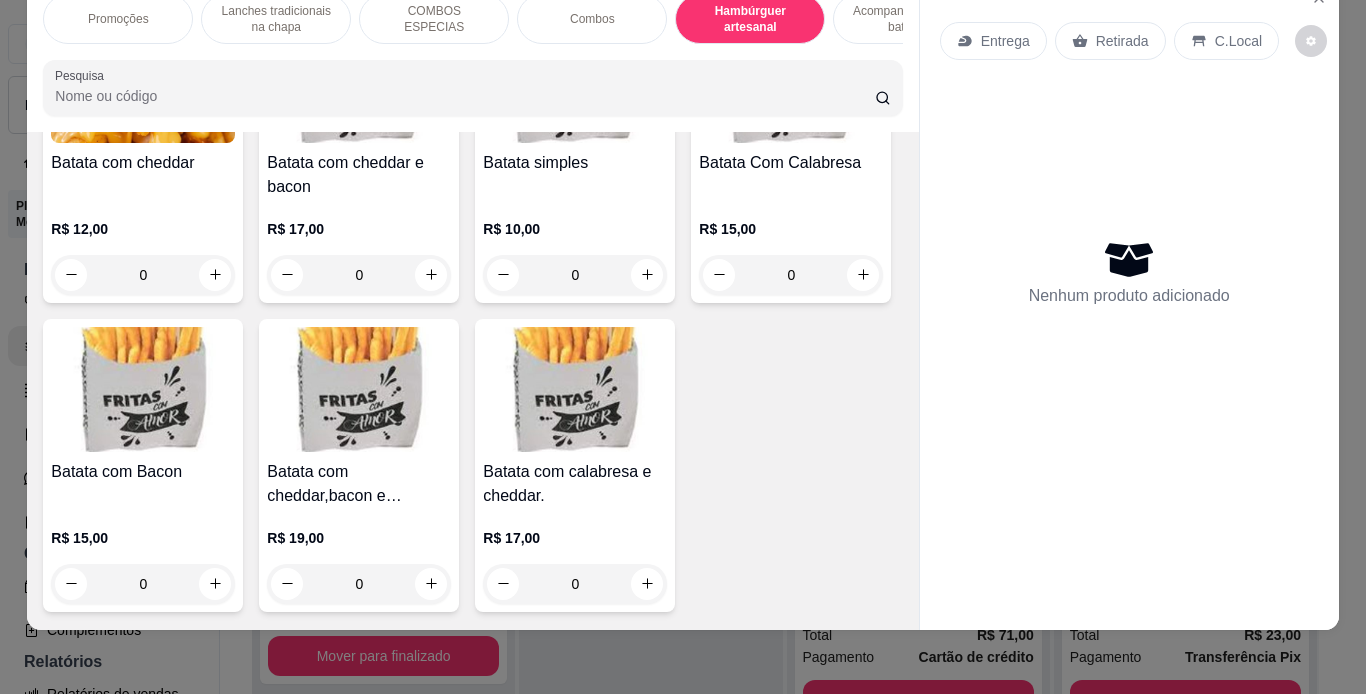 click on "0" at bounding box center [575, -74] 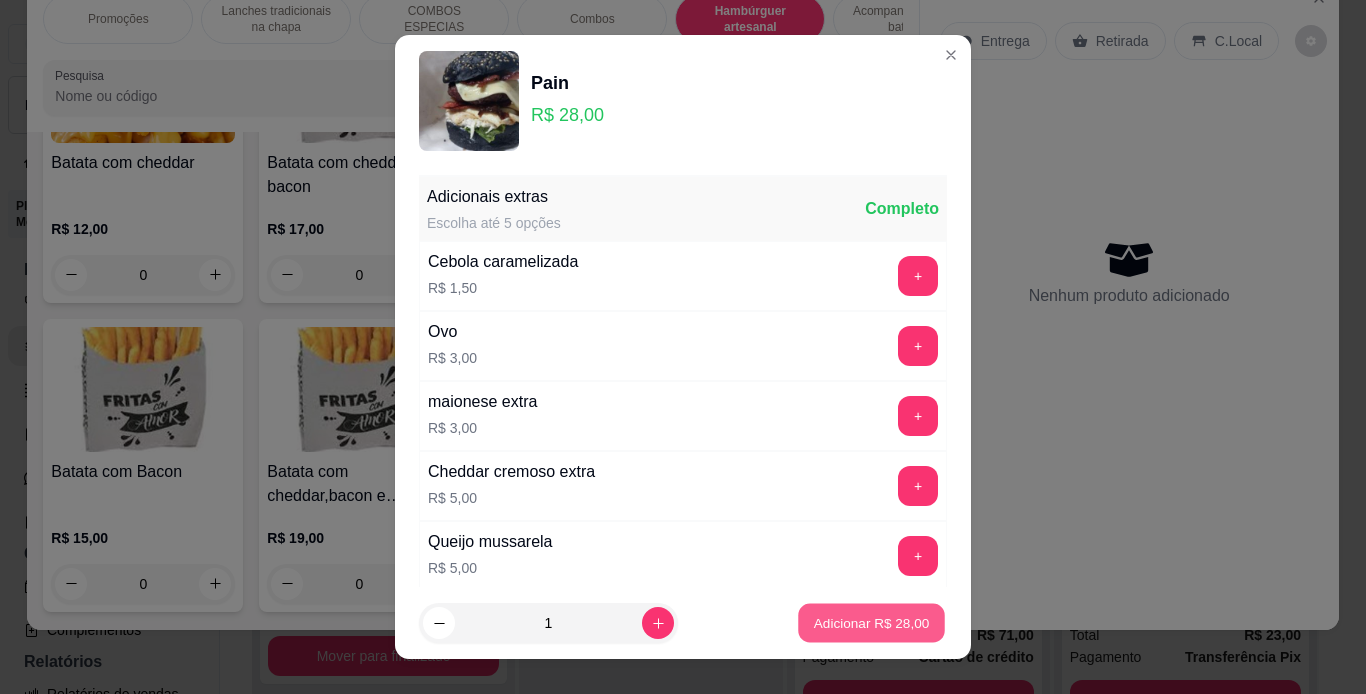 click on "Adicionar   R$ 28,00" at bounding box center [872, 623] 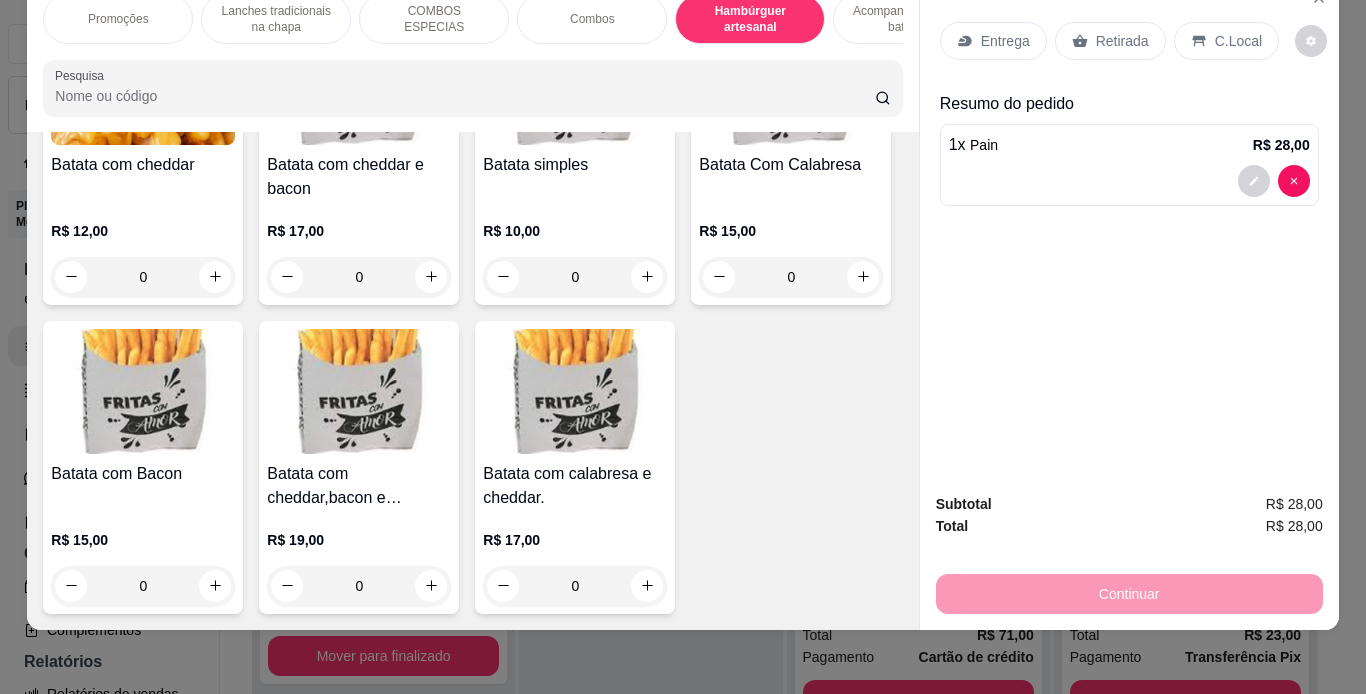click on "C.Local" at bounding box center [1226, 41] 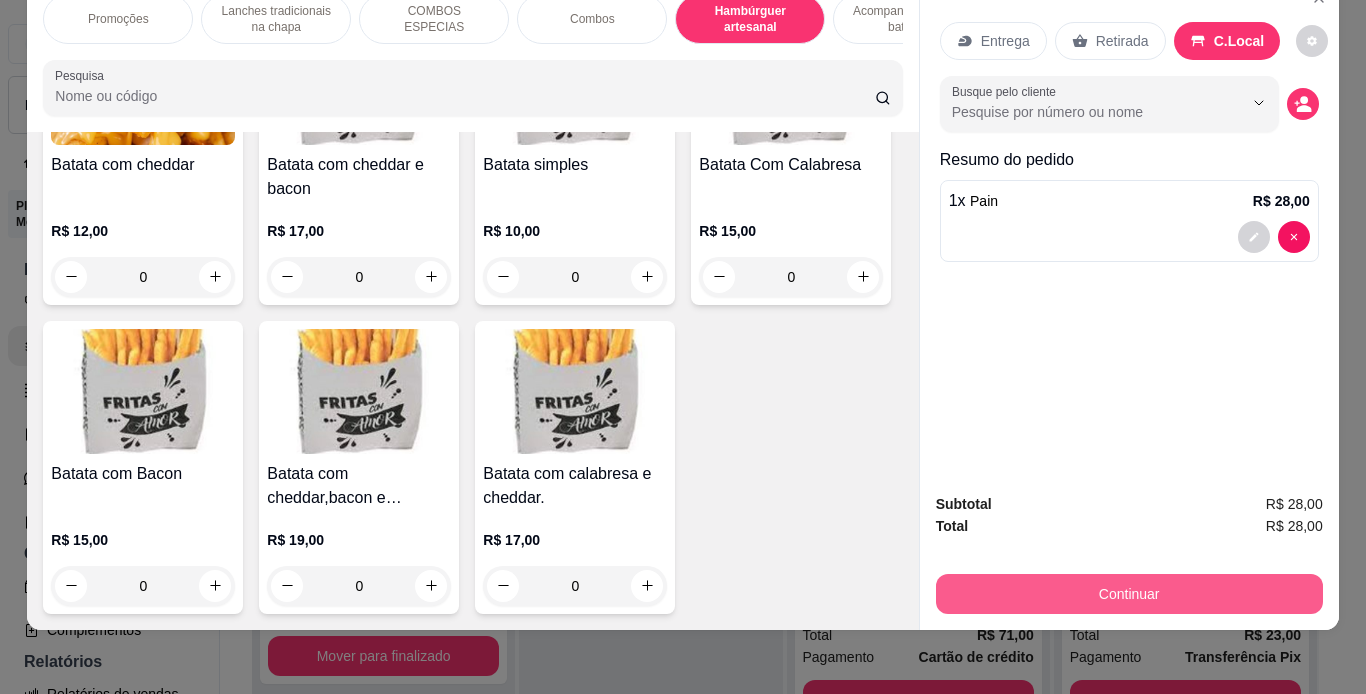 click on "Continuar" at bounding box center [1129, 594] 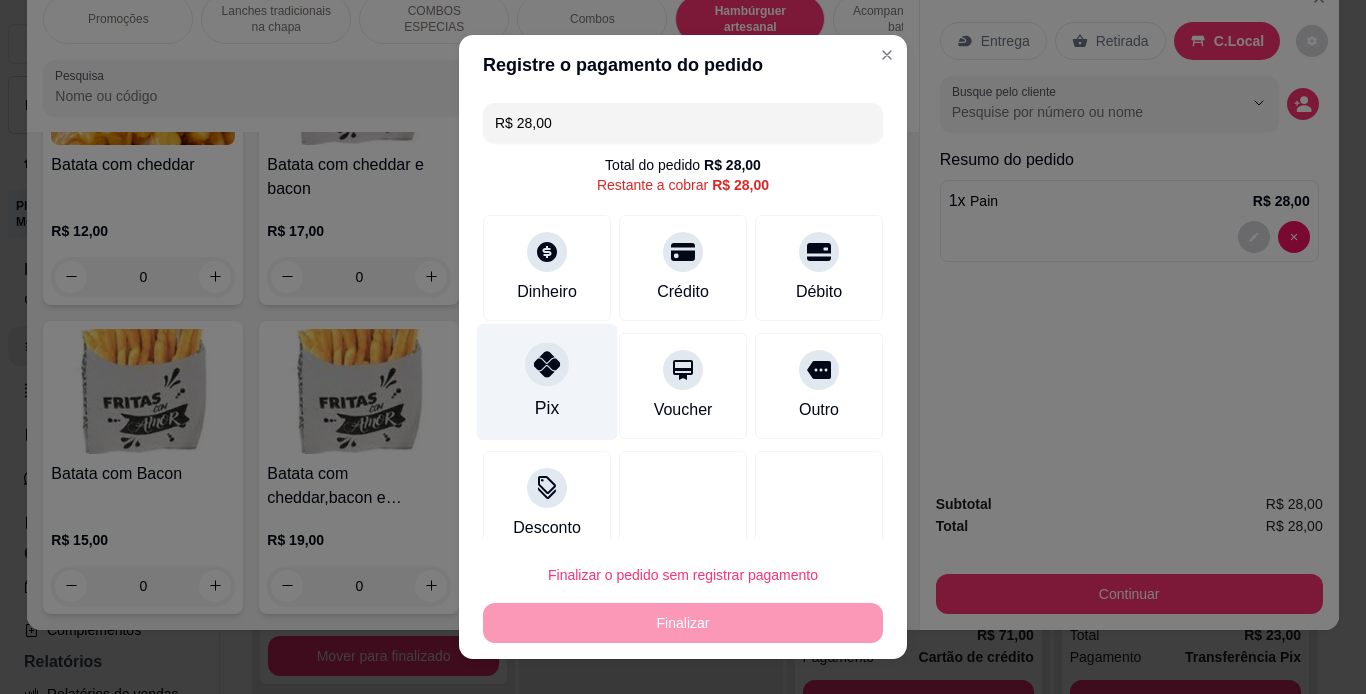 click 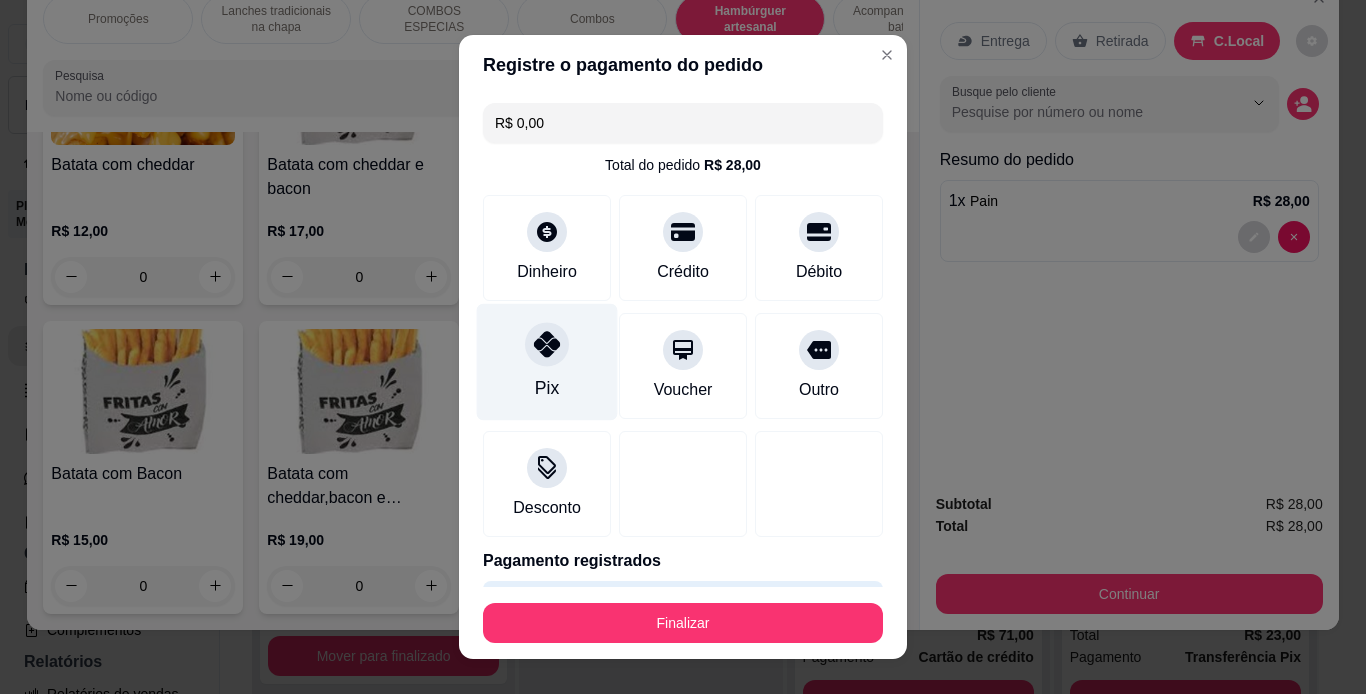 click on "Pix" at bounding box center [547, 361] 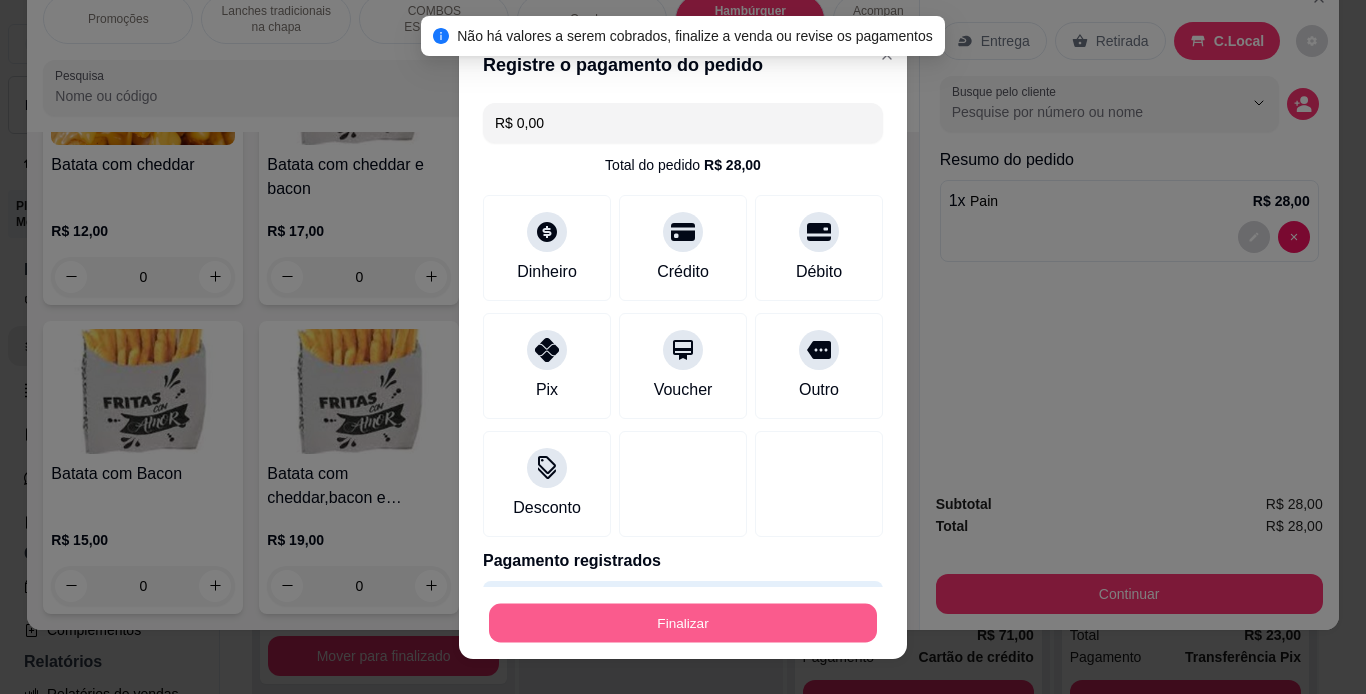 click on "Finalizar" at bounding box center [683, 623] 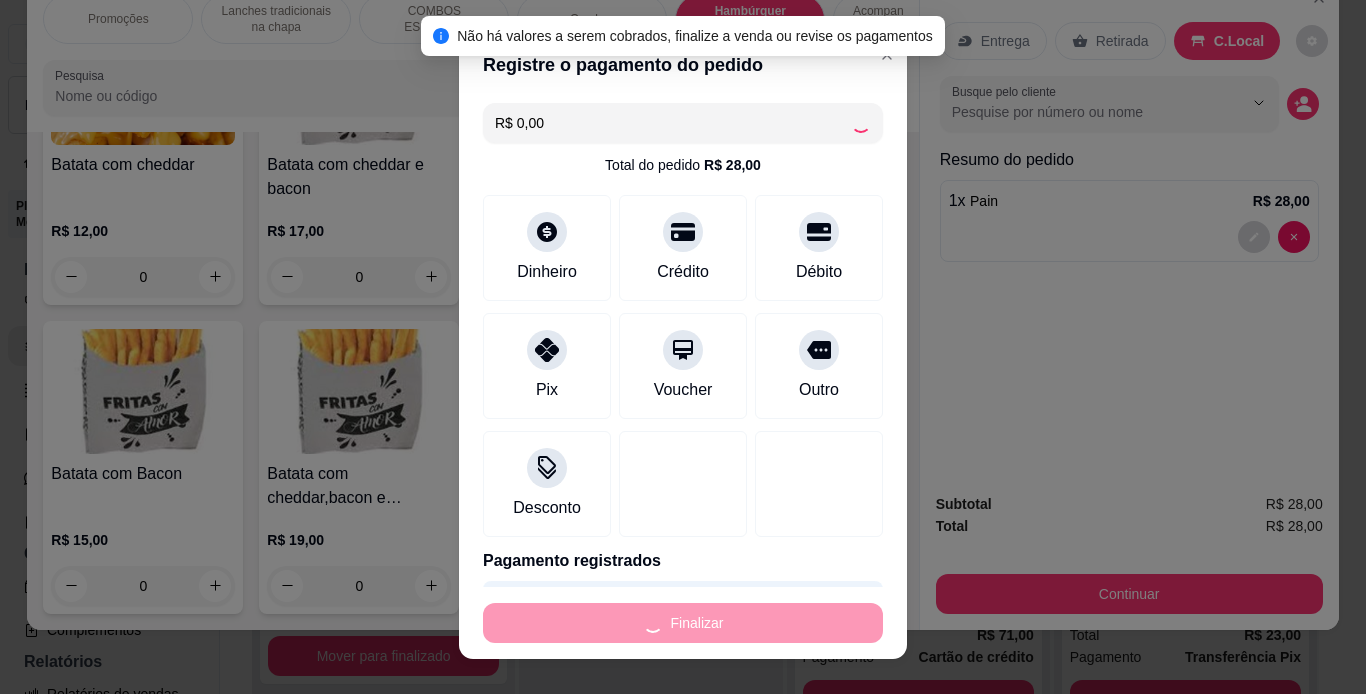 type on "0" 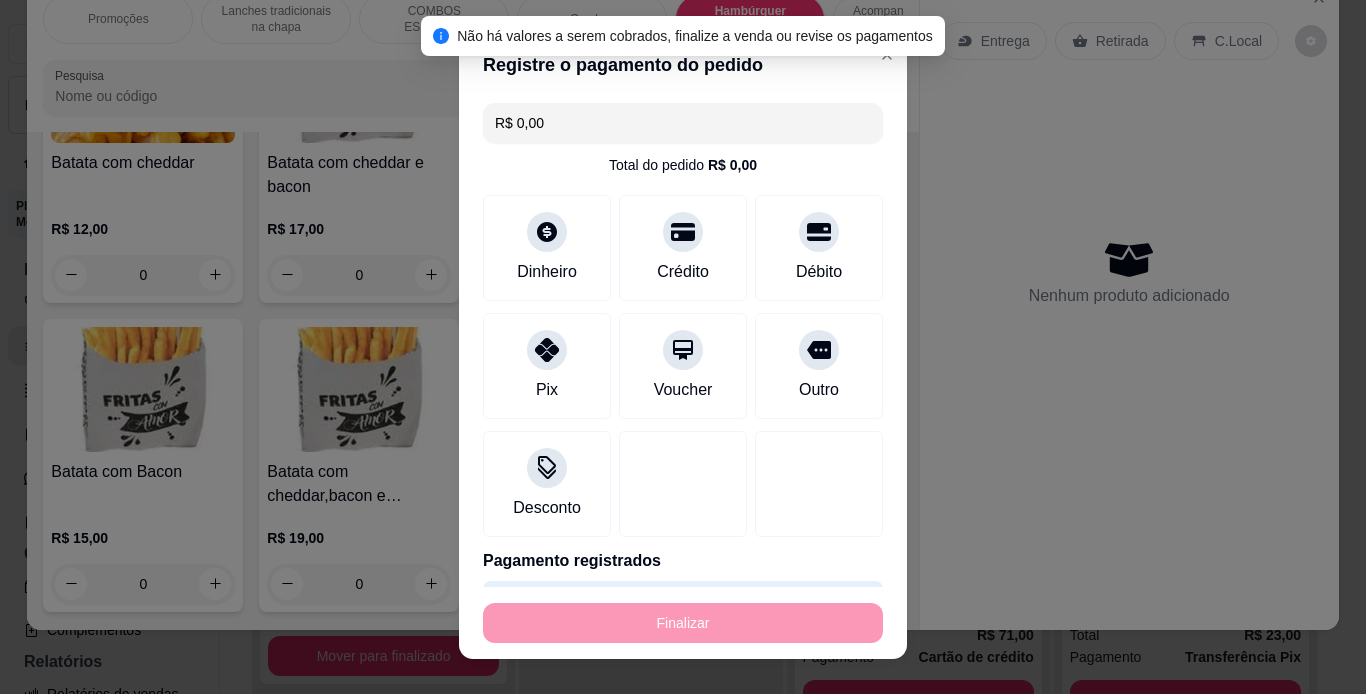 type on "-R$ 28,00" 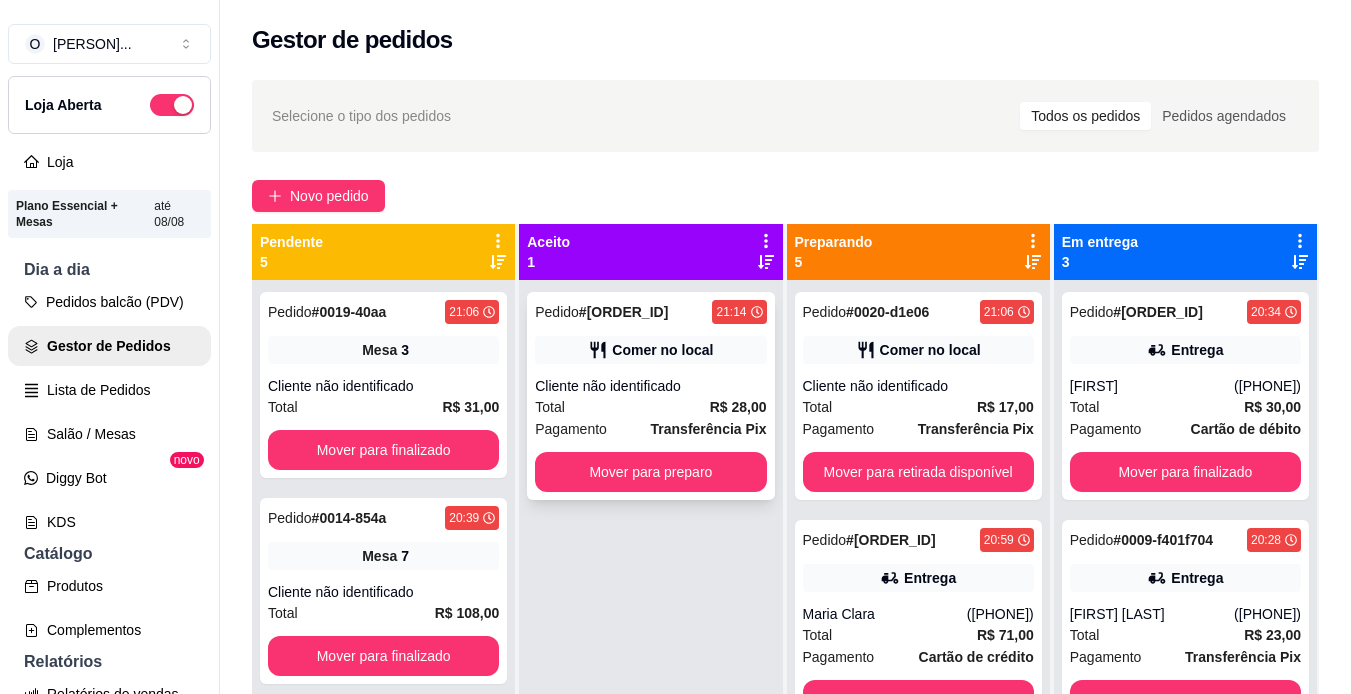 click on "Pedido  # 0021-e95eb 21:14 Comer no local Cliente não identificado Total R$ 28,00 Pagamento Transferência Pix Mover para preparo" at bounding box center [650, 396] 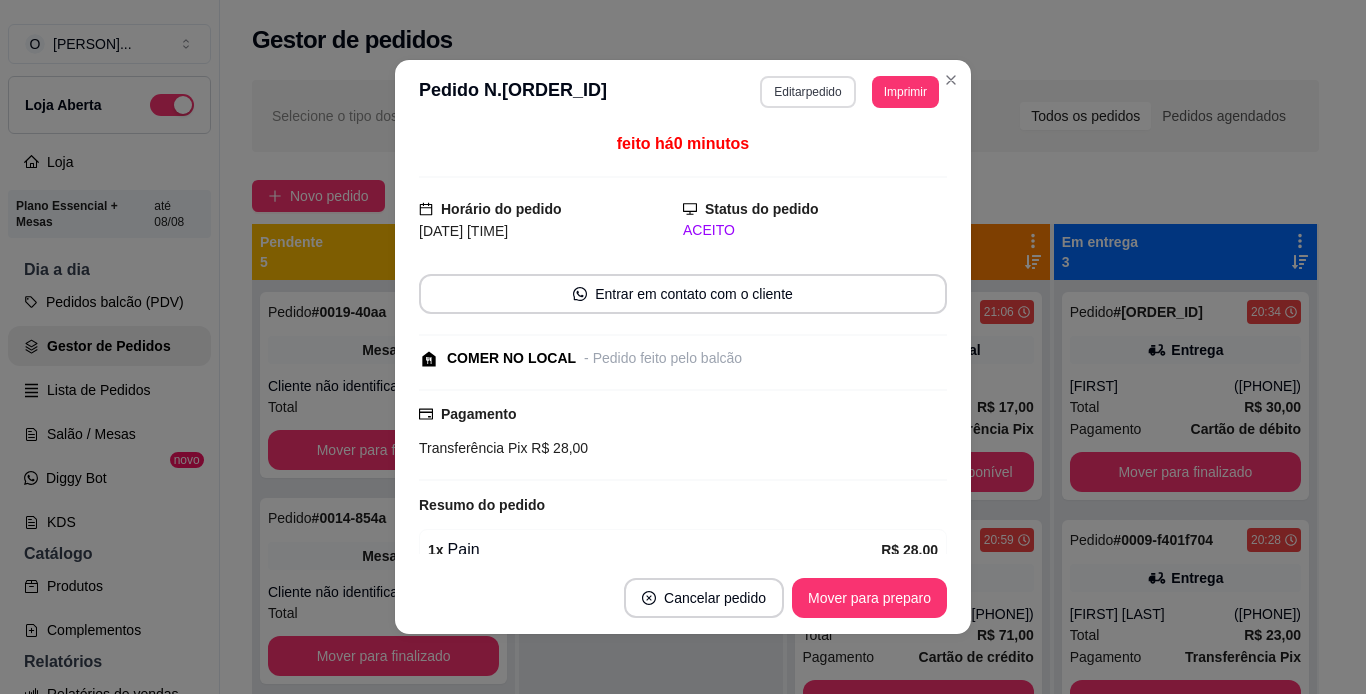 click on "Editar  pedido" at bounding box center [807, 92] 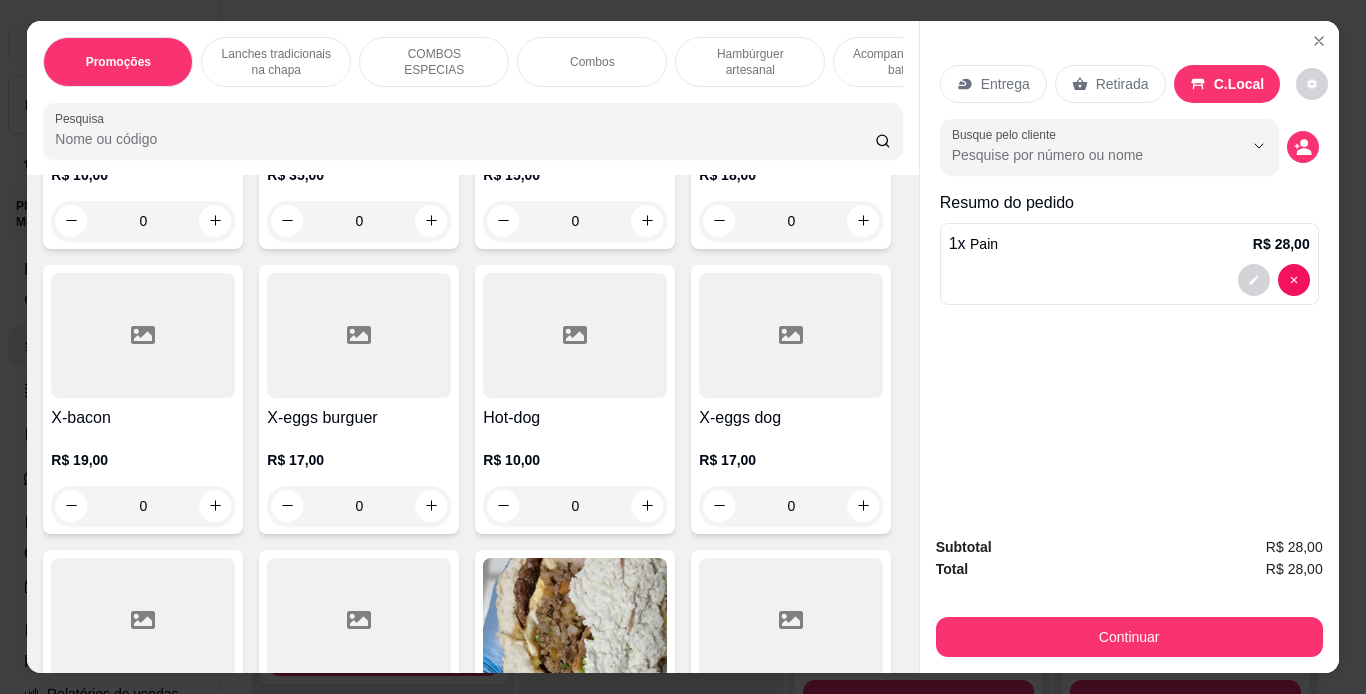 scroll, scrollTop: 692, scrollLeft: 0, axis: vertical 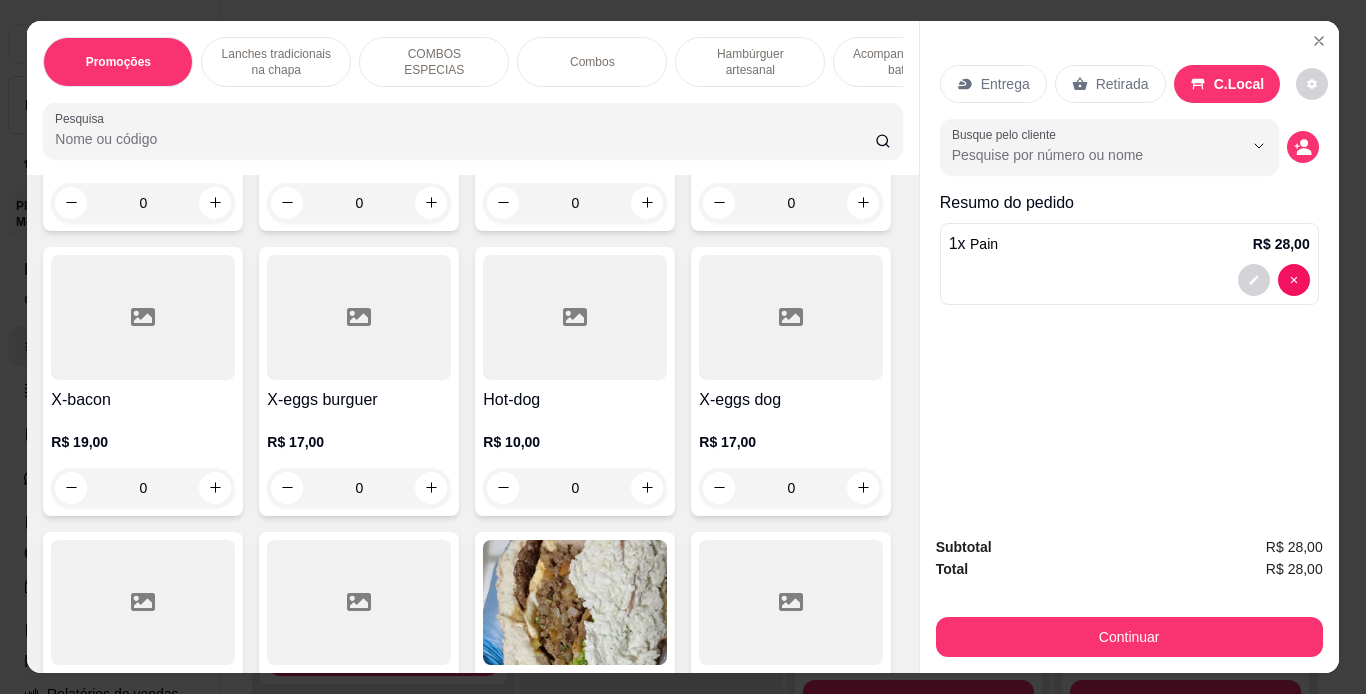 click on "COMBOS ESPECIAS" at bounding box center [434, 62] 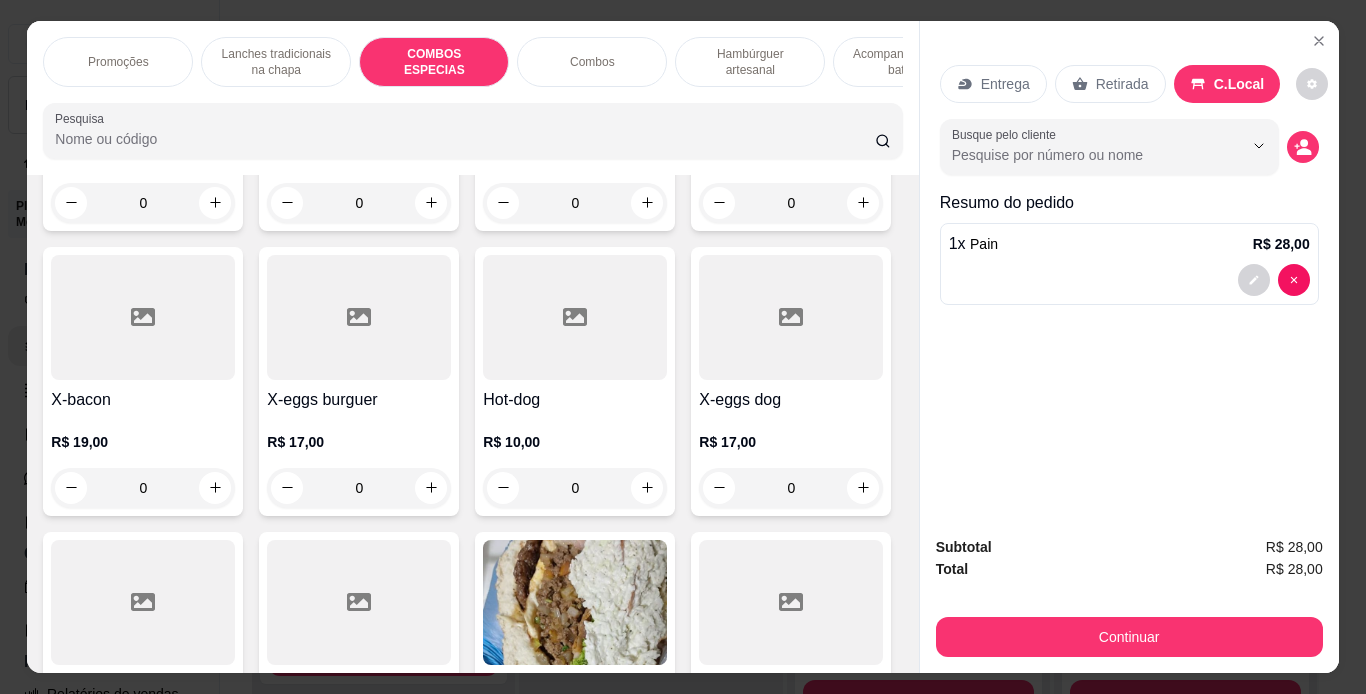 scroll, scrollTop: 2189, scrollLeft: 0, axis: vertical 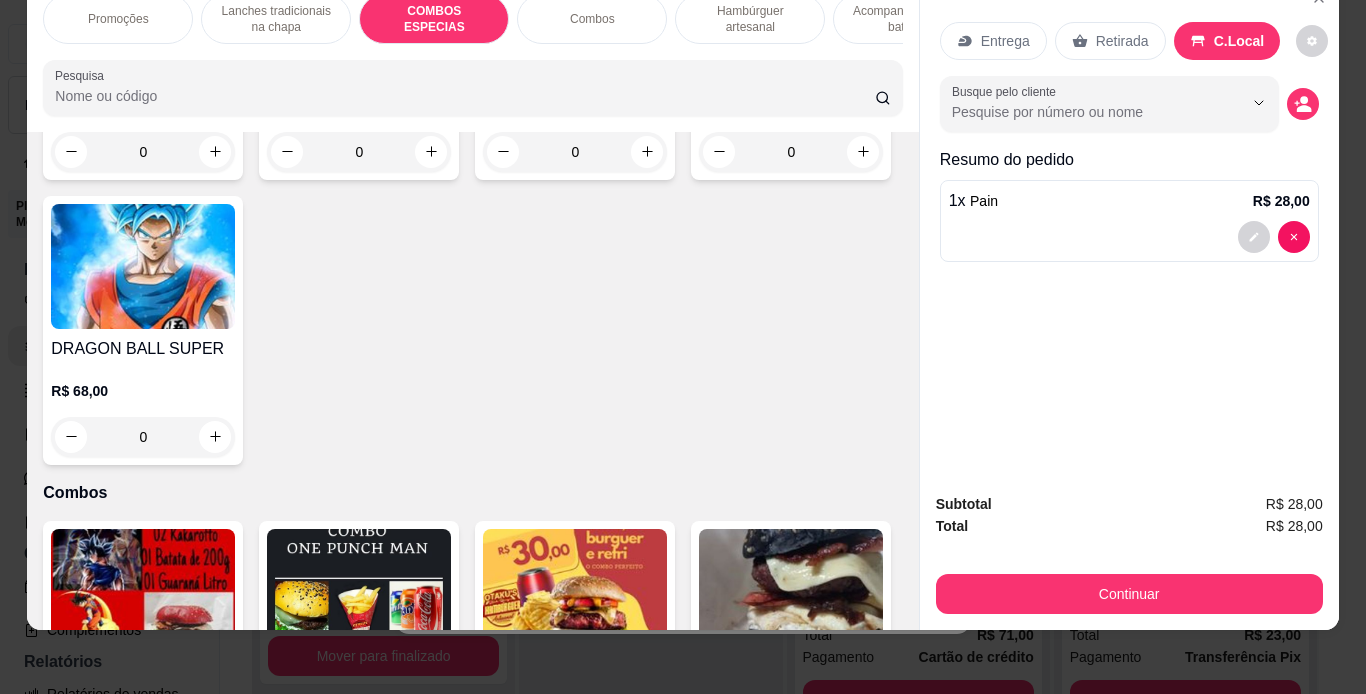 click on "0" at bounding box center [359, 152] 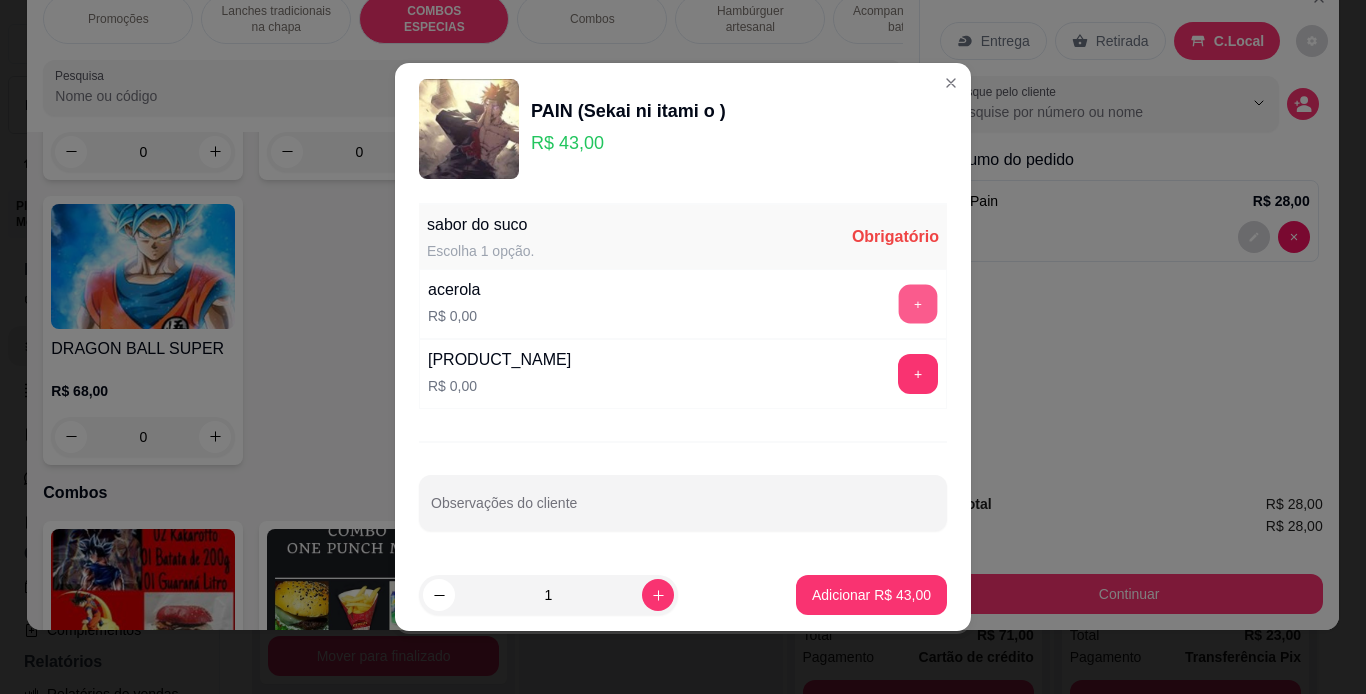 click on "+" at bounding box center (918, 304) 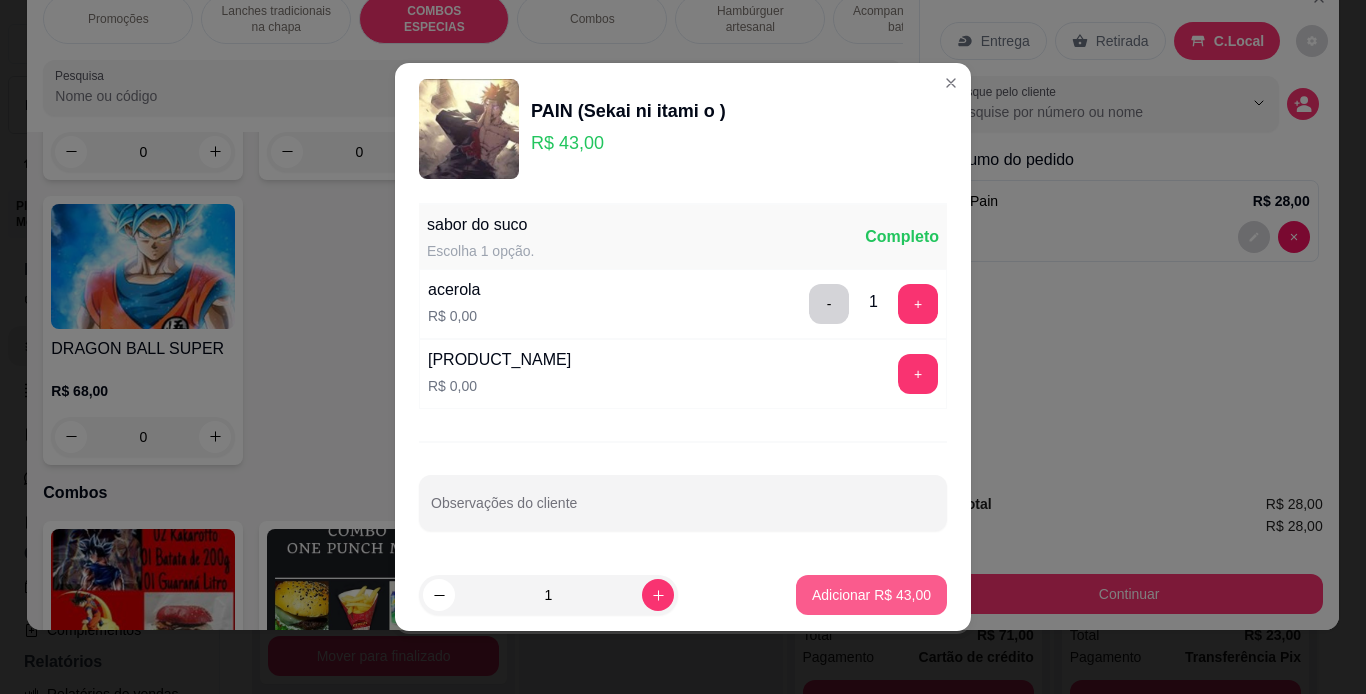 click on "Adicionar R$ 43,00" at bounding box center [871, 595] 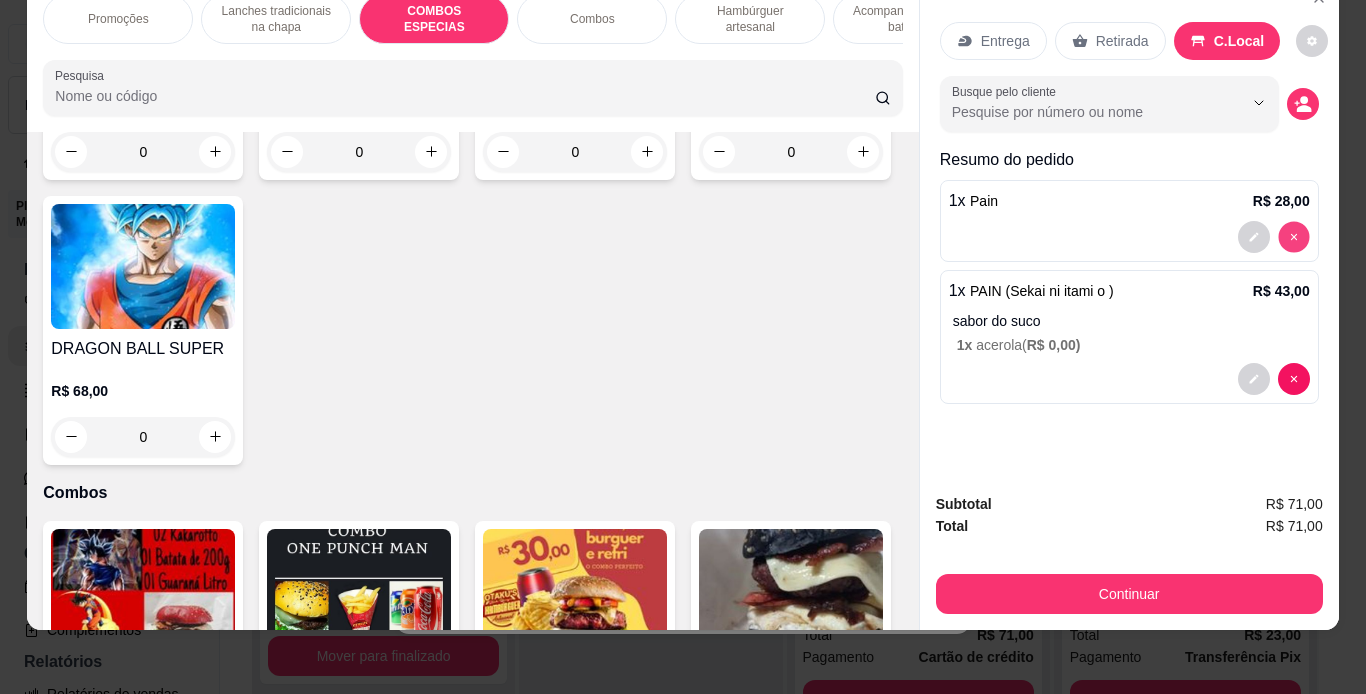 type on "0" 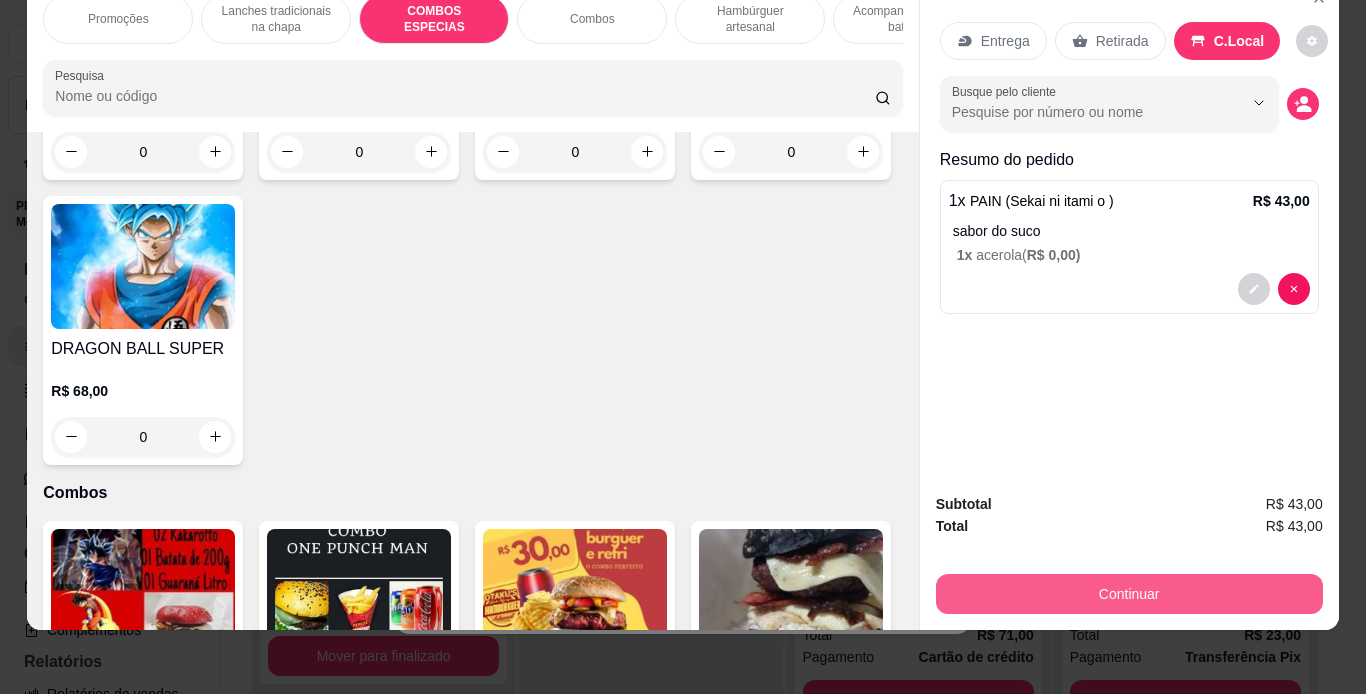 click on "Continuar" at bounding box center [1129, 594] 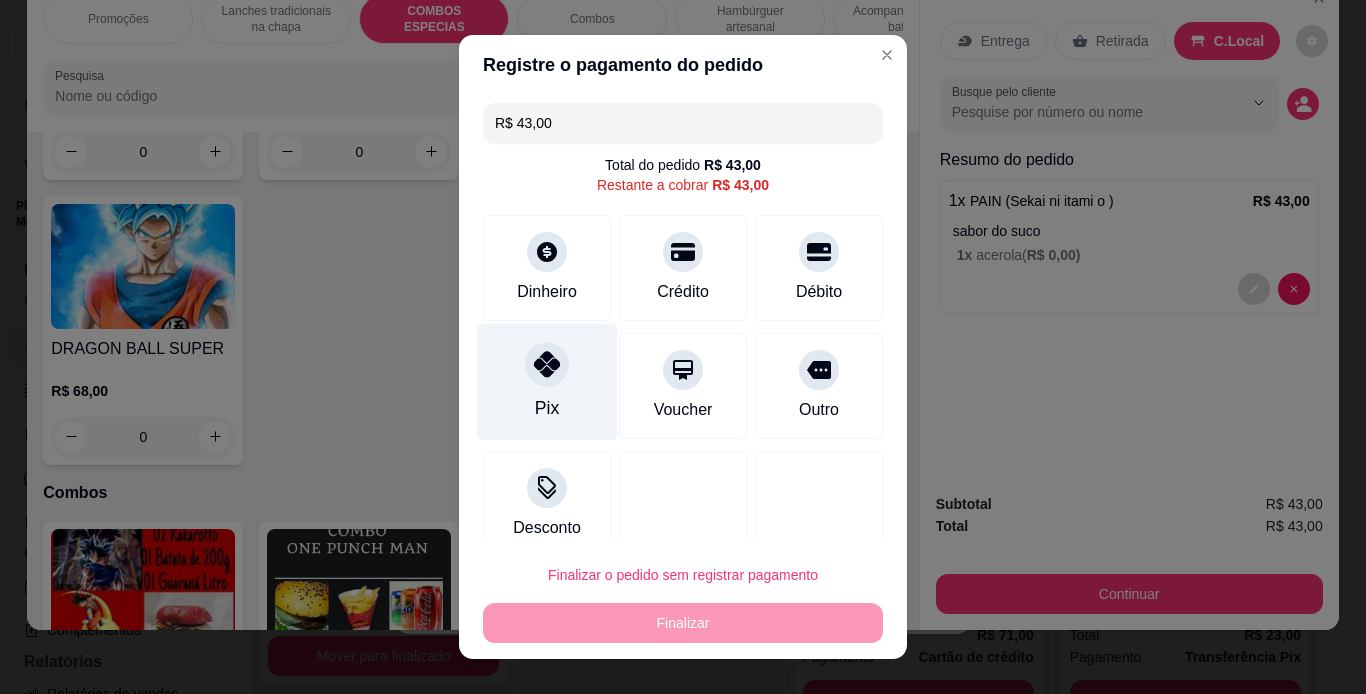 click 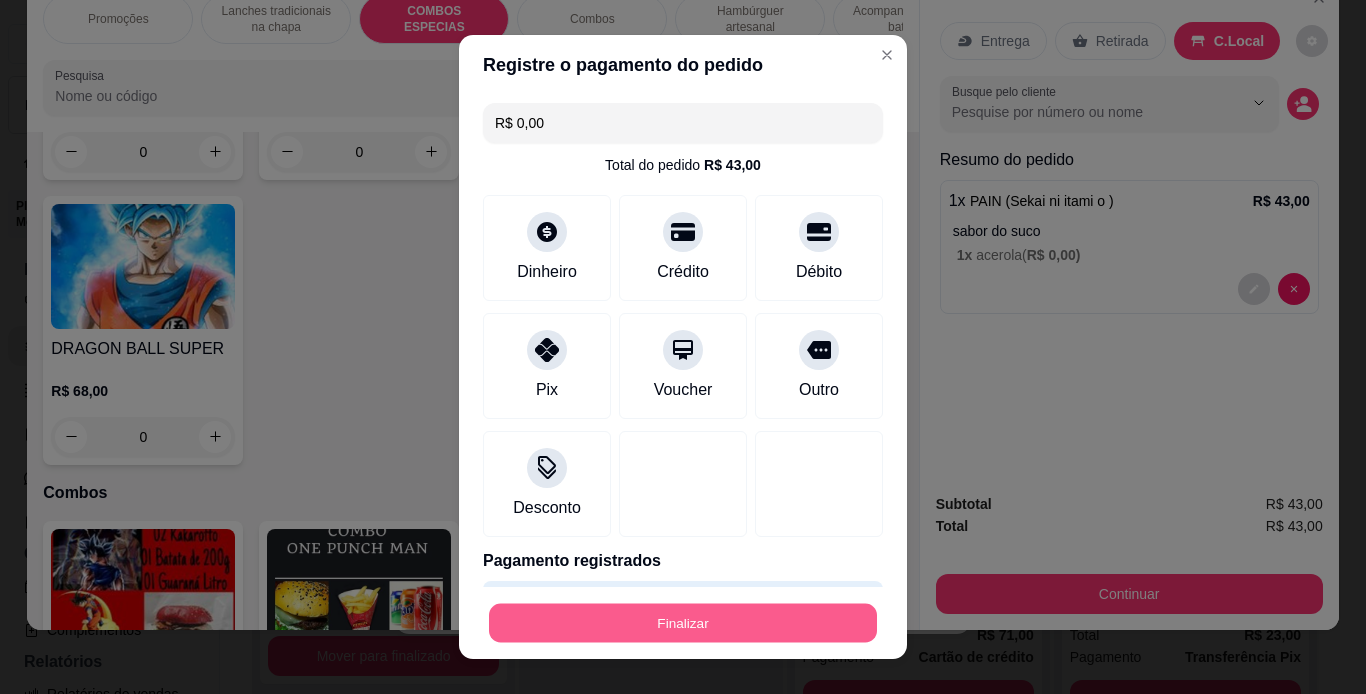 click on "Finalizar" at bounding box center (683, 623) 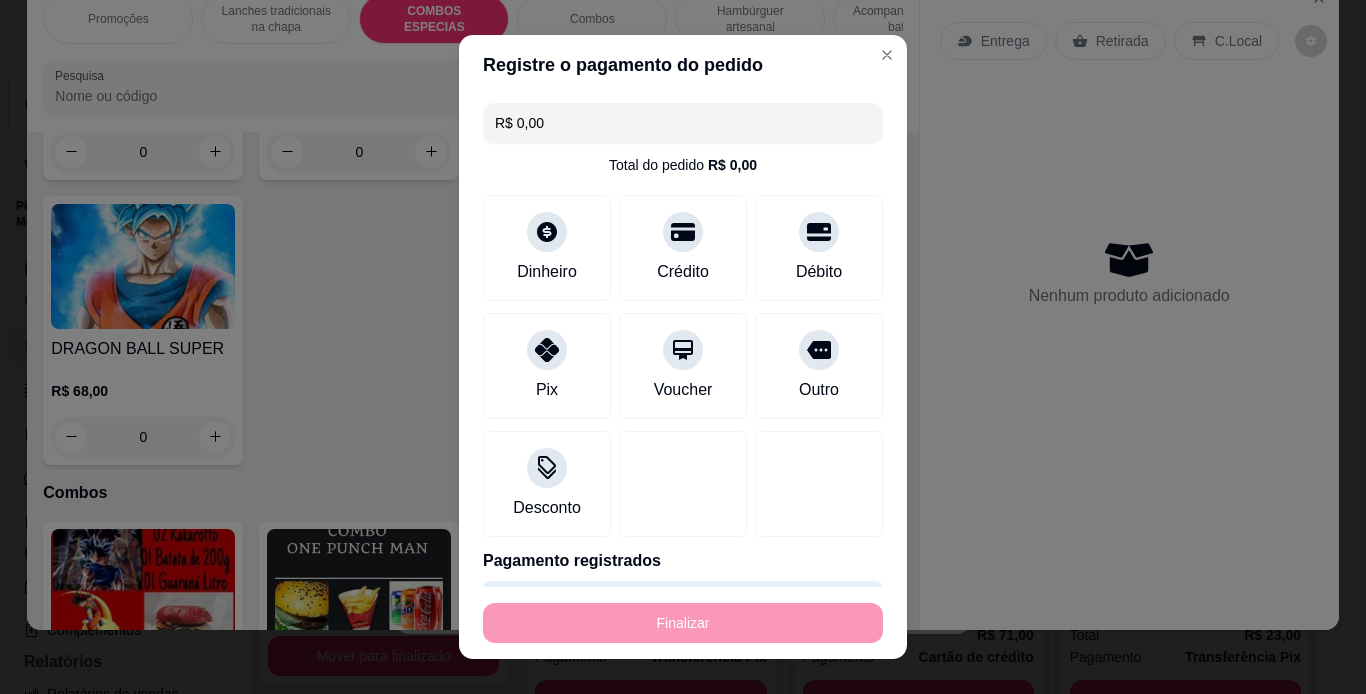type on "-R$ 43,00" 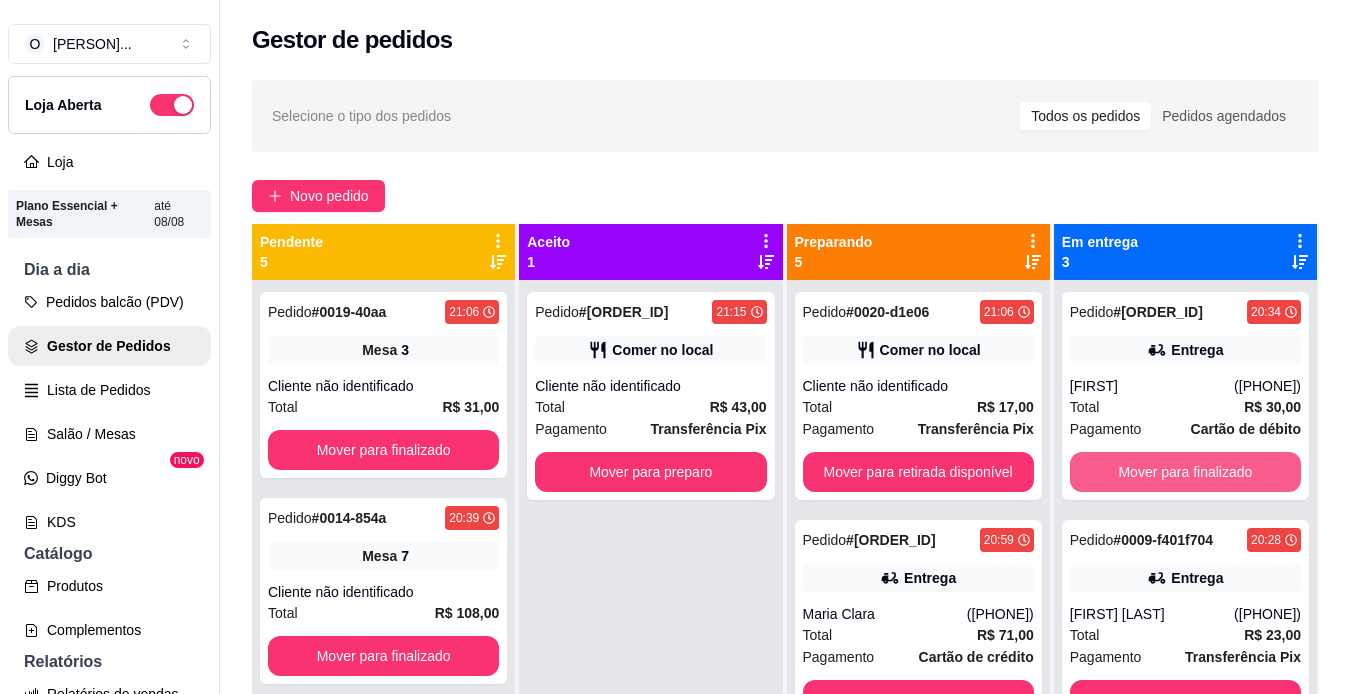 scroll, scrollTop: 34, scrollLeft: 0, axis: vertical 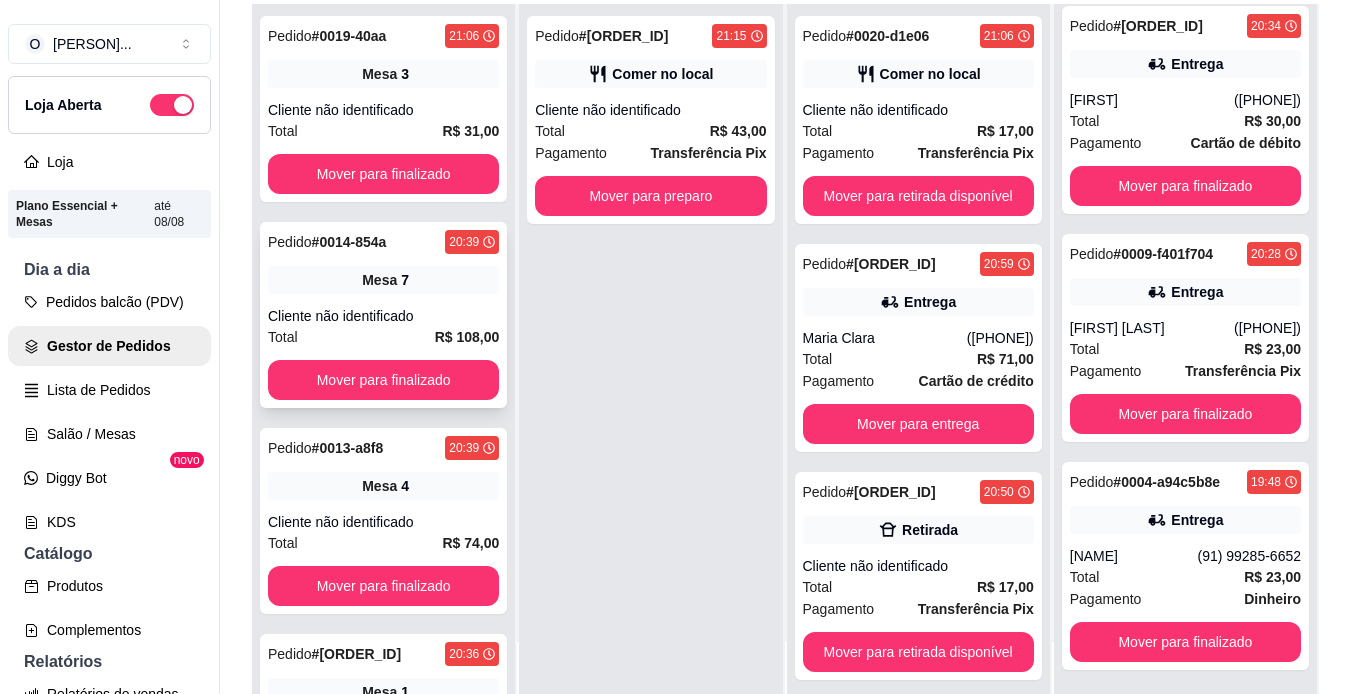 click on "Cliente não identificado" at bounding box center (383, 316) 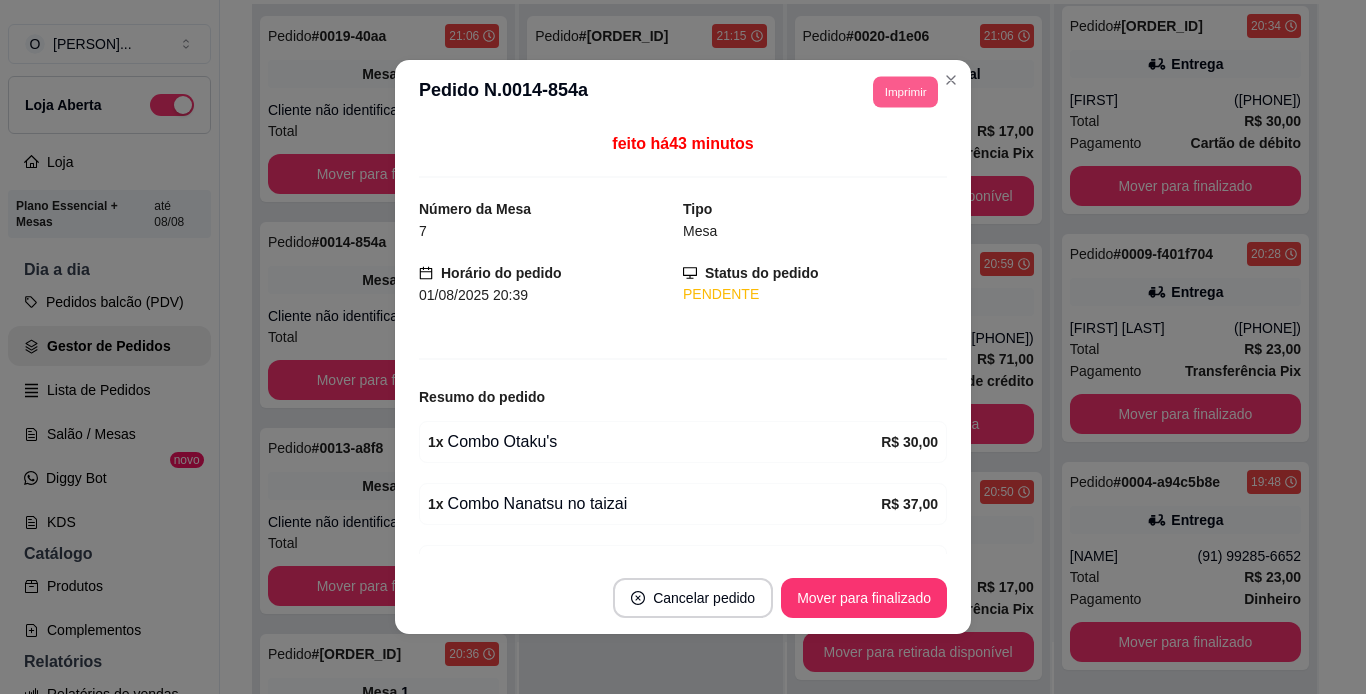 click on "Imprimir" at bounding box center [905, 91] 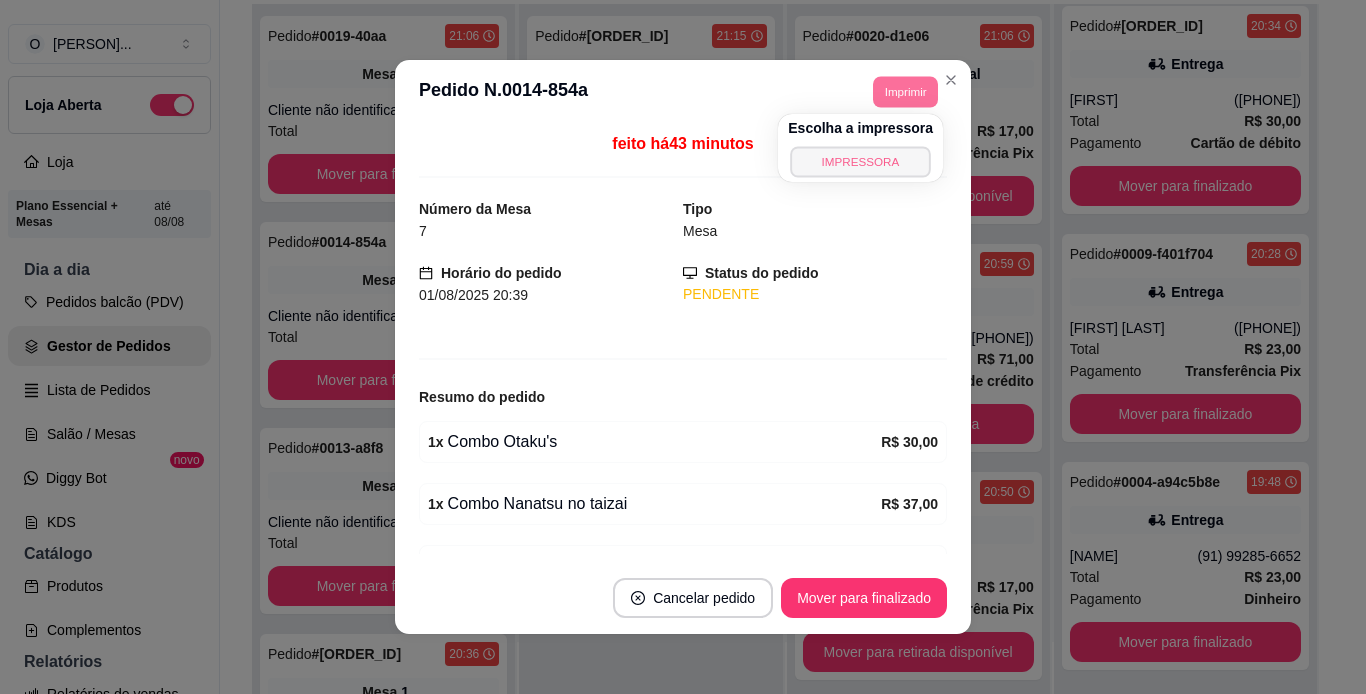 click on "IMPRESSORA" at bounding box center (860, 161) 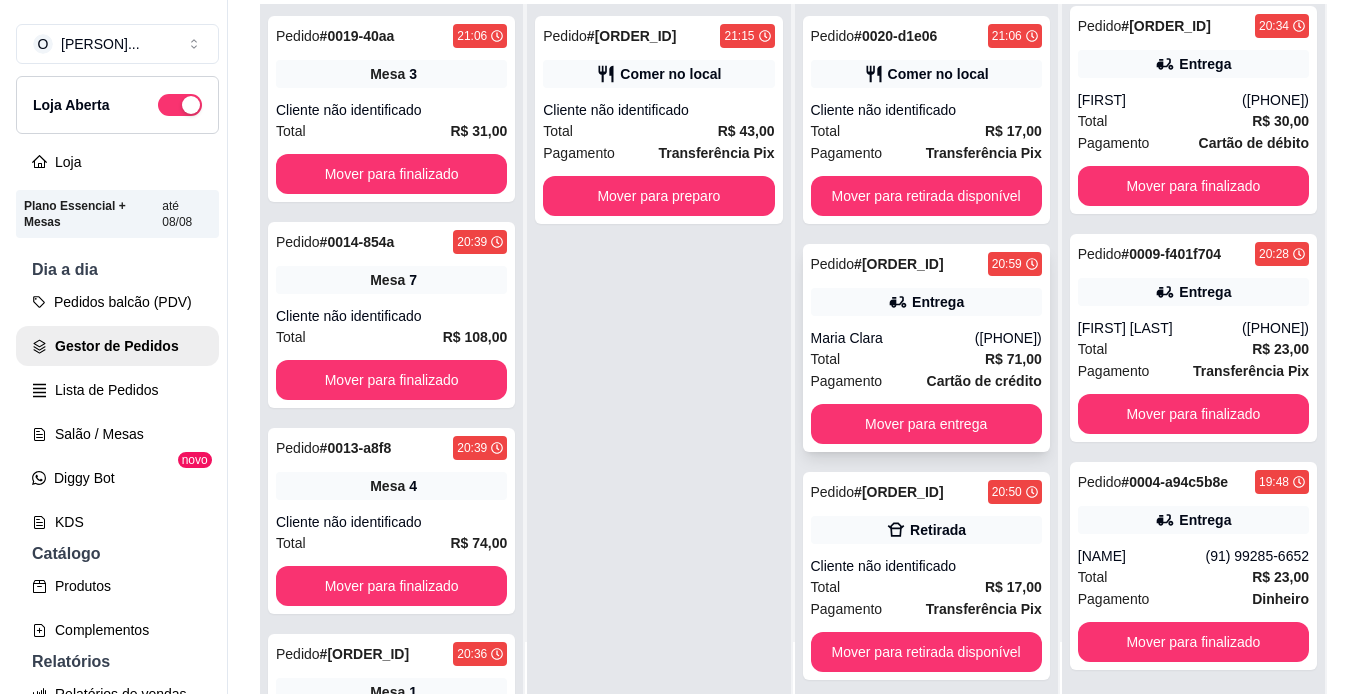 scroll, scrollTop: 43, scrollLeft: 0, axis: vertical 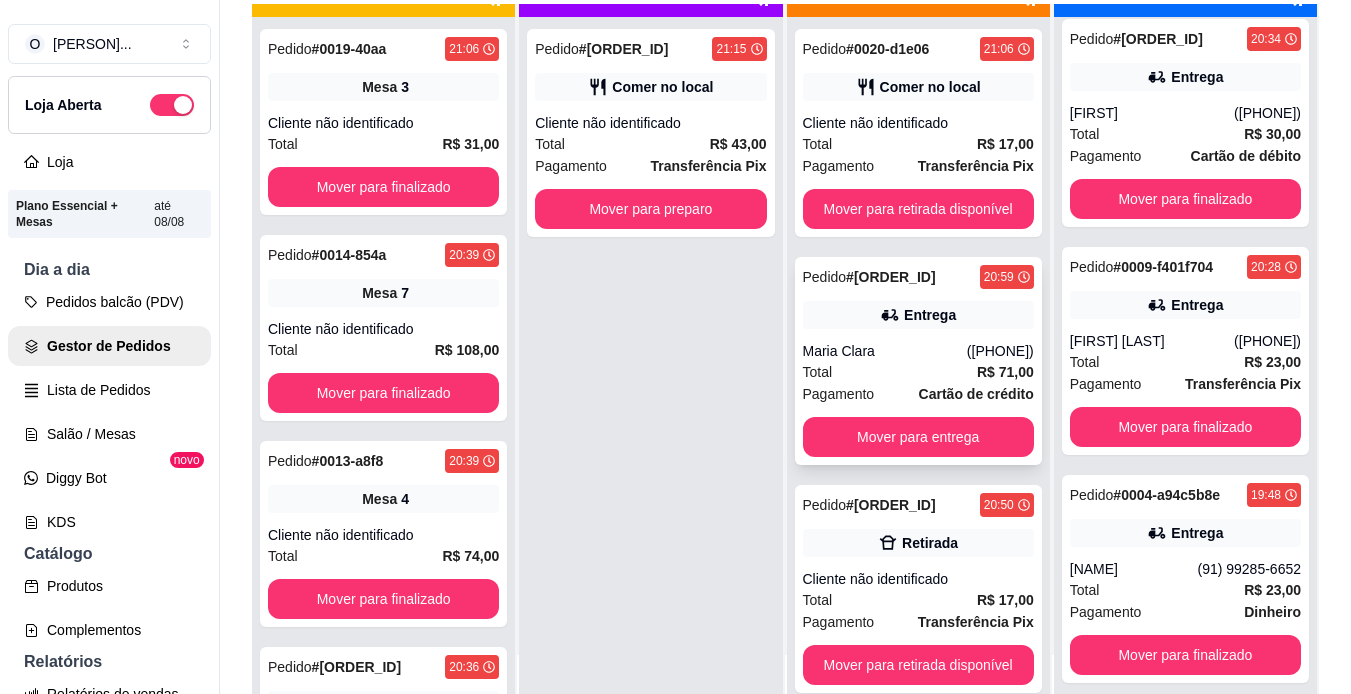 click on "Maria Clara" at bounding box center [885, 351] 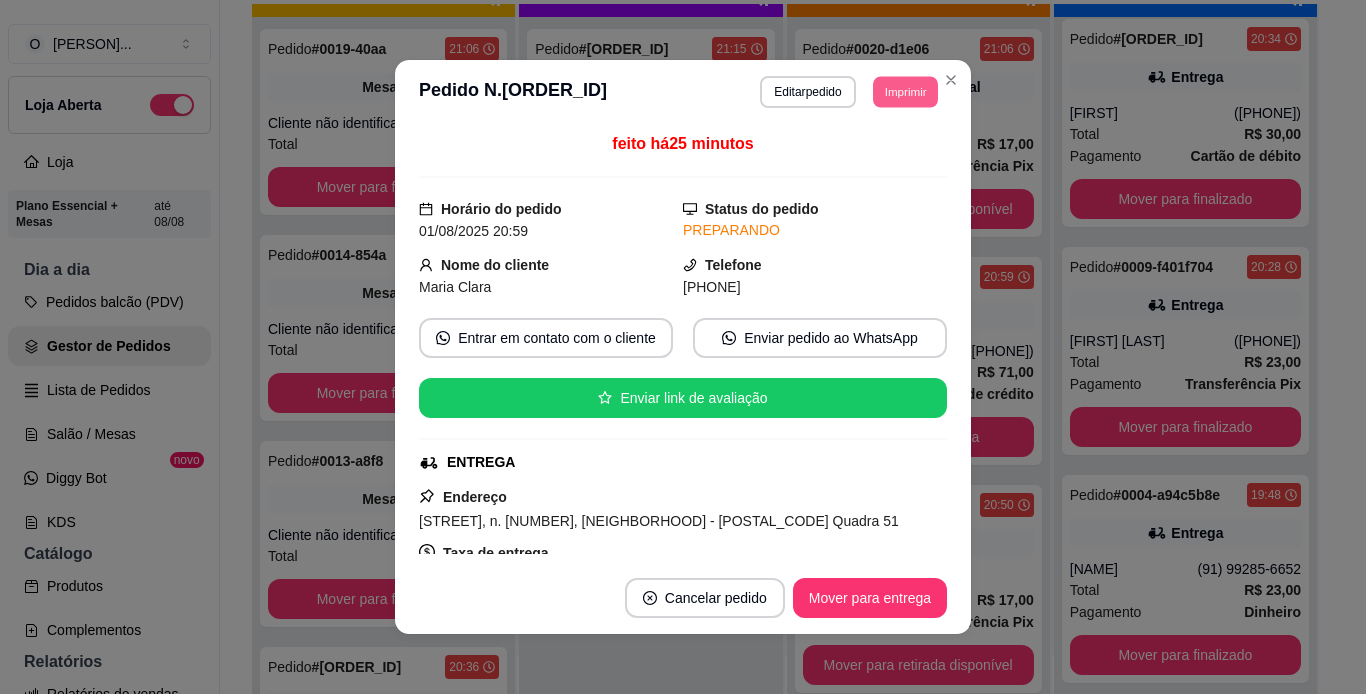 click on "Imprimir" at bounding box center (905, 91) 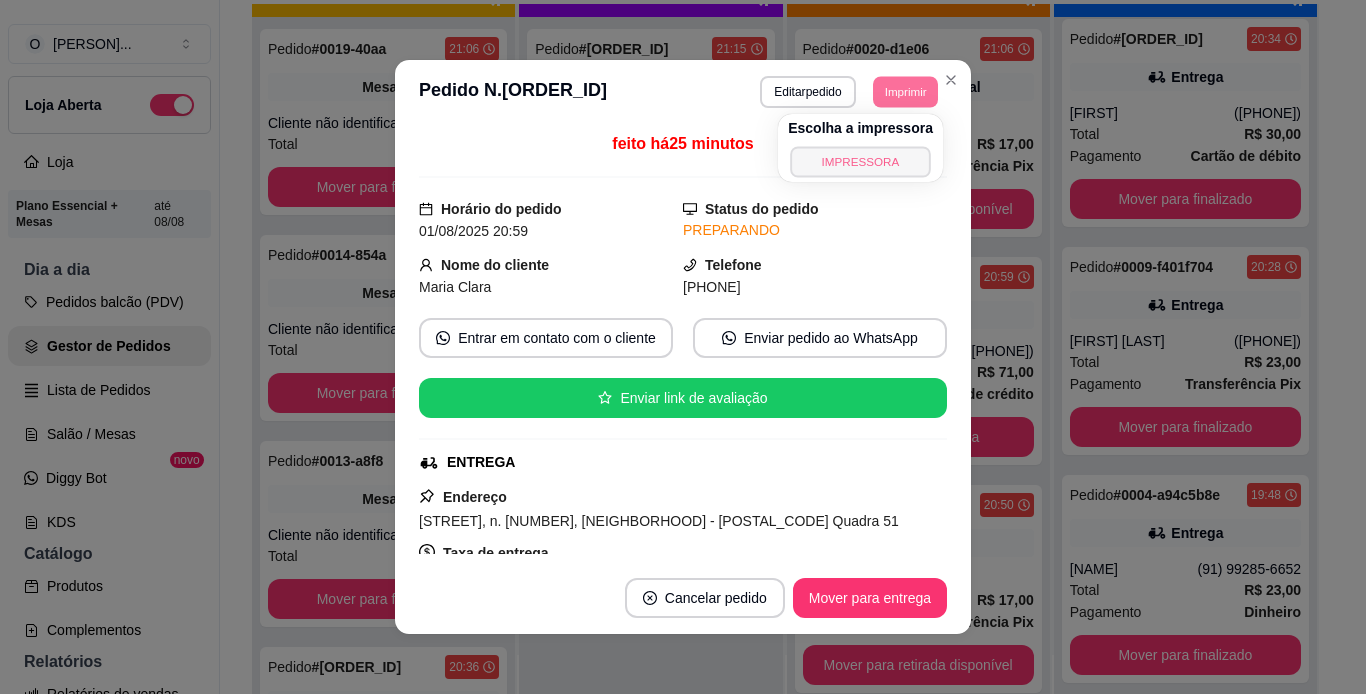 click on "IMPRESSORA" at bounding box center (860, 161) 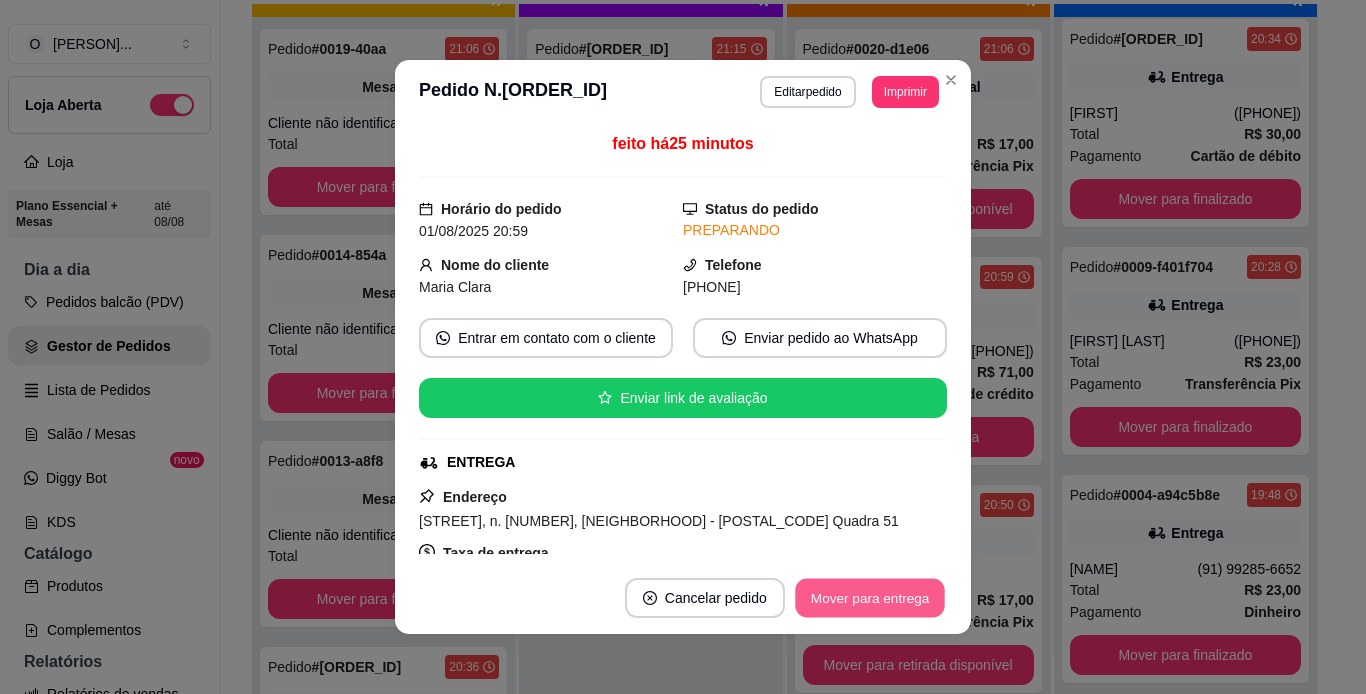 click on "Mover para entrega" at bounding box center (870, 598) 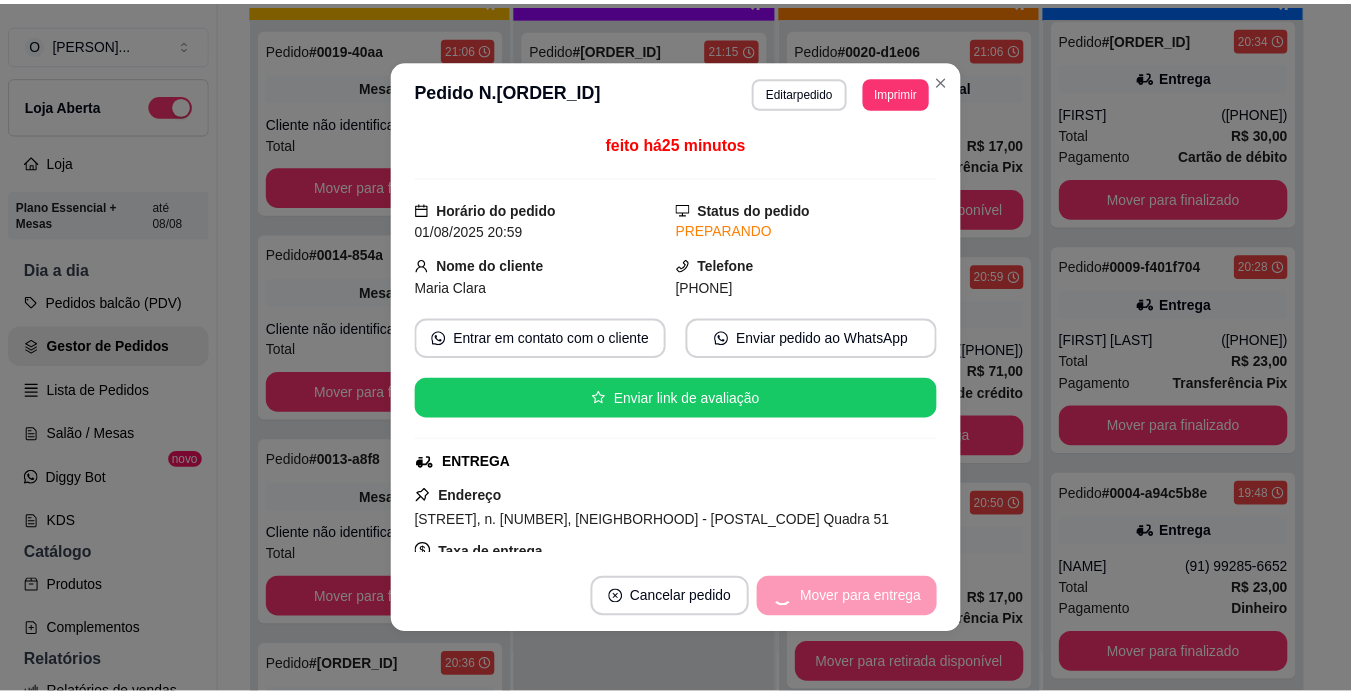 scroll, scrollTop: 262, scrollLeft: 0, axis: vertical 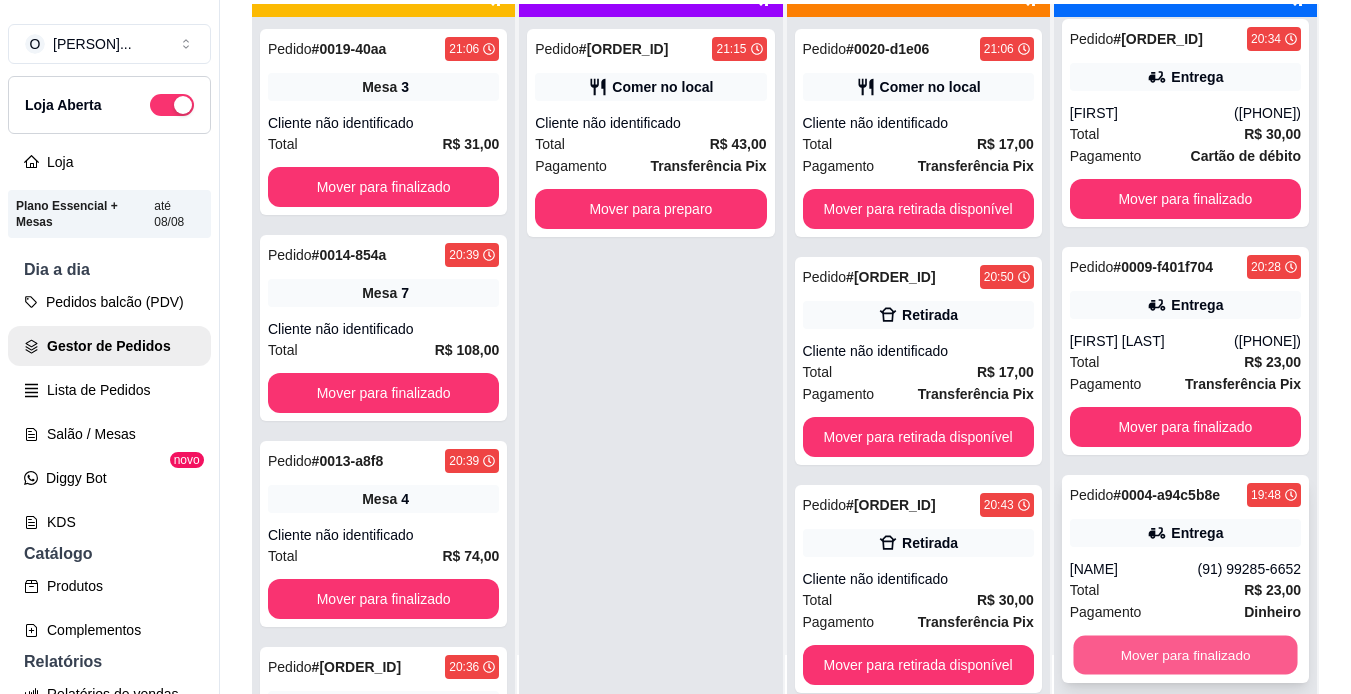 click on "Mover para finalizado" at bounding box center (1185, 655) 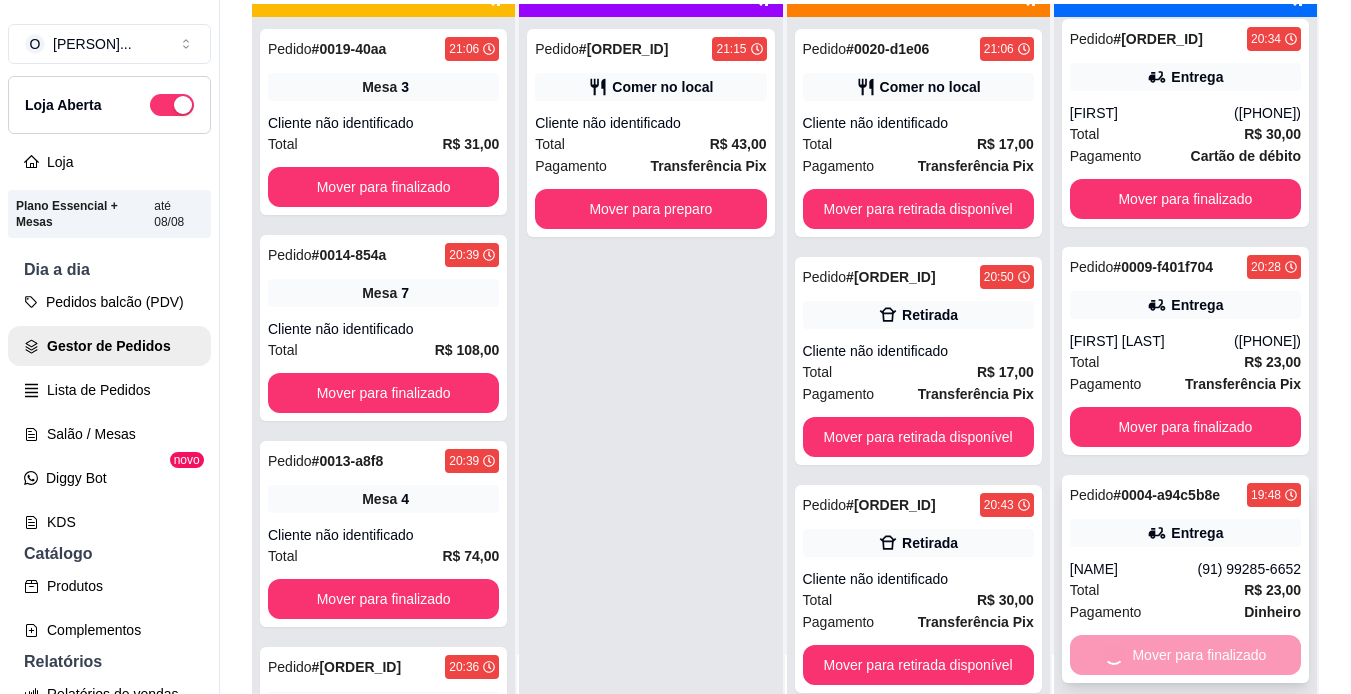scroll, scrollTop: 10, scrollLeft: 0, axis: vertical 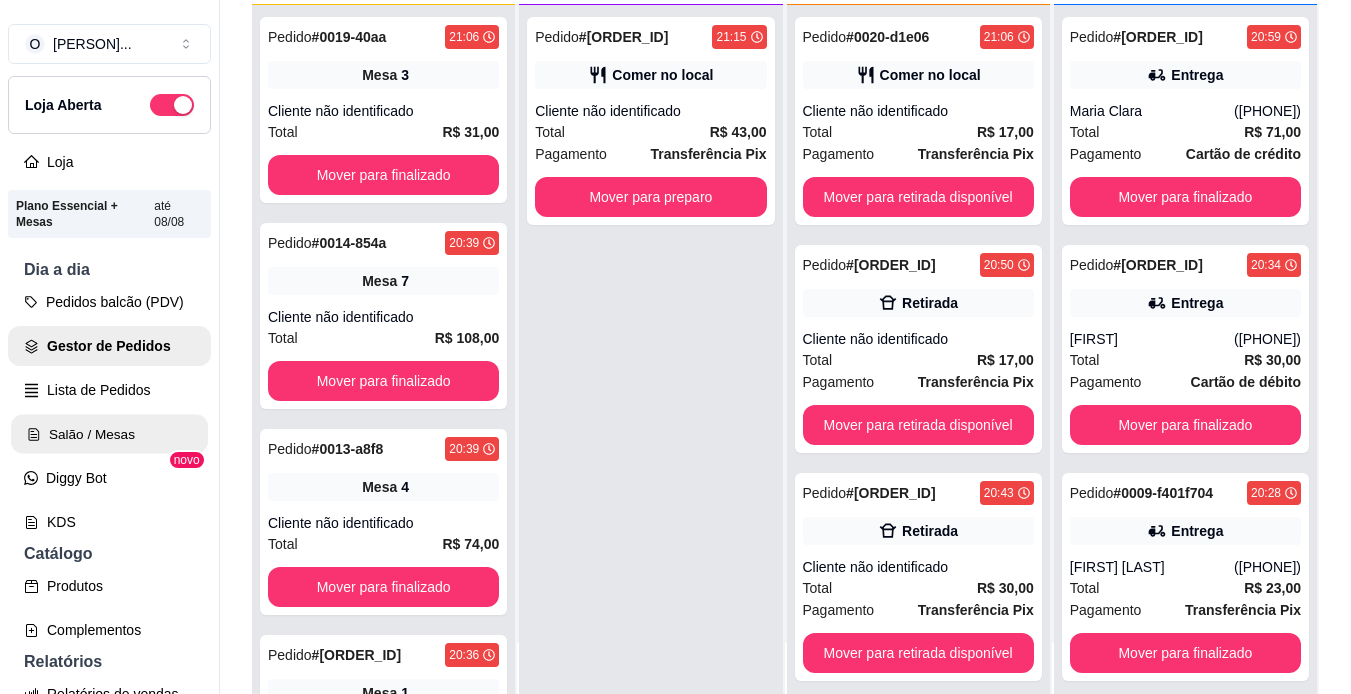 click on "Salão / Mesas" at bounding box center [109, 434] 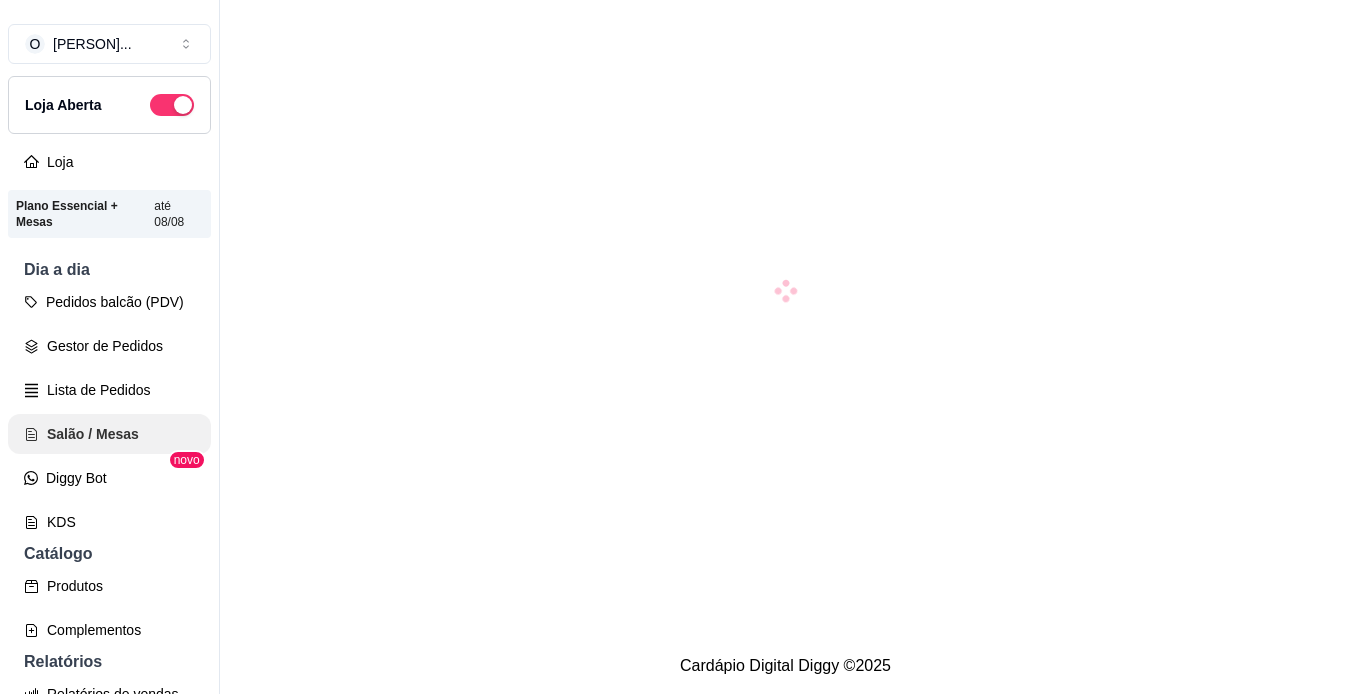 scroll, scrollTop: 0, scrollLeft: 0, axis: both 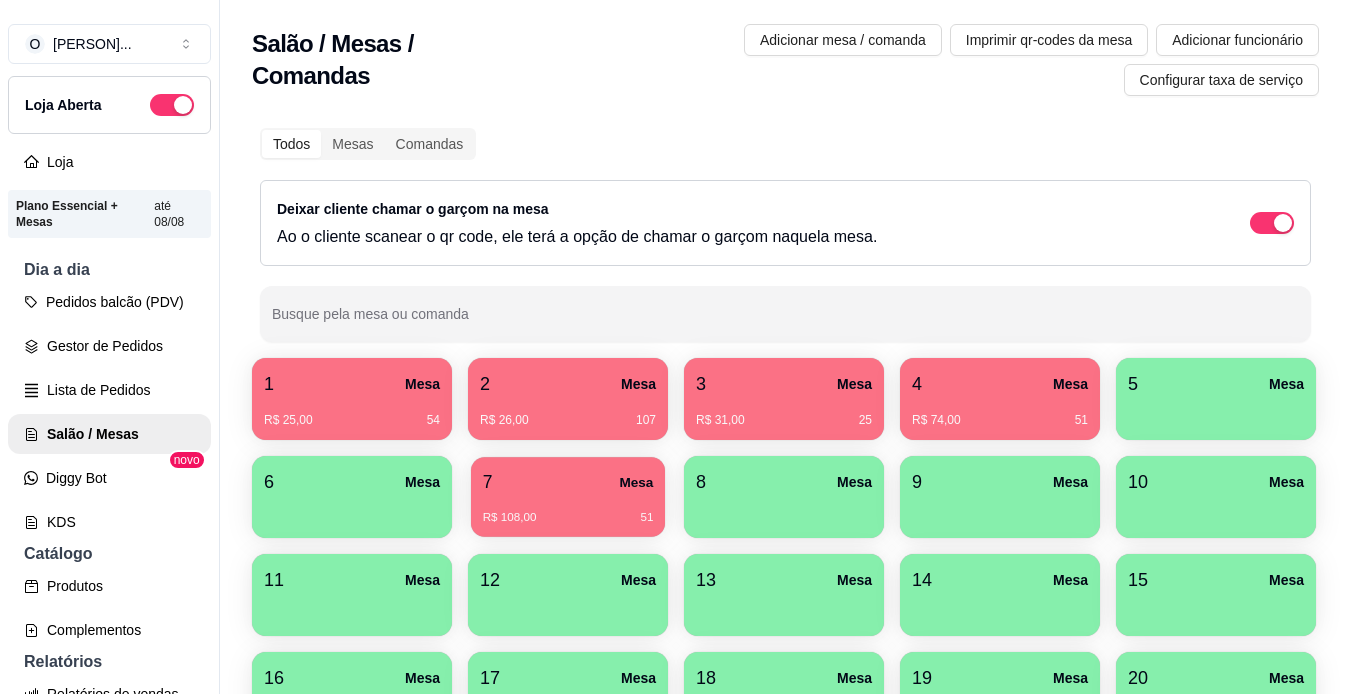 click on "R$ 108,00" at bounding box center [510, 518] 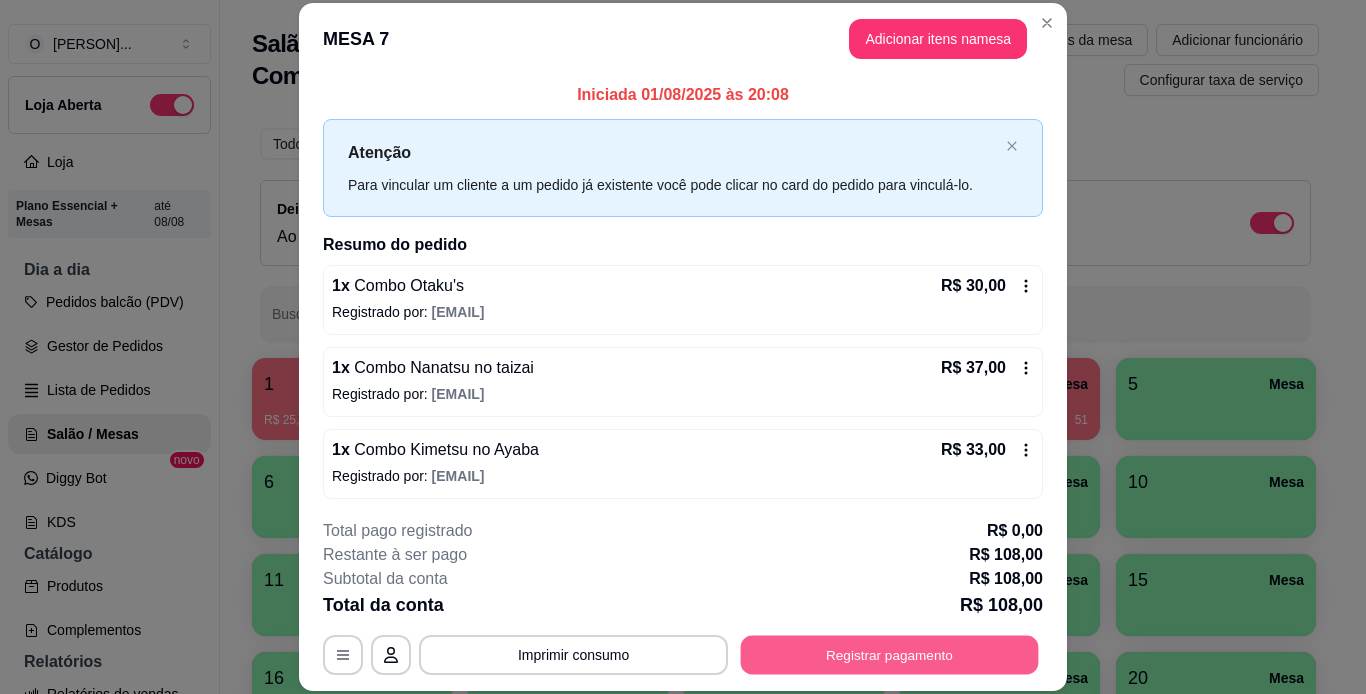 click on "Registrar pagamento" at bounding box center (890, 654) 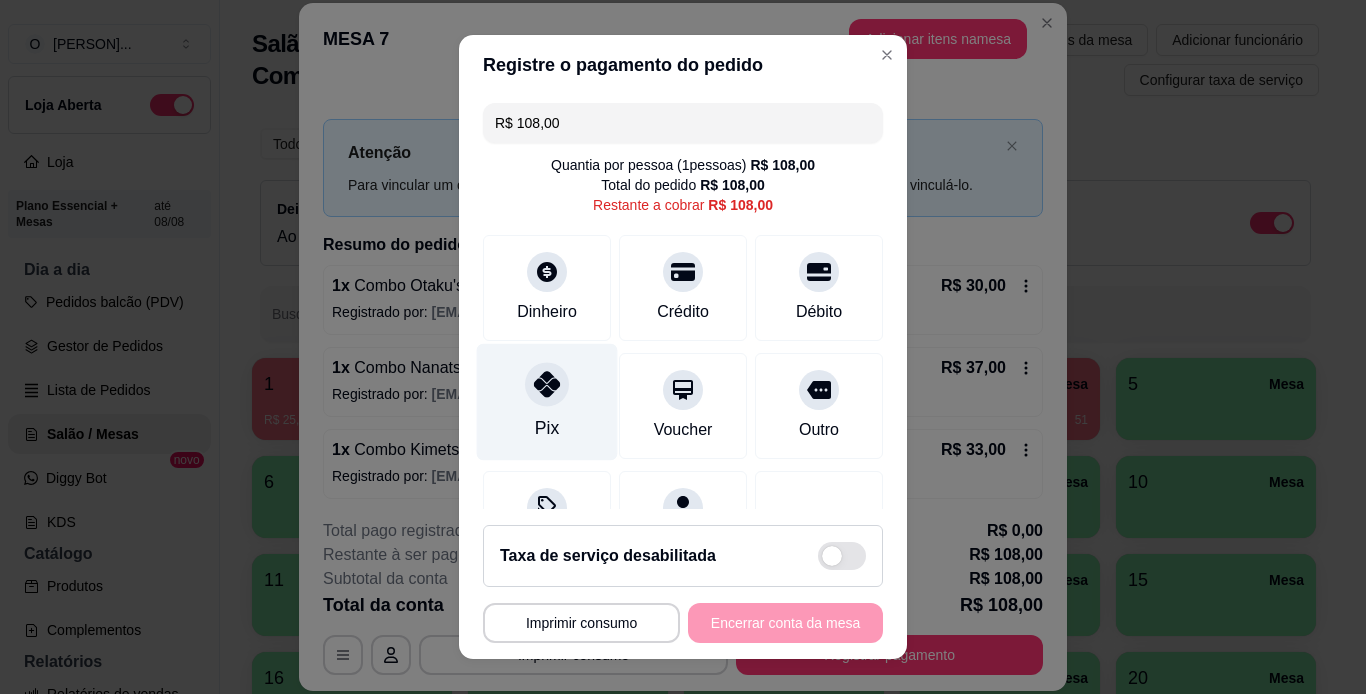 click 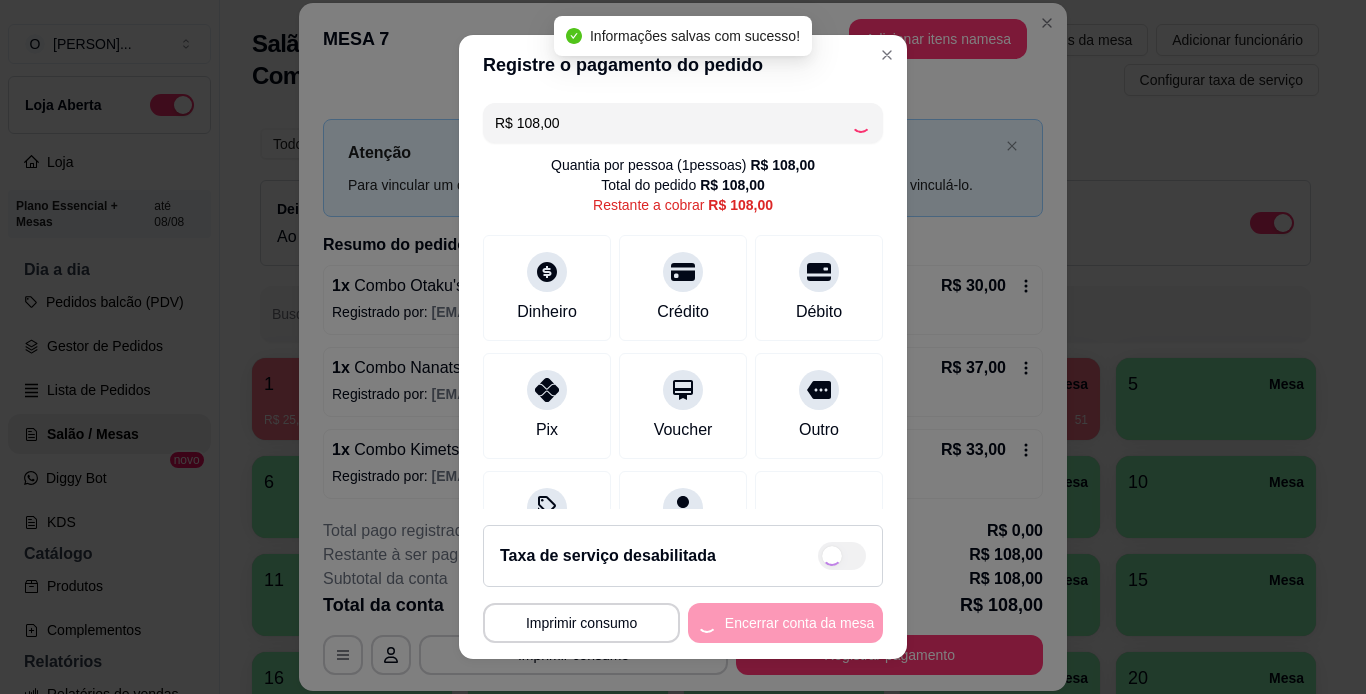 type on "R$ 0,00" 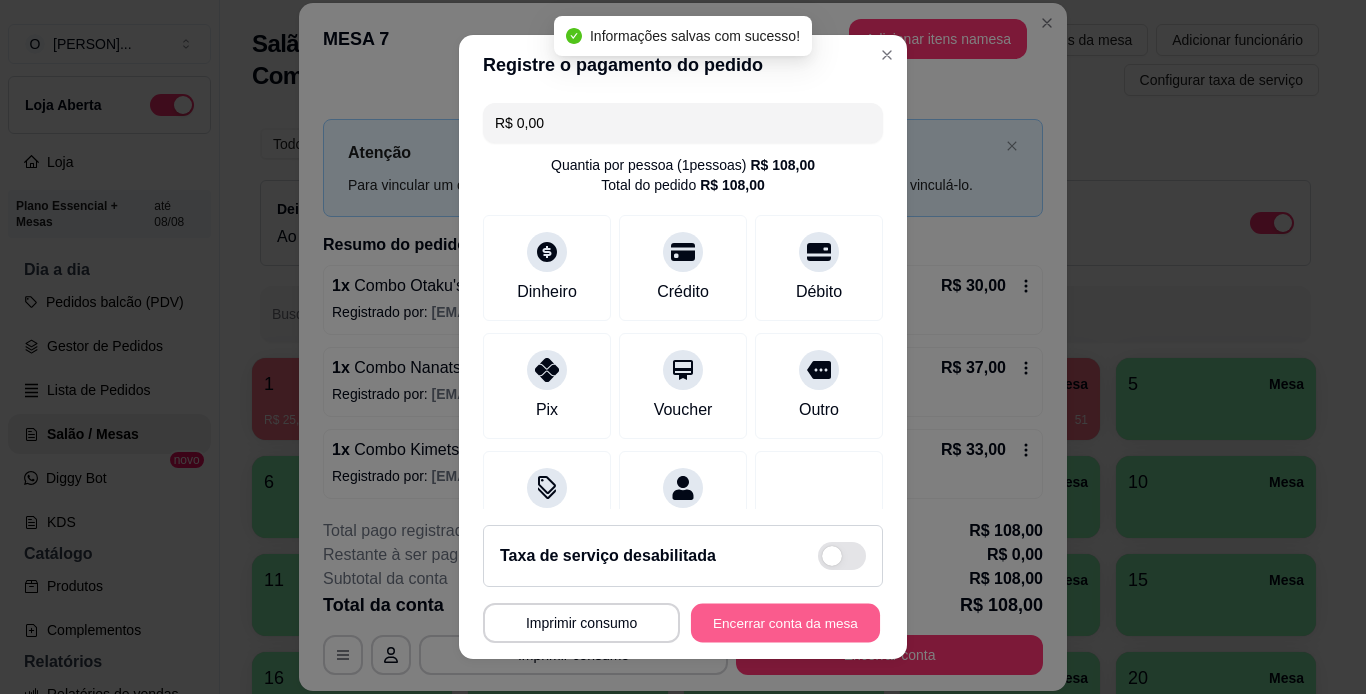 click on "Encerrar conta da mesa" at bounding box center [785, 623] 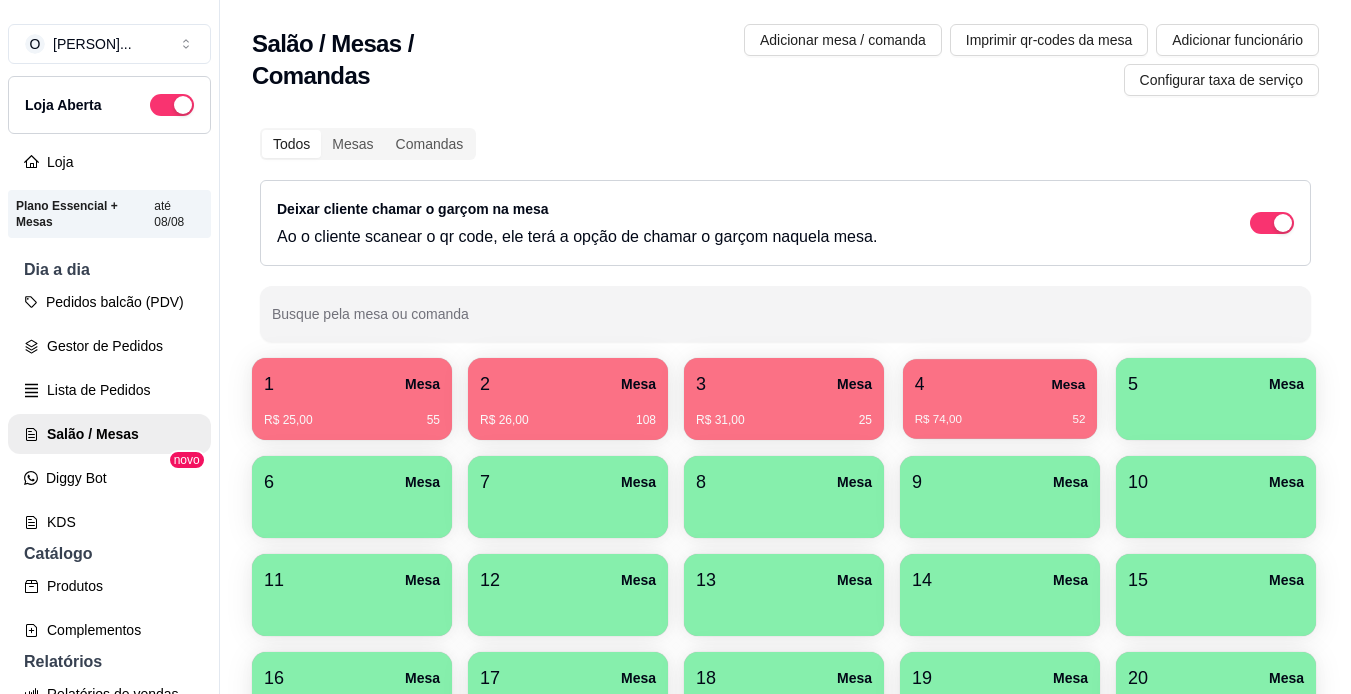click on "4 Mesa" at bounding box center [1000, 384] 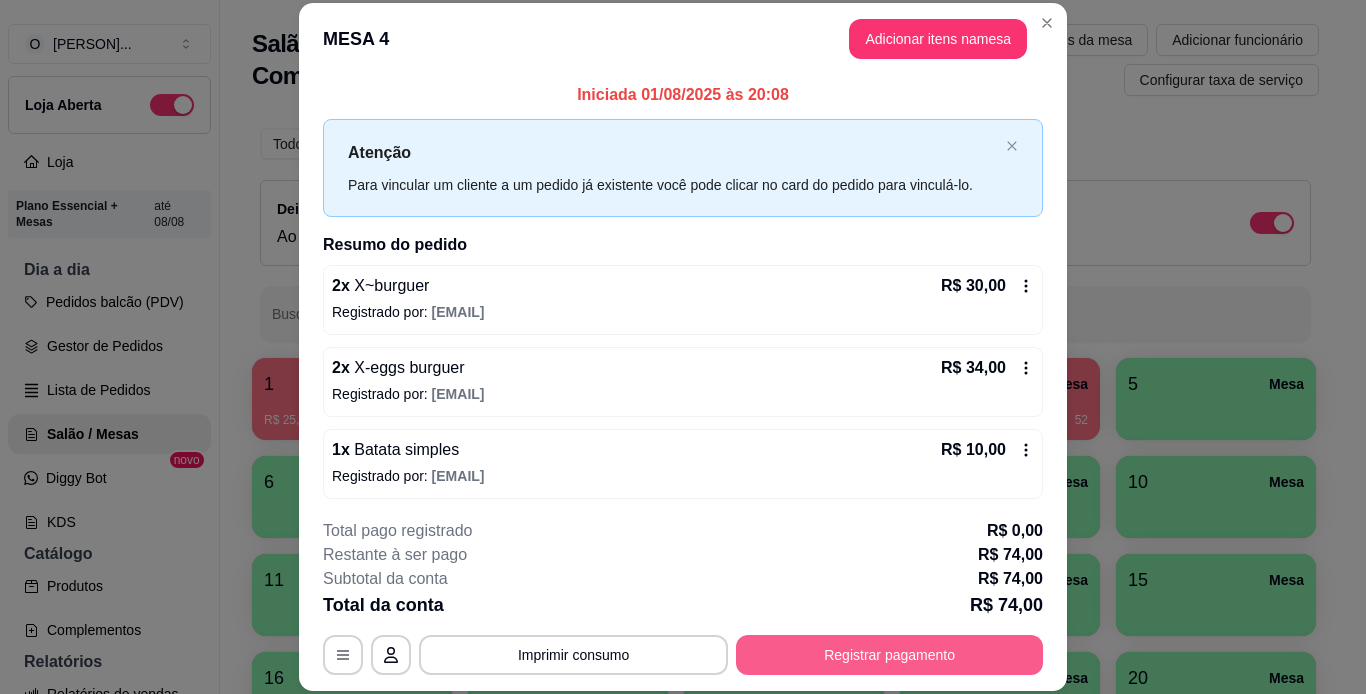 click on "Registrar pagamento" at bounding box center [889, 655] 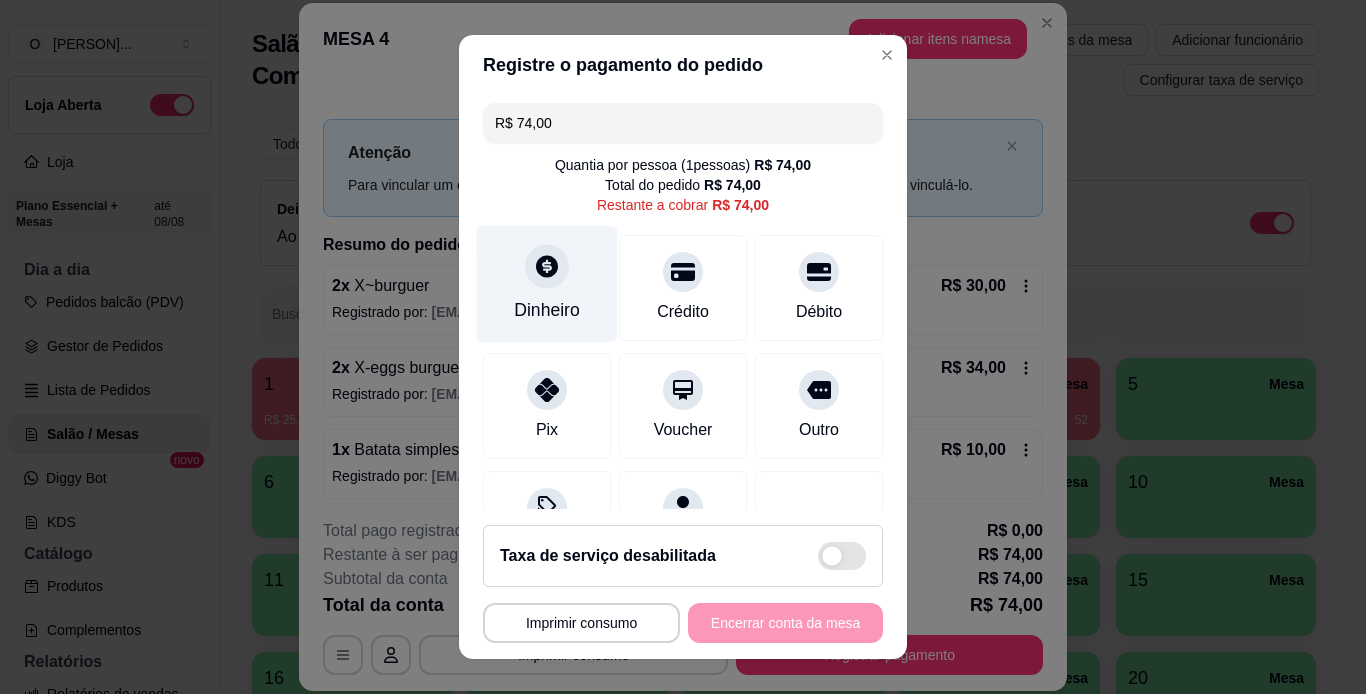 click on "Dinheiro" at bounding box center (547, 283) 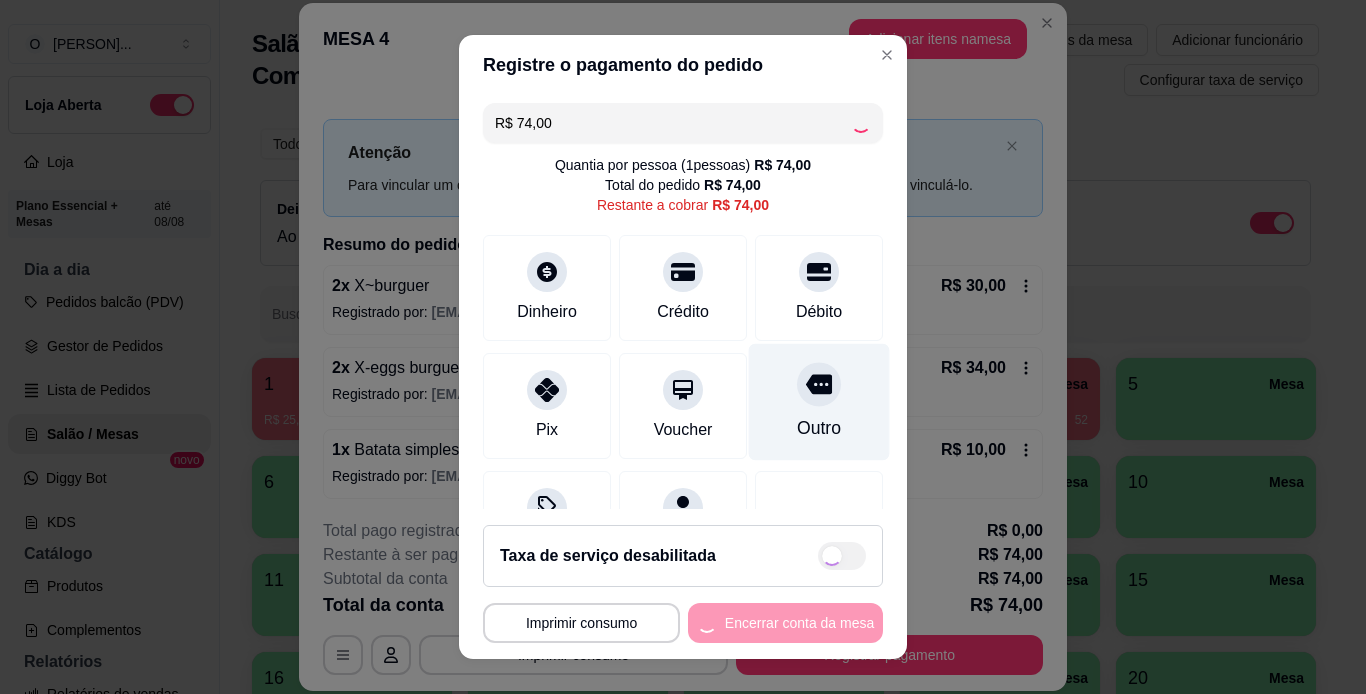 click on "Outro" at bounding box center (819, 401) 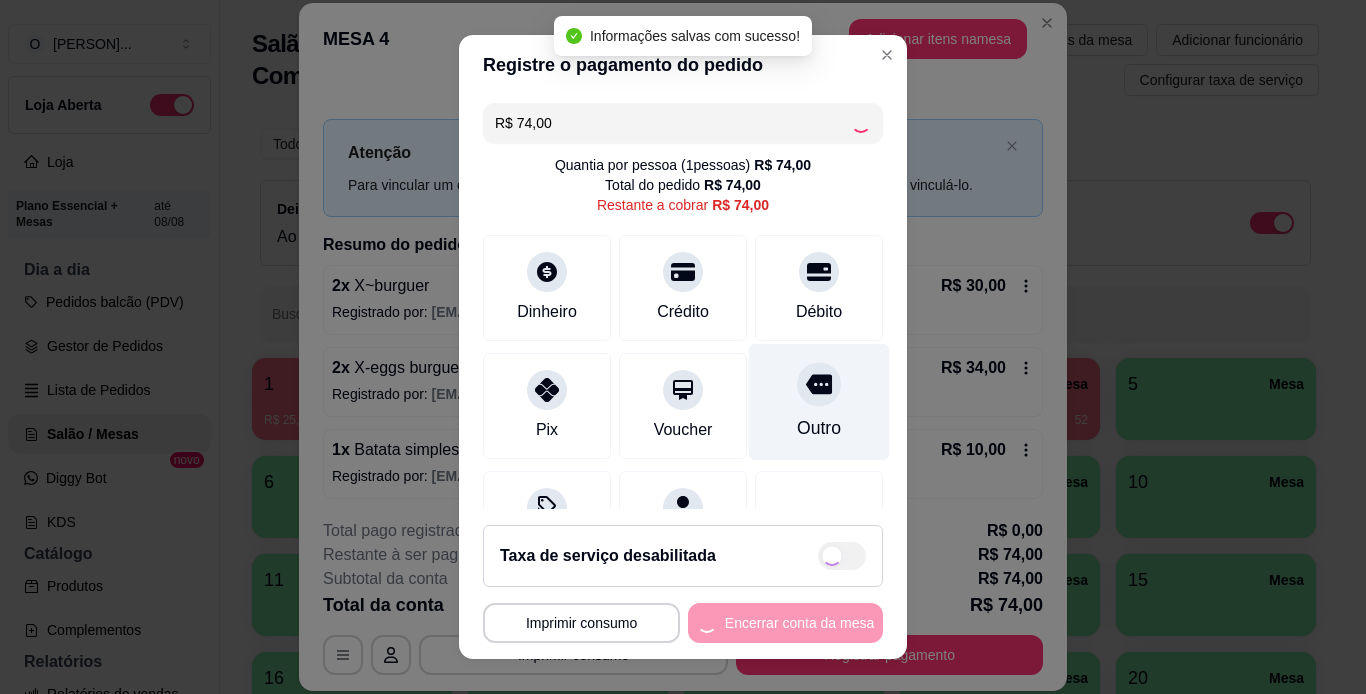 type on "R$ 0,00" 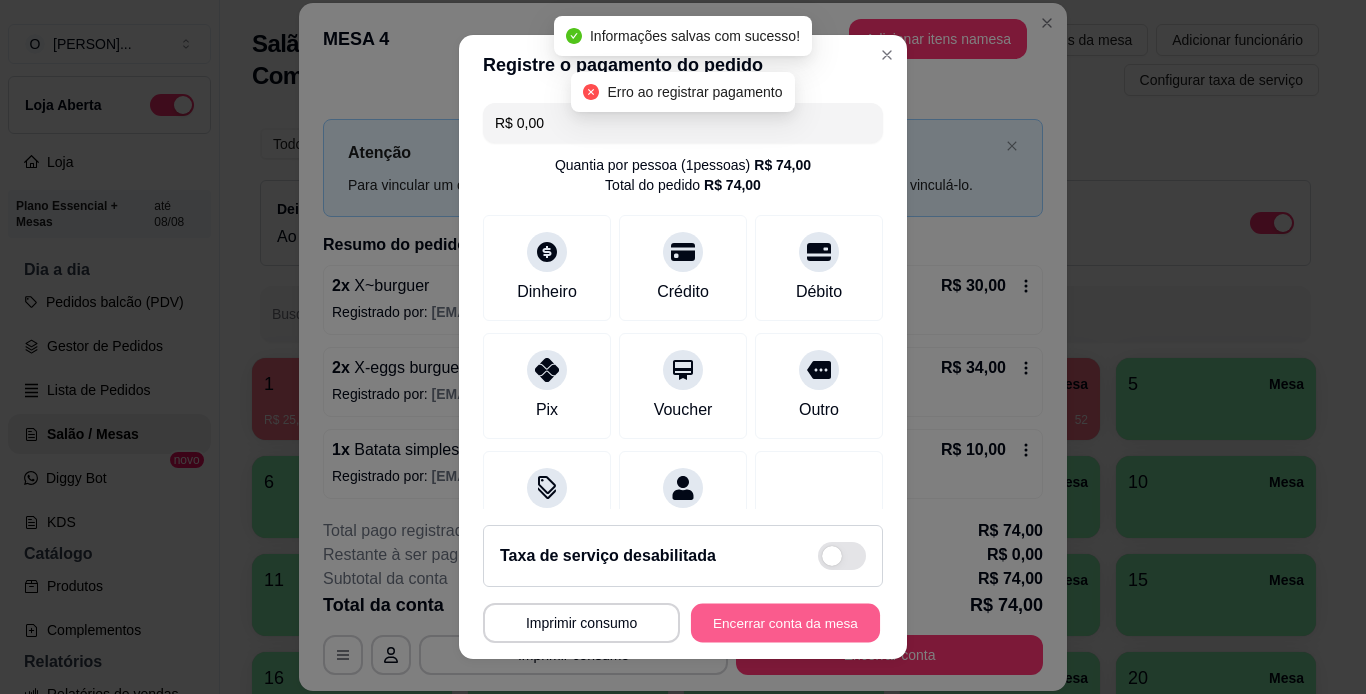 click on "Encerrar conta da mesa" at bounding box center [785, 623] 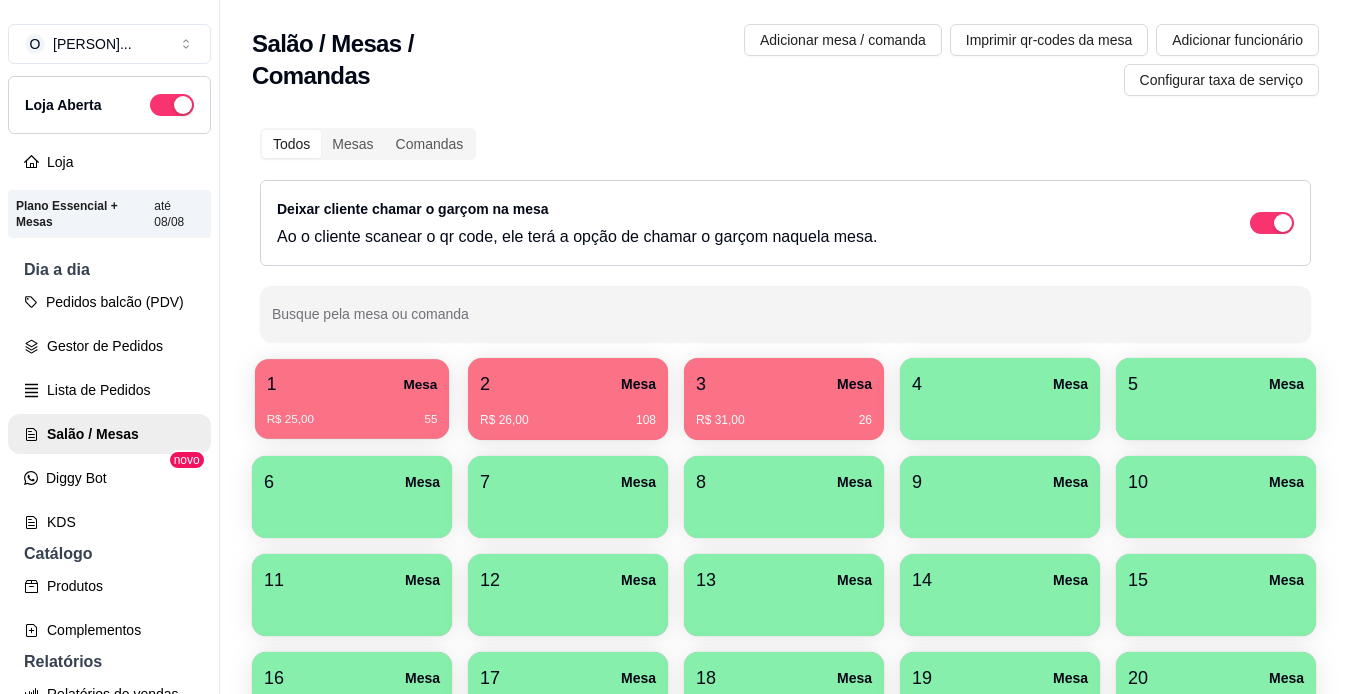 click on "R$ 25,00" at bounding box center (290, 420) 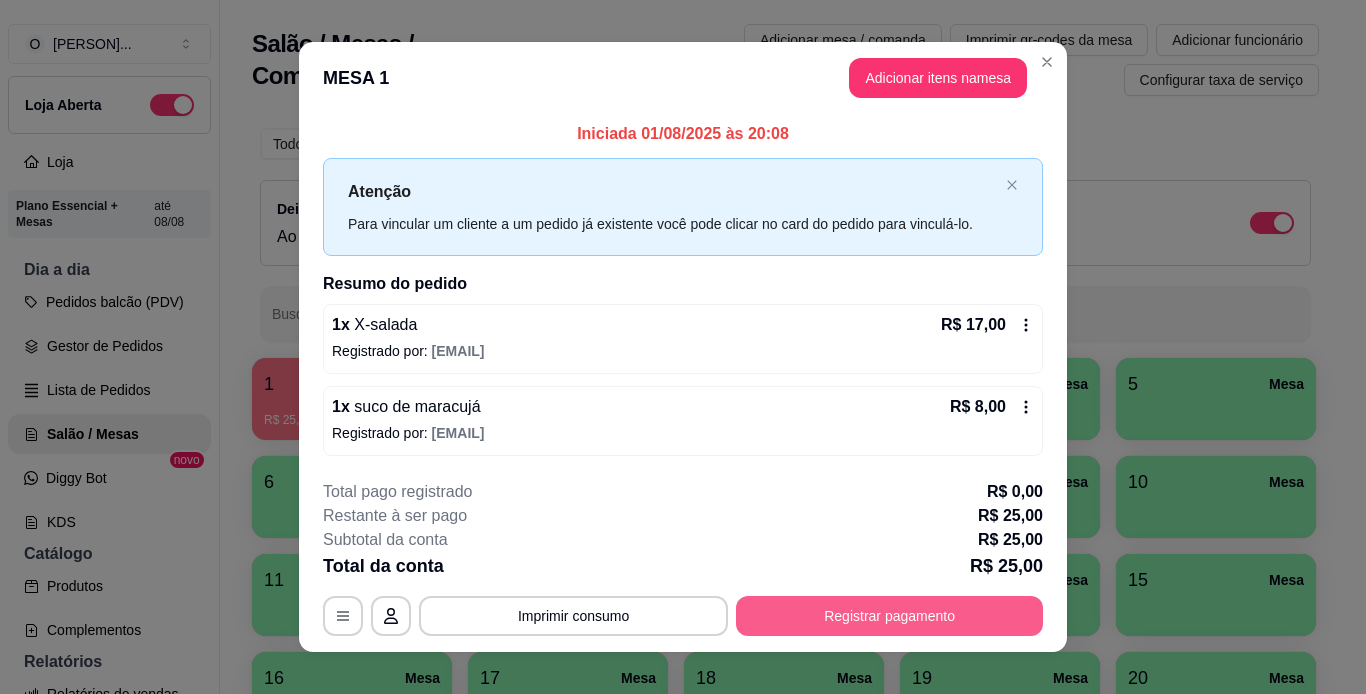 click on "Registrar pagamento" at bounding box center [889, 616] 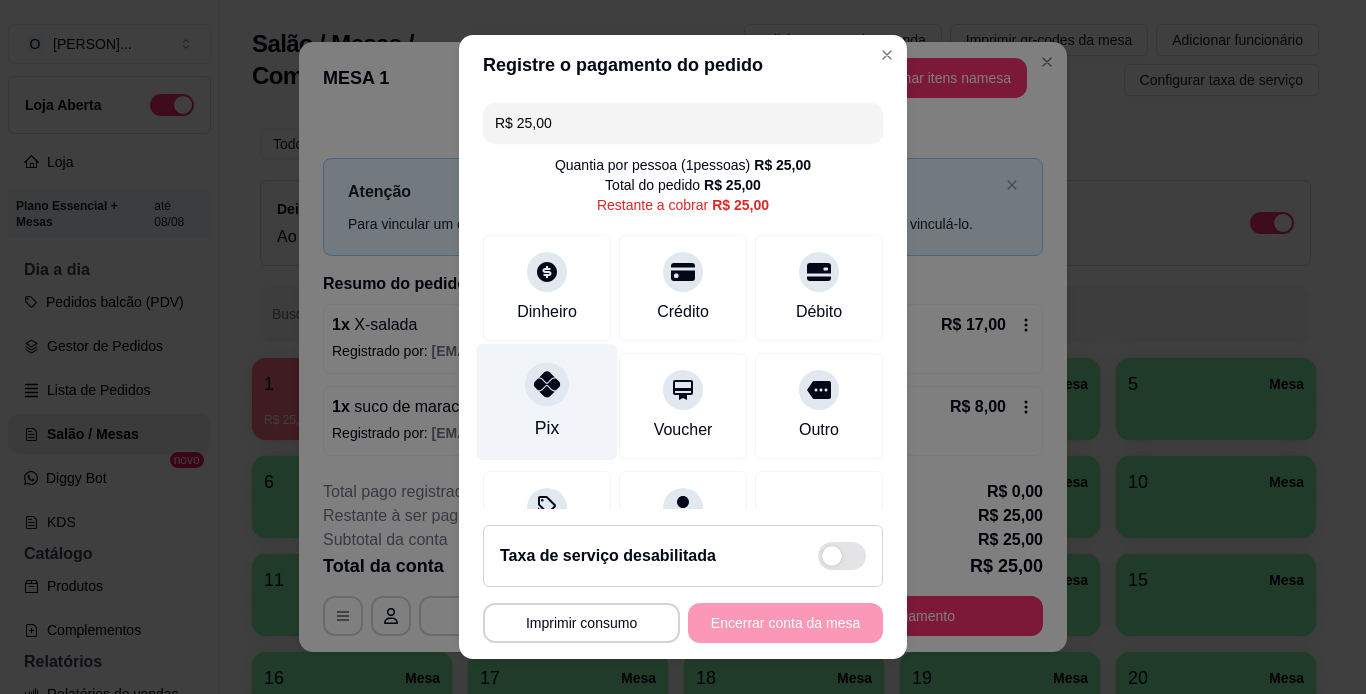 click on "Pix" at bounding box center [547, 401] 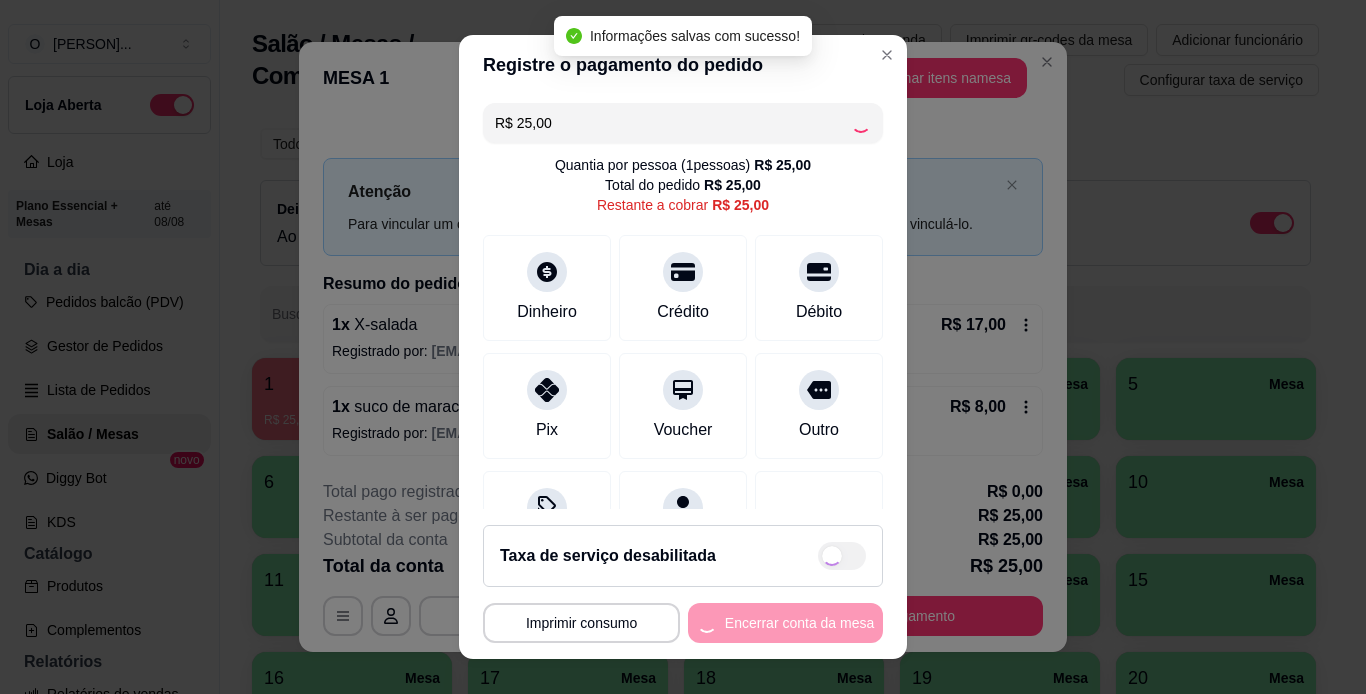 type on "R$ 0,00" 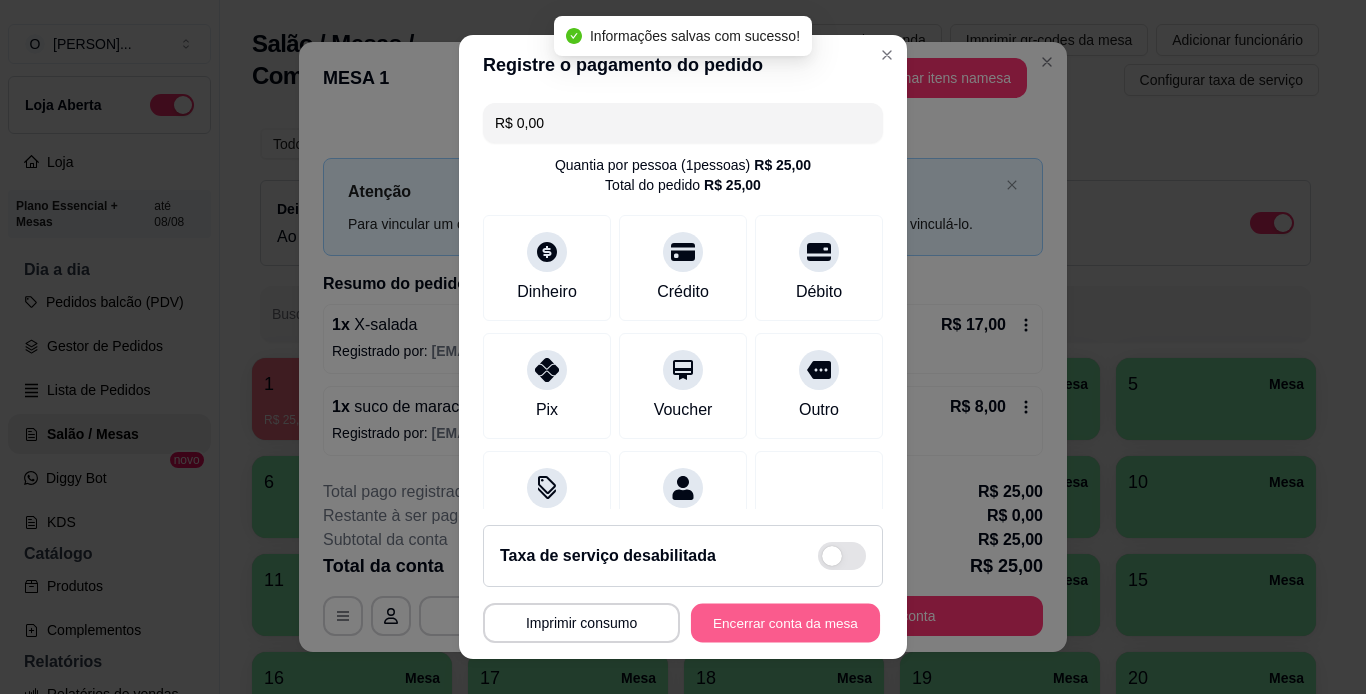 click on "Encerrar conta da mesa" at bounding box center [785, 623] 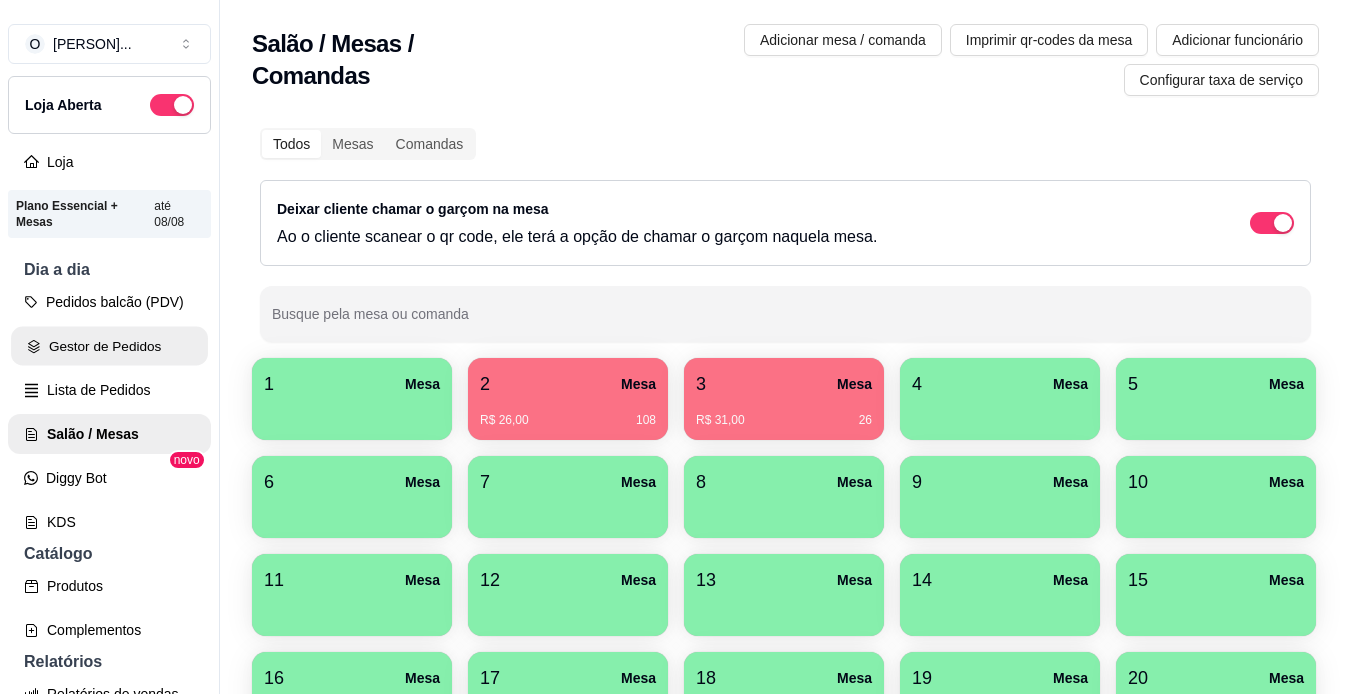click on "Gestor de Pedidos" at bounding box center (109, 346) 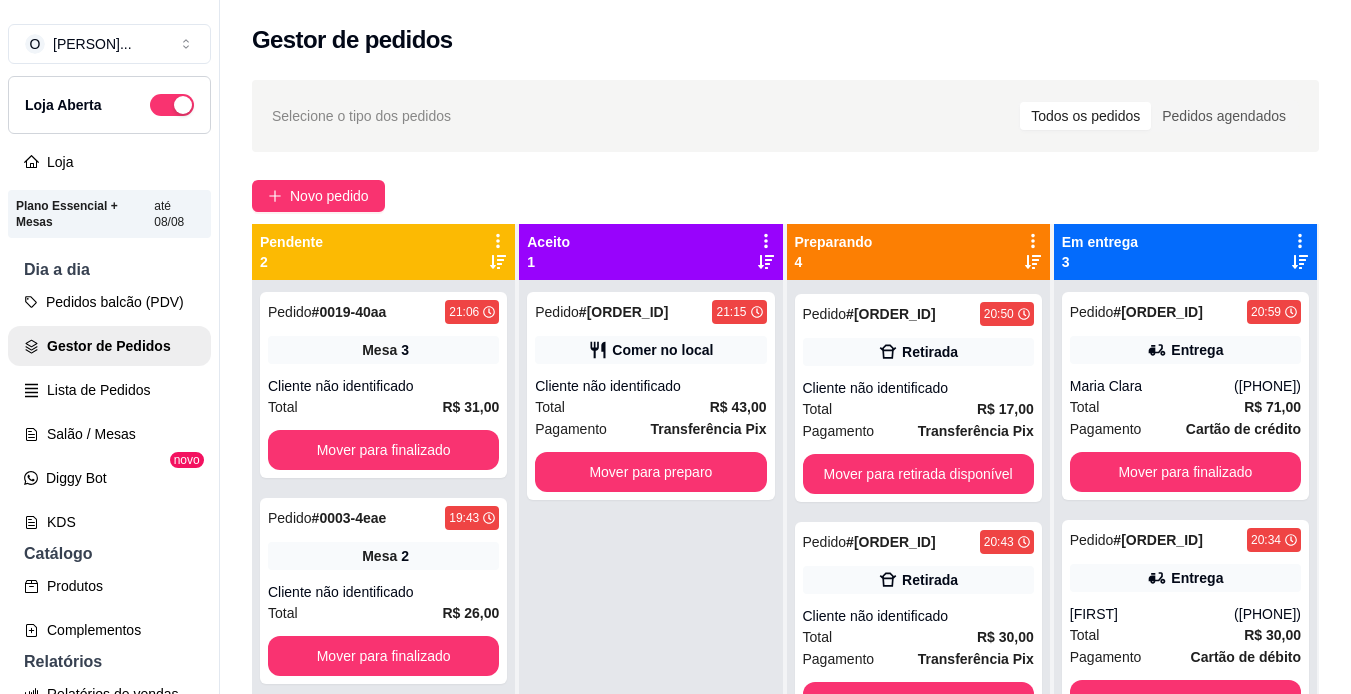 scroll, scrollTop: 238, scrollLeft: 0, axis: vertical 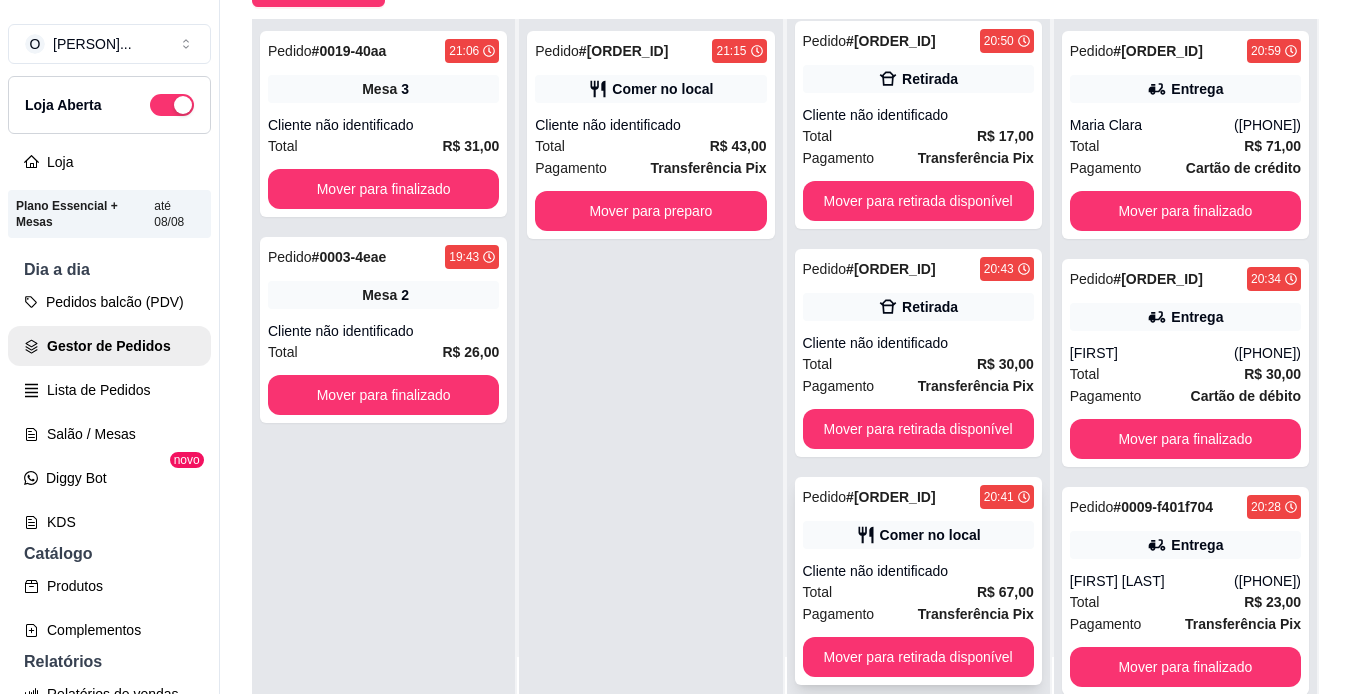 click on "Comer no local" at bounding box center (930, 535) 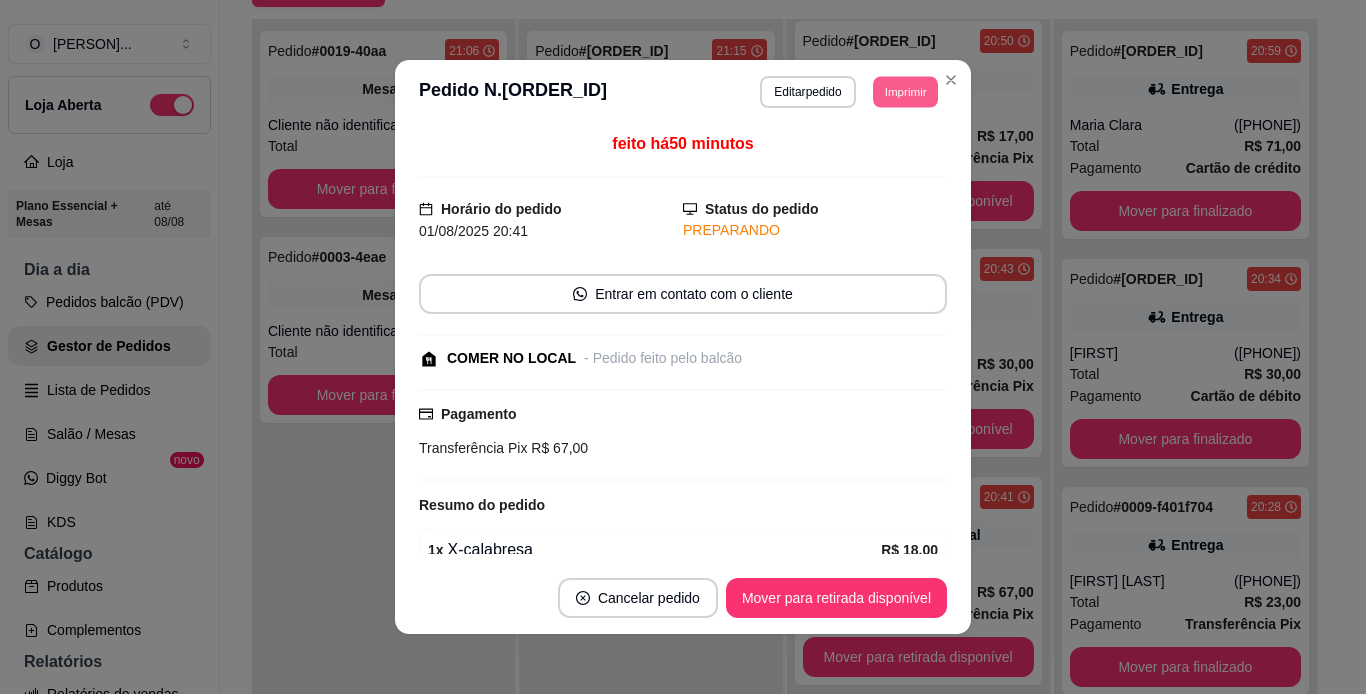click on "Imprimir" at bounding box center [905, 91] 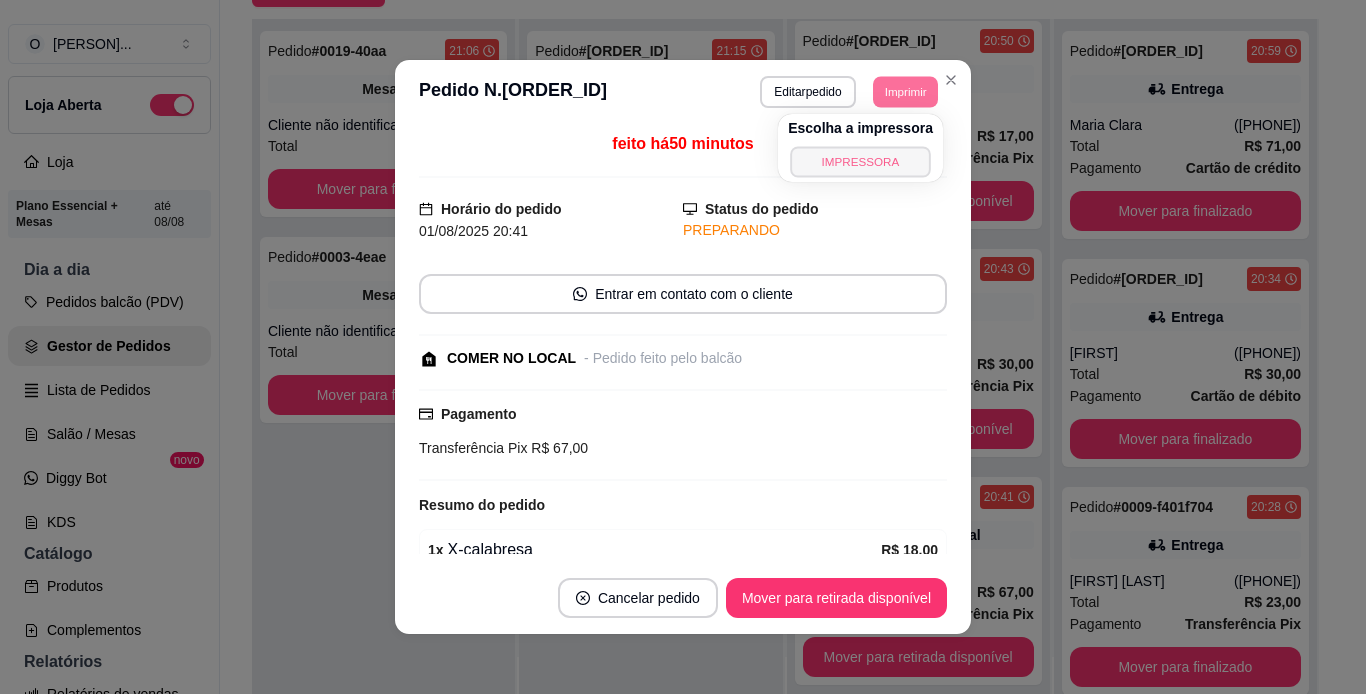 click on "IMPRESSORA" at bounding box center (860, 161) 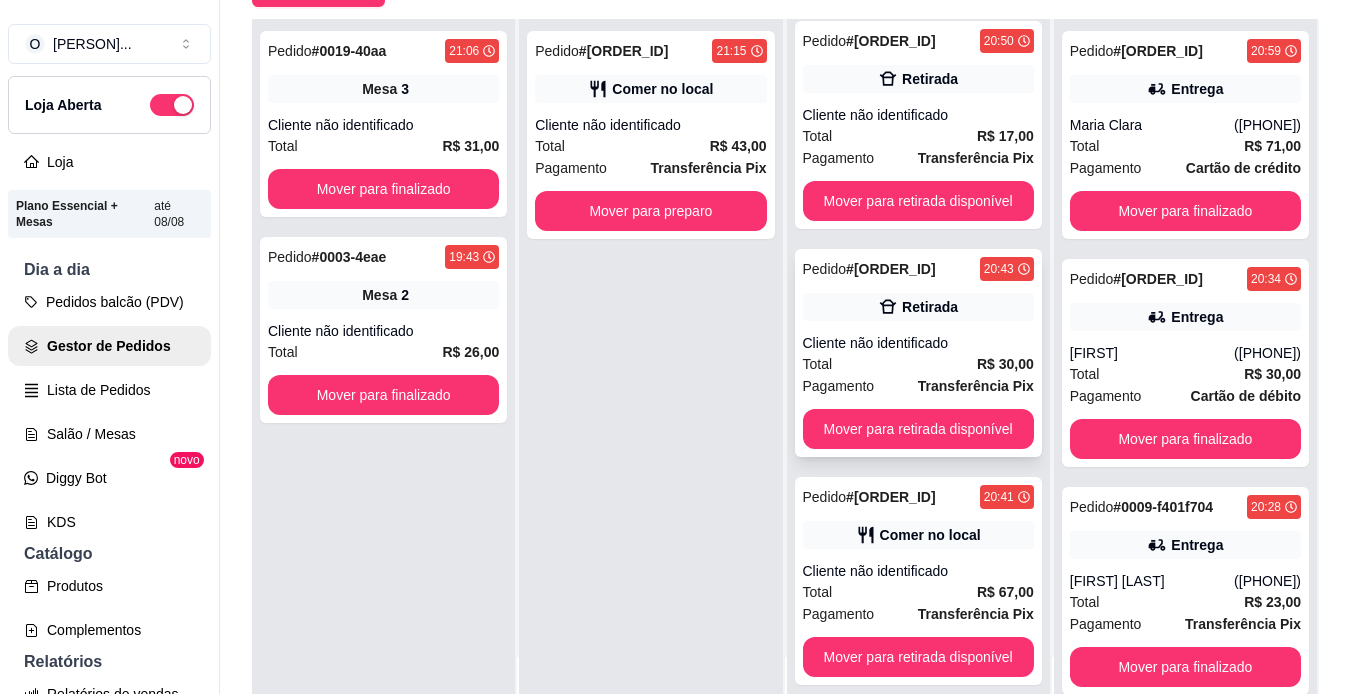 click on "Retirada" at bounding box center (918, 307) 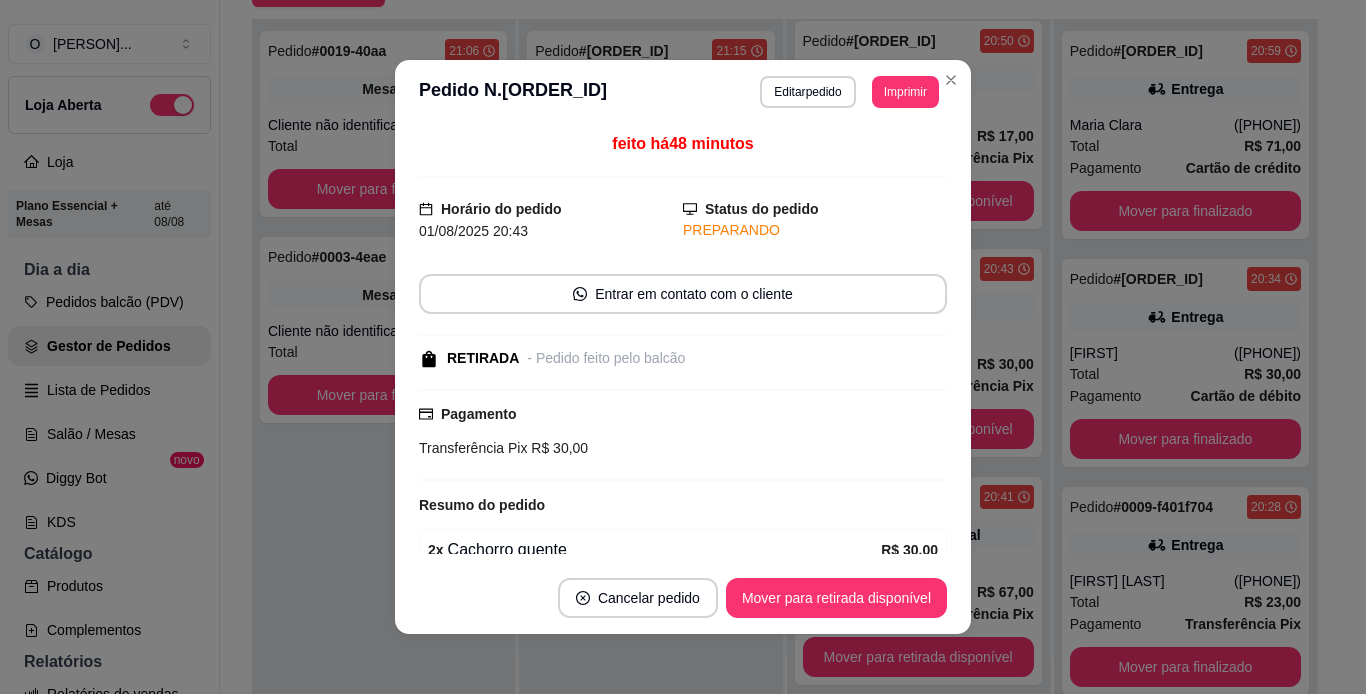 scroll, scrollTop: 95, scrollLeft: 0, axis: vertical 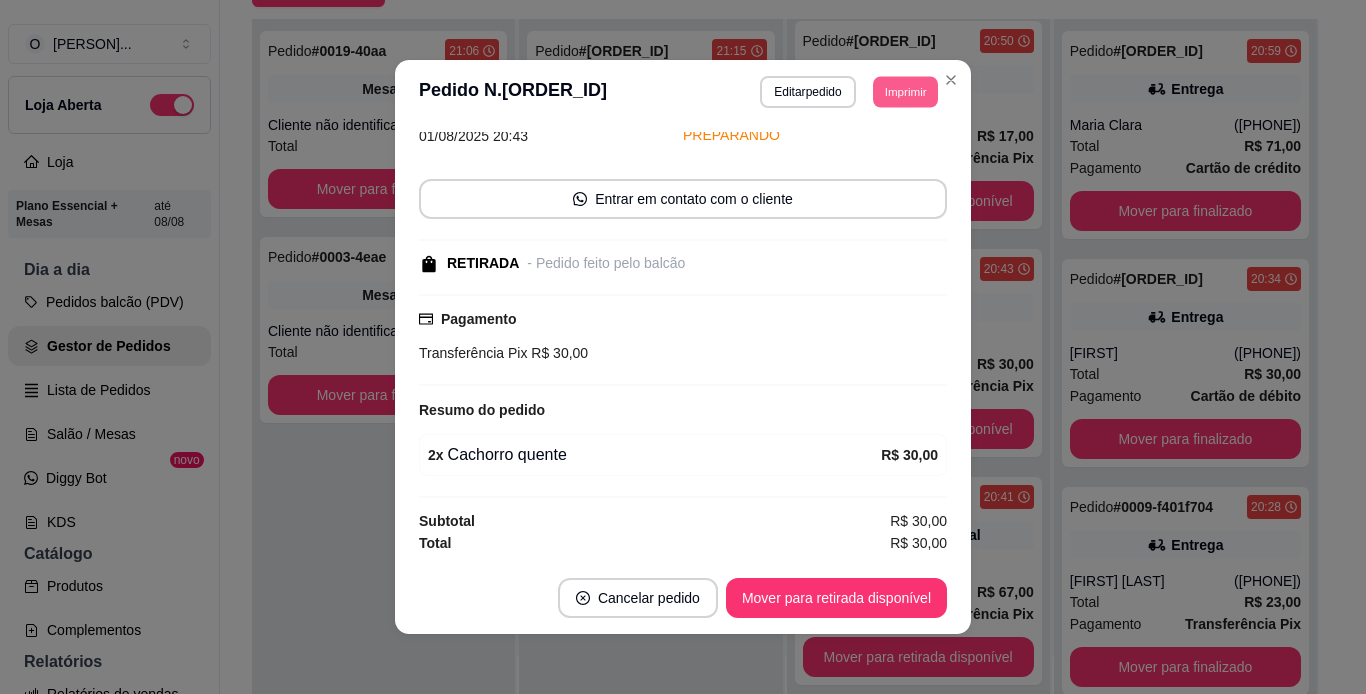 click on "Imprimir" at bounding box center (905, 91) 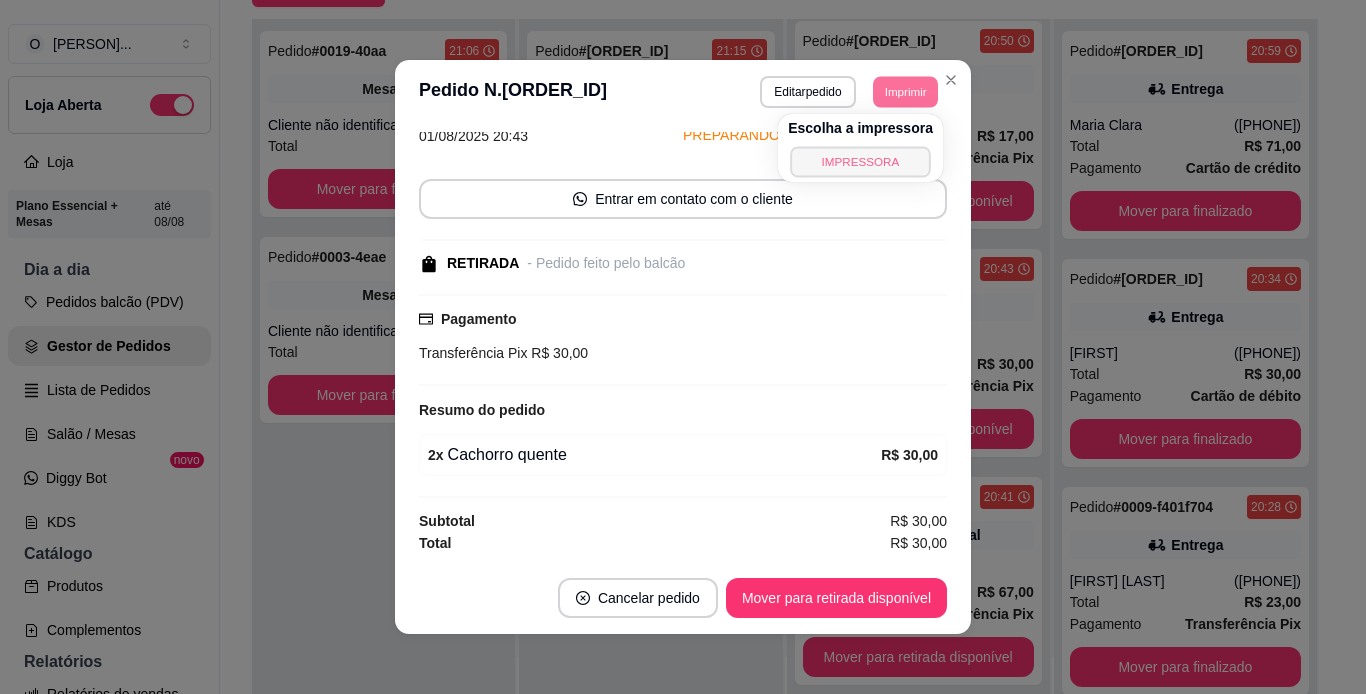 click on "IMPRESSORA" at bounding box center [860, 161] 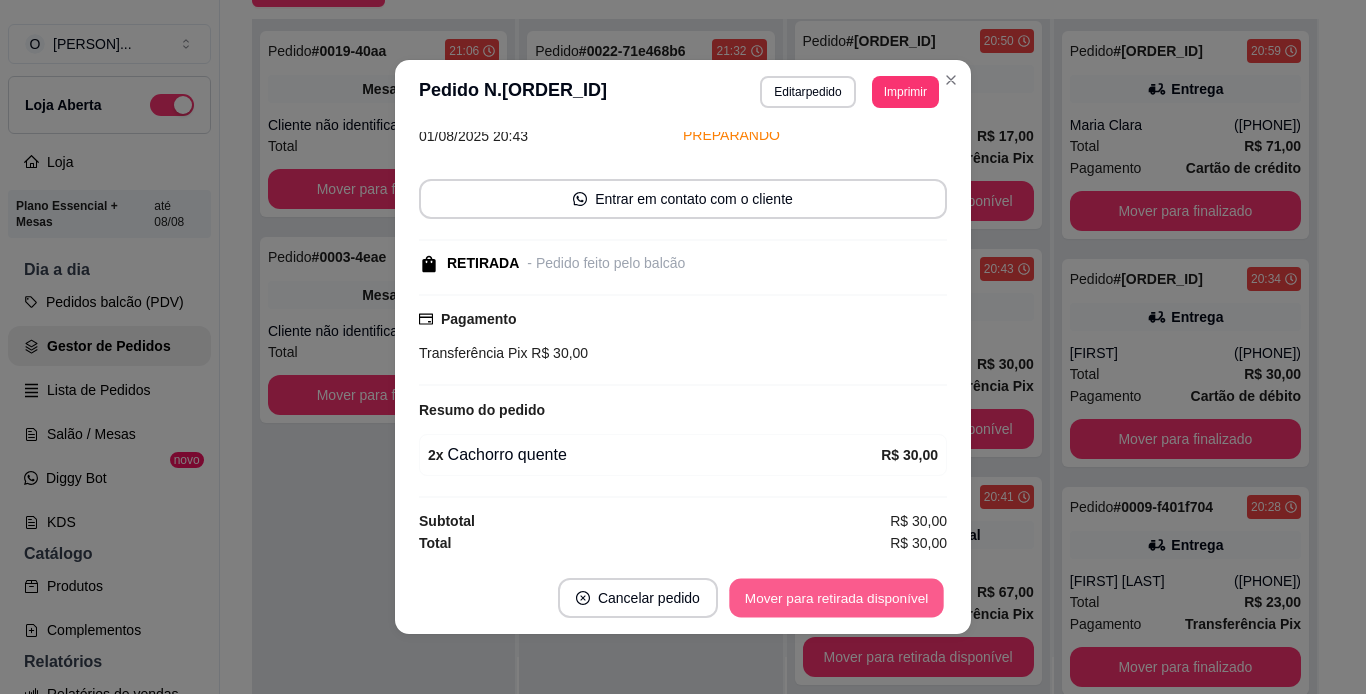 click on "Mover para retirada disponível" at bounding box center (836, 598) 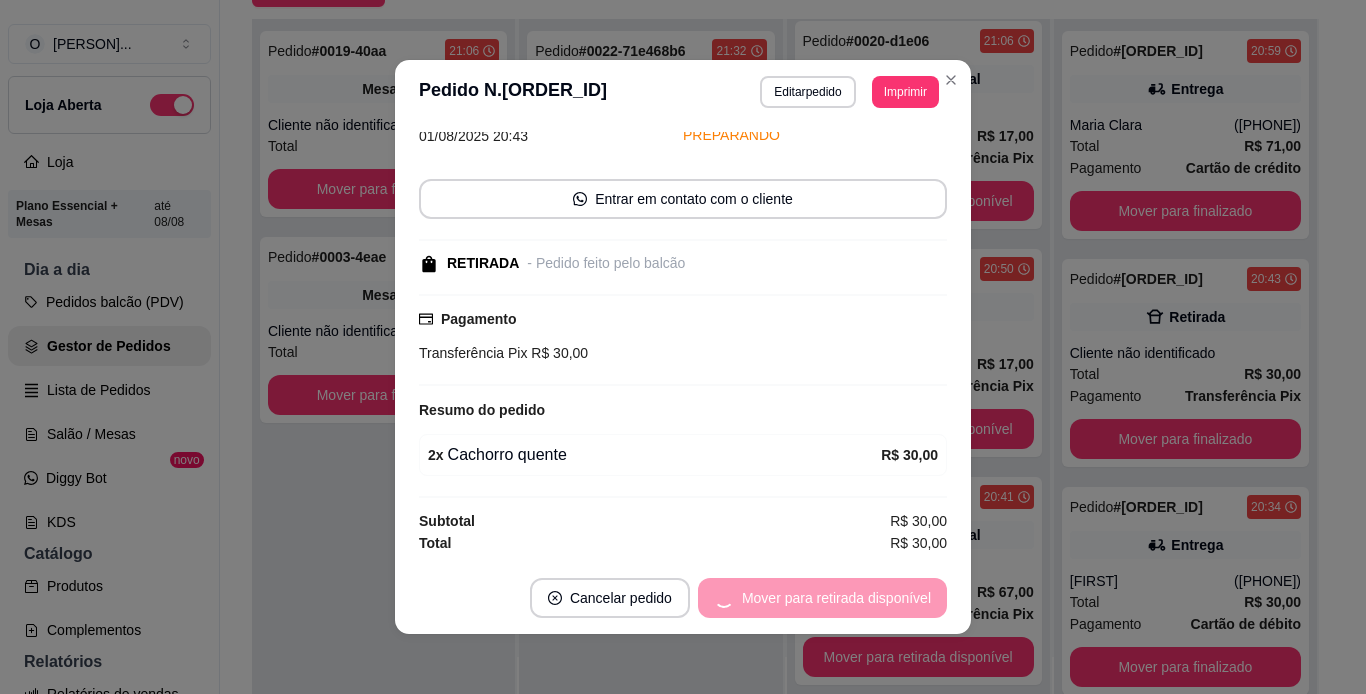 scroll, scrollTop: 10, scrollLeft: 0, axis: vertical 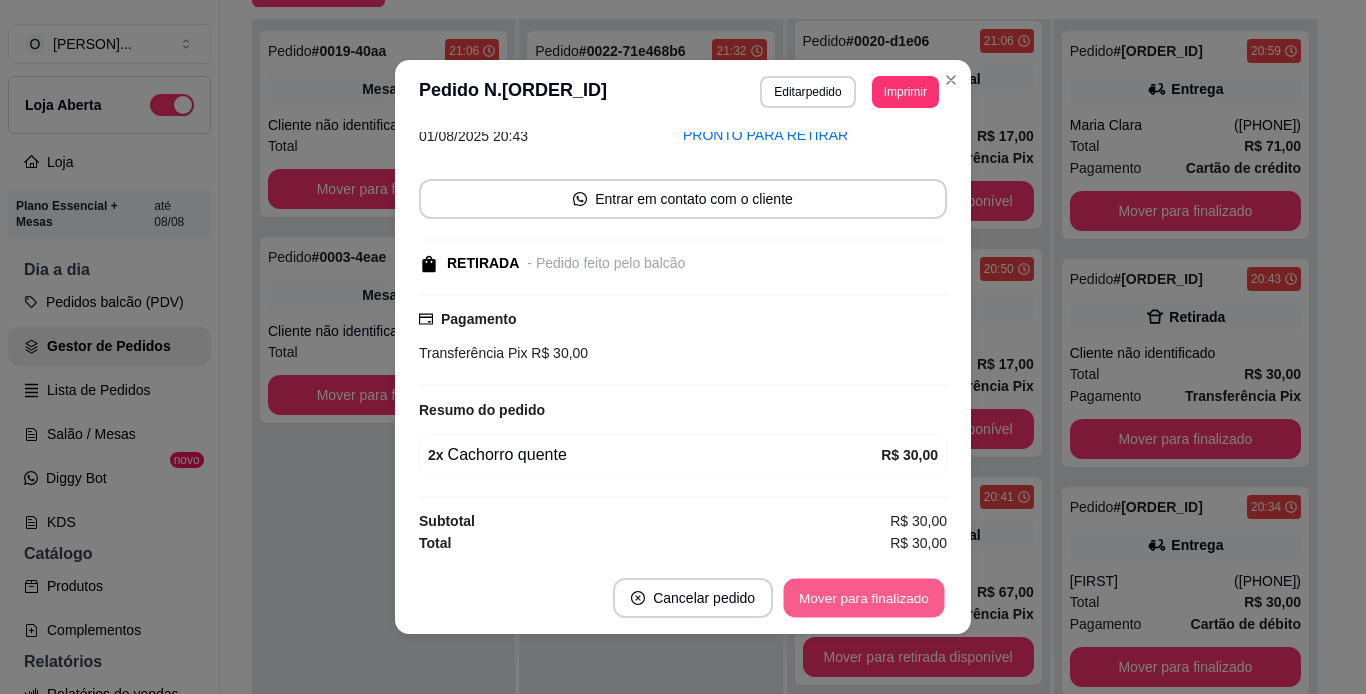 click on "Mover para finalizado" at bounding box center [864, 598] 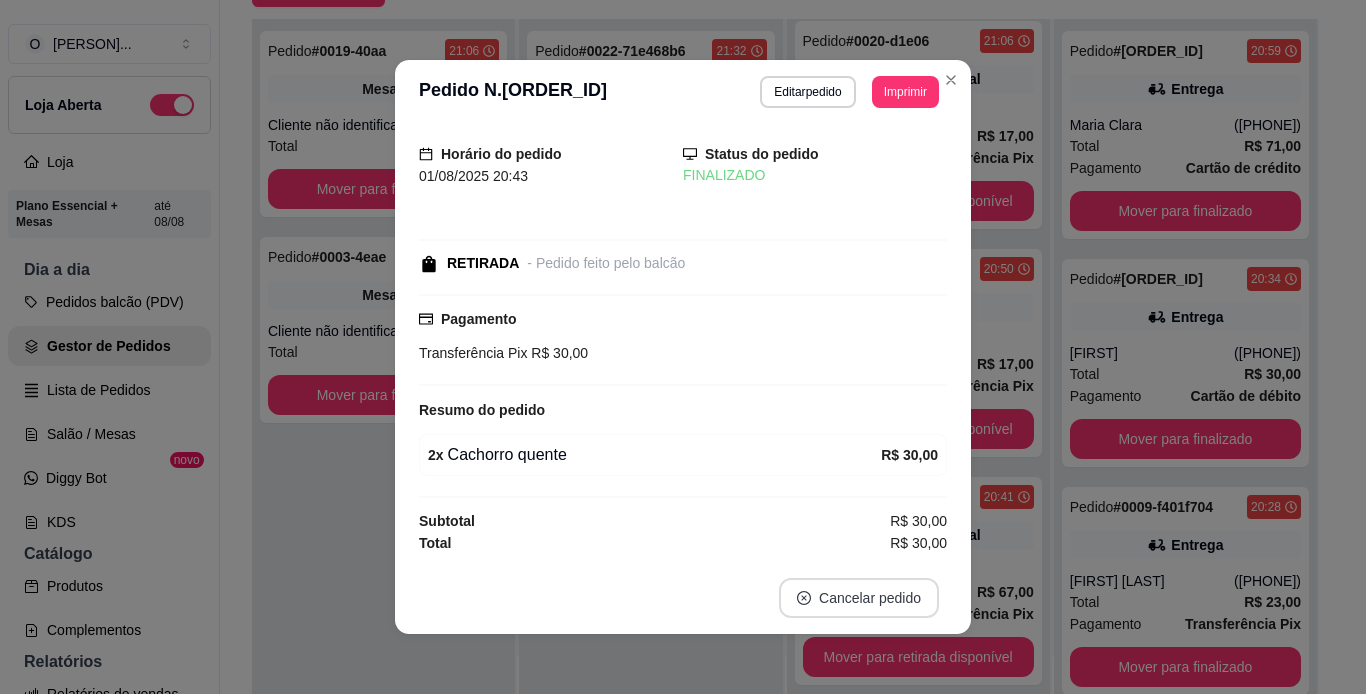 scroll, scrollTop: 9, scrollLeft: 0, axis: vertical 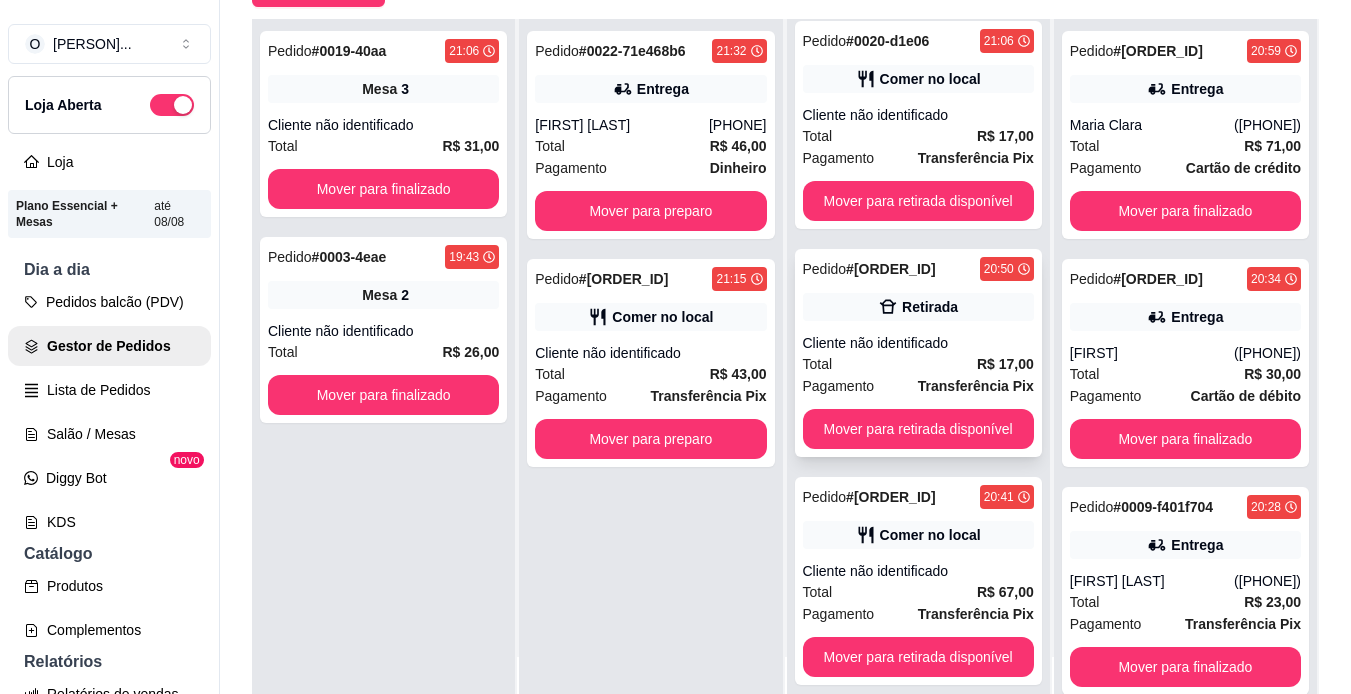 click on "Cliente não identificado" at bounding box center (918, 343) 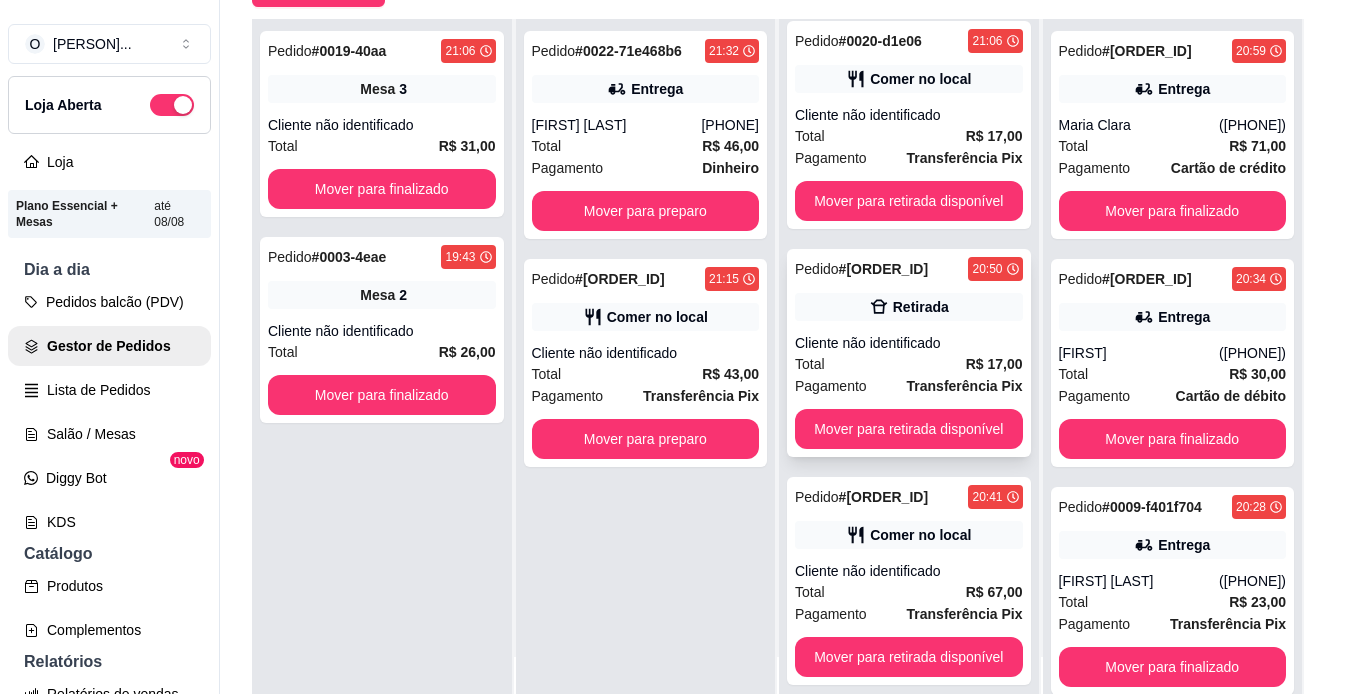 click on "feito há  42   minutos Horário do pedido [DATE] [TIME] Status do pedido PREPARANDO Entrar em contato com o cliente RETIRADA - Pedido feito pelo balcão Pagamento Transferência Pix   R$ 17,00 Resumo do pedido 1 x     X-eggs burguer R$ 17,00 Subtotal R$ 17,00 Total R$ 17,00" at bounding box center [675, 342] 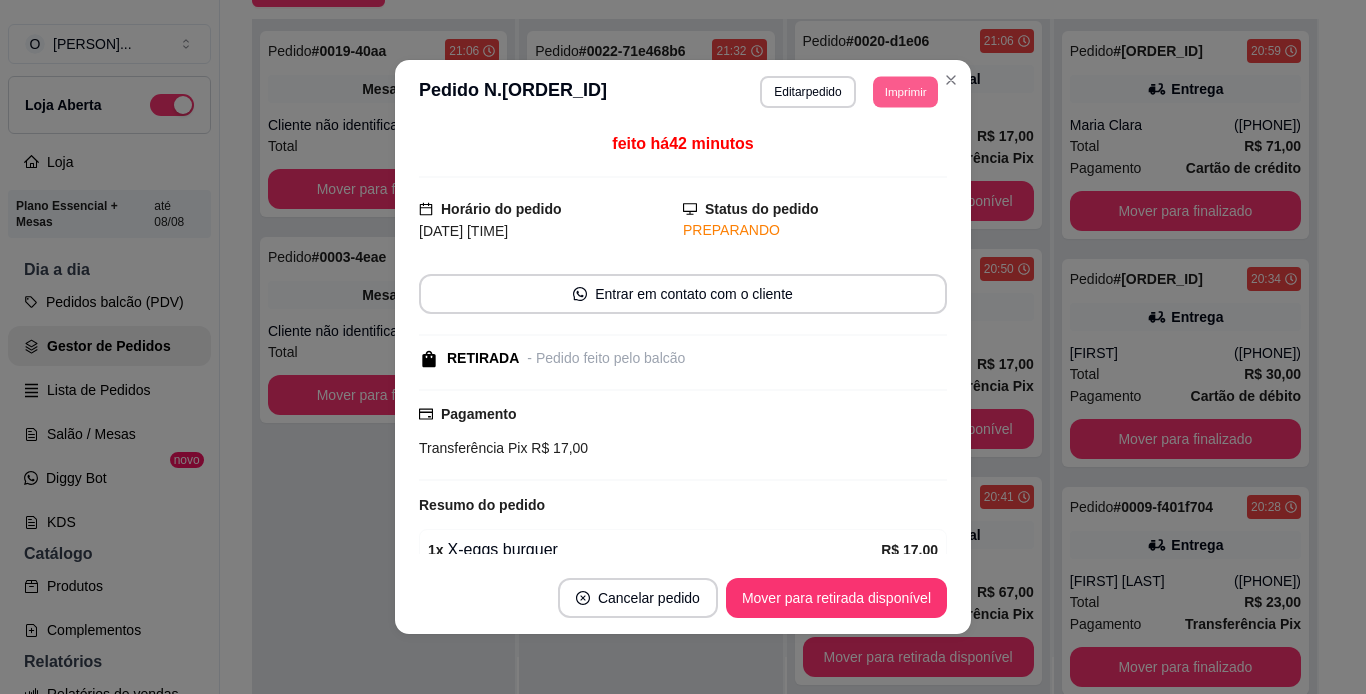 click on "Imprimir" at bounding box center [905, 91] 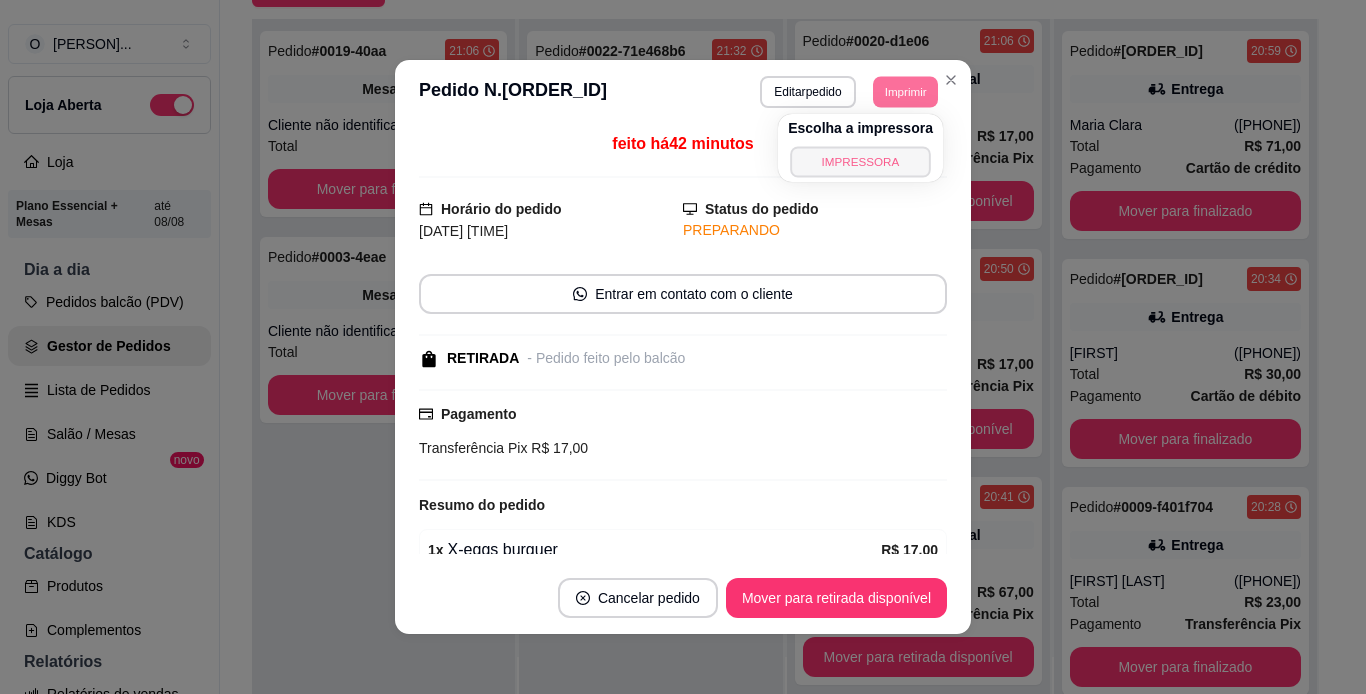 click on "IMPRESSORA" at bounding box center [860, 161] 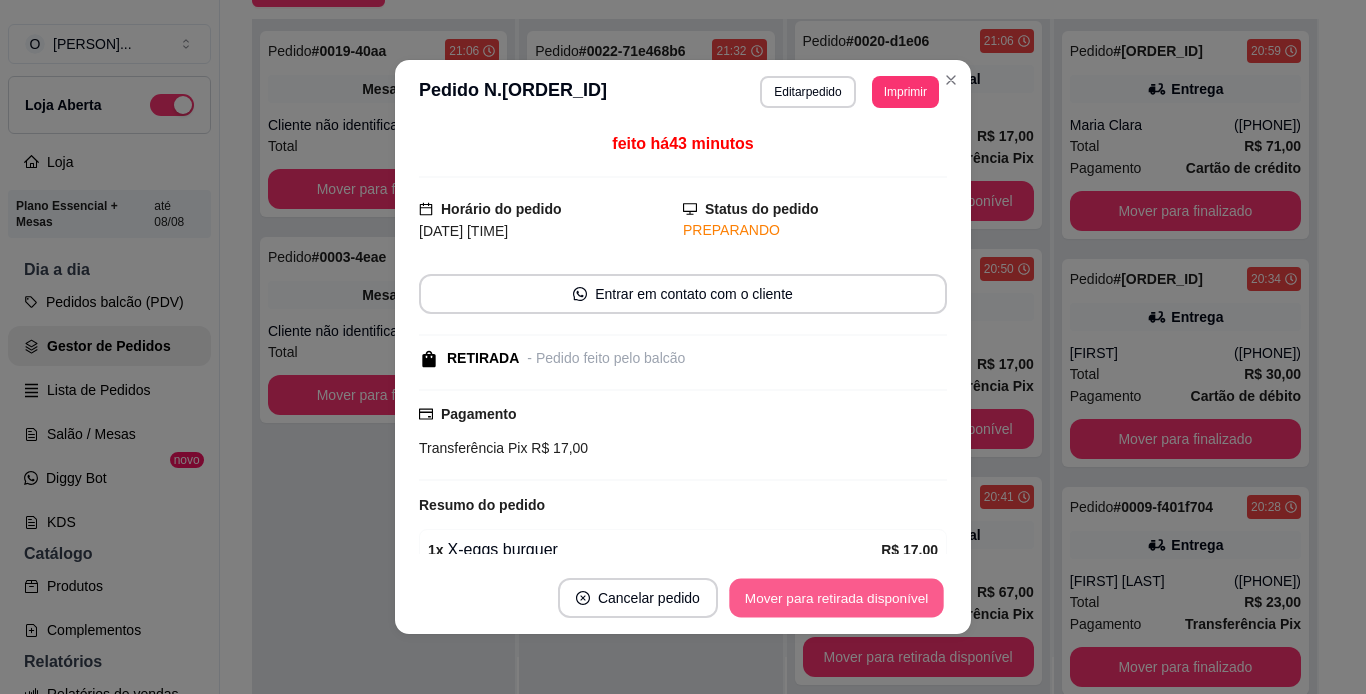 click on "Mover para retirada disponível" at bounding box center [836, 598] 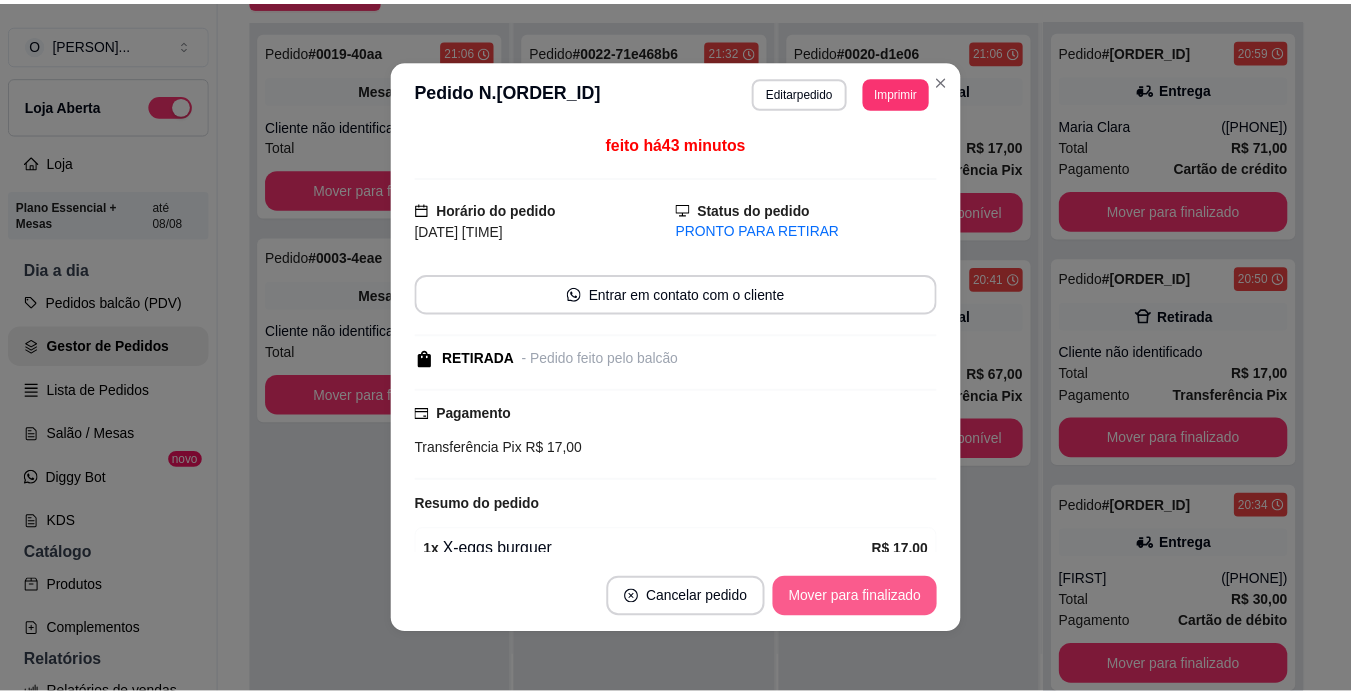 scroll, scrollTop: 0, scrollLeft: 0, axis: both 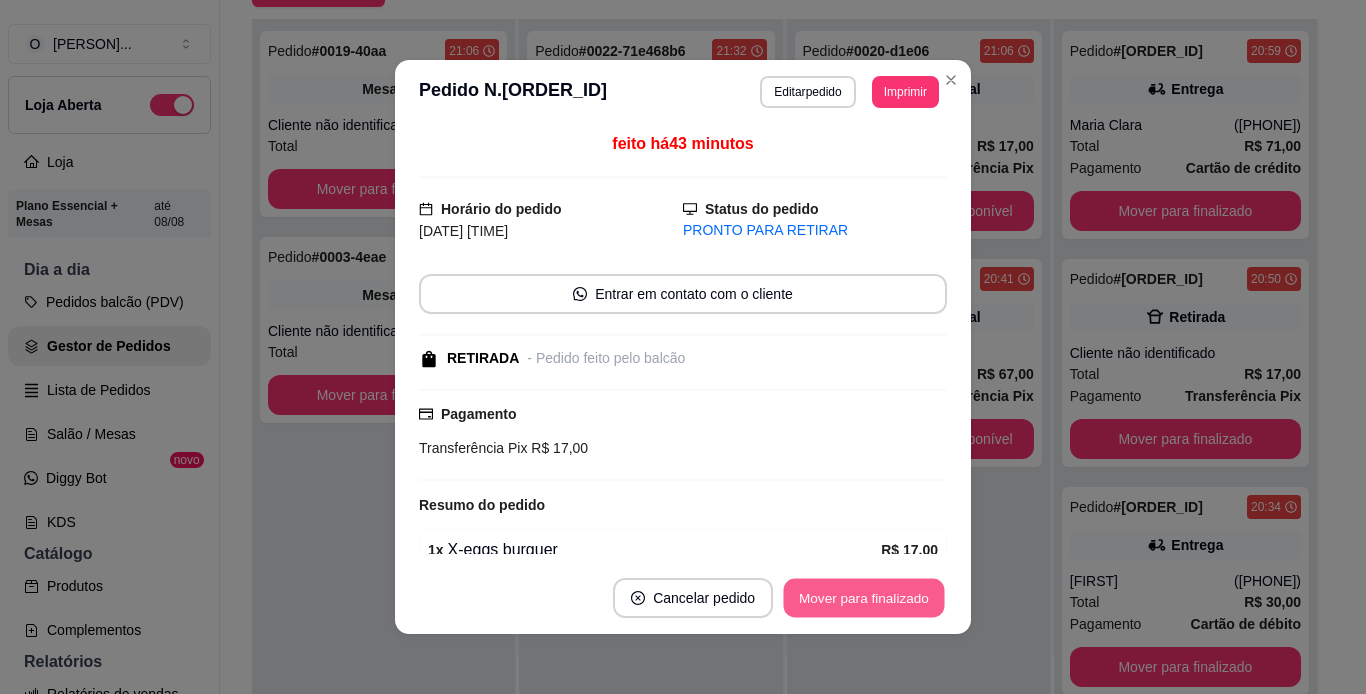 click on "Mover para finalizado" at bounding box center [864, 598] 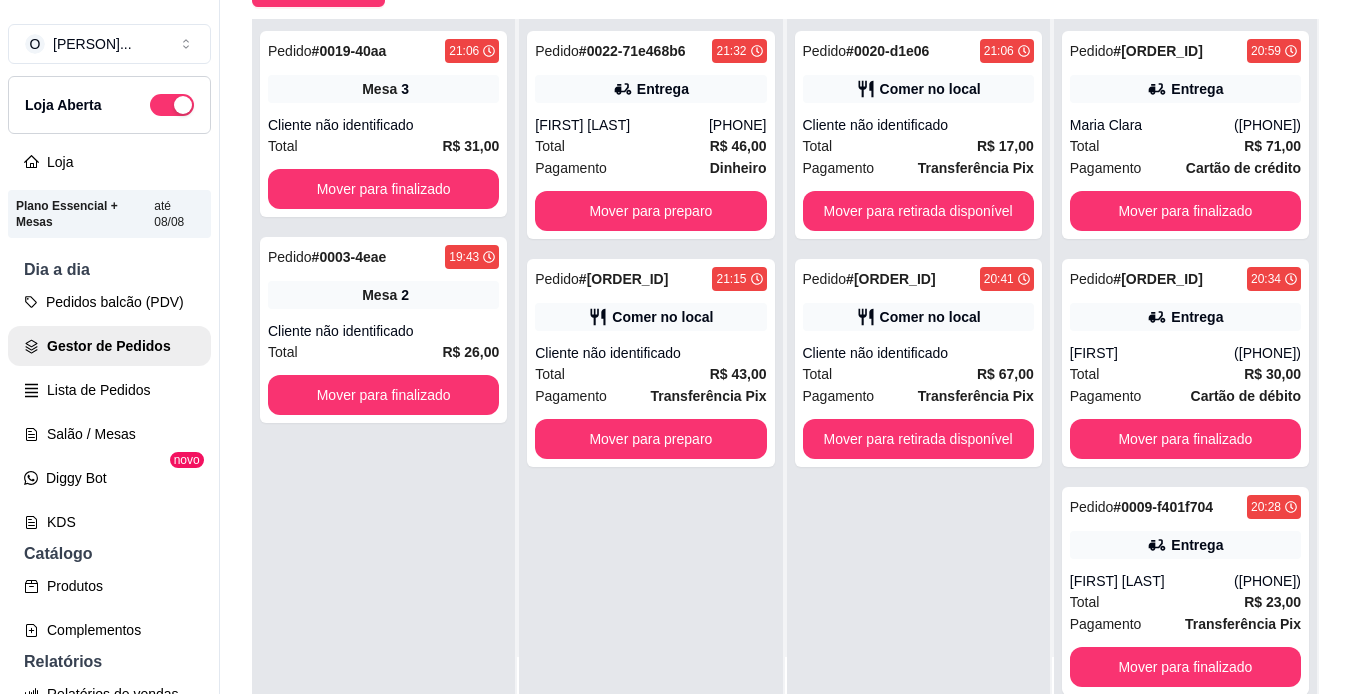scroll, scrollTop: 0, scrollLeft: 0, axis: both 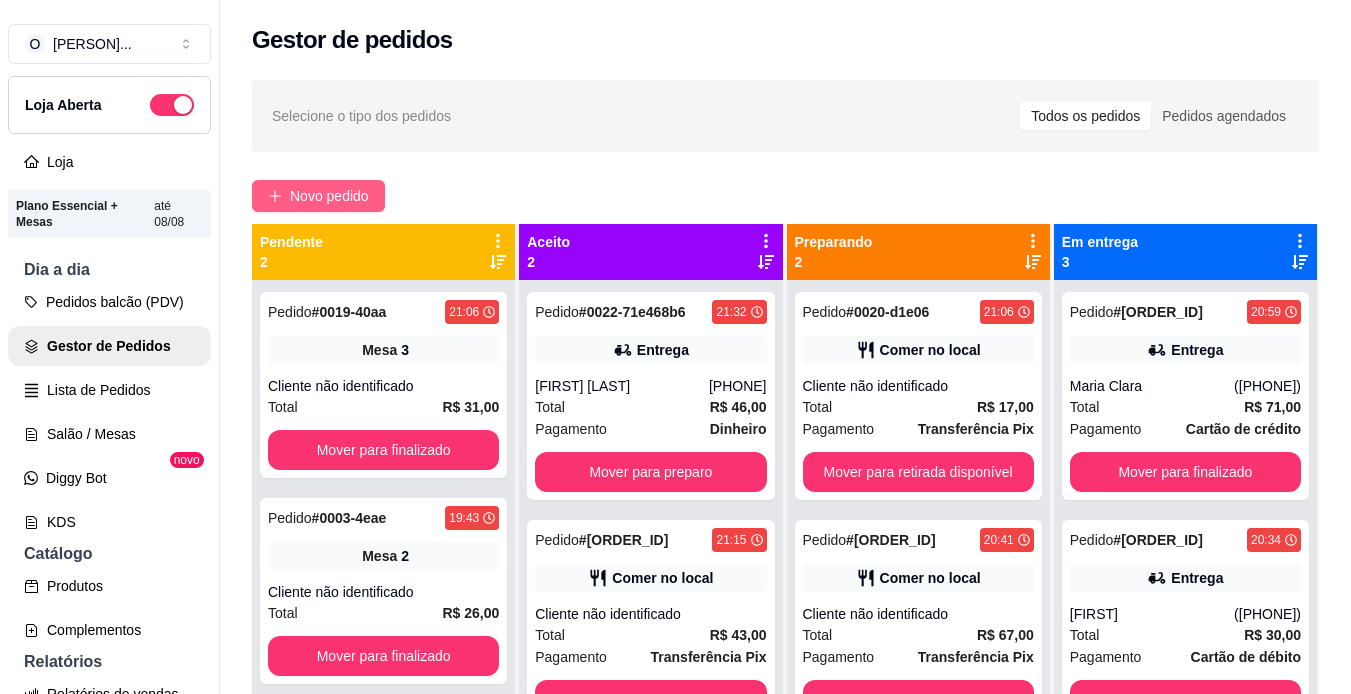 click on "Novo pedido" at bounding box center (318, 196) 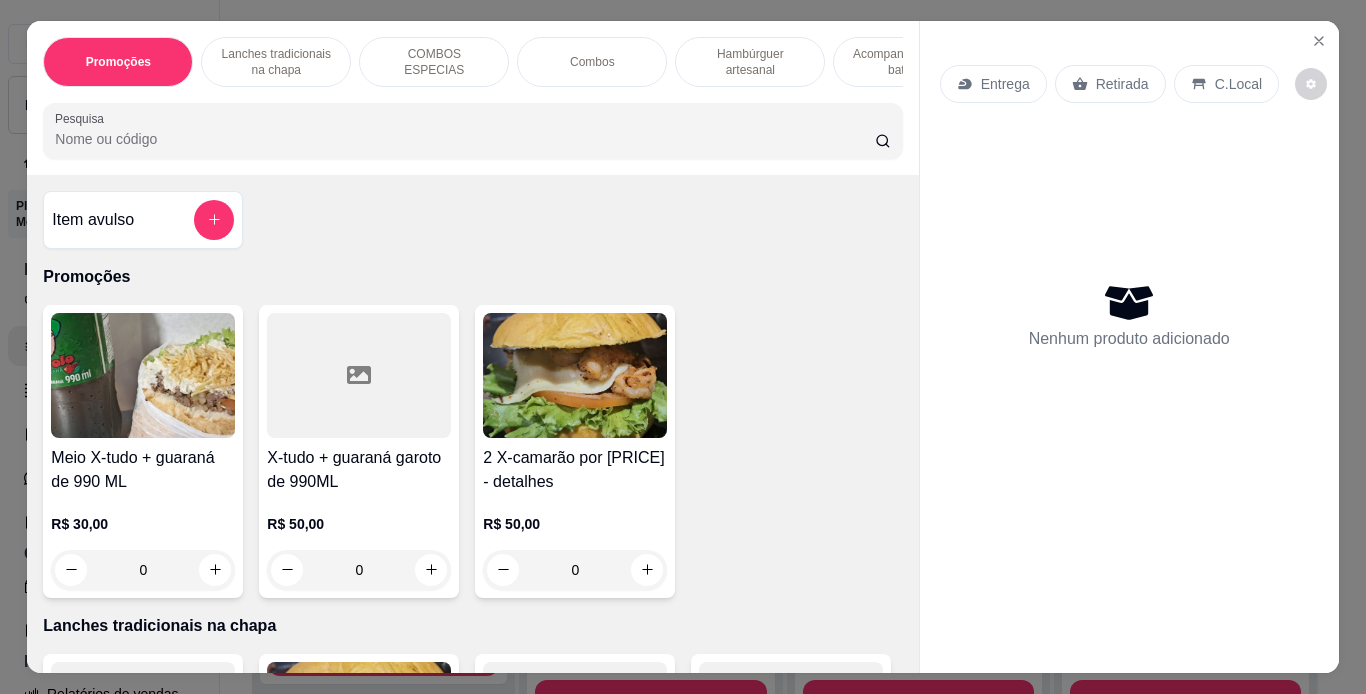 click on "Entrega" at bounding box center (993, 84) 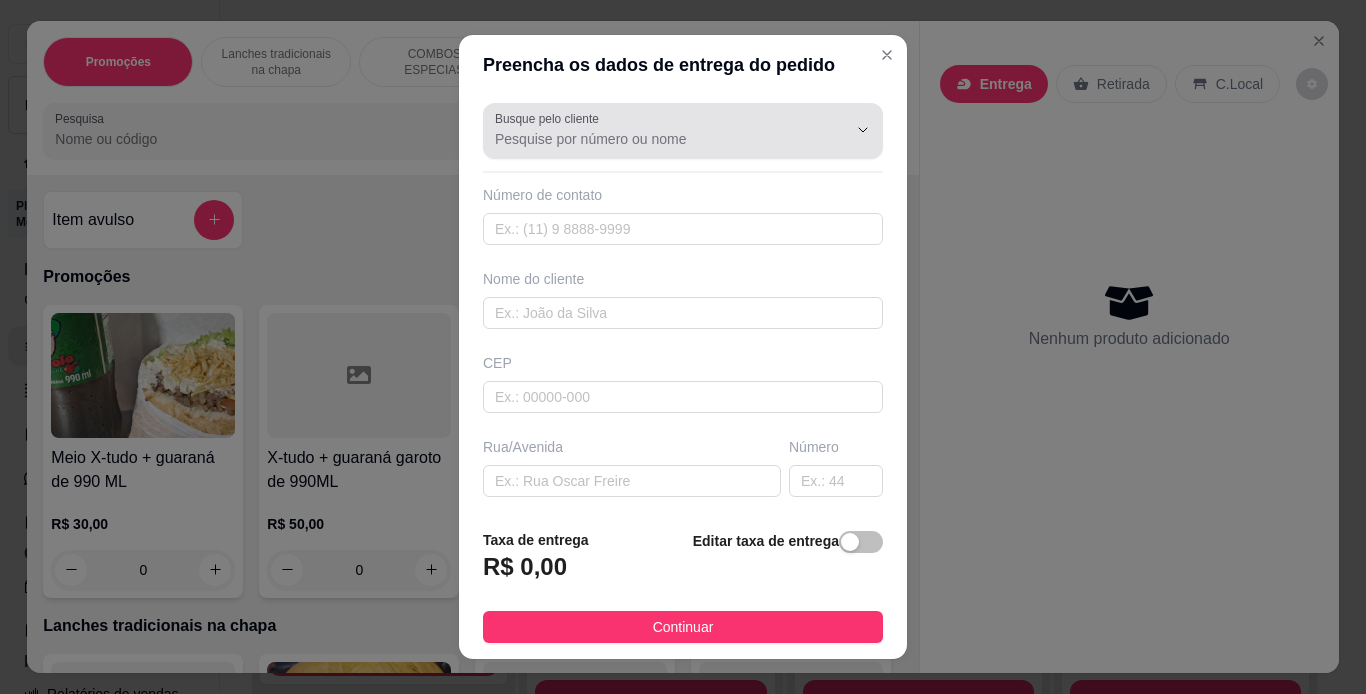 click at bounding box center (683, 131) 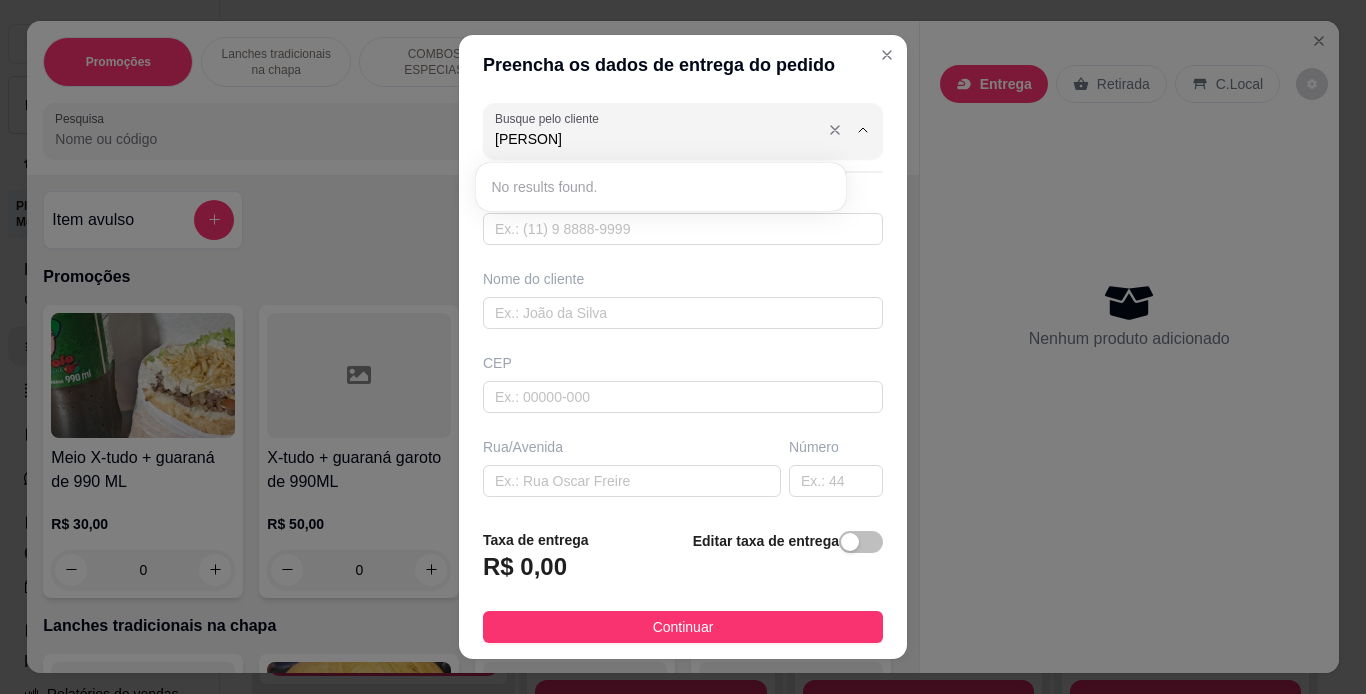 type on "j" 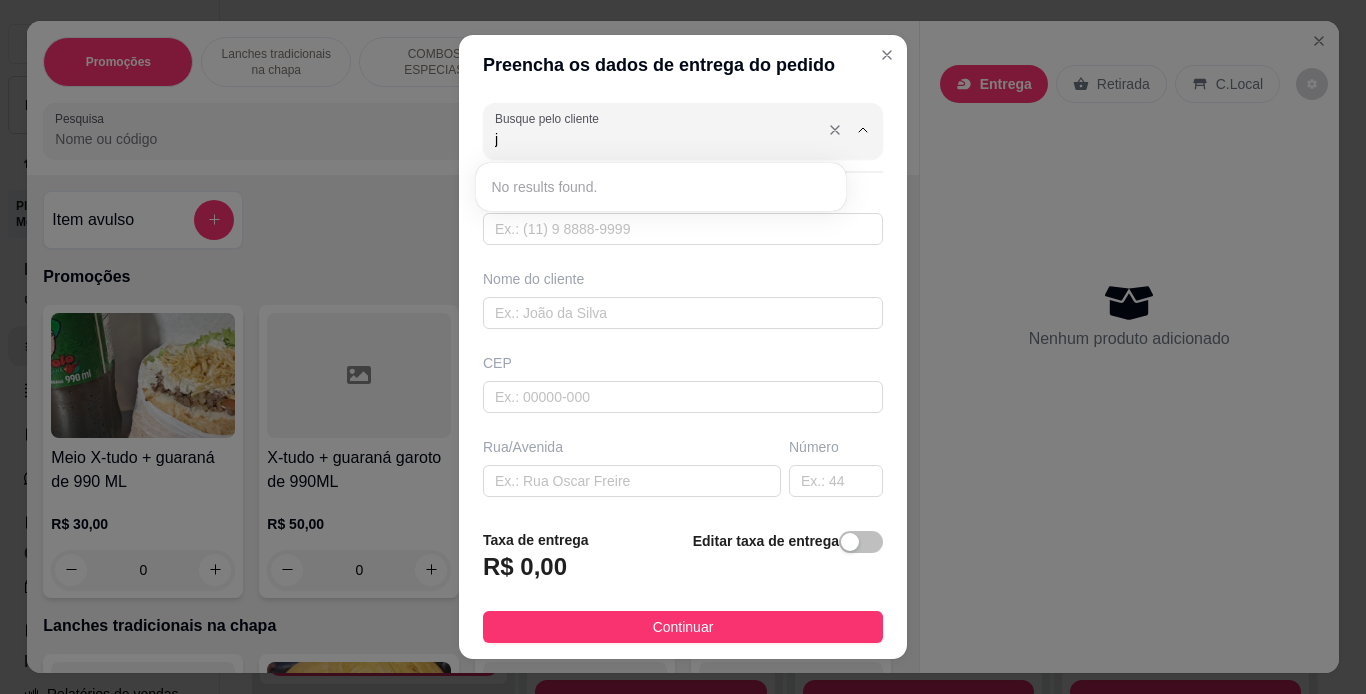 type 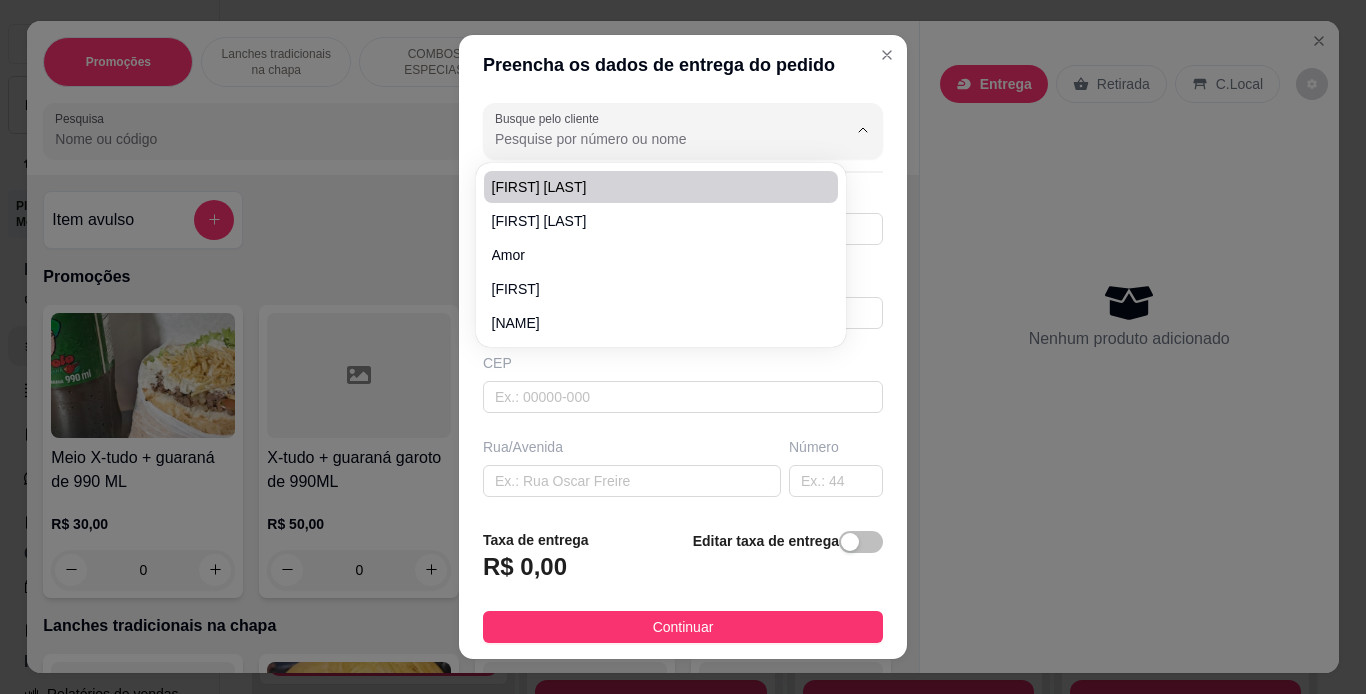 click on "Preencha os dados de entrega do pedido Busque pelo cliente Número de contato Nome do cliente CEP Rua/Avenida Número Selecione o bairro de entrega Cidade Complemento Taxa de entrega R$ 0,00 Editar taxa de entrega  Continuar" at bounding box center (683, 347) 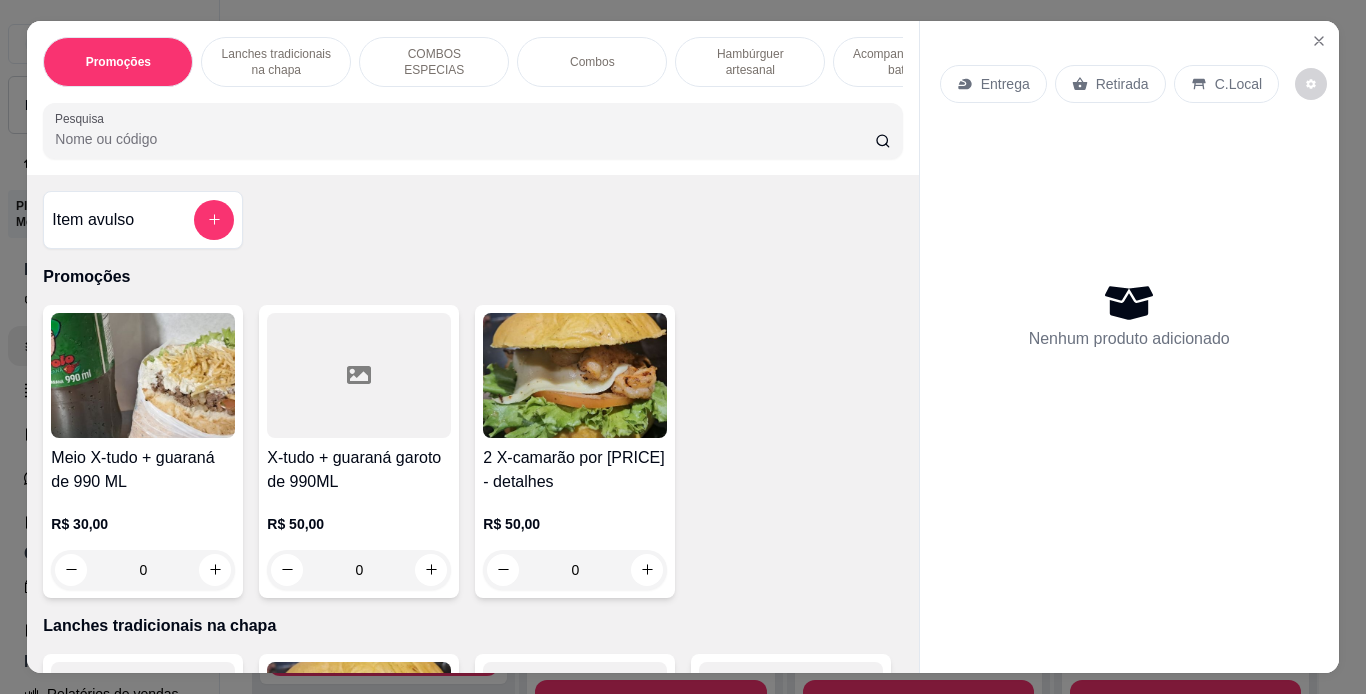 click 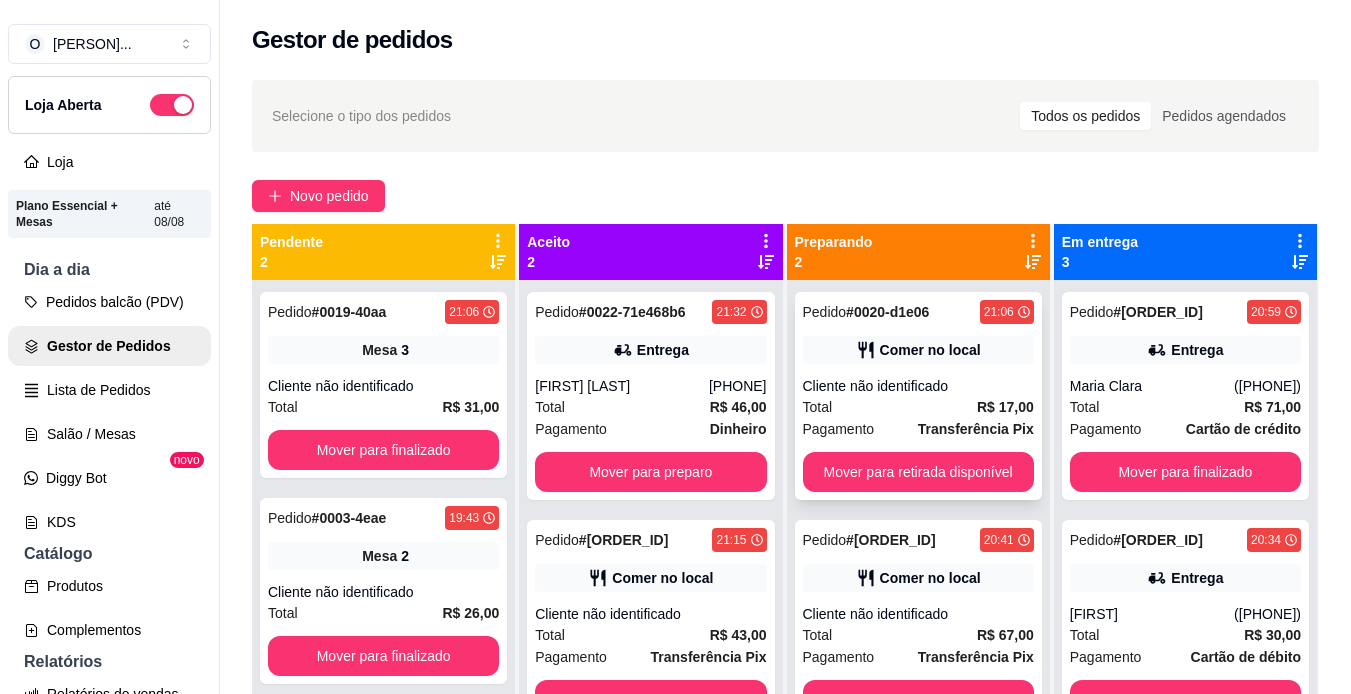 click on "Pedido # [ORDER_ID] [TIME] Comer no local Cliente não identificado Total [PRICE] Pagamento Transferência Pix Mover para retirada disponível" at bounding box center (918, 396) 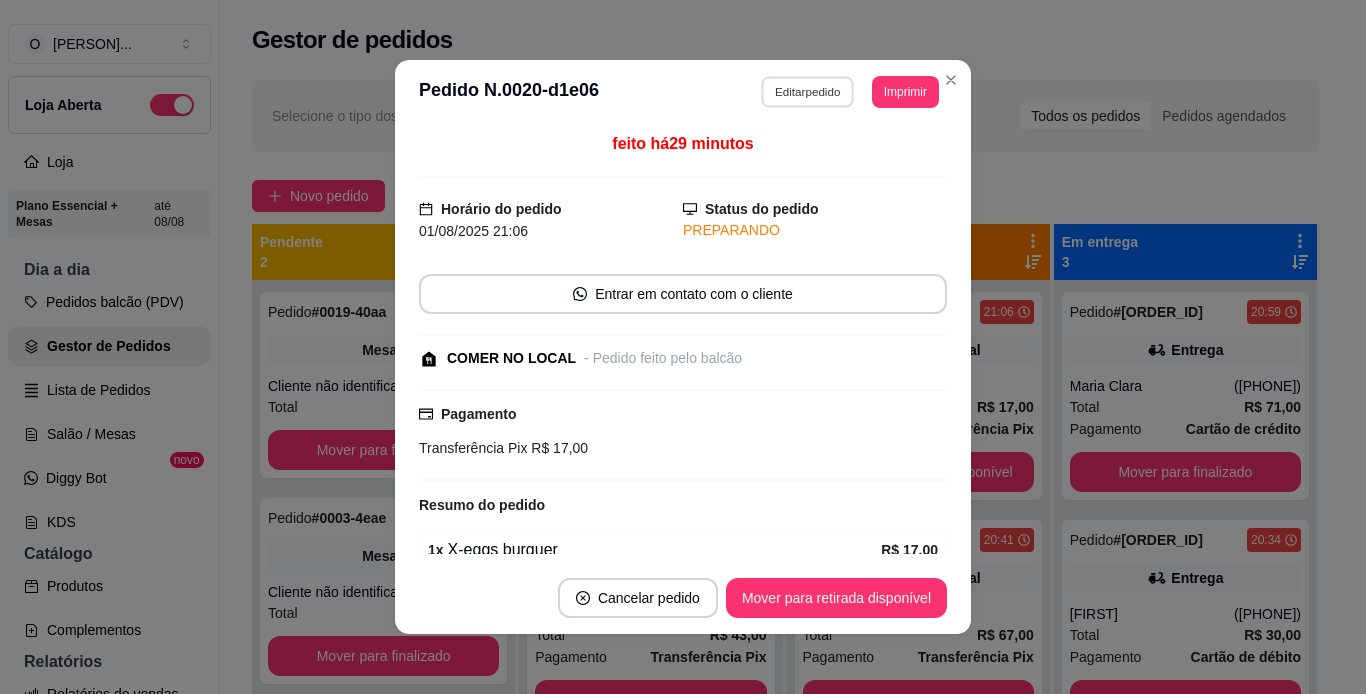 click on "Editar  pedido" at bounding box center [808, 91] 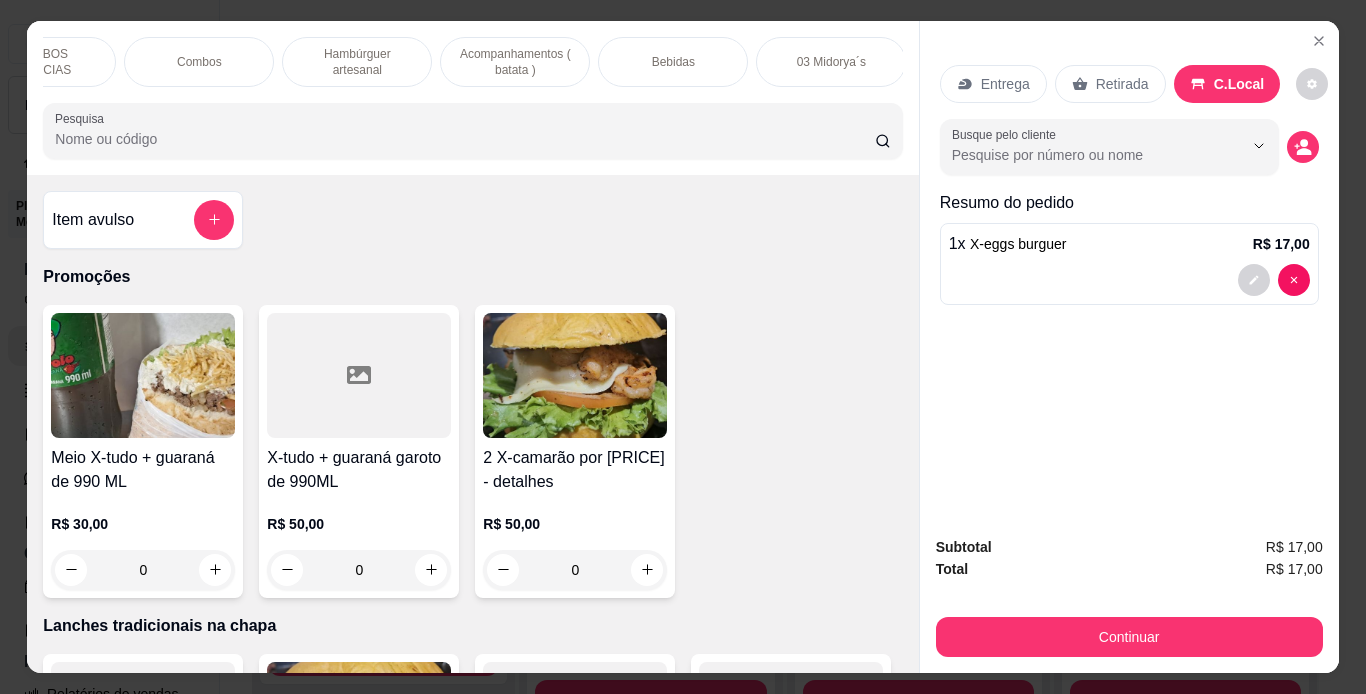 scroll, scrollTop: 0, scrollLeft: 392, axis: horizontal 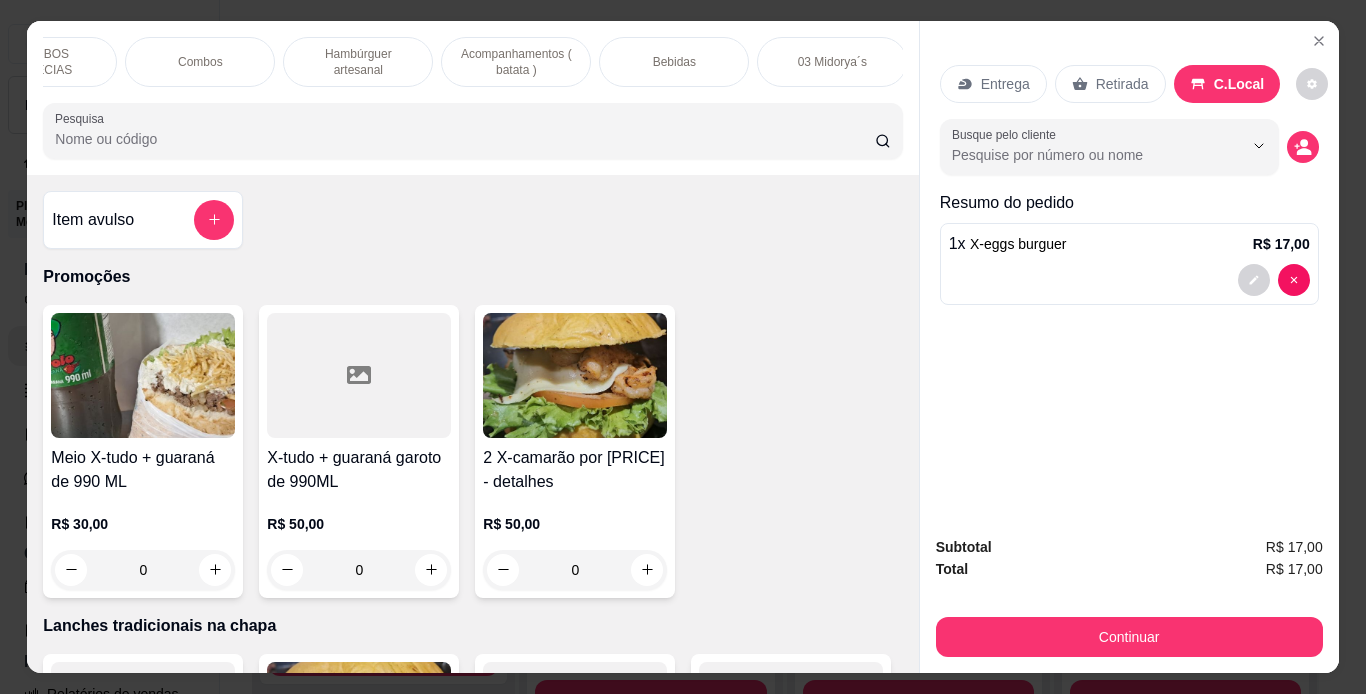 click on "Bebidas" at bounding box center (674, 62) 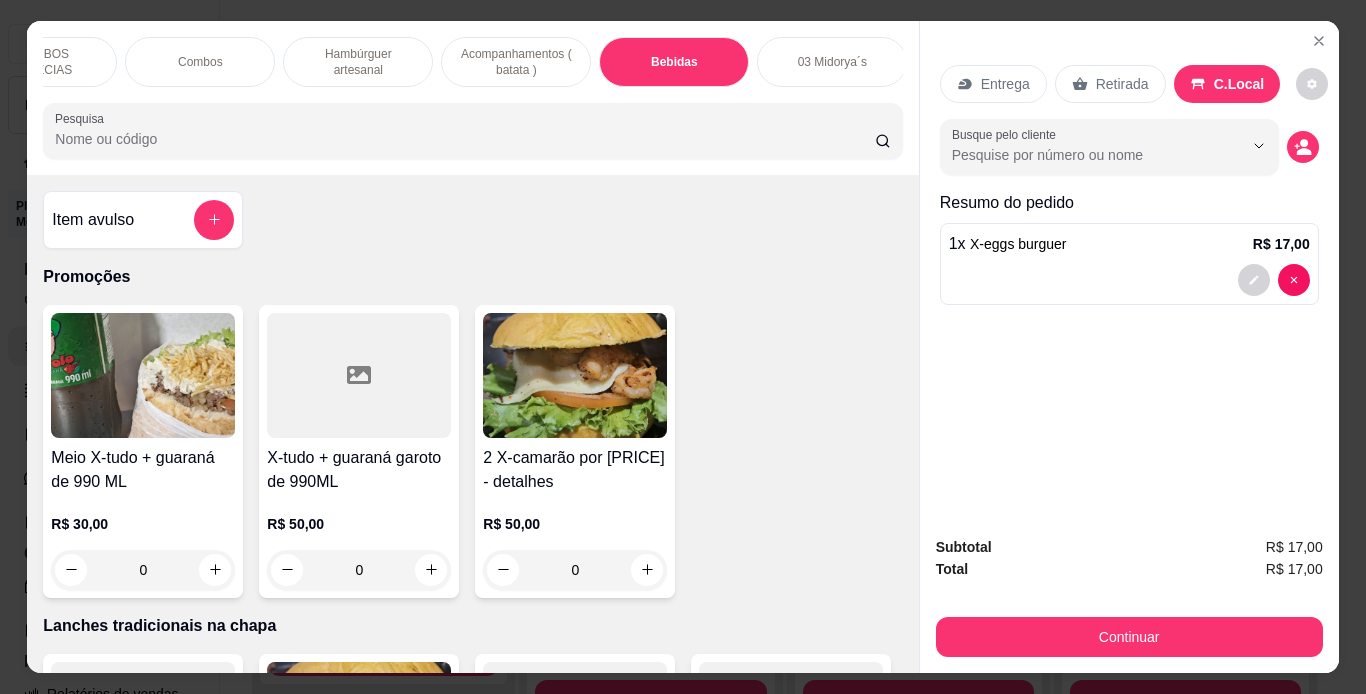scroll, scrollTop: 5859, scrollLeft: 0, axis: vertical 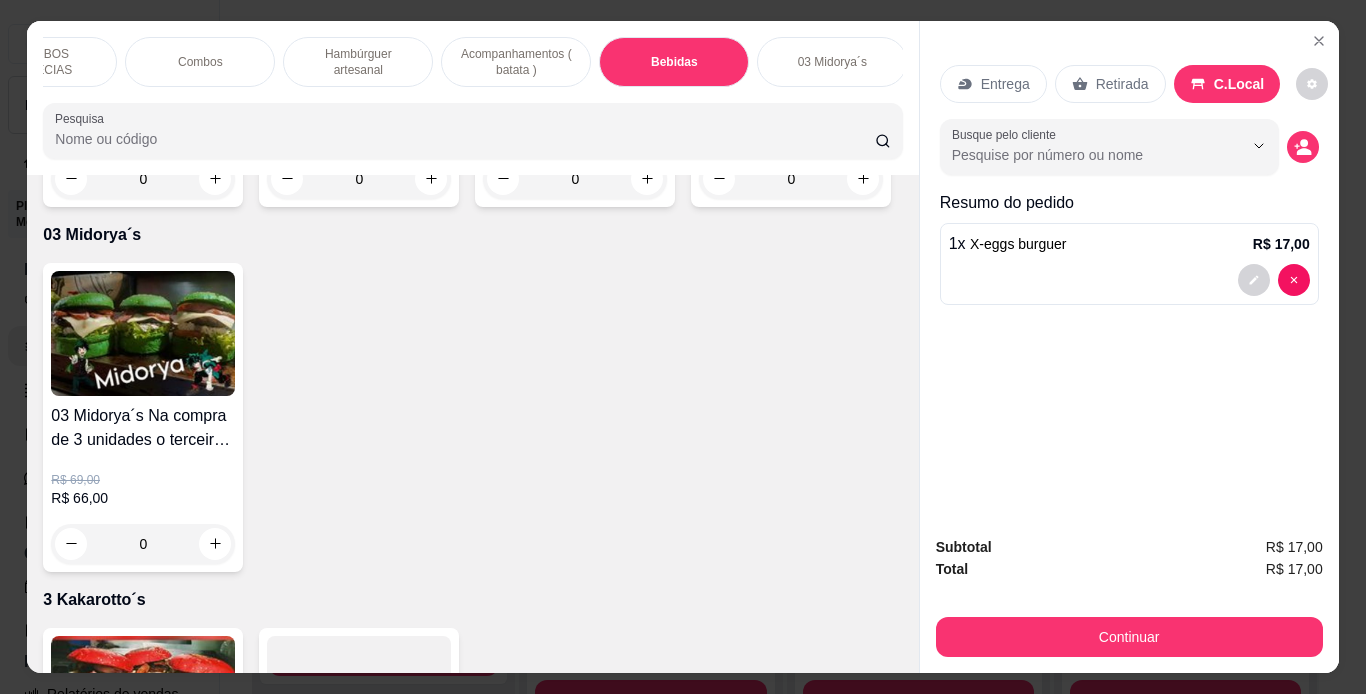 click on "R$ 6,00 0" at bounding box center [359, -419] 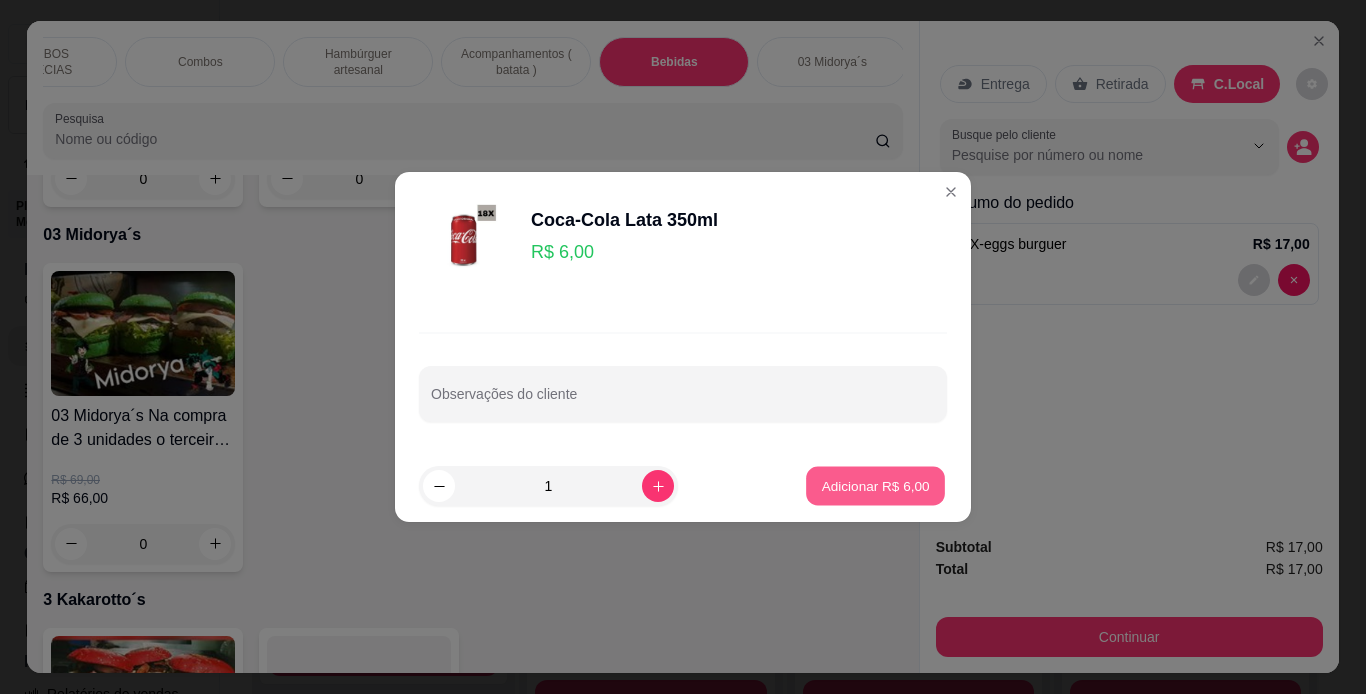 click on "Adicionar   R$ 6,00" at bounding box center (875, 486) 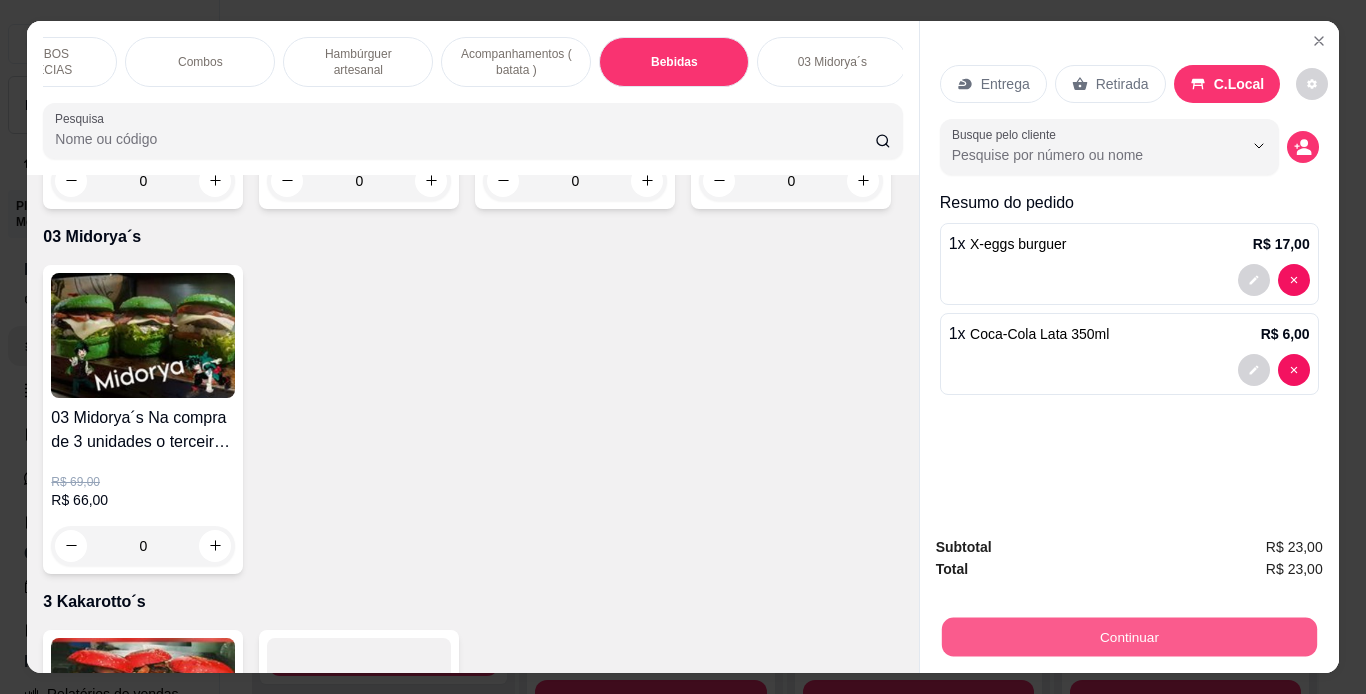 click on "Continuar" at bounding box center (1128, 637) 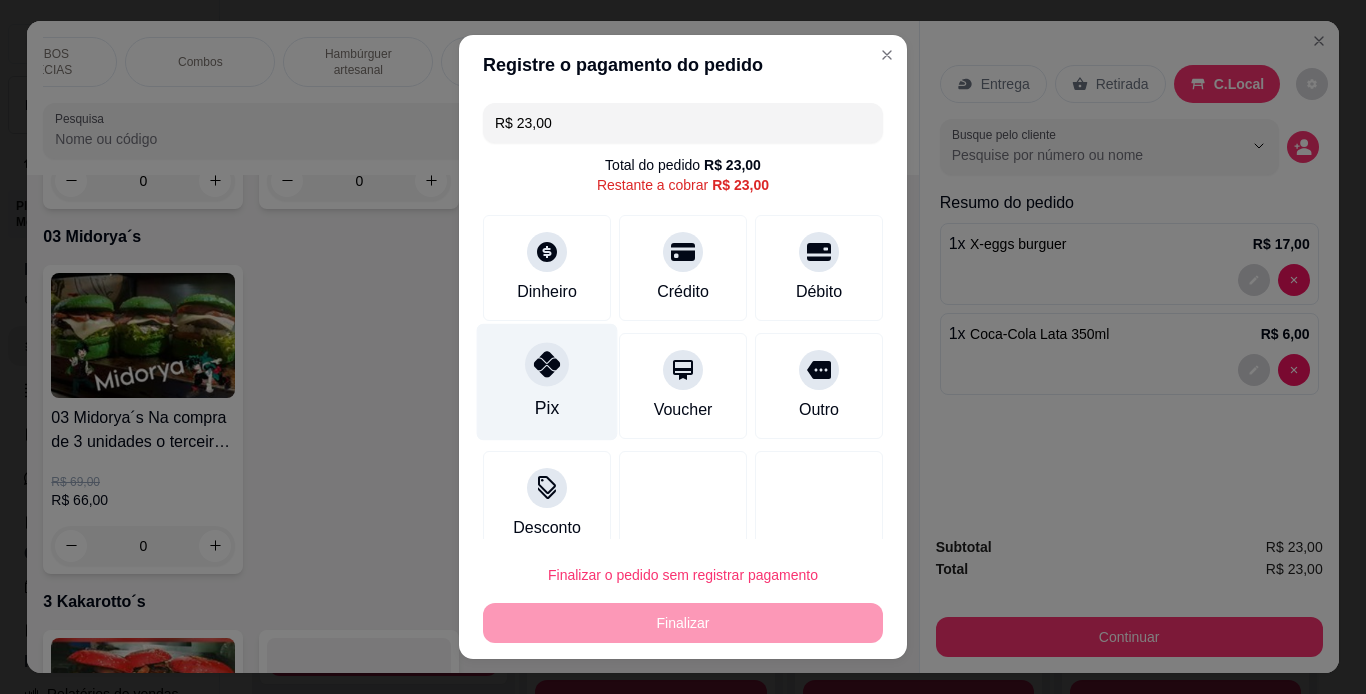 click 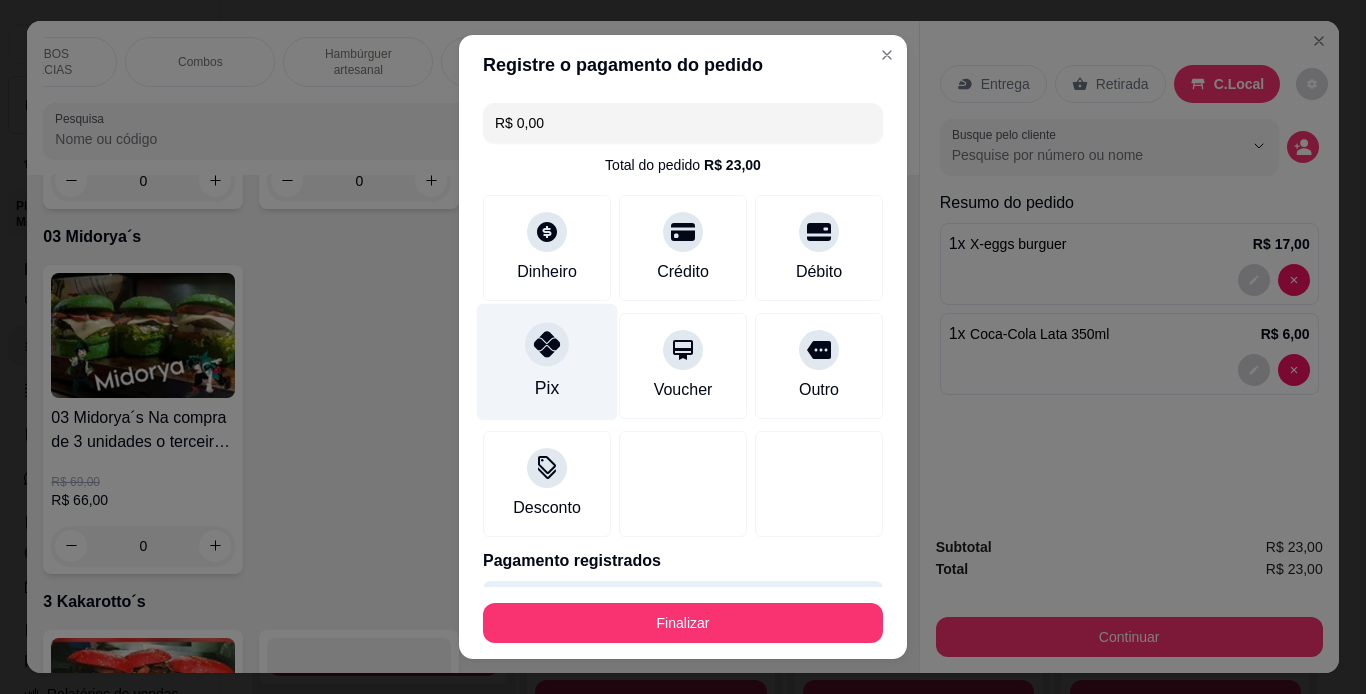 type on "R$ 0,00" 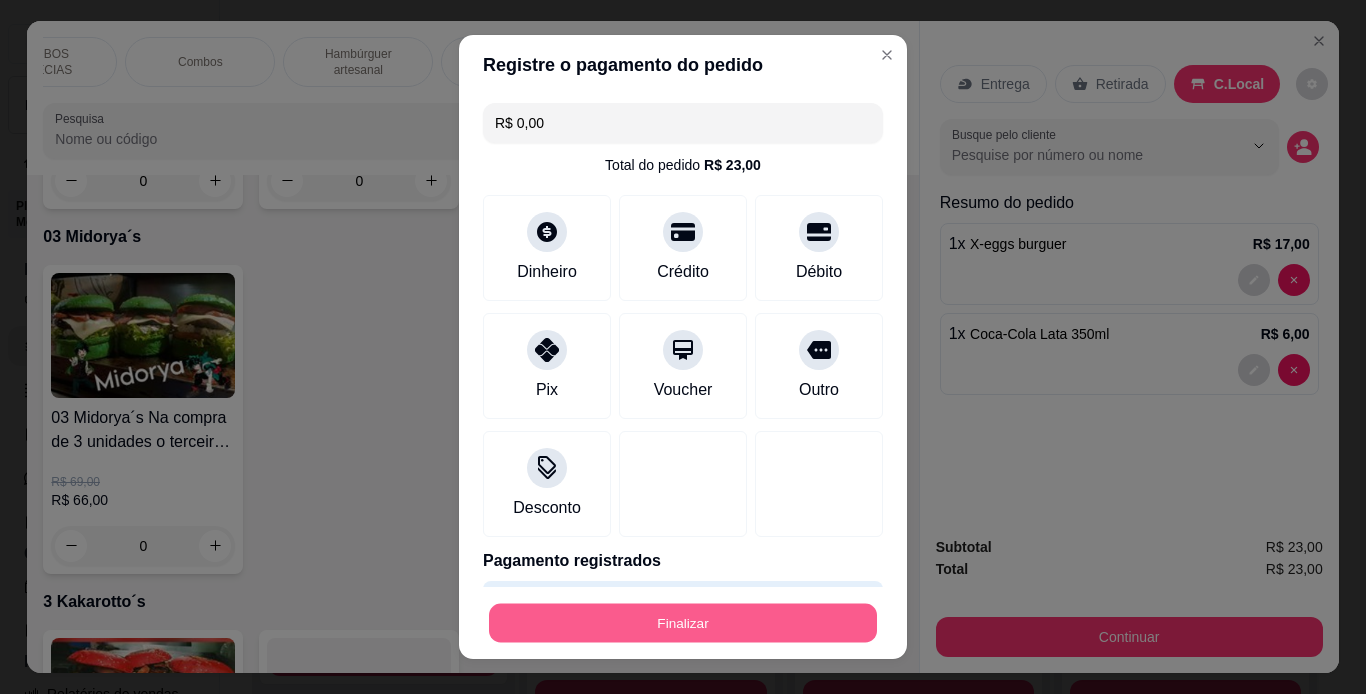 click on "Finalizar" at bounding box center [683, 623] 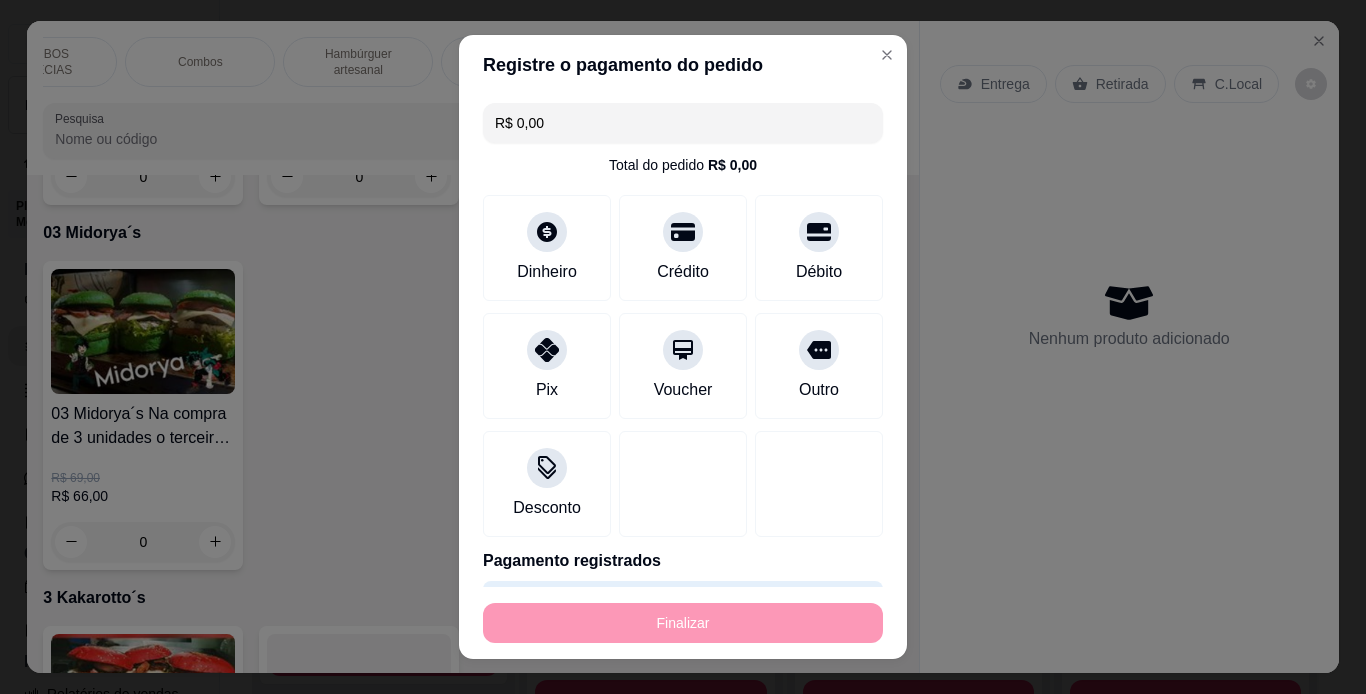 type on "0" 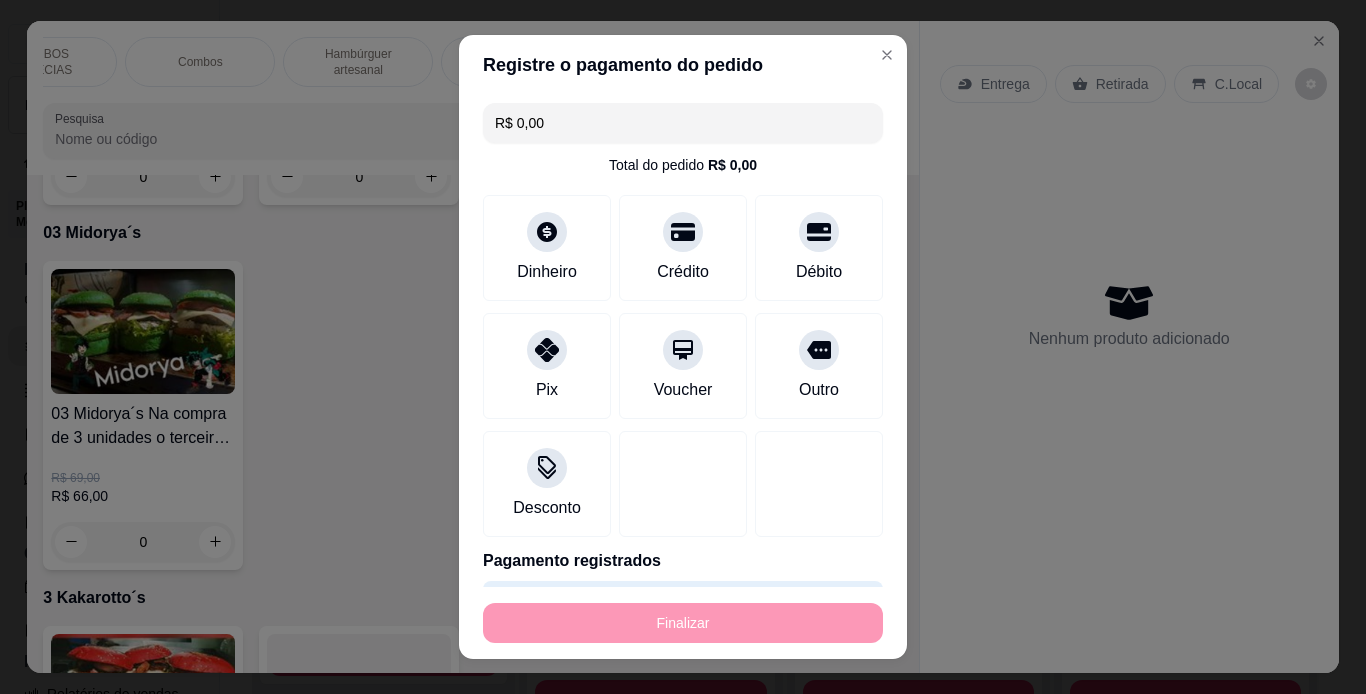 type on "0" 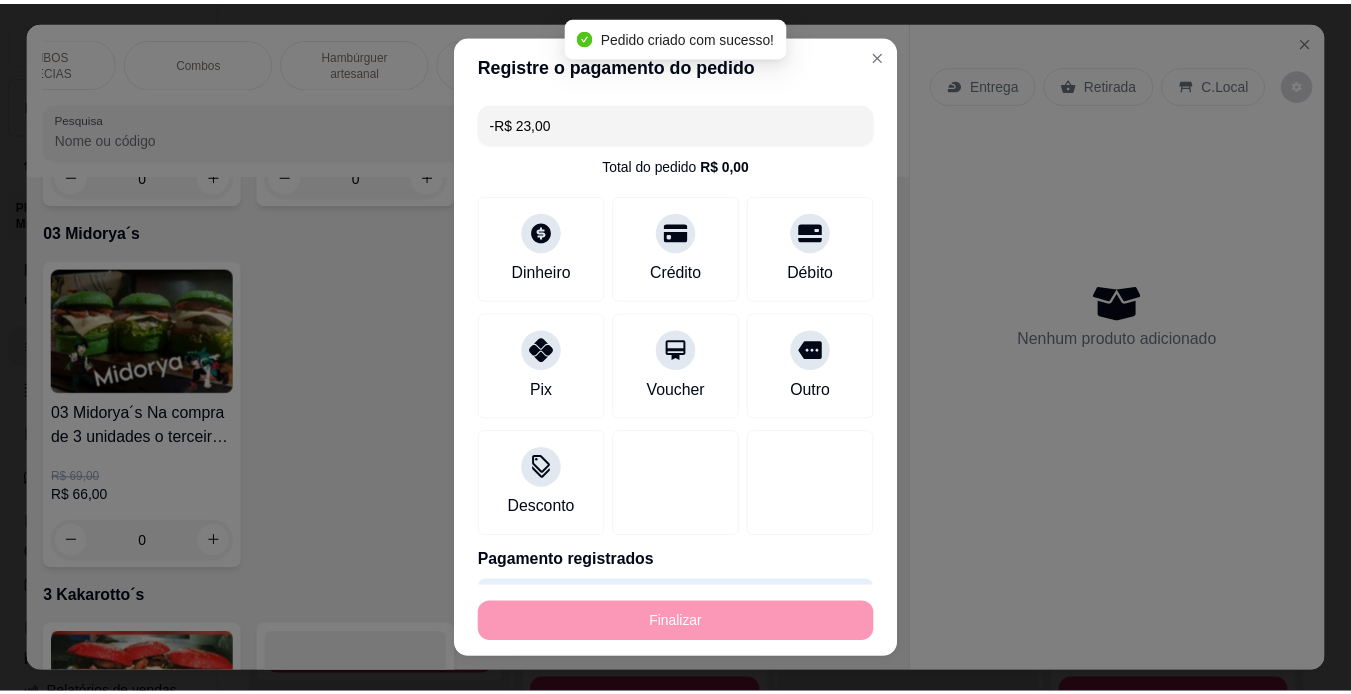 scroll, scrollTop: 5857, scrollLeft: 0, axis: vertical 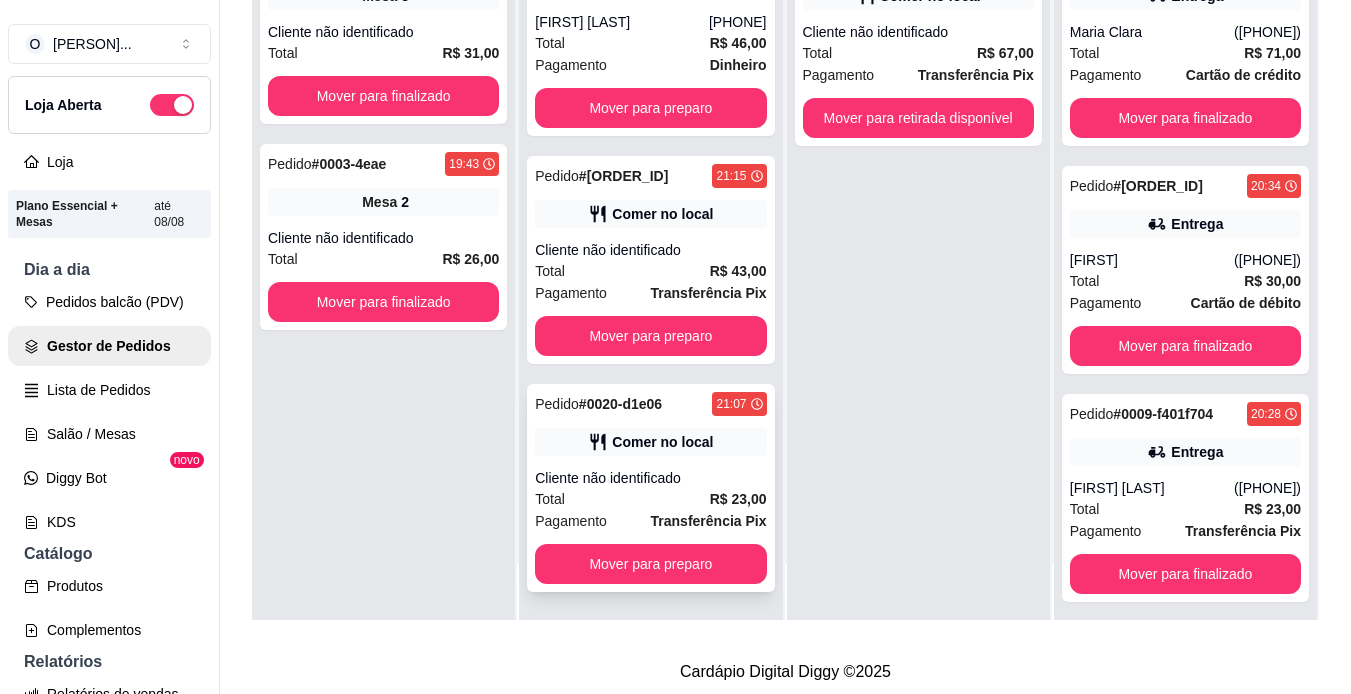 click on "Total R$ 23,00" at bounding box center (650, 499) 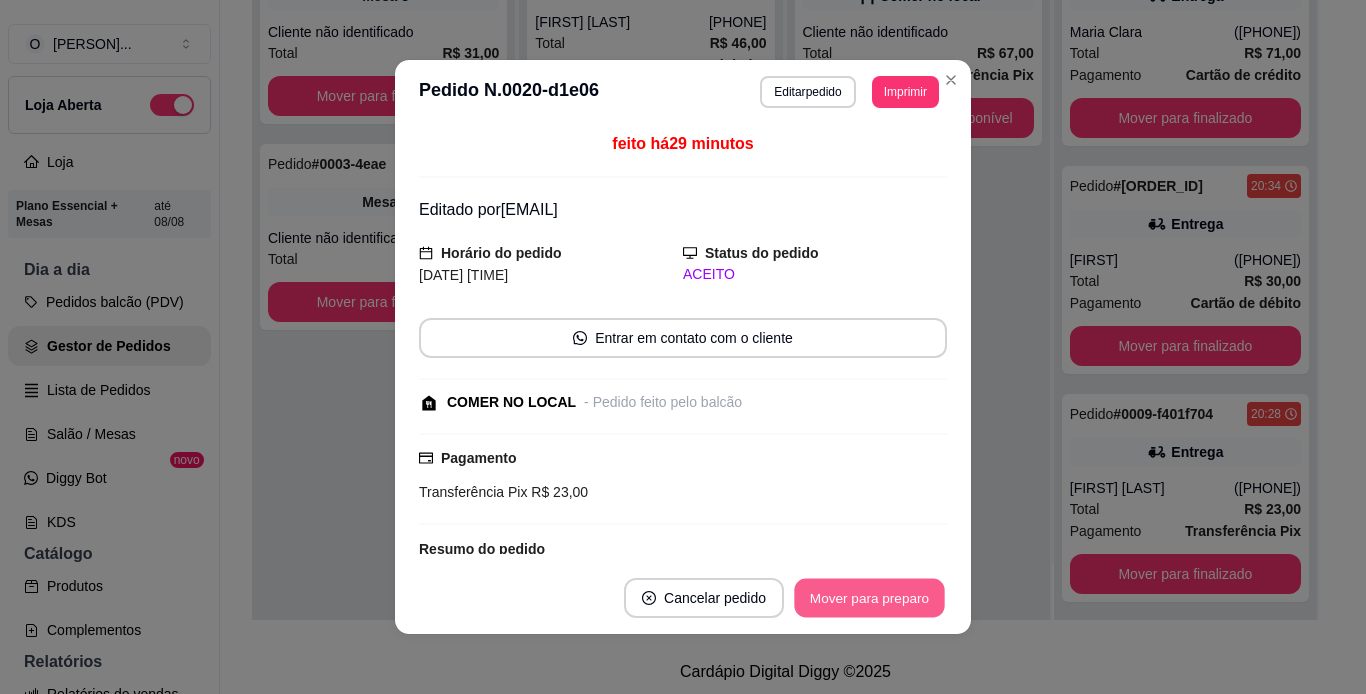 click on "Mover para preparo" at bounding box center (869, 598) 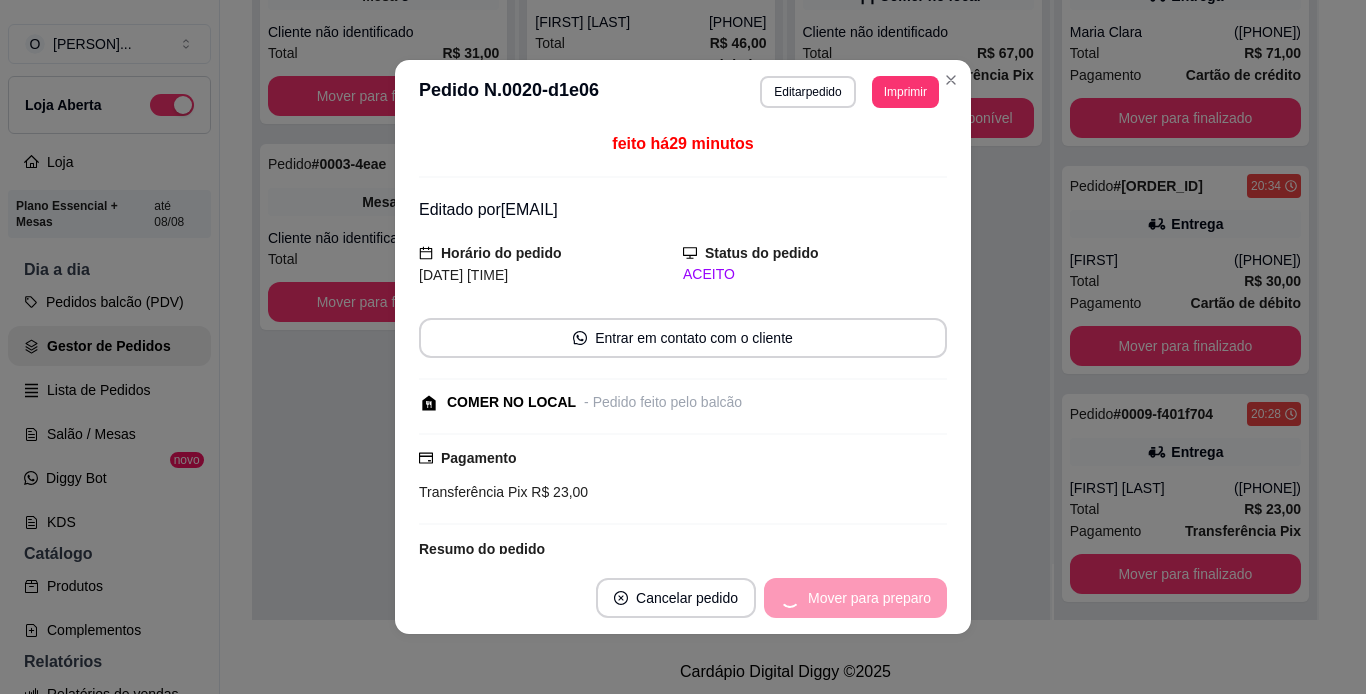 click on "Mover para preparo" at bounding box center [855, 598] 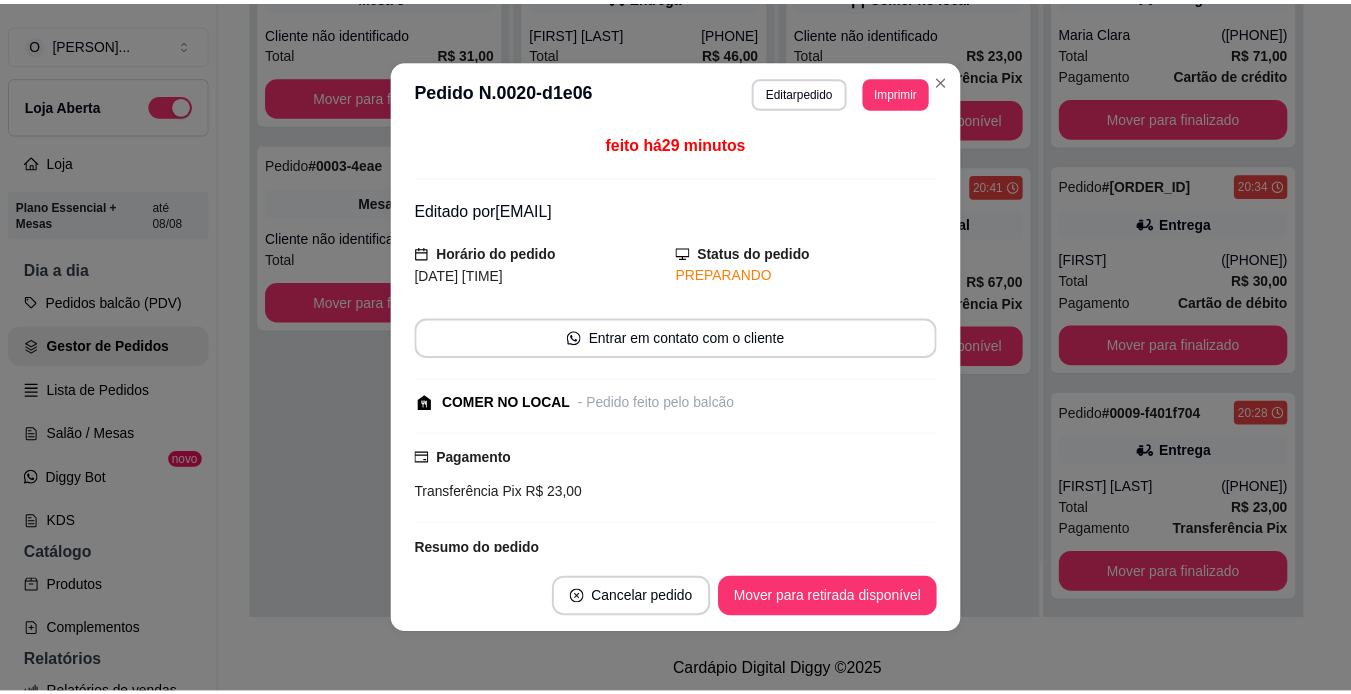 scroll, scrollTop: 0, scrollLeft: 0, axis: both 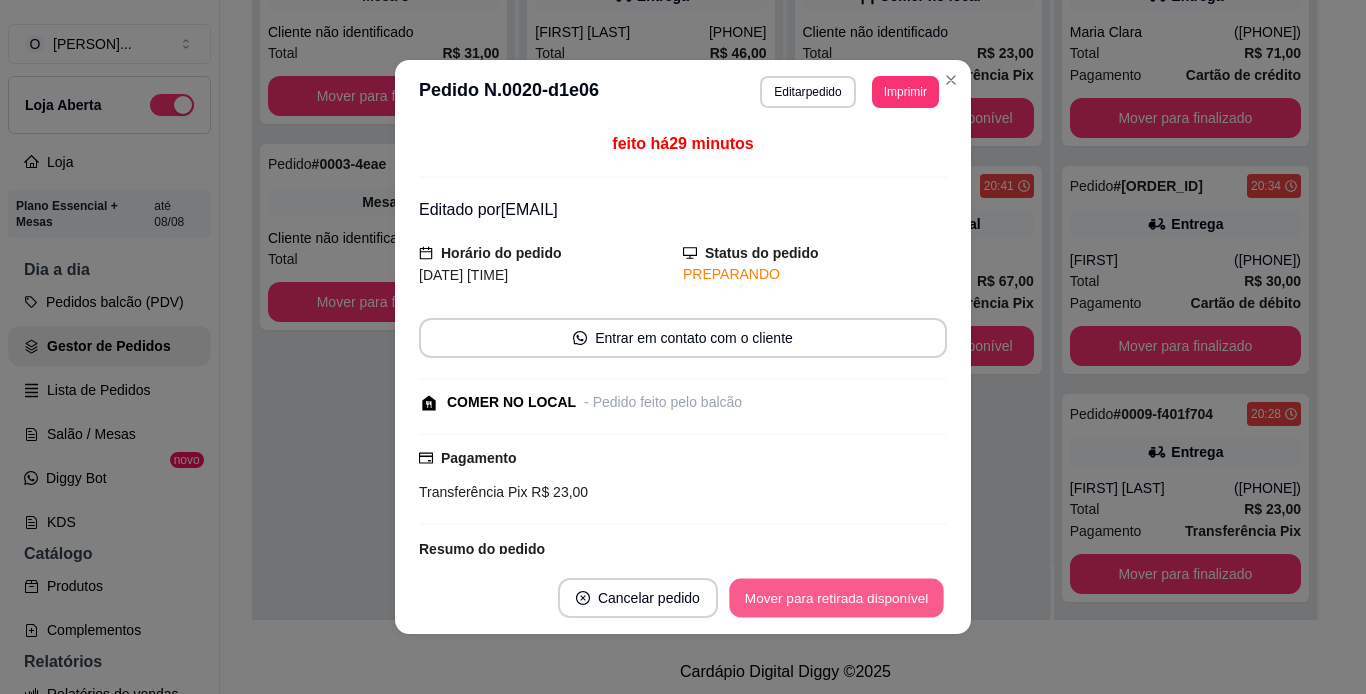 click on "Mover para retirada disponível" at bounding box center [836, 598] 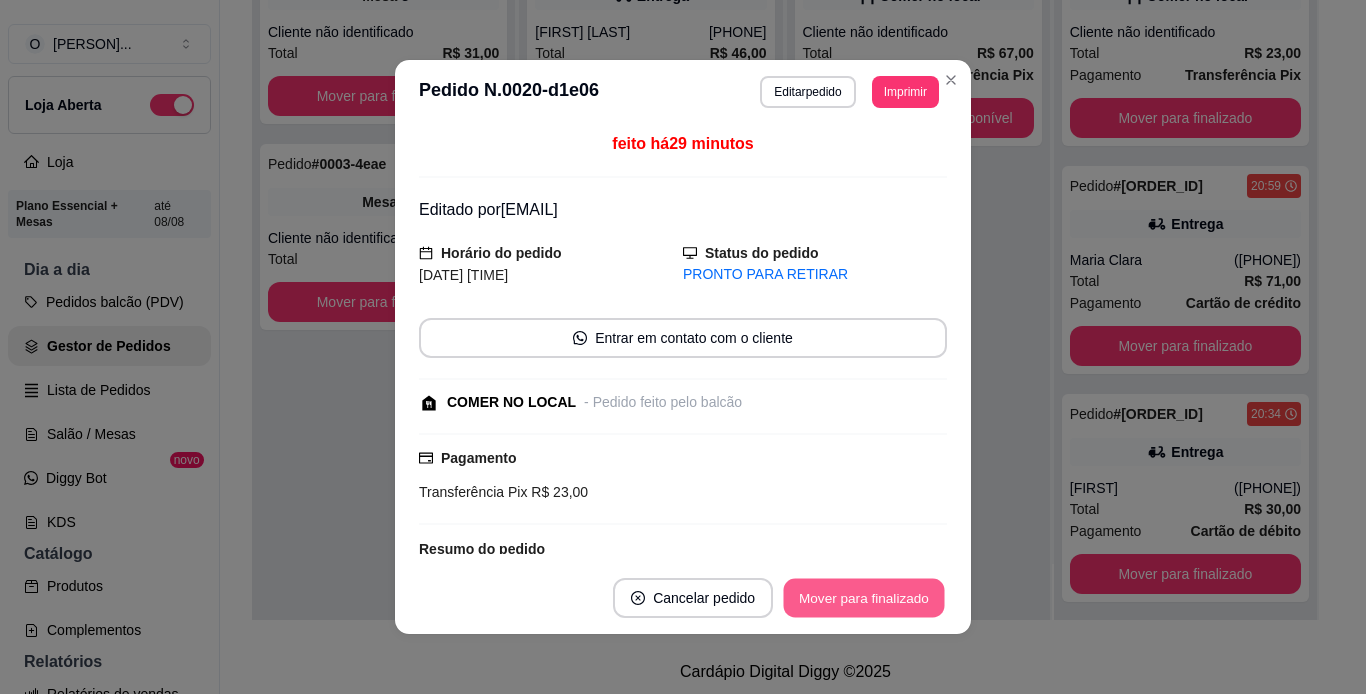 click on "Mover para finalizado" at bounding box center (864, 598) 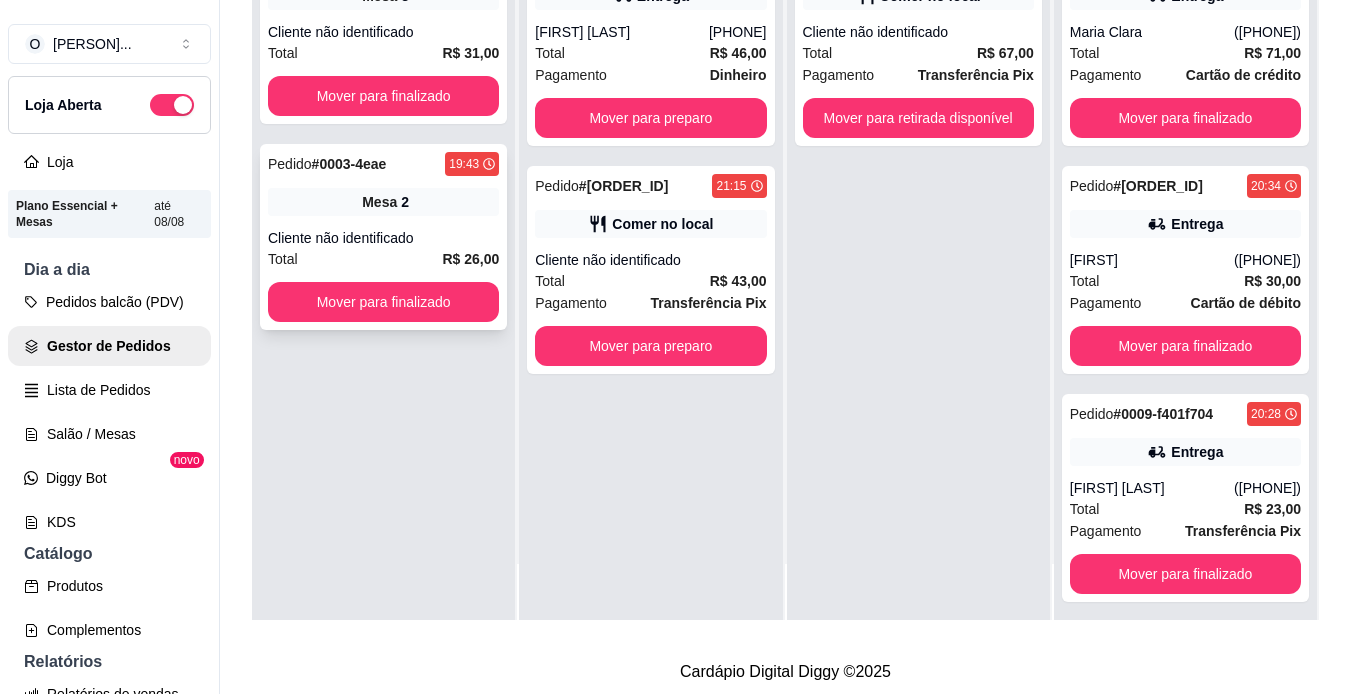 scroll, scrollTop: 0, scrollLeft: 0, axis: both 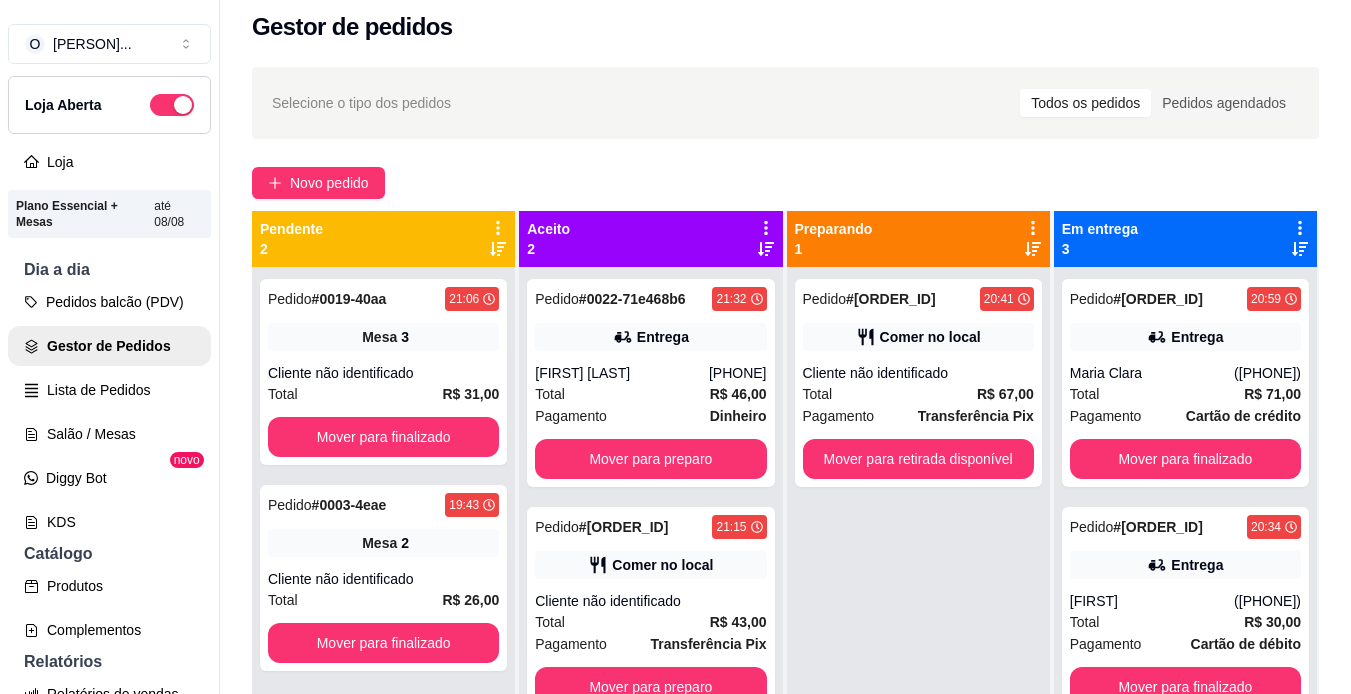 drag, startPoint x: 331, startPoint y: 189, endPoint x: 872, endPoint y: 569, distance: 661.12103 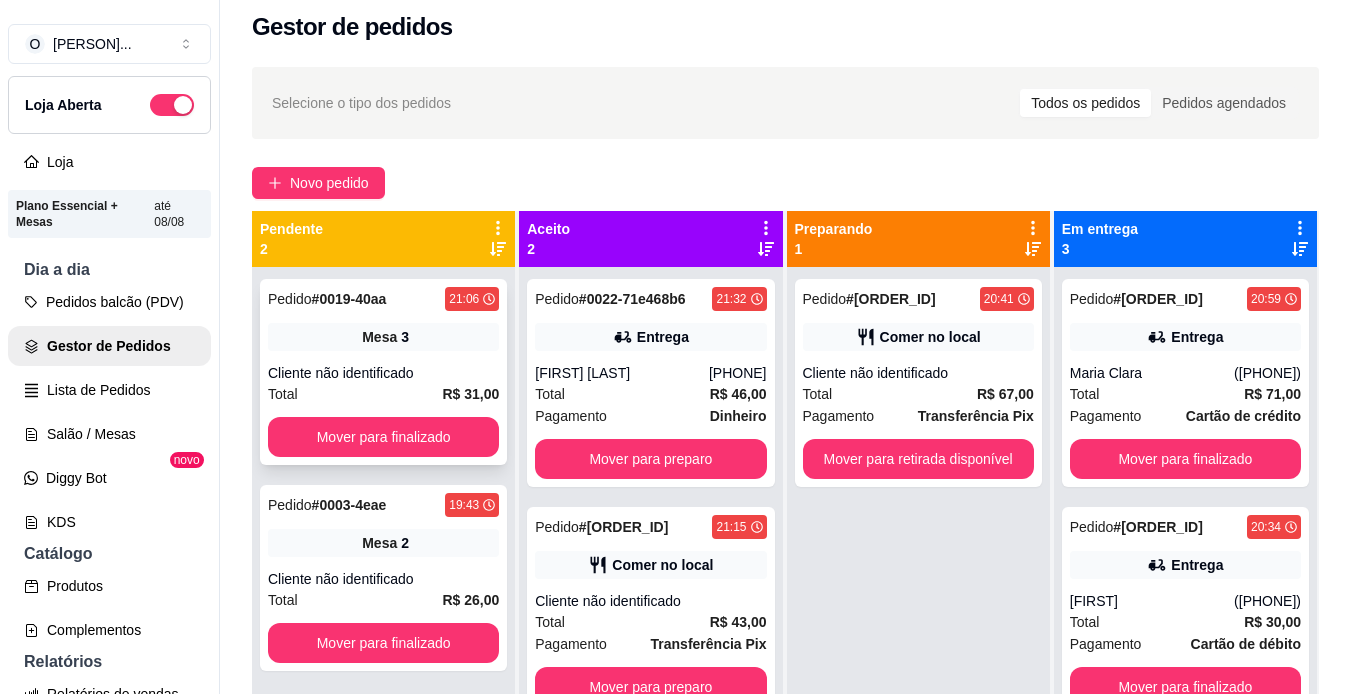 click on "Mesa 3" at bounding box center (383, 337) 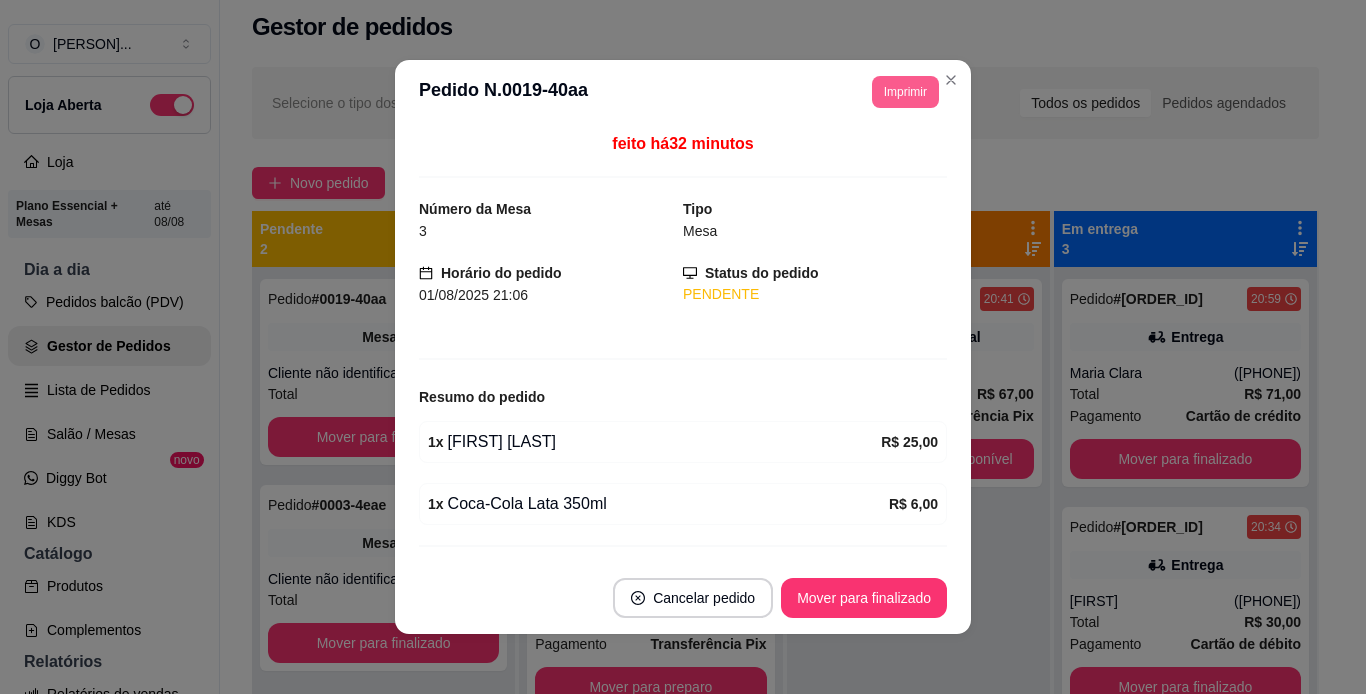 click on "Imprimir" at bounding box center (905, 92) 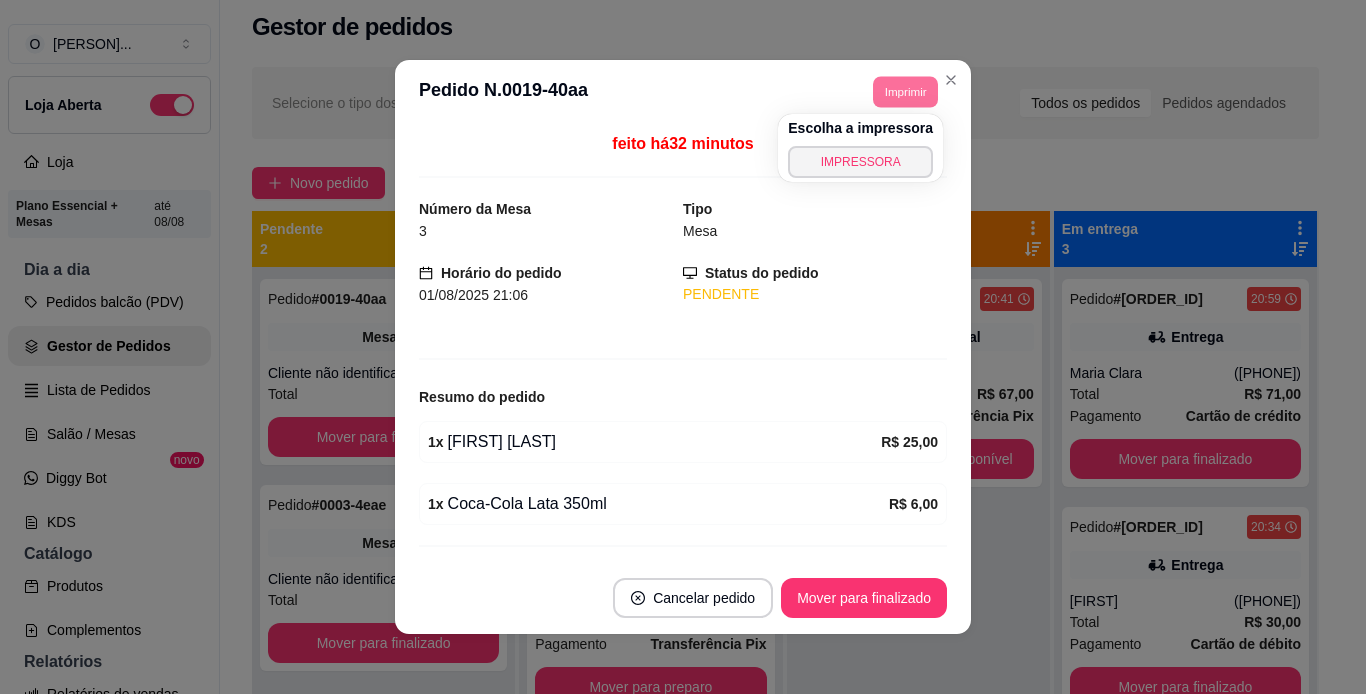 click on "feito há  32   minutos Número da   Mesa 3 Tipo Mesa Horário do pedido 01/08/2025 21:06 Status do pedido PENDENTE Resumo do pedido 1 x     Naruto Uzumaki R$ 25,00 1 x     Coca-Cola Lata 350ml R$ 6,00 Subtotal R$ 31,00 Total R$ 31,00" at bounding box center (683, 343) 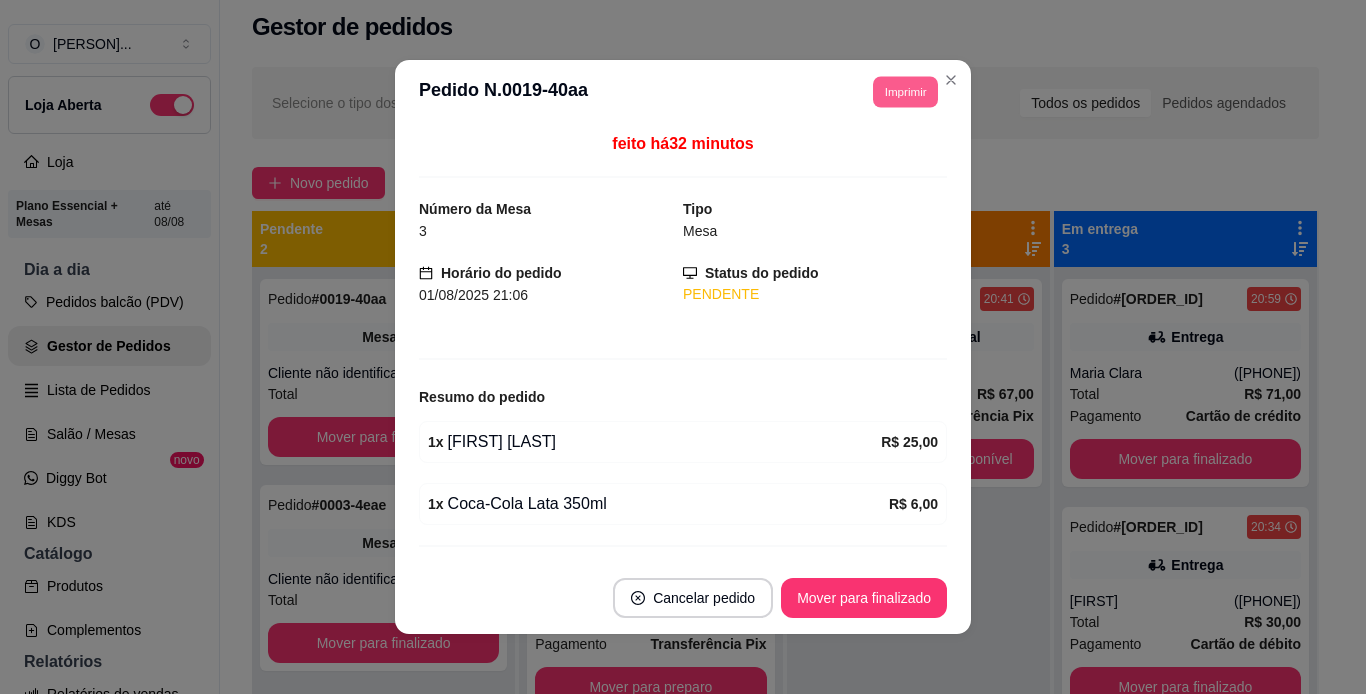click on "Imprimir" at bounding box center [905, 91] 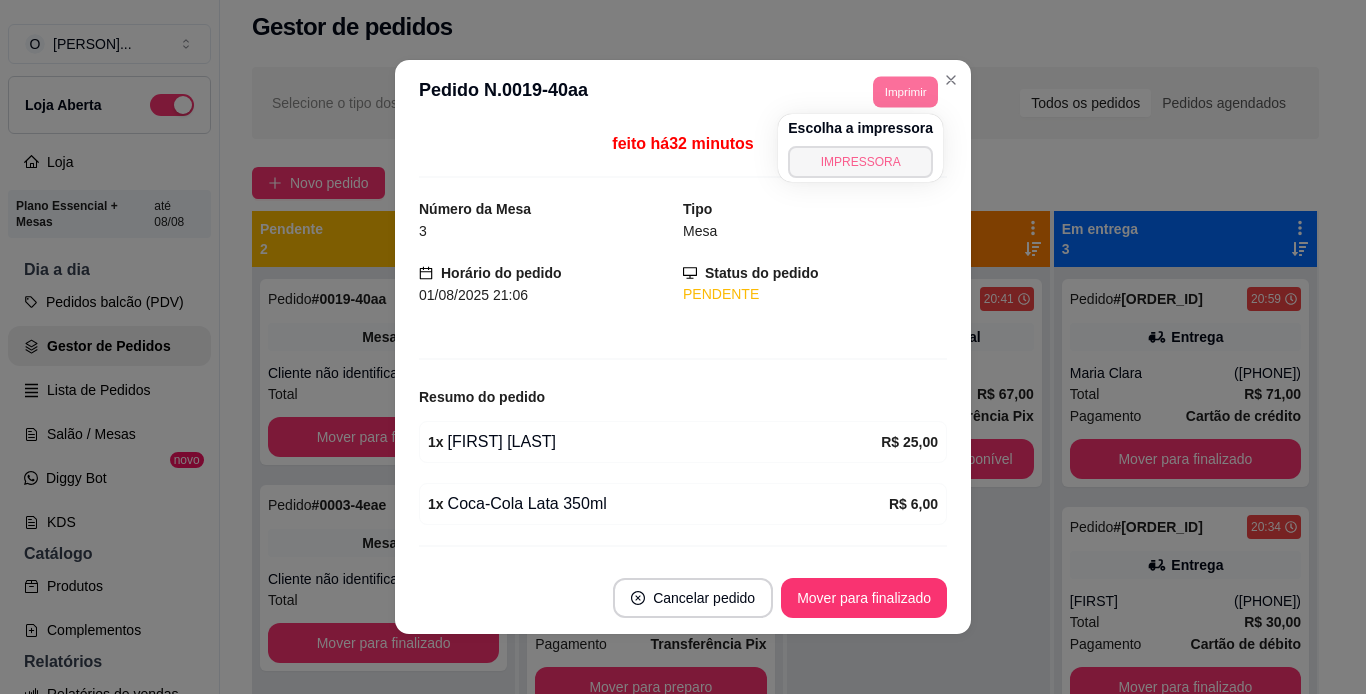 click on "IMPRESSORA" at bounding box center [860, 162] 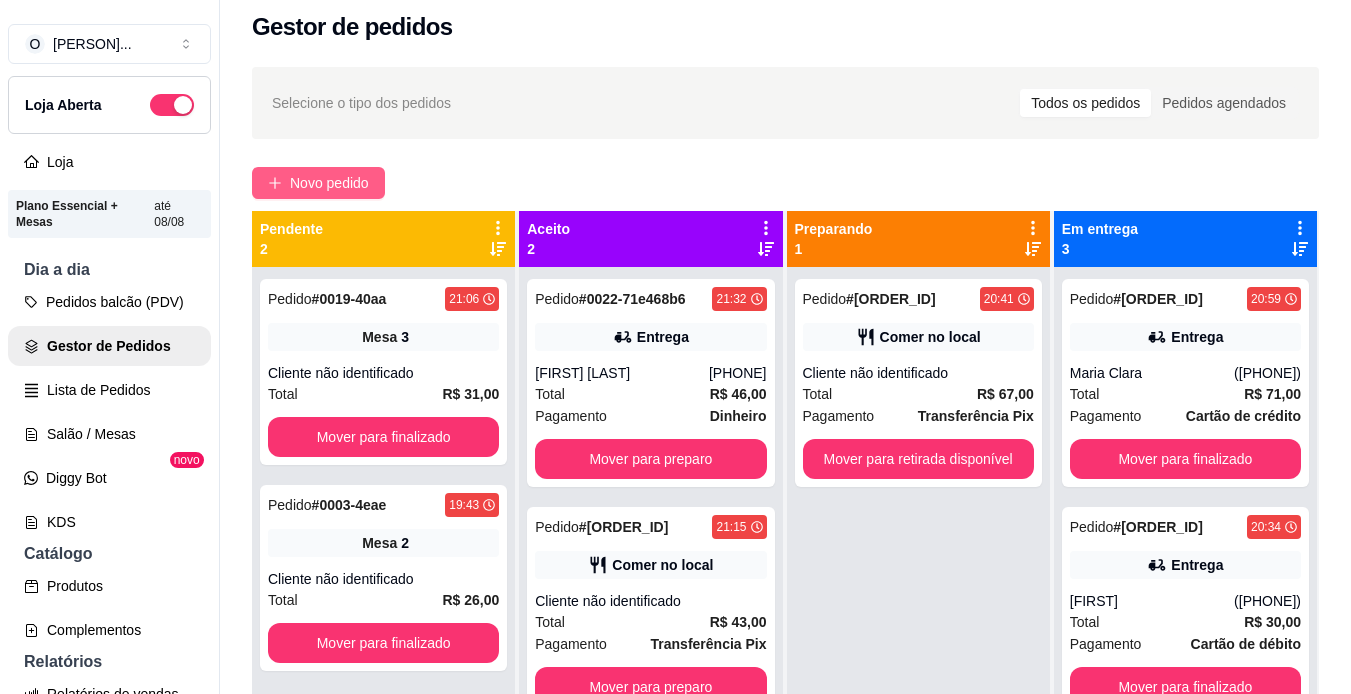click on "Novo pedido" at bounding box center [318, 183] 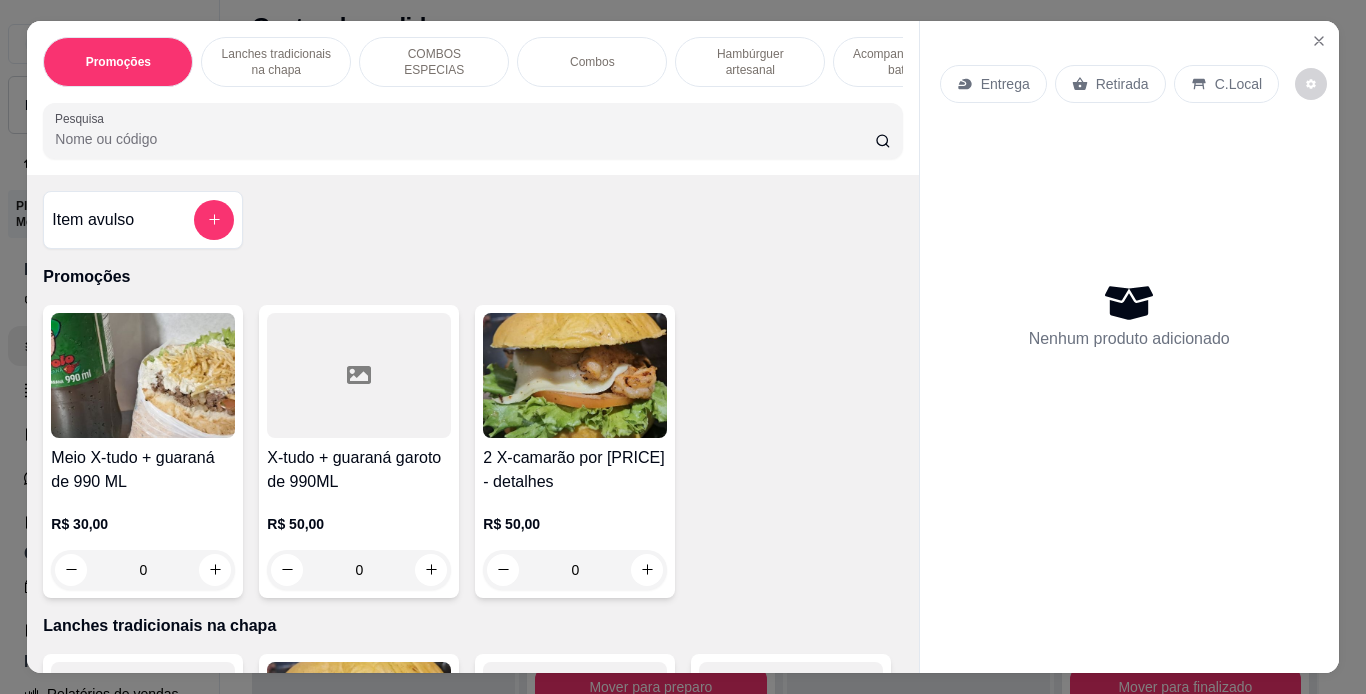 click on "Combos" at bounding box center (592, 62) 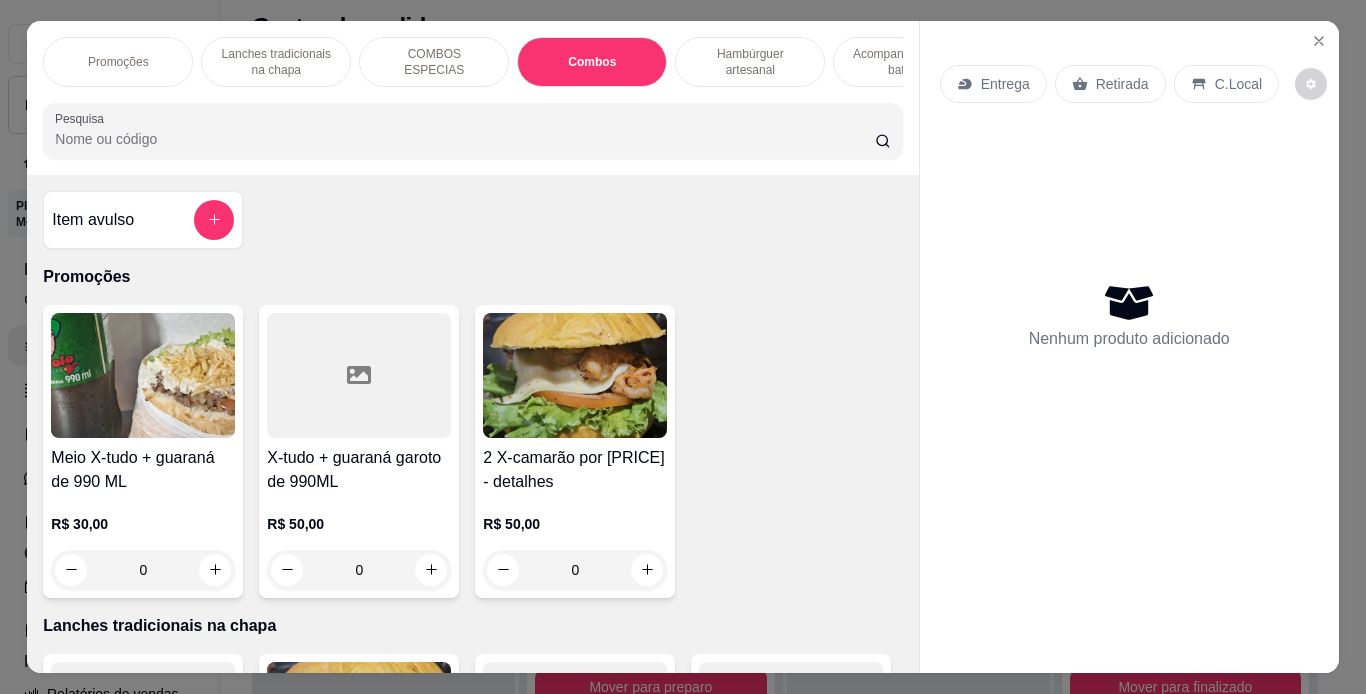 scroll, scrollTop: 2799, scrollLeft: 0, axis: vertical 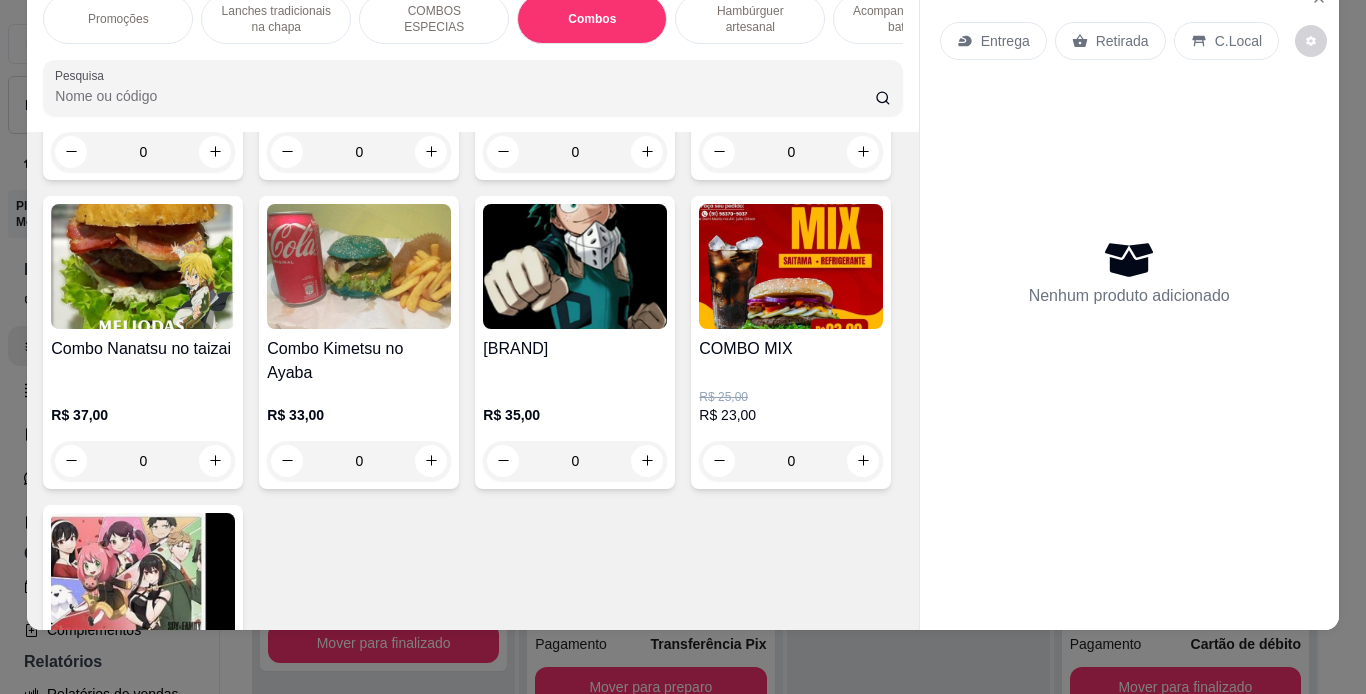 click on "0" at bounding box center (143, 152) 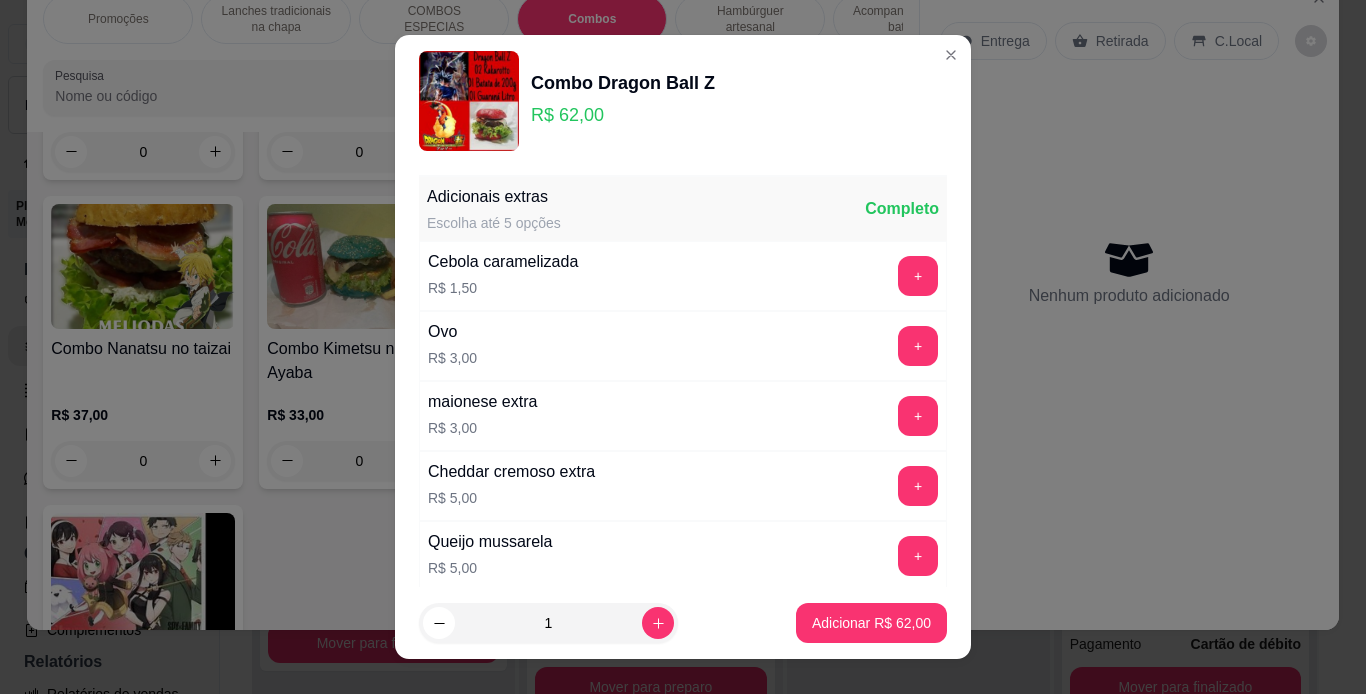 scroll, scrollTop: 433, scrollLeft: 0, axis: vertical 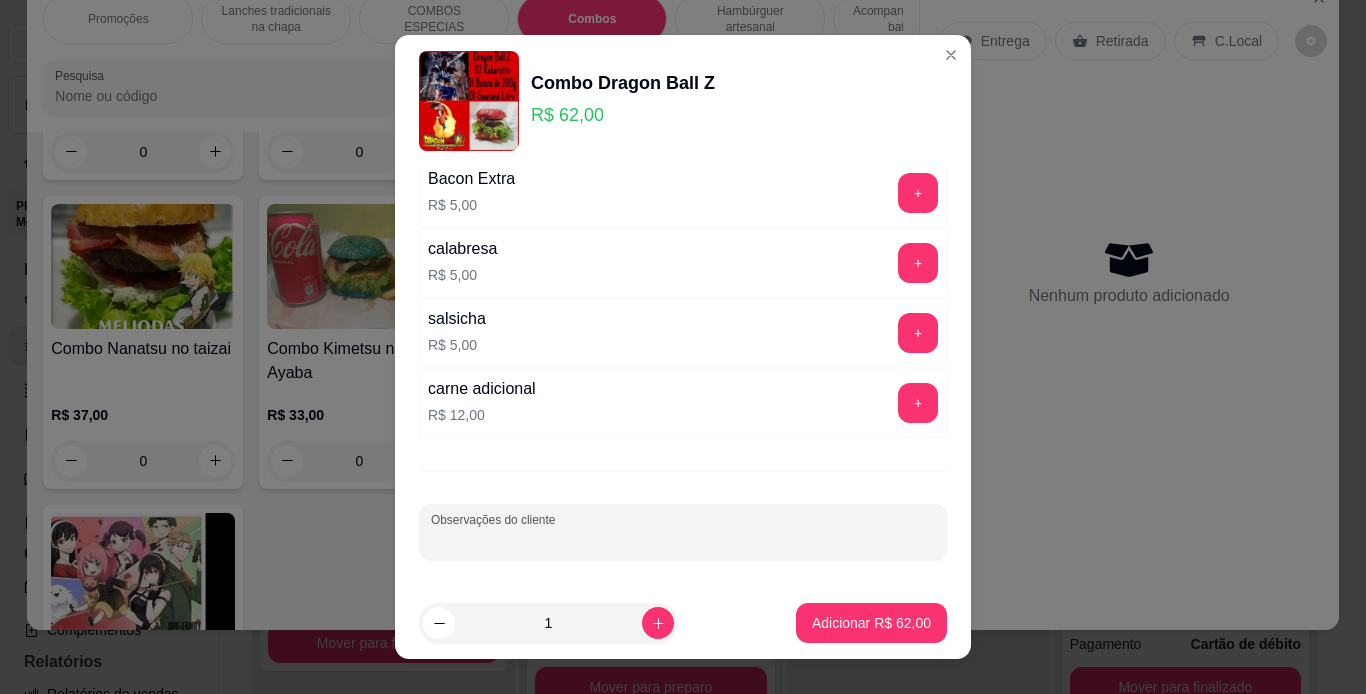 click on "Observações do cliente" at bounding box center (683, 540) 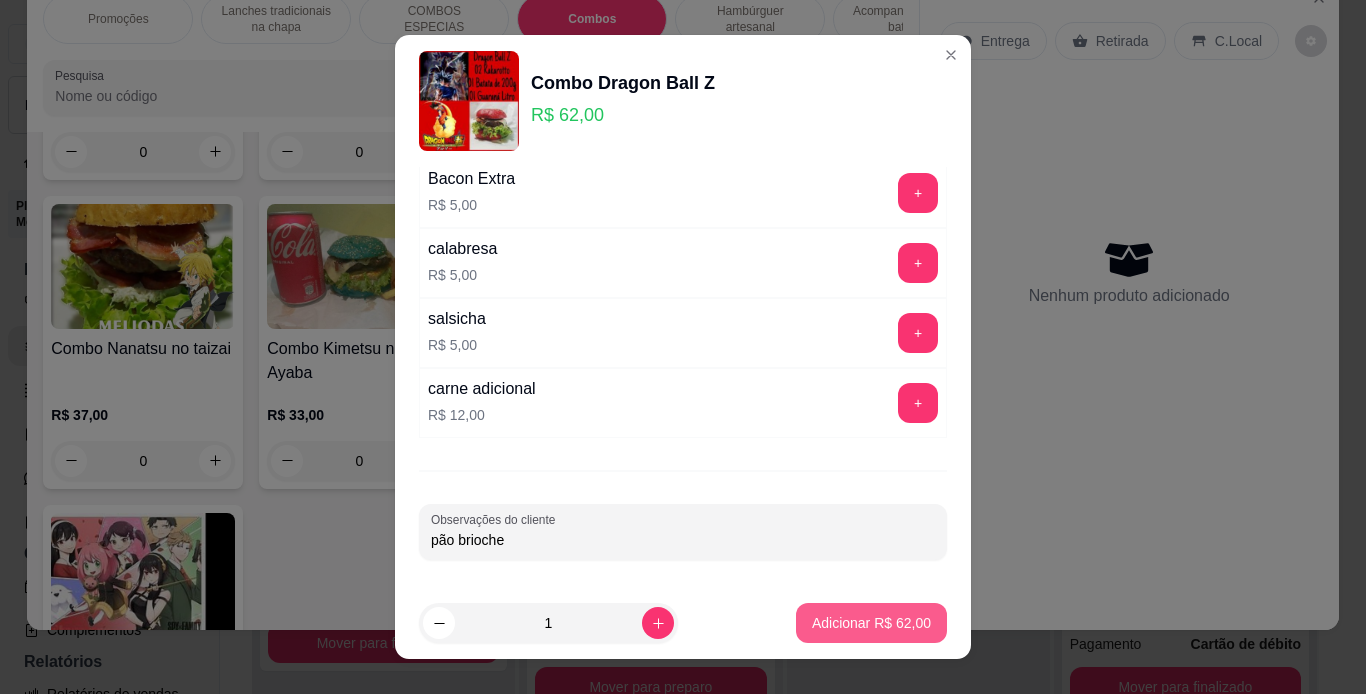 type on "pão brioche" 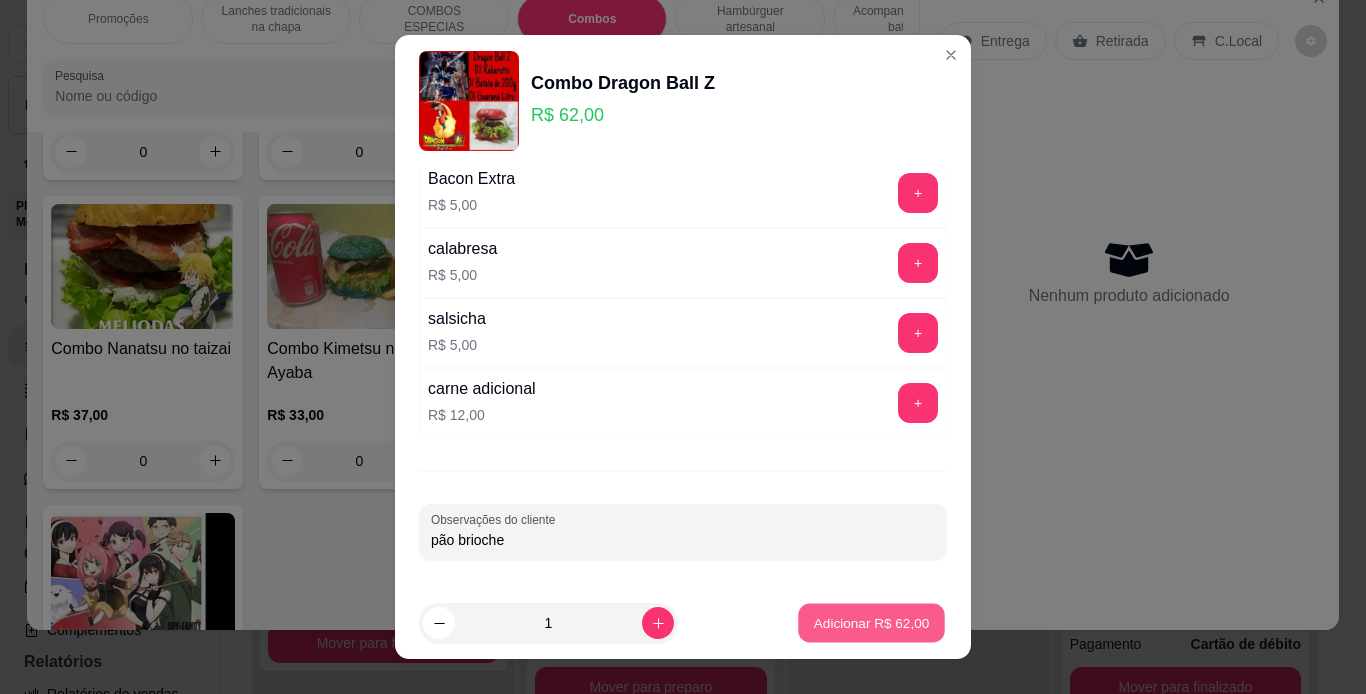 click on "Adicionar   R$ 62,00" at bounding box center (872, 623) 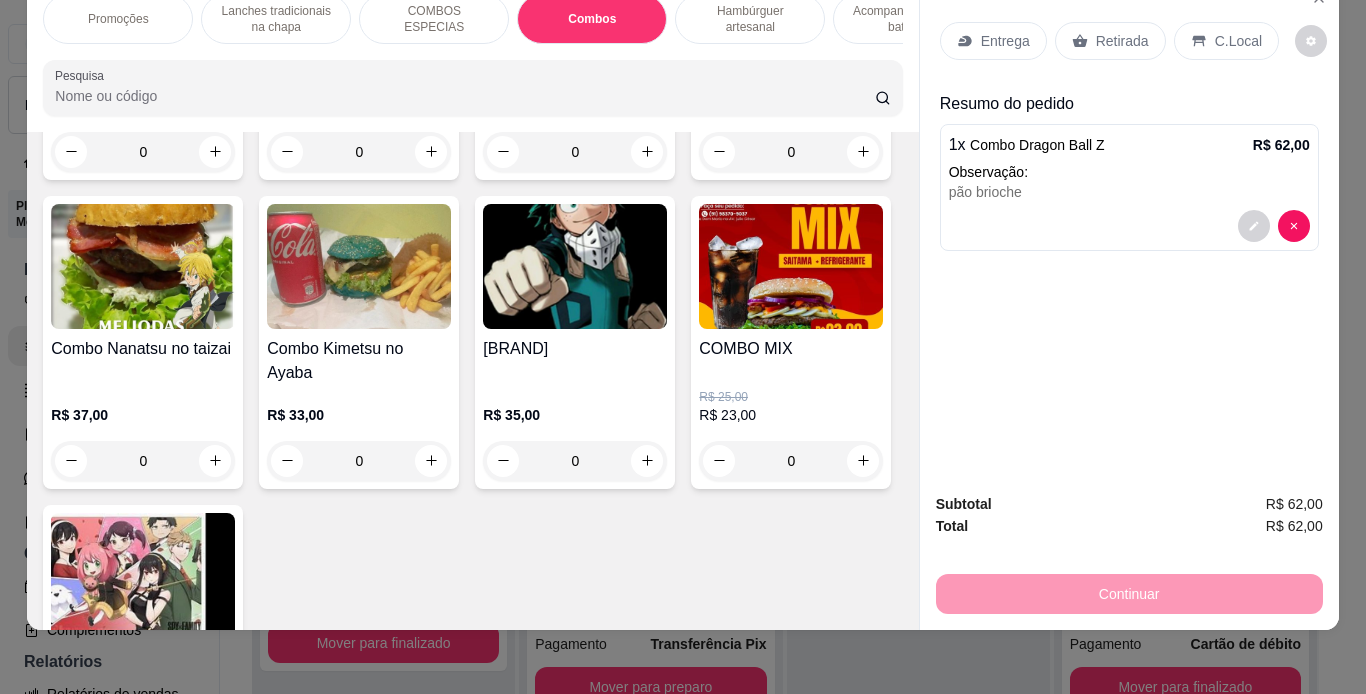click on "Entrega" at bounding box center (1005, 41) 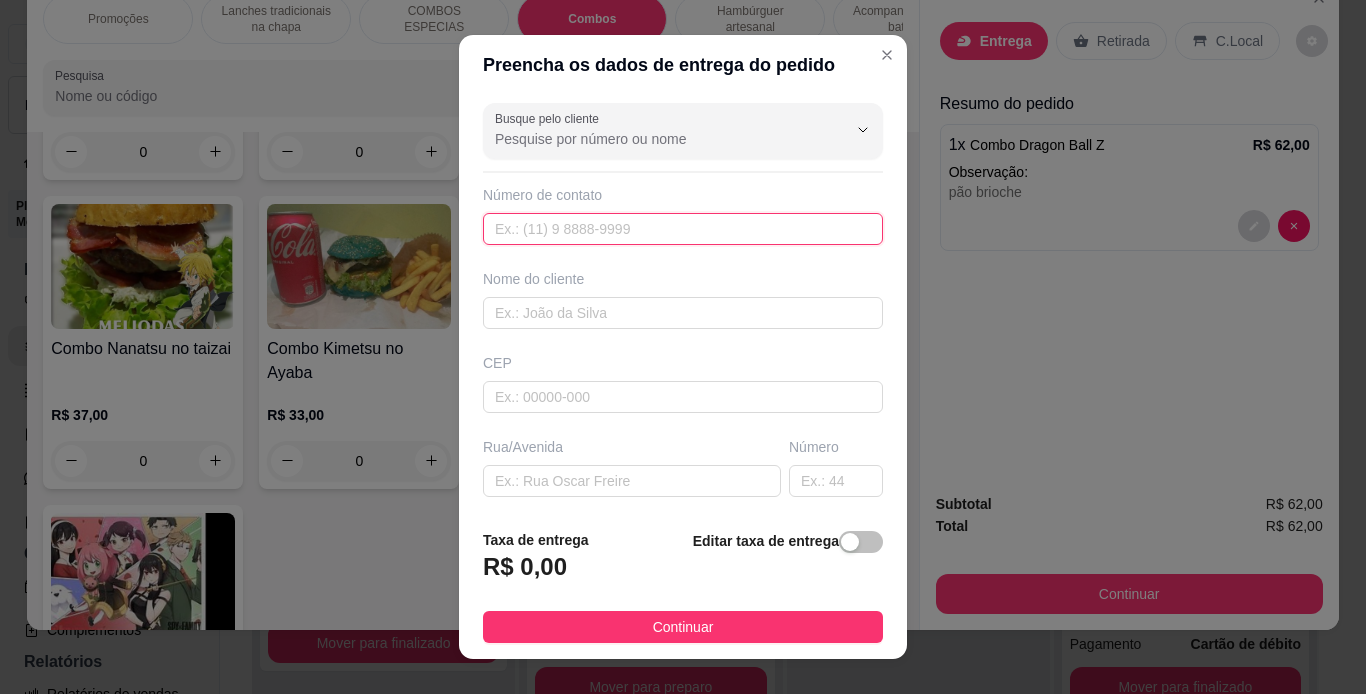 click at bounding box center [683, 229] 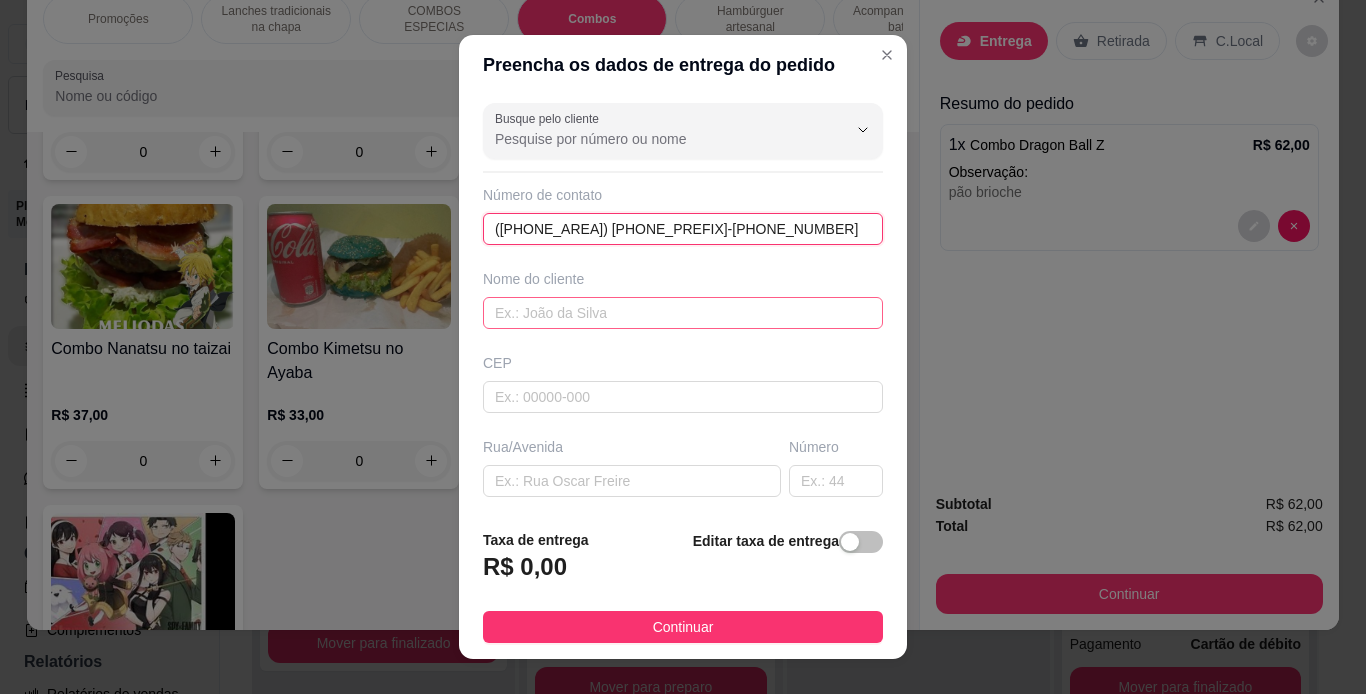 type on "([PHONE_AREA]) [PHONE_PREFIX]-[PHONE_NUMBER]" 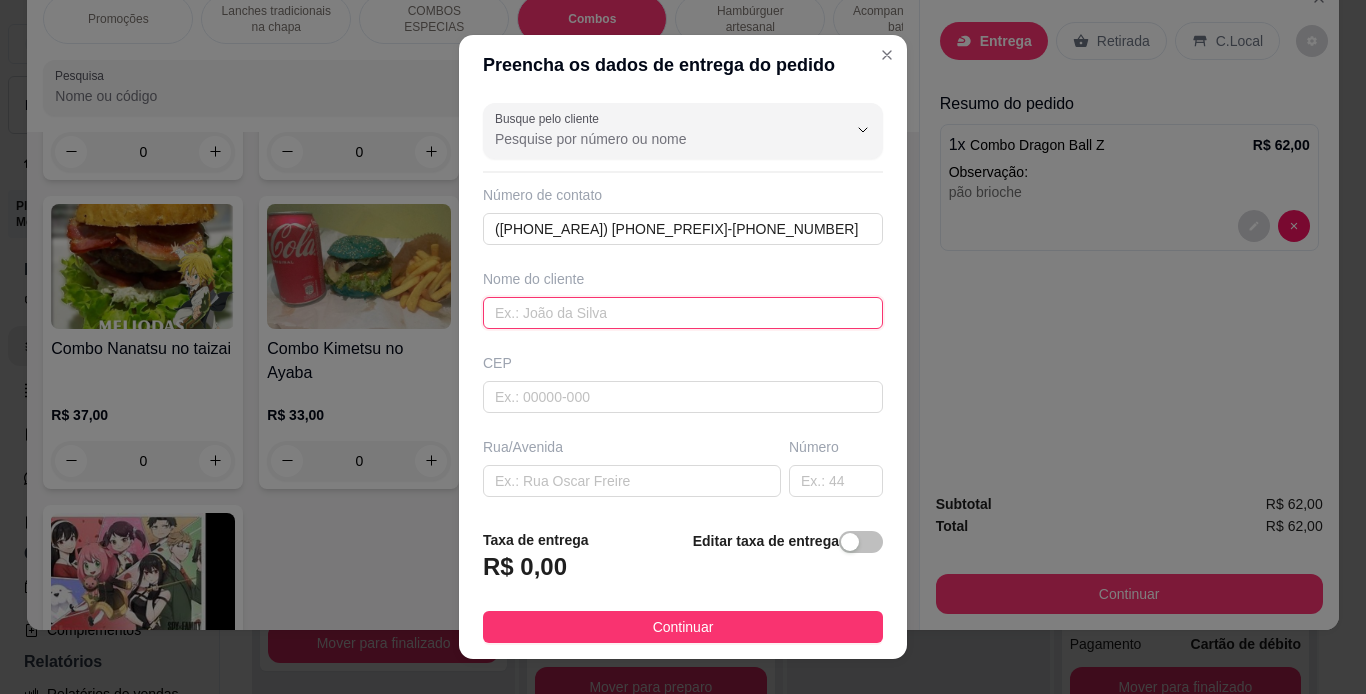 click at bounding box center [683, 313] 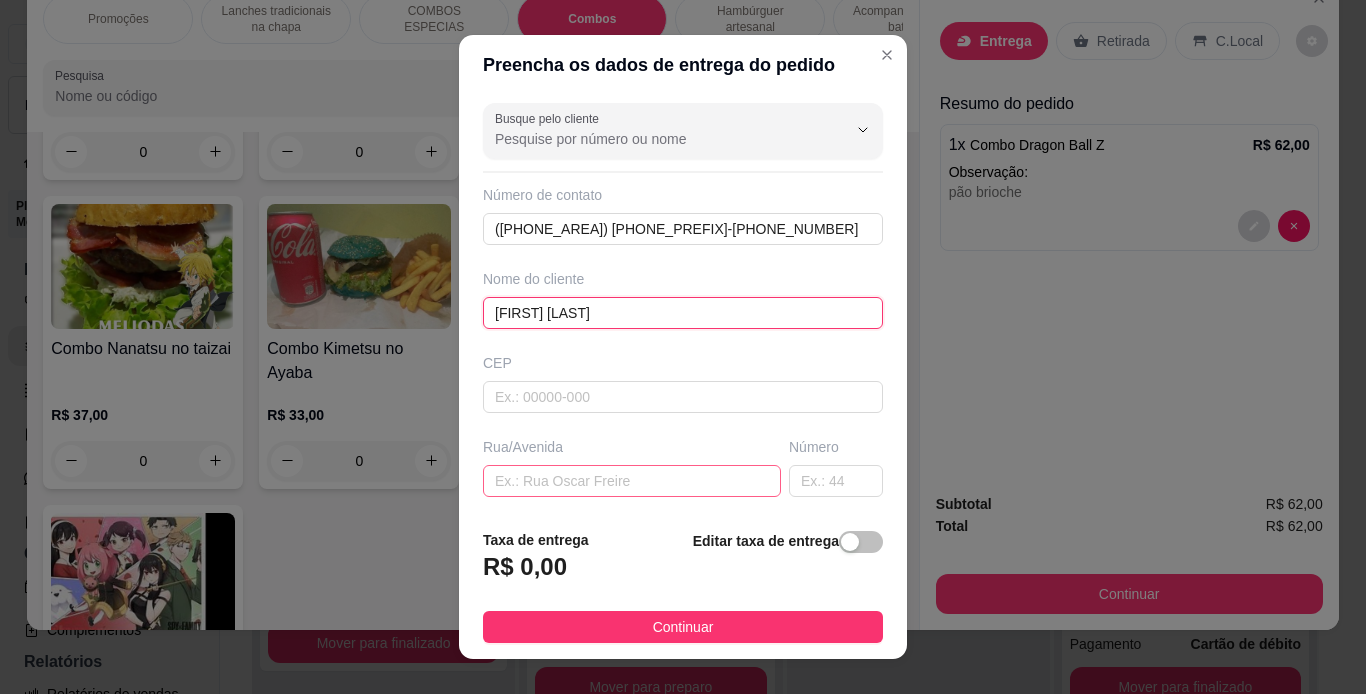 type on "[FIRST] [LAST]" 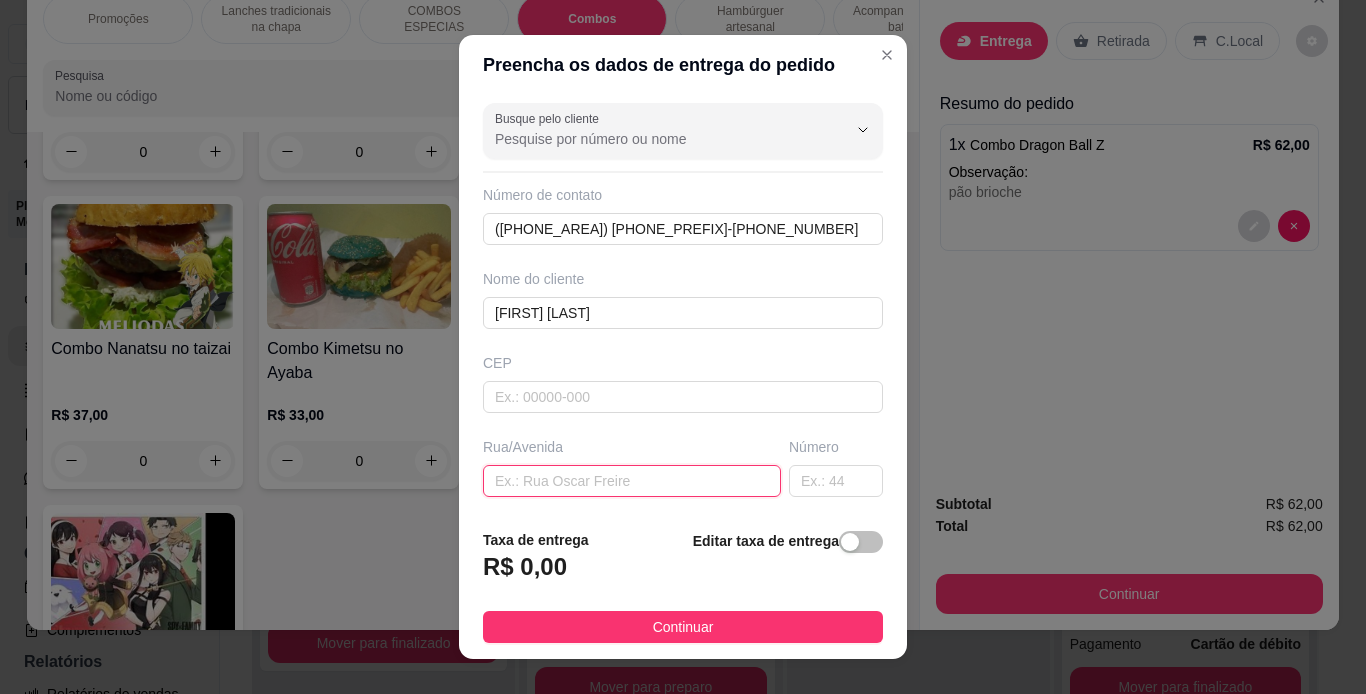 click at bounding box center [632, 481] 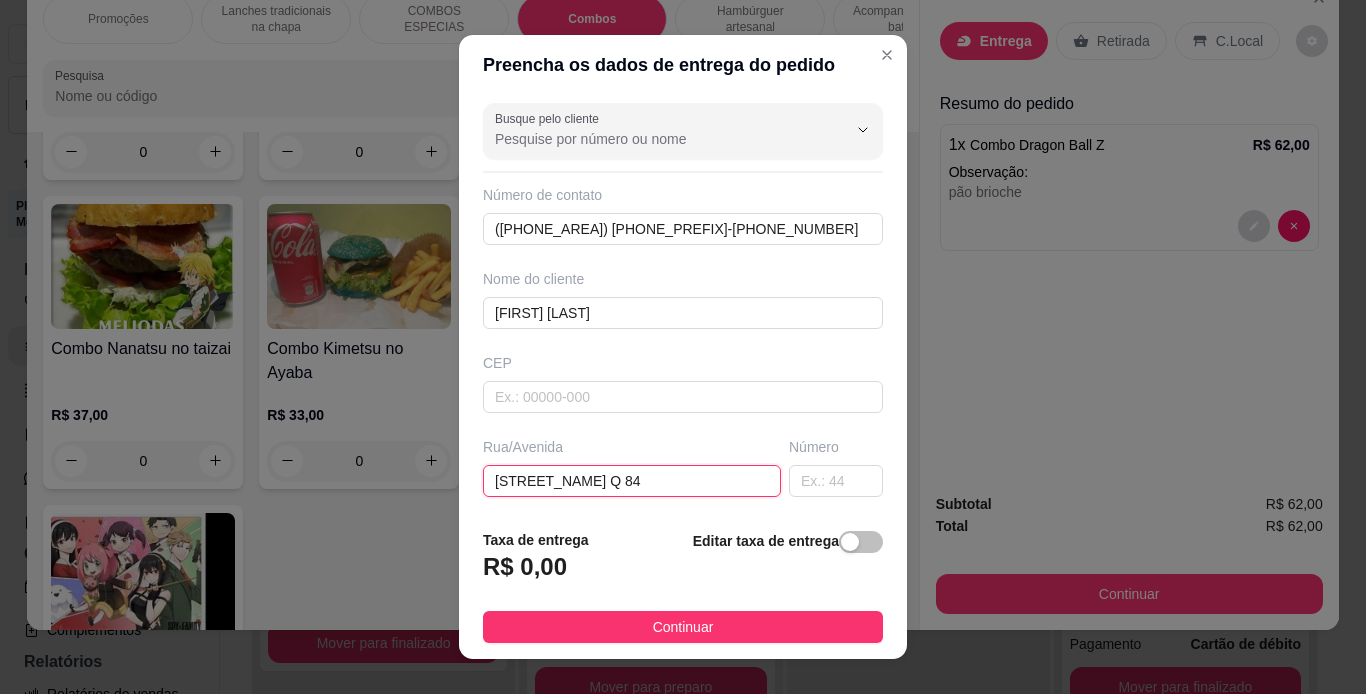 type on "[STREET_NAME] Q 84" 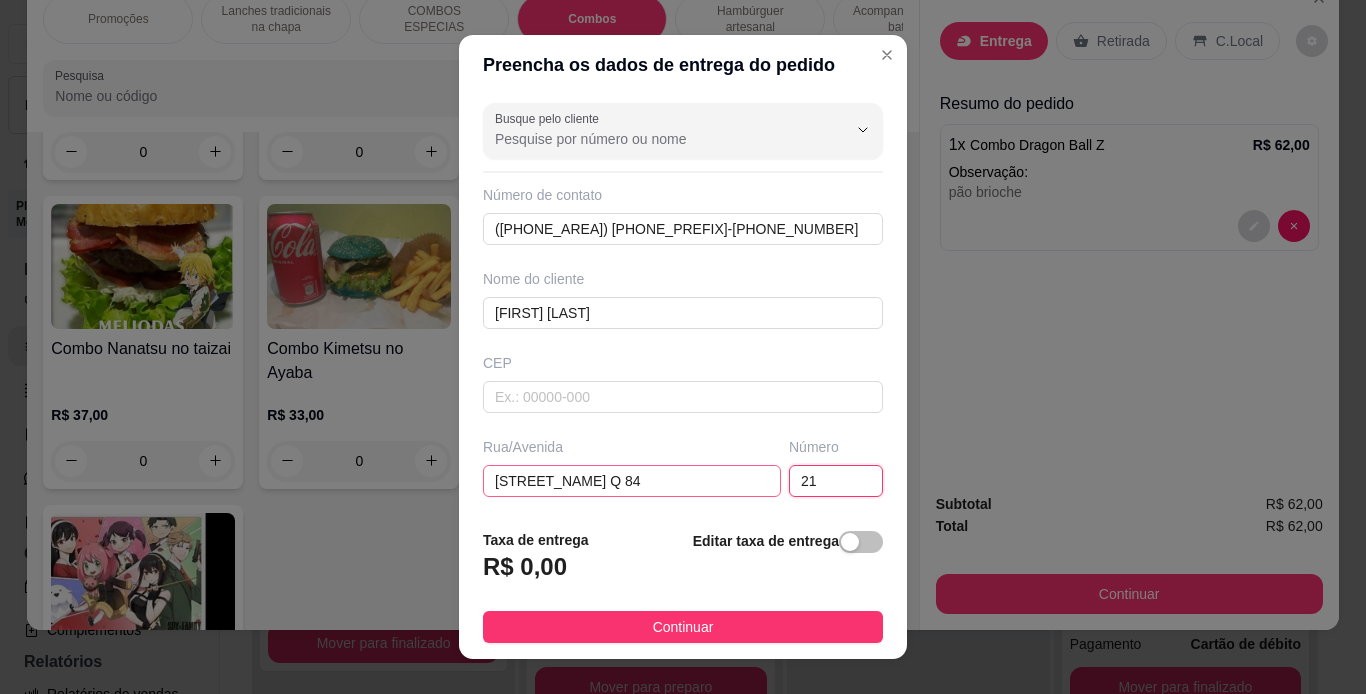 type on "21" 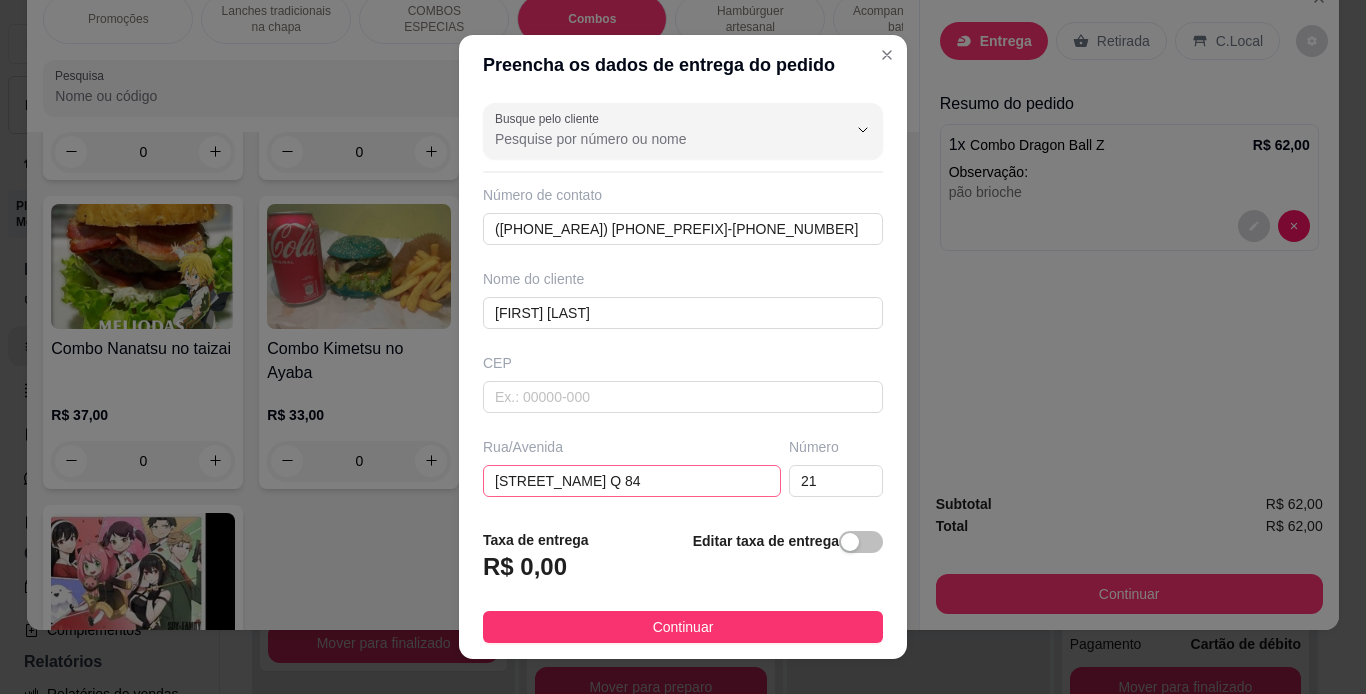 scroll, scrollTop: 255, scrollLeft: 0, axis: vertical 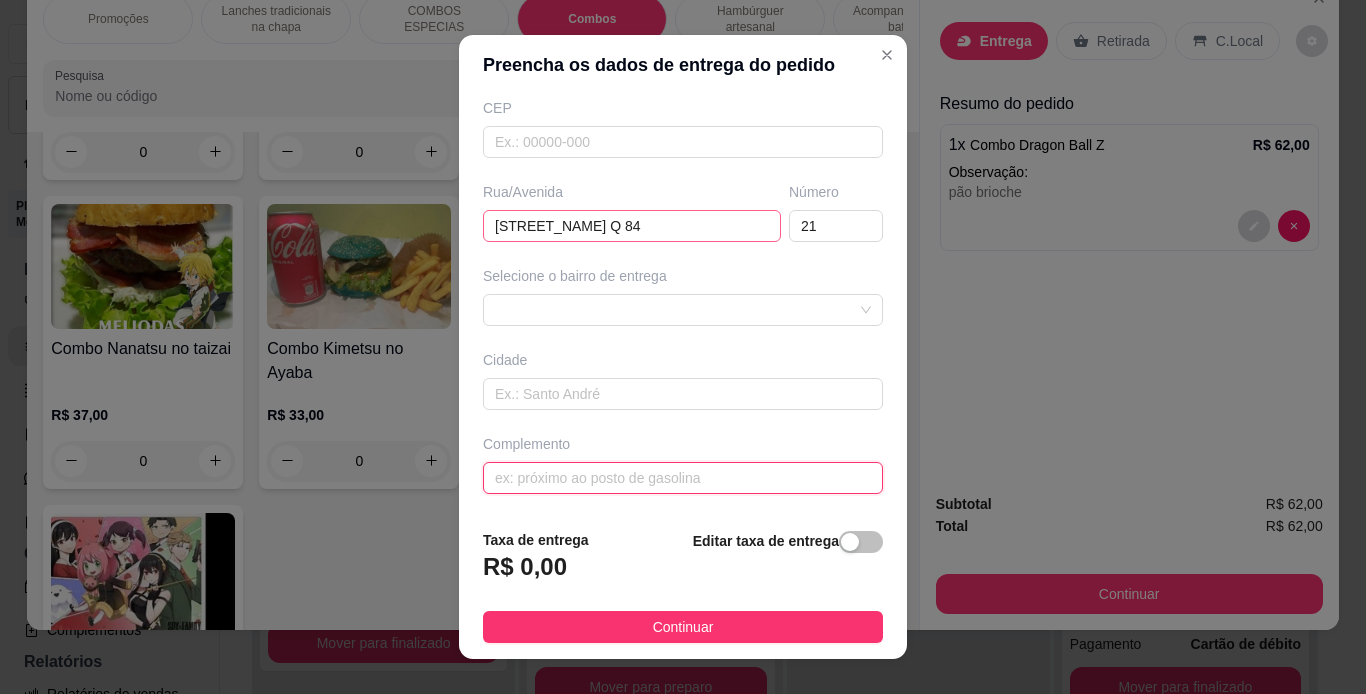 click at bounding box center (683, 478) 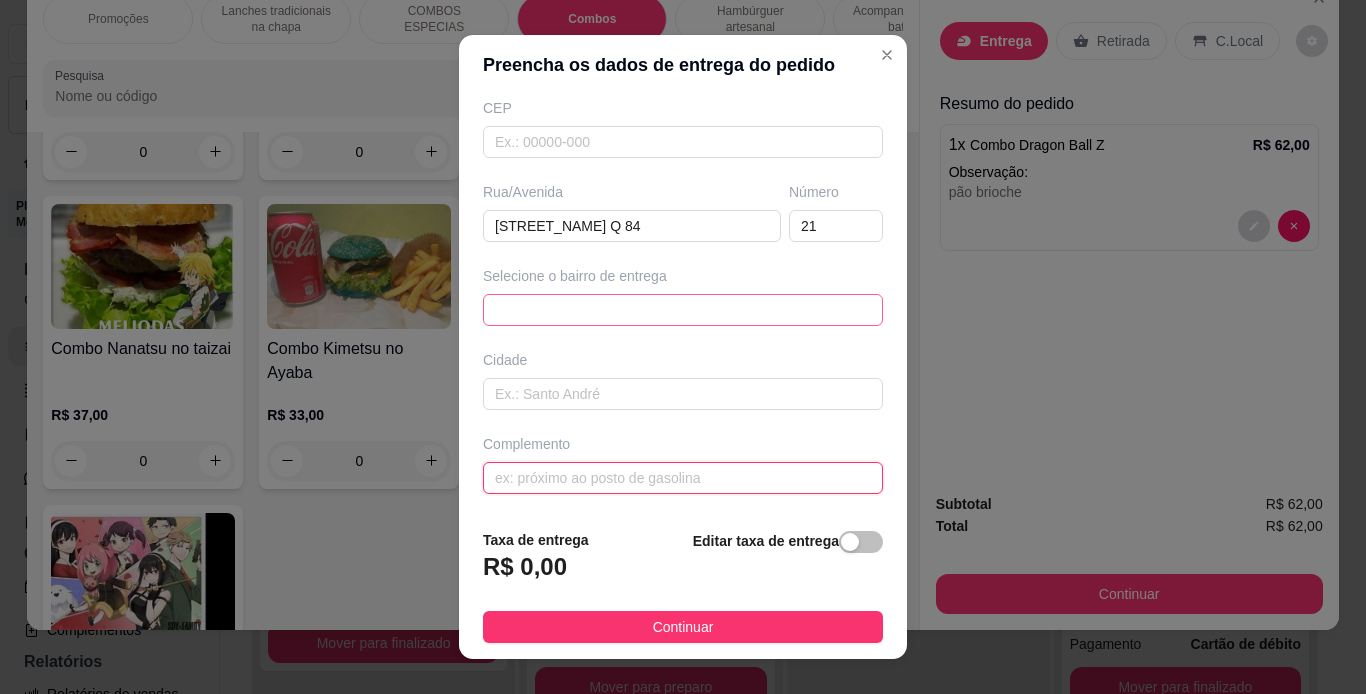 click on "67003141de867a0a4c317967 6700316dde867a0a4c31796a maracangalha - [CITY] -  R$ 0,00 barreiro - [CITY] -  R$ 0,00 Souza - [CITY] -  R$ 0,00 Sacramenta - [CITY] -  R$ 0,00 Marambaia - [CITY] -  R$ 0,00 mangueirão - [CITY] -  R$ 8,00 Parque Verde - [CITY] -  R$ 15,00 Bengui - [CITY]  -  R$ 10,00 Pedreira  - [CITY] -  R$ 0,00 Fátima - [CITY] -  R$ 12,00" at bounding box center (683, 310) 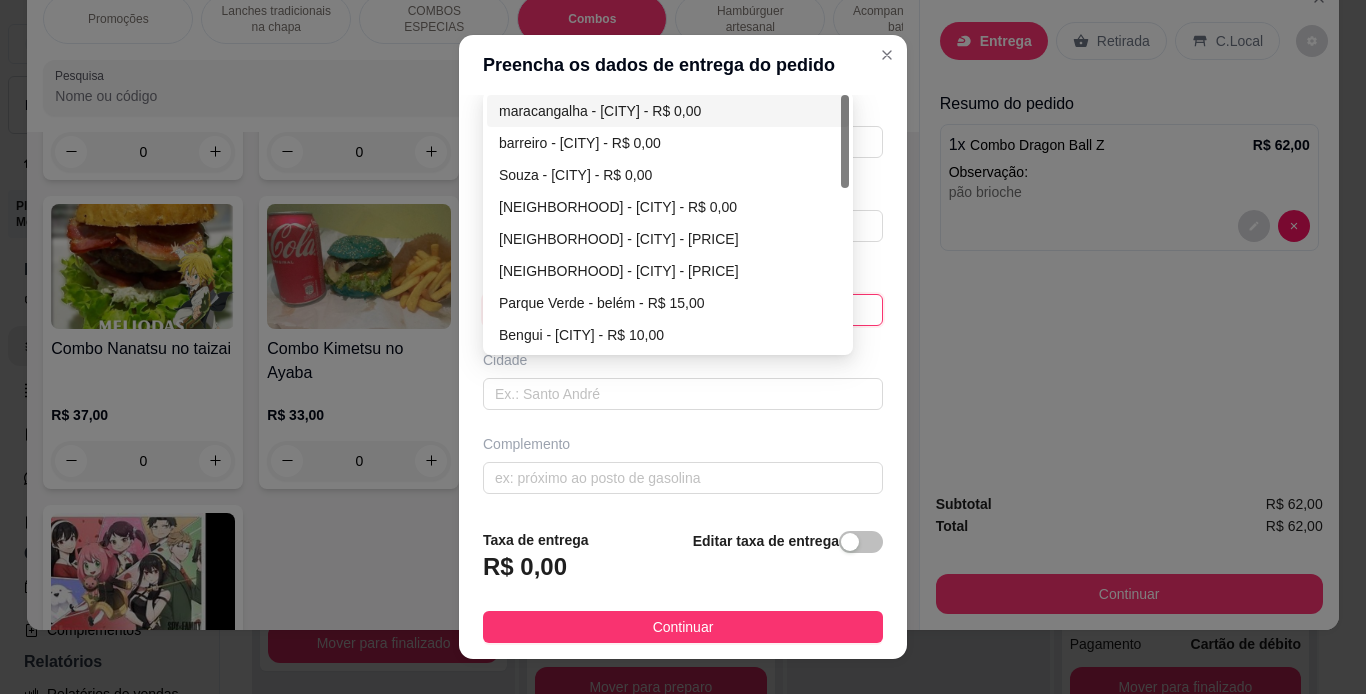 click on "maracangalha - [CITY] - R$ 0,00" at bounding box center [668, 111] 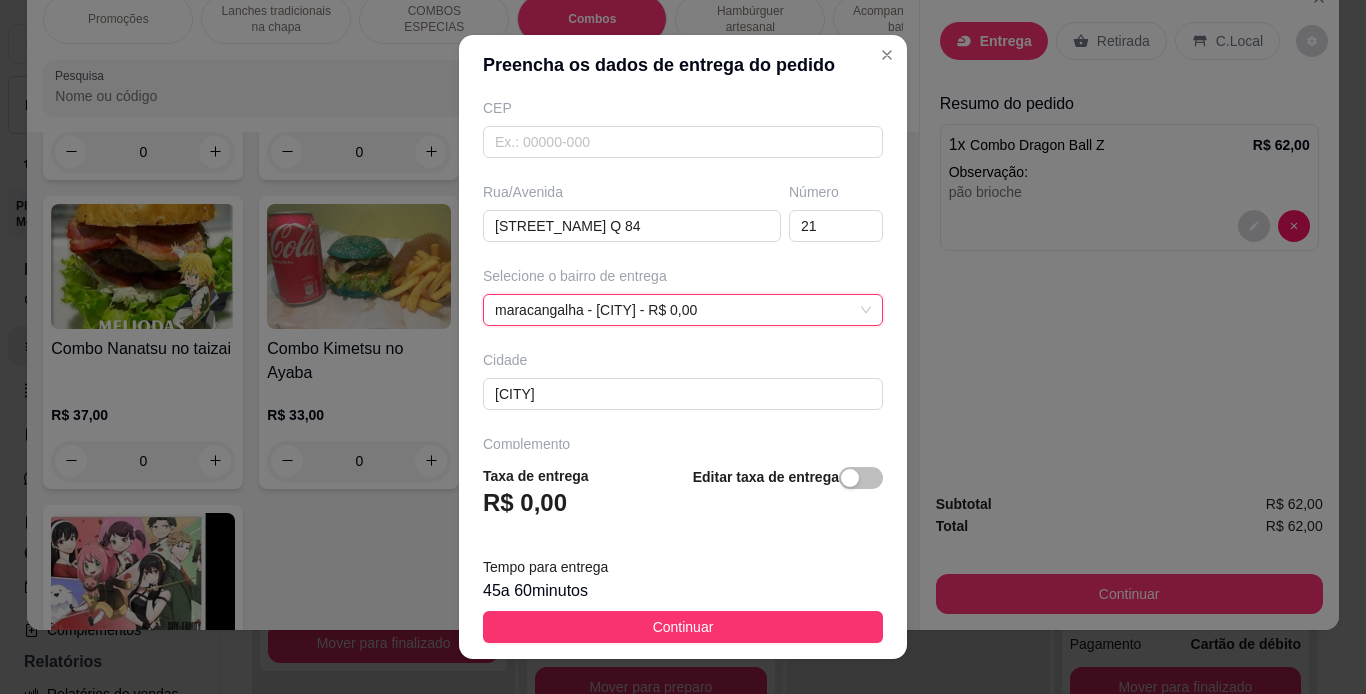 scroll, scrollTop: 319, scrollLeft: 0, axis: vertical 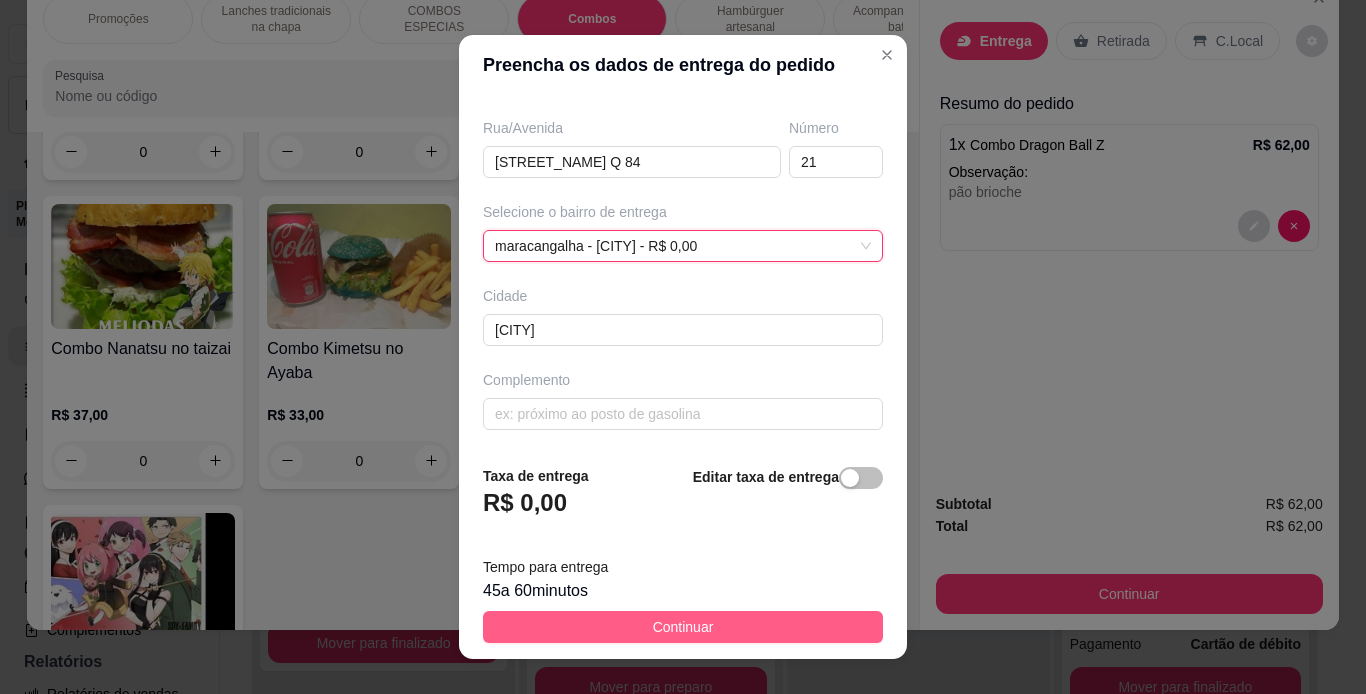 click on "Continuar" at bounding box center [683, 627] 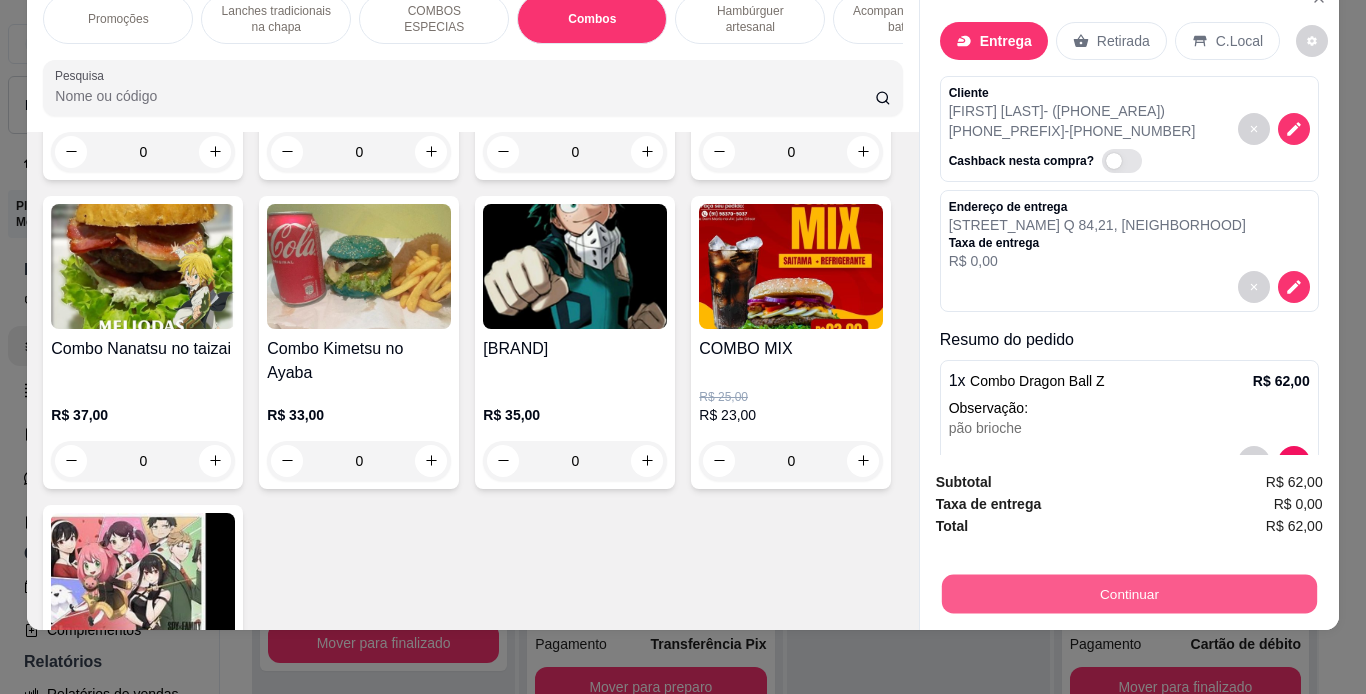 click on "Continuar" at bounding box center [1128, 594] 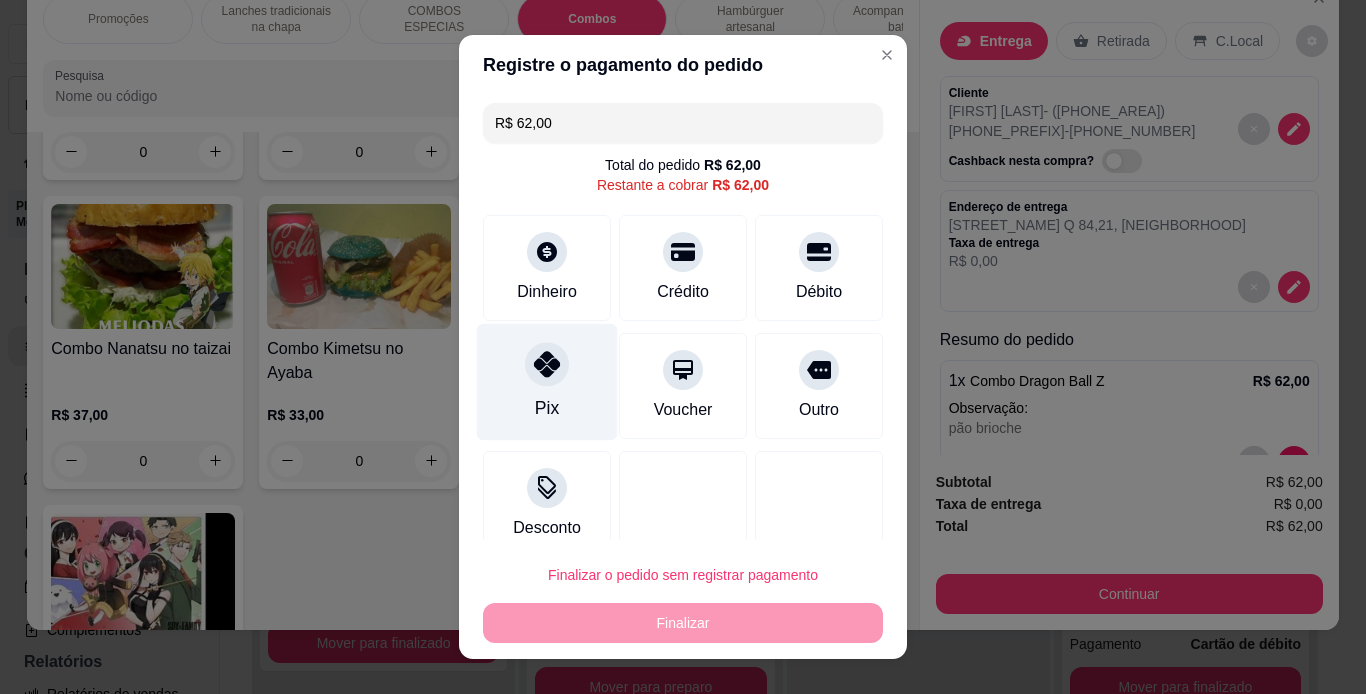 click 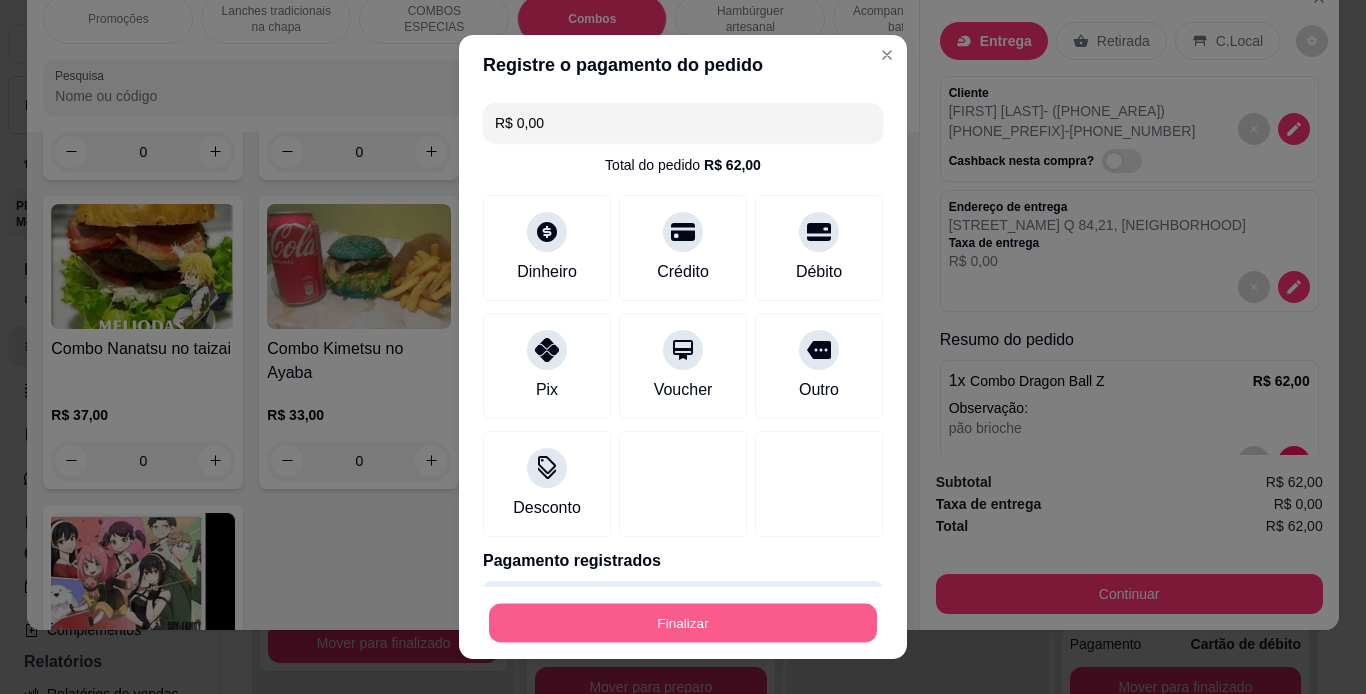 click on "Finalizar" at bounding box center (683, 623) 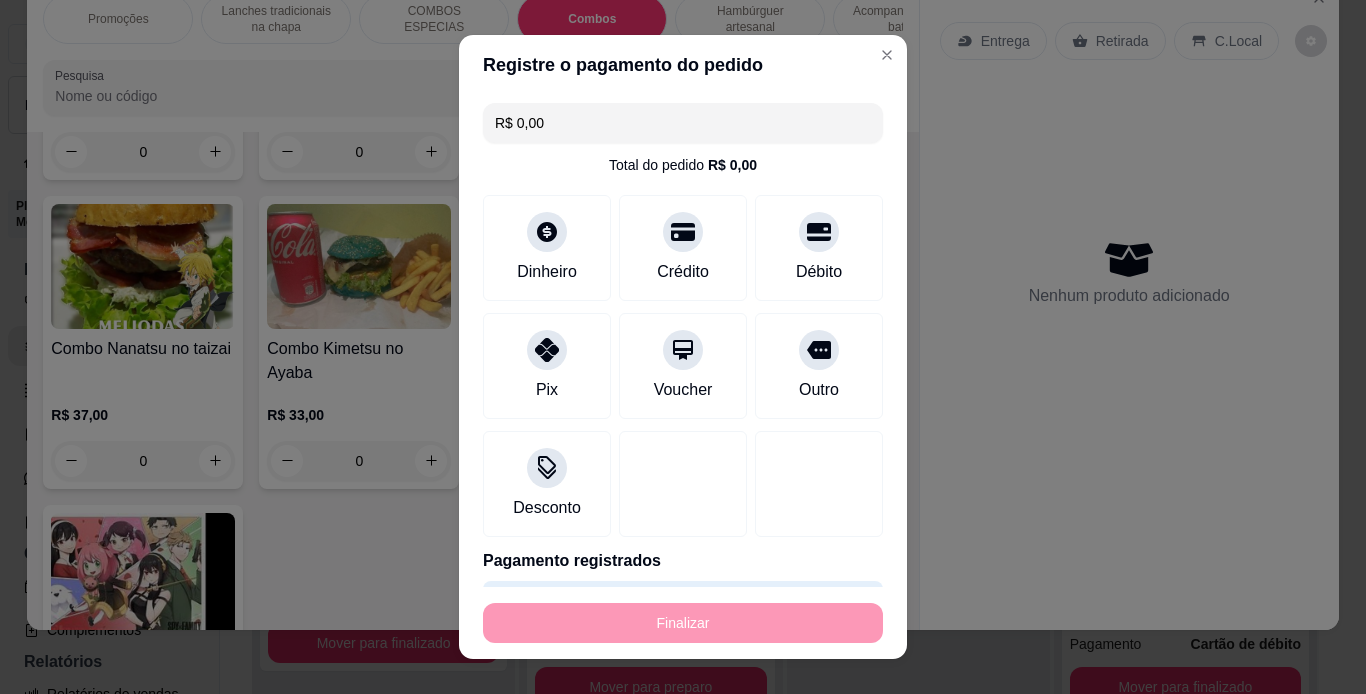 type on "-R$ 62,00" 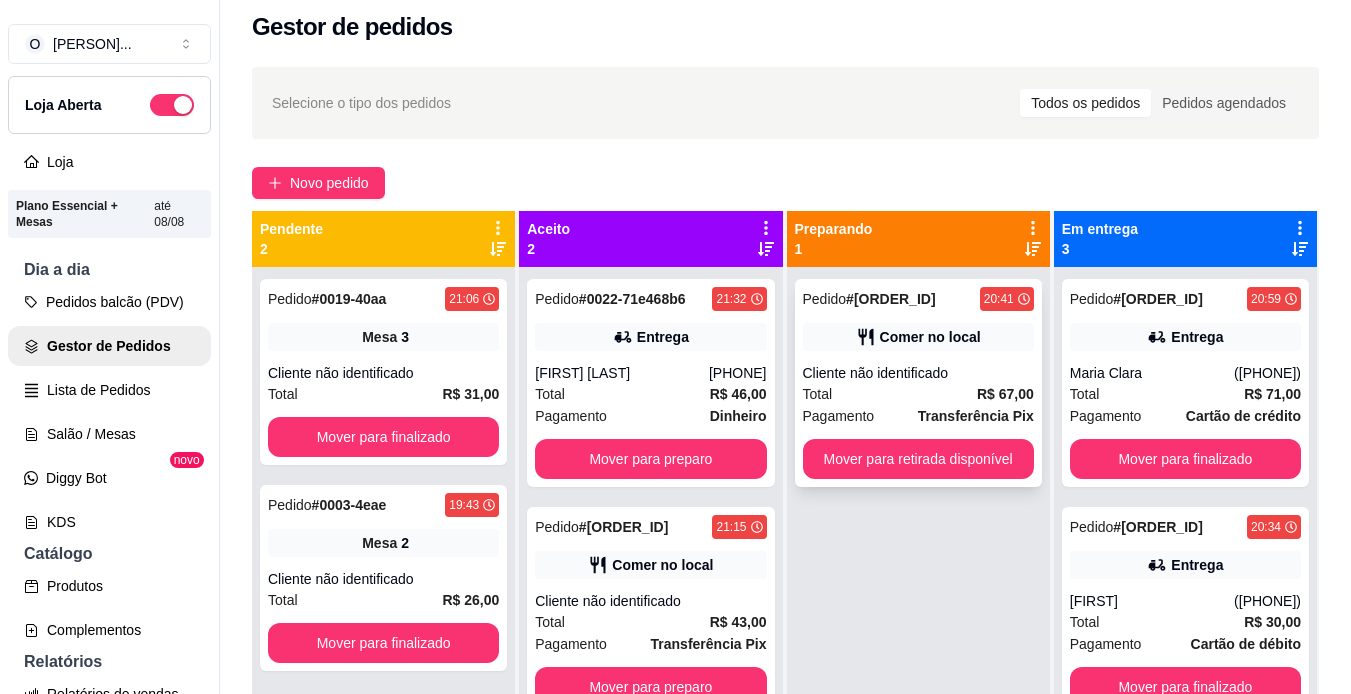click on "Comer no local" at bounding box center (930, 337) 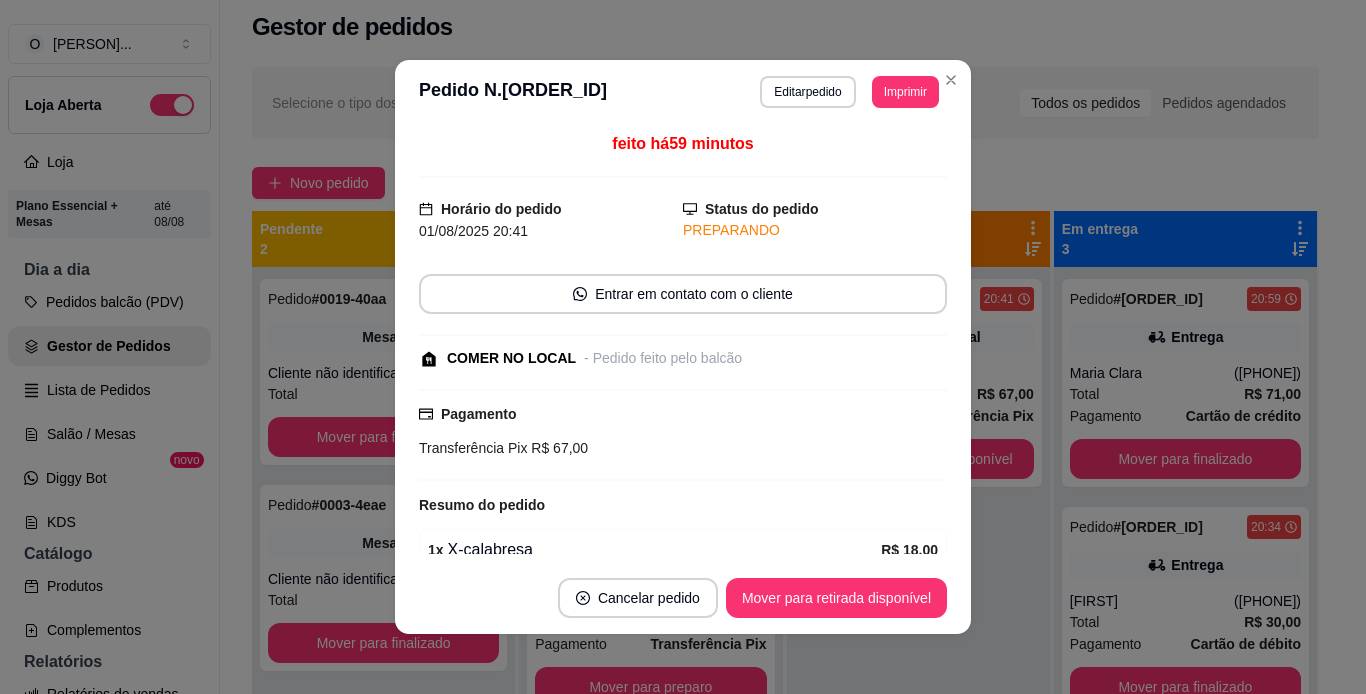 scroll, scrollTop: 343, scrollLeft: 0, axis: vertical 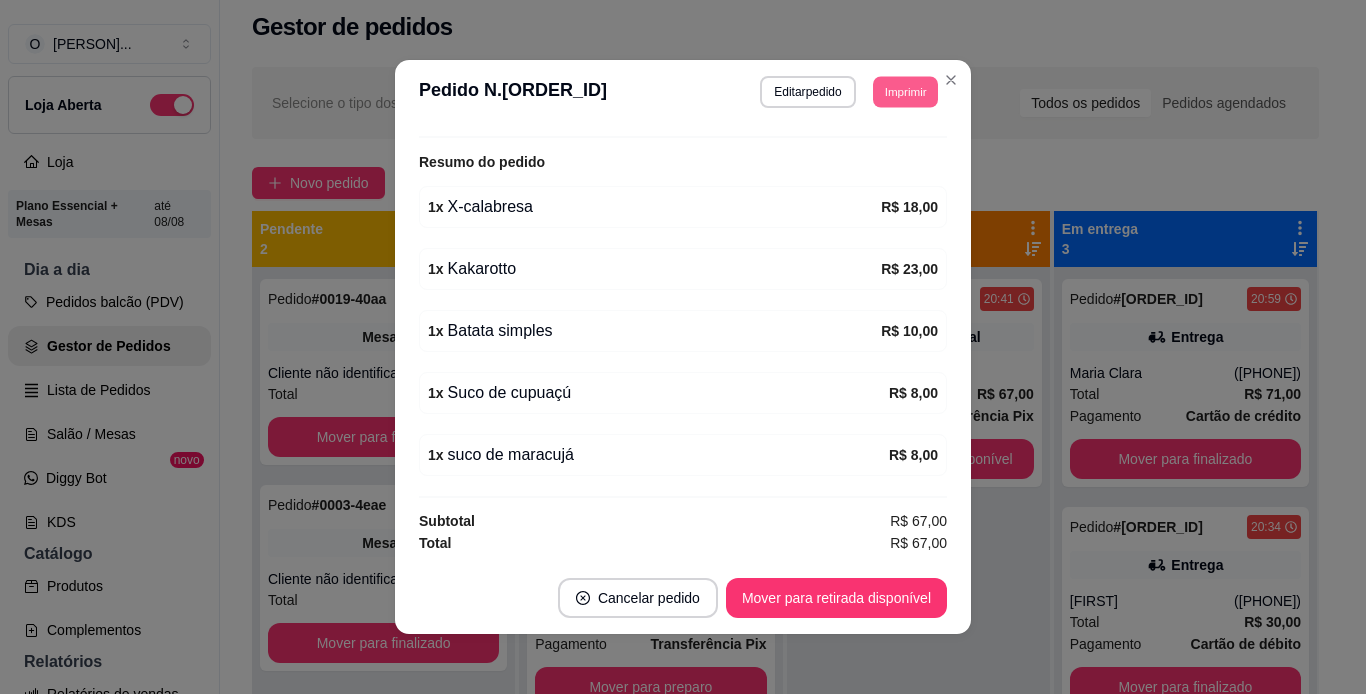 click on "Imprimir" at bounding box center [905, 91] 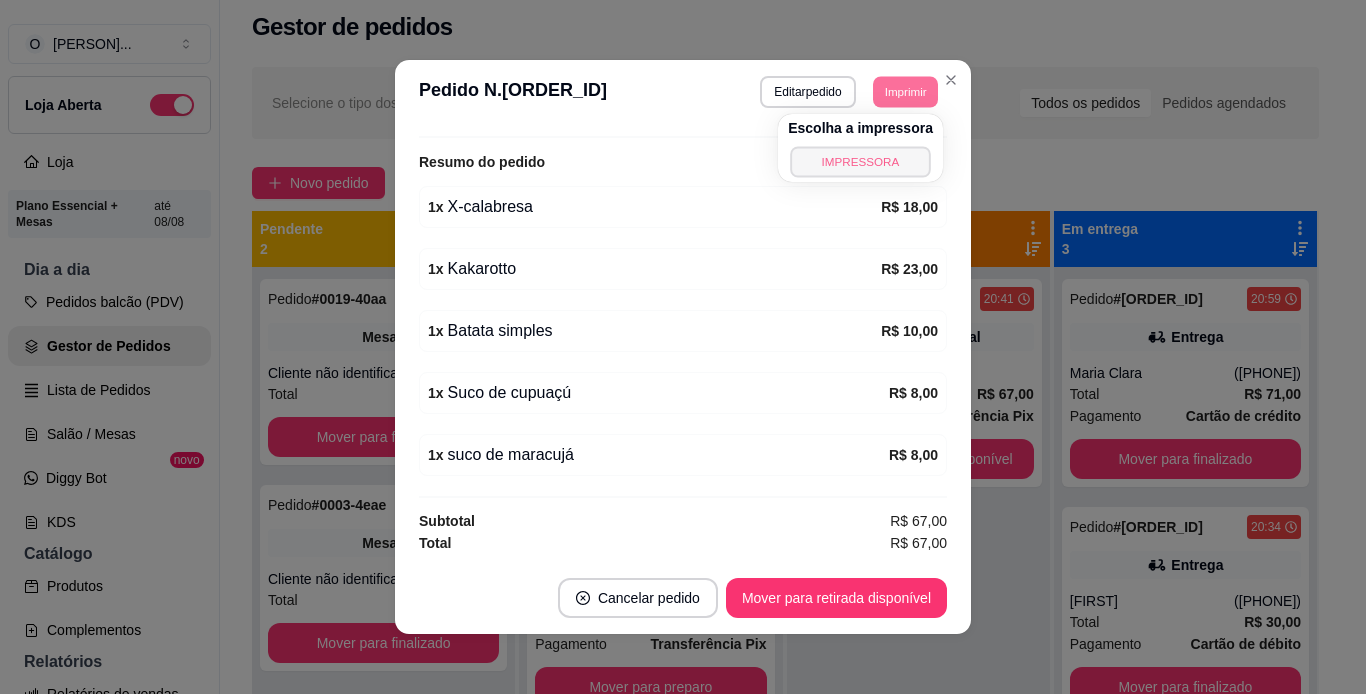 click on "IMPRESSORA" at bounding box center (860, 161) 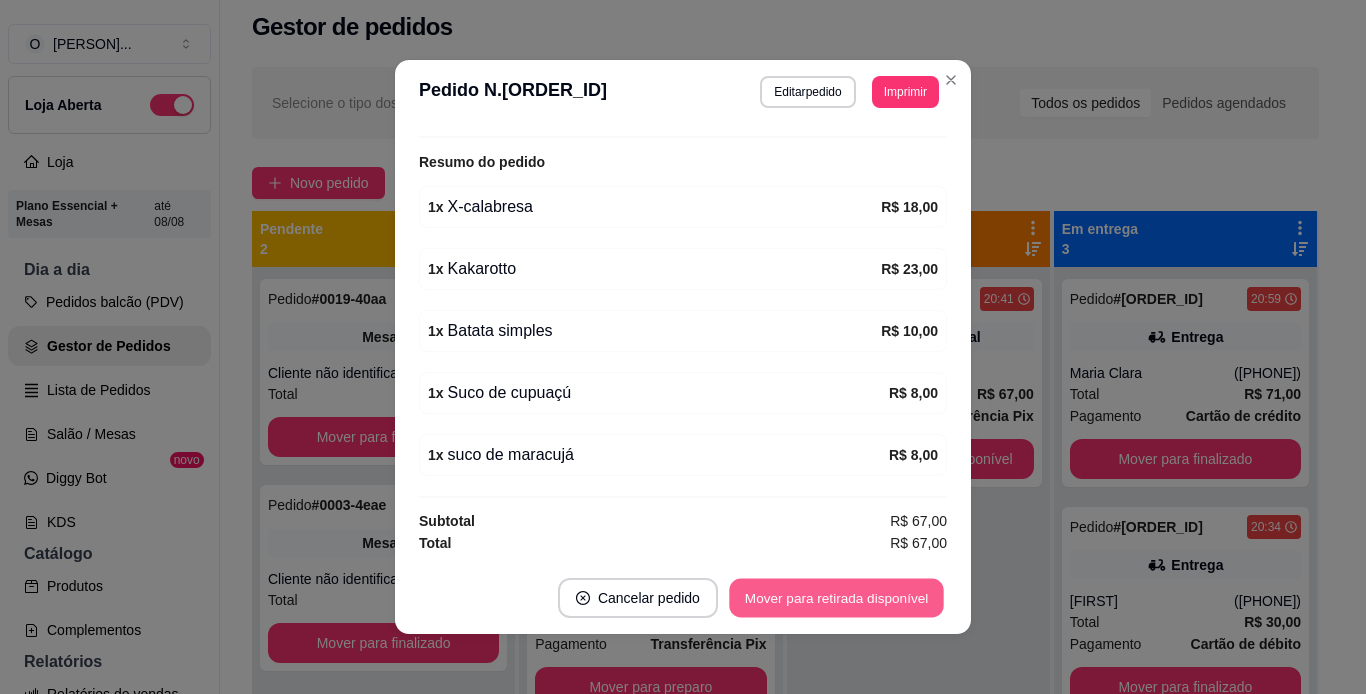 click on "Mover para retirada disponível" at bounding box center (836, 598) 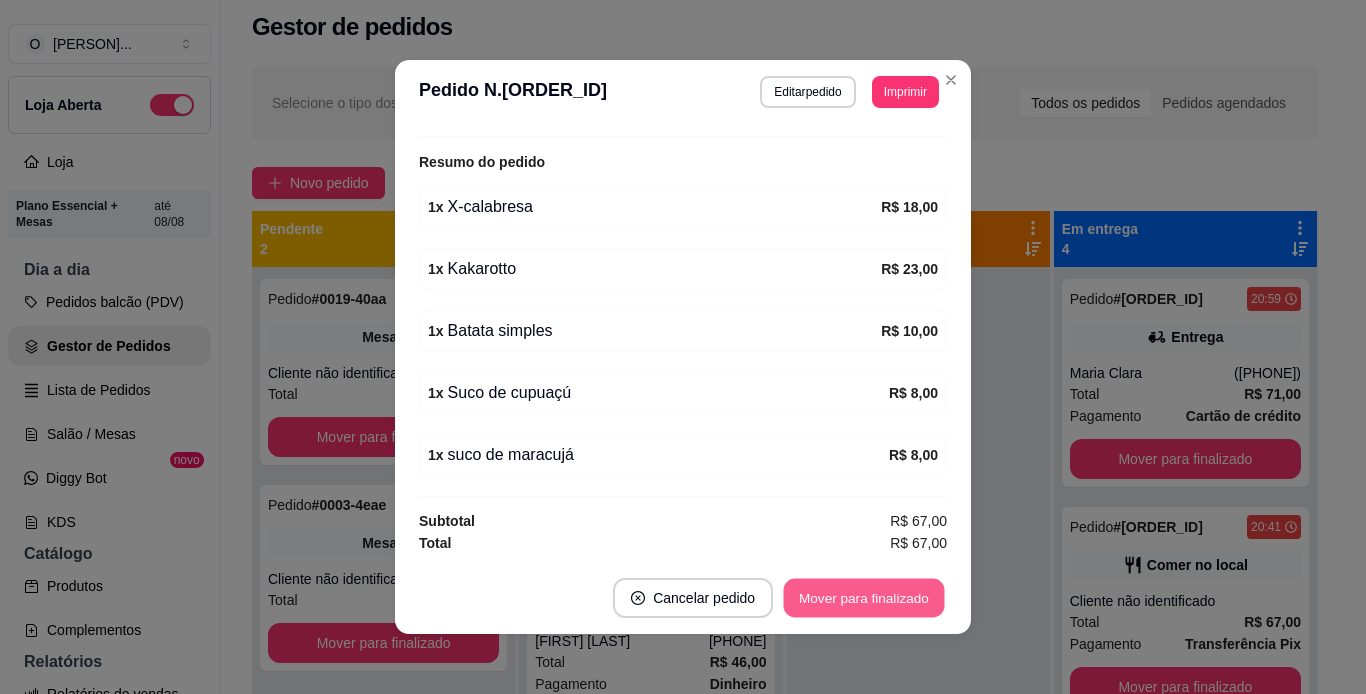 click on "Mover para finalizado" at bounding box center (864, 598) 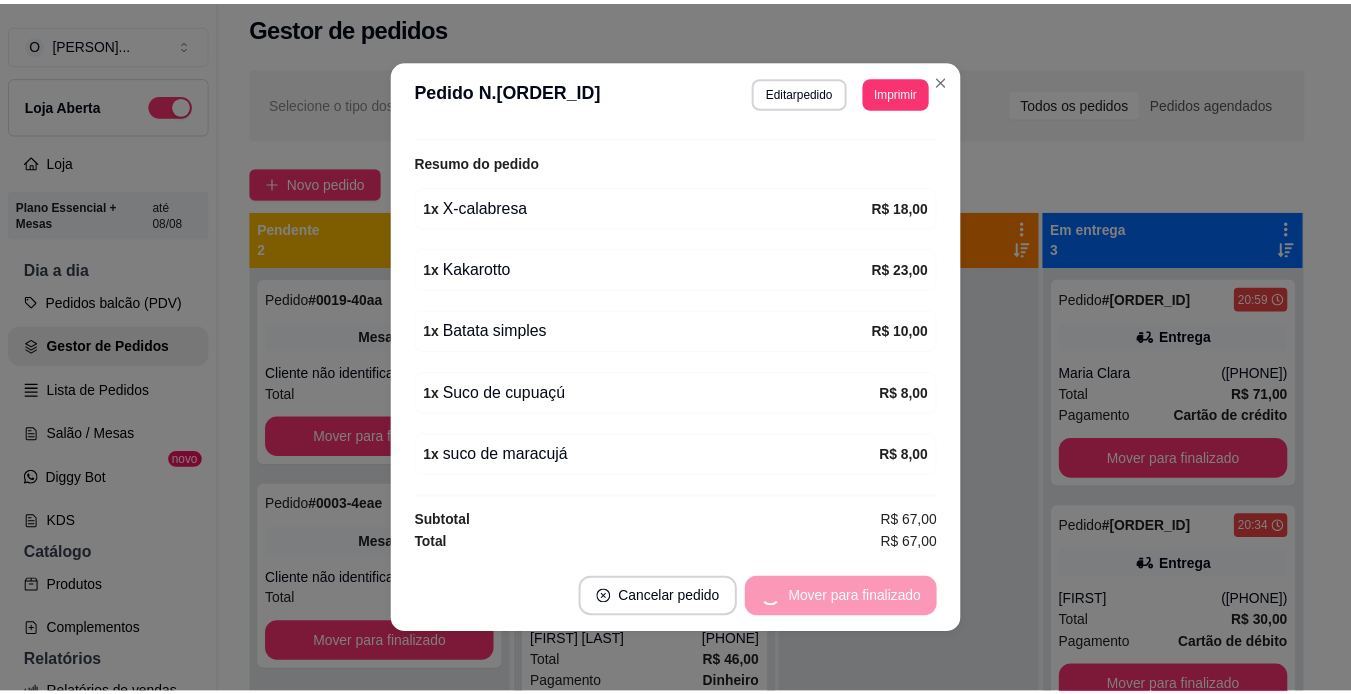 scroll, scrollTop: 257, scrollLeft: 0, axis: vertical 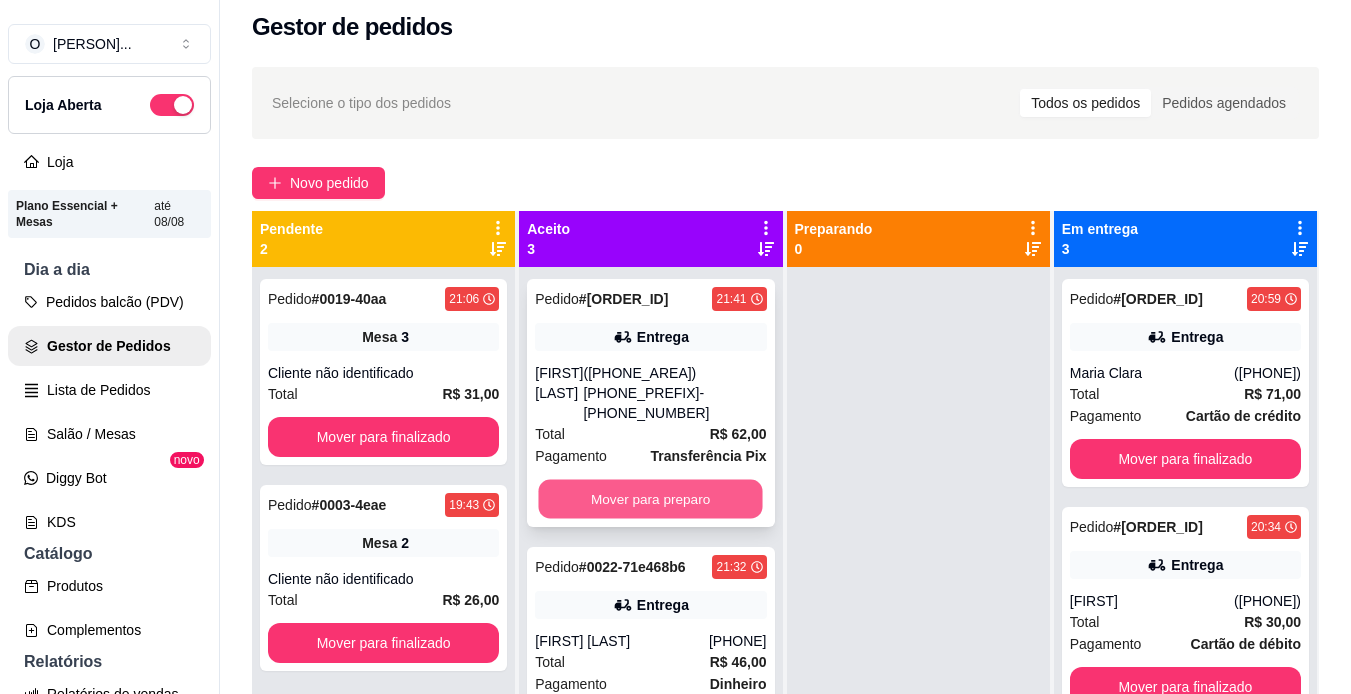 click on "Mover para preparo" at bounding box center [651, 499] 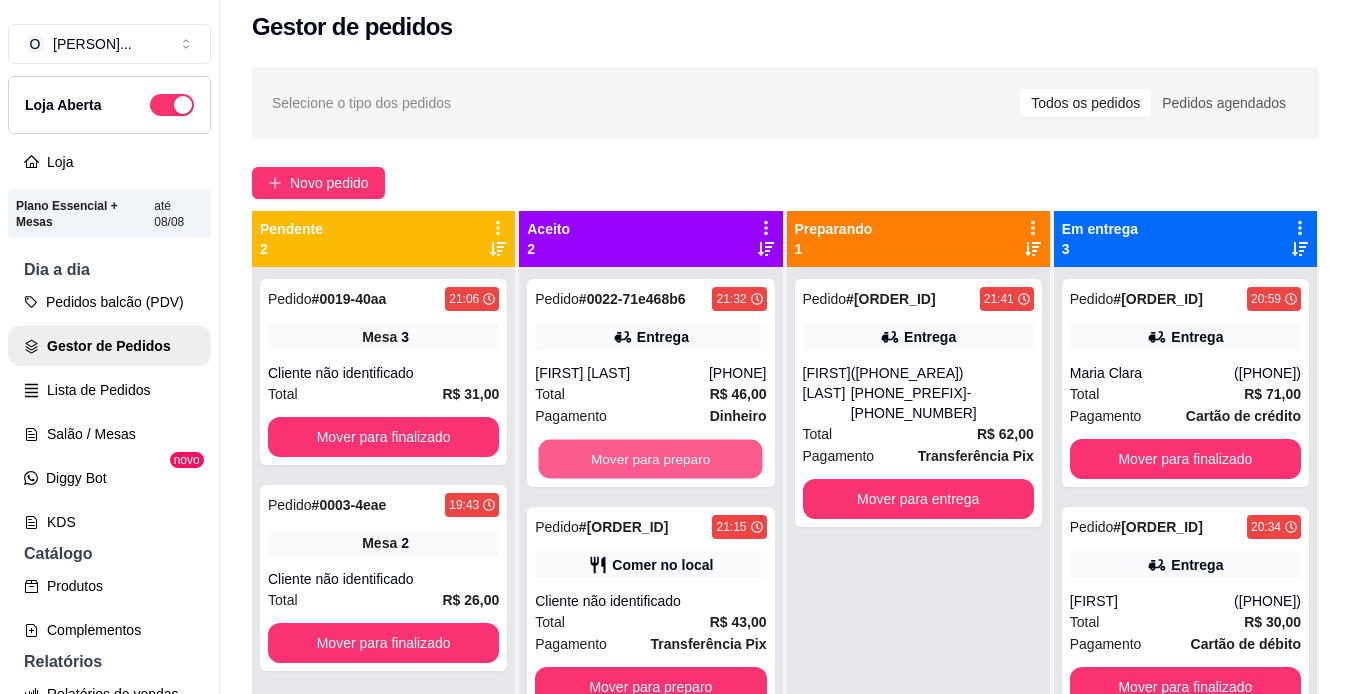 click on "Mover para preparo" at bounding box center [651, 459] 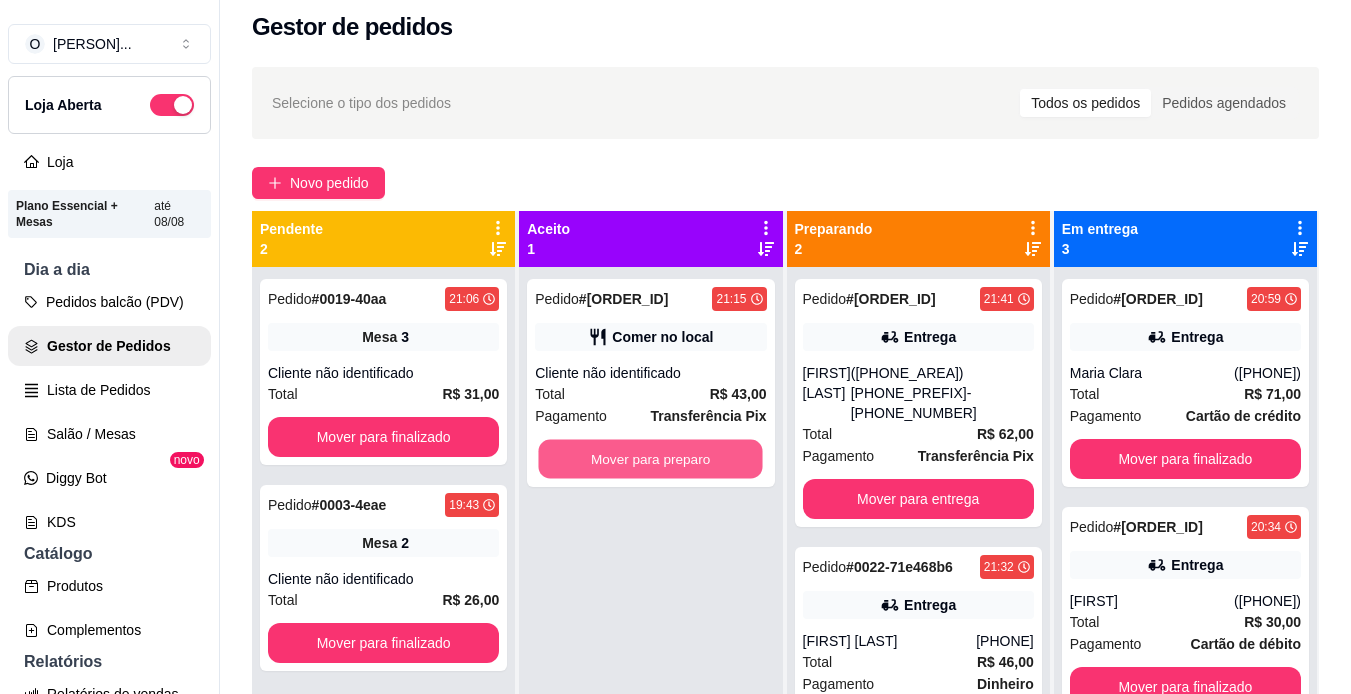 click on "Mover para preparo" at bounding box center [651, 459] 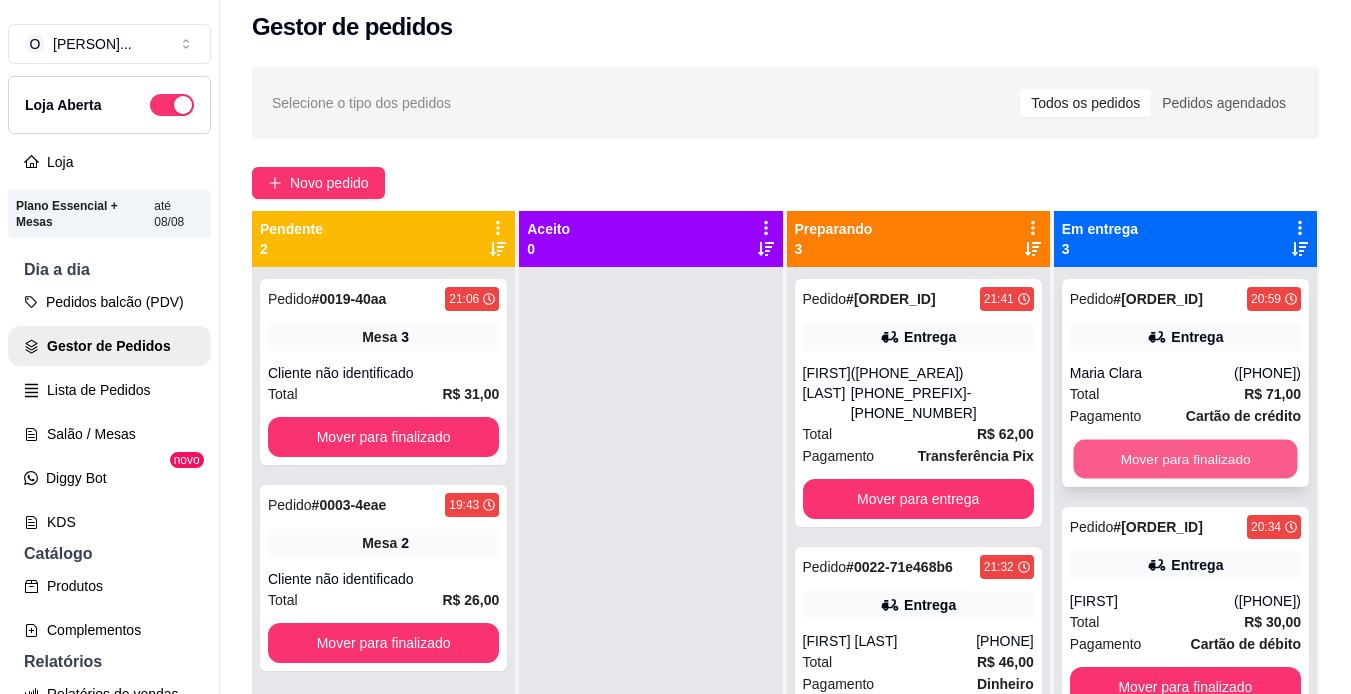 click on "Mover para finalizado" at bounding box center (1185, 459) 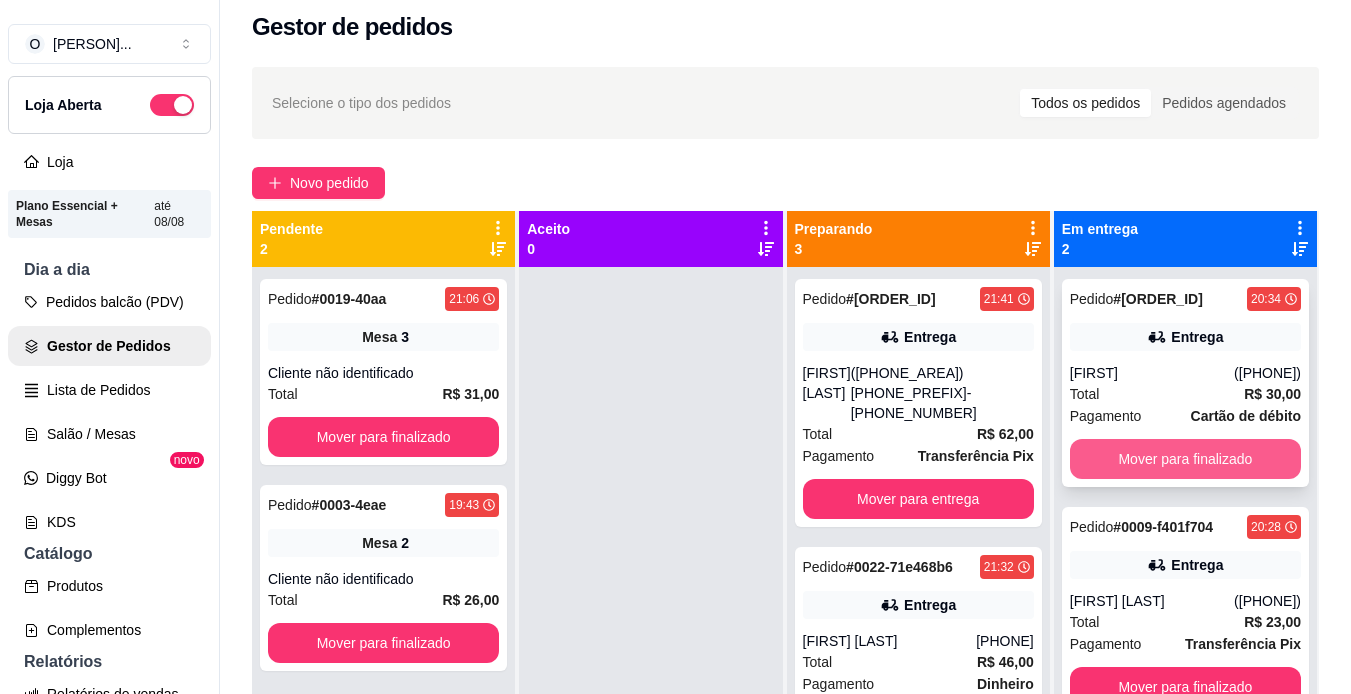 click on "Mover para finalizado" at bounding box center (1185, 459) 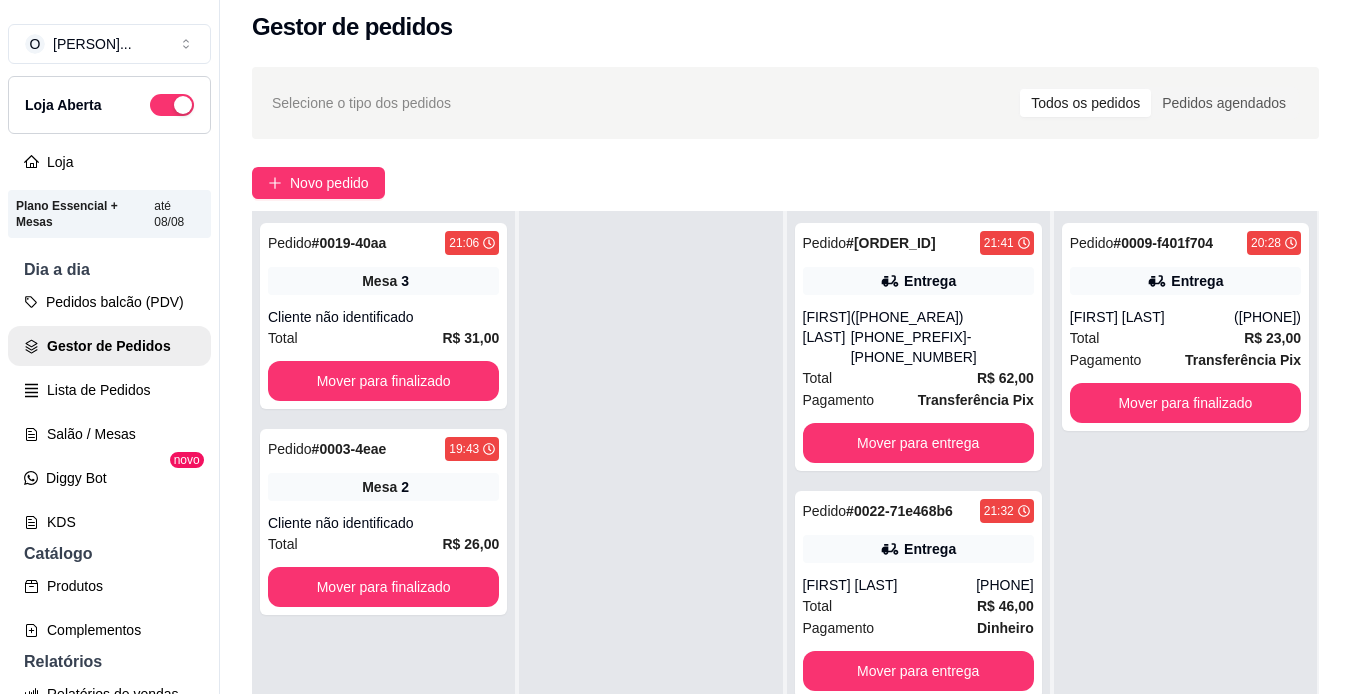 scroll, scrollTop: 56, scrollLeft: 0, axis: vertical 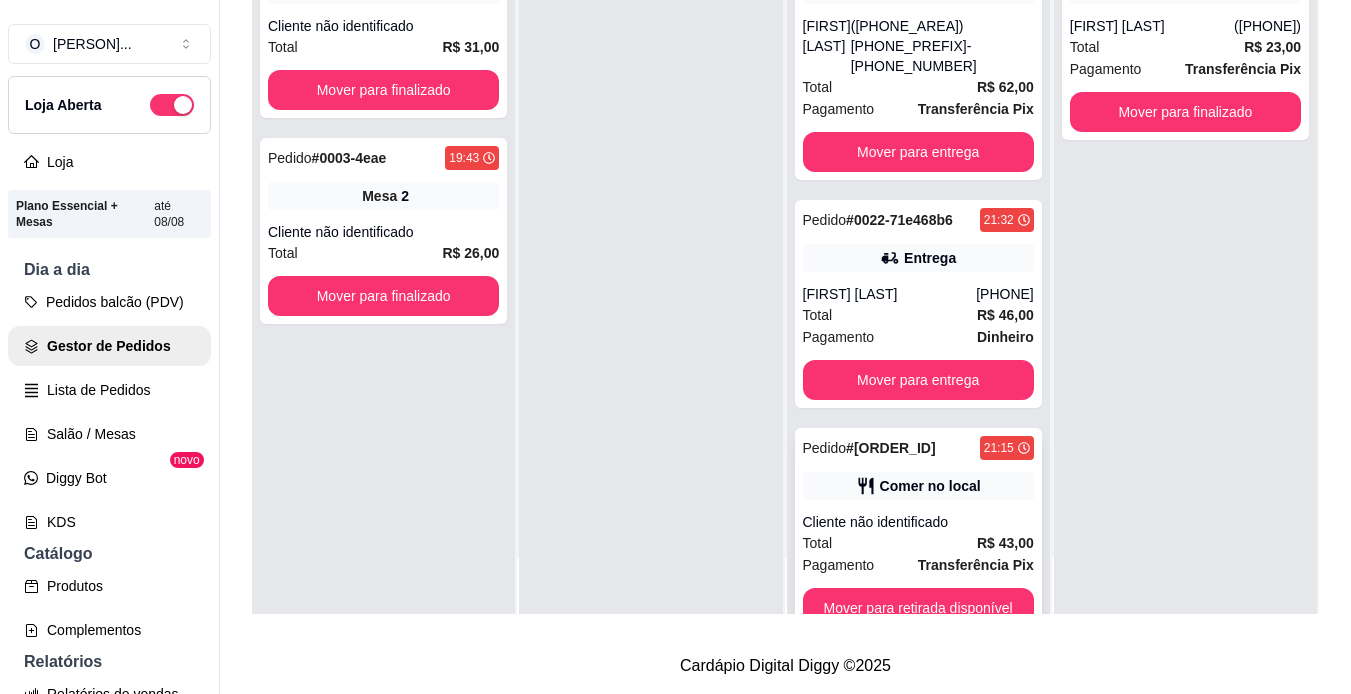 click on "Comer no local" at bounding box center [930, 486] 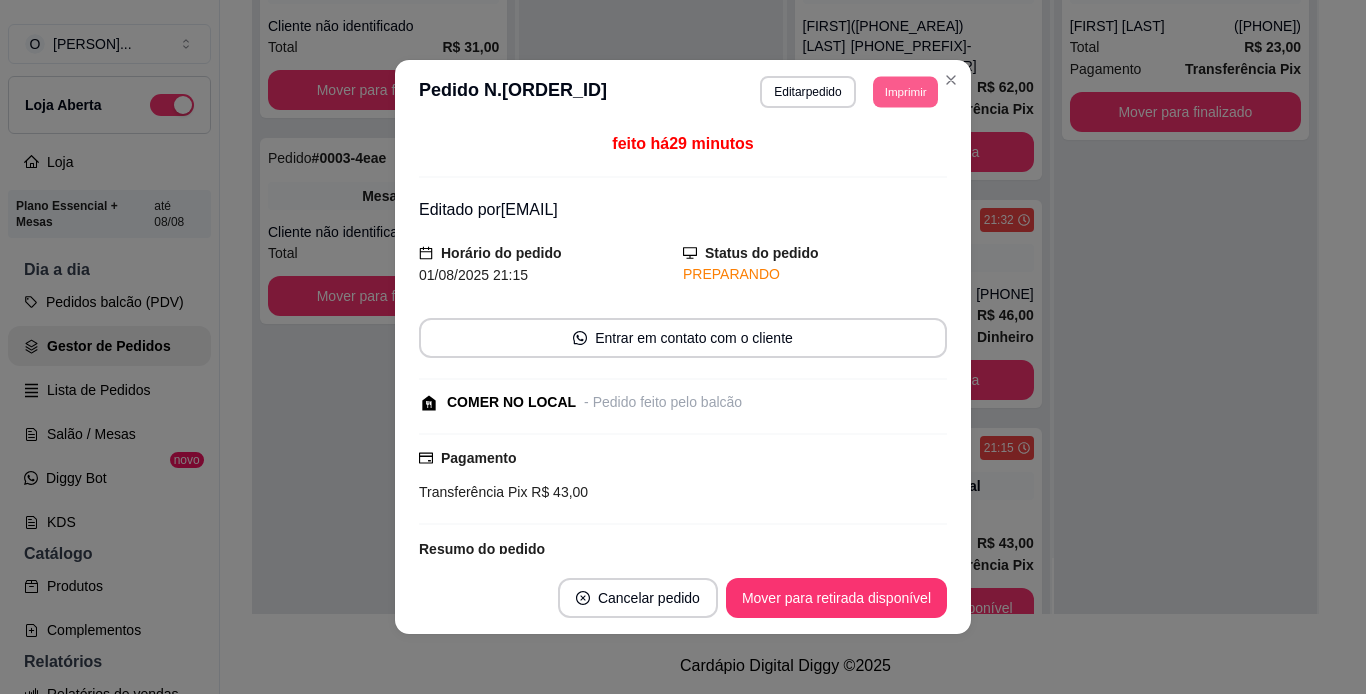 click on "Imprimir" at bounding box center (905, 91) 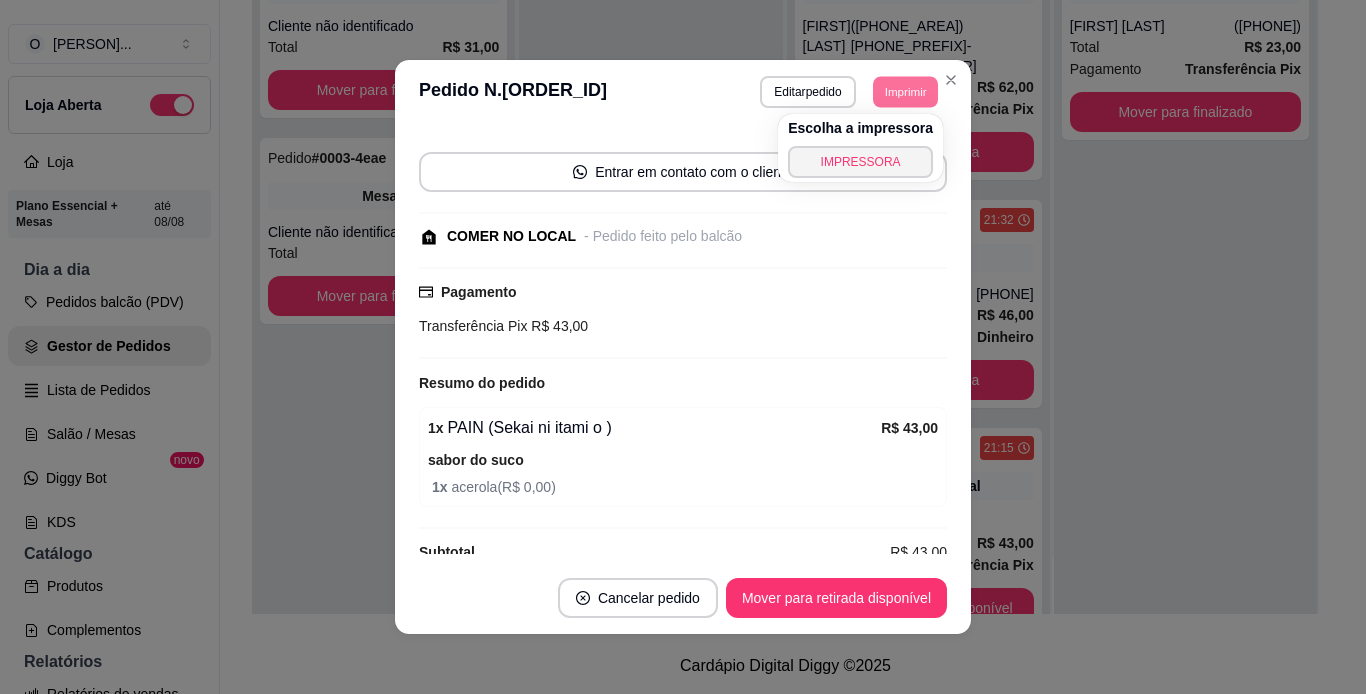 scroll, scrollTop: 197, scrollLeft: 0, axis: vertical 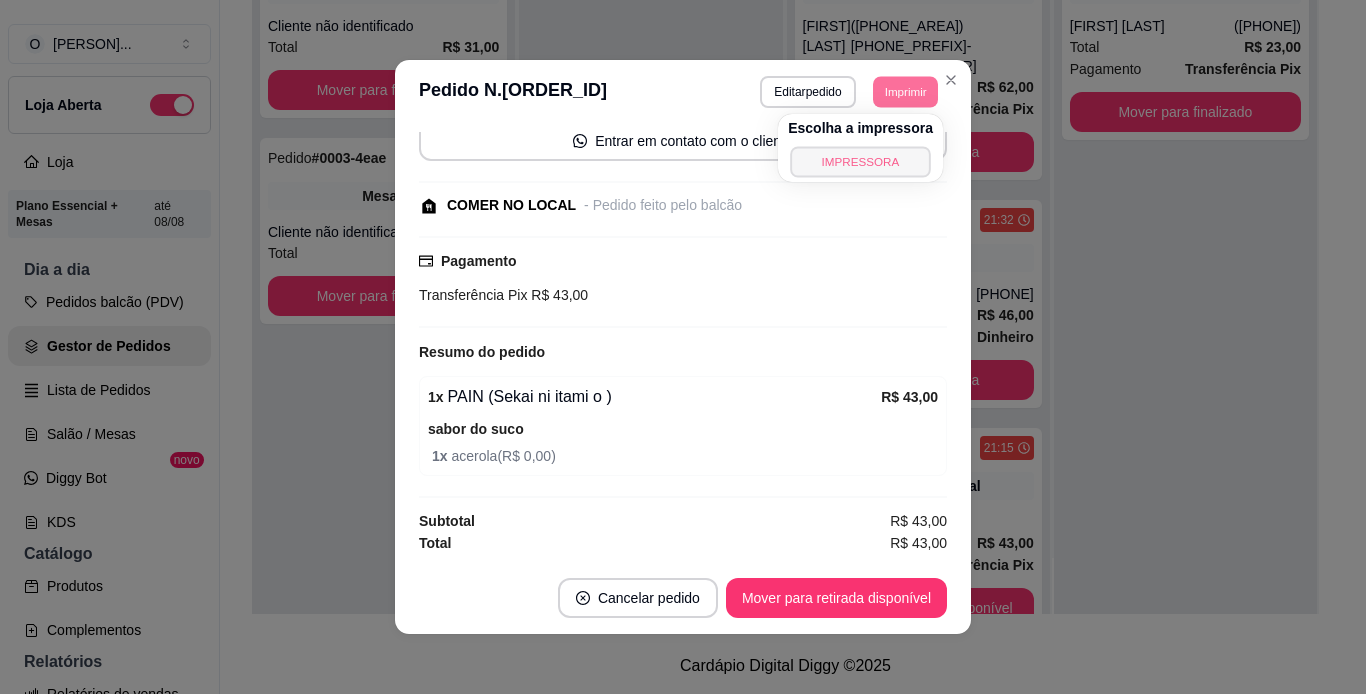 click on "IMPRESSORA" at bounding box center [860, 161] 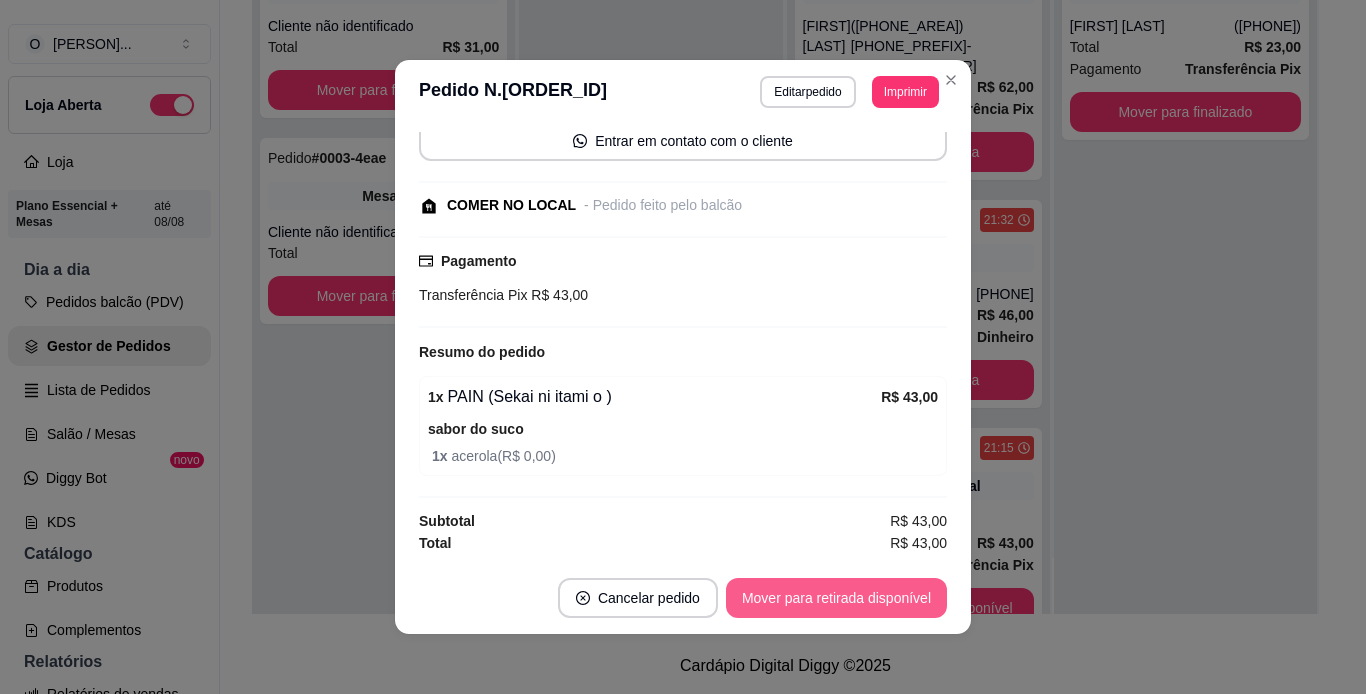 click on "Mover para retirada disponível" at bounding box center [836, 598] 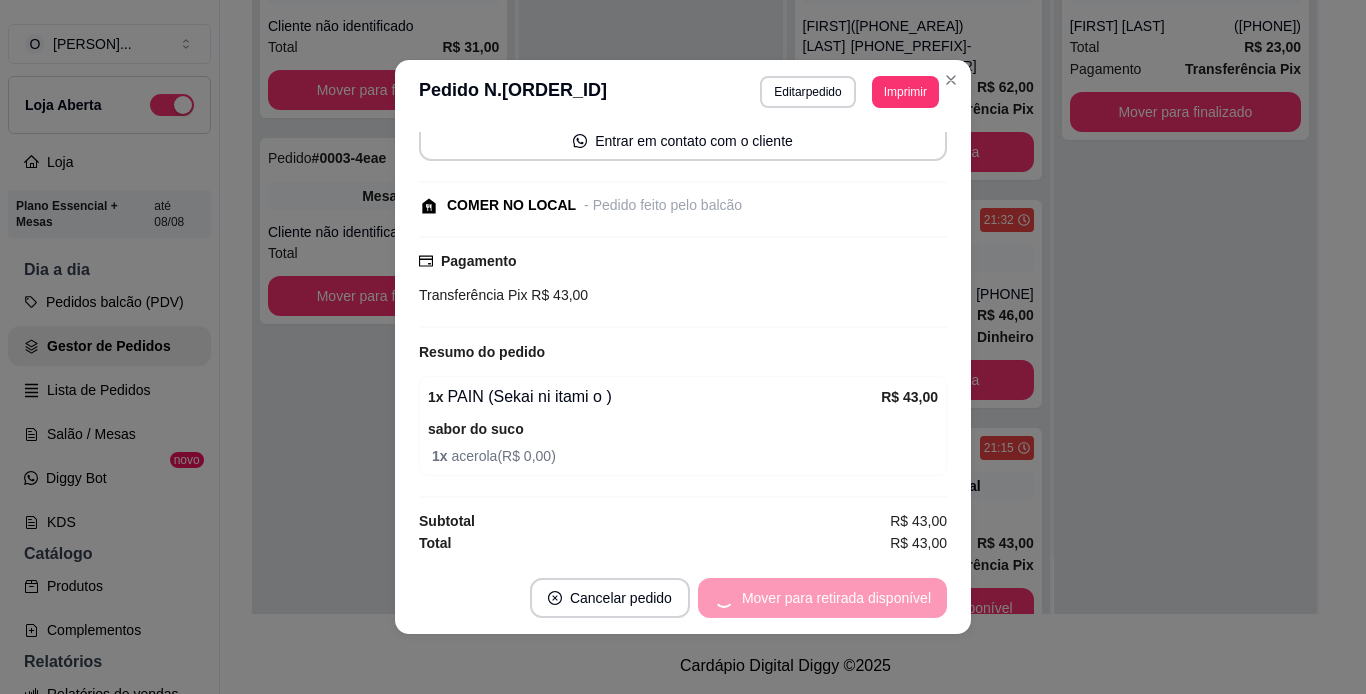 click on "Mover para retirada disponível" at bounding box center [822, 598] 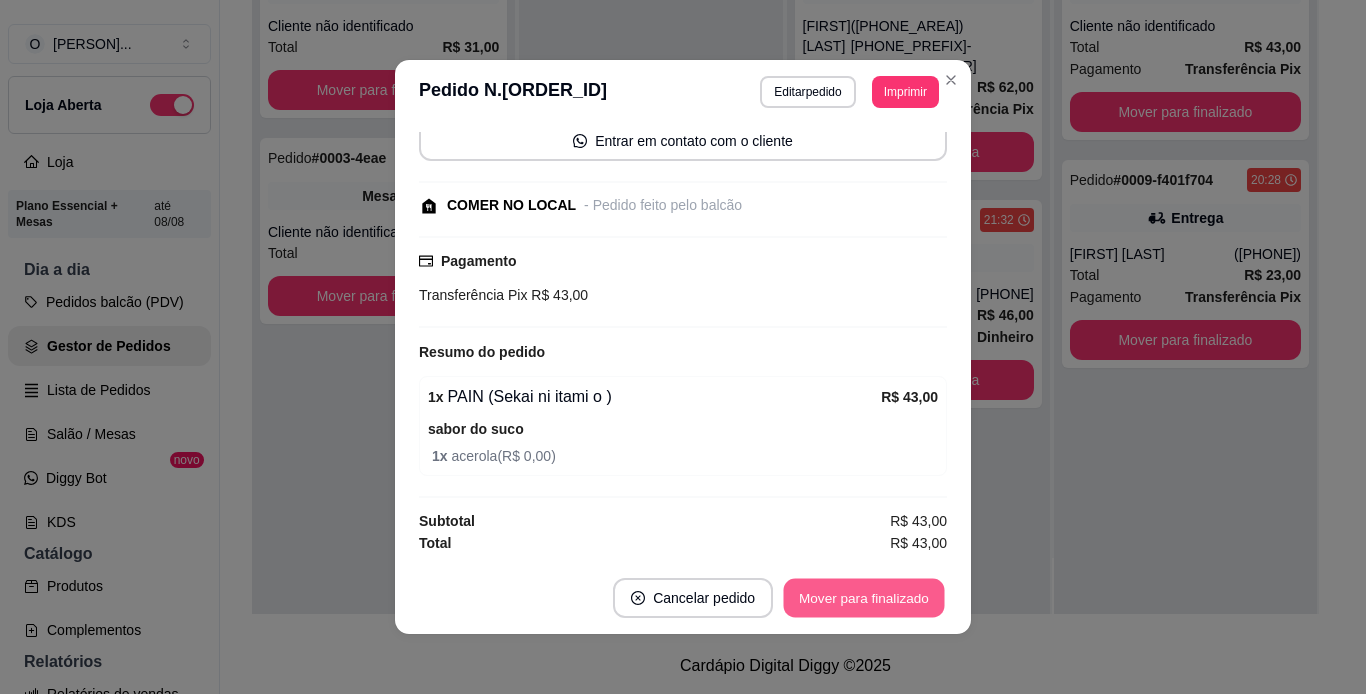 click on "Mover para finalizado" at bounding box center (864, 598) 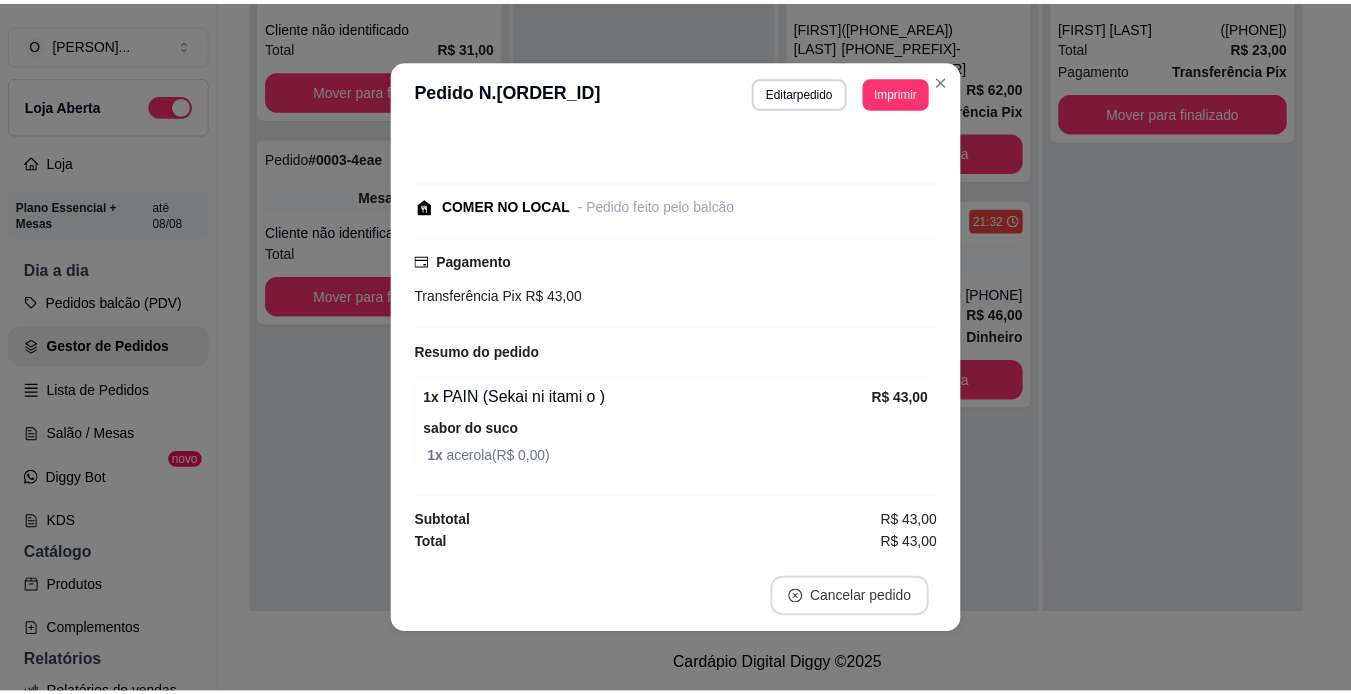 scroll, scrollTop: 91, scrollLeft: 0, axis: vertical 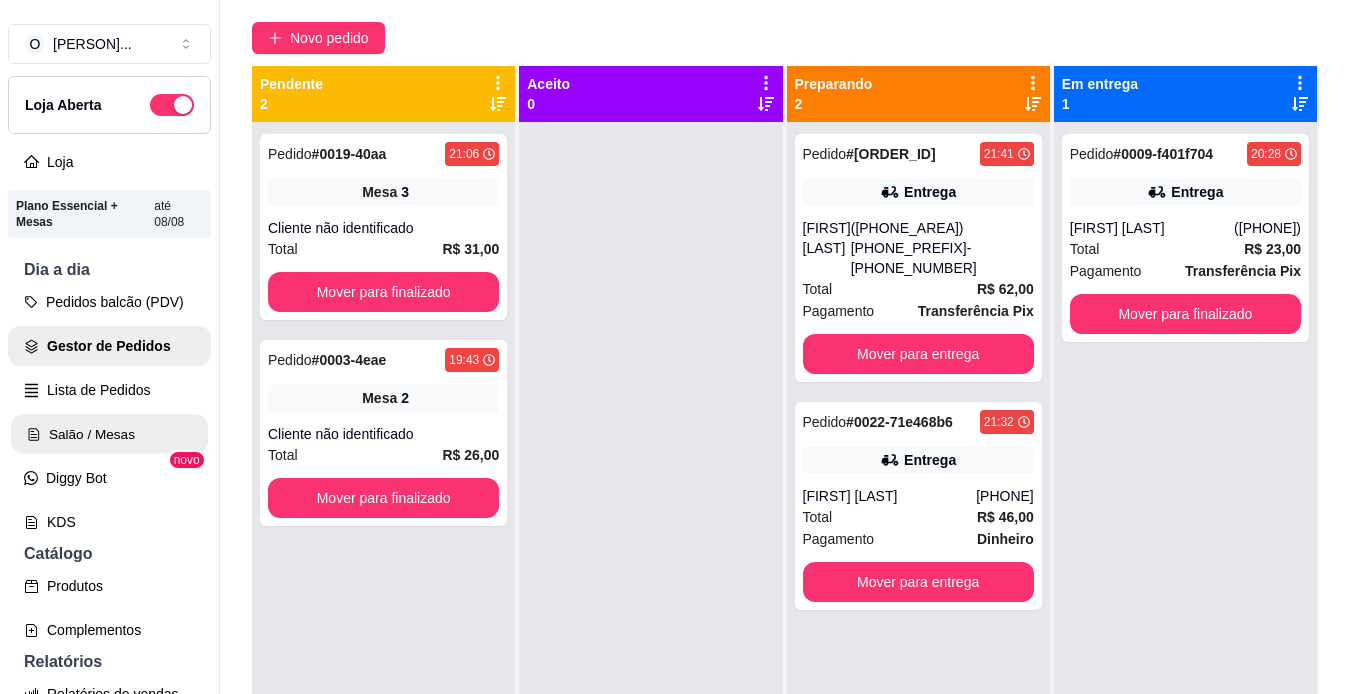 click on "Salão / Mesas" at bounding box center [109, 434] 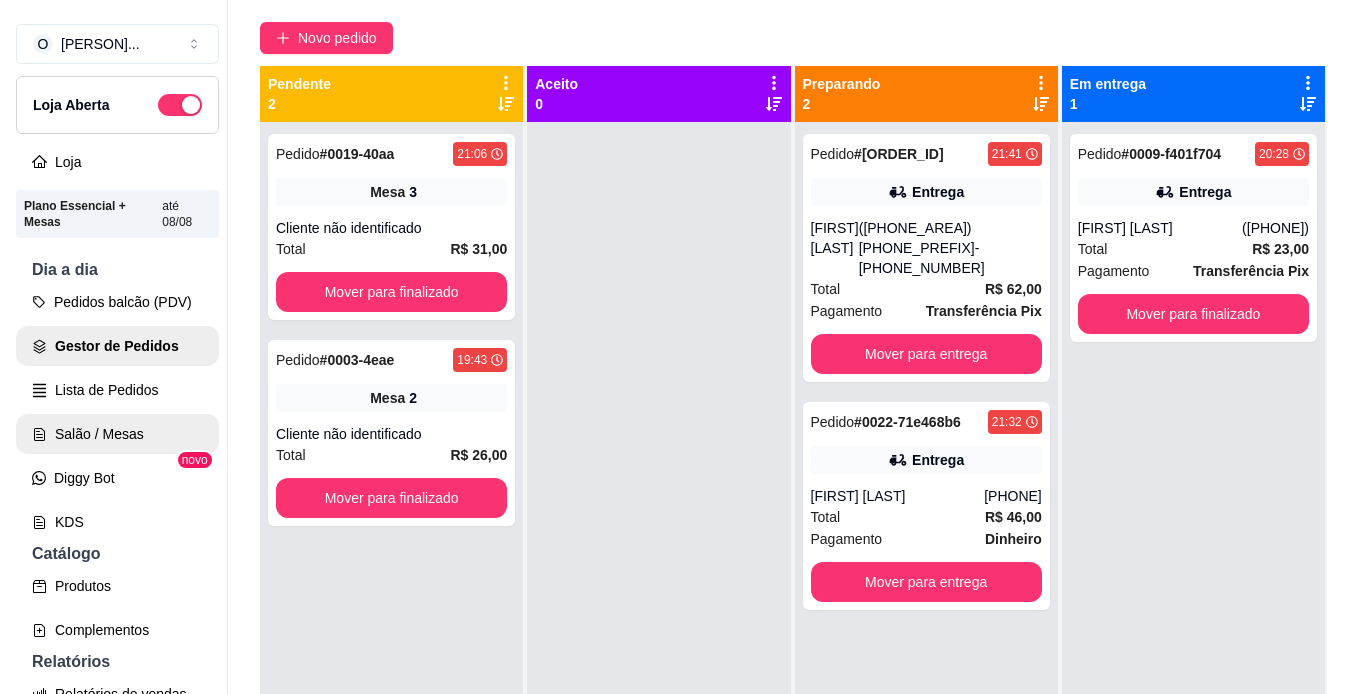scroll, scrollTop: 0, scrollLeft: 0, axis: both 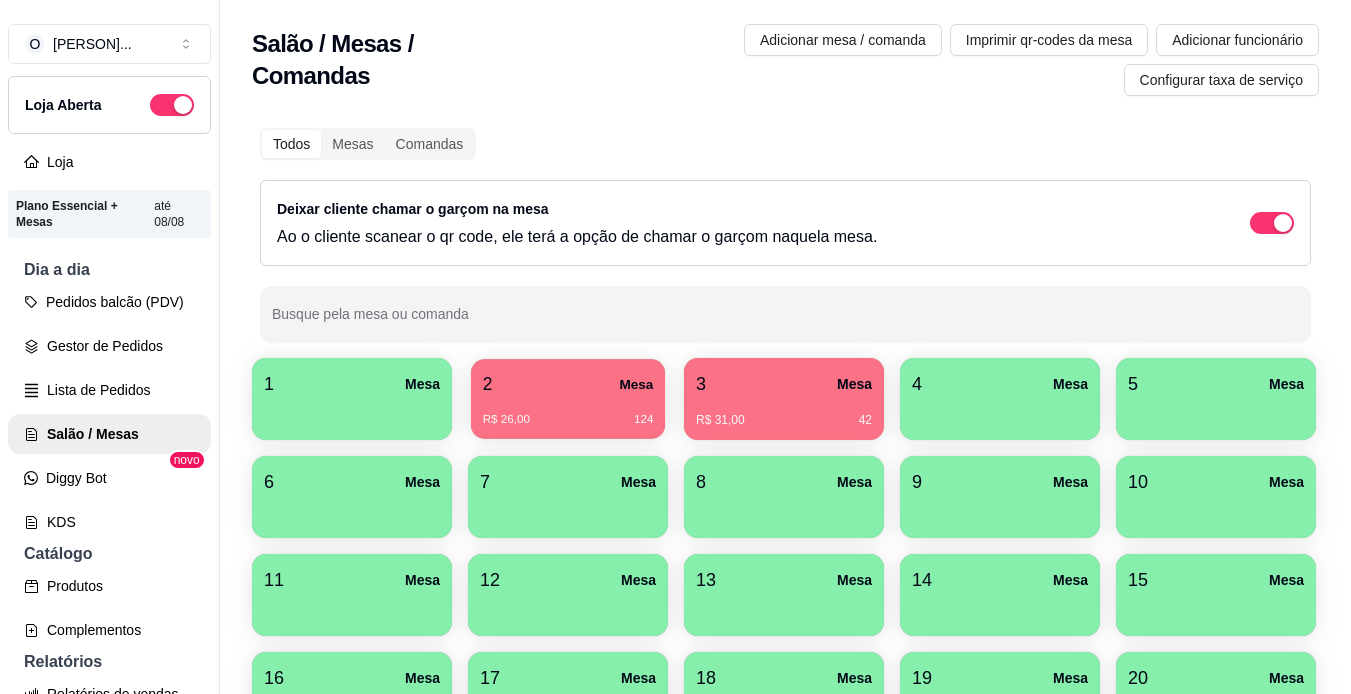 click on "R$ 26,00 124" at bounding box center [568, 420] 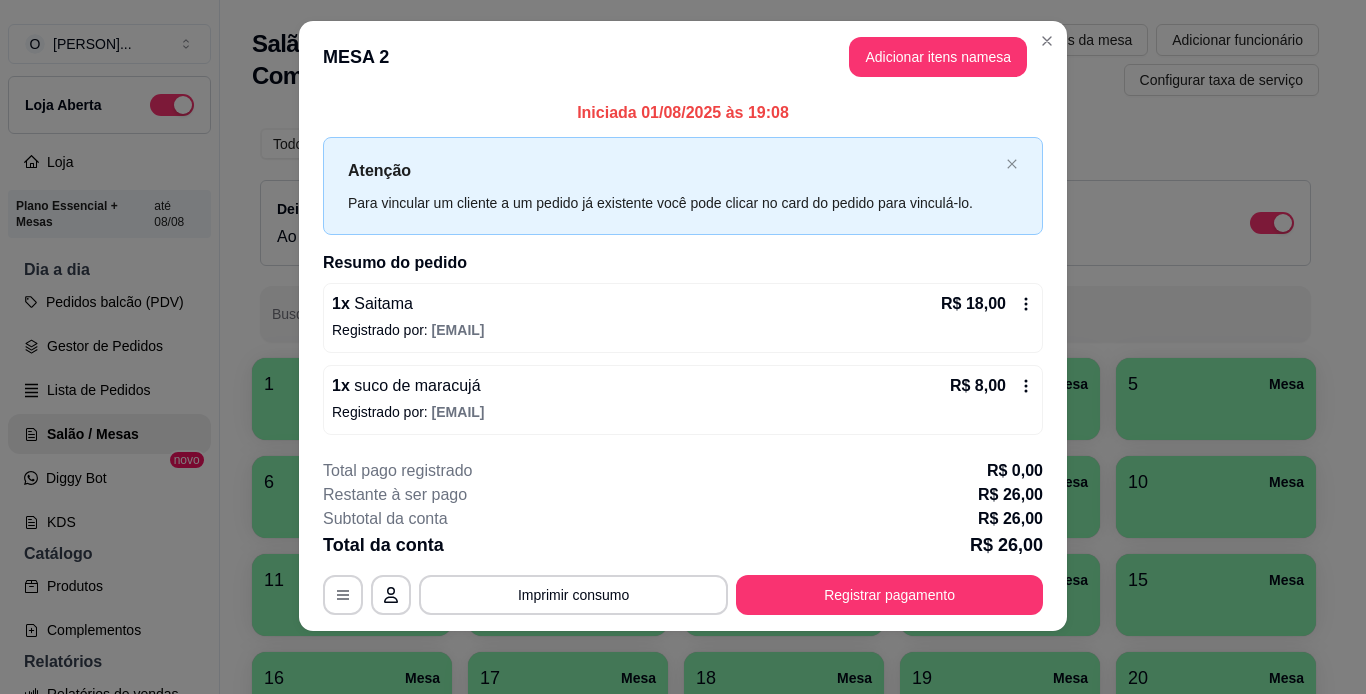 scroll, scrollTop: 22, scrollLeft: 0, axis: vertical 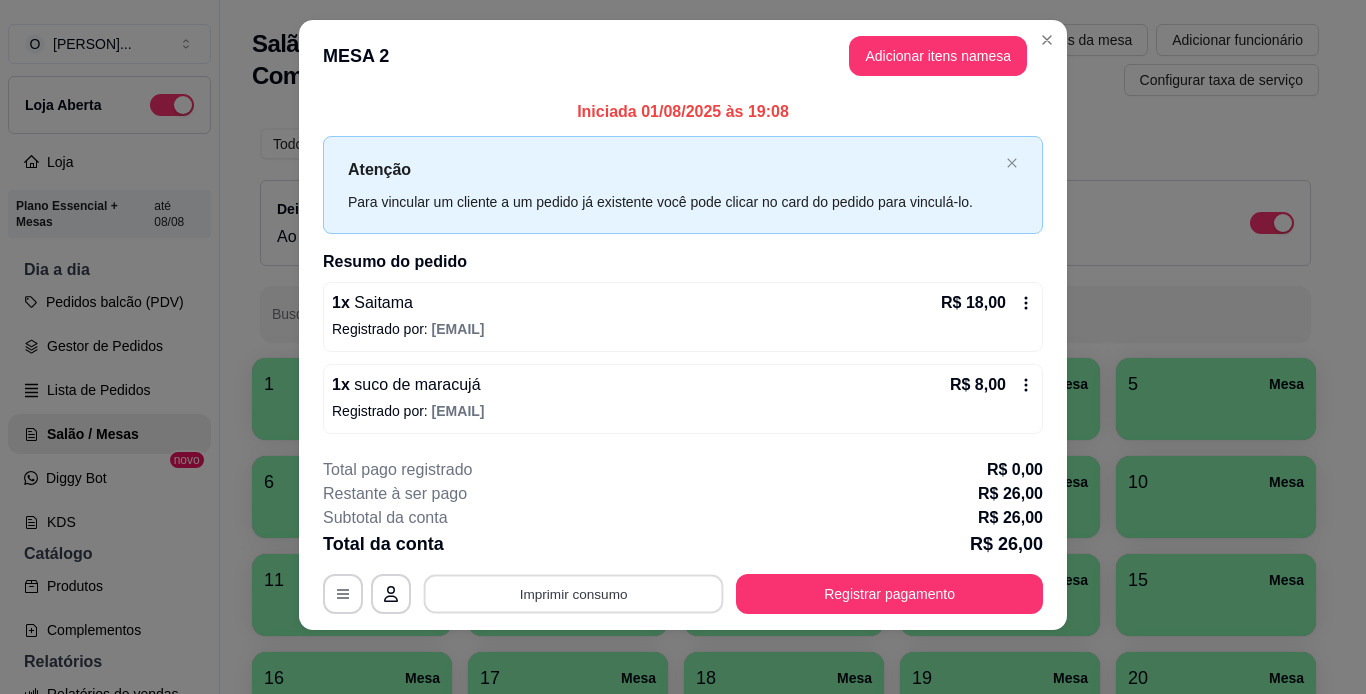 click on "Imprimir consumo" at bounding box center (574, 593) 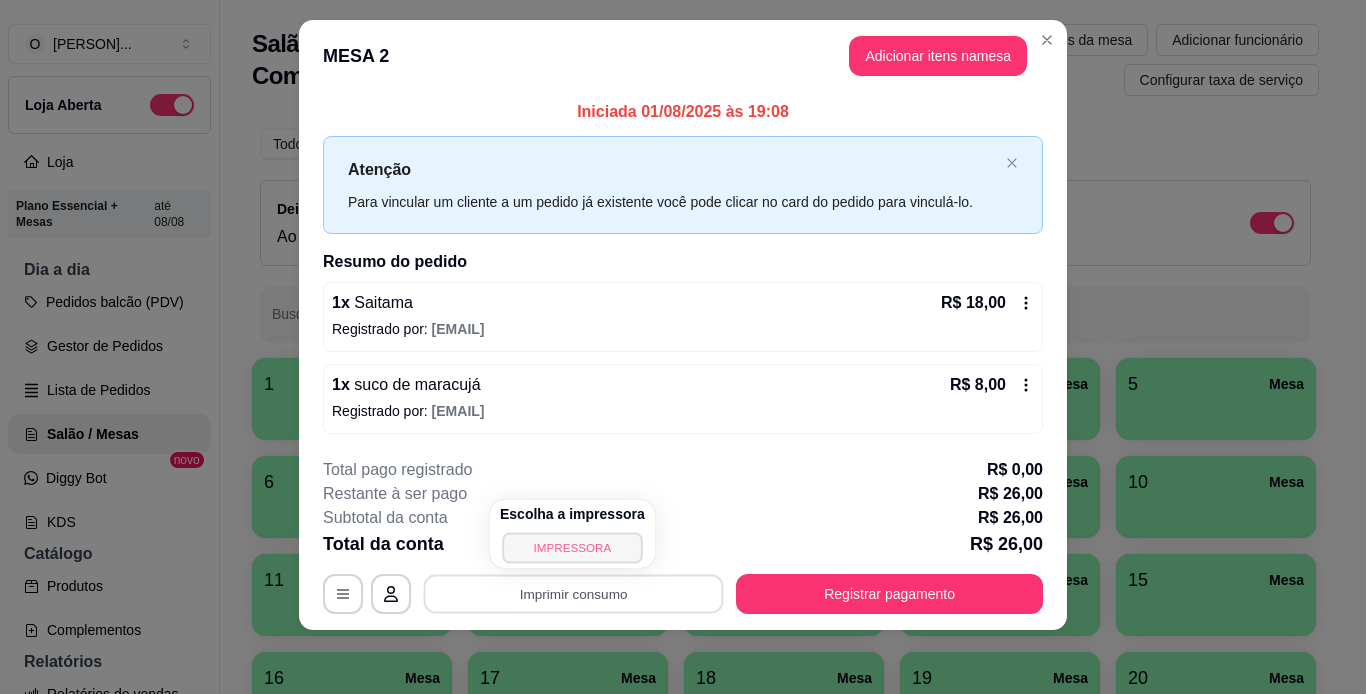 click on "IMPRESSORA" at bounding box center [572, 547] 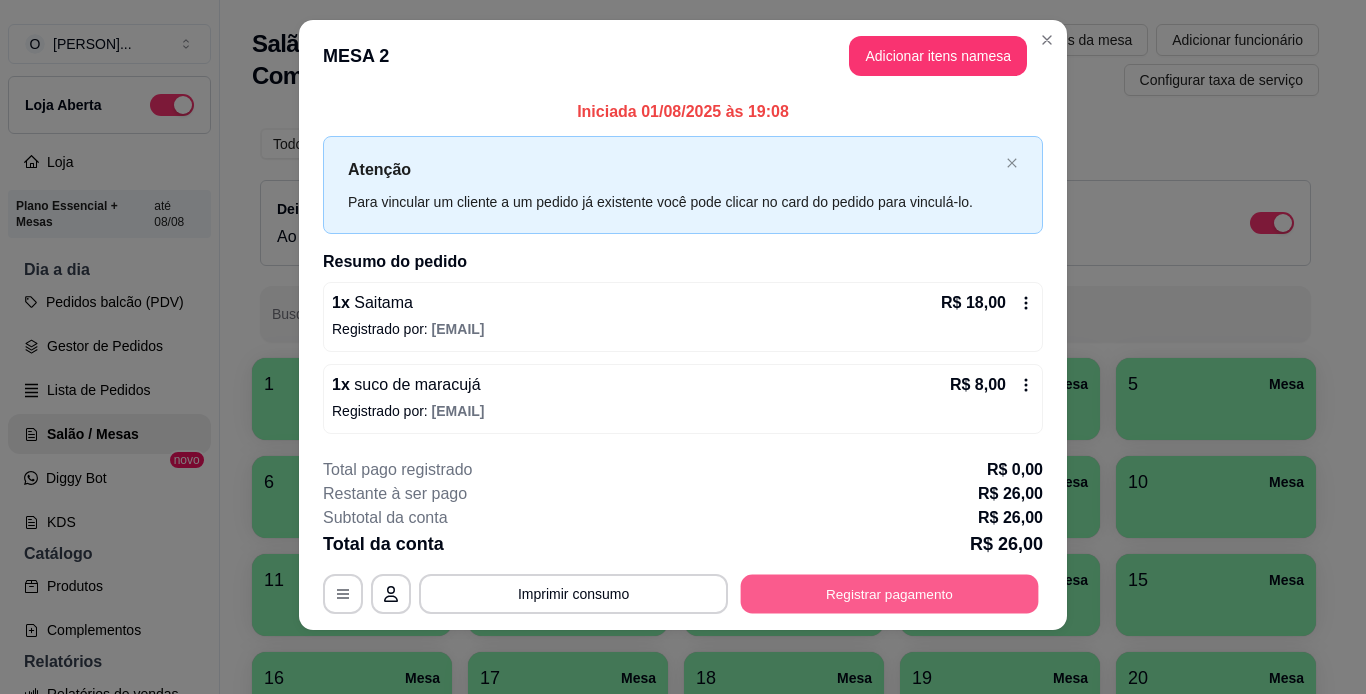 click on "Registrar pagamento" at bounding box center [890, 593] 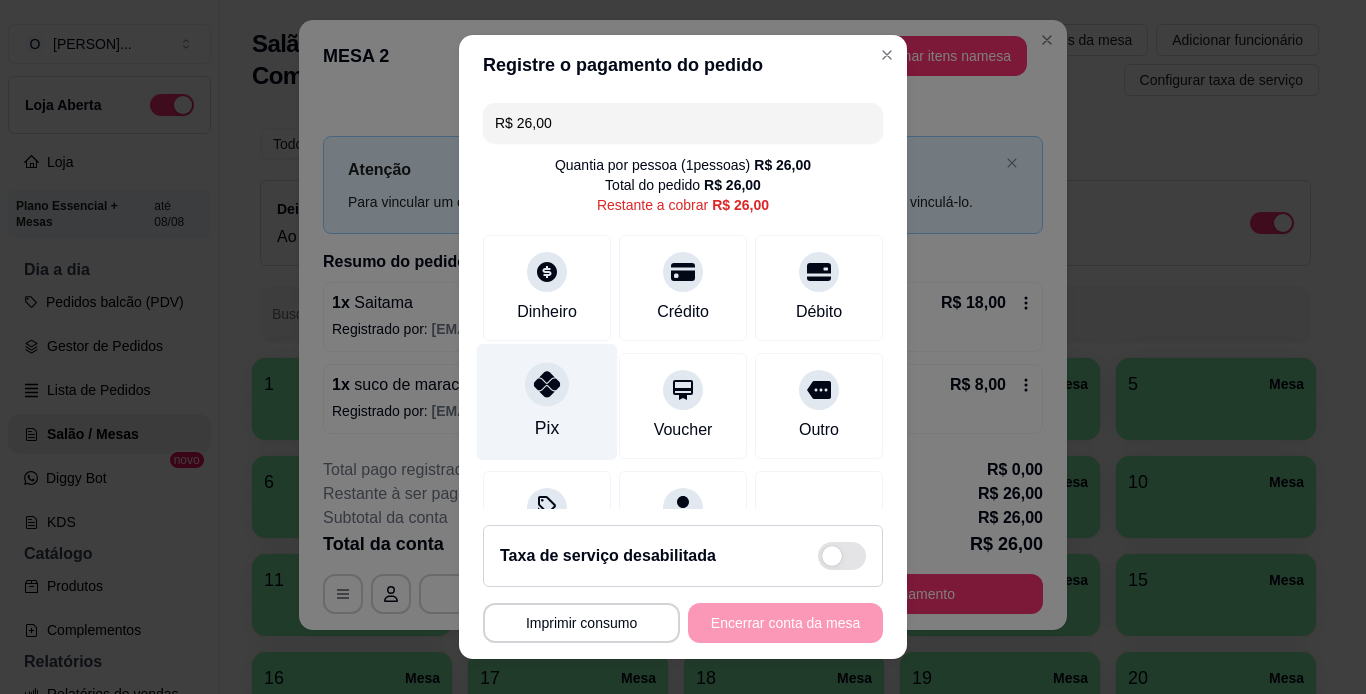 click at bounding box center (547, 384) 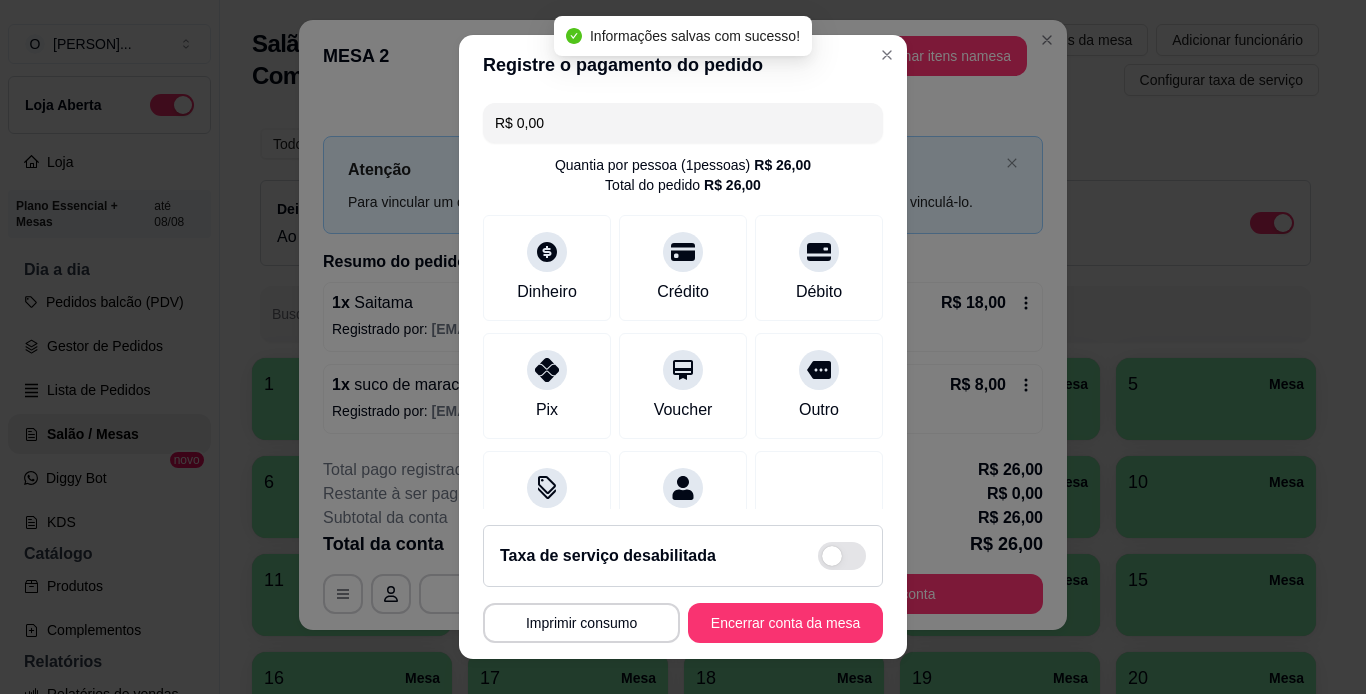 type on "R$ 0,00" 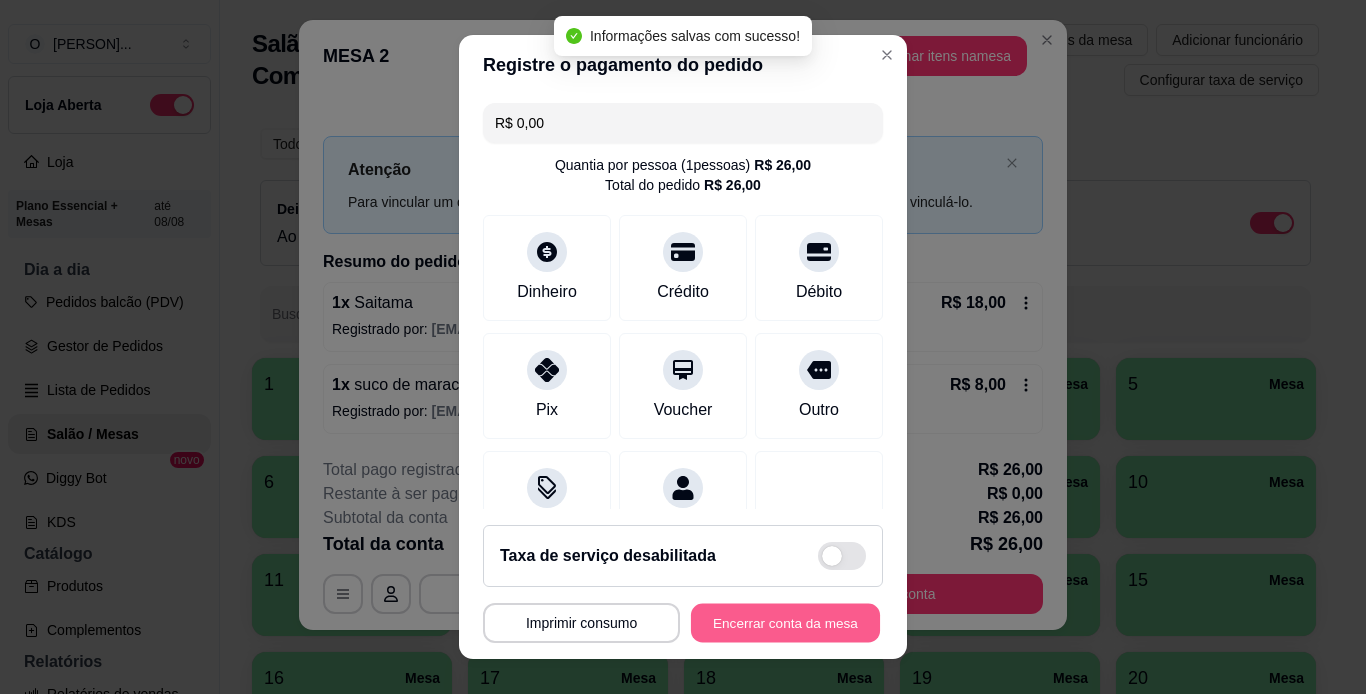 click on "Encerrar conta da mesa" at bounding box center [785, 623] 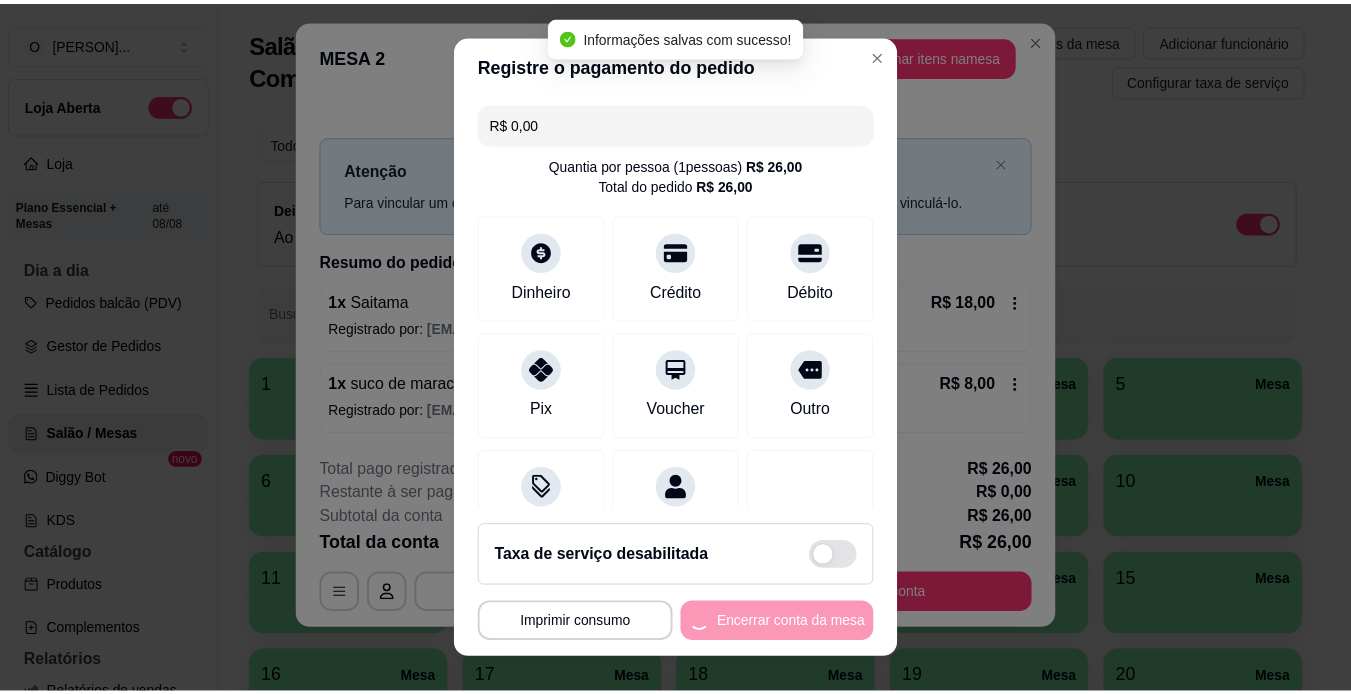 scroll, scrollTop: 0, scrollLeft: 0, axis: both 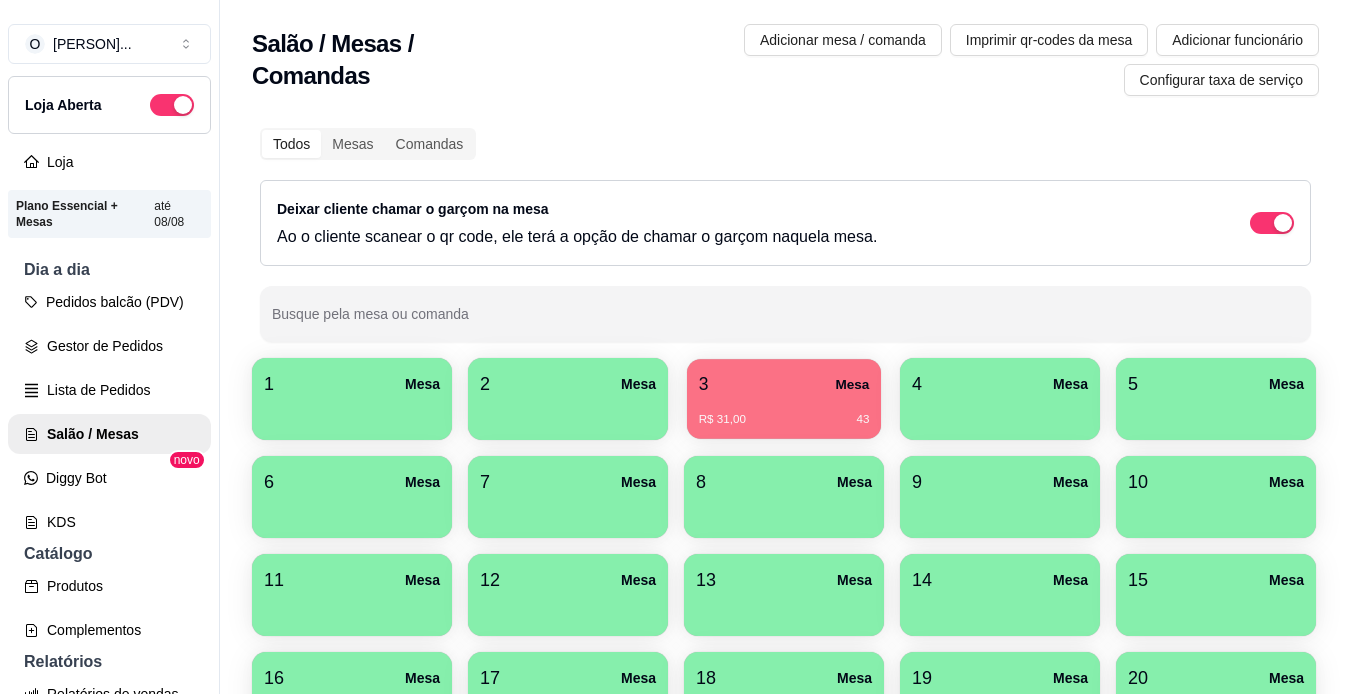 click on "R$ 31,00 43" at bounding box center (784, 412) 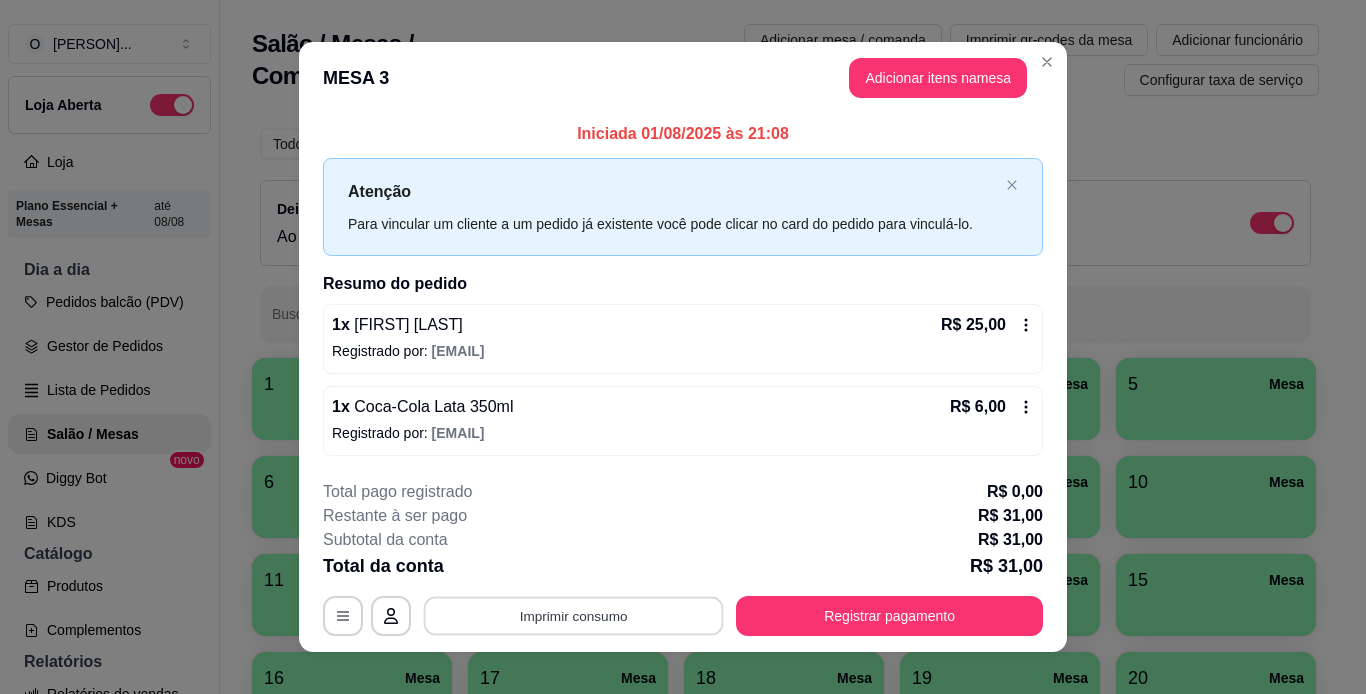 click on "Imprimir consumo" at bounding box center (574, 615) 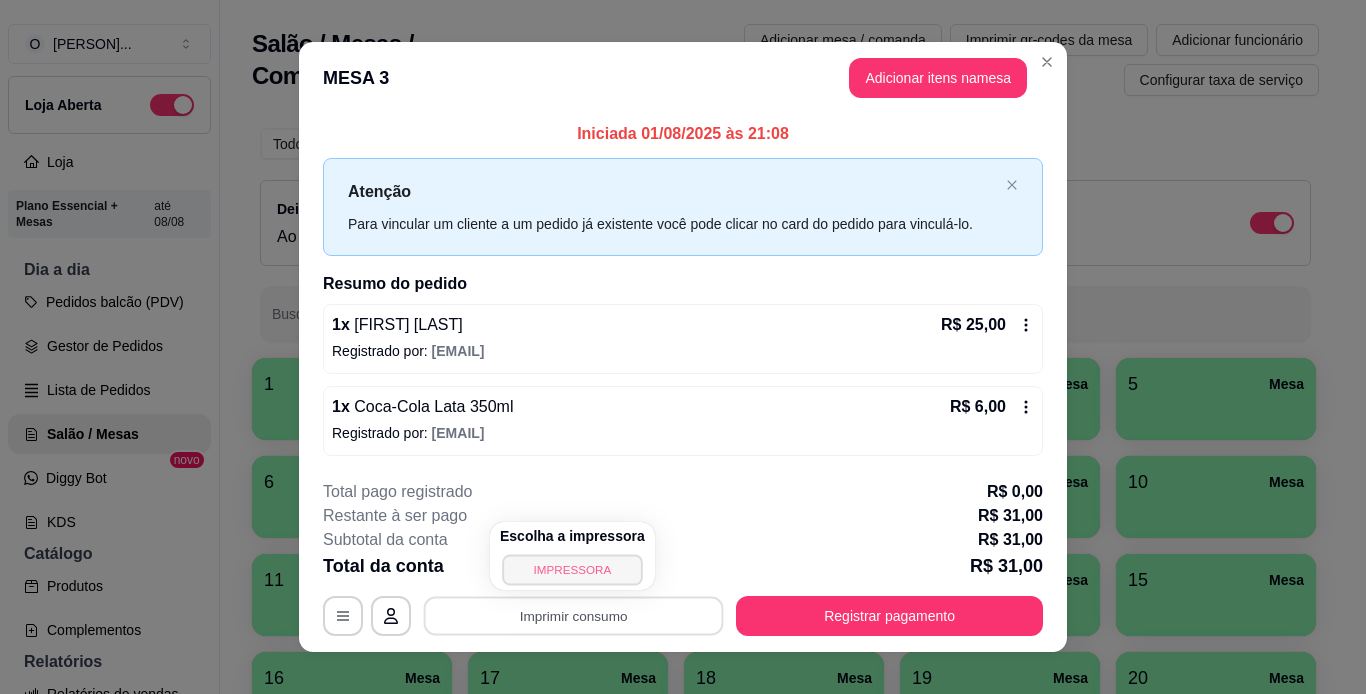 click on "IMPRESSORA" at bounding box center (572, 569) 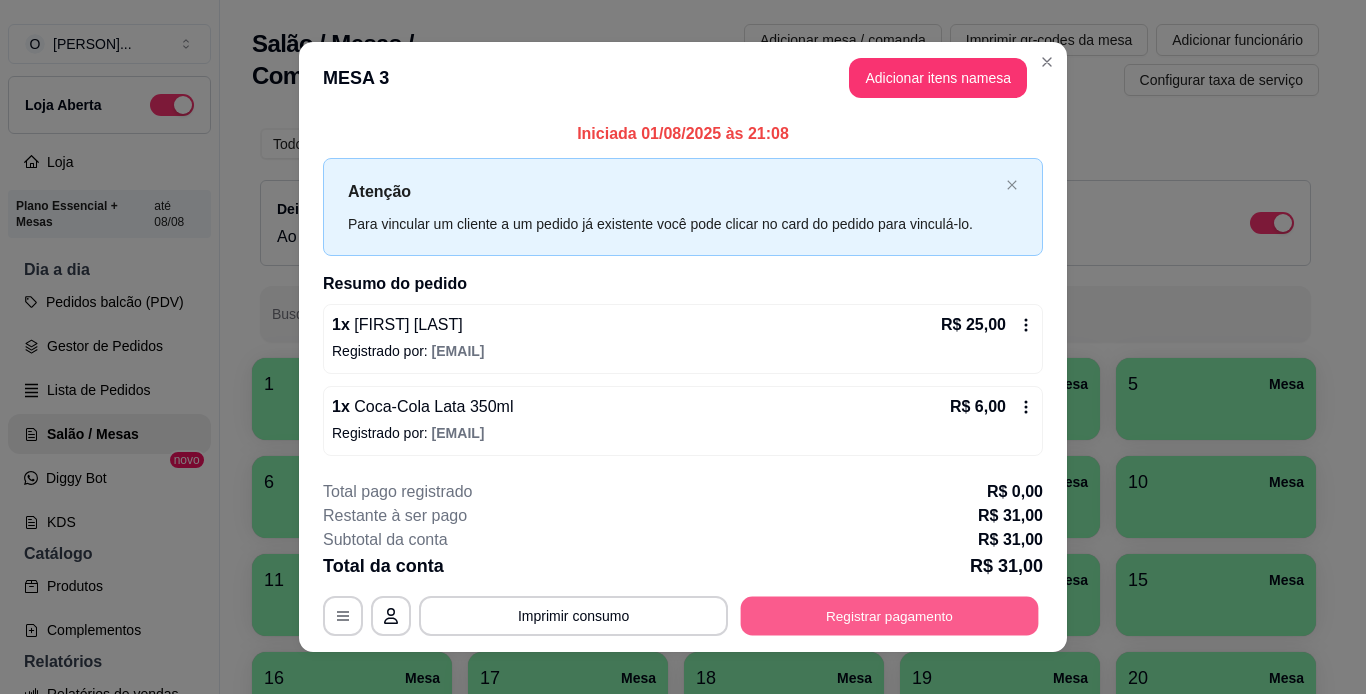 click on "Registrar pagamento" at bounding box center [890, 615] 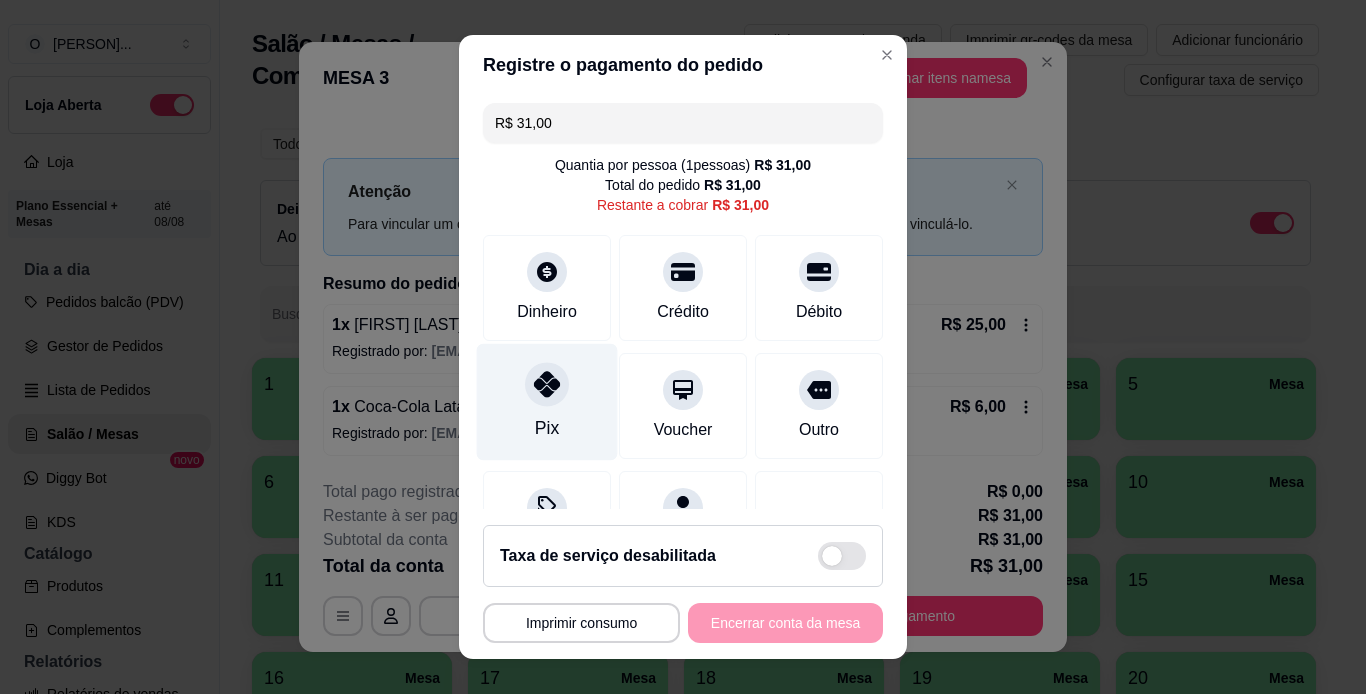 click at bounding box center [547, 384] 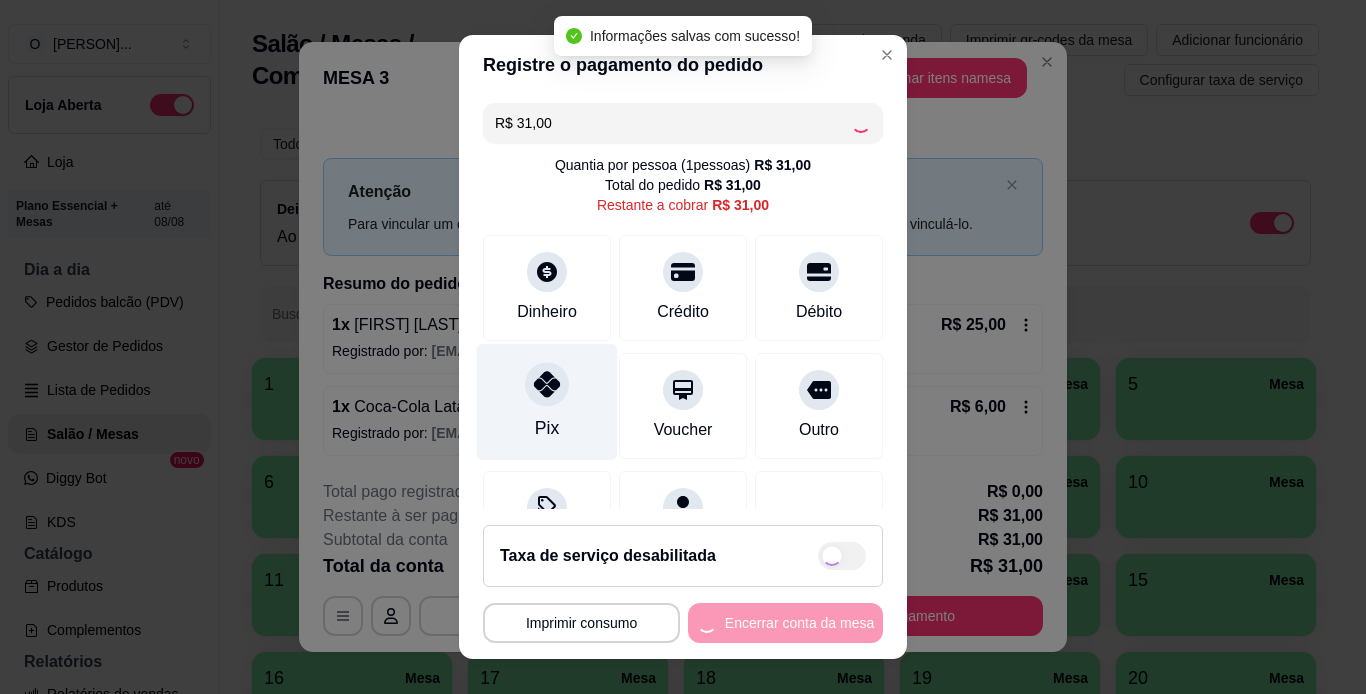type on "R$ 0,00" 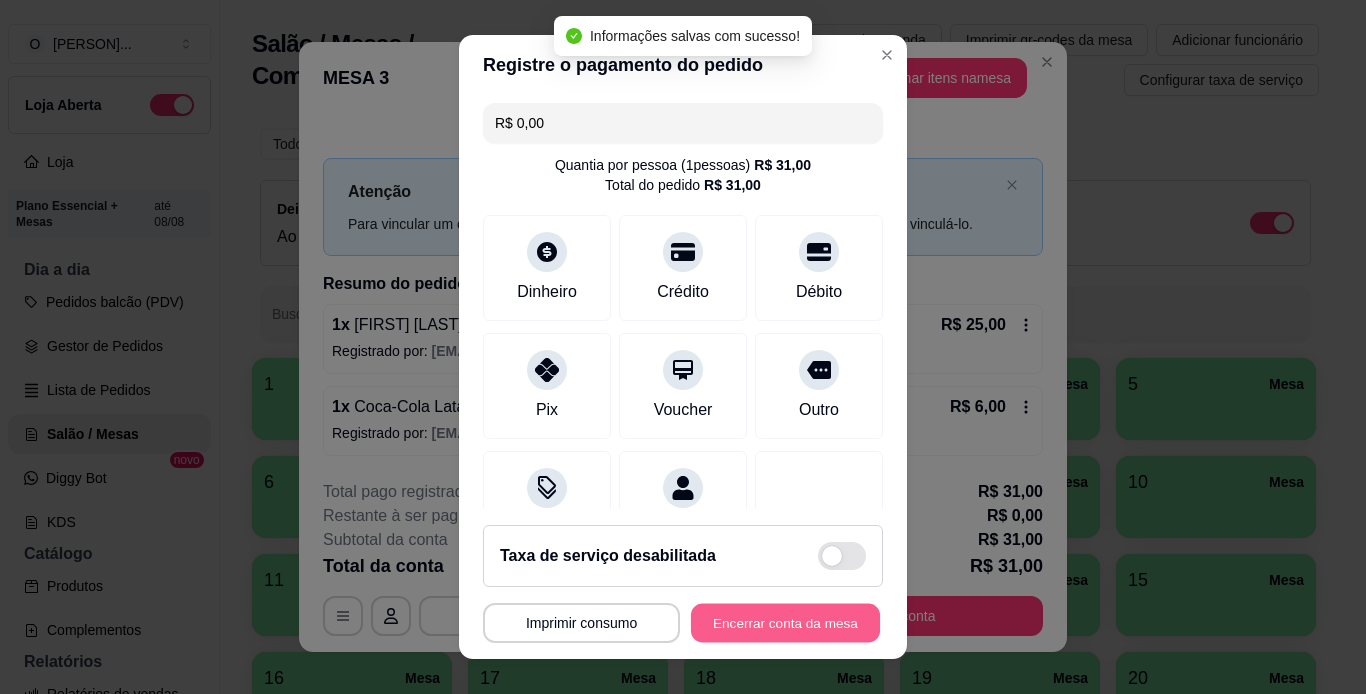 click on "Encerrar conta da mesa" at bounding box center (785, 623) 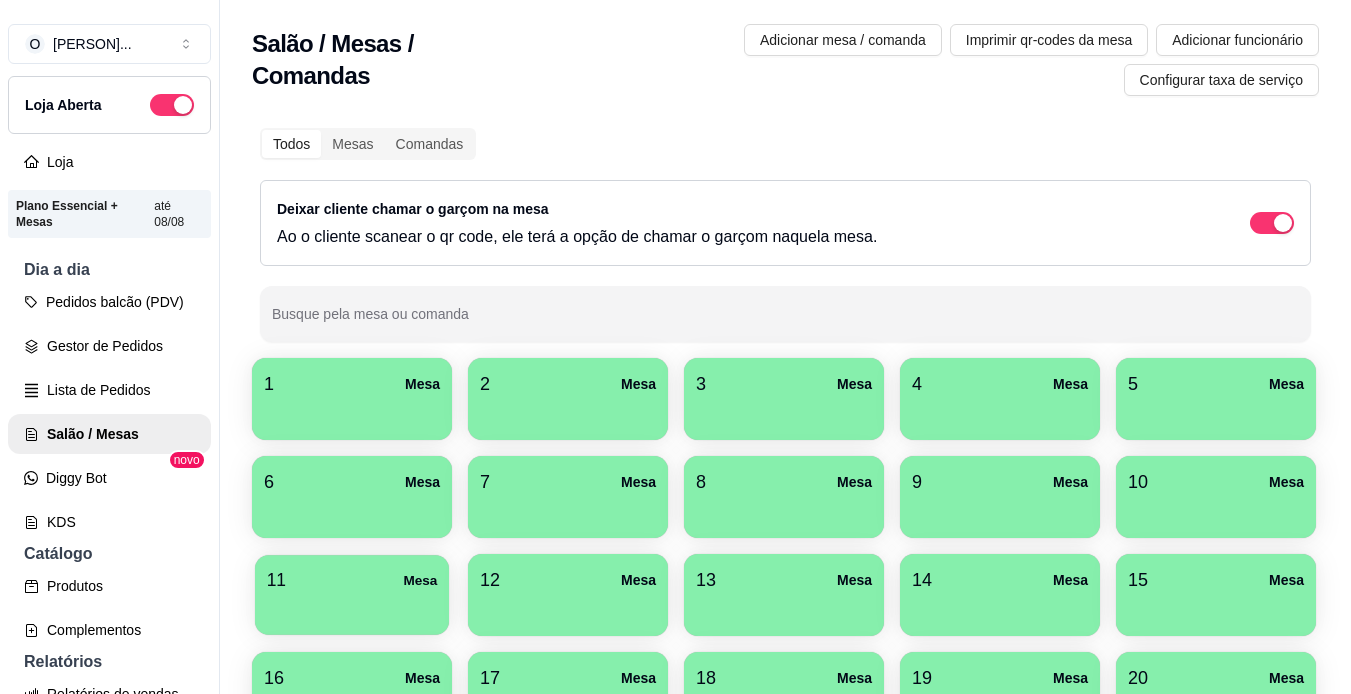 click at bounding box center [352, 608] 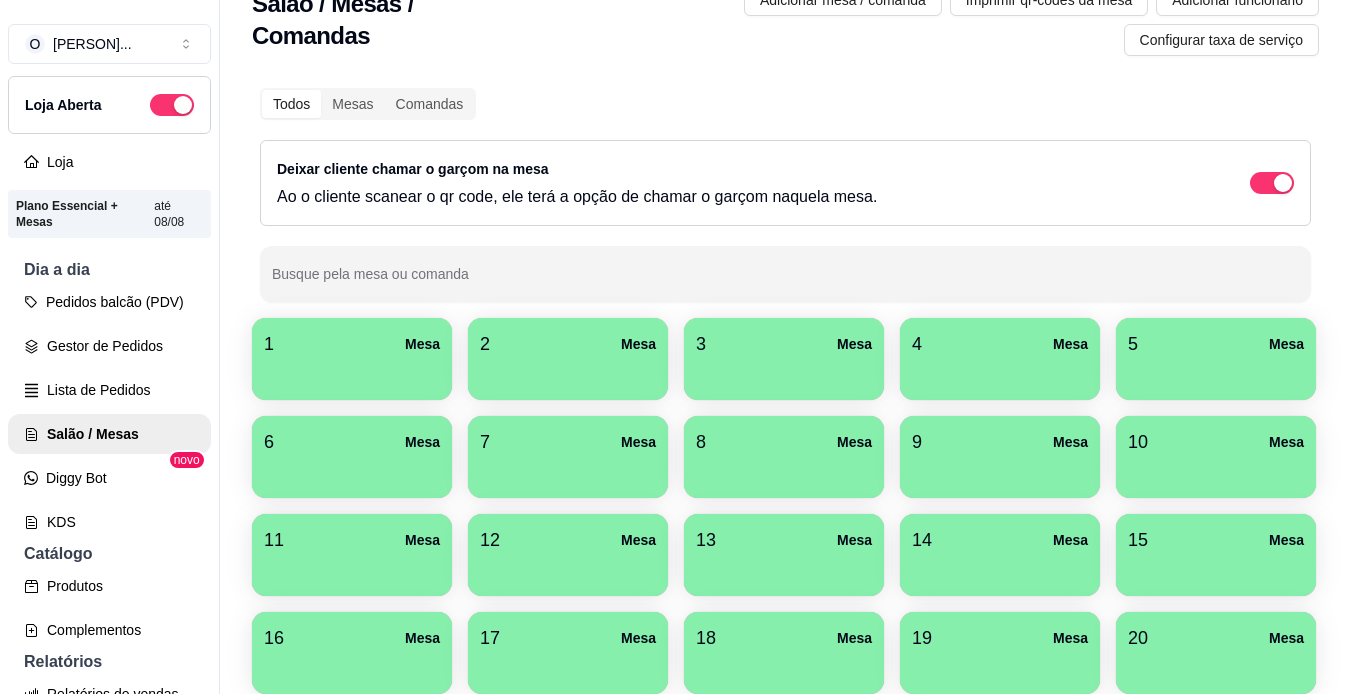 scroll, scrollTop: 41, scrollLeft: 0, axis: vertical 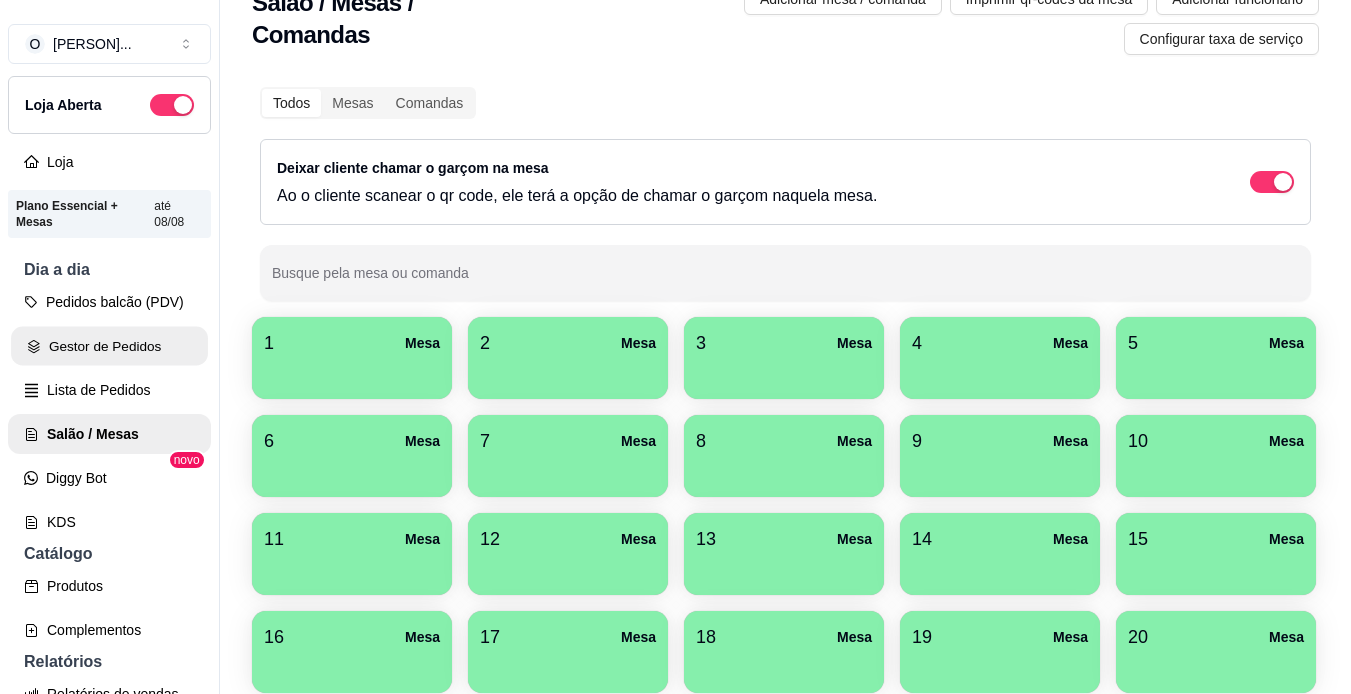 click on "Gestor de Pedidos" at bounding box center (109, 346) 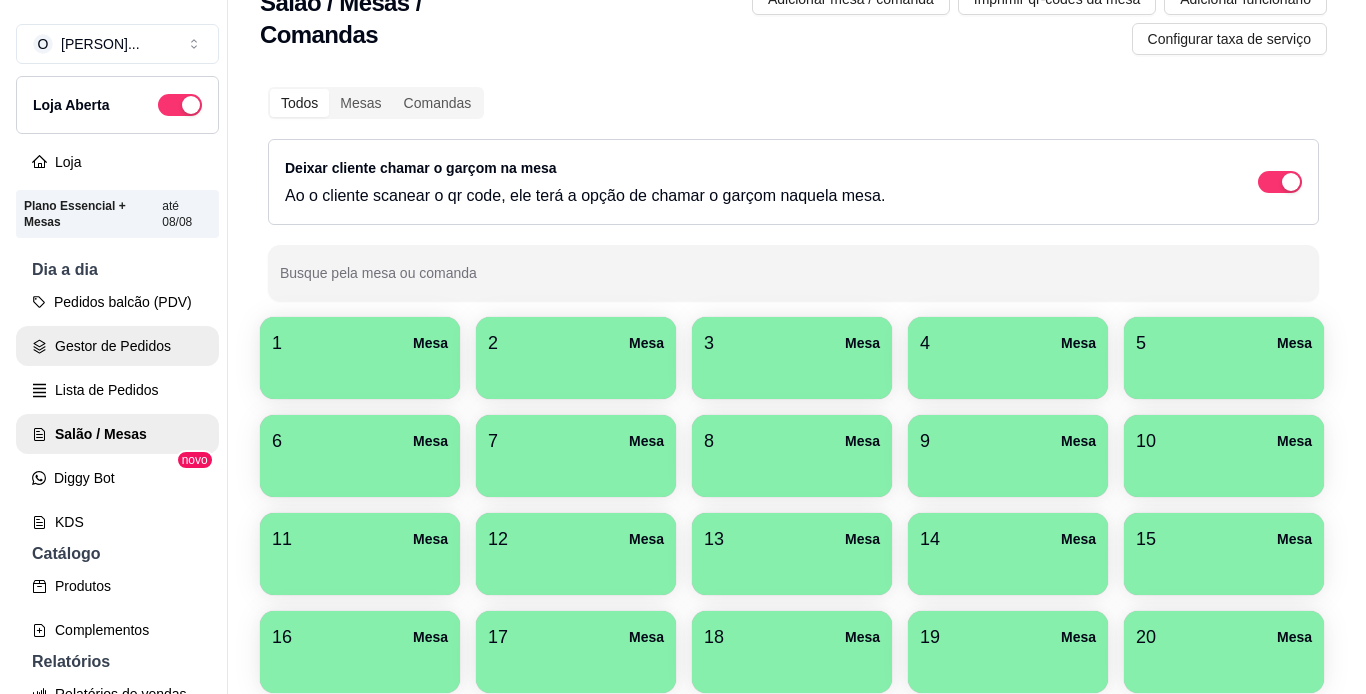 scroll, scrollTop: 0, scrollLeft: 0, axis: both 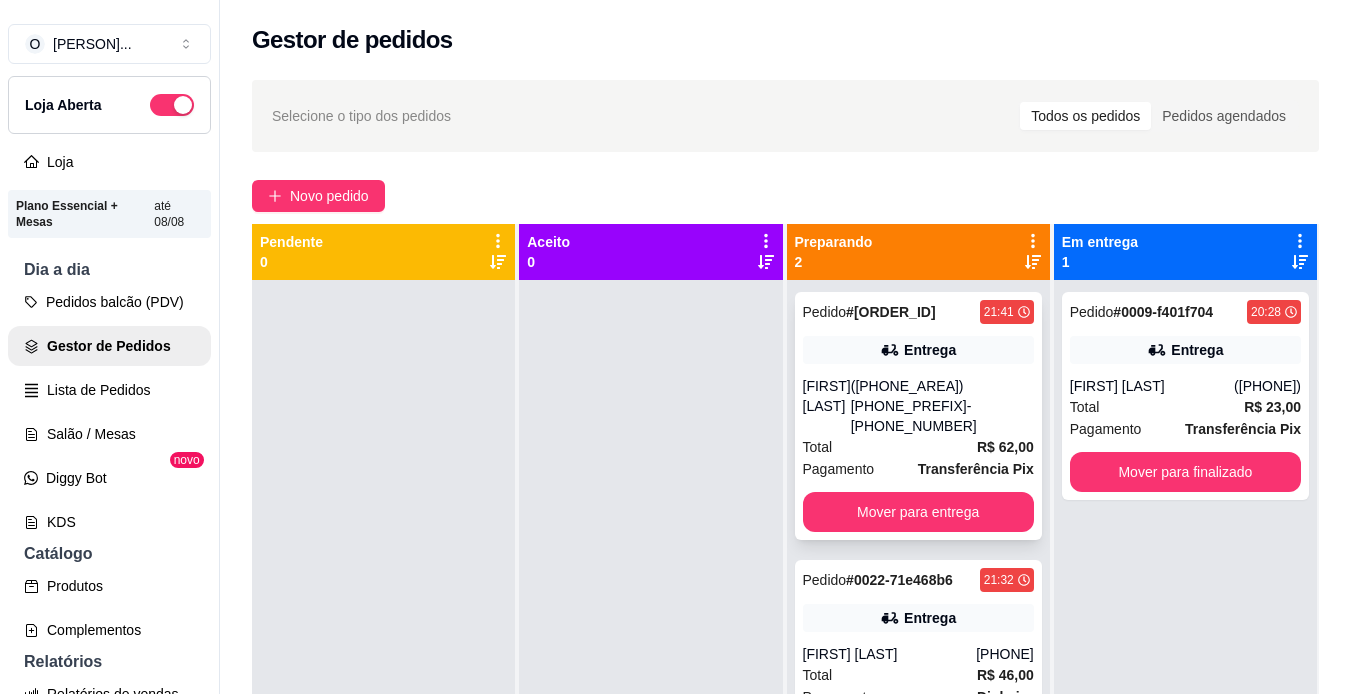 click on "[FIRST] [LAST]" at bounding box center (827, 406) 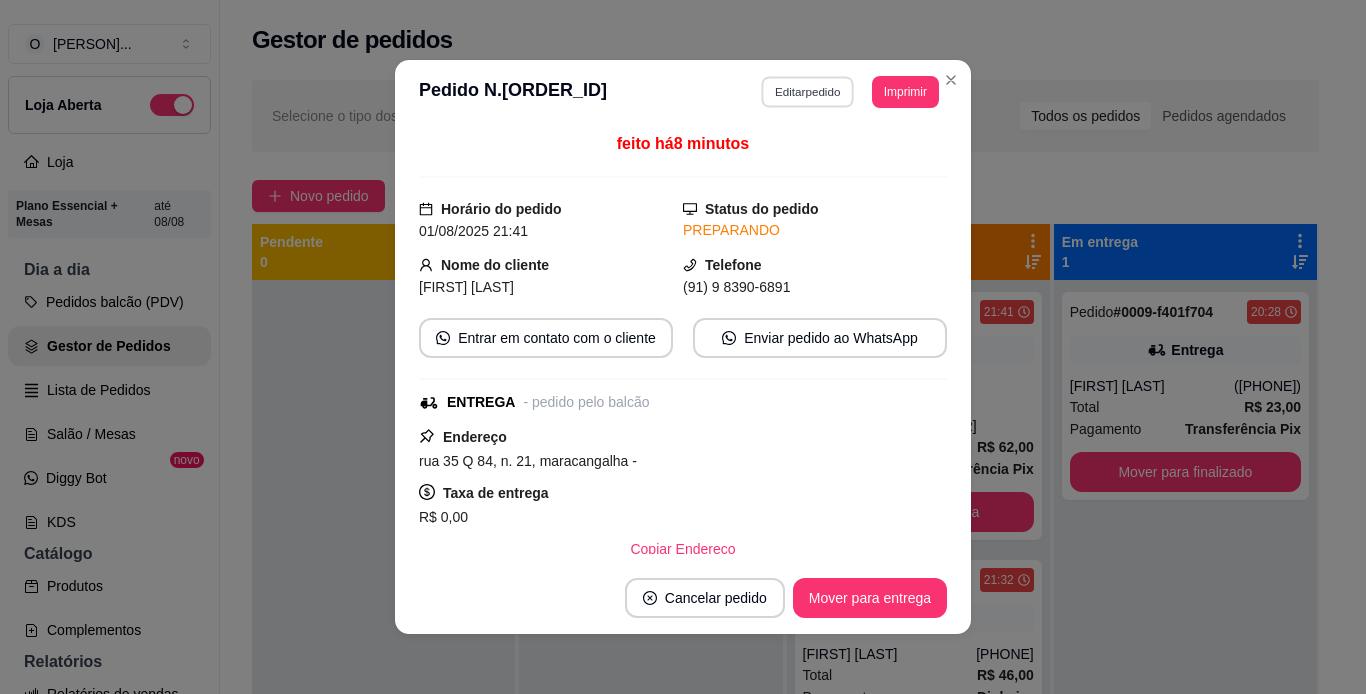 click on "Editar  pedido" at bounding box center [808, 91] 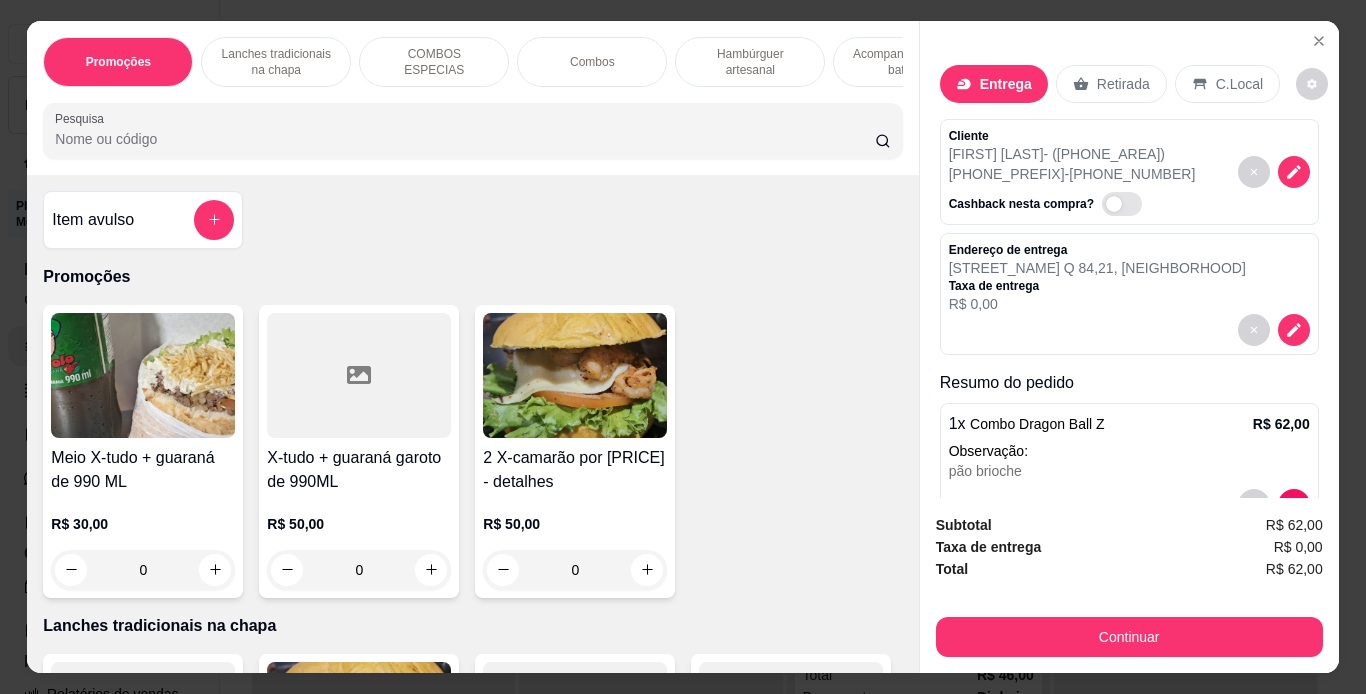scroll, scrollTop: 39, scrollLeft: 0, axis: vertical 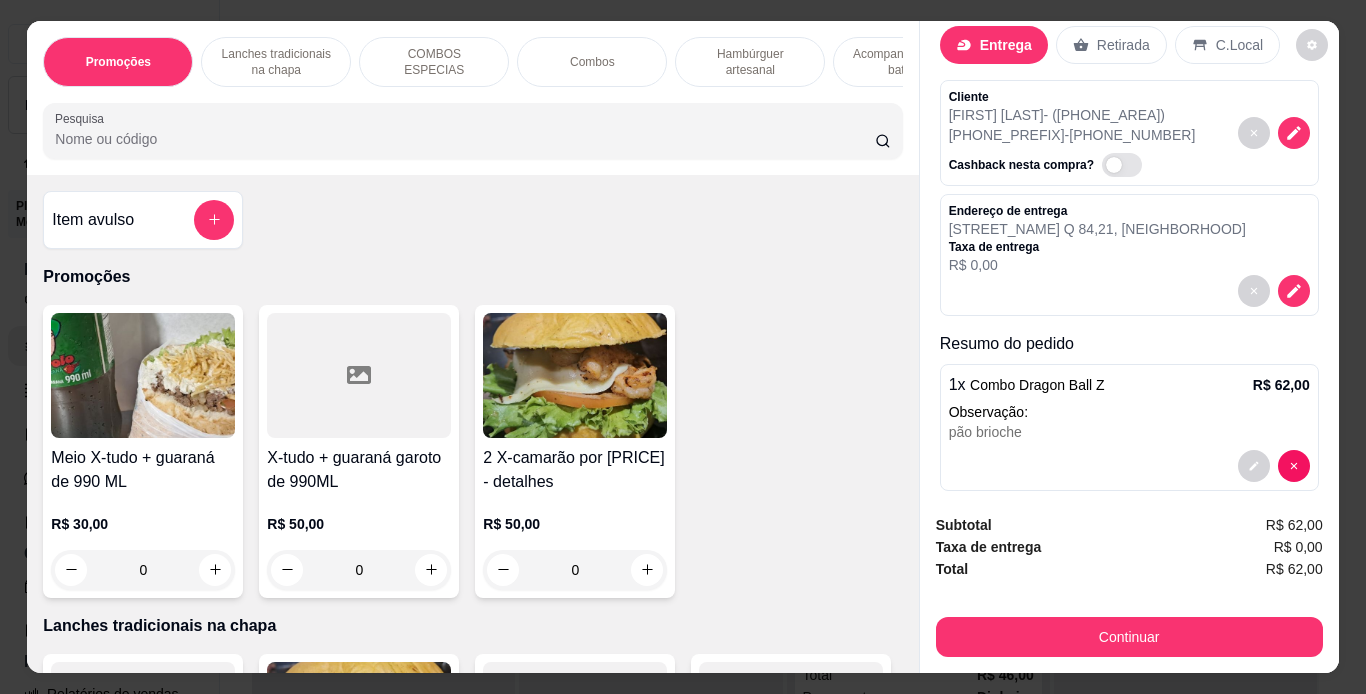 click on "Hambúrguer artesanal" at bounding box center [750, 62] 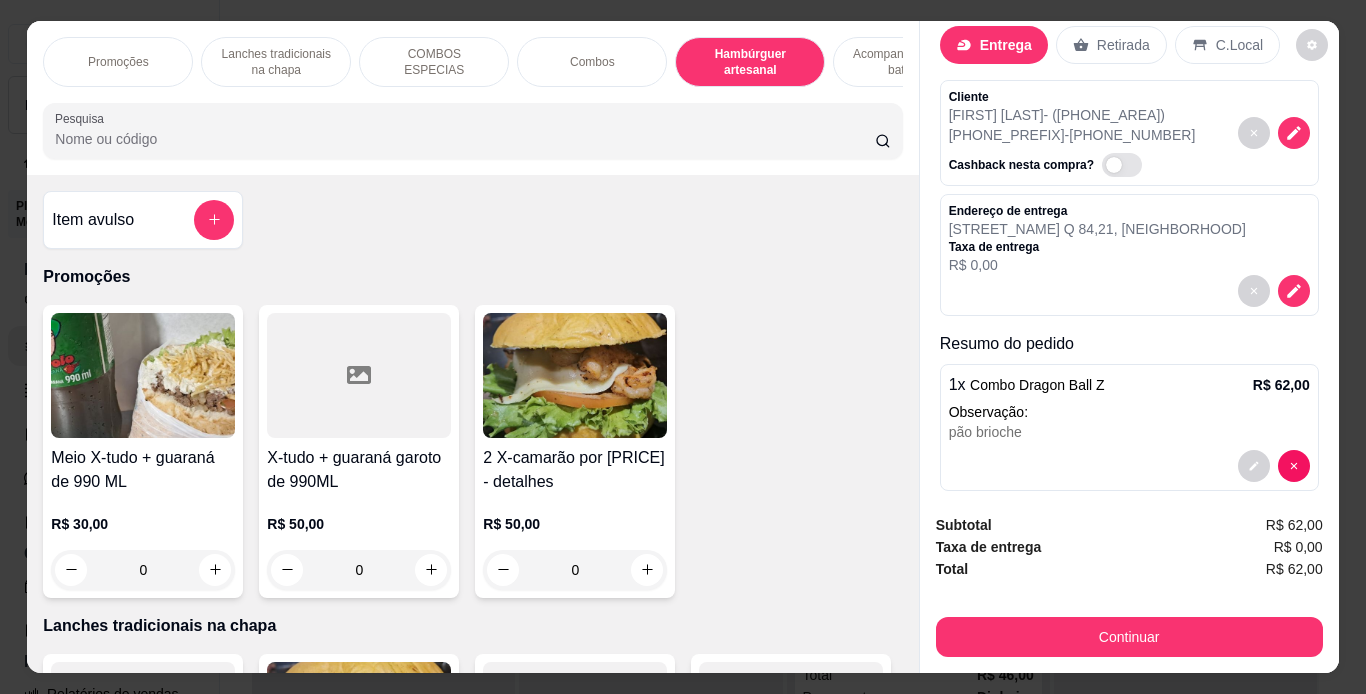 scroll, scrollTop: 3710, scrollLeft: 0, axis: vertical 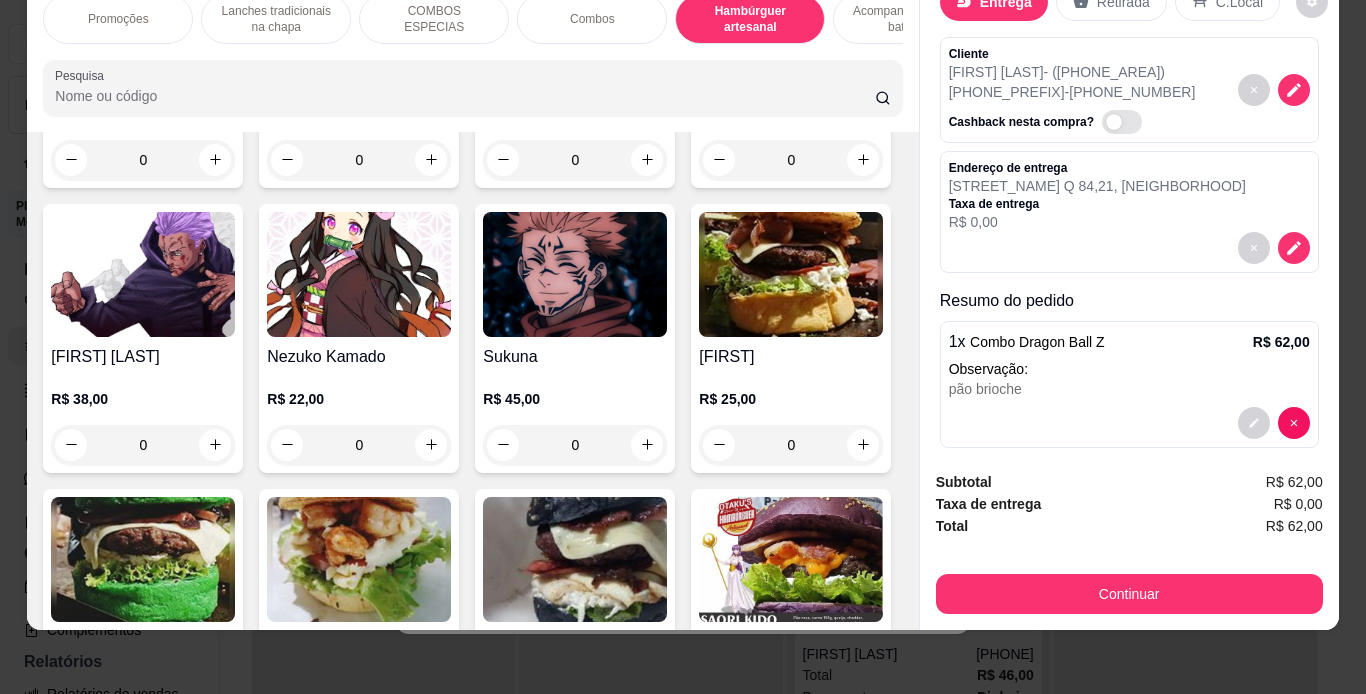 click on "0" at bounding box center (575, 160) 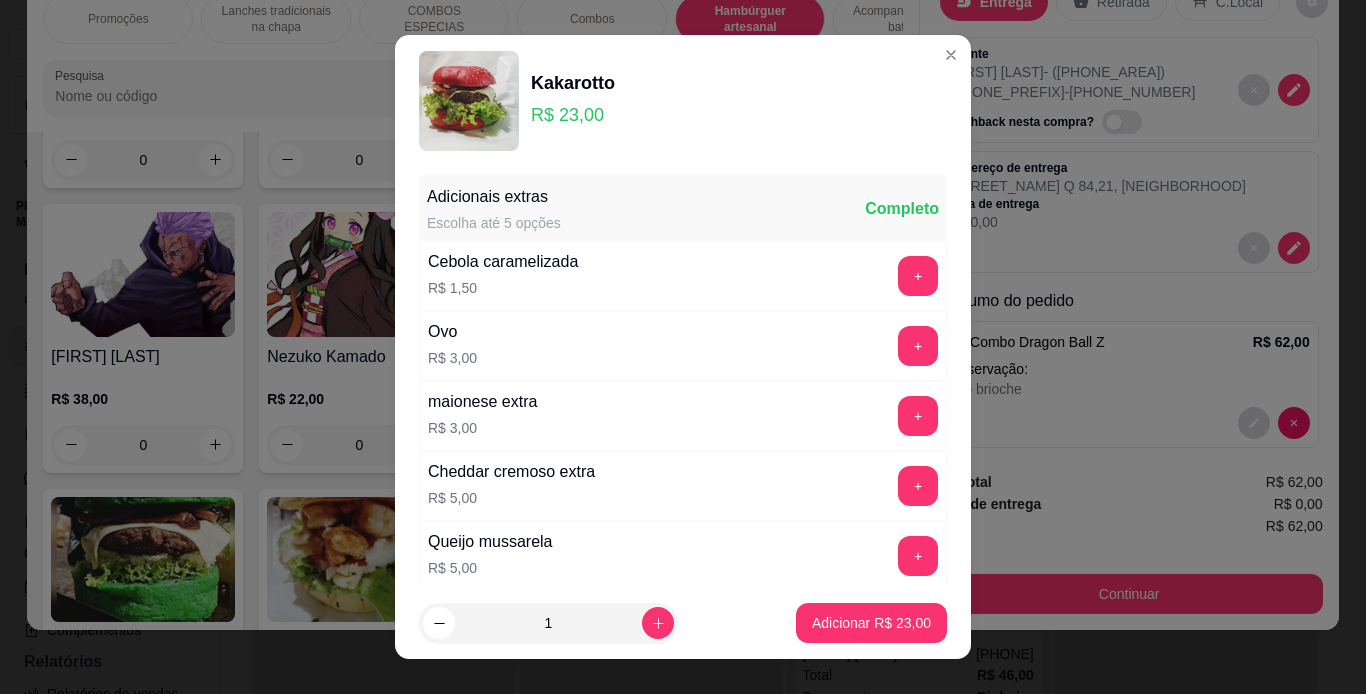 scroll, scrollTop: 707, scrollLeft: 0, axis: vertical 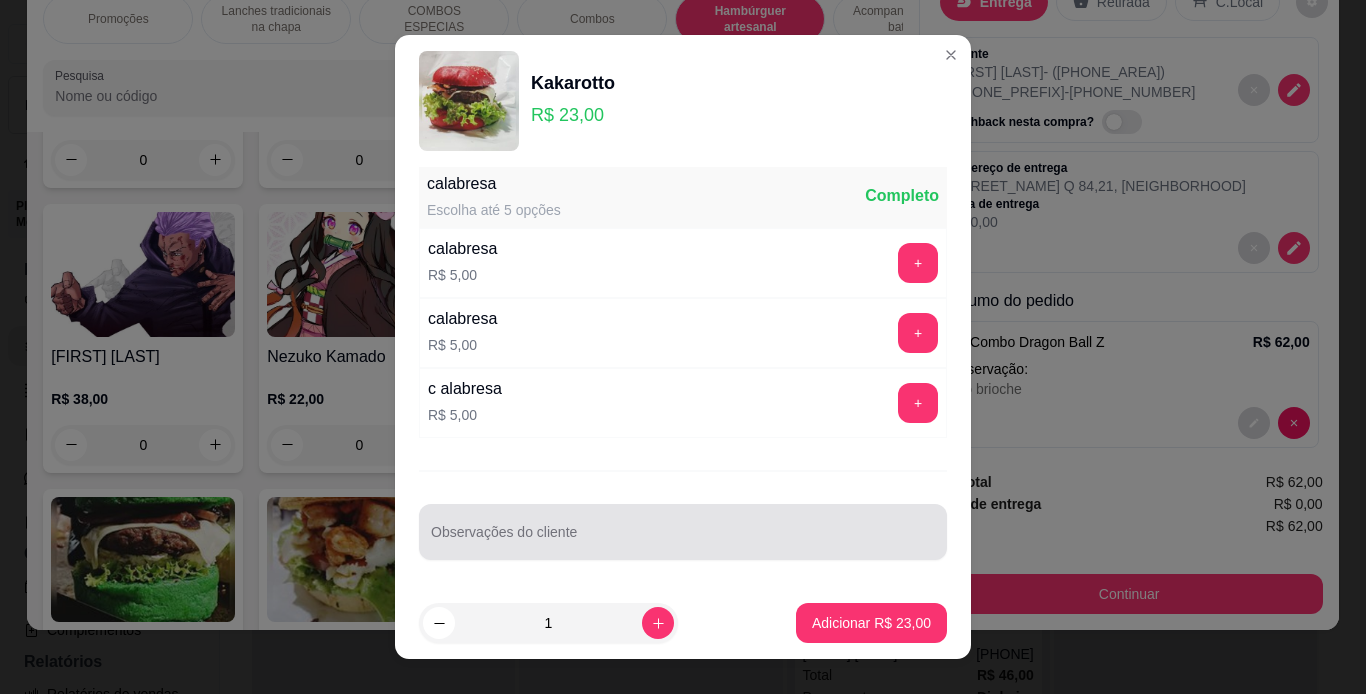 click on "Observações do cliente" at bounding box center (683, 532) 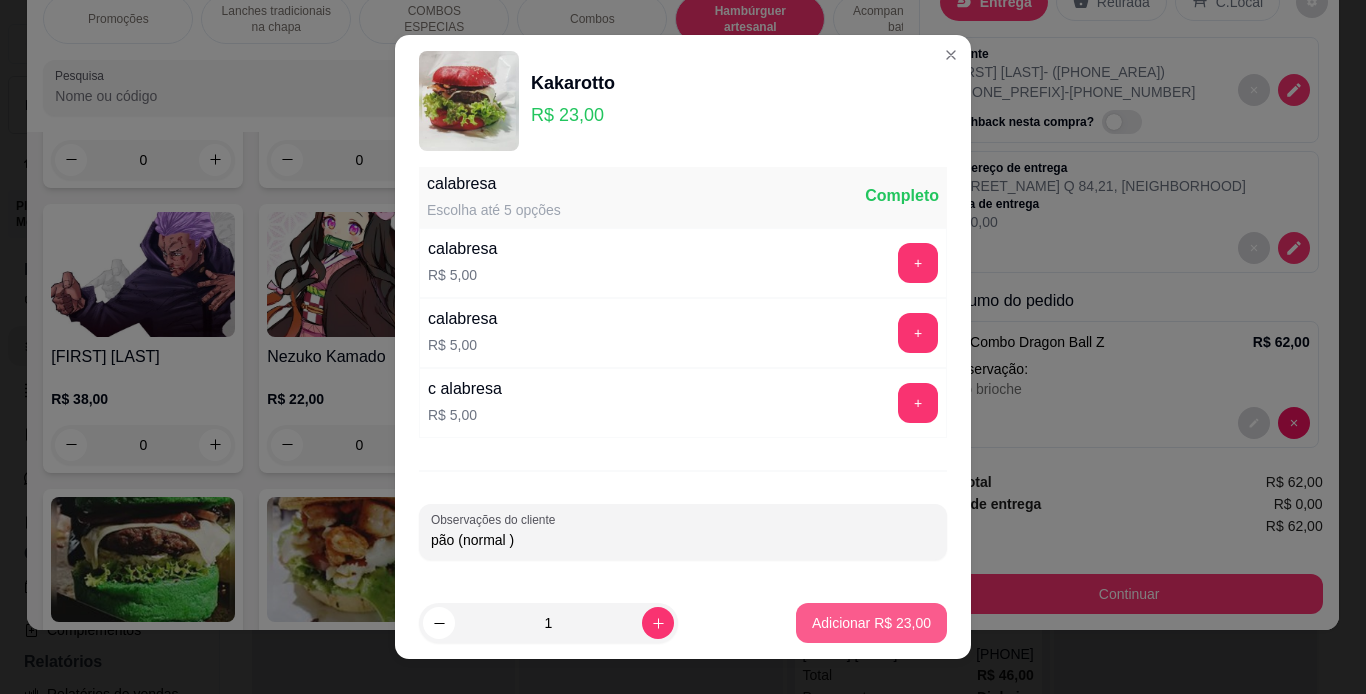 type on "pão (normal )" 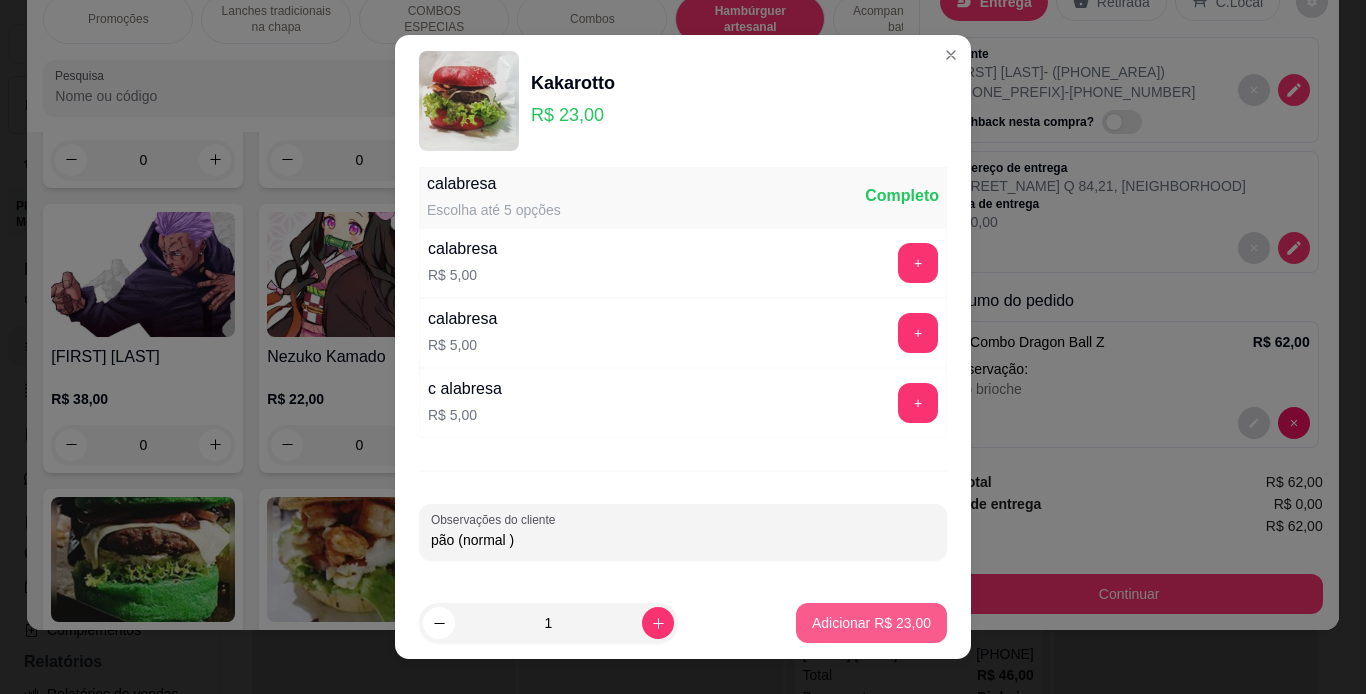 click on "Adicionar   R$ 23,00" at bounding box center [871, 623] 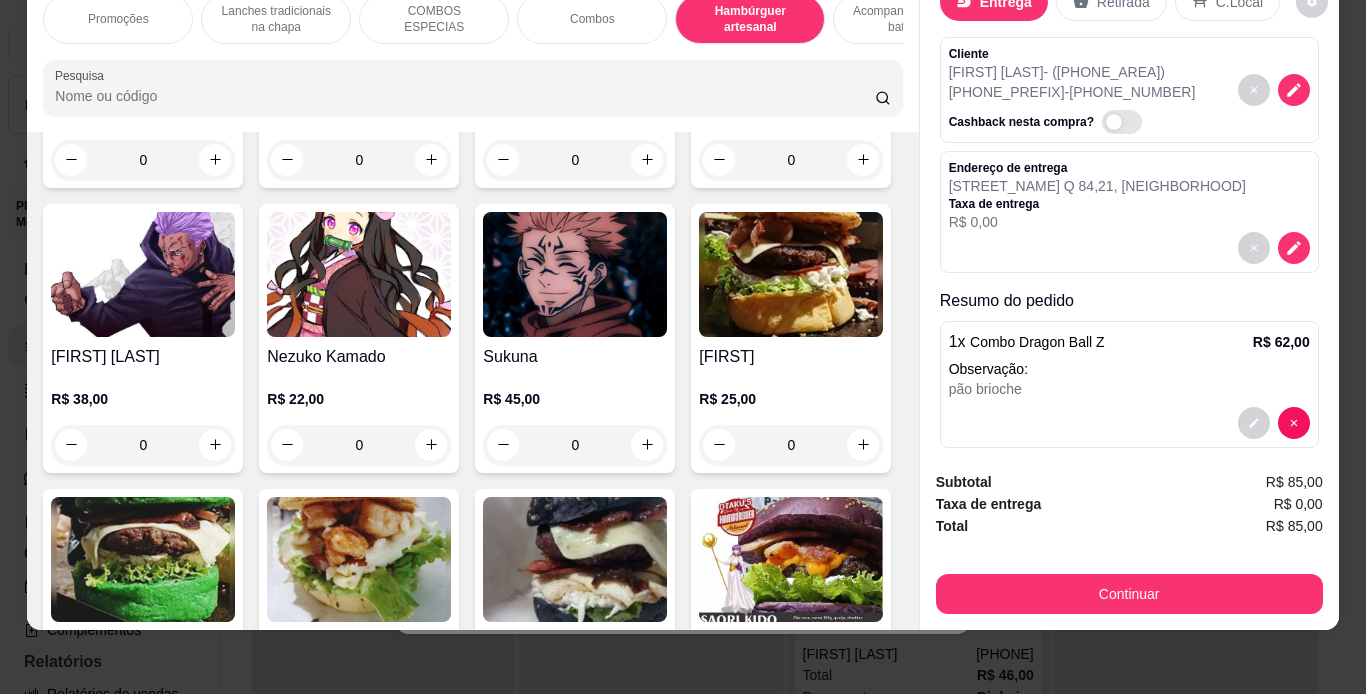 click on "Acompanhamentos ( batata )" at bounding box center (908, 19) 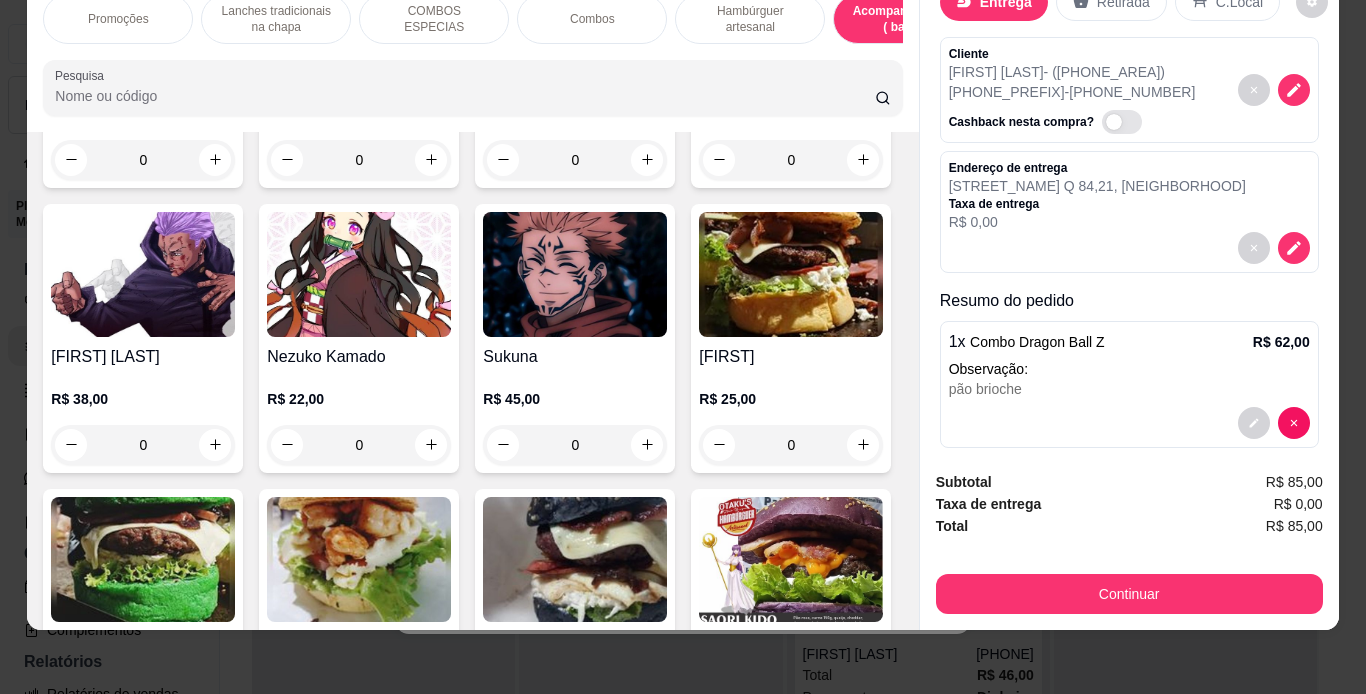 scroll, scrollTop: 4890, scrollLeft: 0, axis: vertical 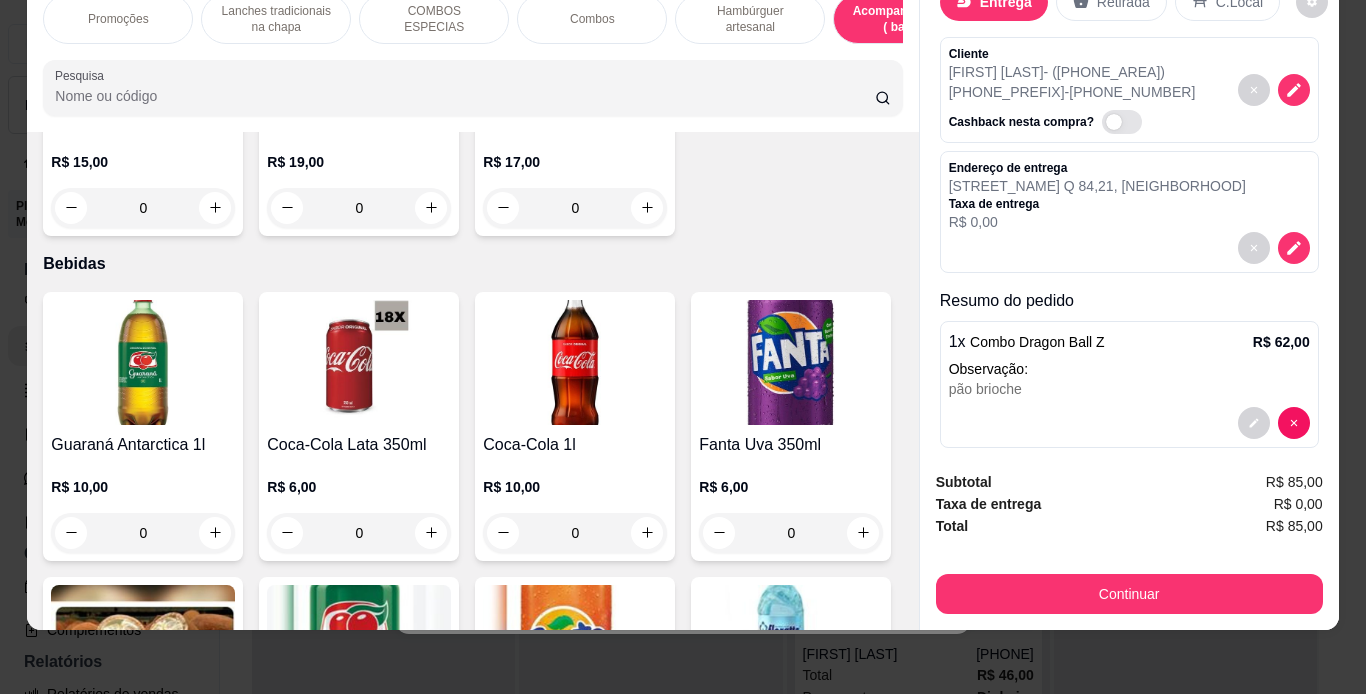 click on "0" at bounding box center (575, -101) 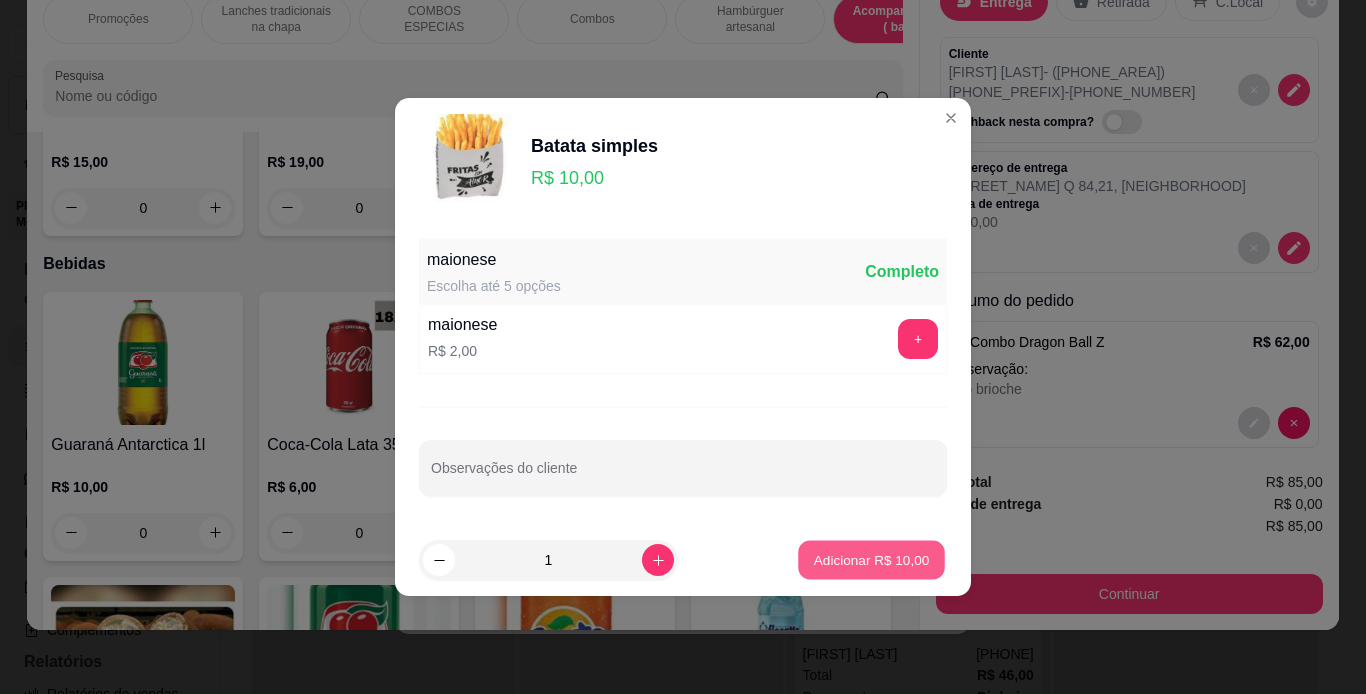 click on "Adicionar   R$ 10,00" at bounding box center [872, 559] 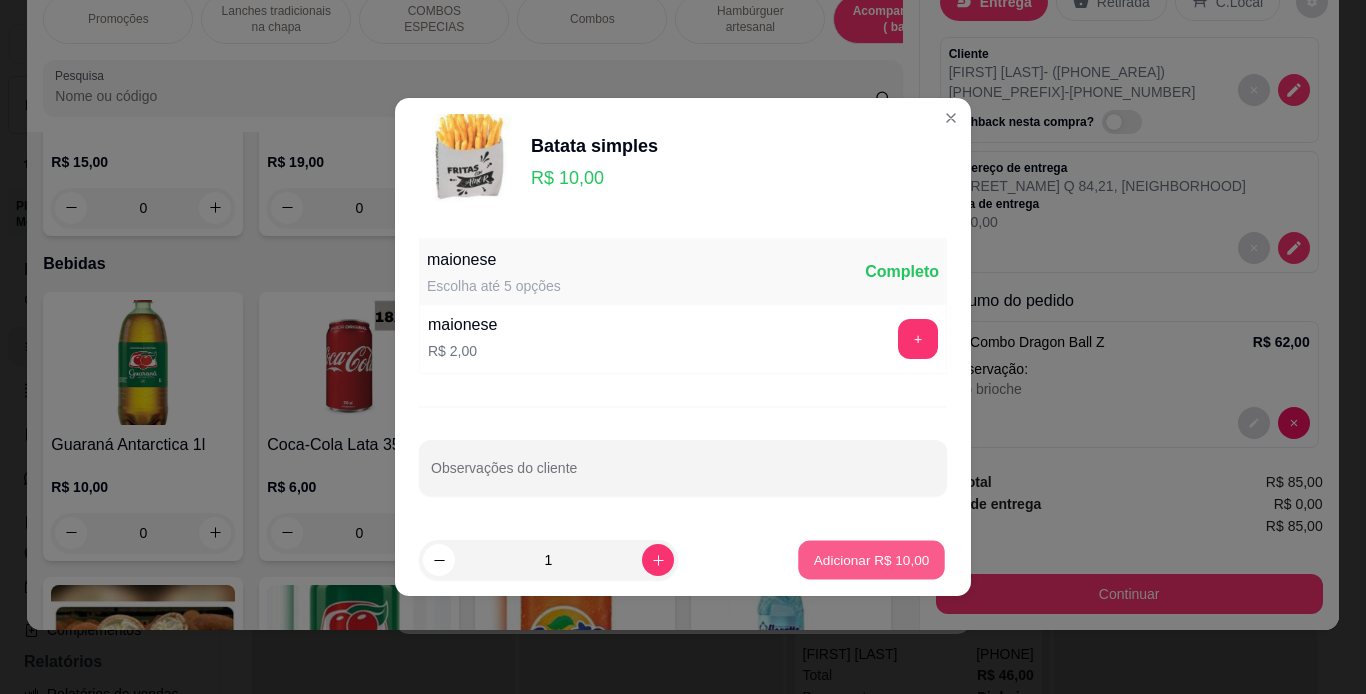 type on "1" 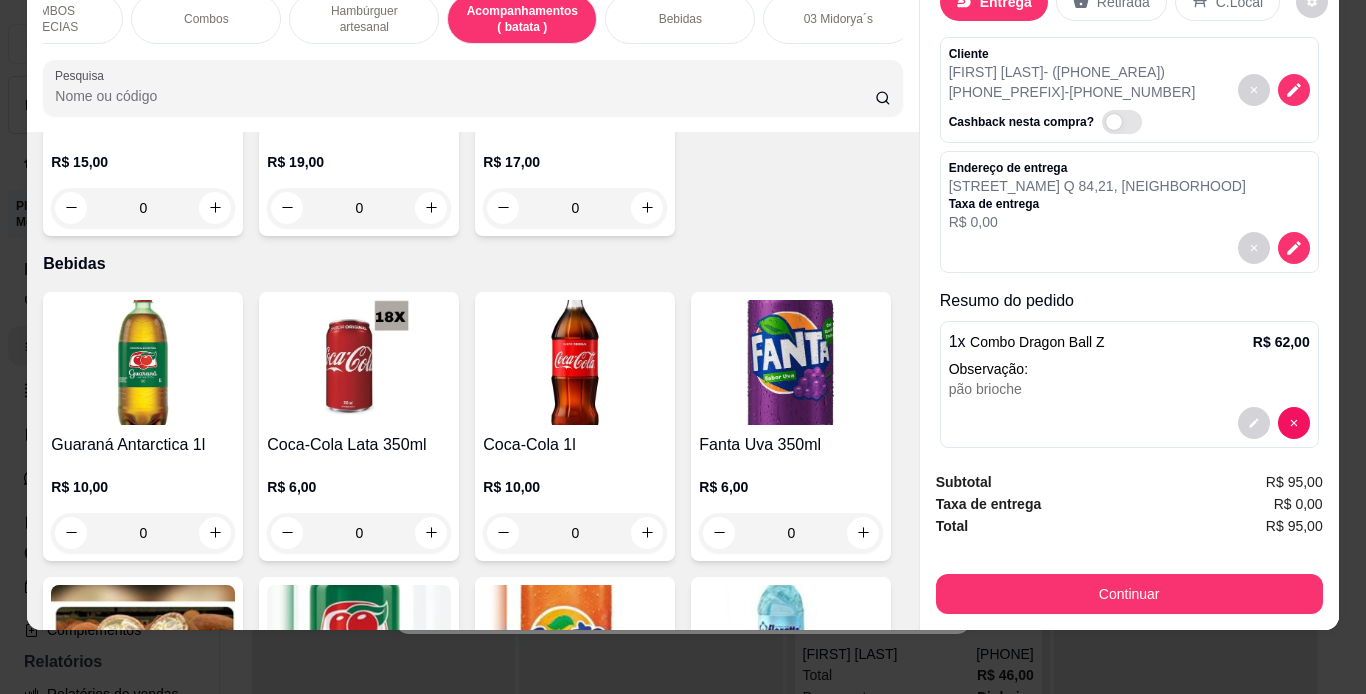 scroll, scrollTop: 0, scrollLeft: 387, axis: horizontal 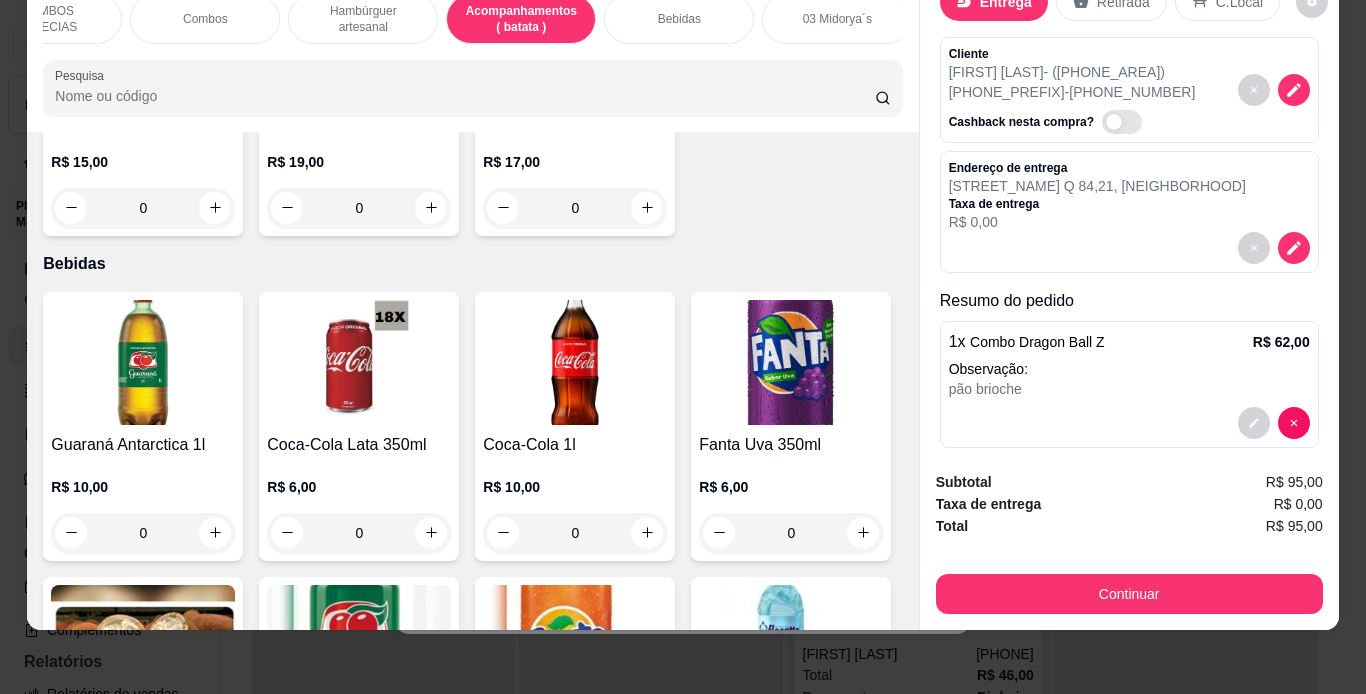 click on "Bebidas" at bounding box center (679, 19) 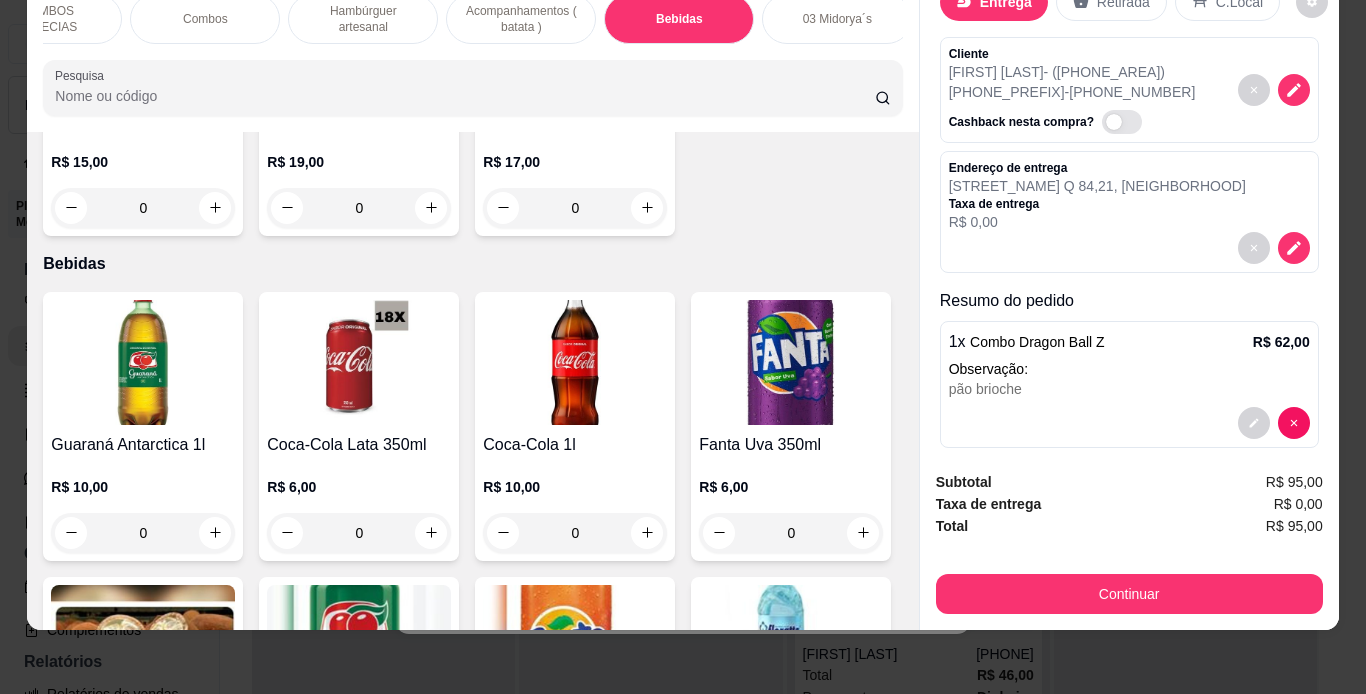 scroll, scrollTop: 5857, scrollLeft: 0, axis: vertical 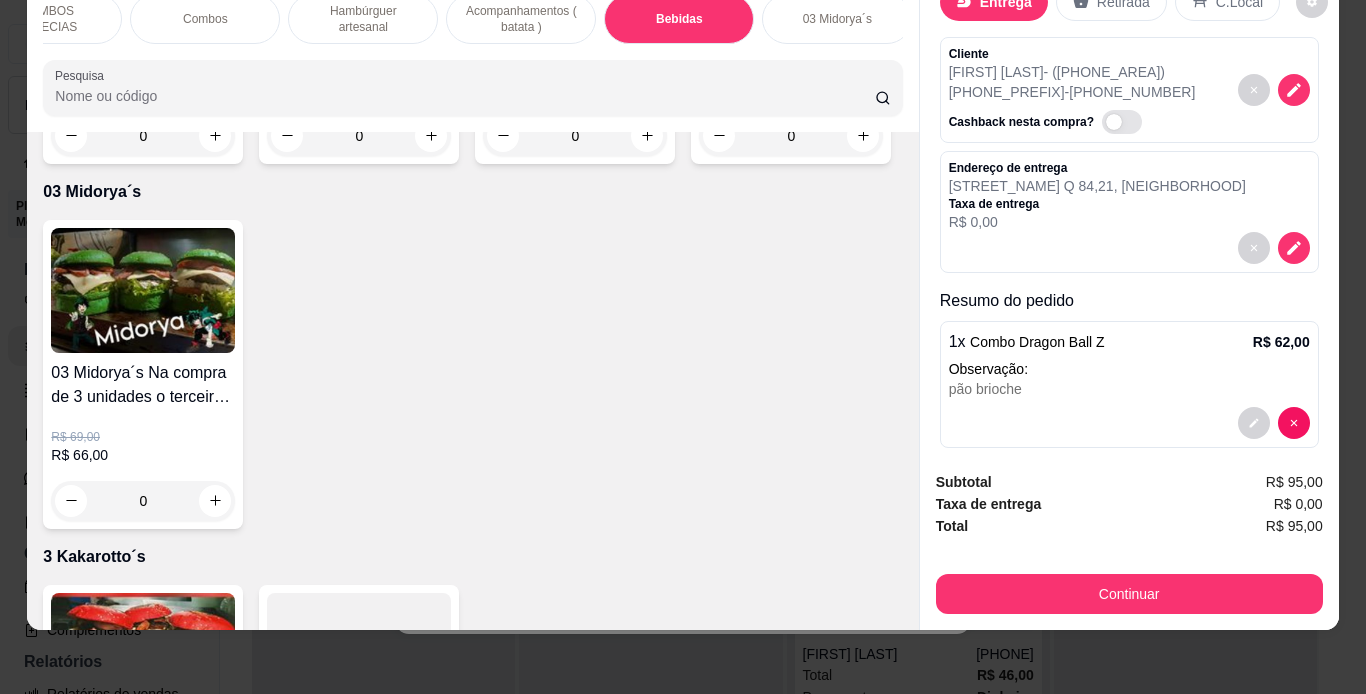 click 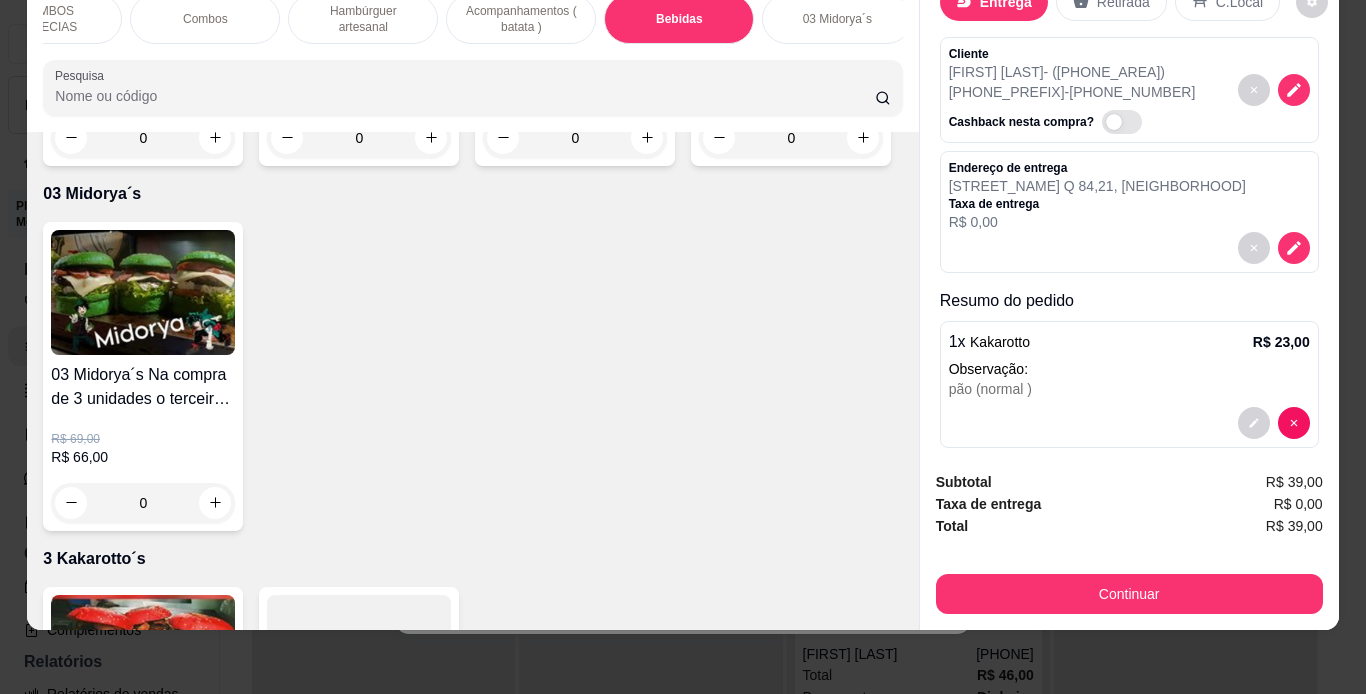 scroll, scrollTop: 219, scrollLeft: 0, axis: vertical 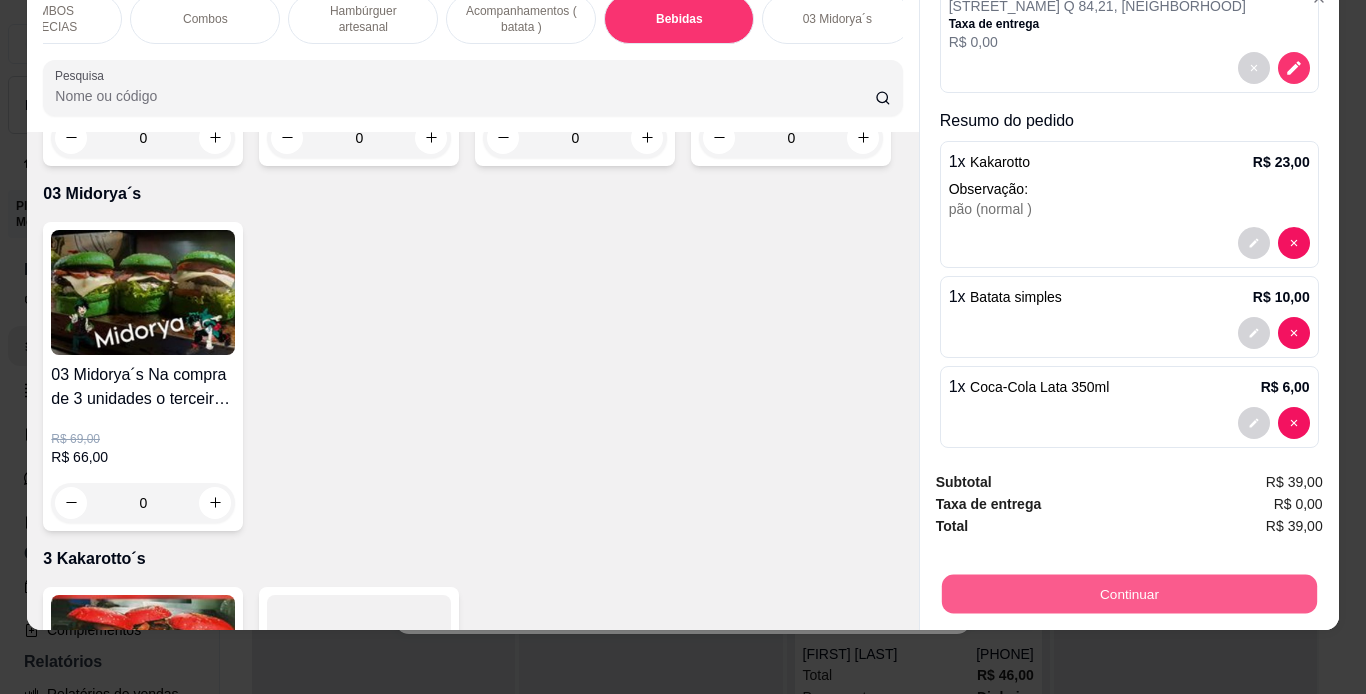 click on "Continuar" at bounding box center [1128, 594] 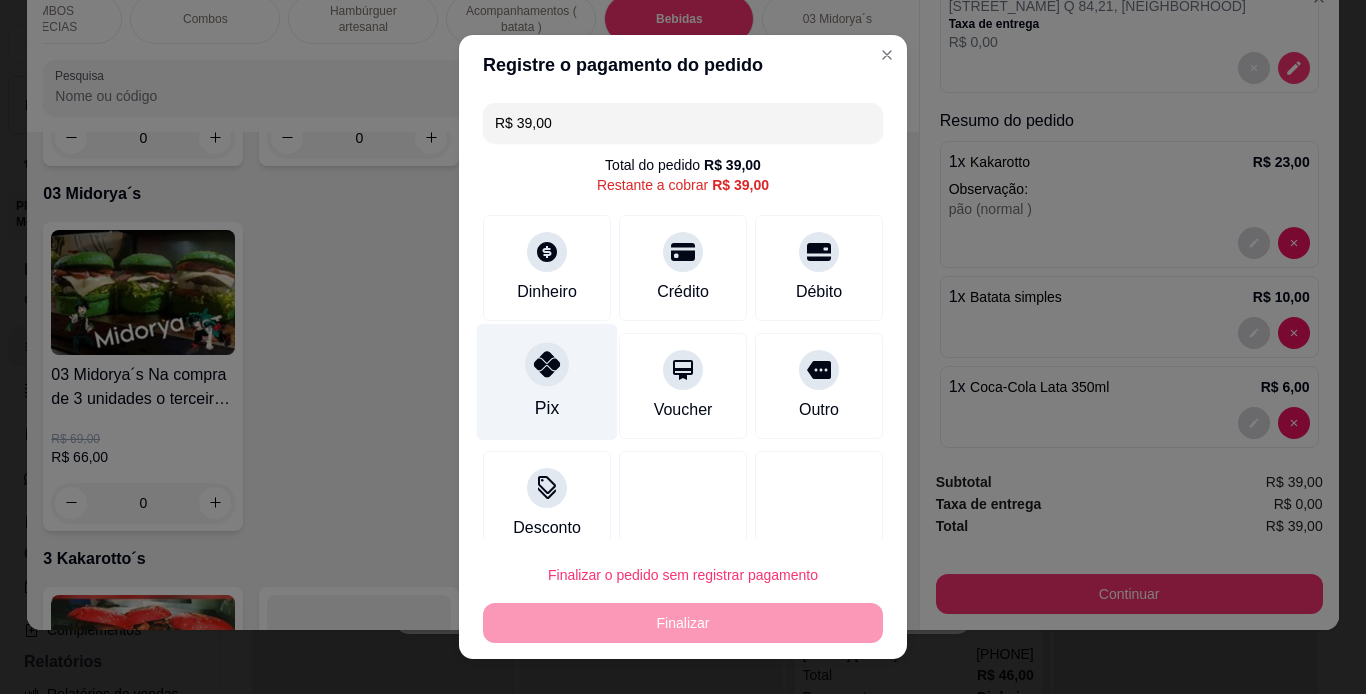 click on "Pix" at bounding box center [547, 408] 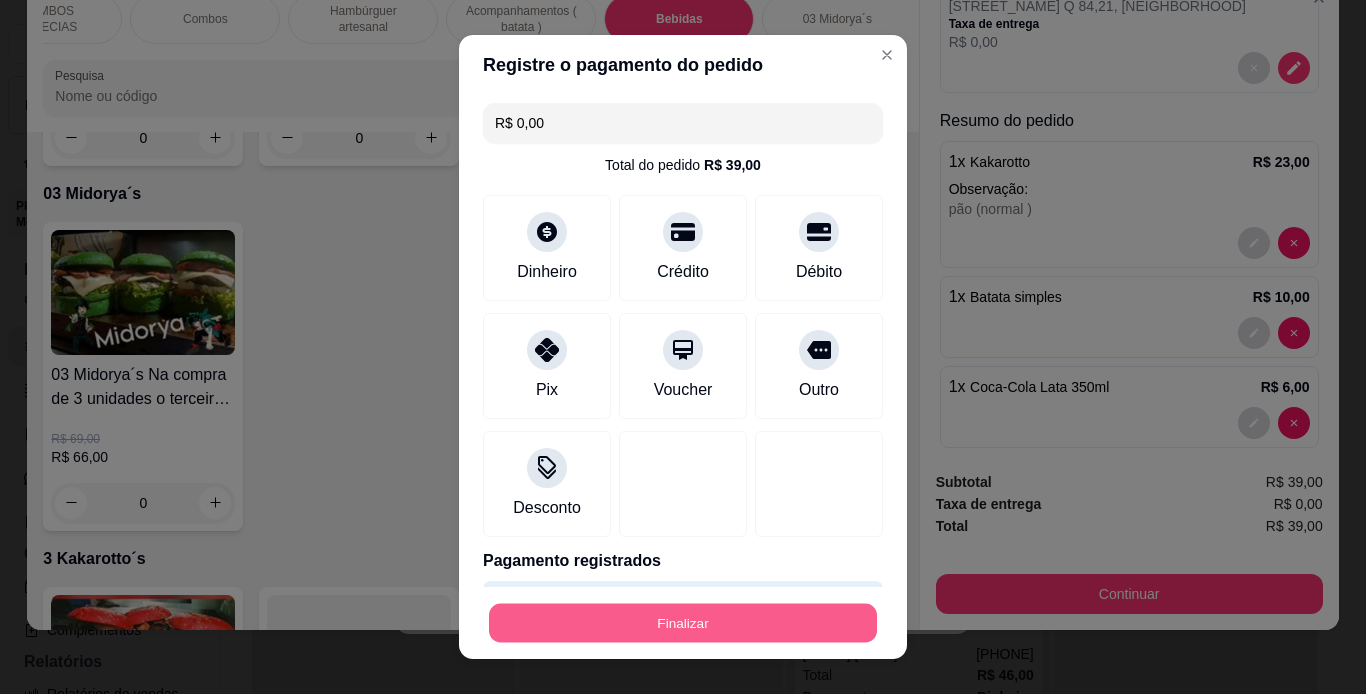 click on "Finalizar" at bounding box center (683, 623) 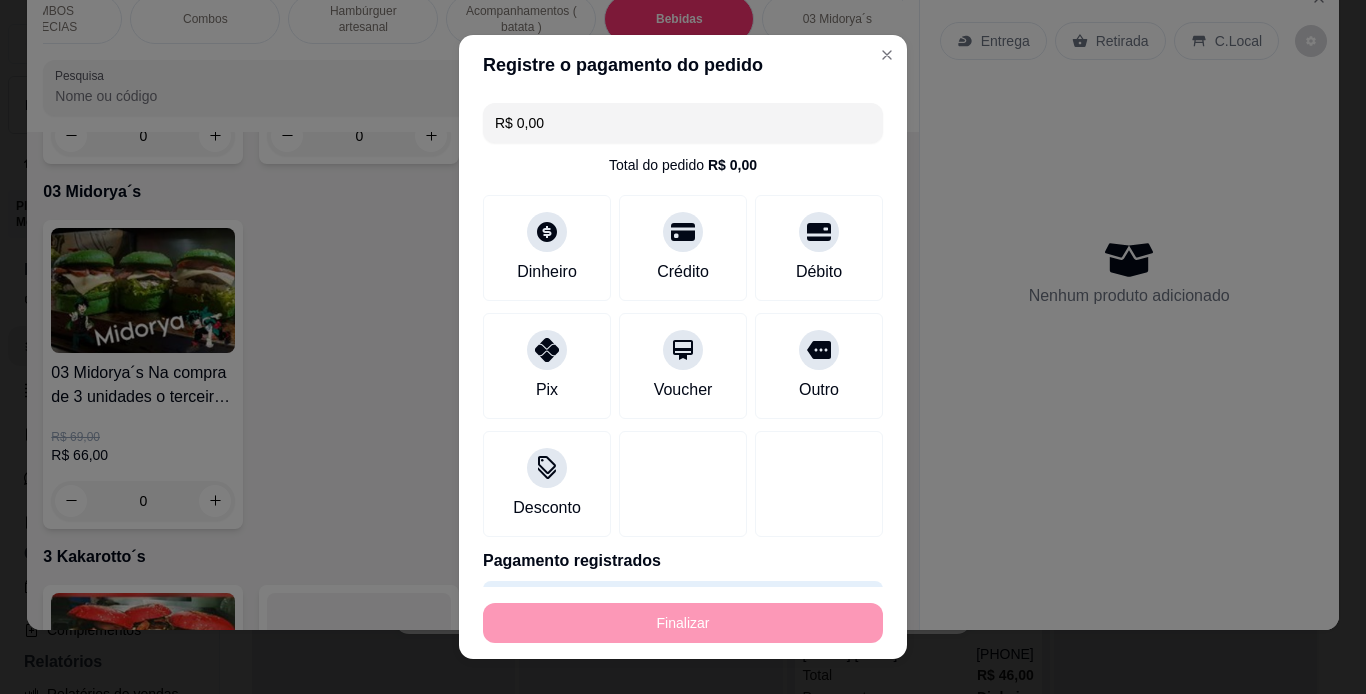 type on "0" 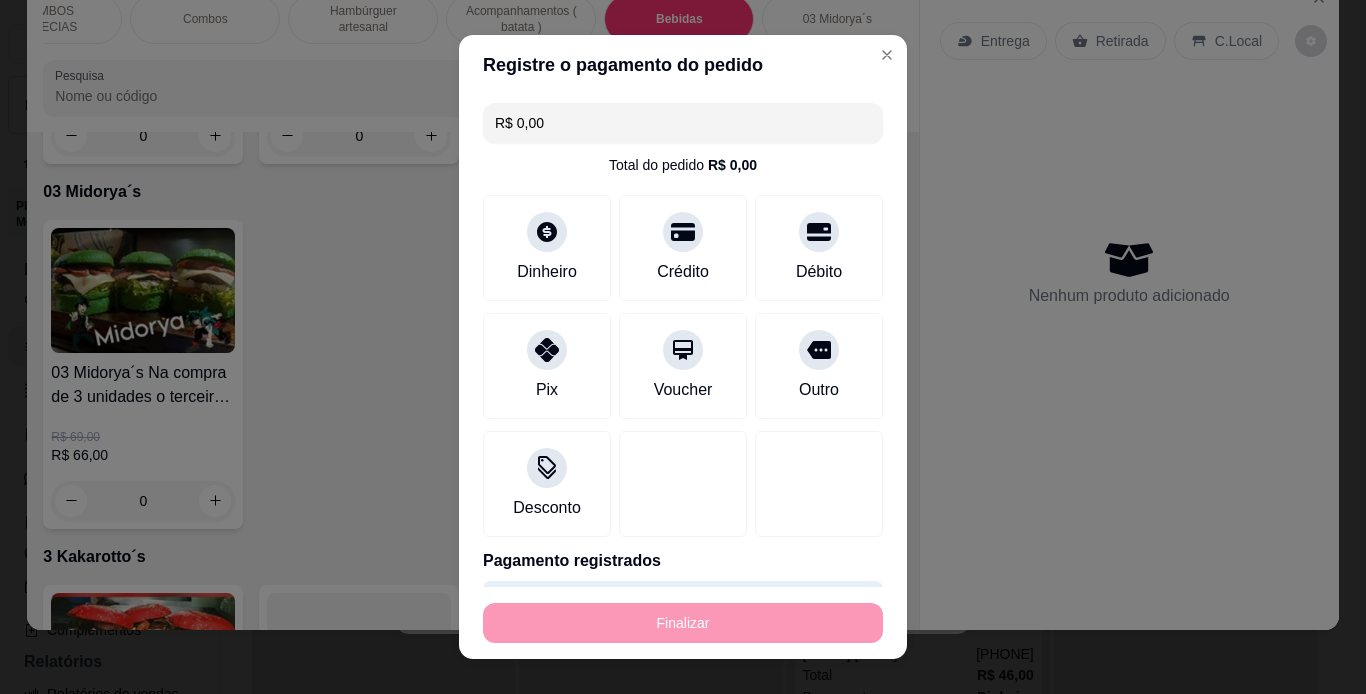 type on "0" 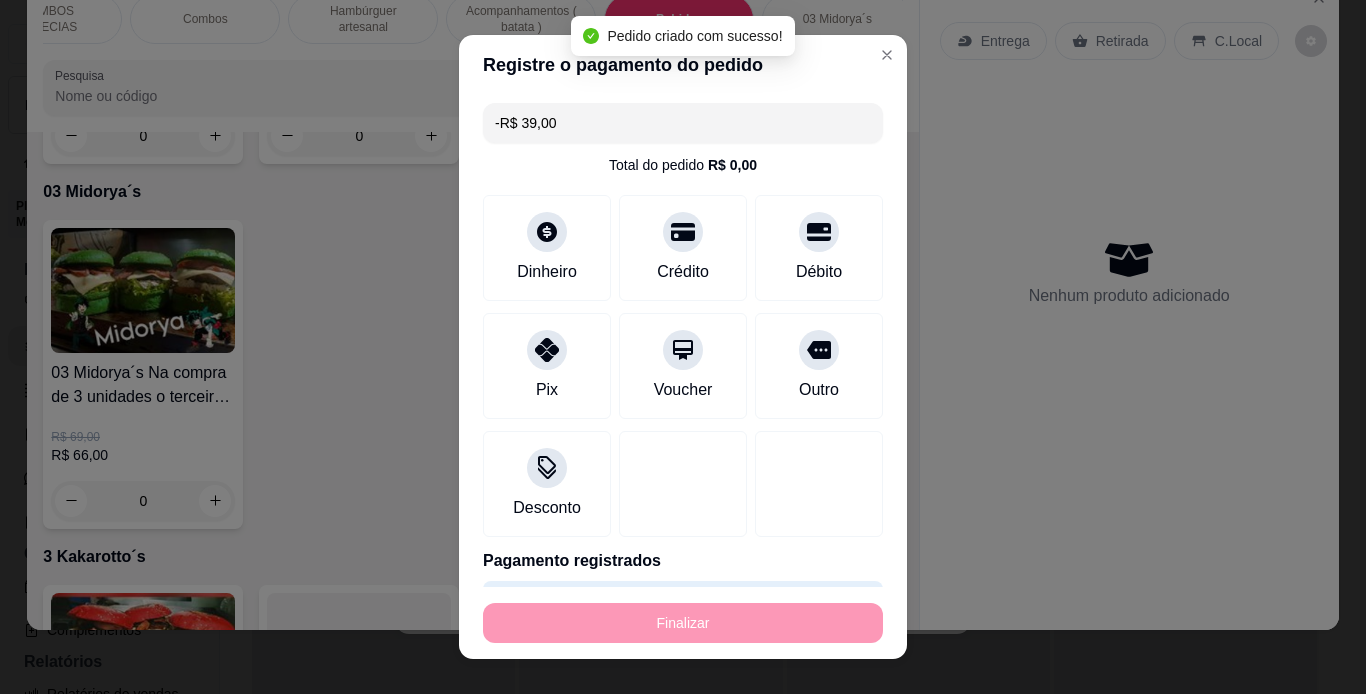 scroll, scrollTop: 0, scrollLeft: 0, axis: both 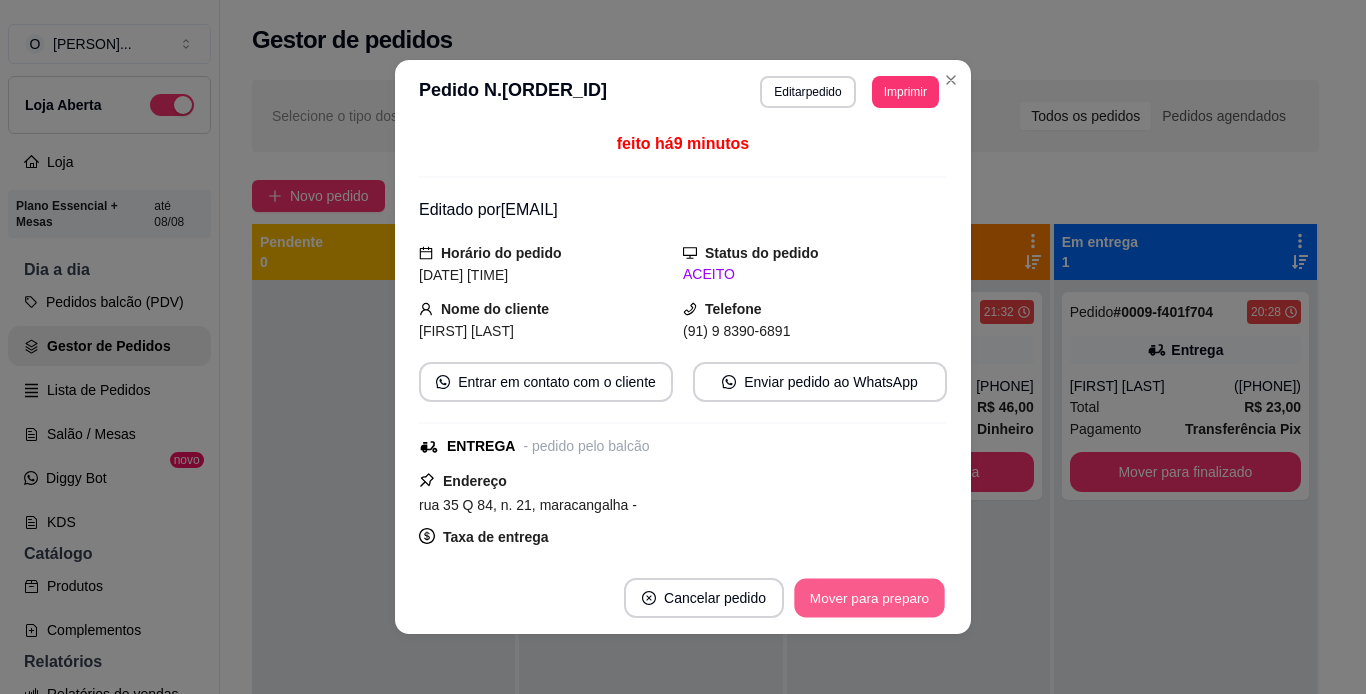 click on "Mover para preparo" at bounding box center [869, 598] 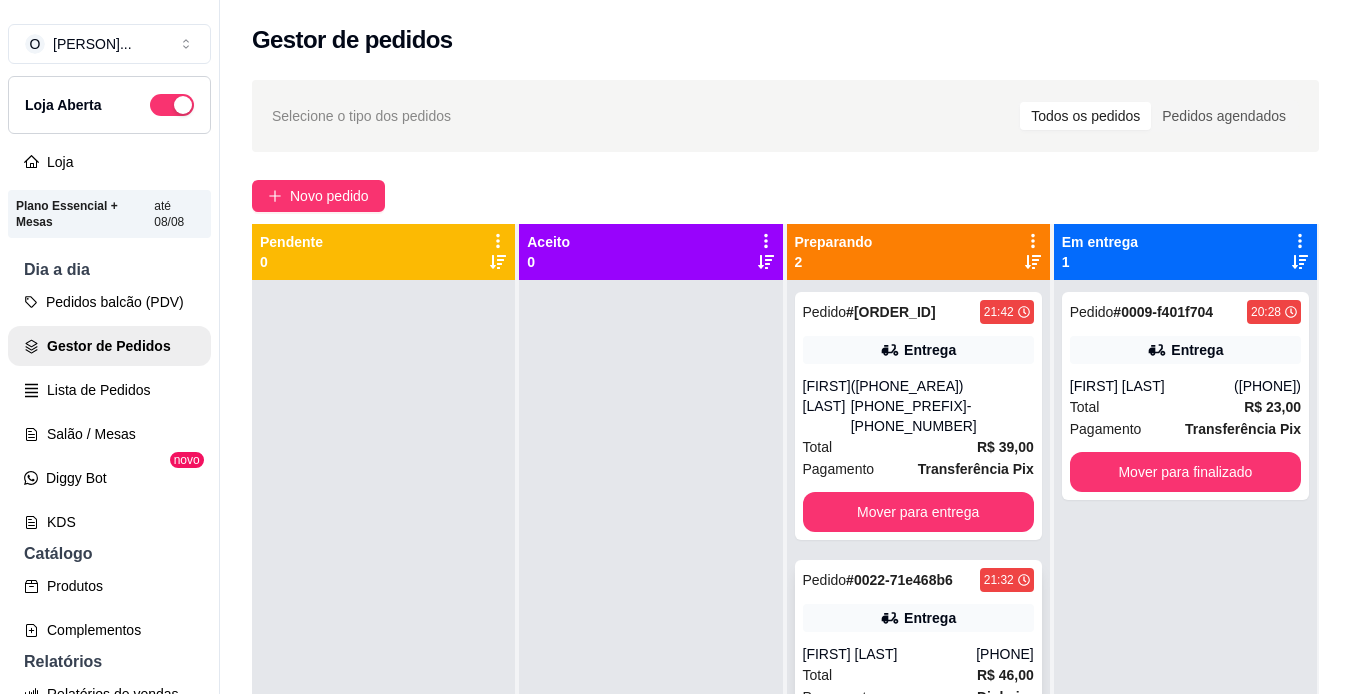 click on "Total R$ 46,00" at bounding box center (918, 675) 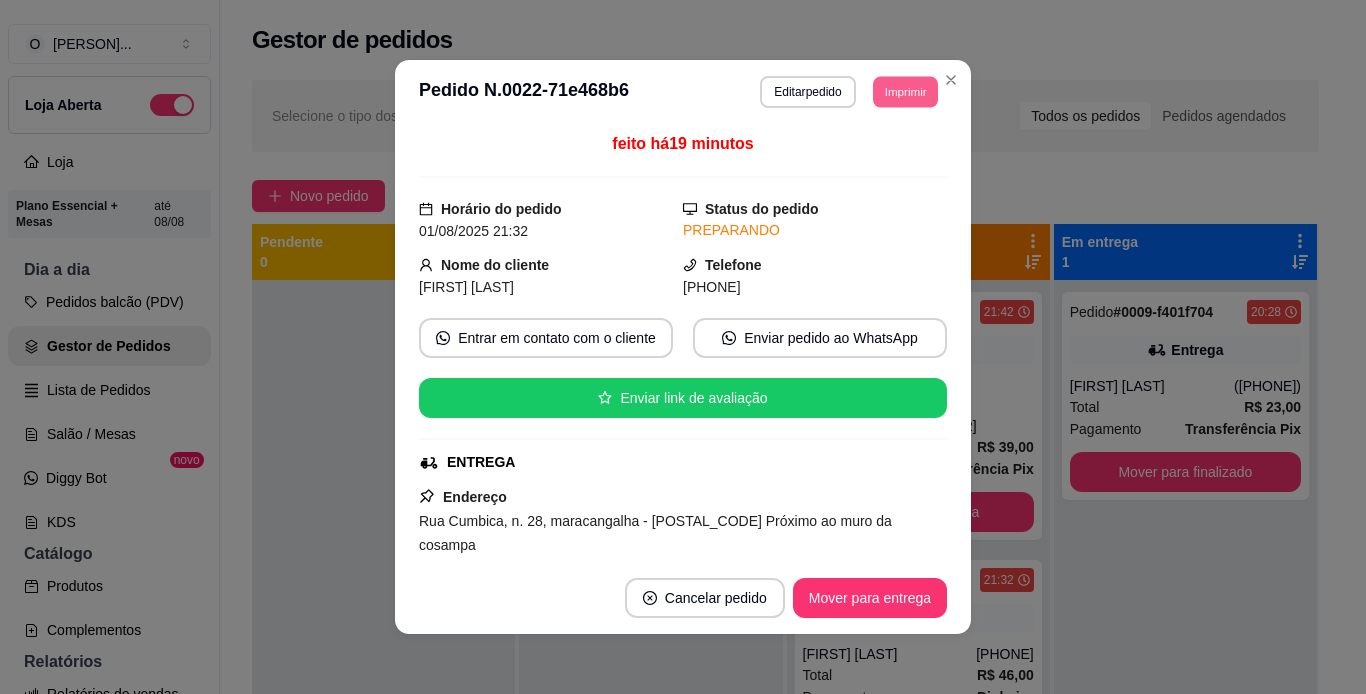 click on "Imprimir" at bounding box center (905, 91) 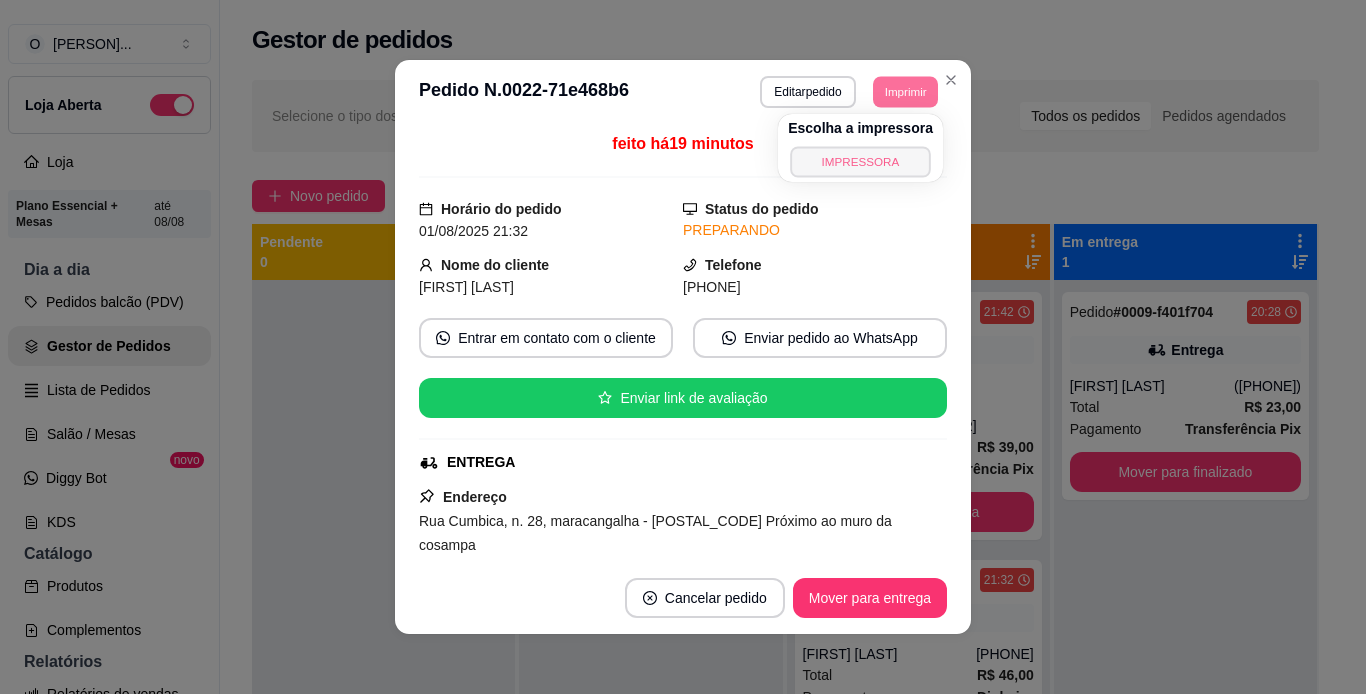 click on "IMPRESSORA" at bounding box center (860, 161) 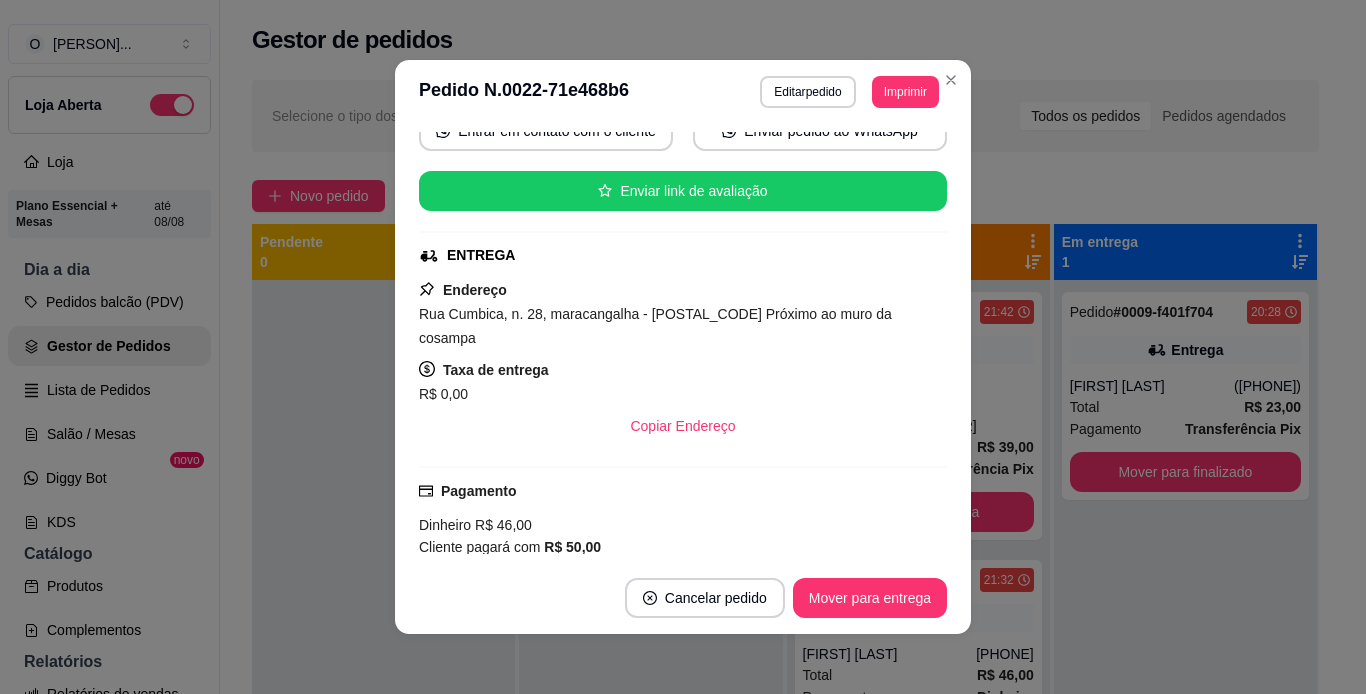 scroll, scrollTop: 206, scrollLeft: 0, axis: vertical 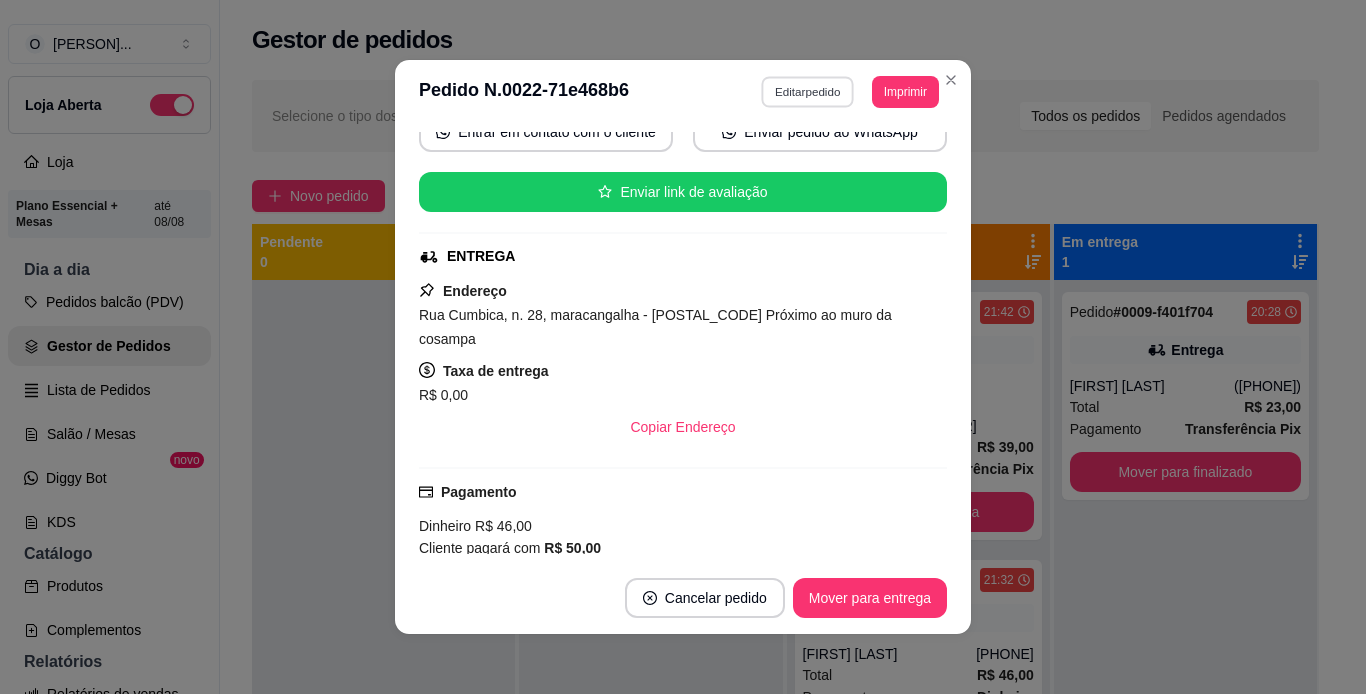 click on "Editar  pedido" at bounding box center (808, 91) 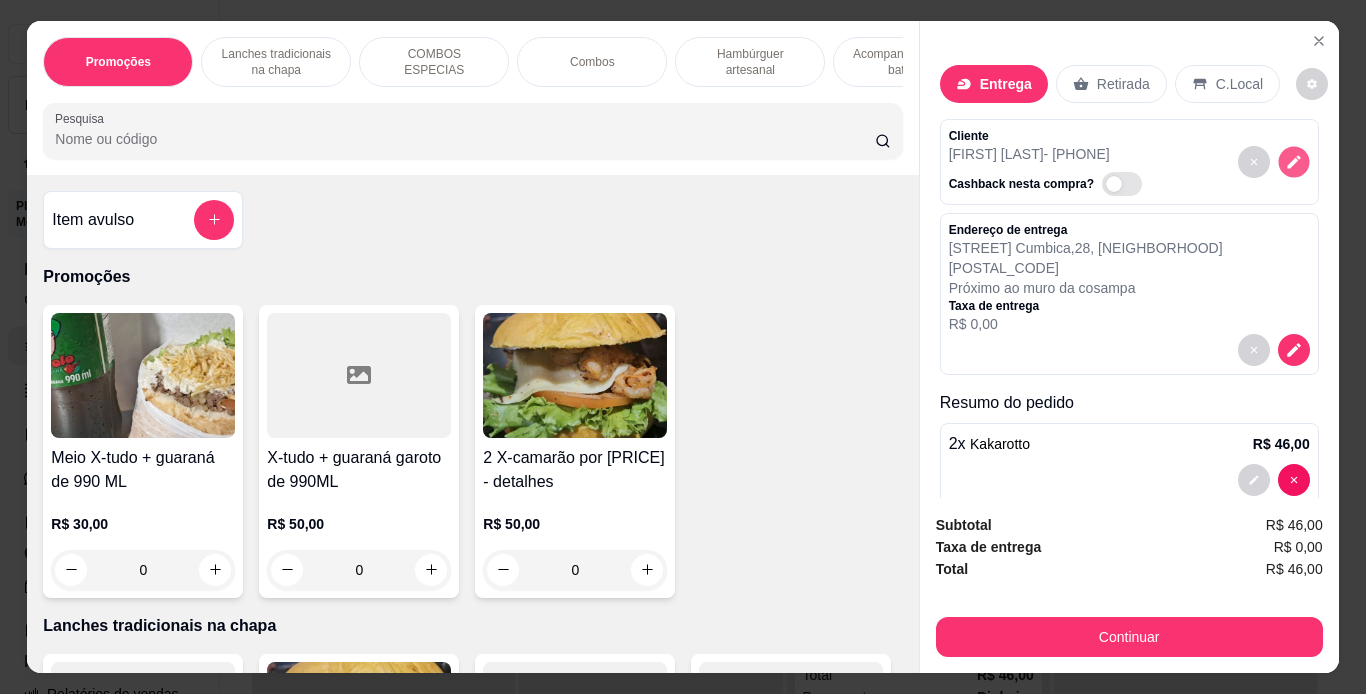 click 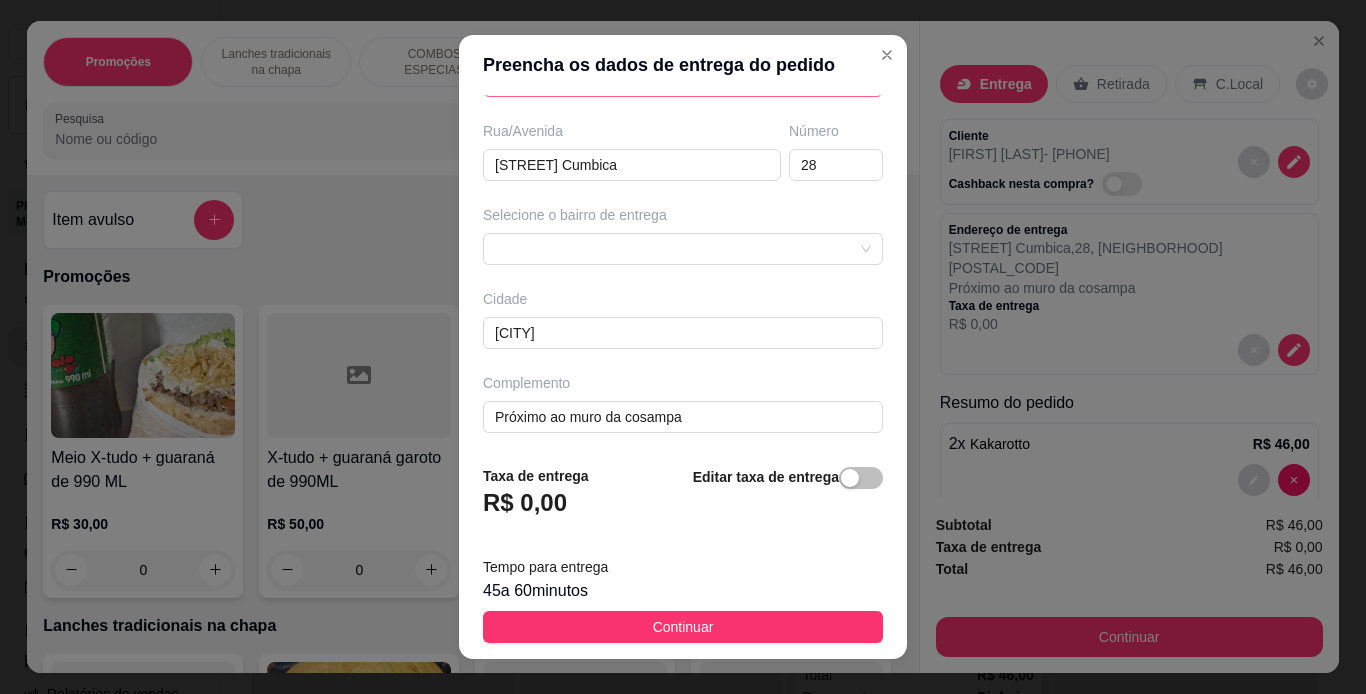 scroll, scrollTop: 317, scrollLeft: 0, axis: vertical 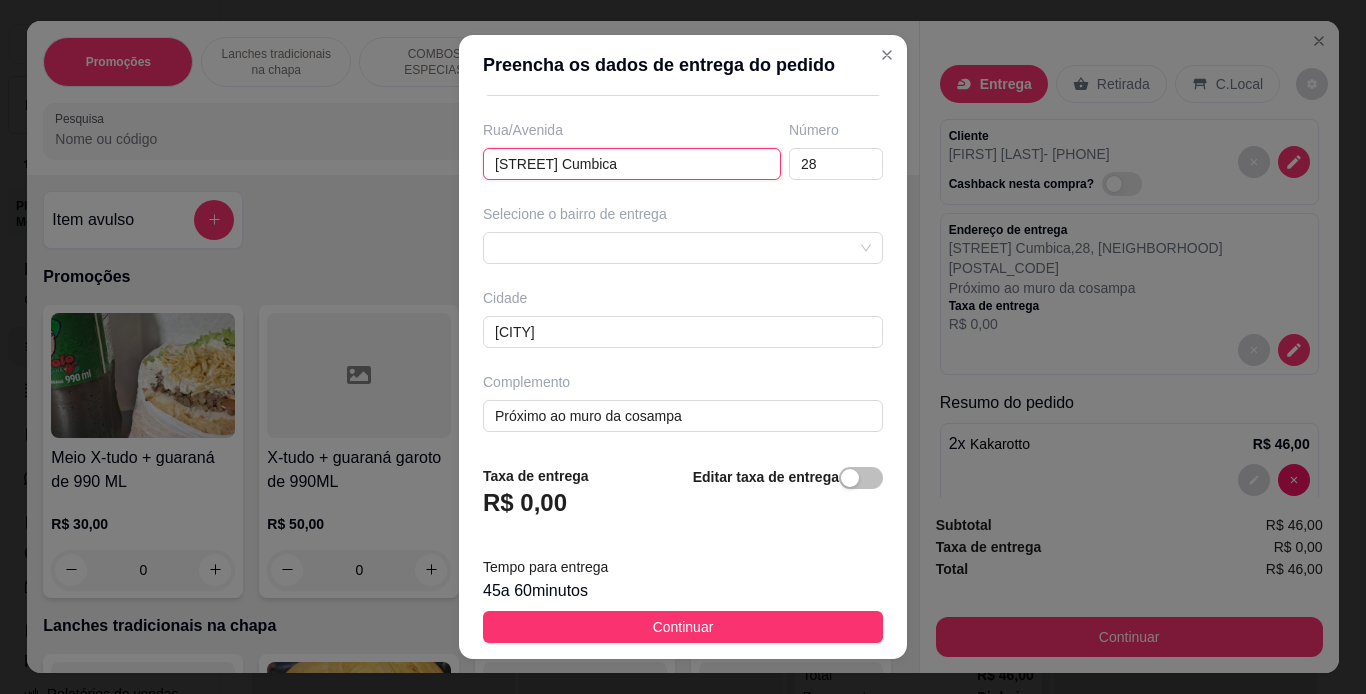 click on "[STREET] Cumbica" at bounding box center [632, 164] 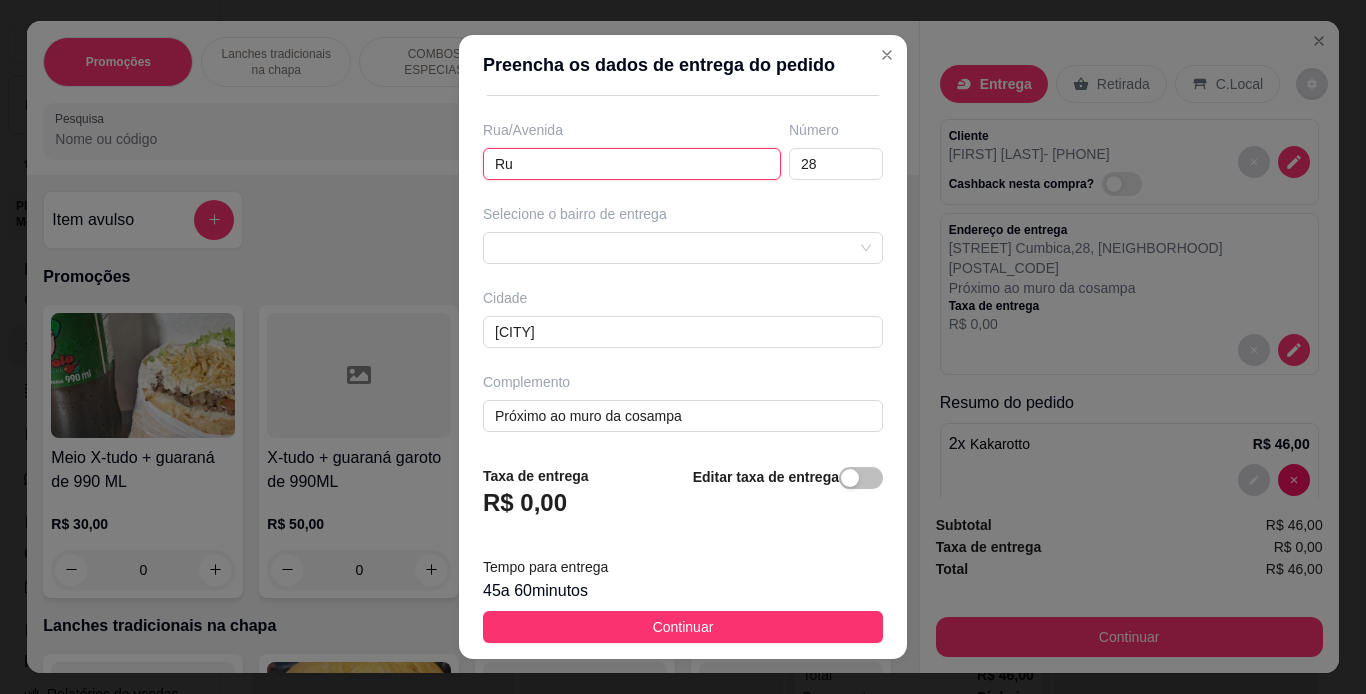 type on "R" 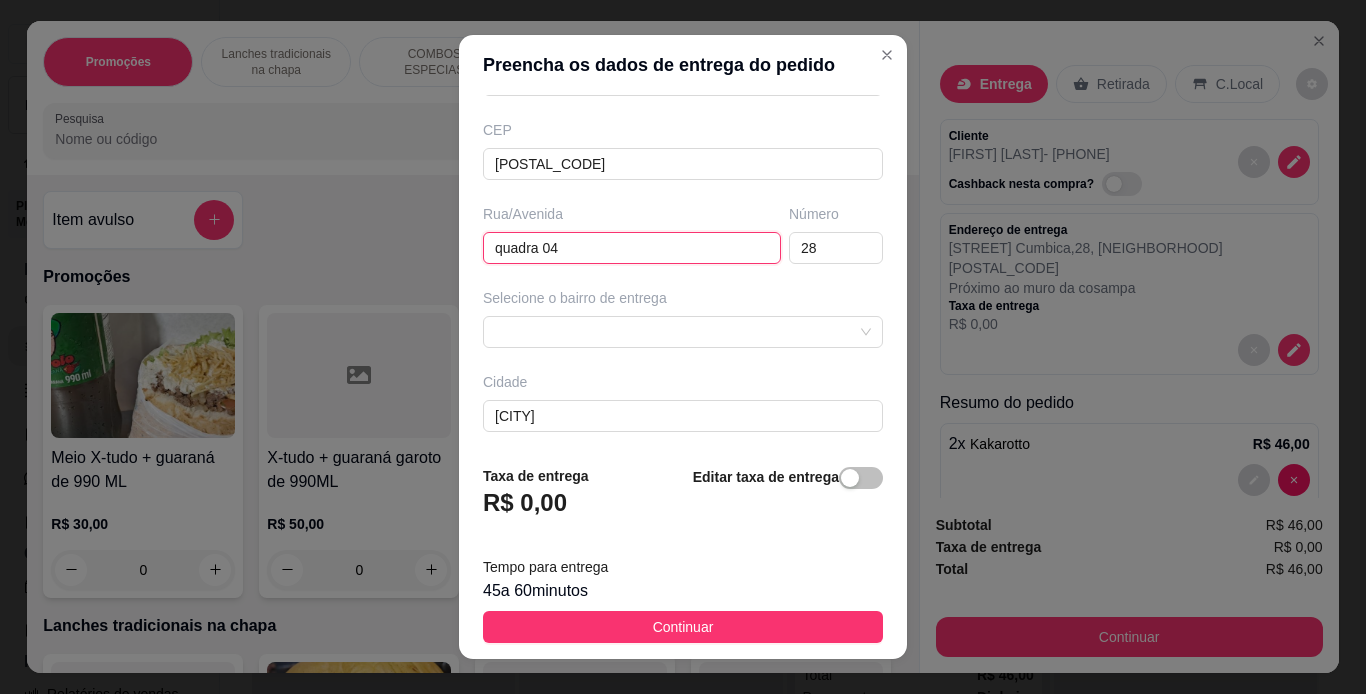 scroll, scrollTop: 317, scrollLeft: 0, axis: vertical 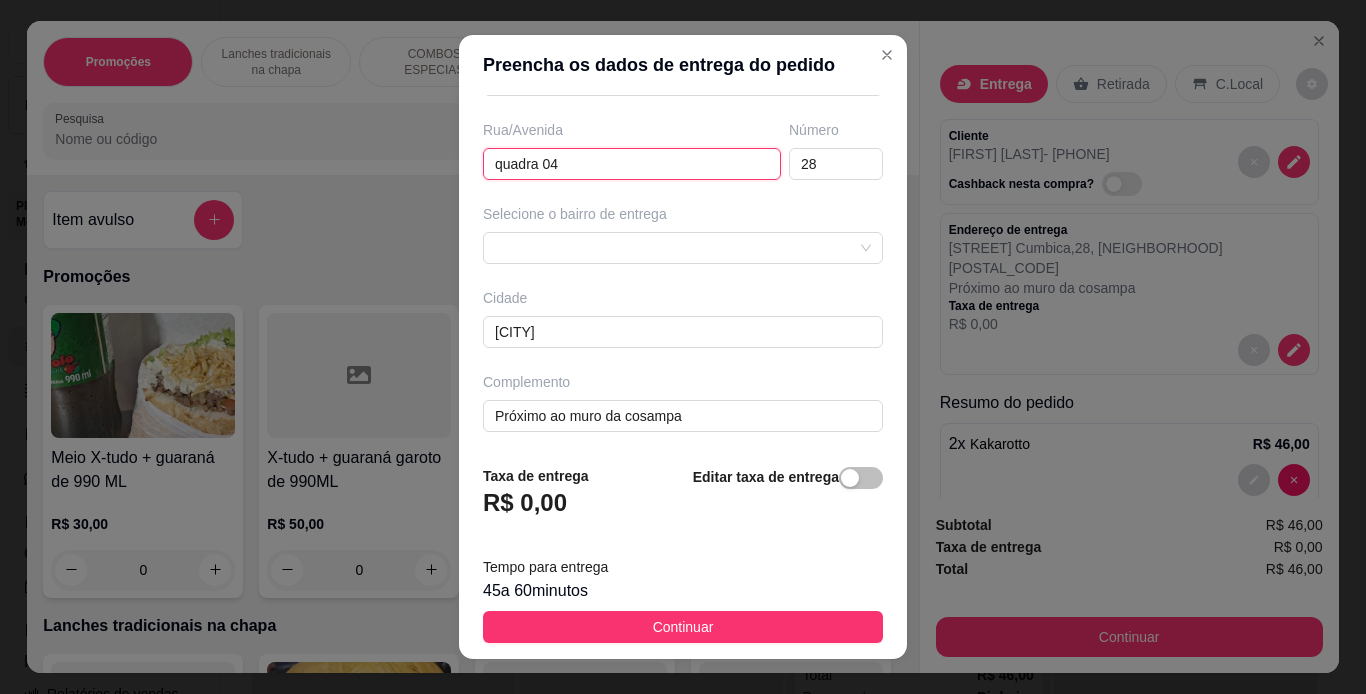 type on "quadra 04" 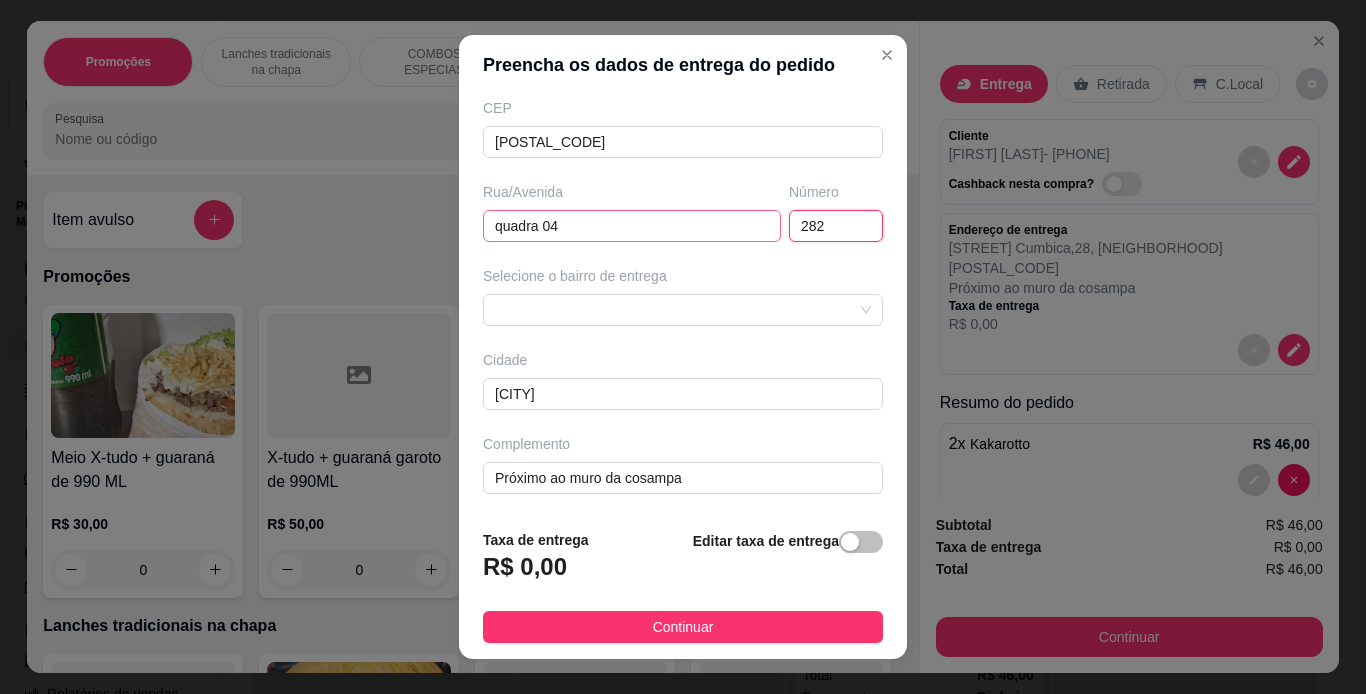 type on "28" 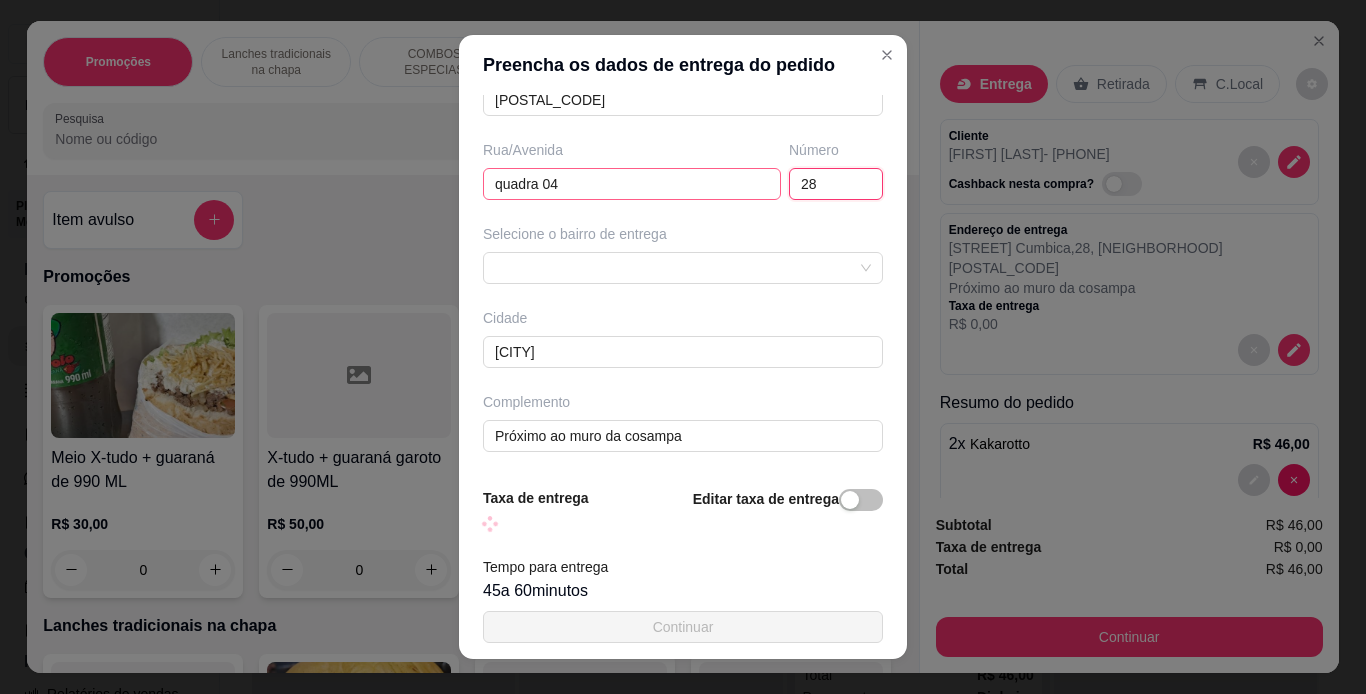 scroll, scrollTop: 317, scrollLeft: 0, axis: vertical 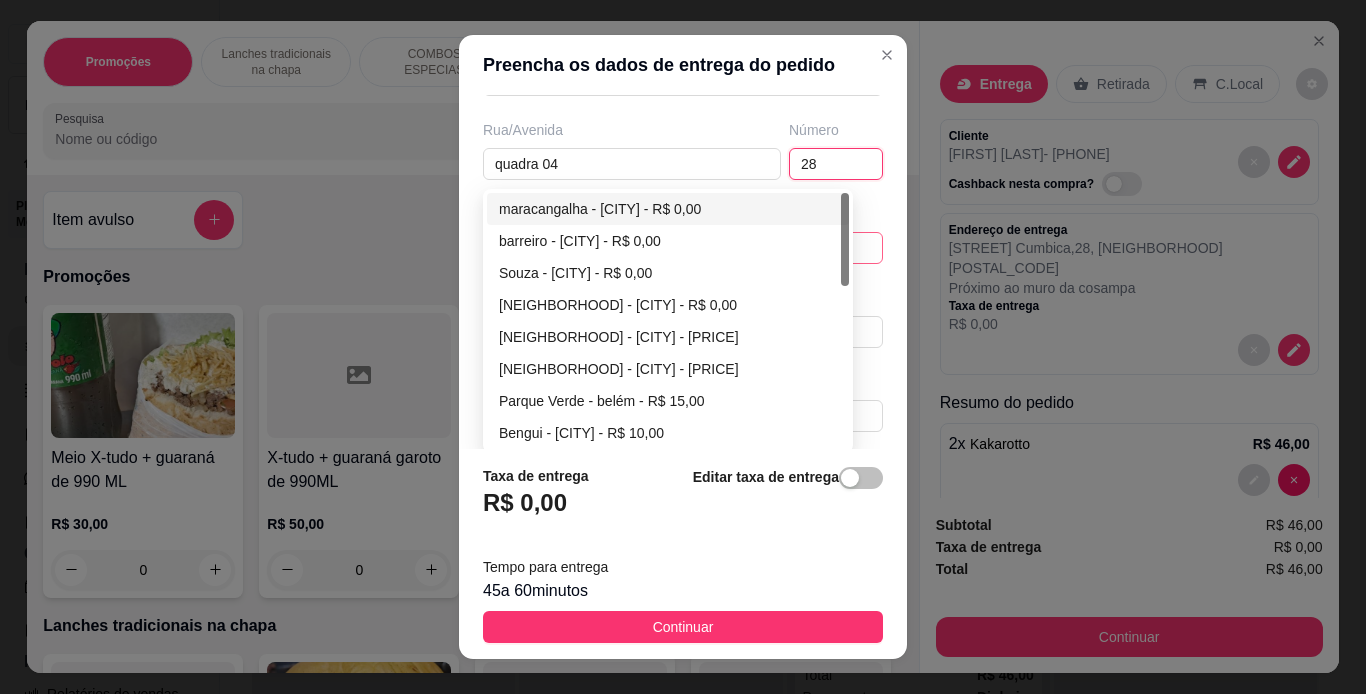 click on "67003141de867a0a4c317967 6700316dde867a0a4c31796a maracangalha - [CITY] -  R$ 0,00 barreiro - [CITY] -  R$ 0,00 Souza - [CITY] -  R$ 0,00 Sacramenta - [CITY] -  R$ 0,00 Marambaia - [CITY] -  R$ 0,00 mangueirão - [CITY] -  R$ 8,00 Parque Verde - [CITY] -  R$ 15,00 Bengui - [CITY]  -  R$ 10,00 Pedreira  - [CITY] -  R$ 0,00 Fátima - [CITY] -  R$ 12,00" at bounding box center [683, 248] 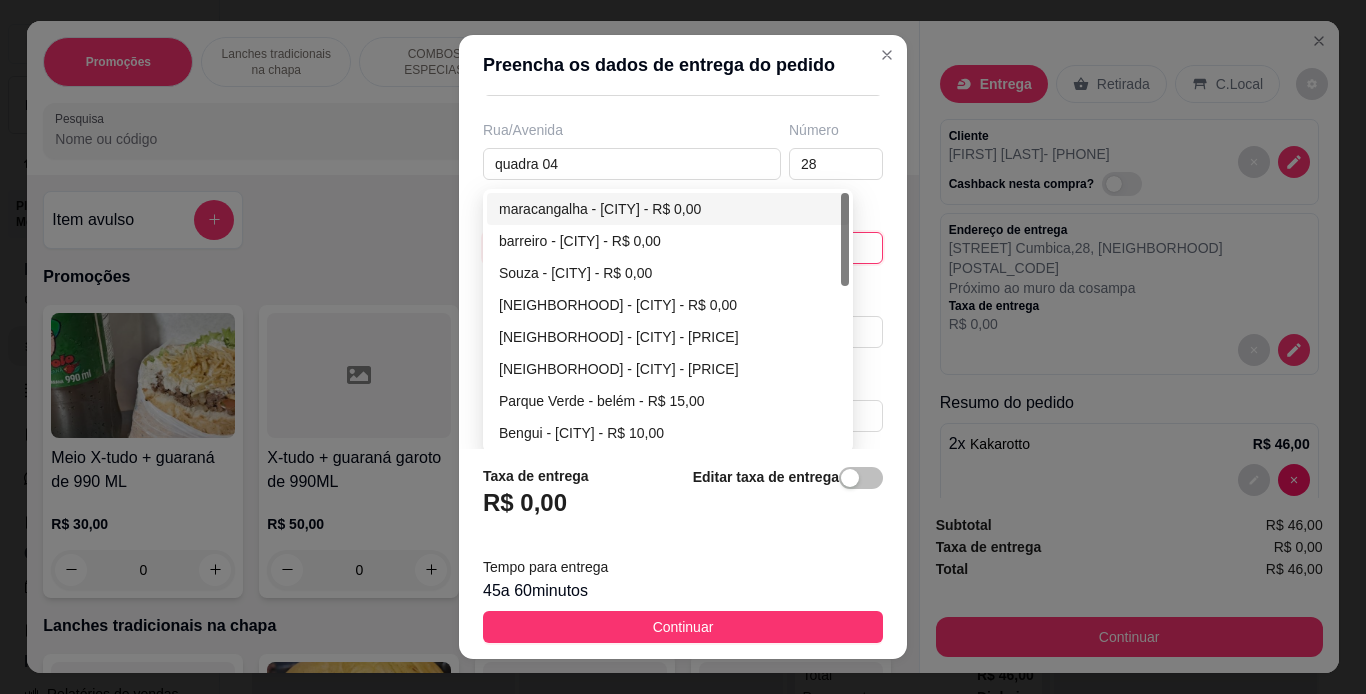 click on "maracangalha - [CITY] - R$ 0,00" at bounding box center (668, 209) 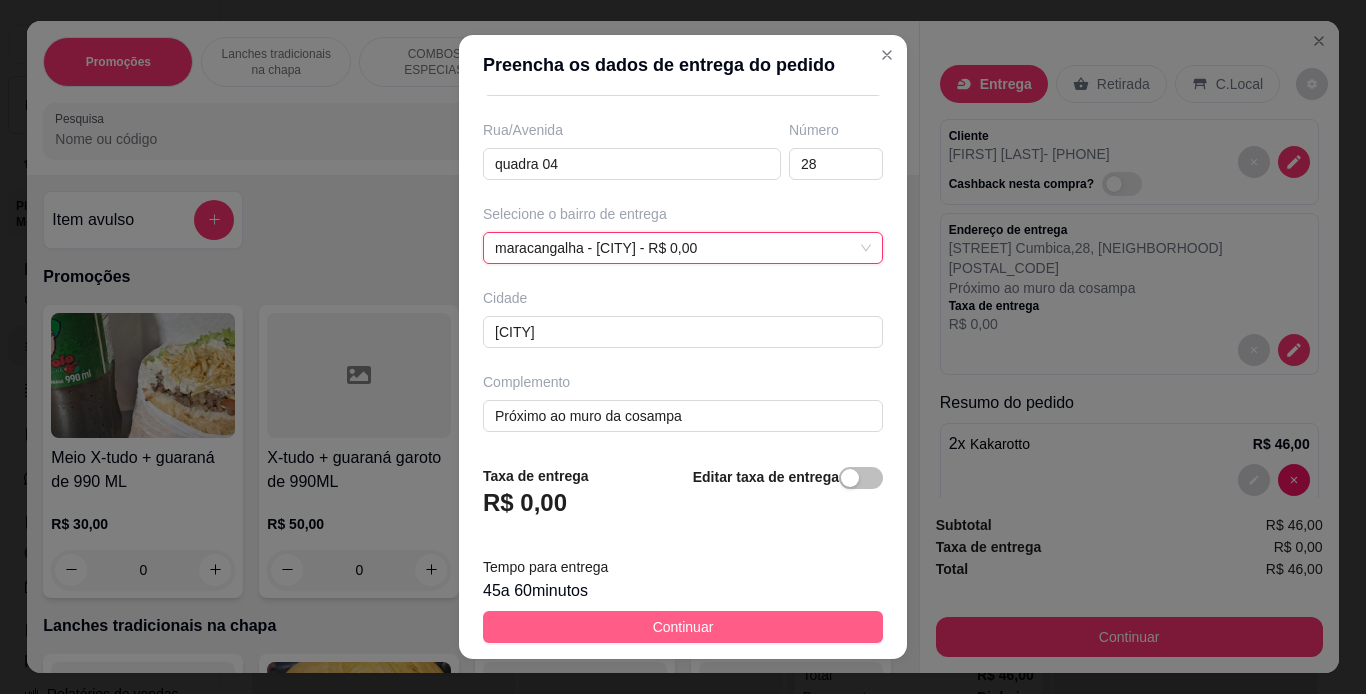 click on "Continuar" at bounding box center (683, 627) 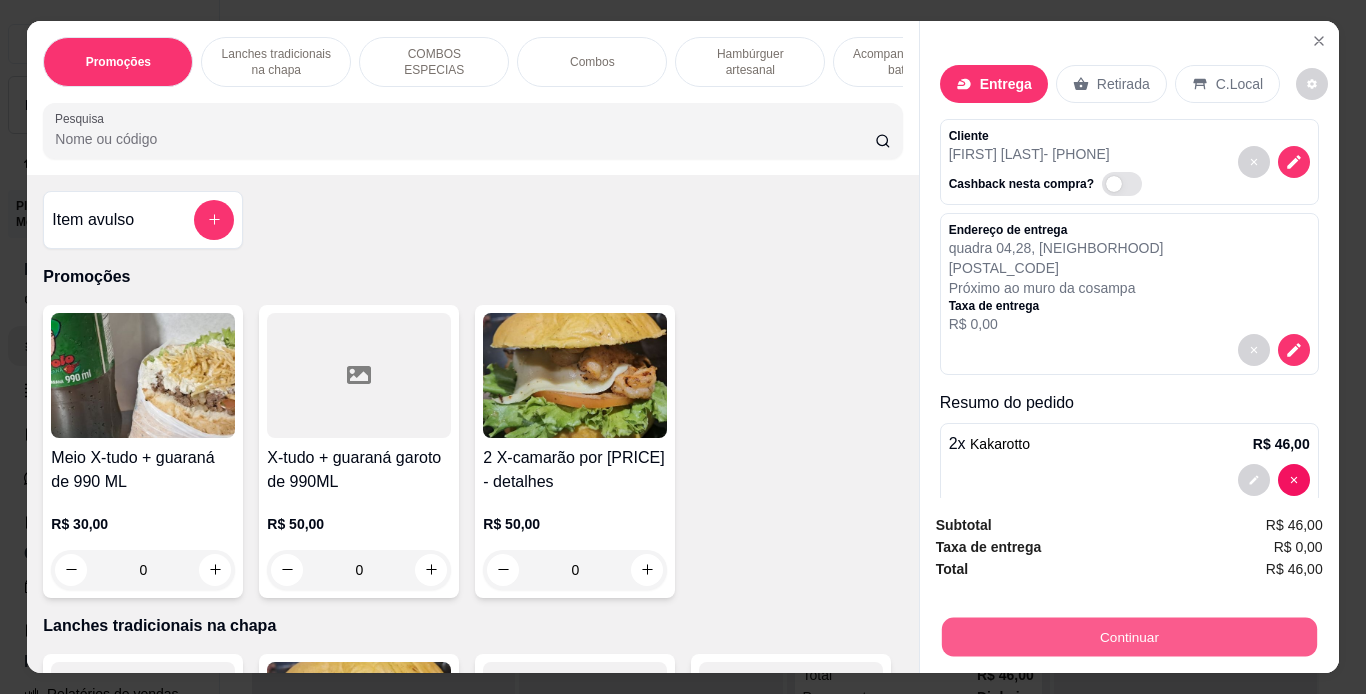 click on "Continuar" at bounding box center (1128, 637) 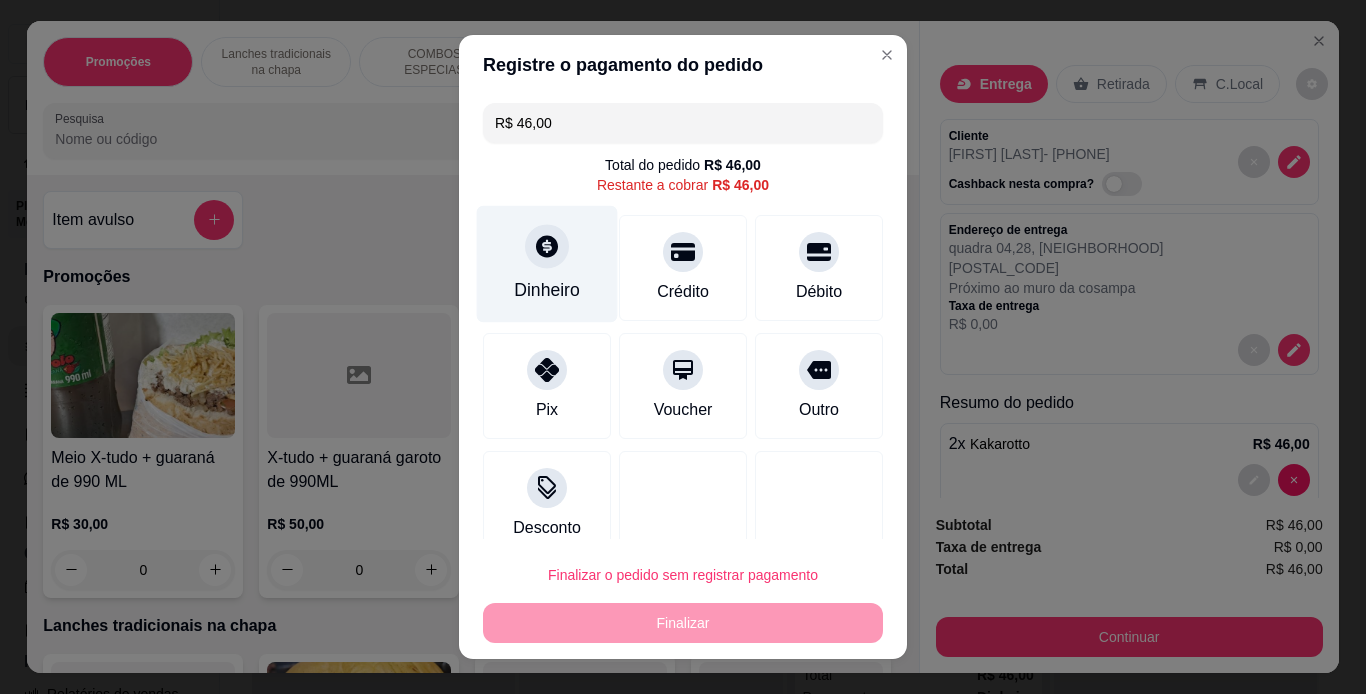 click on "Dinheiro" at bounding box center (547, 290) 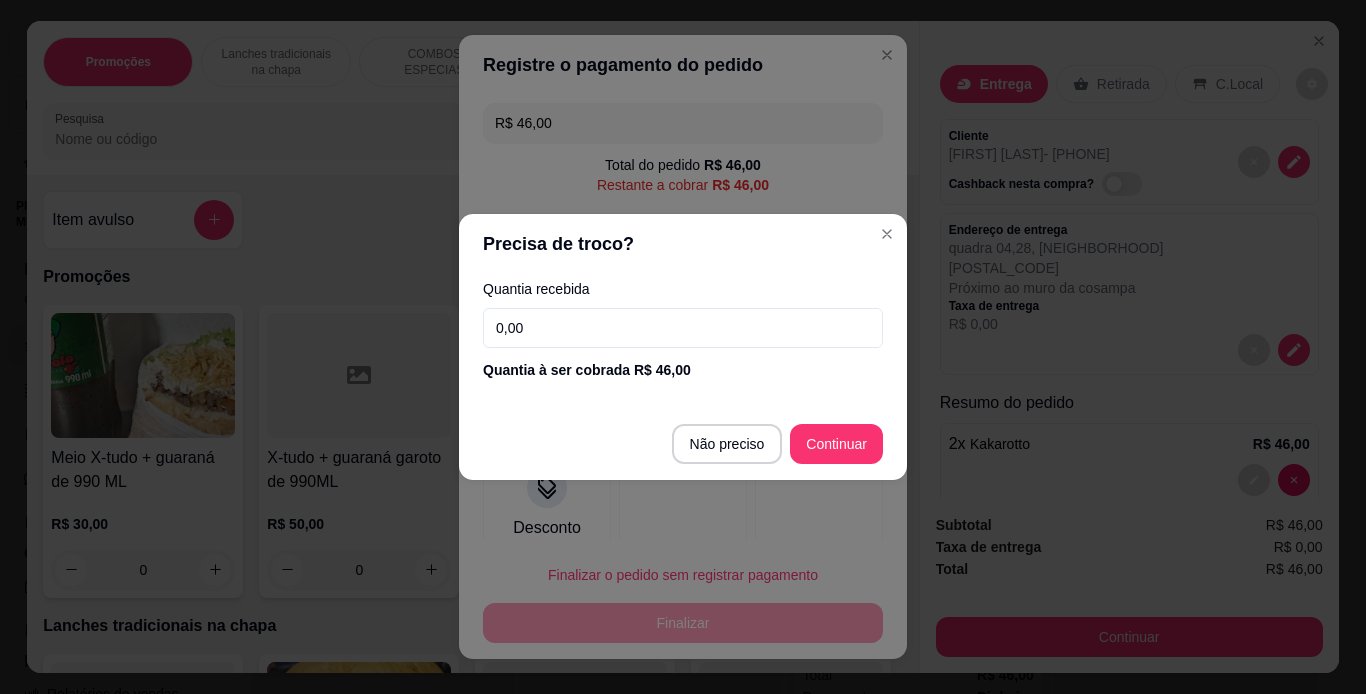 click on "0,00" at bounding box center (683, 328) 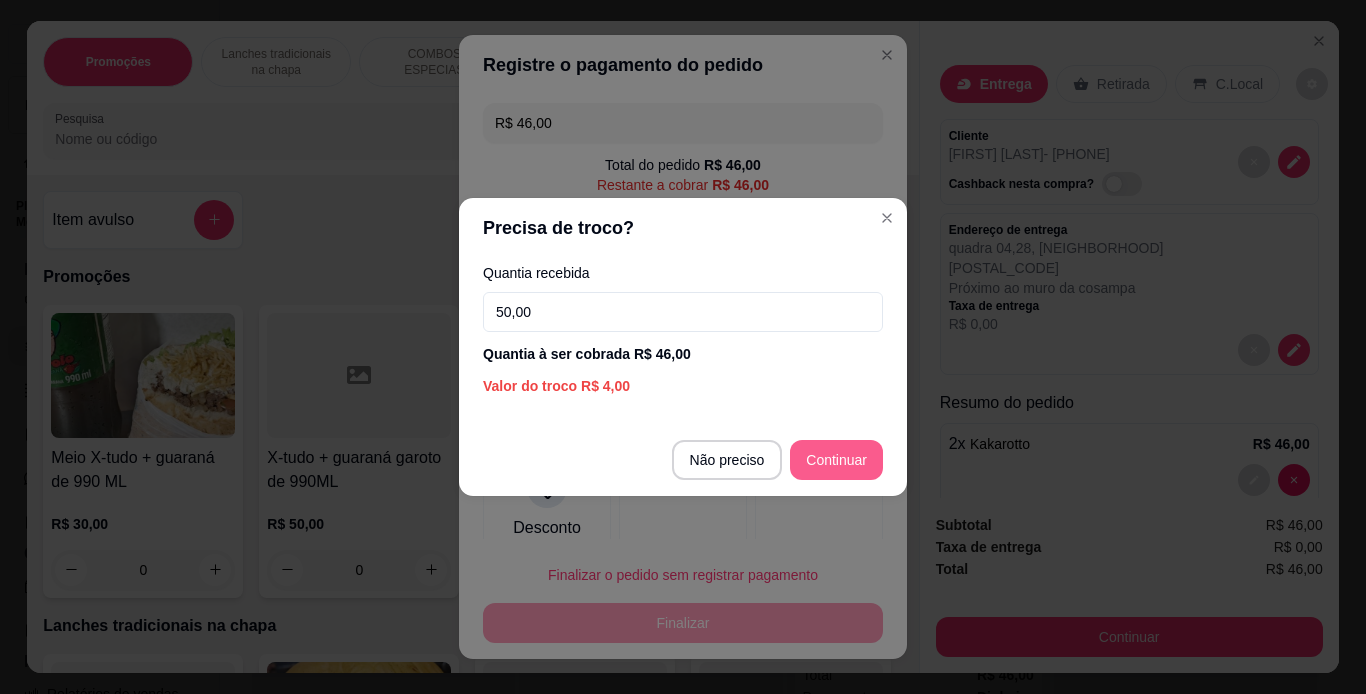 type on "50,00" 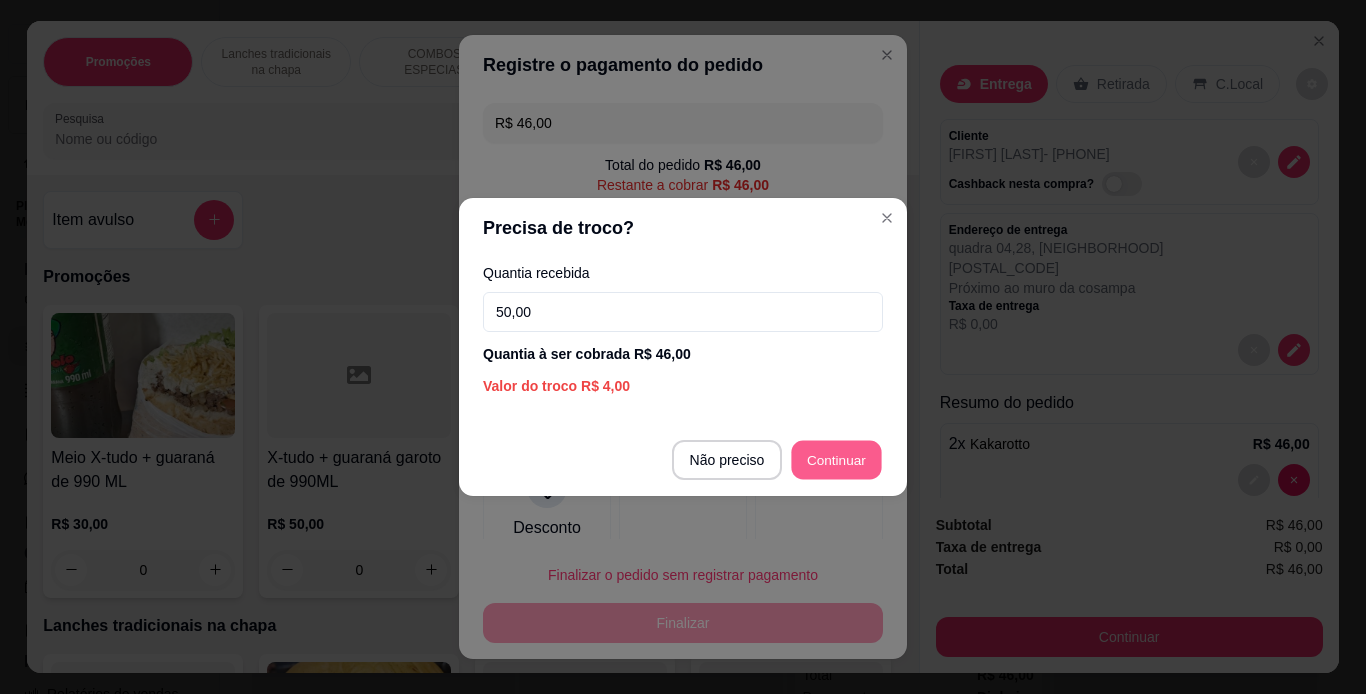 type on "R$ 0,00" 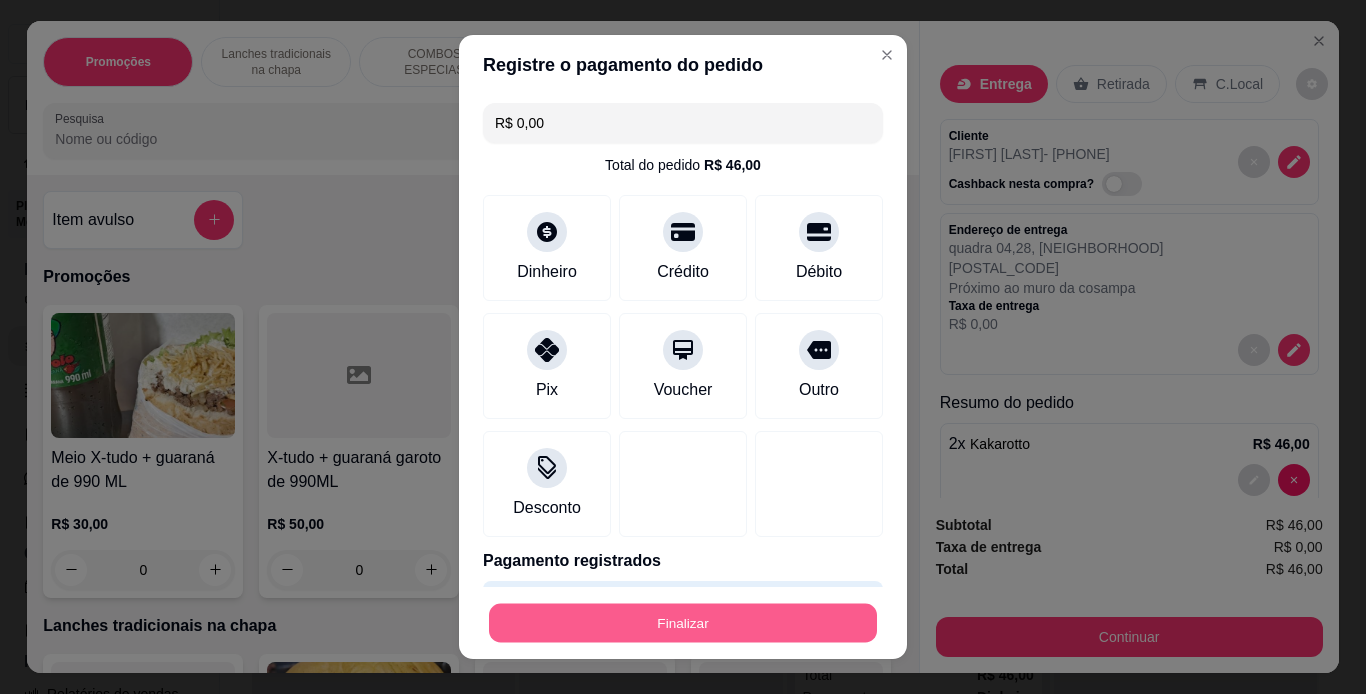 click on "Finalizar" at bounding box center [683, 623] 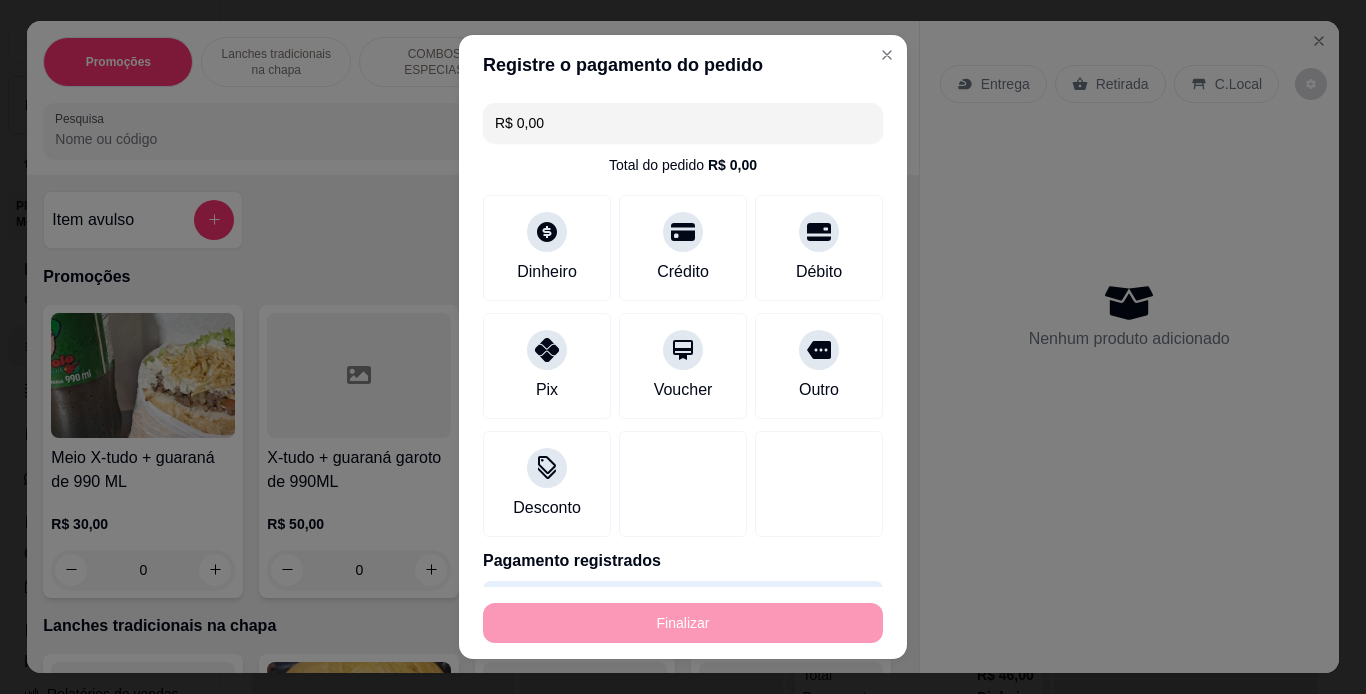type on "0" 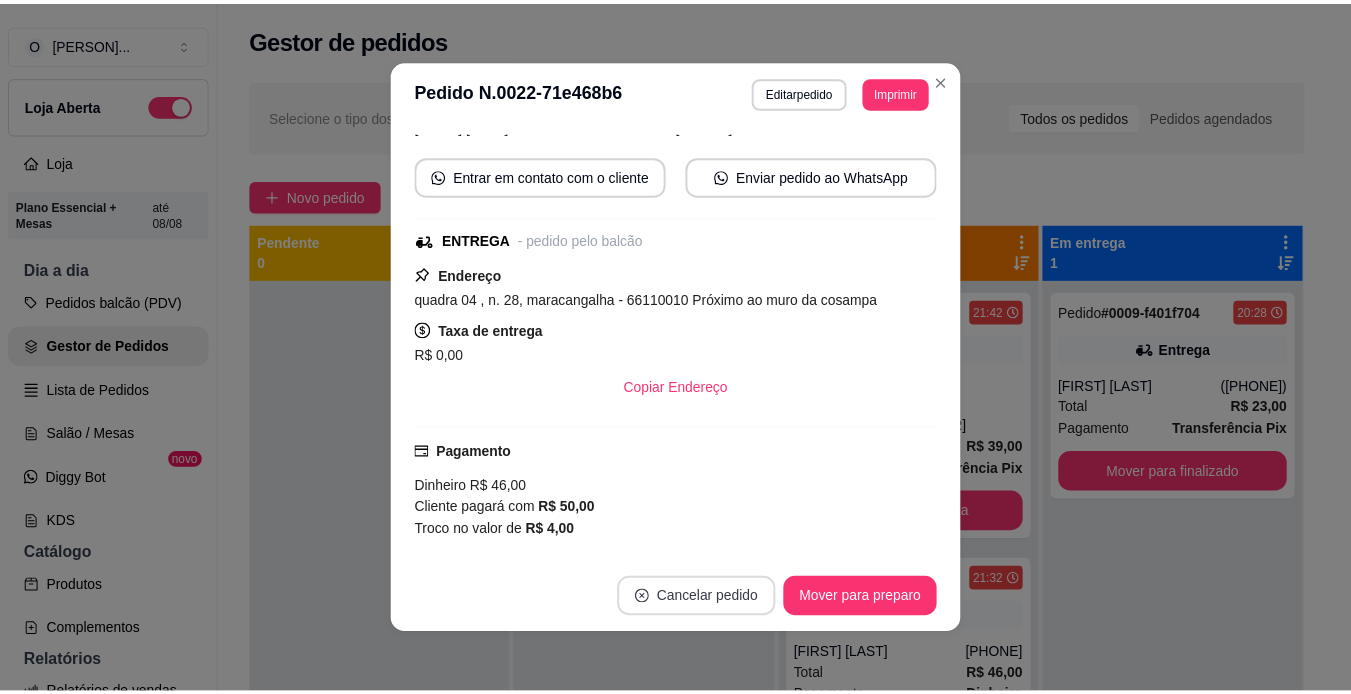 scroll, scrollTop: 250, scrollLeft: 0, axis: vertical 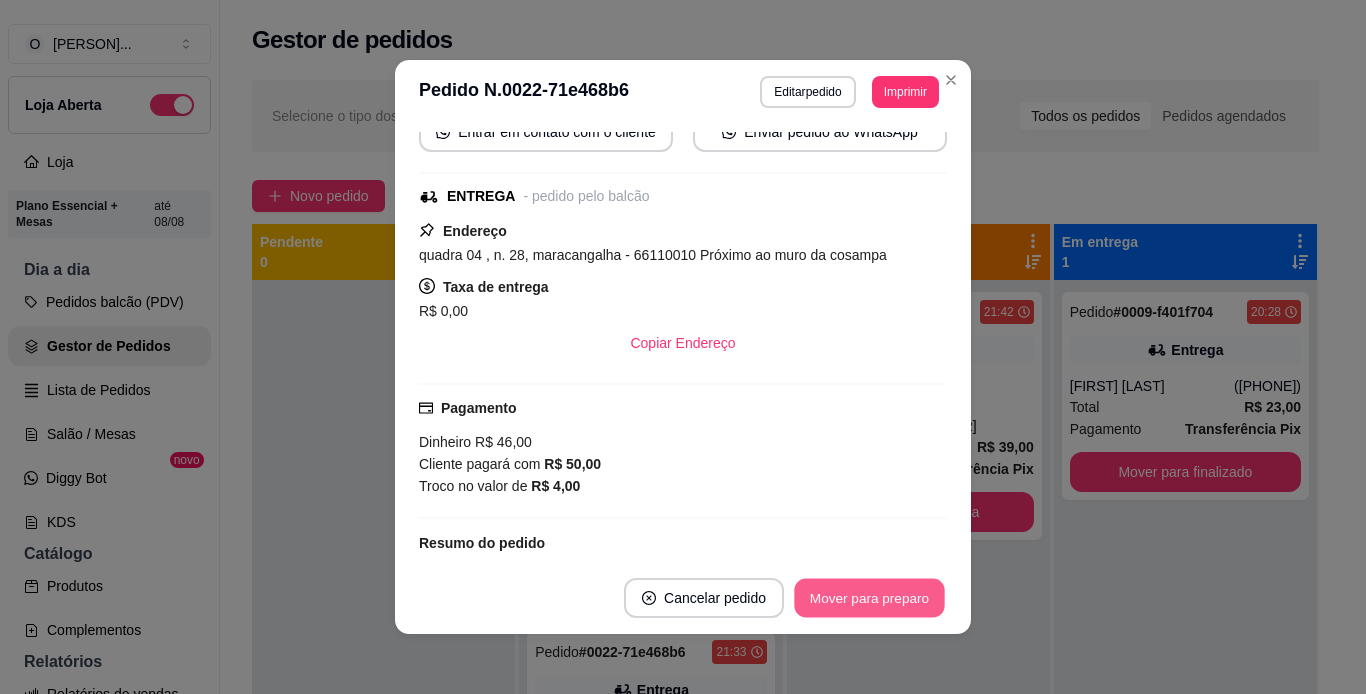 click on "Mover para preparo" at bounding box center [869, 598] 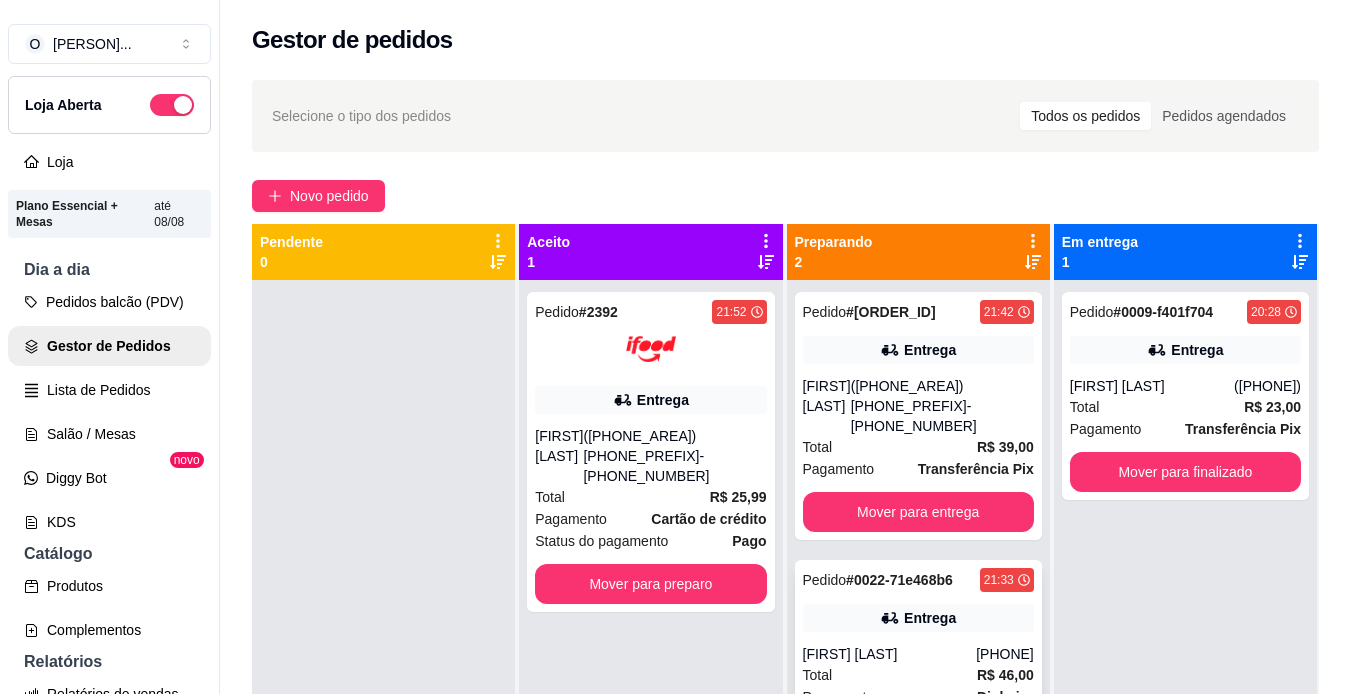scroll, scrollTop: 56, scrollLeft: 0, axis: vertical 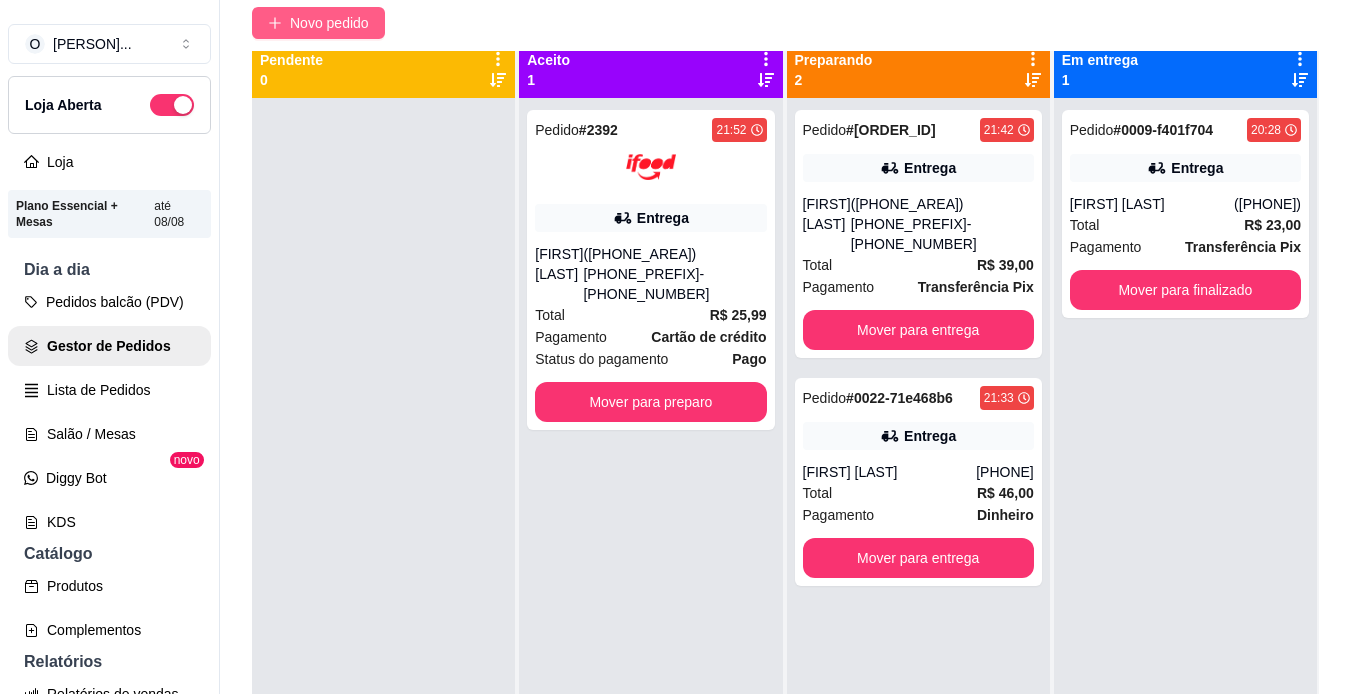 click on "Novo pedido" at bounding box center [329, 23] 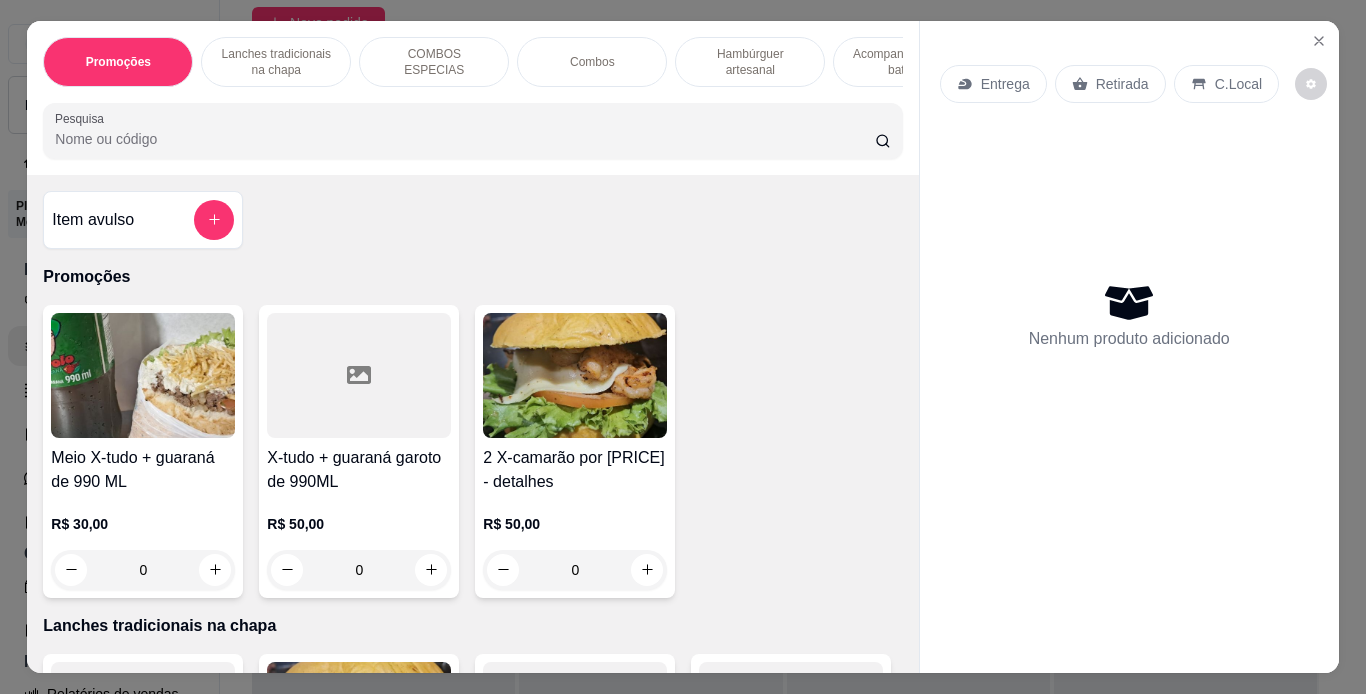 click on "Lanches tradicionais na chapa" at bounding box center [276, 62] 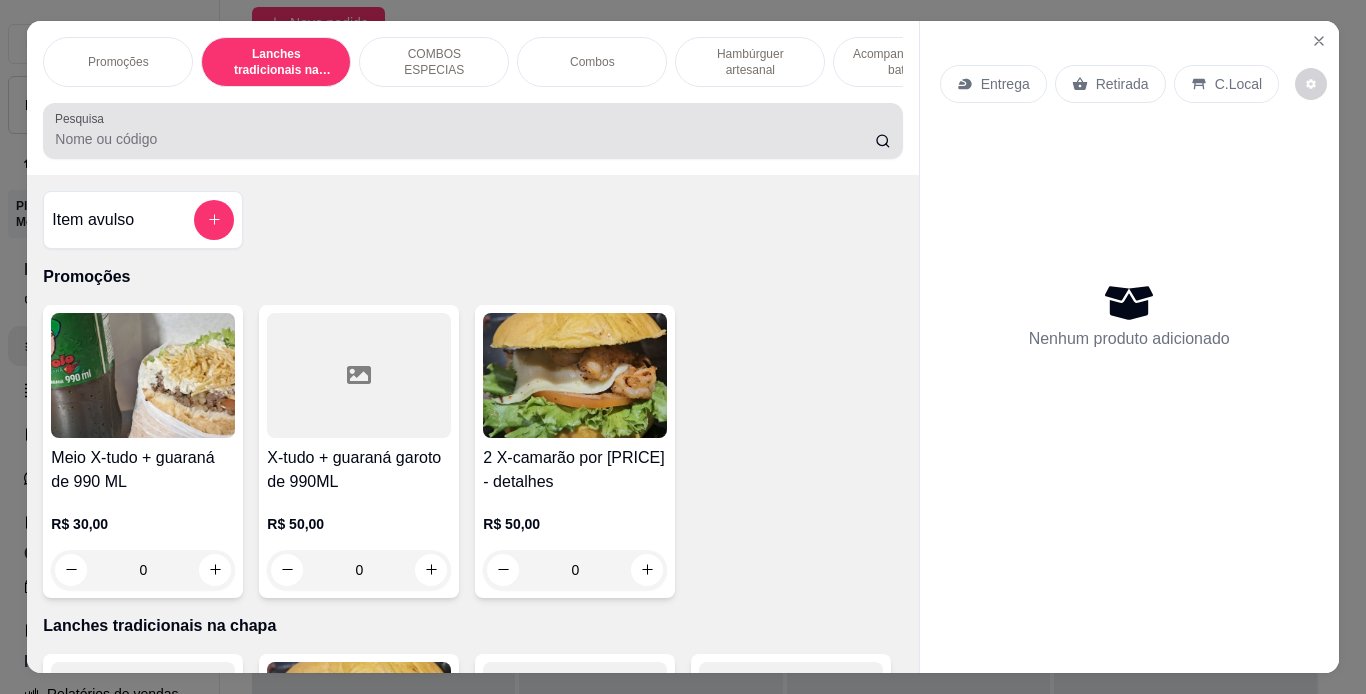 scroll, scrollTop: 439, scrollLeft: 0, axis: vertical 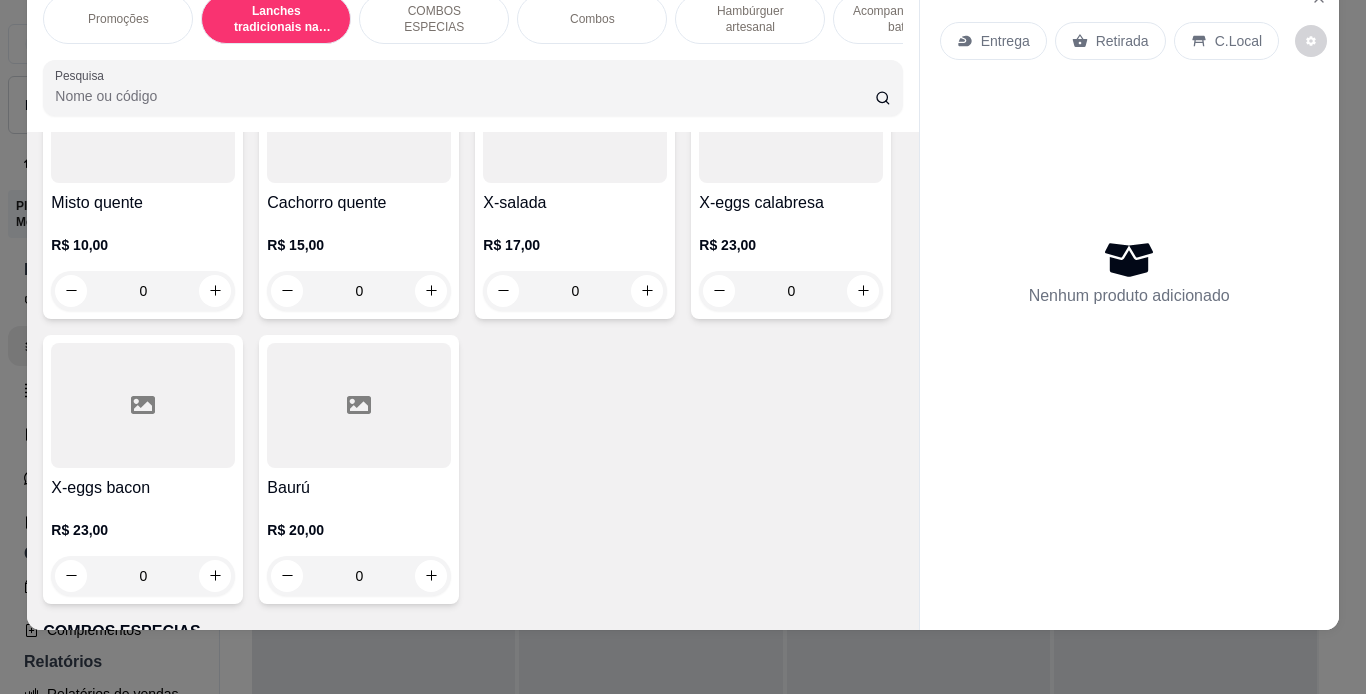 click on "0" at bounding box center [575, 6] 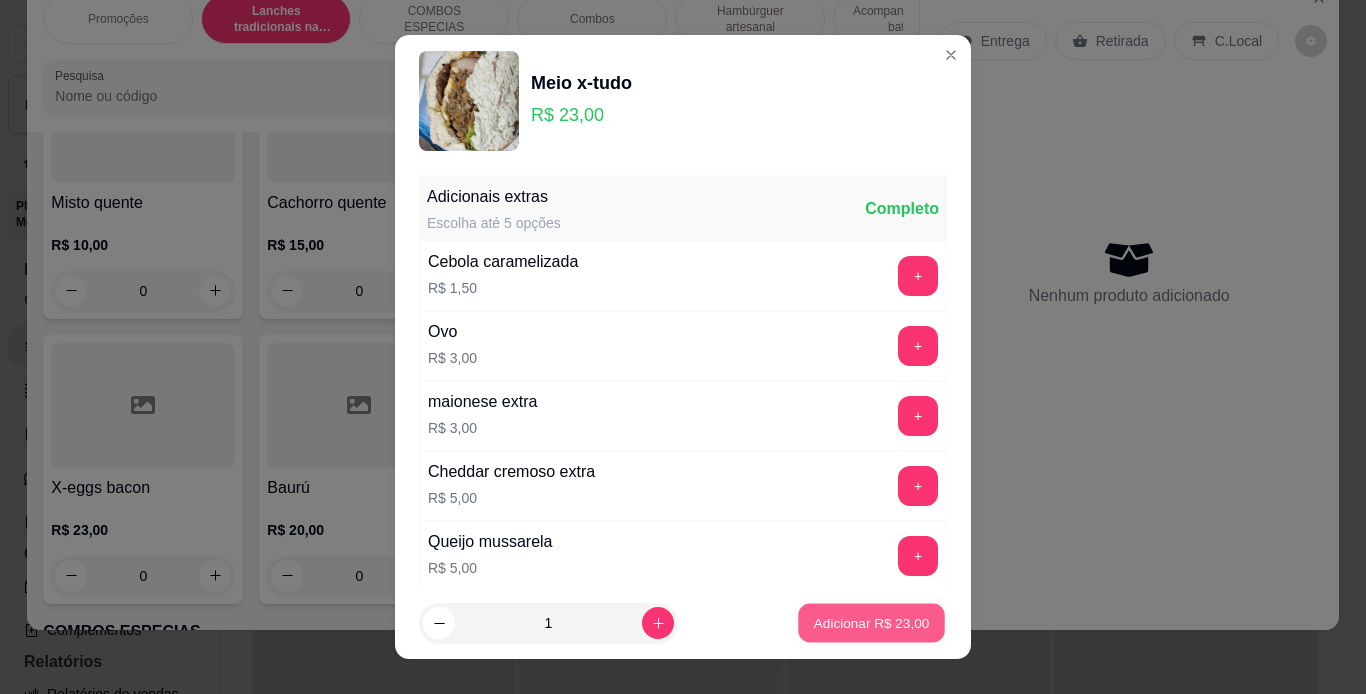 click on "Adicionar   R$ 23,00" at bounding box center (872, 623) 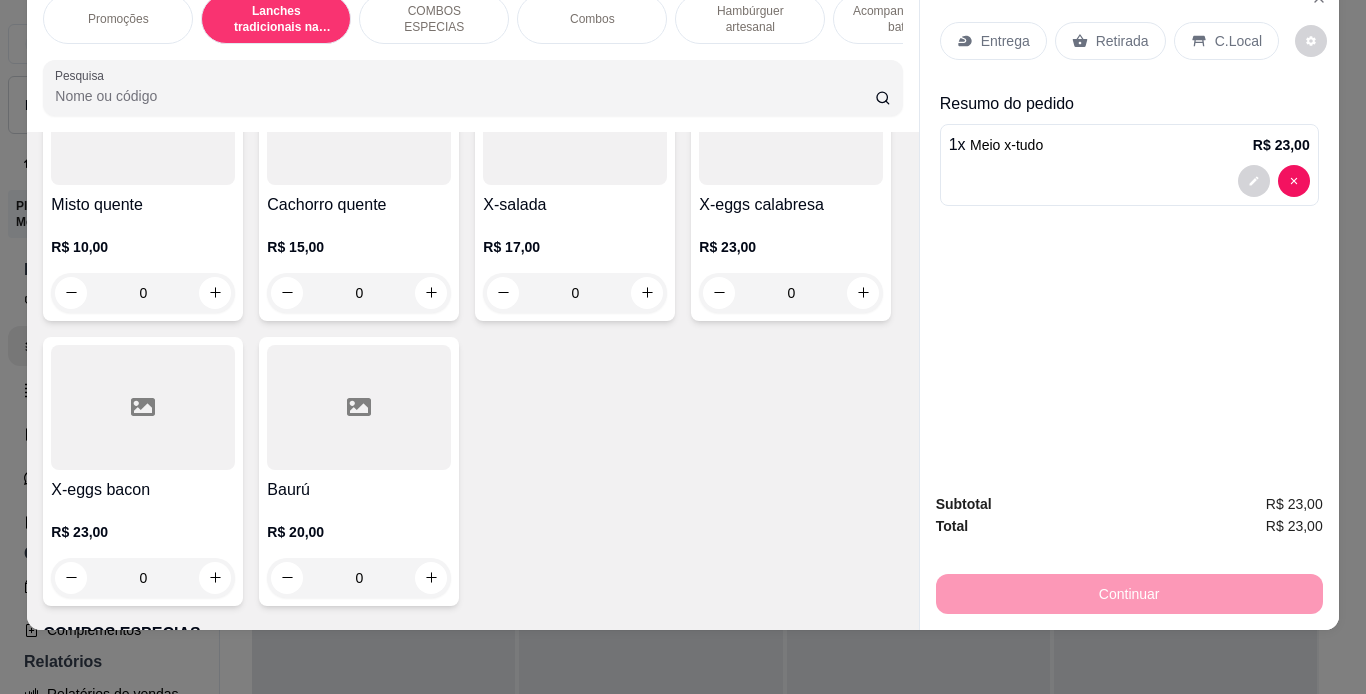 click on "Retirada" at bounding box center (1122, 41) 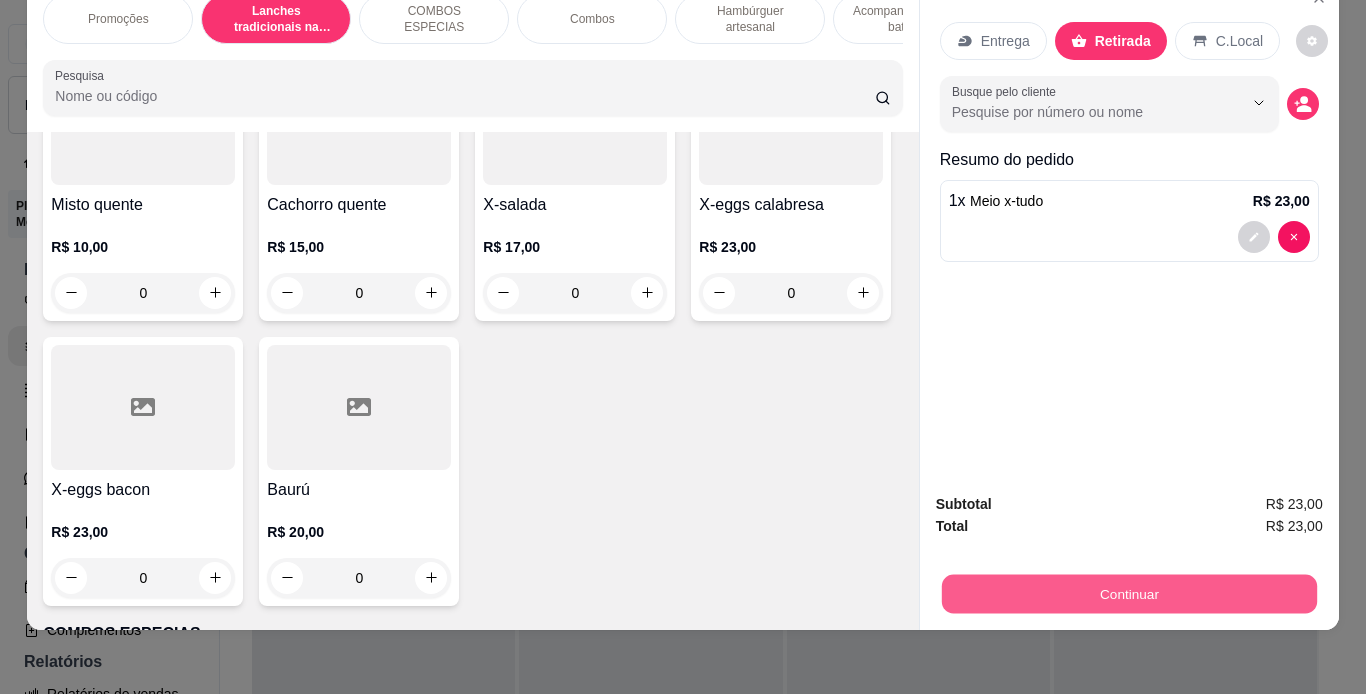 click on "Continuar" at bounding box center [1128, 594] 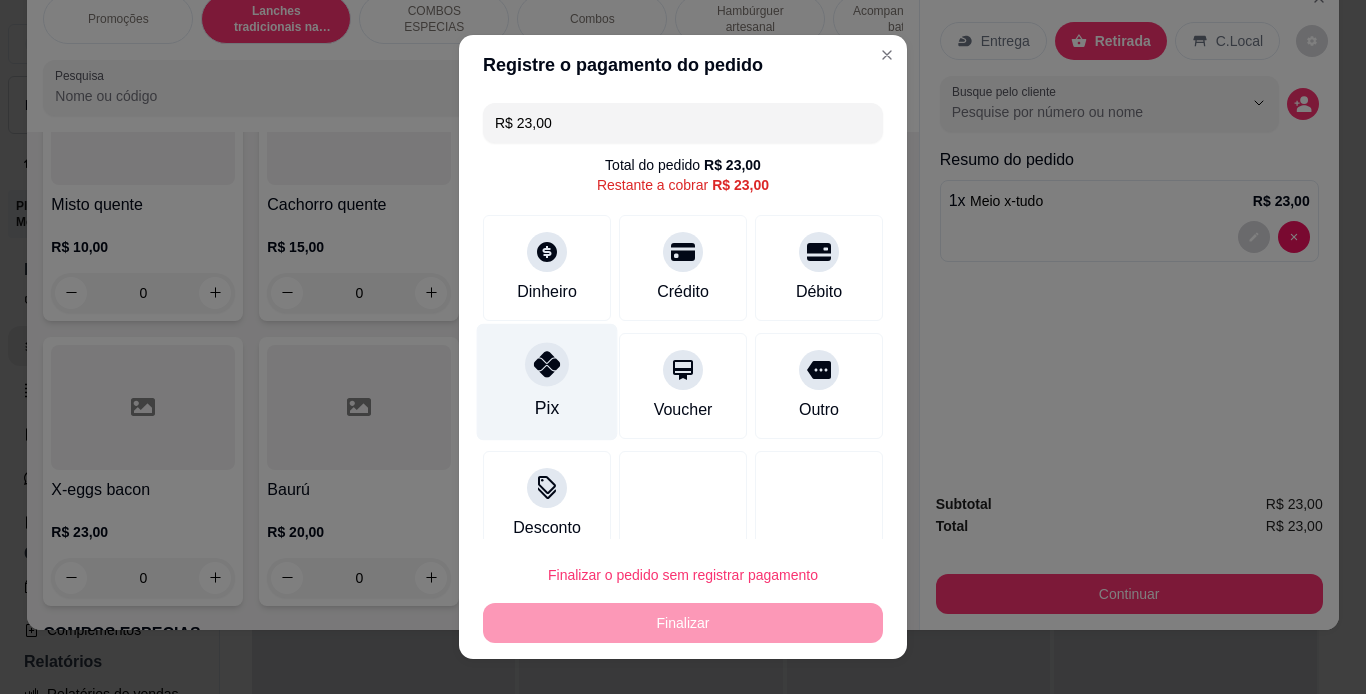 click at bounding box center (547, 364) 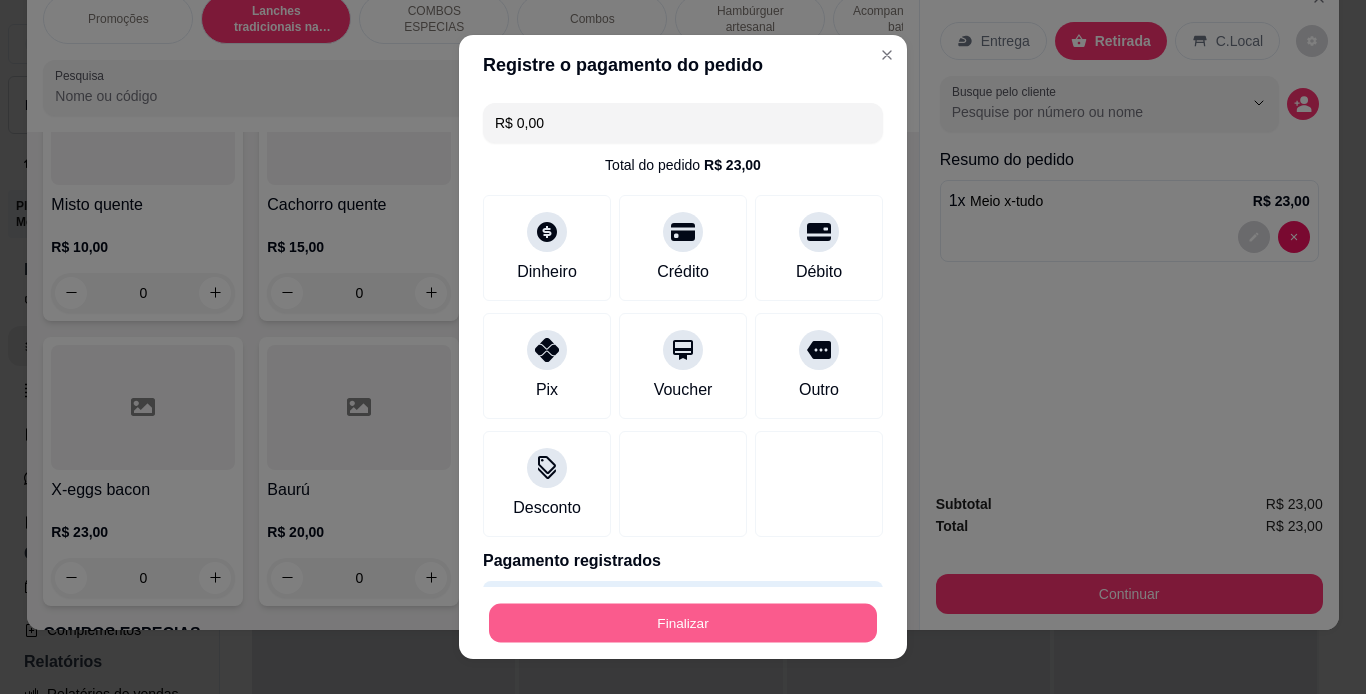 click on "Finalizar" at bounding box center (683, 623) 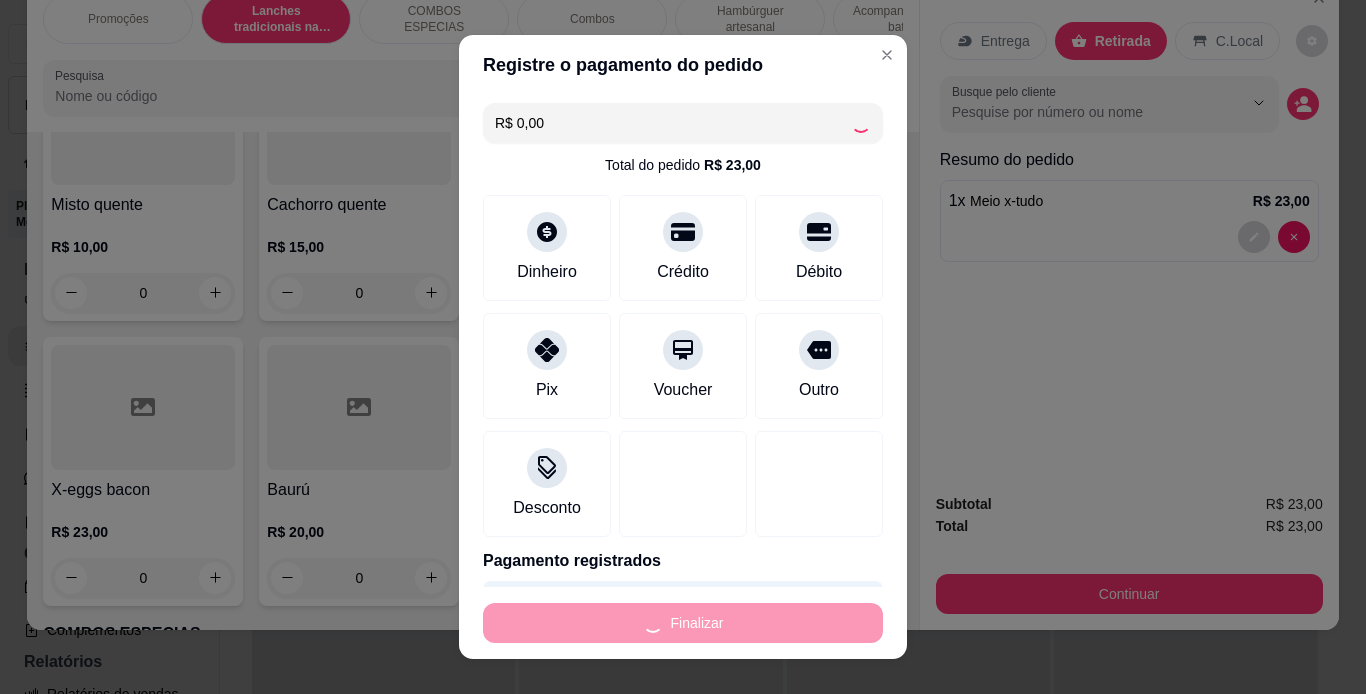 type on "0" 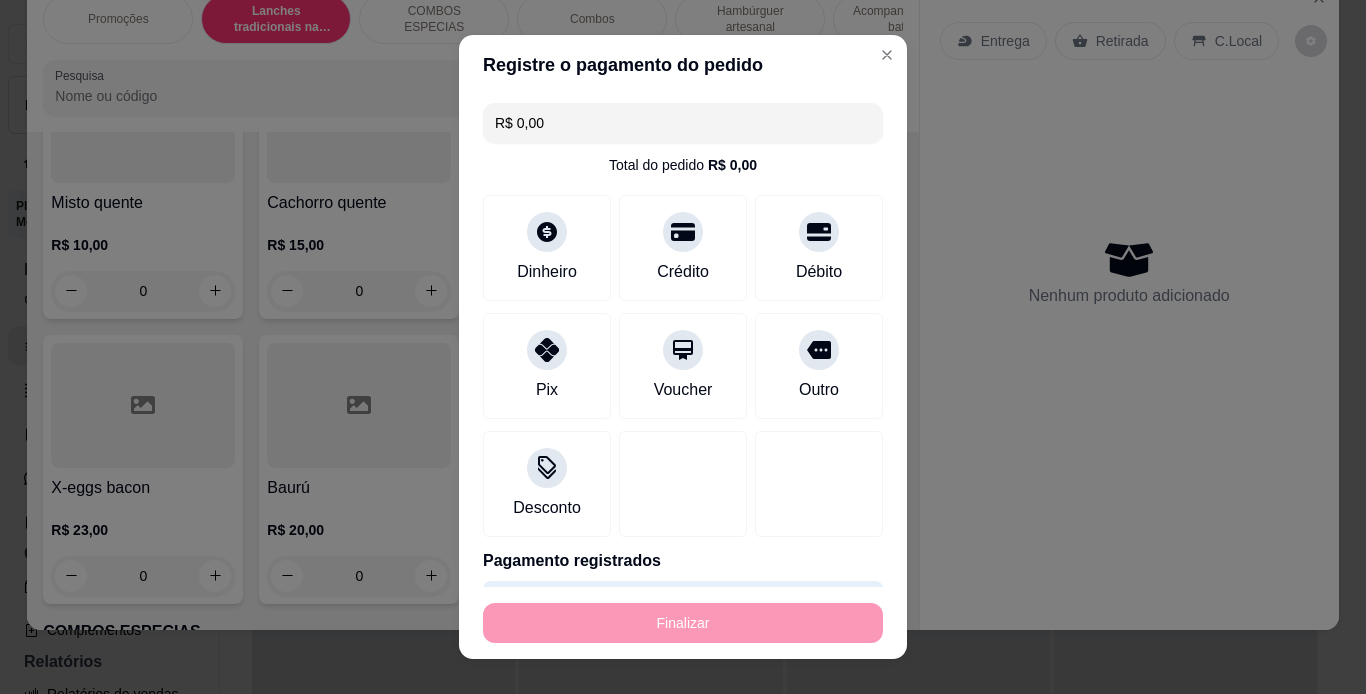 type on "-R$ 23,00" 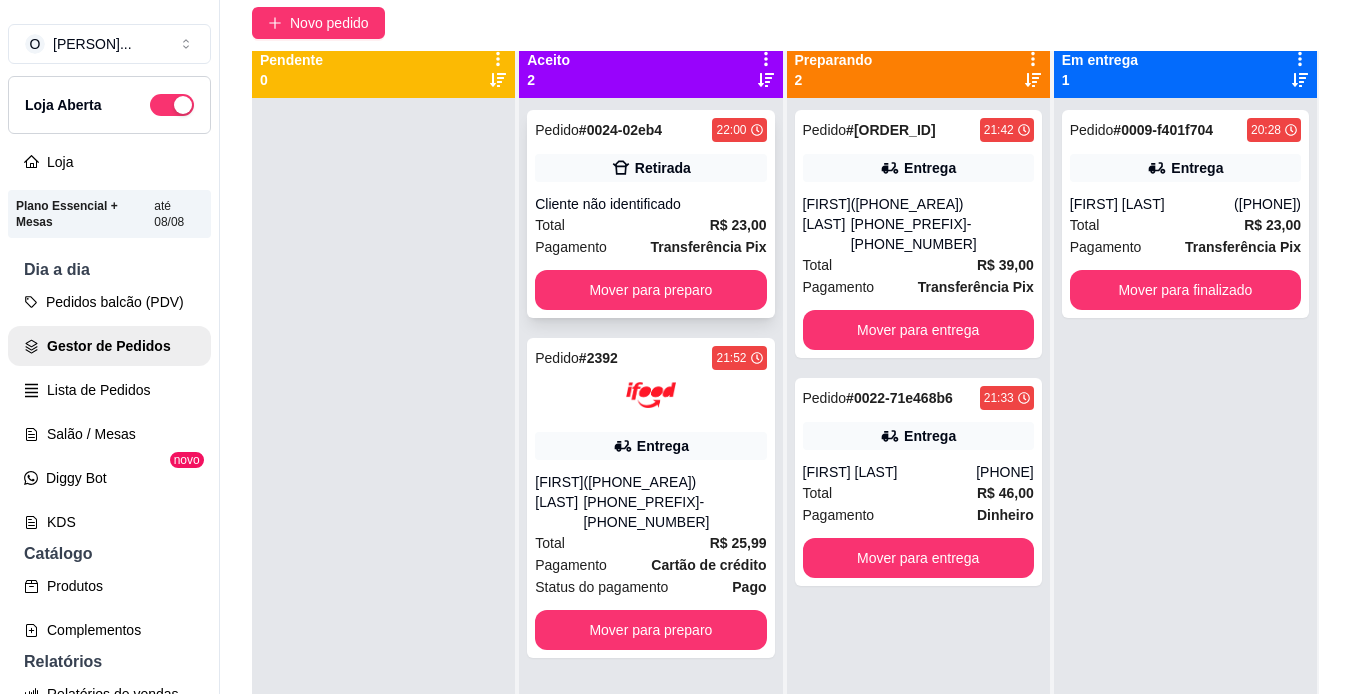 click on "Total R$ 23,00" at bounding box center (650, 225) 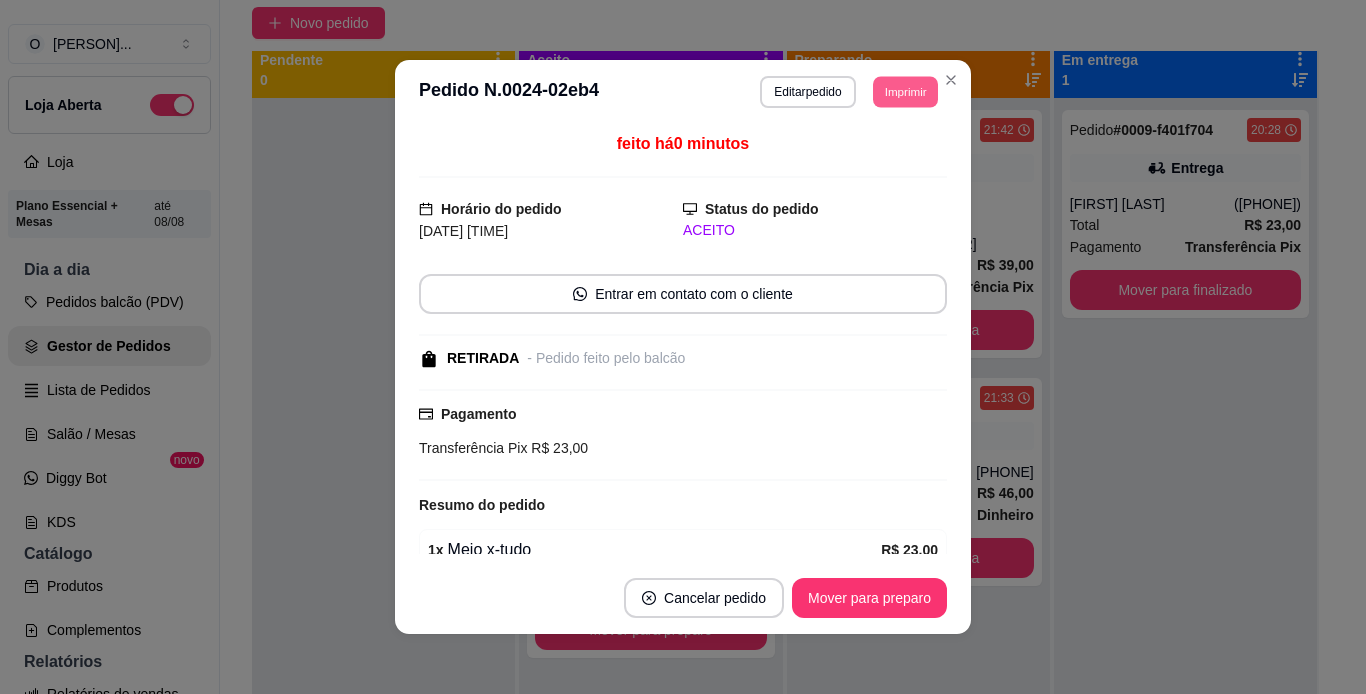 click on "Imprimir" at bounding box center (905, 91) 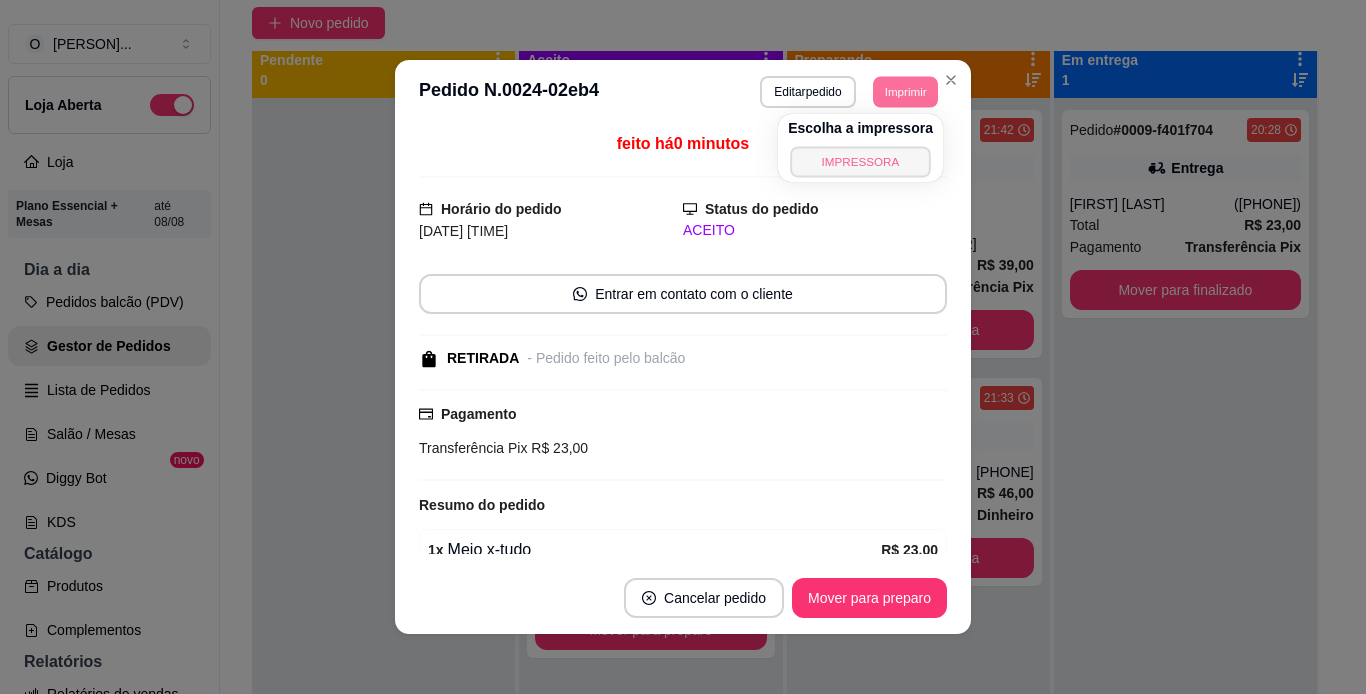 click on "IMPRESSORA" at bounding box center [860, 161] 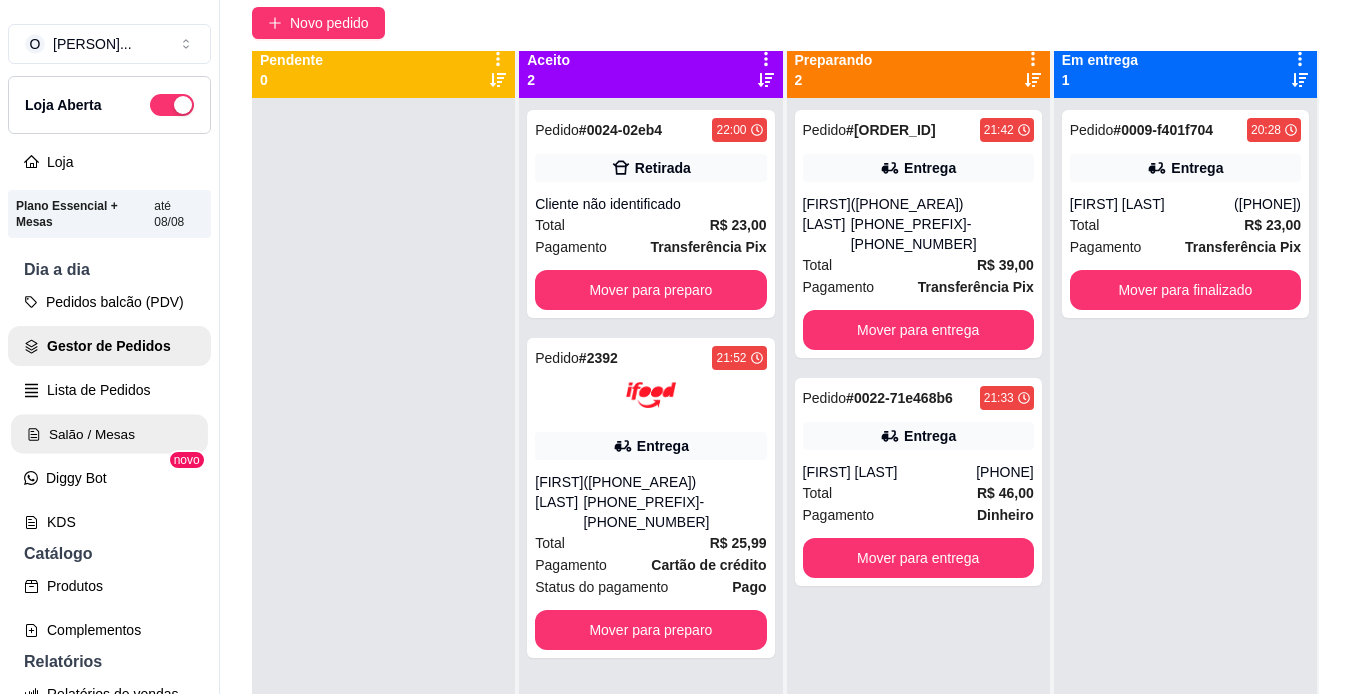 click on "Salão / Mesas" at bounding box center [109, 434] 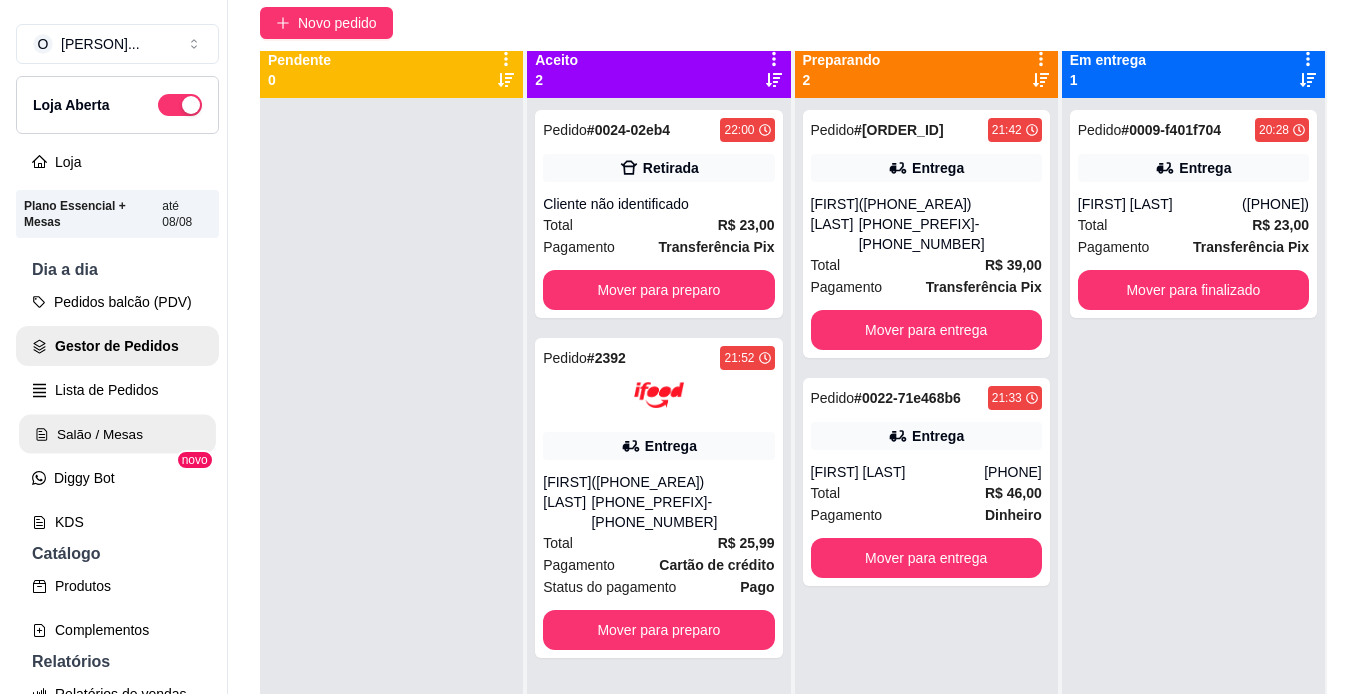 scroll, scrollTop: 0, scrollLeft: 0, axis: both 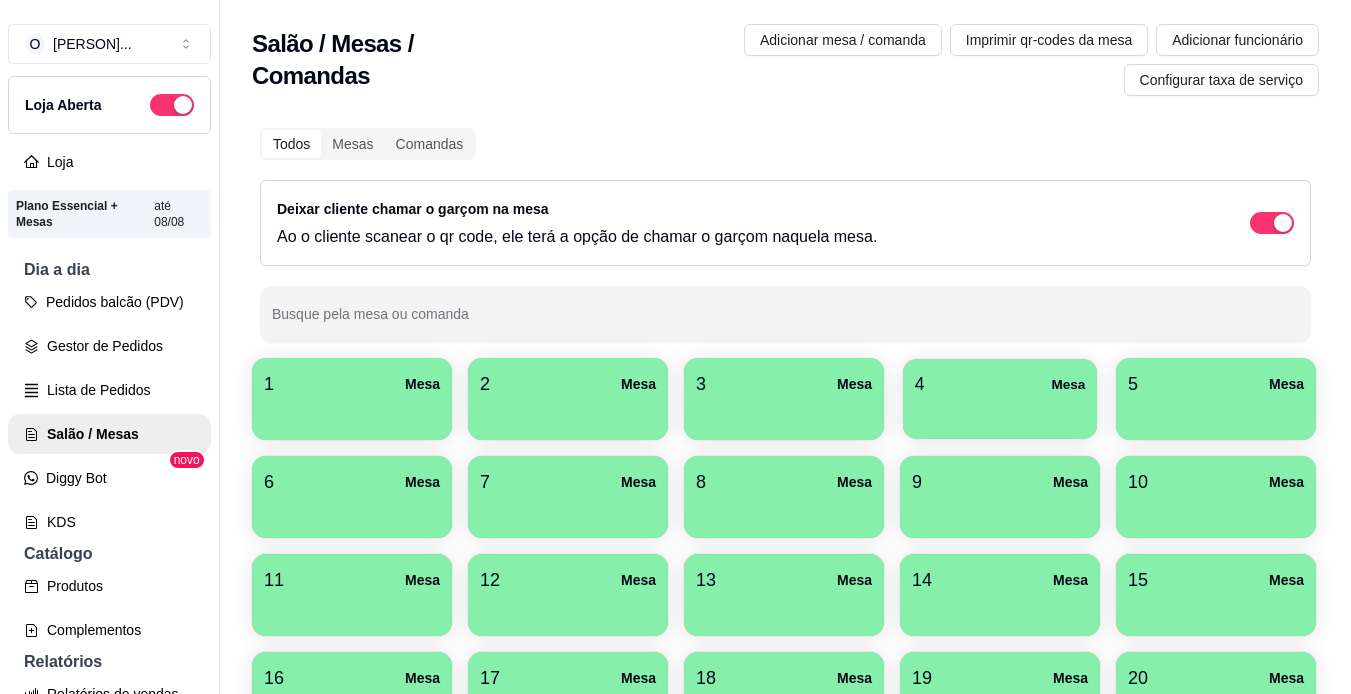 click on "4 Mesa" at bounding box center [1000, 384] 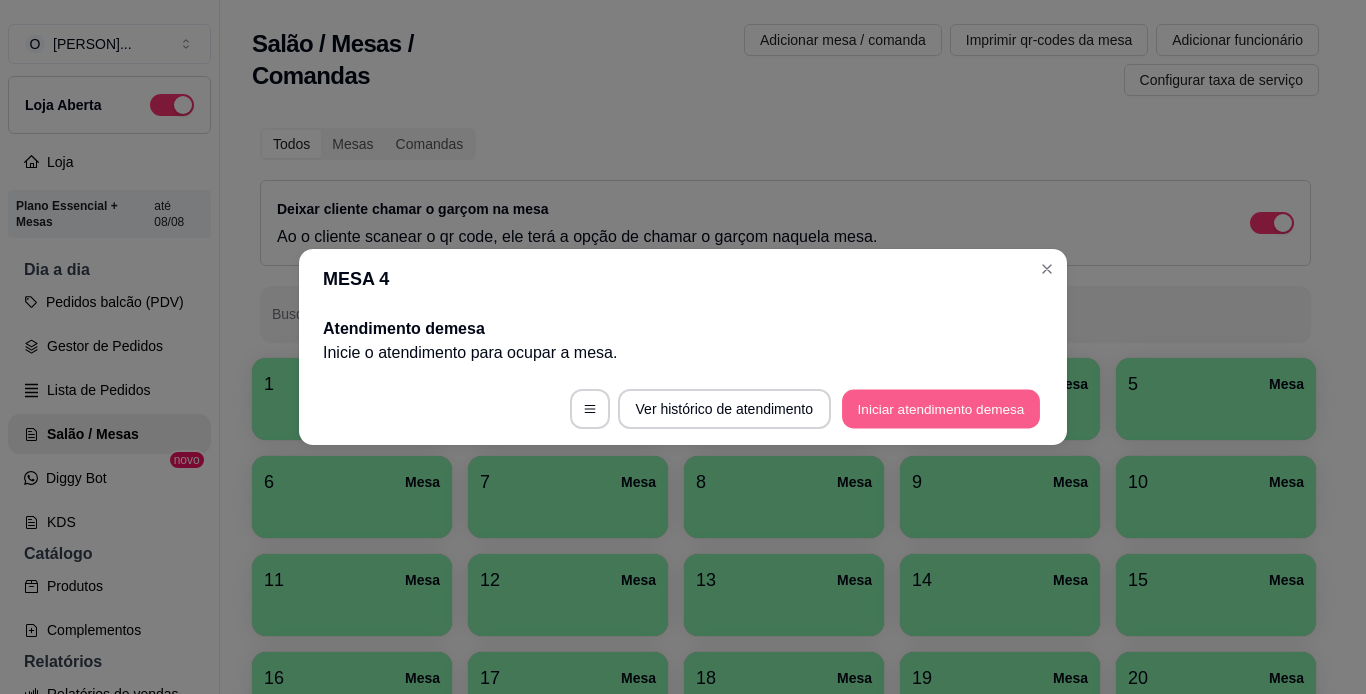 click on "Iniciar atendimento de  mesa" at bounding box center [941, 409] 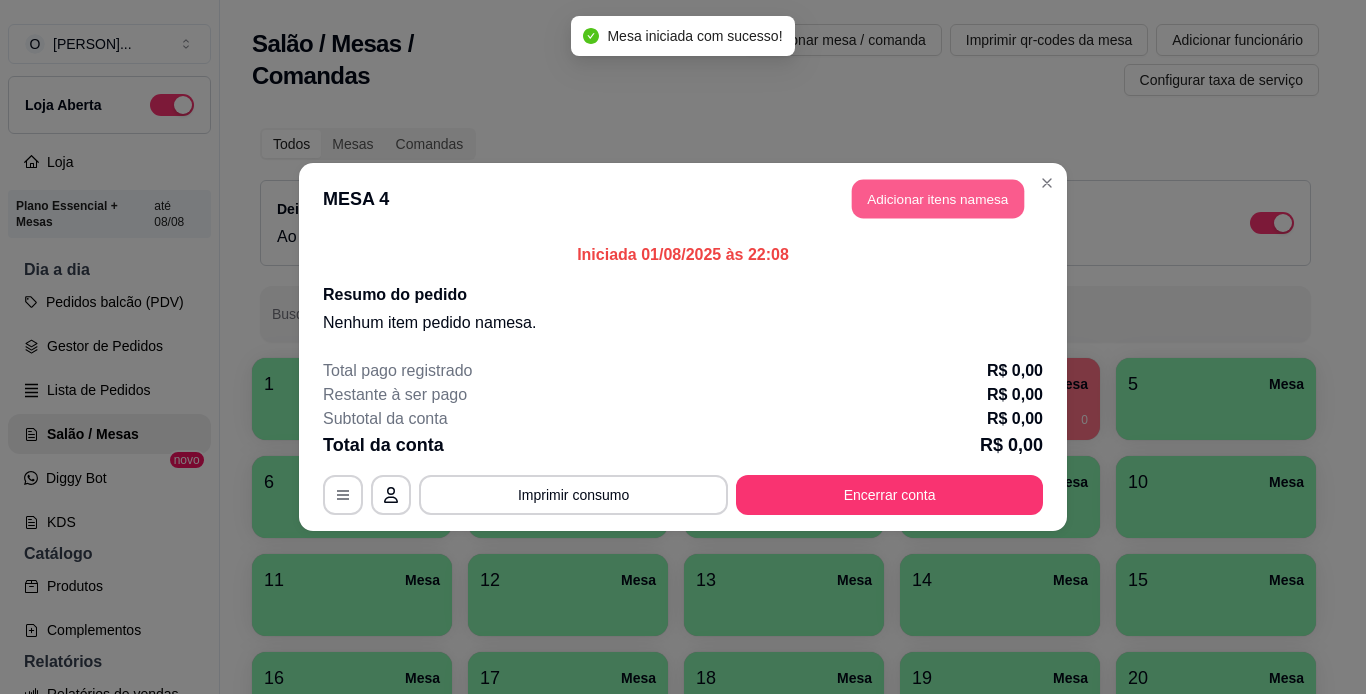 click on "Adicionar itens na  mesa" at bounding box center [938, 199] 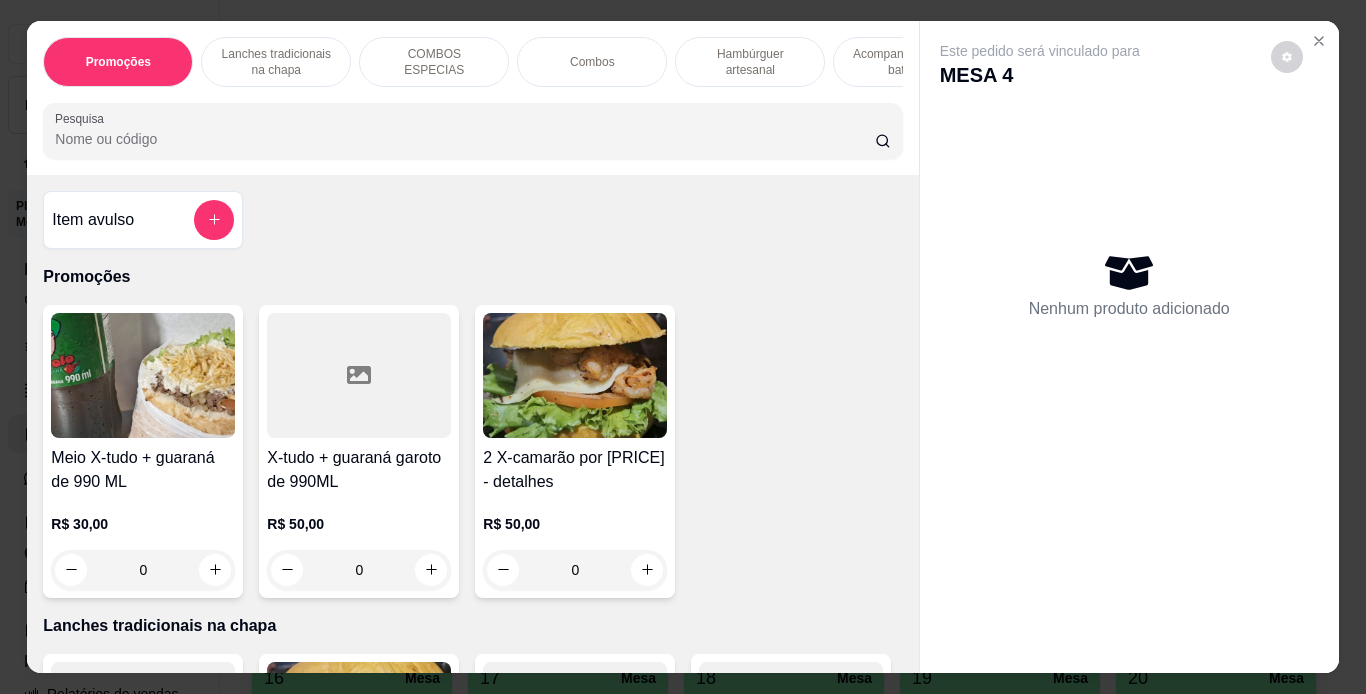 click on "Lanches tradicionais na chapa" at bounding box center [276, 62] 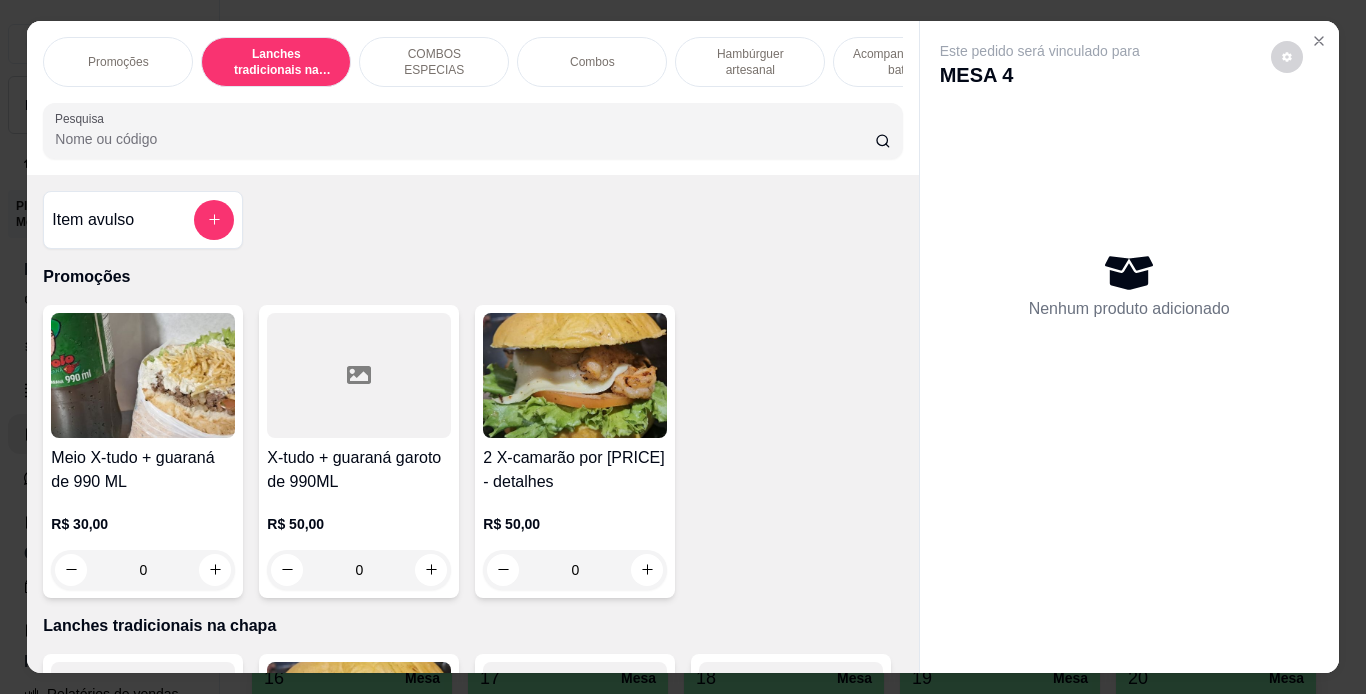 scroll, scrollTop: 439, scrollLeft: 0, axis: vertical 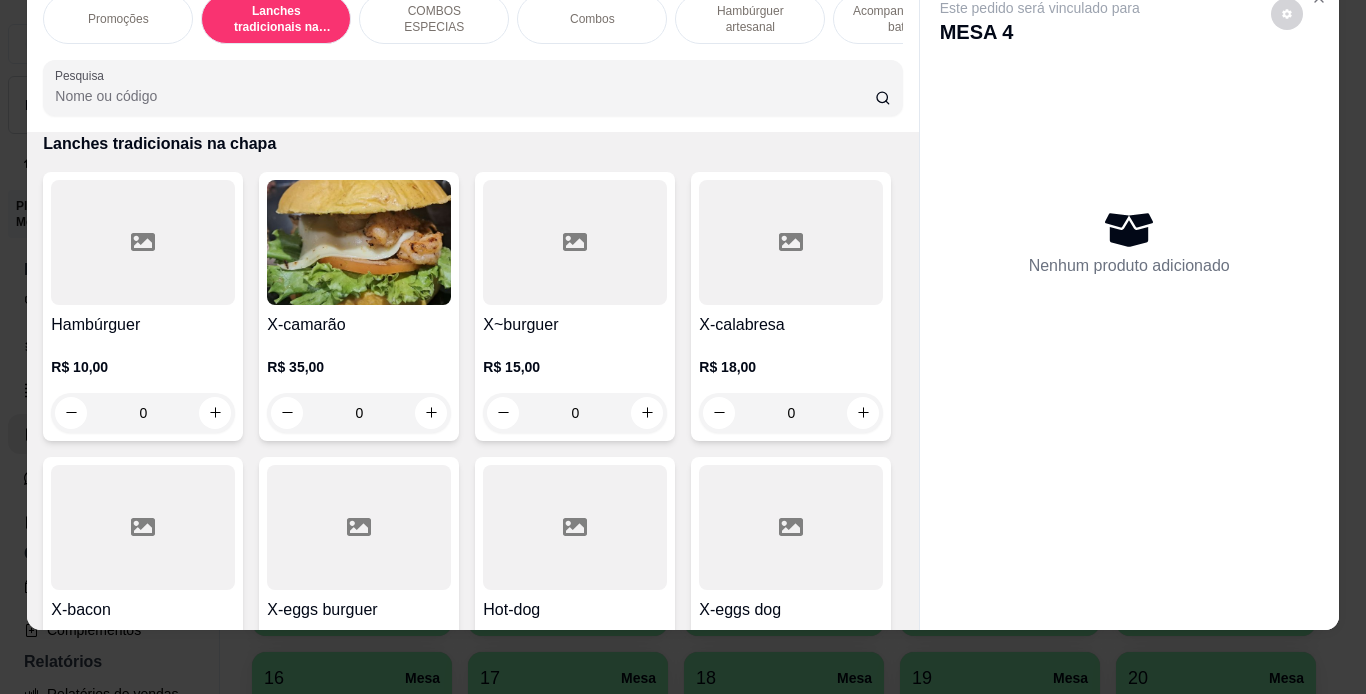 click on "Hambúrguer artesanal" at bounding box center [750, 19] 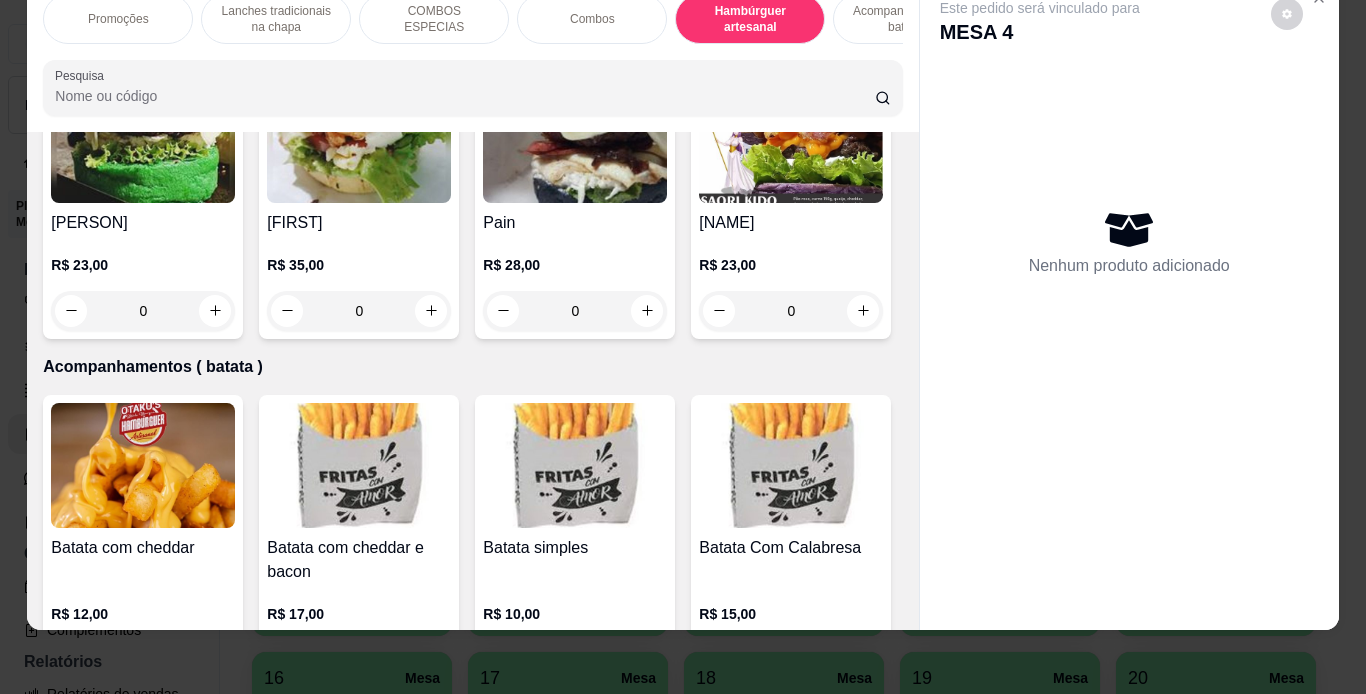 scroll, scrollTop: 4128, scrollLeft: 0, axis: vertical 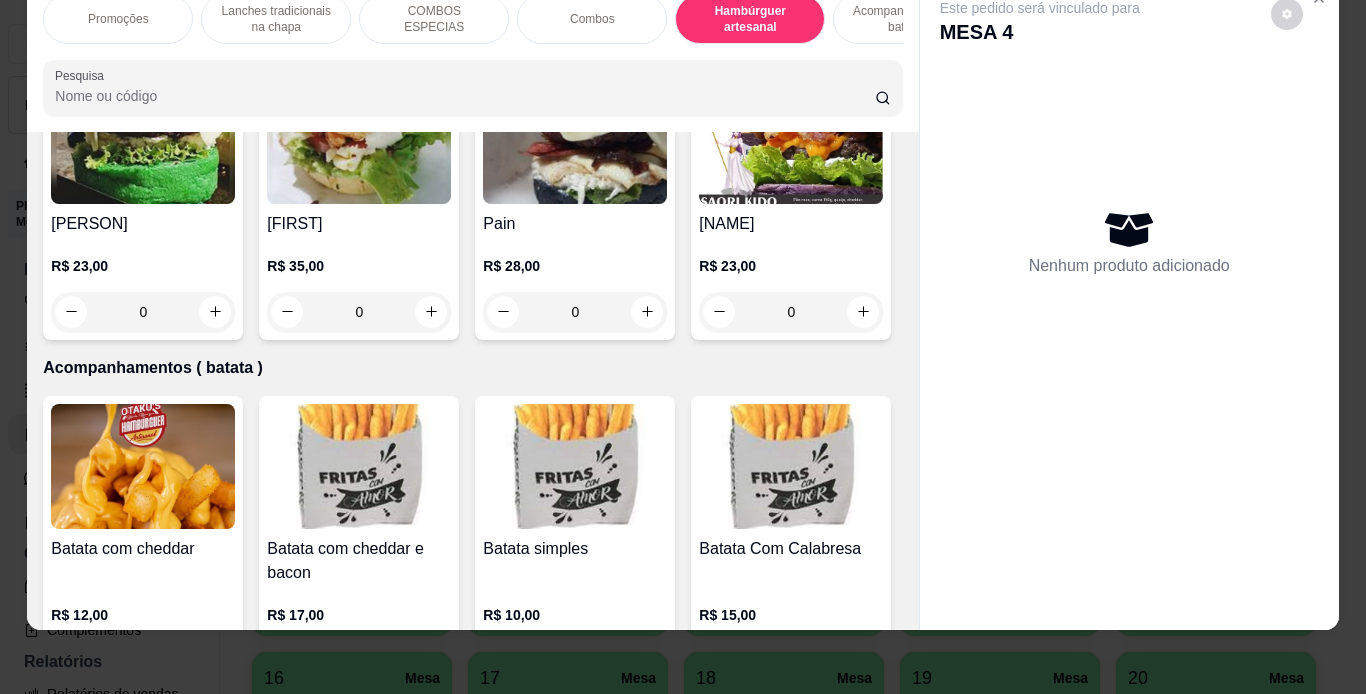 click on "[FIRST]" at bounding box center (791, -61) 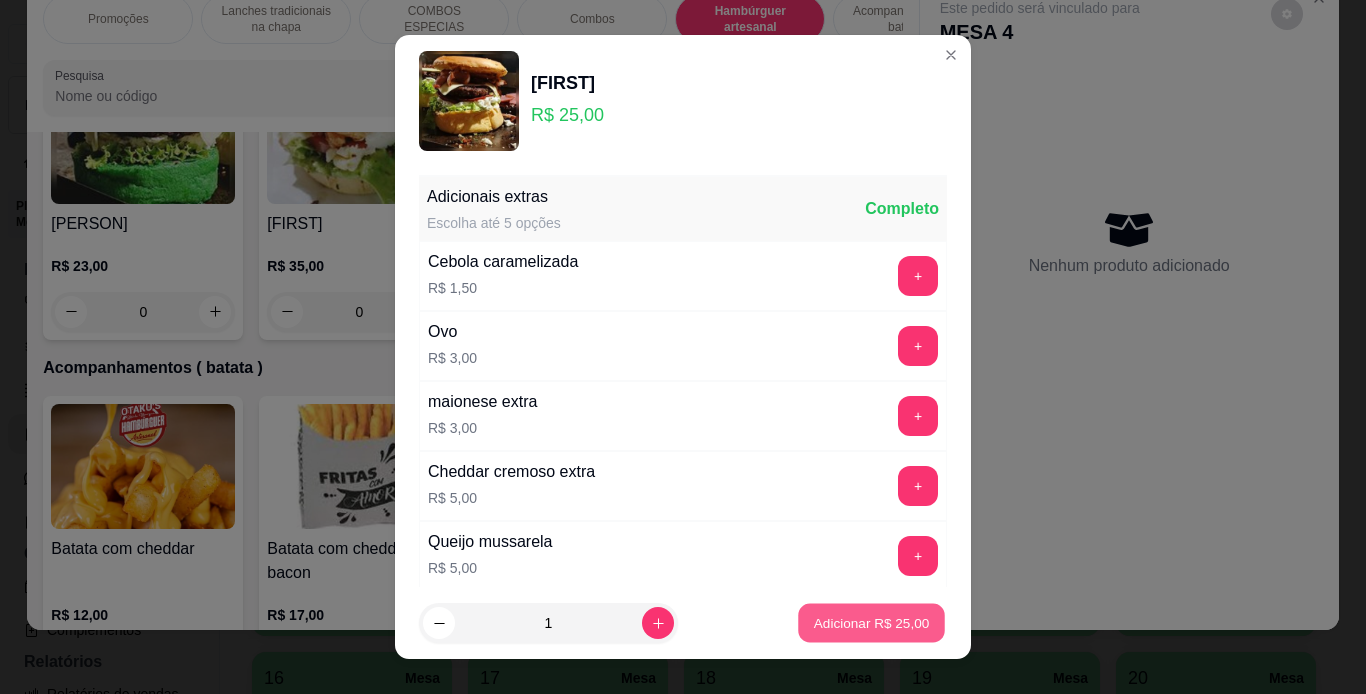 click on "Adicionar   R$ 25,00" at bounding box center [872, 623] 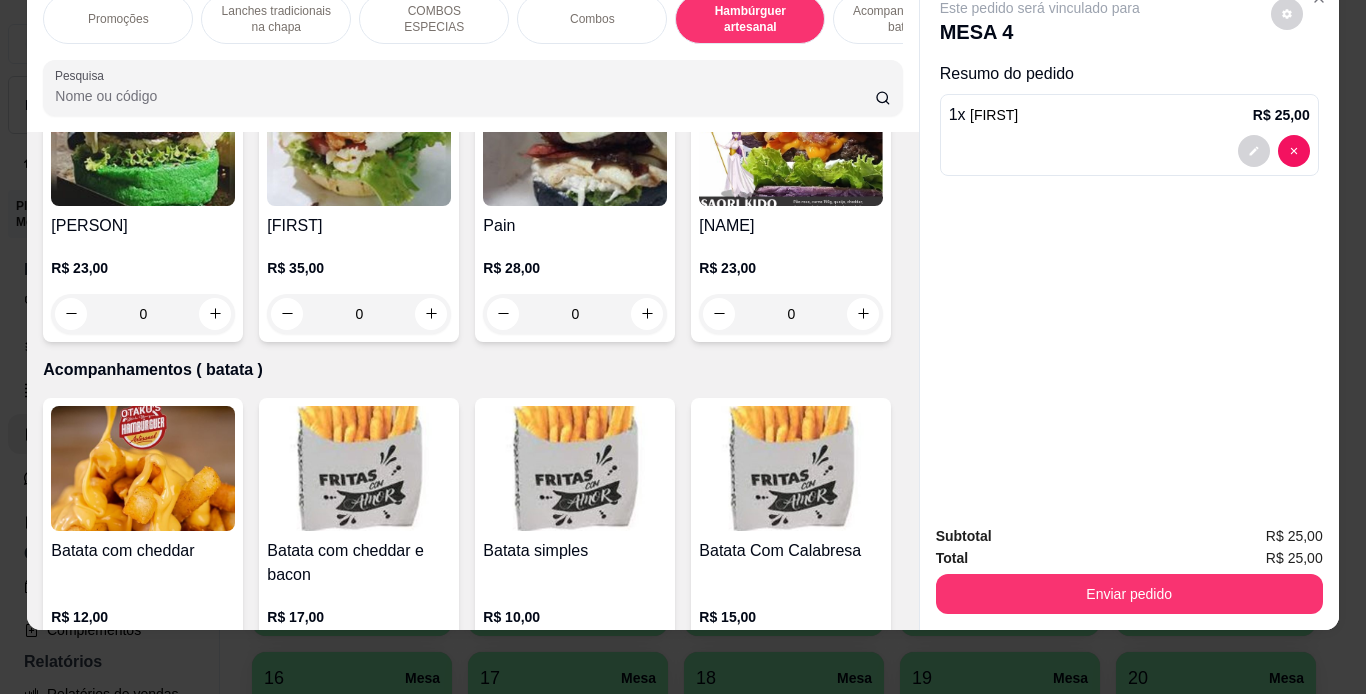 click on "Acompanhamentos ( batata )" at bounding box center (908, 19) 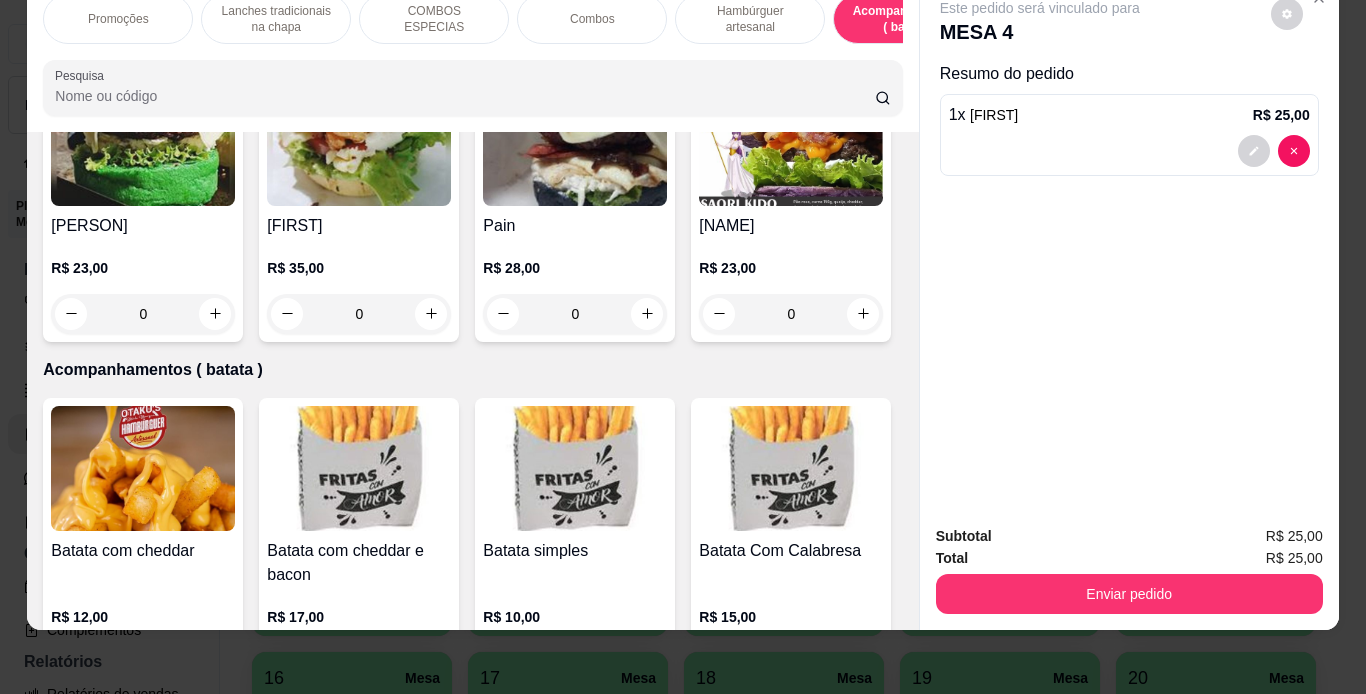 scroll, scrollTop: 4892, scrollLeft: 0, axis: vertical 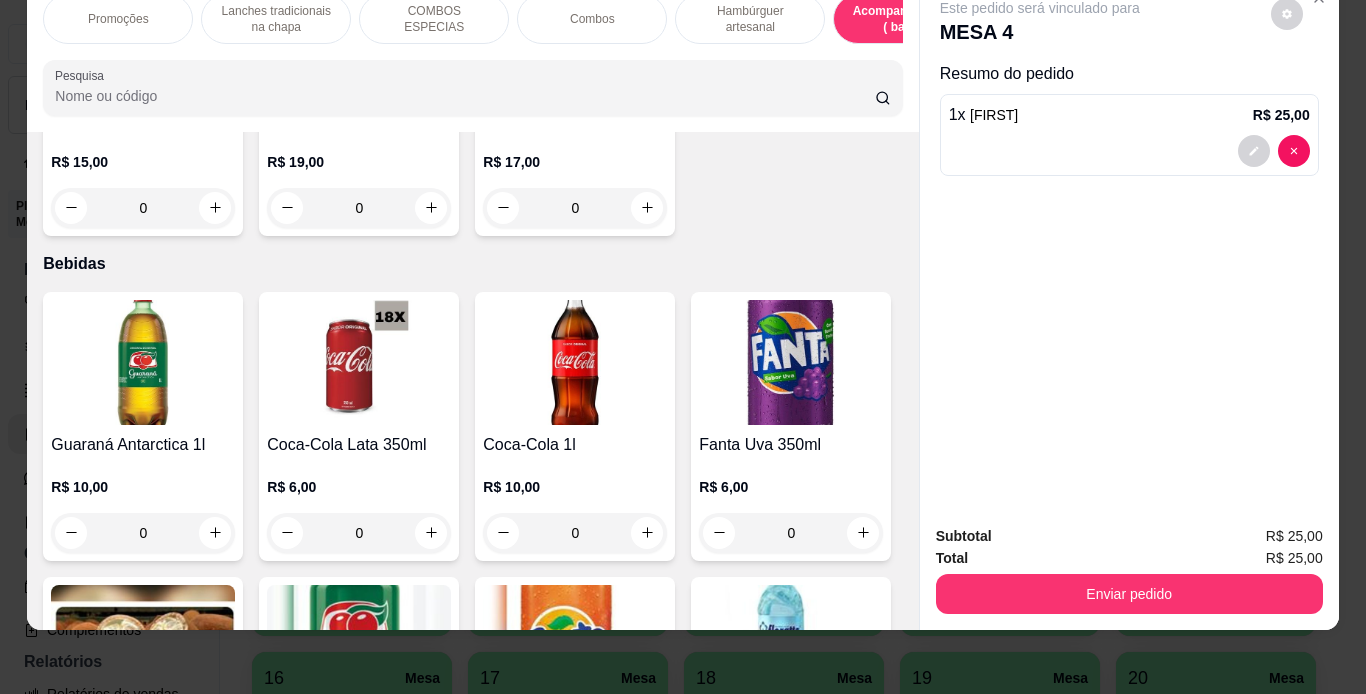 click on "0" at bounding box center [143, -101] 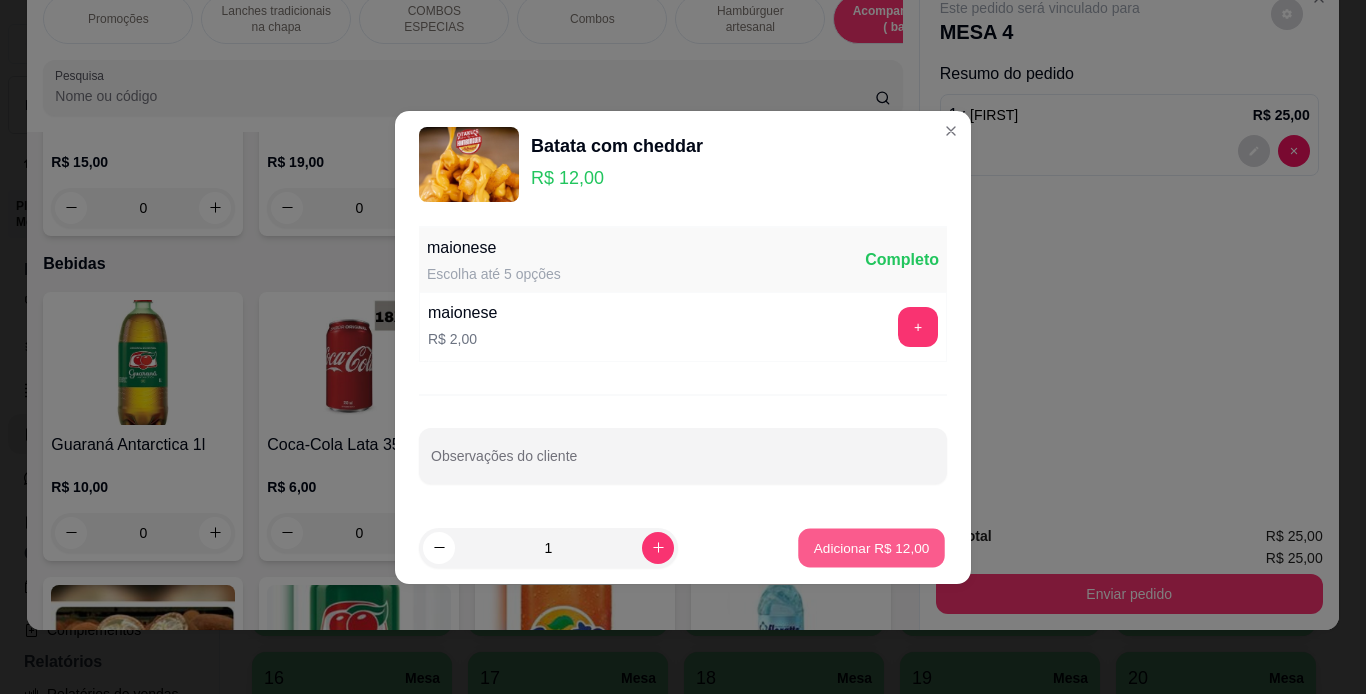 click on "Adicionar   R$ 12,00" at bounding box center (872, 547) 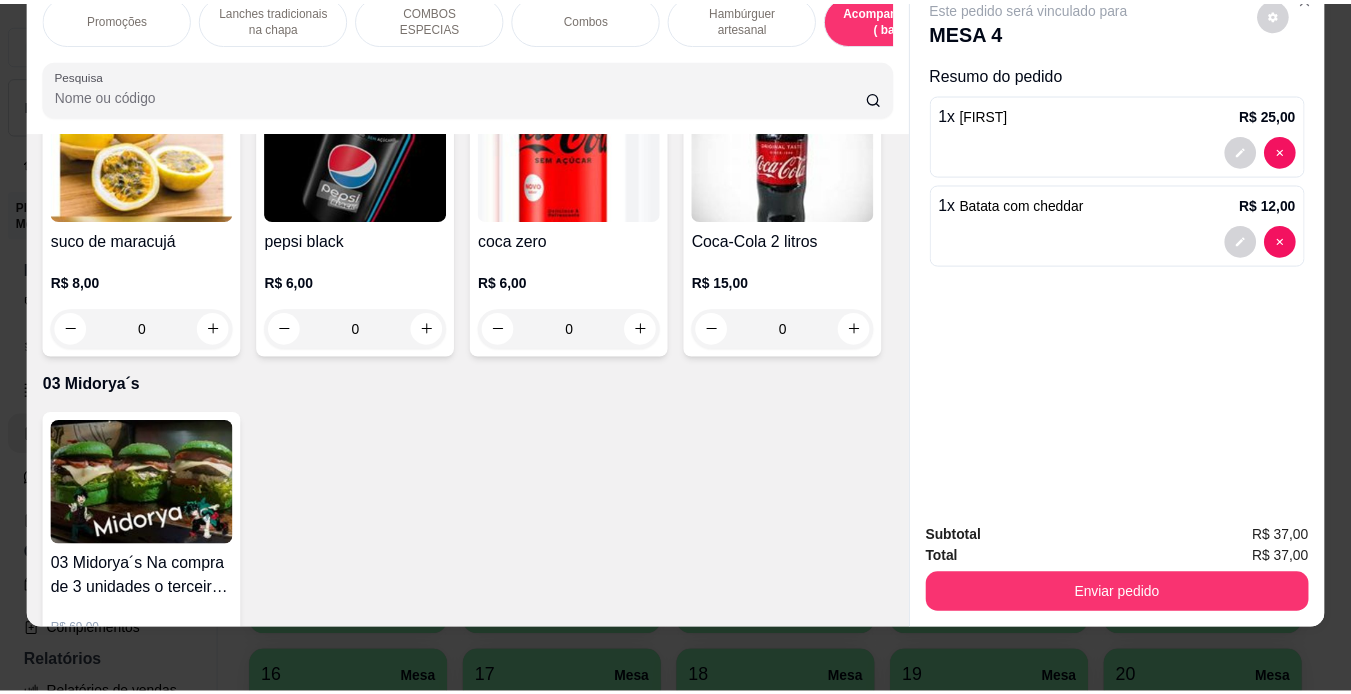 scroll, scrollTop: 5804, scrollLeft: 0, axis: vertical 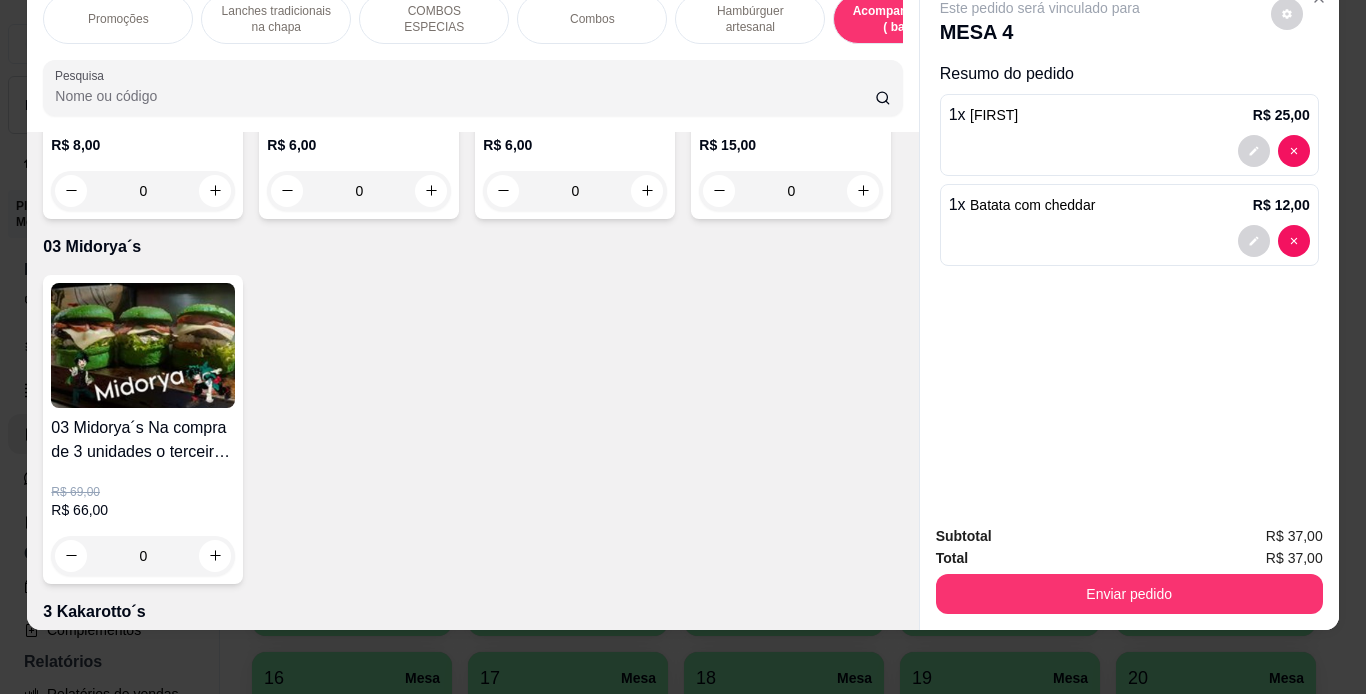 click on "0" at bounding box center [575, -379] 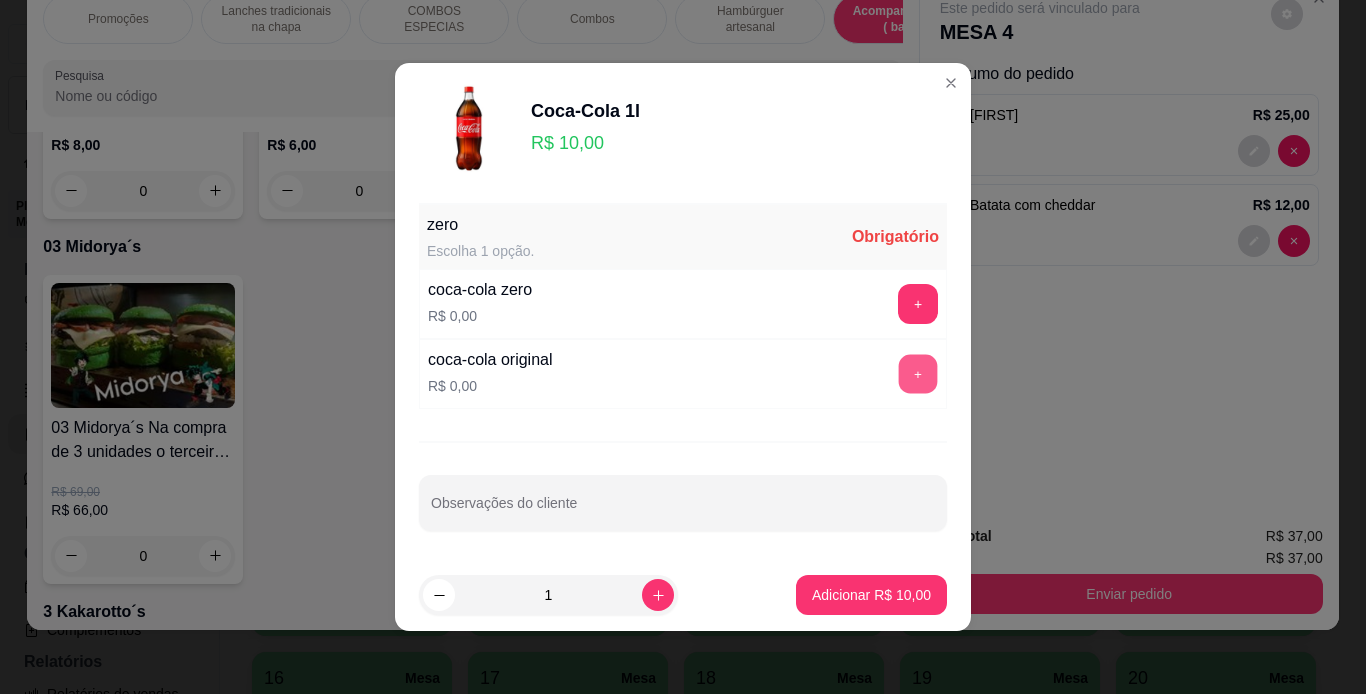 click on "+" at bounding box center (918, 374) 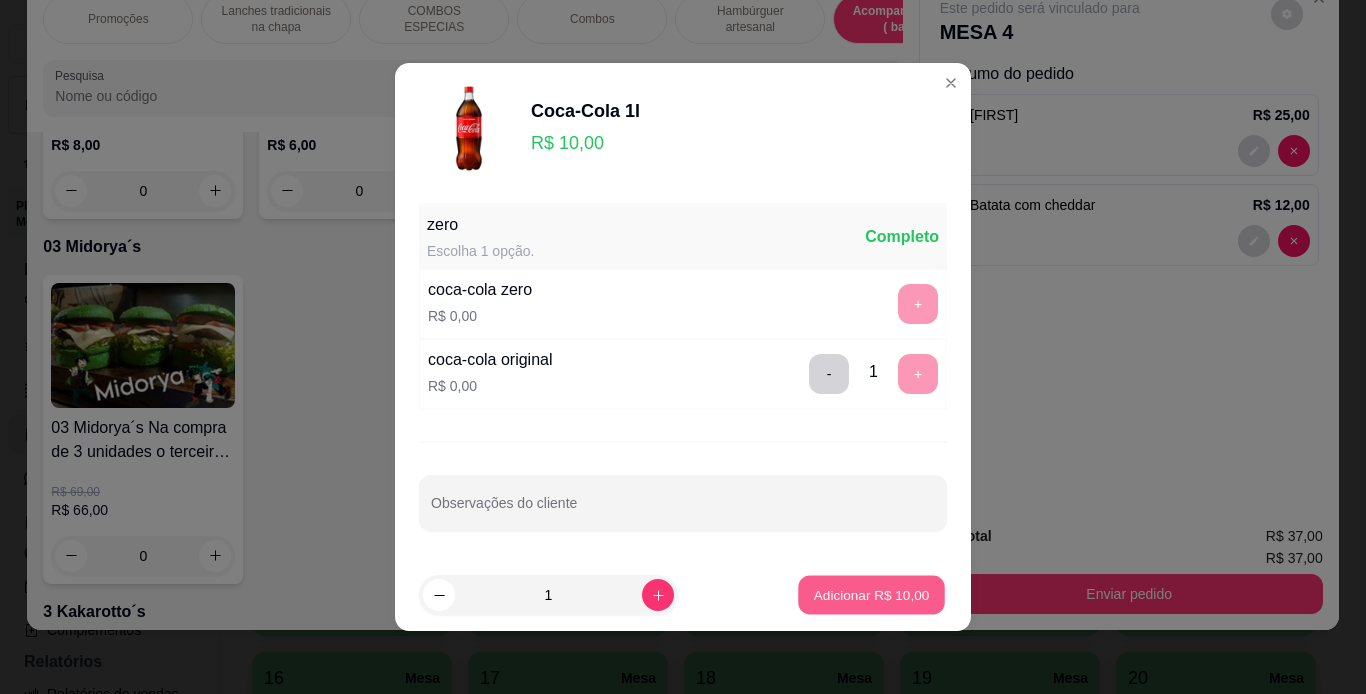 click on "Adicionar   R$ 10,00" at bounding box center (872, 594) 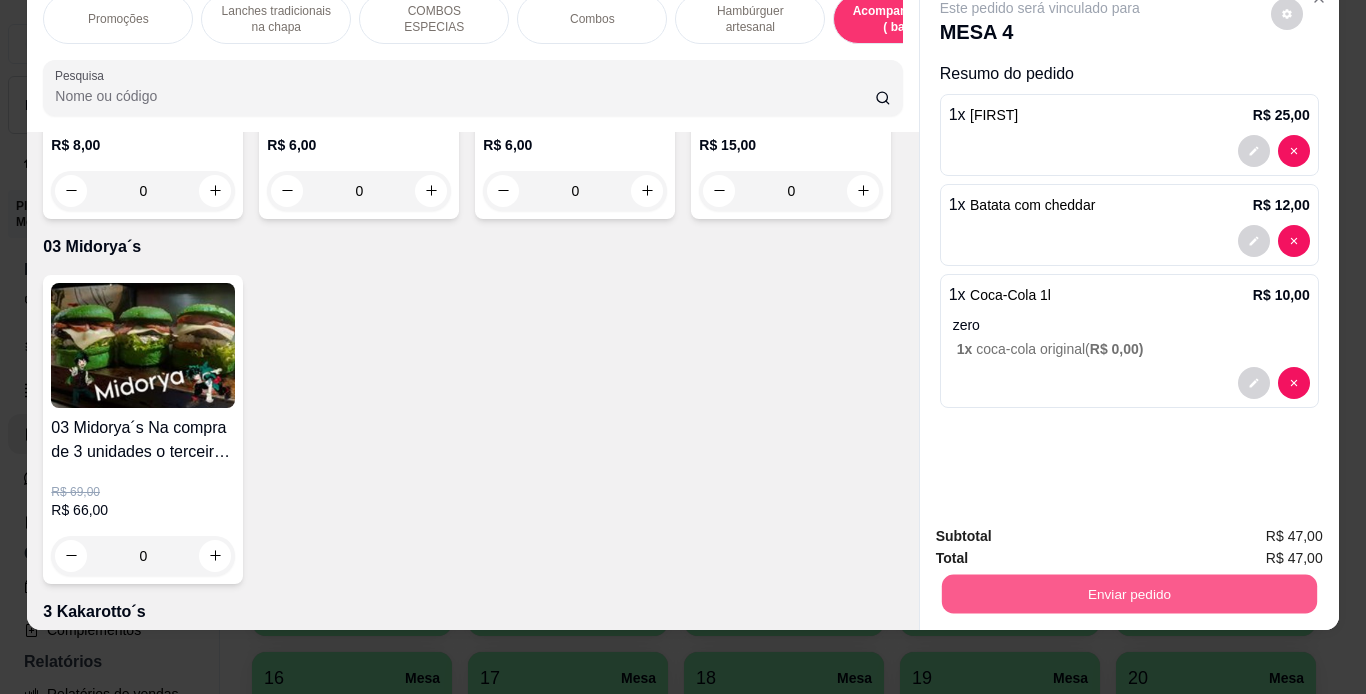 click on "Enviar pedido" at bounding box center (1128, 594) 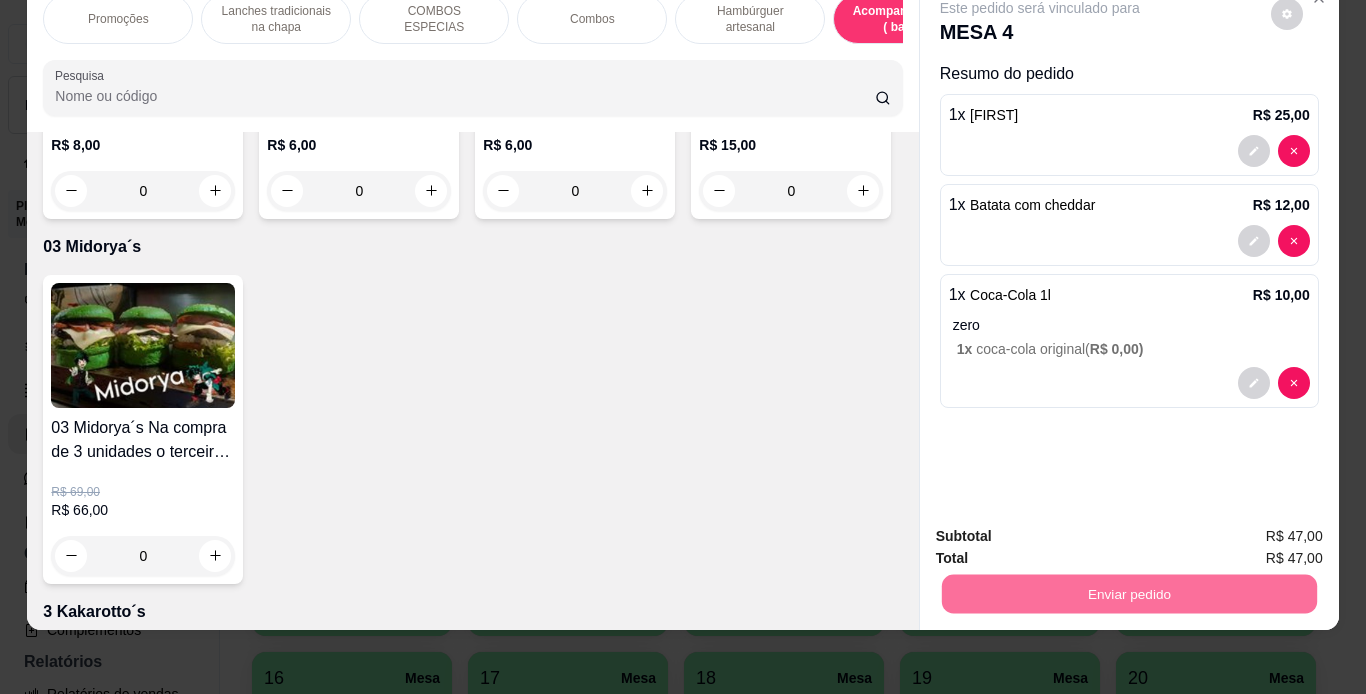click on "Não registrar e enviar pedido" at bounding box center [1063, 529] 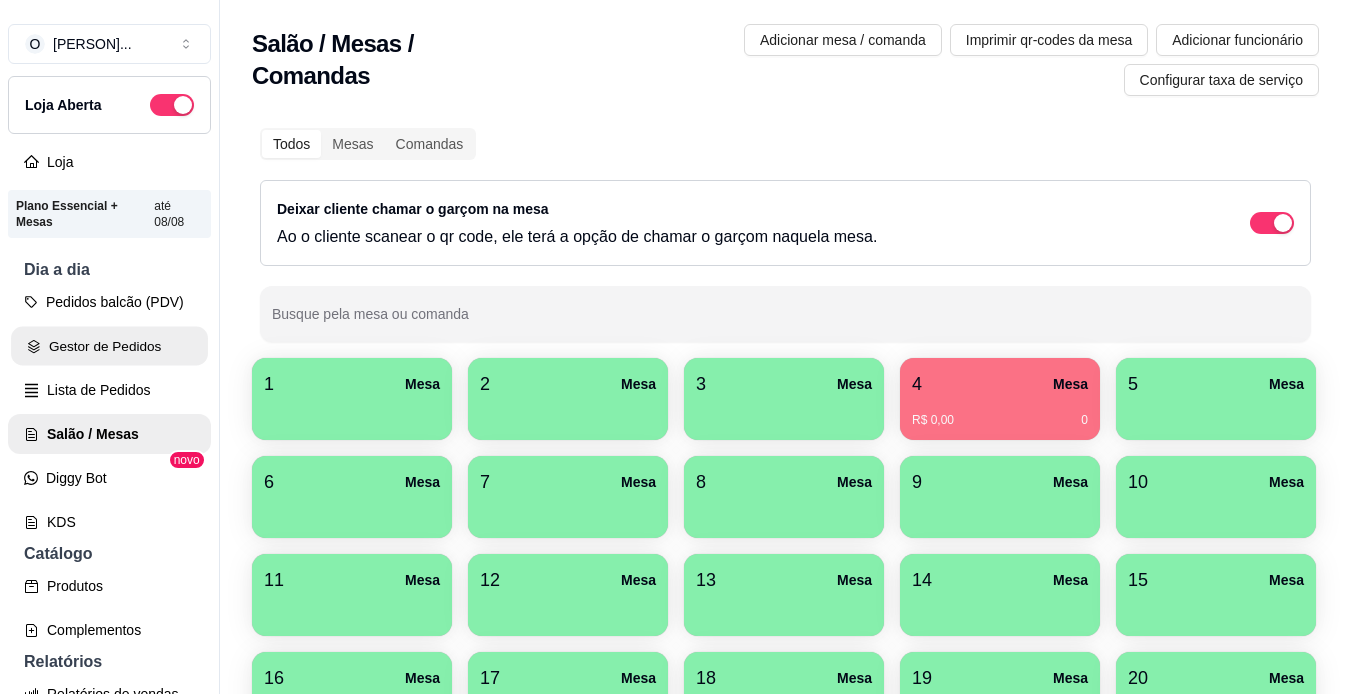 click on "Gestor de Pedidos" at bounding box center (109, 346) 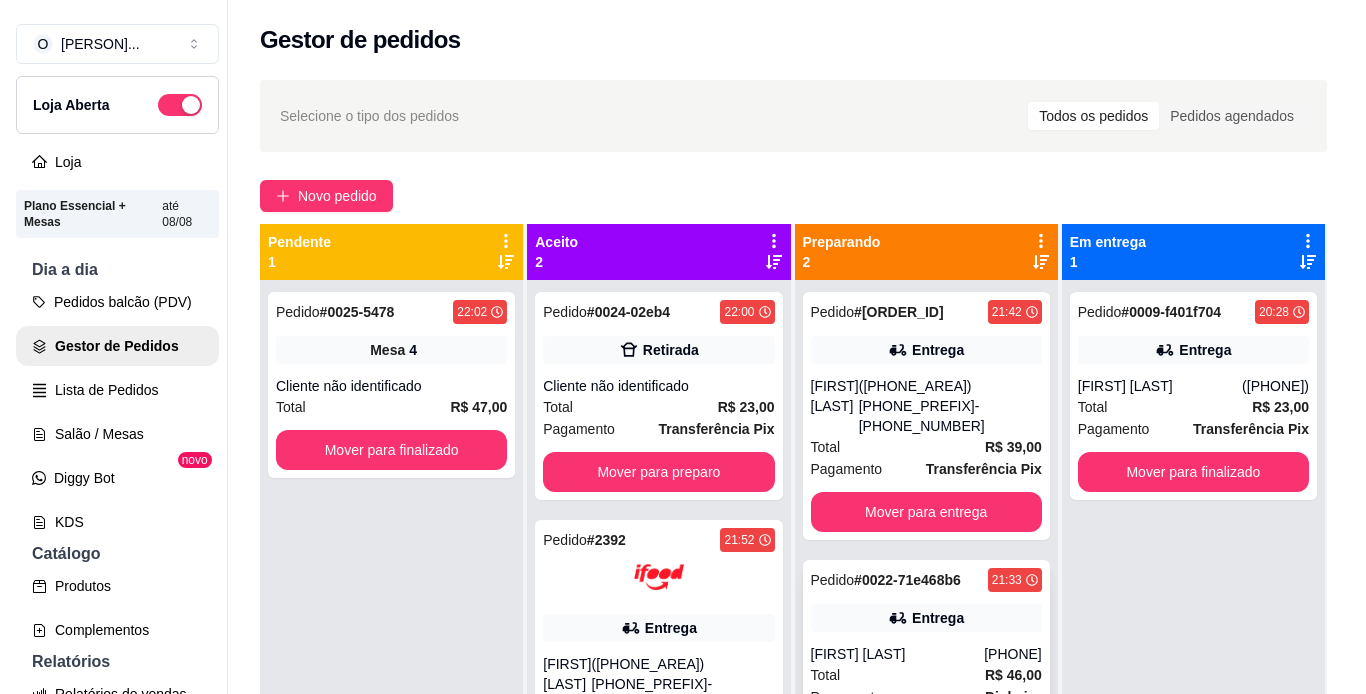 scroll, scrollTop: 56, scrollLeft: 0, axis: vertical 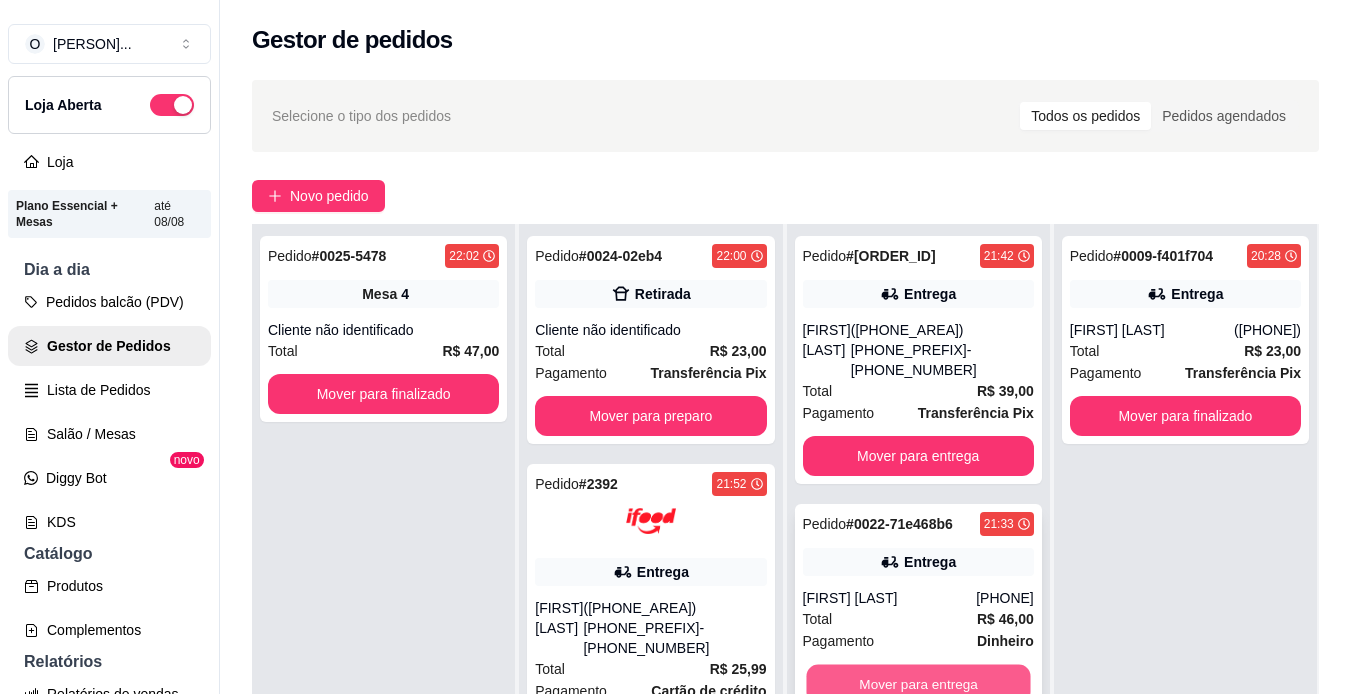 click on "Mover para entrega" at bounding box center [918, 684] 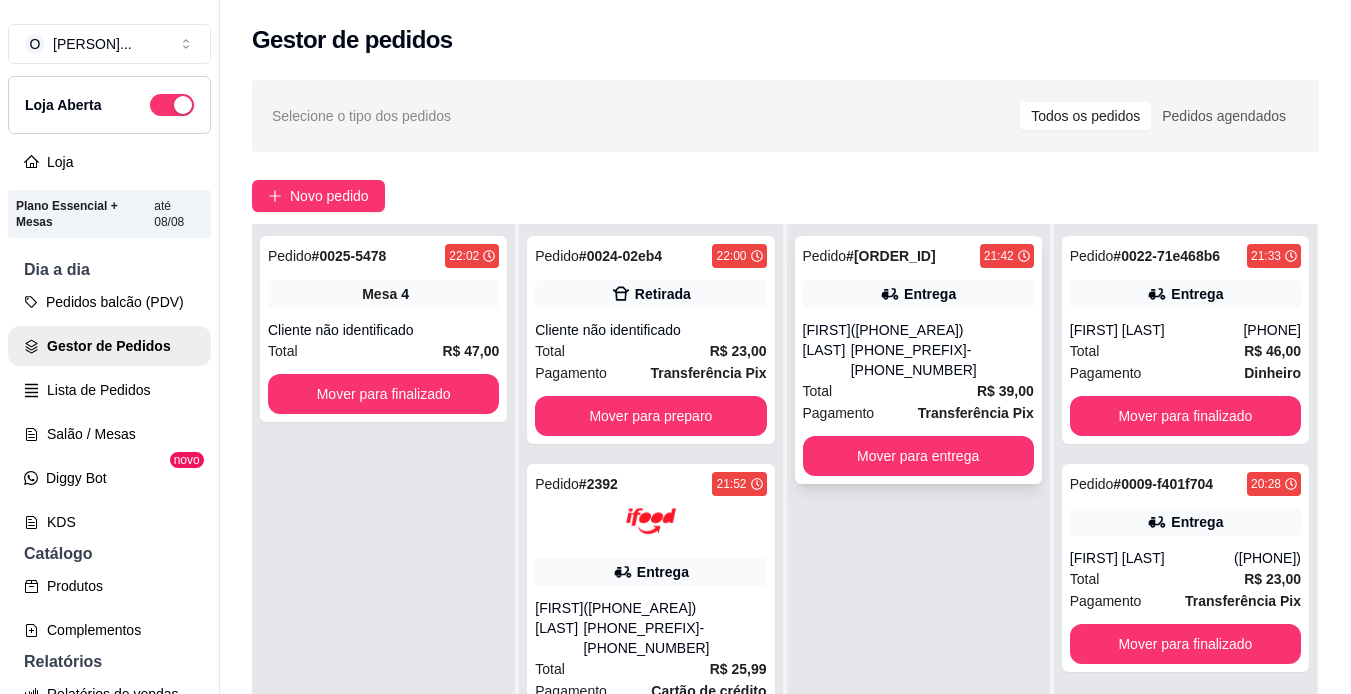 click on "R$ 39,00" at bounding box center (1005, 391) 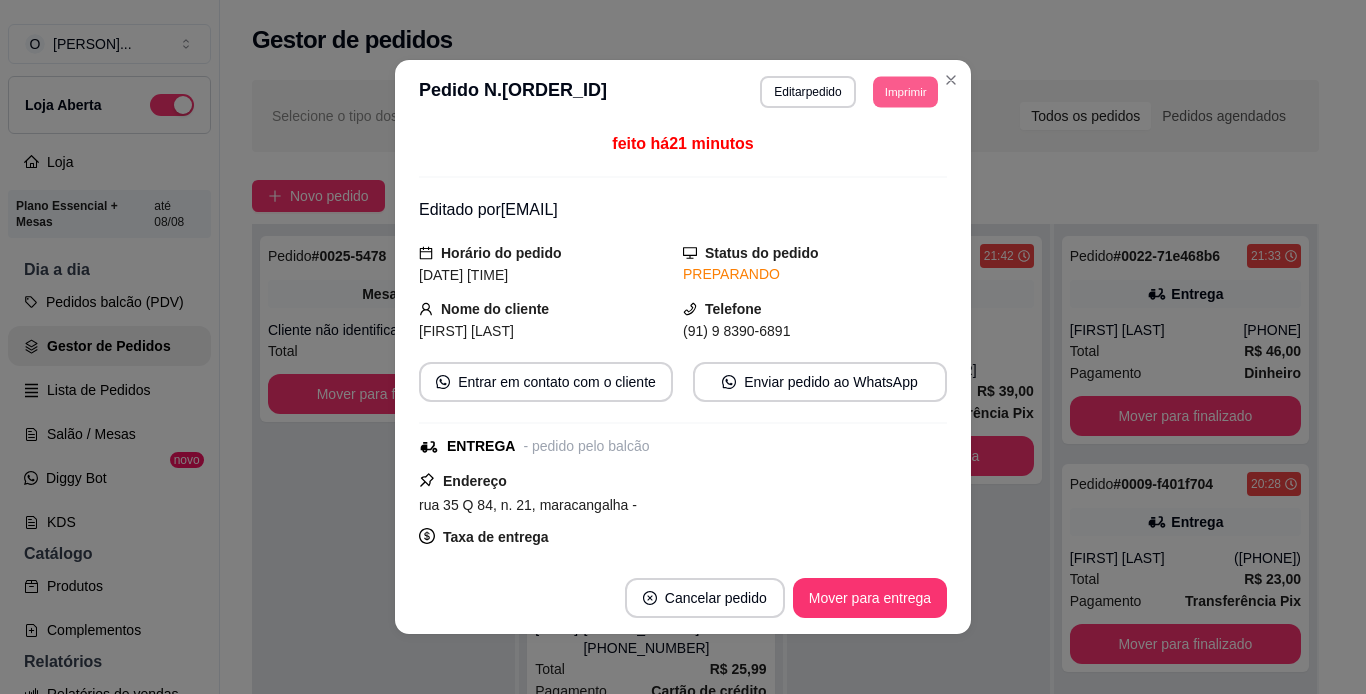 click on "Imprimir" at bounding box center (905, 91) 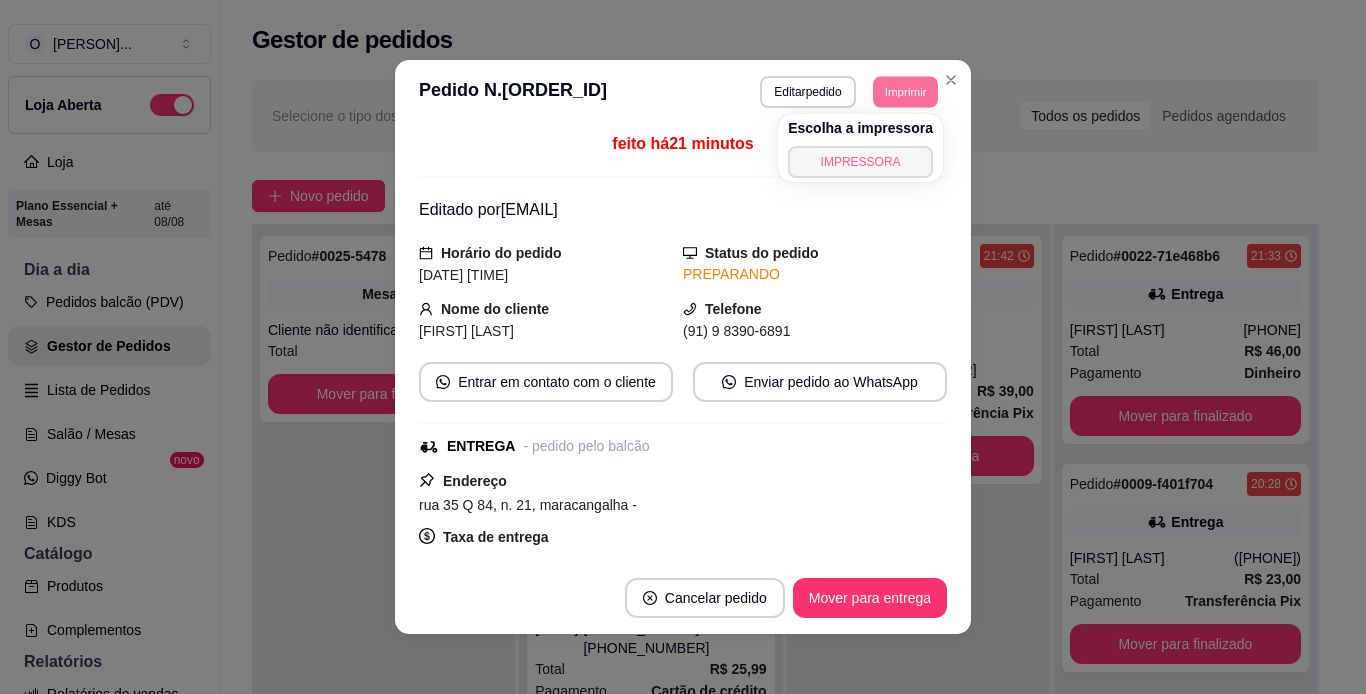 click on "IMPRESSORA" at bounding box center (860, 162) 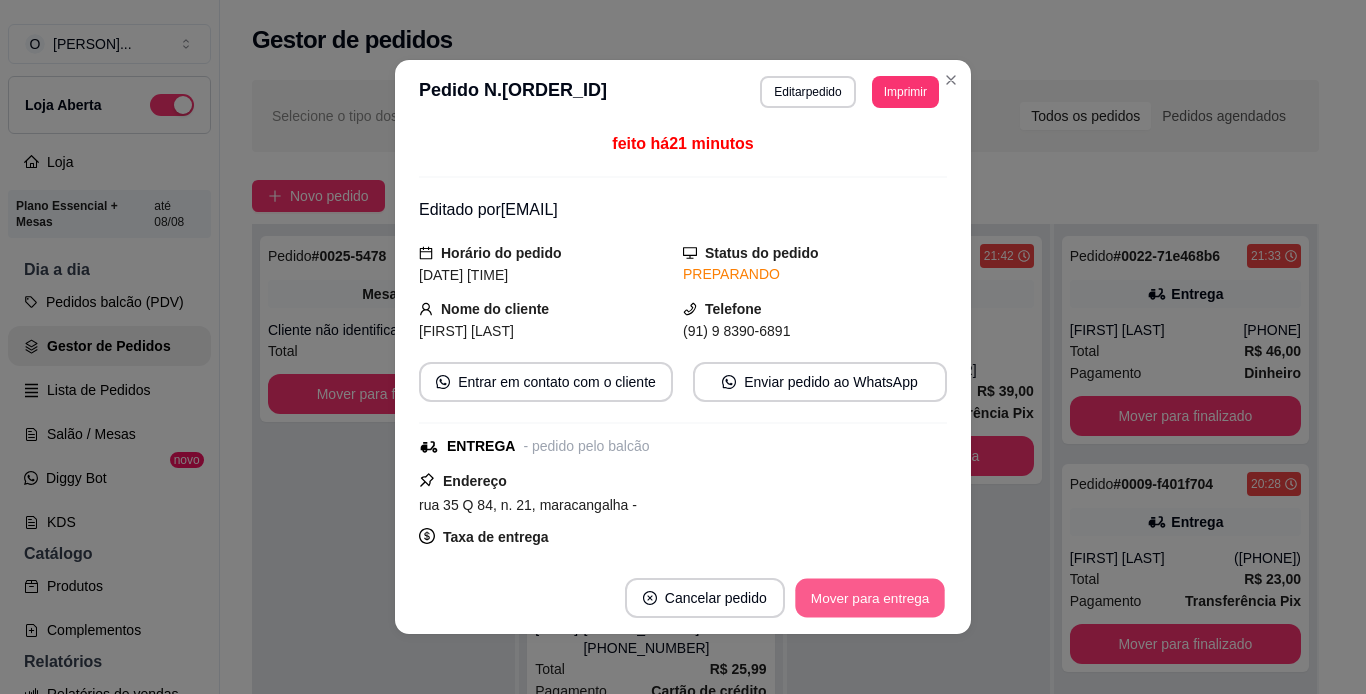 click on "Mover para entrega" at bounding box center (870, 598) 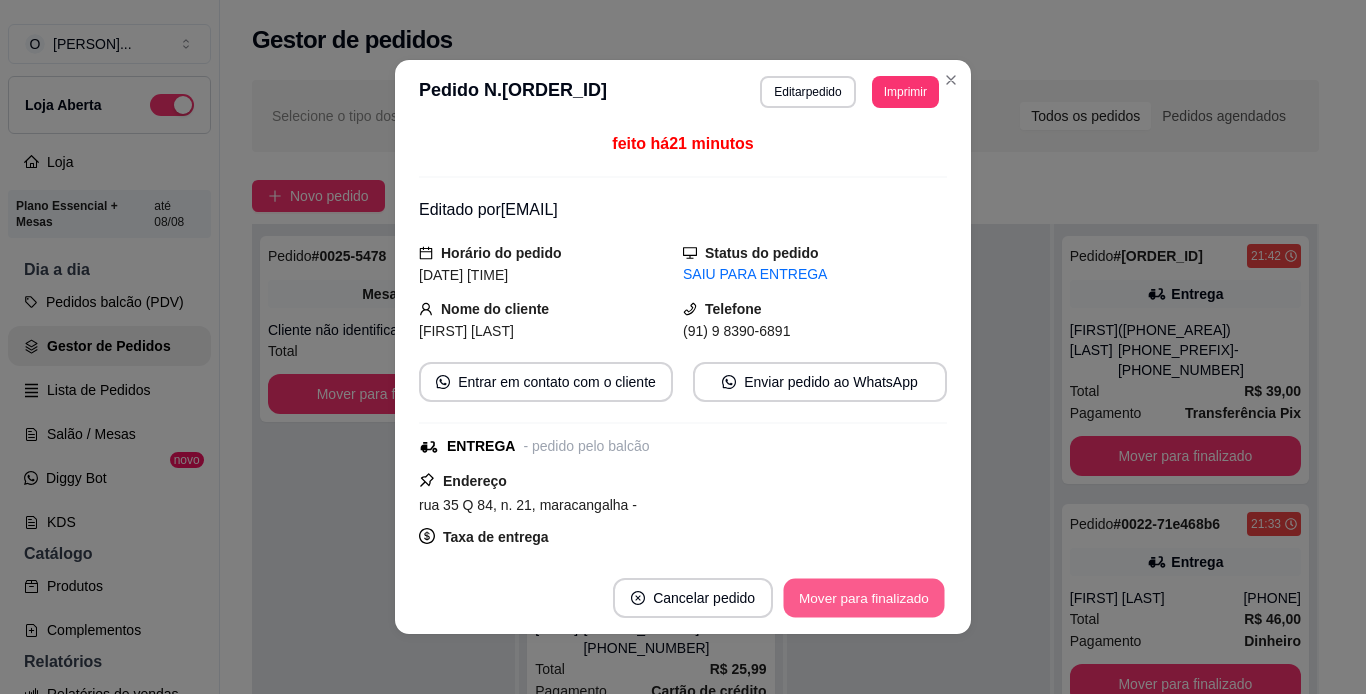 click on "Mover para finalizado" at bounding box center (864, 598) 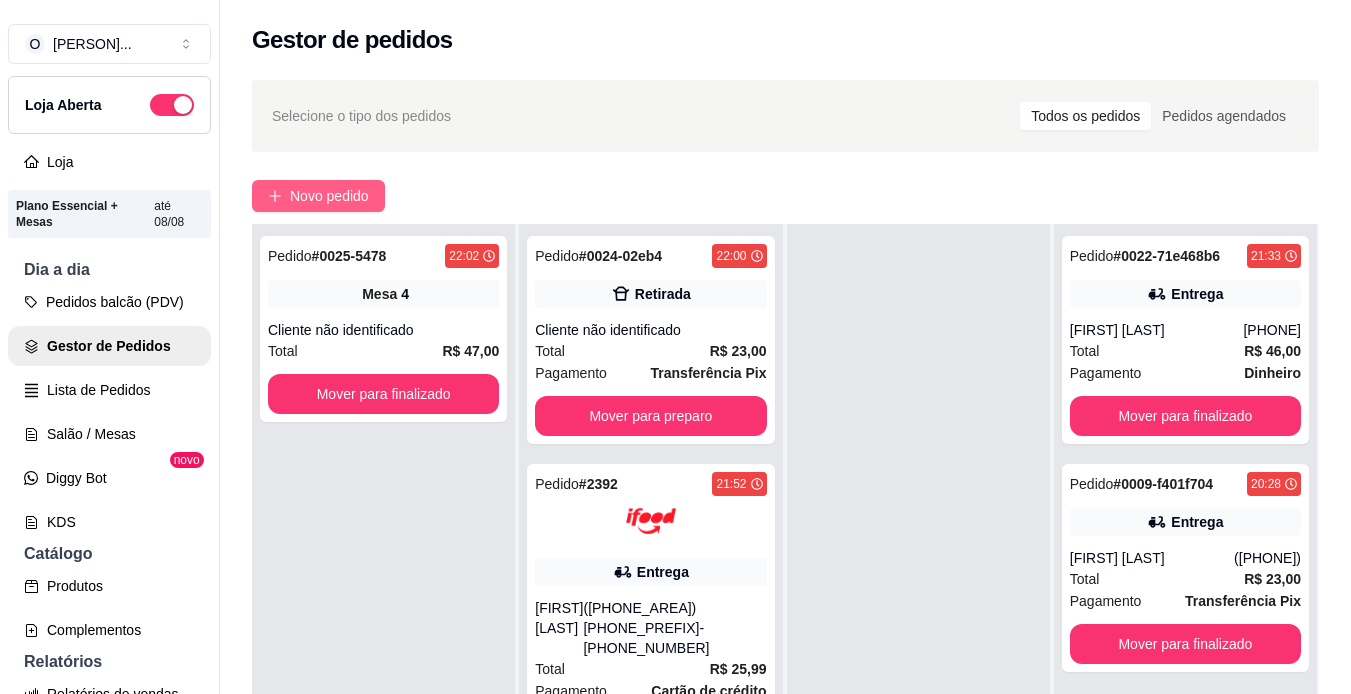 click on "Novo pedido" at bounding box center (329, 196) 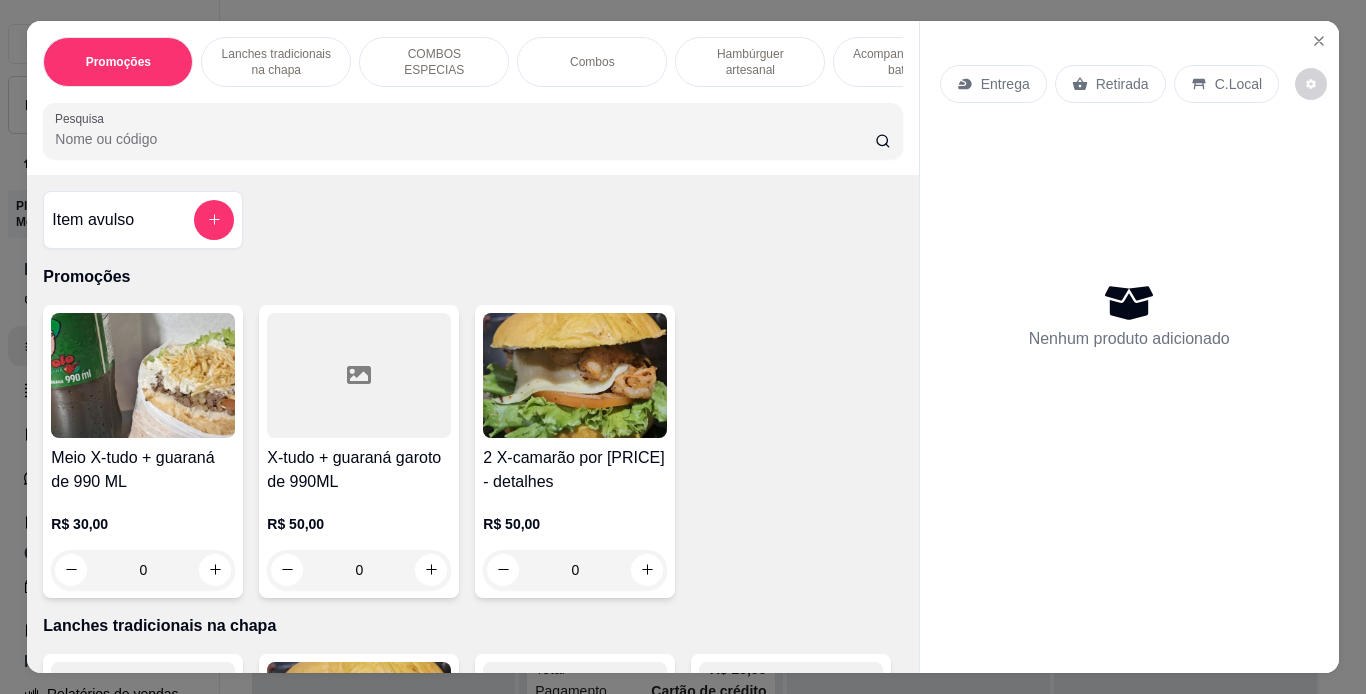 click on "Hambúrguer artesanal" at bounding box center (750, 62) 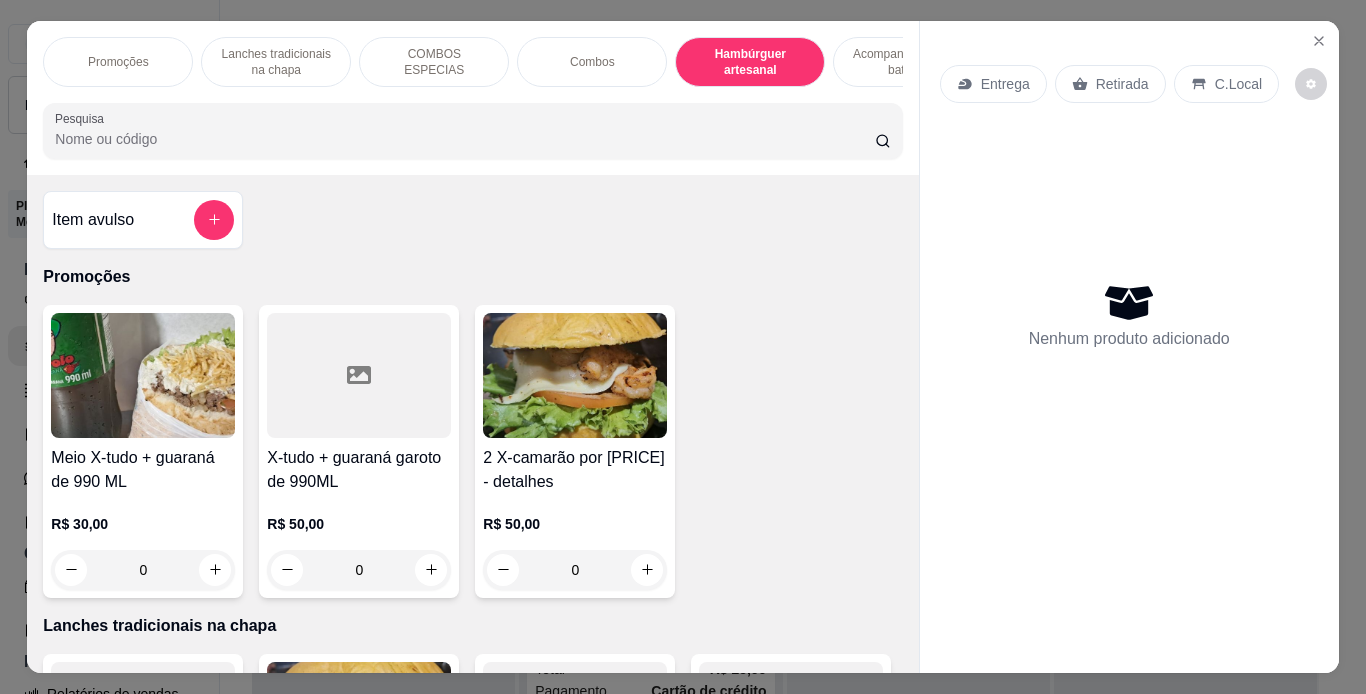 scroll, scrollTop: 3710, scrollLeft: 0, axis: vertical 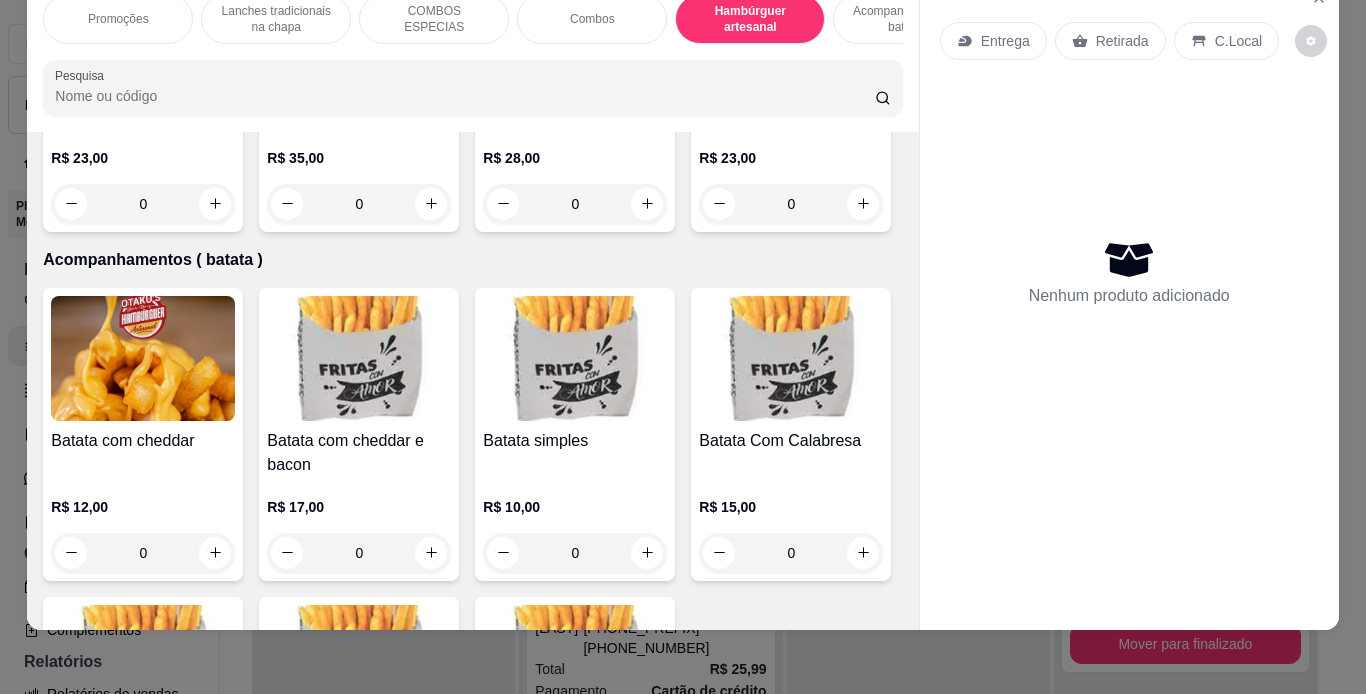 click at bounding box center [791, -252] 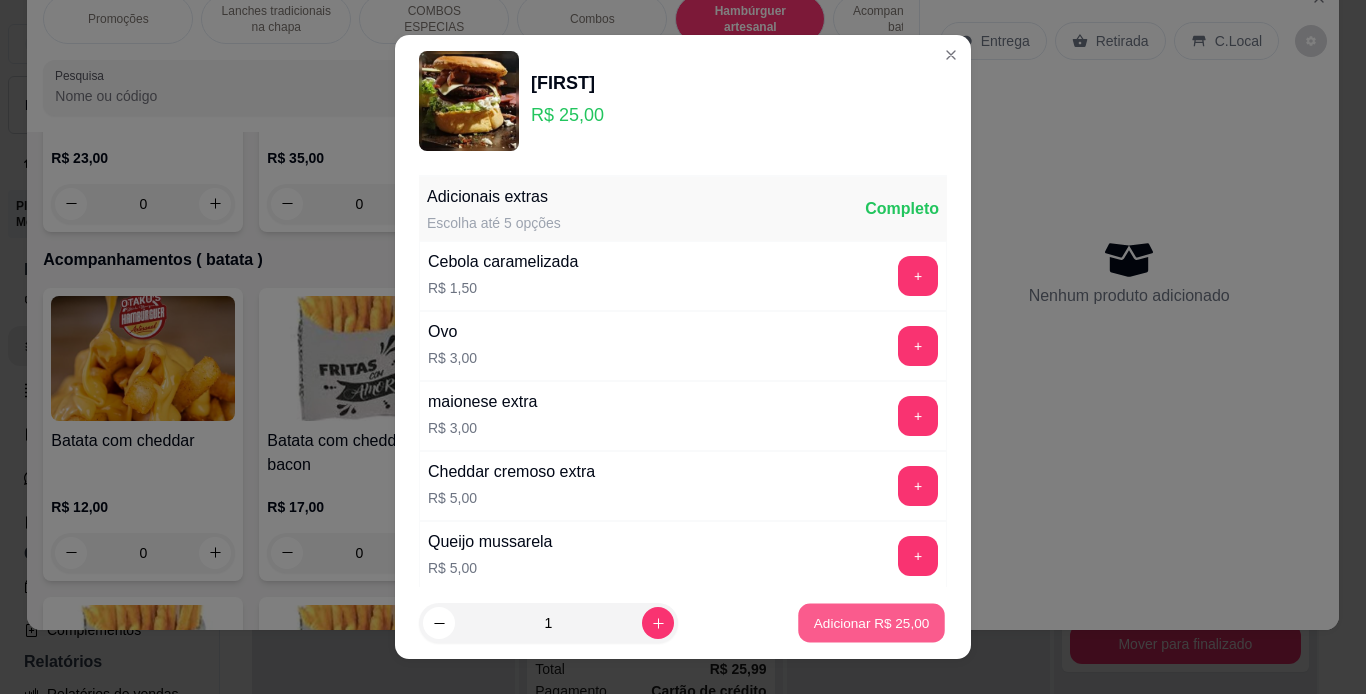 click on "Adicionar   R$ 25,00" at bounding box center (872, 623) 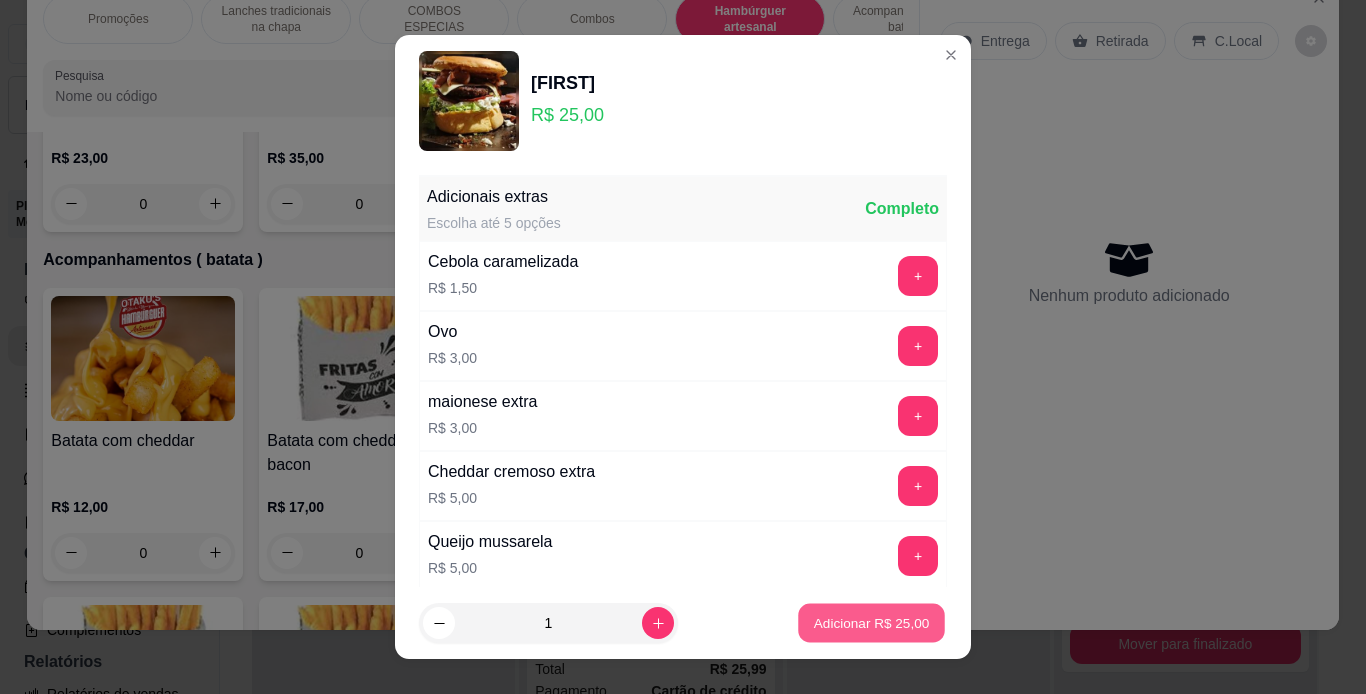 type on "1" 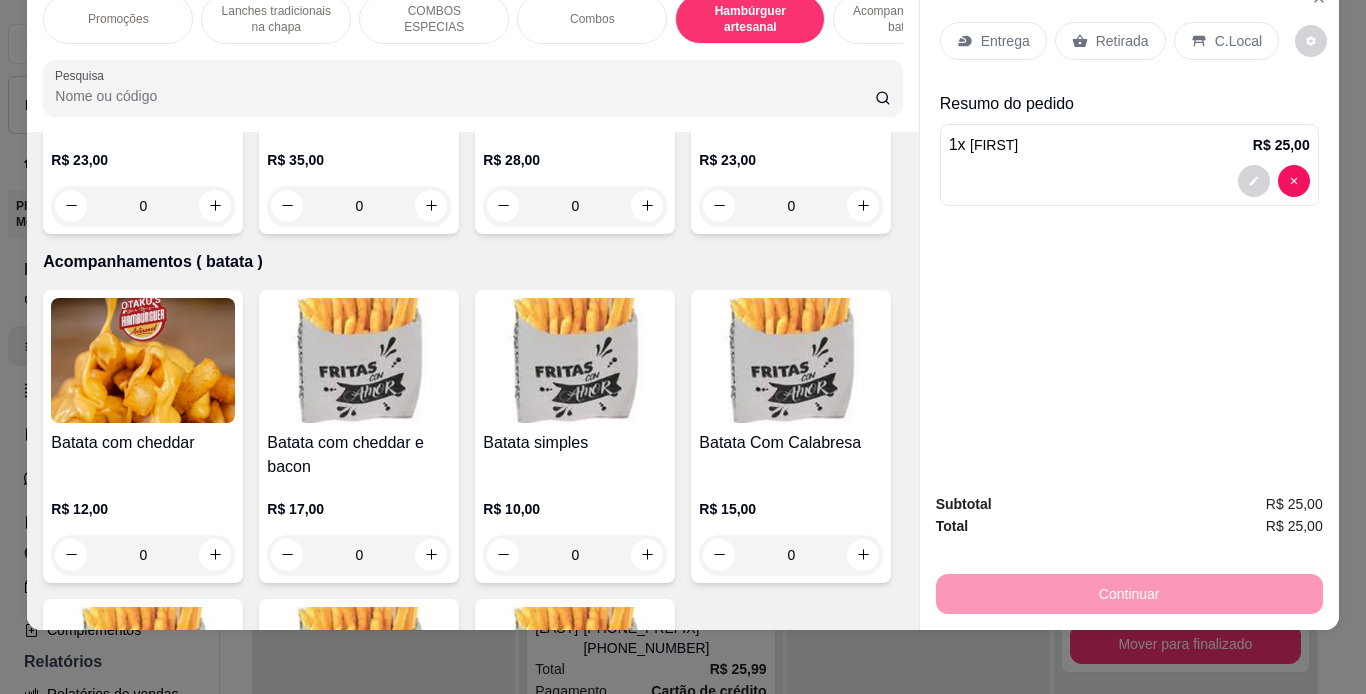 click on "Acompanhamentos ( batata )" at bounding box center (908, 19) 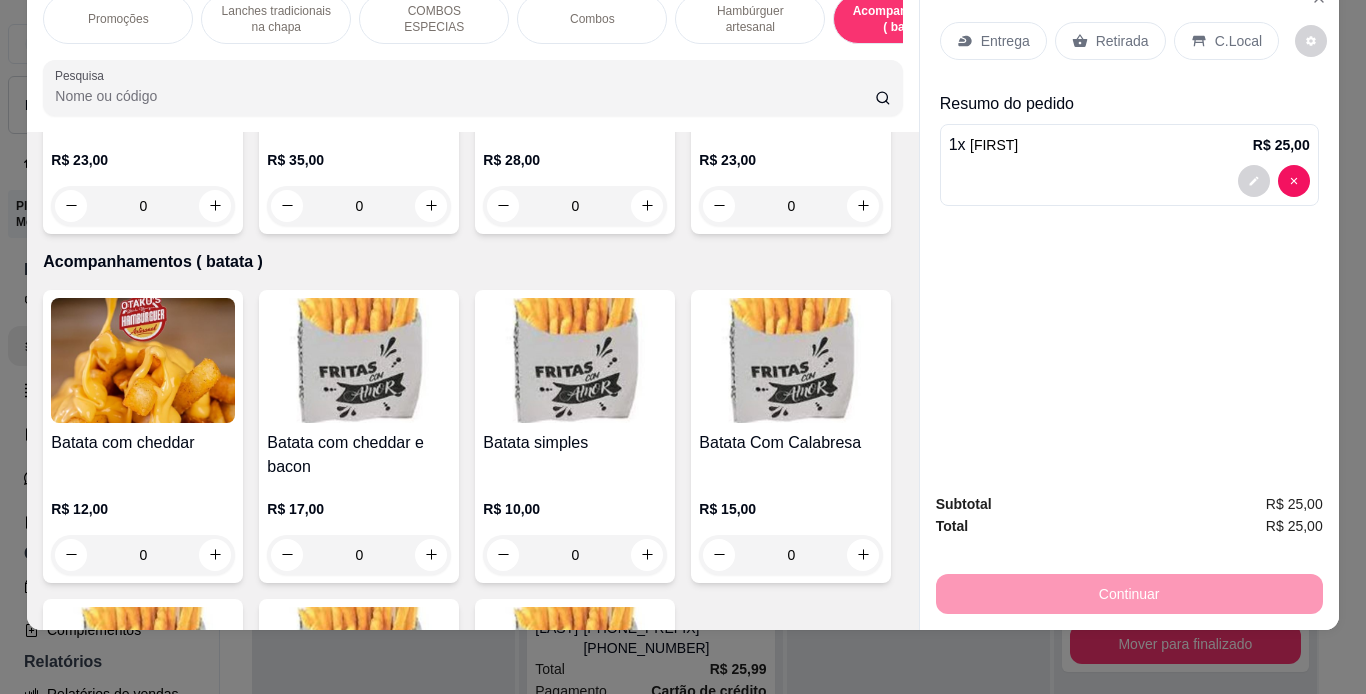 scroll, scrollTop: 4892, scrollLeft: 0, axis: vertical 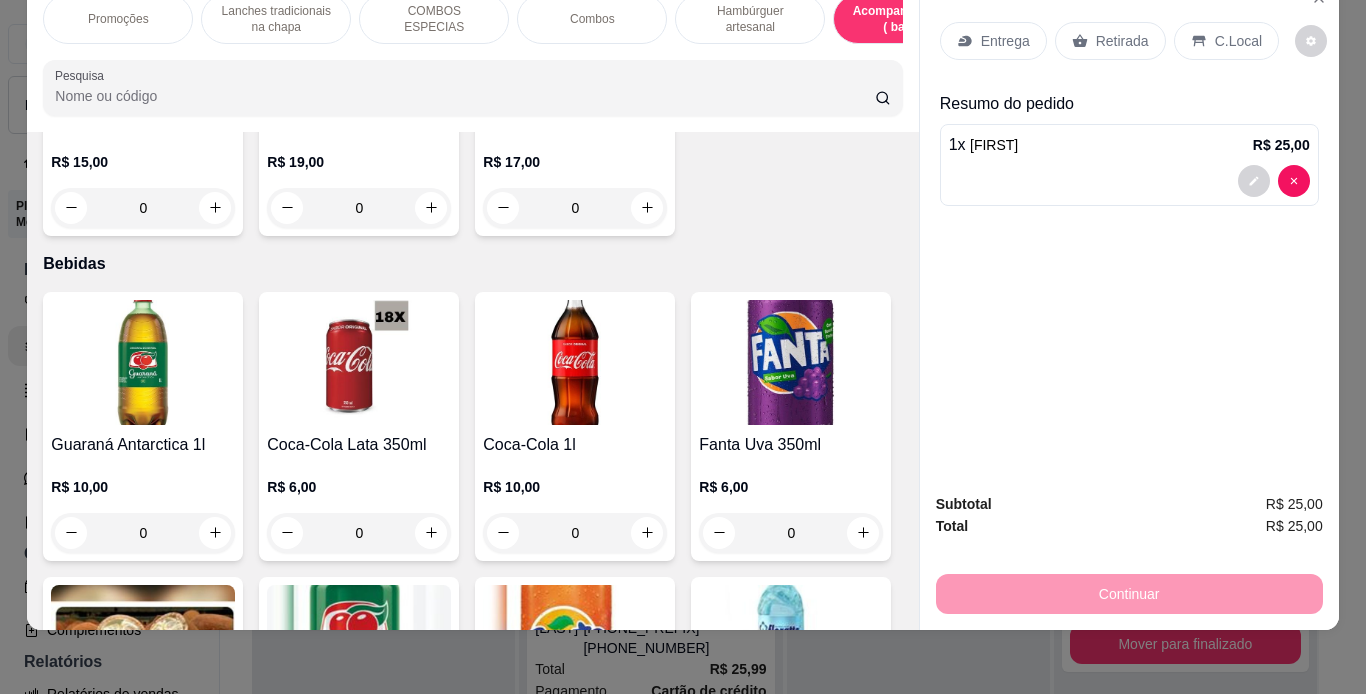 click on "0" at bounding box center [143, -101] 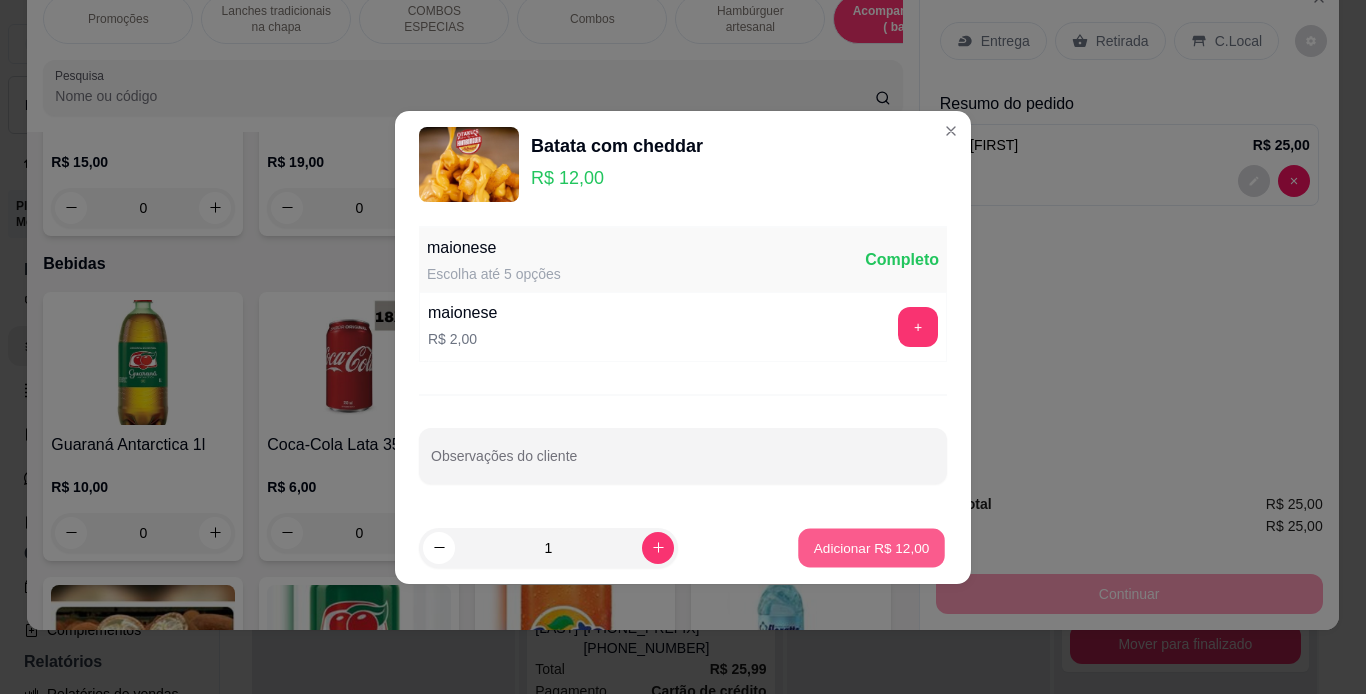 click on "Adicionar   R$ 12,00" at bounding box center [872, 547] 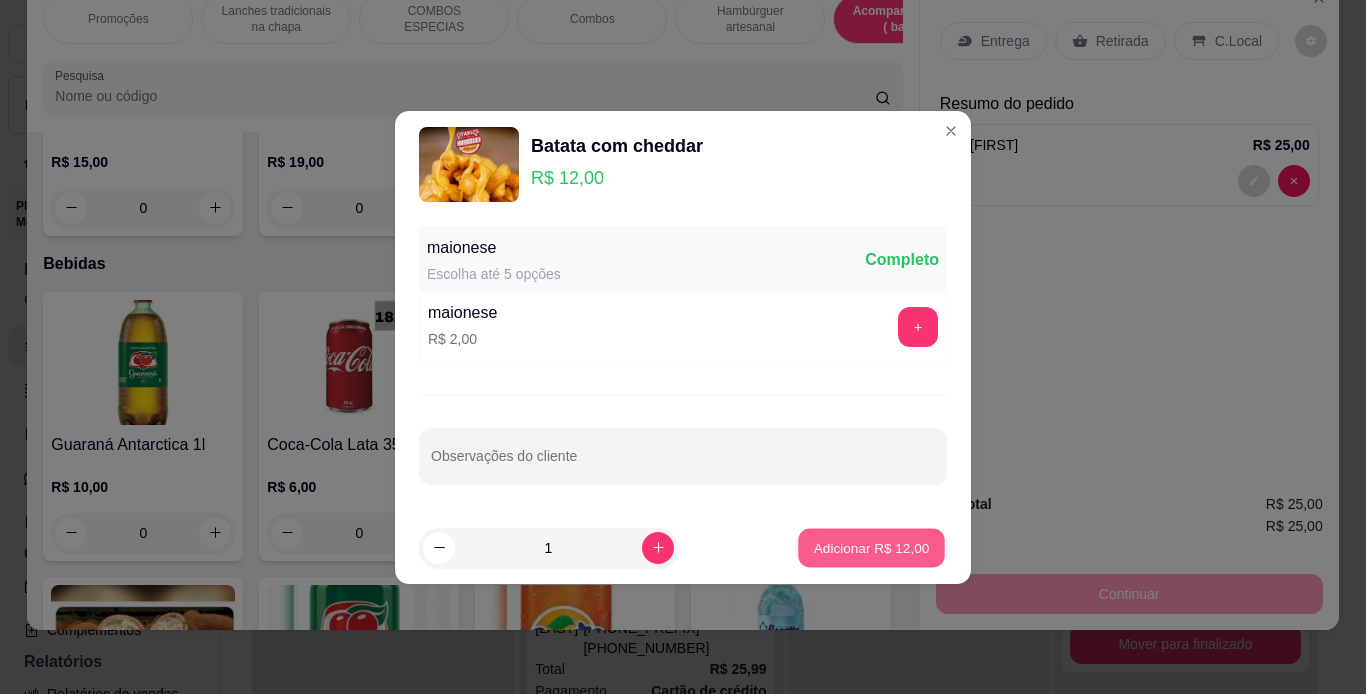 type on "1" 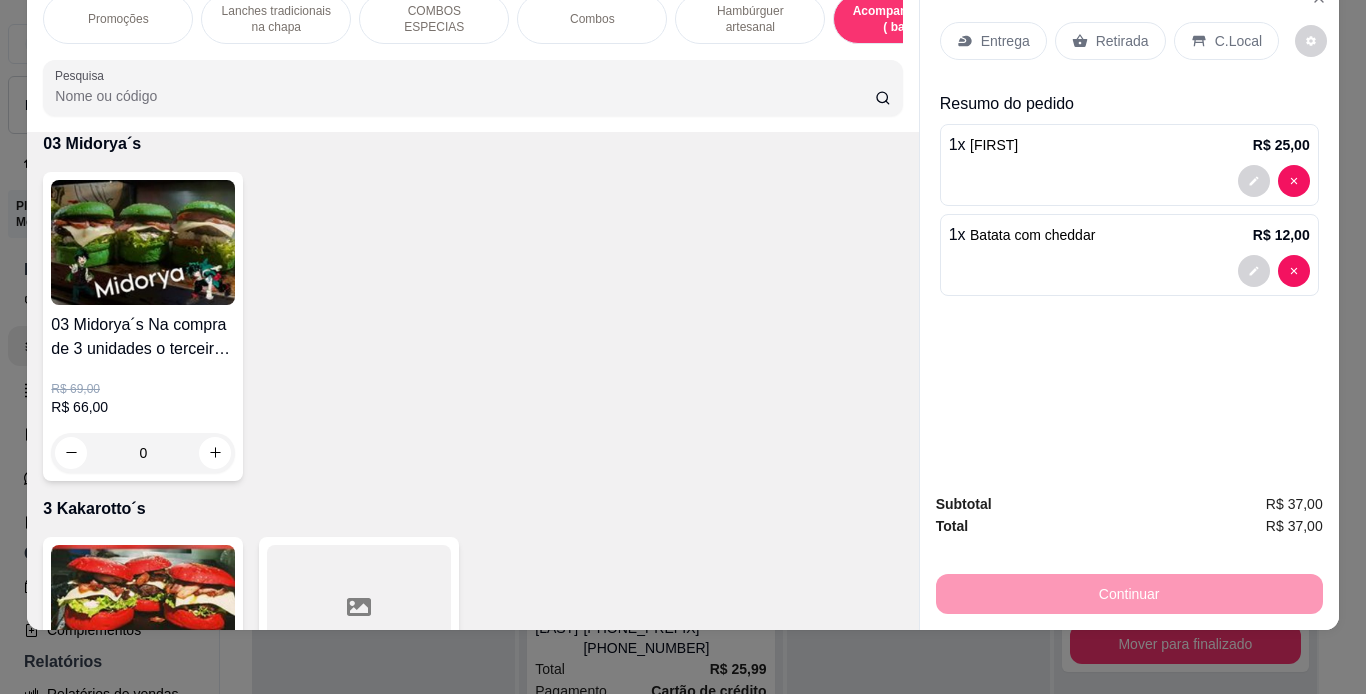 scroll, scrollTop: 5908, scrollLeft: 0, axis: vertical 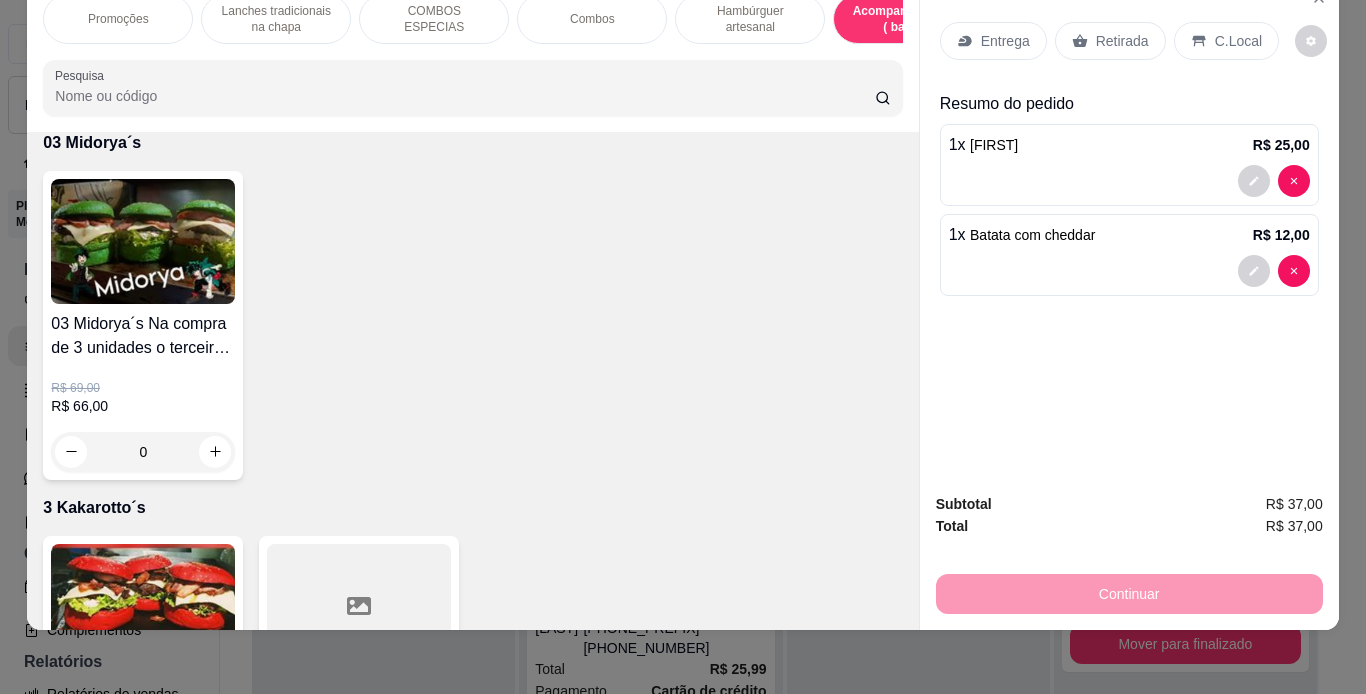 click 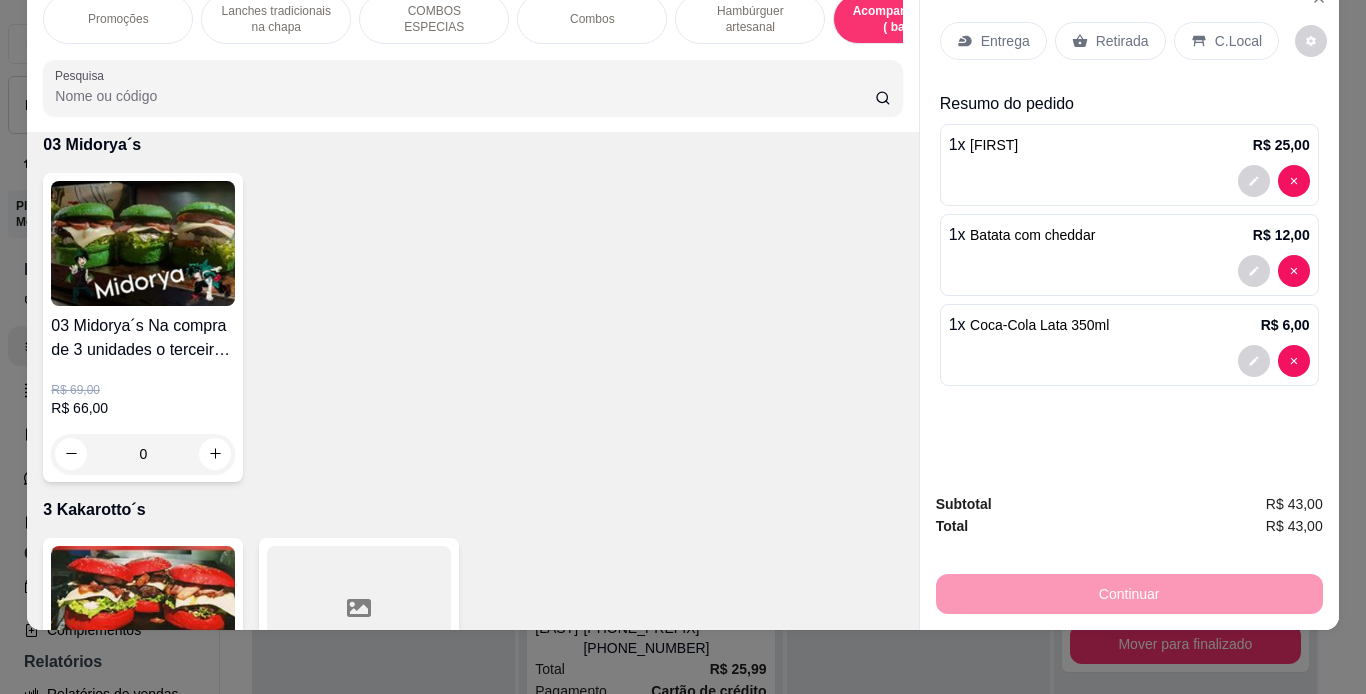 click 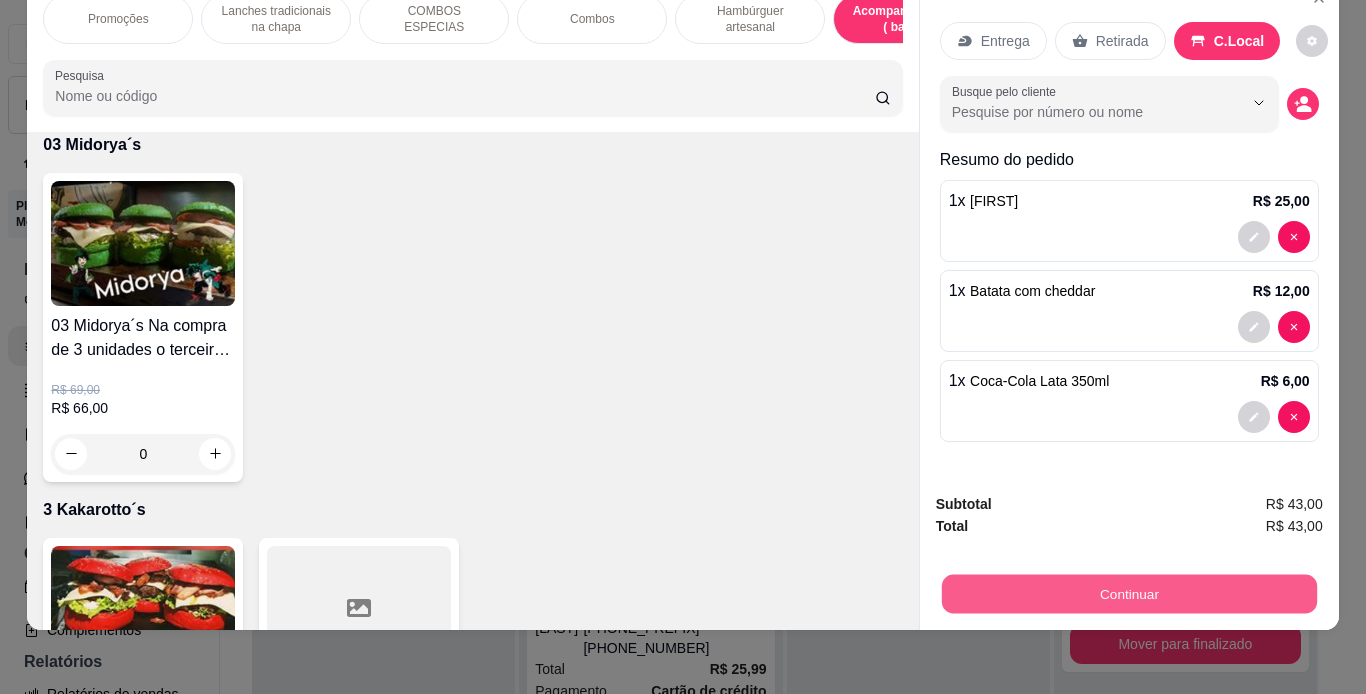 click on "Continuar" at bounding box center (1128, 594) 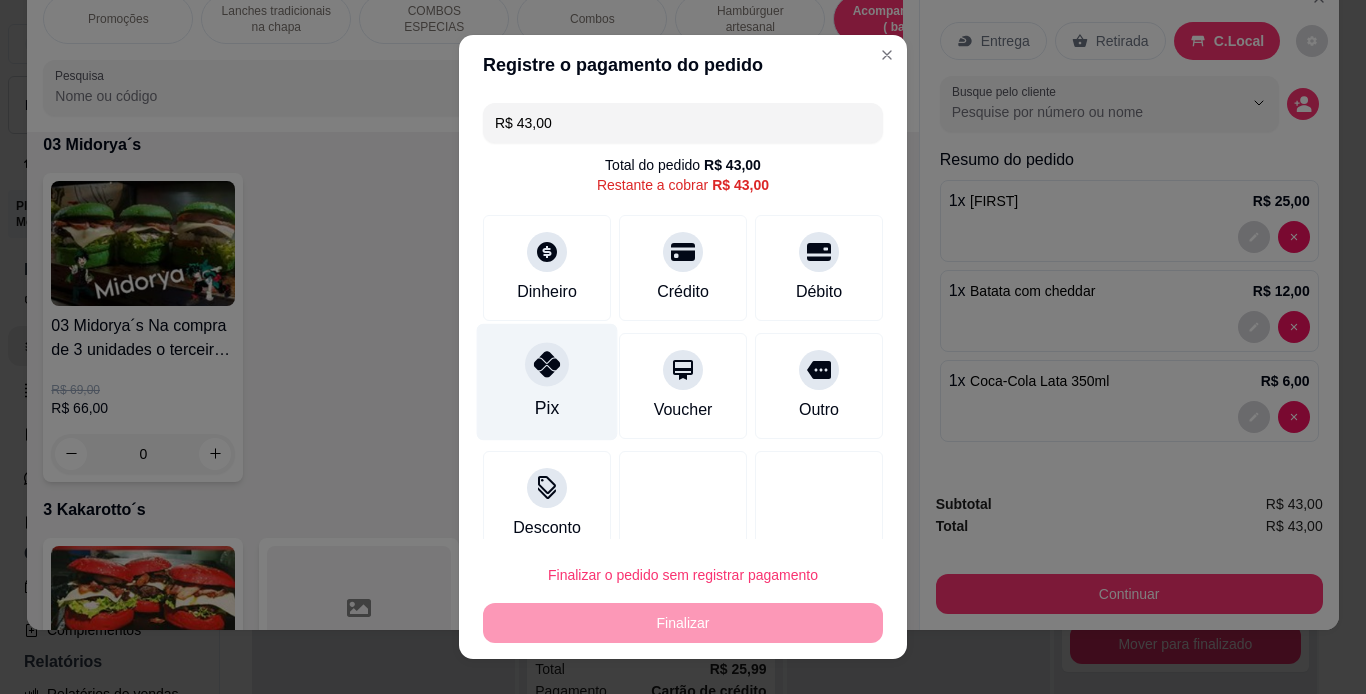 click at bounding box center (547, 364) 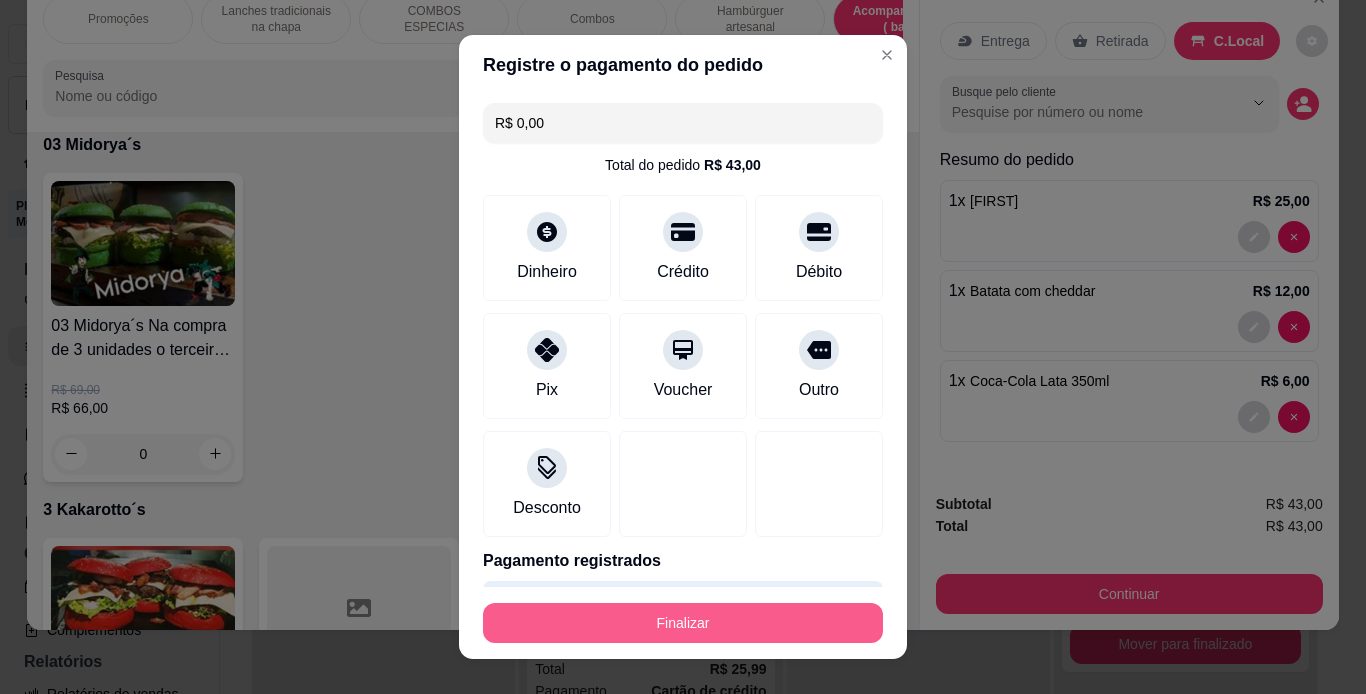 click on "Finalizar" at bounding box center (683, 623) 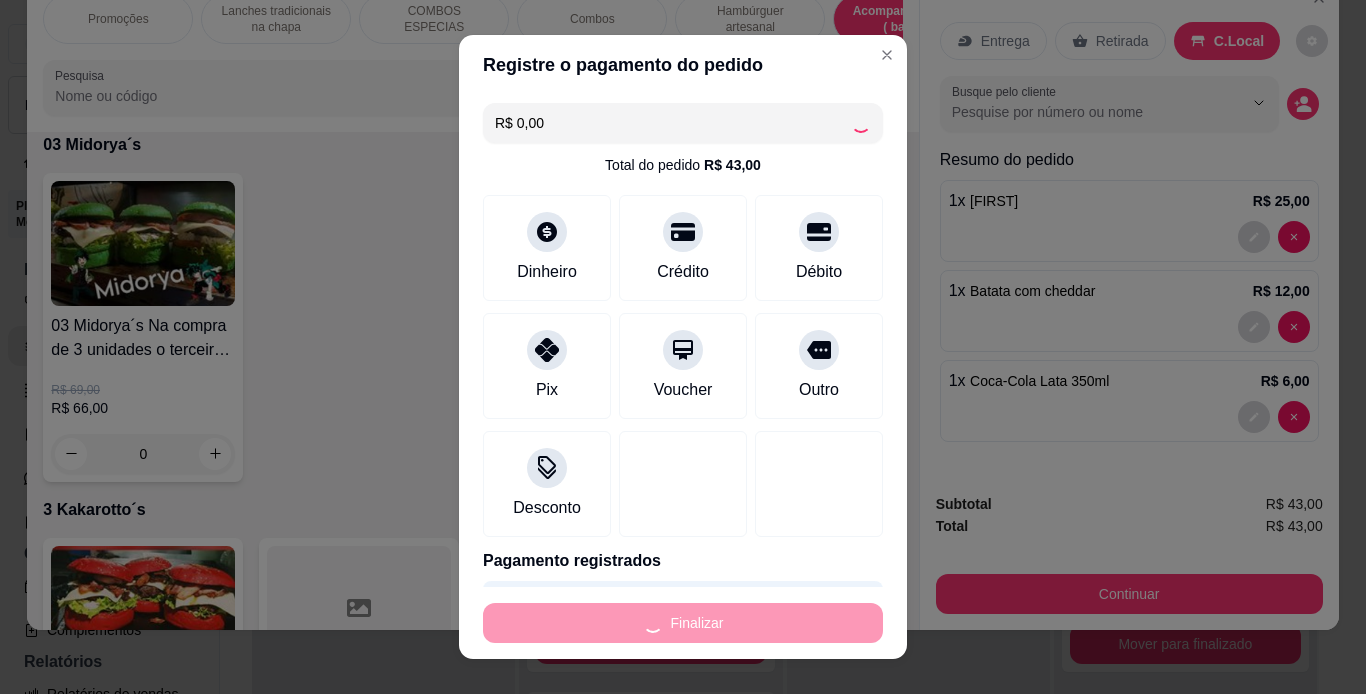 type on "0" 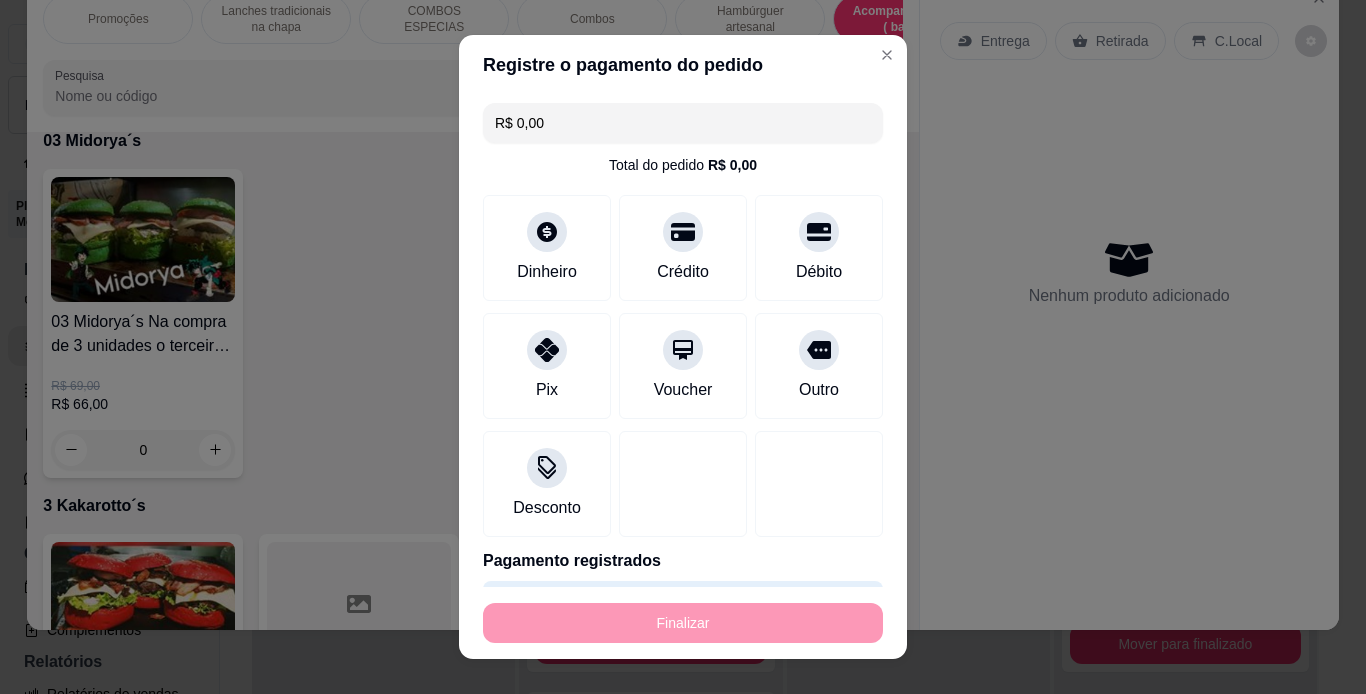 type on "-R$ 43,00" 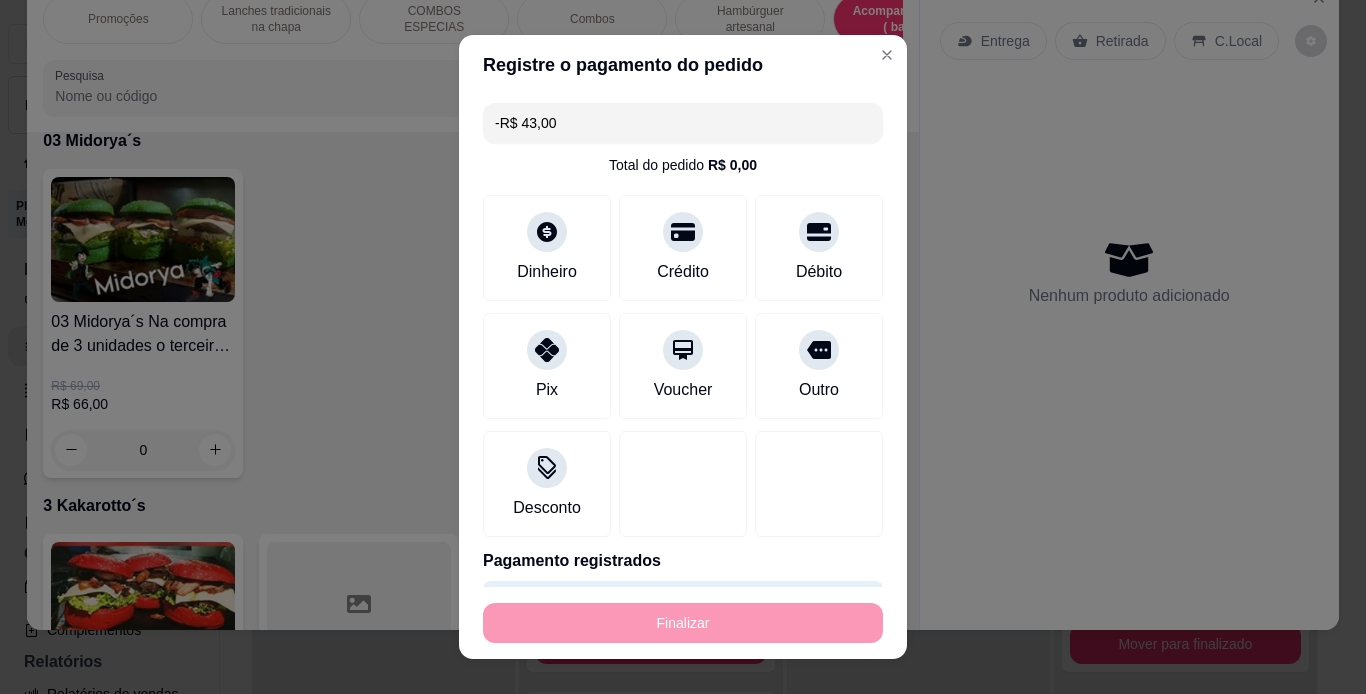 scroll, scrollTop: 5906, scrollLeft: 0, axis: vertical 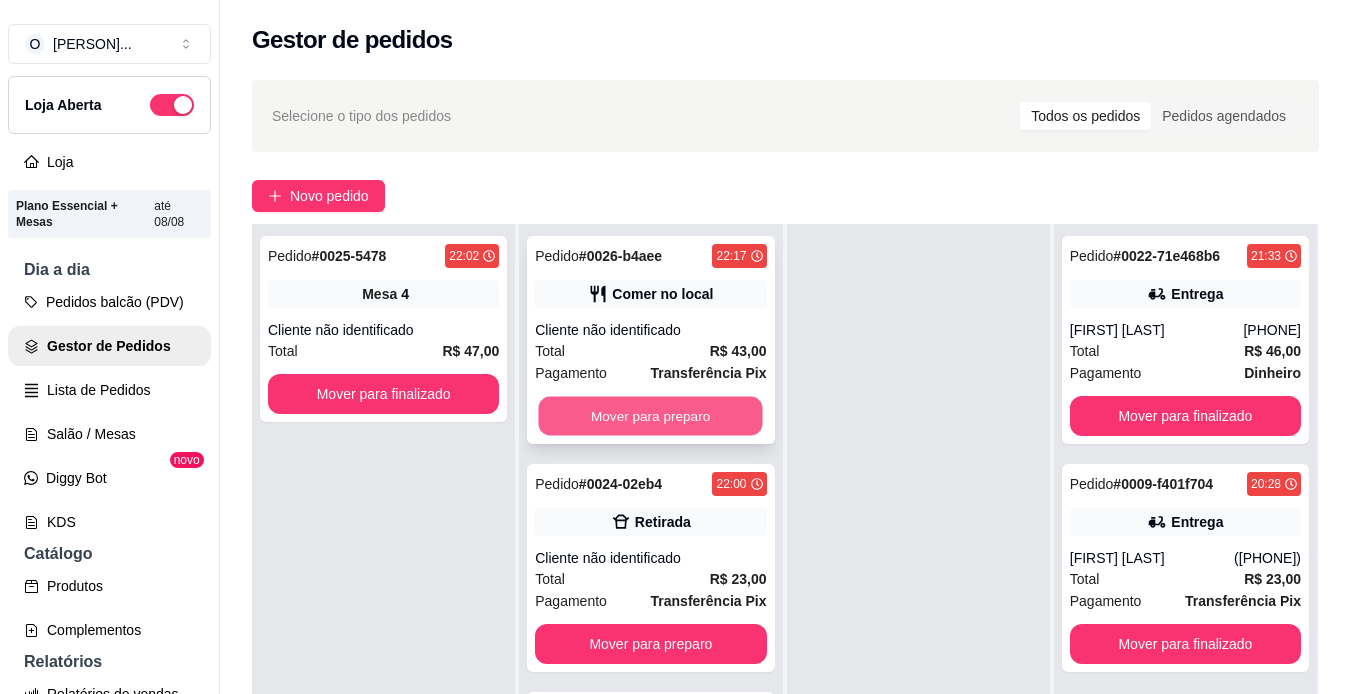 click on "Mover para preparo" at bounding box center (651, 416) 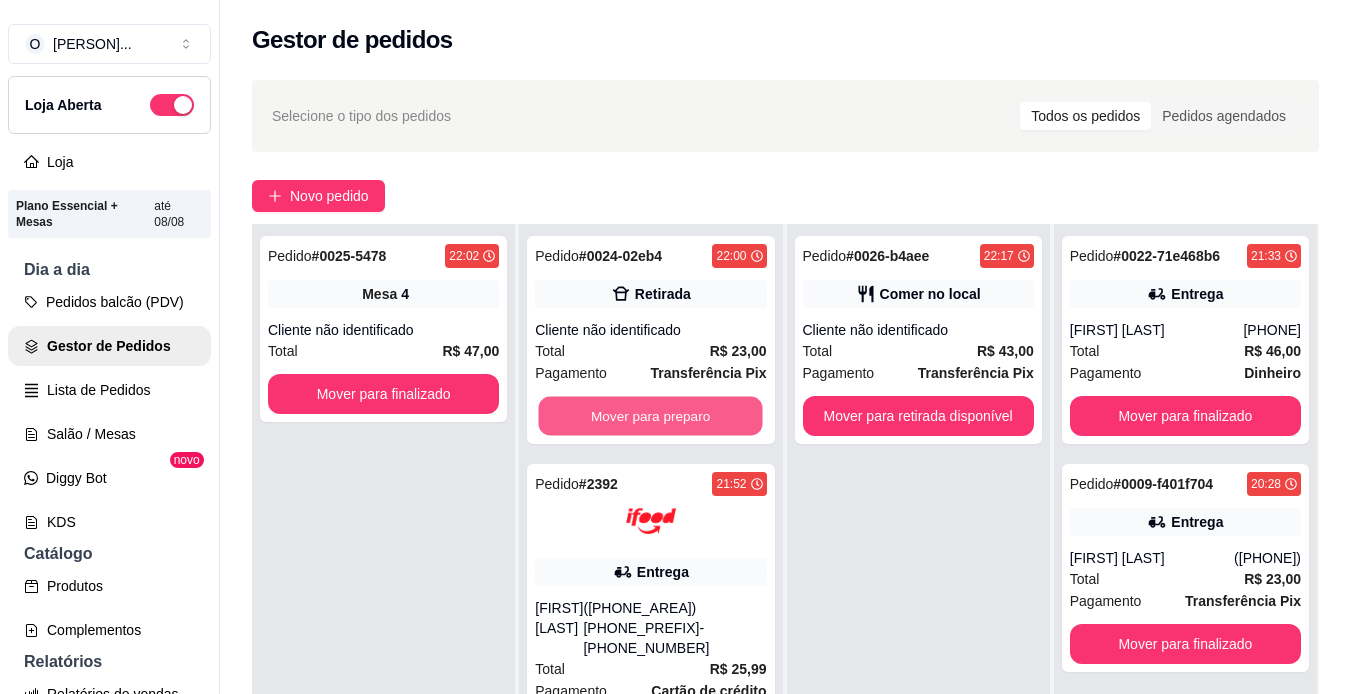 click on "Mover para preparo" at bounding box center (651, 416) 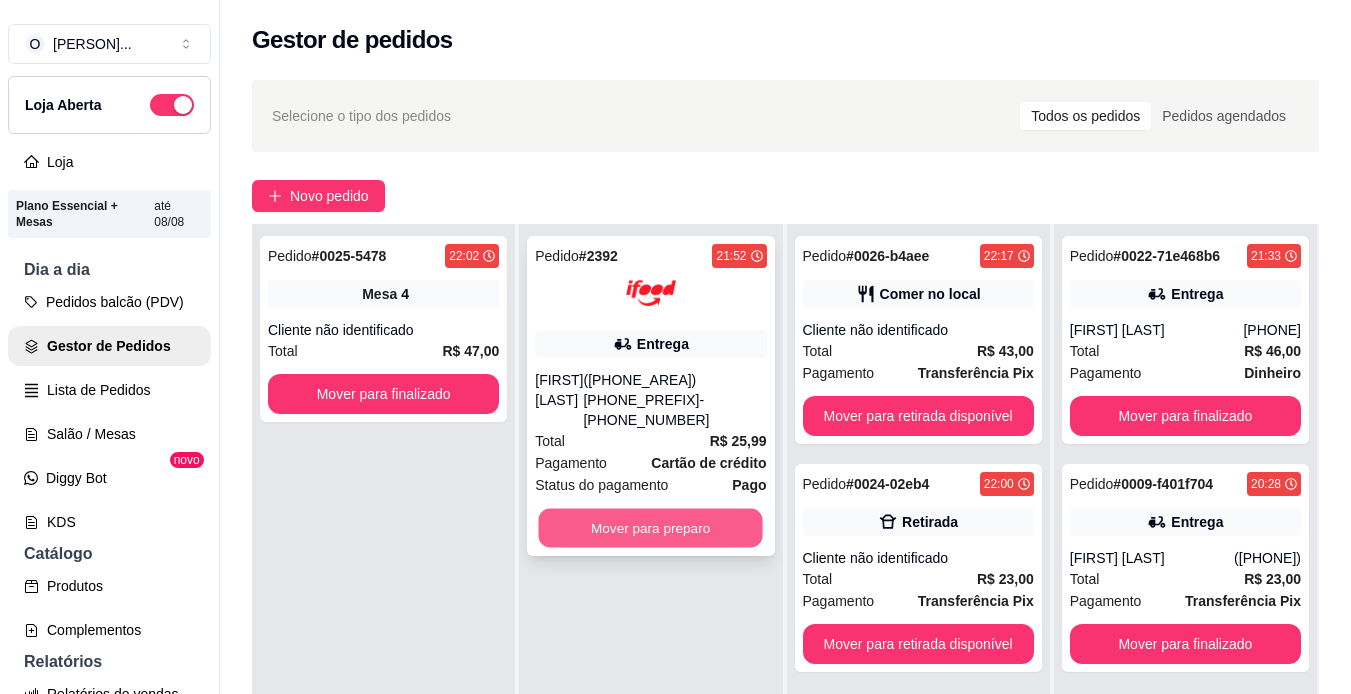 click on "Mover para preparo" at bounding box center (651, 528) 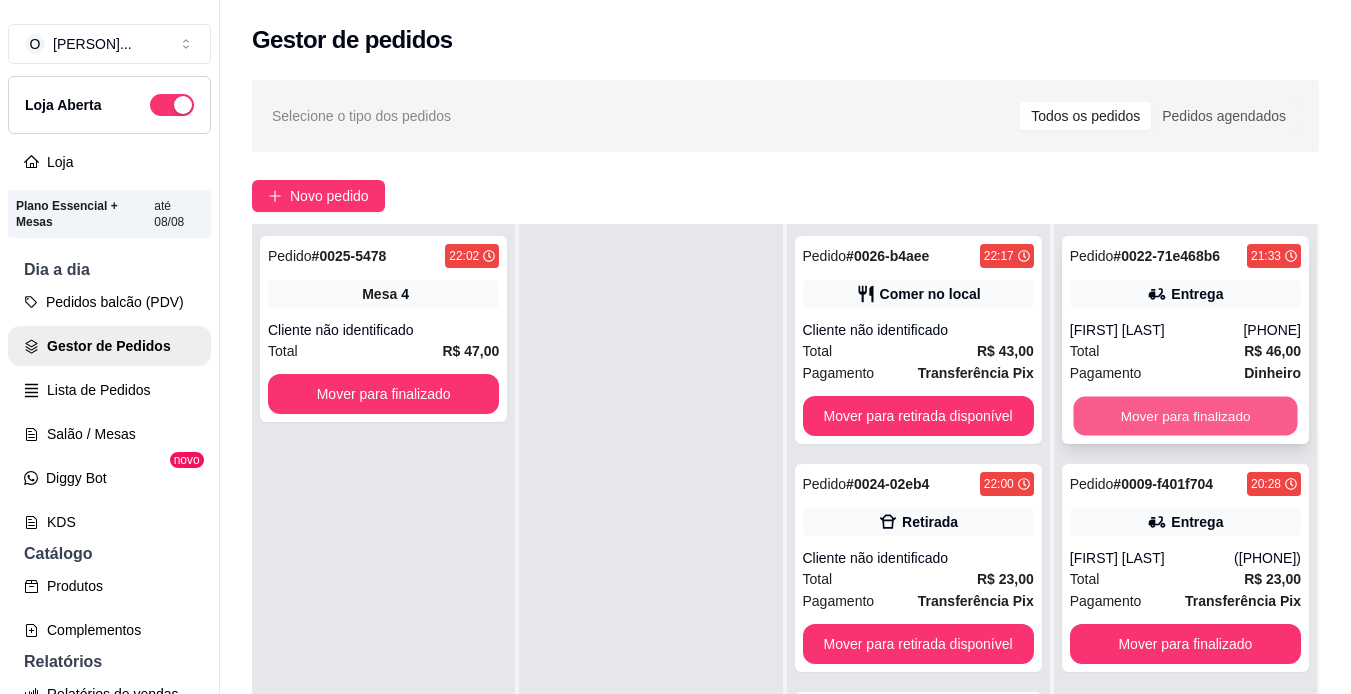 click on "Mover para finalizado" at bounding box center [1185, 416] 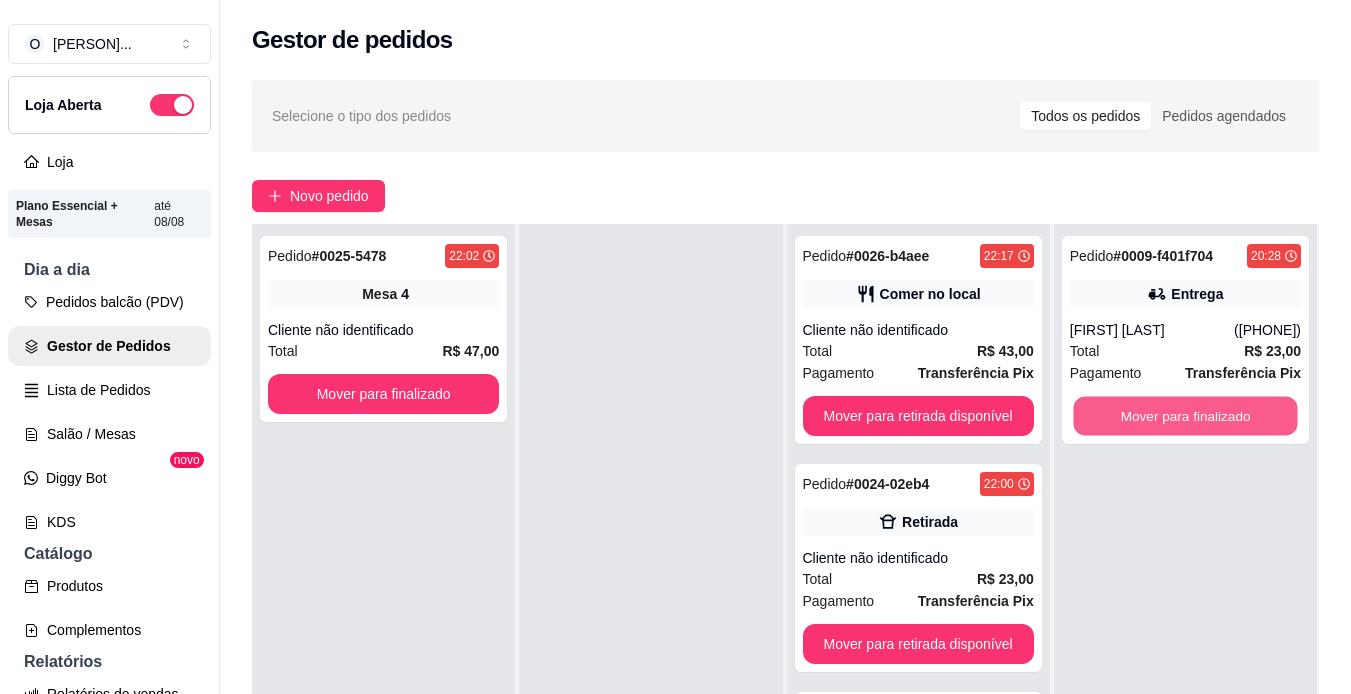 click on "Mover para finalizado" at bounding box center [1185, 416] 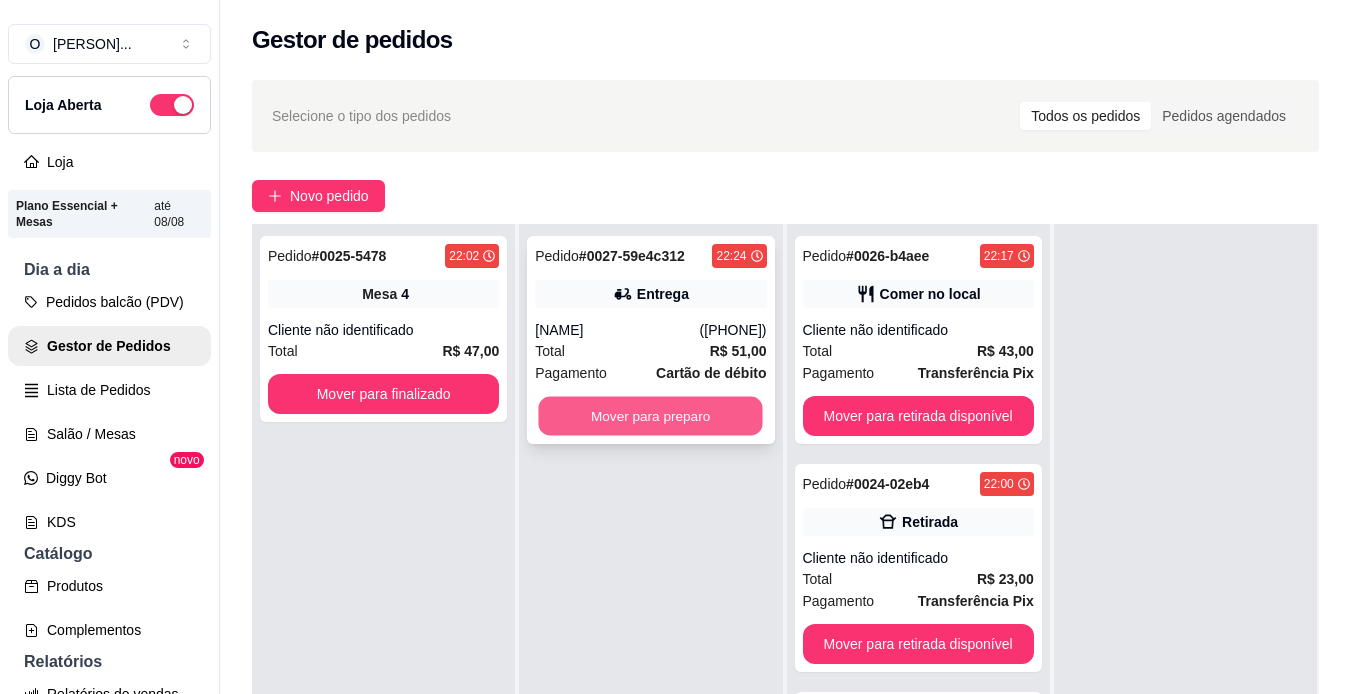 click on "Mover para preparo" at bounding box center (651, 416) 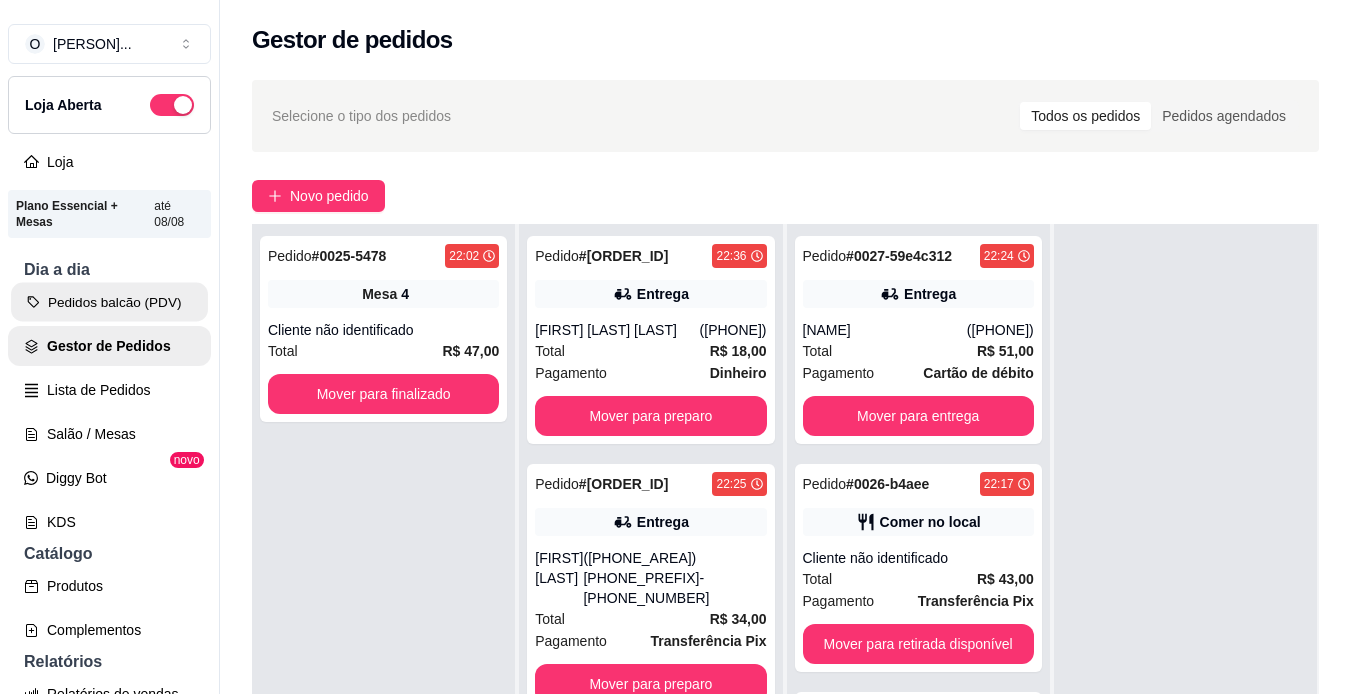 click on "Pedidos balcão (PDV)" at bounding box center [109, 302] 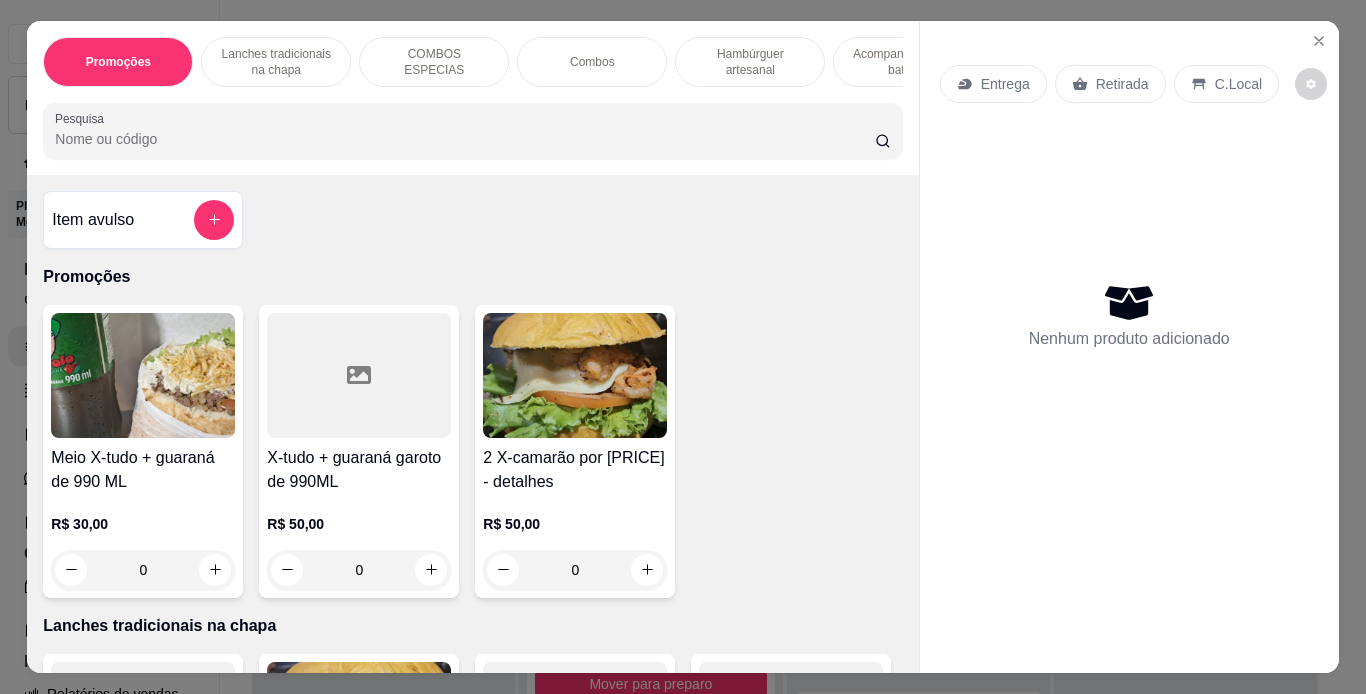 click on "Lanches tradicionais na chapa" at bounding box center (276, 62) 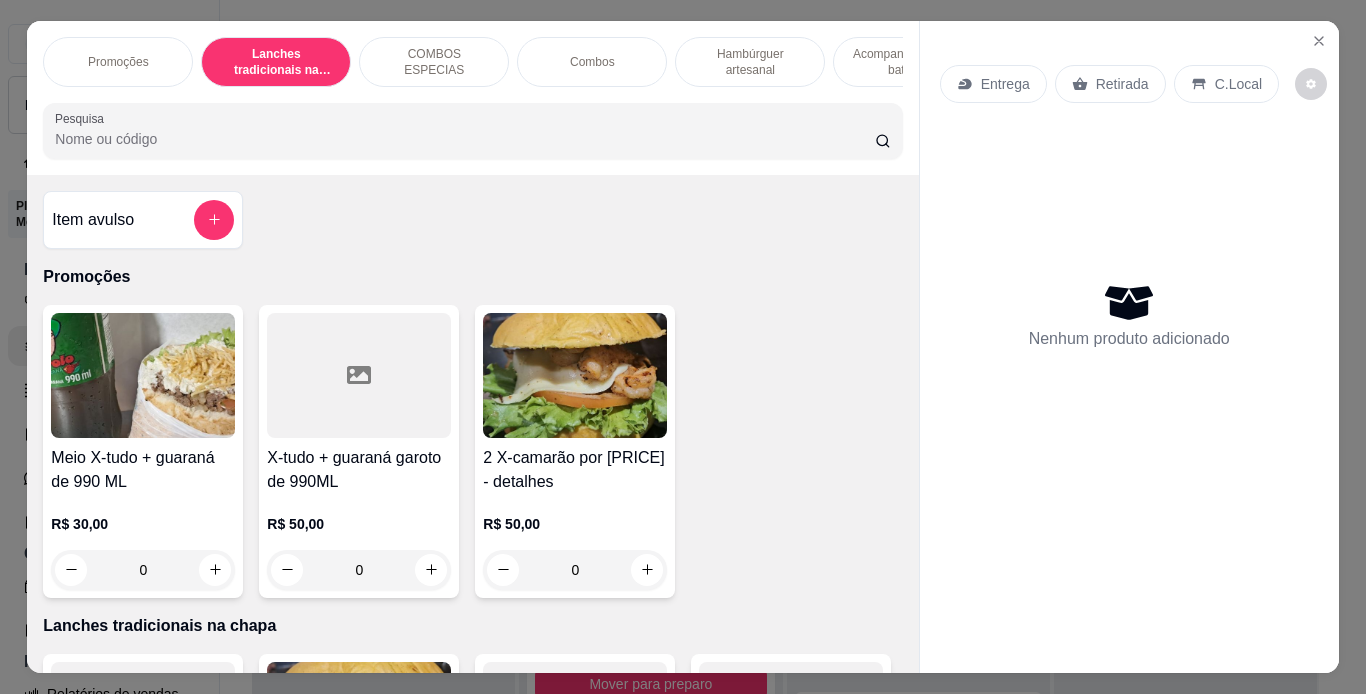 scroll, scrollTop: 439, scrollLeft: 0, axis: vertical 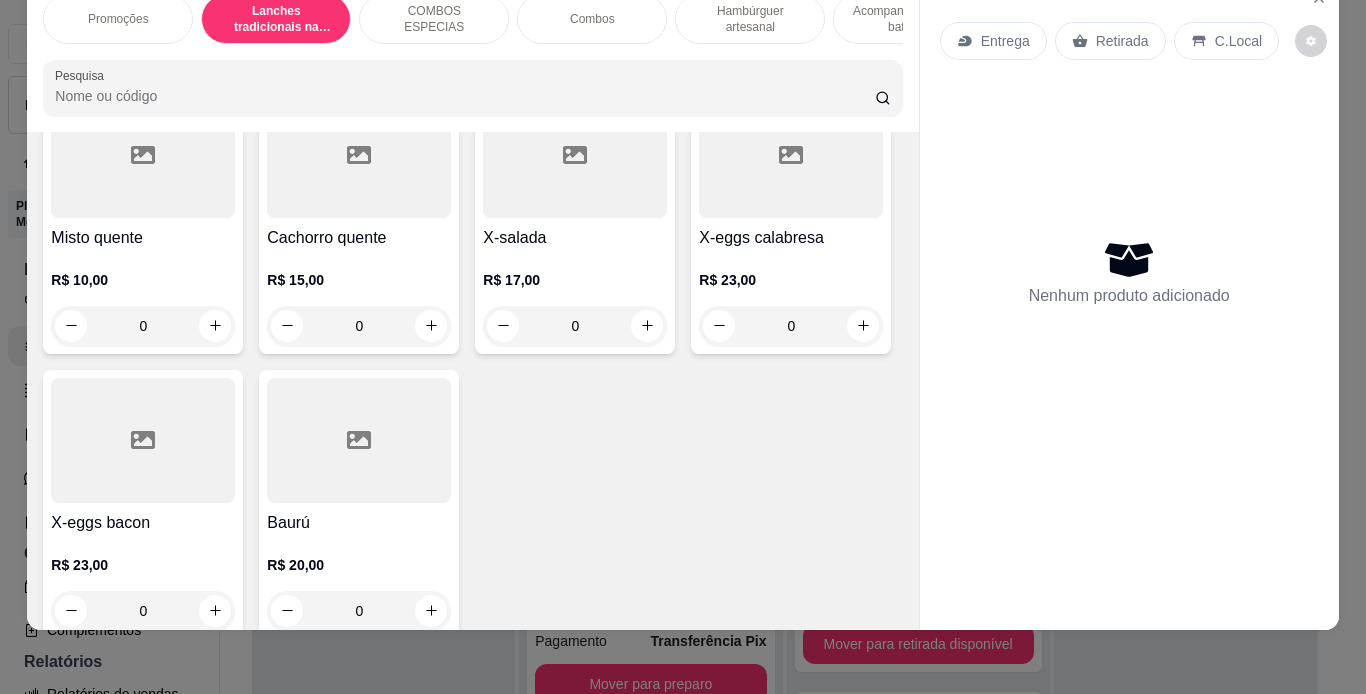 click at bounding box center [359, -130] 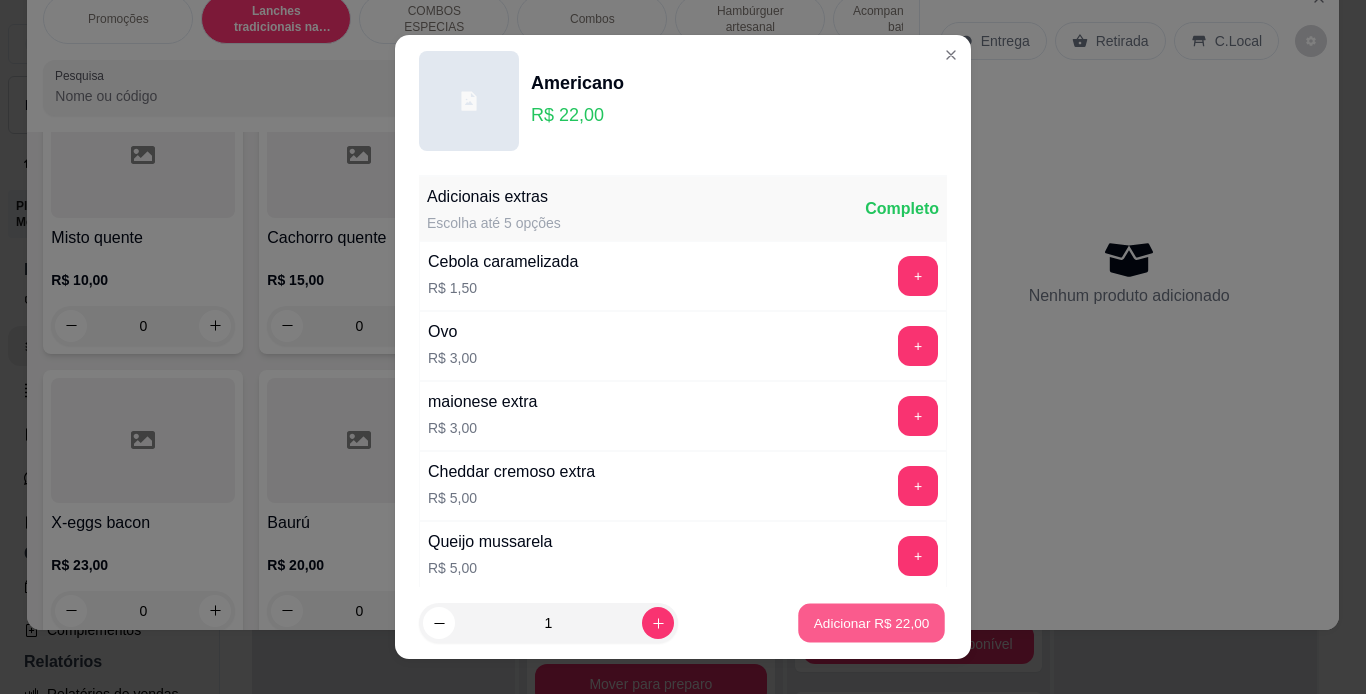 click on "Adicionar   R$ 22,00" at bounding box center (871, 623) 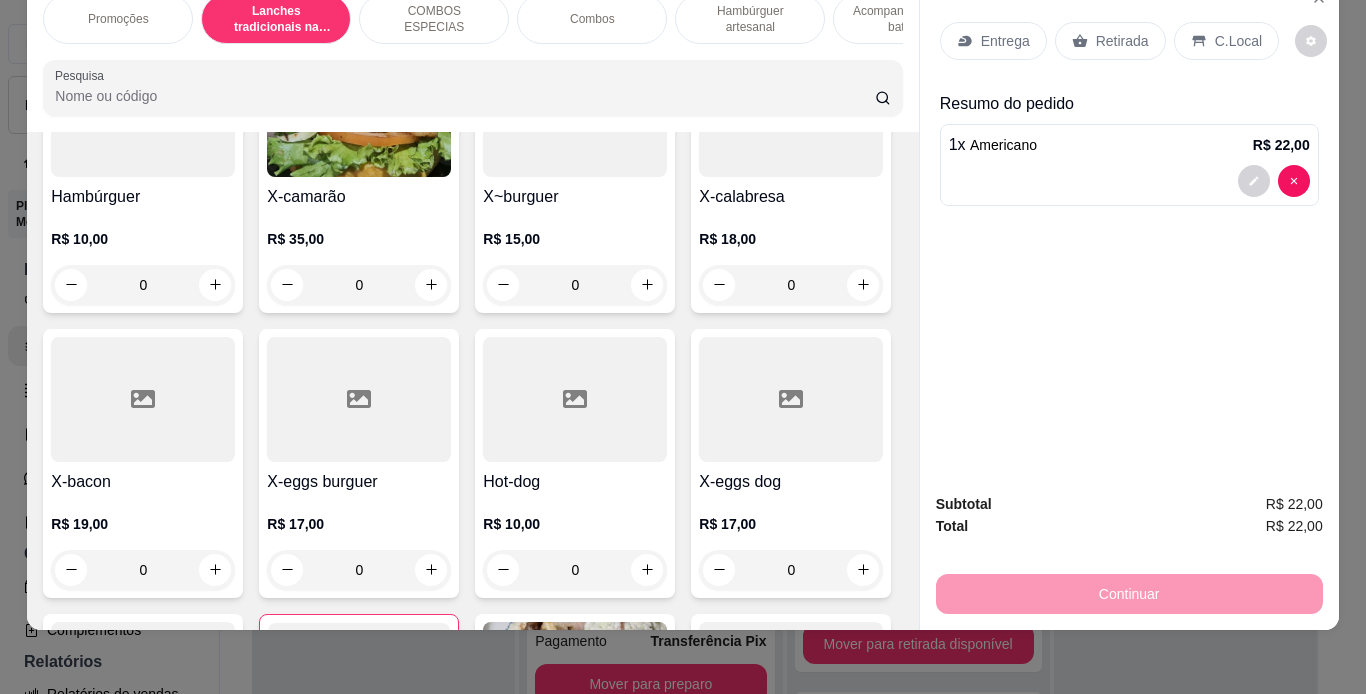 scroll, scrollTop: 566, scrollLeft: 0, axis: vertical 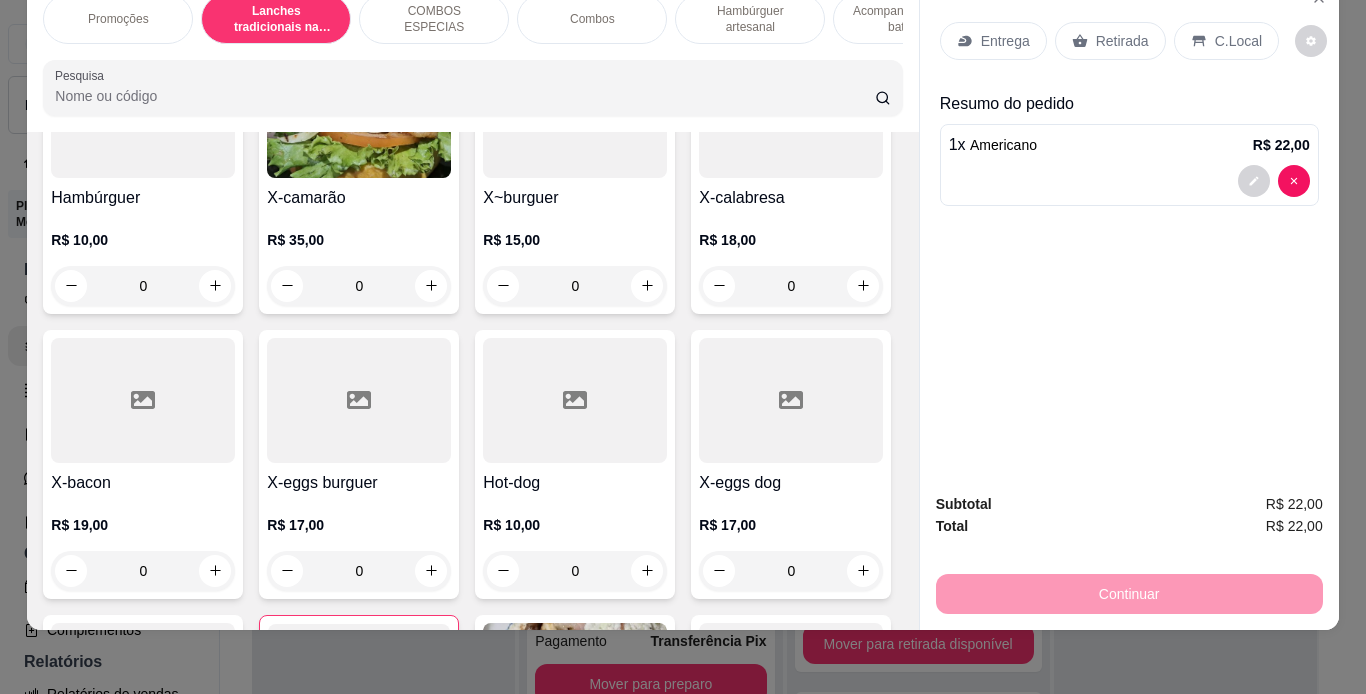 click 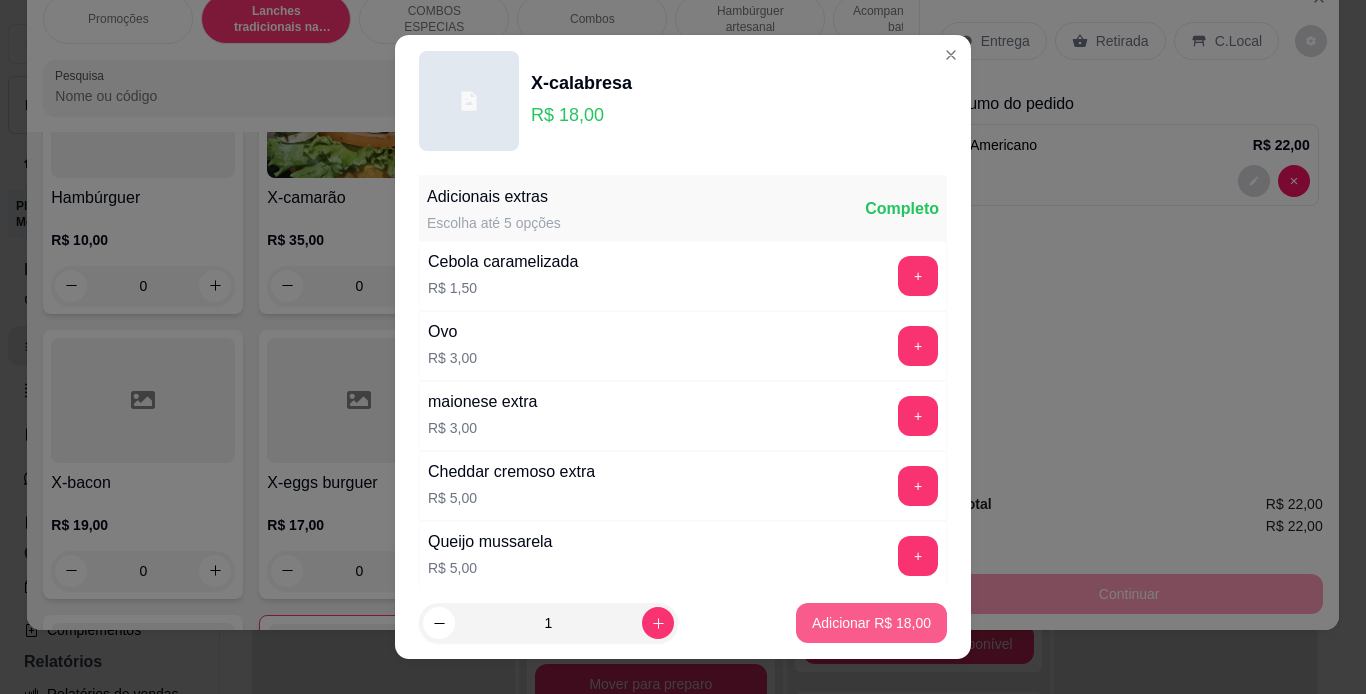 click on "Adicionar   R$ 18,00" at bounding box center [871, 623] 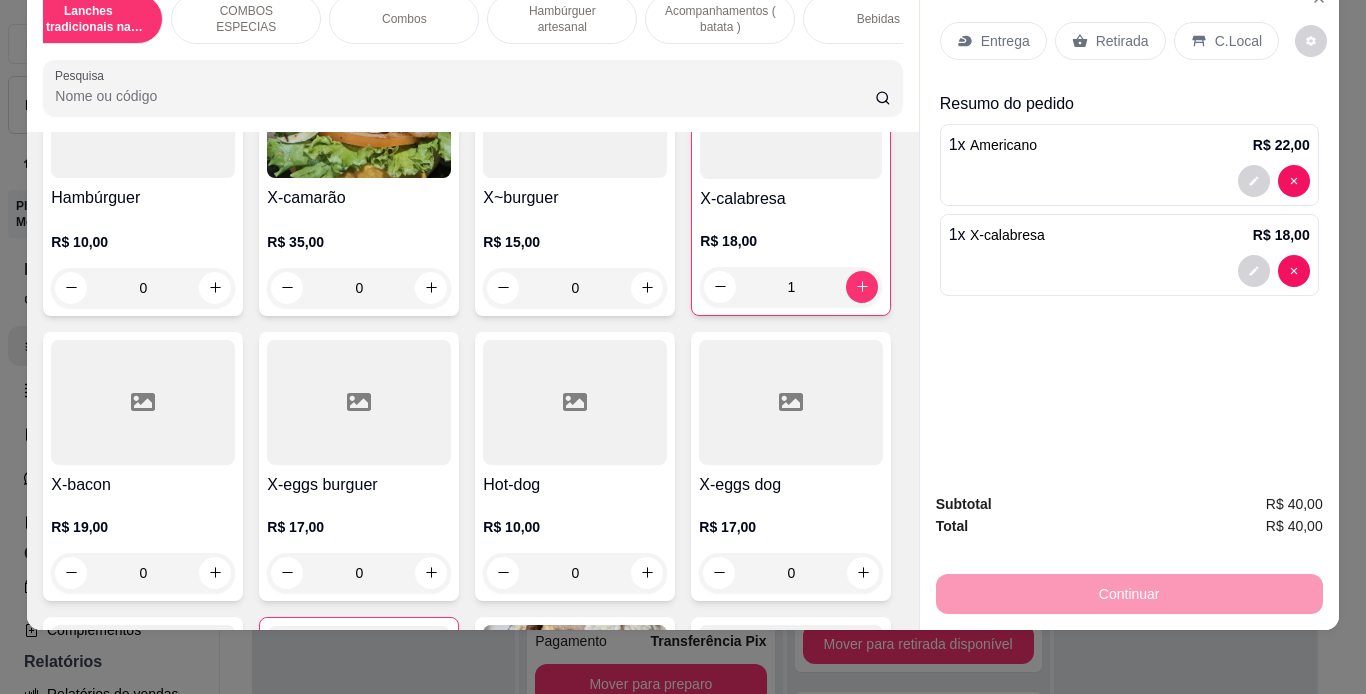 scroll, scrollTop: 0, scrollLeft: 200, axis: horizontal 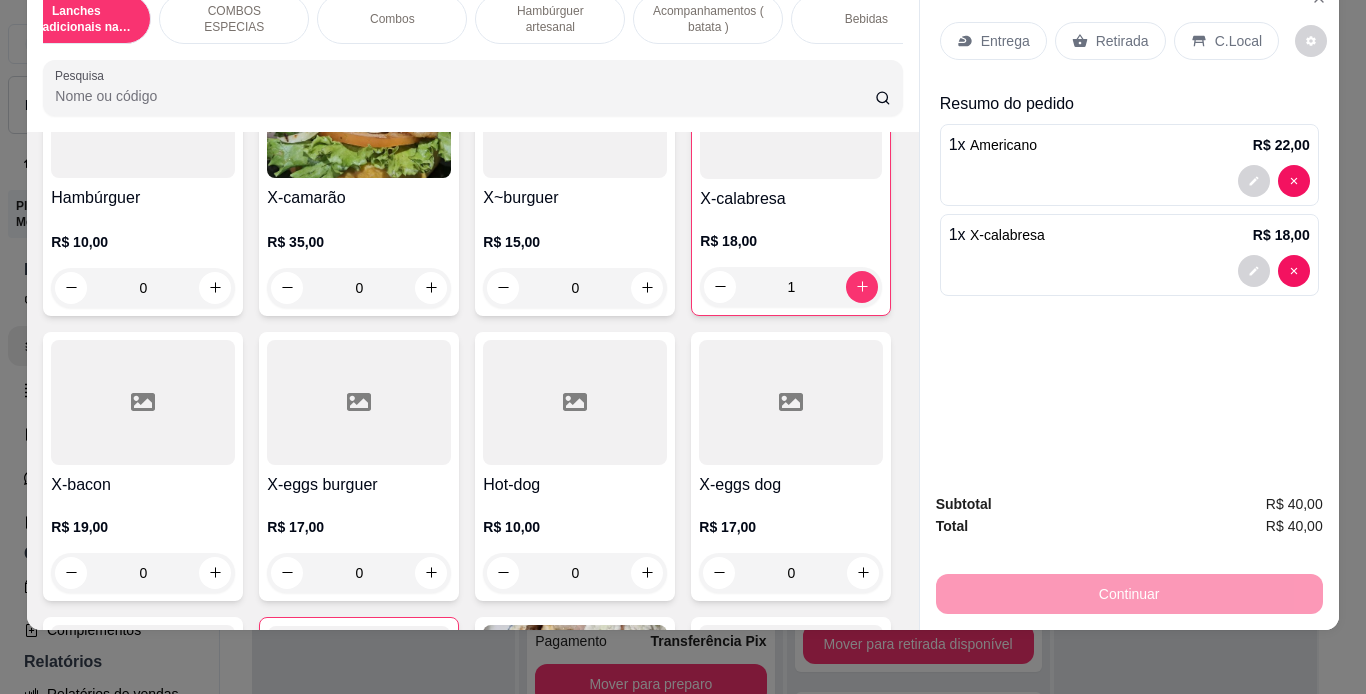 click on "Bebidas" at bounding box center (866, 19) 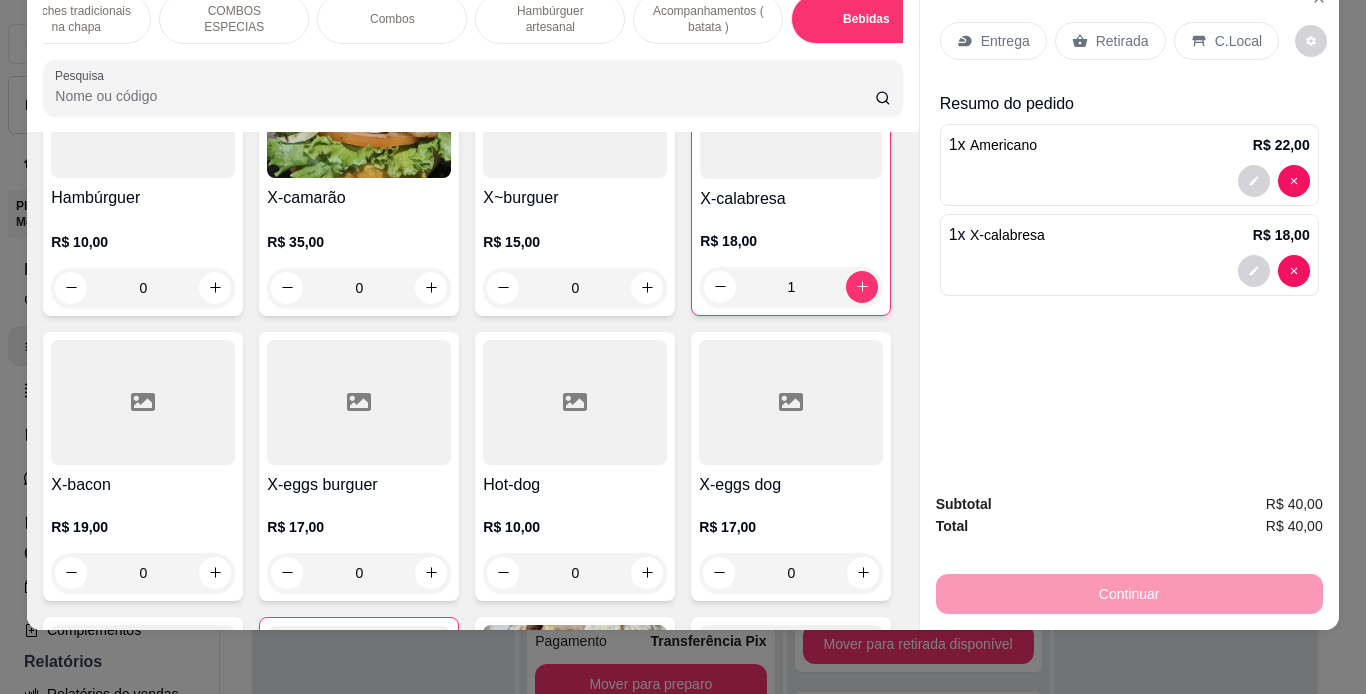scroll, scrollTop: 5861, scrollLeft: 0, axis: vertical 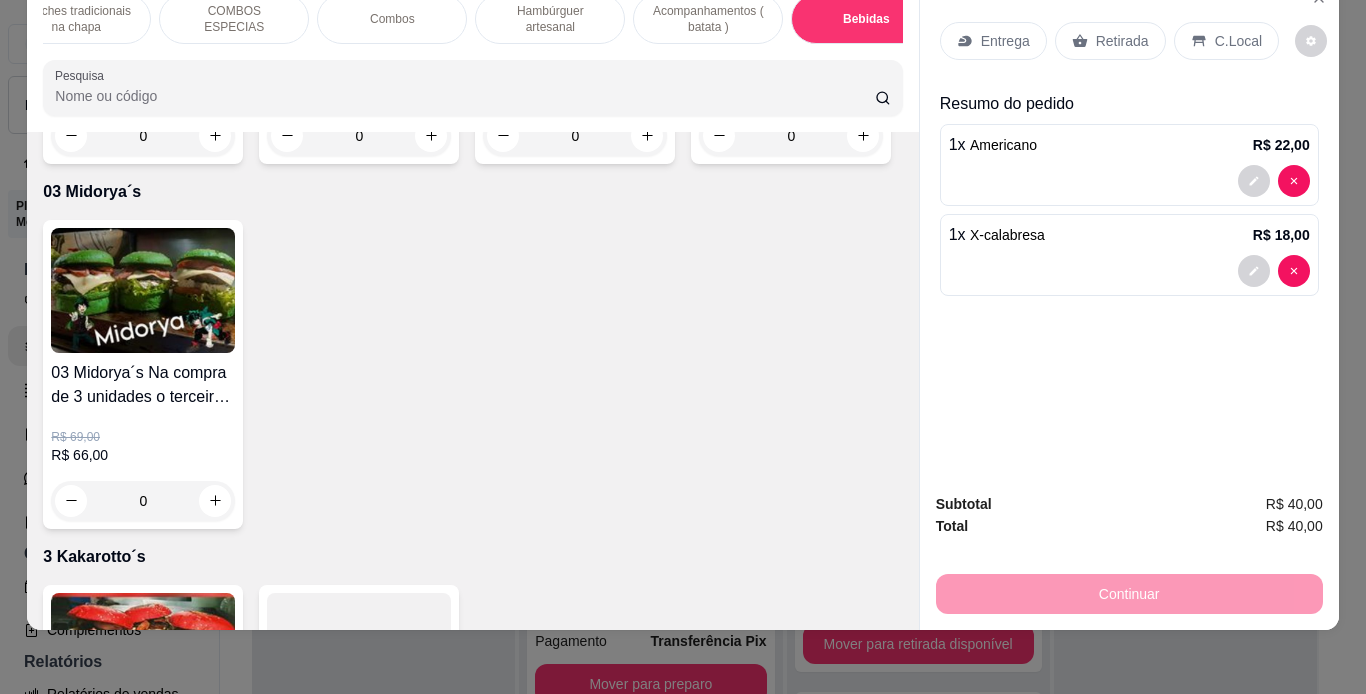 click at bounding box center [359, -605] 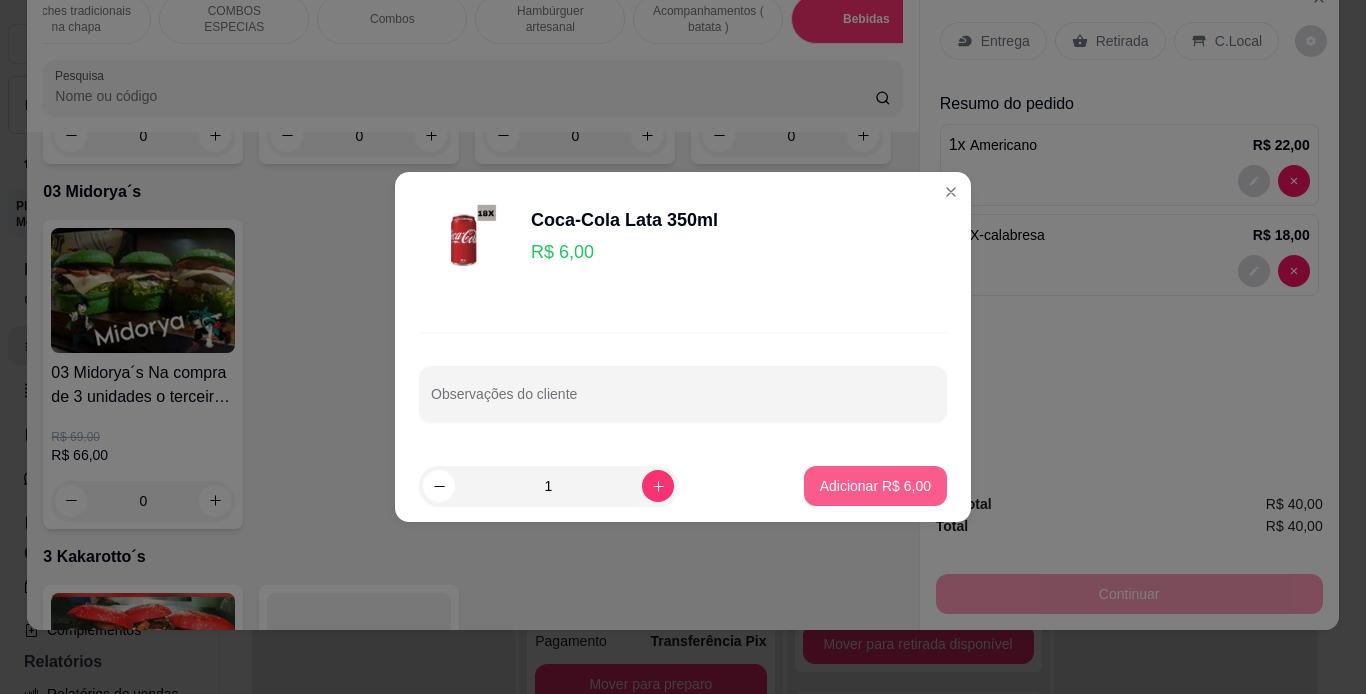 click on "Adicionar   R$ 6,00" at bounding box center (875, 486) 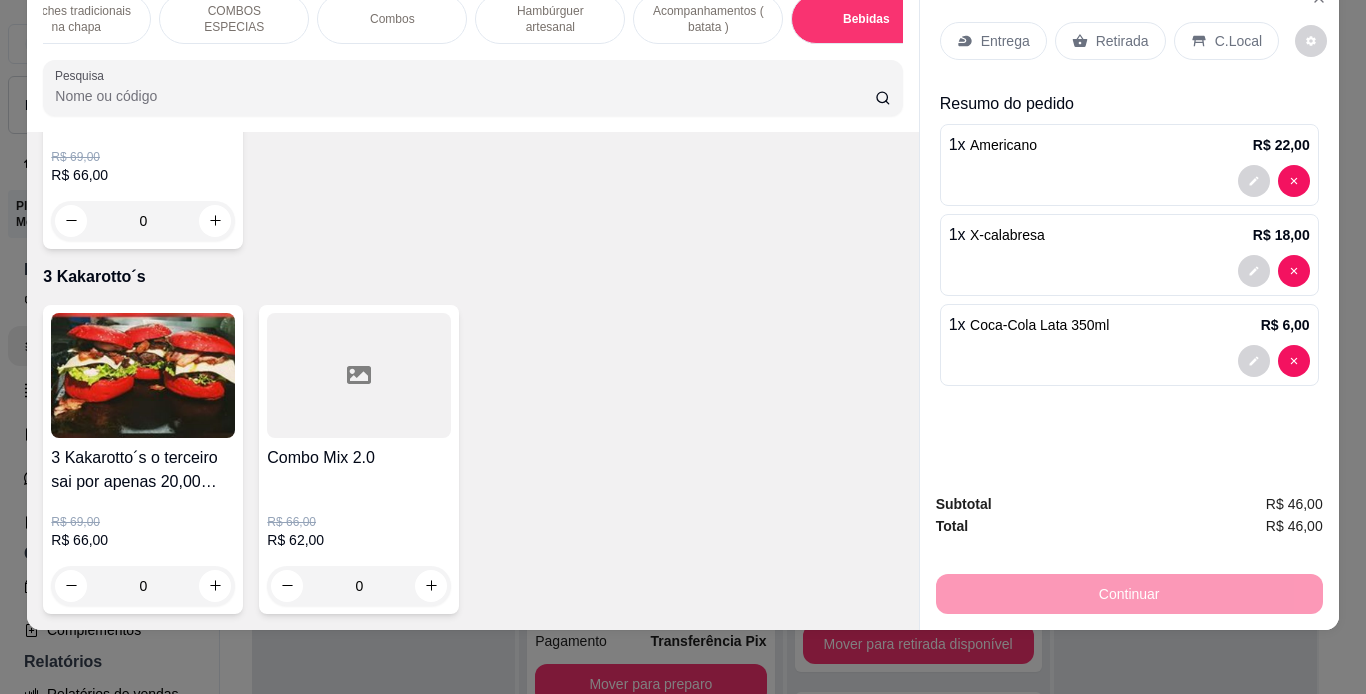 scroll, scrollTop: 6577, scrollLeft: 0, axis: vertical 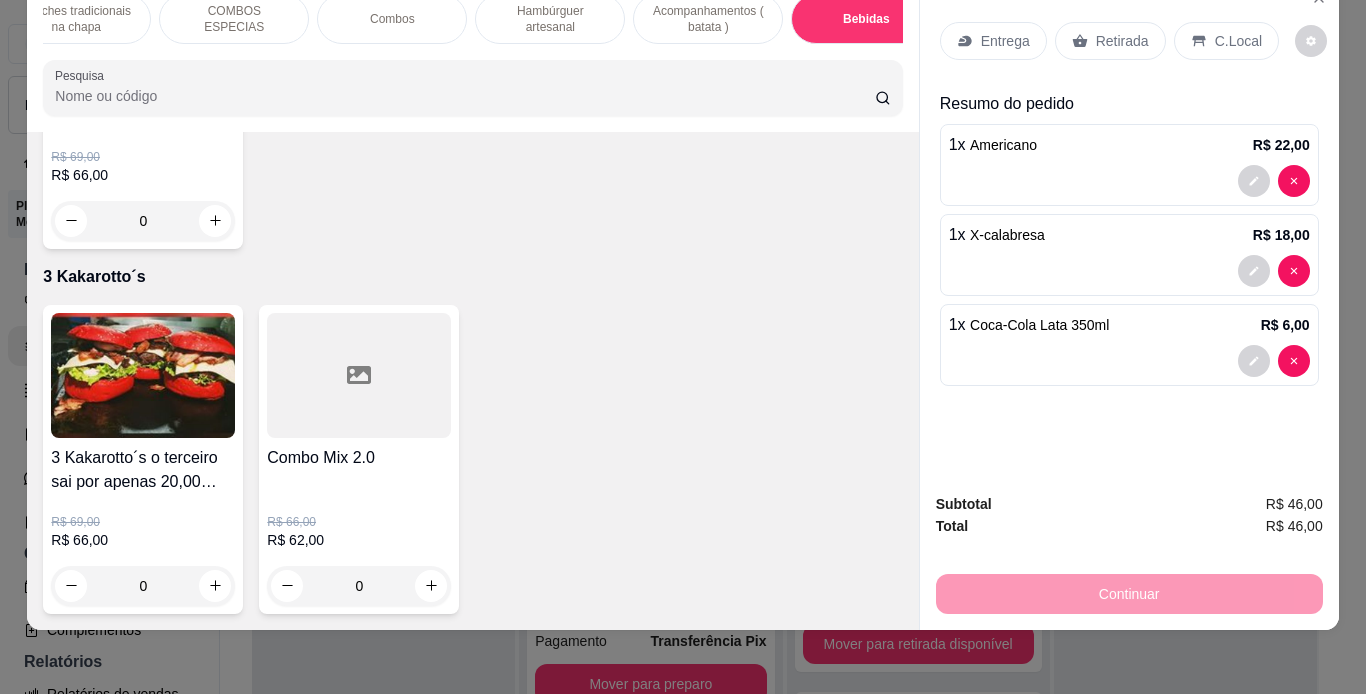 click at bounding box center [575, -315] 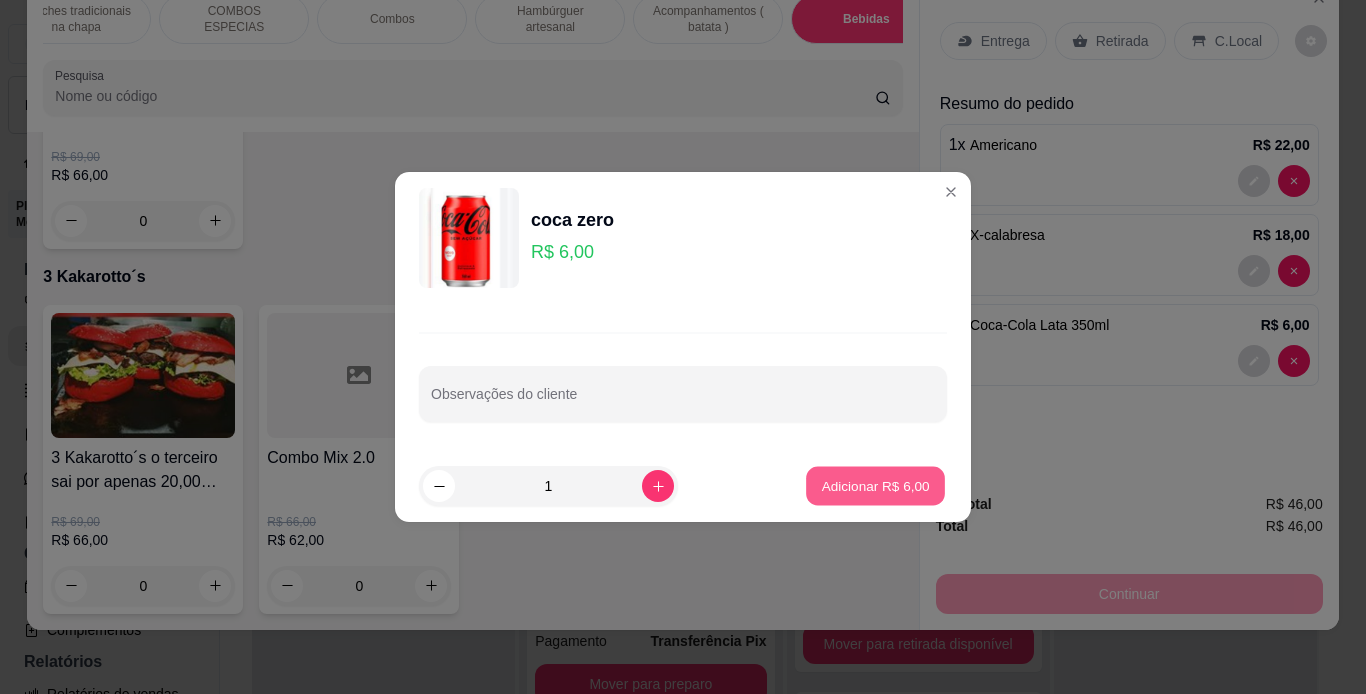 click on "Adicionar   R$ 6,00" at bounding box center [875, 485] 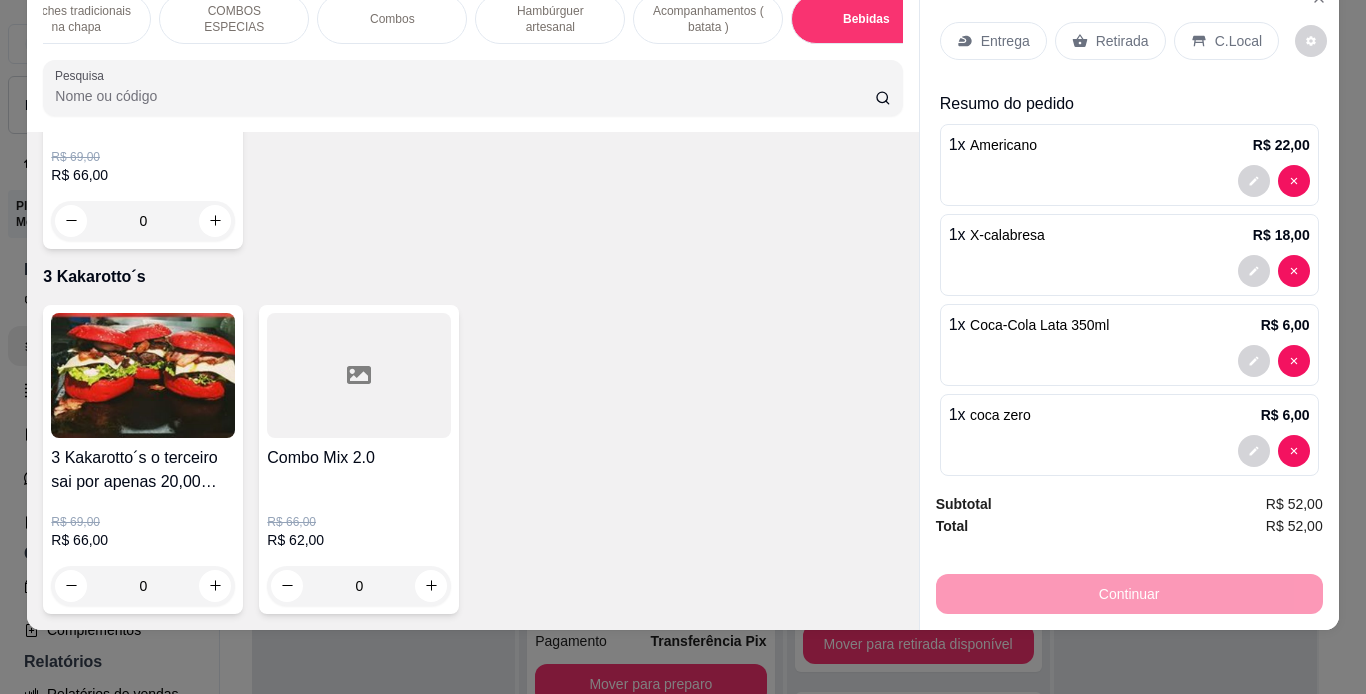 click on "Retirada" at bounding box center (1122, 41) 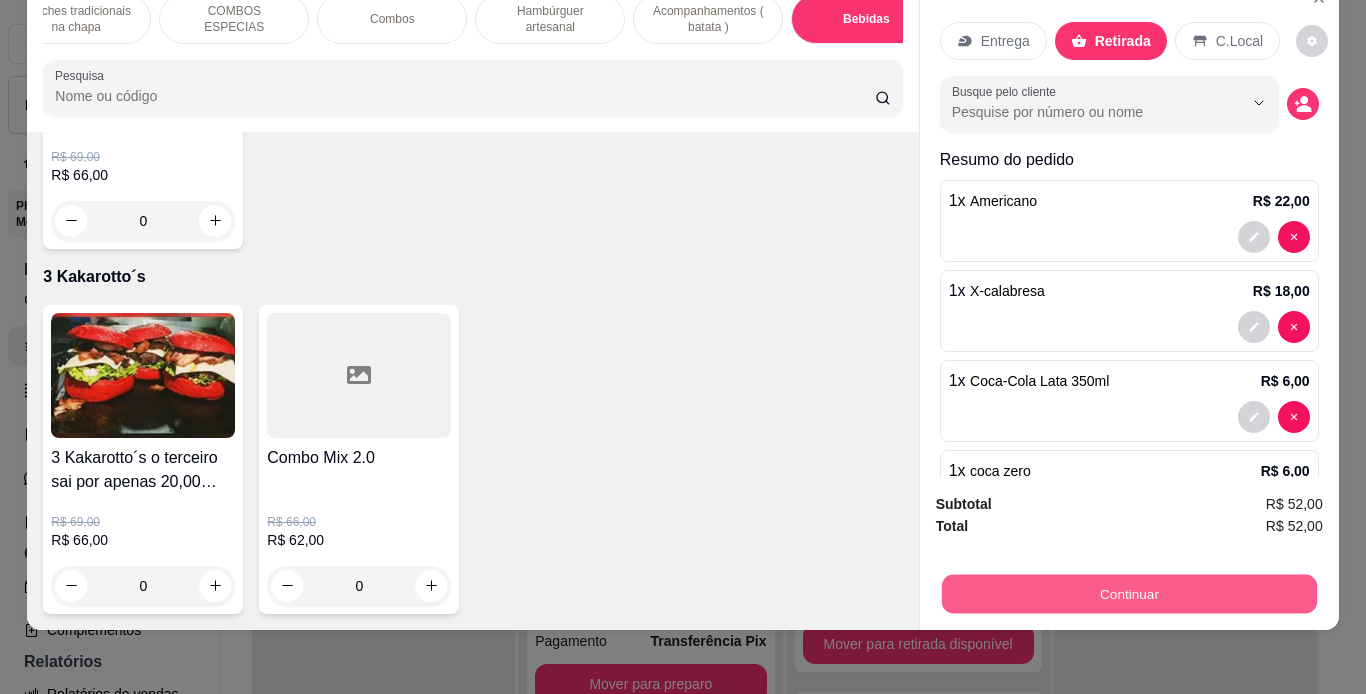 click on "Continuar" at bounding box center (1128, 594) 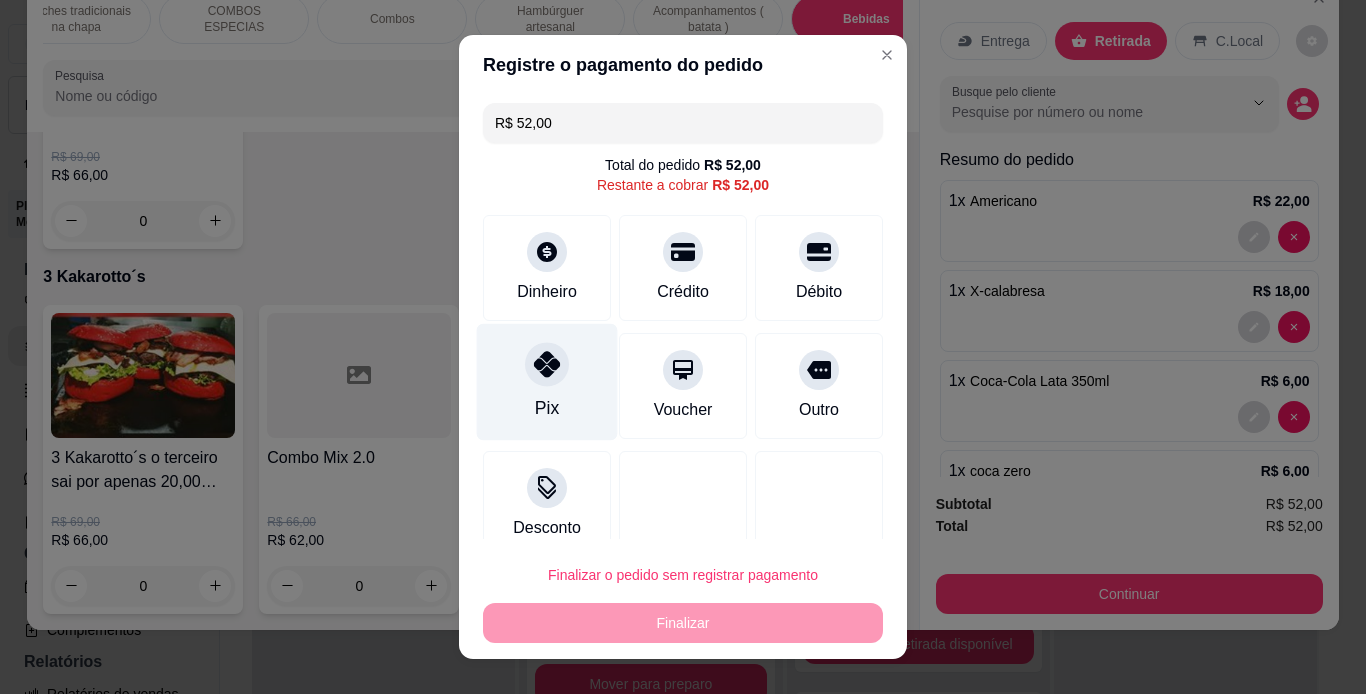 click at bounding box center (547, 364) 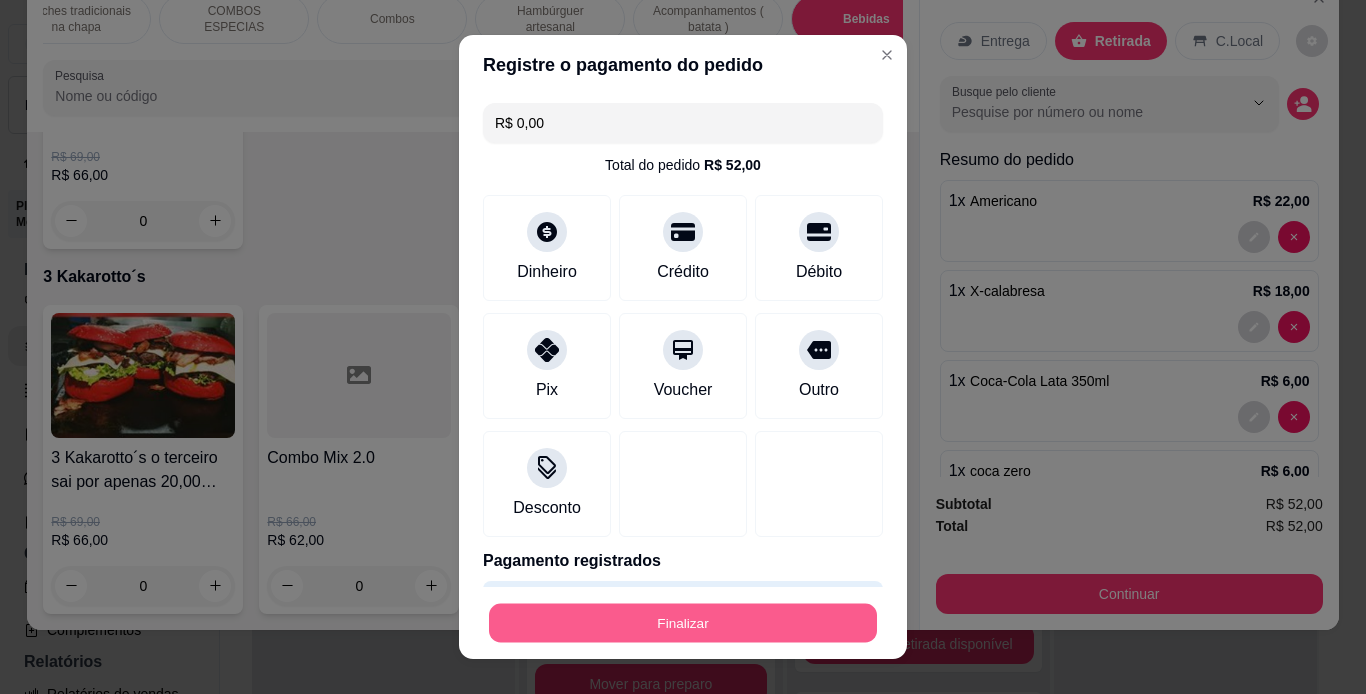 click on "Finalizar" at bounding box center [683, 623] 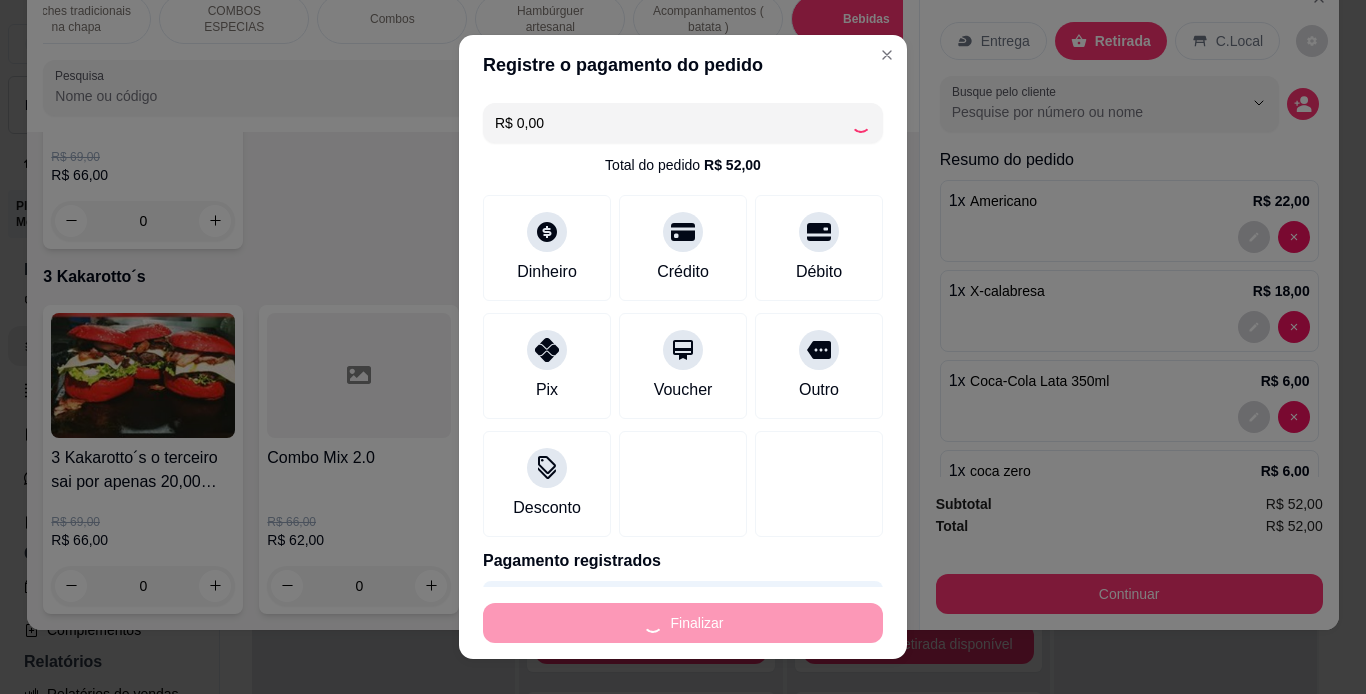type on "0" 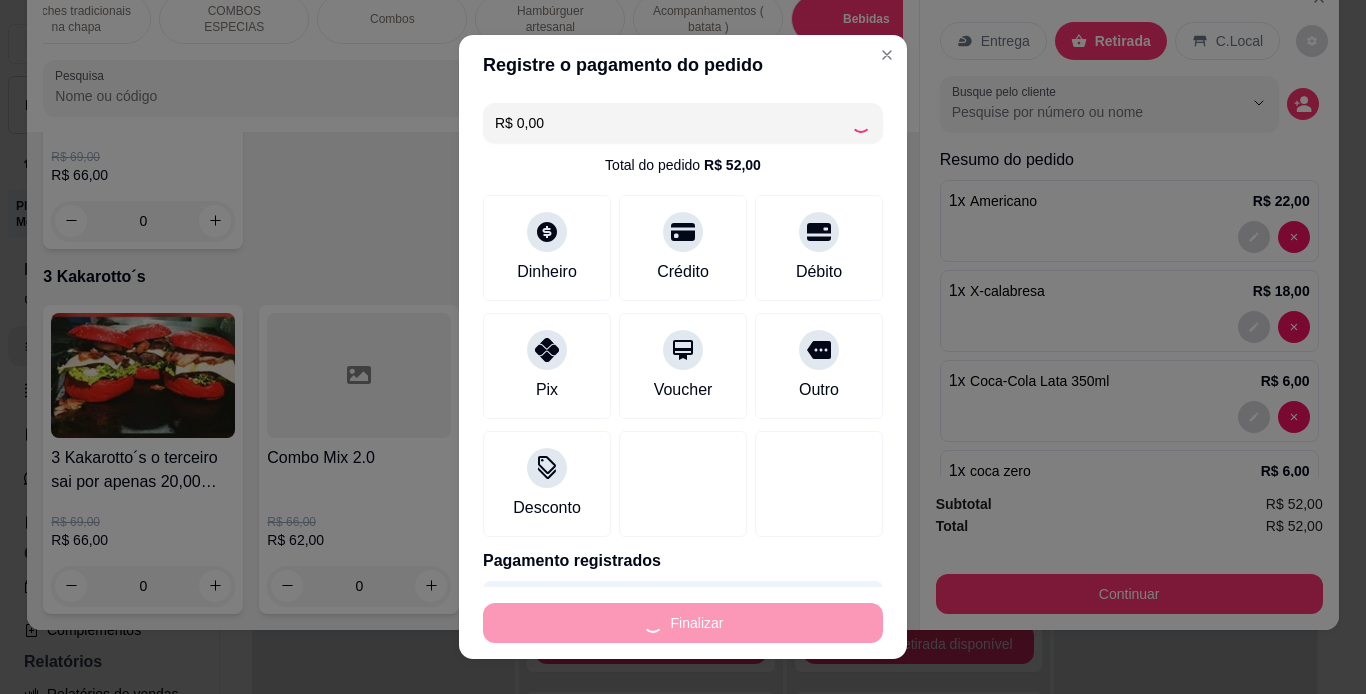 type on "0" 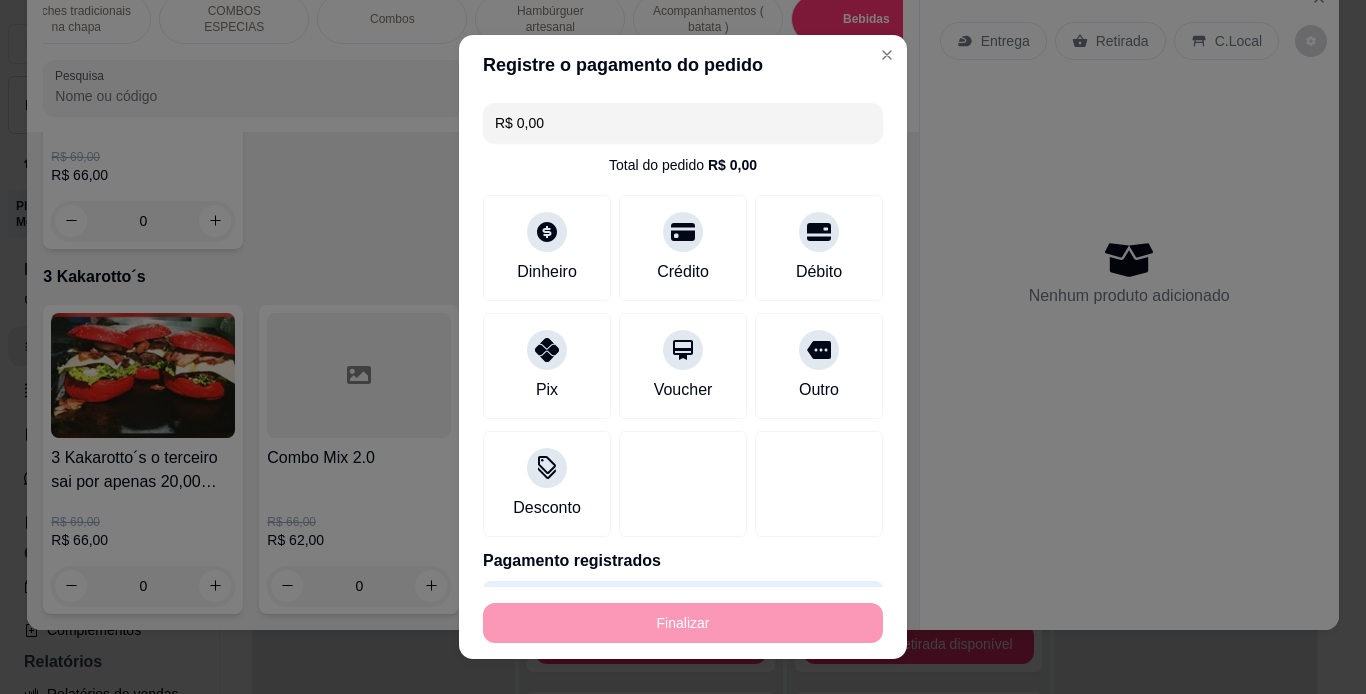 type on "-R$ 52,00" 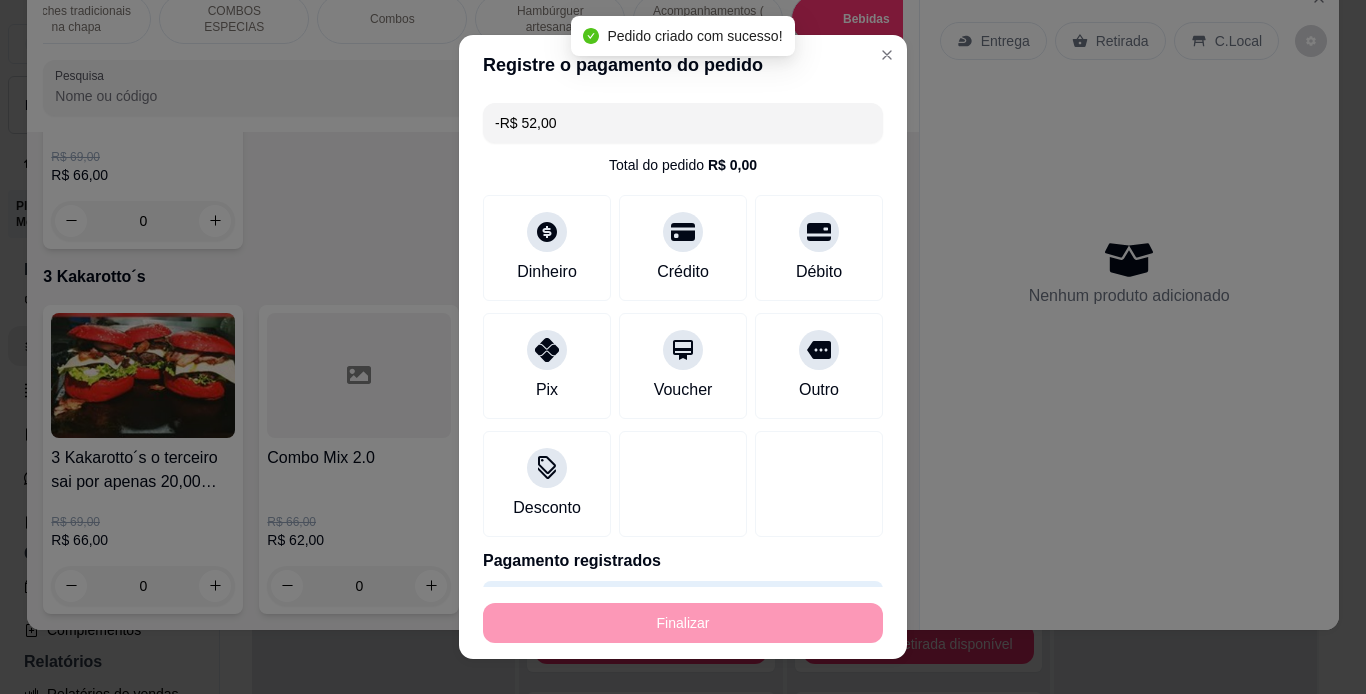 scroll, scrollTop: 6571, scrollLeft: 0, axis: vertical 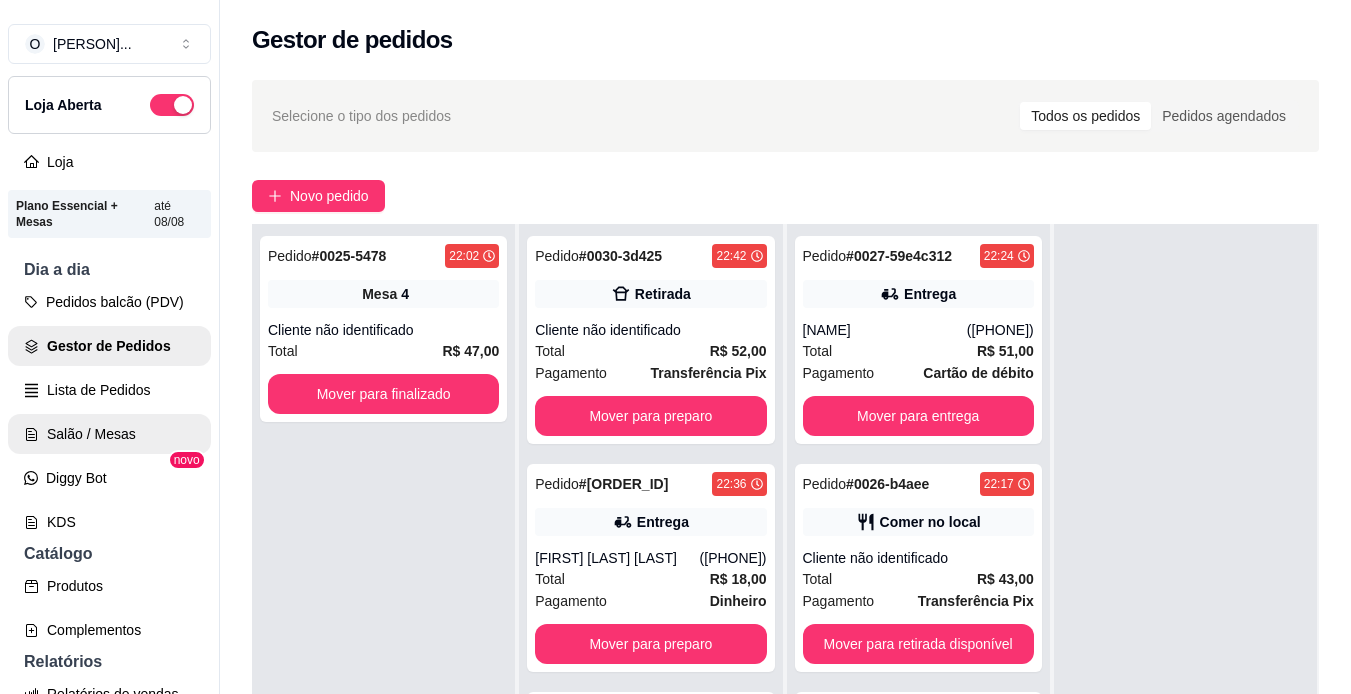 click on "Salão / Mesas" at bounding box center (109, 434) 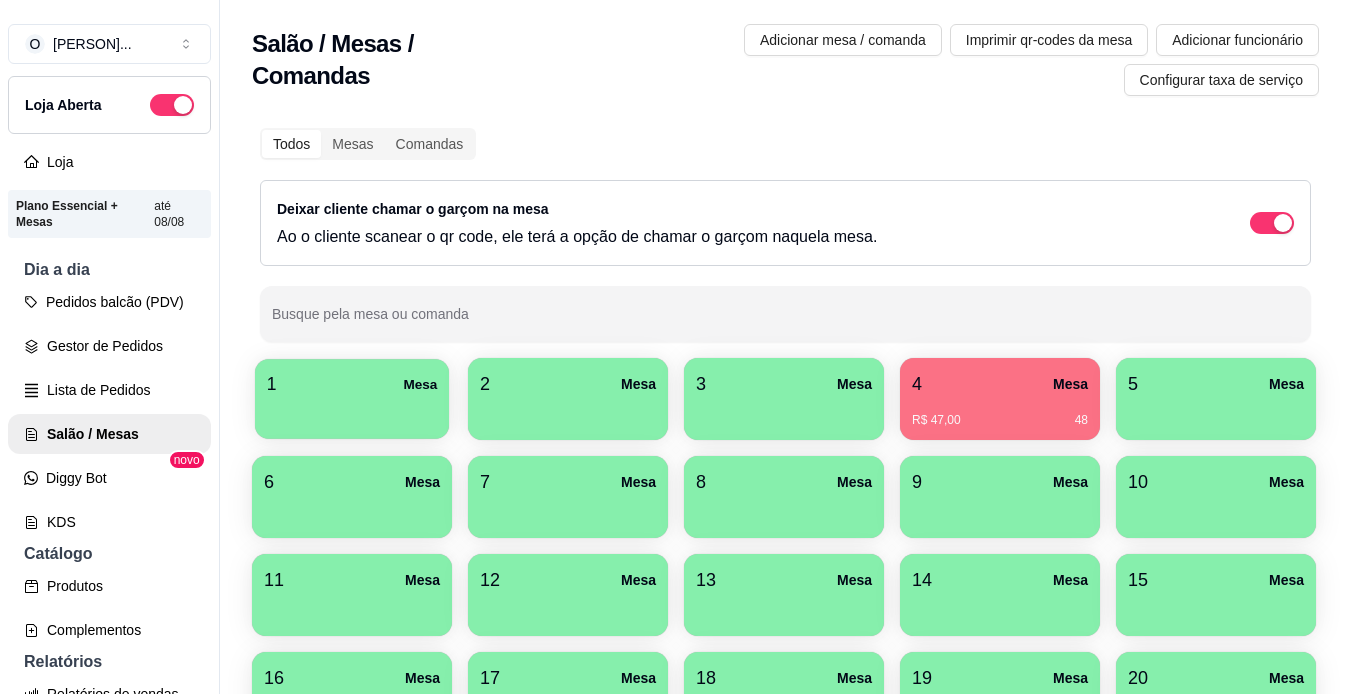 click at bounding box center [352, 412] 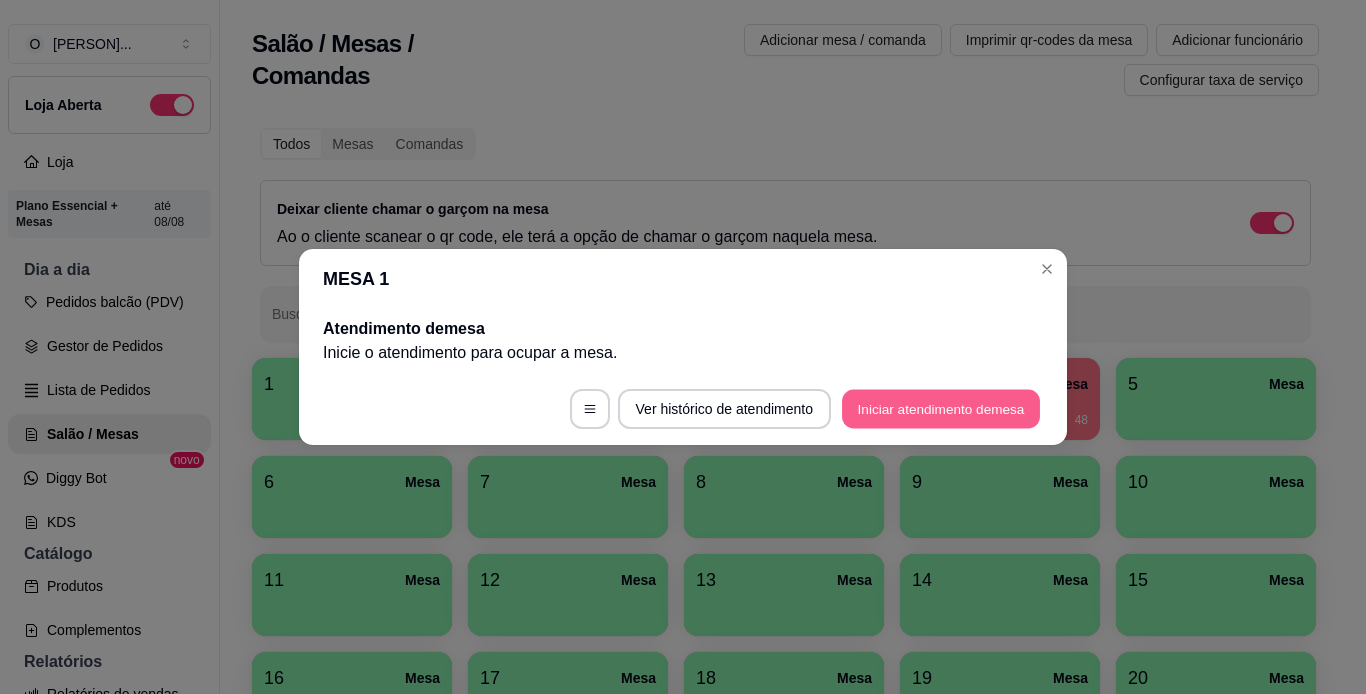 click on "Iniciar atendimento de  mesa" at bounding box center [941, 409] 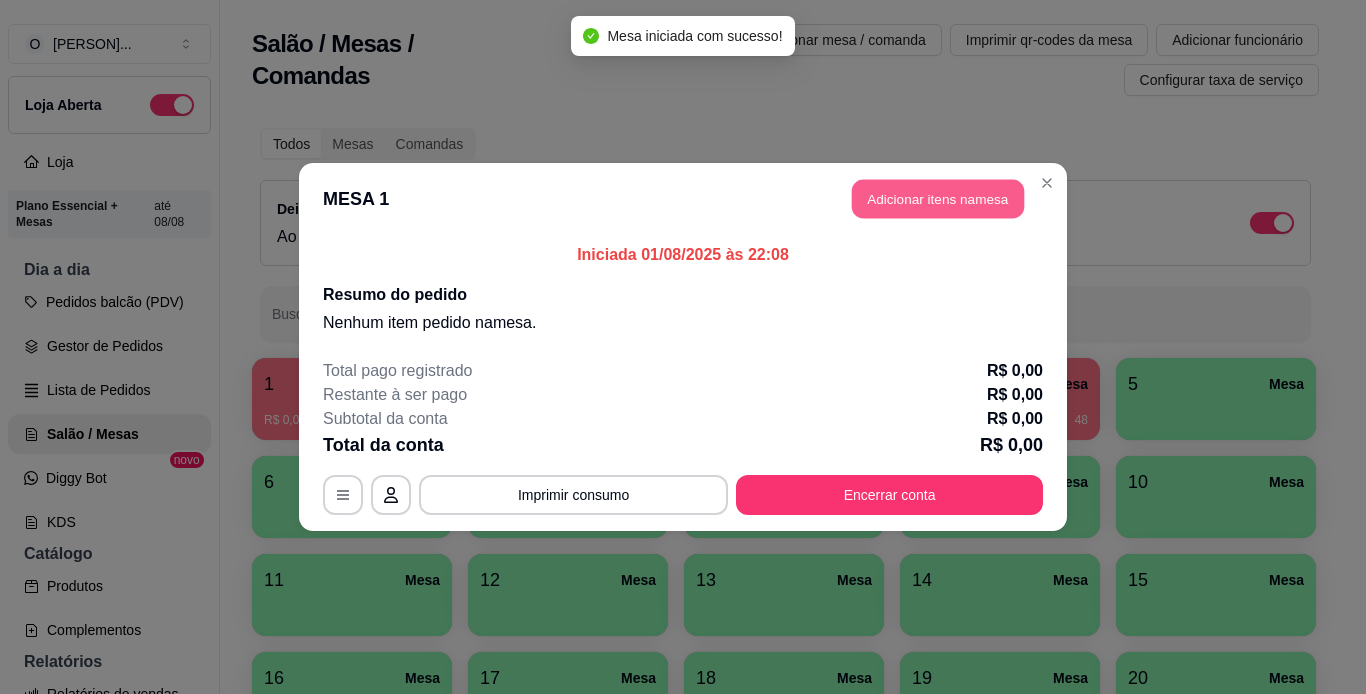 click on "Adicionar itens na  mesa" at bounding box center (938, 199) 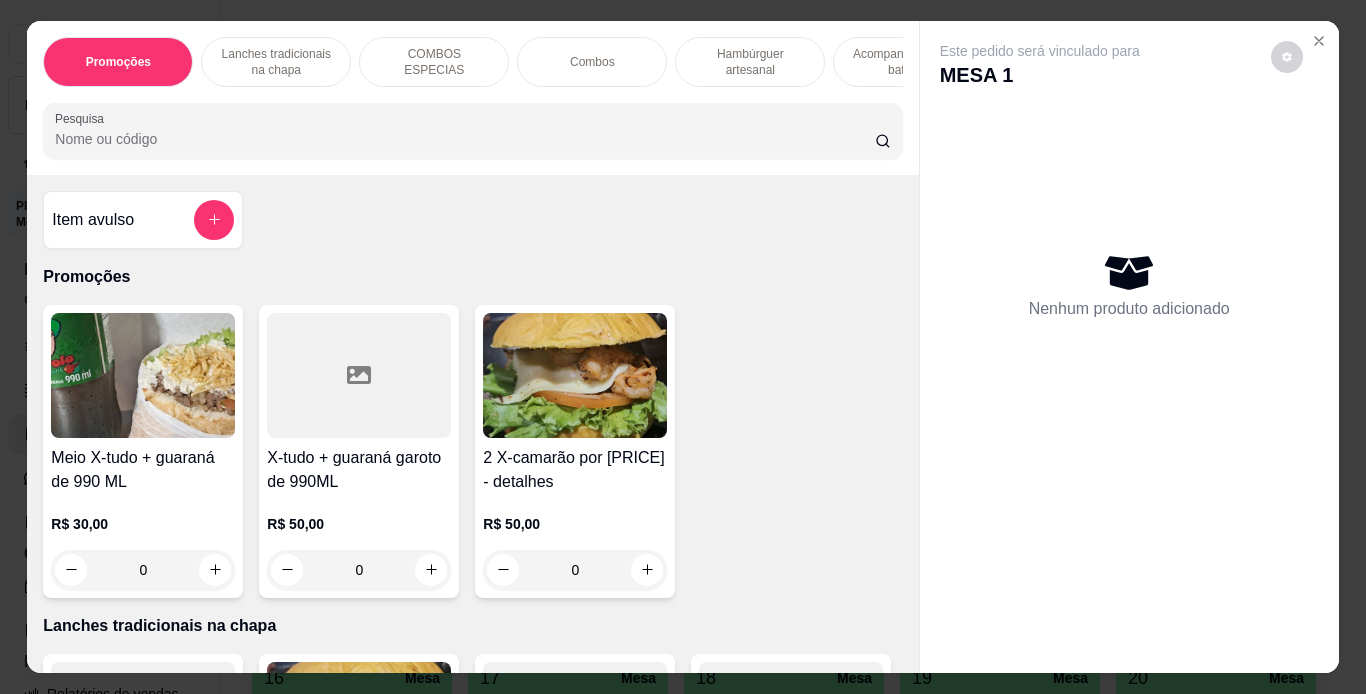 click on "Lanches tradicionais na chapa" at bounding box center (276, 62) 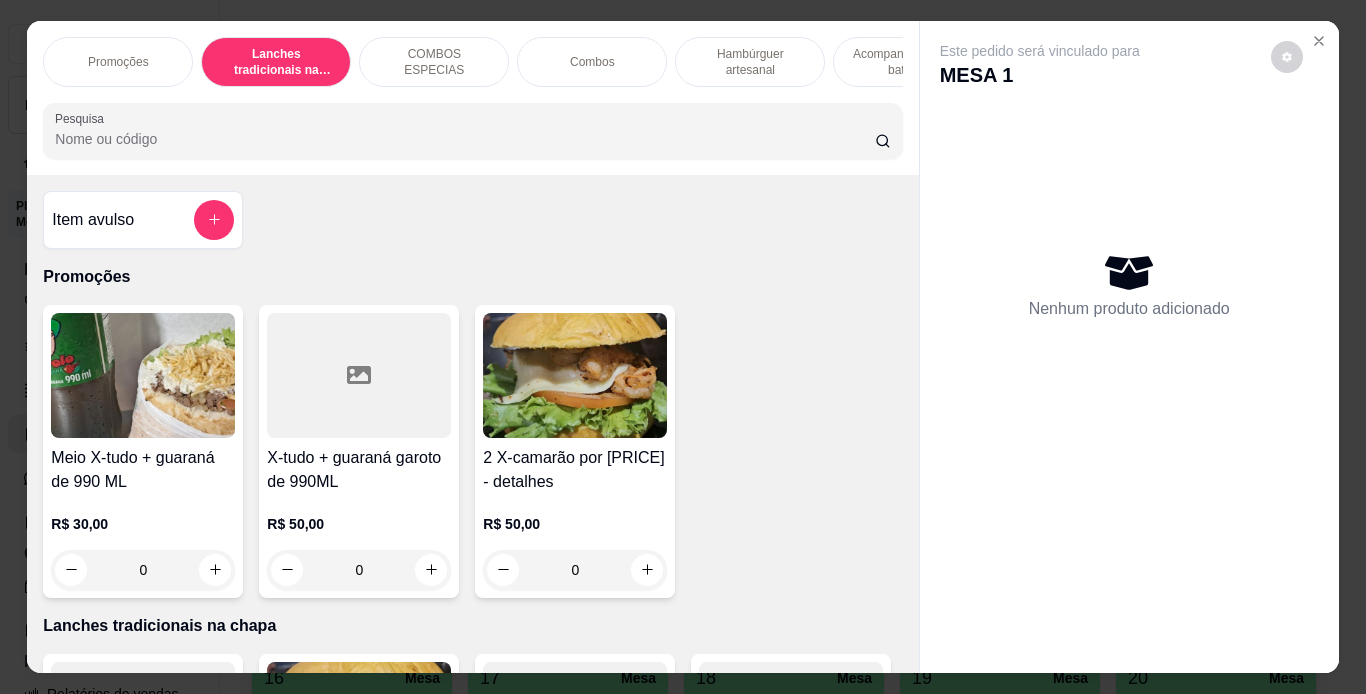 scroll, scrollTop: 439, scrollLeft: 0, axis: vertical 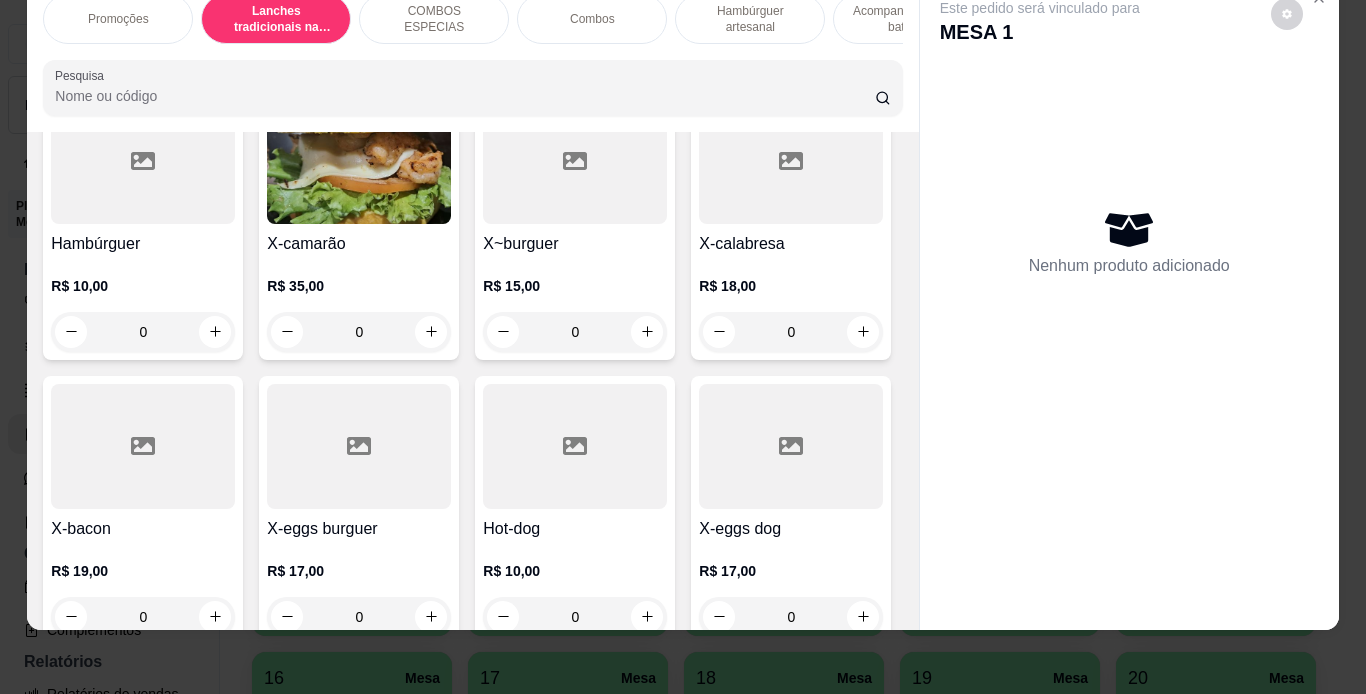 click on "0" at bounding box center [575, 332] 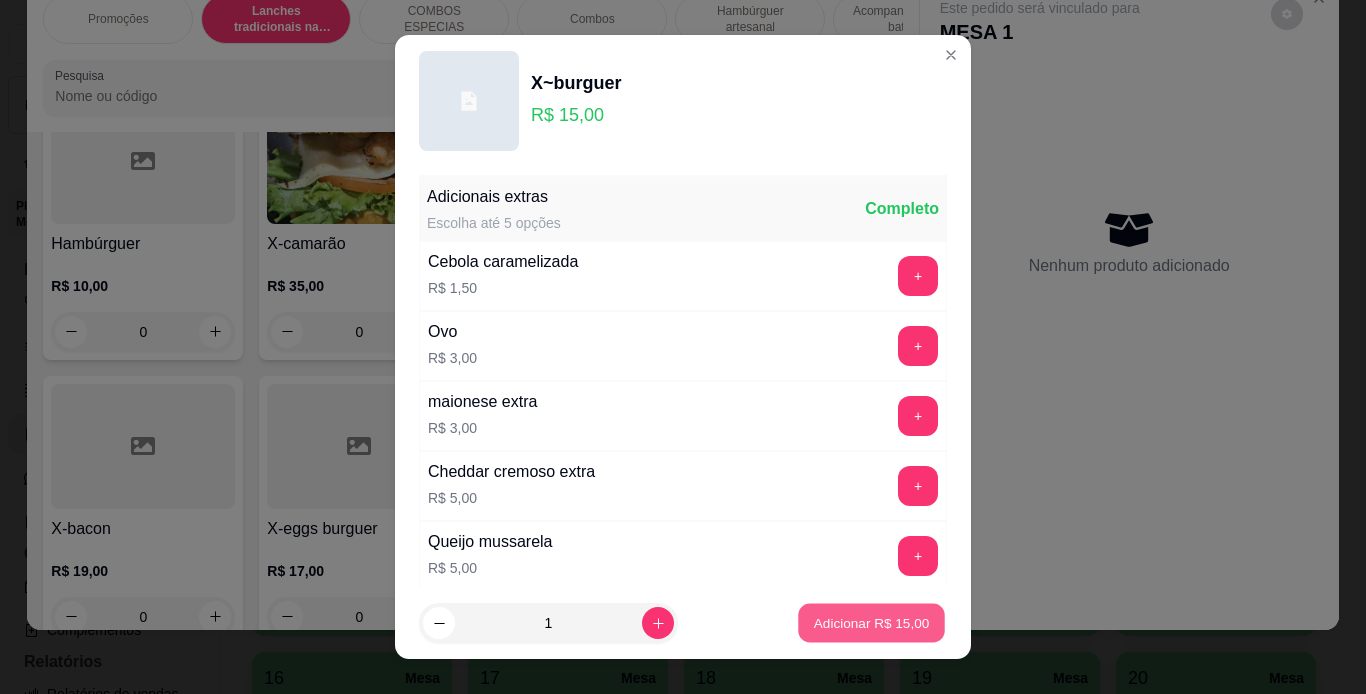 click on "Adicionar   R$ 15,00" at bounding box center (872, 623) 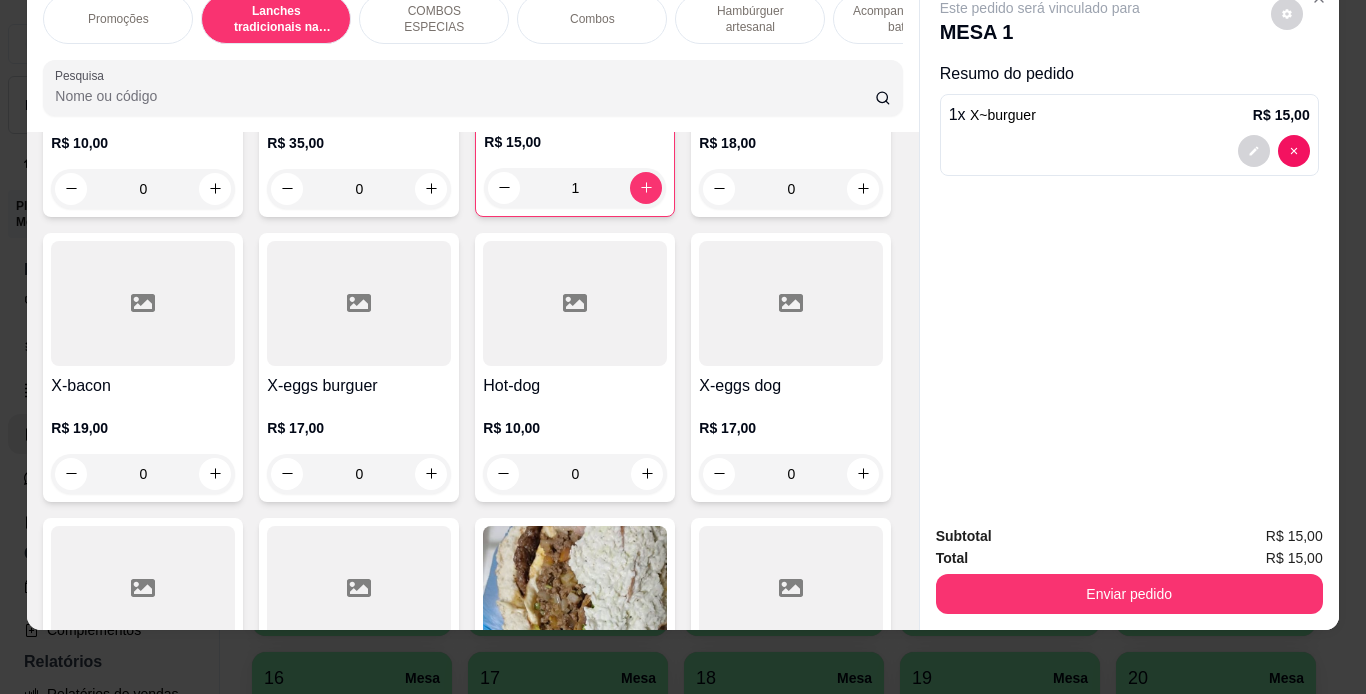 scroll, scrollTop: 738, scrollLeft: 0, axis: vertical 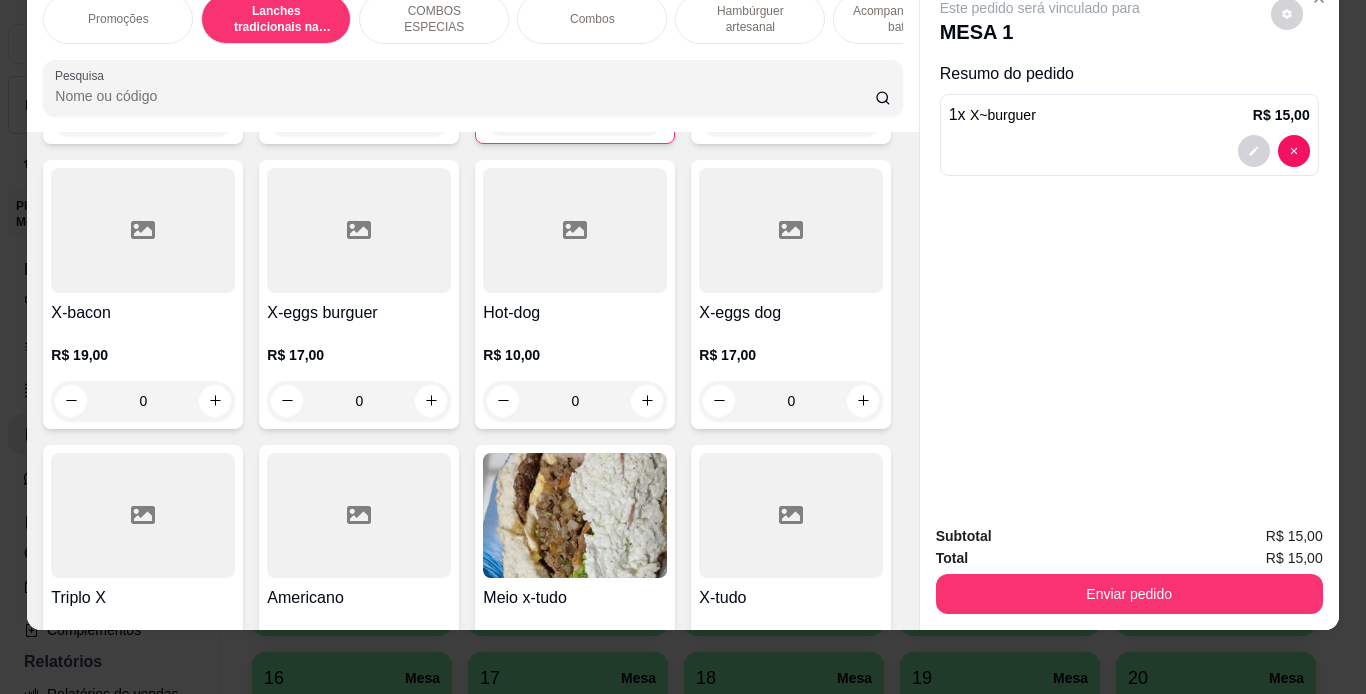 click on "0" at bounding box center (791, 116) 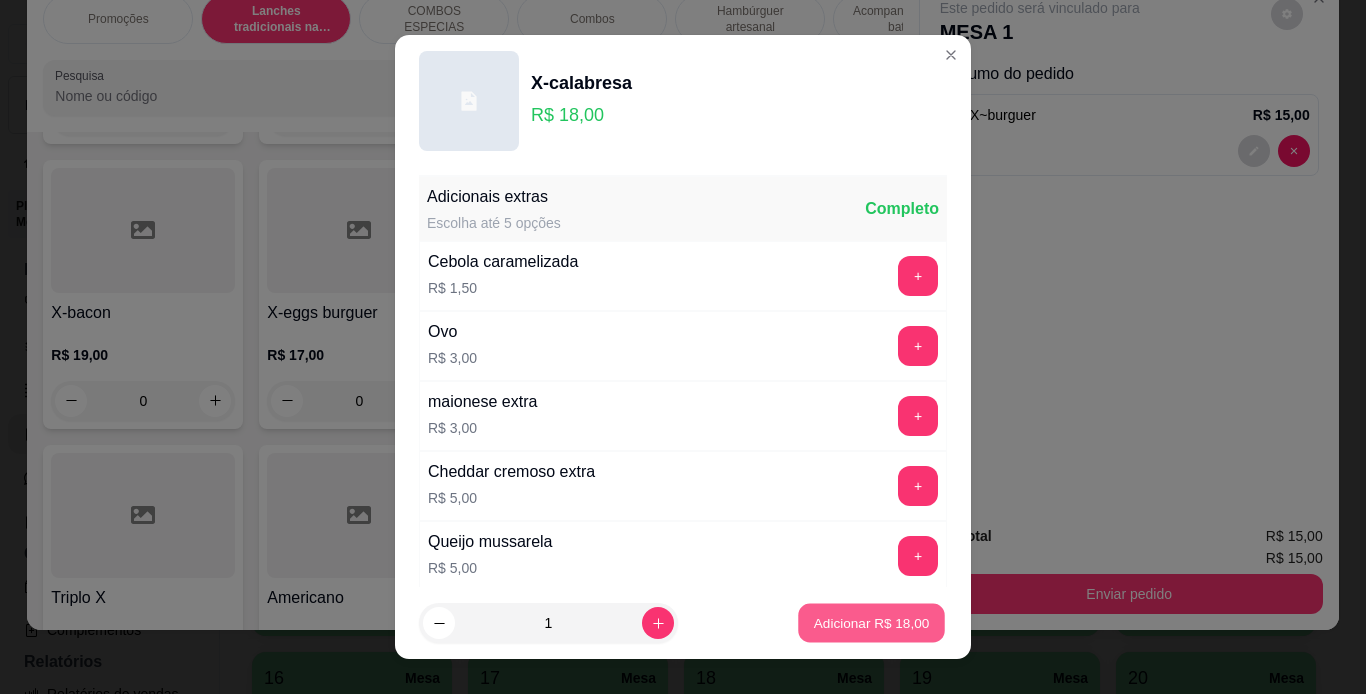 click on "Adicionar   R$ 18,00" at bounding box center (872, 623) 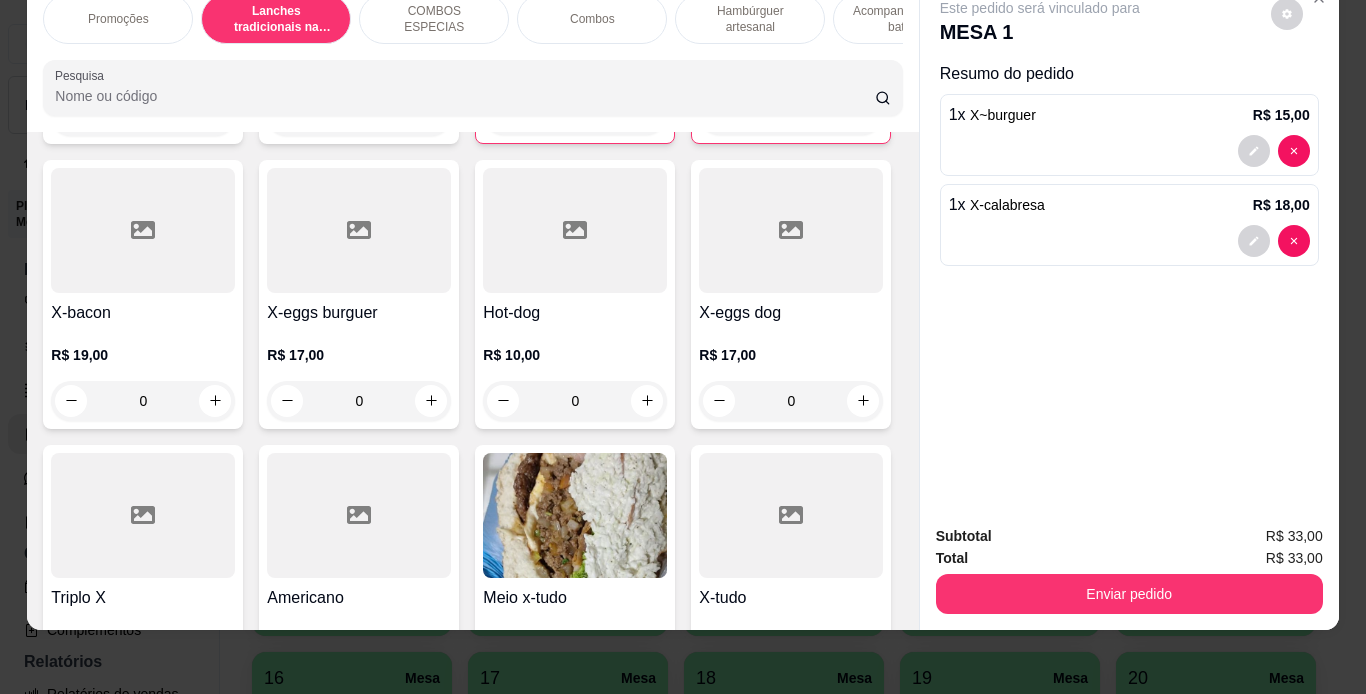 click on "0" at bounding box center [143, 401] 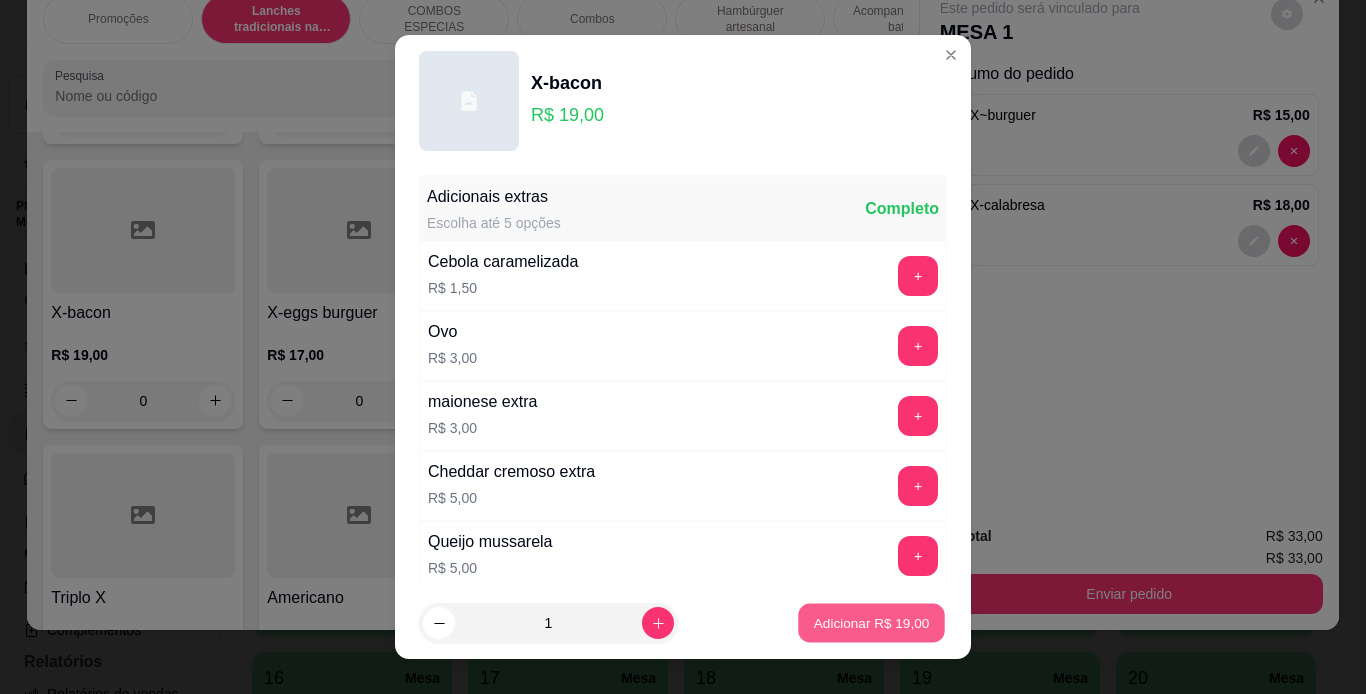 click on "Adicionar   R$ 19,00" at bounding box center [872, 623] 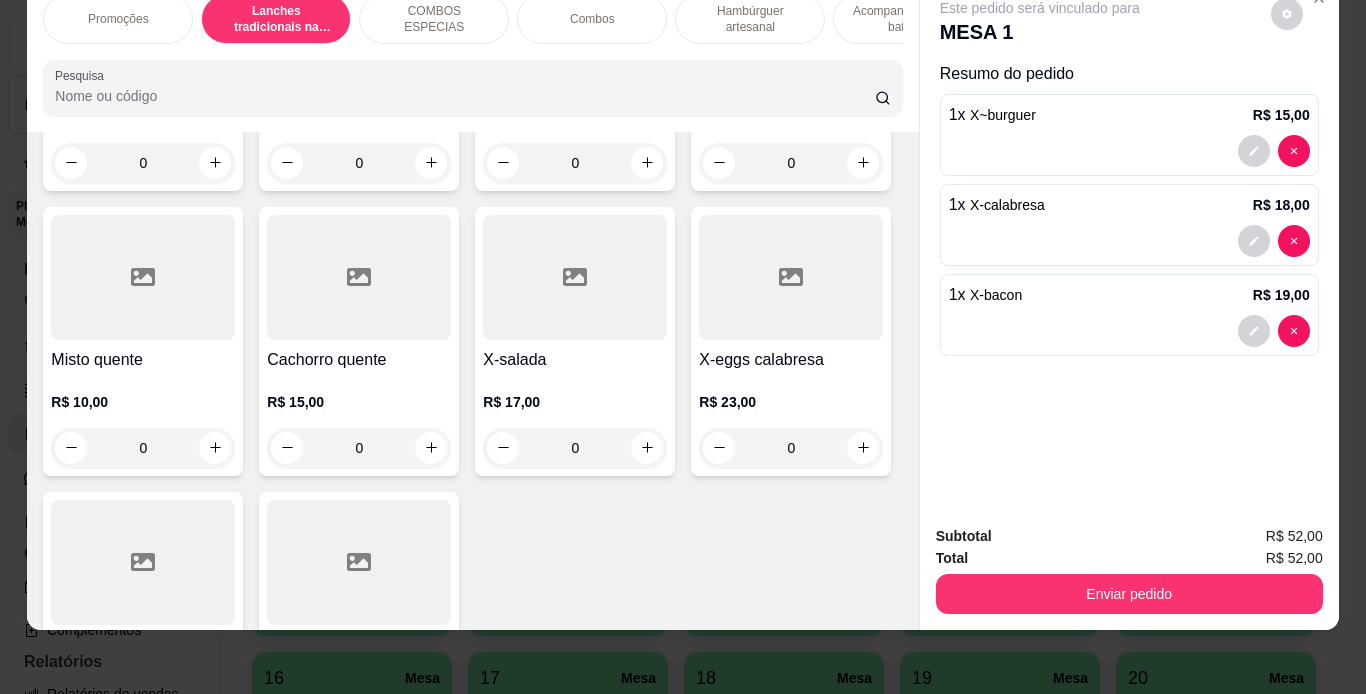 scroll, scrollTop: 1302, scrollLeft: 0, axis: vertical 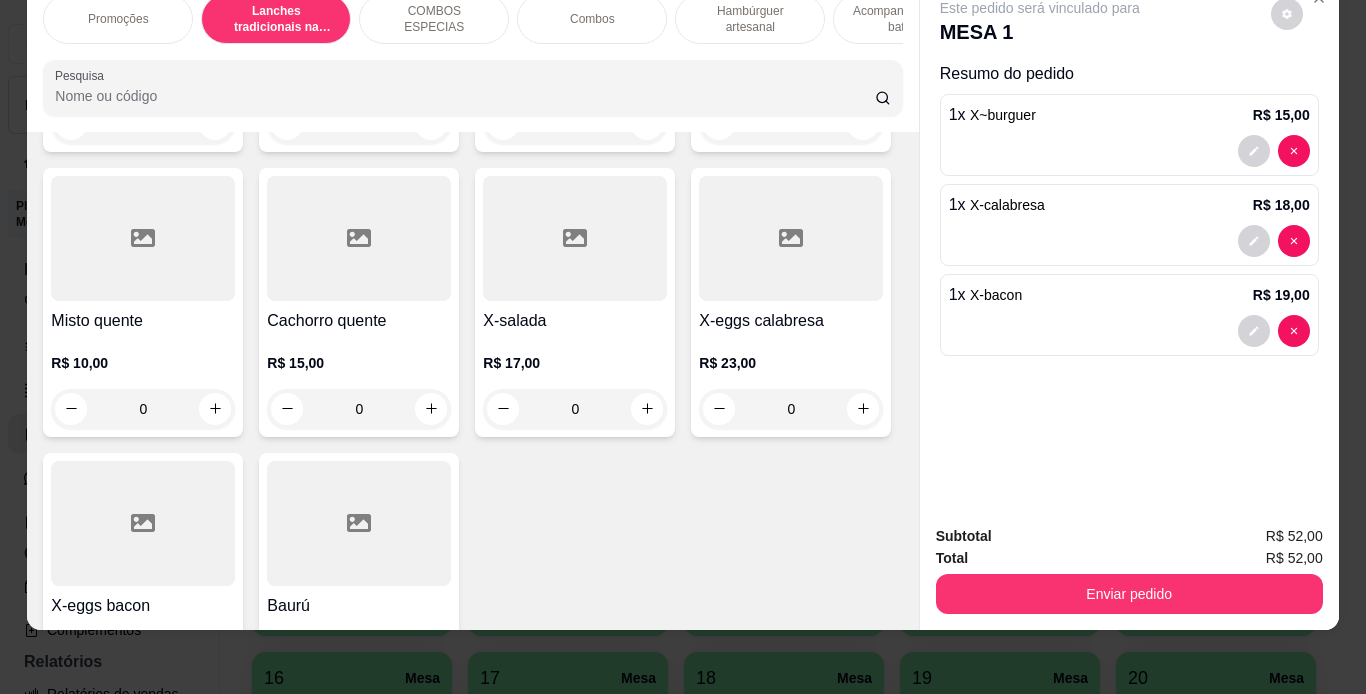 click on "0" at bounding box center [791, 124] 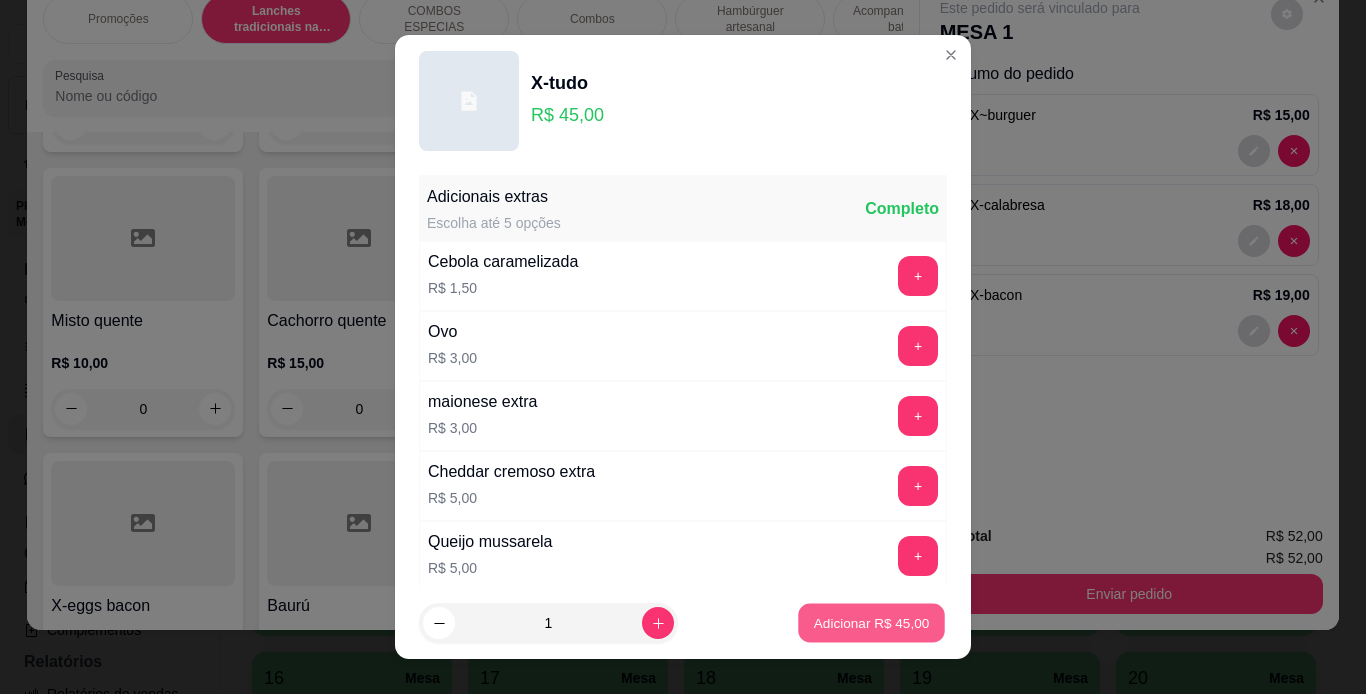 click on "Adicionar   R$ 45,00" at bounding box center [872, 623] 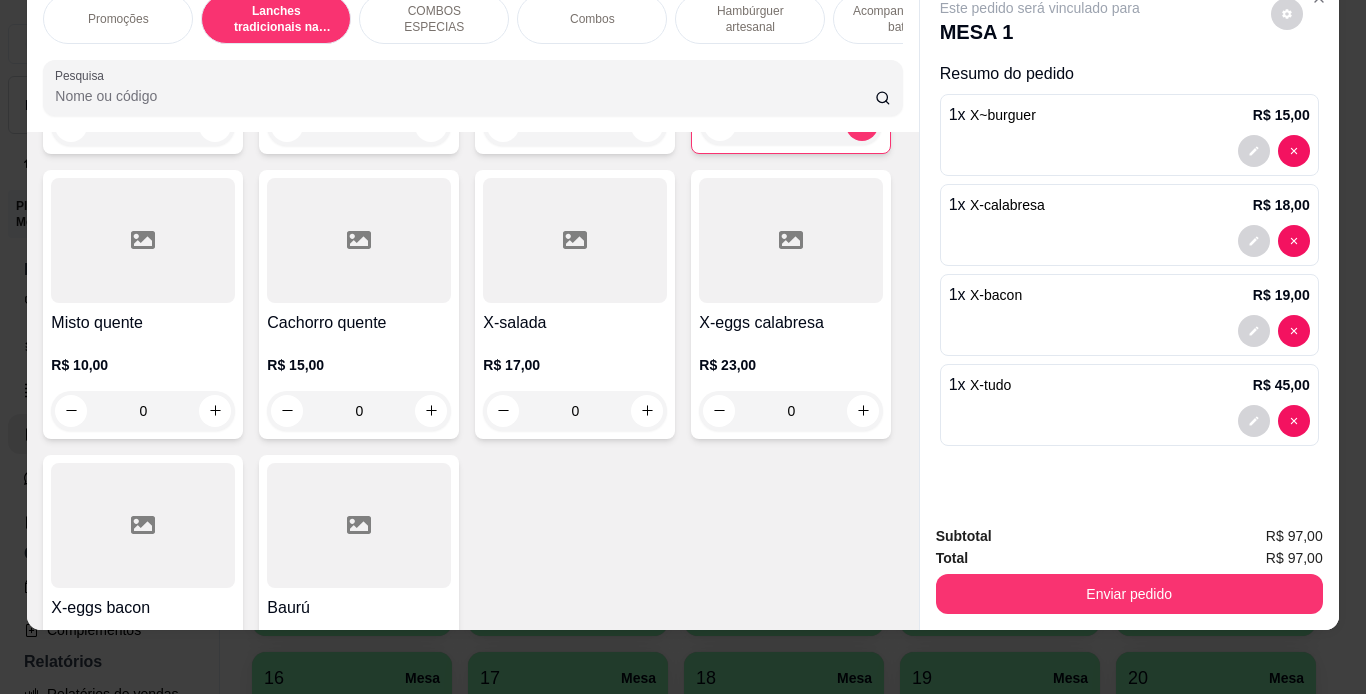 click on "Hambúrguer artesanal" at bounding box center [750, 19] 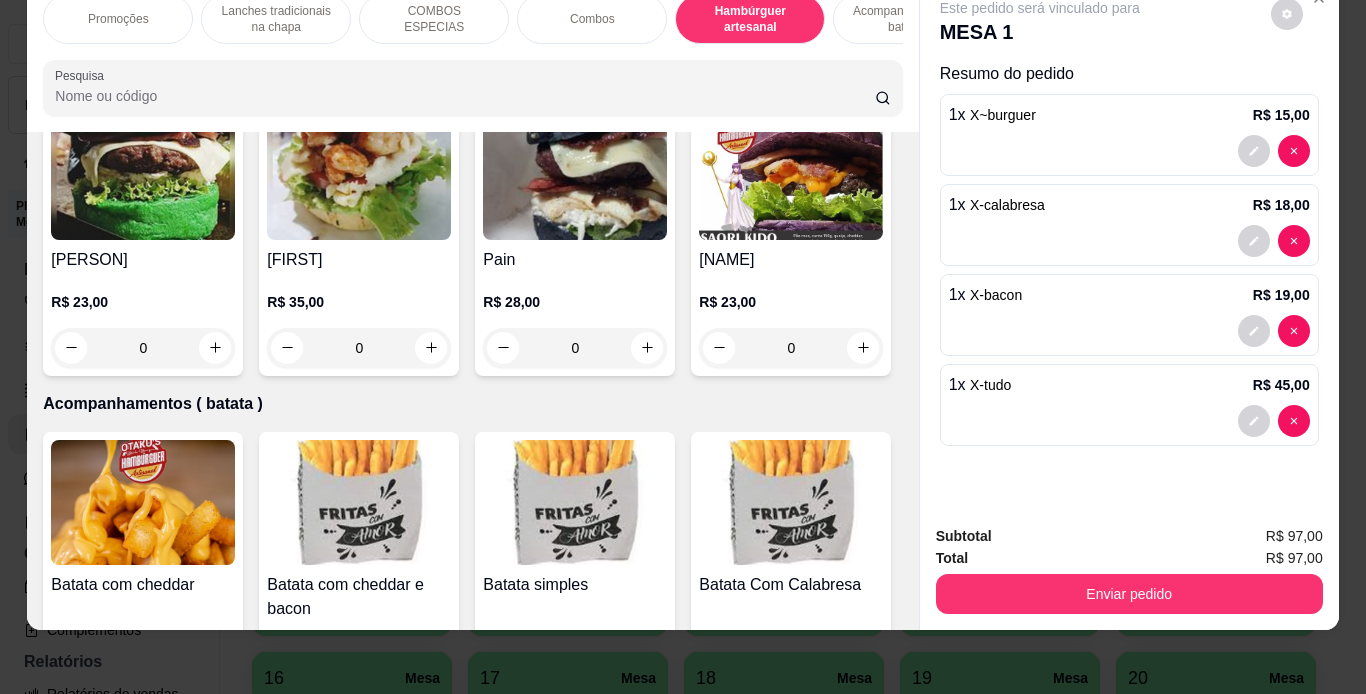 scroll, scrollTop: 4096, scrollLeft: 0, axis: vertical 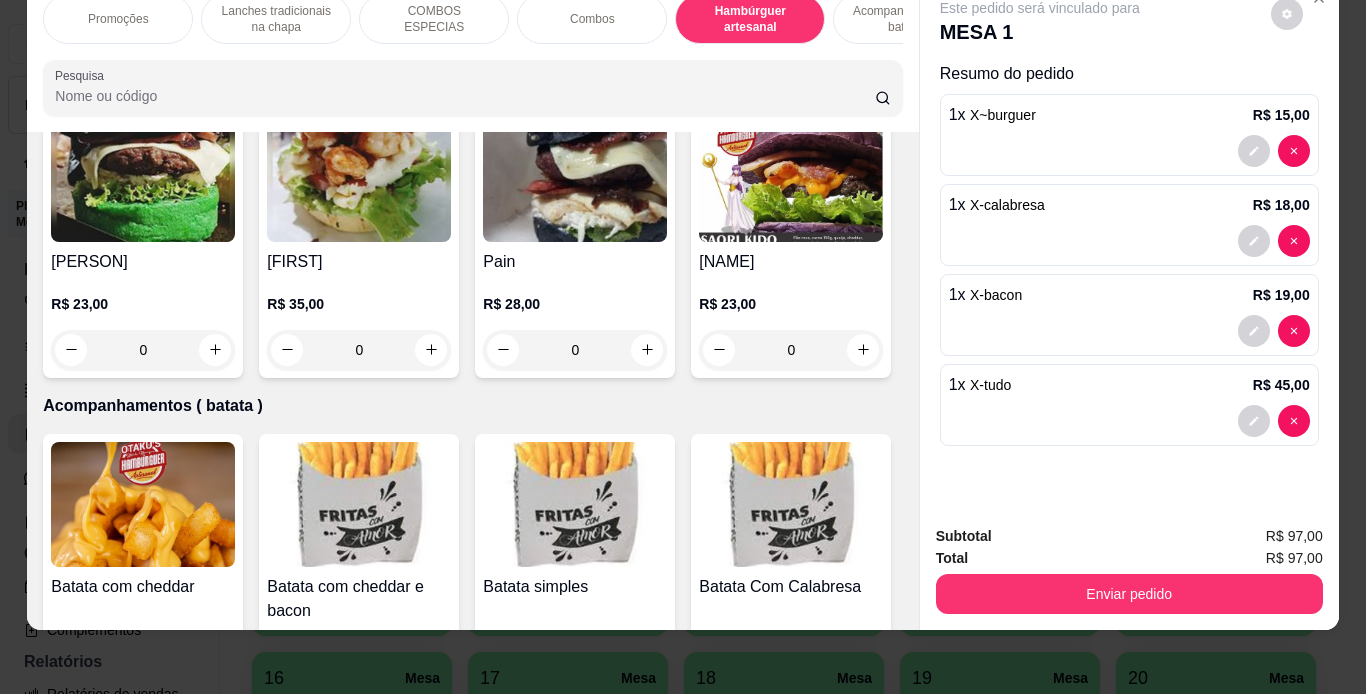 click at bounding box center [791, -106] 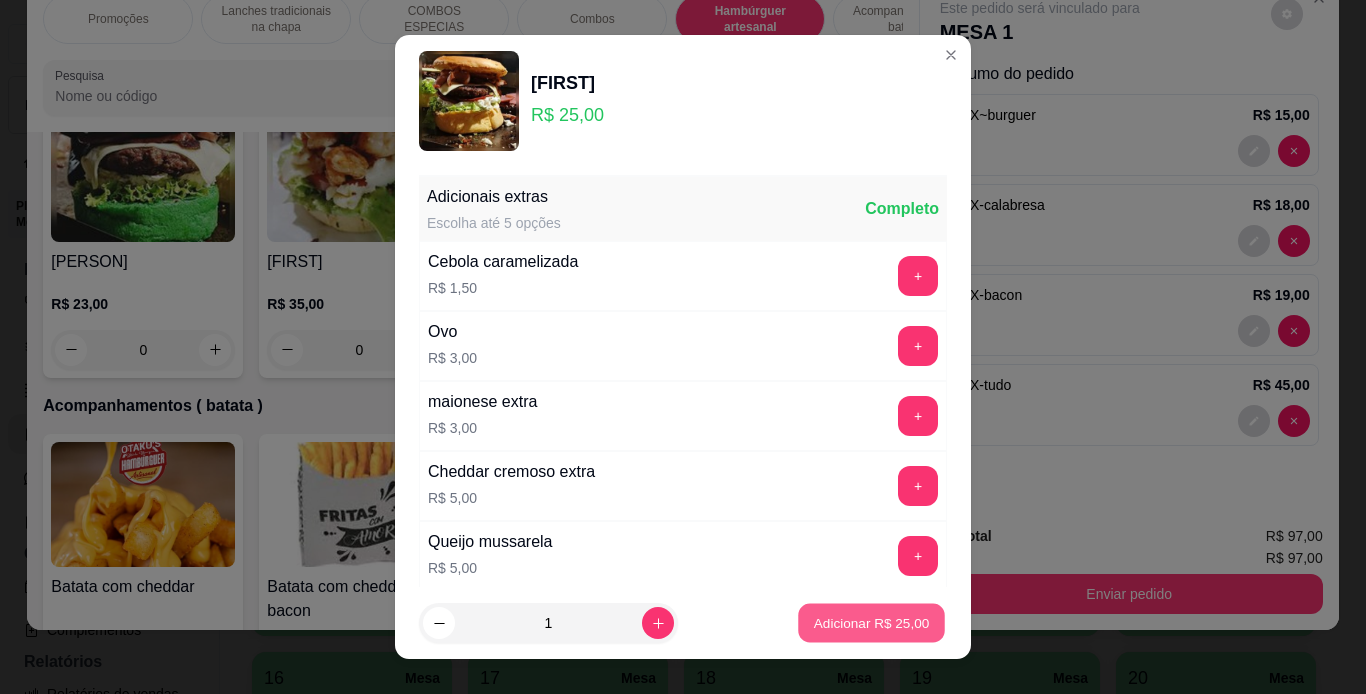click on "Adicionar   R$ 25,00" at bounding box center (872, 623) 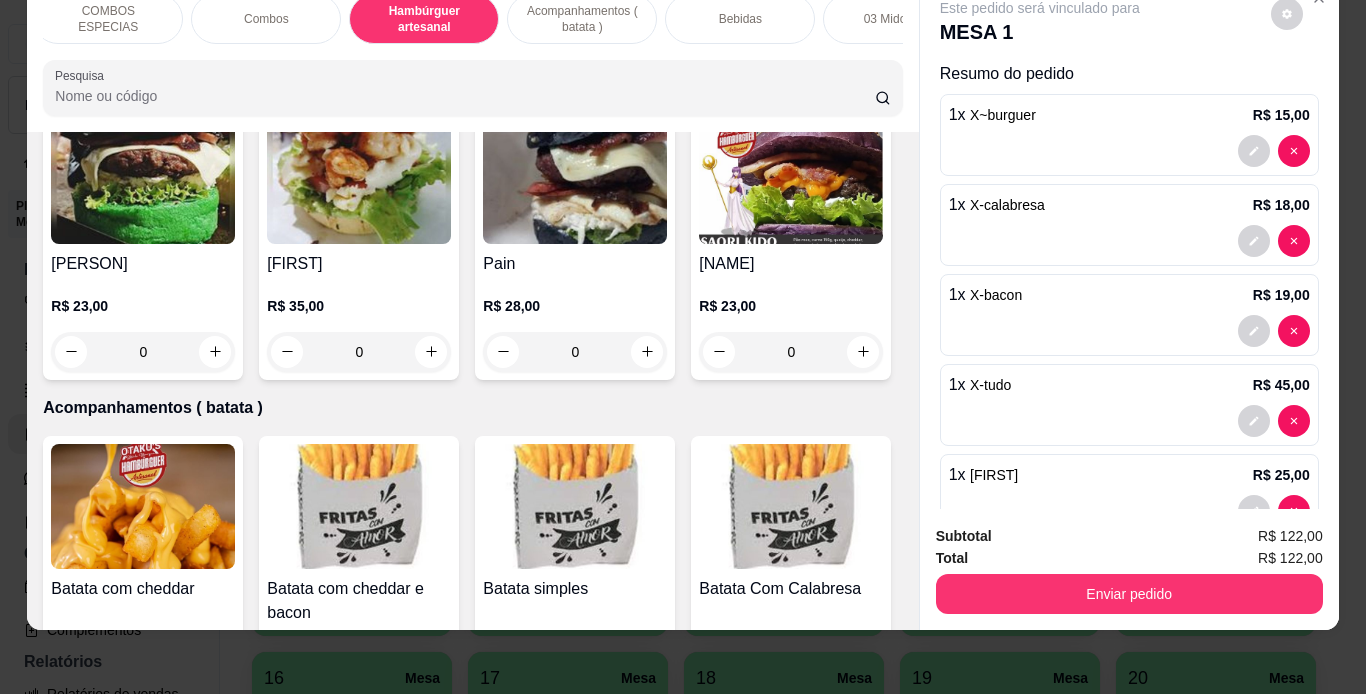 scroll, scrollTop: 0, scrollLeft: 343, axis: horizontal 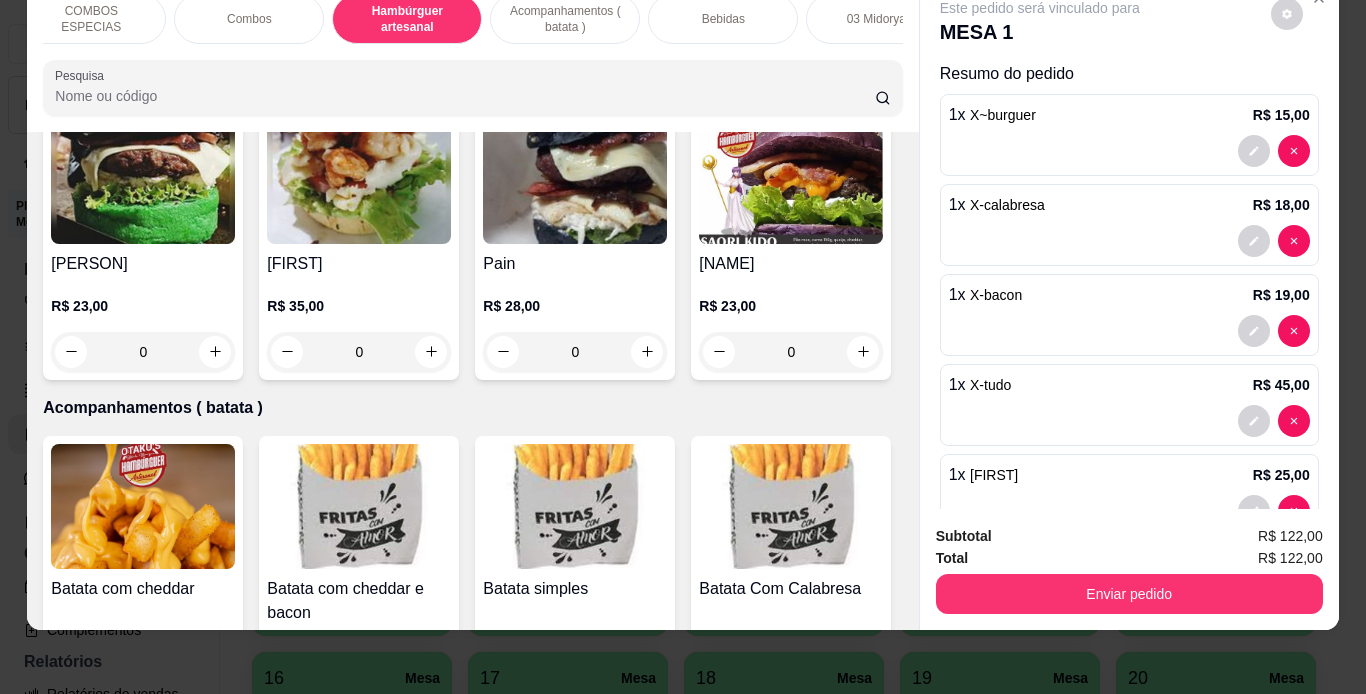 click on "Bebidas" at bounding box center [723, 19] 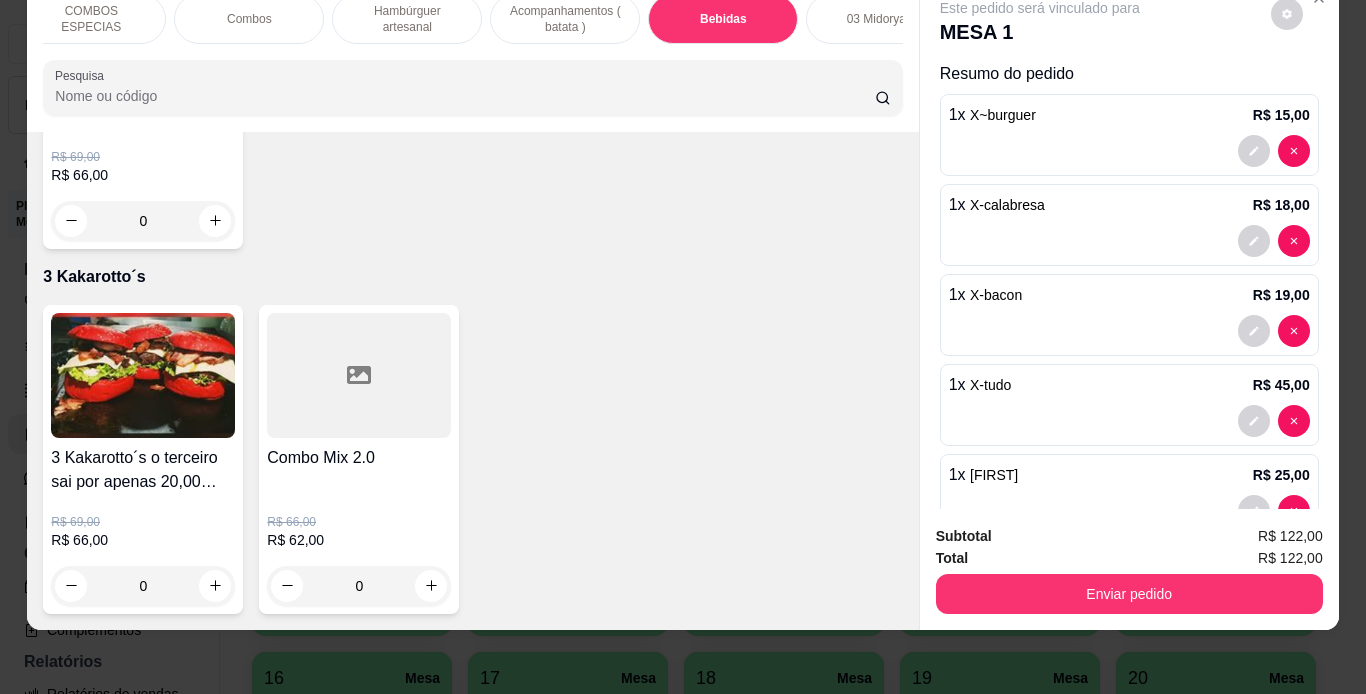 scroll, scrollTop: 6658, scrollLeft: 0, axis: vertical 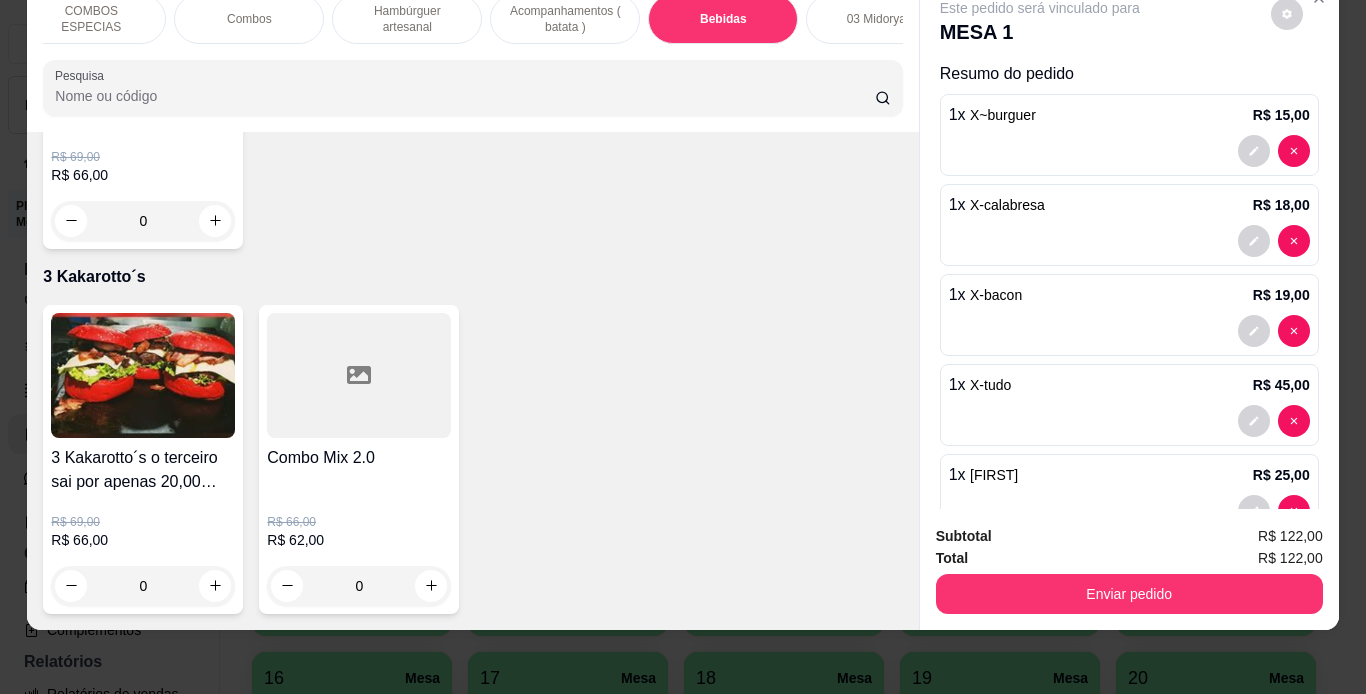 click 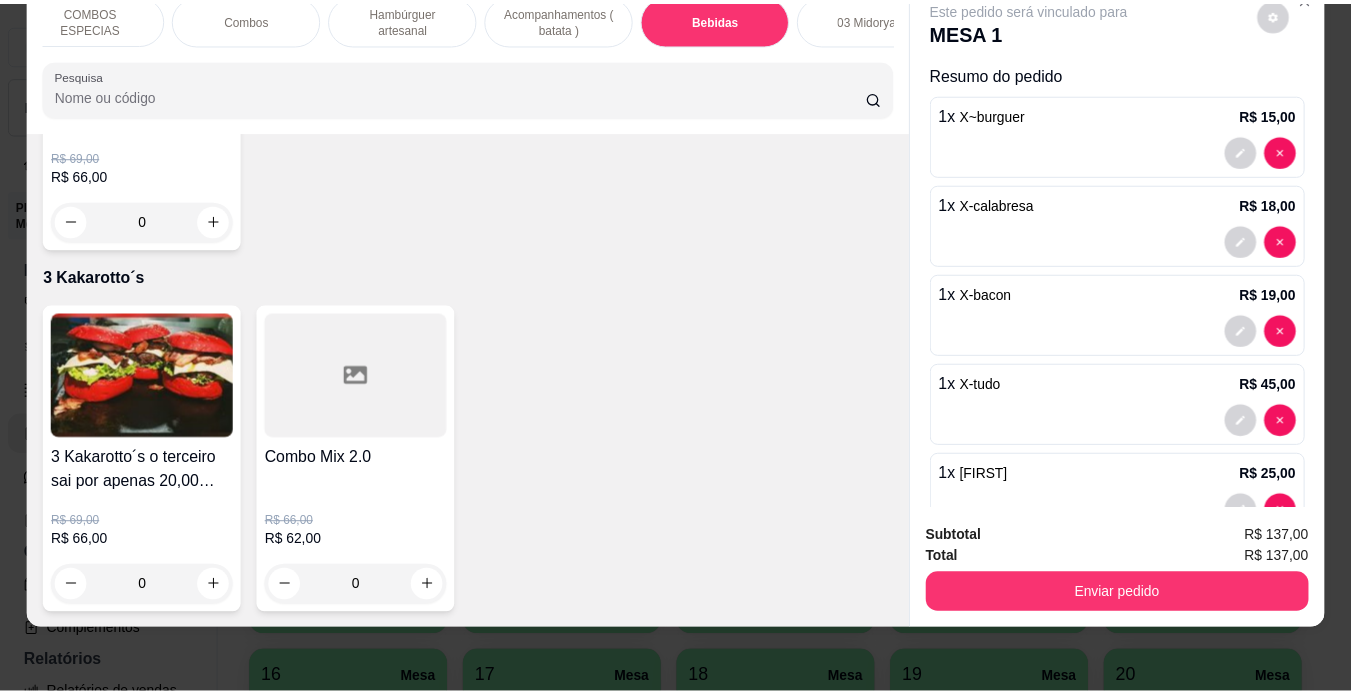 scroll, scrollTop: 144, scrollLeft: 0, axis: vertical 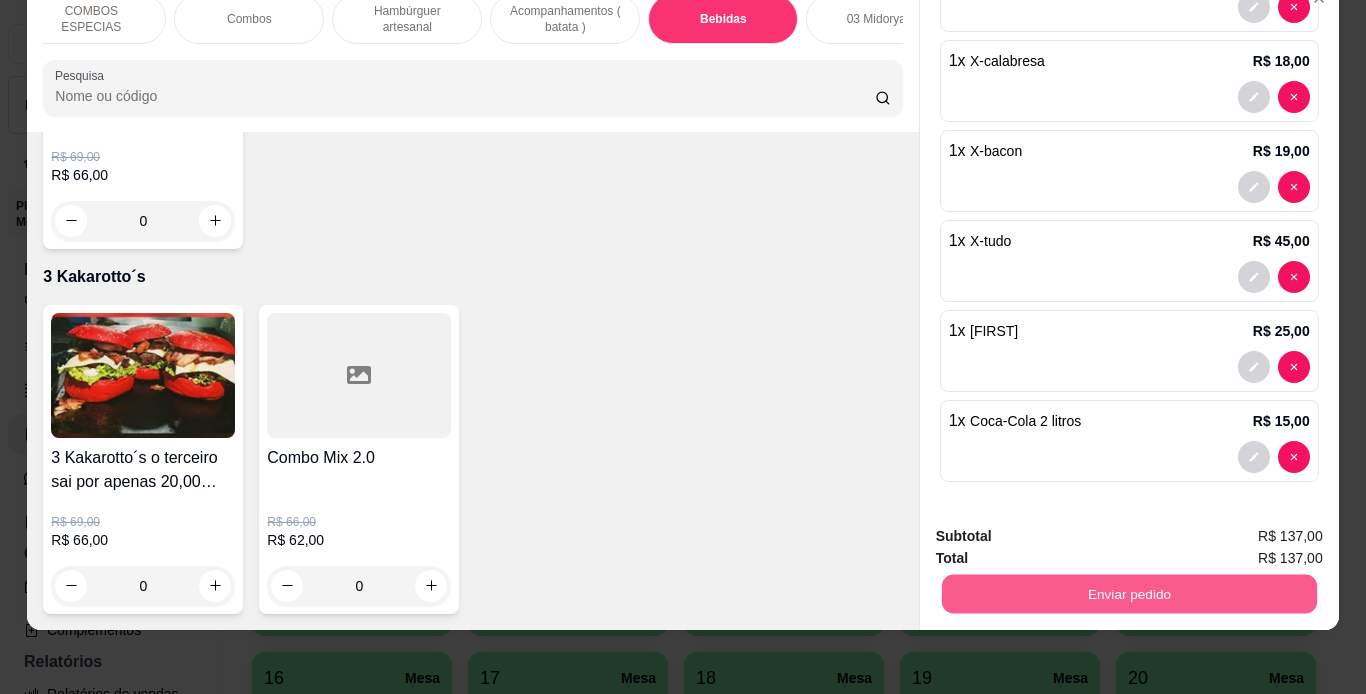 click on "Enviar pedido" at bounding box center (1128, 594) 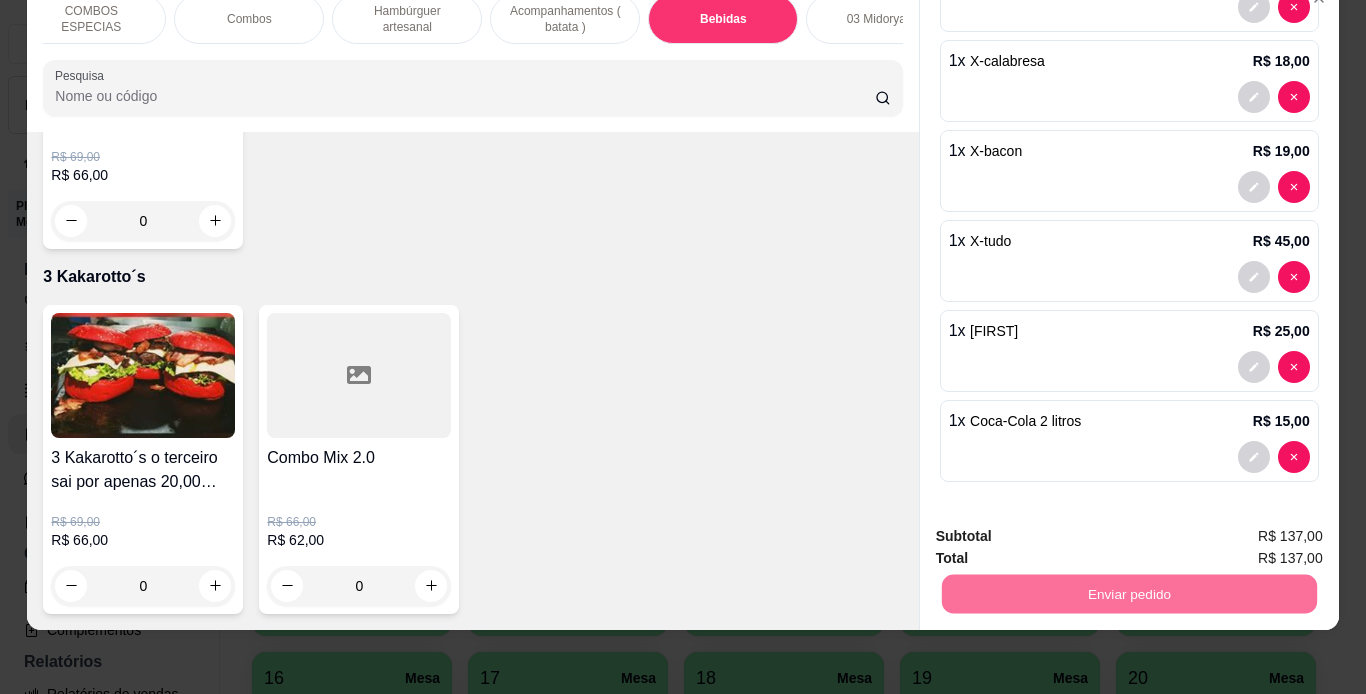 click on "Não registrar e enviar pedido" at bounding box center [1063, 529] 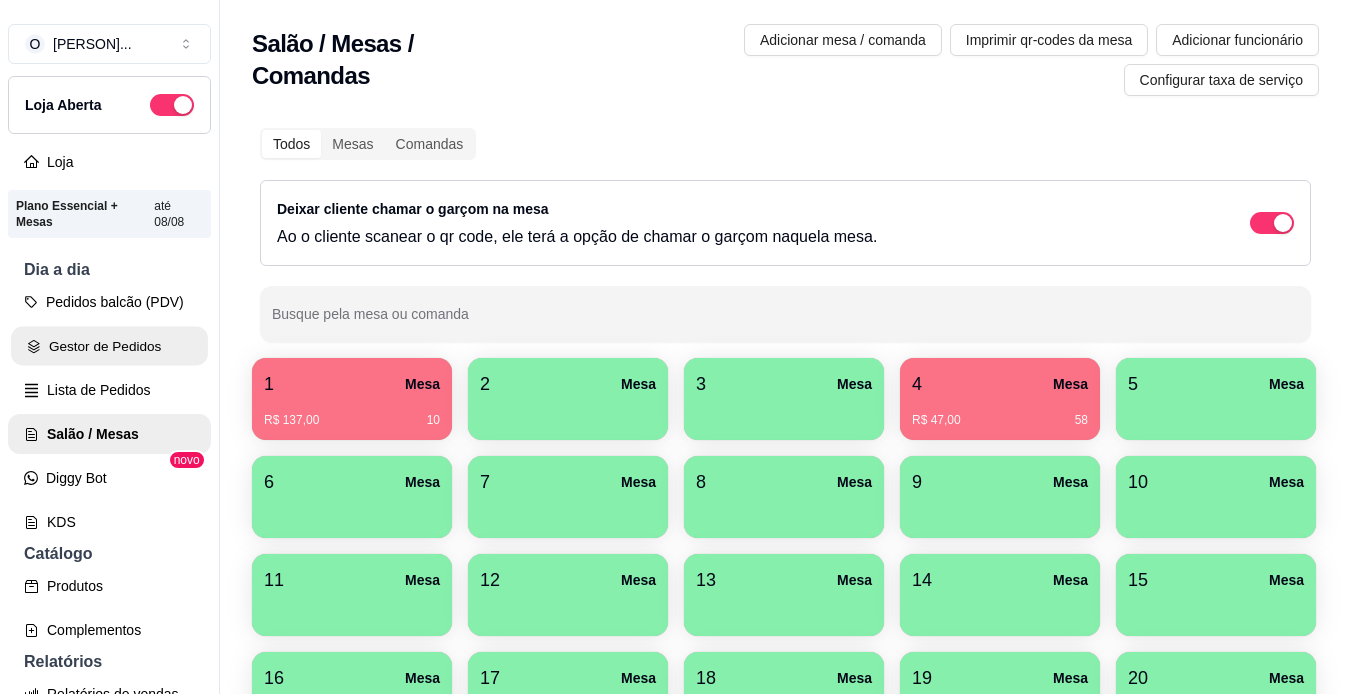 click on "Gestor de Pedidos" at bounding box center (109, 346) 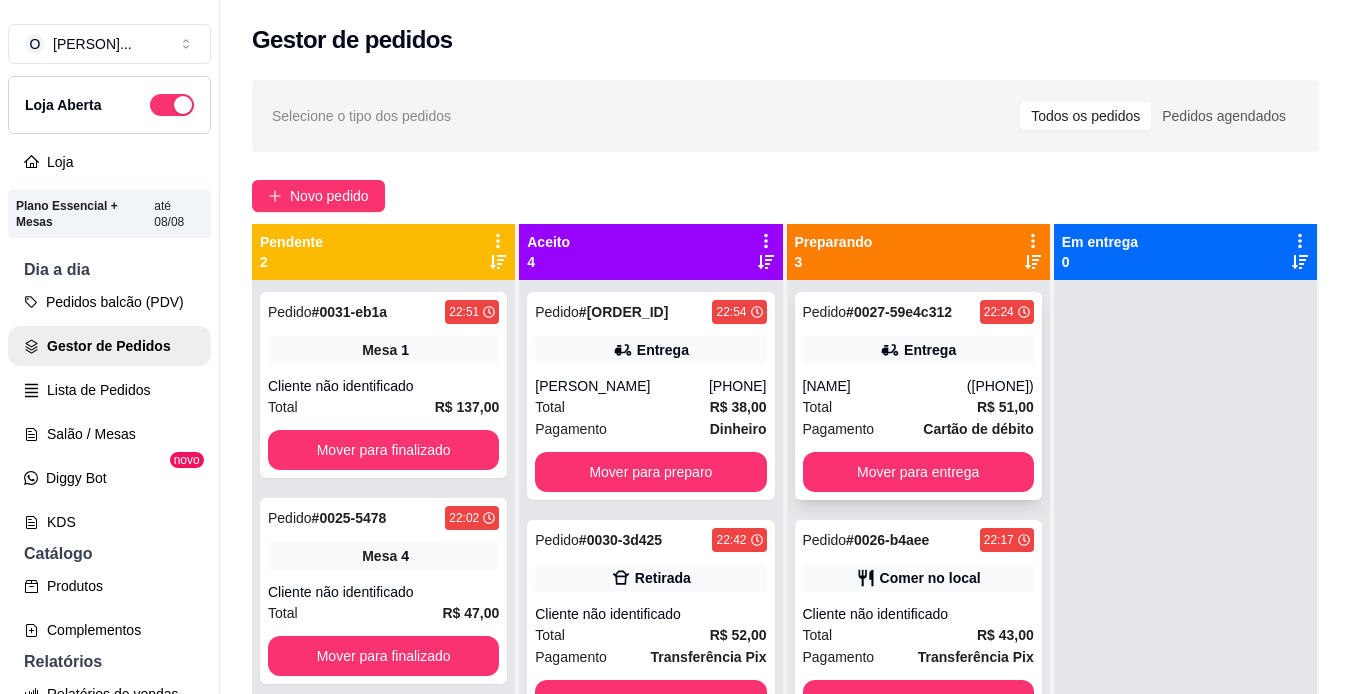 click on "Entrega" at bounding box center (930, 350) 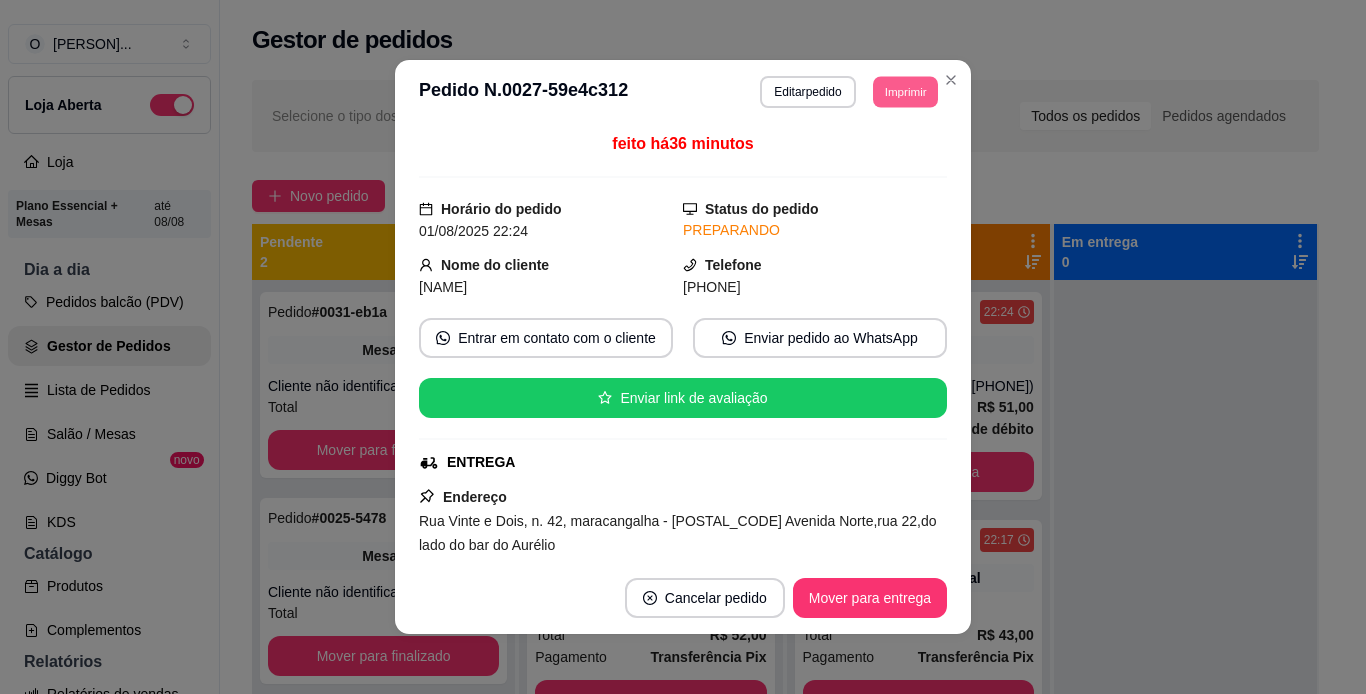 click on "Imprimir" at bounding box center (905, 91) 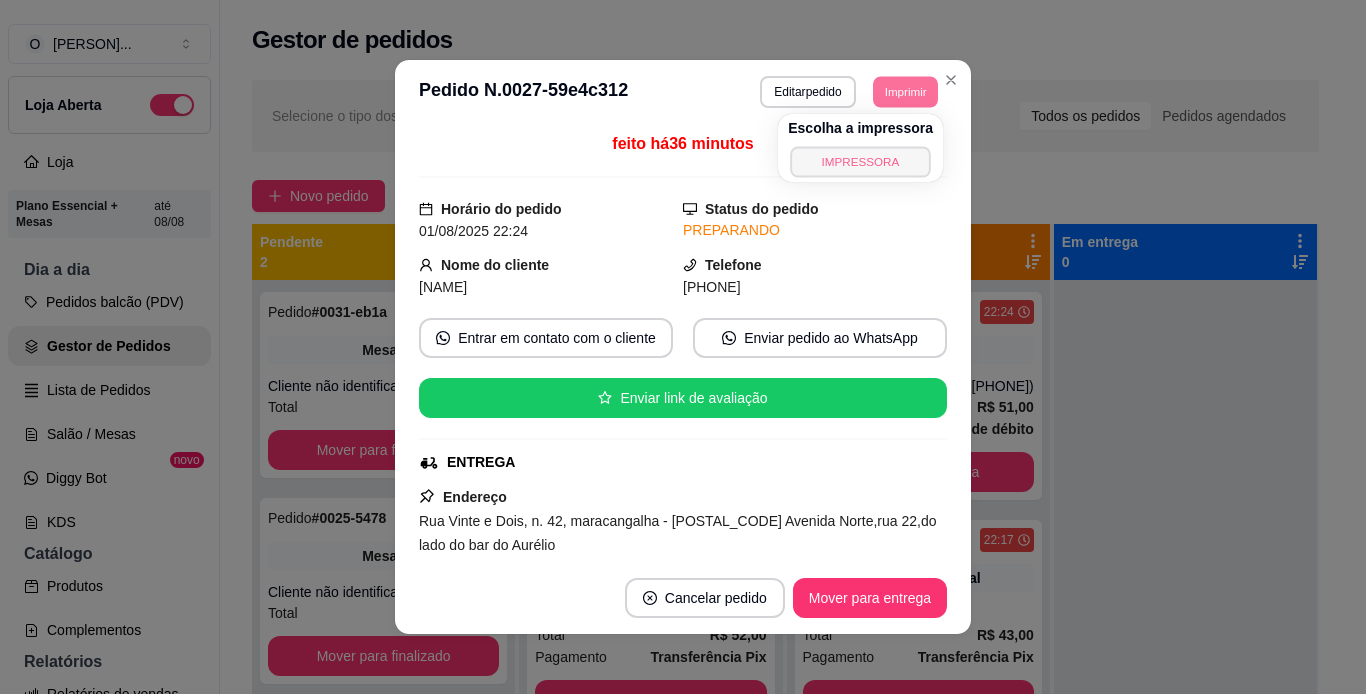 click on "IMPRESSORA" at bounding box center (860, 161) 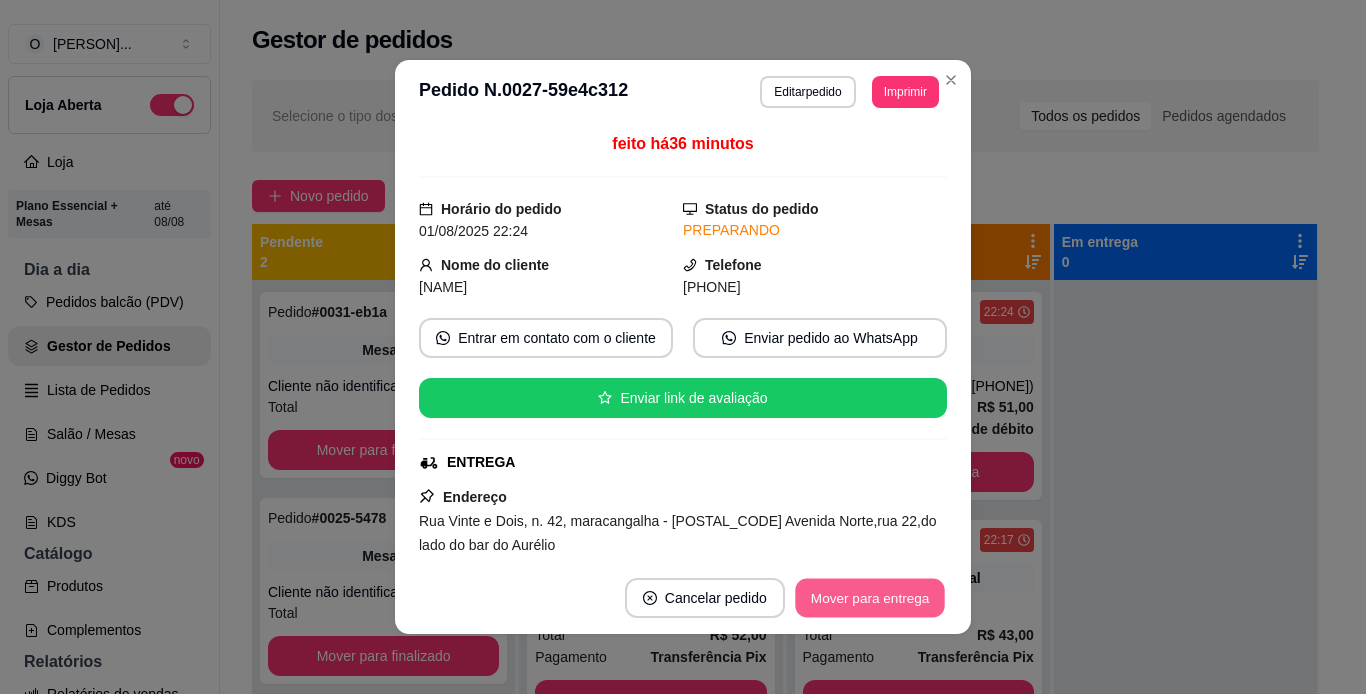 click on "Mover para entrega" at bounding box center [870, 598] 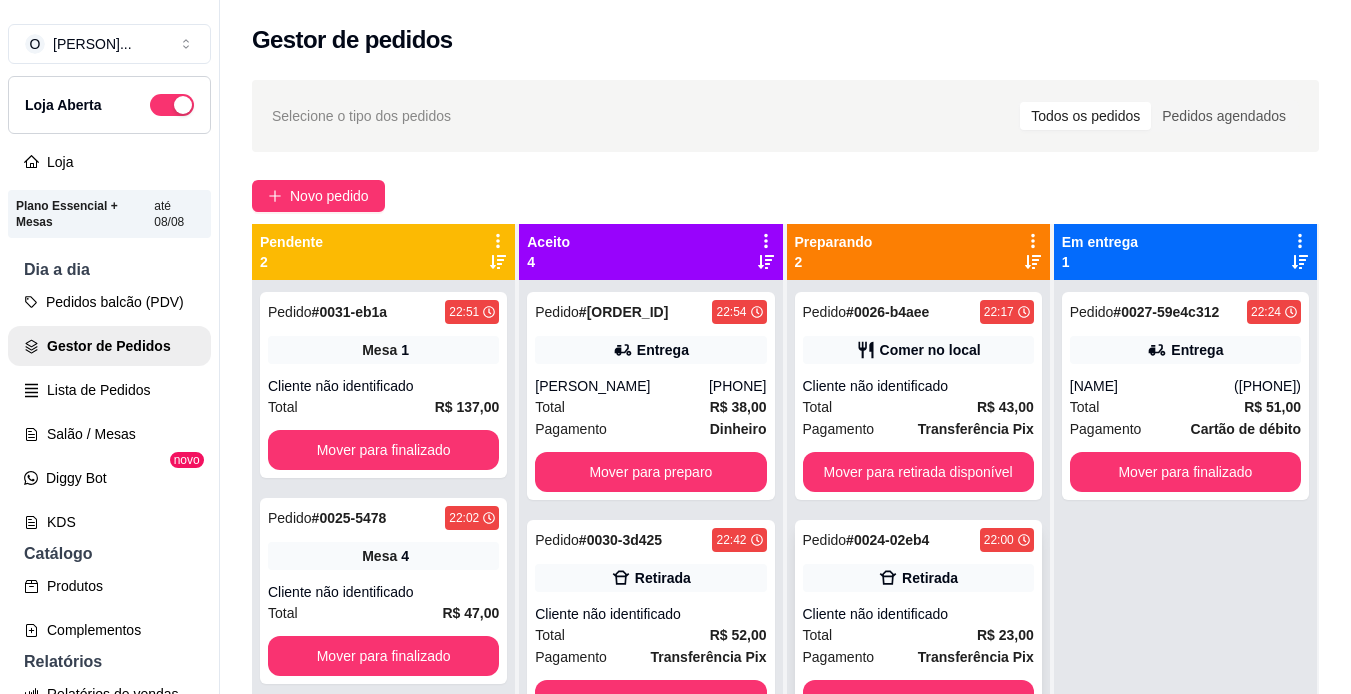 scroll, scrollTop: 56, scrollLeft: 0, axis: vertical 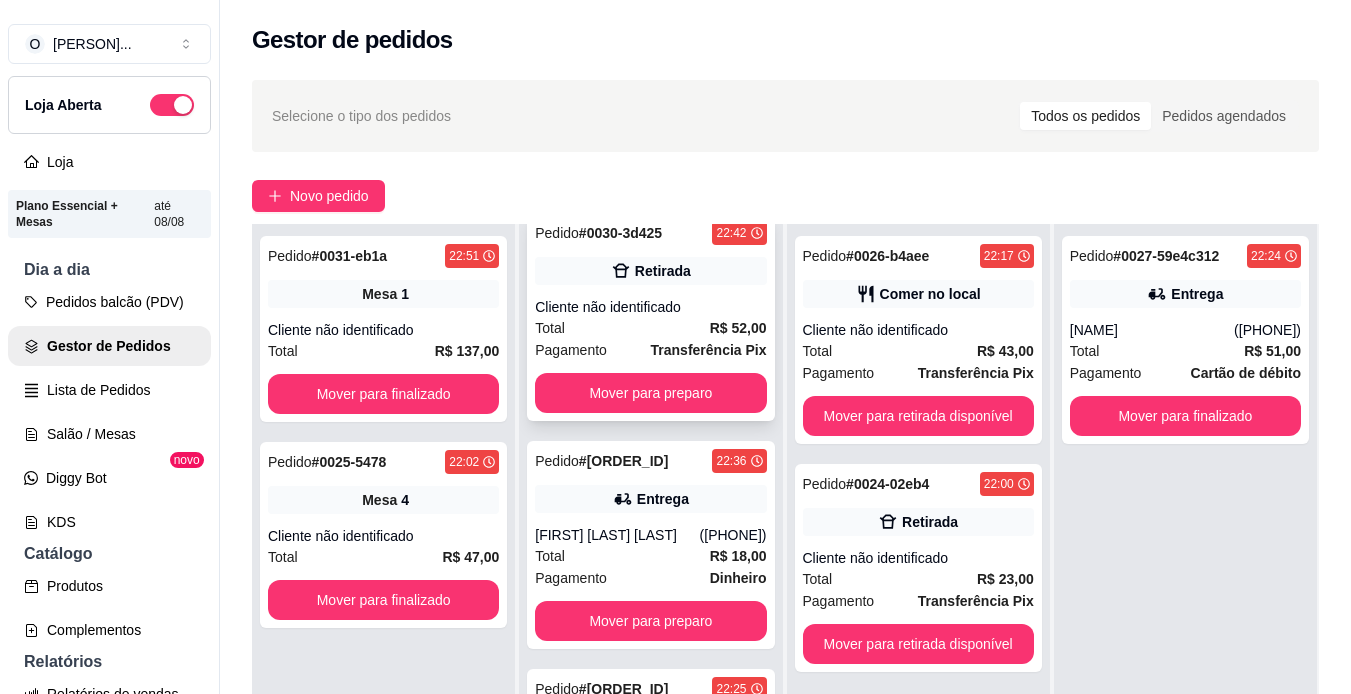 click on "Pedido  # 0029-9a755135 22:36 Entrega [FIRST] [LAST] ([PHONE]) Total R$ 18,00 Pagamento Dinheiro Mover para preparo" at bounding box center (650, 545) 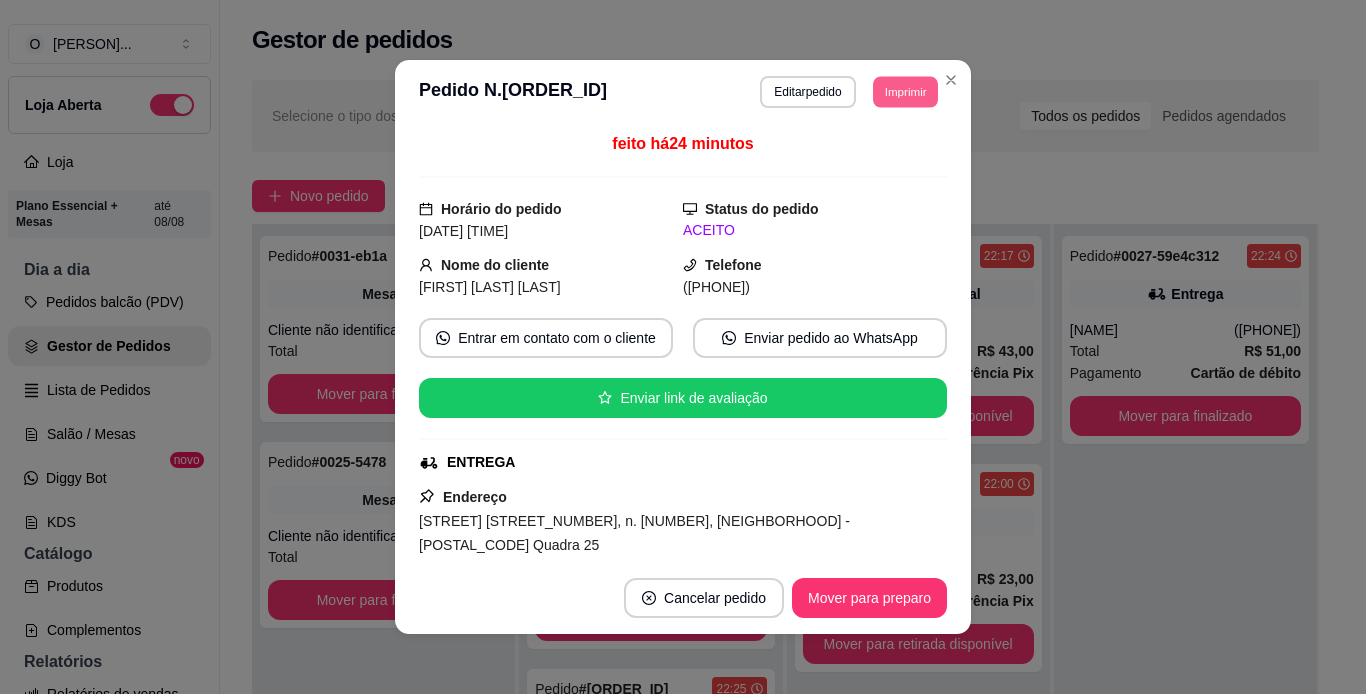 click on "Imprimir" at bounding box center [905, 91] 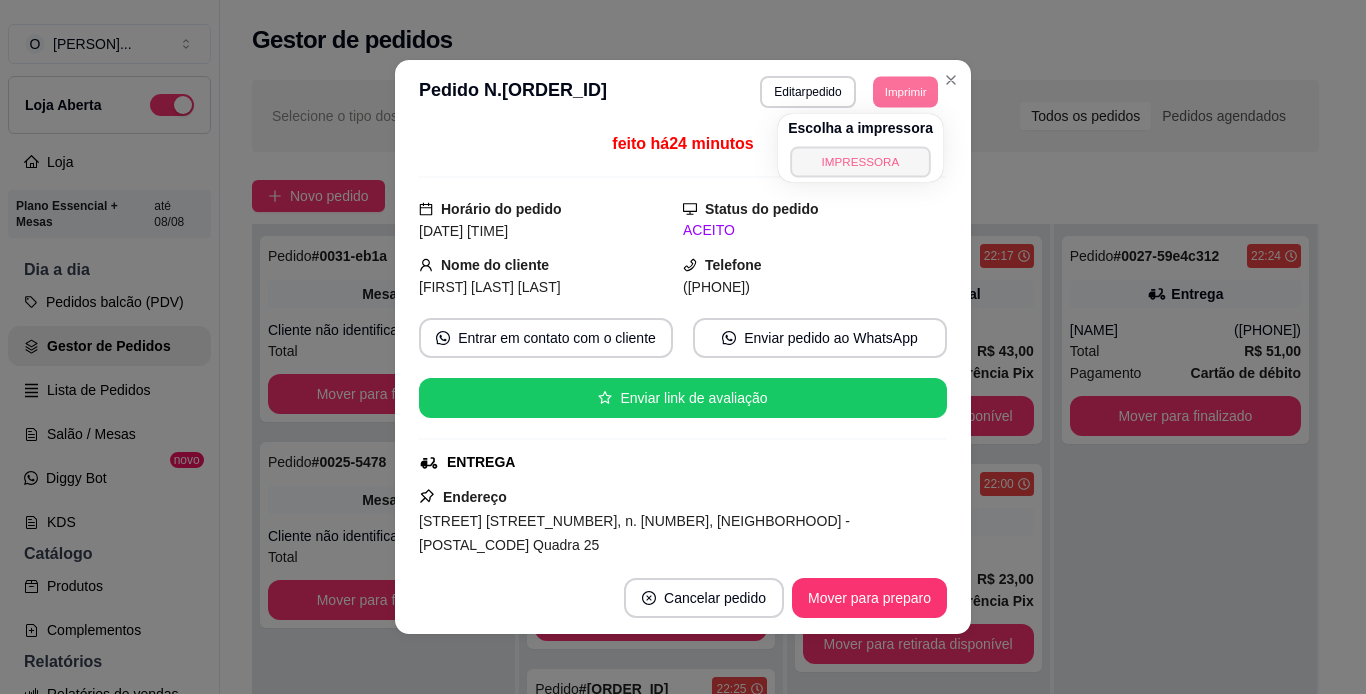 click on "IMPRESSORA" at bounding box center [860, 161] 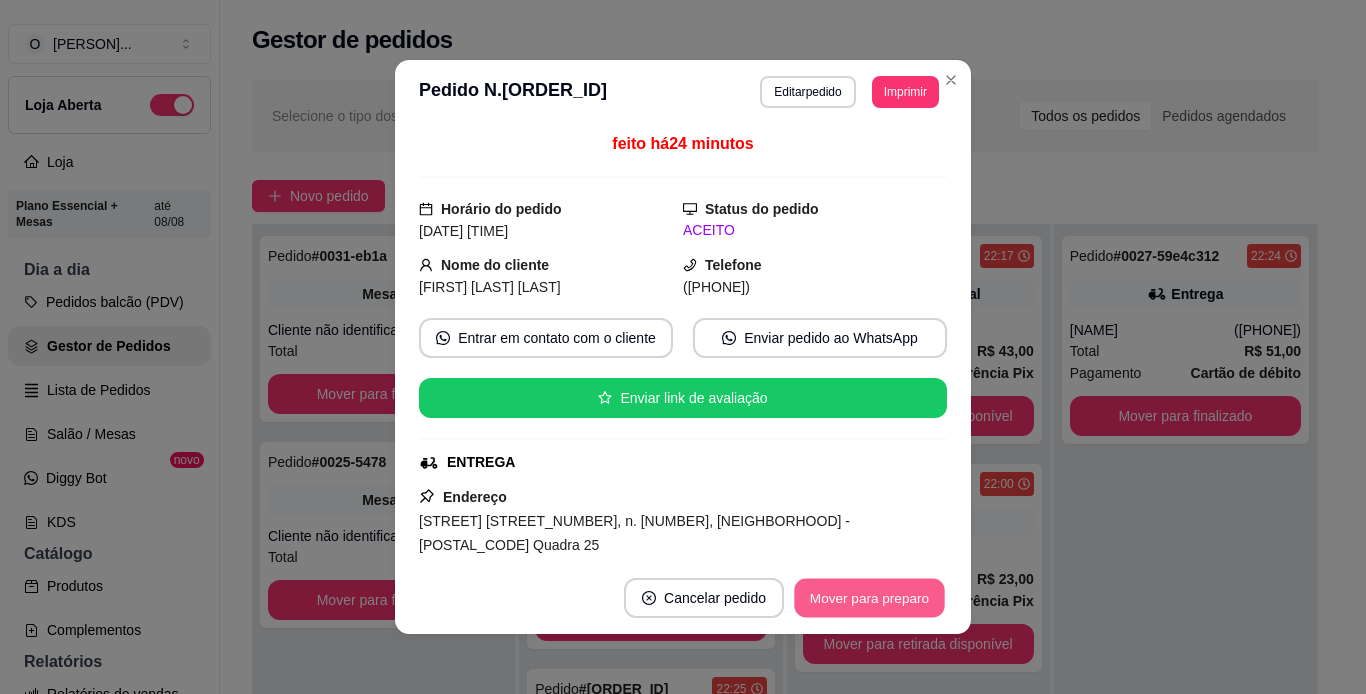 click on "Mover para preparo" at bounding box center [869, 598] 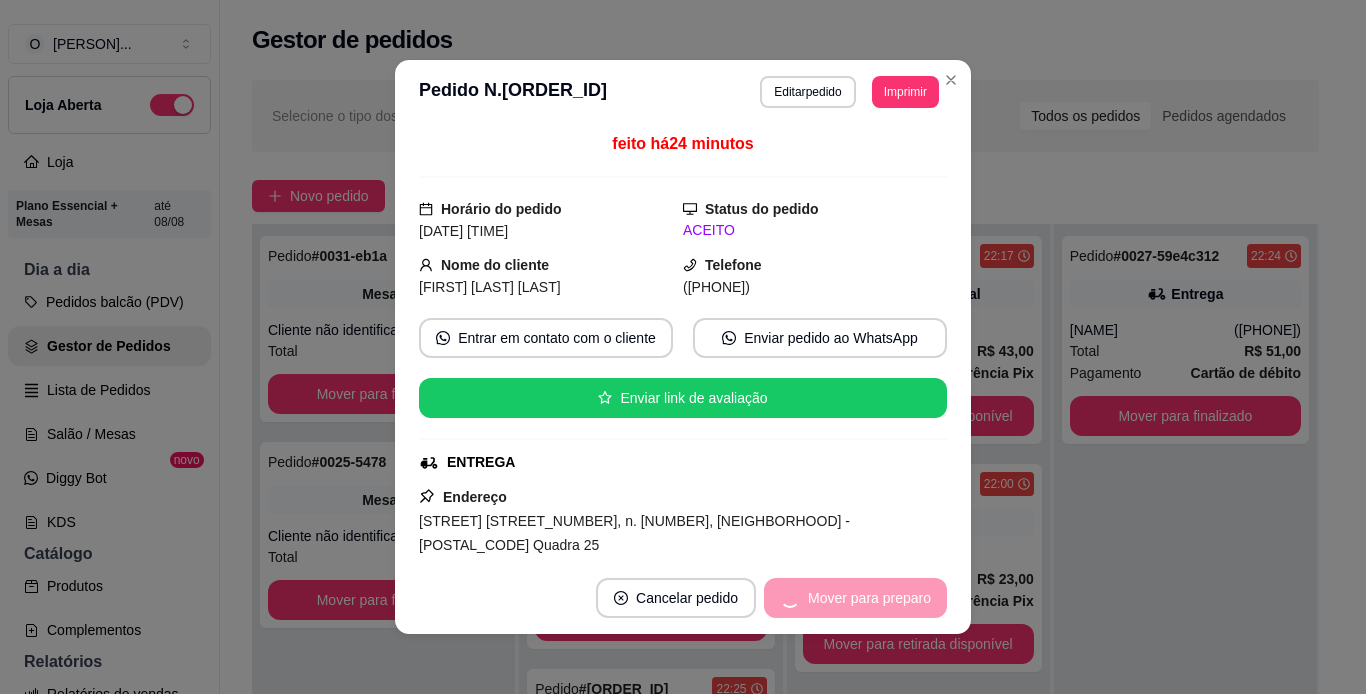 click on "Mover para preparo" at bounding box center (855, 598) 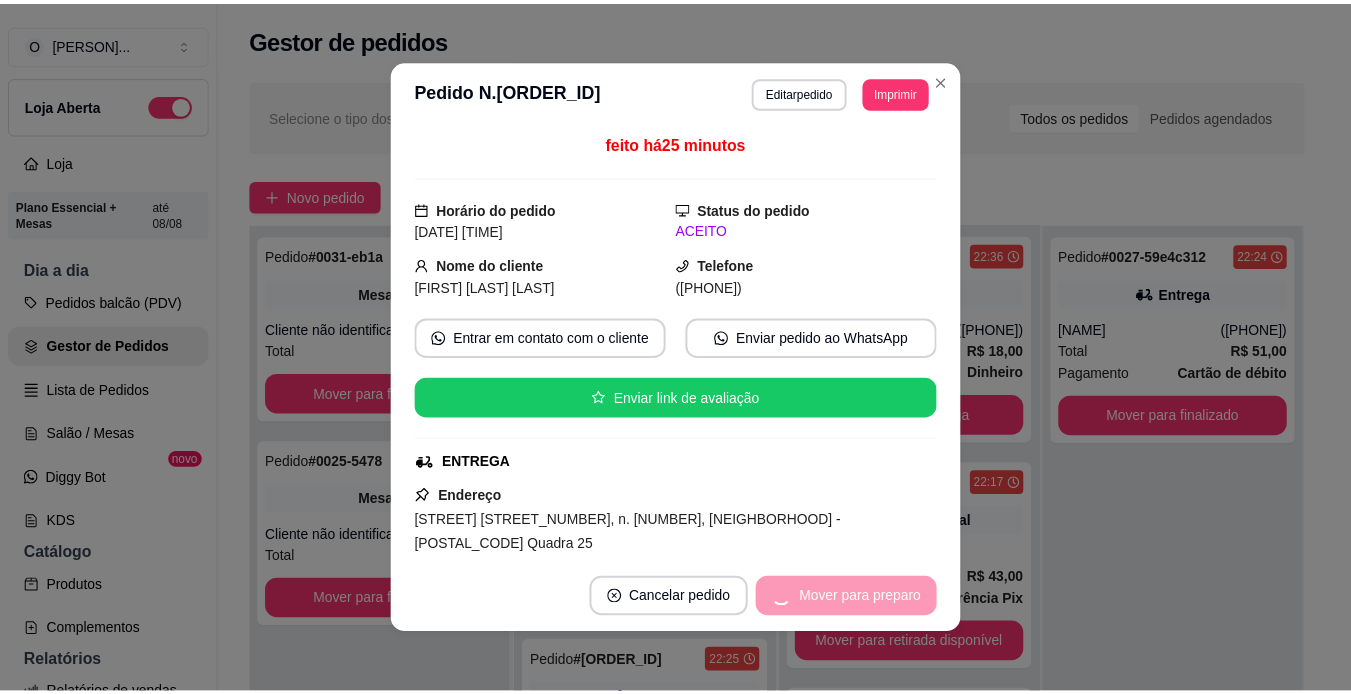 scroll, scrollTop: 10, scrollLeft: 0, axis: vertical 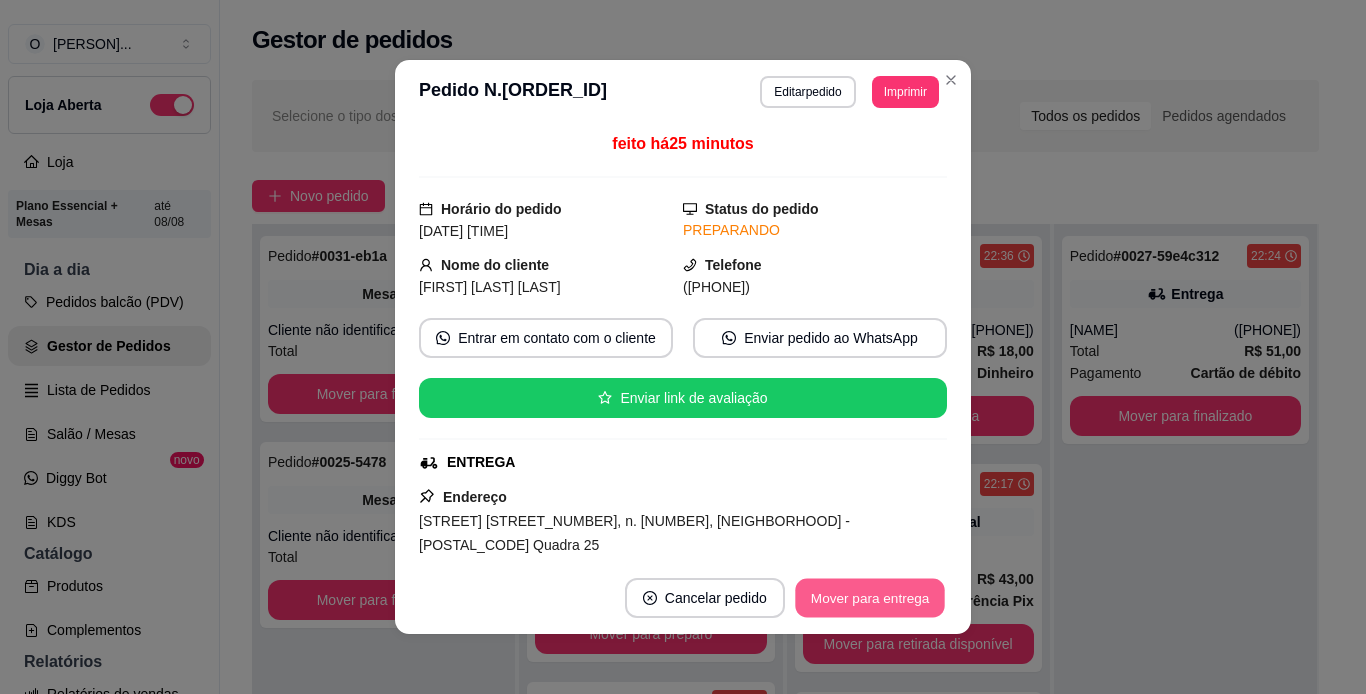 click on "Mover para entrega" at bounding box center [870, 598] 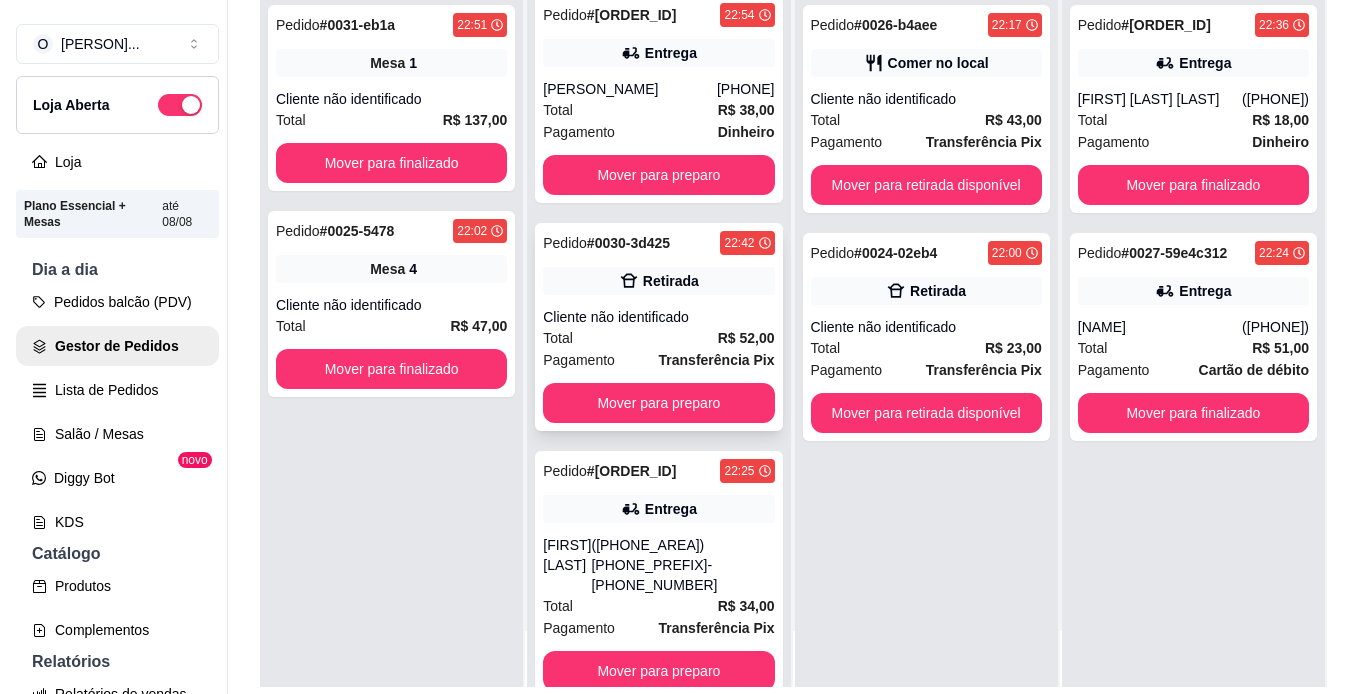 scroll, scrollTop: 261, scrollLeft: 0, axis: vertical 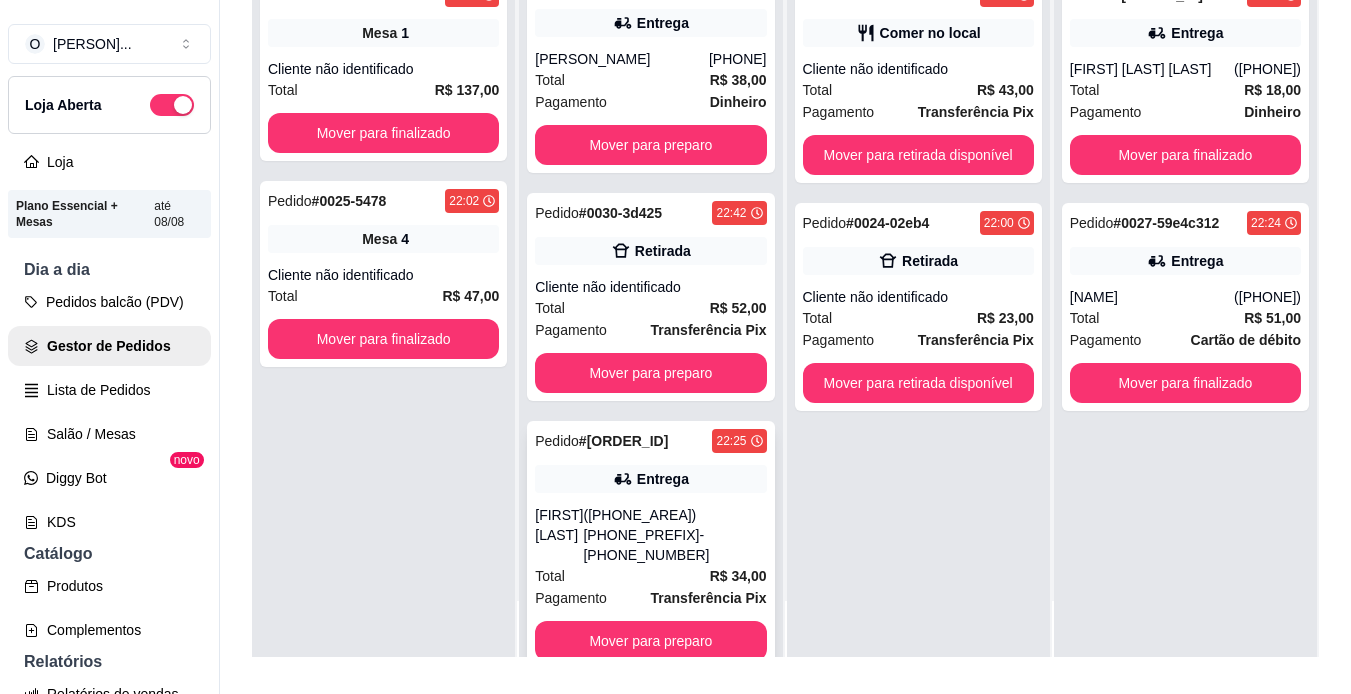 click on "Total R$ 34,00" at bounding box center [650, 576] 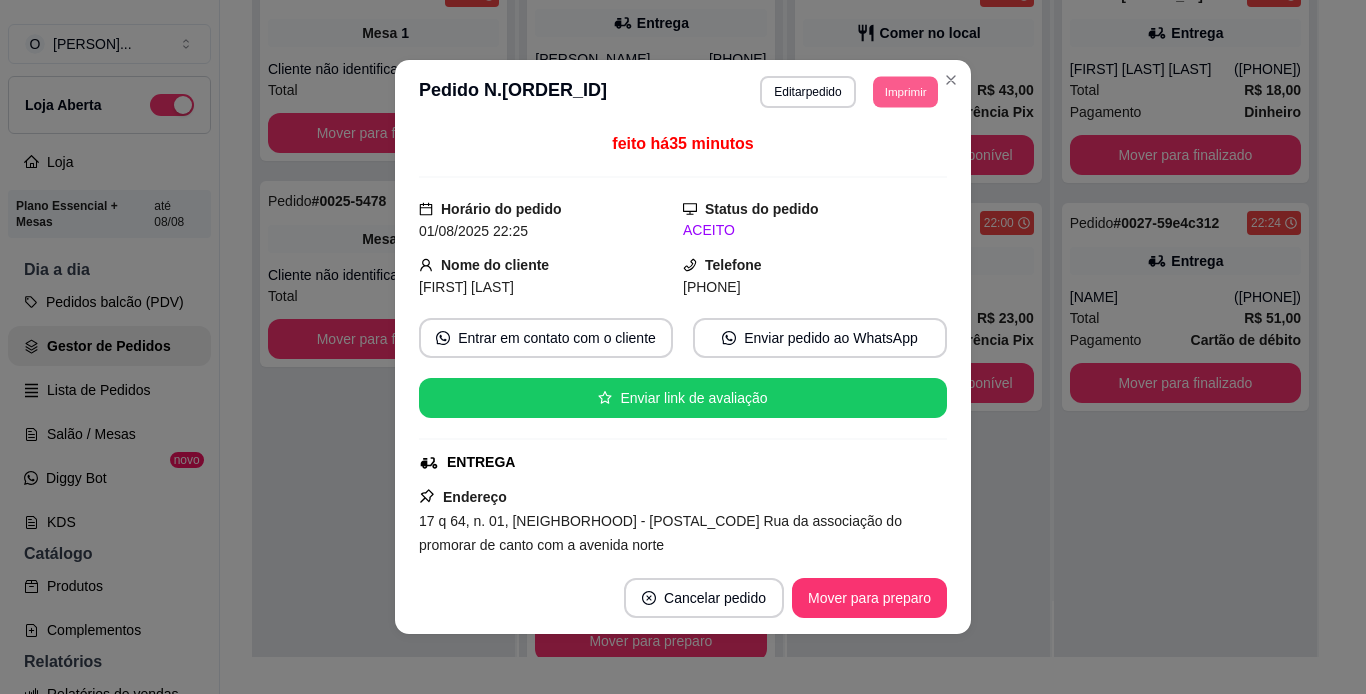 click on "Imprimir" at bounding box center [905, 91] 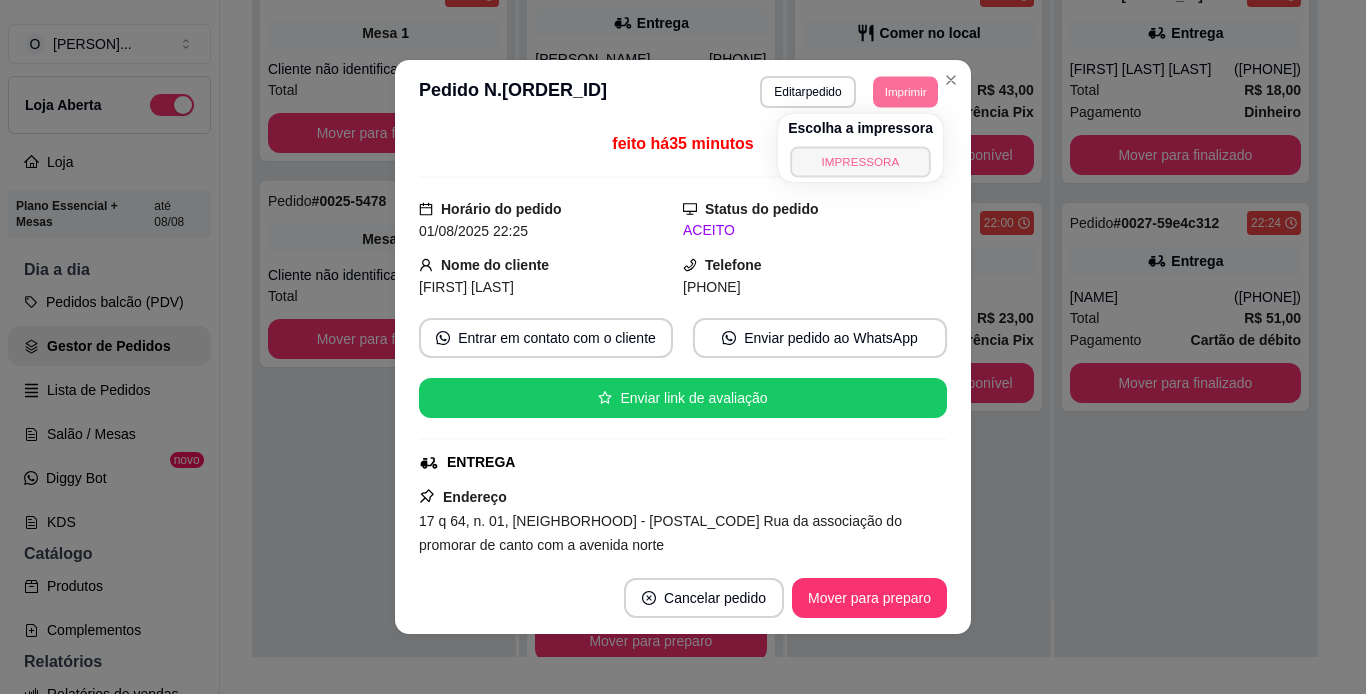 click on "IMPRESSORA" at bounding box center (860, 161) 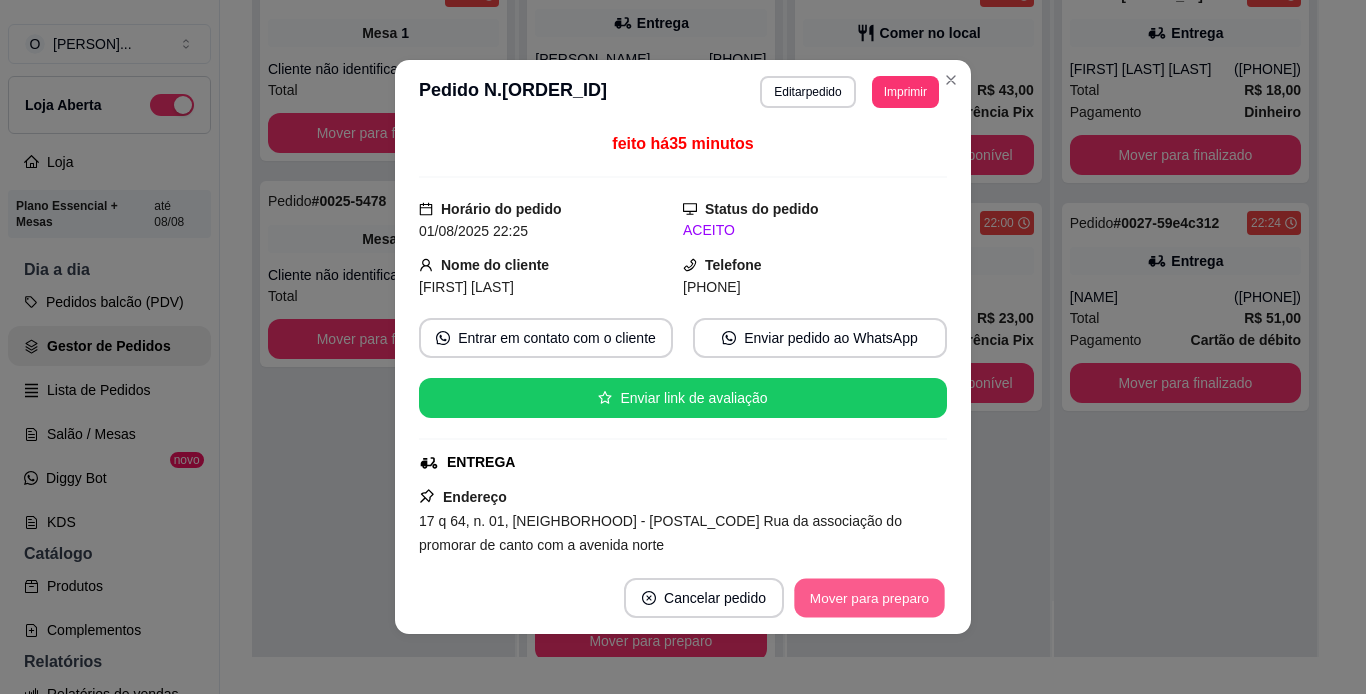 click on "Mover para preparo" at bounding box center [869, 598] 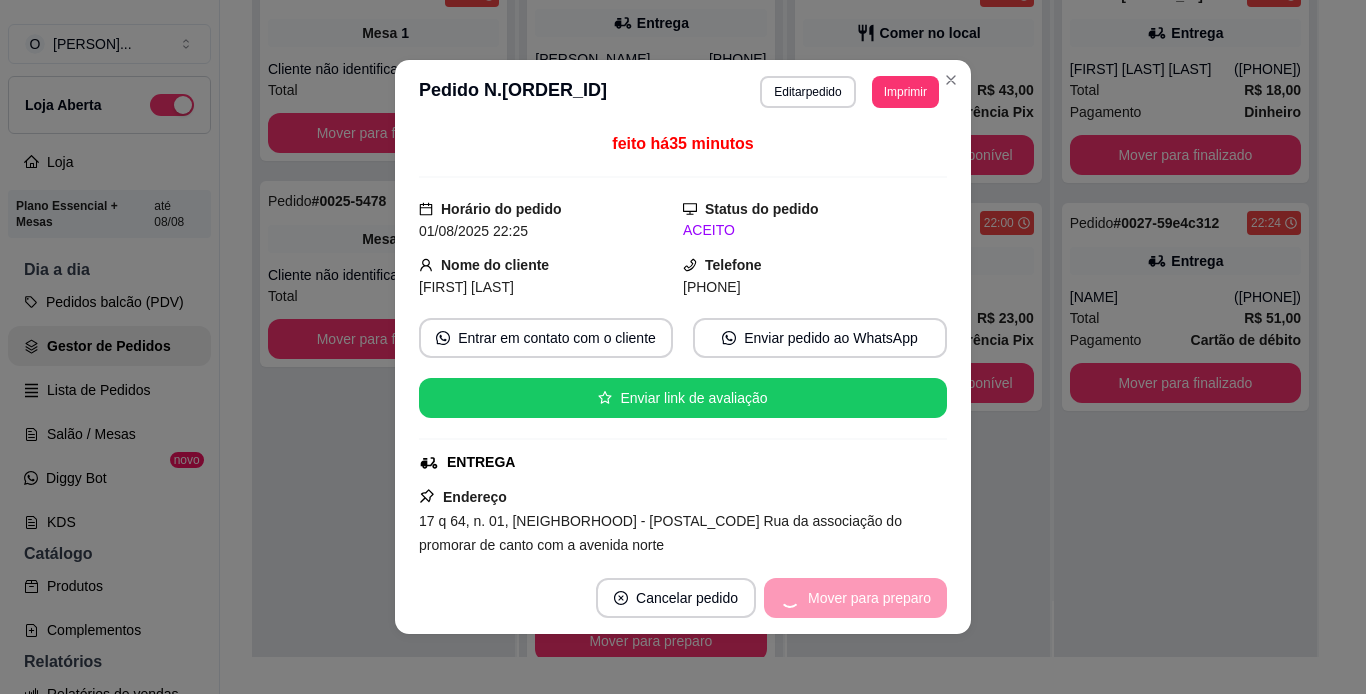 click on "Mover para preparo" at bounding box center (855, 598) 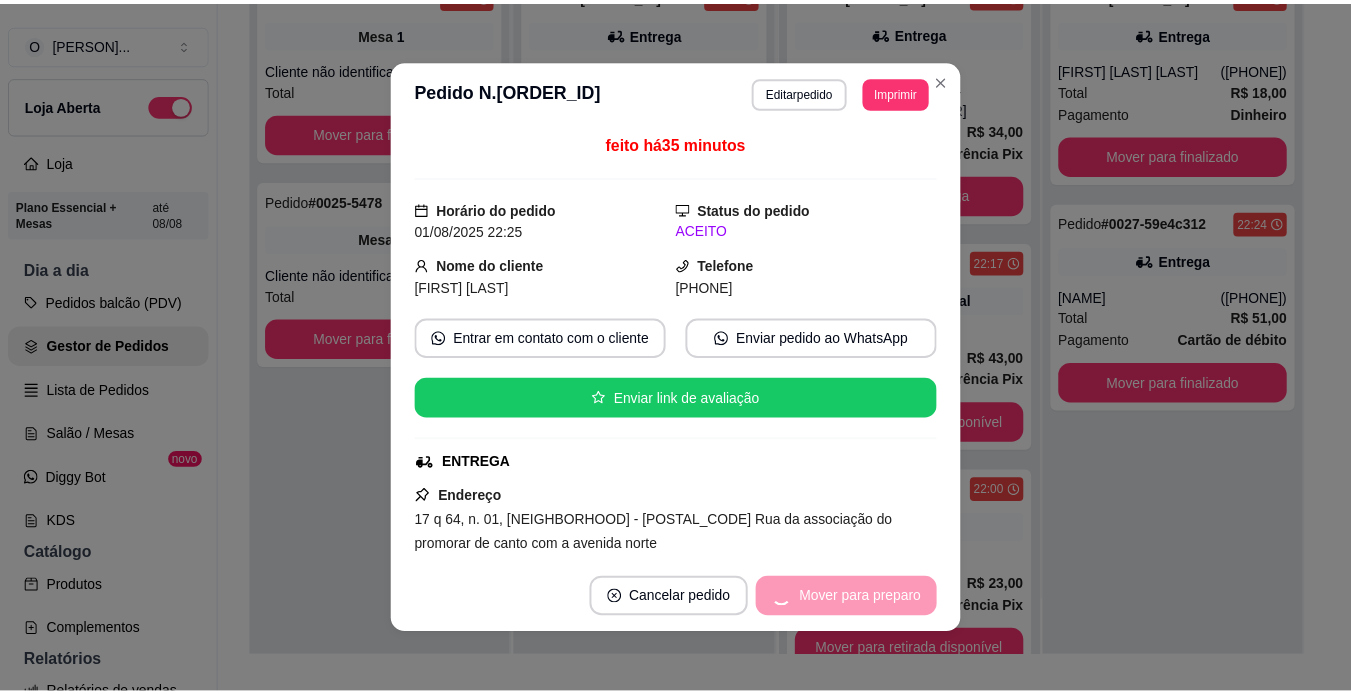 scroll, scrollTop: 0, scrollLeft: 0, axis: both 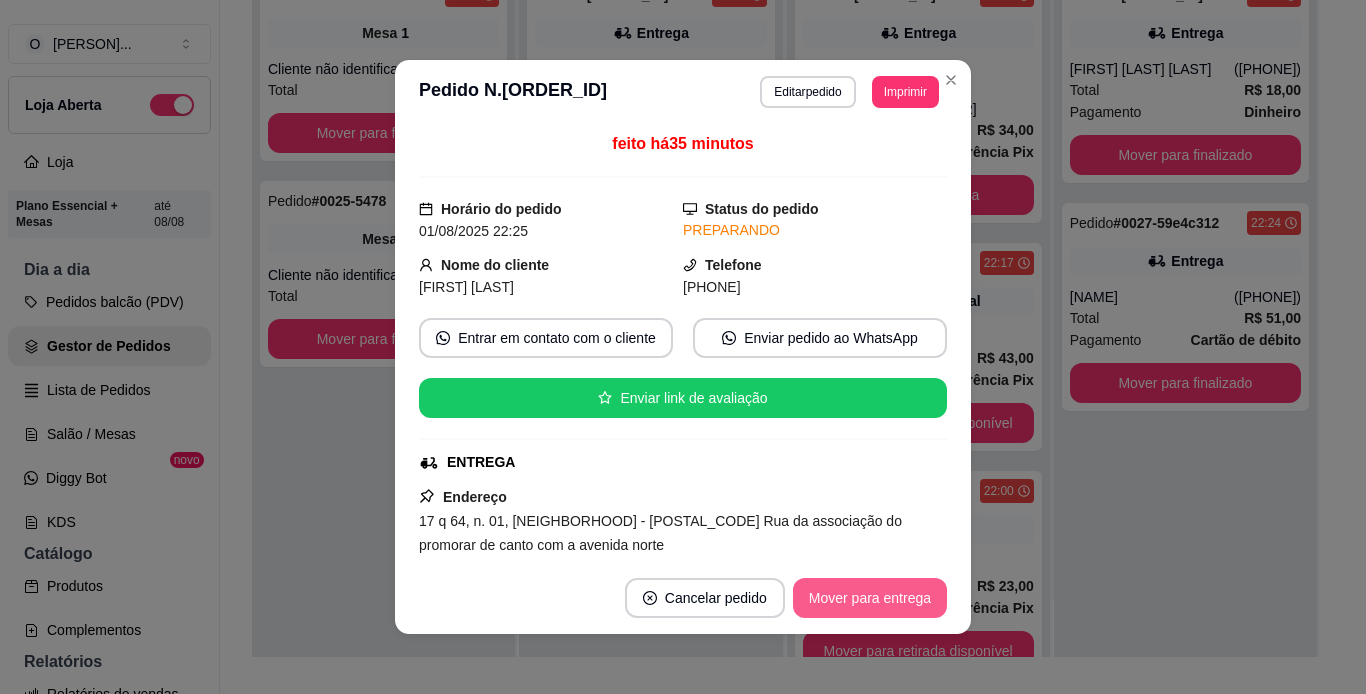 click on "**********" at bounding box center (683, 347) 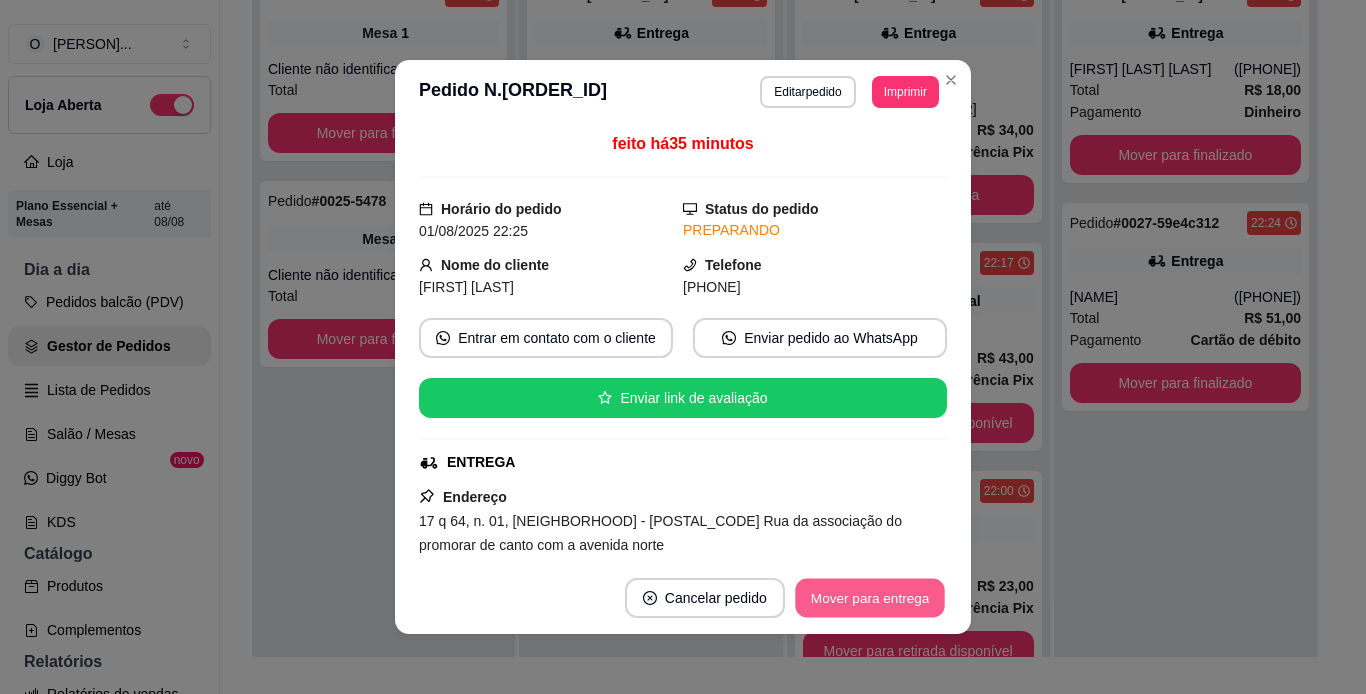 click on "Mover para entrega" at bounding box center [870, 598] 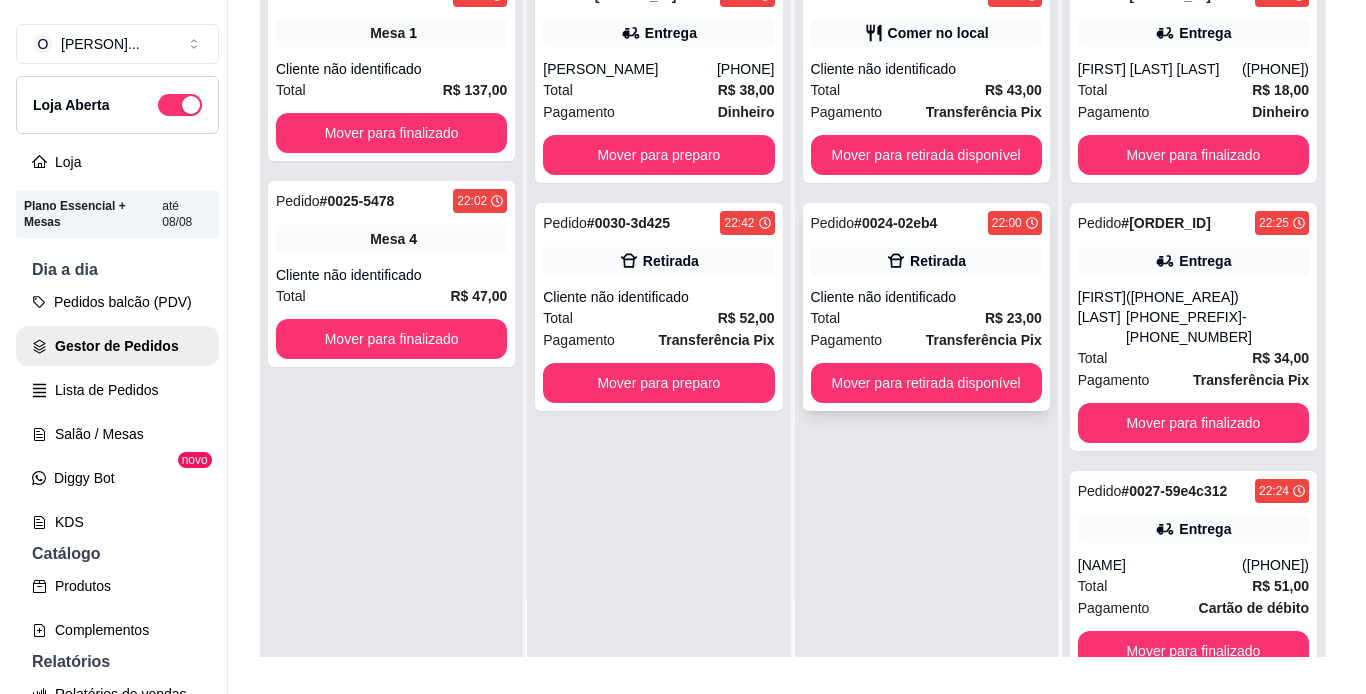 scroll, scrollTop: 0, scrollLeft: 0, axis: both 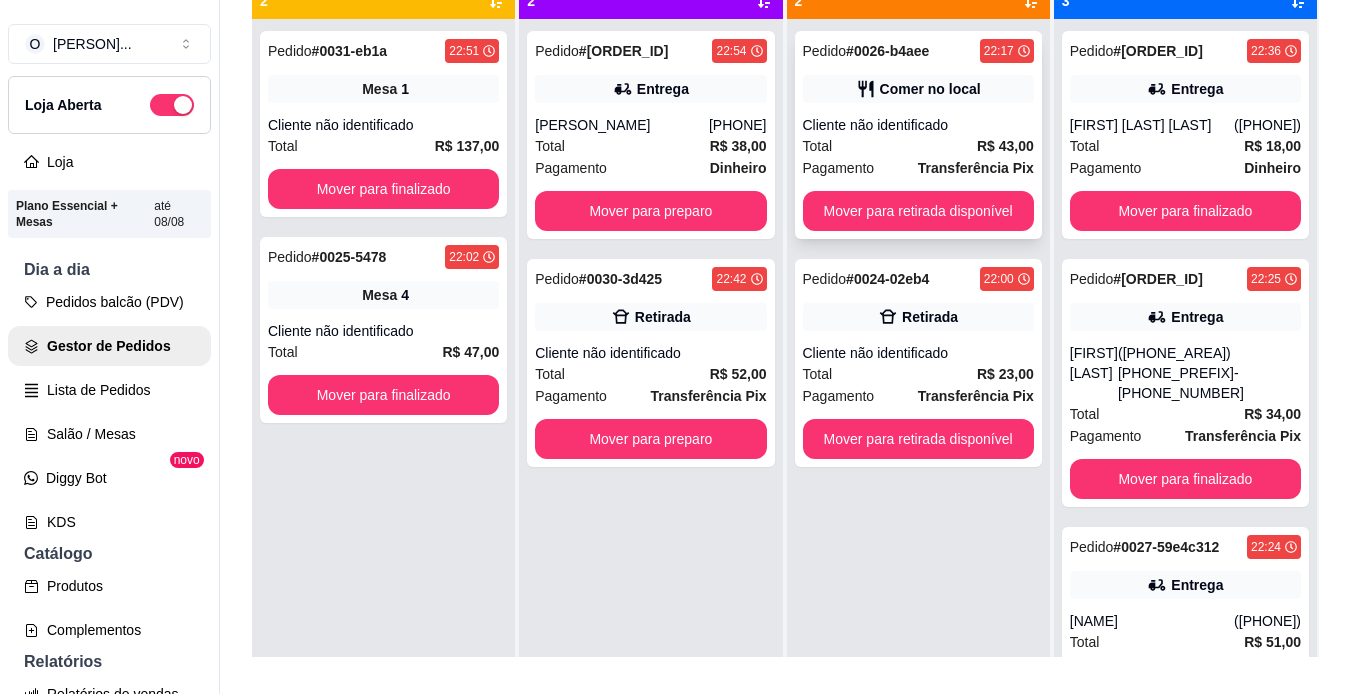 click on "Total R$ 43,00" at bounding box center (918, 146) 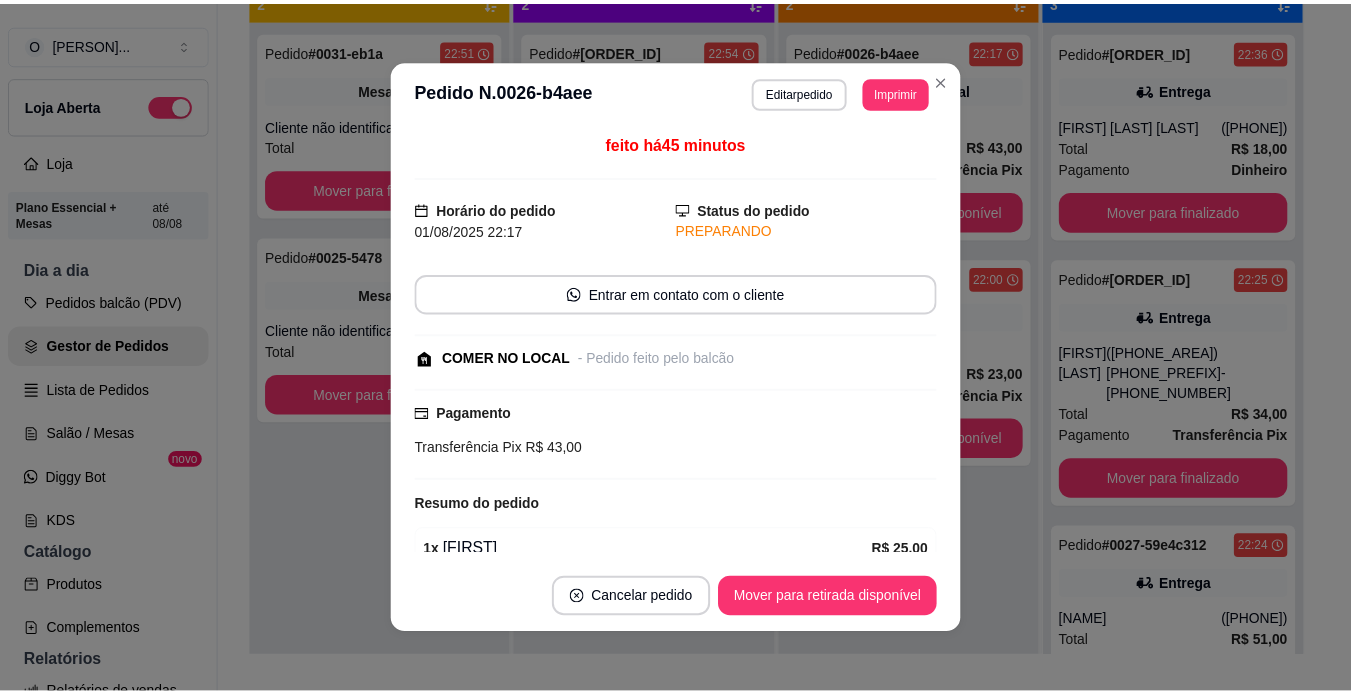 scroll, scrollTop: 219, scrollLeft: 0, axis: vertical 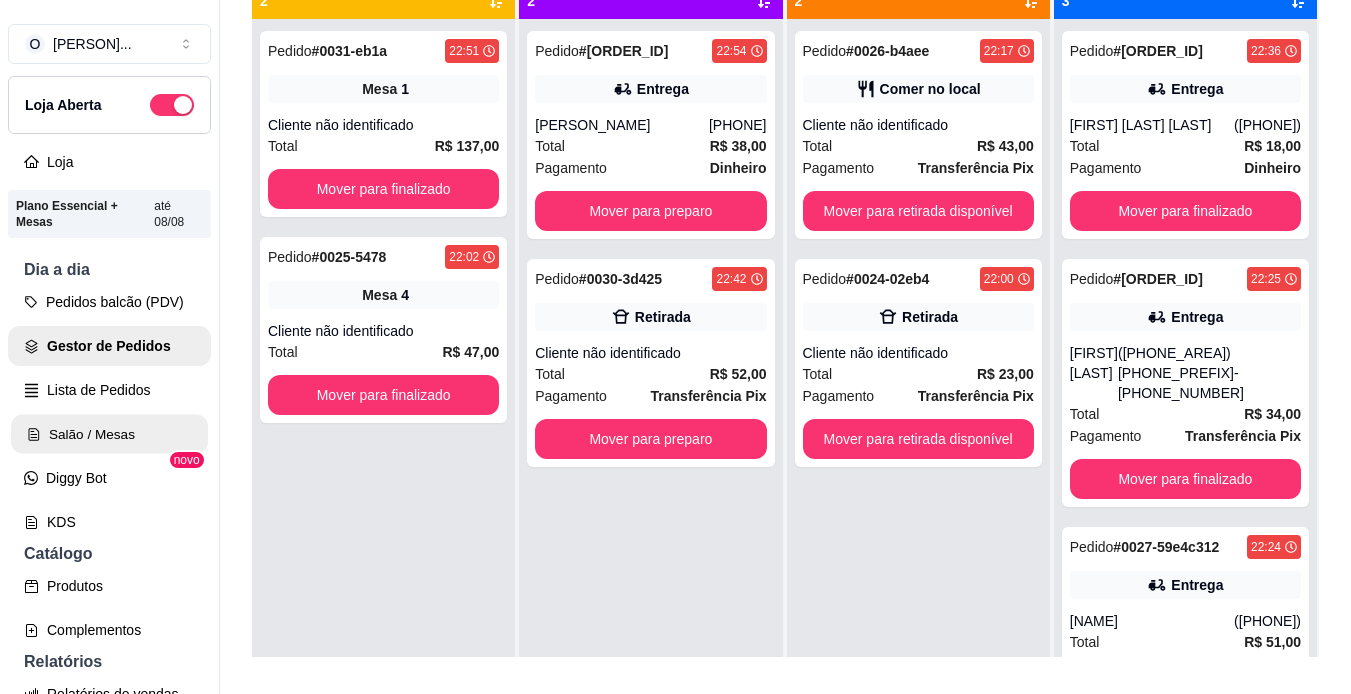 click on "Salão / Mesas" at bounding box center [109, 434] 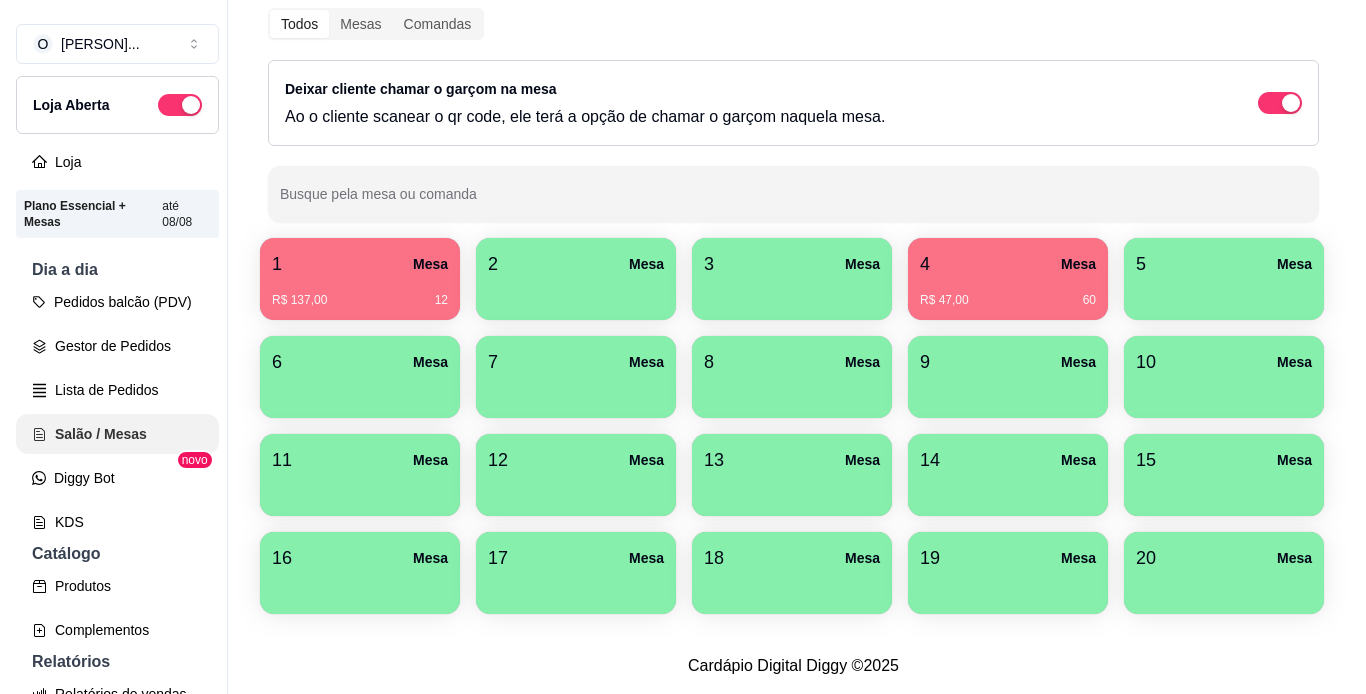 scroll, scrollTop: 0, scrollLeft: 0, axis: both 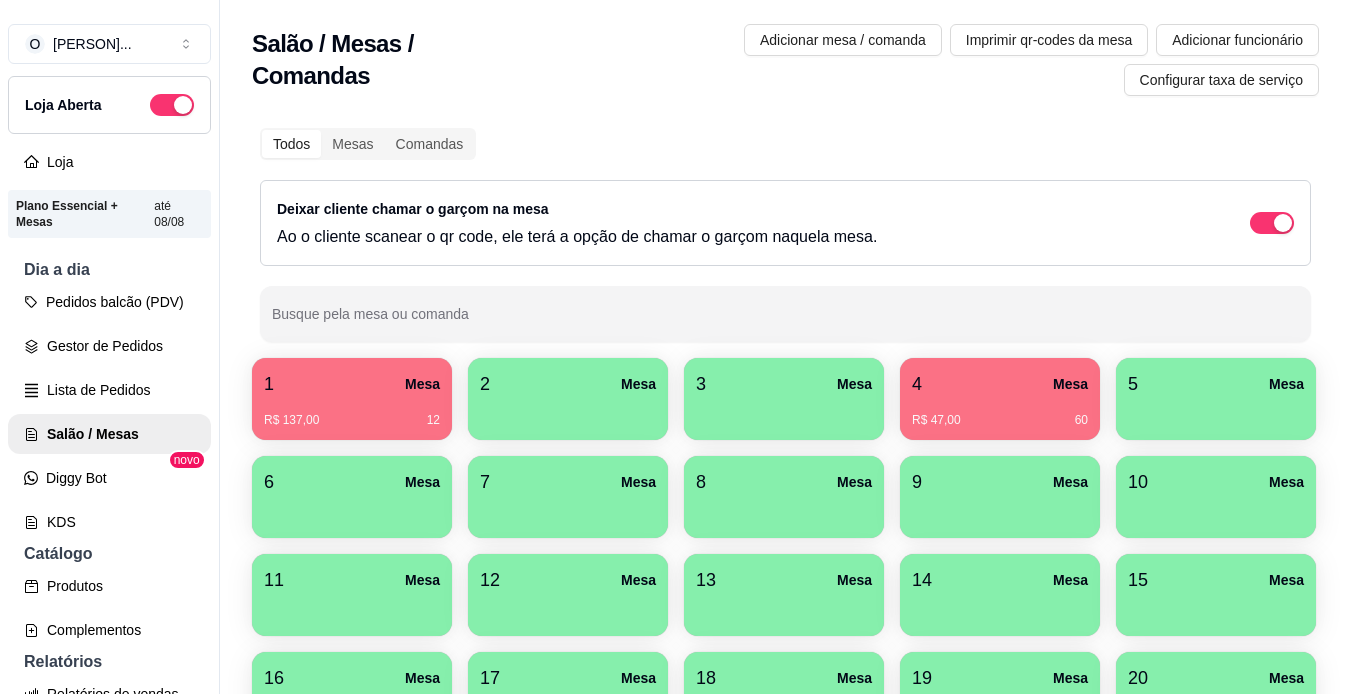 click on "2 Mesa" at bounding box center [568, 384] 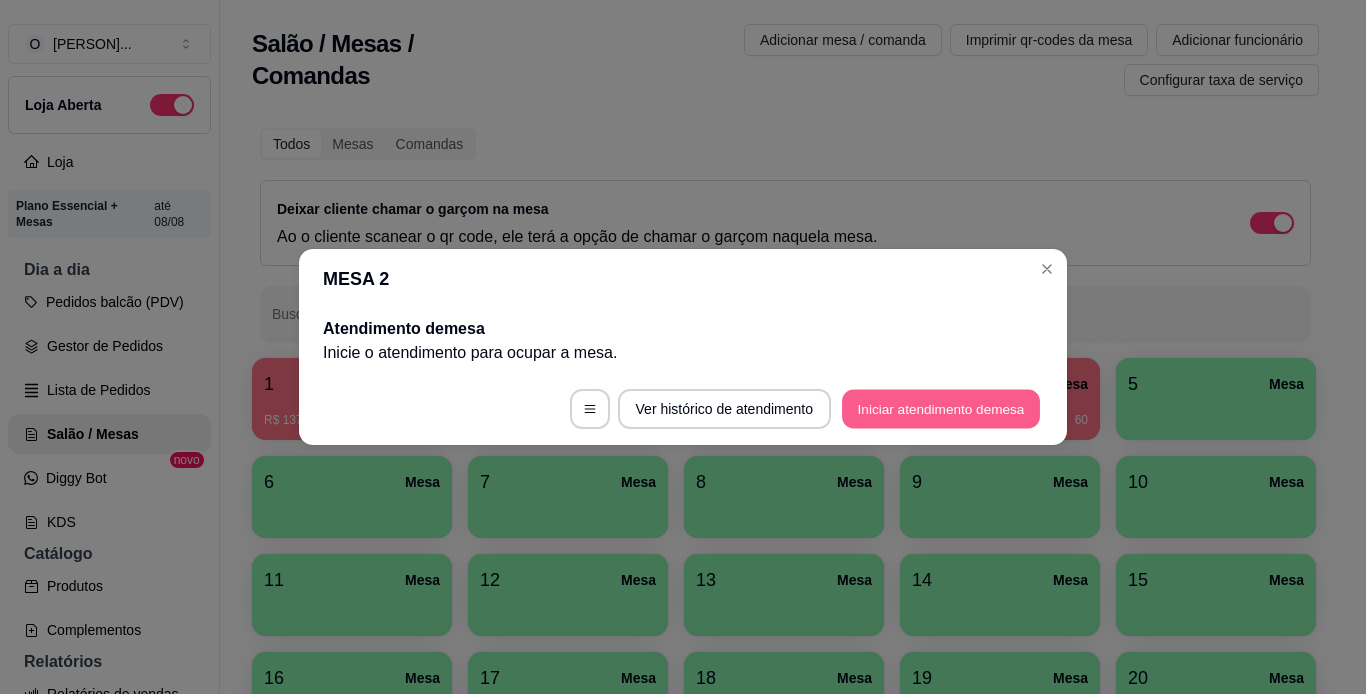 click on "Iniciar atendimento de  mesa" at bounding box center [941, 409] 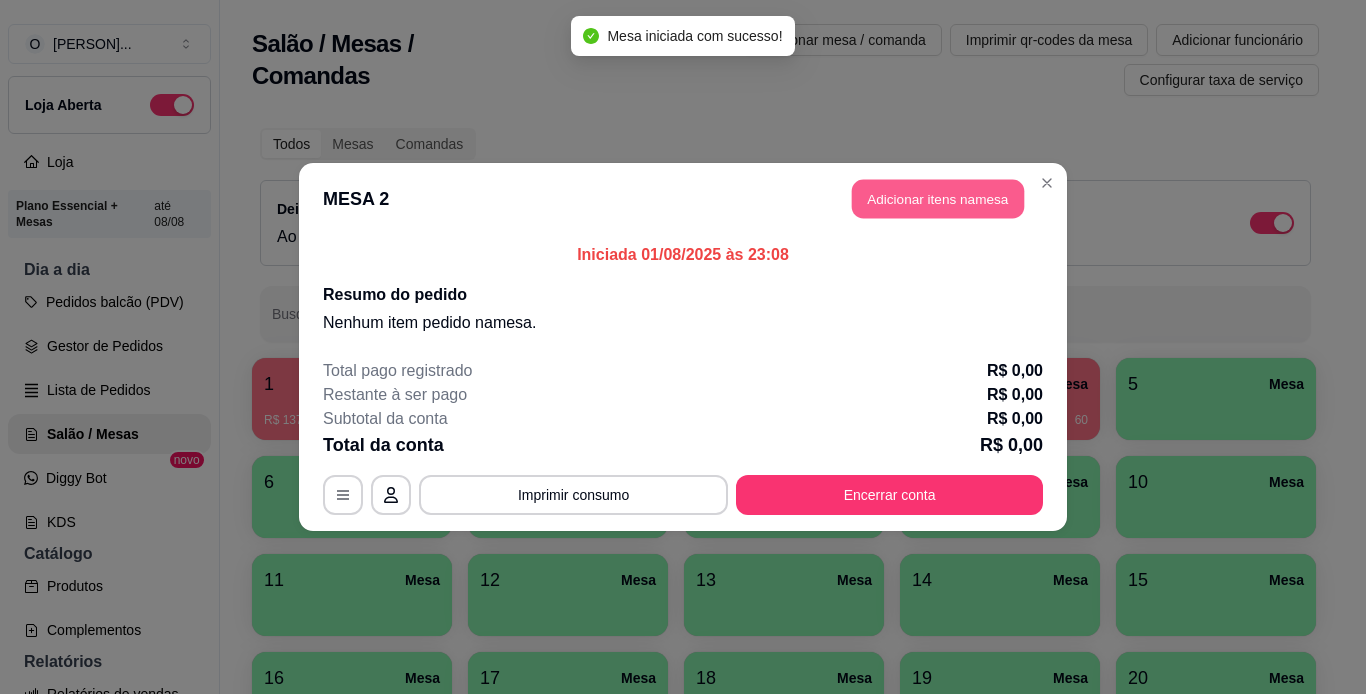 click on "Adicionar itens na  mesa" at bounding box center [938, 199] 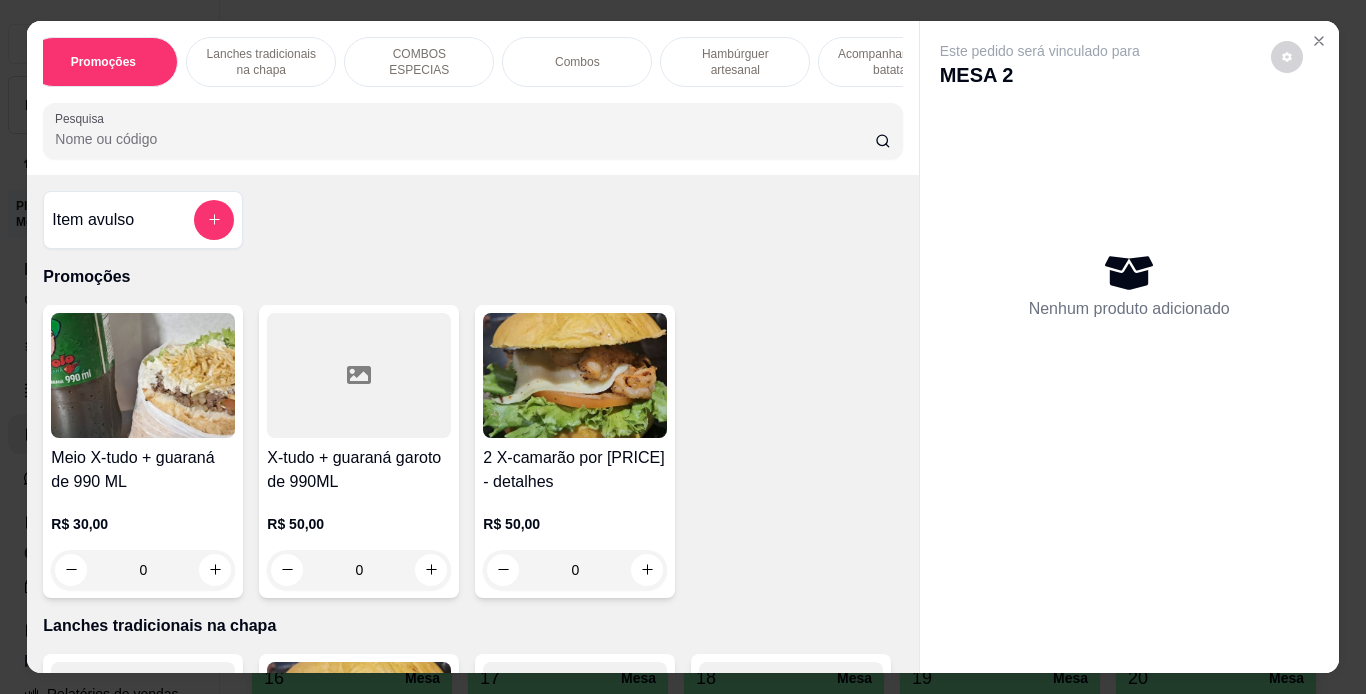 scroll, scrollTop: 0, scrollLeft: 31, axis: horizontal 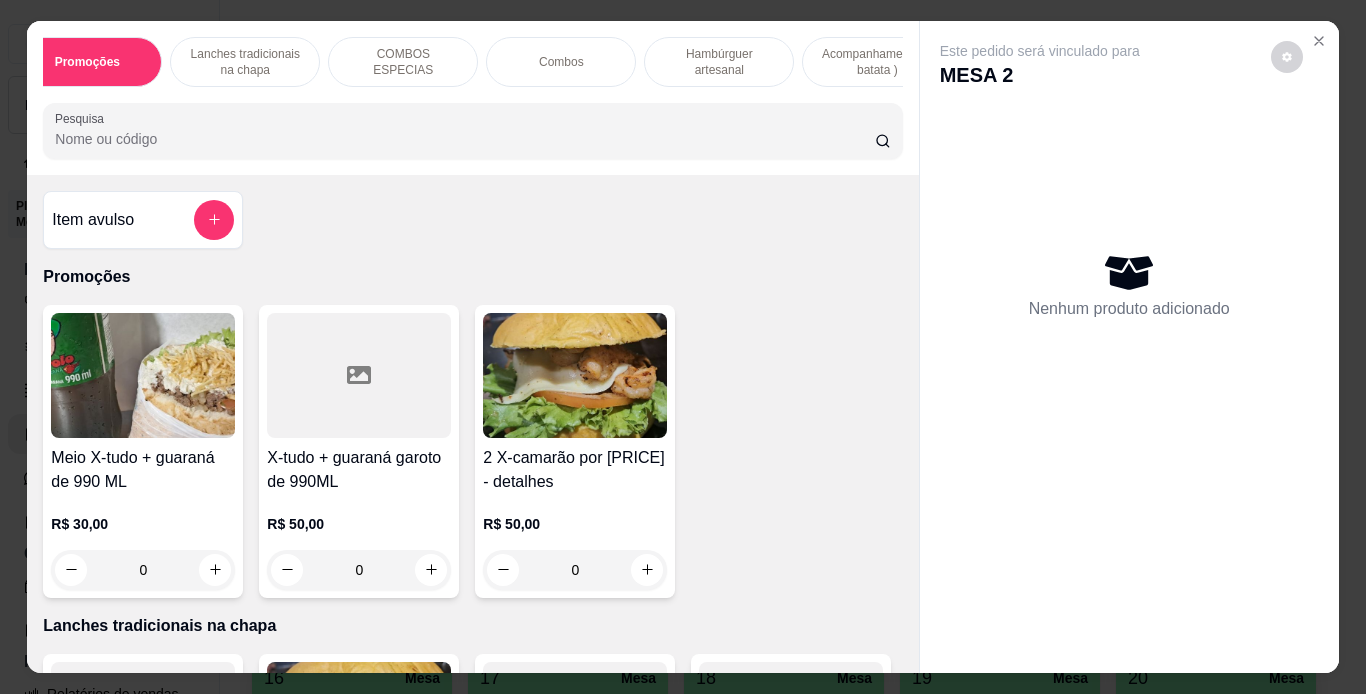 click on "Hambúrguer artesanal" at bounding box center (719, 62) 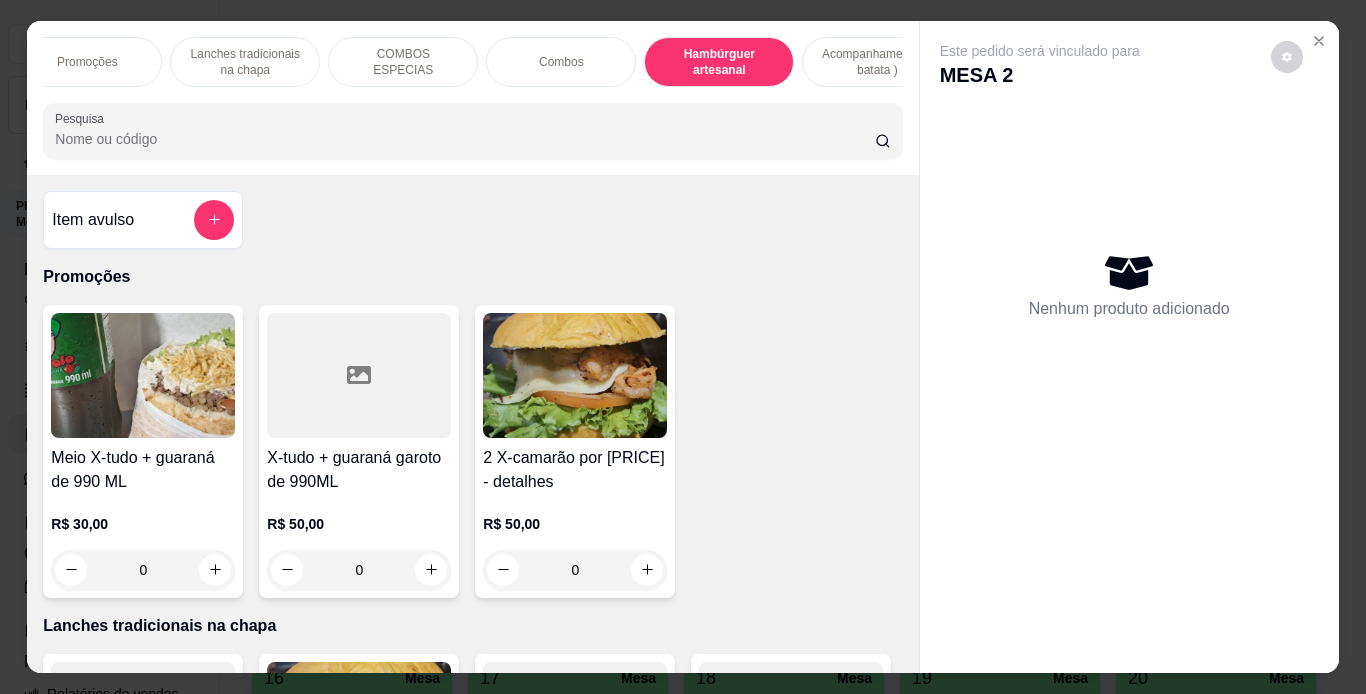 scroll, scrollTop: 3710, scrollLeft: 0, axis: vertical 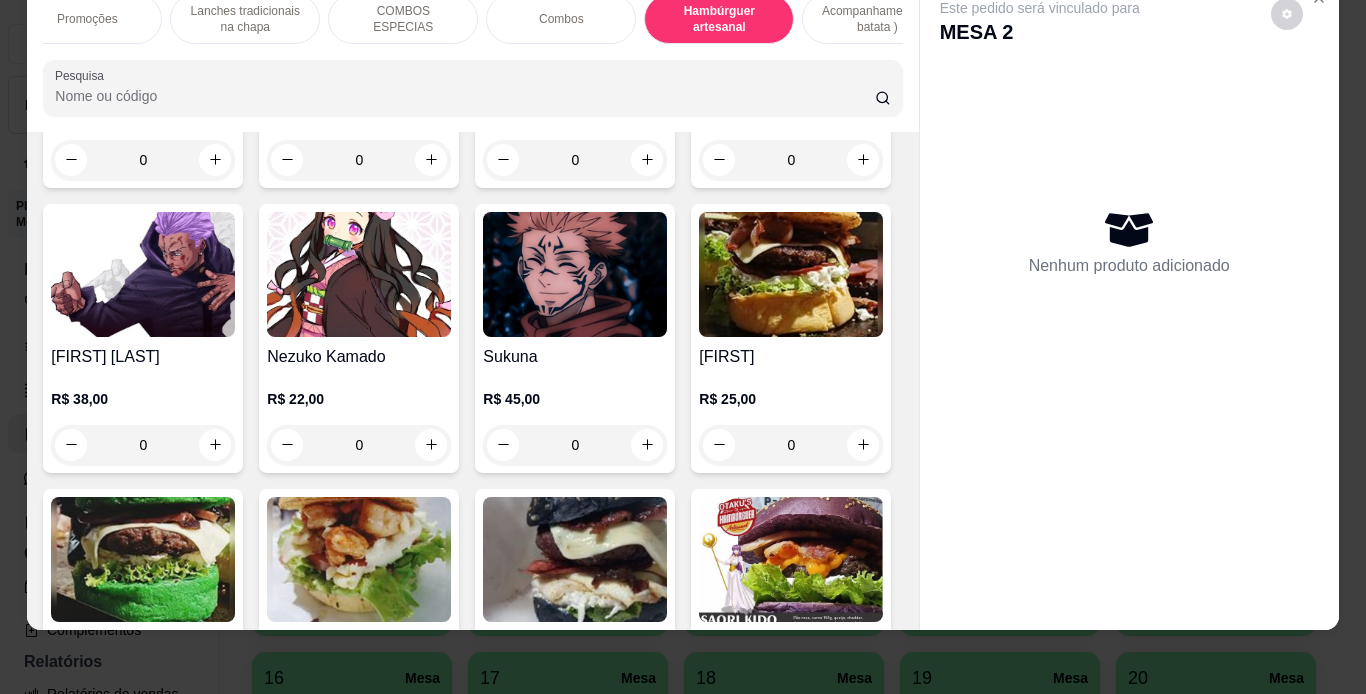 click on "0" at bounding box center [575, 160] 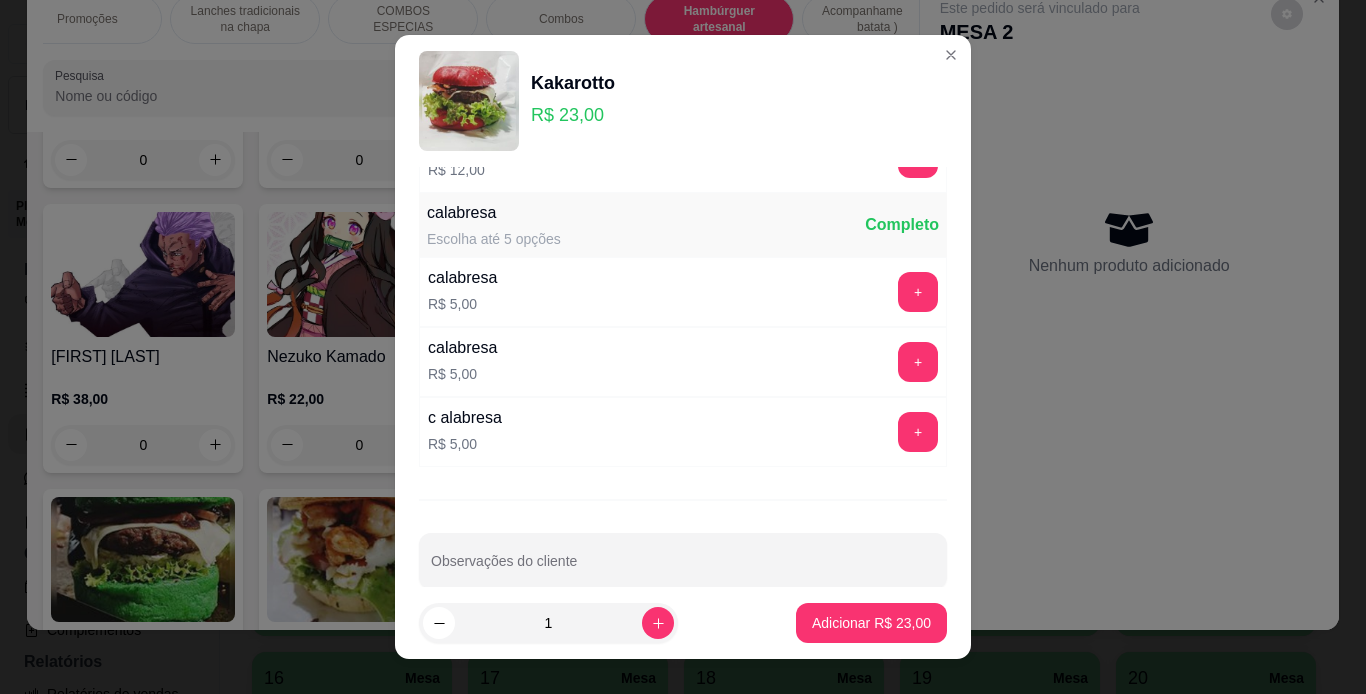 scroll, scrollTop: 707, scrollLeft: 0, axis: vertical 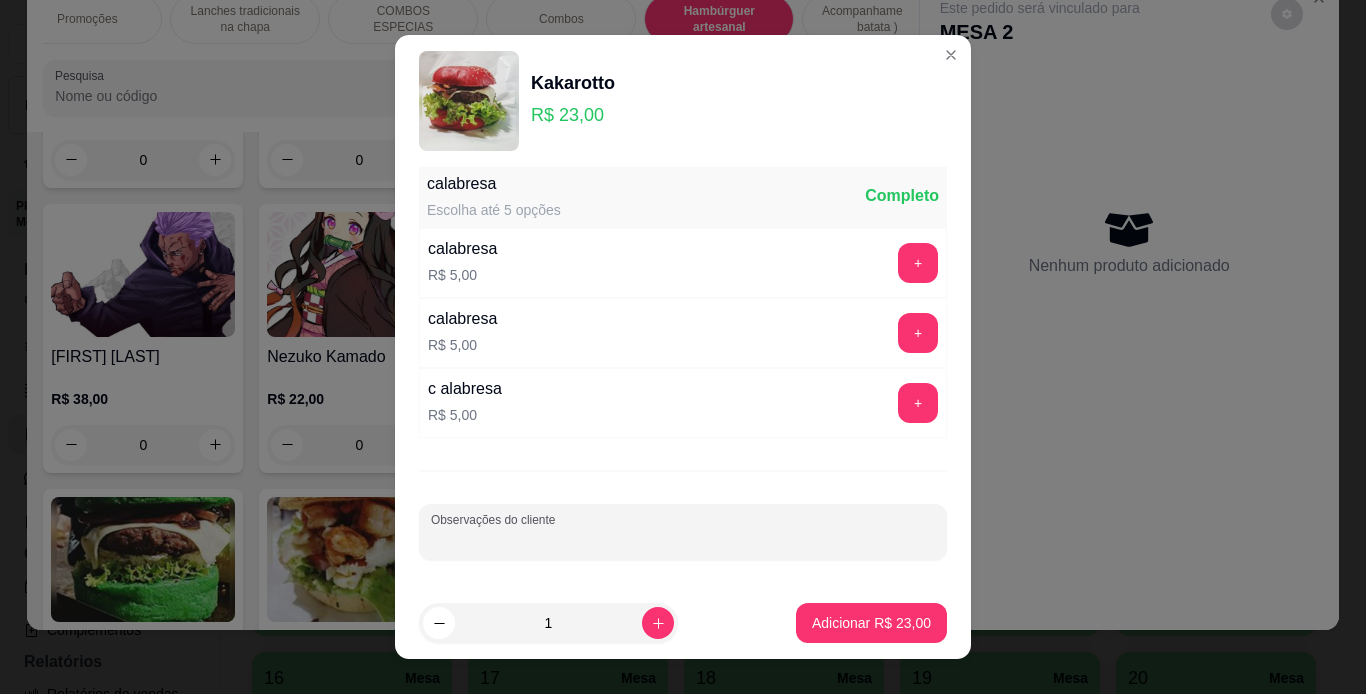 click on "Observações do cliente" at bounding box center (683, 540) 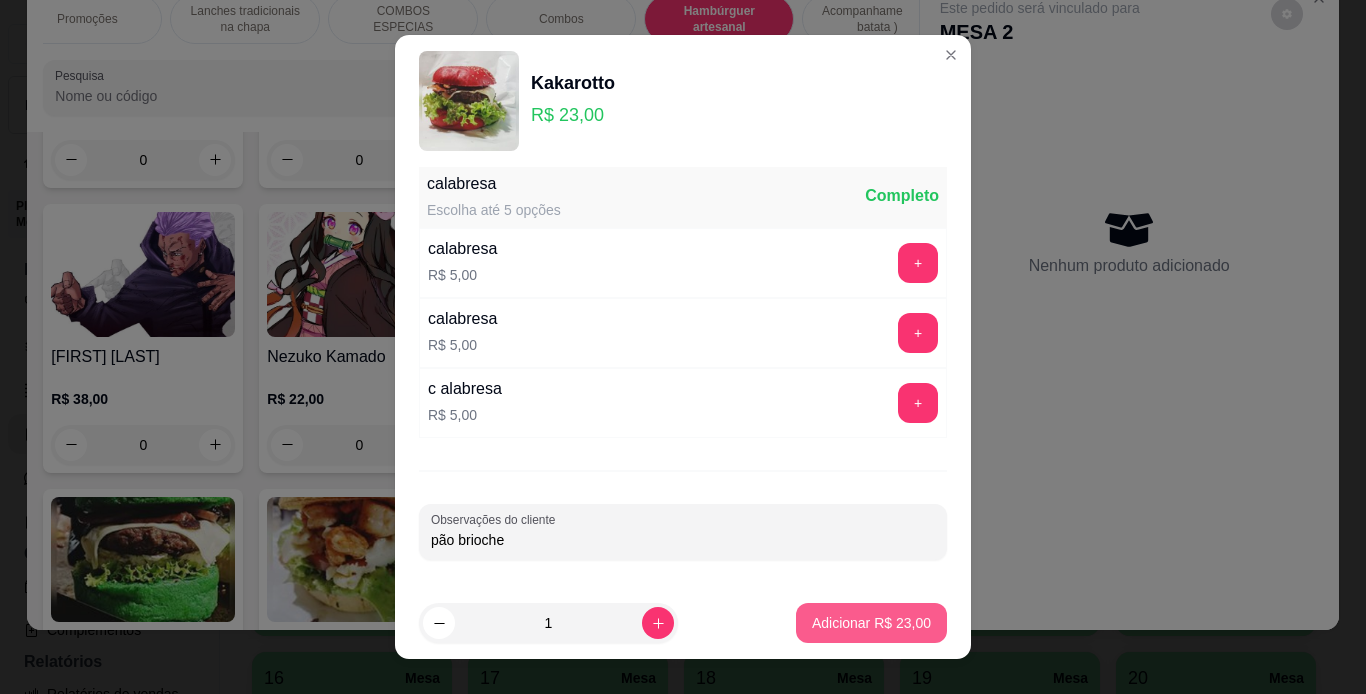 type on "pão brioche" 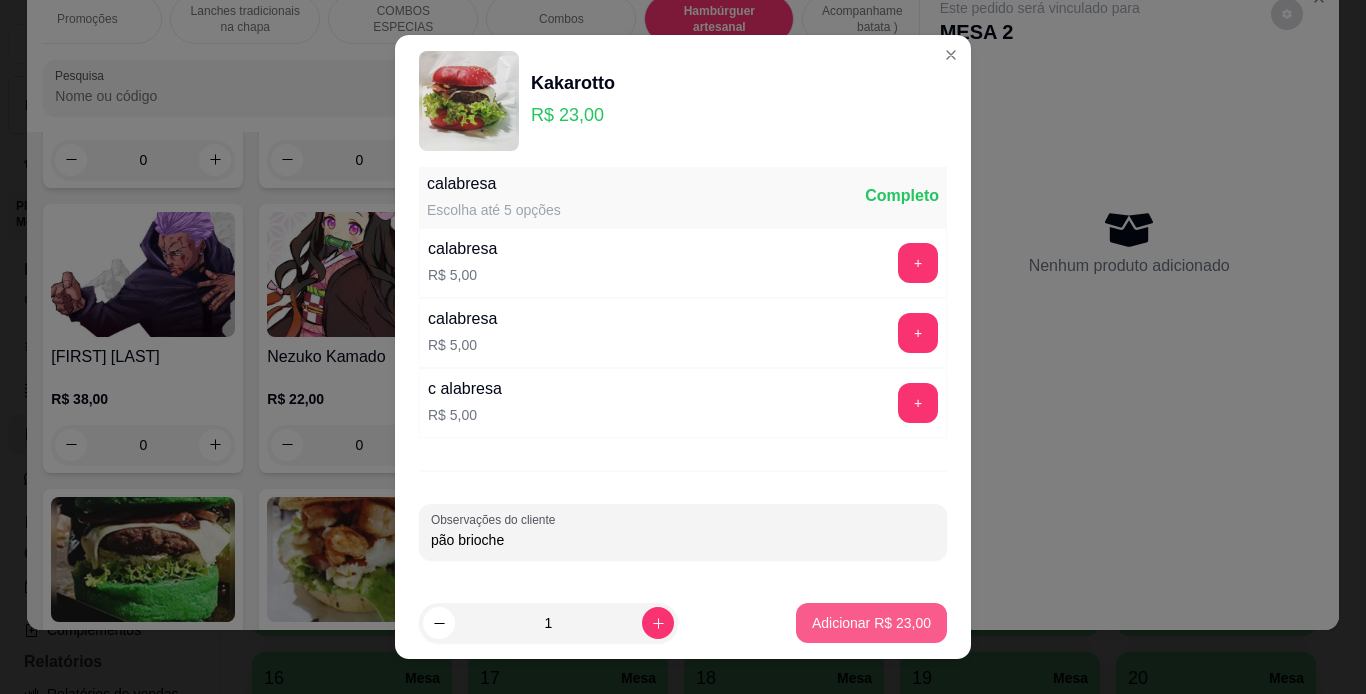 click on "Adicionar   R$ 23,00" at bounding box center (871, 623) 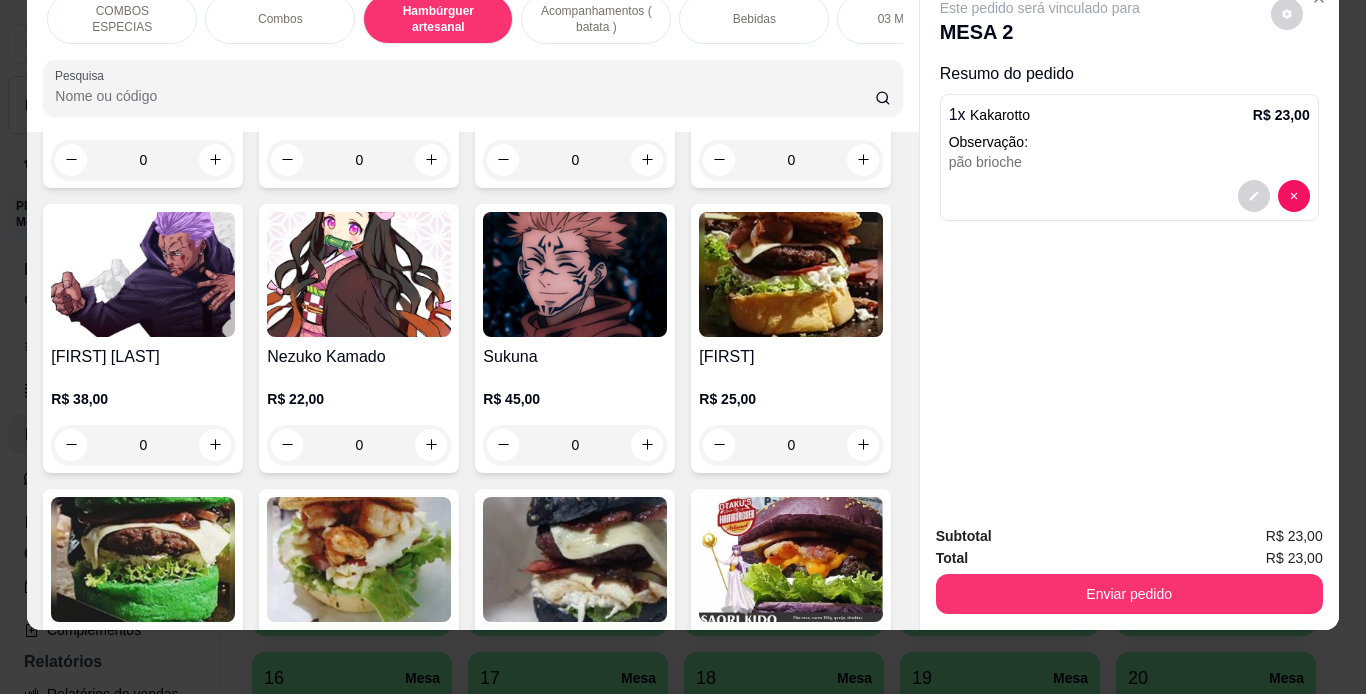 scroll, scrollTop: 0, scrollLeft: 421, axis: horizontal 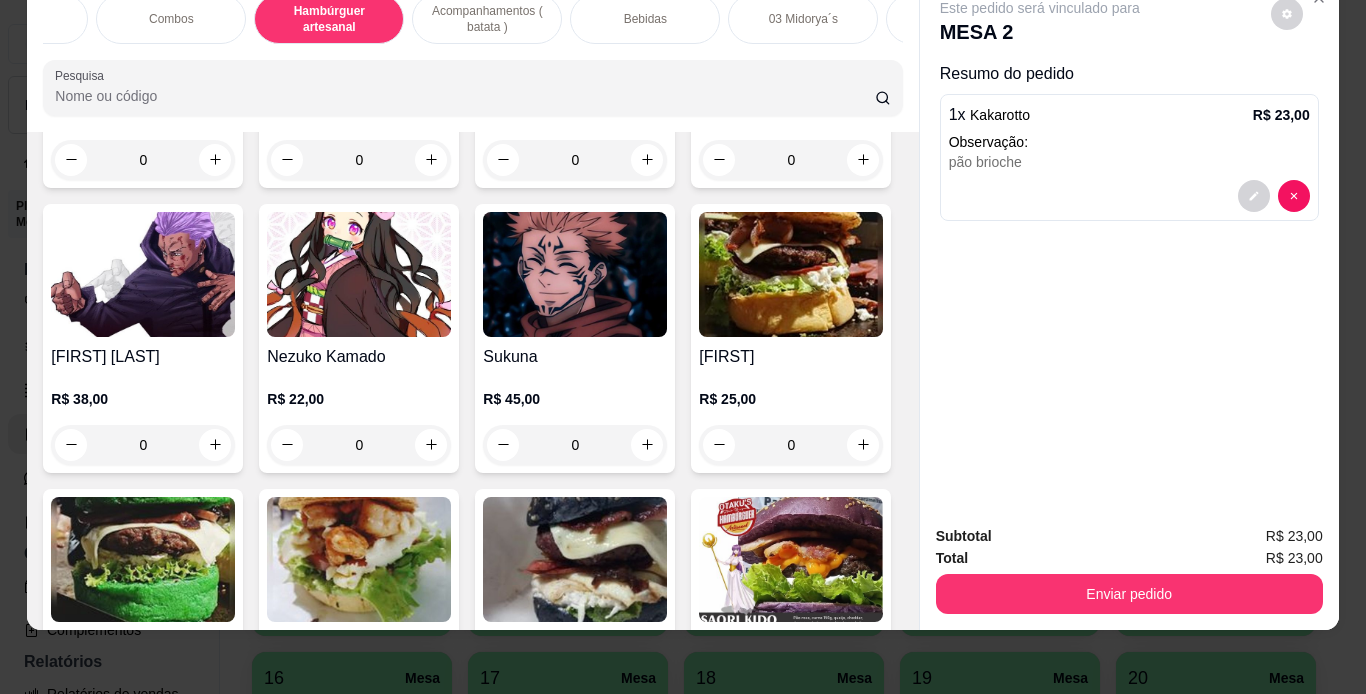 click on "Bebidas" at bounding box center (645, 19) 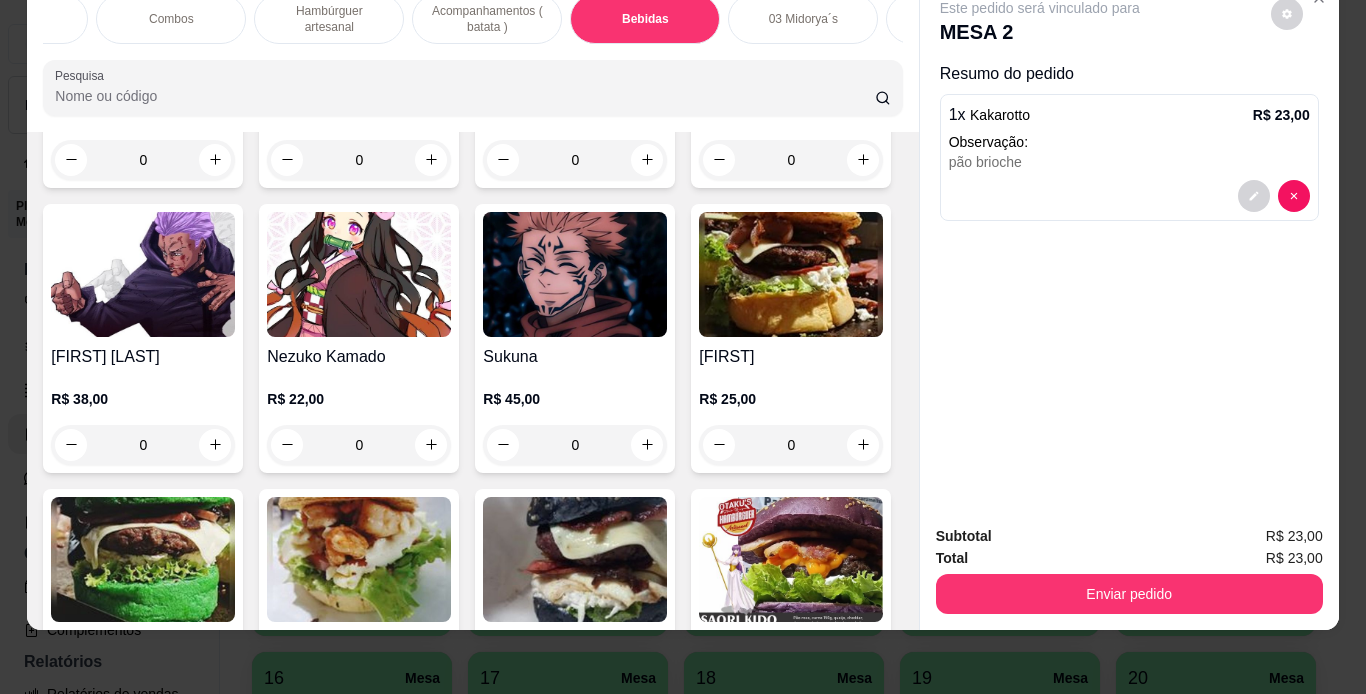 scroll, scrollTop: 5857, scrollLeft: 0, axis: vertical 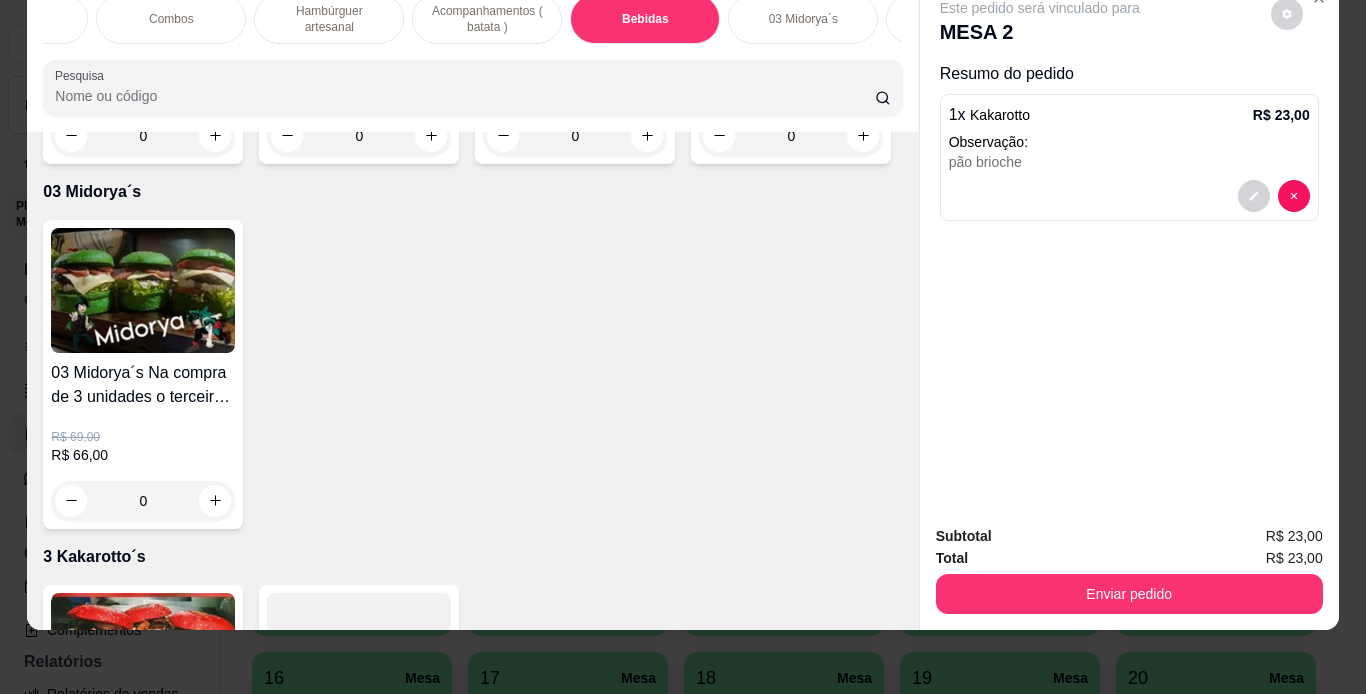 click at bounding box center (575, -605) 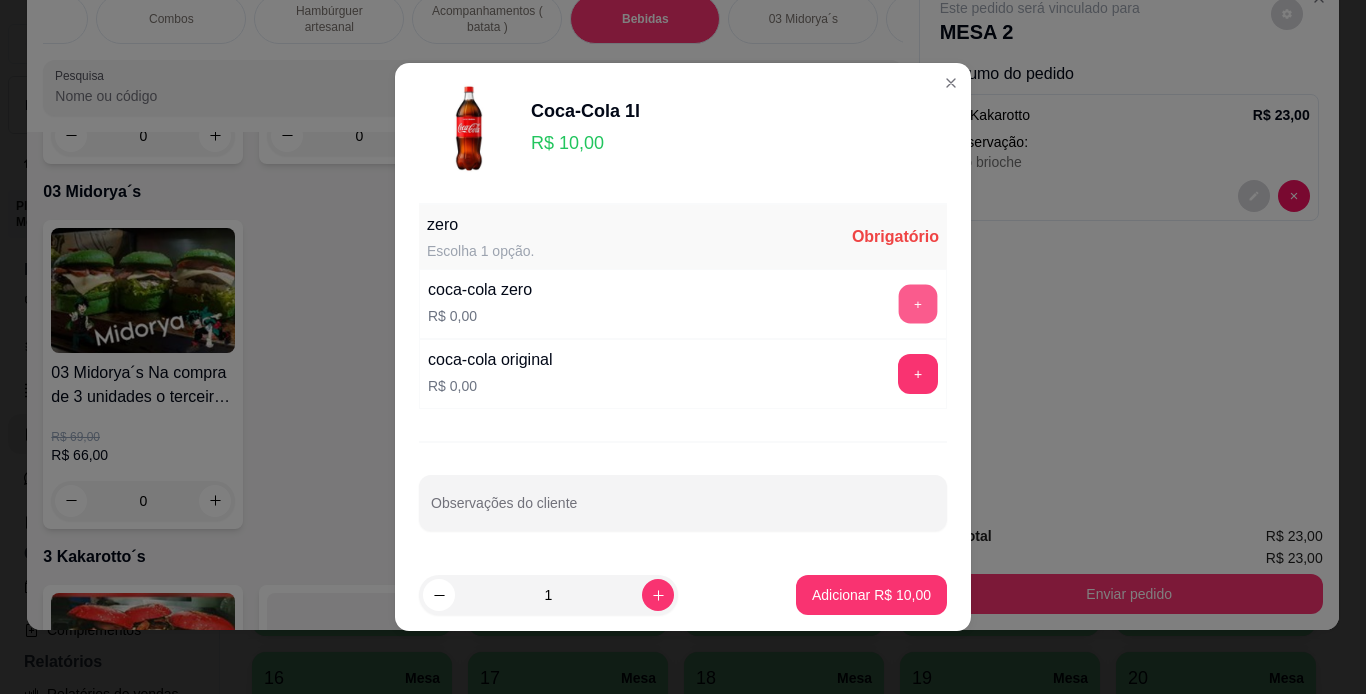 click on "+" at bounding box center (918, 304) 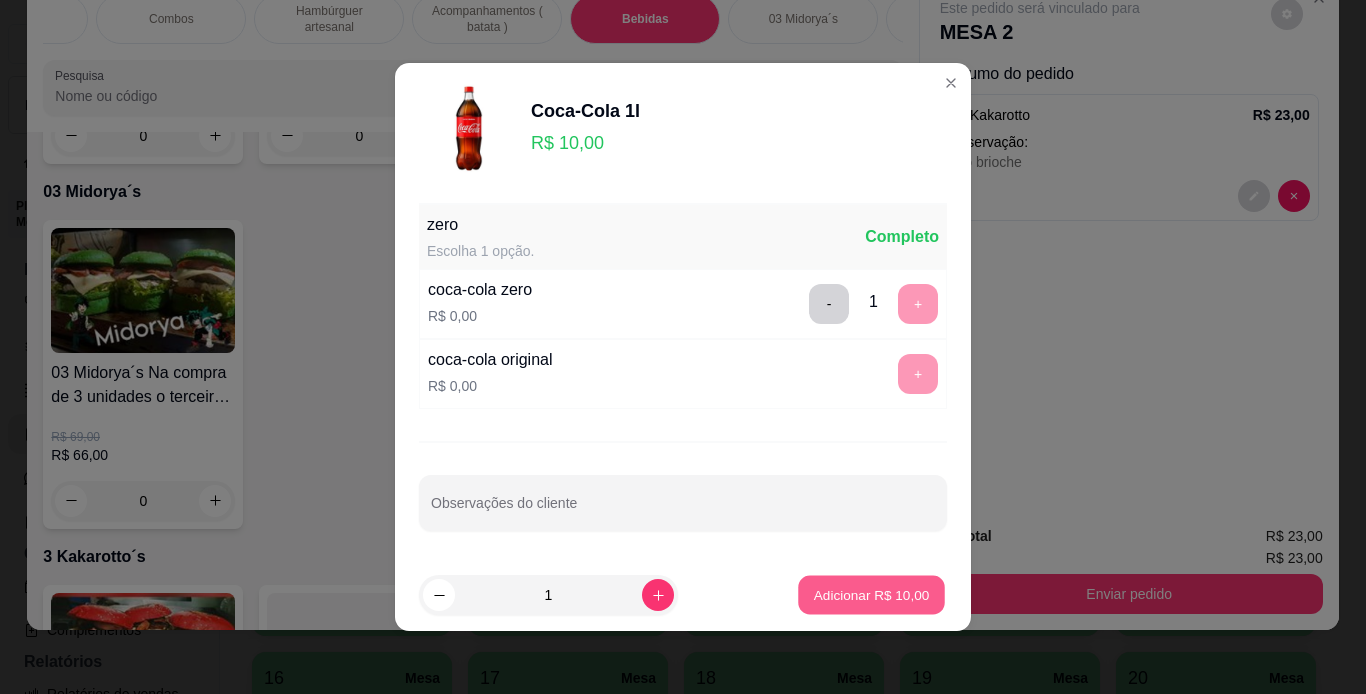 click on "Adicionar   R$ 10,00" at bounding box center (872, 594) 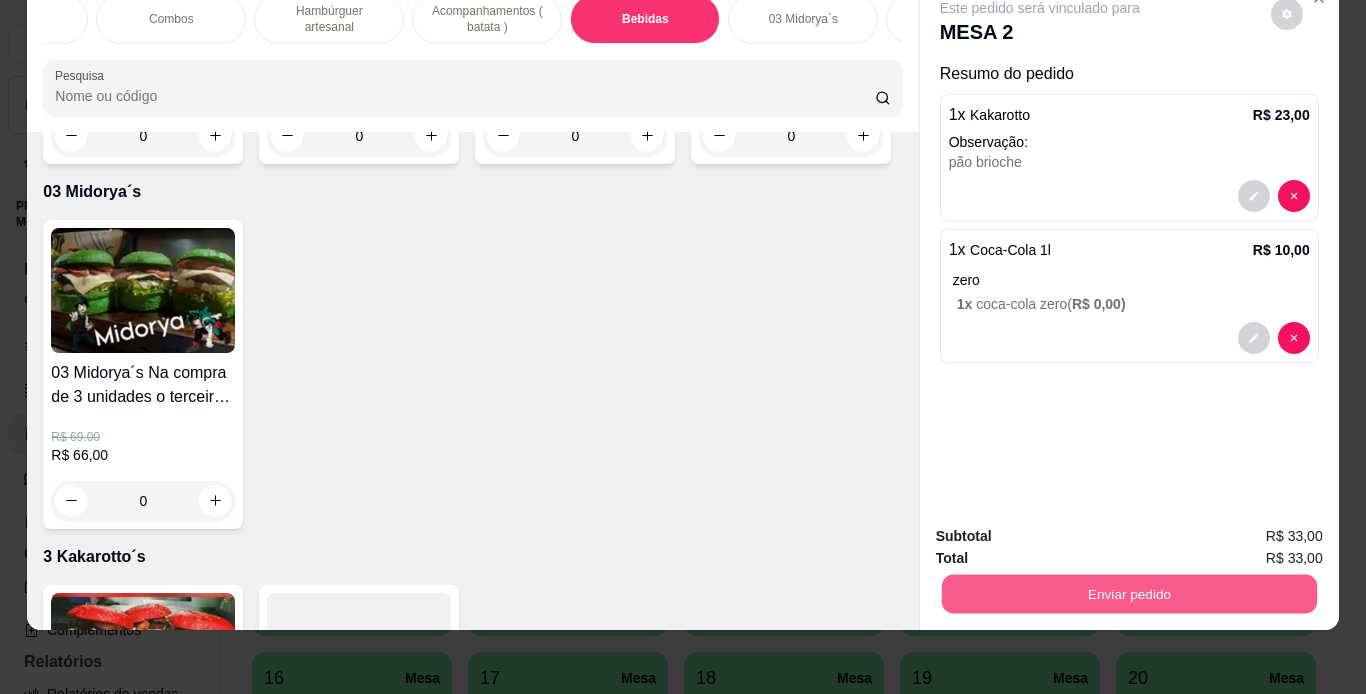 click on "Enviar pedido" at bounding box center (1128, 594) 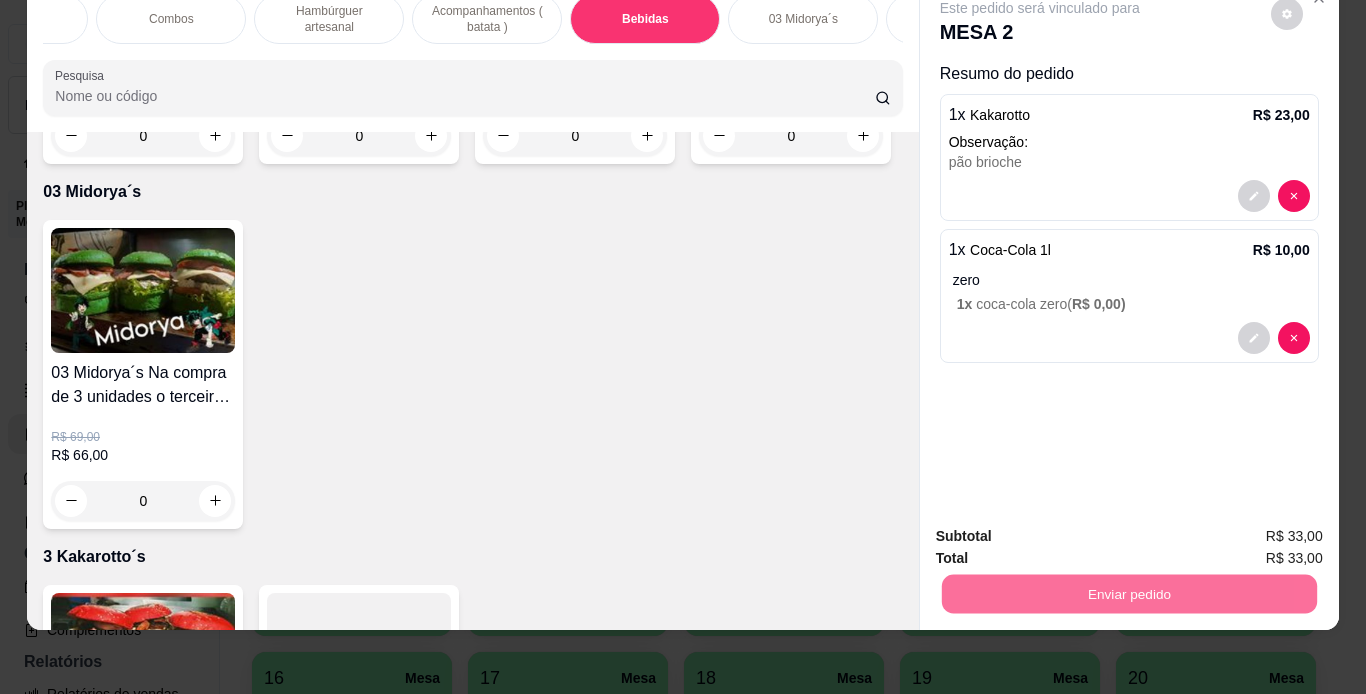click on "Não registrar e enviar pedido" at bounding box center (1063, 529) 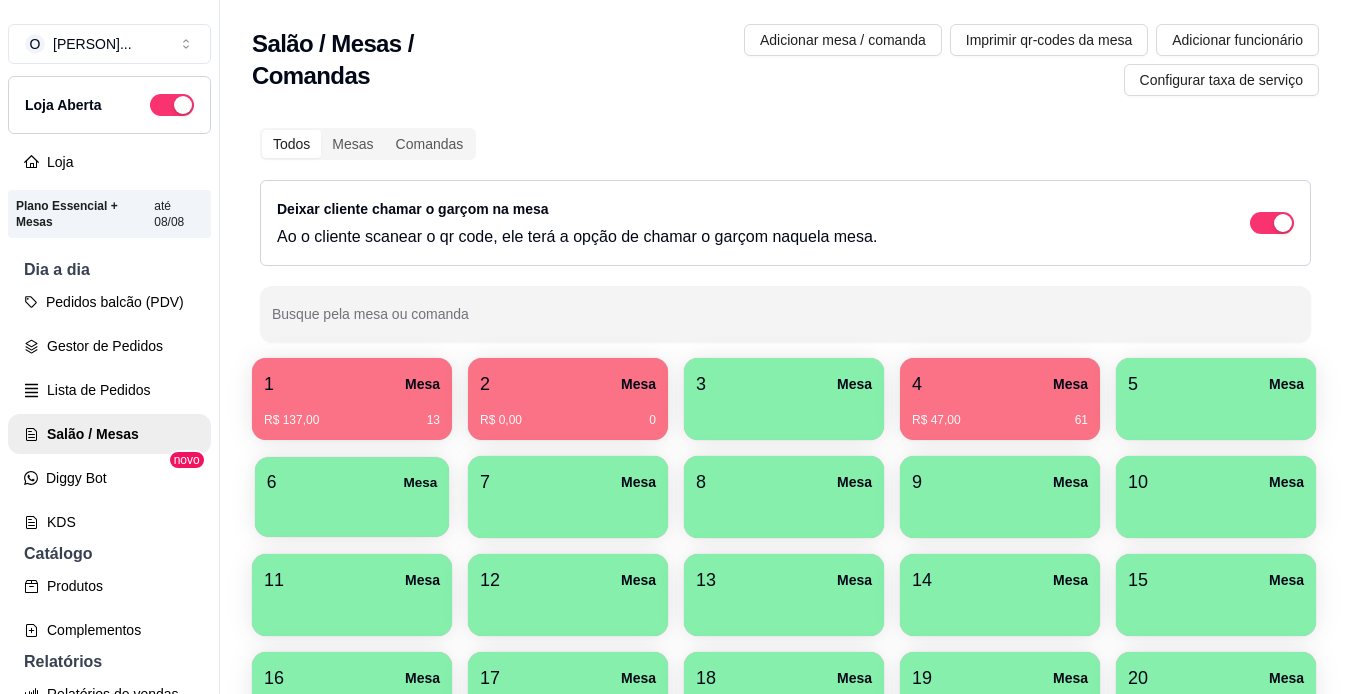 click at bounding box center [352, 510] 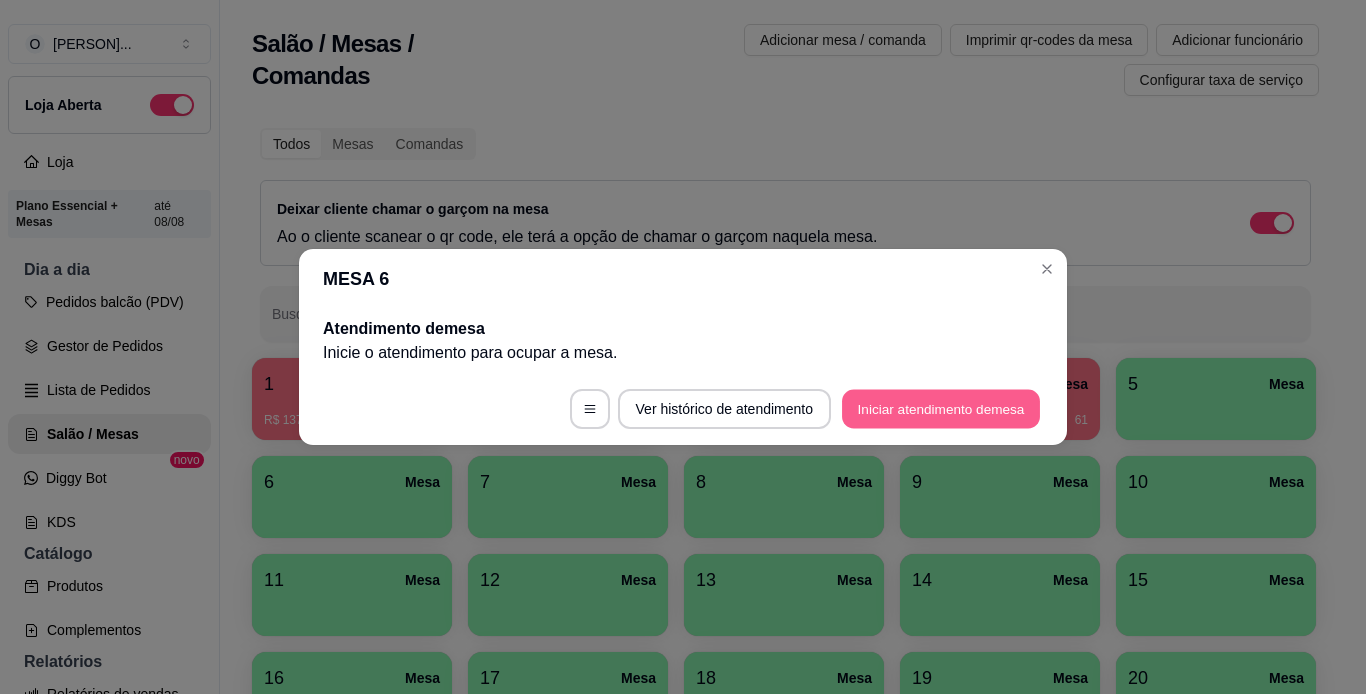 click on "Iniciar atendimento de  mesa" at bounding box center [941, 409] 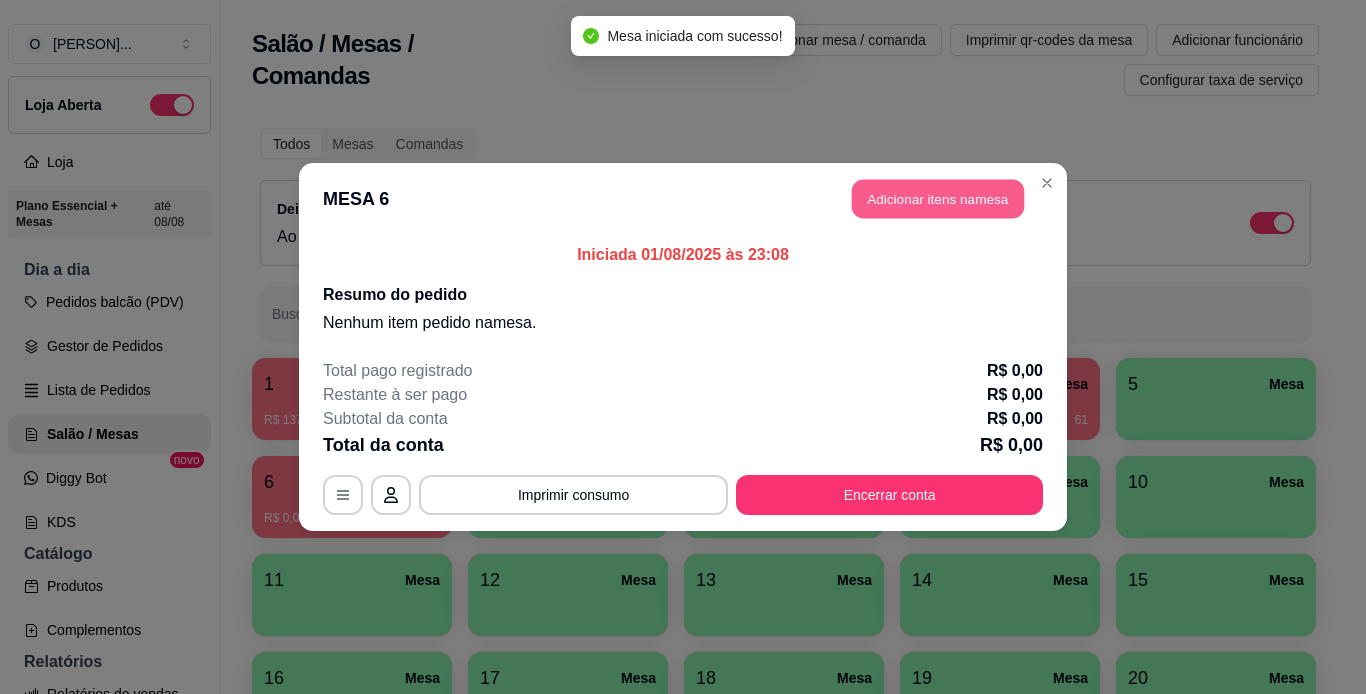 click on "Adicionar itens na  mesa" at bounding box center [938, 199] 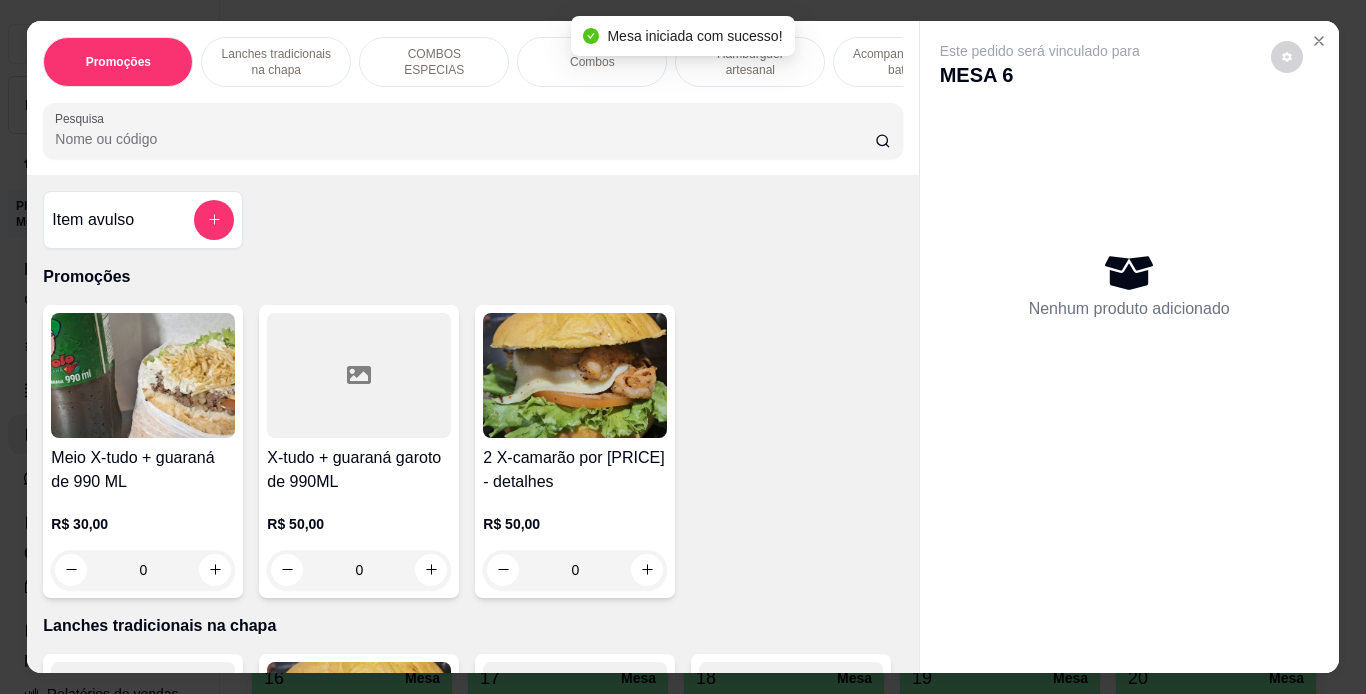 click on "Lanches tradicionais na chapa" at bounding box center (276, 62) 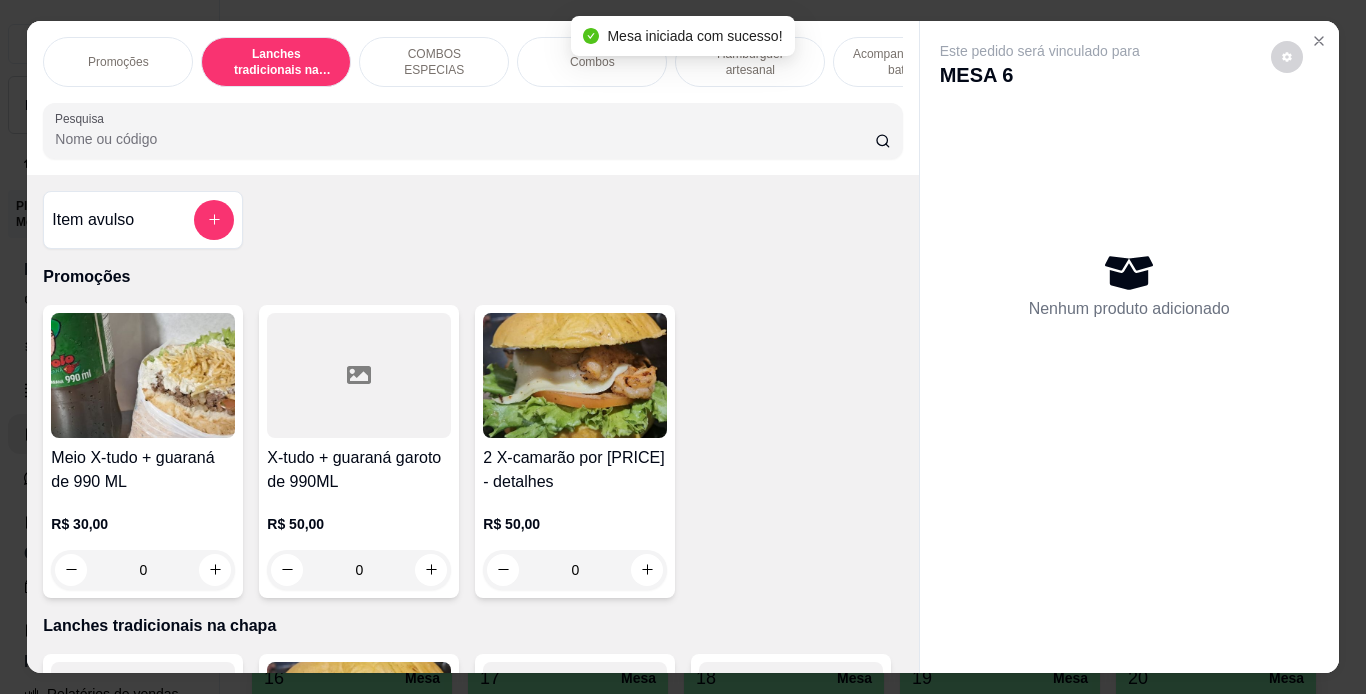 scroll, scrollTop: 439, scrollLeft: 0, axis: vertical 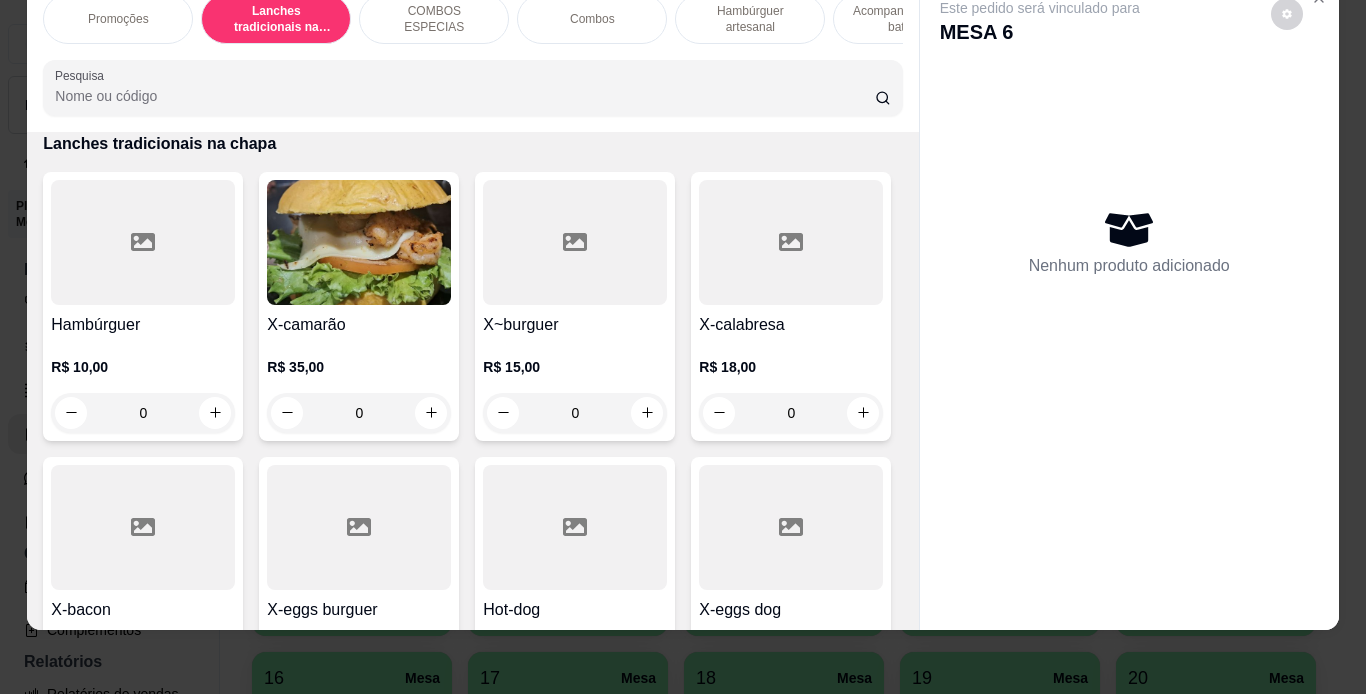 click at bounding box center [791, 242] 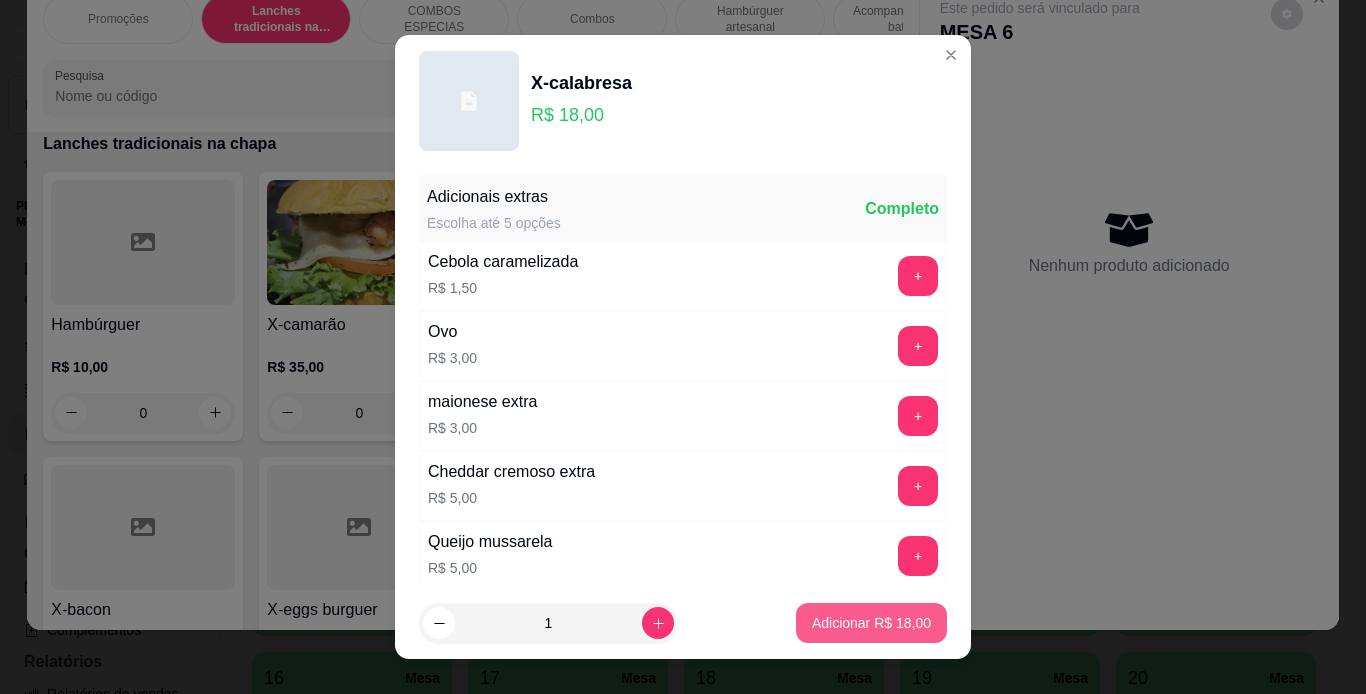 click on "Adicionar   R$ 18,00" at bounding box center (871, 623) 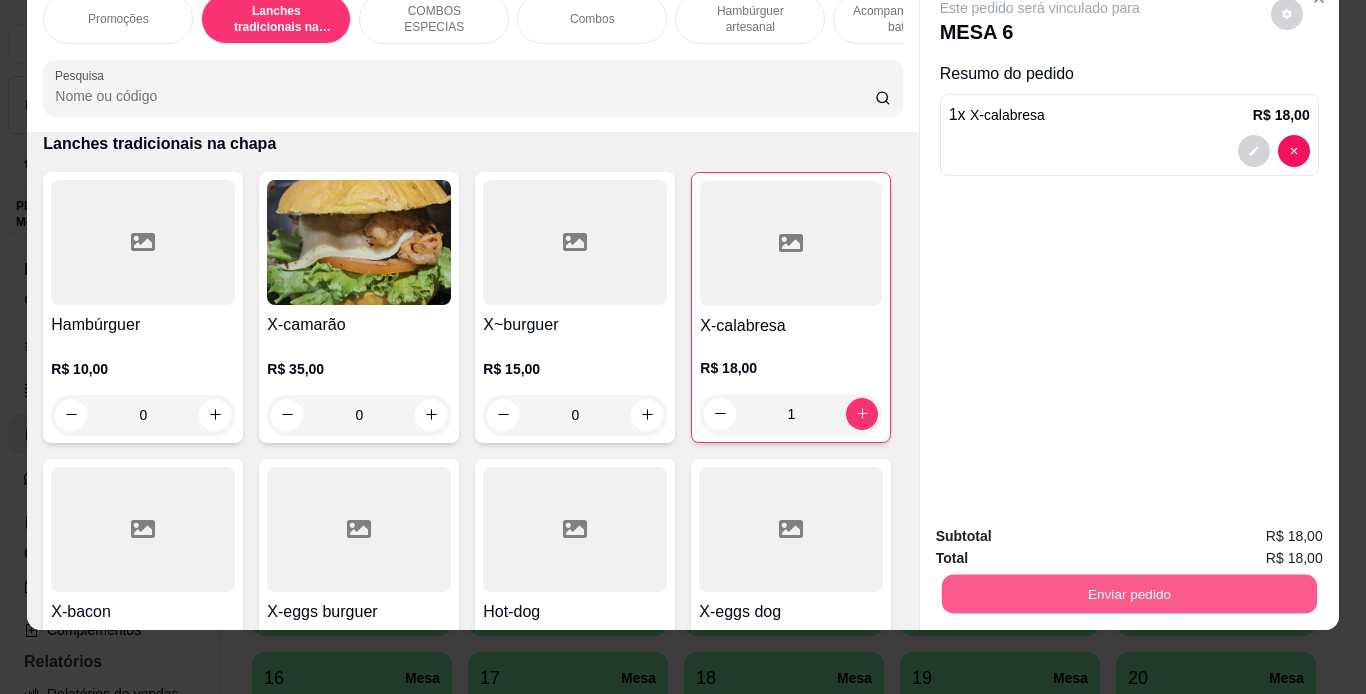 click on "Enviar pedido" at bounding box center [1128, 594] 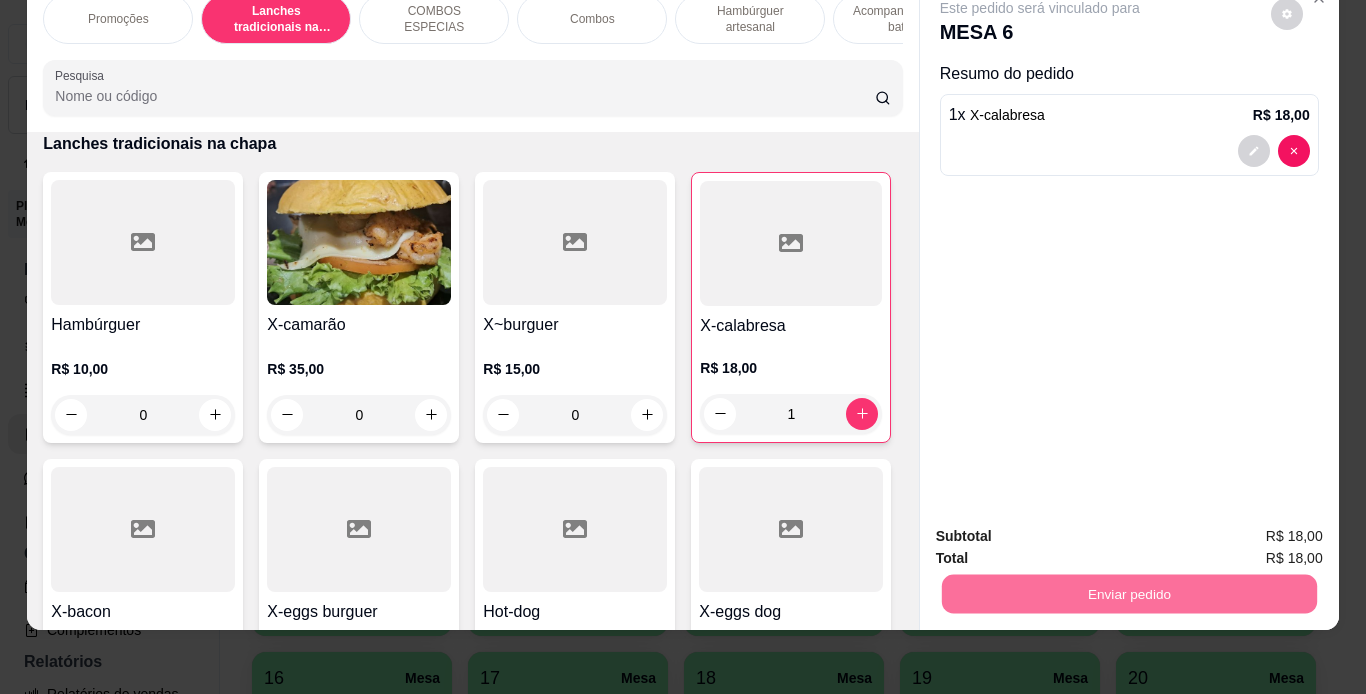 click on "Não registrar e enviar pedido" at bounding box center [1063, 529] 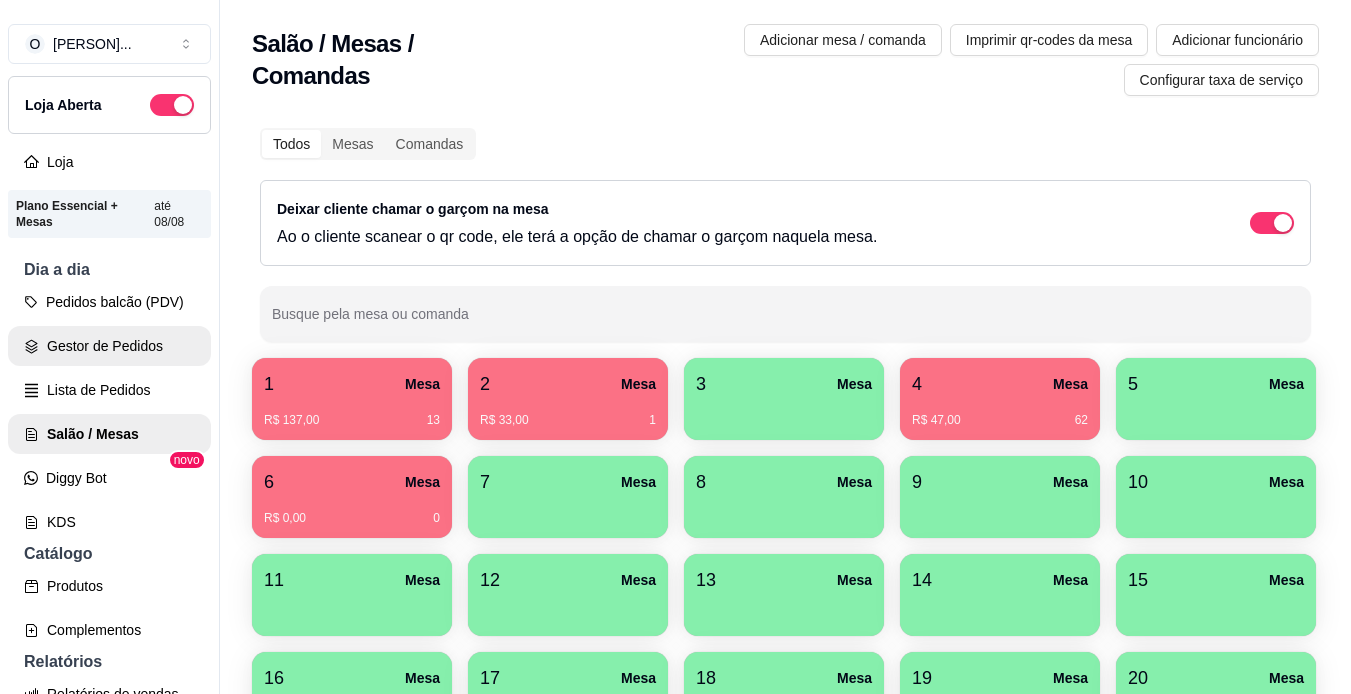 click on "Gestor de Pedidos" at bounding box center [109, 346] 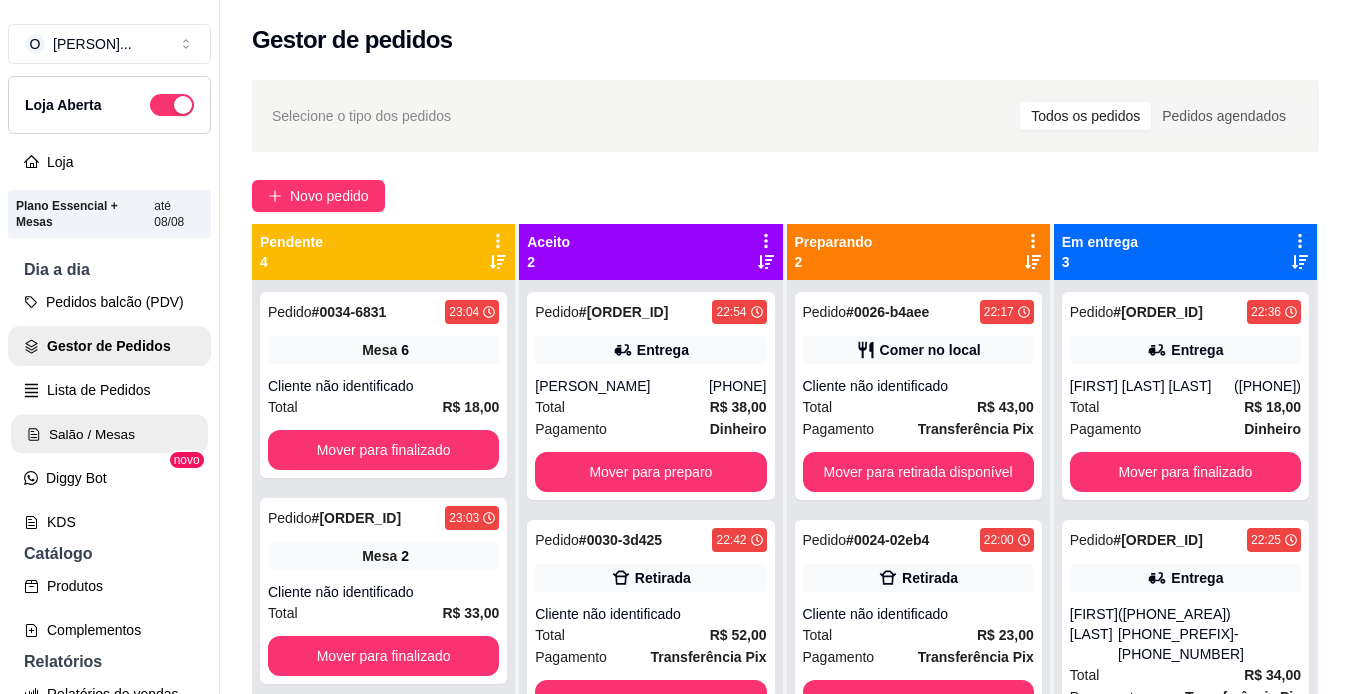 click on "Salão / Mesas" at bounding box center (109, 434) 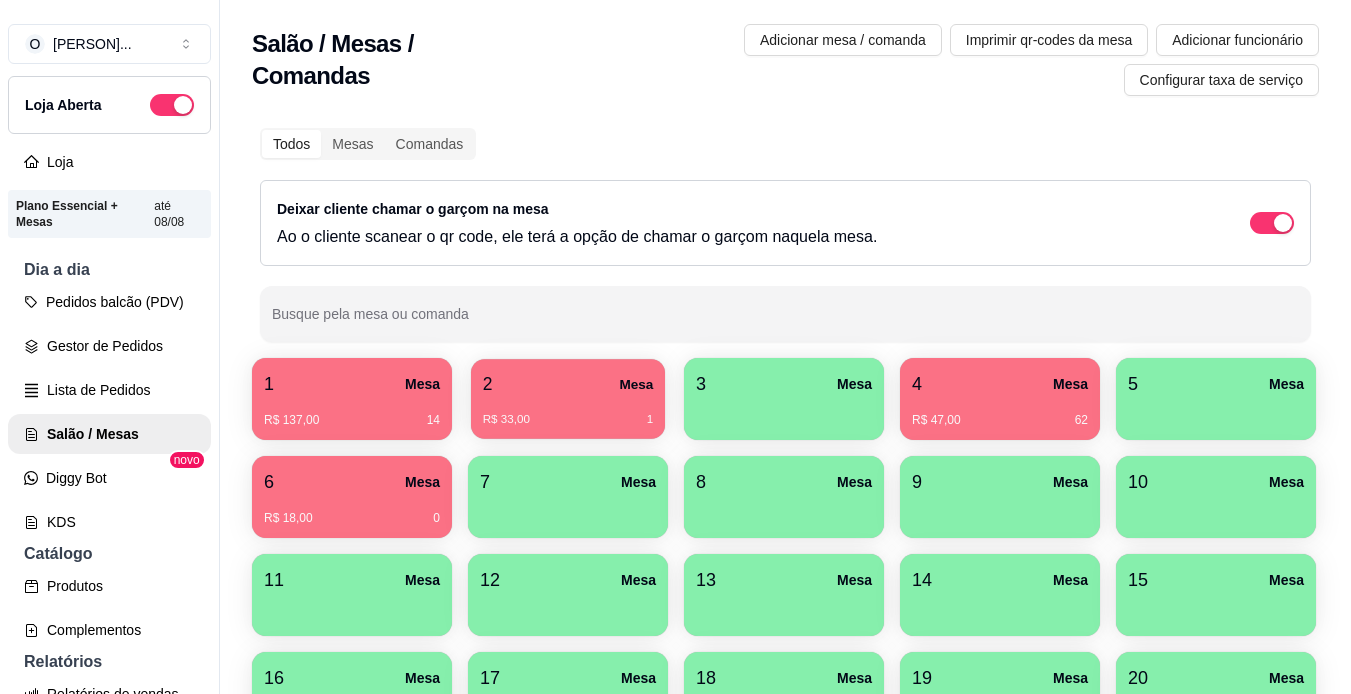 click on "2 Mesa" at bounding box center [568, 384] 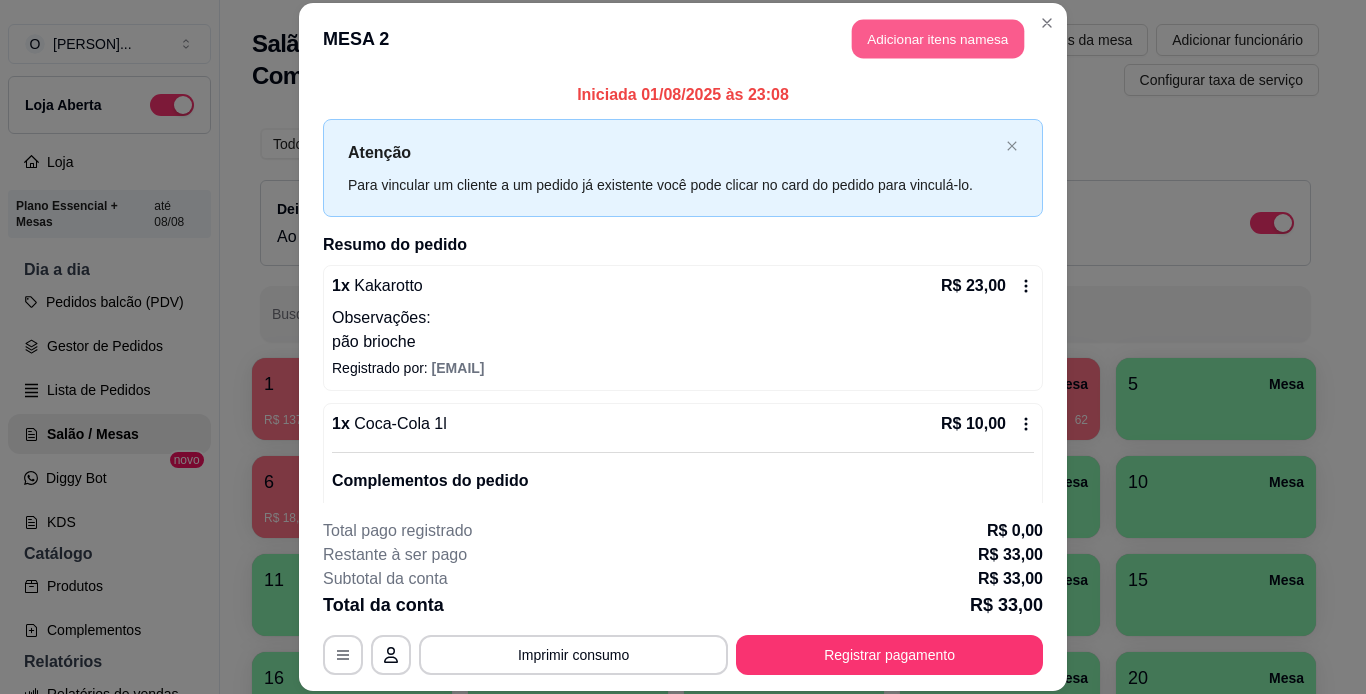 click on "Adicionar itens na  mesa" at bounding box center [938, 39] 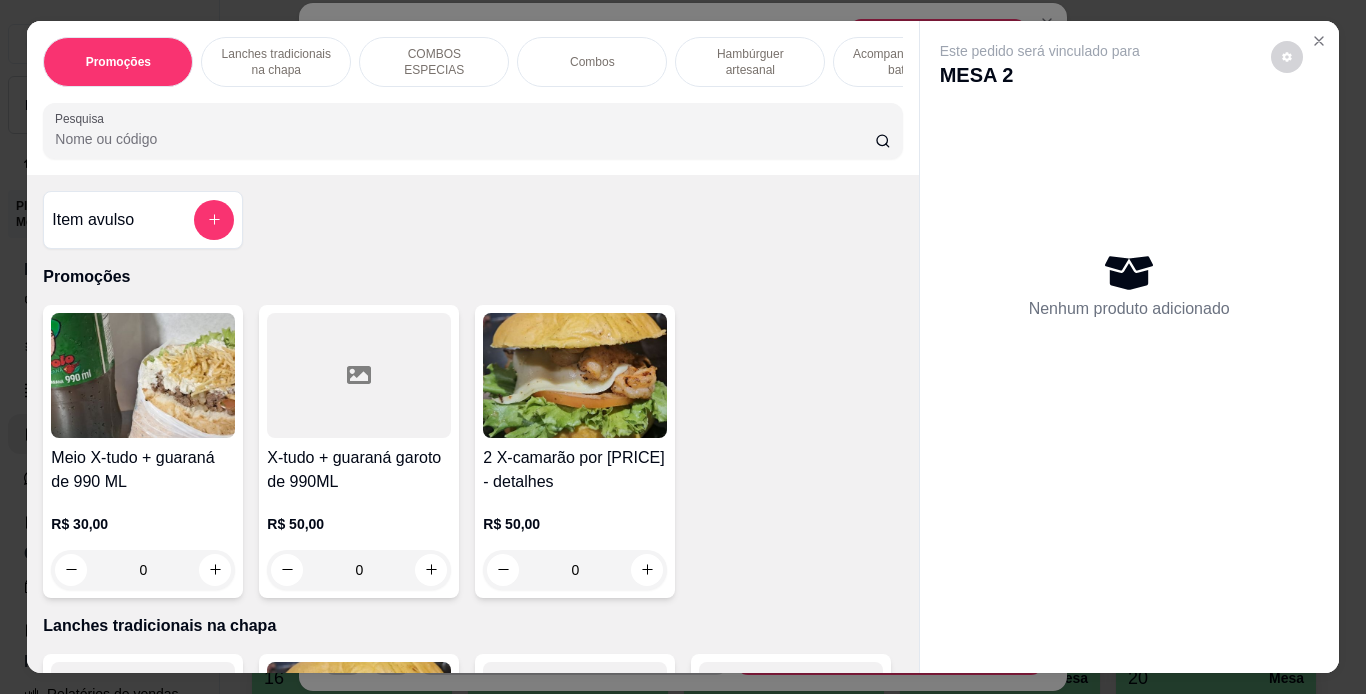 click on "Lanches tradicionais na chapa" at bounding box center (276, 62) 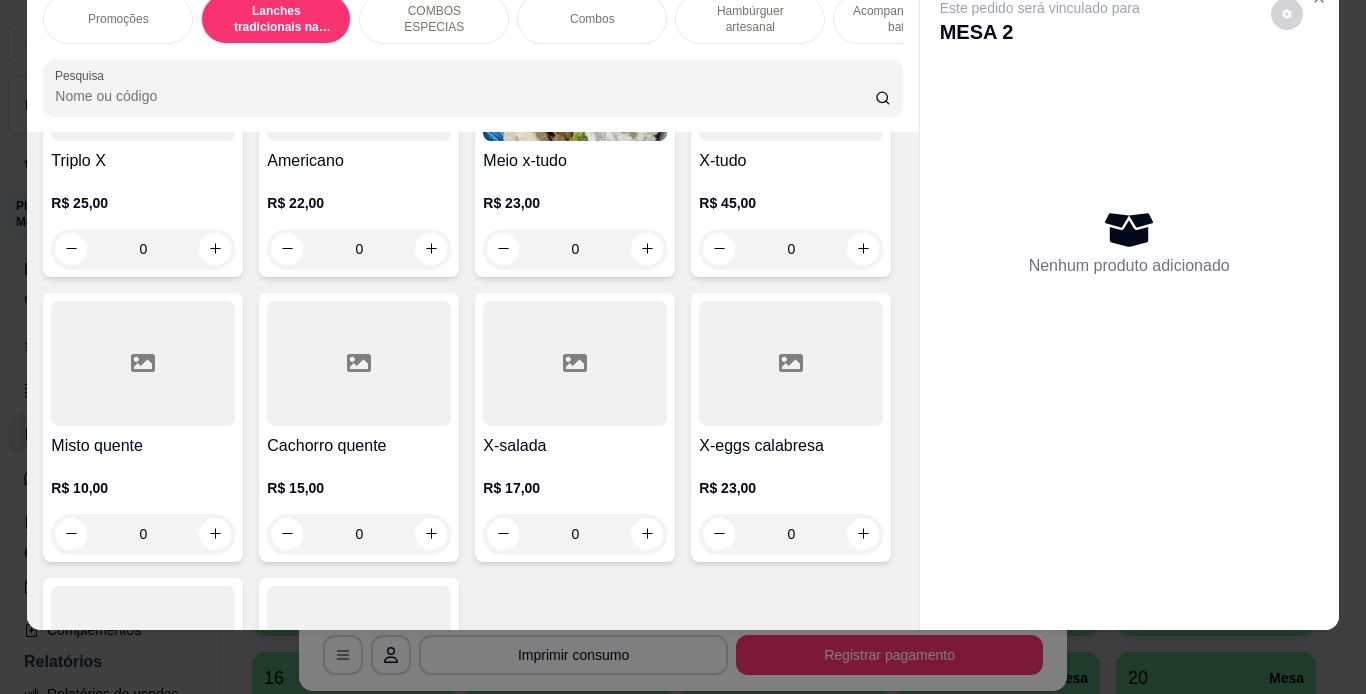 scroll, scrollTop: 1174, scrollLeft: 0, axis: vertical 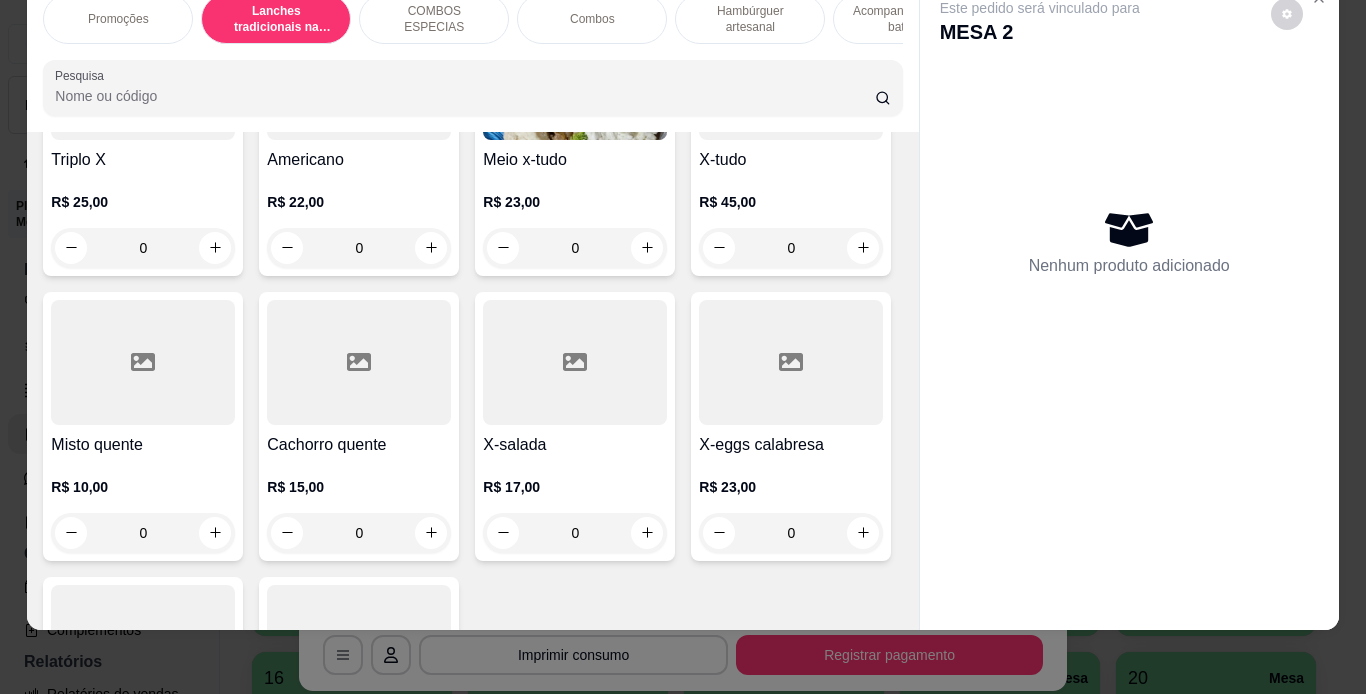 click on "0" at bounding box center [143, 248] 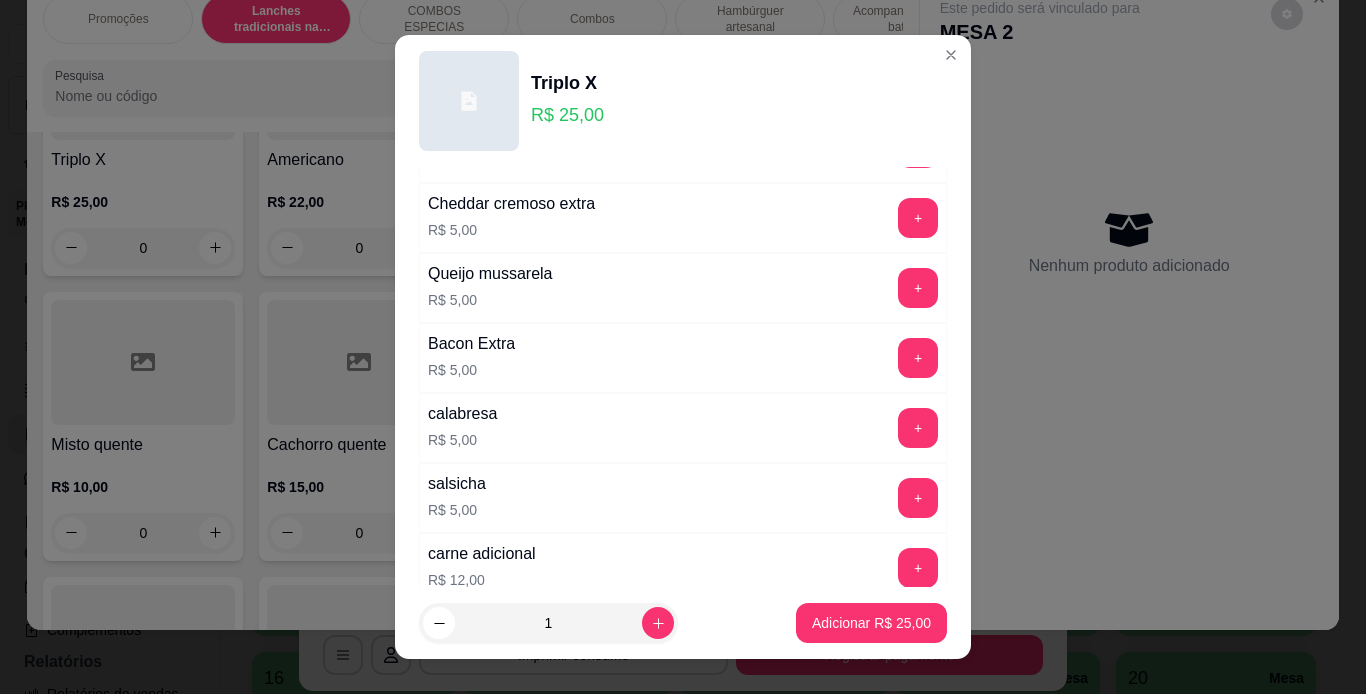 scroll, scrollTop: 322, scrollLeft: 0, axis: vertical 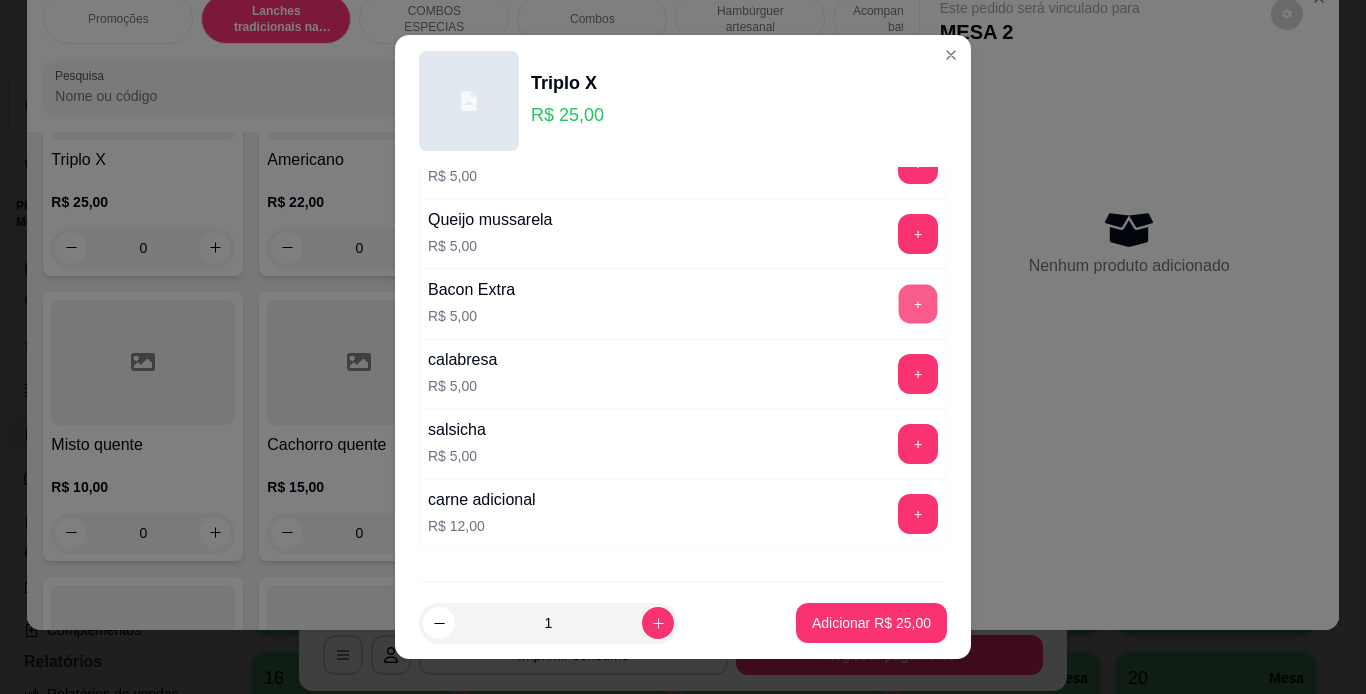 click on "+" at bounding box center [918, 303] 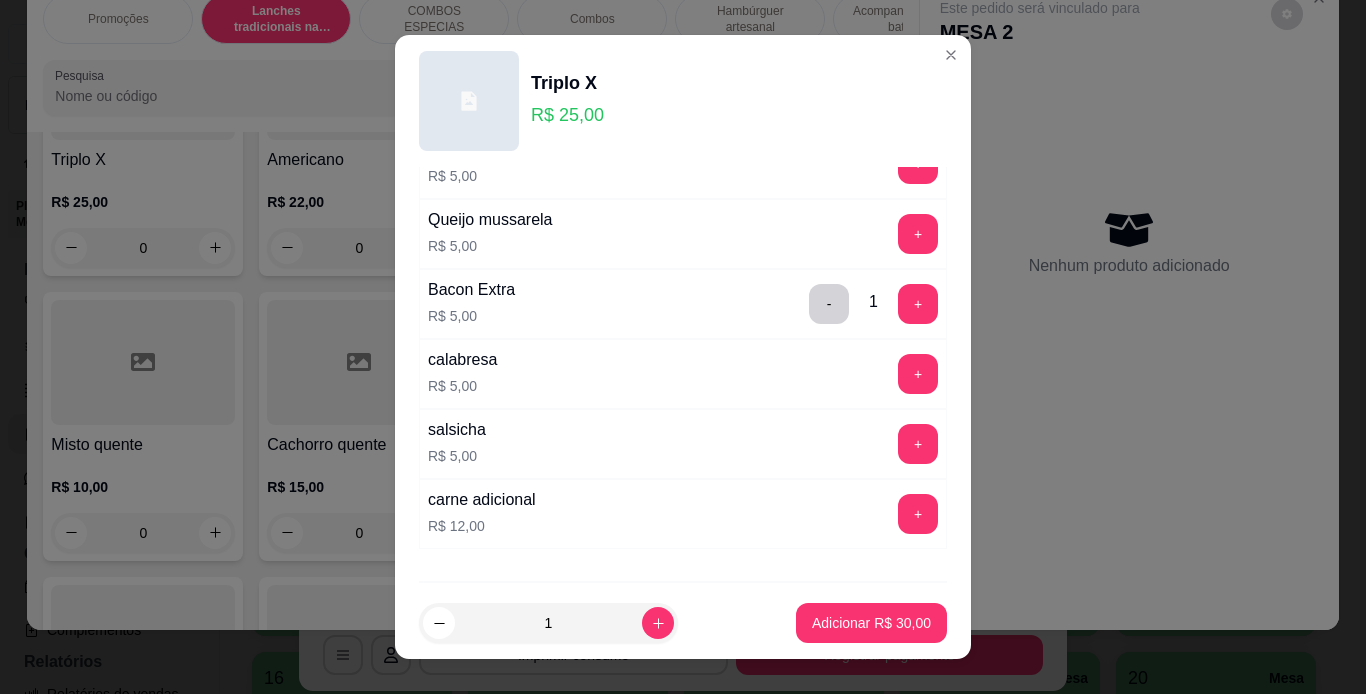 scroll, scrollTop: 433, scrollLeft: 0, axis: vertical 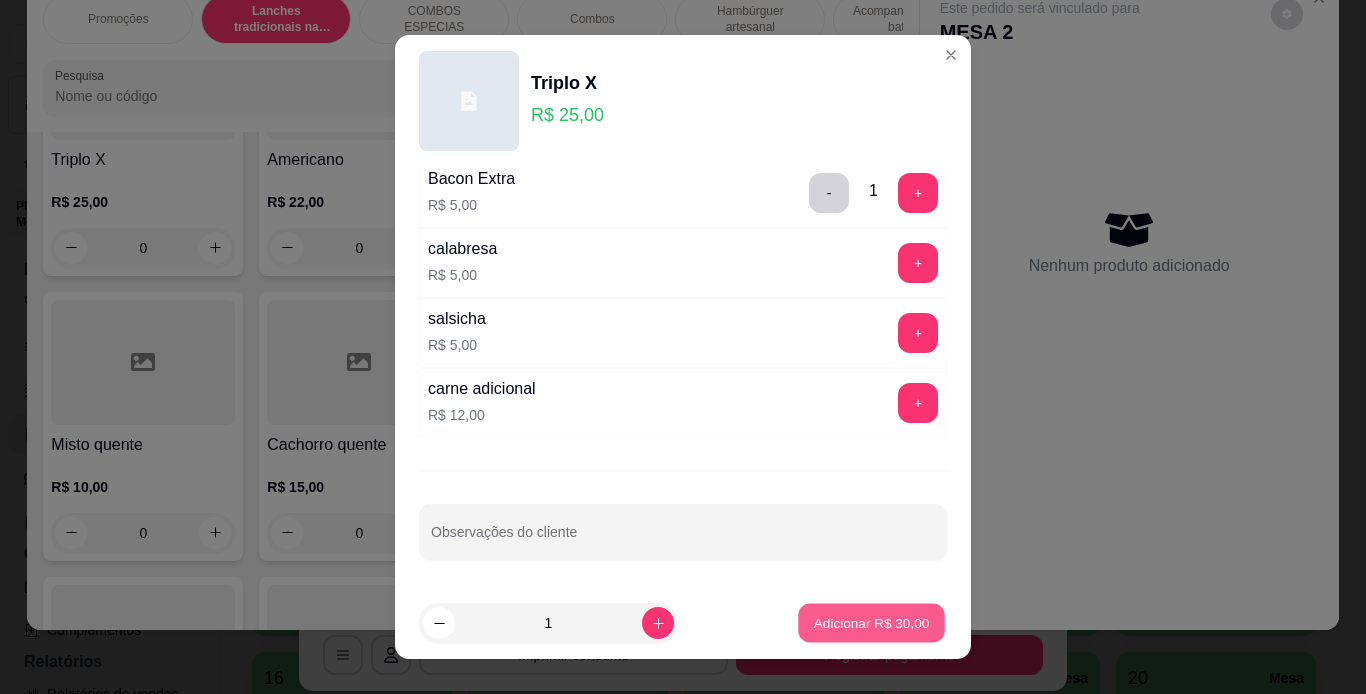 click on "Adicionar   R$ 30,00" at bounding box center [872, 623] 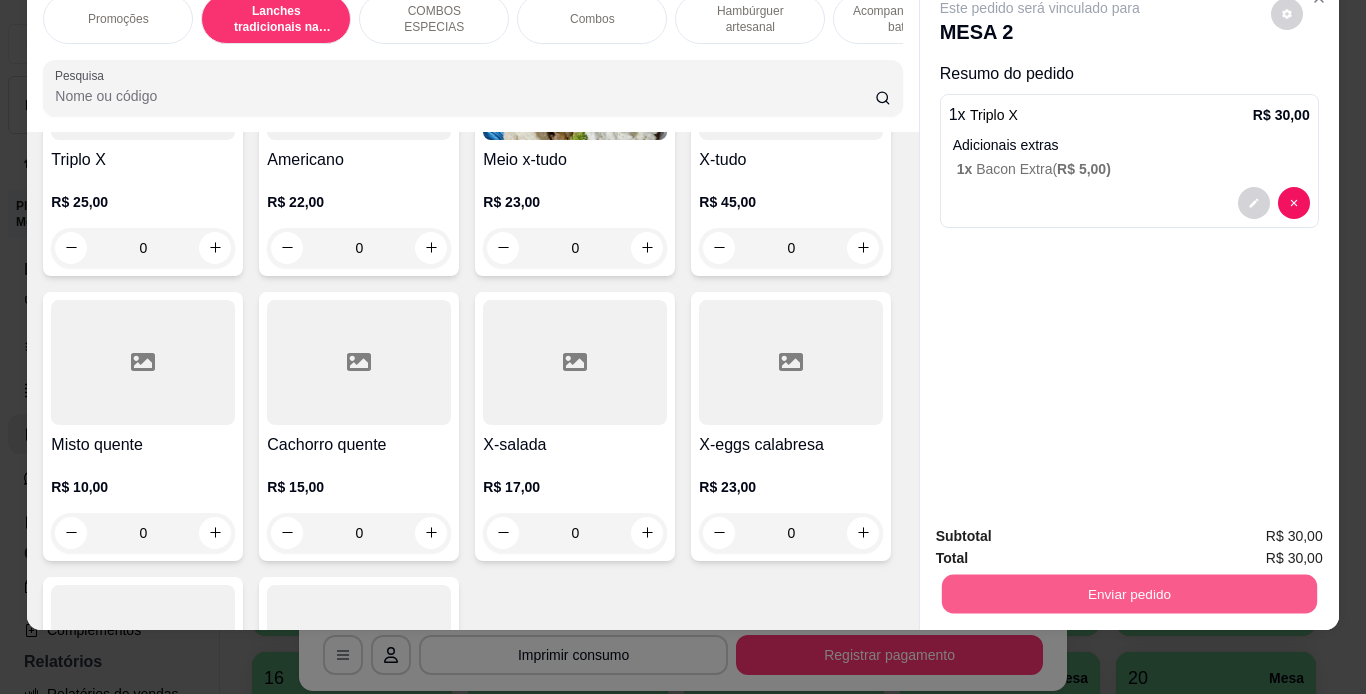 click on "Enviar pedido" at bounding box center [1128, 594] 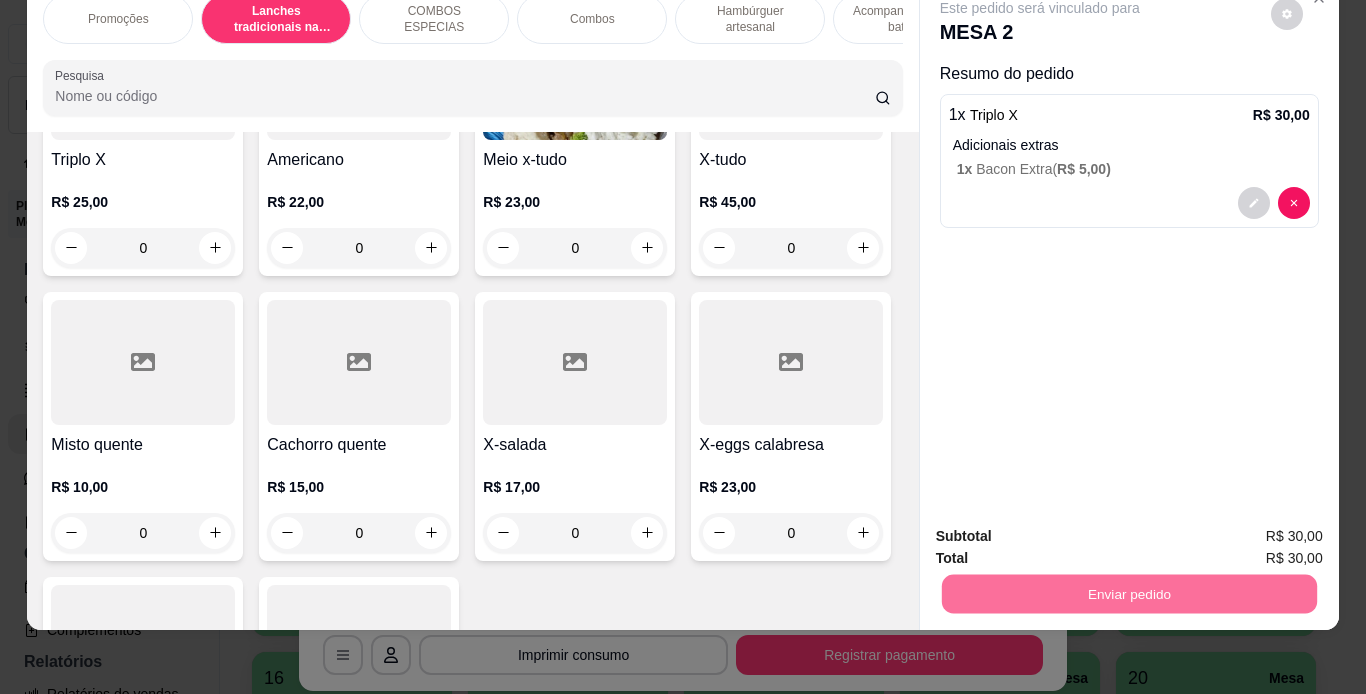 click on "Não registrar e enviar pedido" at bounding box center (1063, 529) 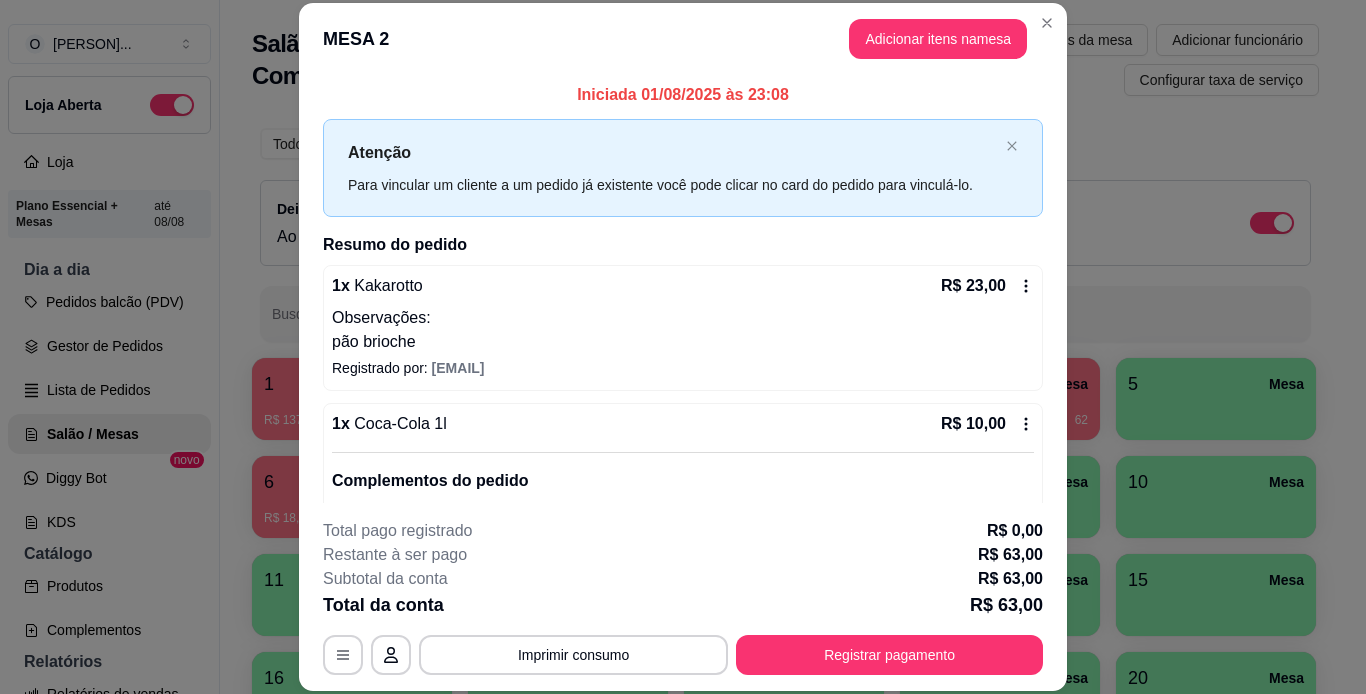 click on "R$ 23,00" at bounding box center (987, 286) 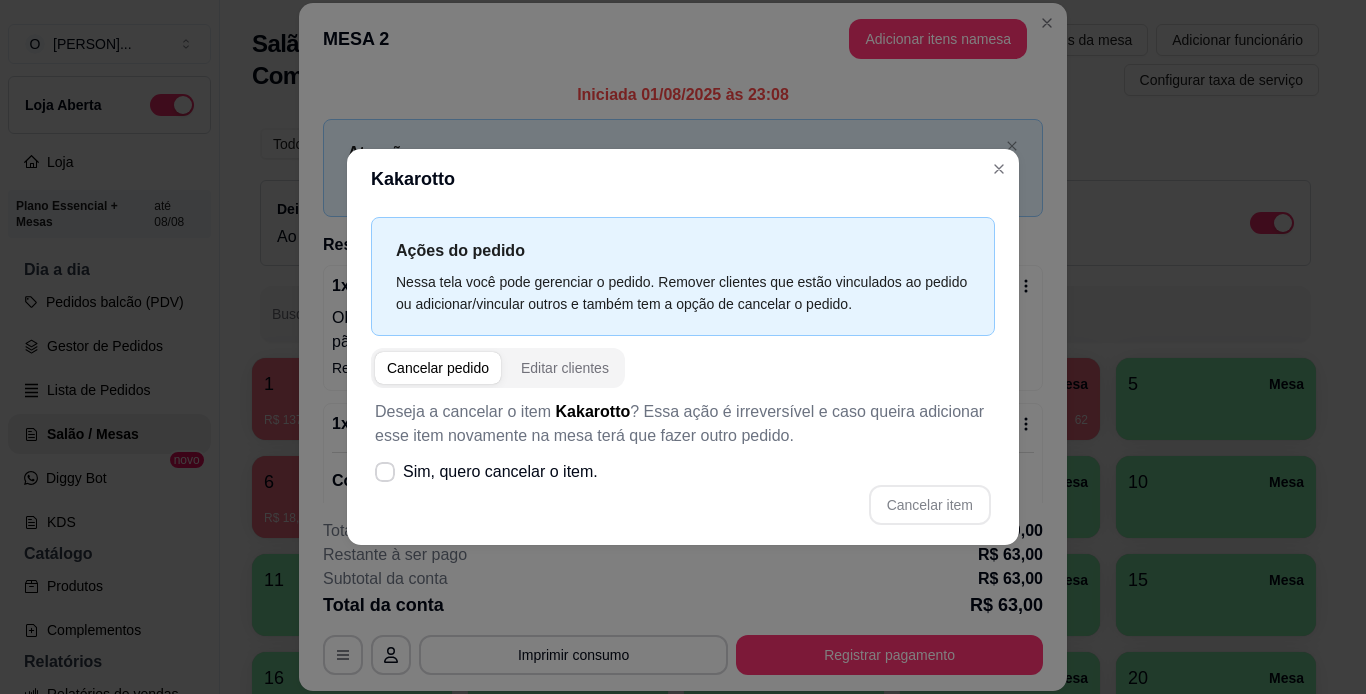click on "Cancelar pedido" at bounding box center [438, 368] 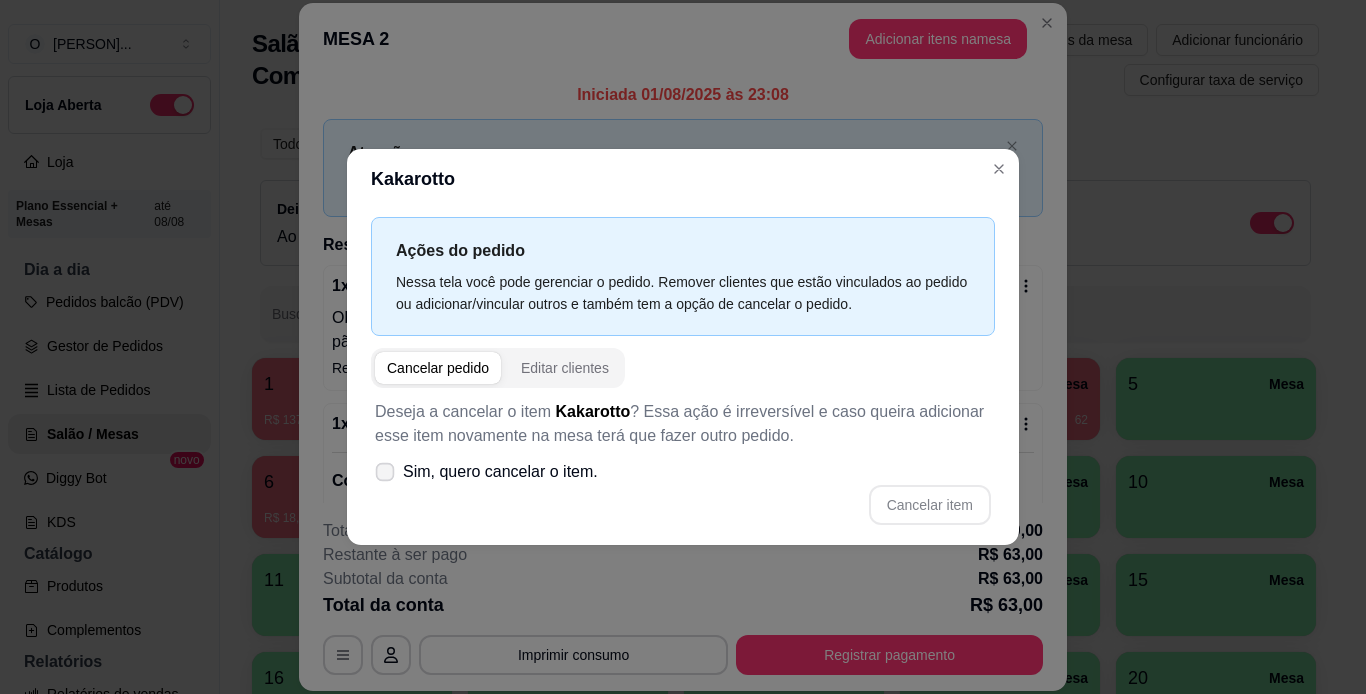 click 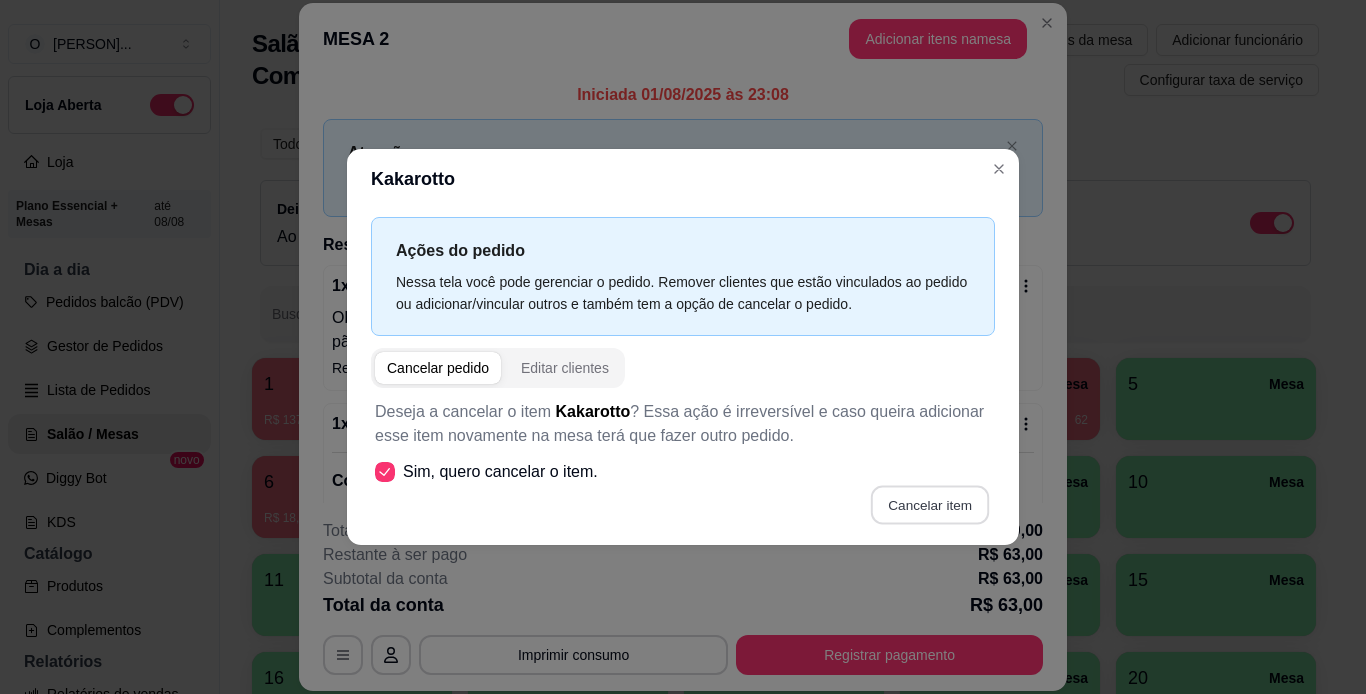 click on "Cancelar item" at bounding box center [929, 505] 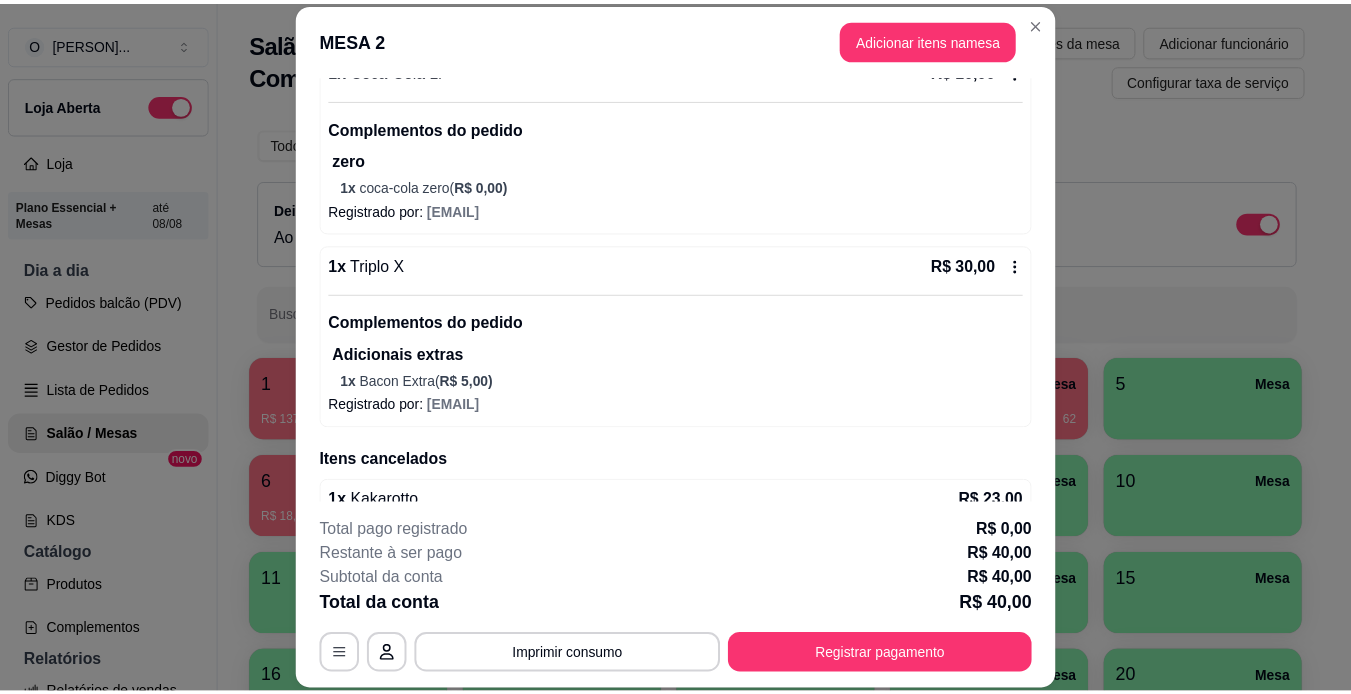 scroll, scrollTop: 318, scrollLeft: 0, axis: vertical 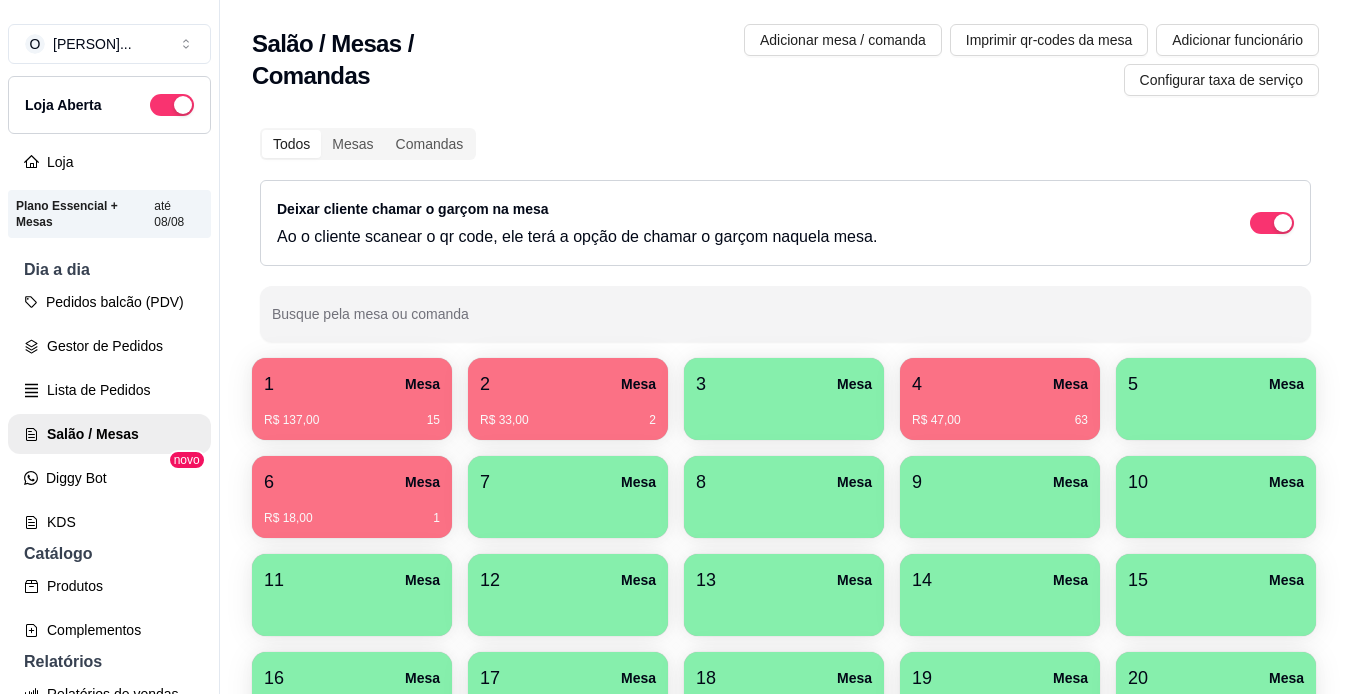 click on "R$ 47,00 63" at bounding box center (1000, 413) 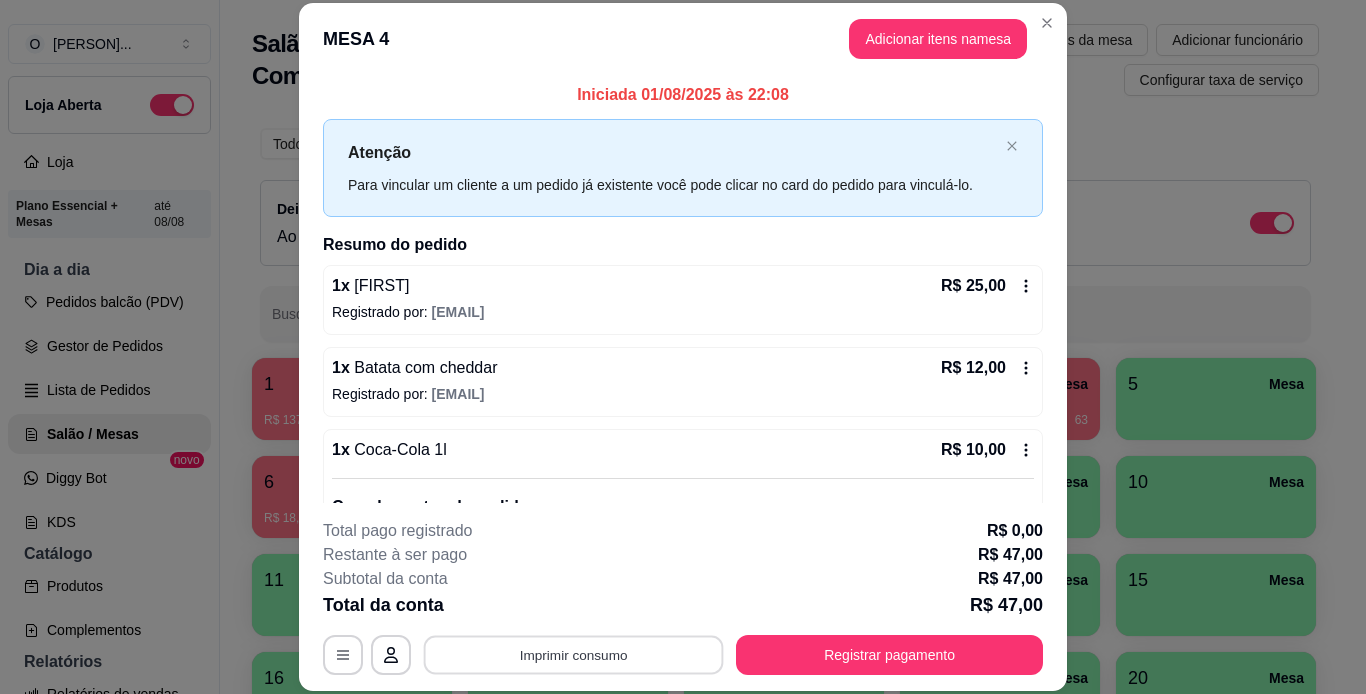 click on "Imprimir consumo" at bounding box center [574, 654] 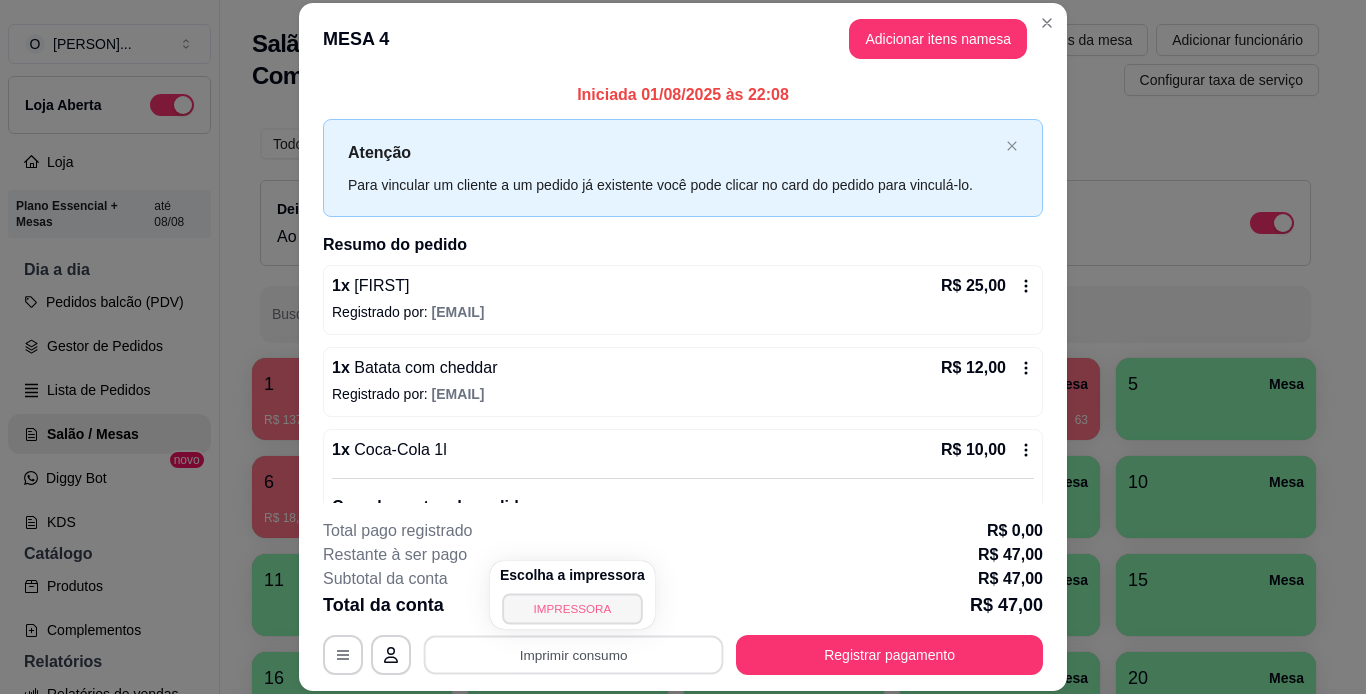 click on "IMPRESSORA" at bounding box center [572, 608] 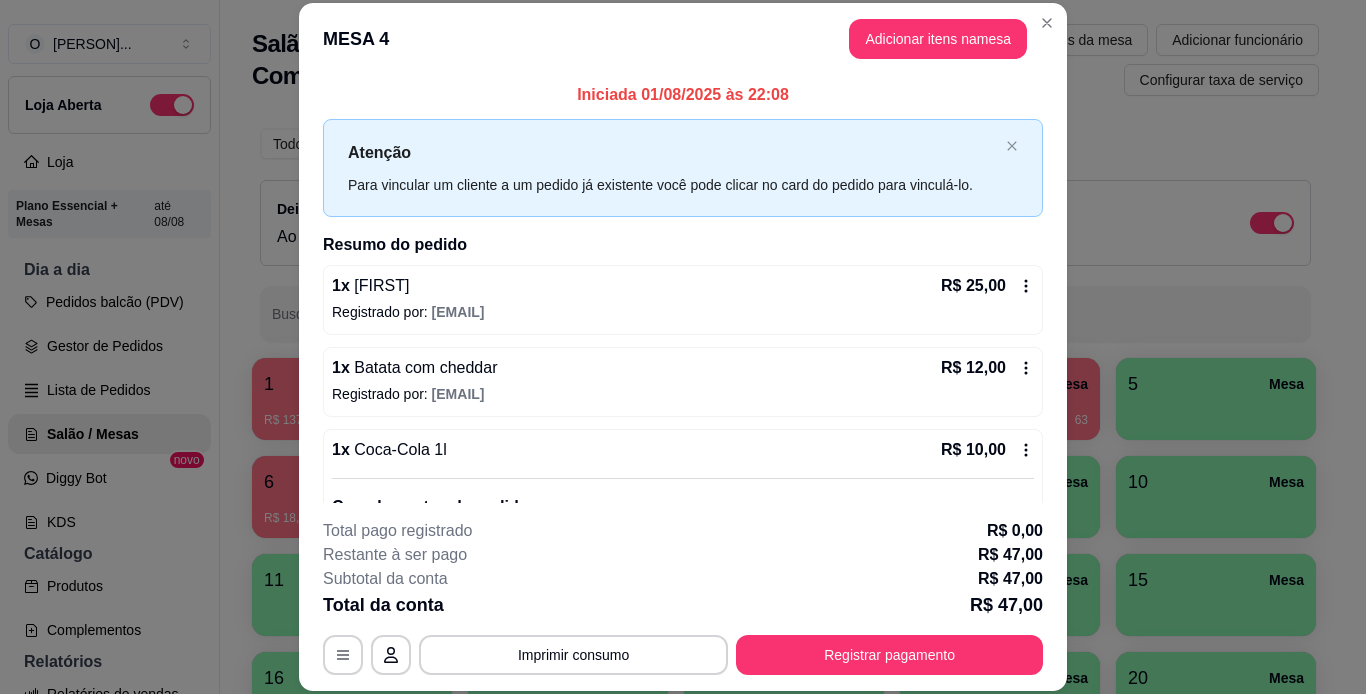 click on "**********" at bounding box center (683, 597) 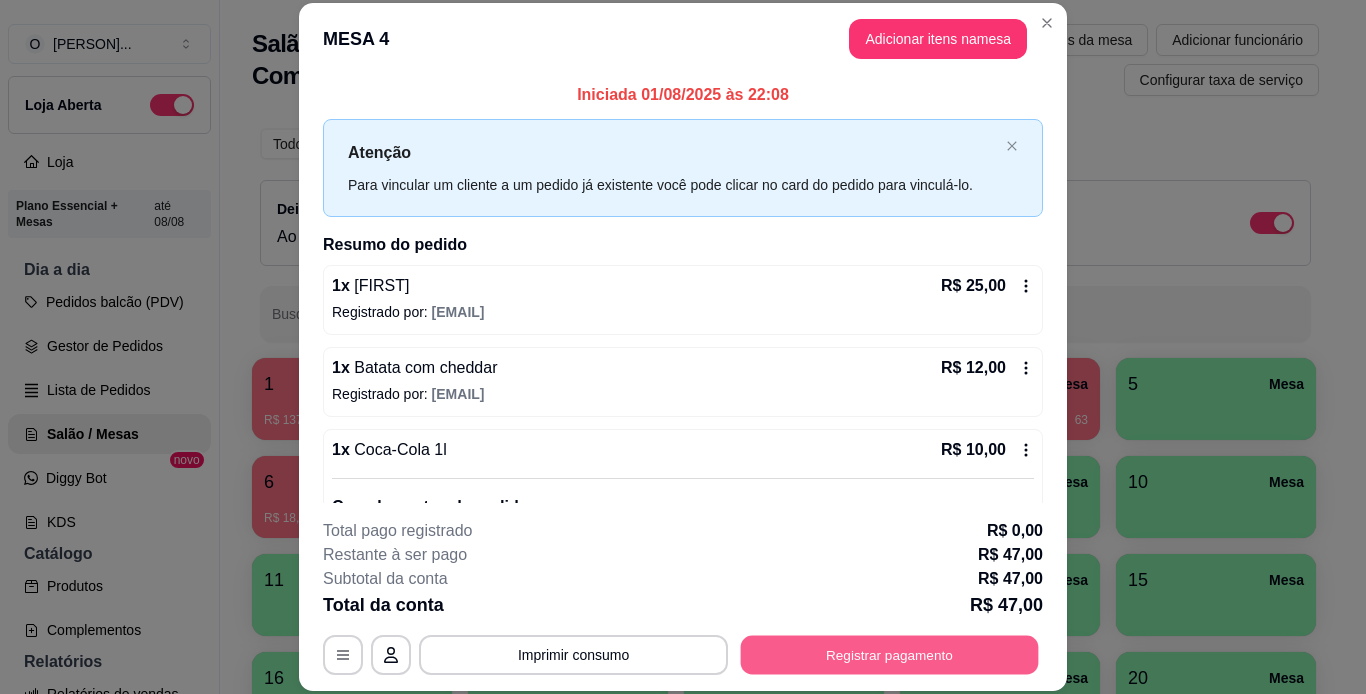 click on "Registrar pagamento" at bounding box center [890, 654] 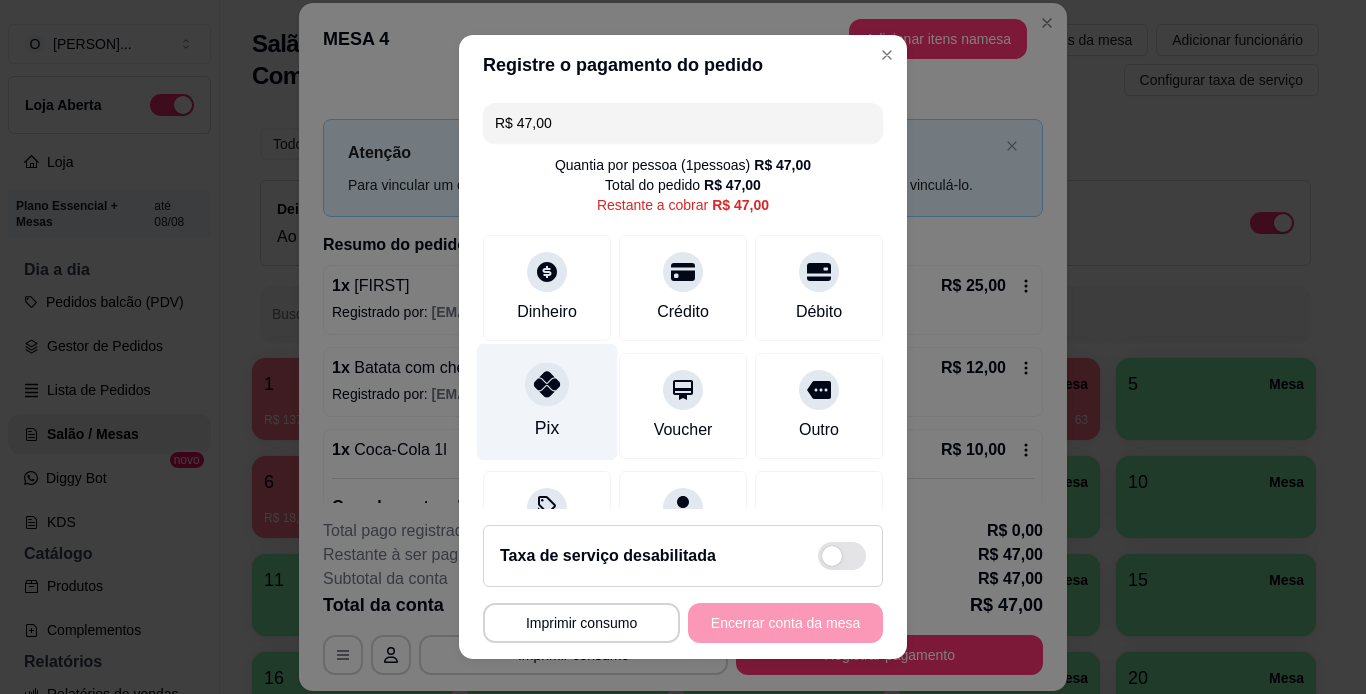 click at bounding box center [547, 384] 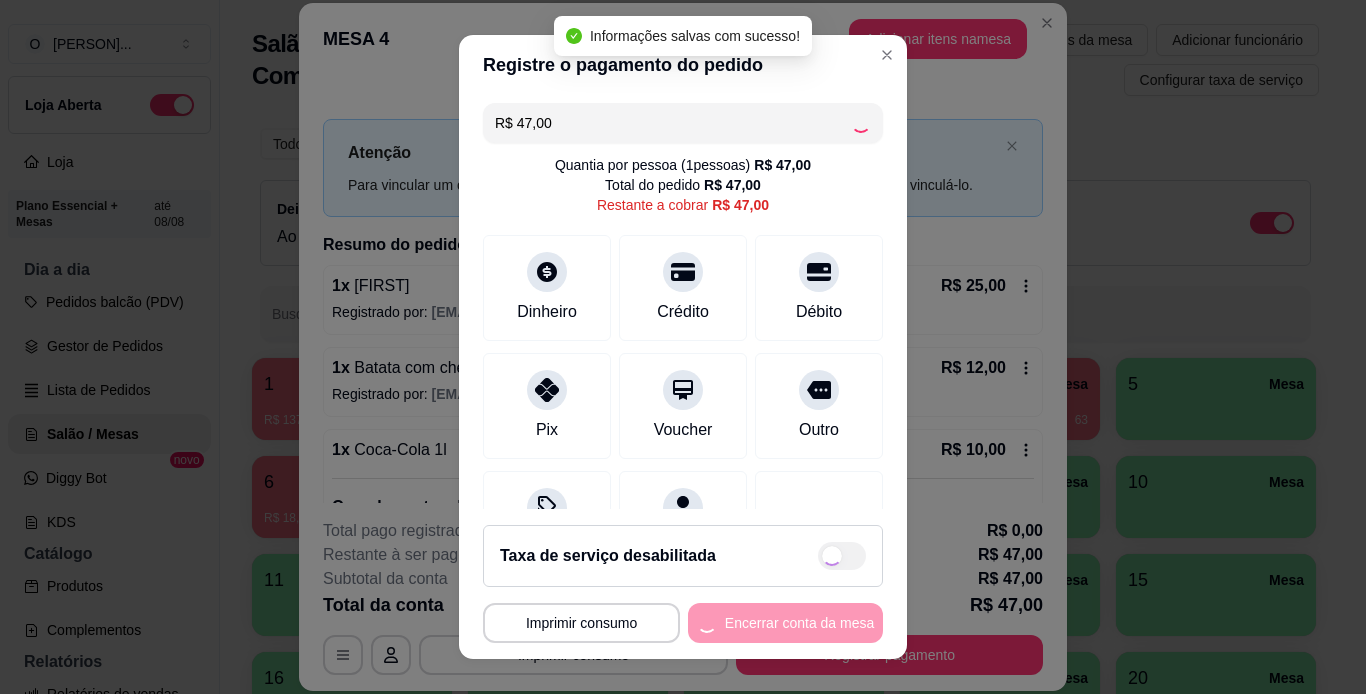 type on "R$ 0,00" 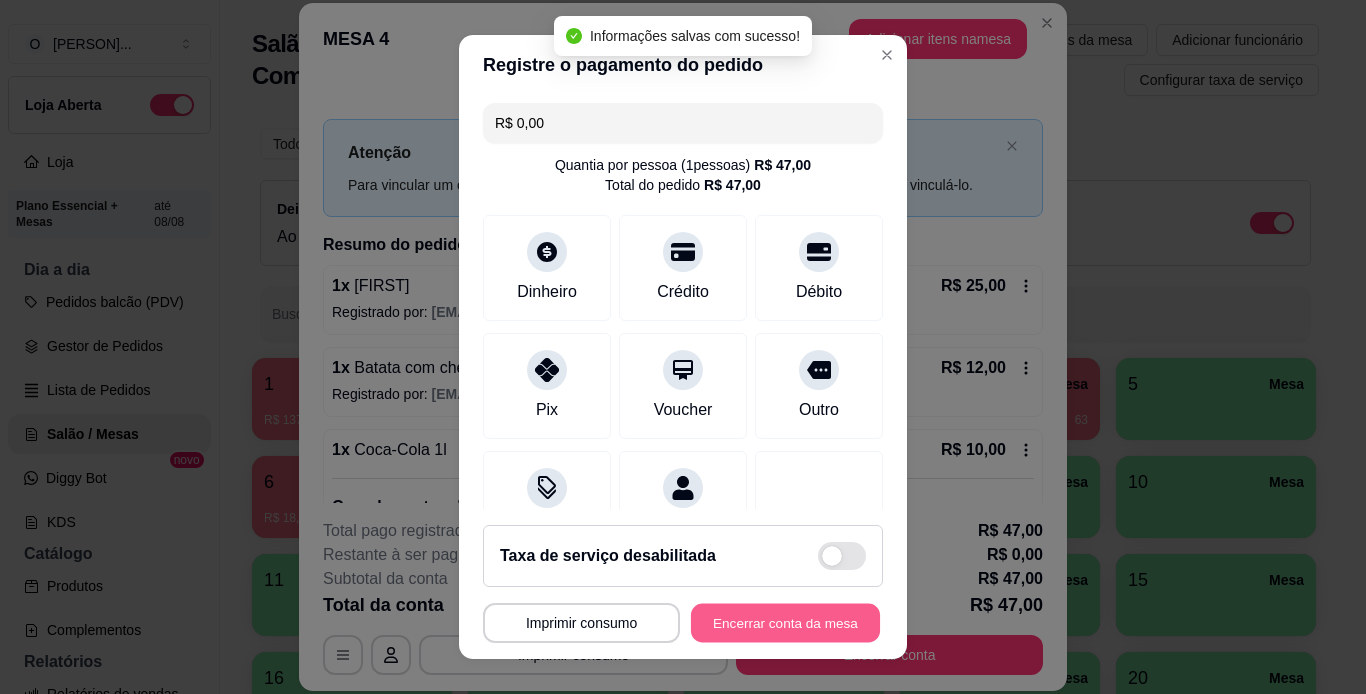 click on "Encerrar conta da mesa" at bounding box center [785, 623] 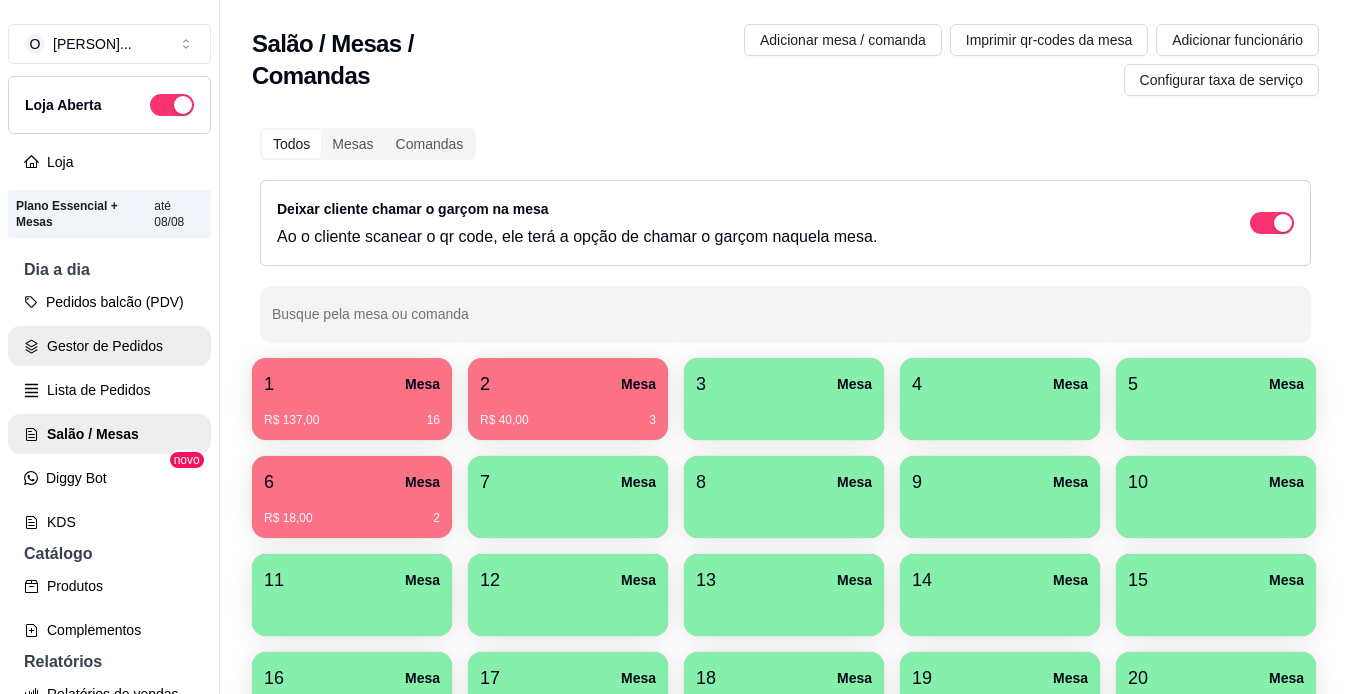 click on "Gestor de Pedidos" at bounding box center [109, 346] 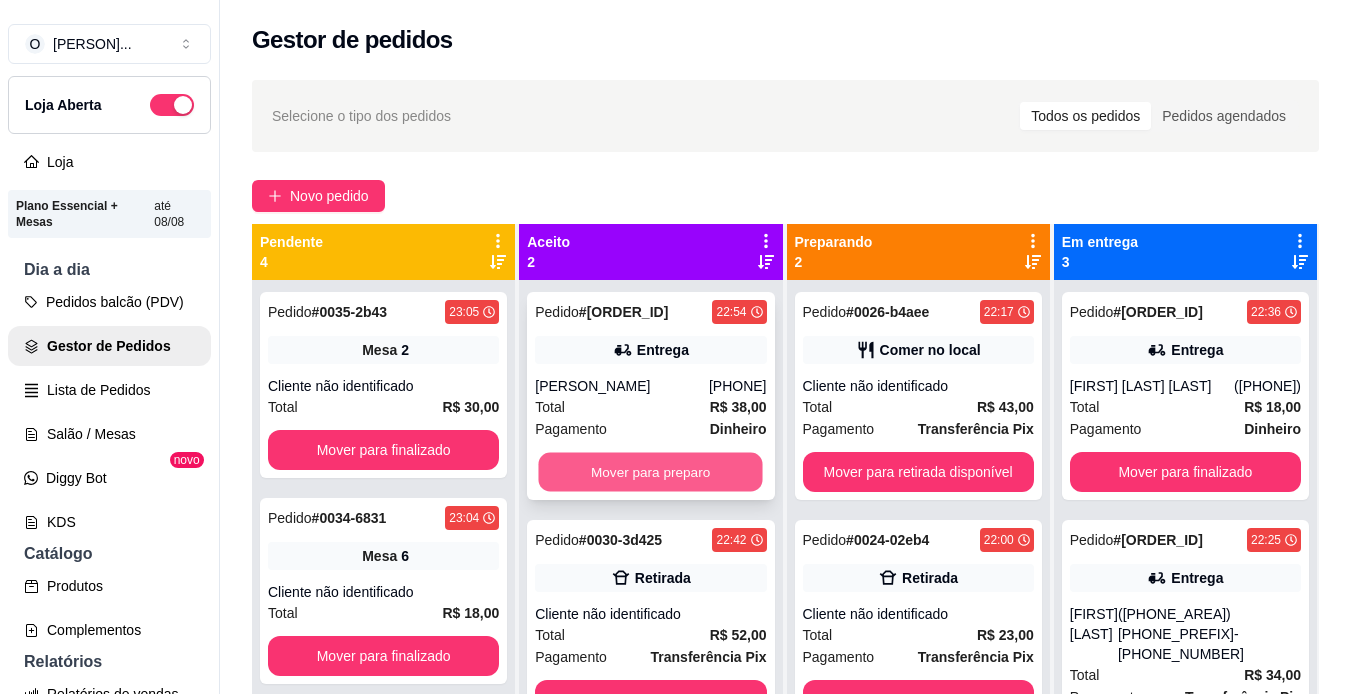 click on "Mover para preparo" at bounding box center (651, 472) 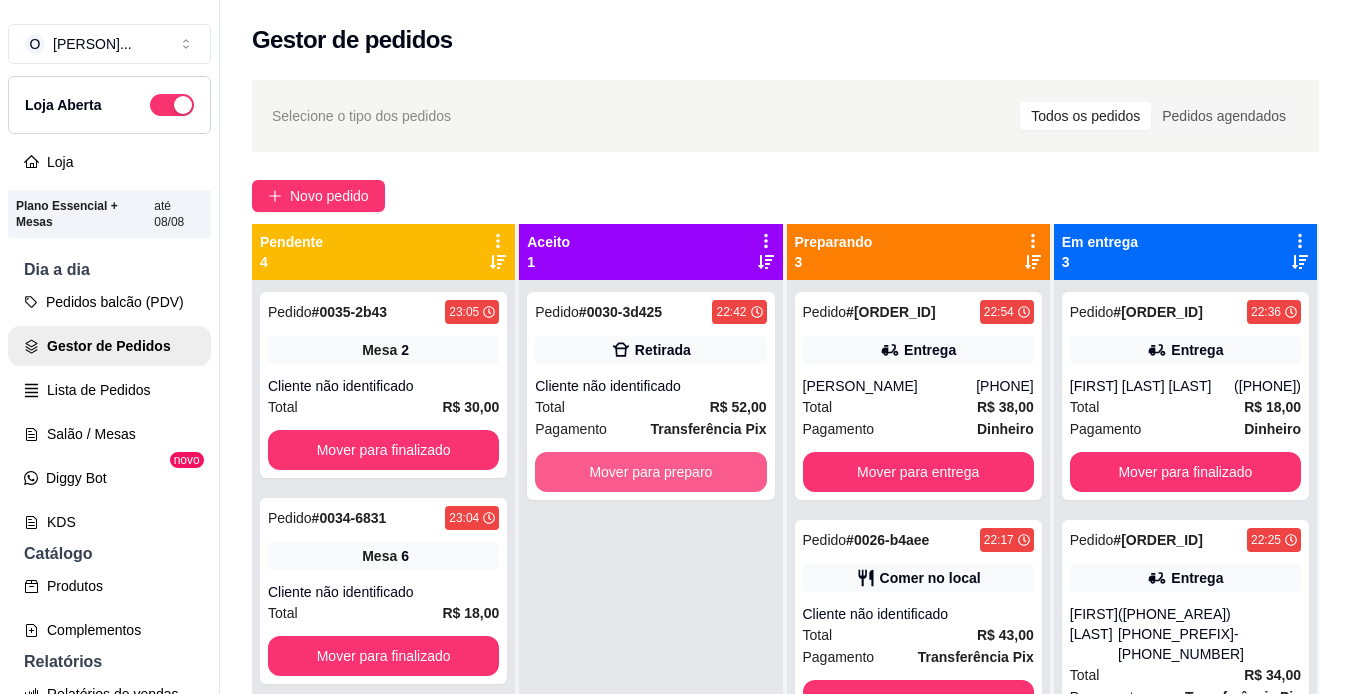 click on "Mover para preparo" at bounding box center [650, 472] 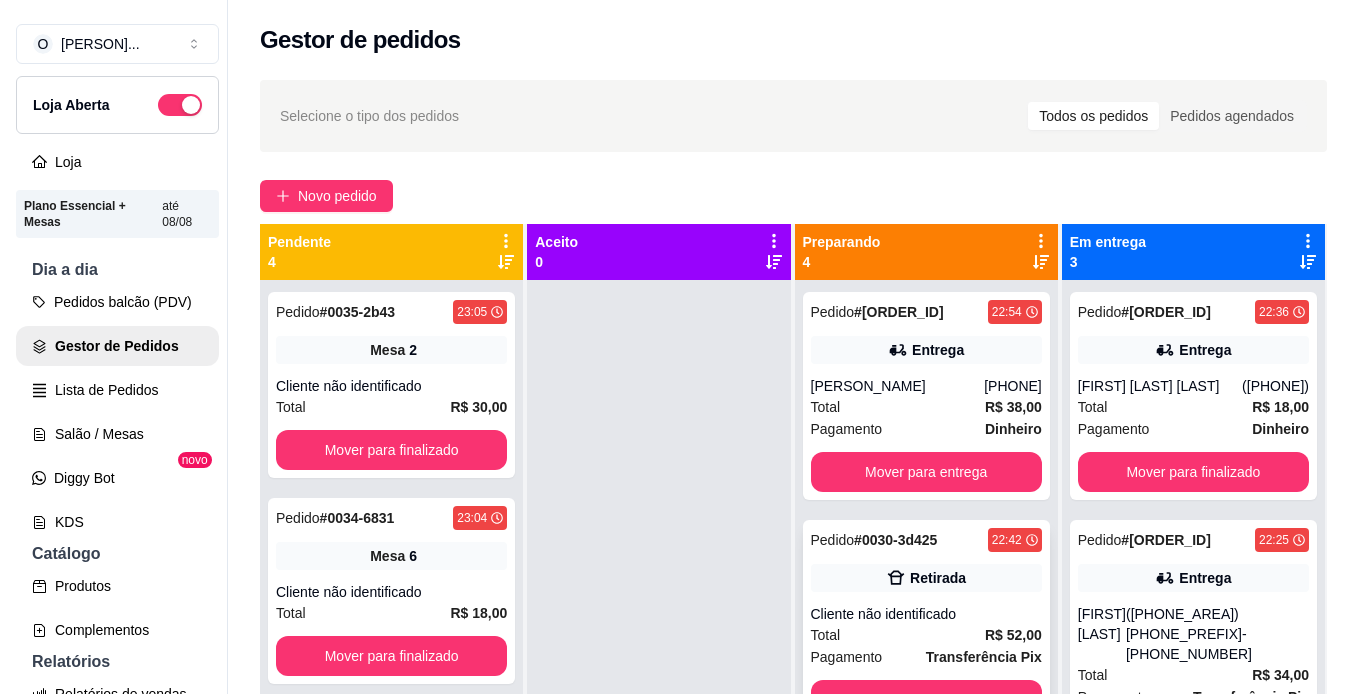 scroll, scrollTop: 210, scrollLeft: 0, axis: vertical 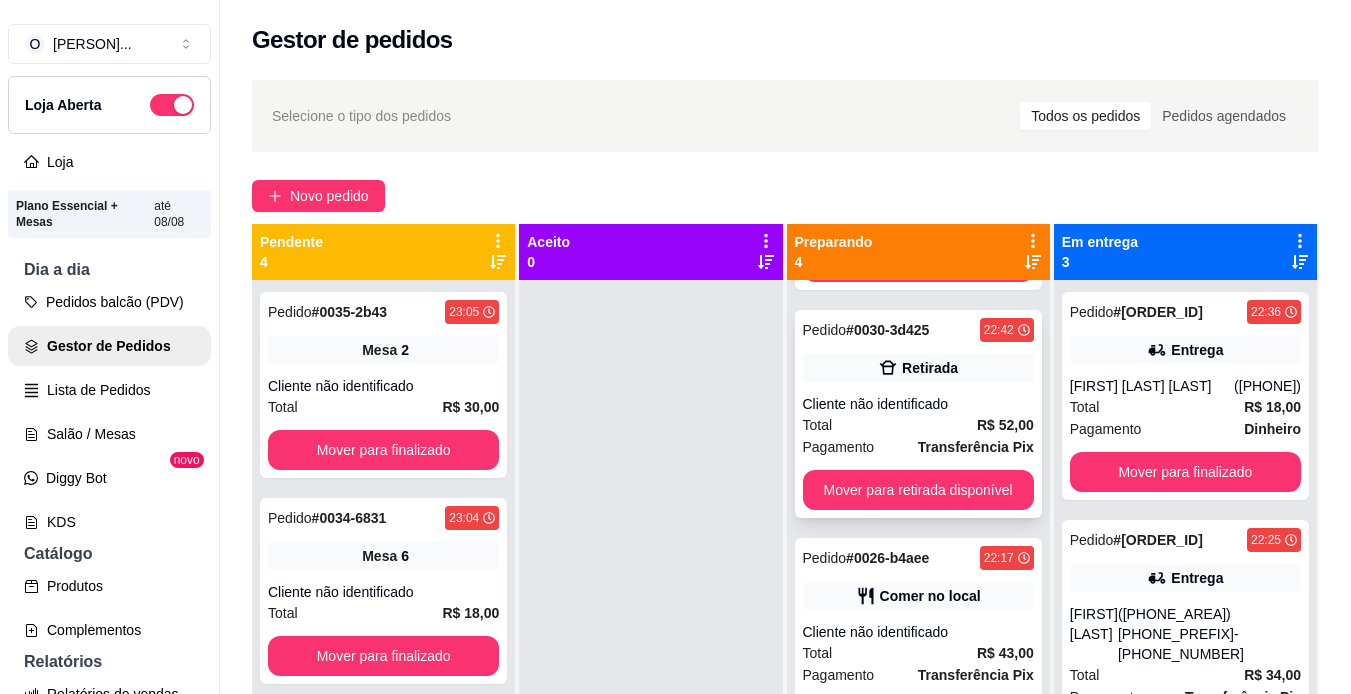 click on "Cliente não identificado" at bounding box center [918, 404] 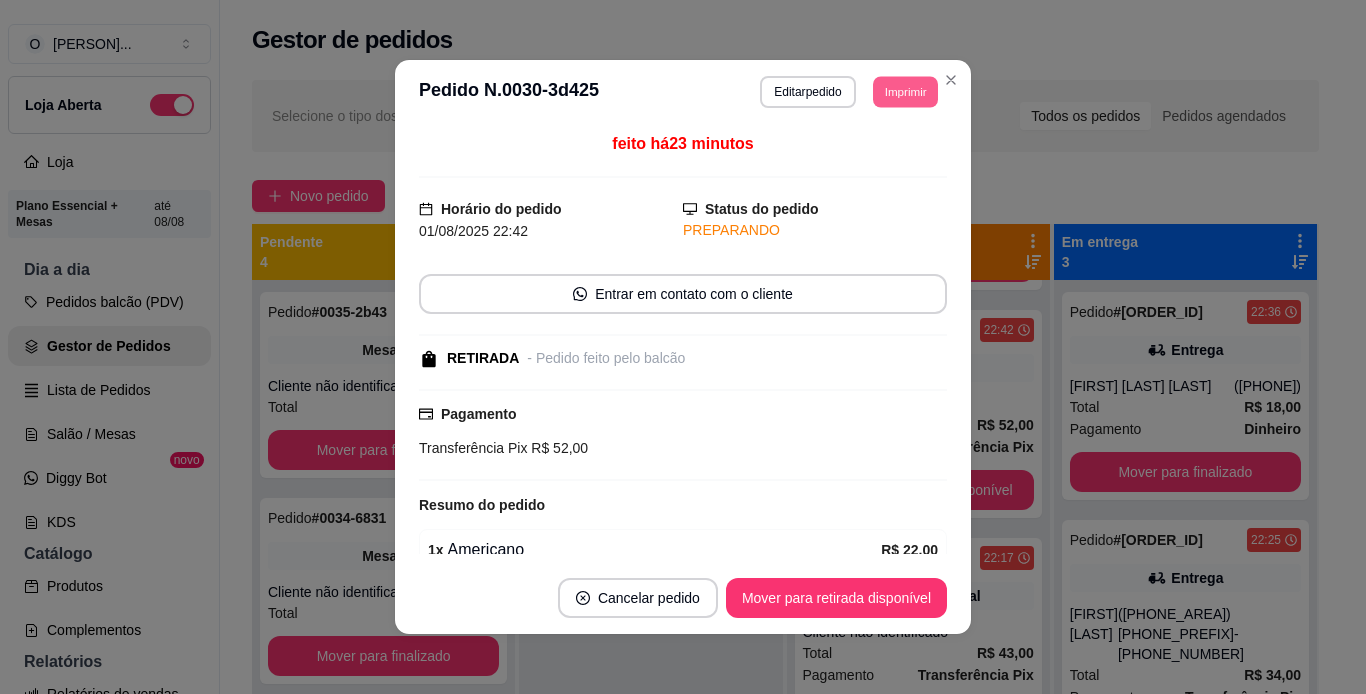 click on "Imprimir" at bounding box center (905, 91) 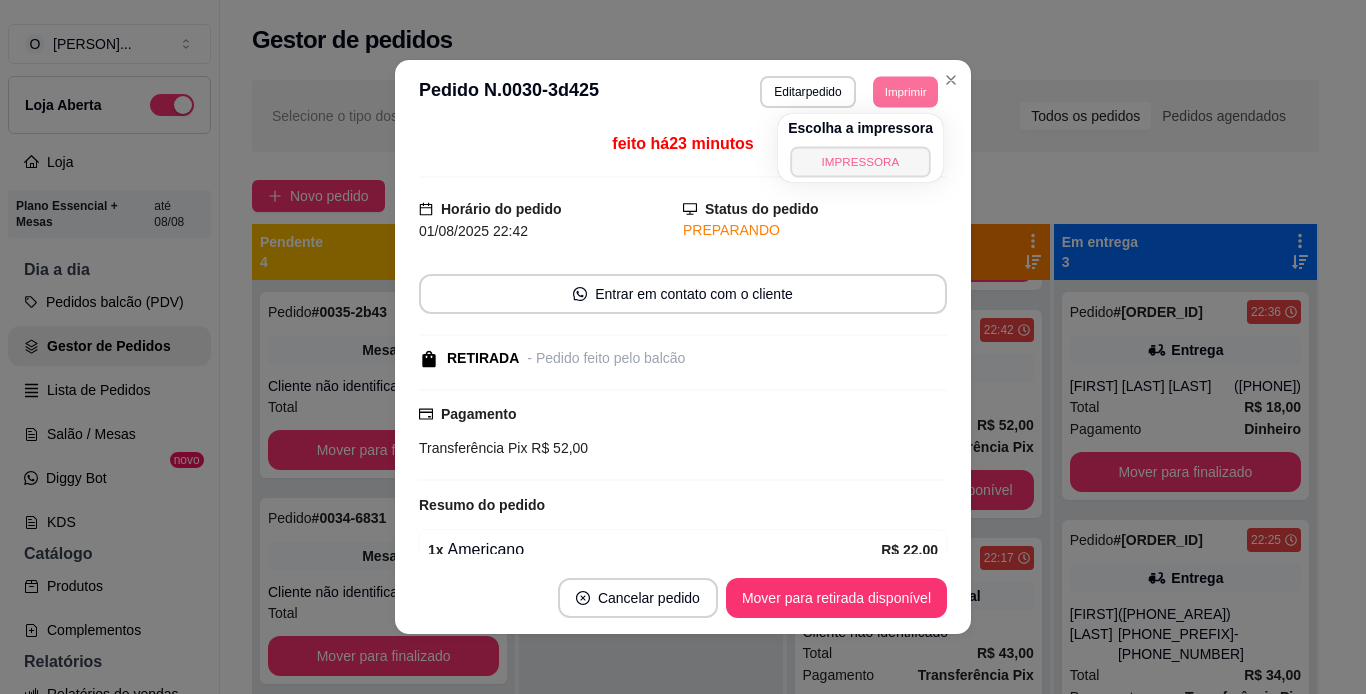 click on "IMPRESSORA" at bounding box center [860, 161] 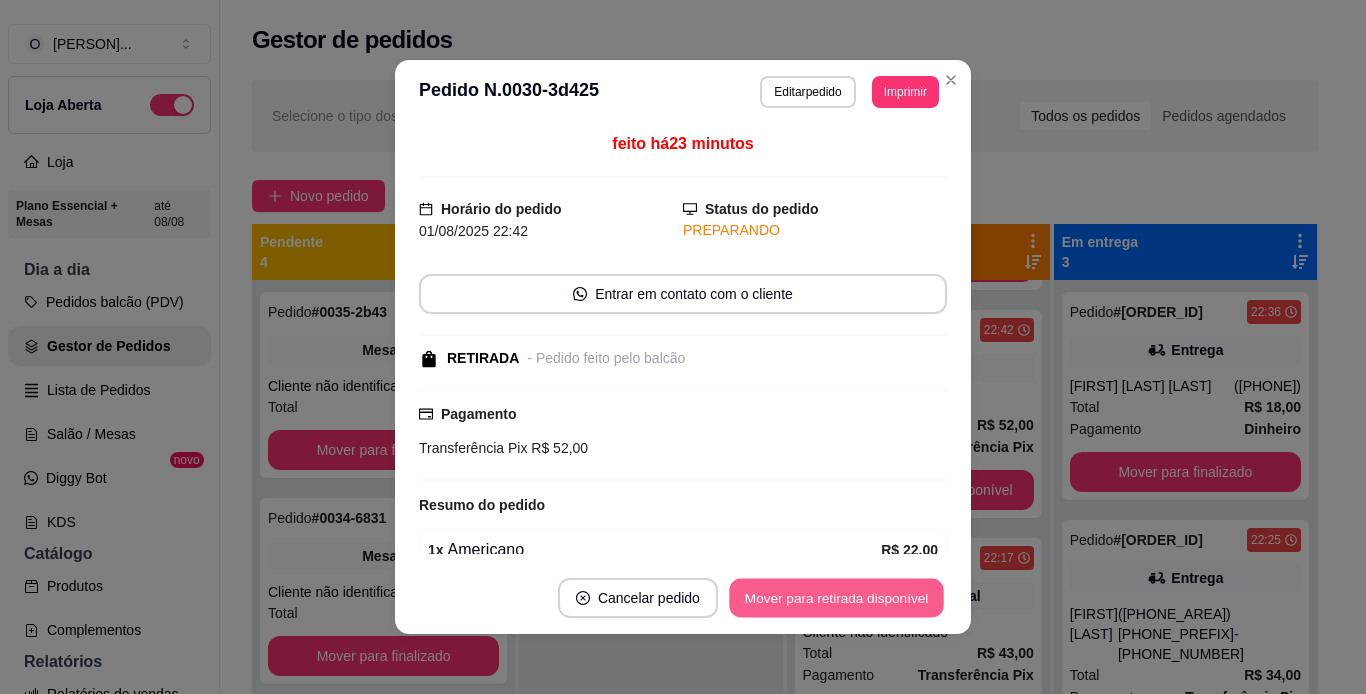 click on "Mover para retirada disponível" at bounding box center [836, 598] 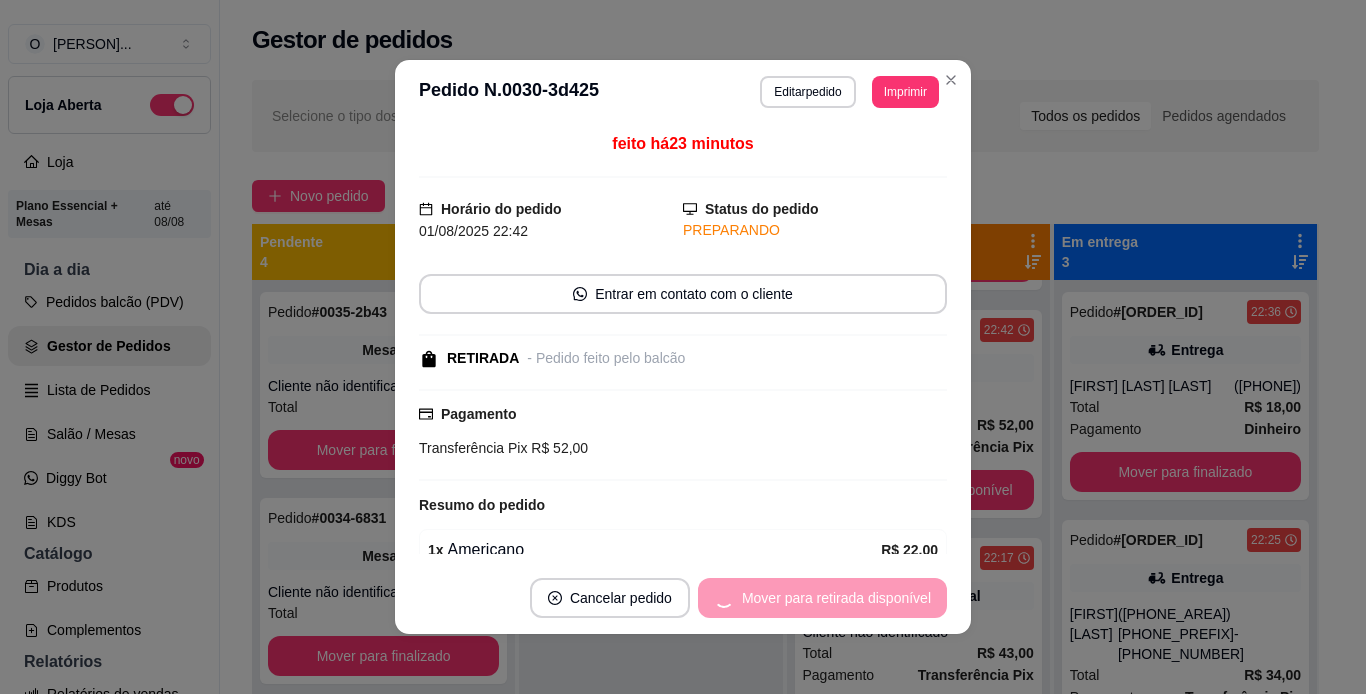 click on "Mover para retirada disponível" at bounding box center [822, 598] 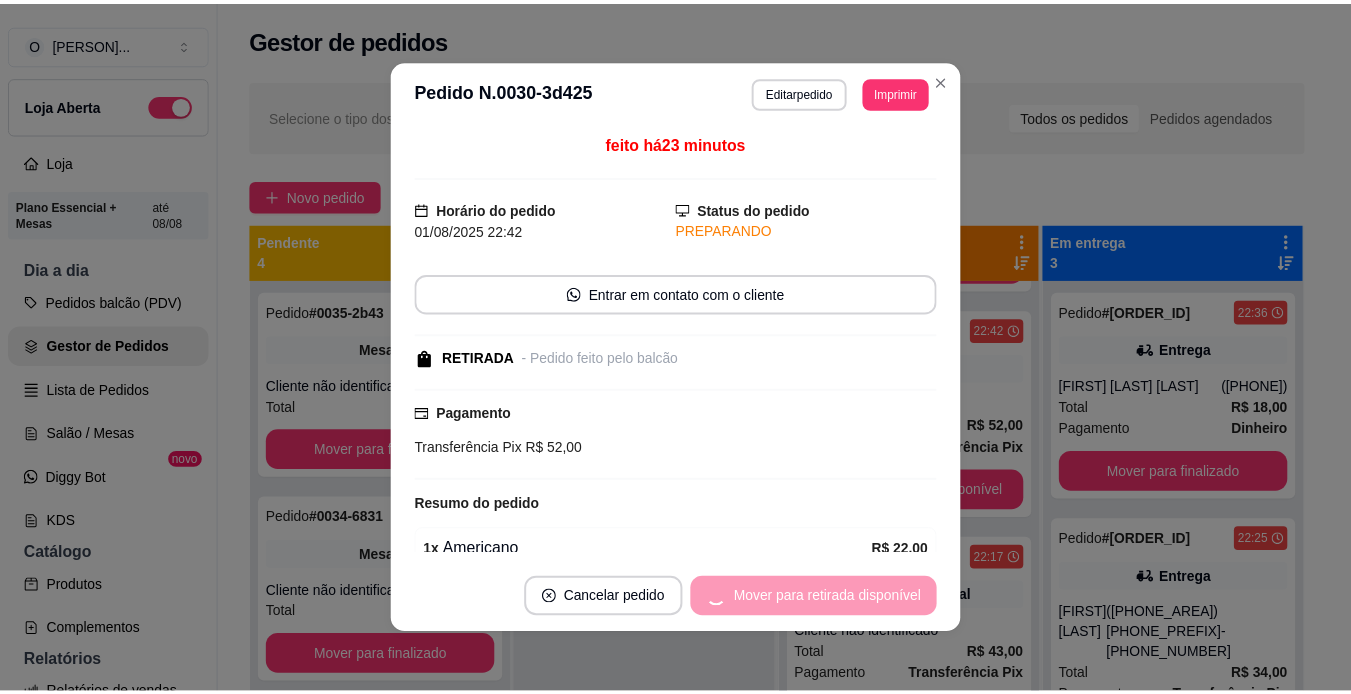scroll, scrollTop: 10, scrollLeft: 0, axis: vertical 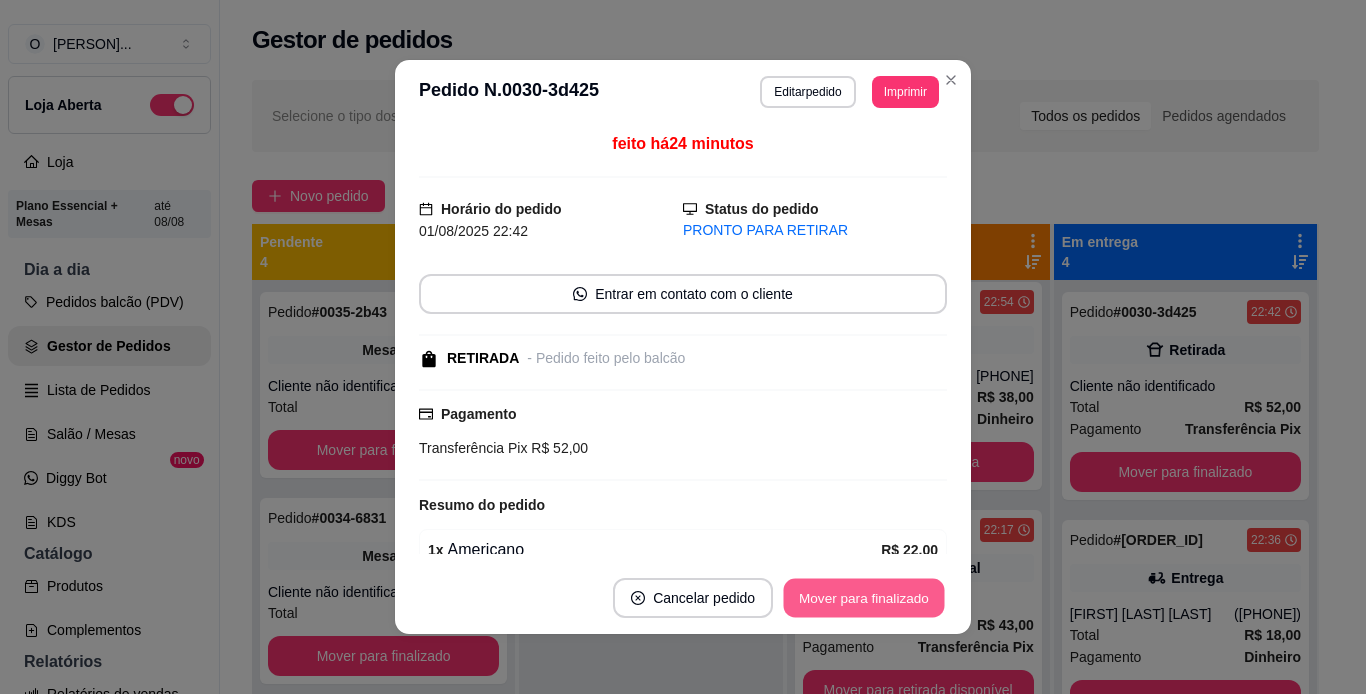 click on "Mover para finalizado" at bounding box center [864, 598] 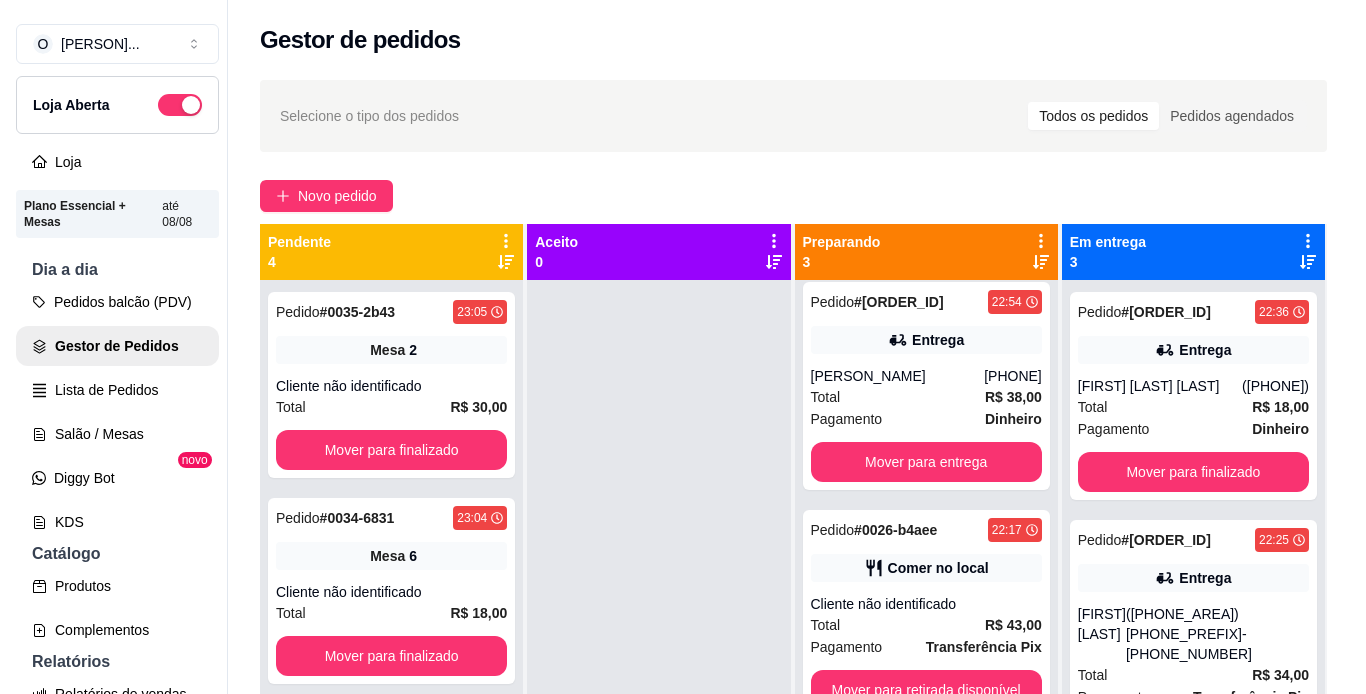 scroll, scrollTop: 56, scrollLeft: 0, axis: vertical 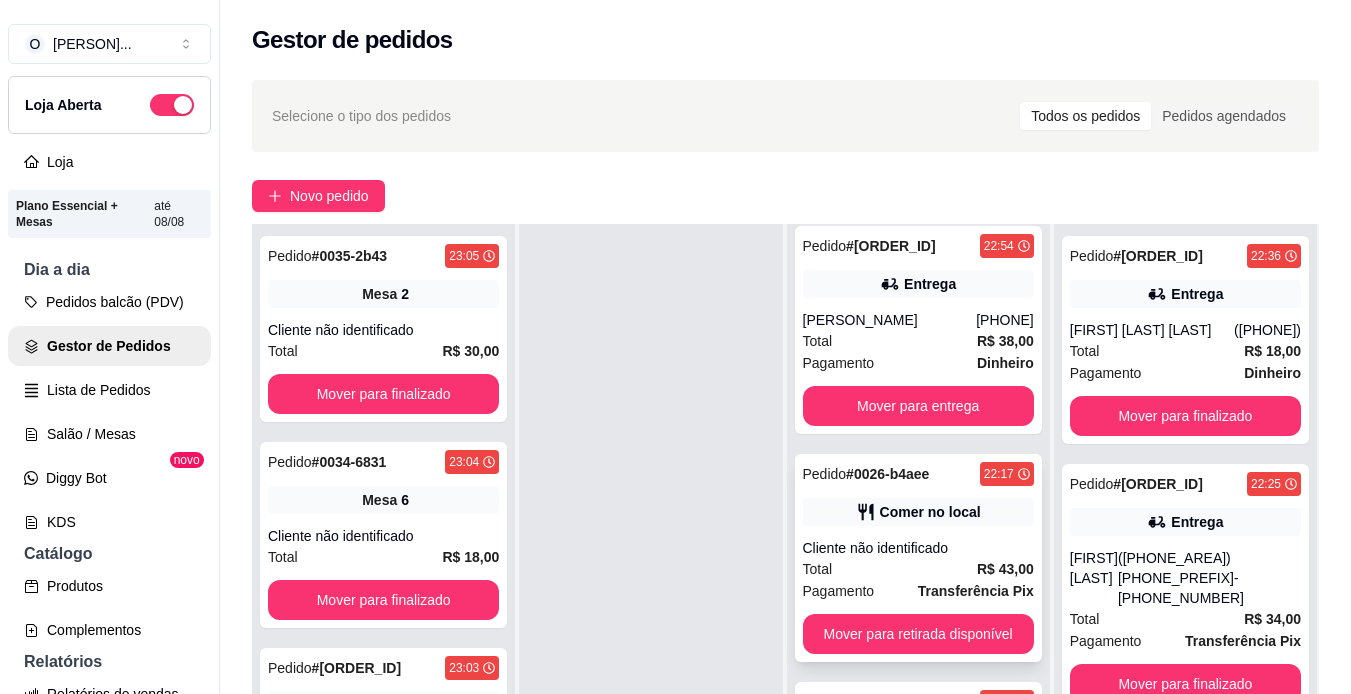 click on "Cliente não identificado" at bounding box center (918, 548) 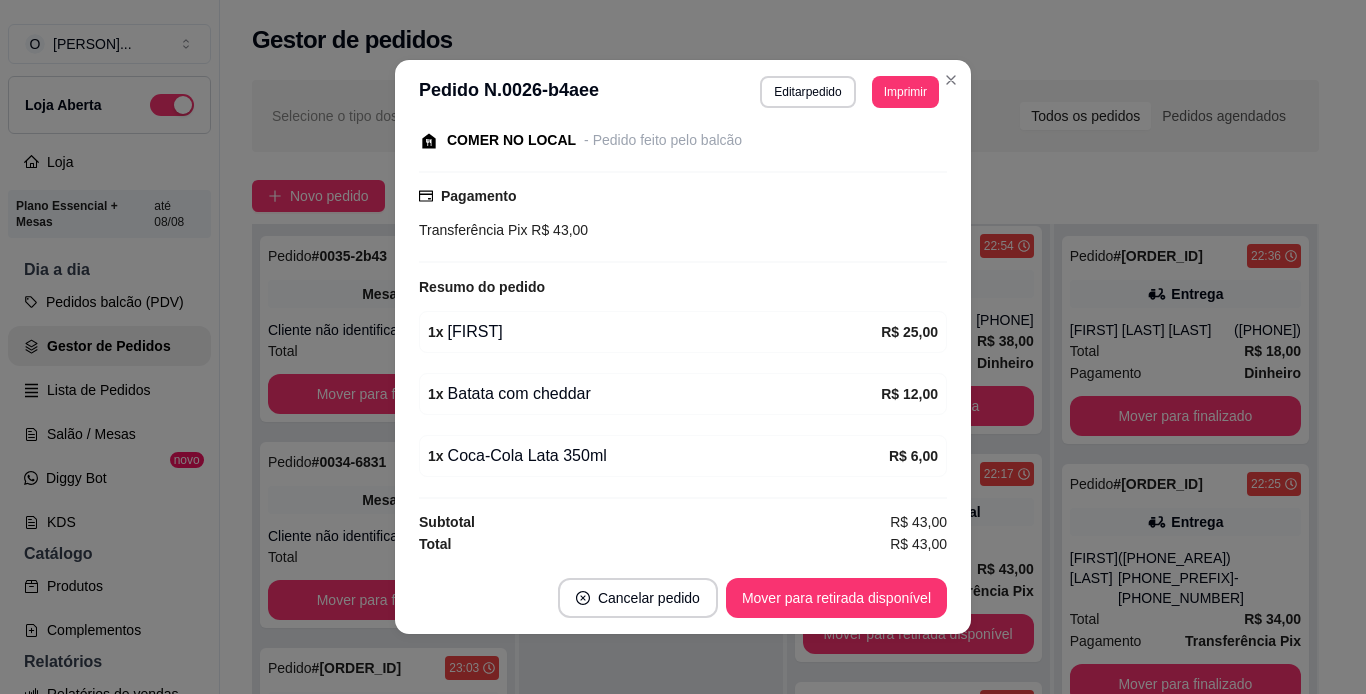 scroll, scrollTop: 219, scrollLeft: 0, axis: vertical 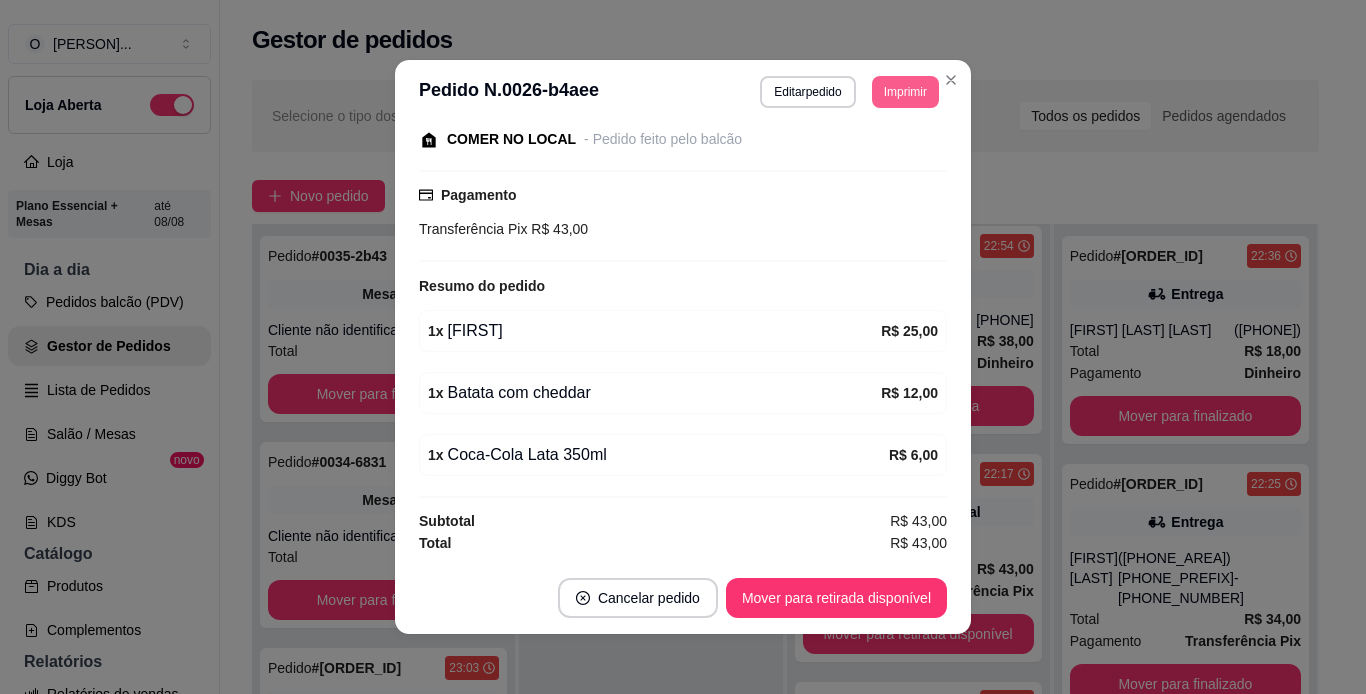 click on "Imprimir" at bounding box center [905, 92] 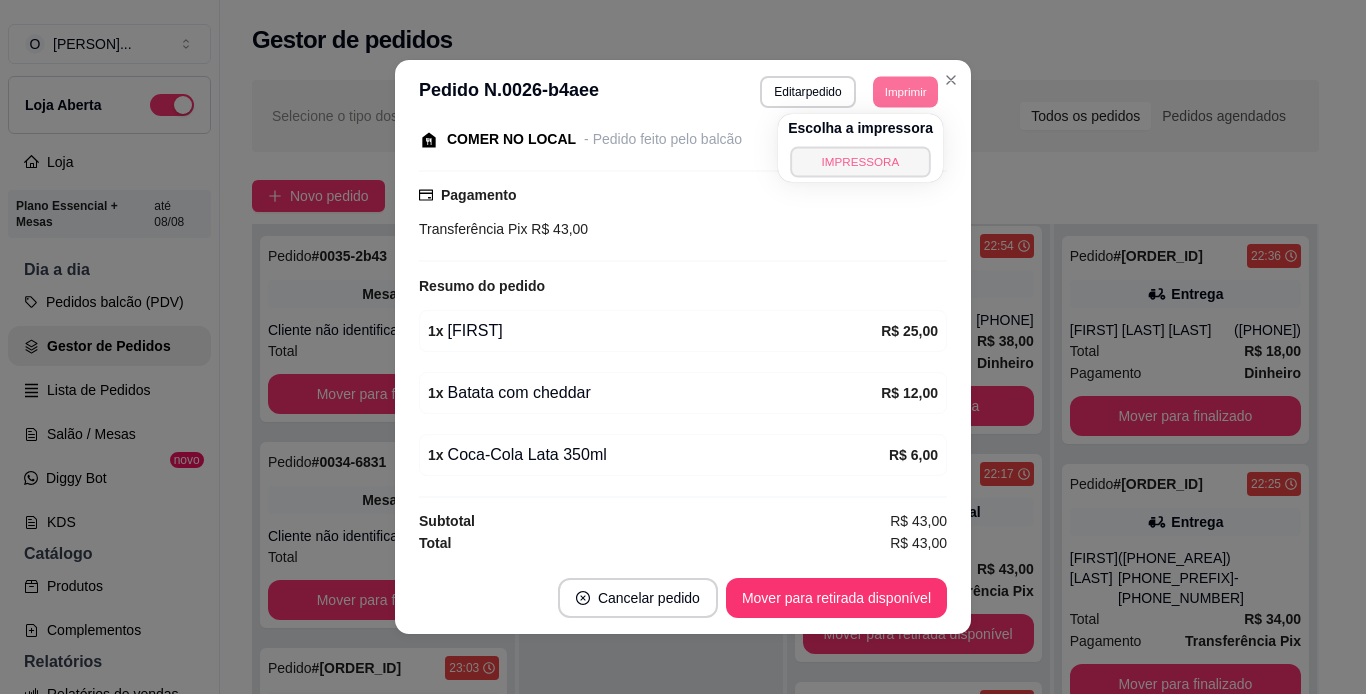 click on "IMPRESSORA" at bounding box center [860, 161] 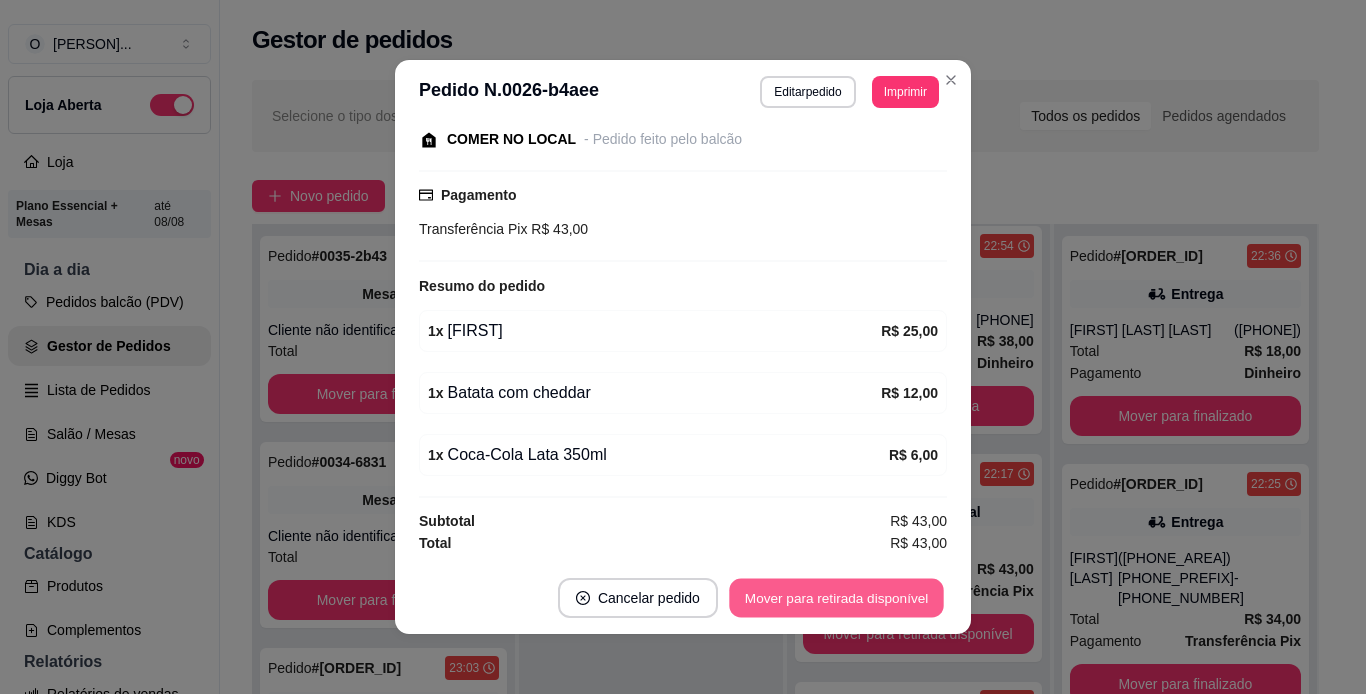 click on "Mover para retirada disponível" at bounding box center (836, 598) 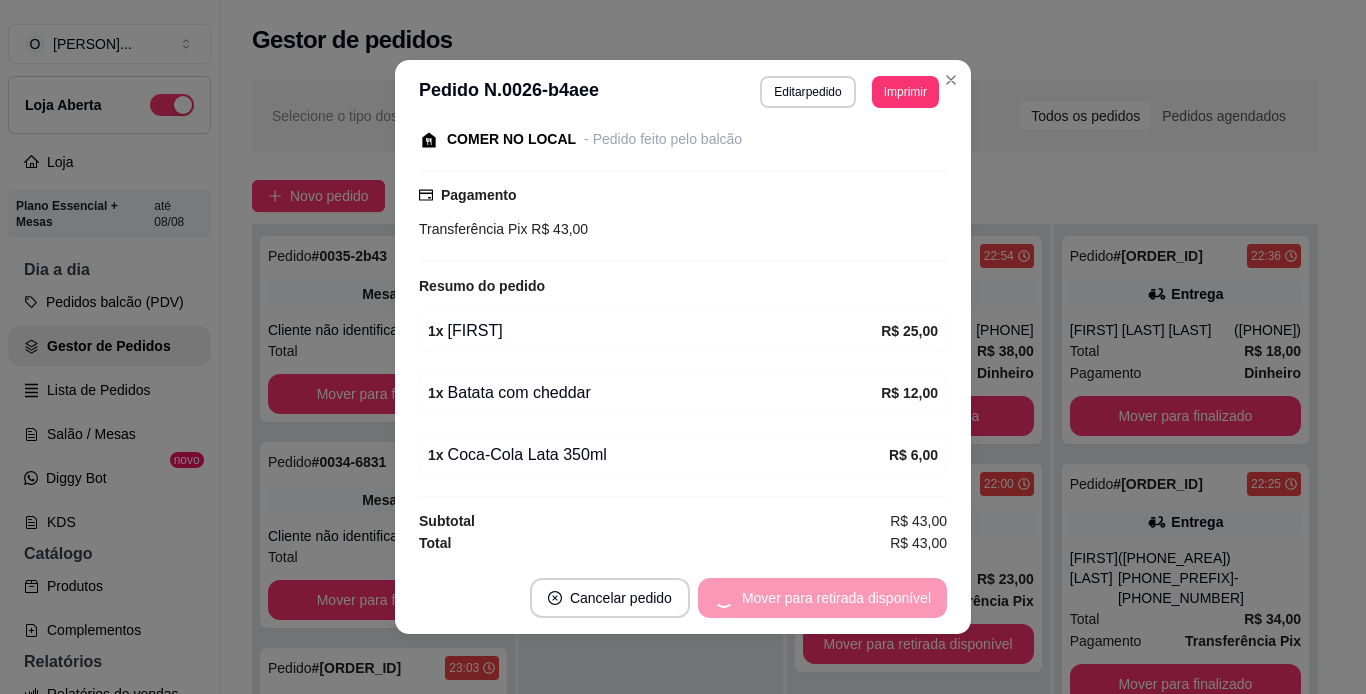scroll, scrollTop: 0, scrollLeft: 0, axis: both 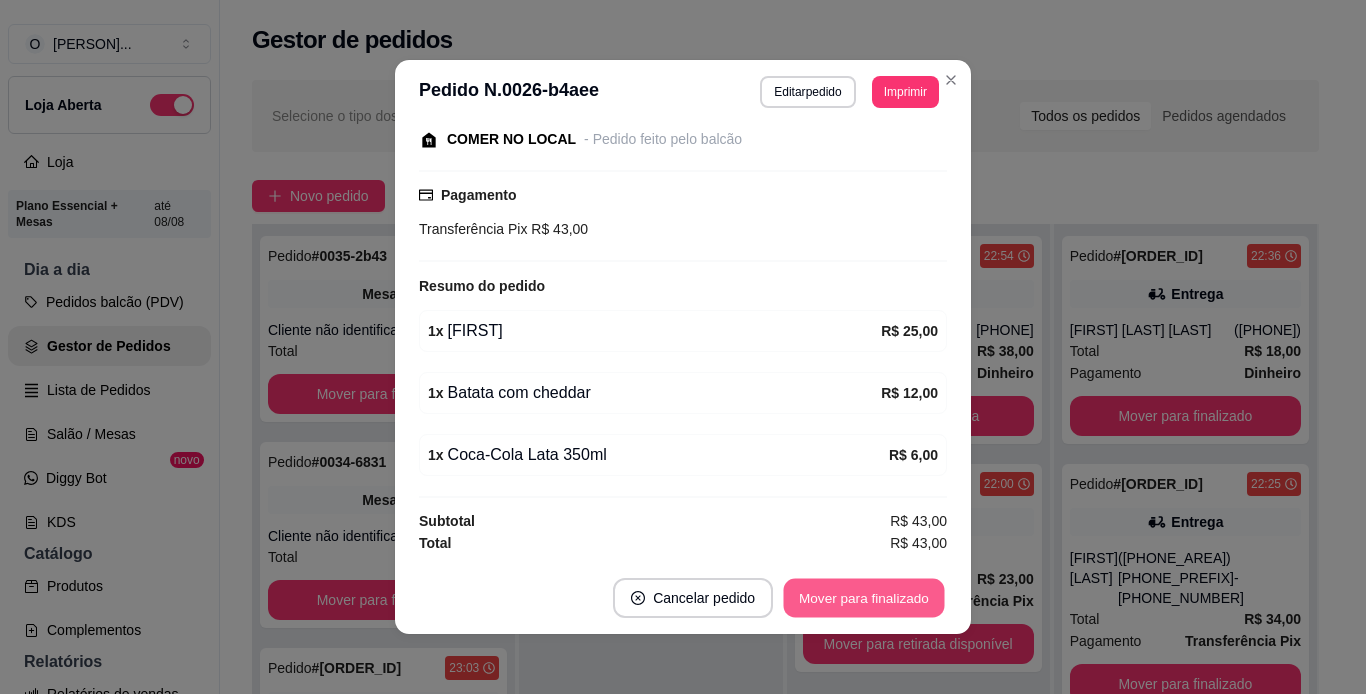 click on "Mover para finalizado" at bounding box center (864, 598) 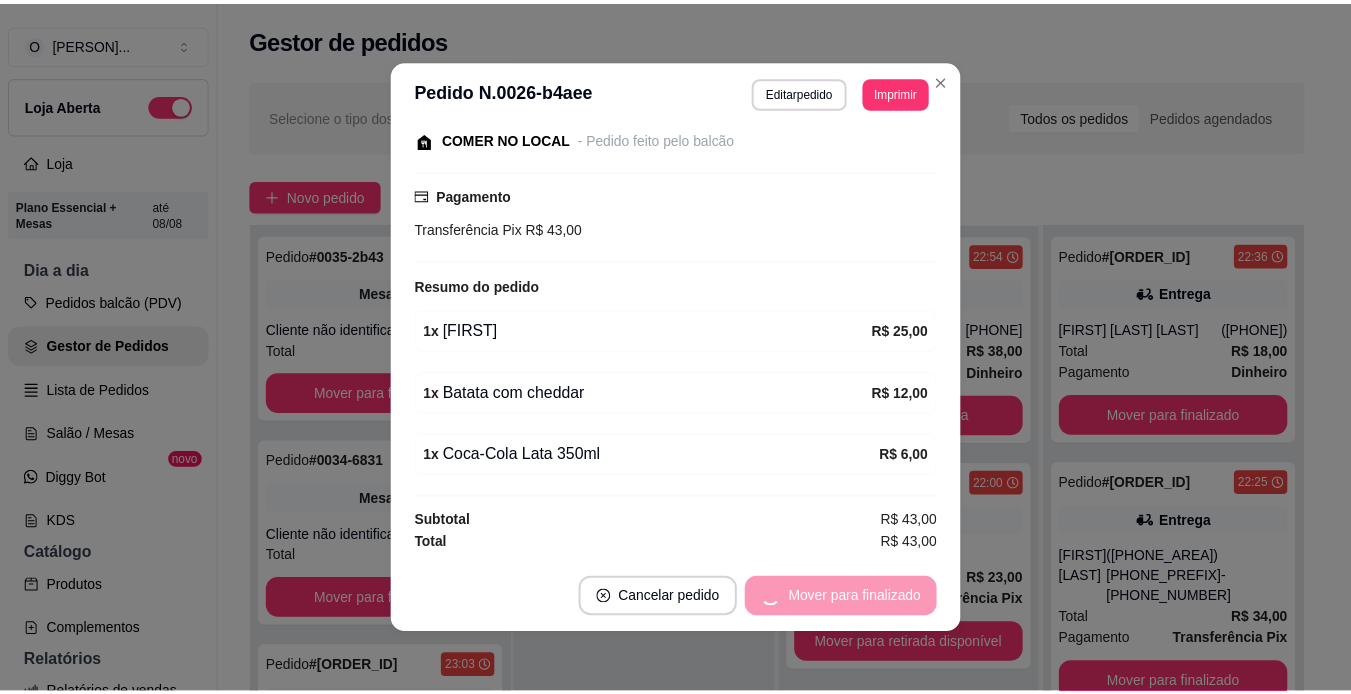 scroll, scrollTop: 133, scrollLeft: 0, axis: vertical 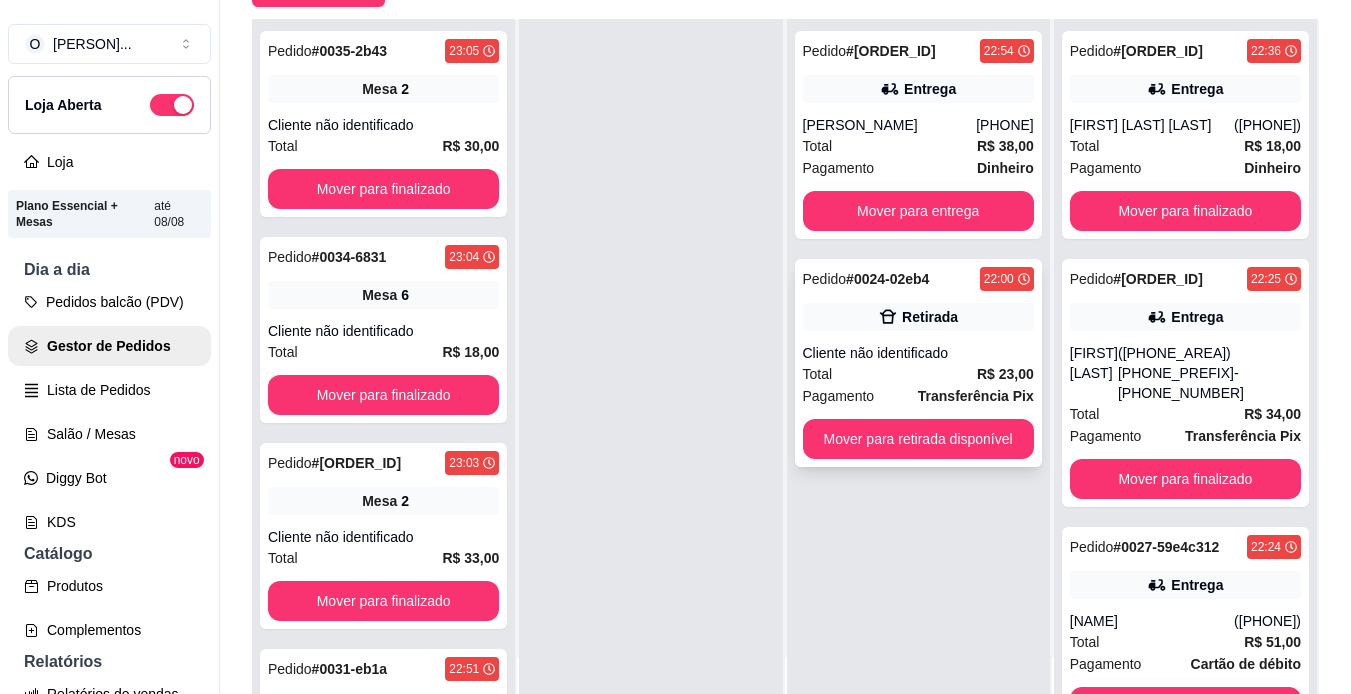click on "Retirada" at bounding box center [918, 317] 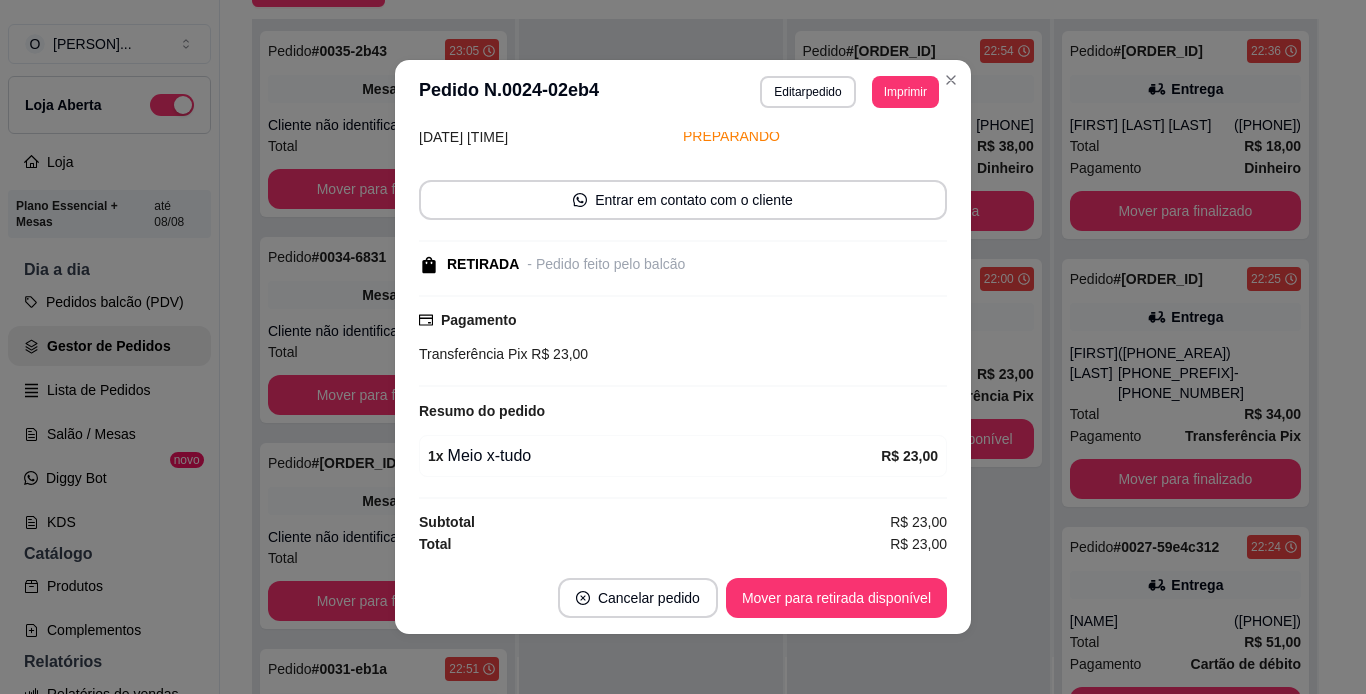 scroll, scrollTop: 95, scrollLeft: 0, axis: vertical 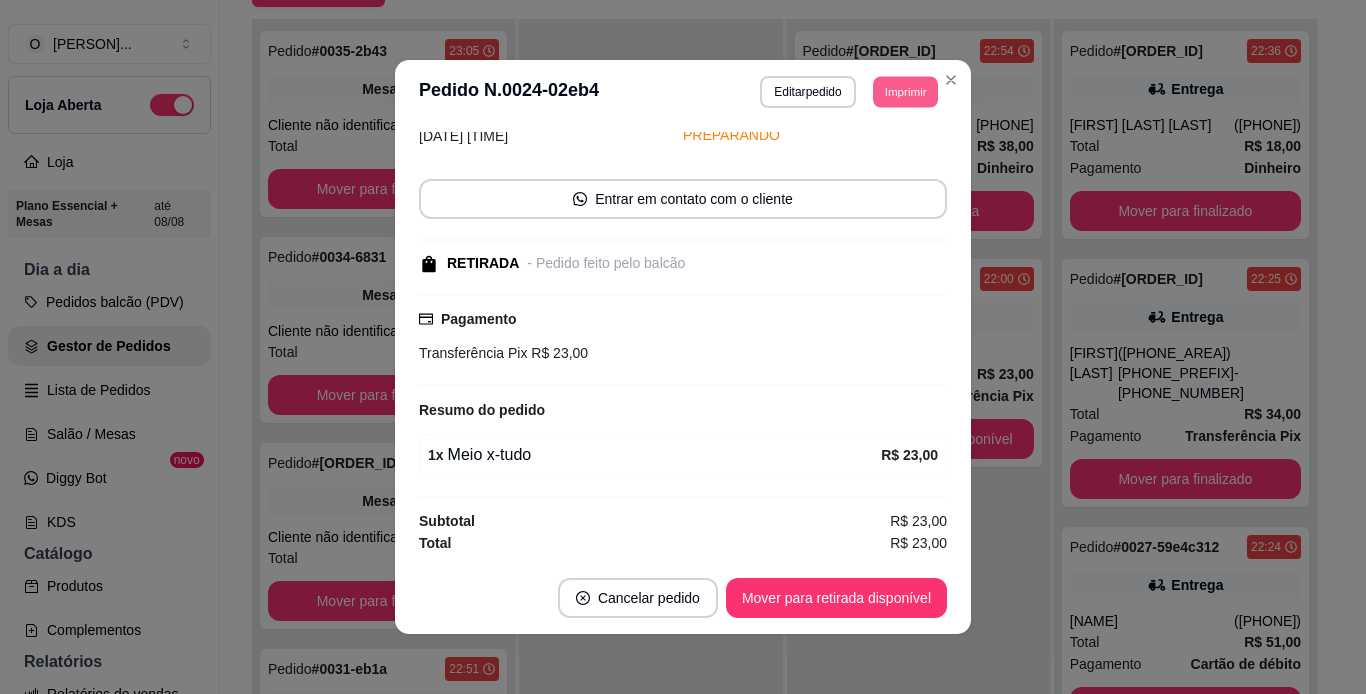click on "Imprimir" at bounding box center (905, 91) 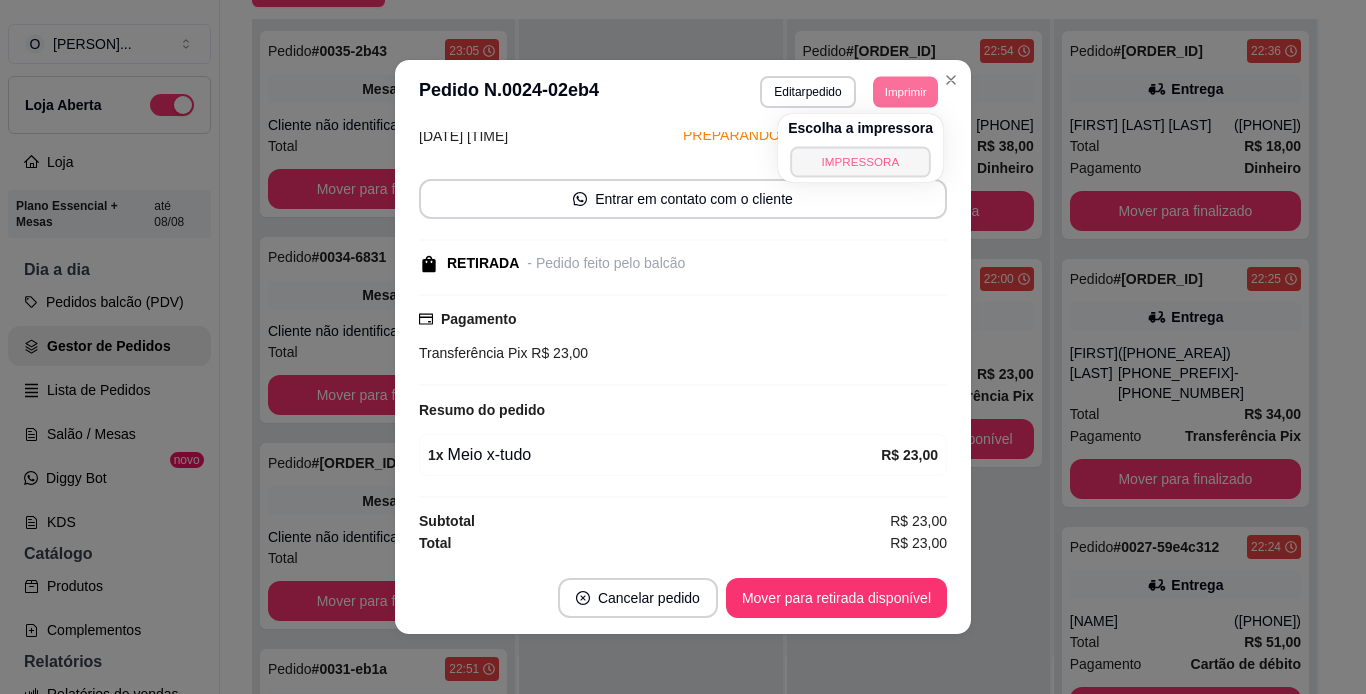 click on "IMPRESSORA" at bounding box center [860, 161] 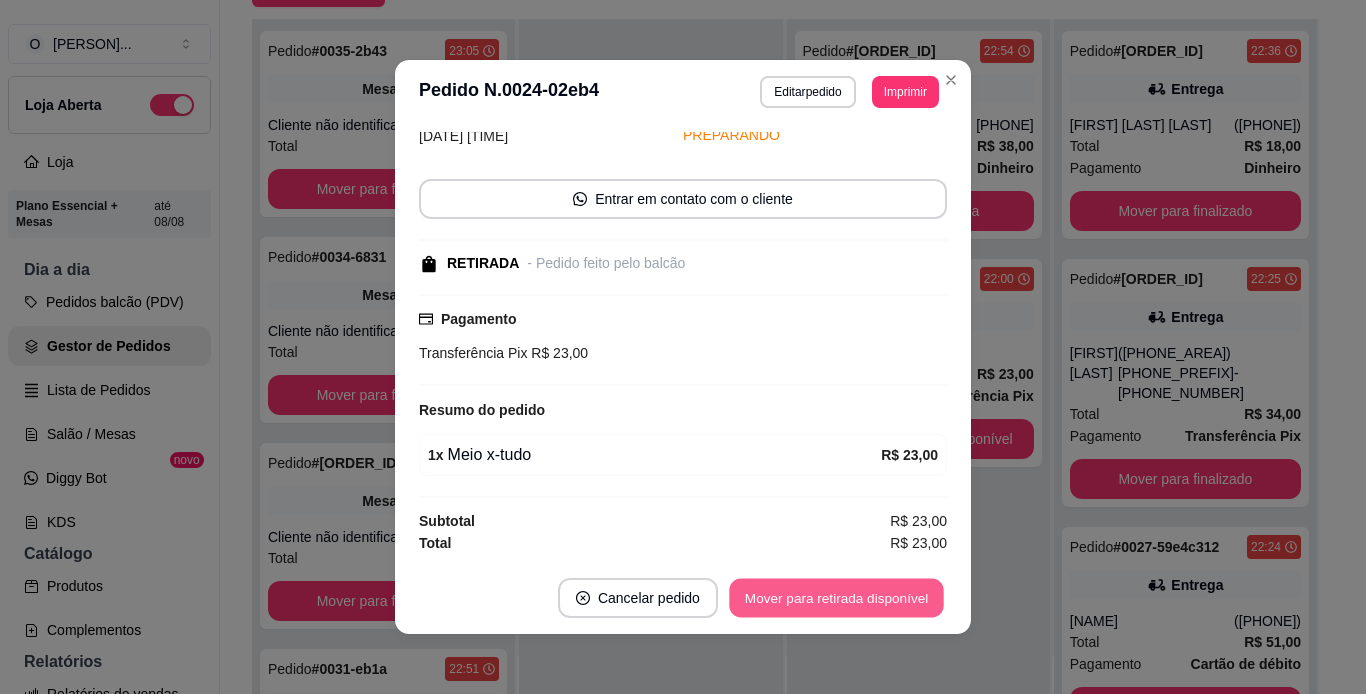 click on "Mover para retirada disponível" at bounding box center [836, 598] 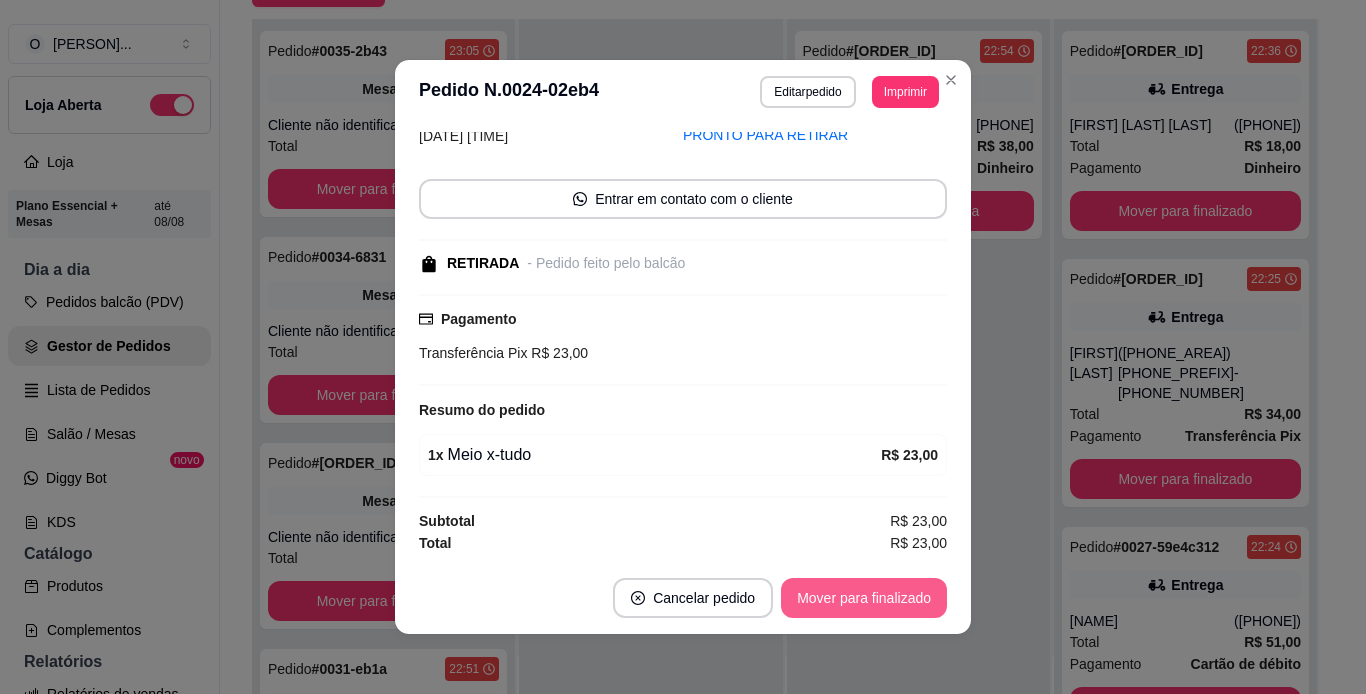 click on "Mover para finalizado" at bounding box center (864, 598) 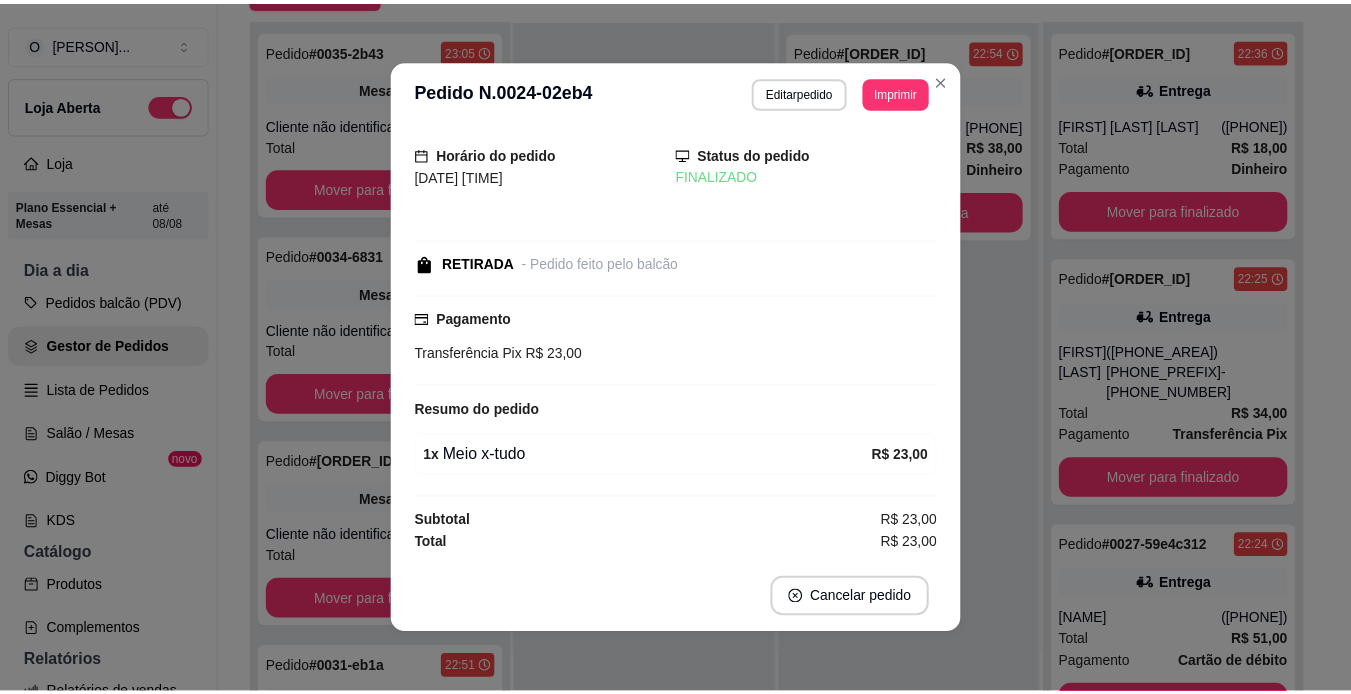 scroll, scrollTop: 9, scrollLeft: 0, axis: vertical 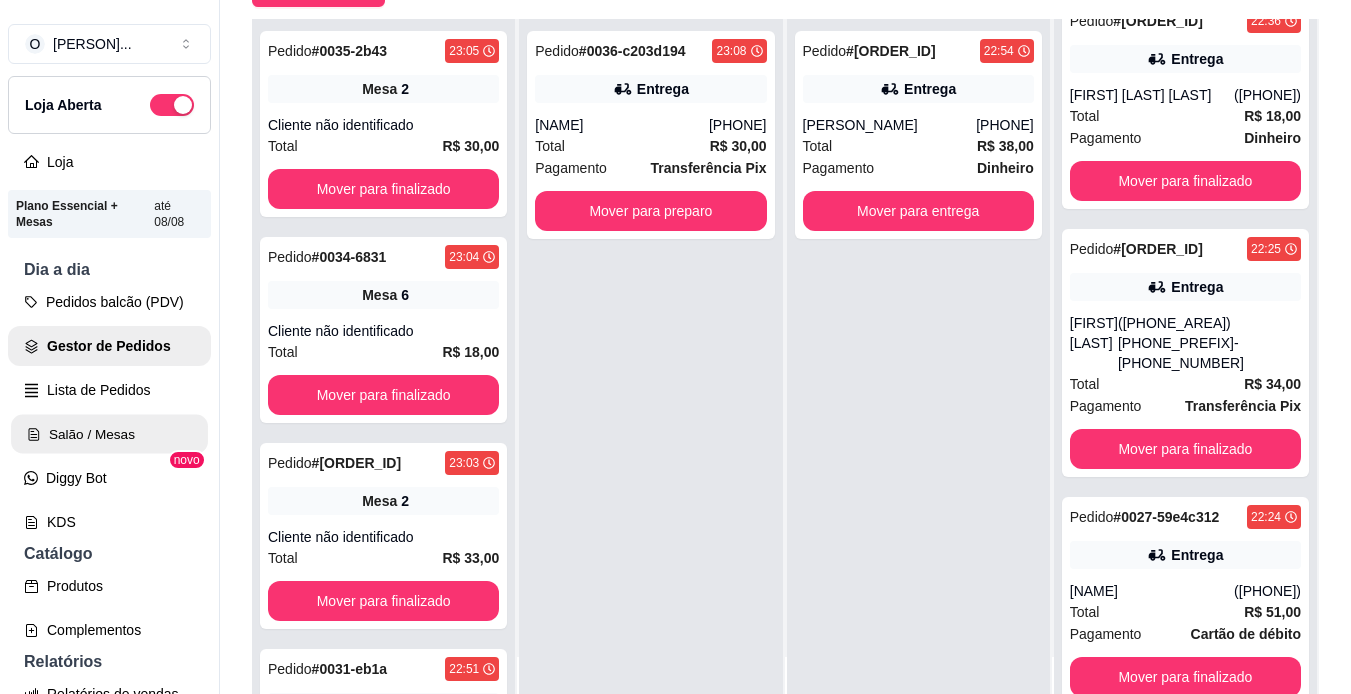 click on "Salão / Mesas" at bounding box center (109, 434) 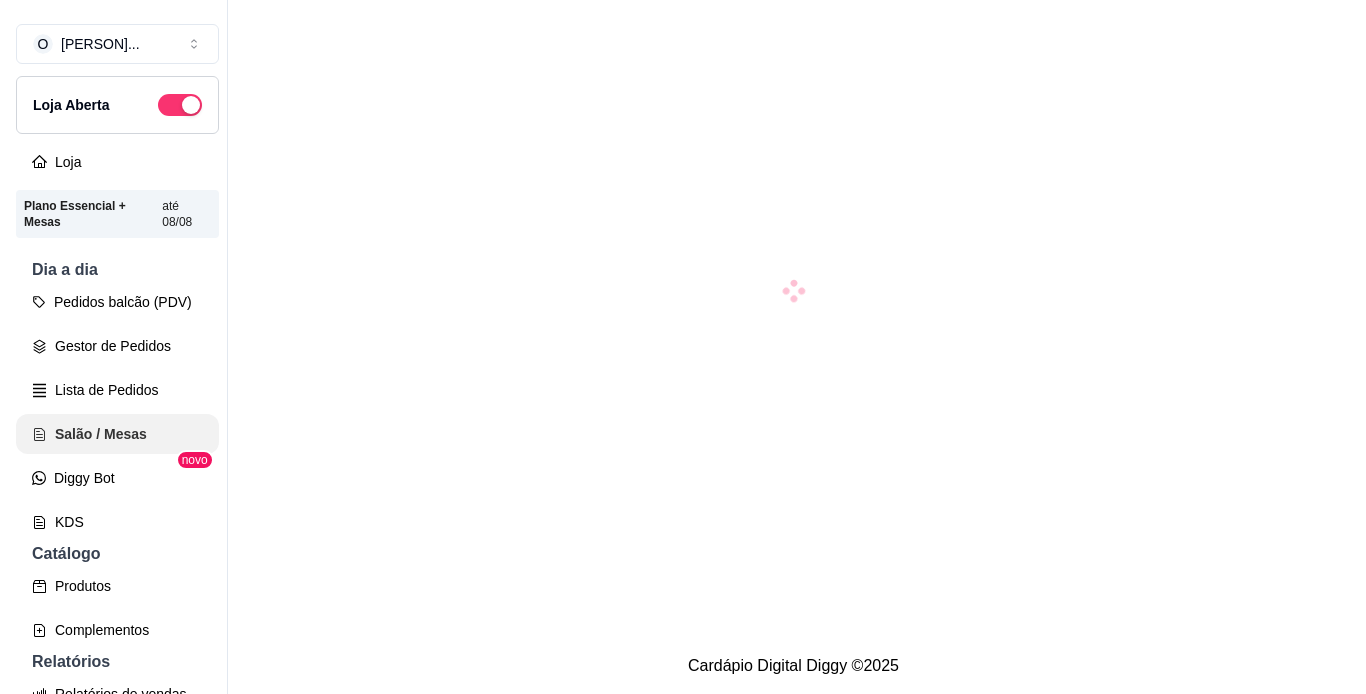 scroll, scrollTop: 0, scrollLeft: 0, axis: both 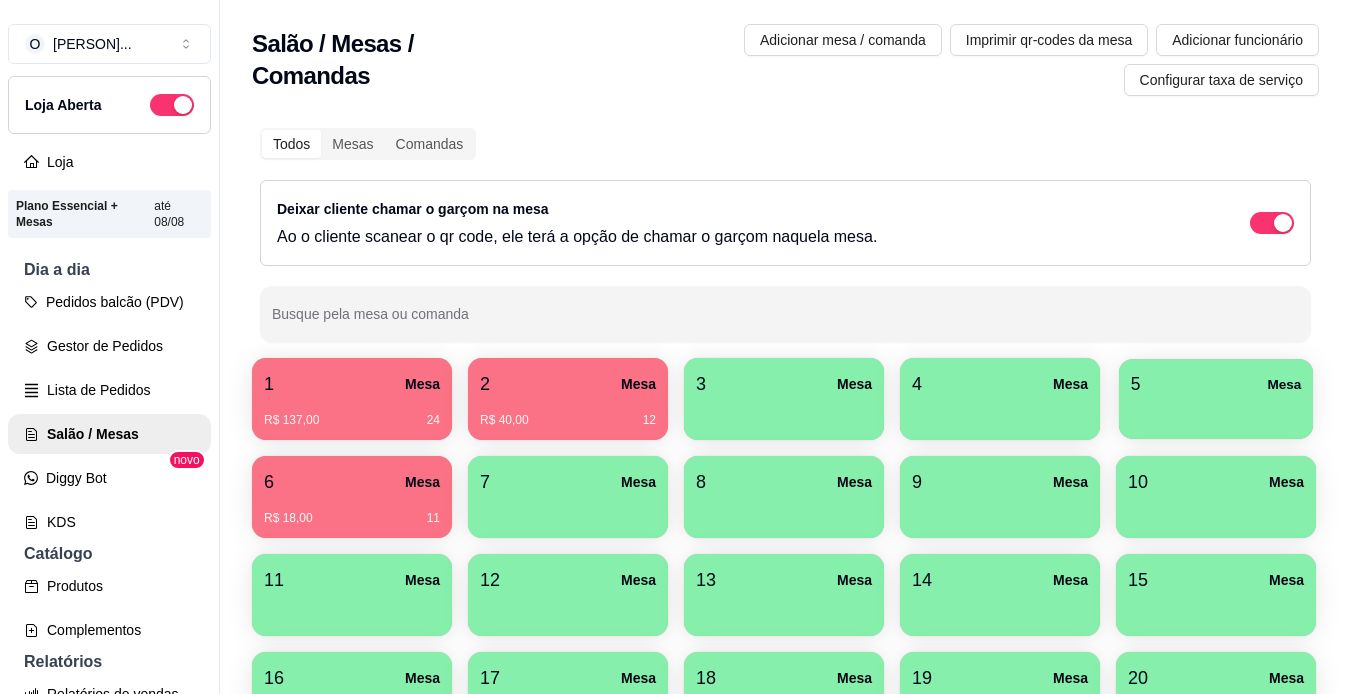 click on "5 Mesa" at bounding box center [1216, 384] 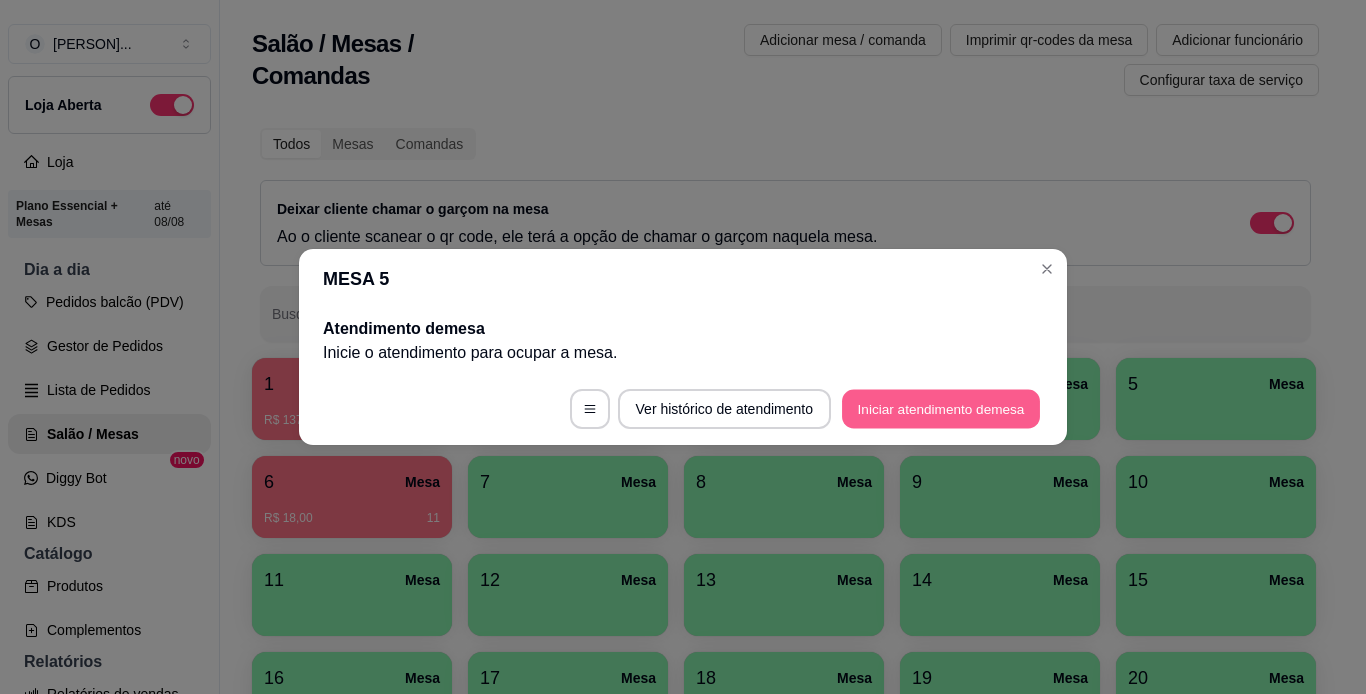 click on "Iniciar atendimento de  mesa" at bounding box center (941, 409) 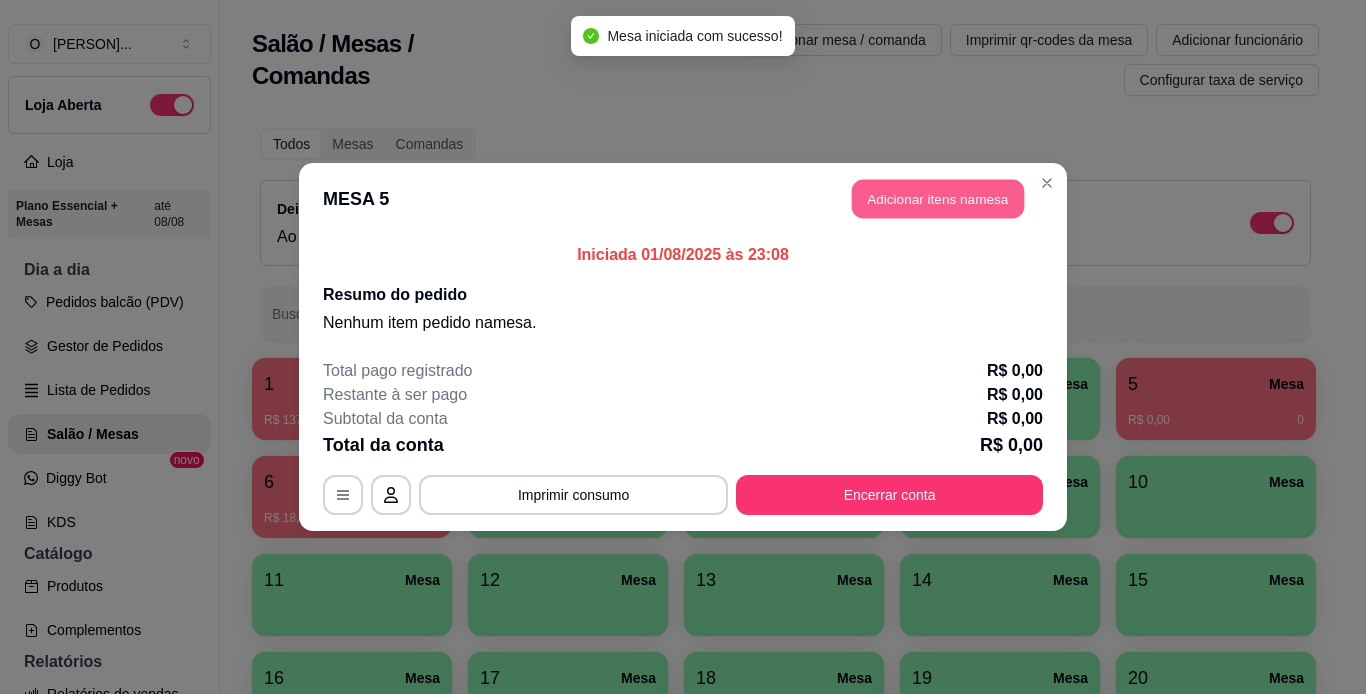 click on "Adicionar itens na  mesa" at bounding box center [938, 199] 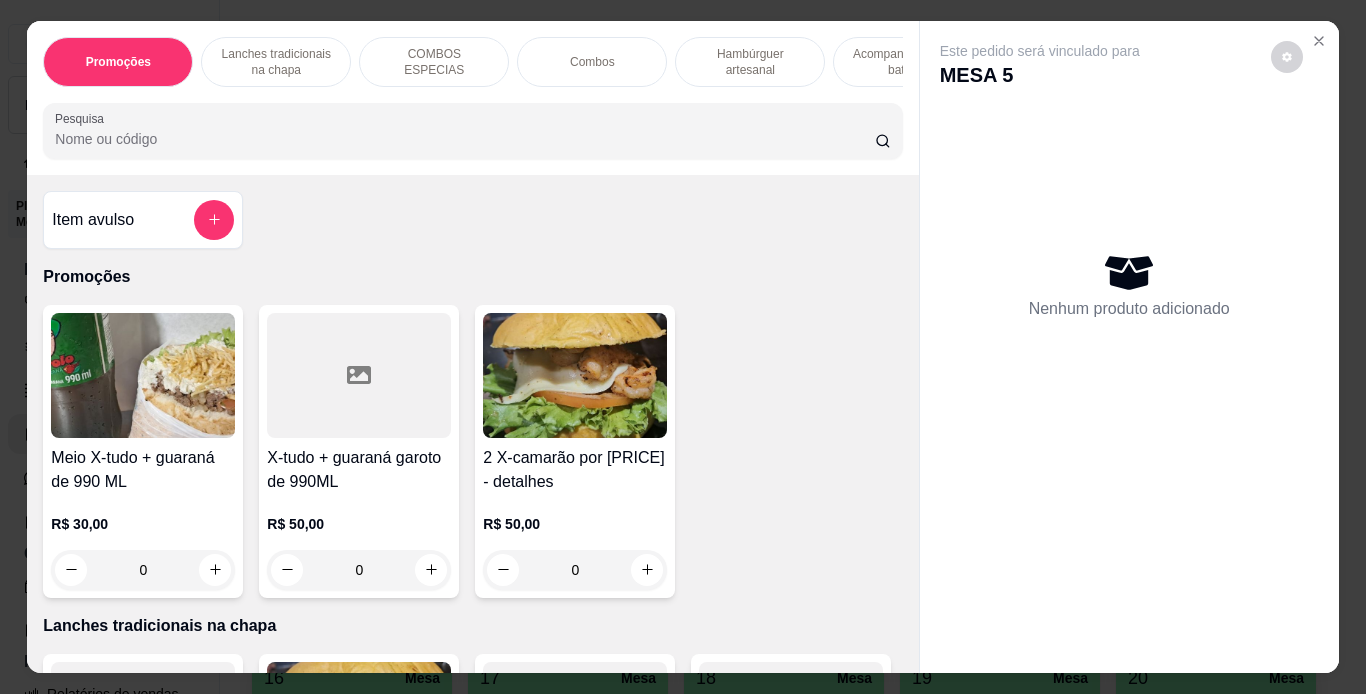 click on "Hambúrguer artesanal" at bounding box center [750, 62] 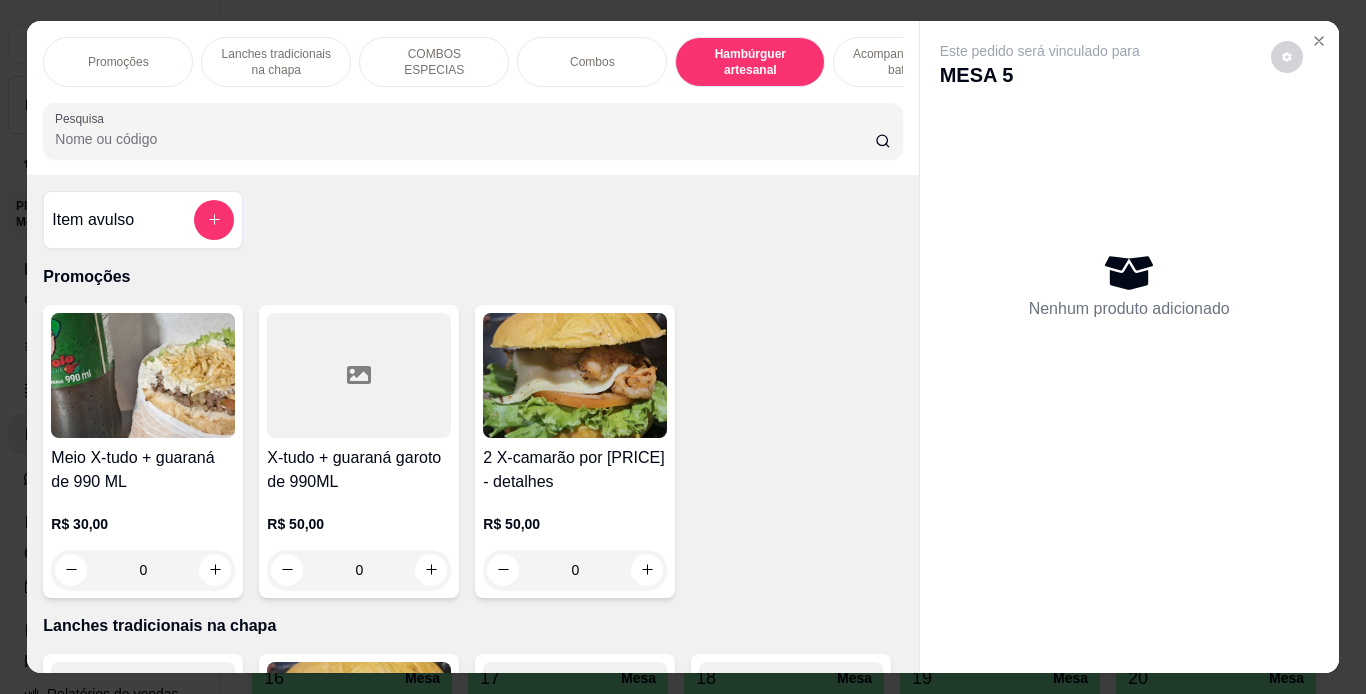 scroll, scrollTop: 3710, scrollLeft: 0, axis: vertical 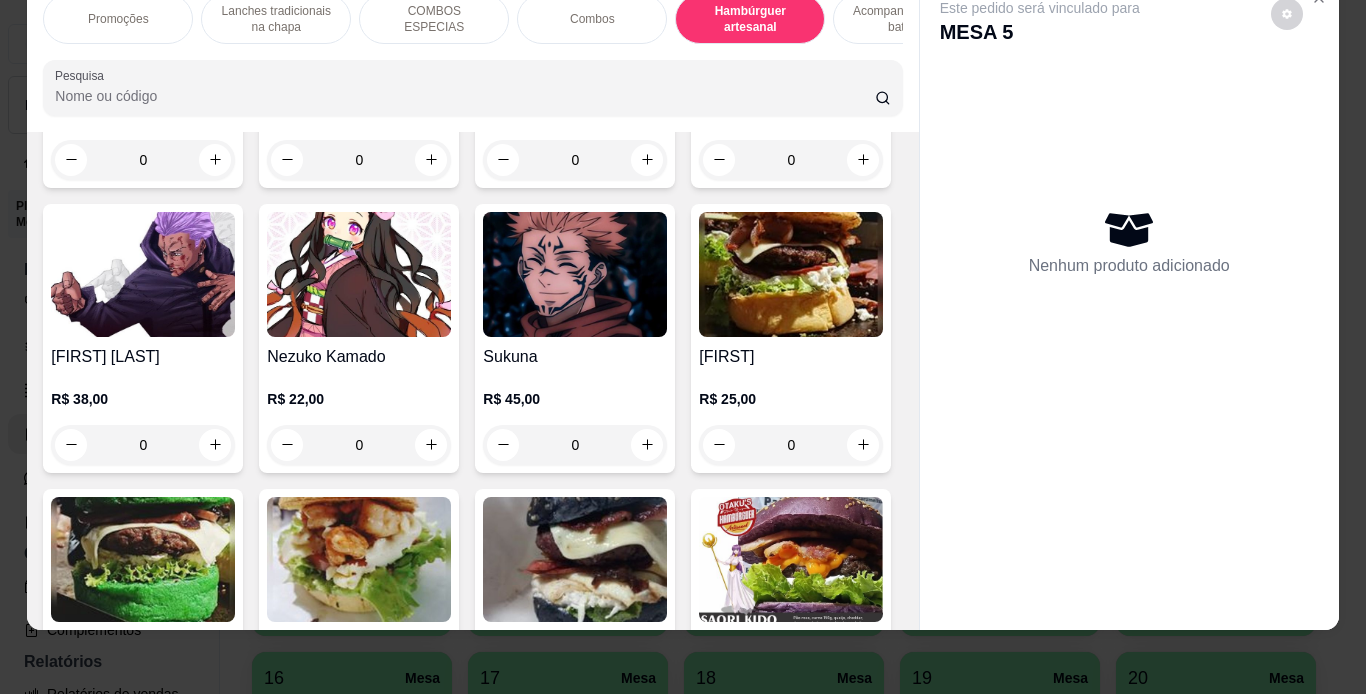 click at bounding box center (575, -11) 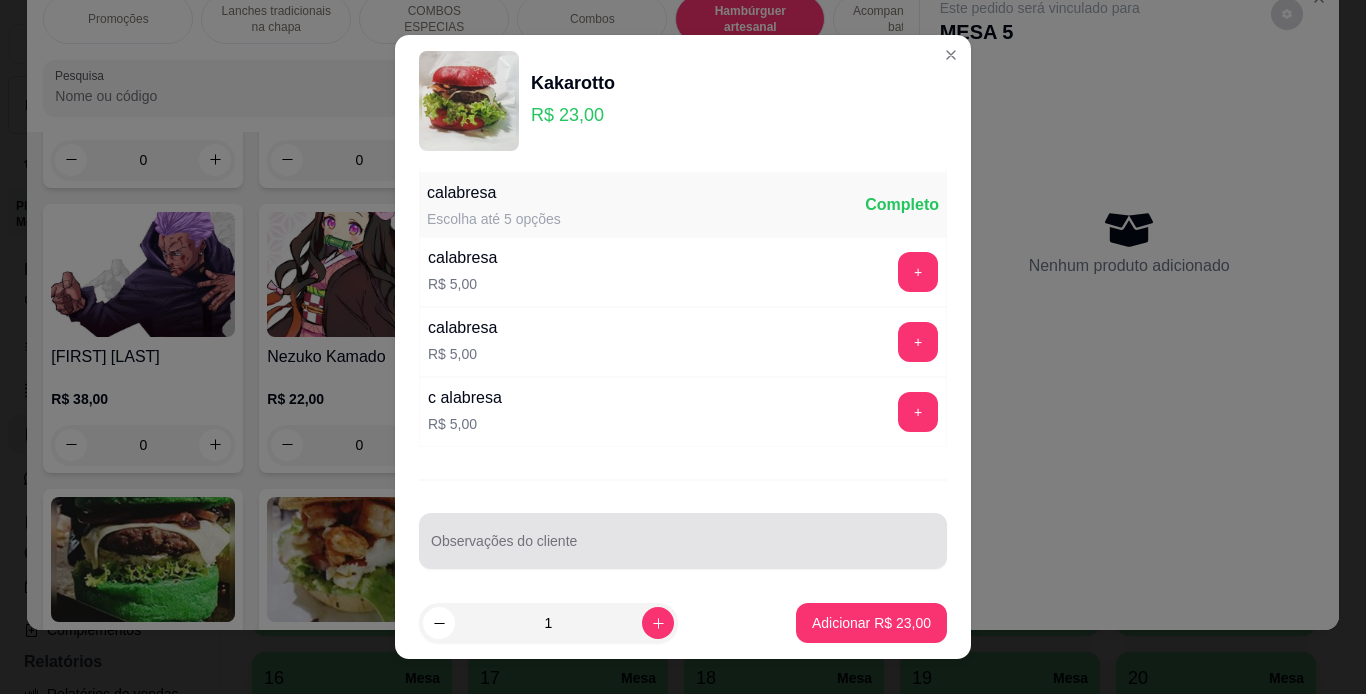 scroll, scrollTop: 707, scrollLeft: 0, axis: vertical 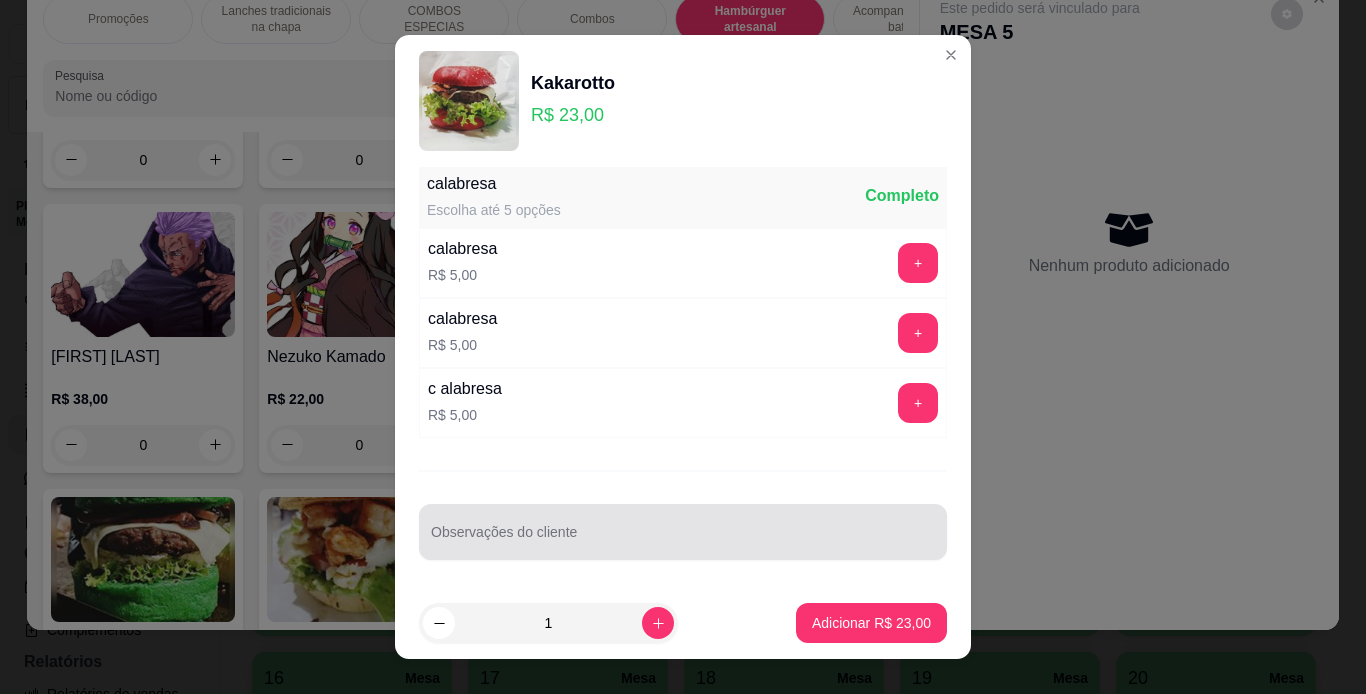 click at bounding box center (683, 532) 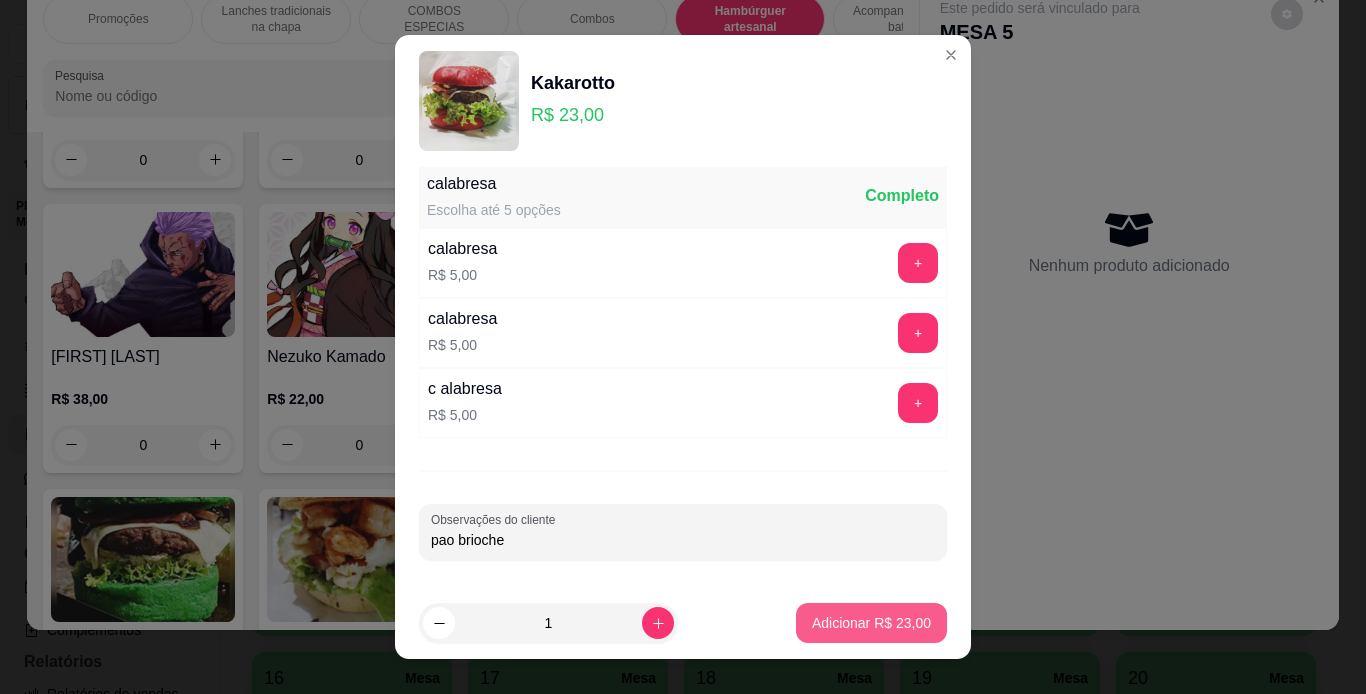 type on "pao brioche" 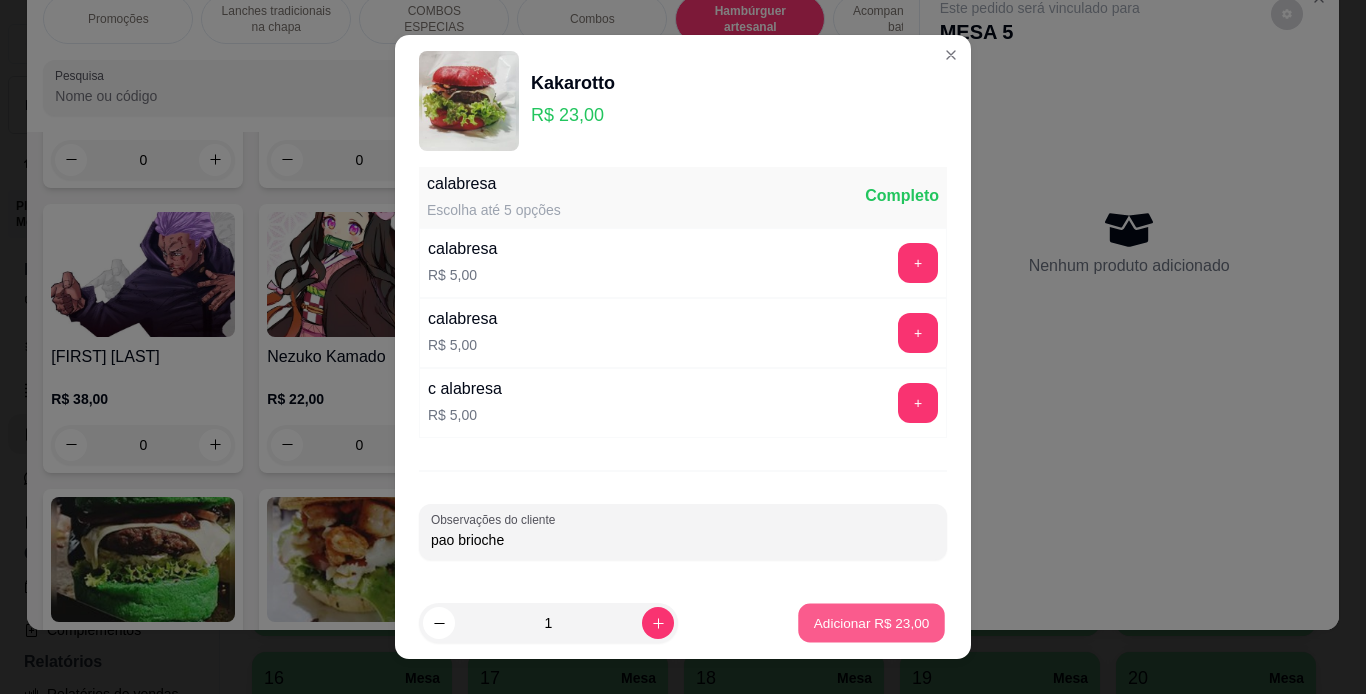 click on "Adicionar   R$ 23,00" at bounding box center [872, 623] 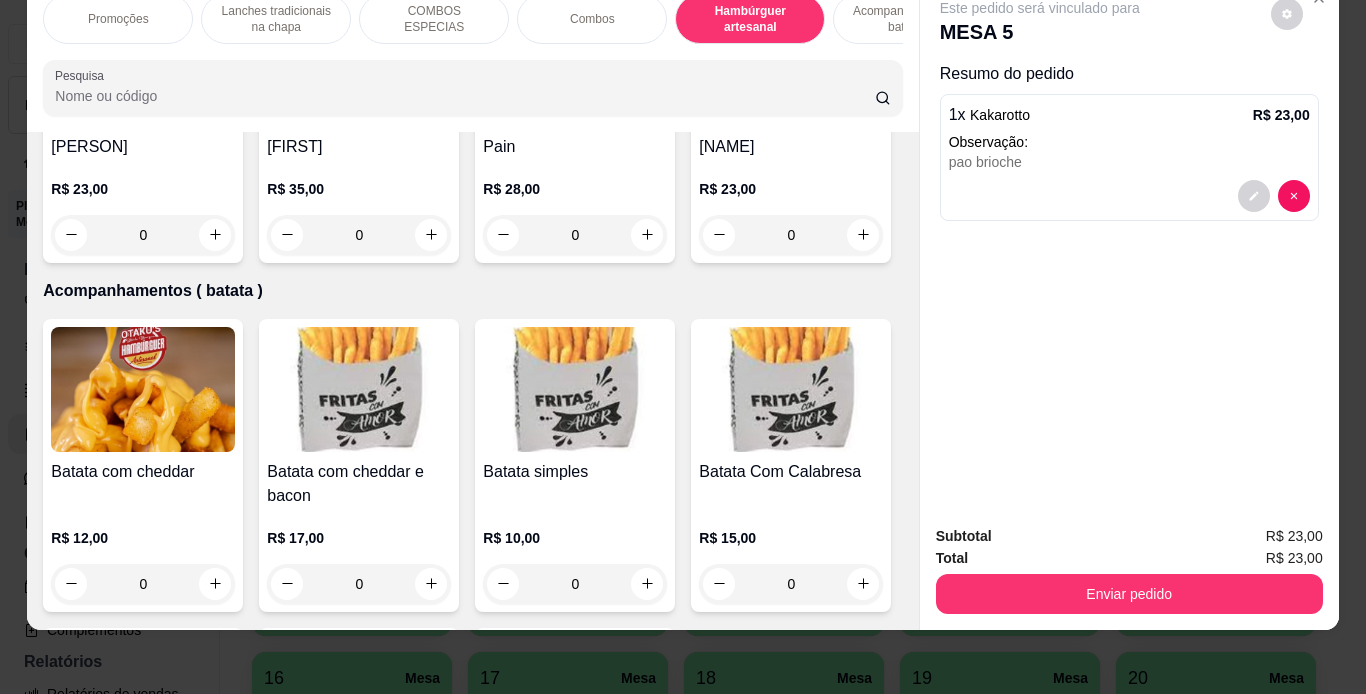 scroll, scrollTop: 4206, scrollLeft: 0, axis: vertical 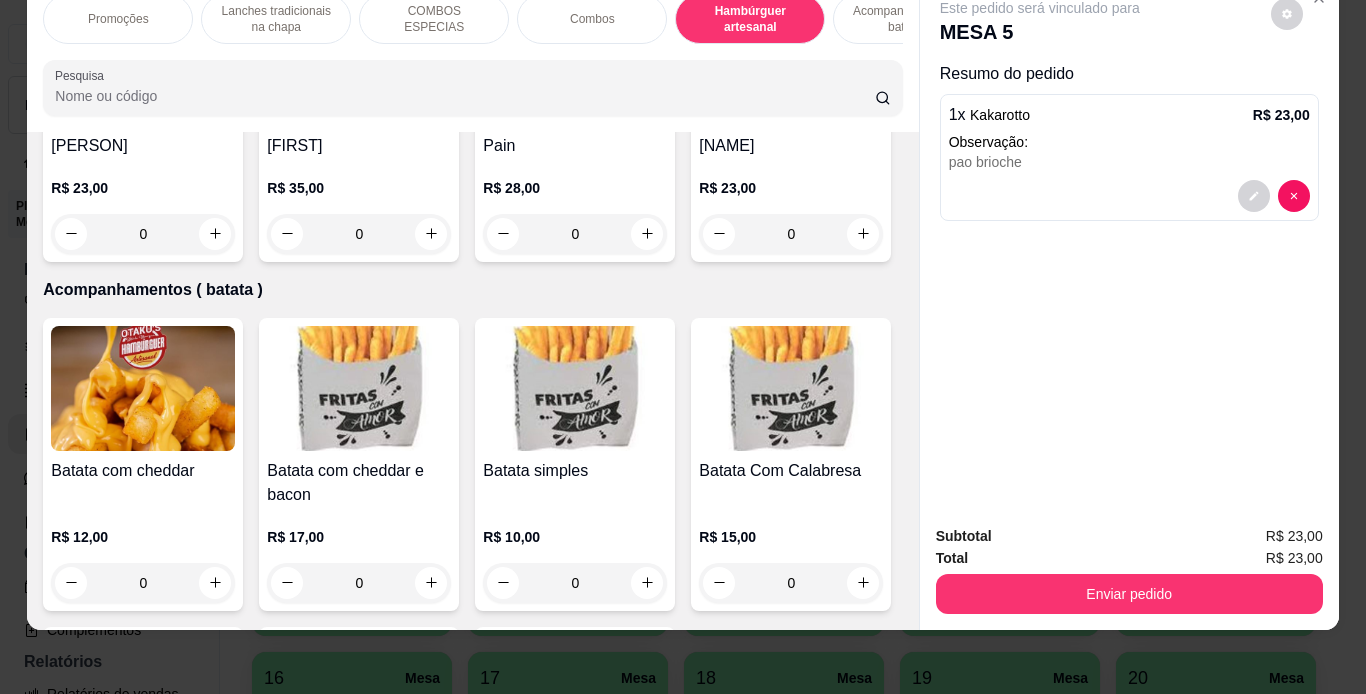 click at bounding box center [143, 63] 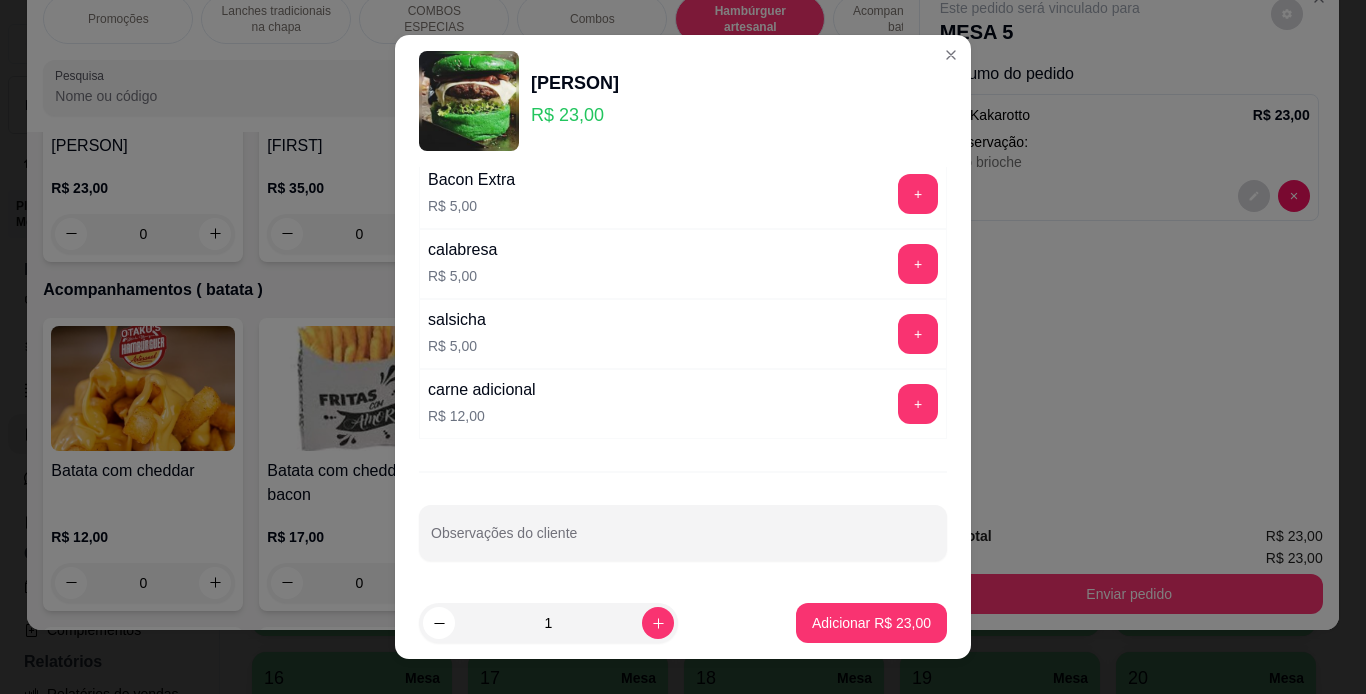 scroll, scrollTop: 433, scrollLeft: 0, axis: vertical 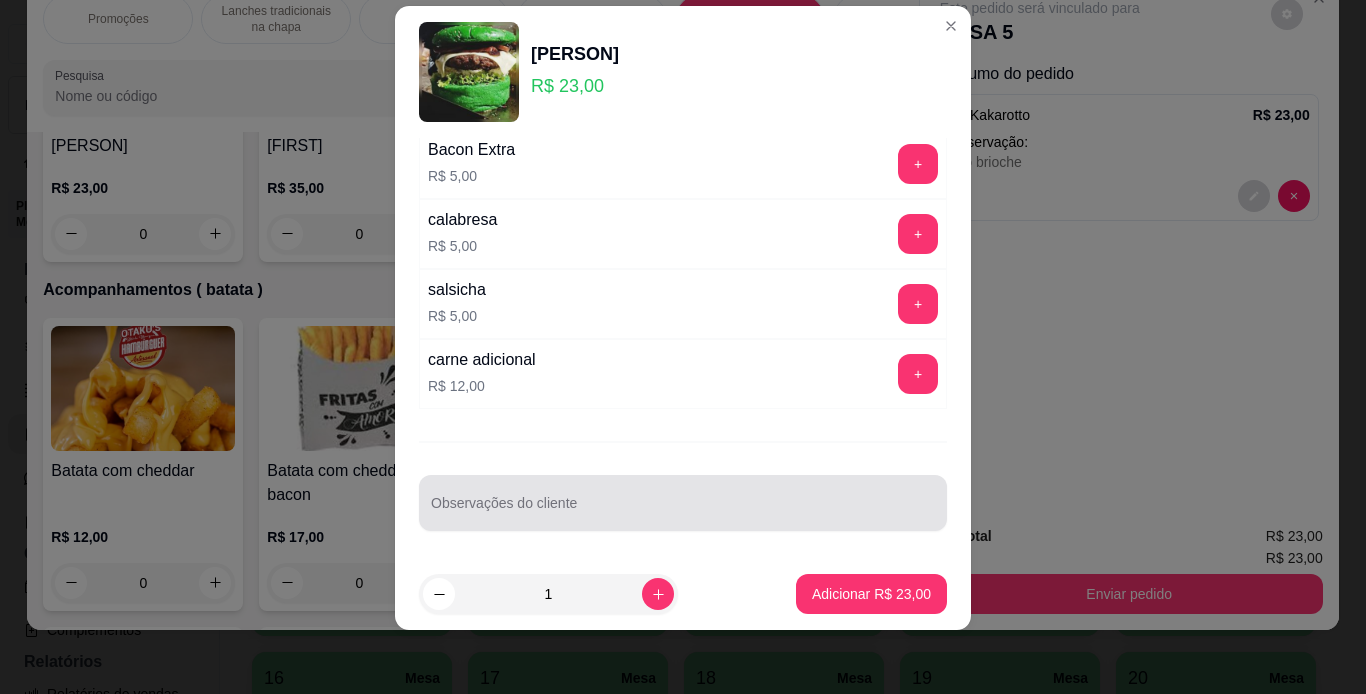click on "Observações do cliente" at bounding box center (683, 511) 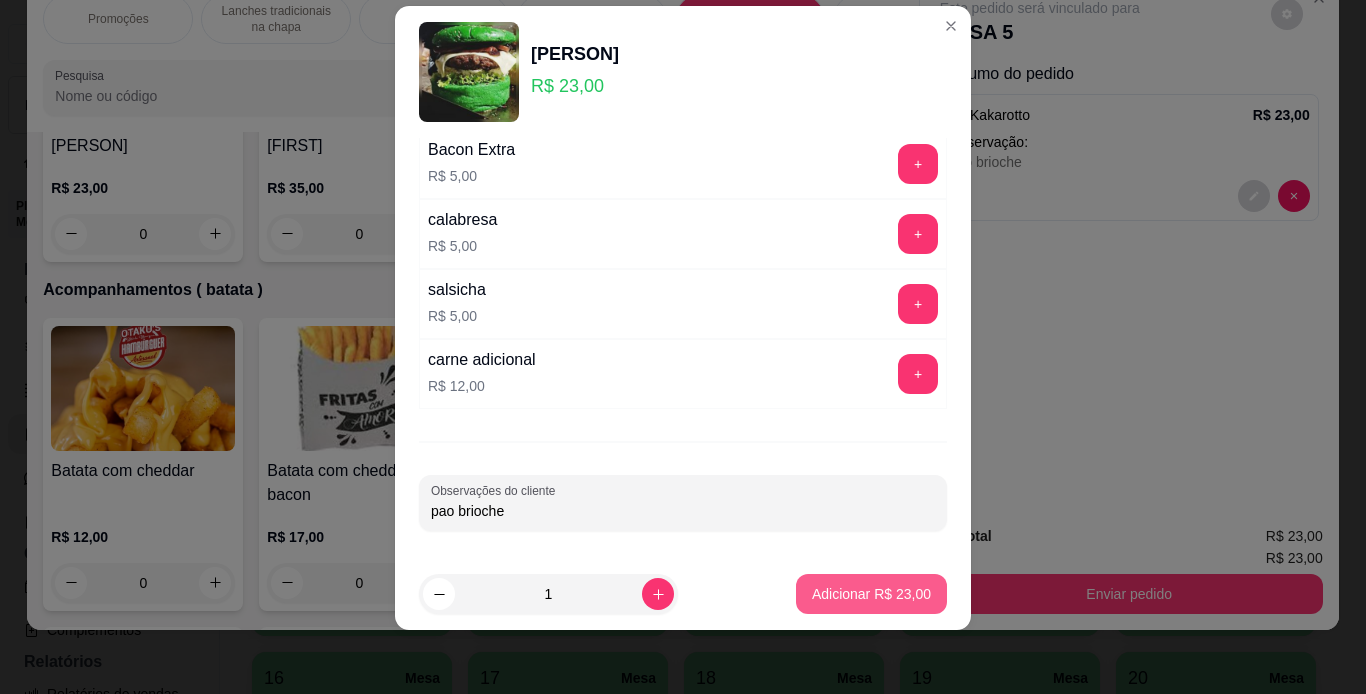 type on "pao brioche" 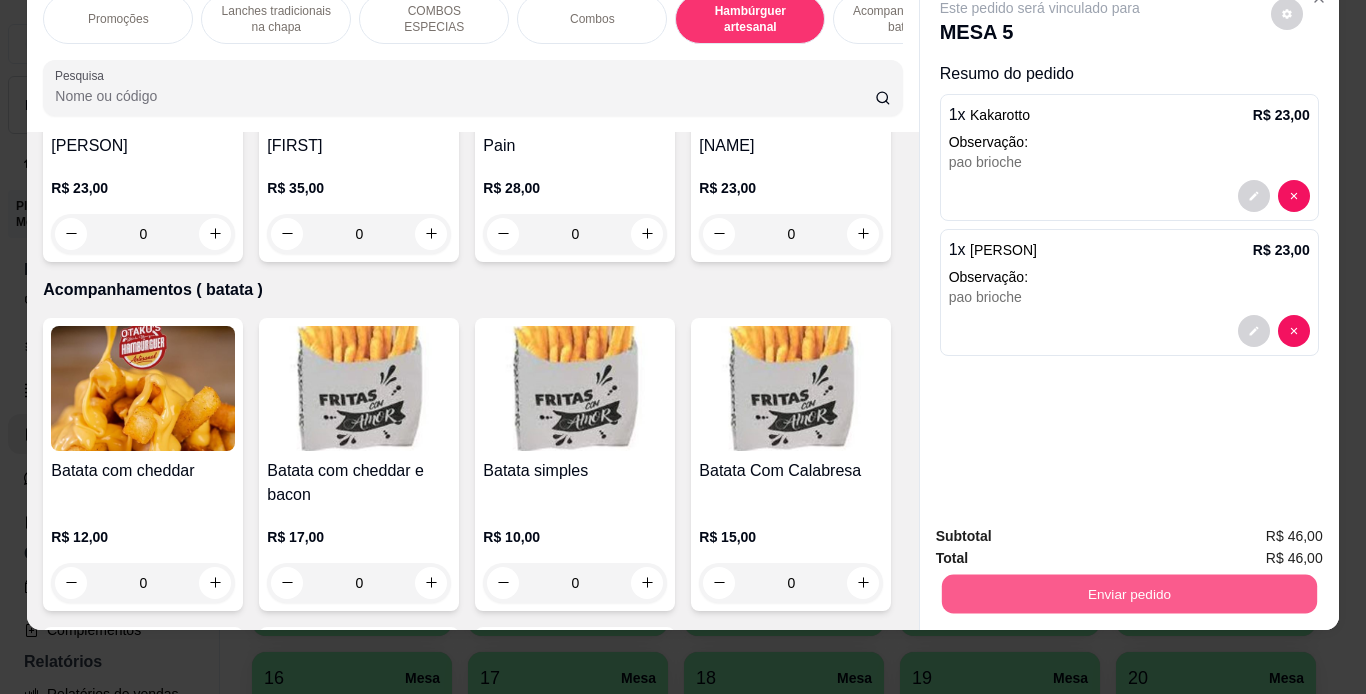 click on "Enviar pedido" at bounding box center [1128, 594] 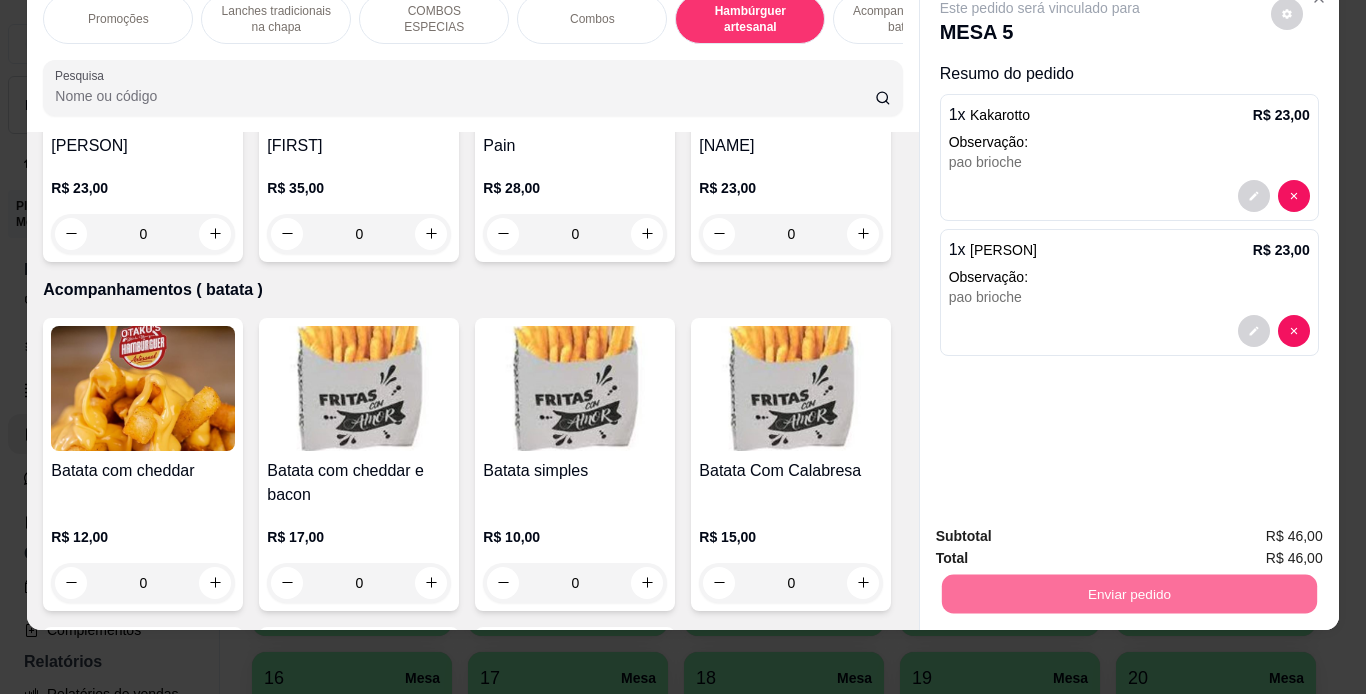 click on "Não registrar e enviar pedido" at bounding box center [1063, 530] 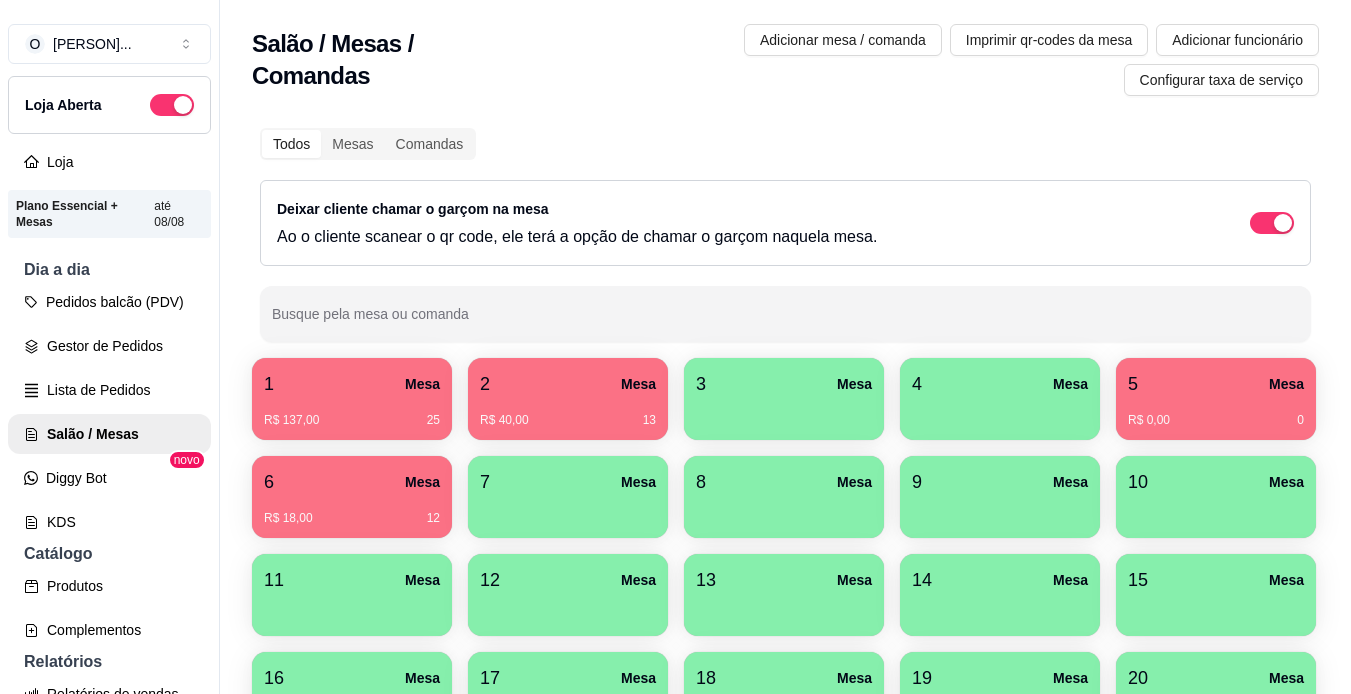type 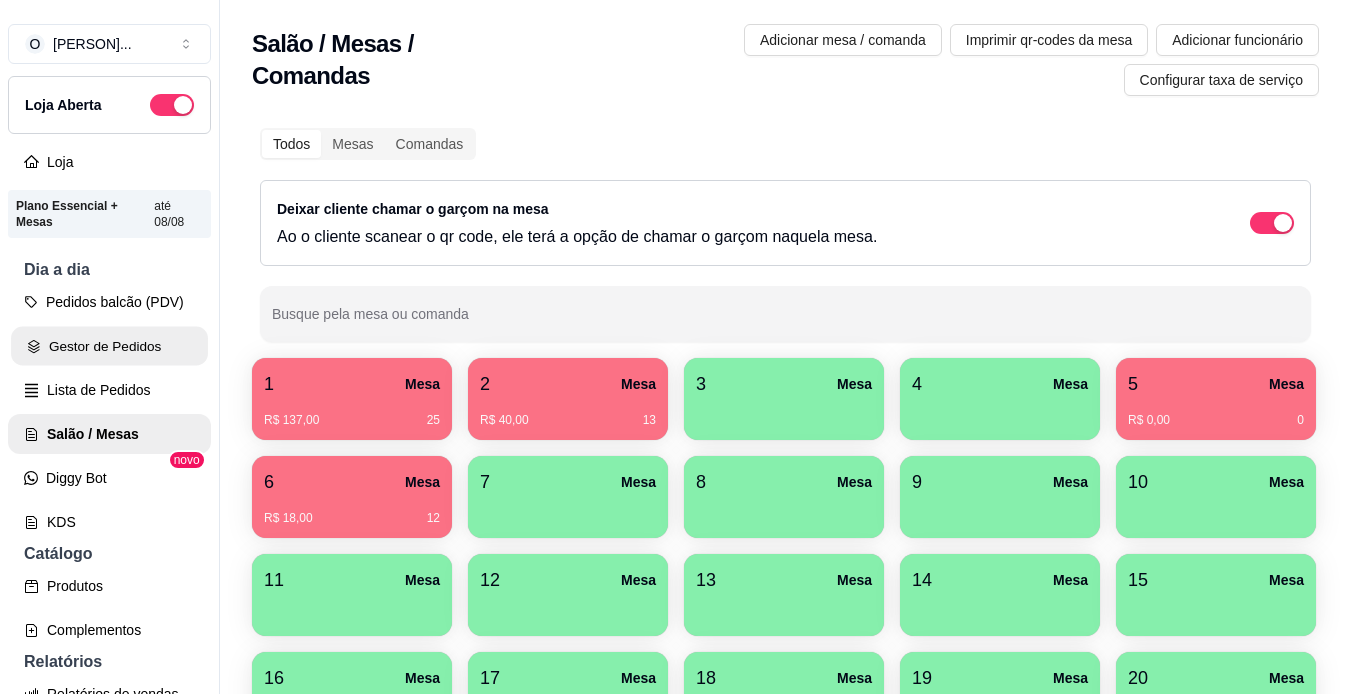 click on "Gestor de Pedidos" at bounding box center (109, 346) 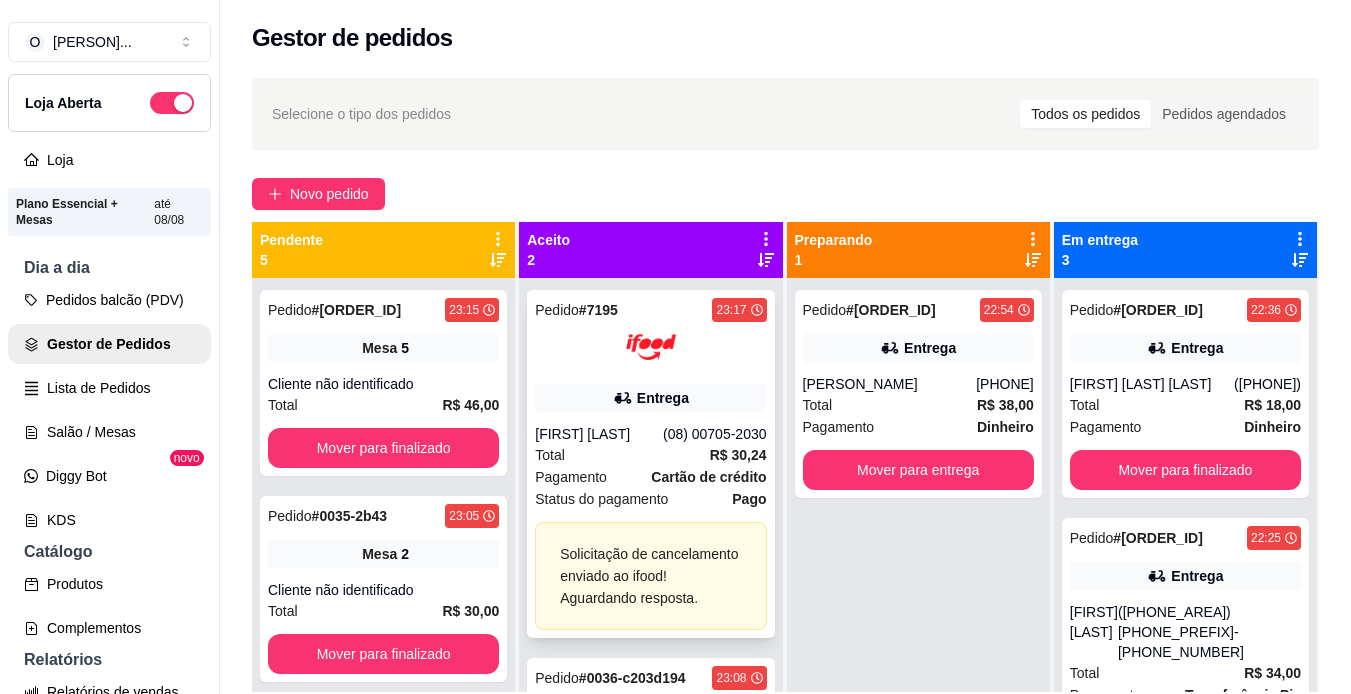 scroll, scrollTop: 32, scrollLeft: 0, axis: vertical 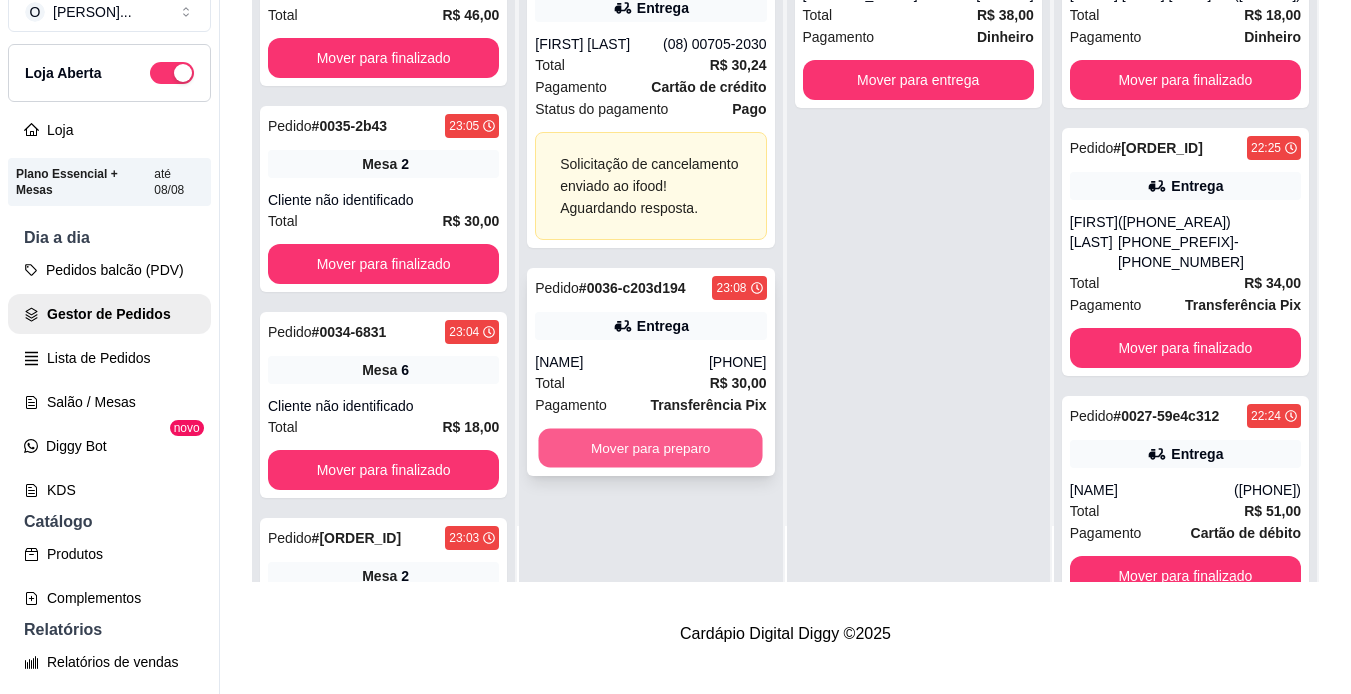 click on "Mover para preparo" at bounding box center (651, 448) 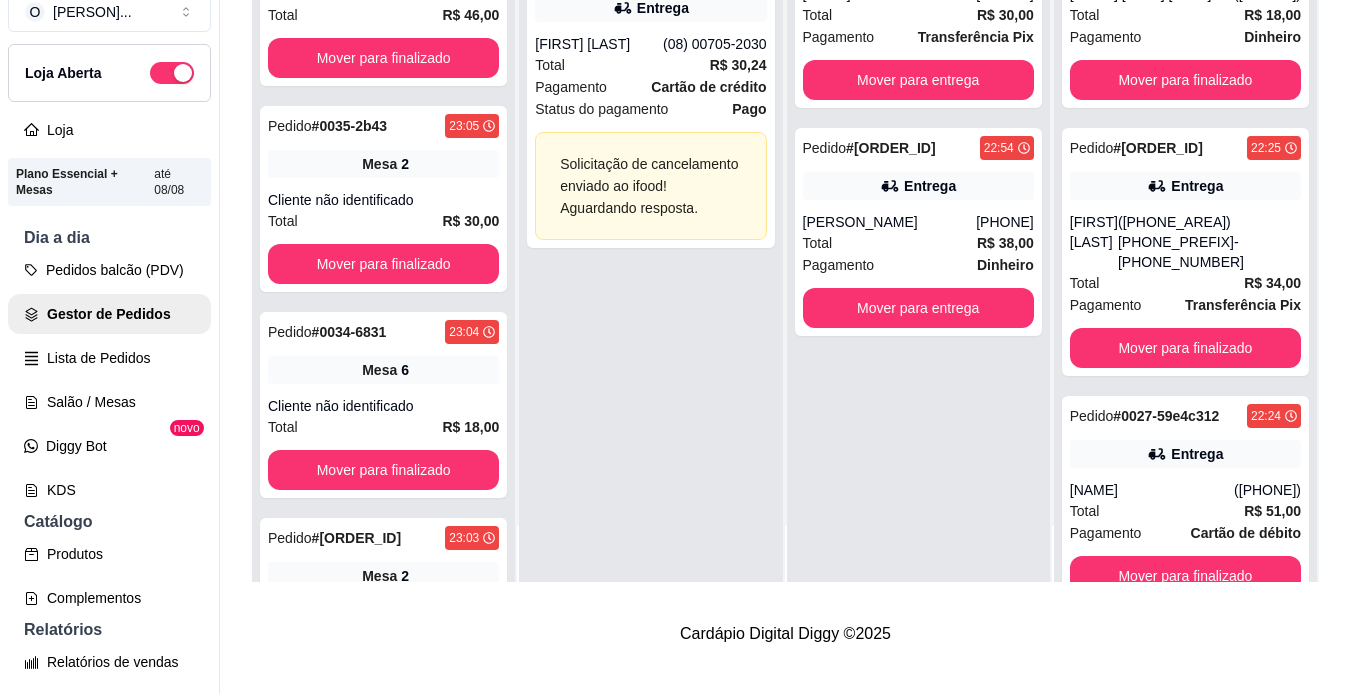scroll, scrollTop: 0, scrollLeft: 0, axis: both 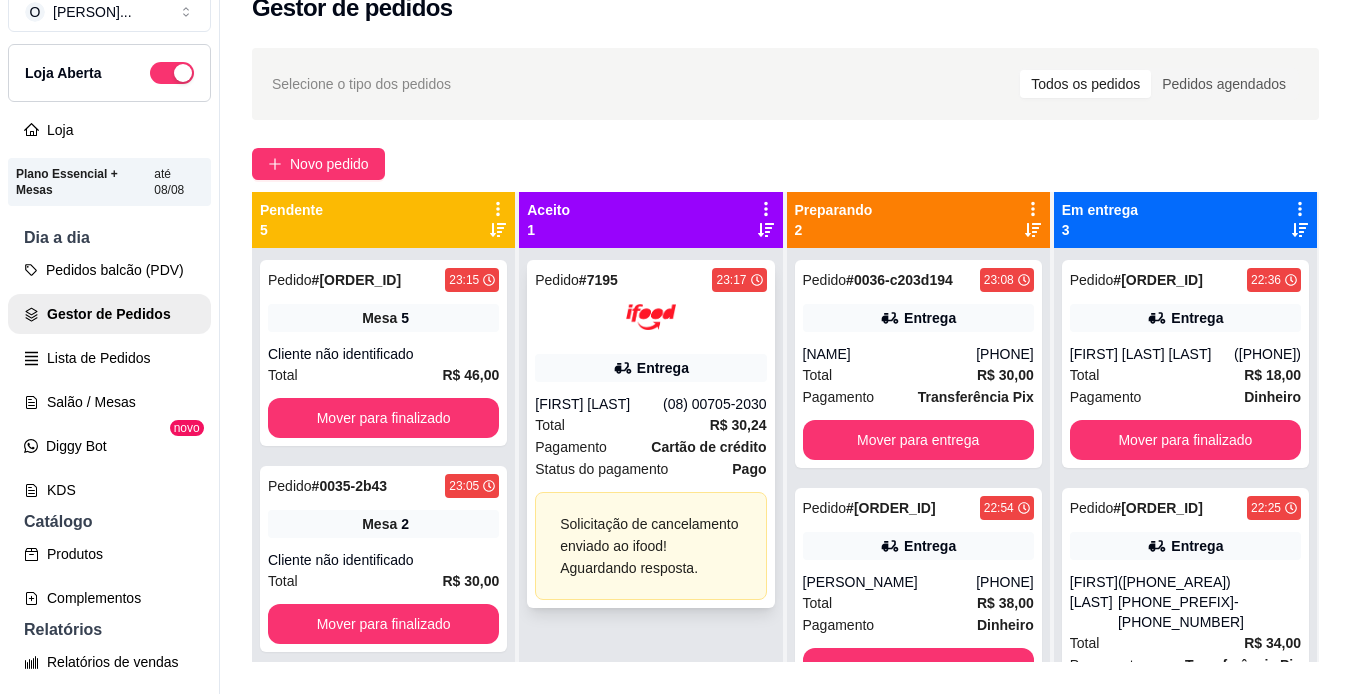 click on "Solicitação de cancelamento enviado ao ifood! Aguardando resposta." at bounding box center [650, 546] 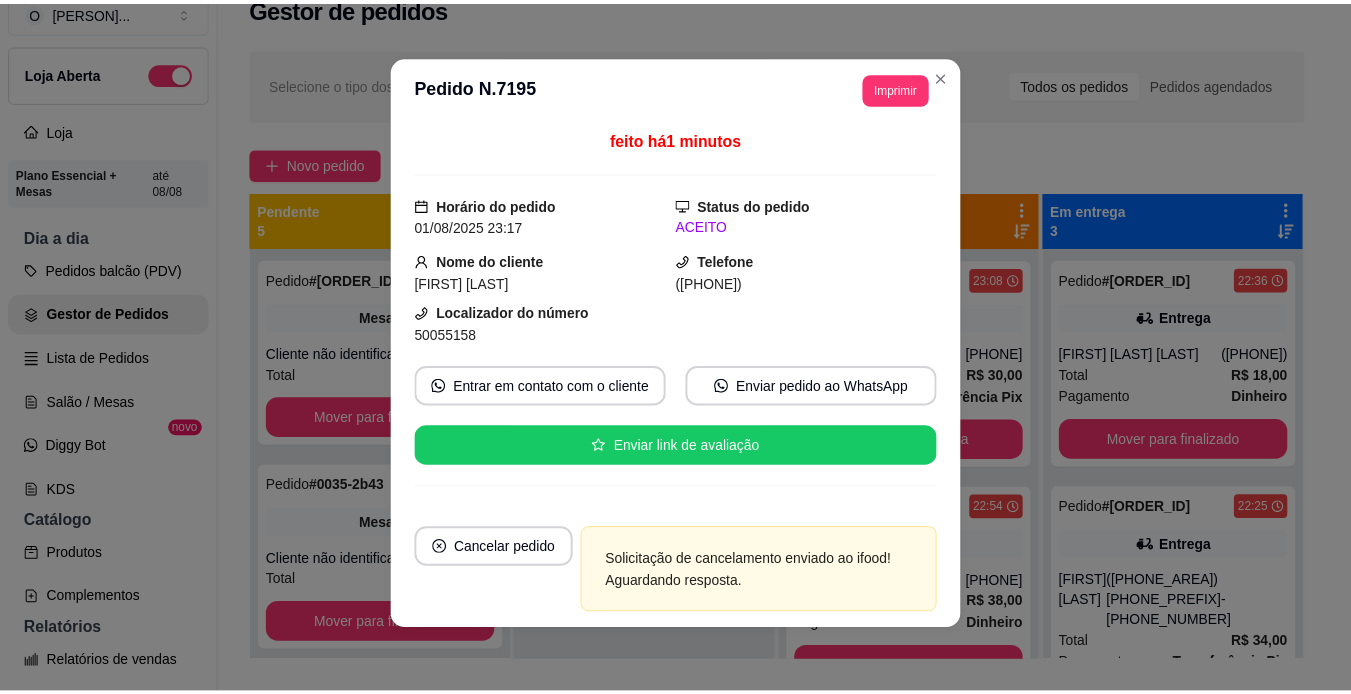 scroll, scrollTop: 0, scrollLeft: 0, axis: both 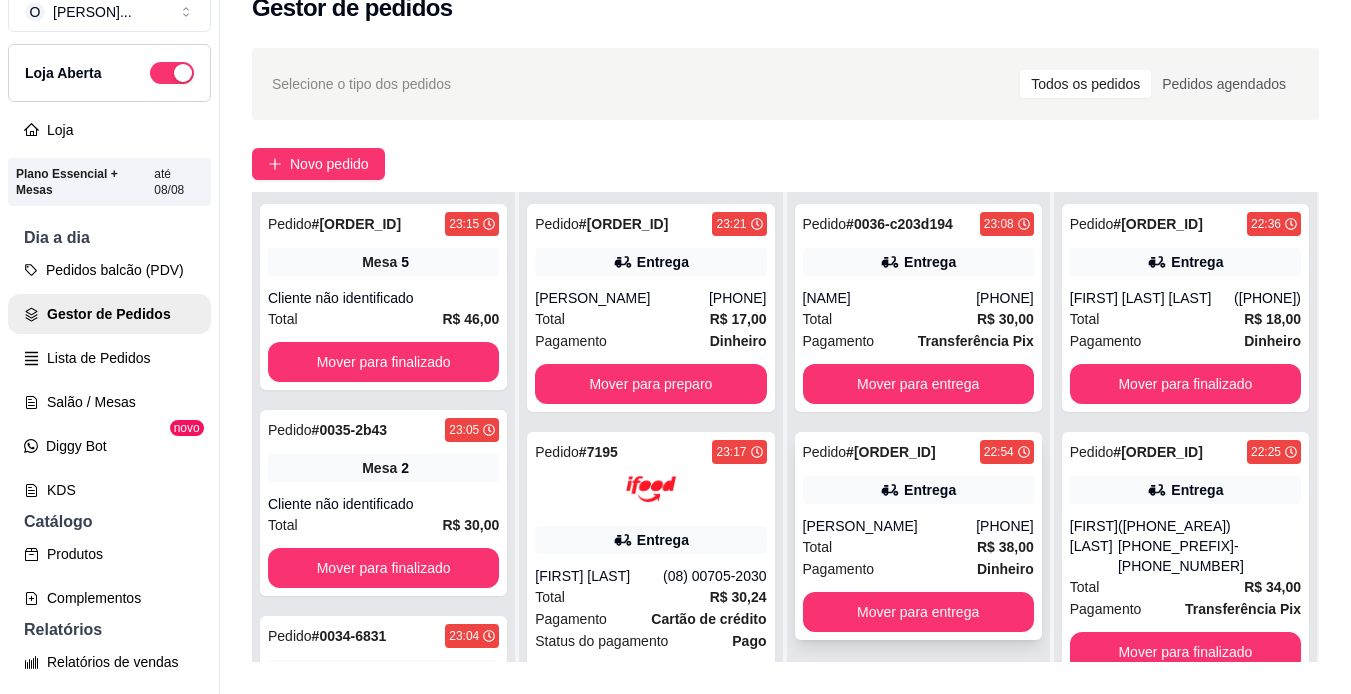 click on "Pedido  # 0032-51c90a65 22:54 Entrega [FIRST] [LAST] ([PHONE]) Total R$ 38,00 Pagamento Dinheiro Mover para entrega" at bounding box center (918, 536) 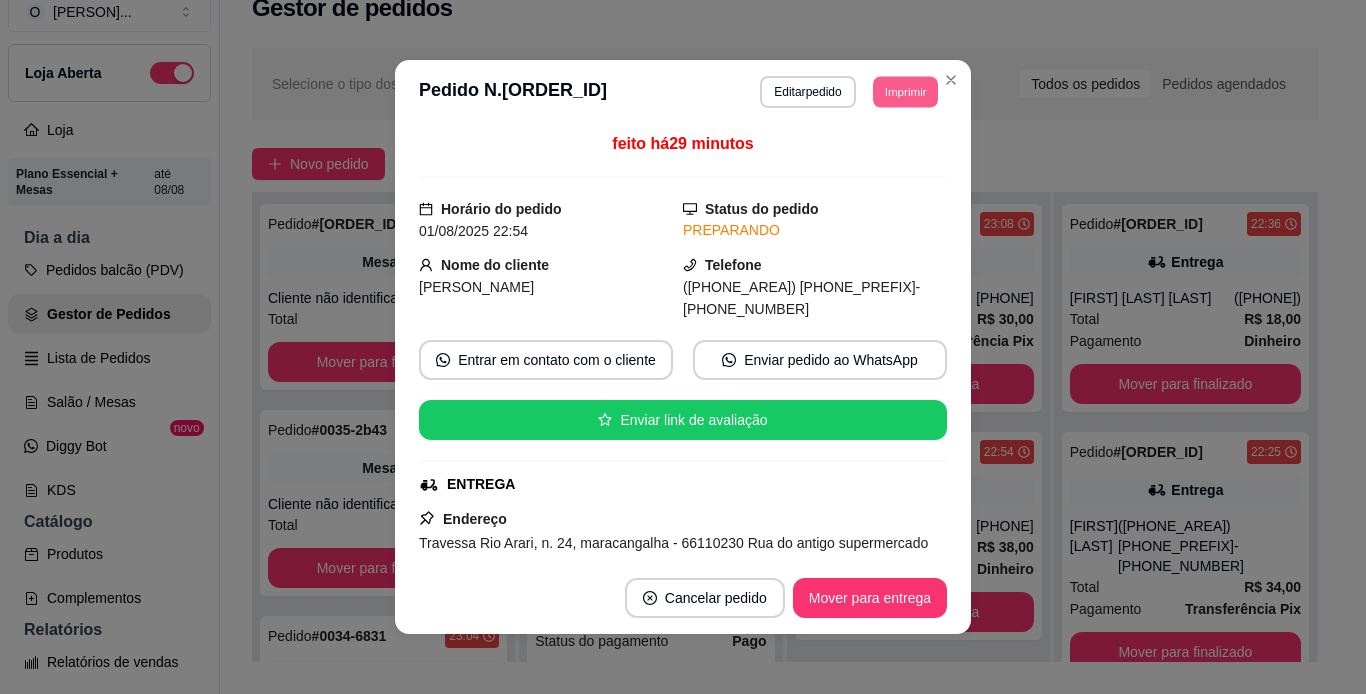 click on "Imprimir" at bounding box center [905, 91] 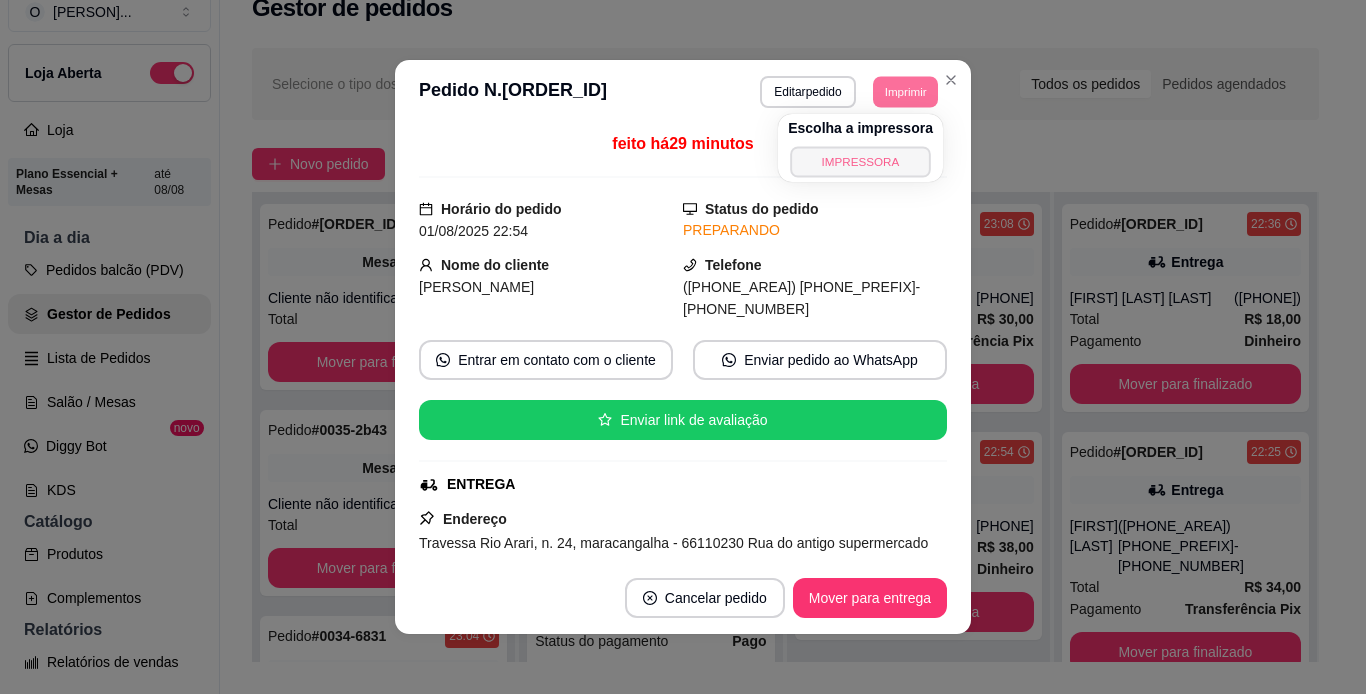 click on "IMPRESSORA" at bounding box center [860, 161] 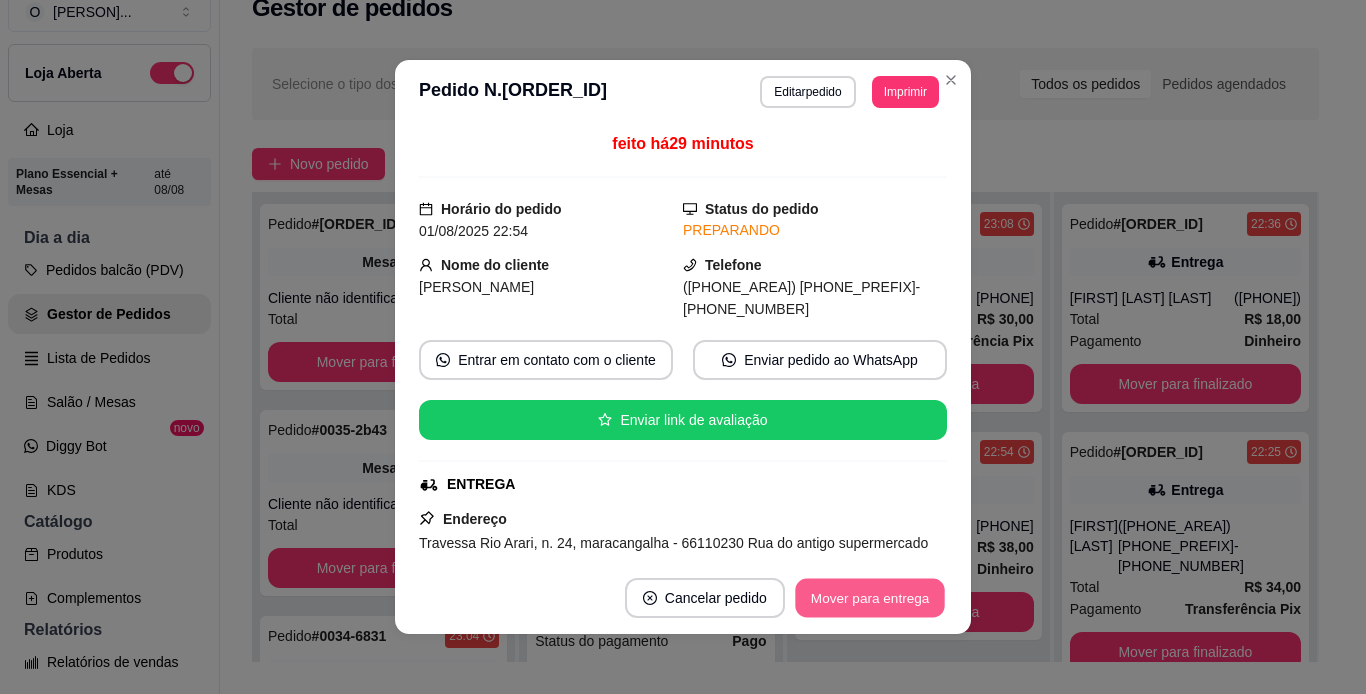 click on "Mover para entrega" at bounding box center [870, 598] 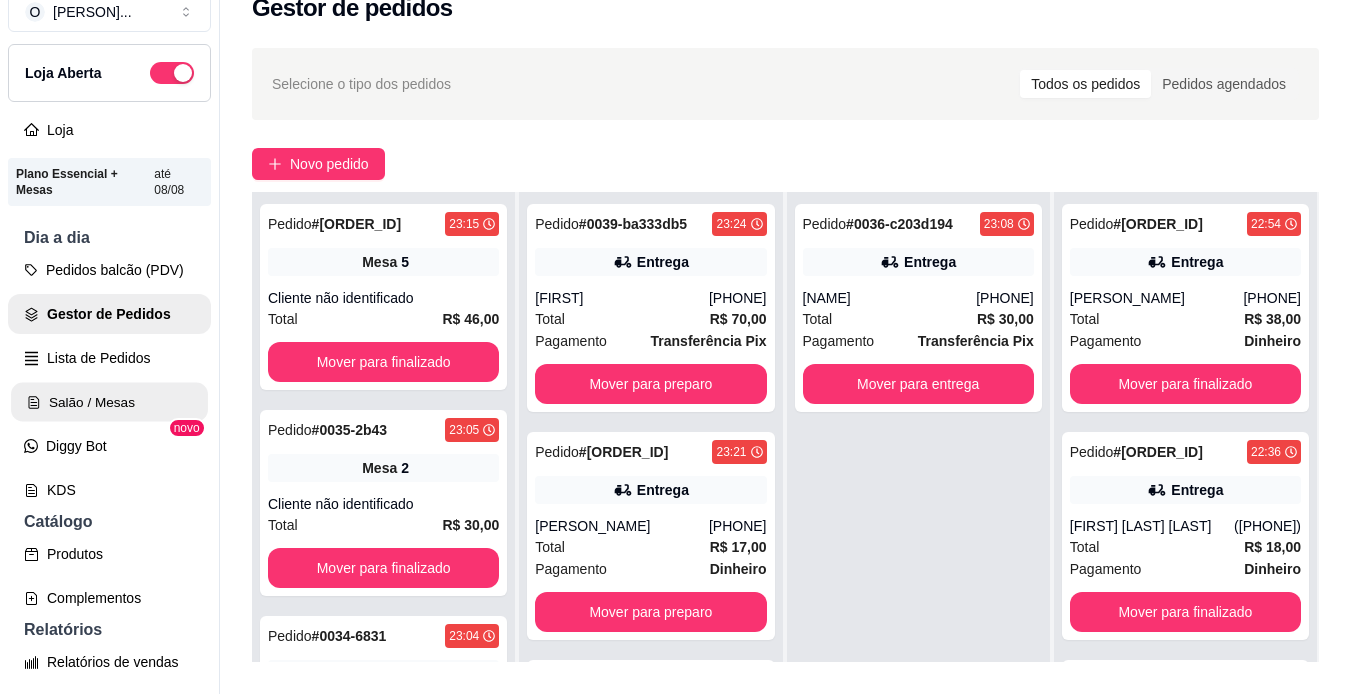click on "Salão / Mesas" at bounding box center [109, 402] 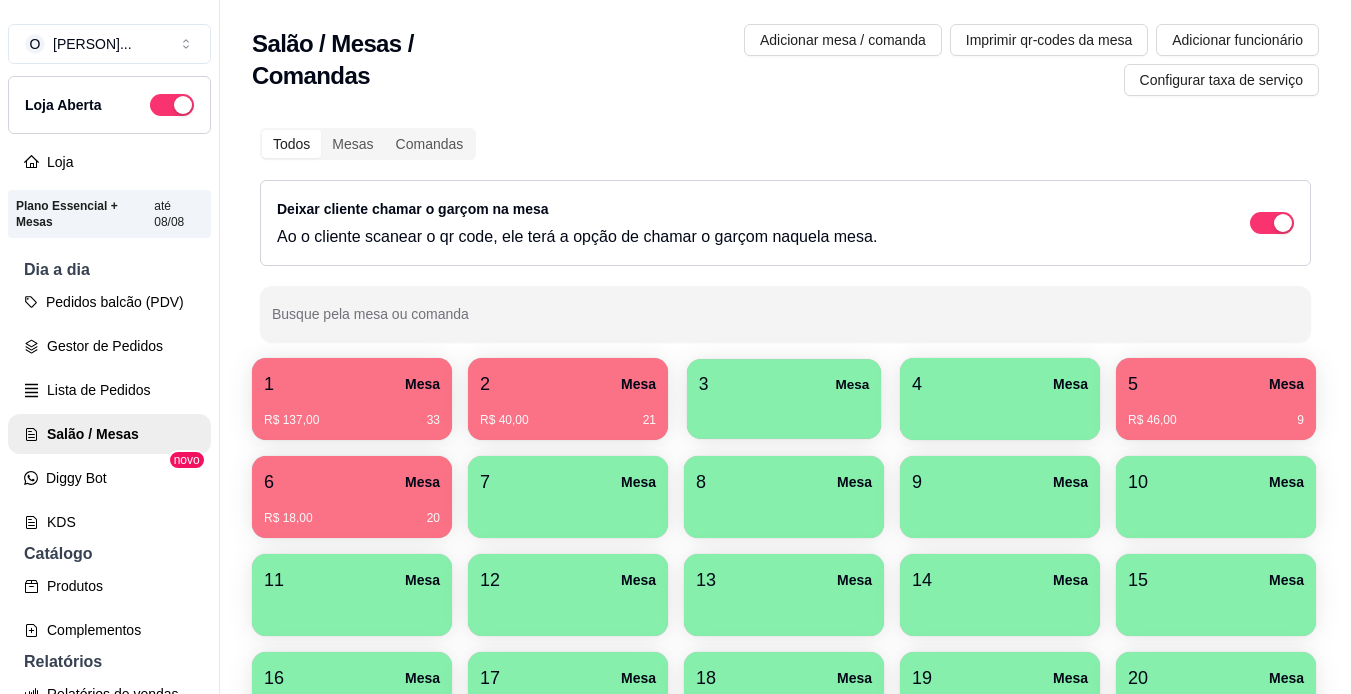 click on "3 Mesa" at bounding box center (784, 384) 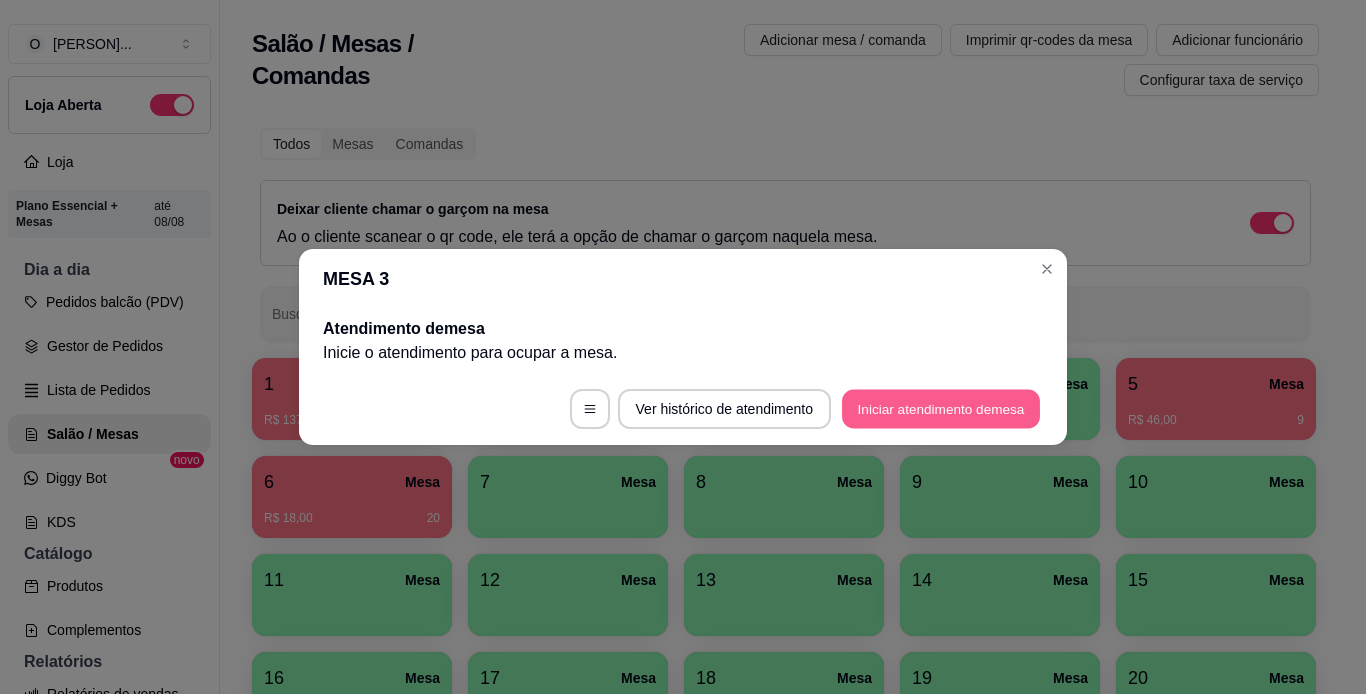 click on "Iniciar atendimento de  mesa" at bounding box center (941, 409) 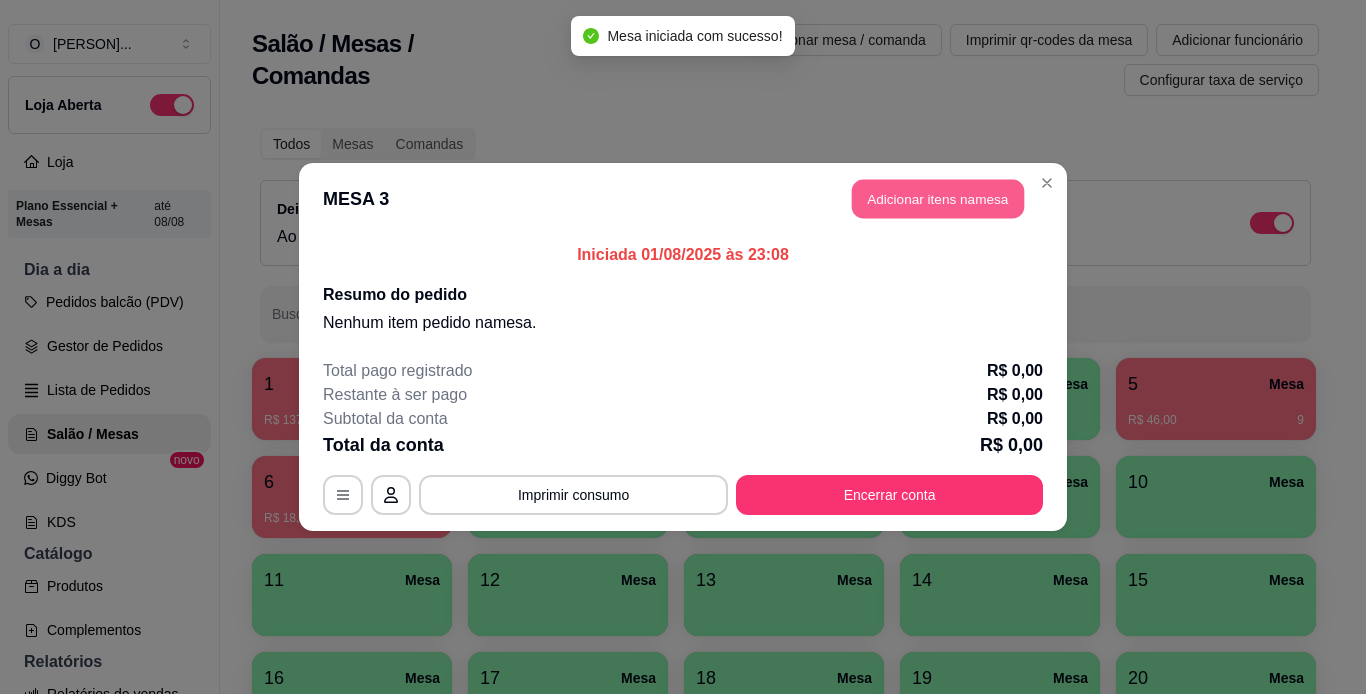 click on "Adicionar itens na  mesa" at bounding box center [938, 199] 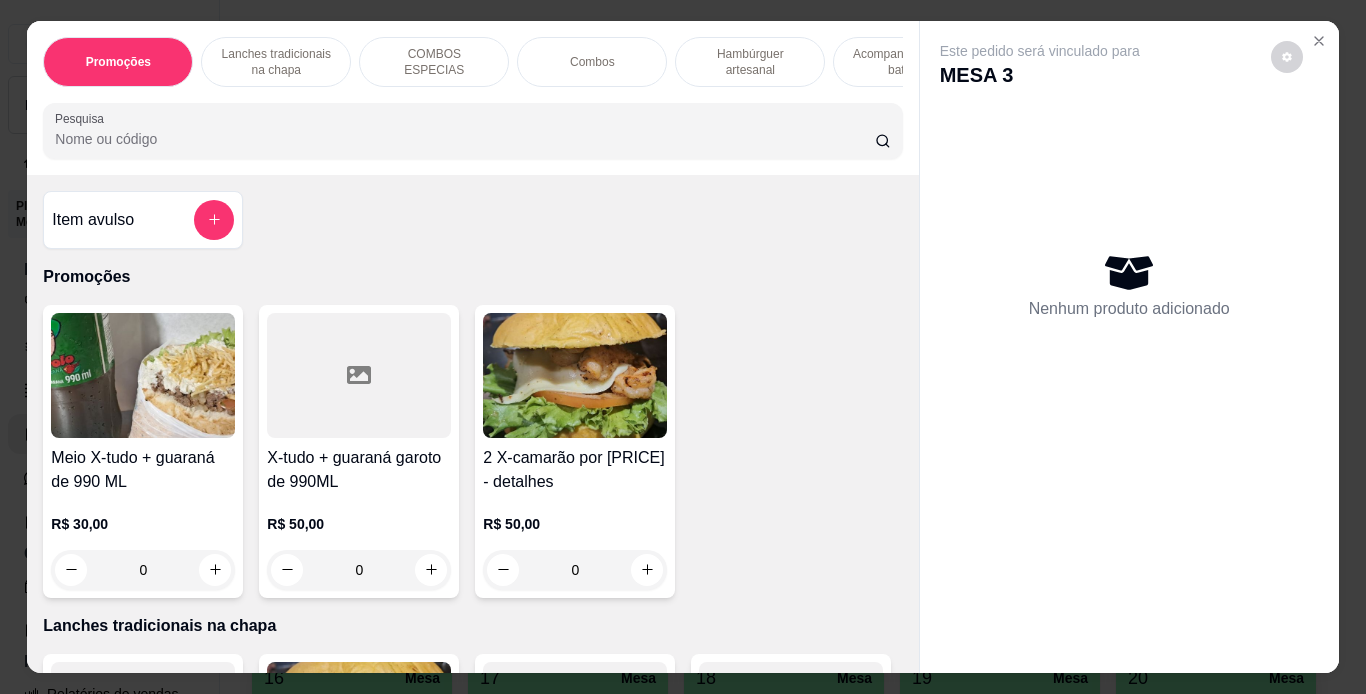 click at bounding box center [143, 375] 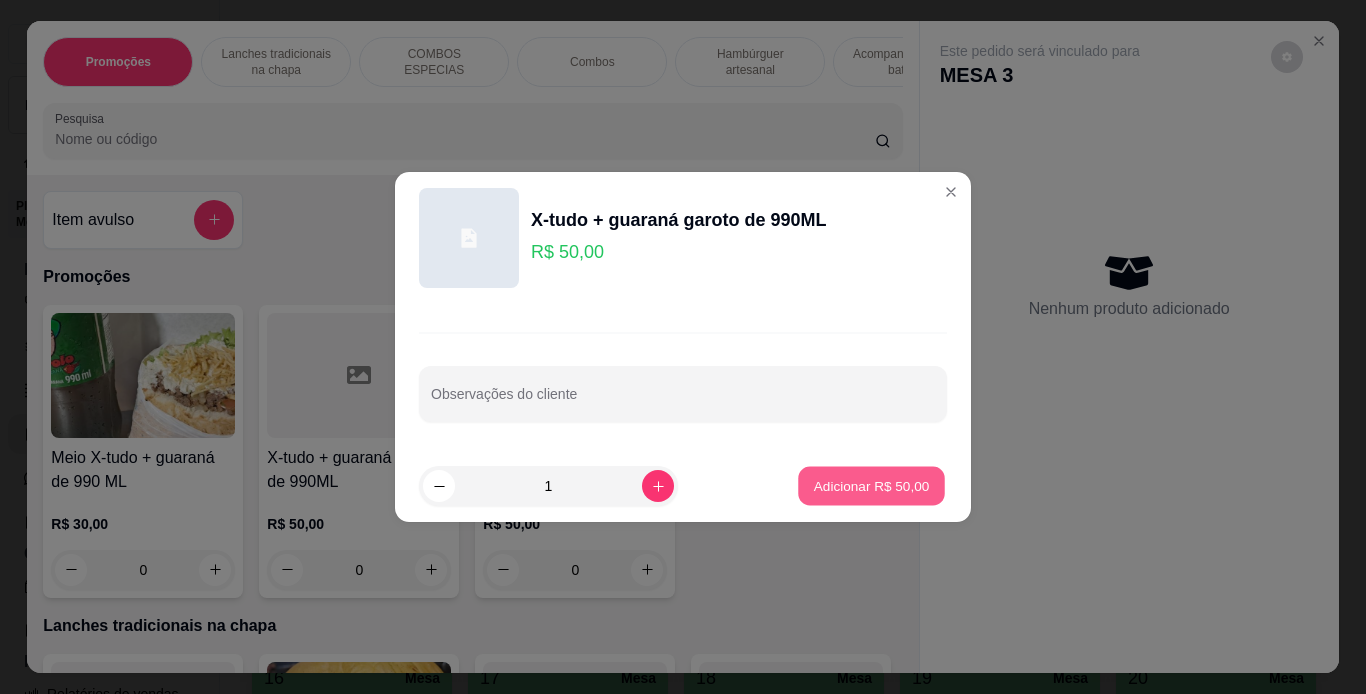 click on "Adicionar   R$ 50,00" at bounding box center [872, 485] 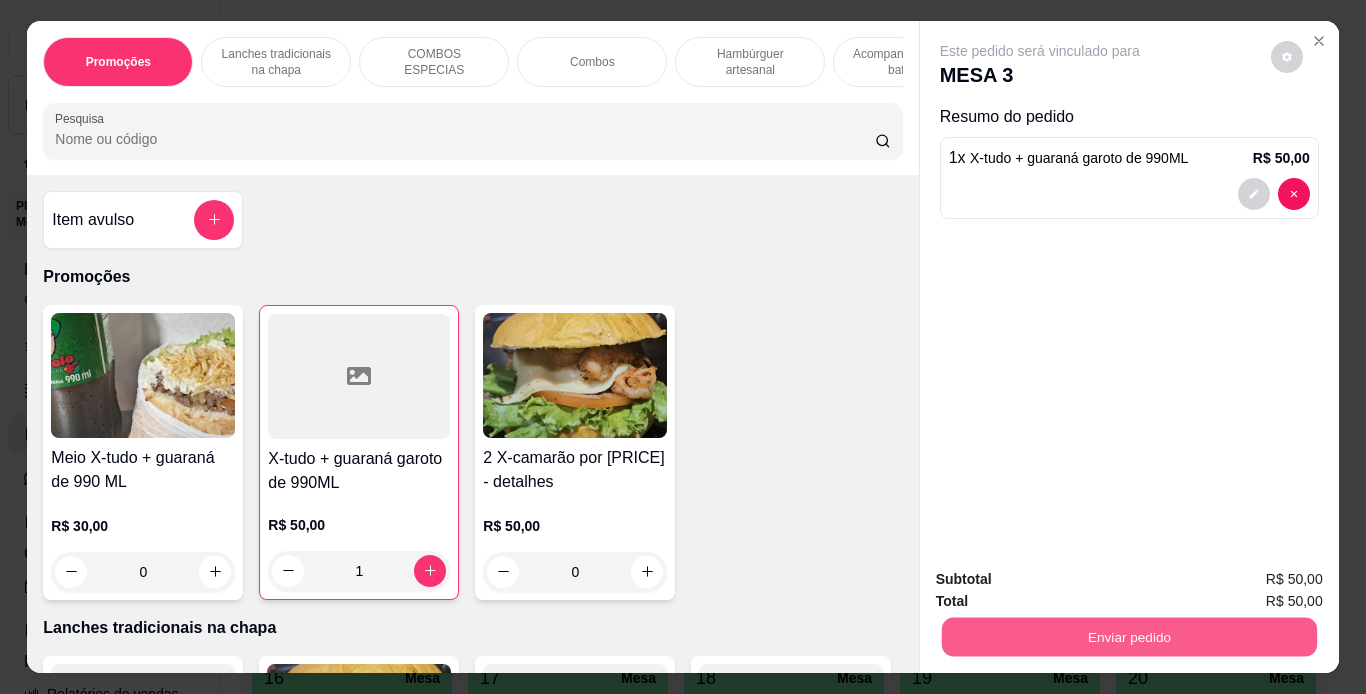 click on "Enviar pedido" at bounding box center (1128, 637) 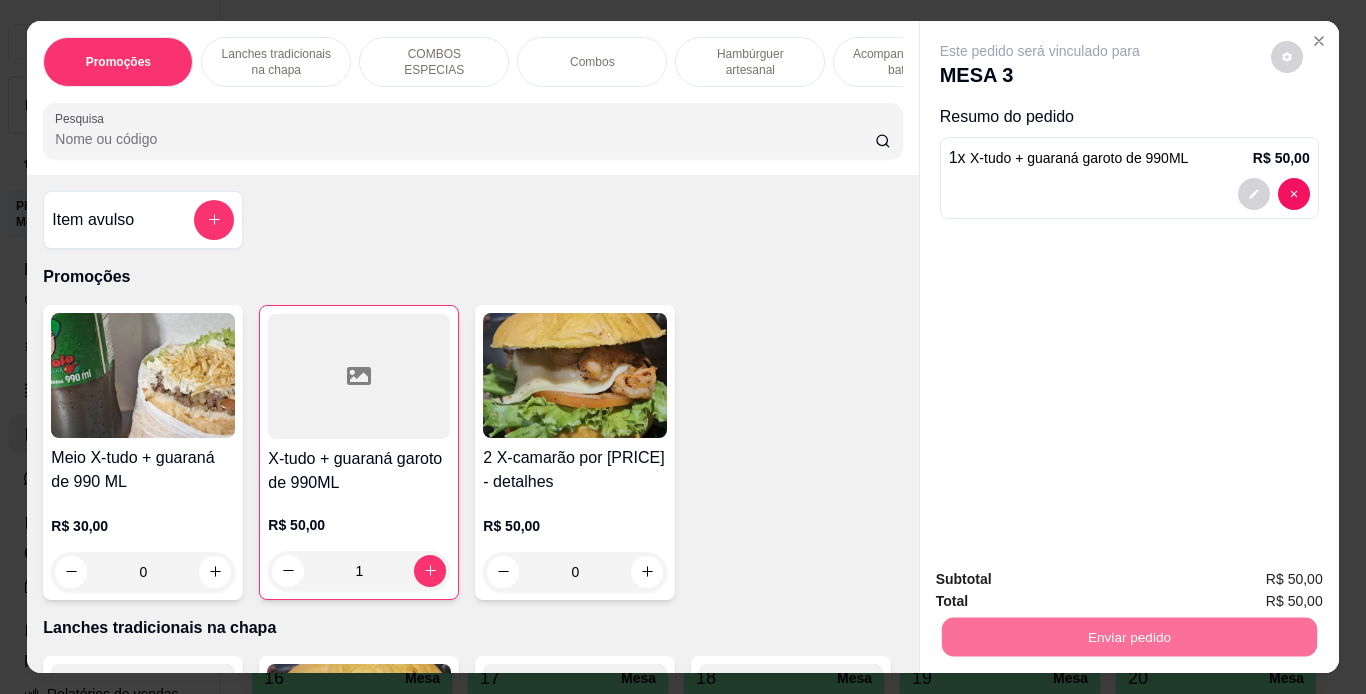 click on "Não registrar e enviar pedido" at bounding box center (1063, 580) 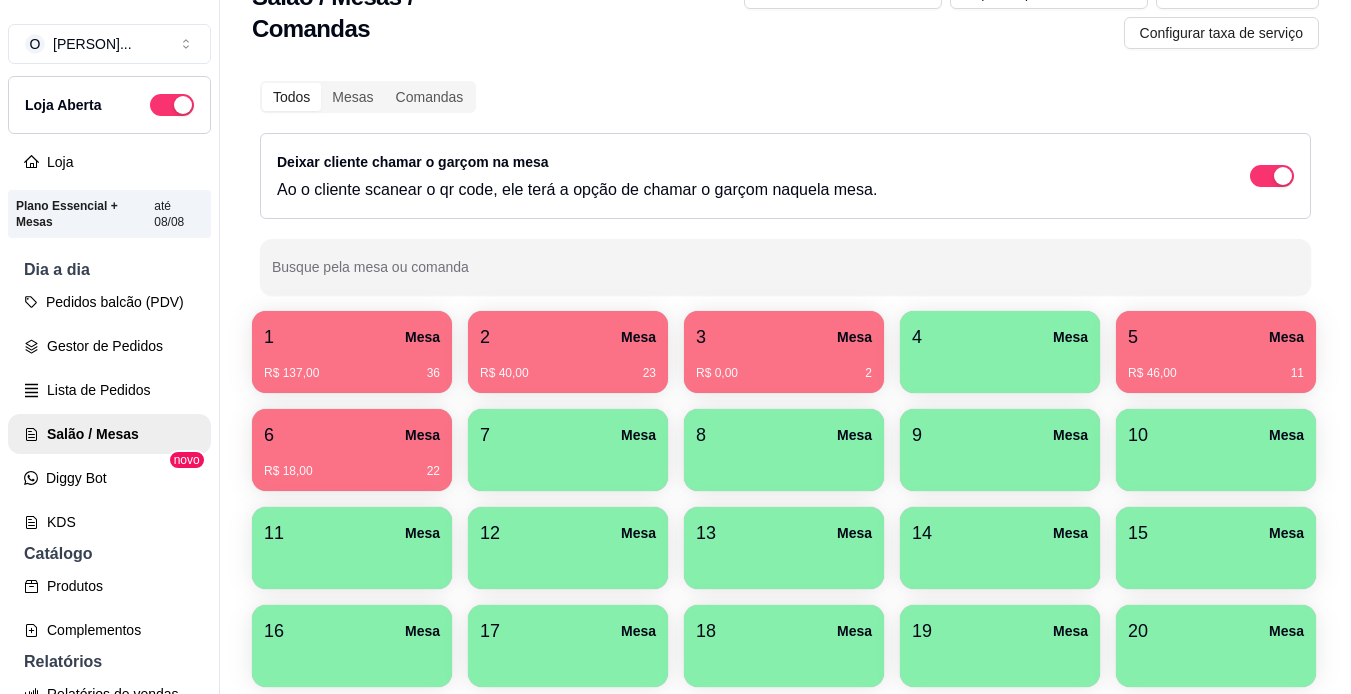scroll, scrollTop: 48, scrollLeft: 0, axis: vertical 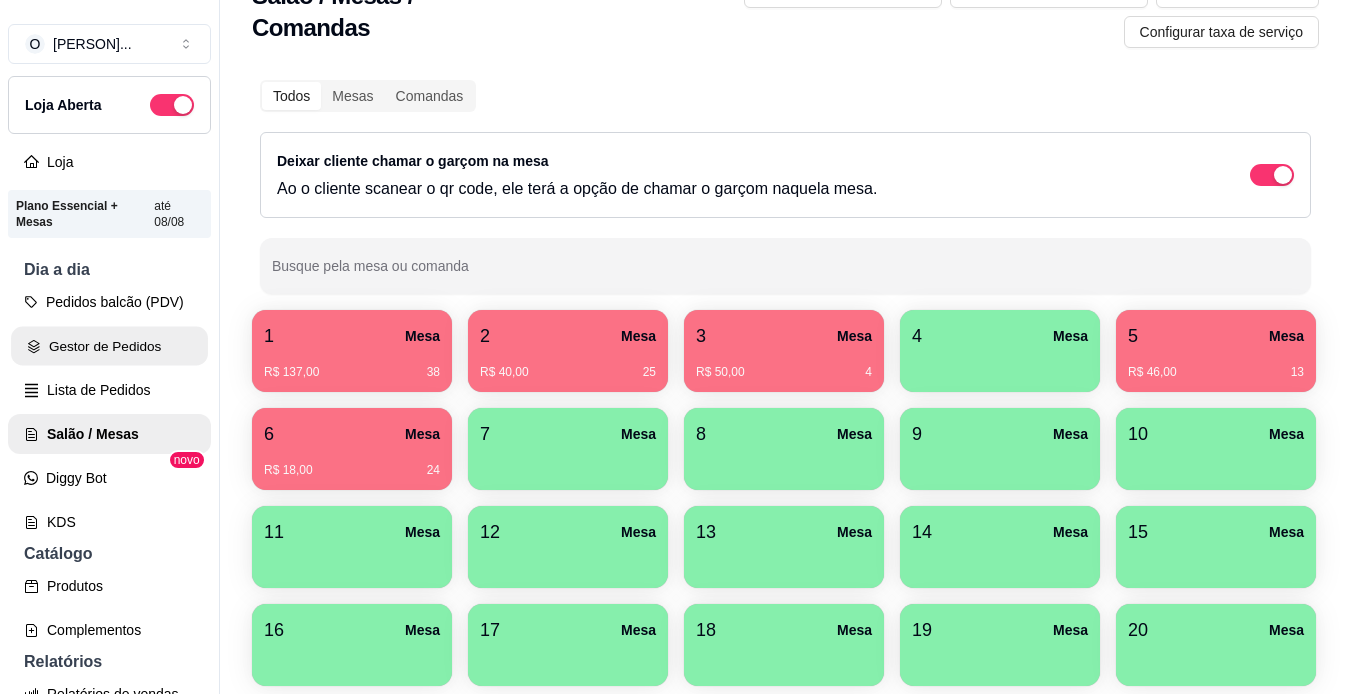 click on "Gestor de Pedidos" at bounding box center (109, 346) 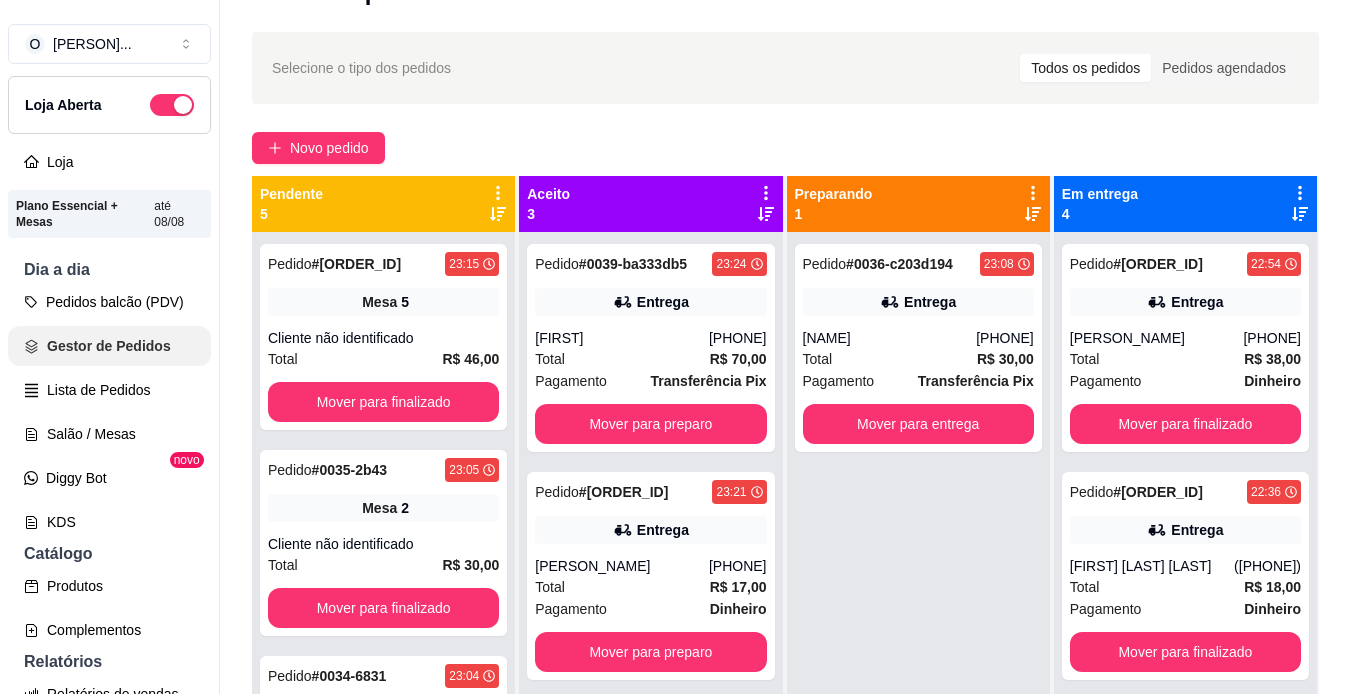 scroll, scrollTop: 0, scrollLeft: 0, axis: both 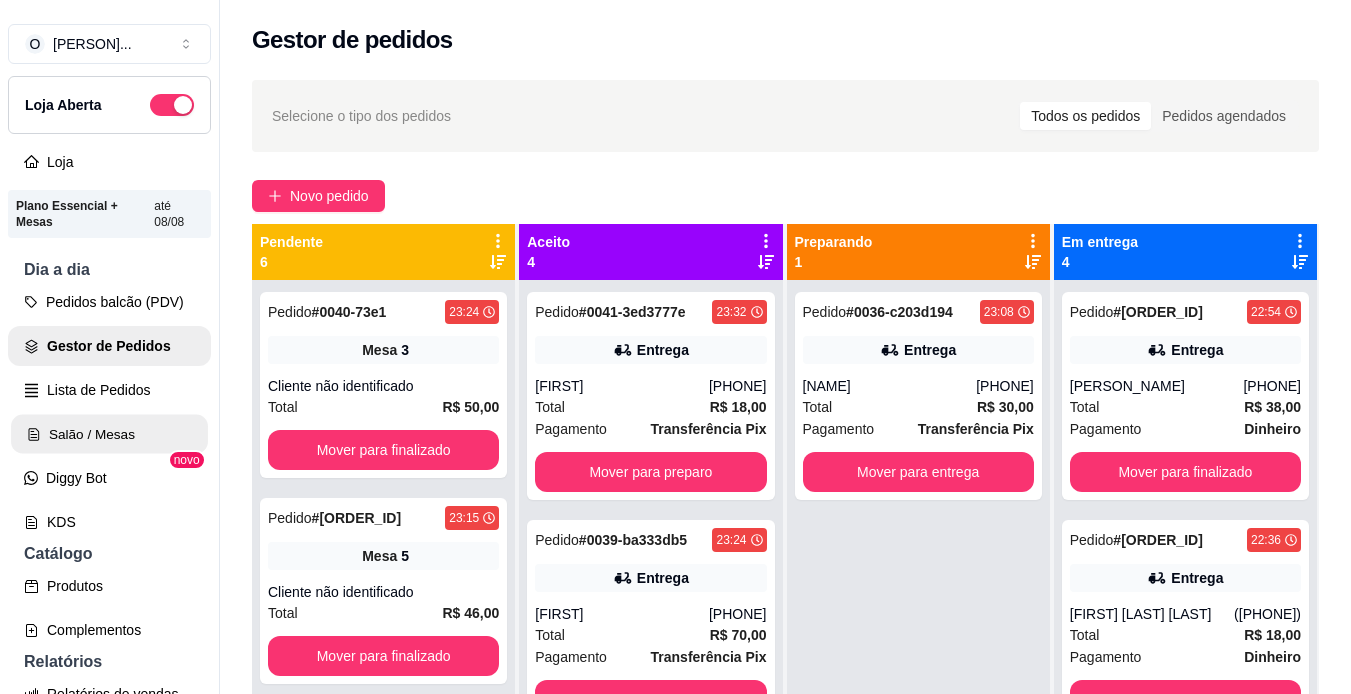 click on "Salão / Mesas" at bounding box center (109, 434) 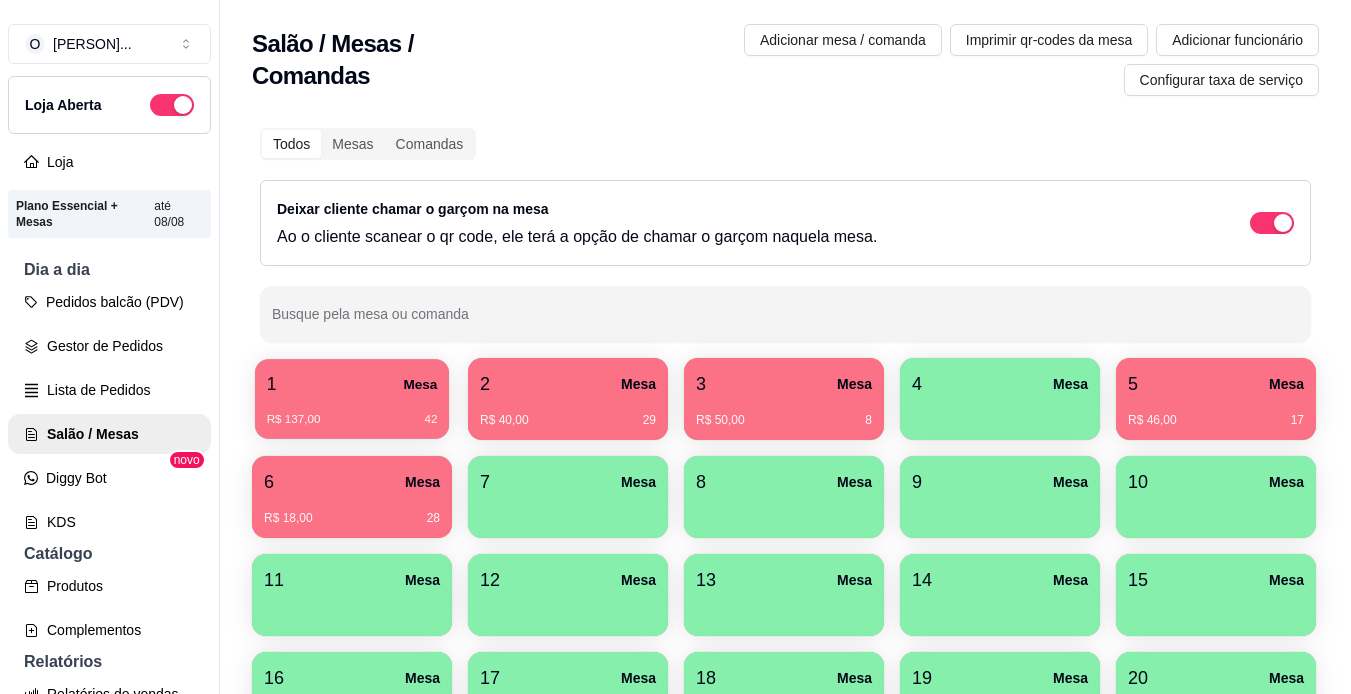 click on "R$ 137,00 42" at bounding box center [352, 412] 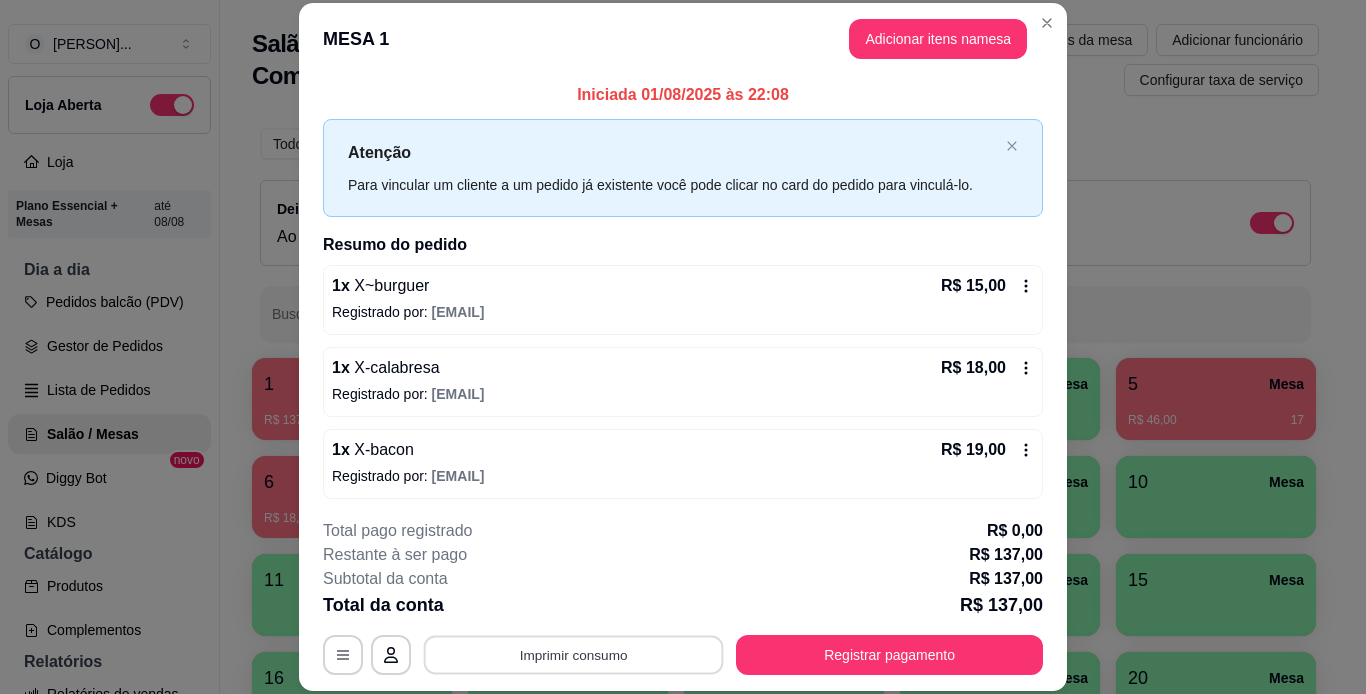 click on "Imprimir consumo" at bounding box center (574, 654) 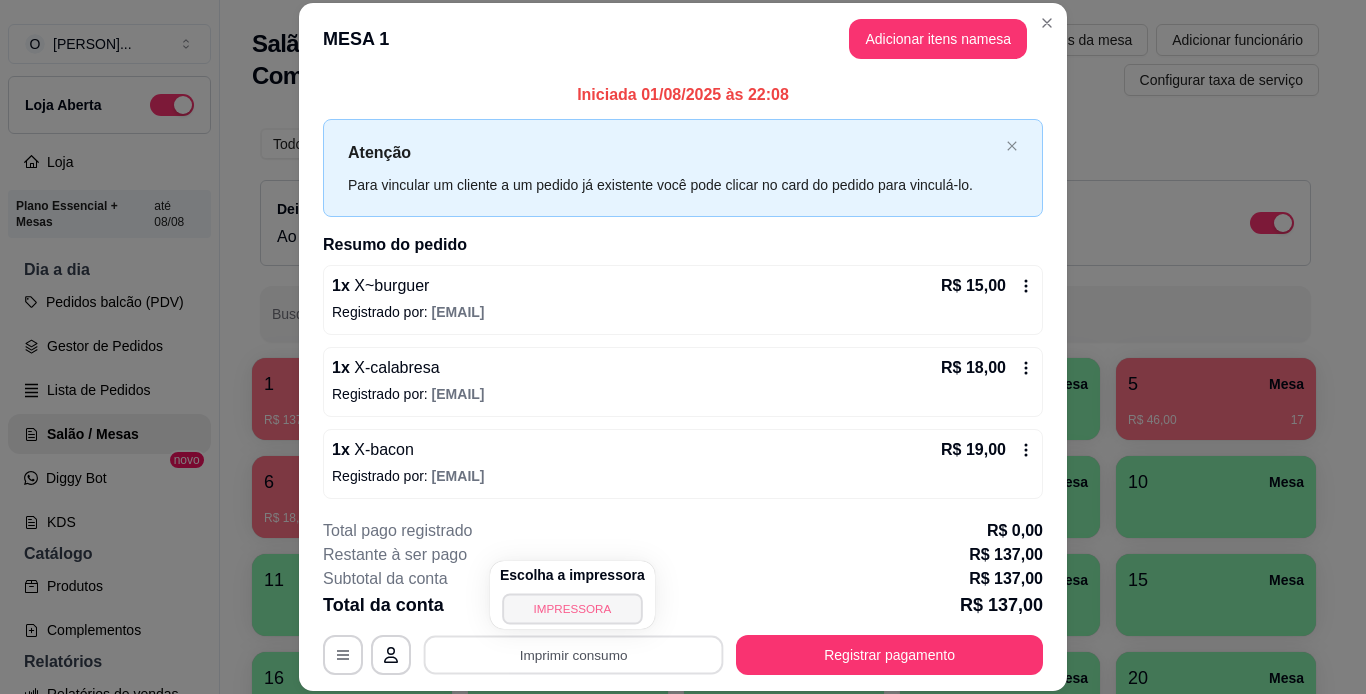 click on "IMPRESSORA" at bounding box center (572, 608) 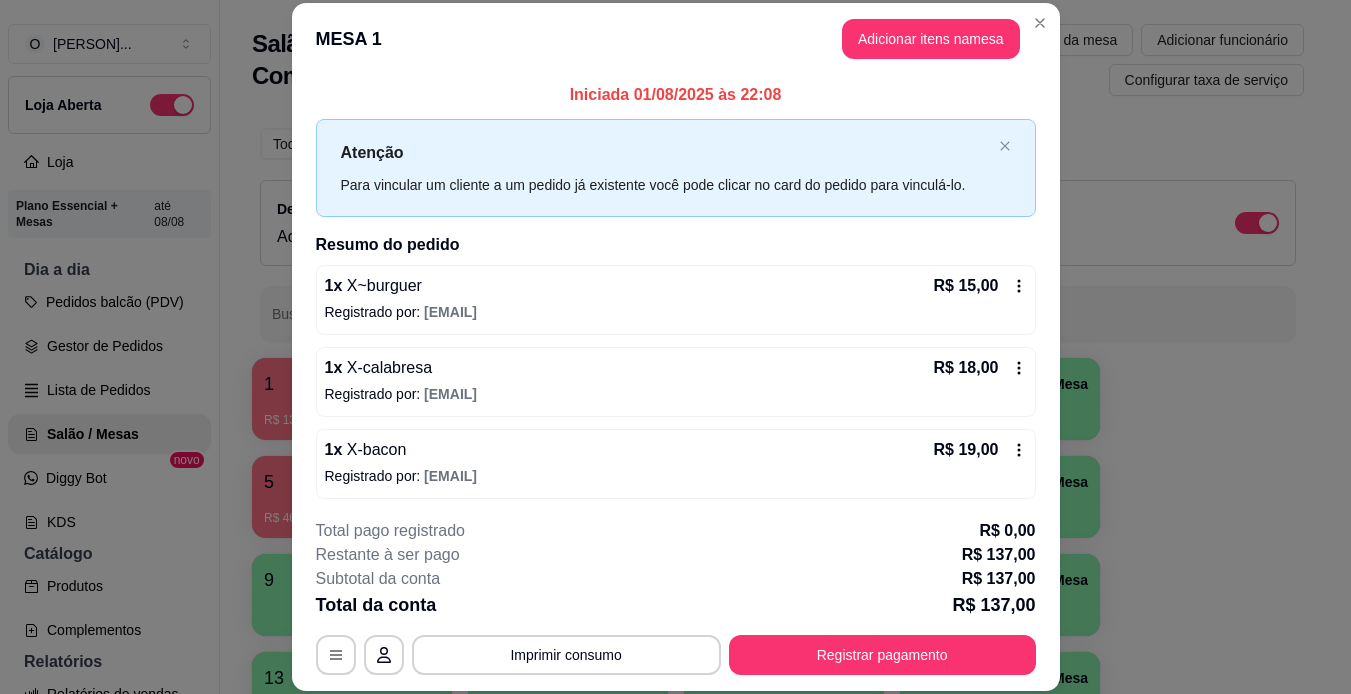 click on "Gestor de Pedidos" at bounding box center (109, 346) 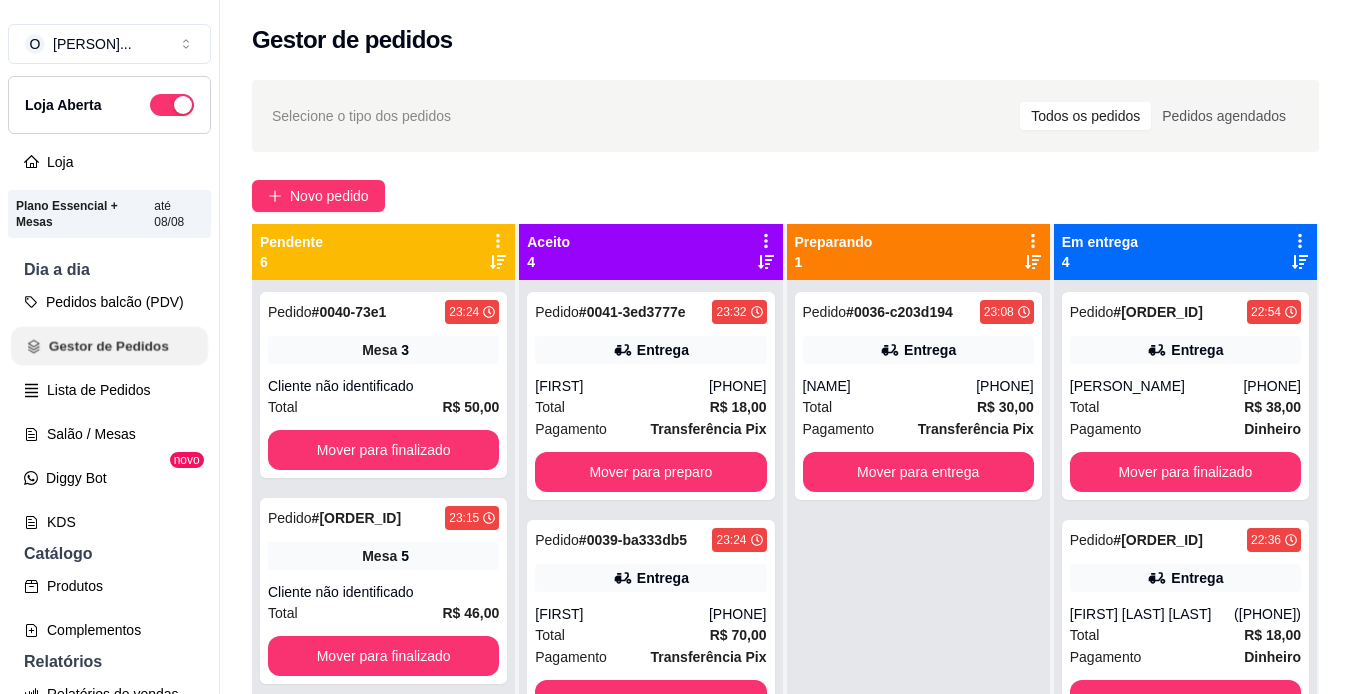 click on "Gestor de Pedidos" at bounding box center (109, 346) 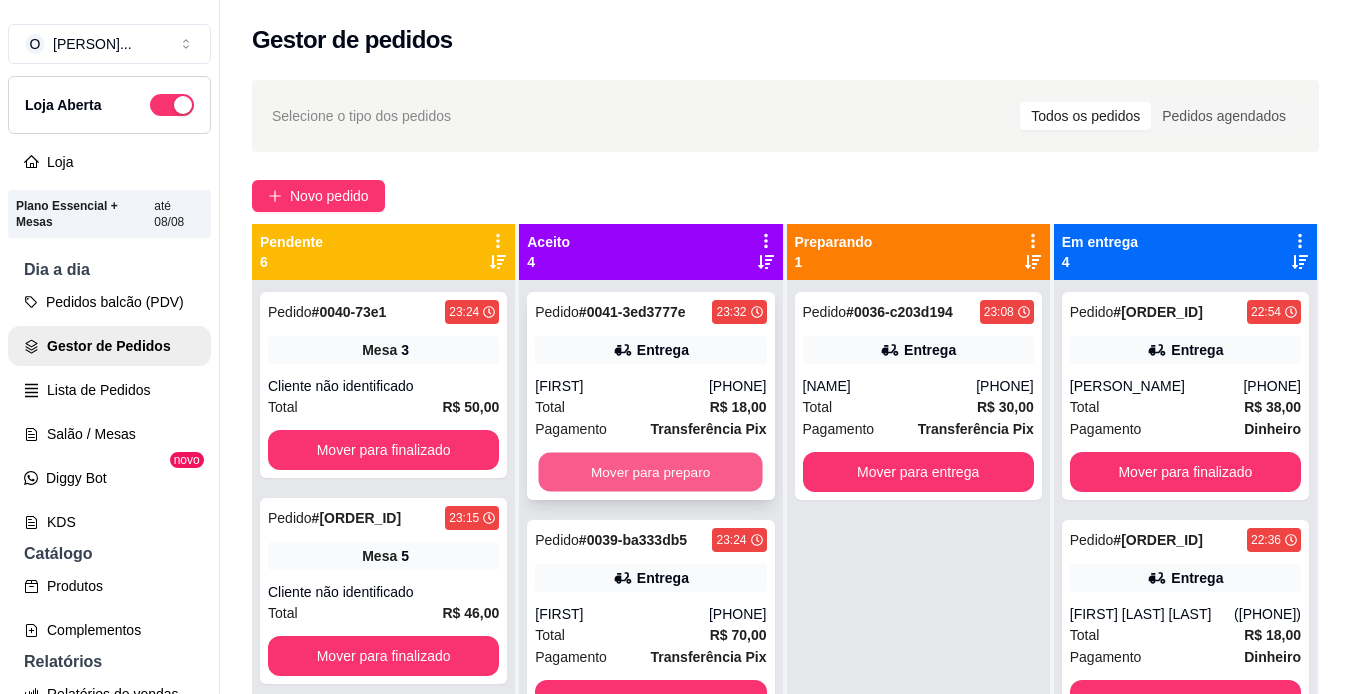 click on "Mover para preparo" at bounding box center (651, 472) 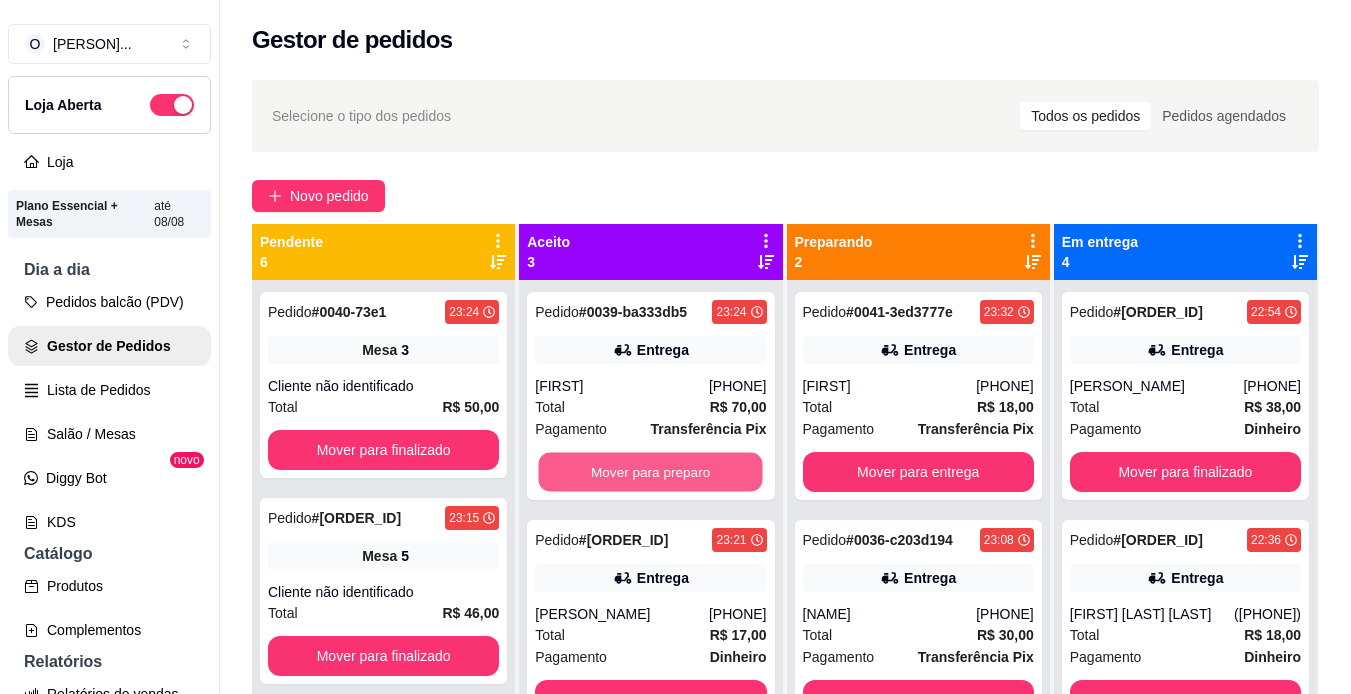 click on "Mover para preparo" at bounding box center [651, 472] 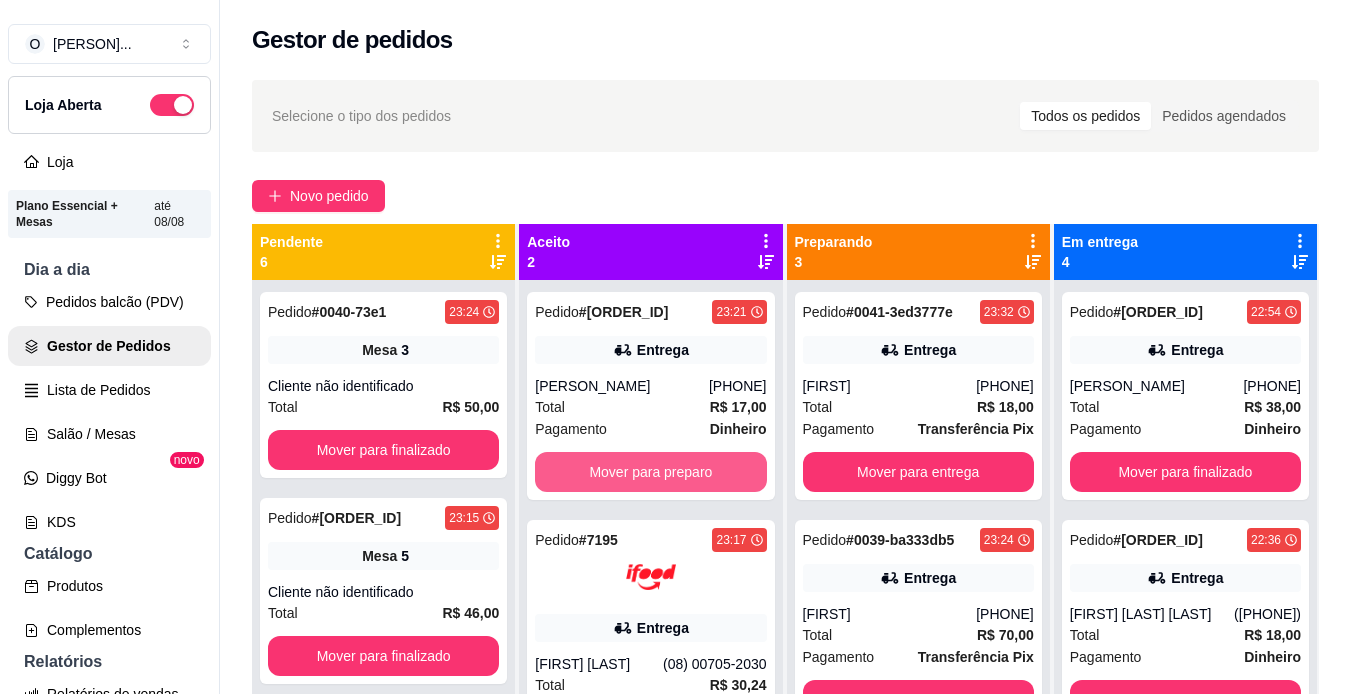 click on "Mover para preparo" at bounding box center [650, 472] 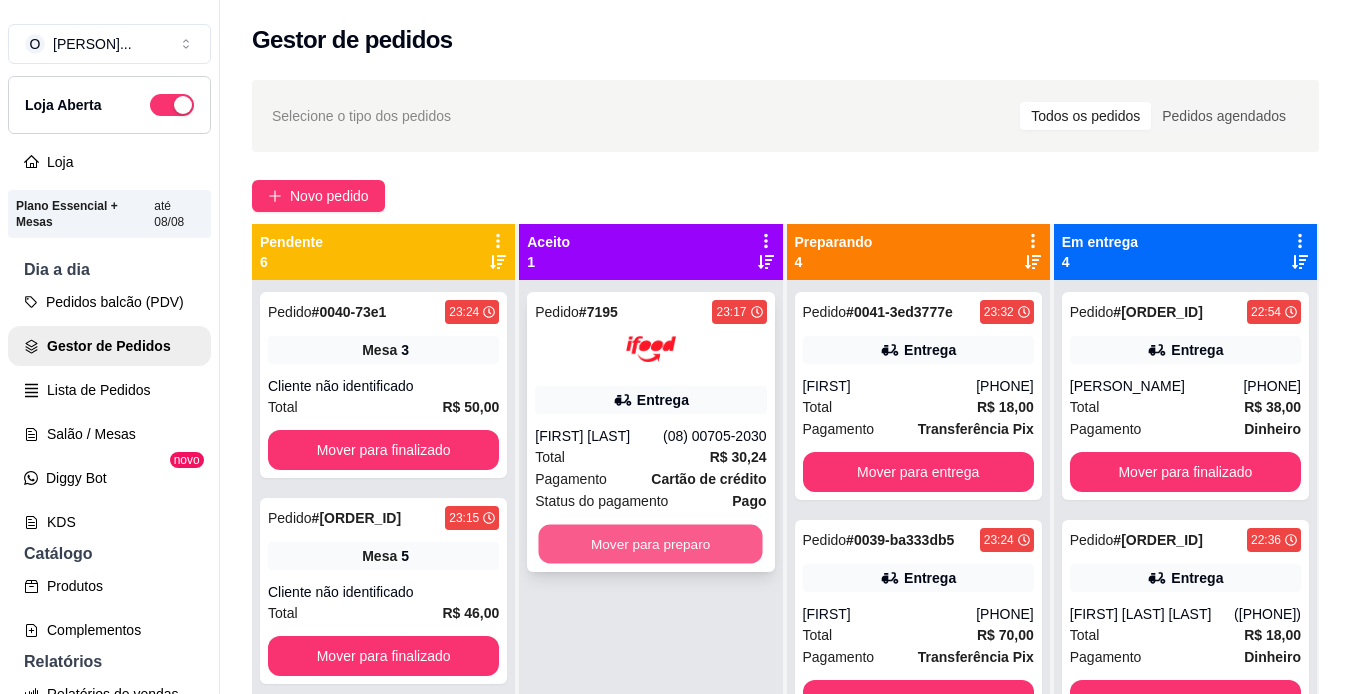 click on "Mover para preparo" at bounding box center [651, 544] 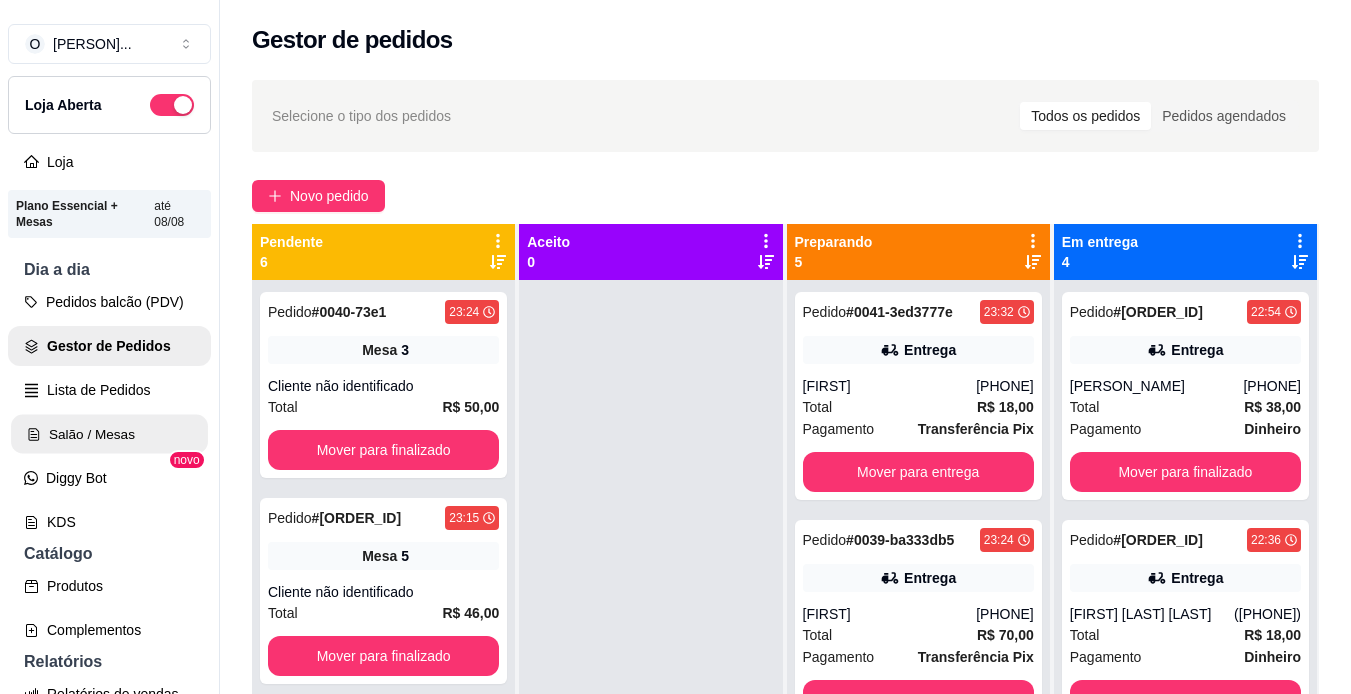 click on "Salão / Mesas" at bounding box center (109, 434) 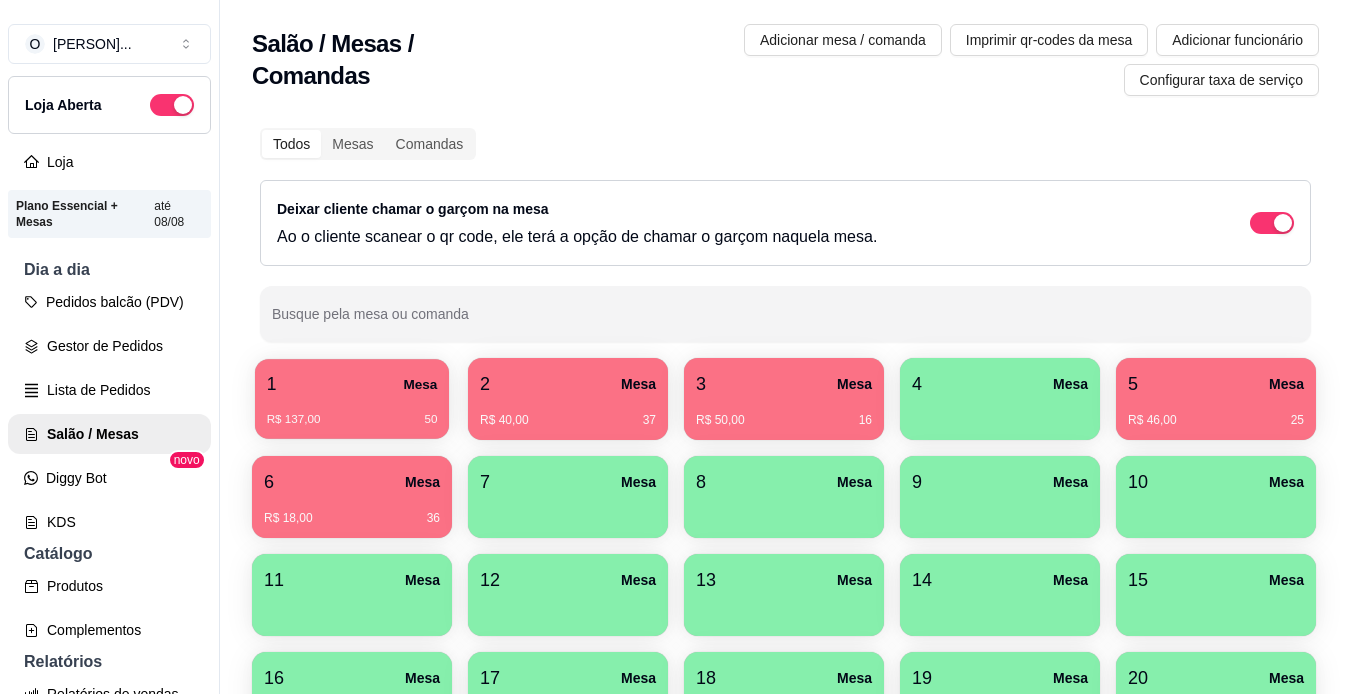 click on "R$ 137,00 50" at bounding box center (352, 412) 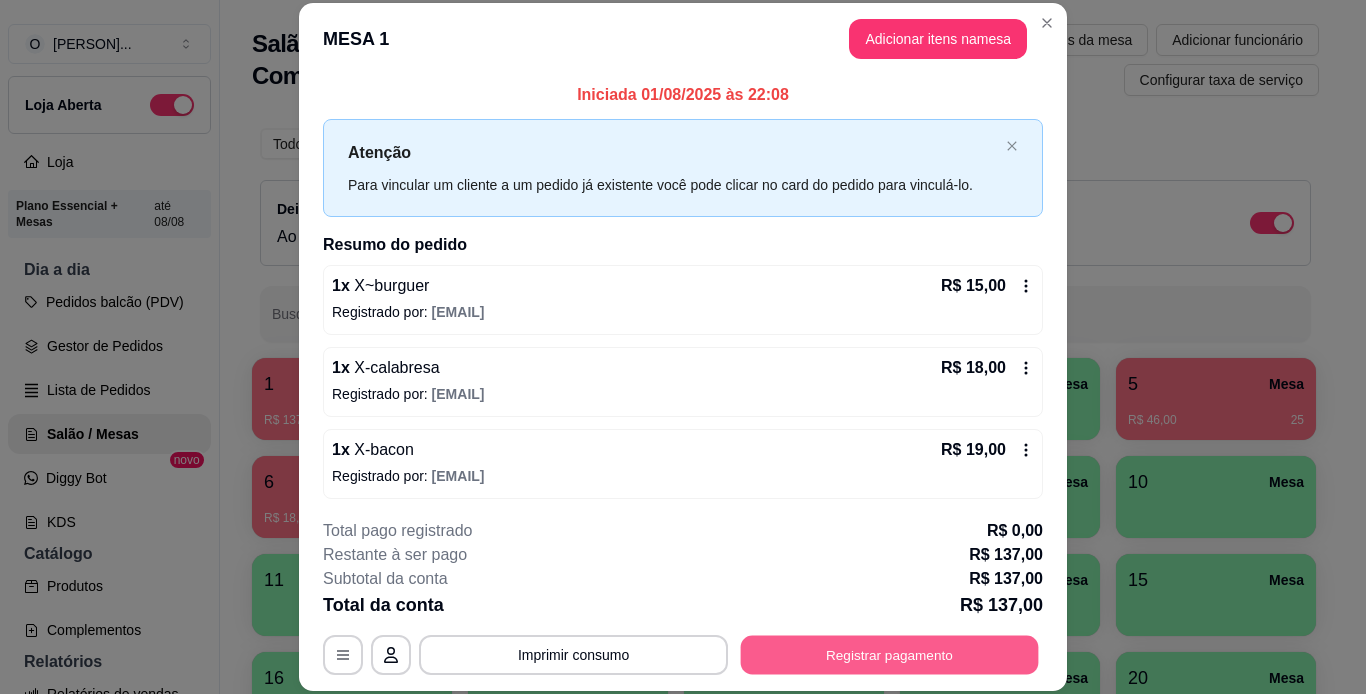 click on "Registrar pagamento" at bounding box center (890, 654) 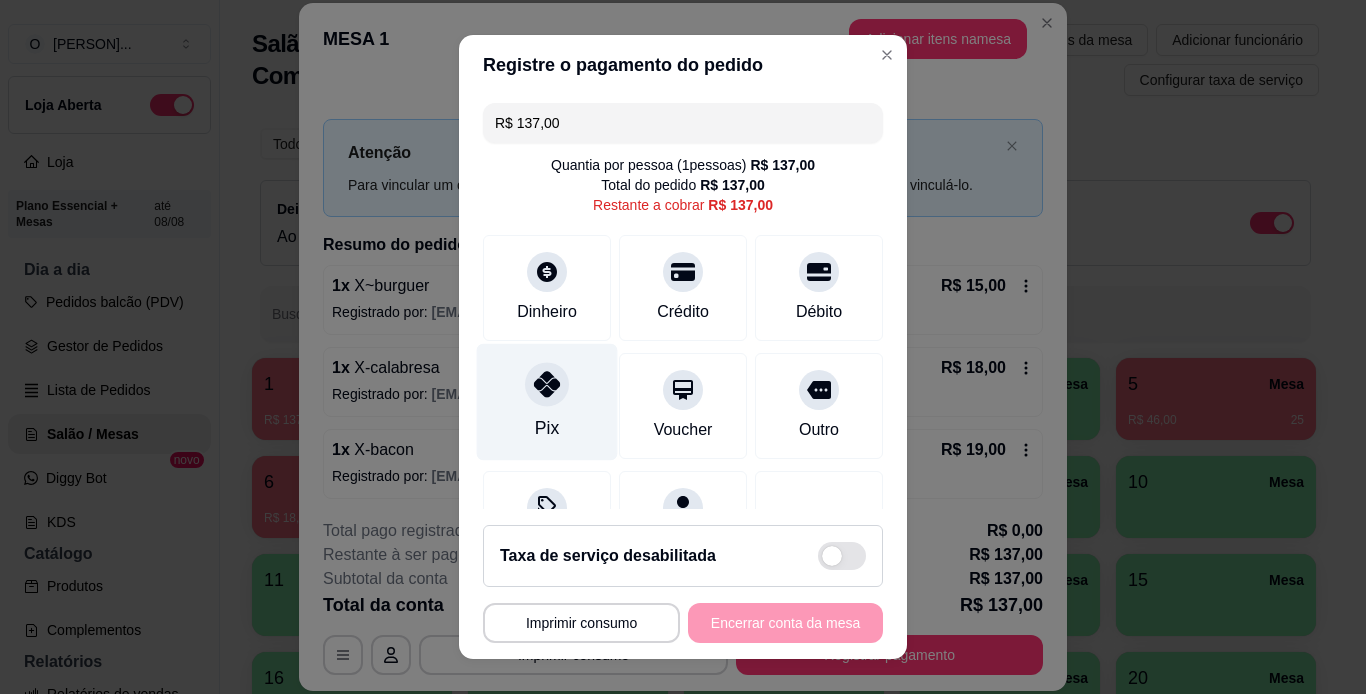 click on "Pix" at bounding box center [547, 401] 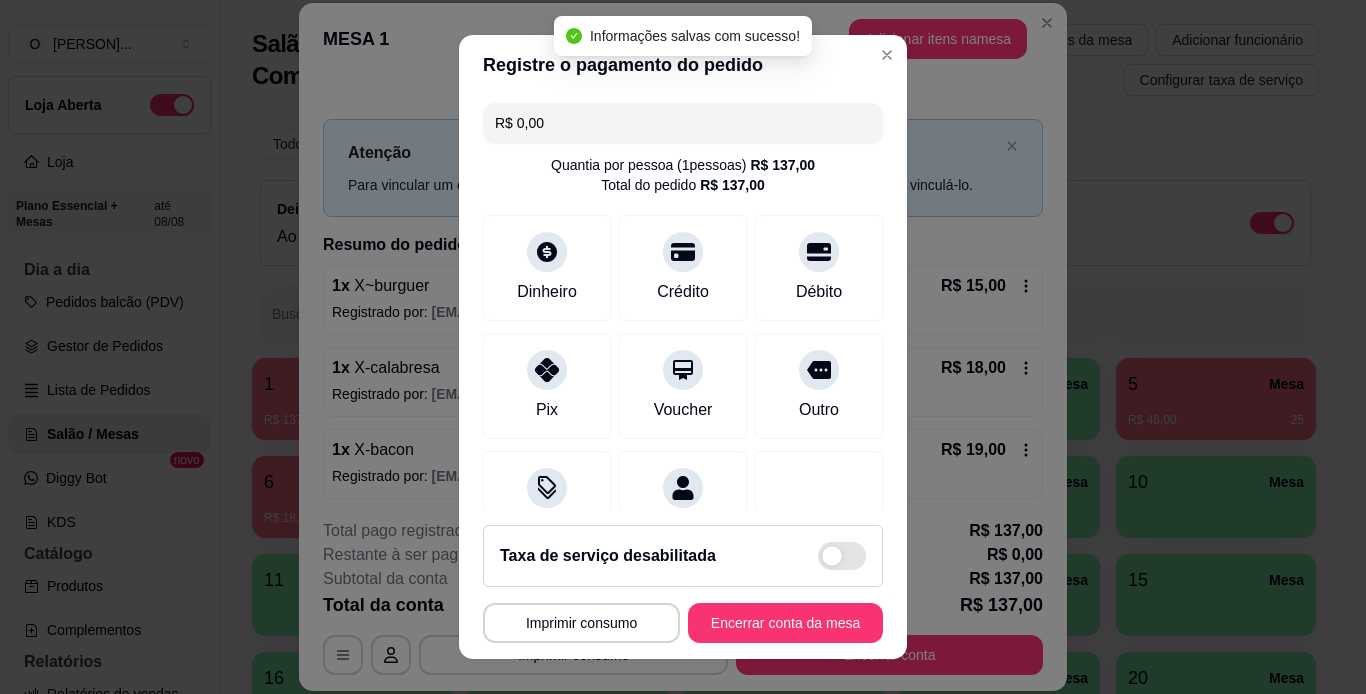 type on "R$ 0,00" 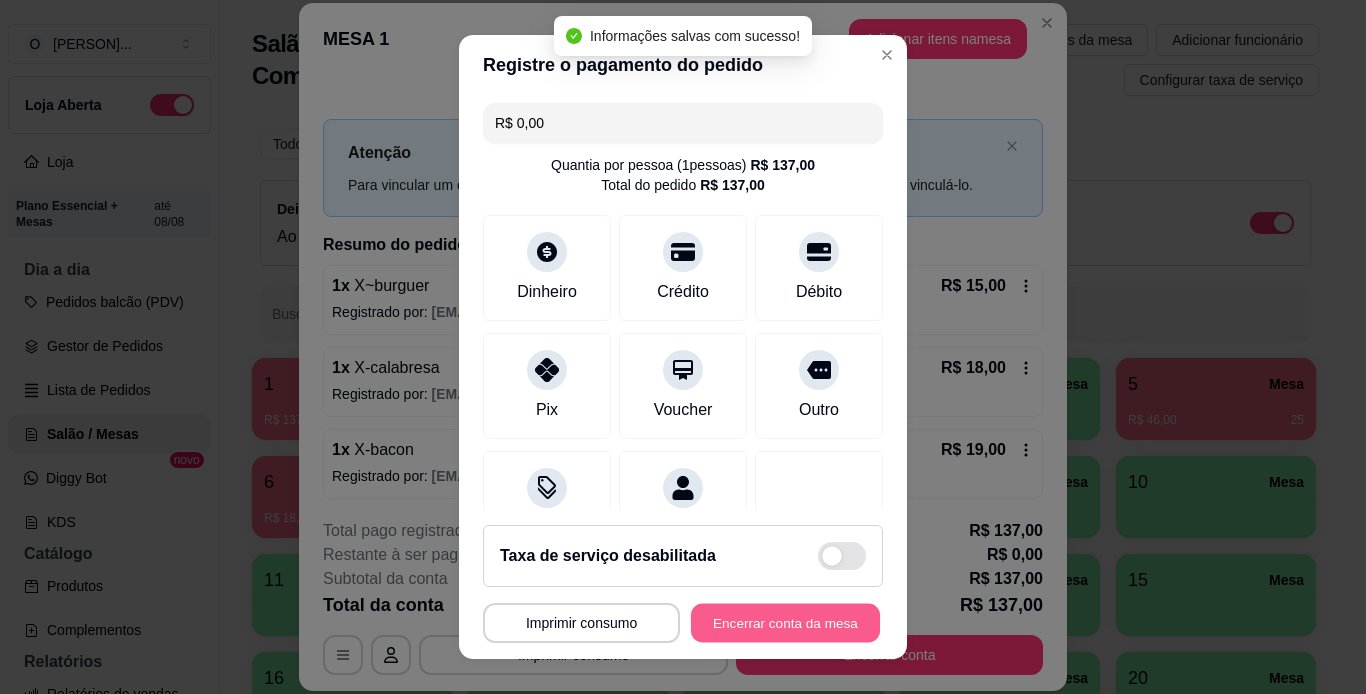 click on "Encerrar conta da mesa" at bounding box center [785, 623] 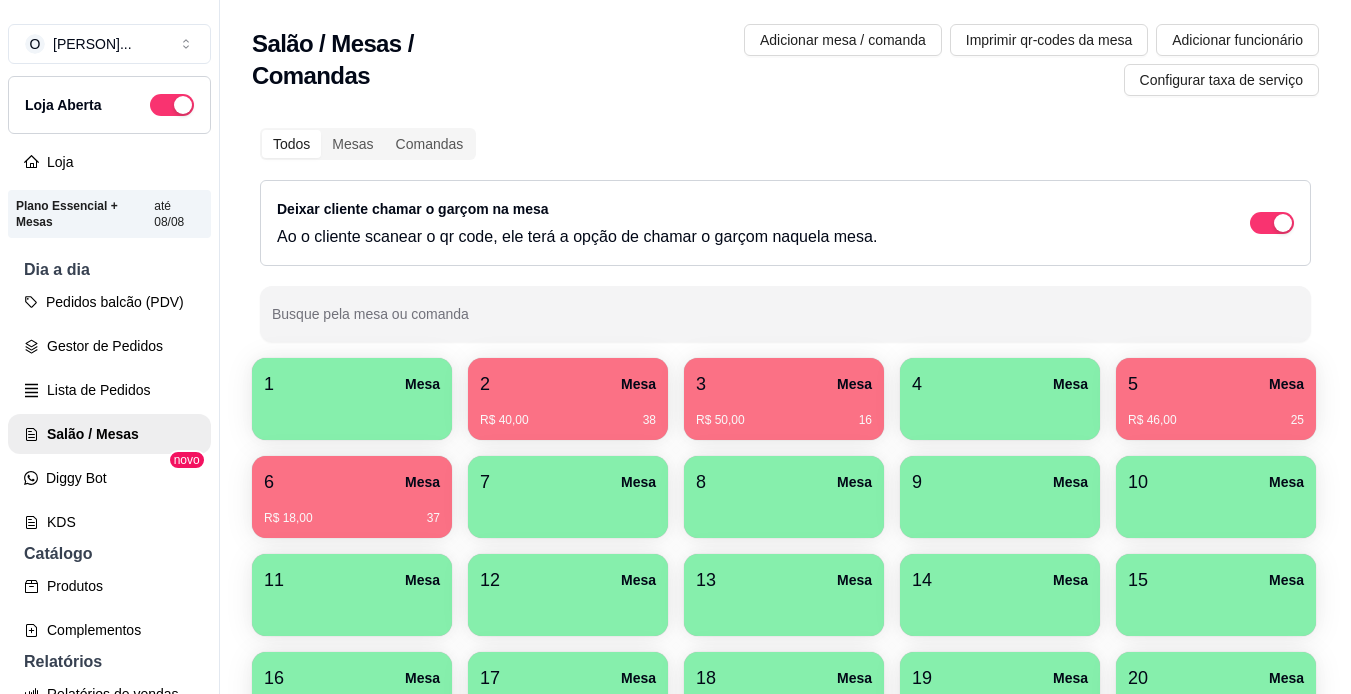 click on "2 Mesa" at bounding box center [568, 384] 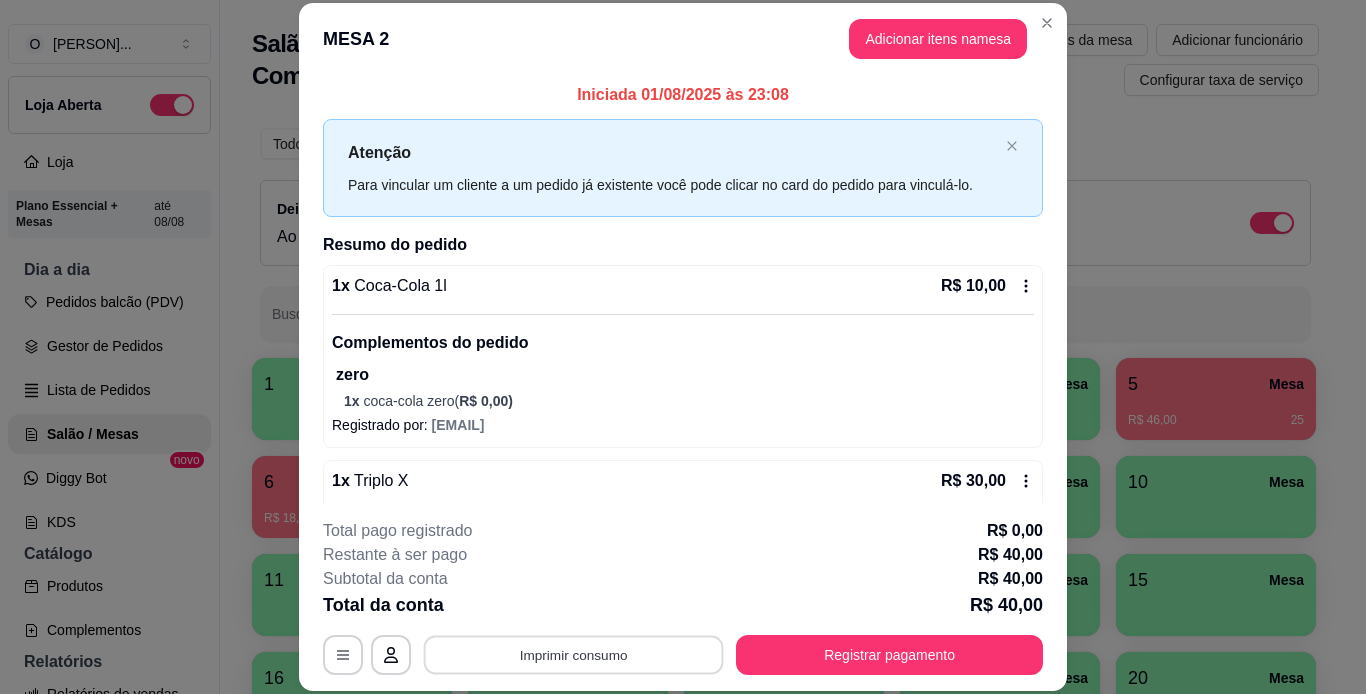 click on "Imprimir consumo" at bounding box center [574, 654] 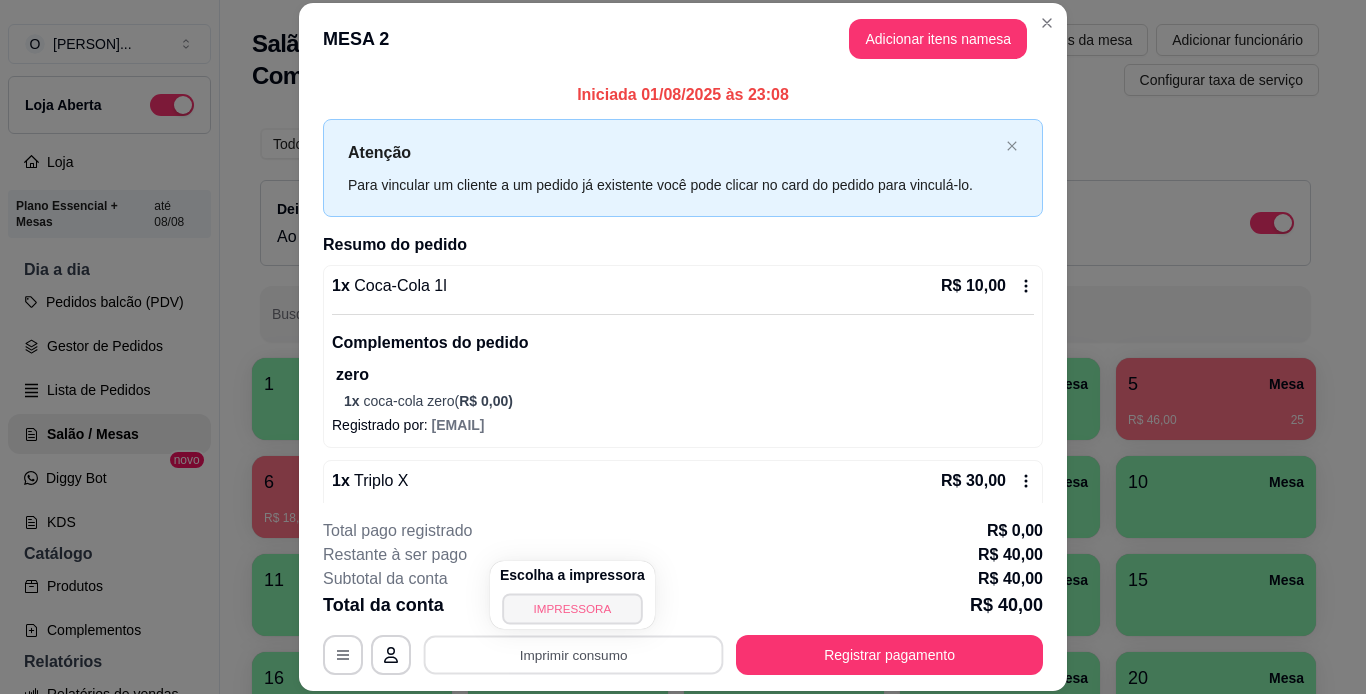 click on "IMPRESSORA" at bounding box center [572, 608] 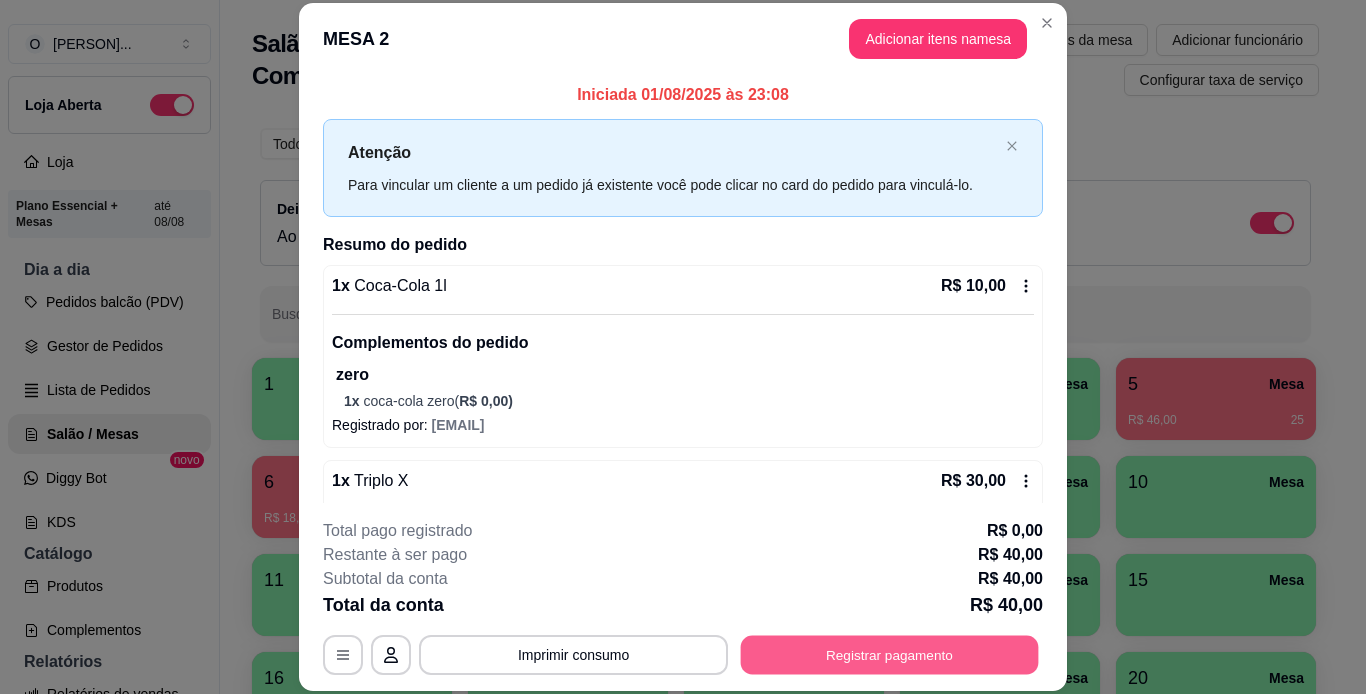 click on "Registrar pagamento" at bounding box center [890, 654] 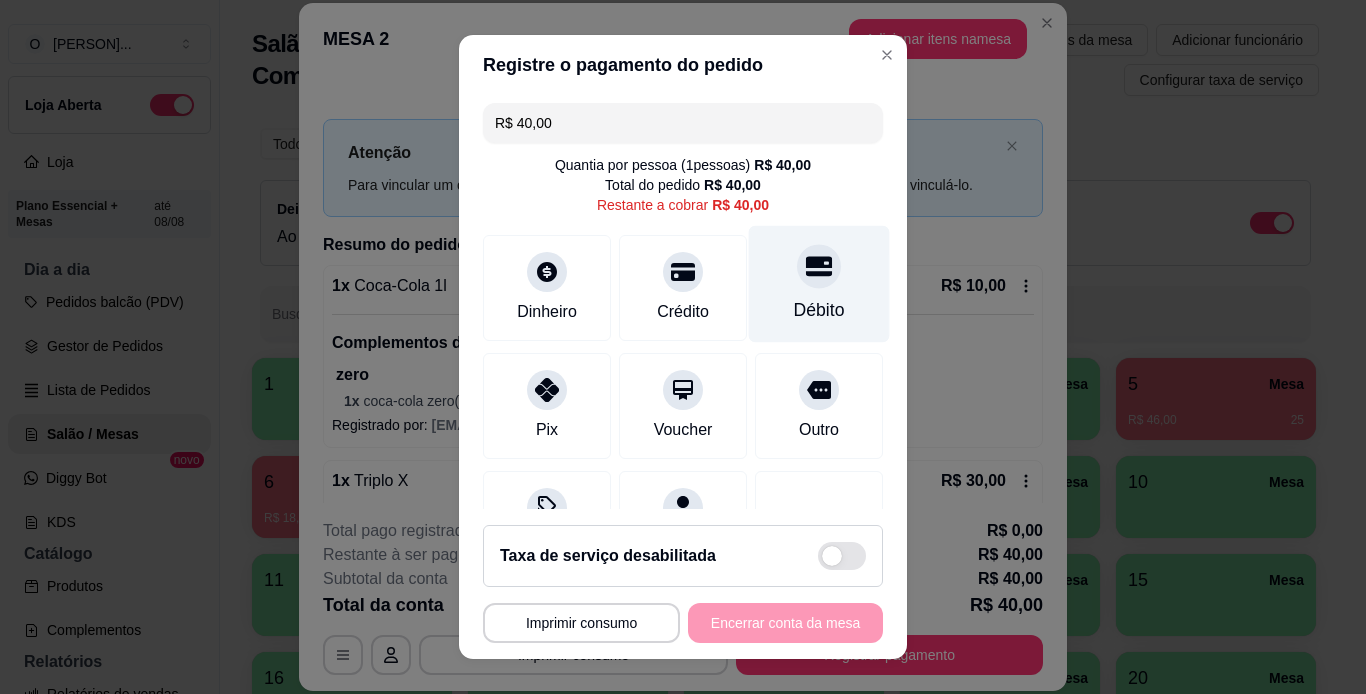 click on "Débito" at bounding box center (819, 310) 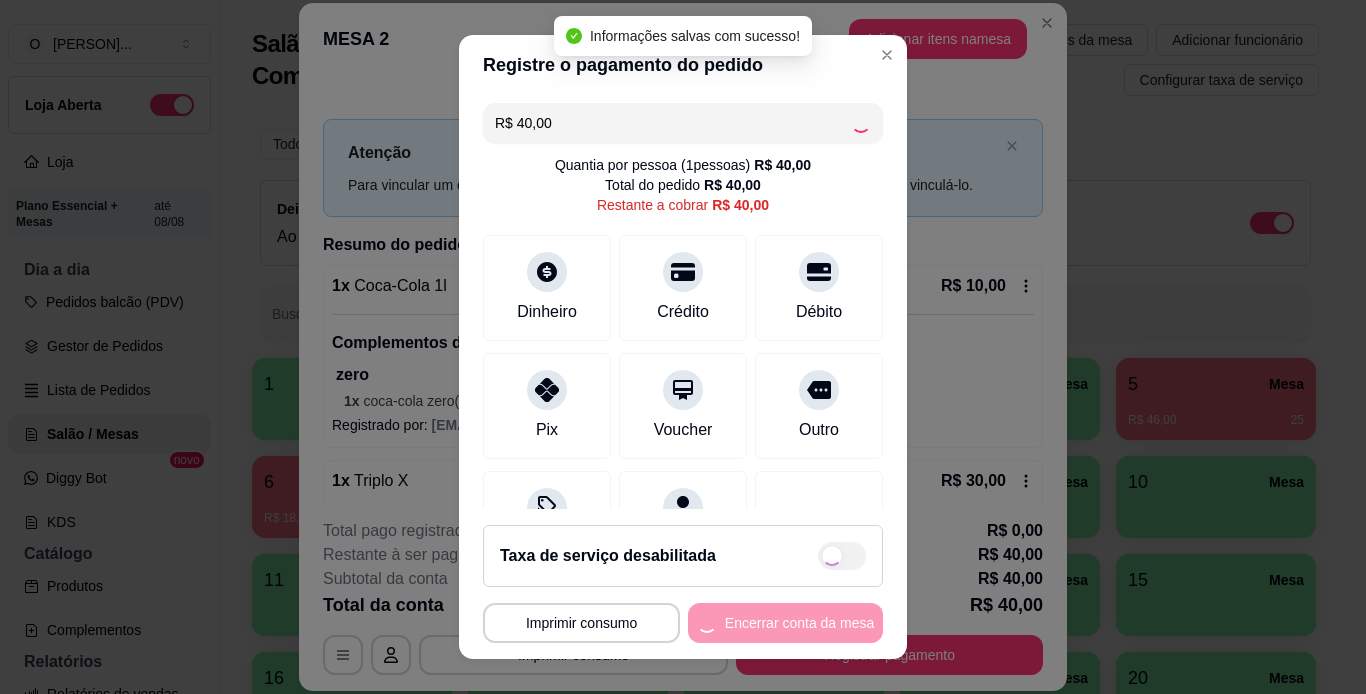 type on "R$ 0,00" 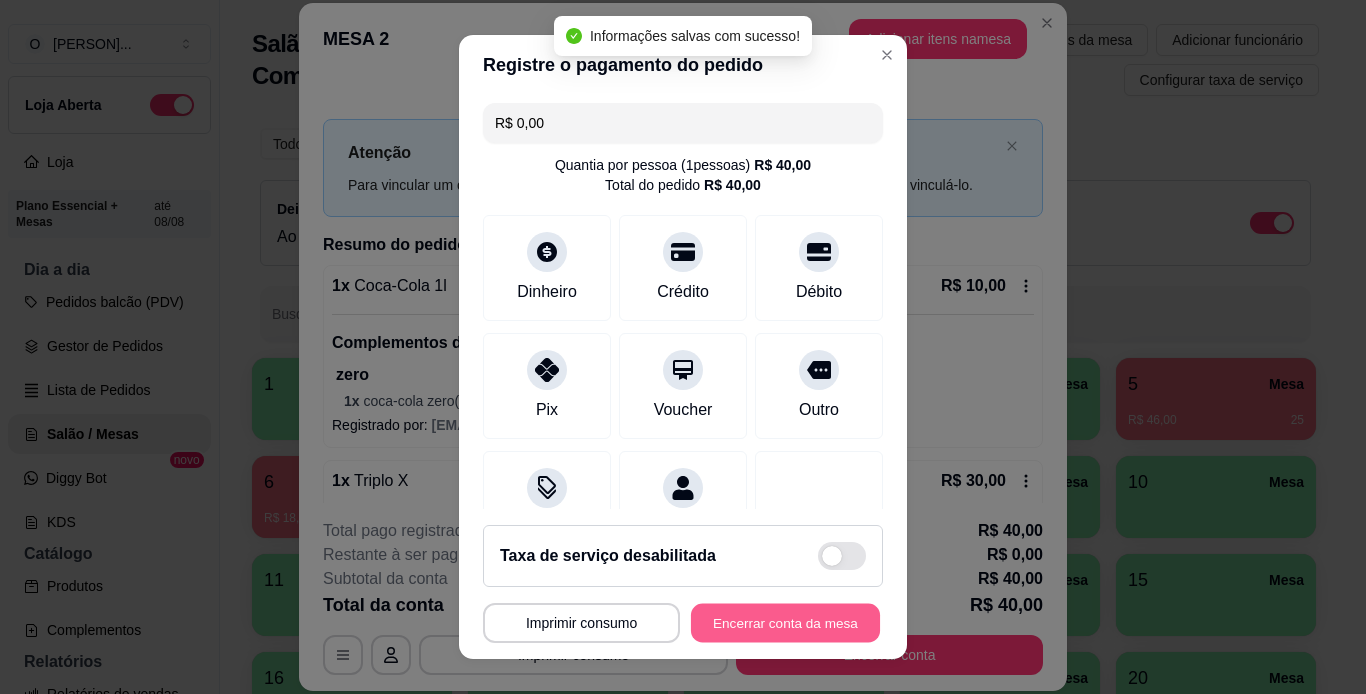 click on "Encerrar conta da mesa" at bounding box center [785, 623] 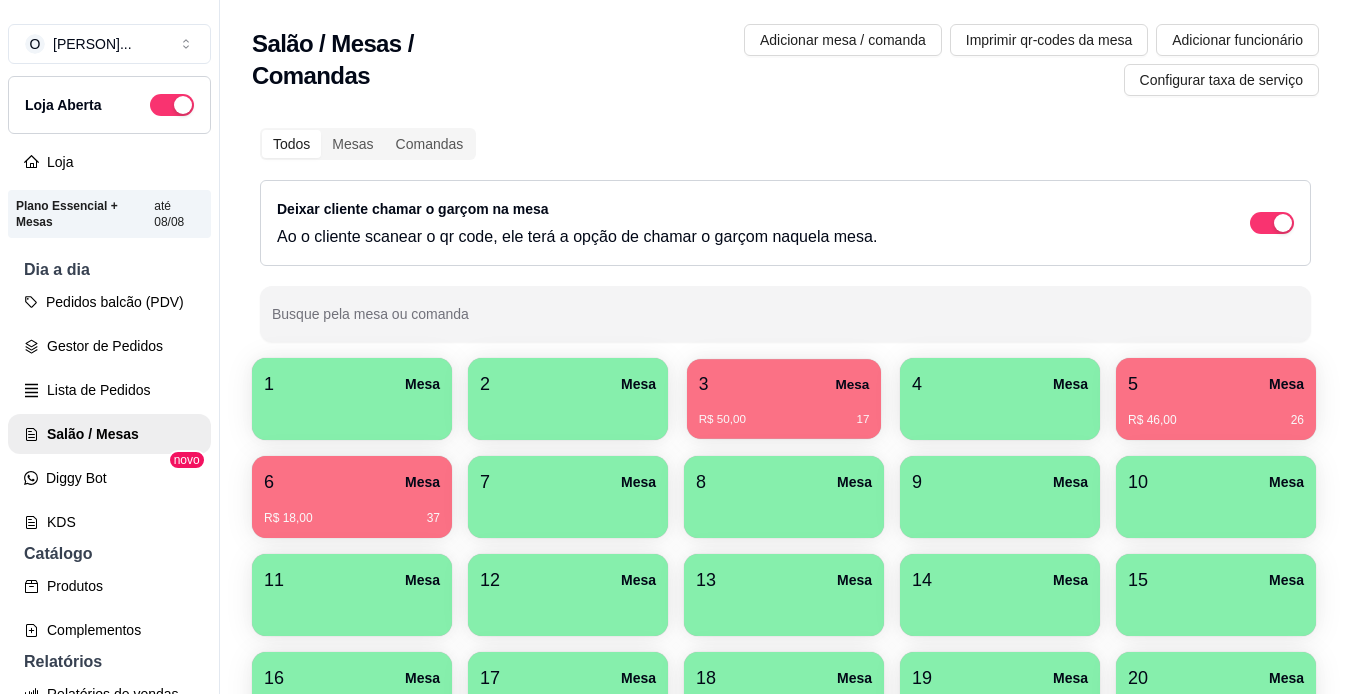 click on "3 Mesa [PRICE] 17" at bounding box center (784, 399) 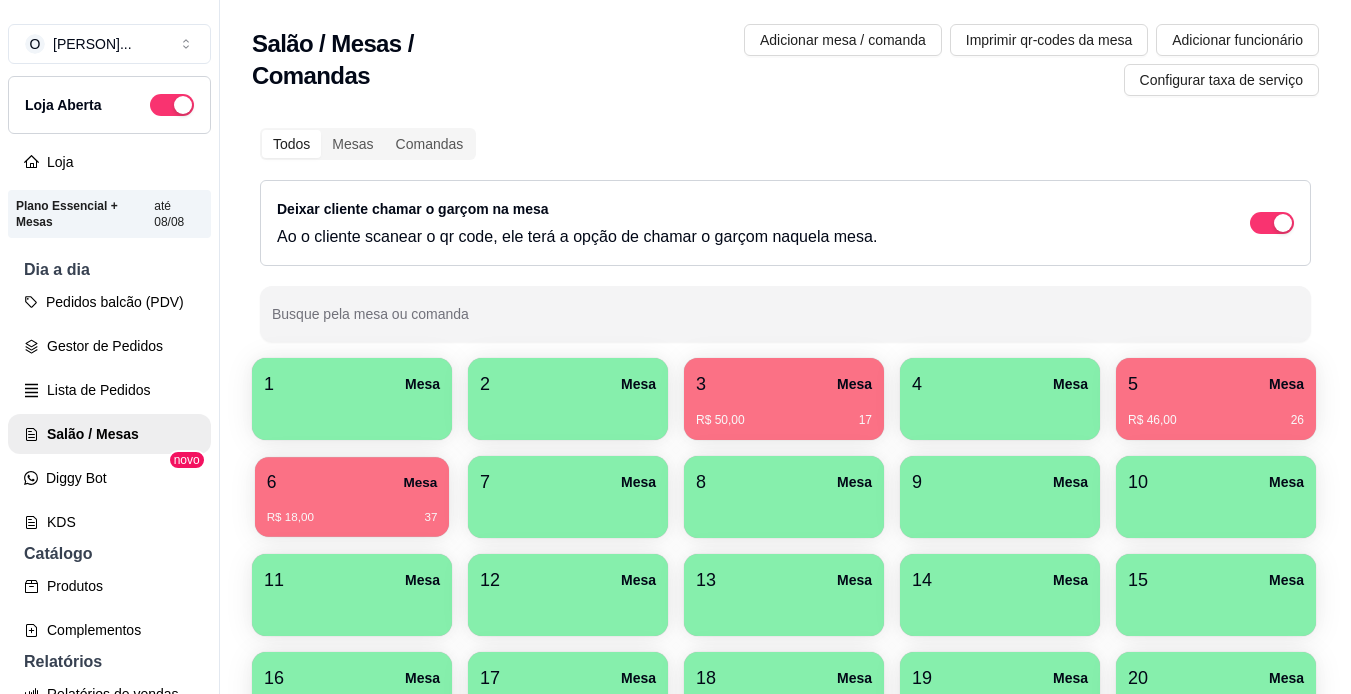 click on "6 Mesa" at bounding box center (352, 482) 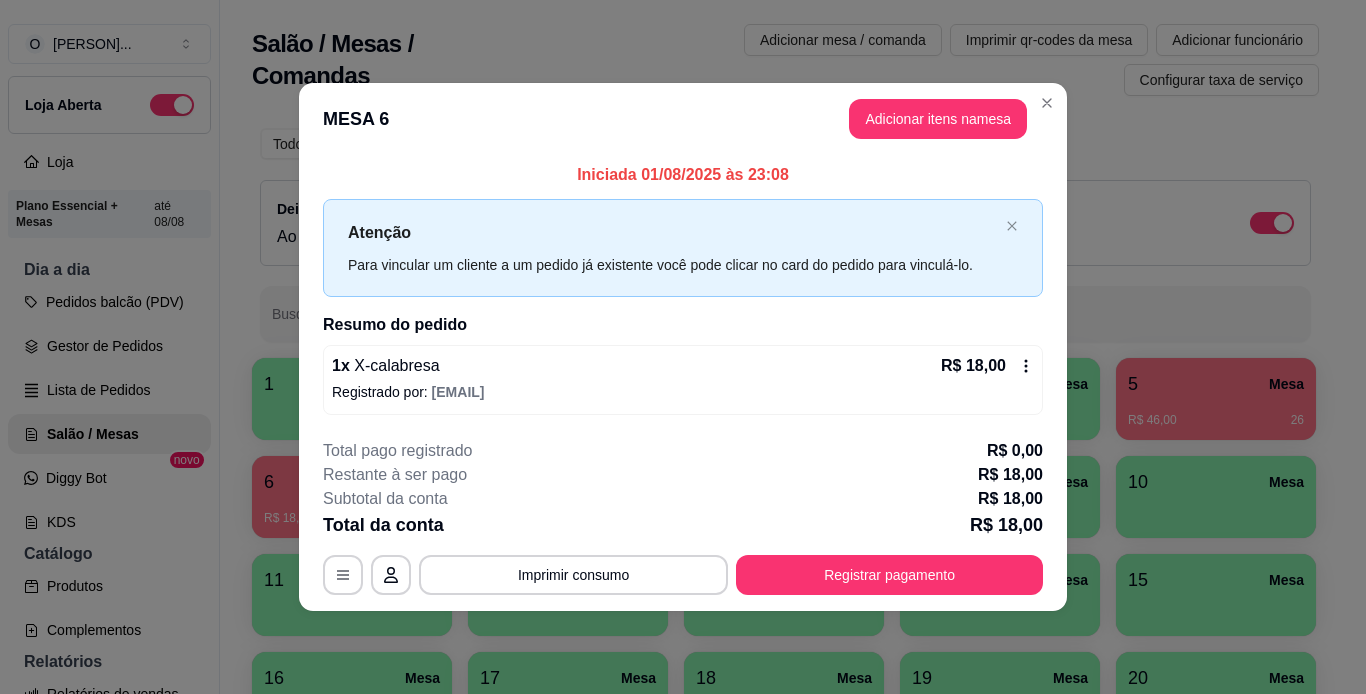 click 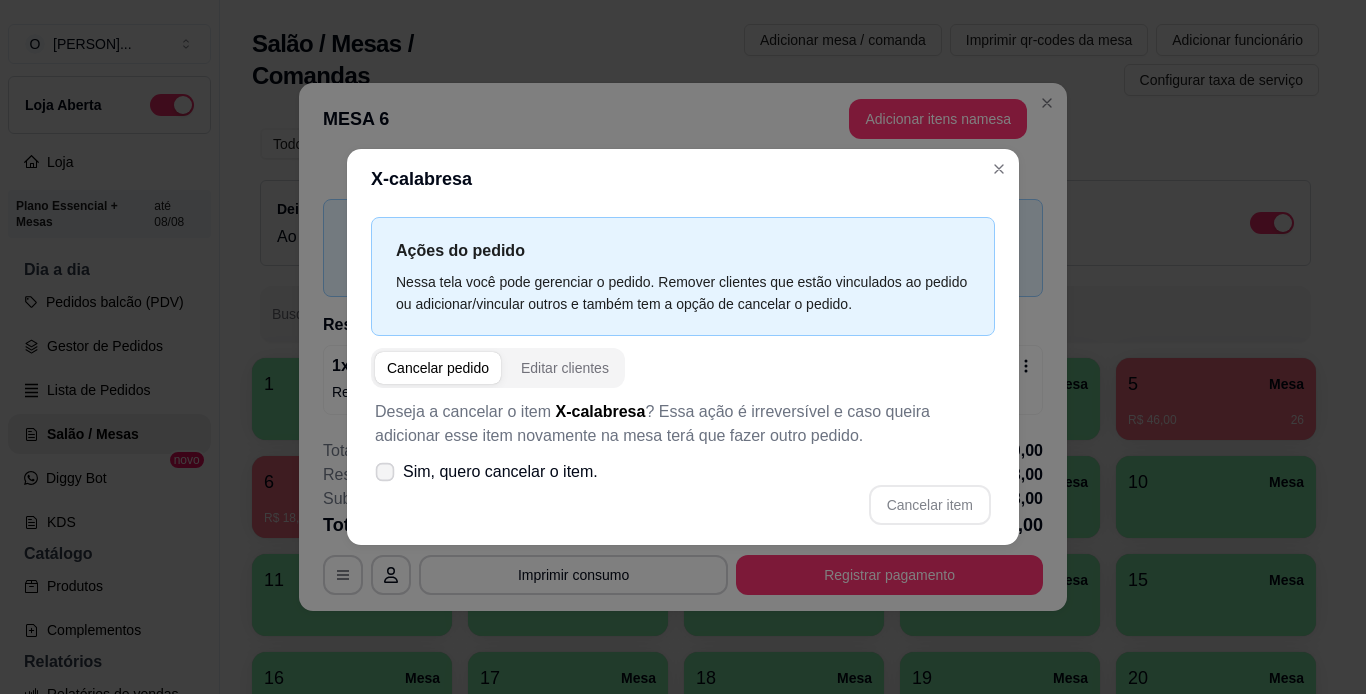 click 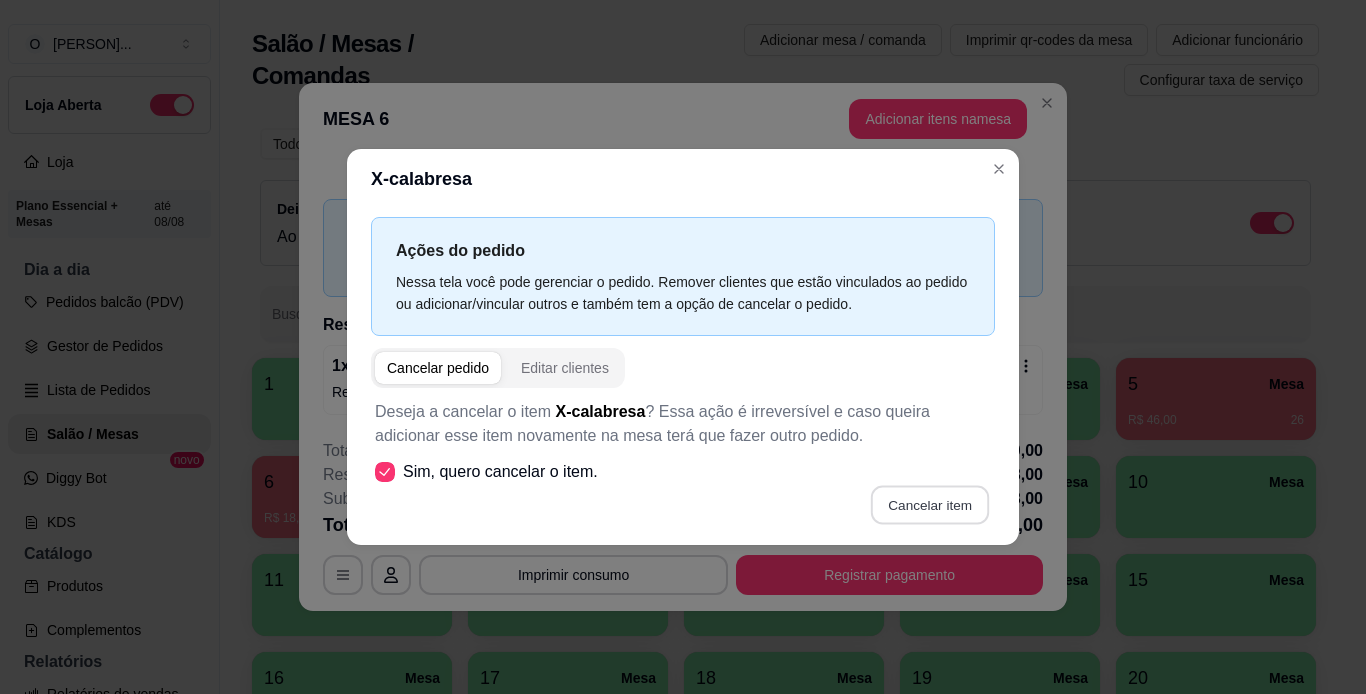 click on "Cancelar item" at bounding box center (929, 505) 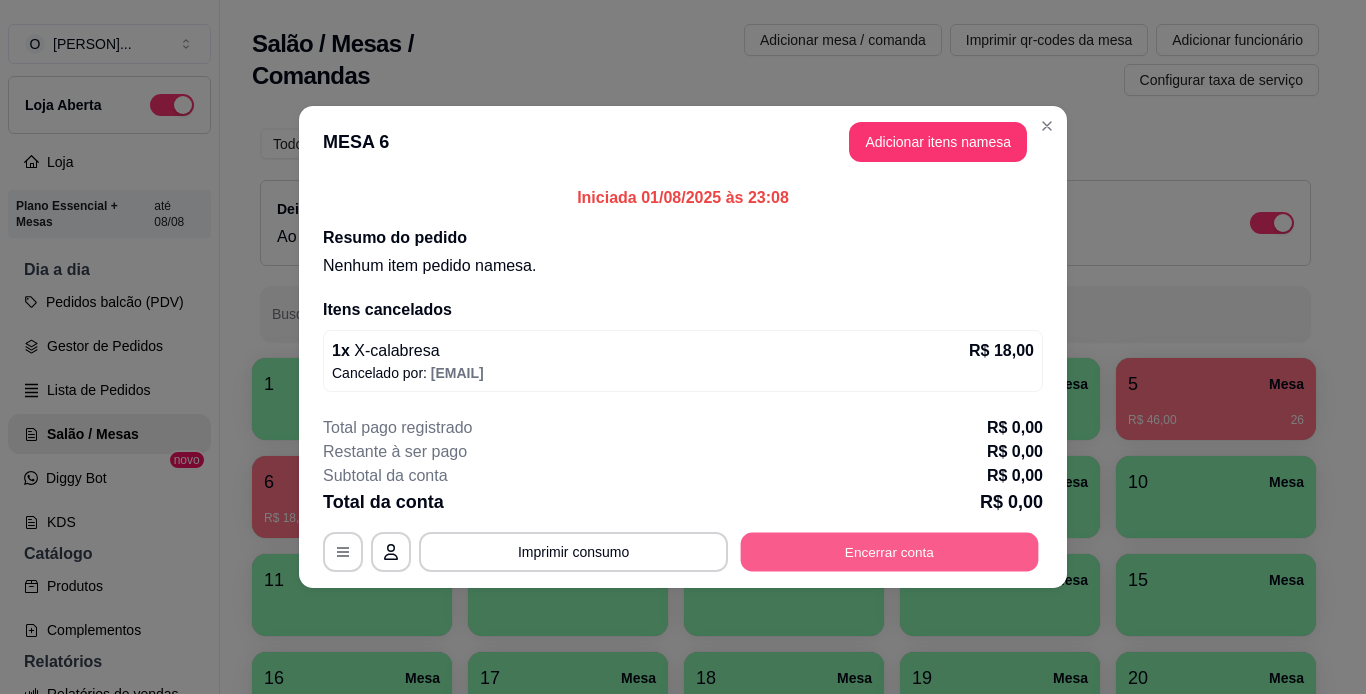 click on "Encerrar conta" at bounding box center [890, 552] 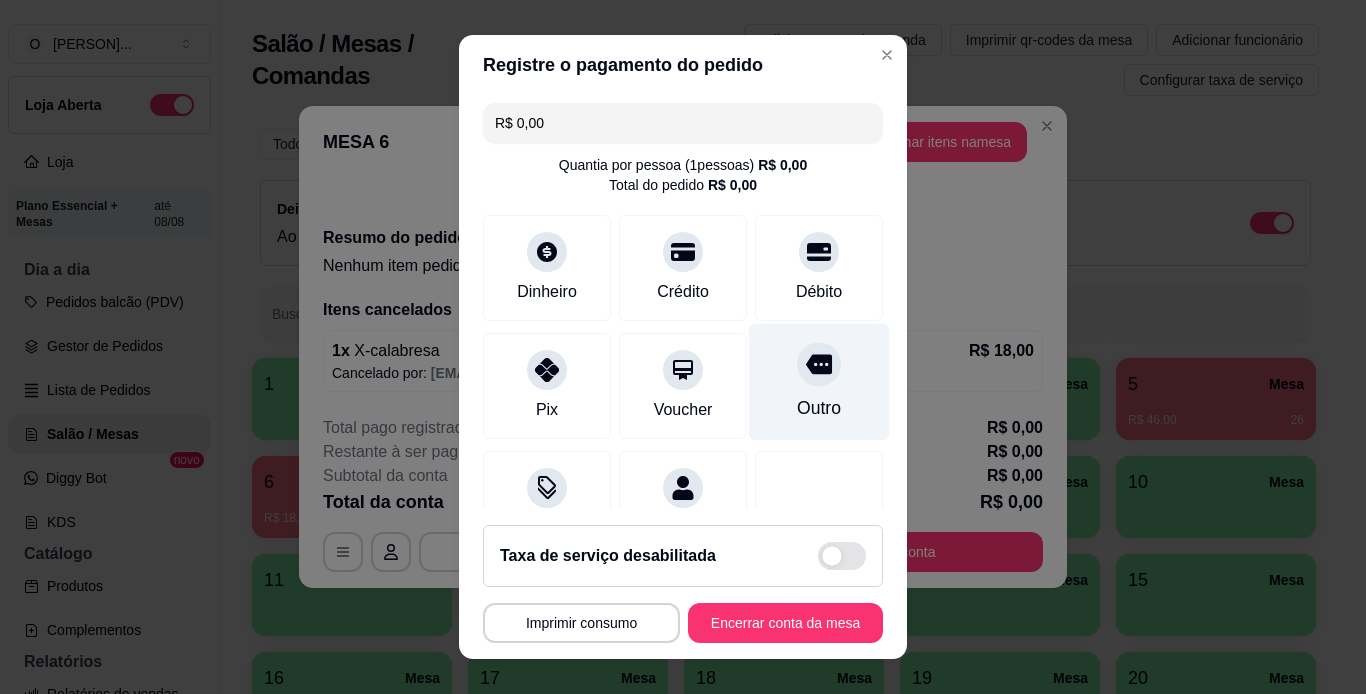 click 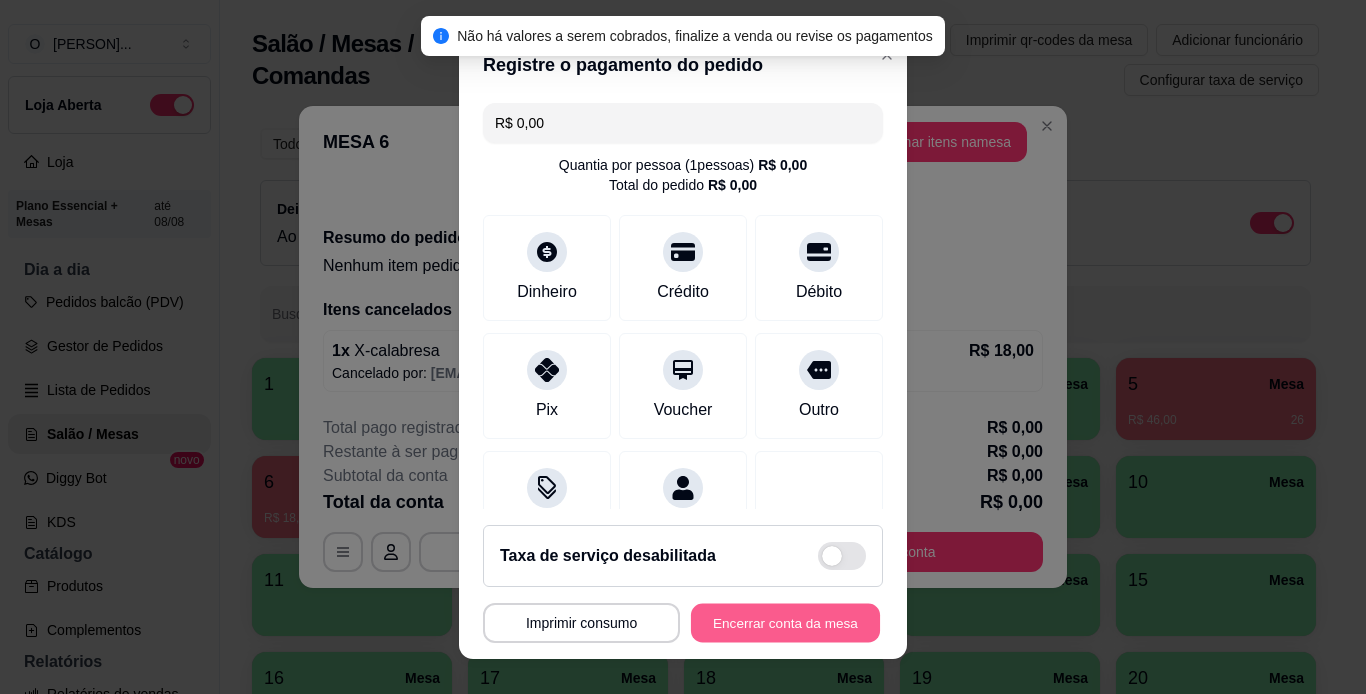 click on "Encerrar conta da mesa" at bounding box center [785, 623] 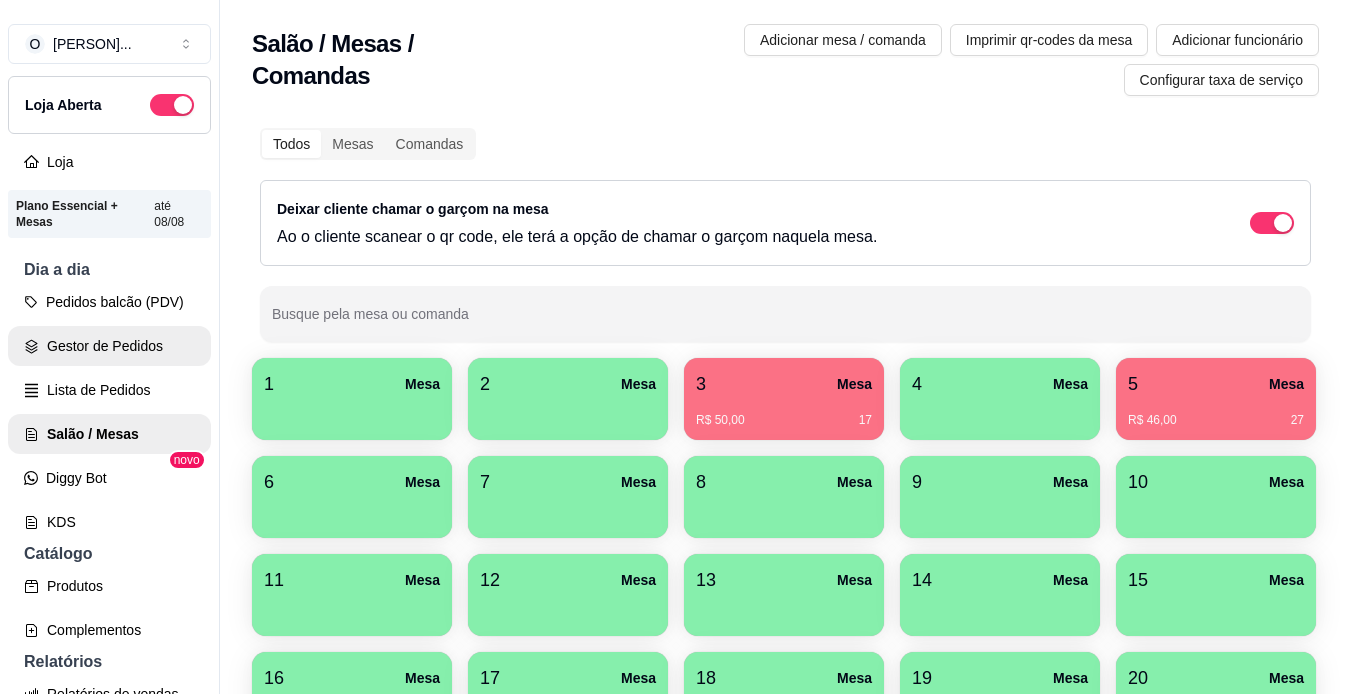 click on "Gestor de Pedidos" at bounding box center [109, 346] 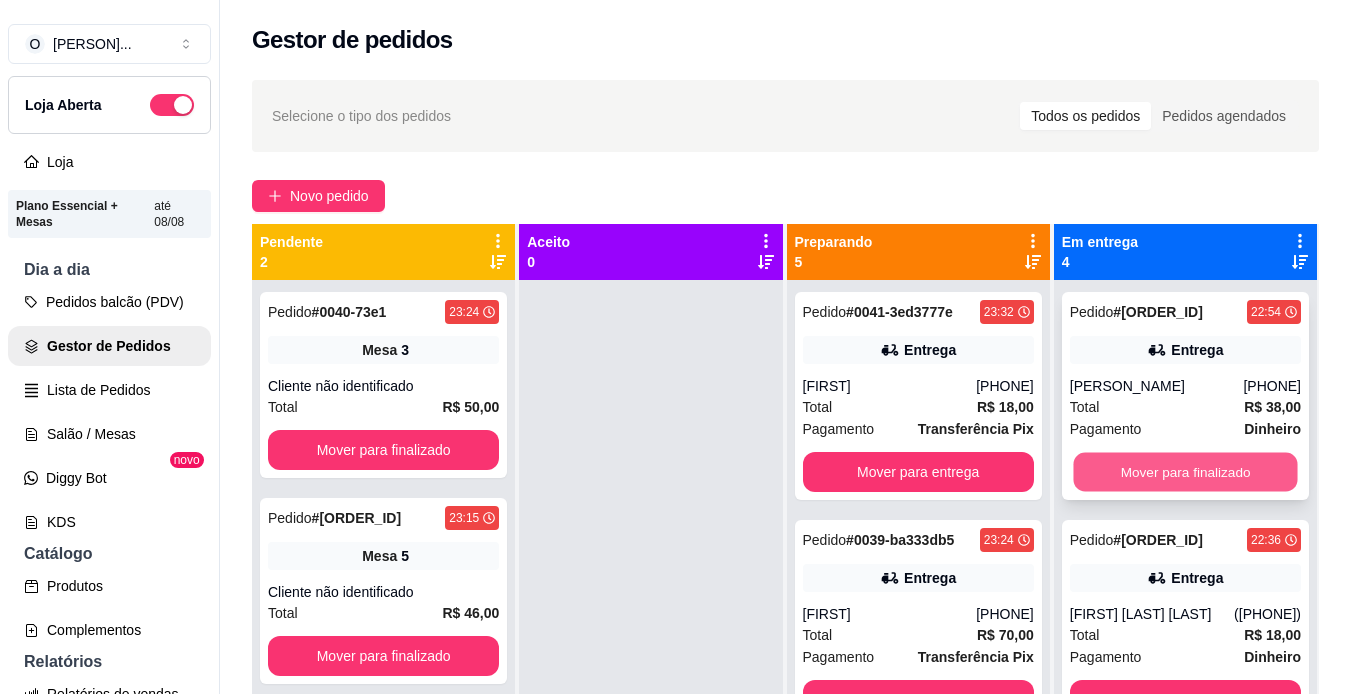 click on "Mover para finalizado" at bounding box center [1185, 472] 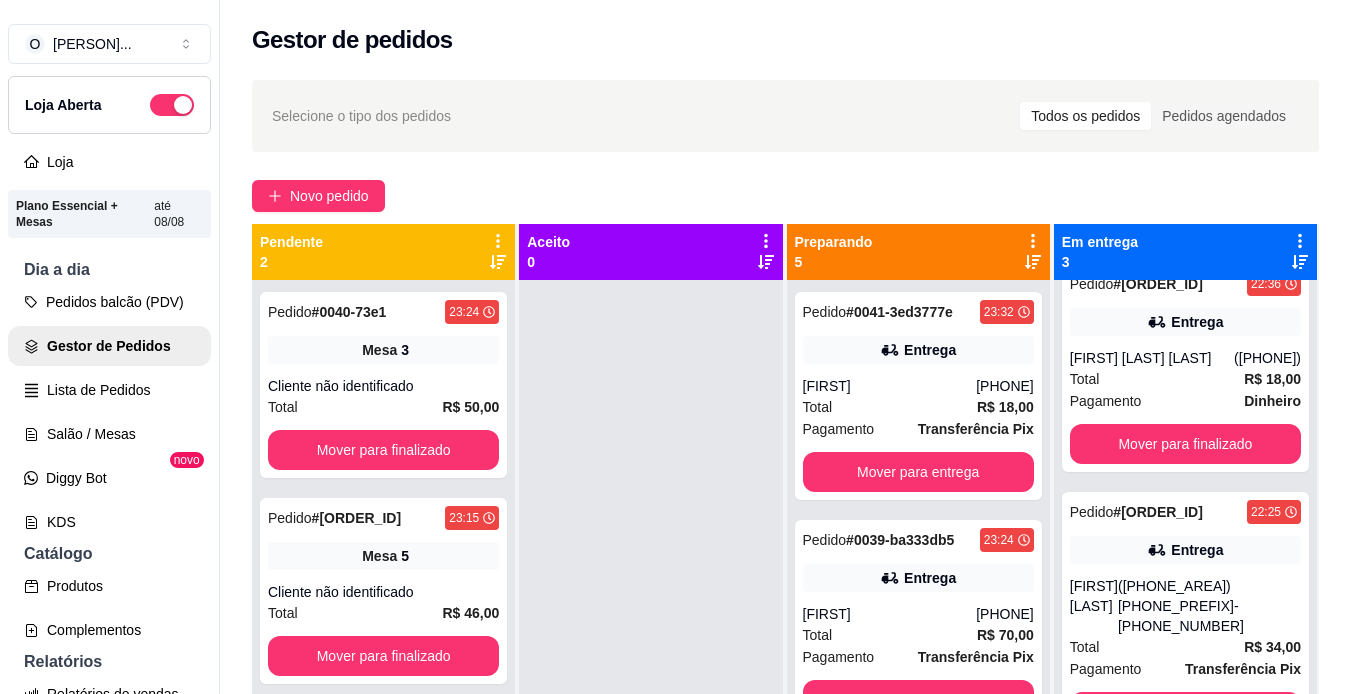 scroll, scrollTop: 30, scrollLeft: 0, axis: vertical 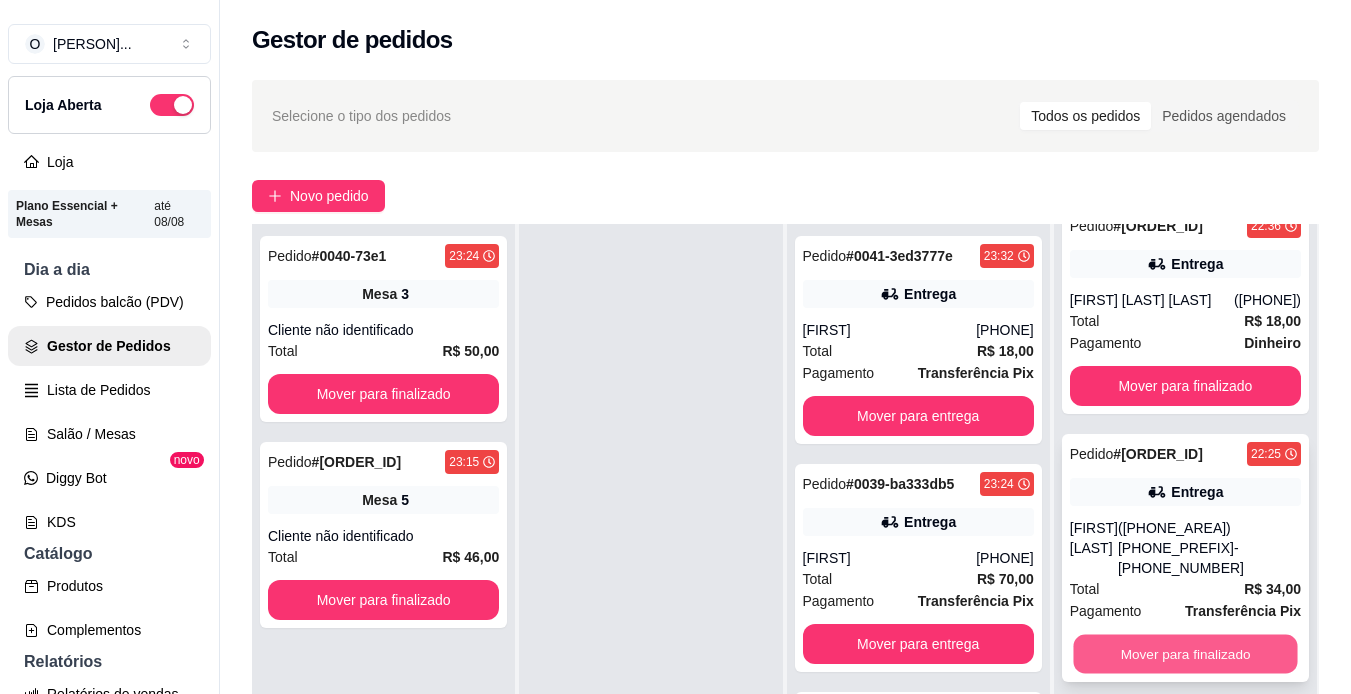 click on "Mover para finalizado" at bounding box center [1185, 654] 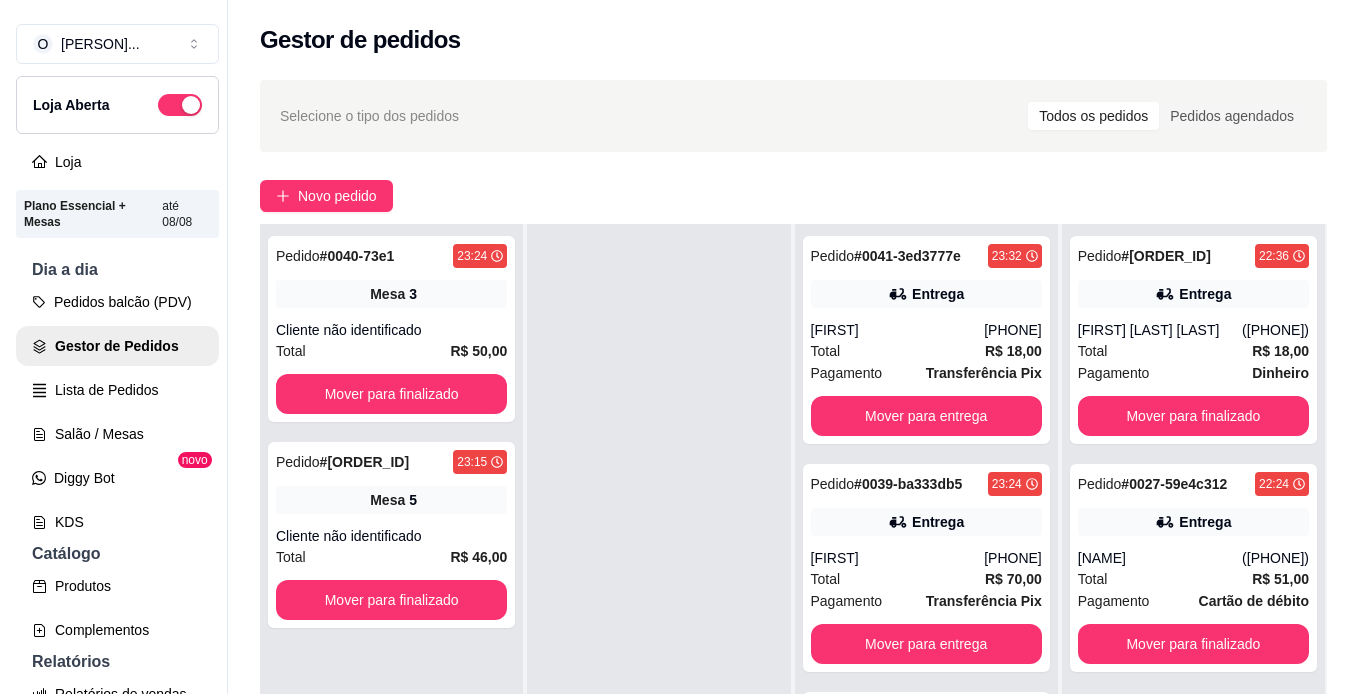 scroll, scrollTop: 0, scrollLeft: 0, axis: both 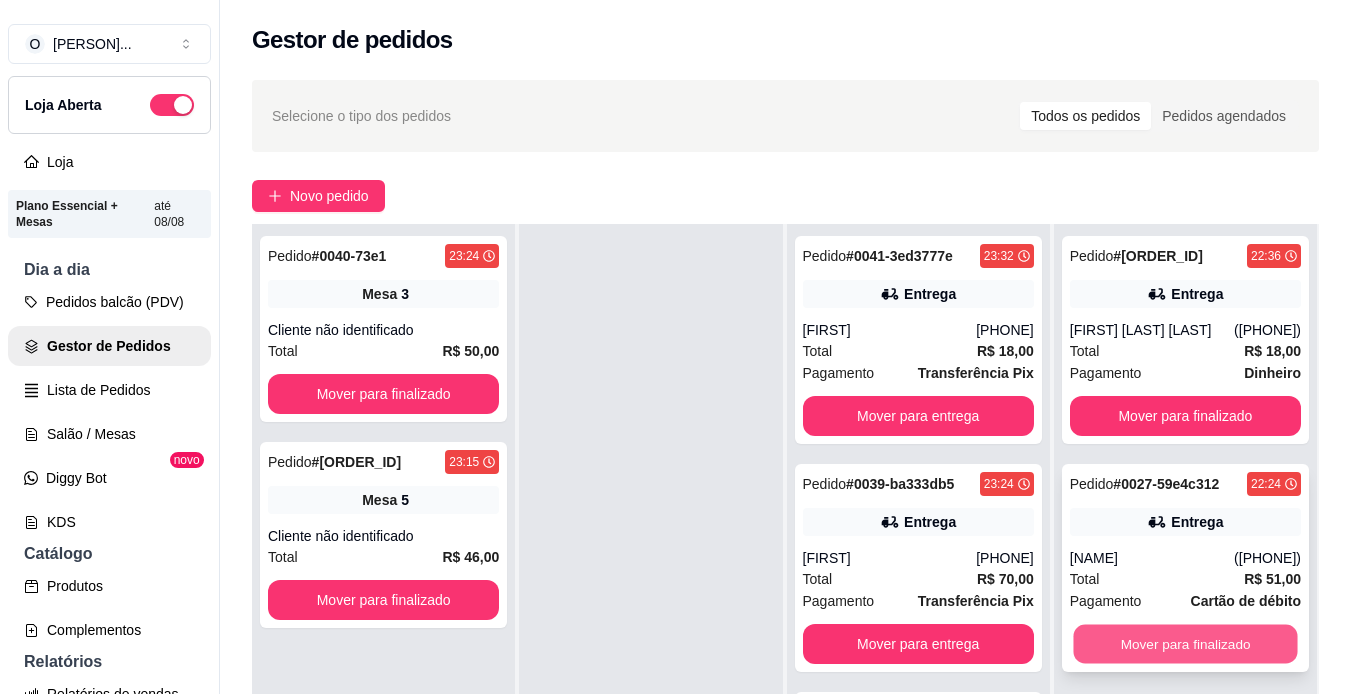 click on "Mover para finalizado" at bounding box center (1185, 644) 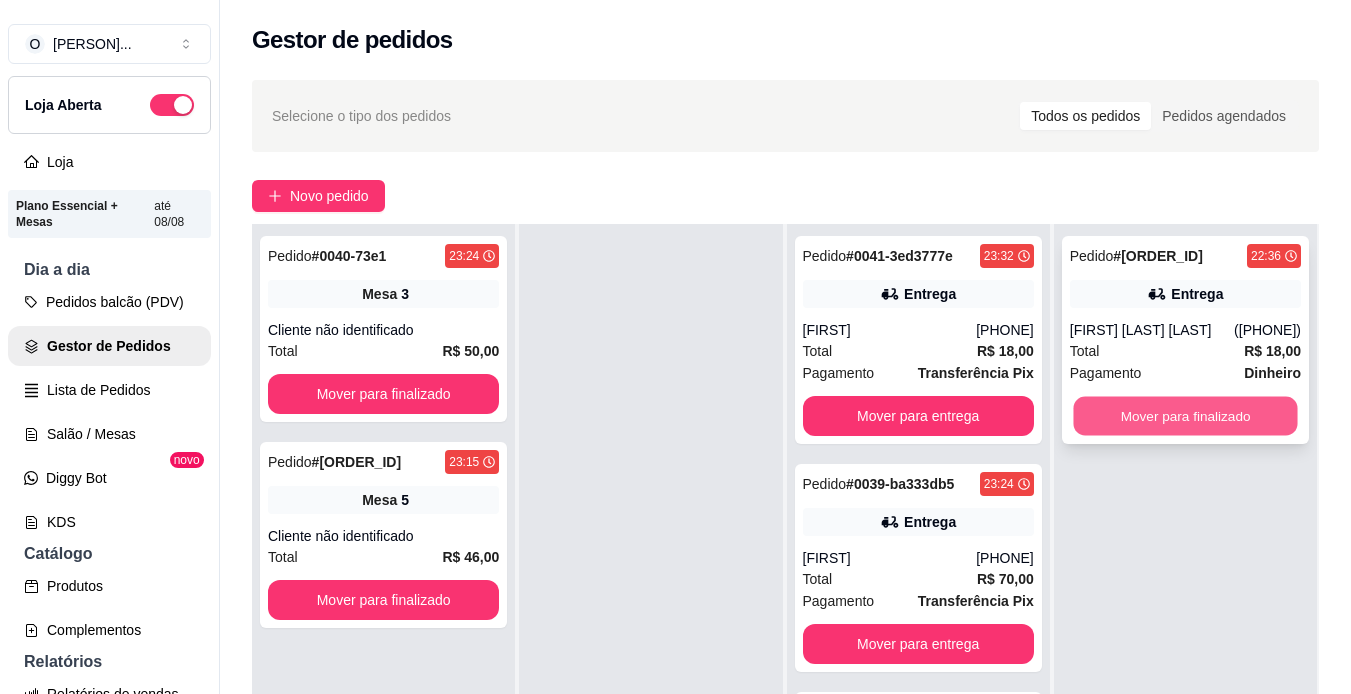 click on "Mover para finalizado" at bounding box center [1185, 416] 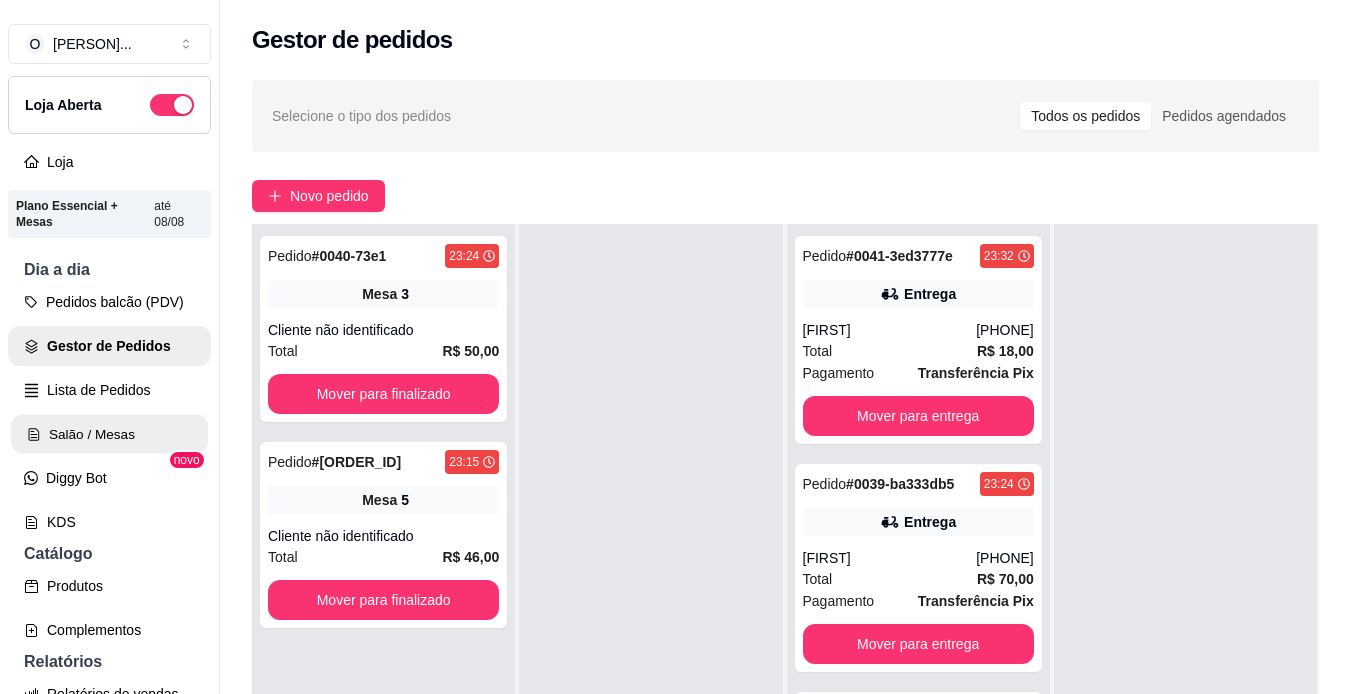 click on "Salão / Mesas" at bounding box center (109, 434) 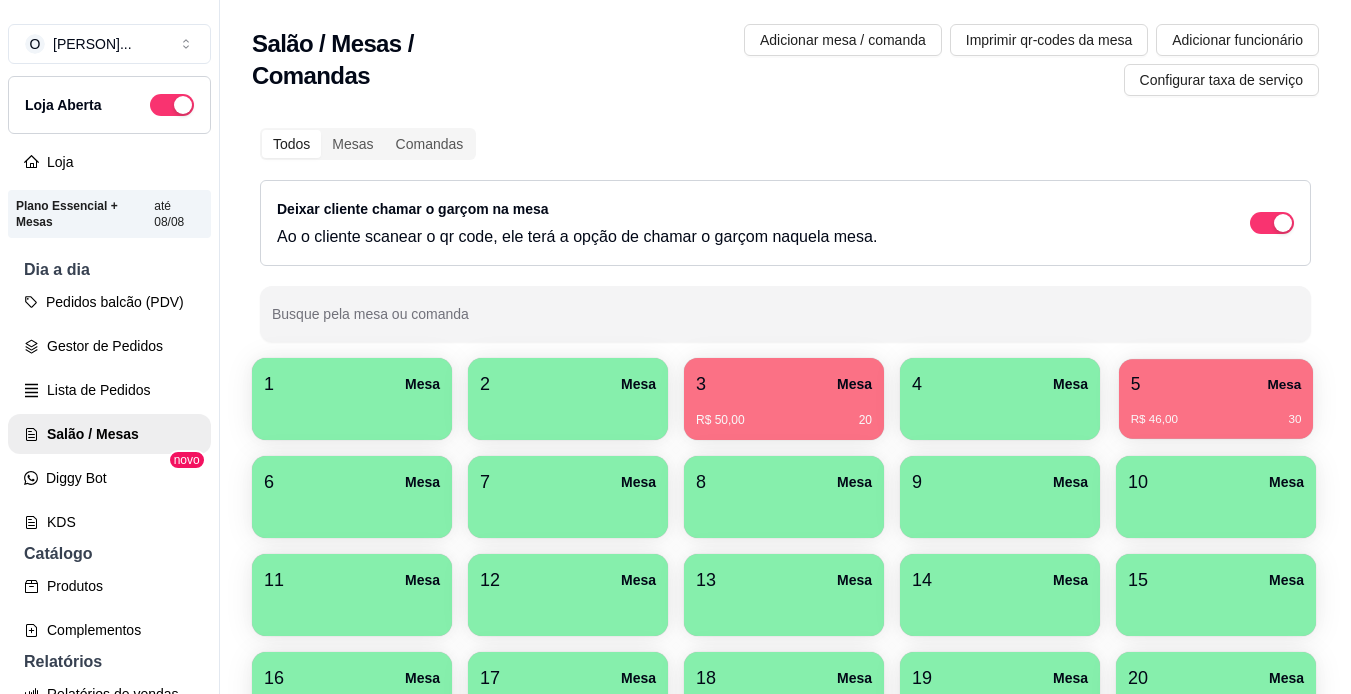 click on "5 Mesa" at bounding box center [1216, 384] 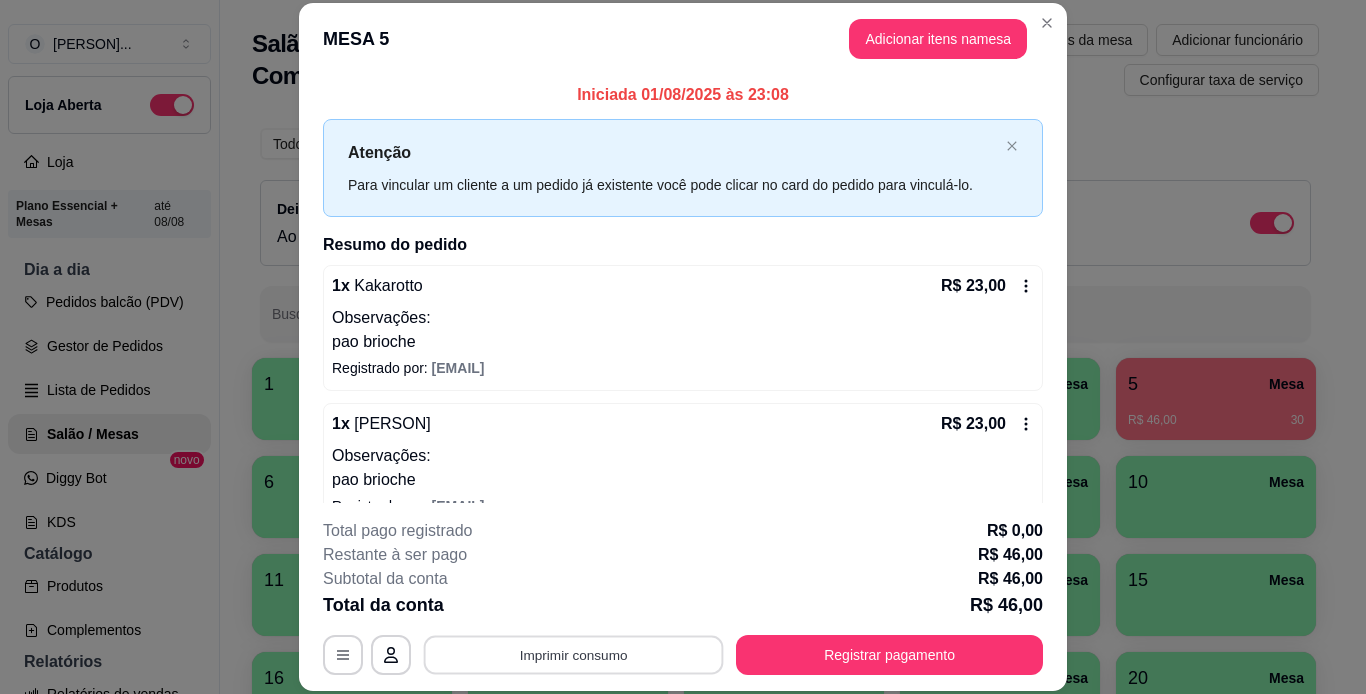 click on "Imprimir consumo" at bounding box center [574, 654] 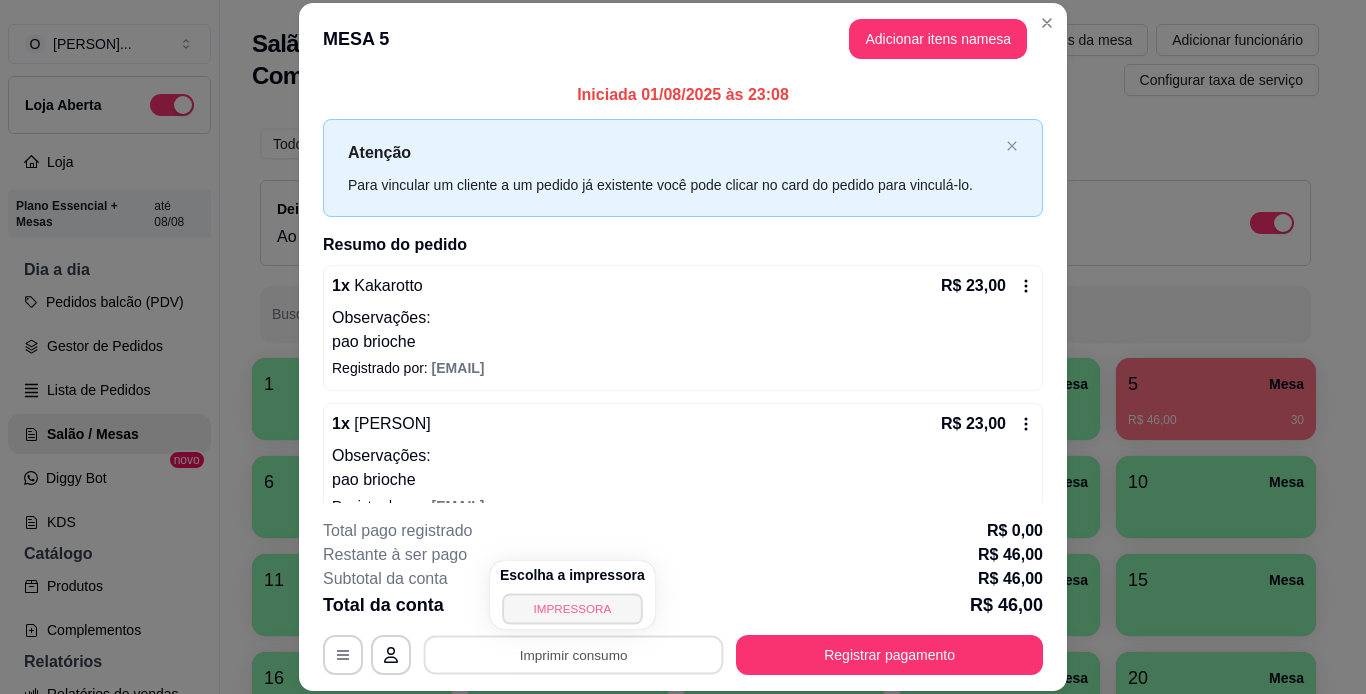 click on "IMPRESSORA" at bounding box center (572, 608) 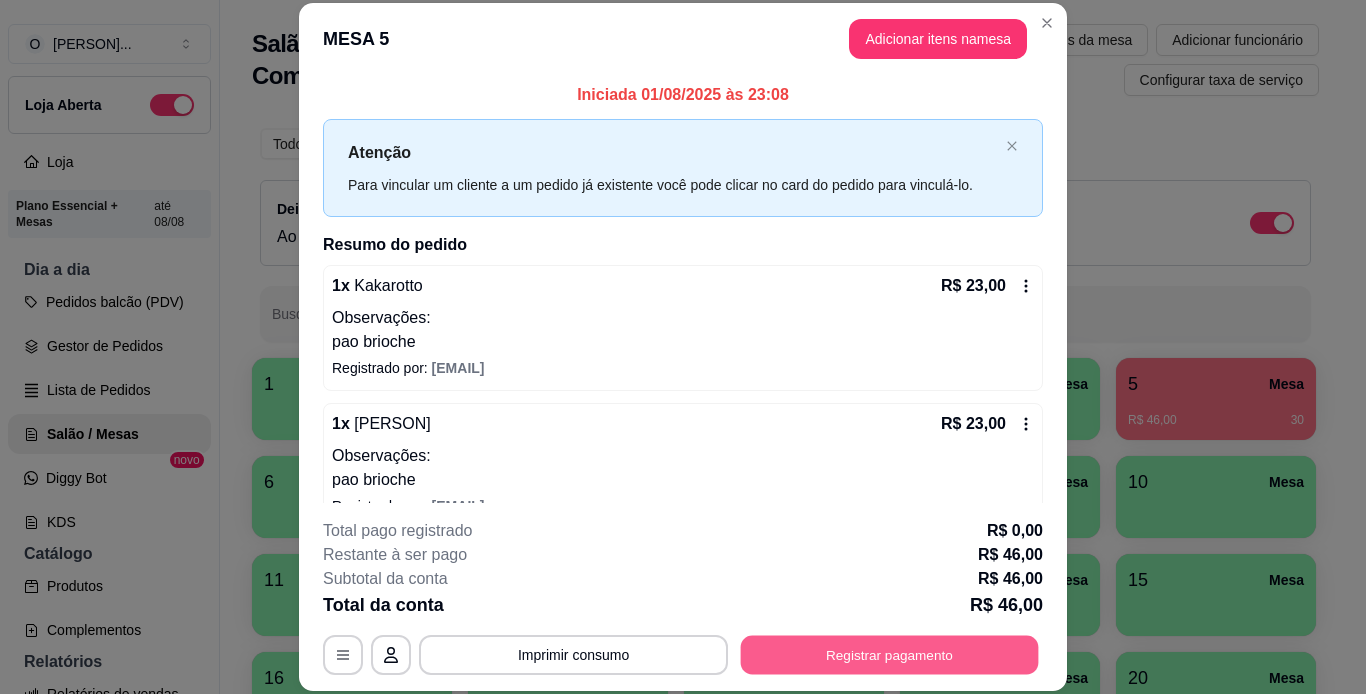 click on "Registrar pagamento" at bounding box center (890, 654) 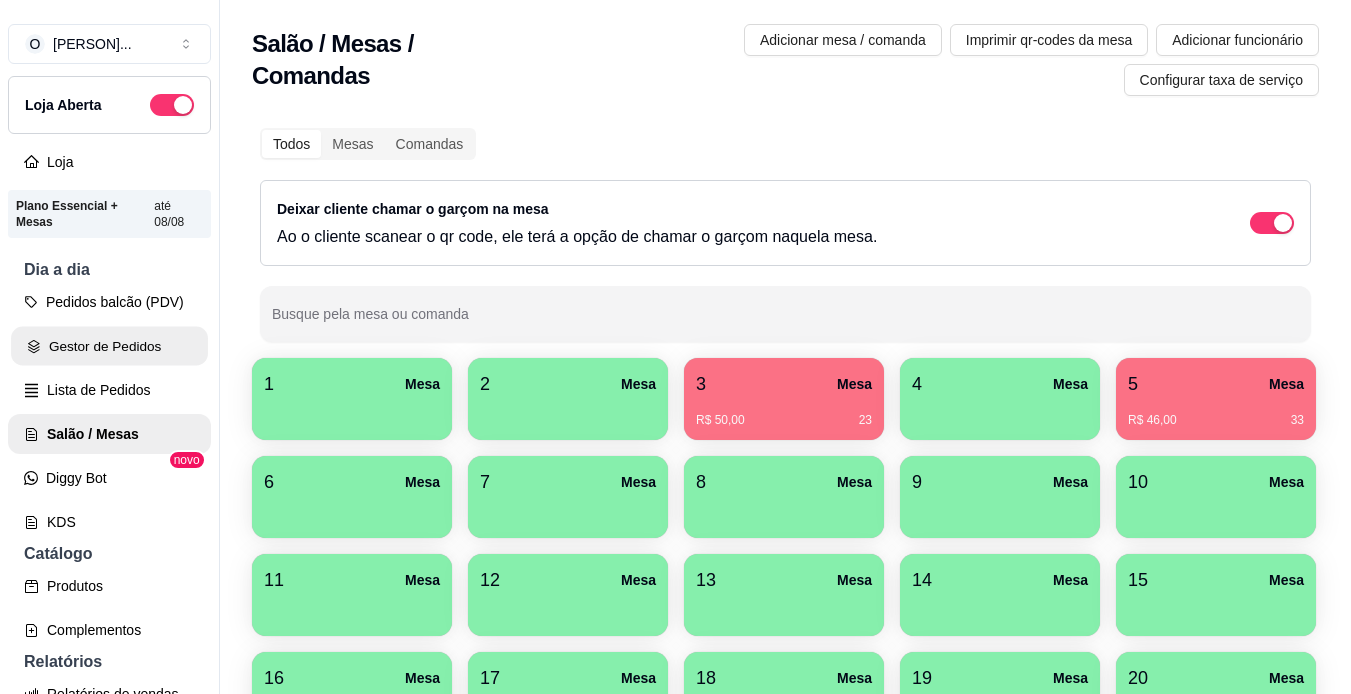 click on "Gestor de Pedidos" at bounding box center [109, 346] 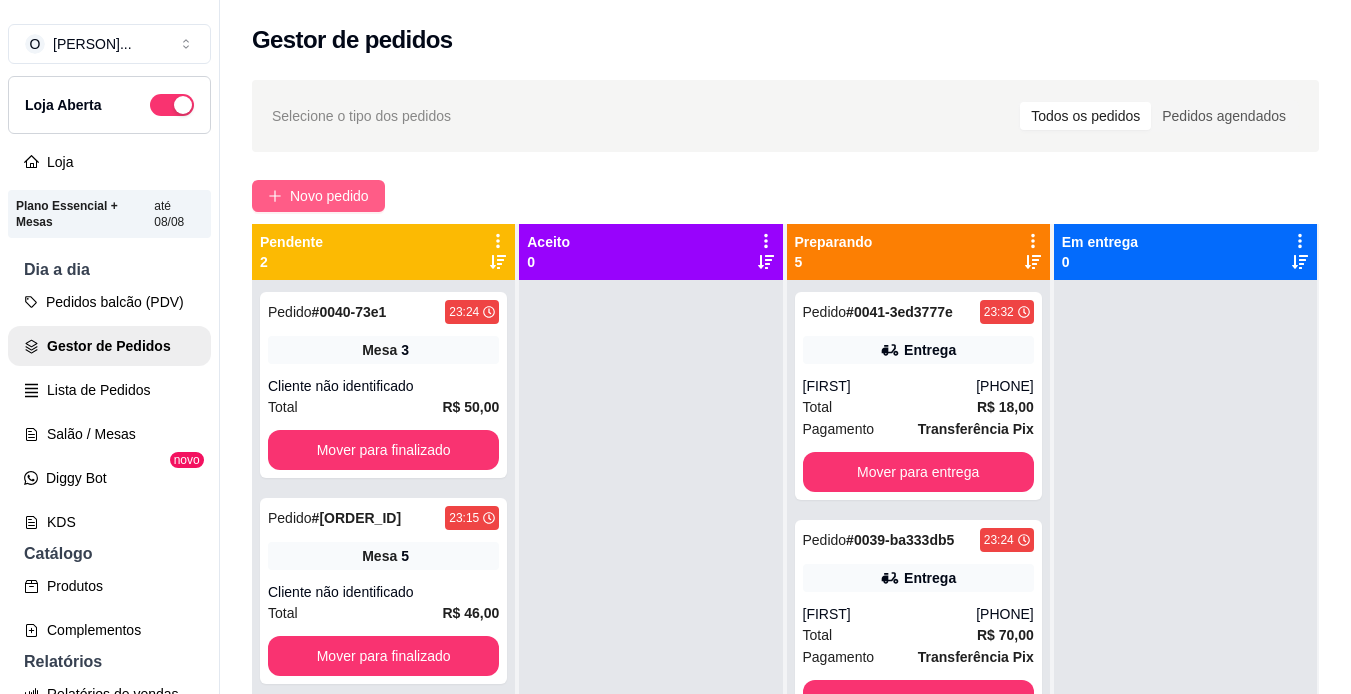 click on "Novo pedido" at bounding box center (329, 196) 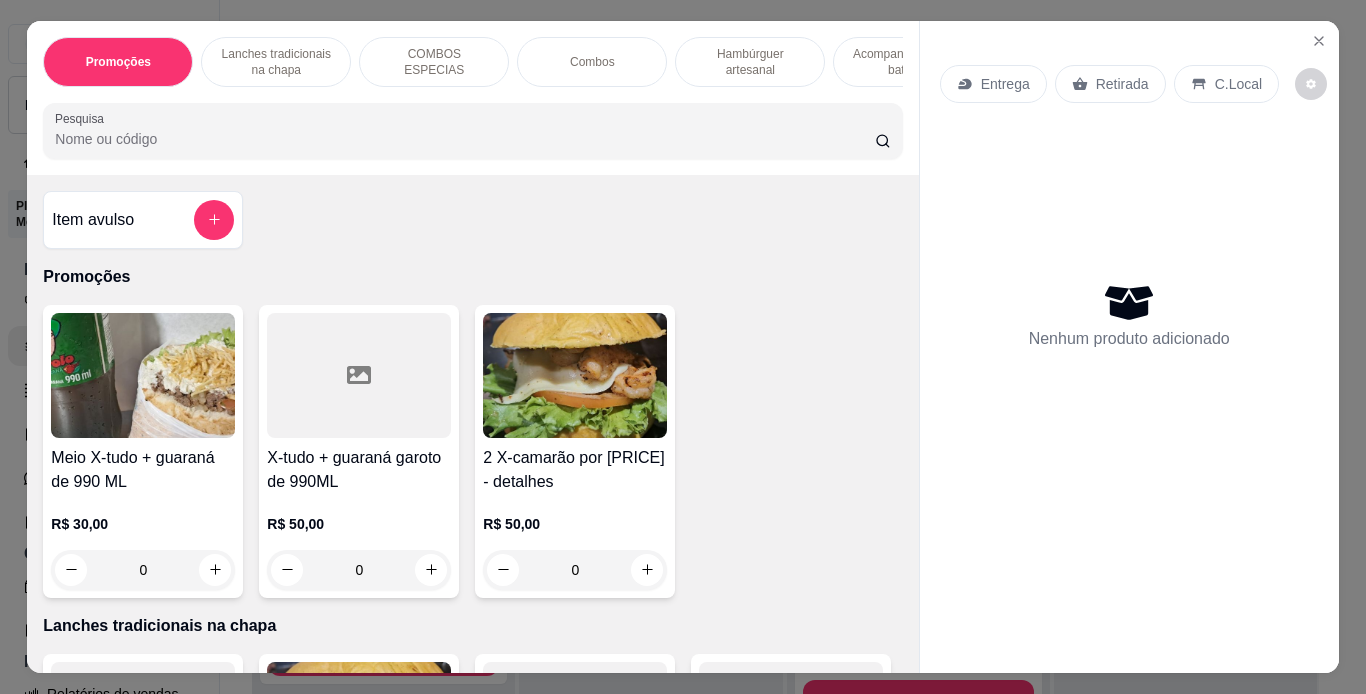 click on "Lanches tradicionais na chapa" at bounding box center [276, 62] 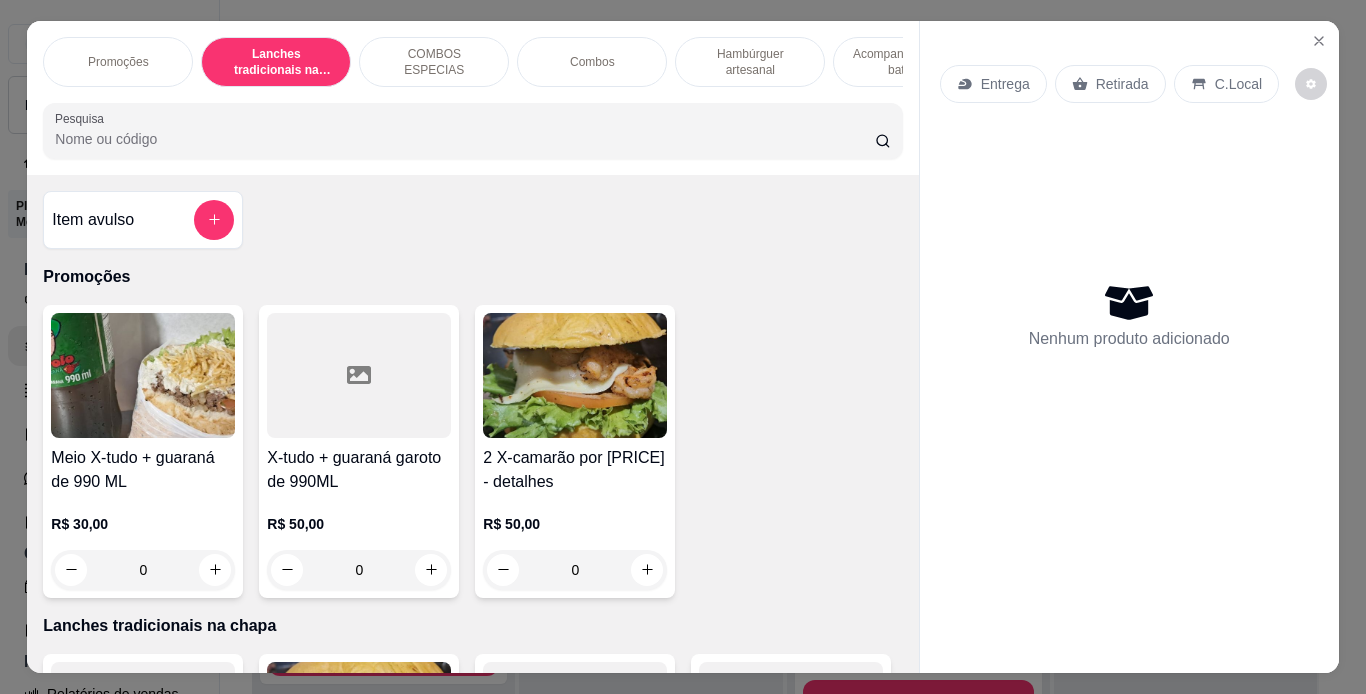 scroll, scrollTop: 439, scrollLeft: 0, axis: vertical 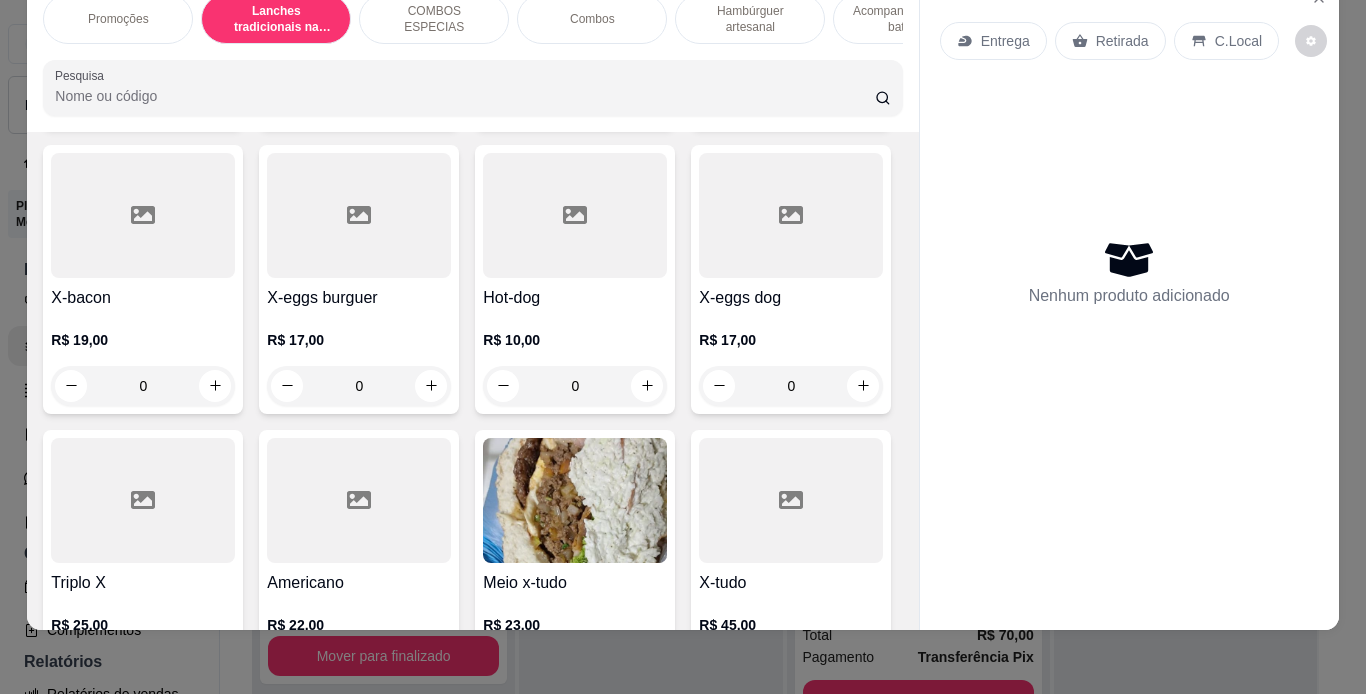 click on "0" at bounding box center (791, 101) 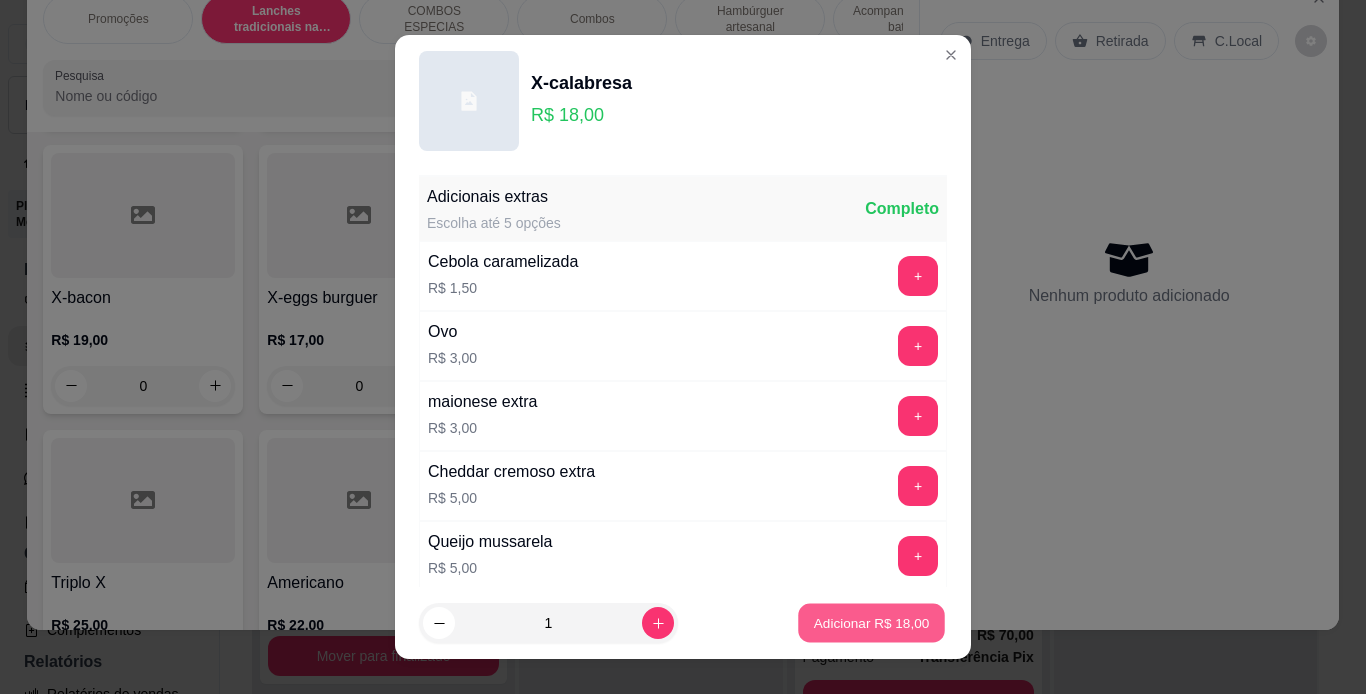 click on "Adicionar   R$ 18,00" at bounding box center [872, 623] 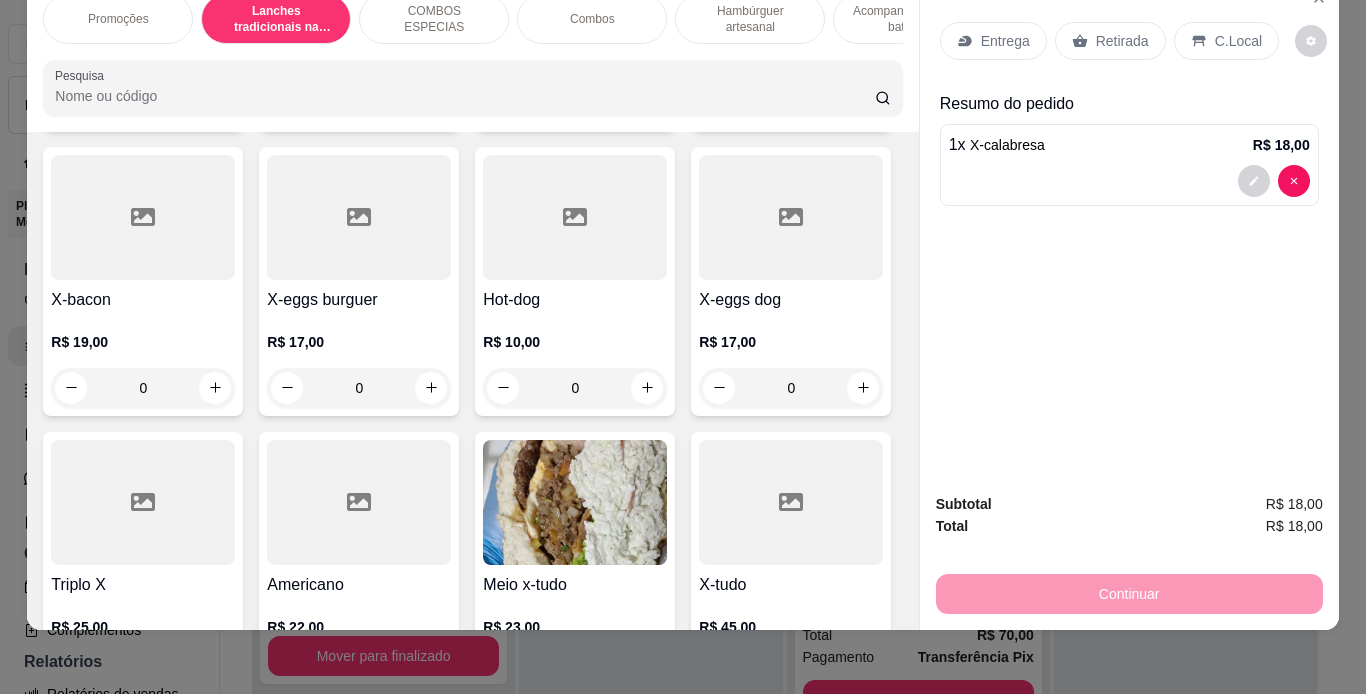 click on "0" at bounding box center [143, 388] 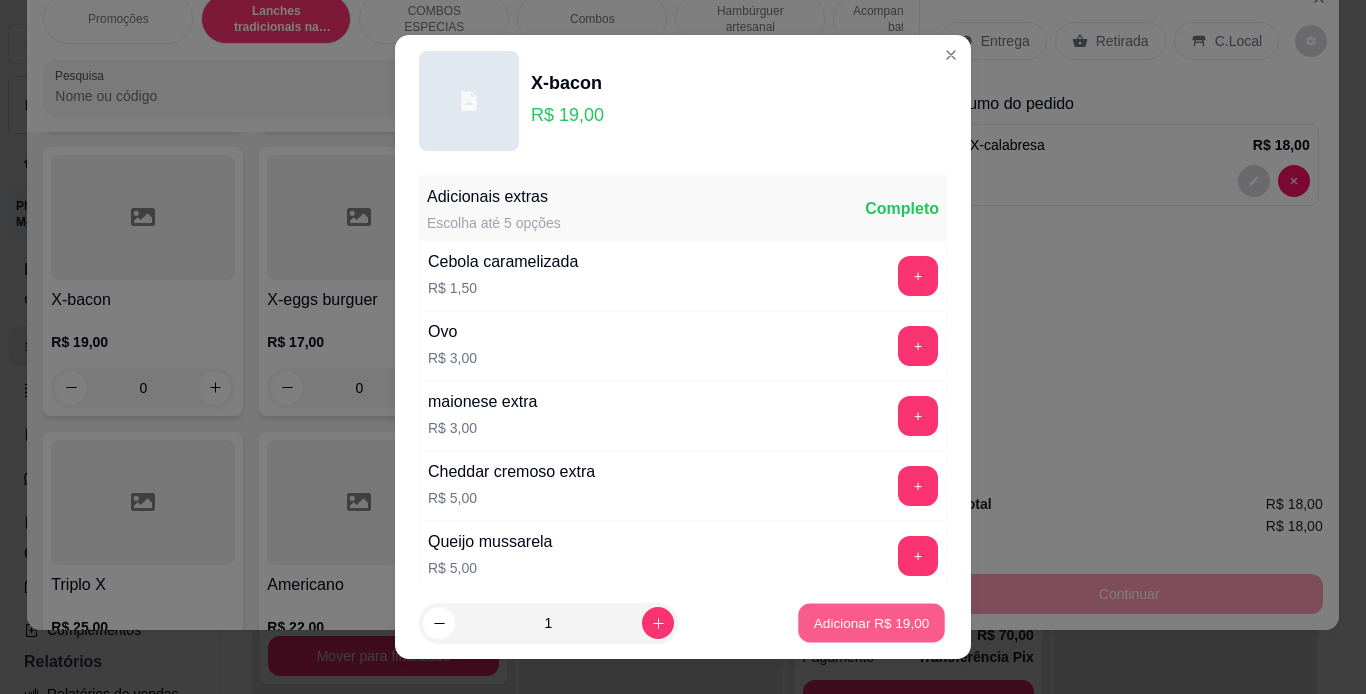 click on "Adicionar   R$ 19,00" at bounding box center (872, 623) 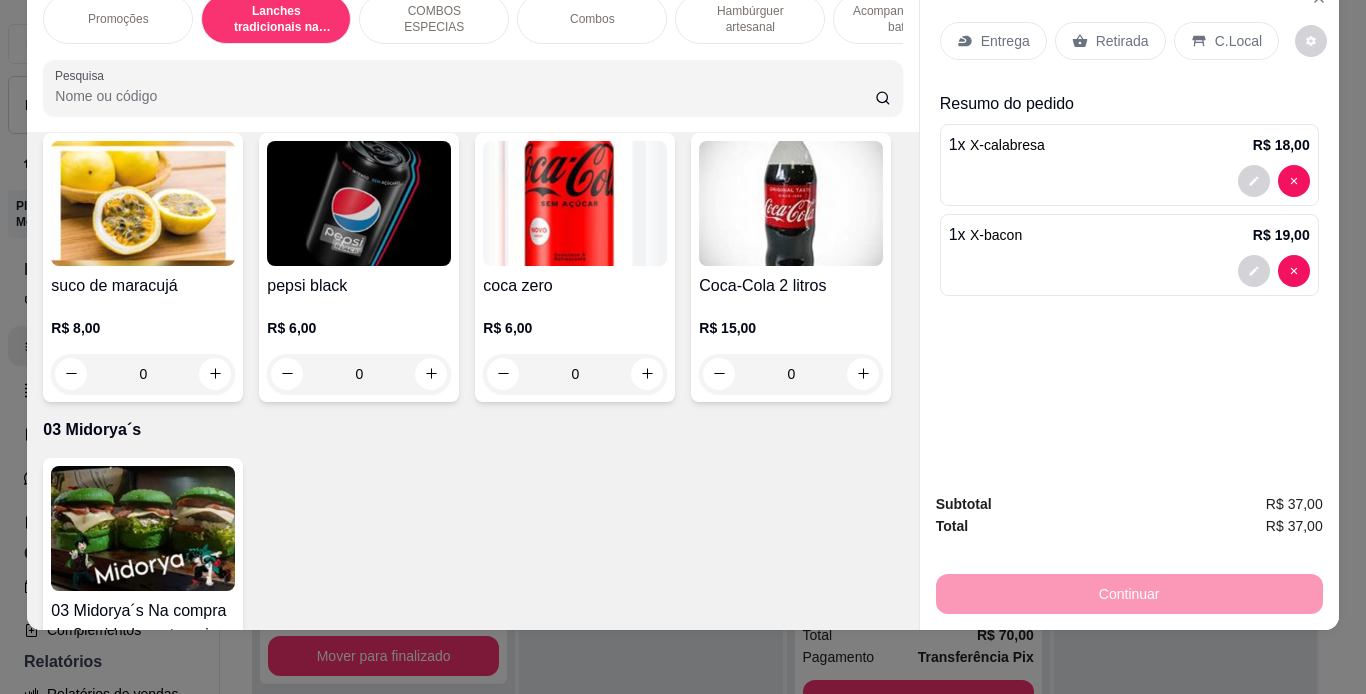 scroll, scrollTop: 6012, scrollLeft: 0, axis: vertical 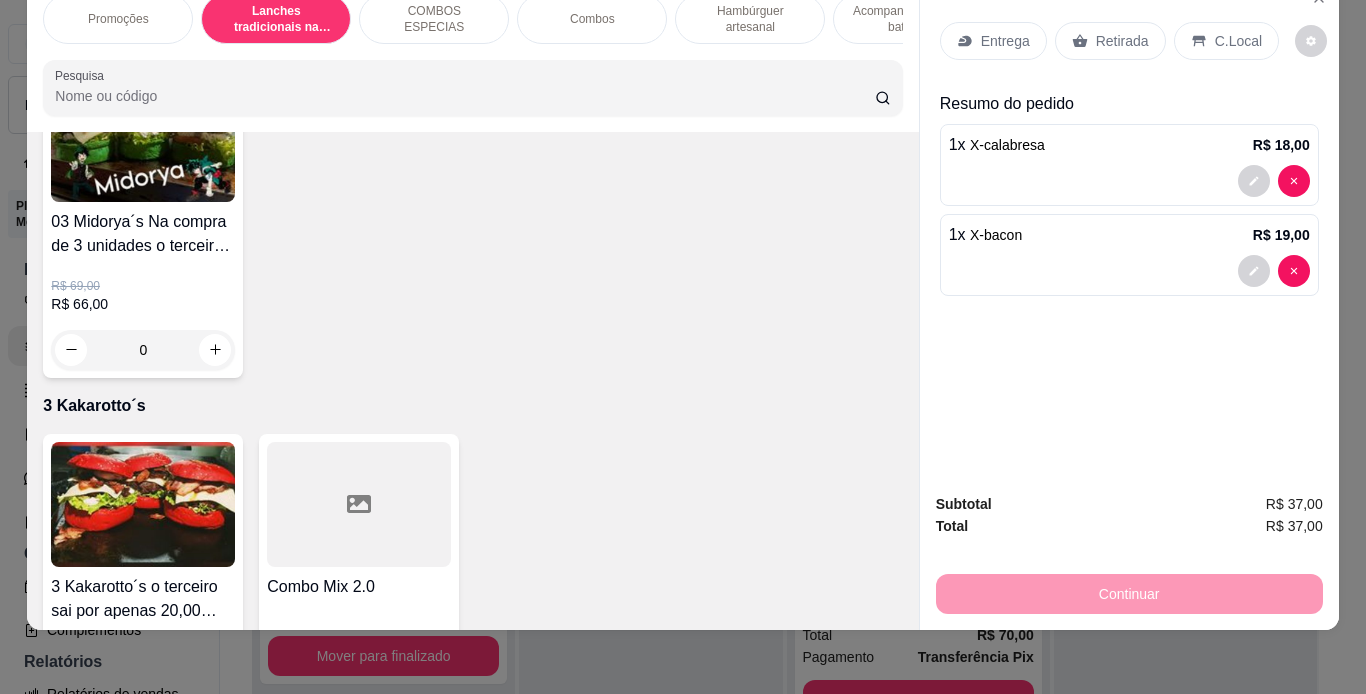 click on "0" at bounding box center (575, -585) 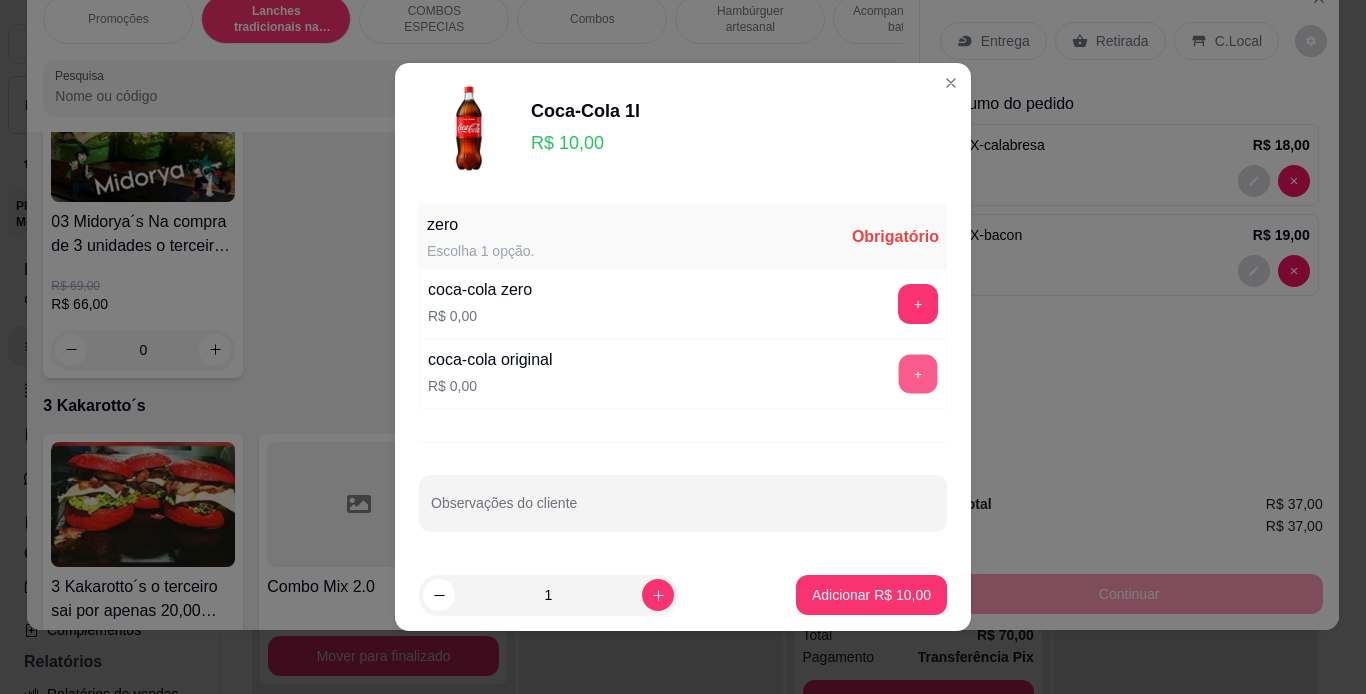 click on "+" at bounding box center [918, 374] 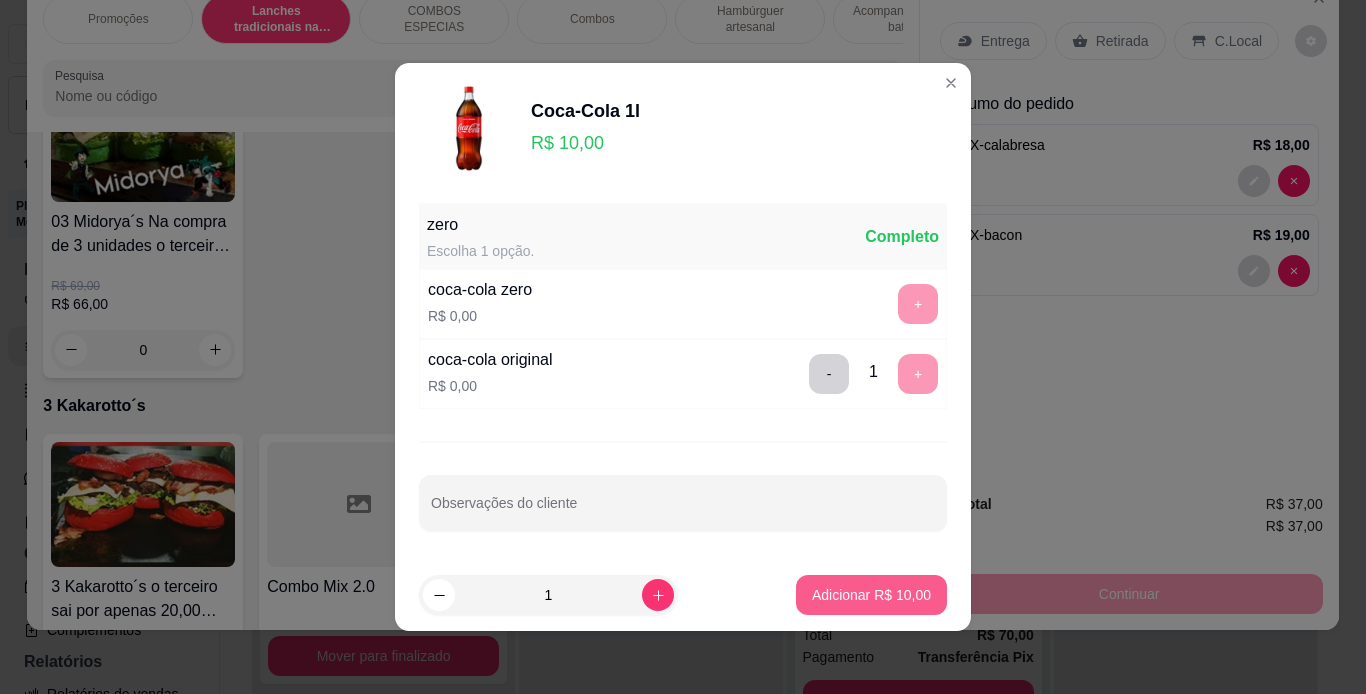 click on "Adicionar   R$ 10,00" at bounding box center (871, 595) 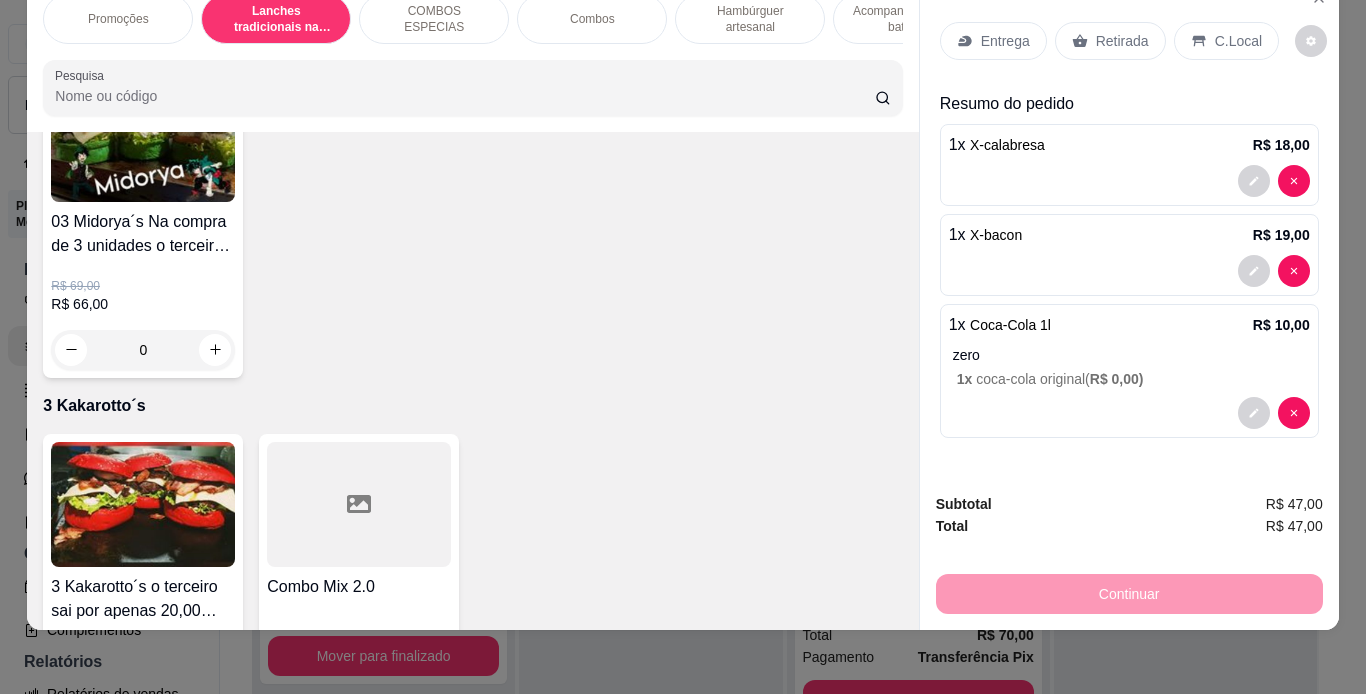 click on "Retirada" at bounding box center (1110, 41) 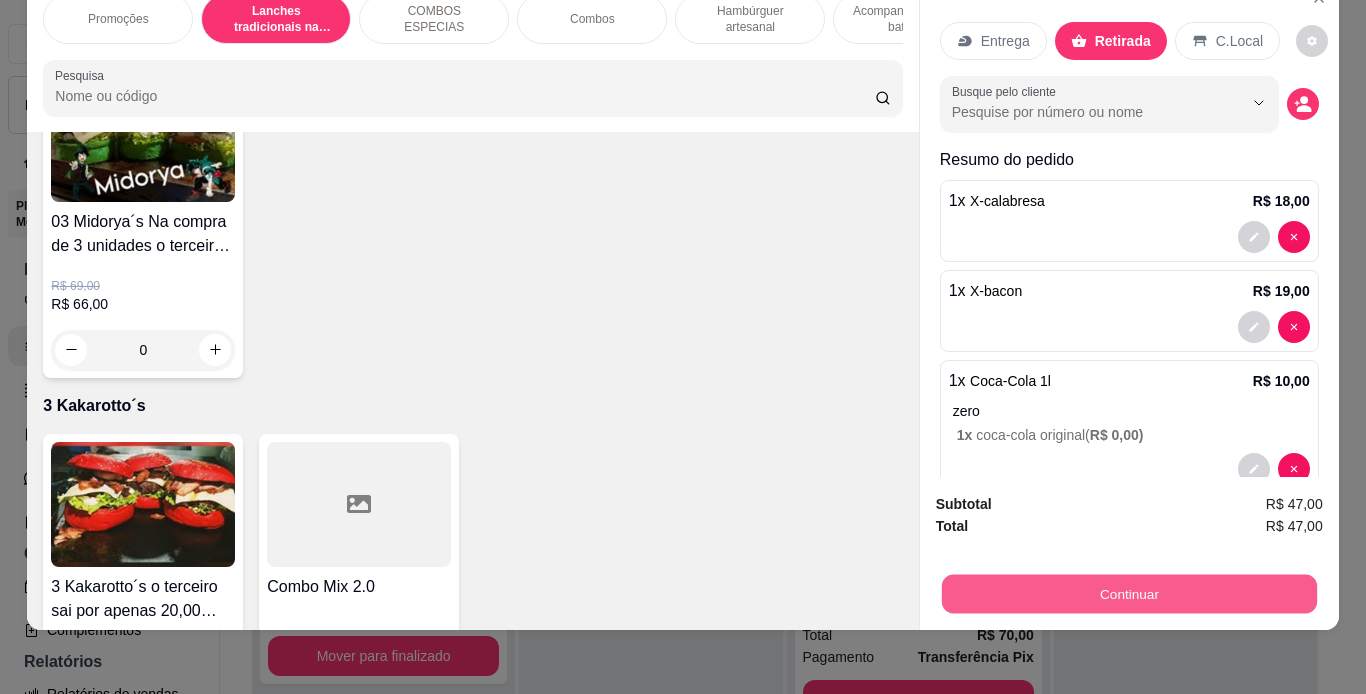 click on "Continuar" at bounding box center (1128, 594) 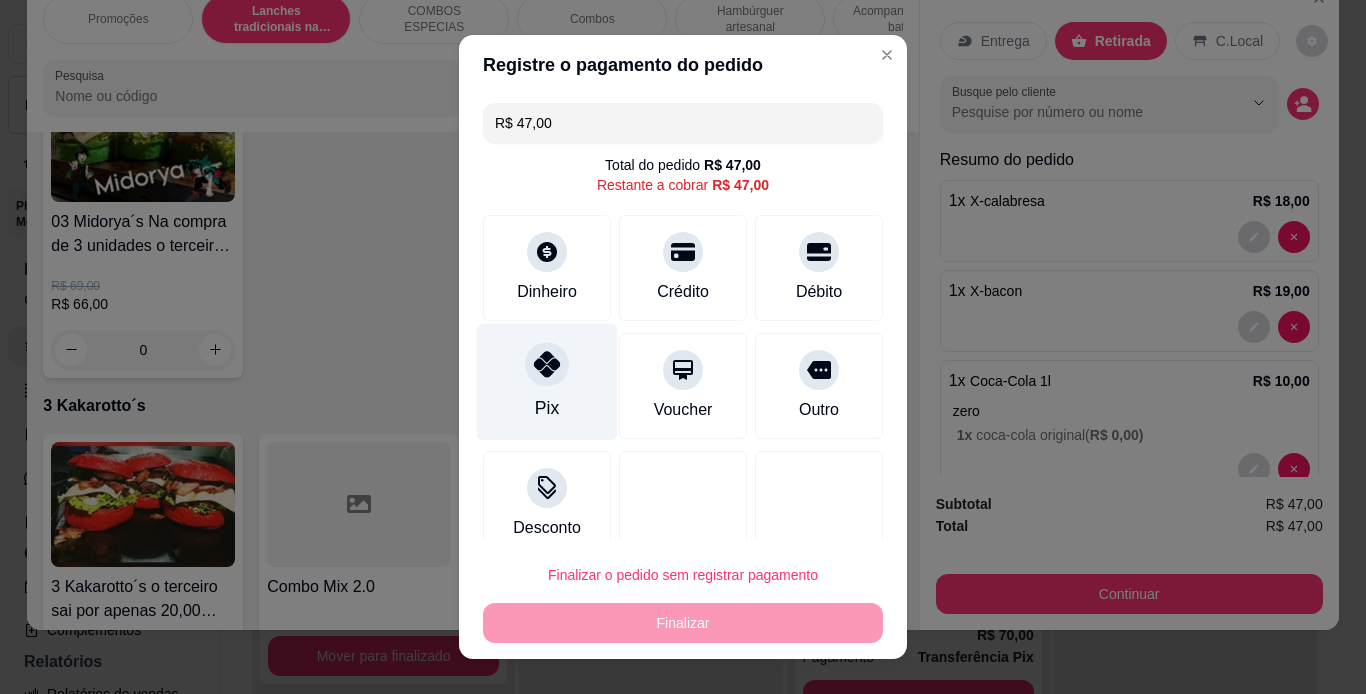 click 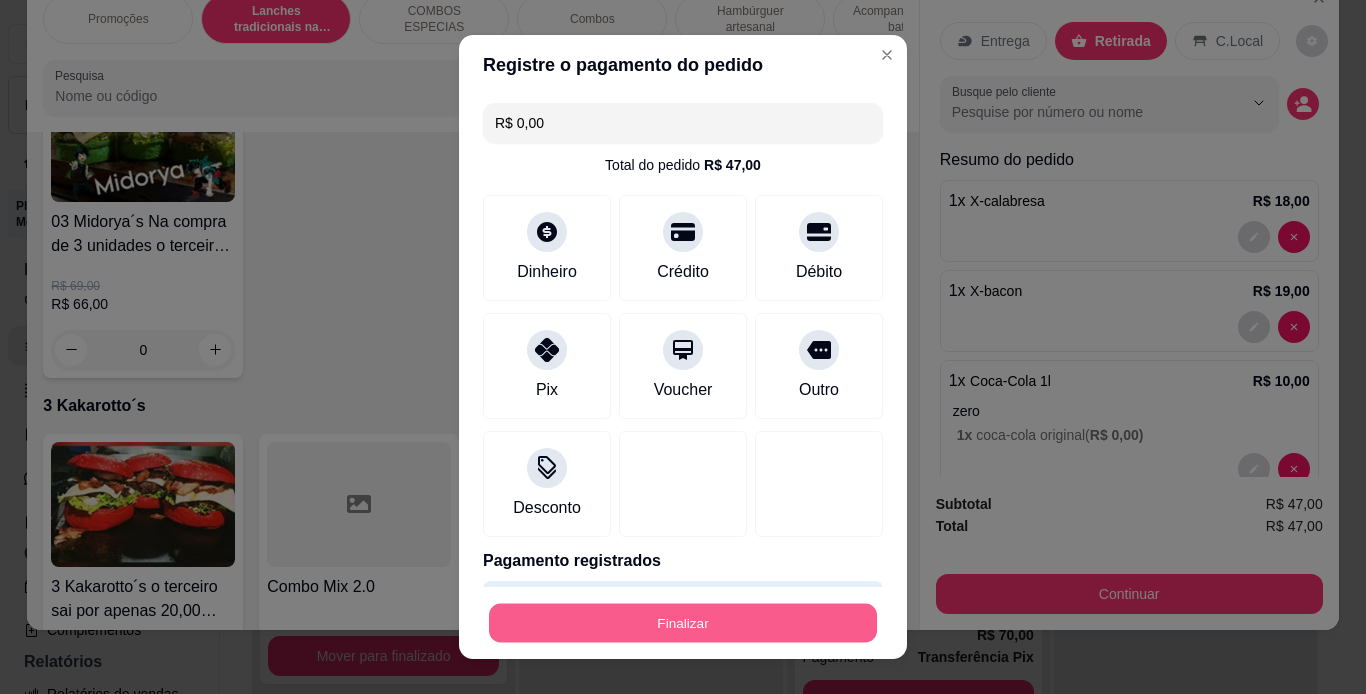 click on "Finalizar" at bounding box center (683, 623) 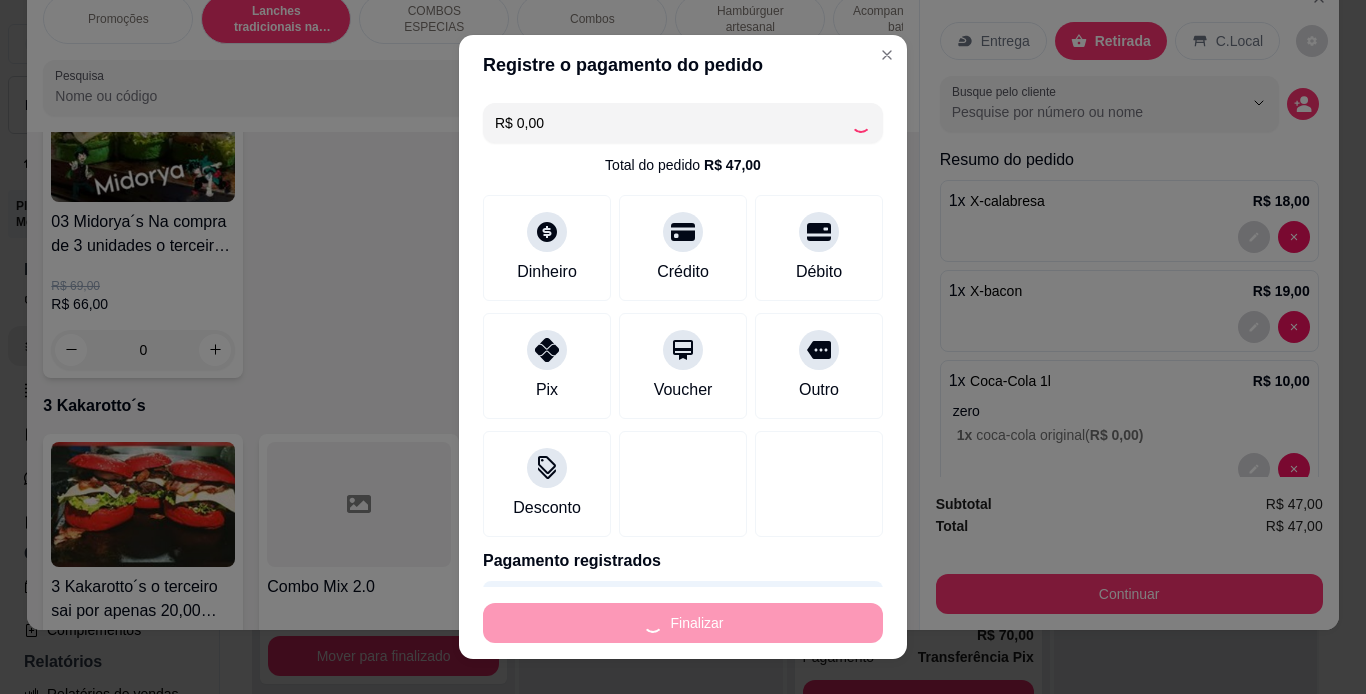 type on "0" 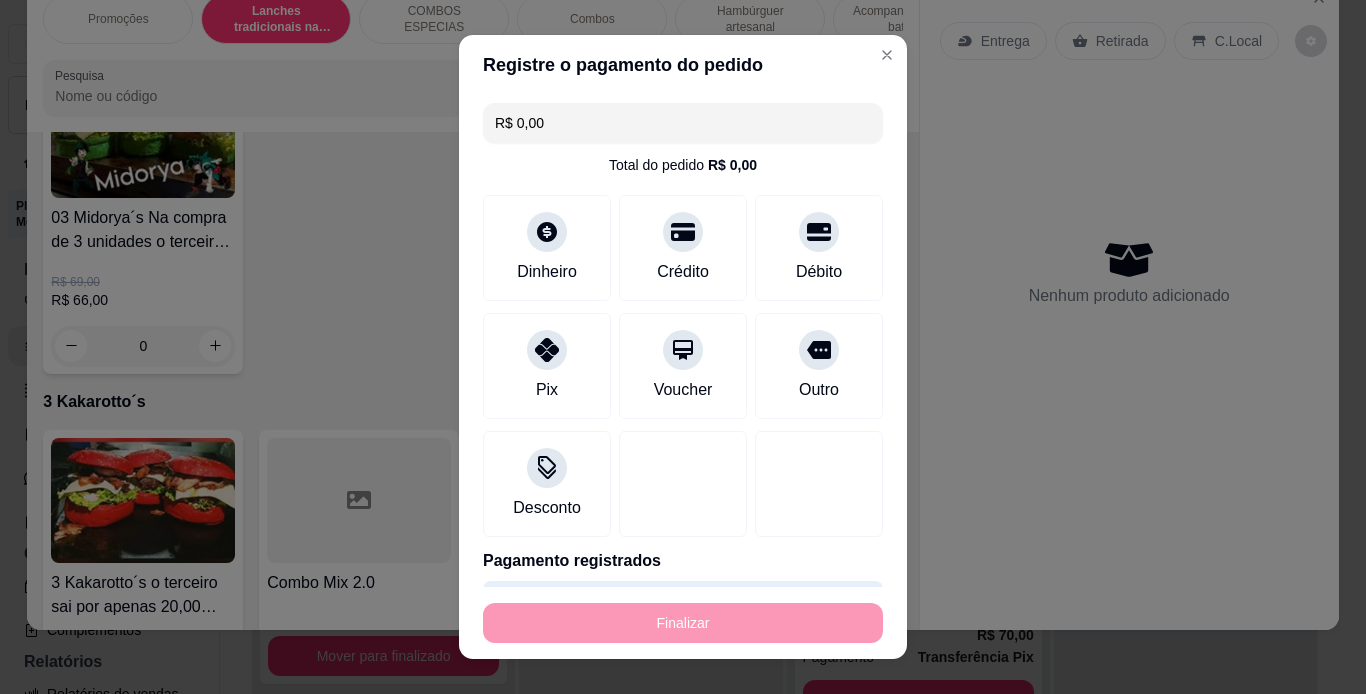 type on "-R$ 47,00" 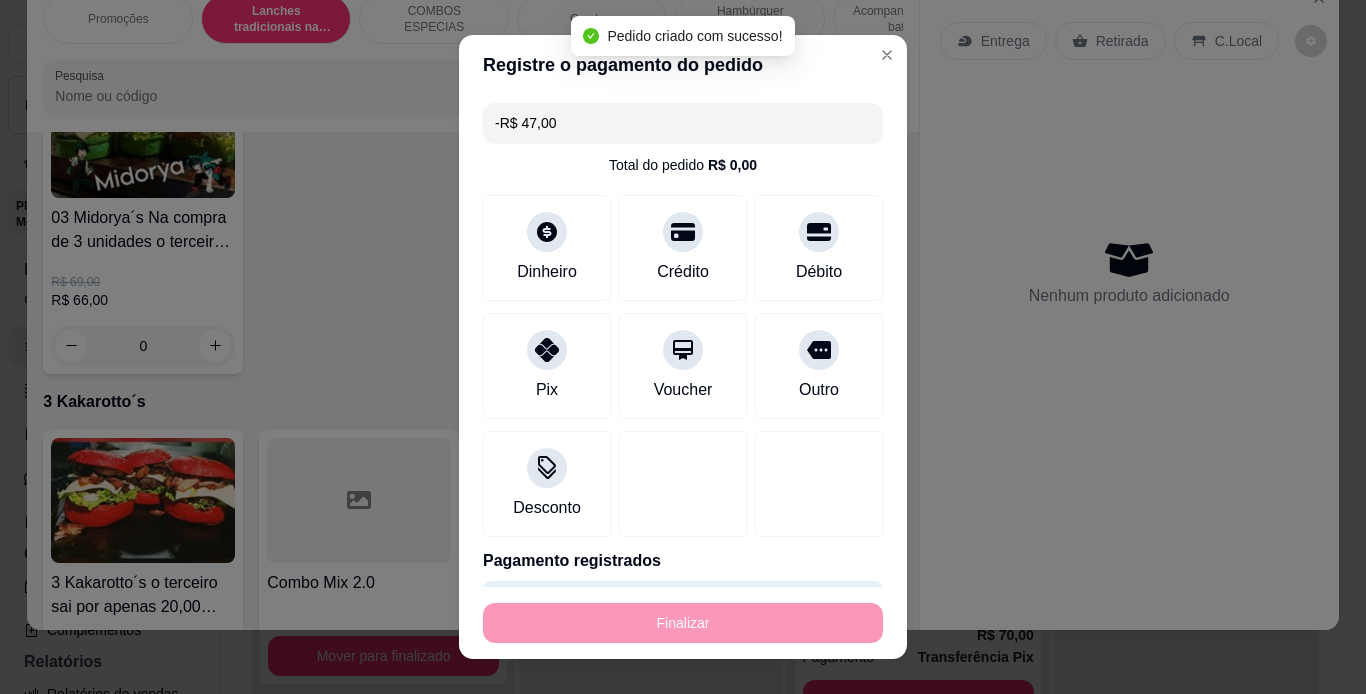 scroll, scrollTop: 6010, scrollLeft: 0, axis: vertical 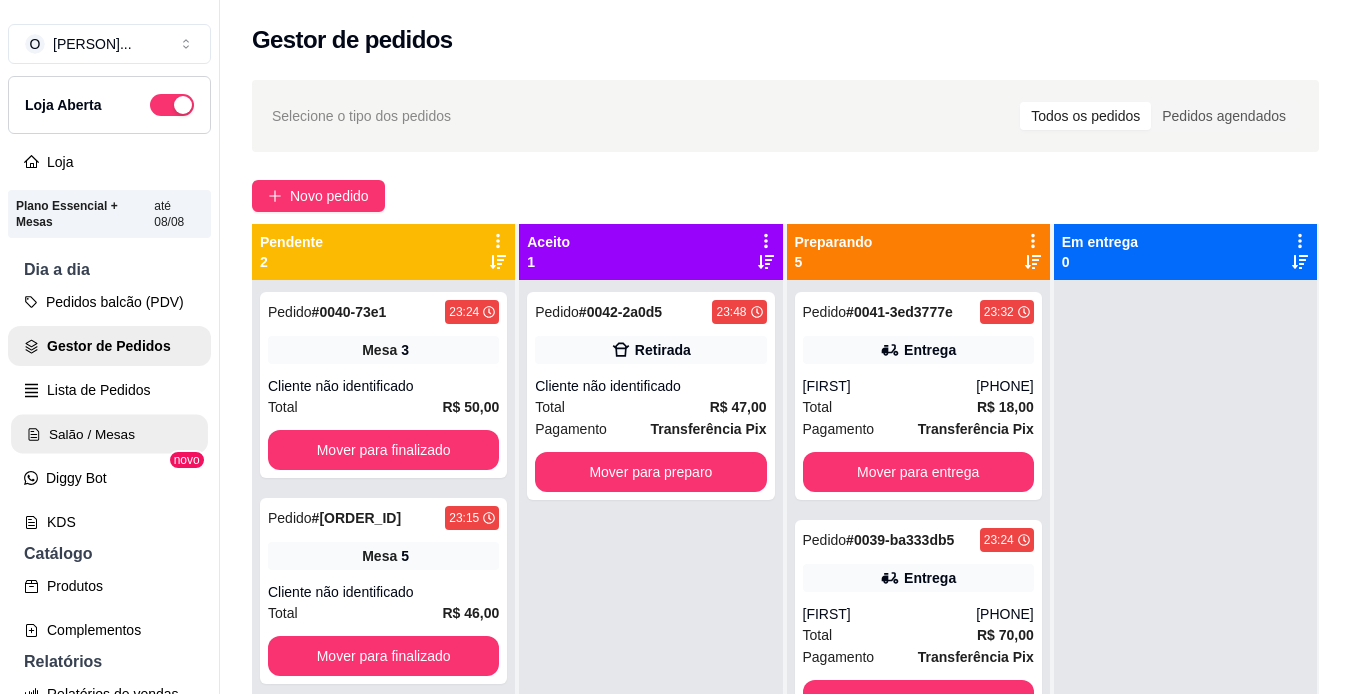 click on "Salão / Mesas" at bounding box center [109, 434] 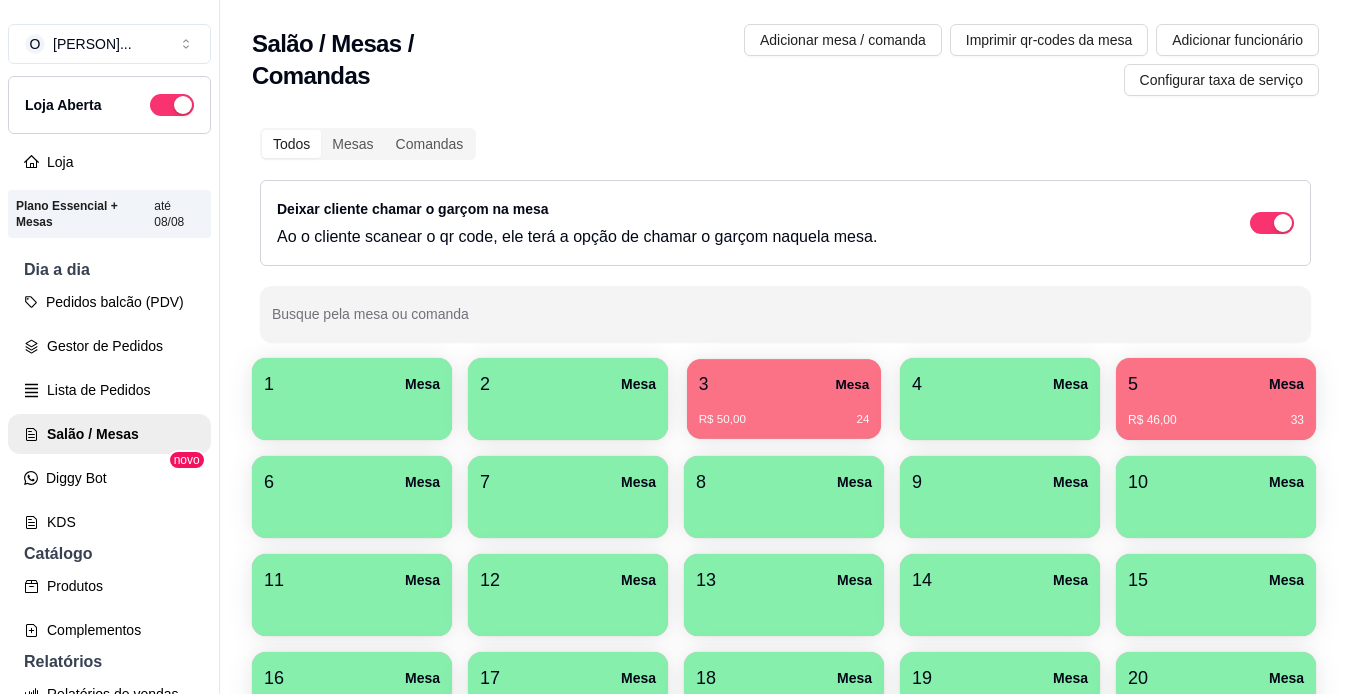 click on "3 Mesa" at bounding box center (784, 384) 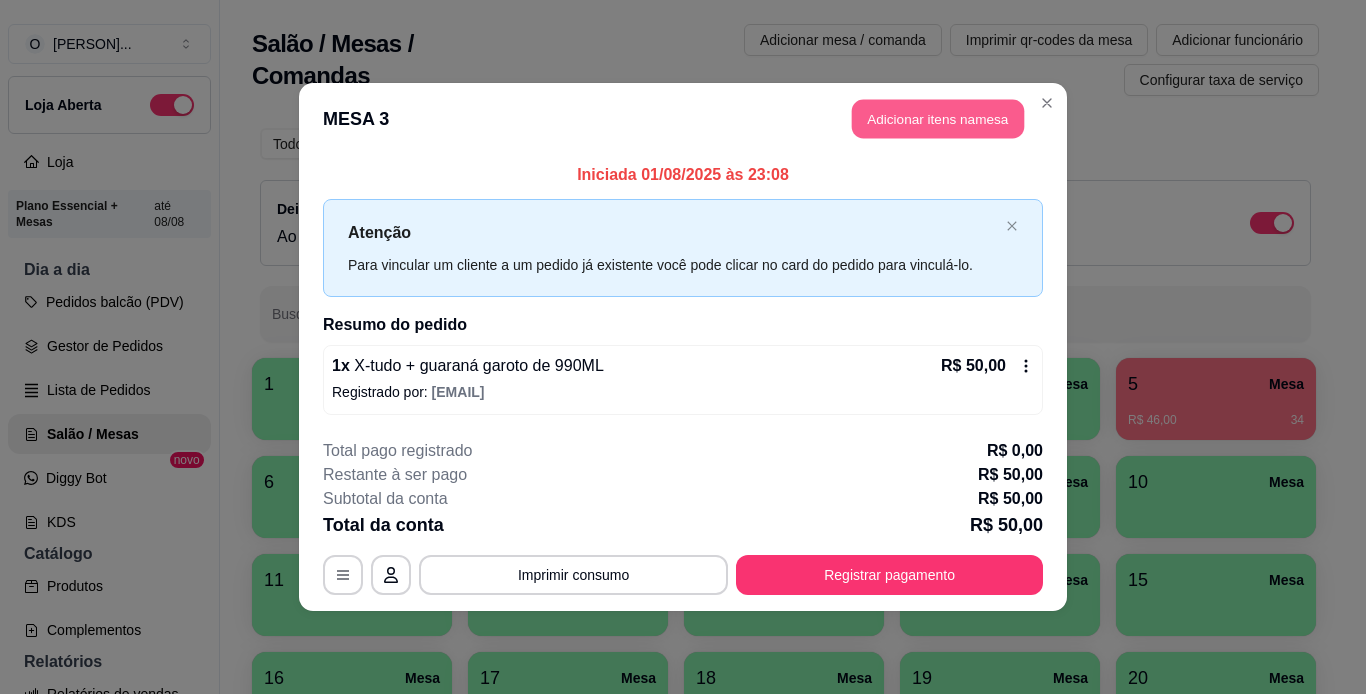 click on "Adicionar itens na  mesa" at bounding box center (938, 119) 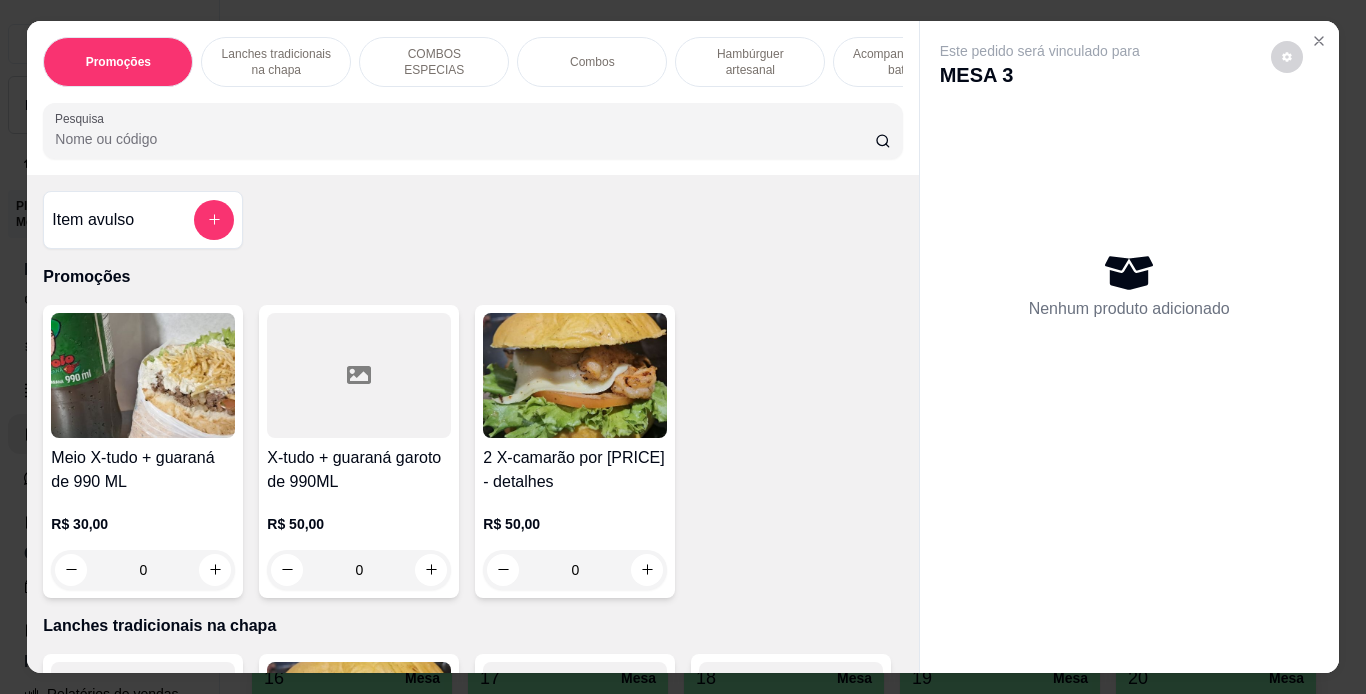 click on "Lanches tradicionais na chapa" at bounding box center [276, 62] 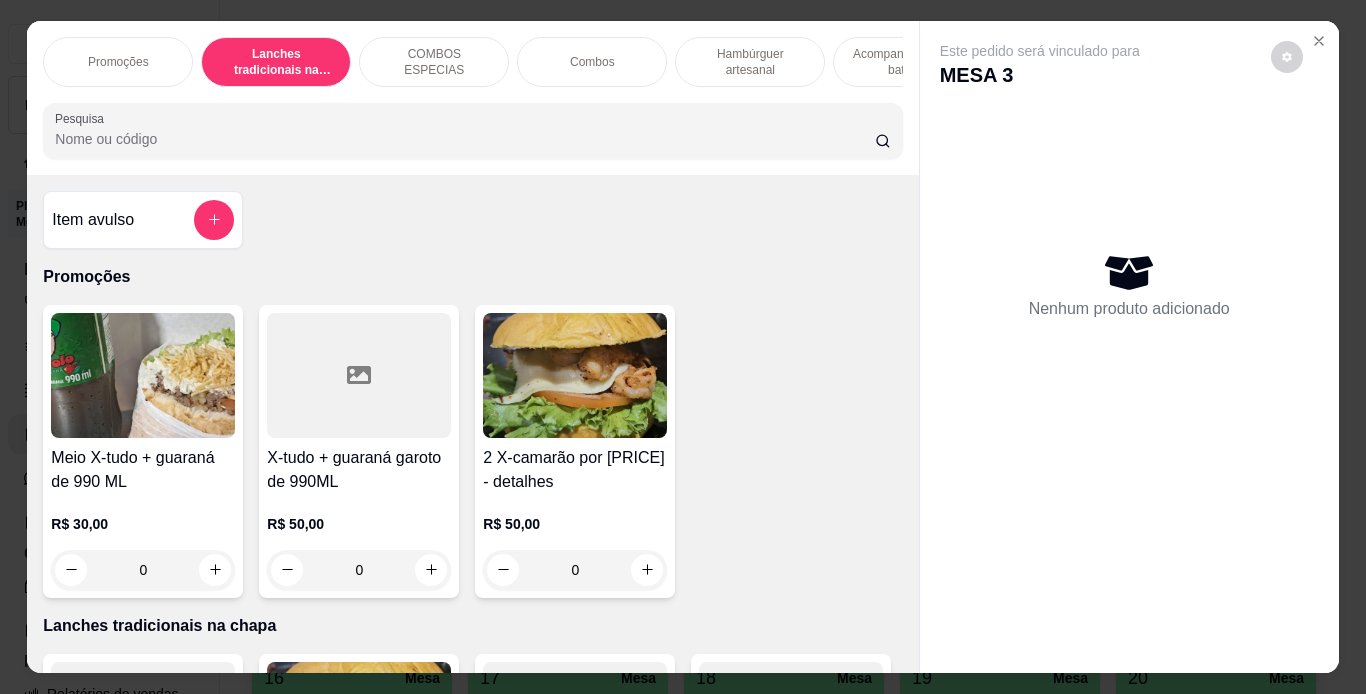 scroll, scrollTop: 439, scrollLeft: 0, axis: vertical 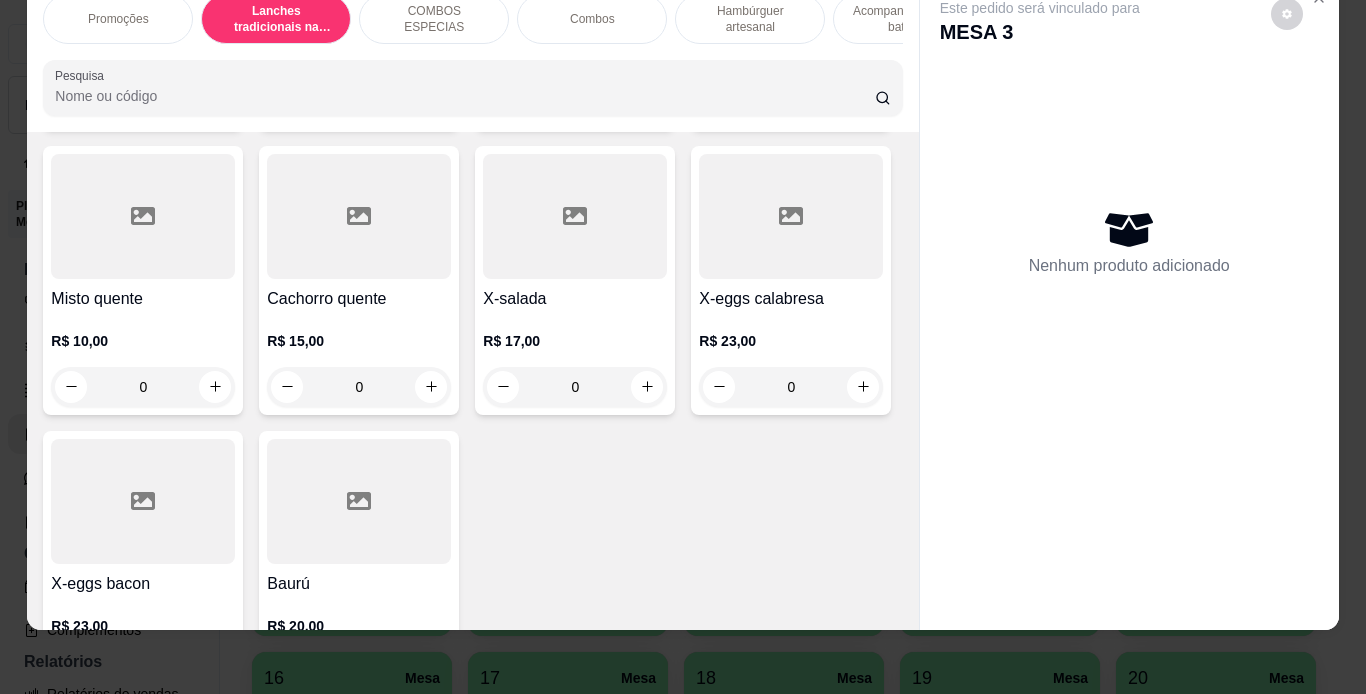 click on "0" at bounding box center (791, 102) 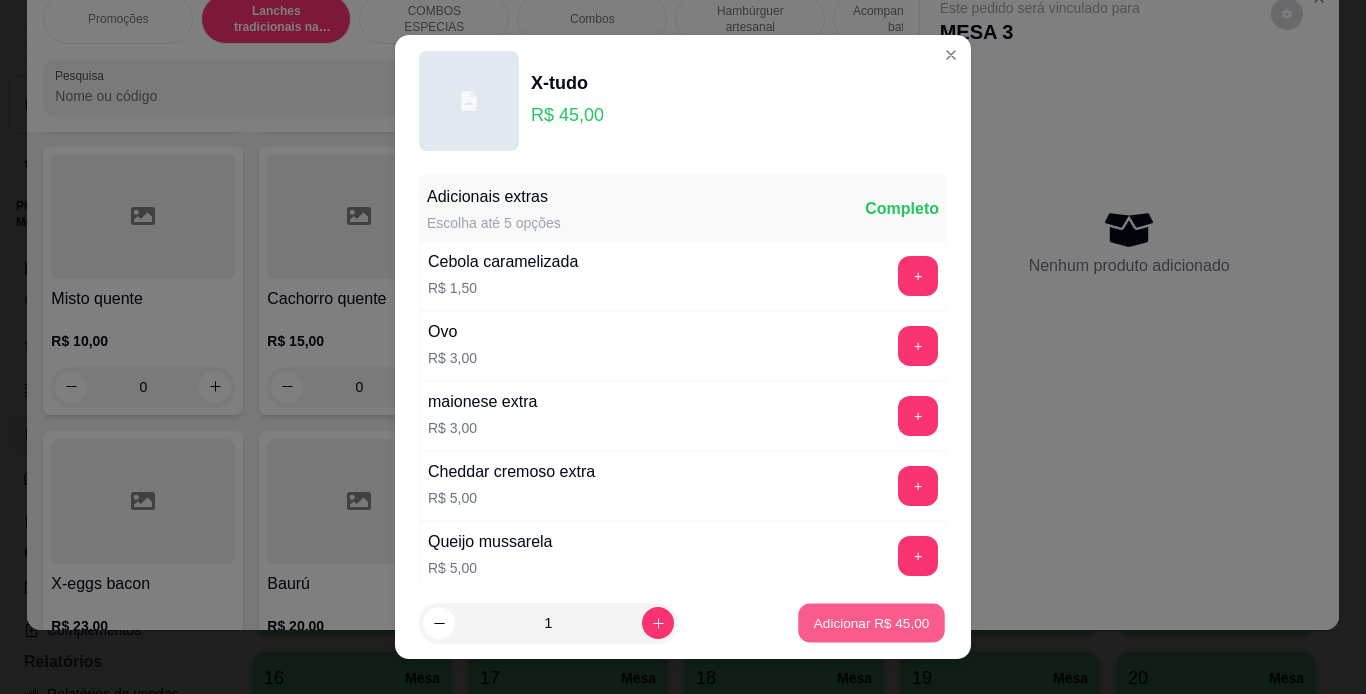 click on "Adicionar   R$ 45,00" at bounding box center [872, 623] 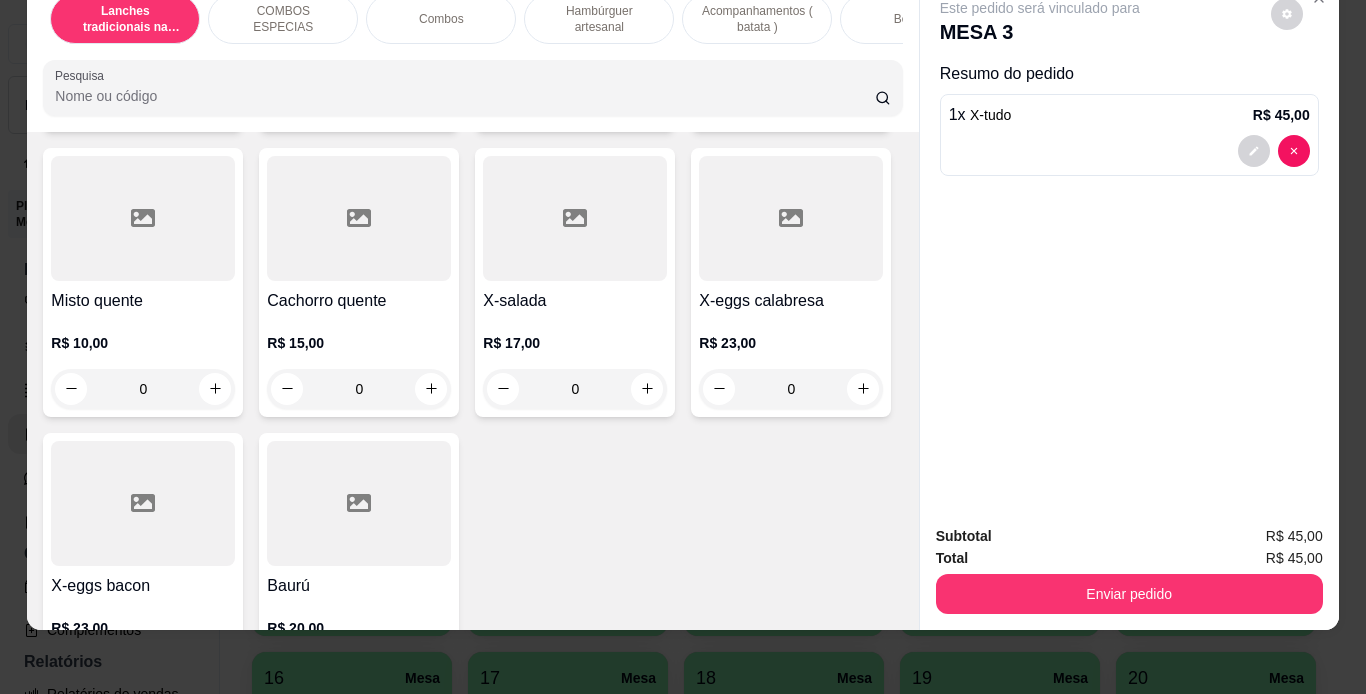 scroll, scrollTop: 0, scrollLeft: 152, axis: horizontal 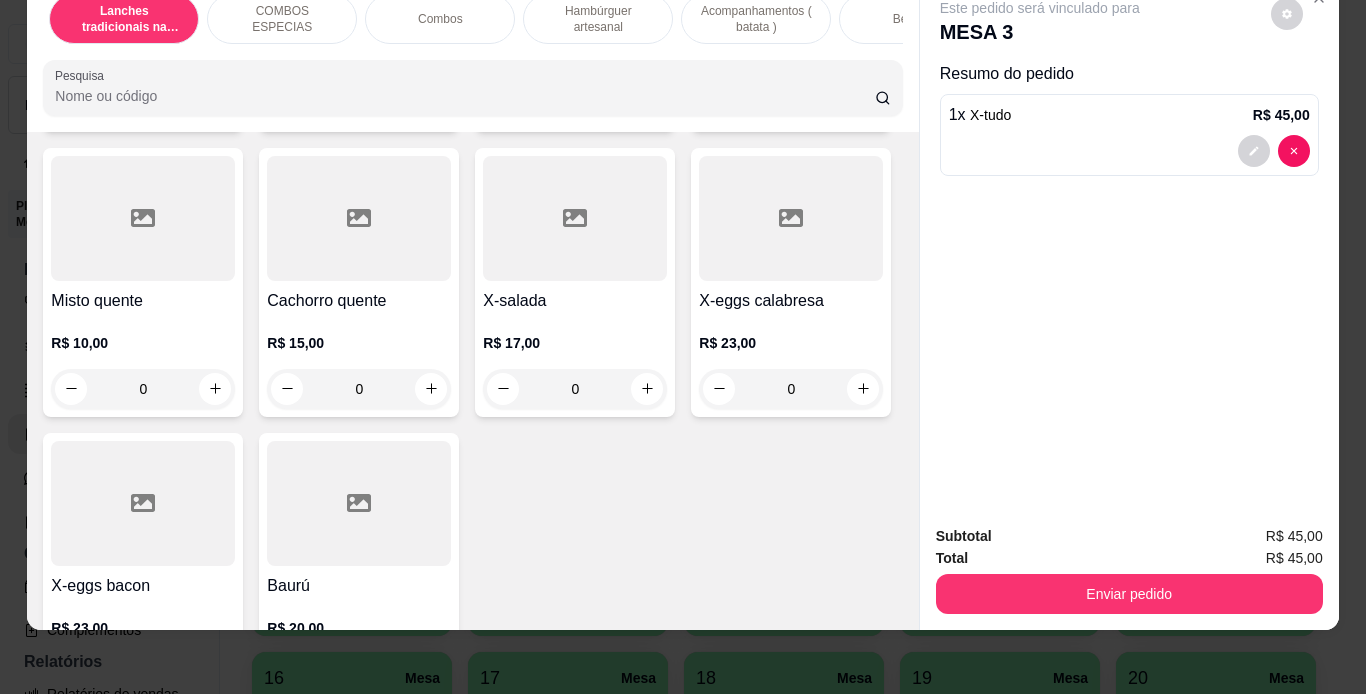 click on "Bebidas" at bounding box center (914, 19) 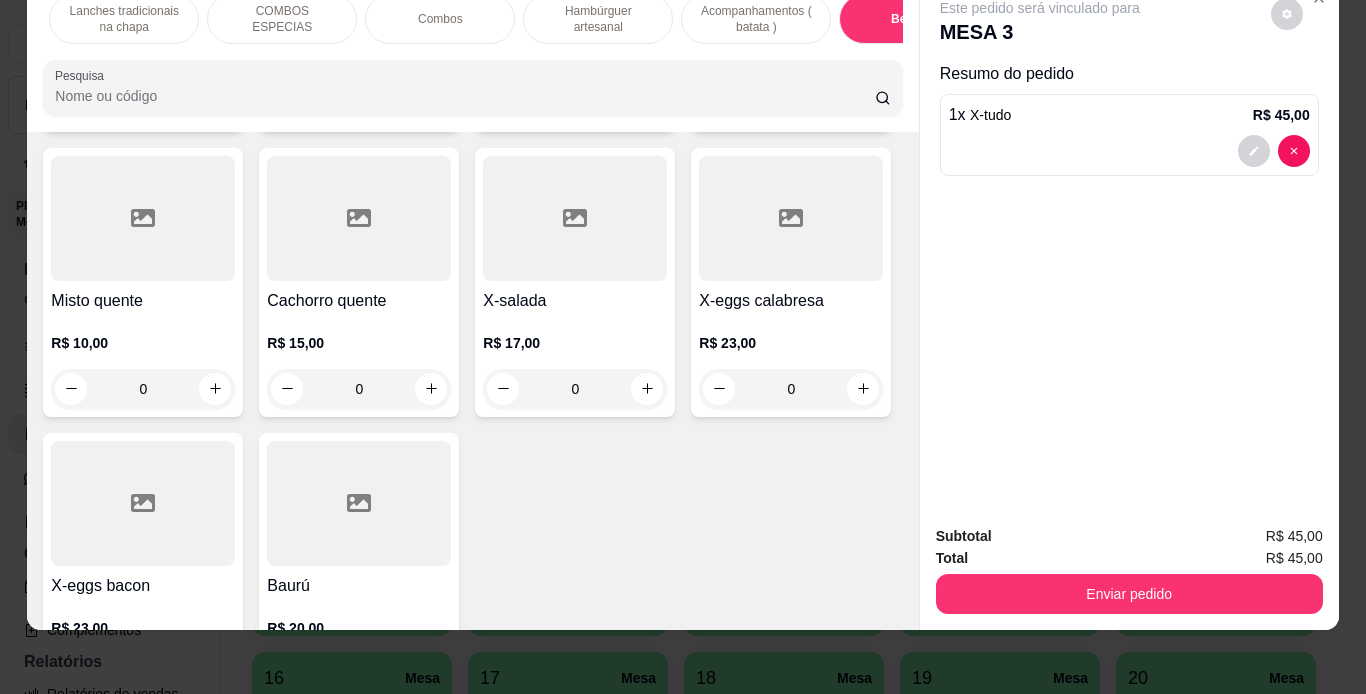 scroll, scrollTop: 5859, scrollLeft: 0, axis: vertical 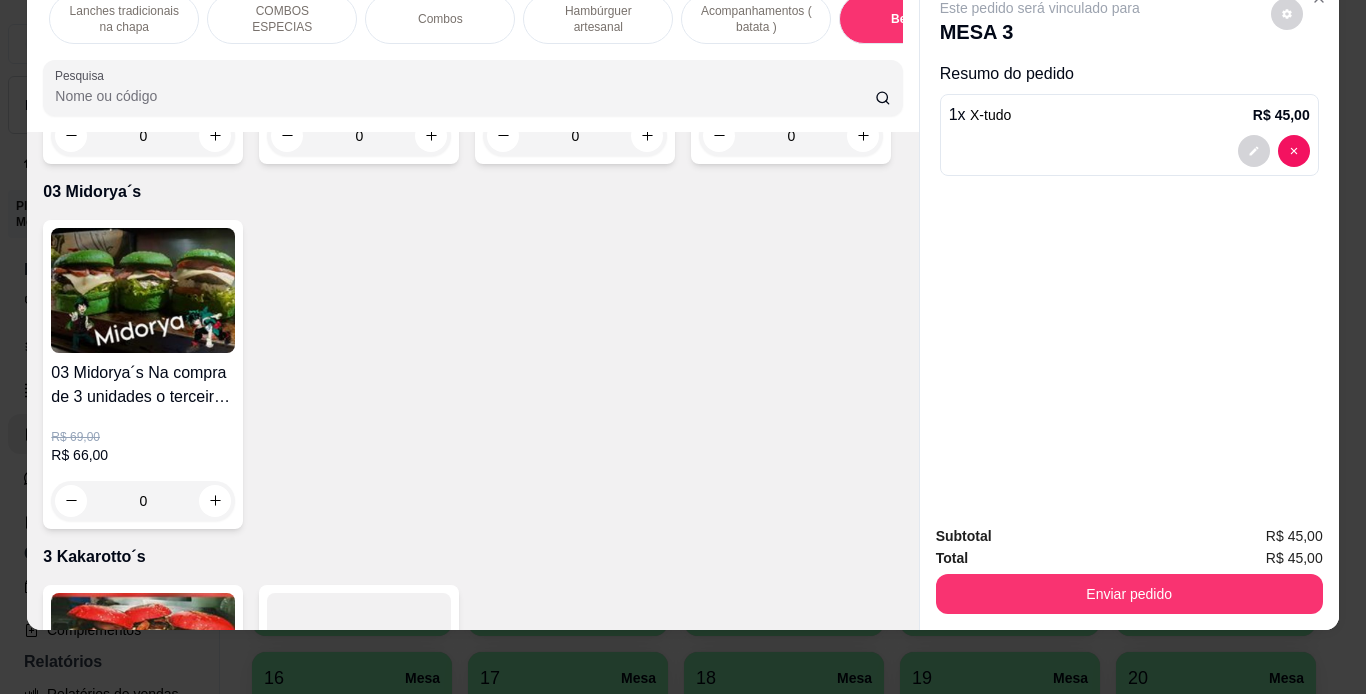 click on "0" at bounding box center [575, -434] 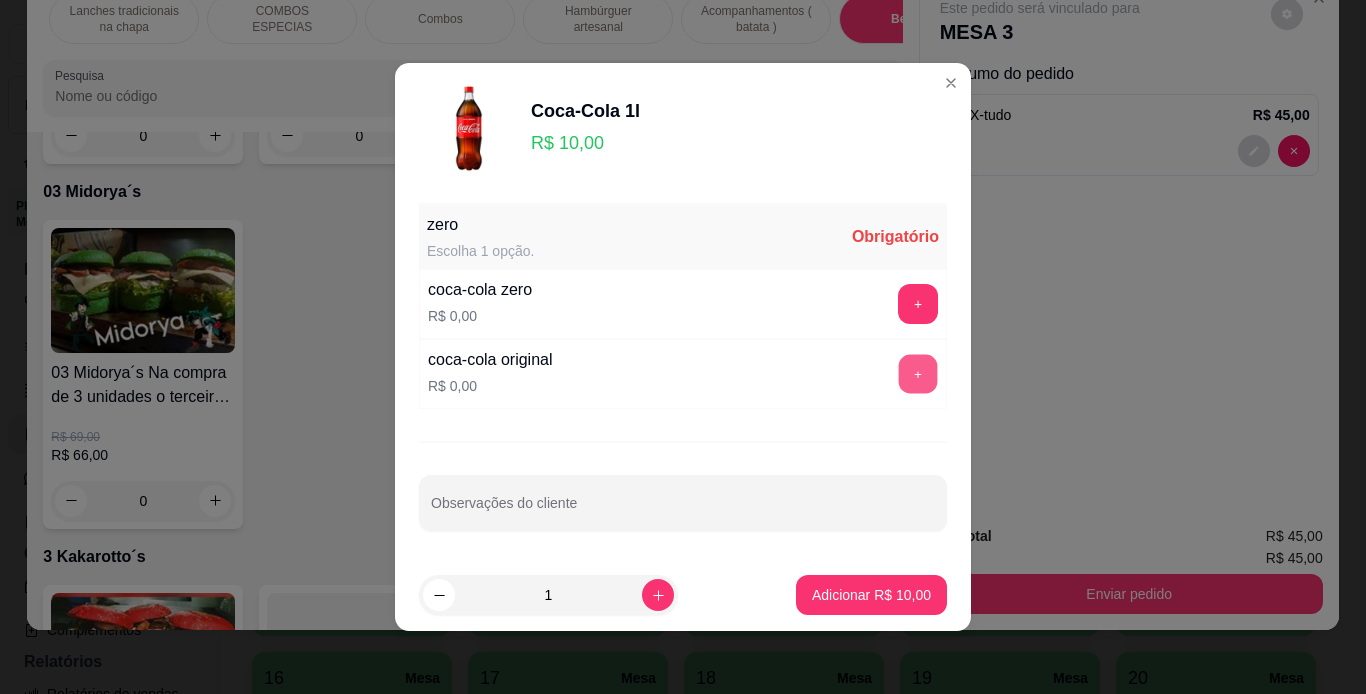 click on "+" at bounding box center (918, 374) 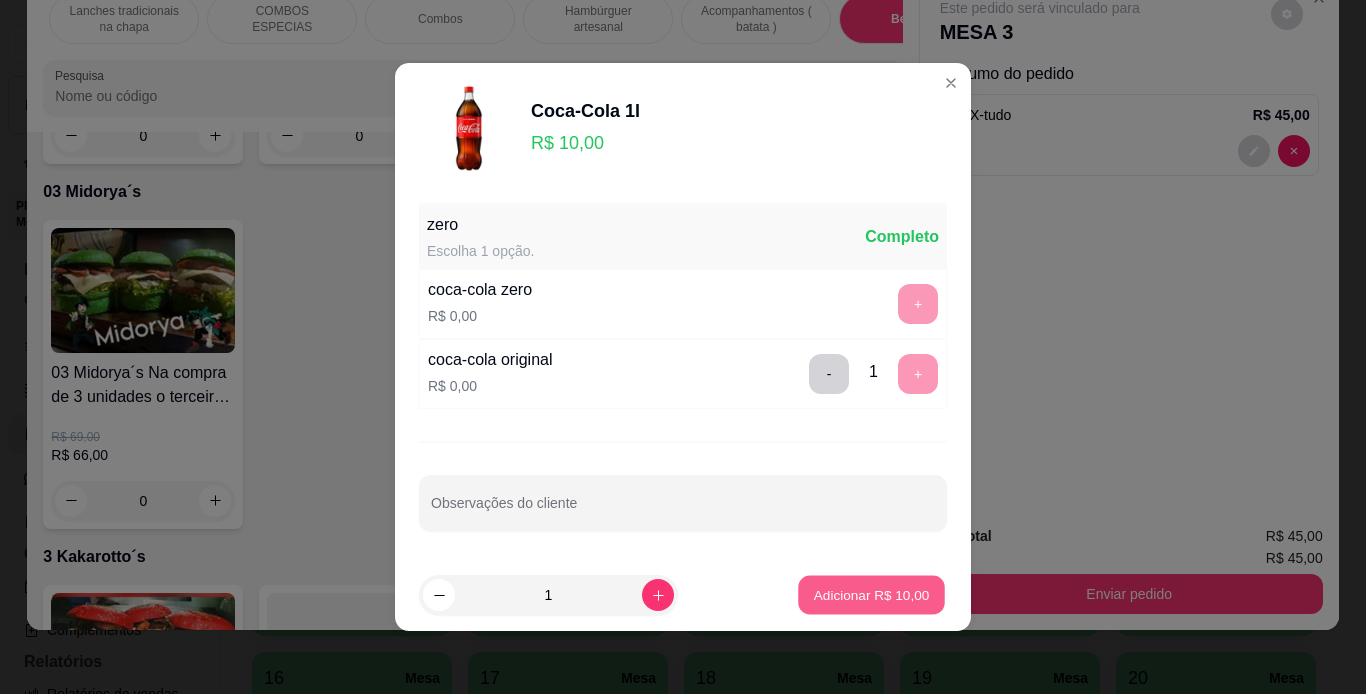 click on "Adicionar   R$ 10,00" at bounding box center (871, 595) 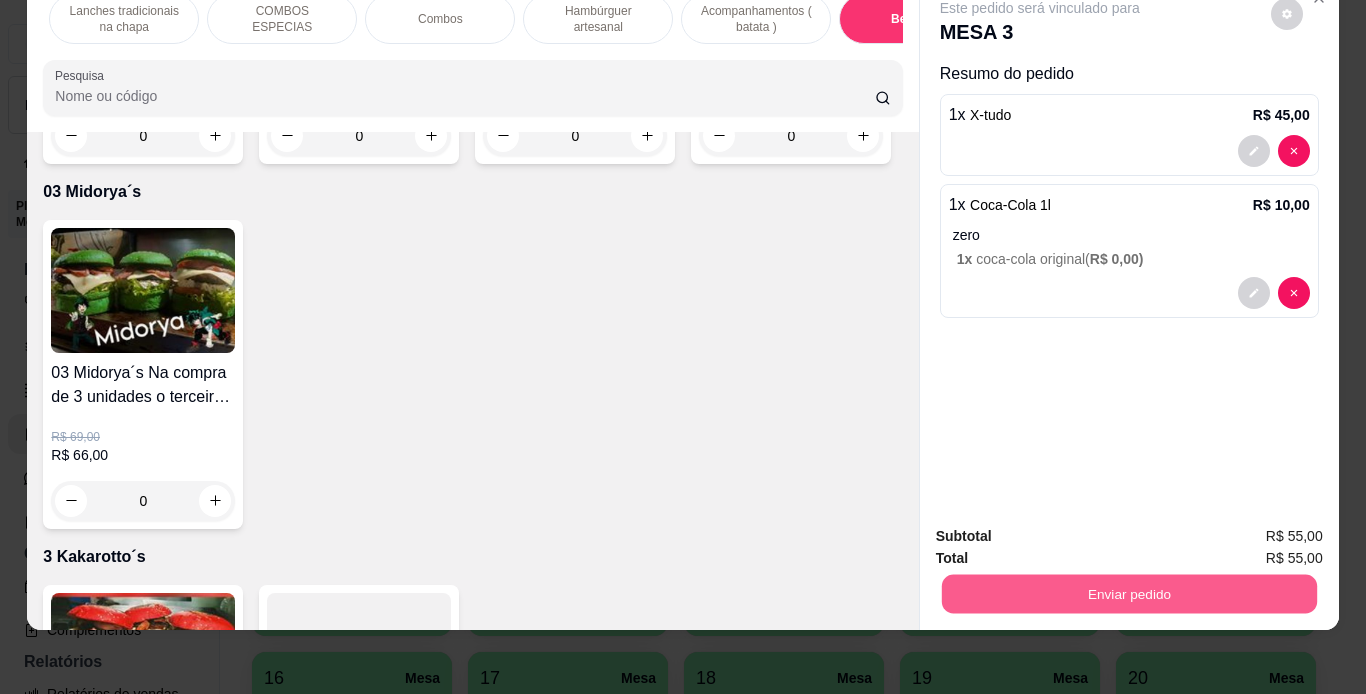 click on "Enviar pedido" at bounding box center (1128, 594) 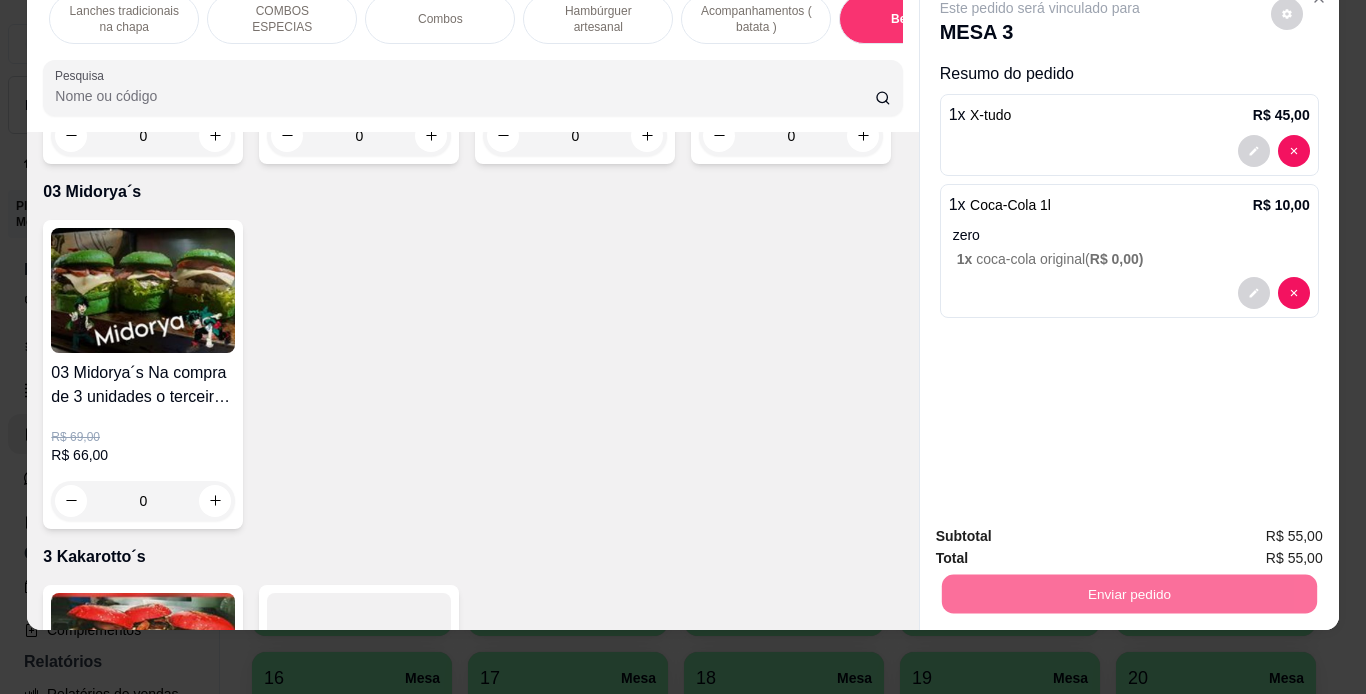 click on "Não registrar e enviar pedido" at bounding box center [1063, 529] 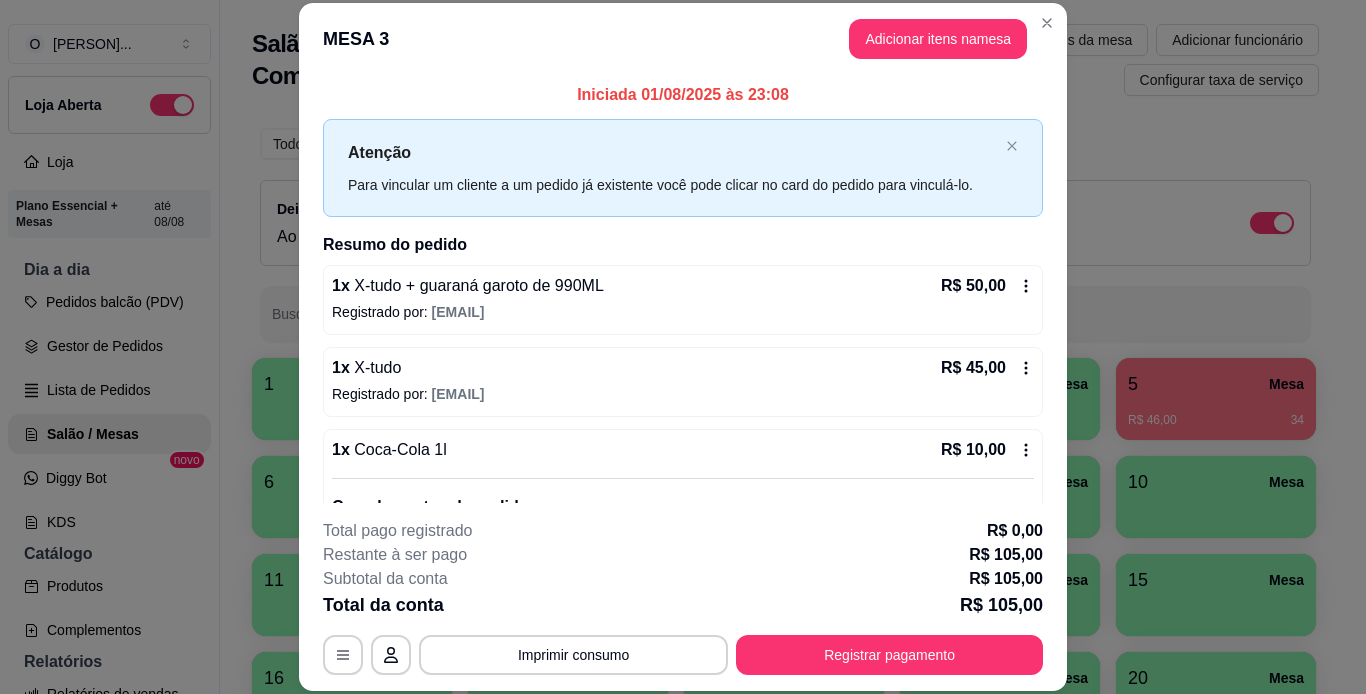 click 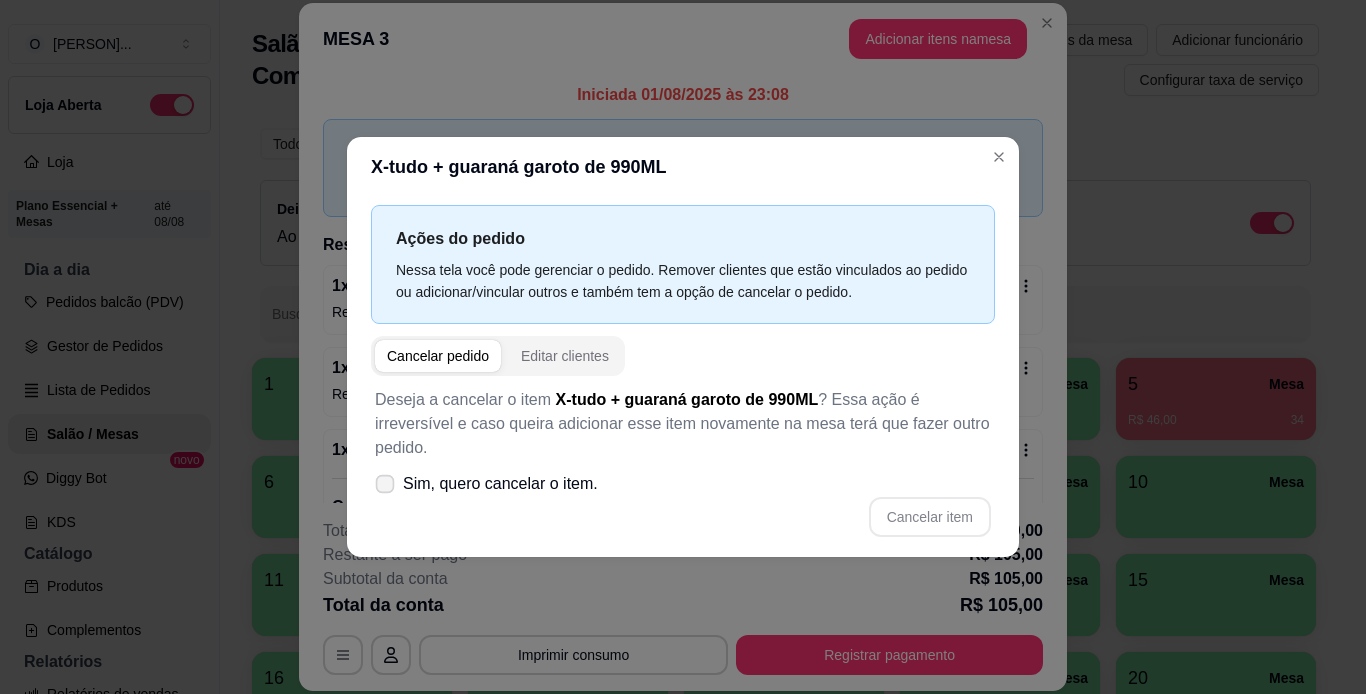 click 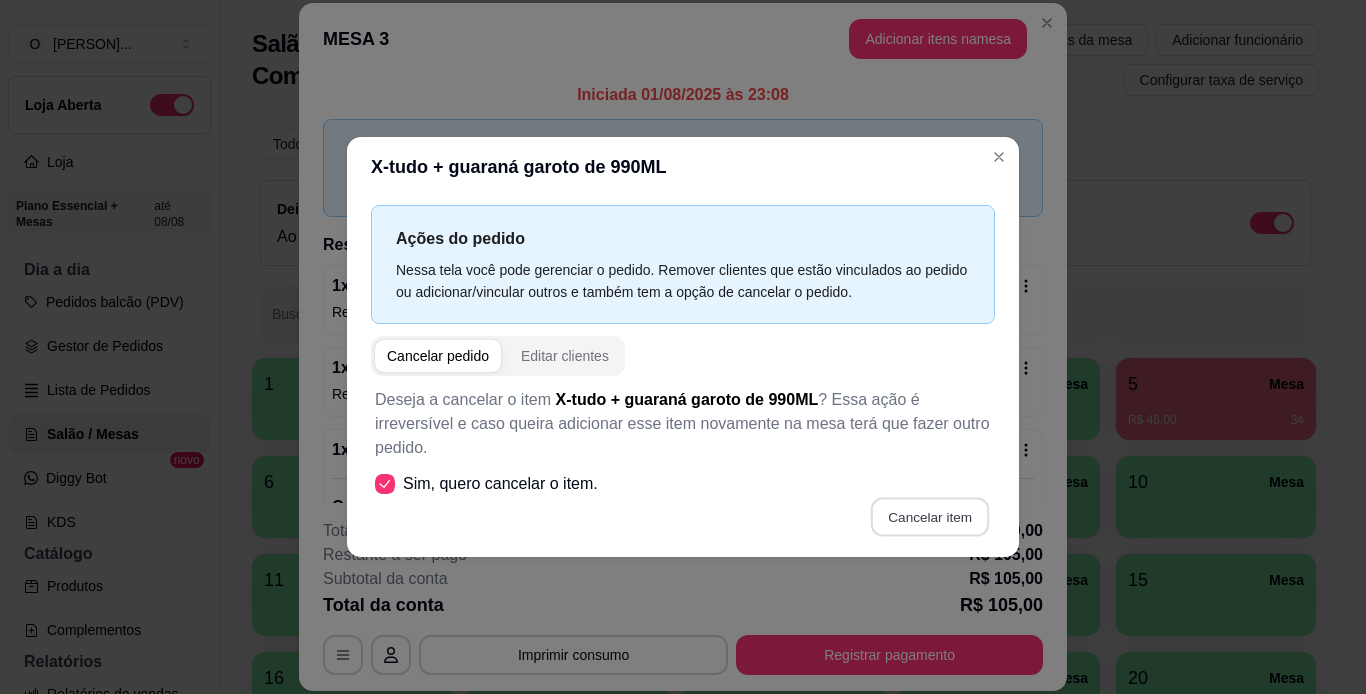 click on "Cancelar item" at bounding box center (929, 517) 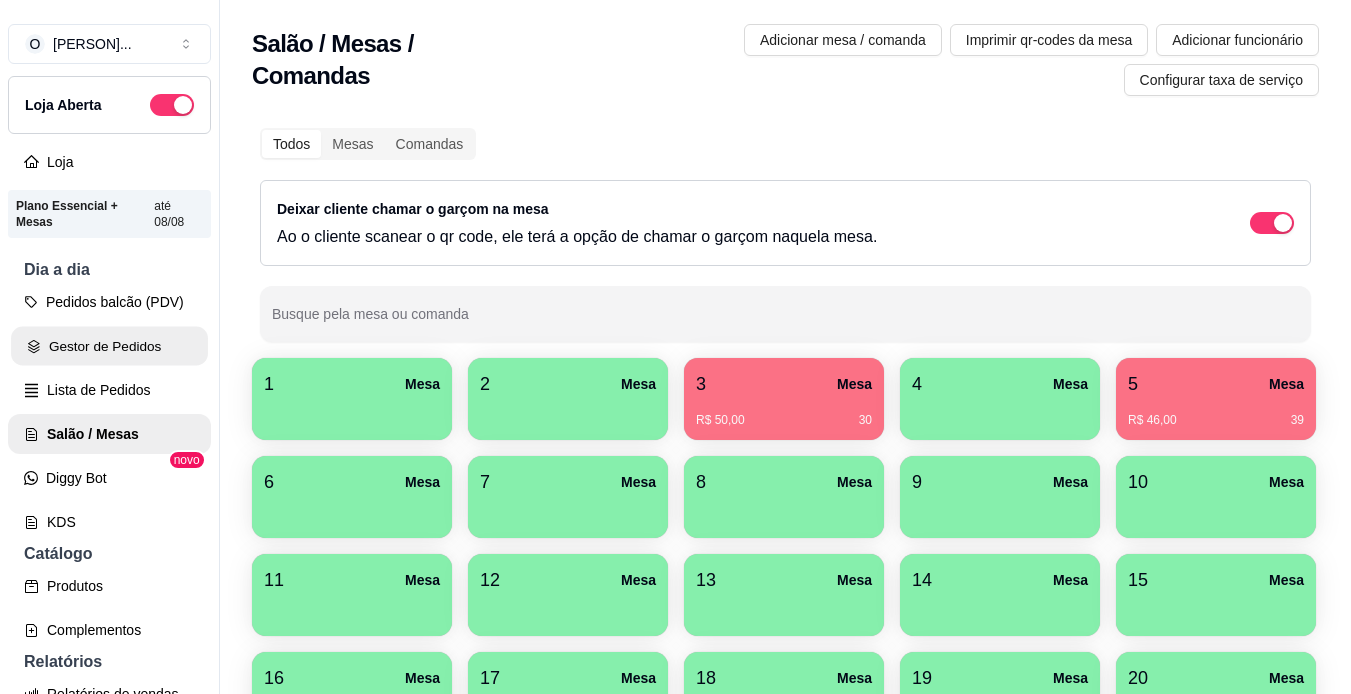 click on "Gestor de Pedidos" at bounding box center [109, 346] 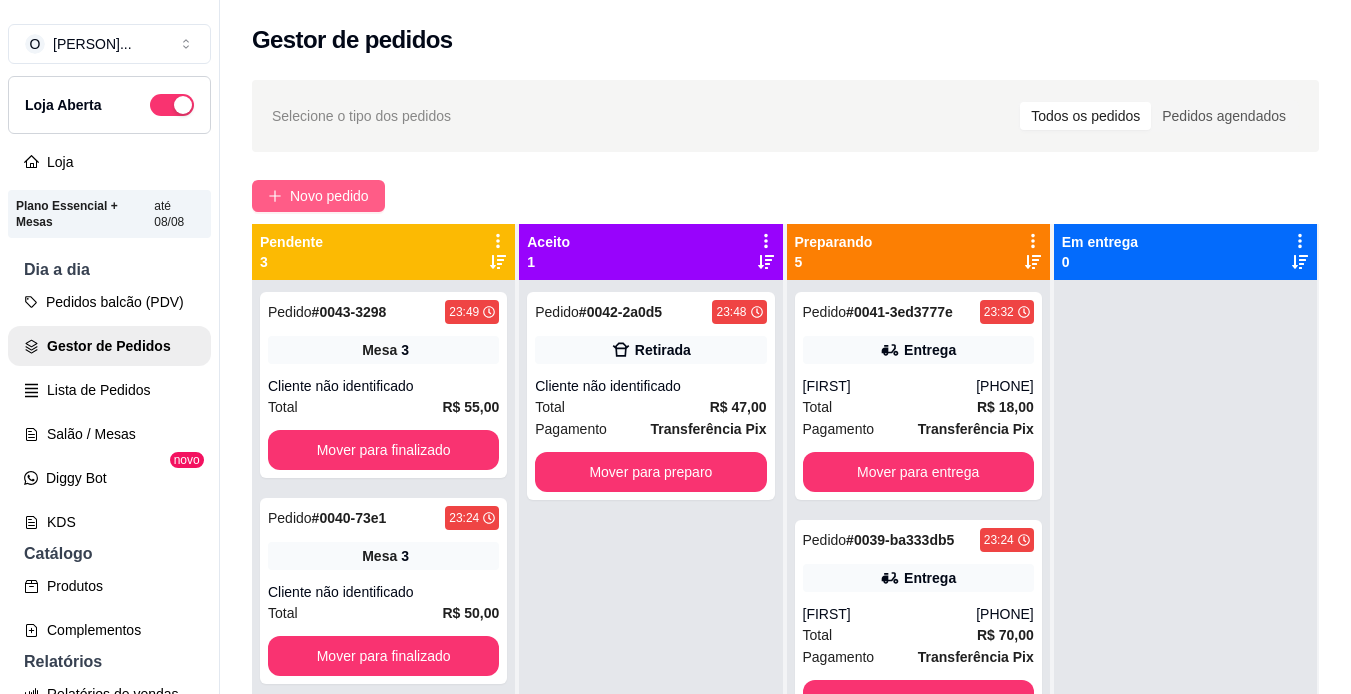click on "Novo pedido" at bounding box center (329, 196) 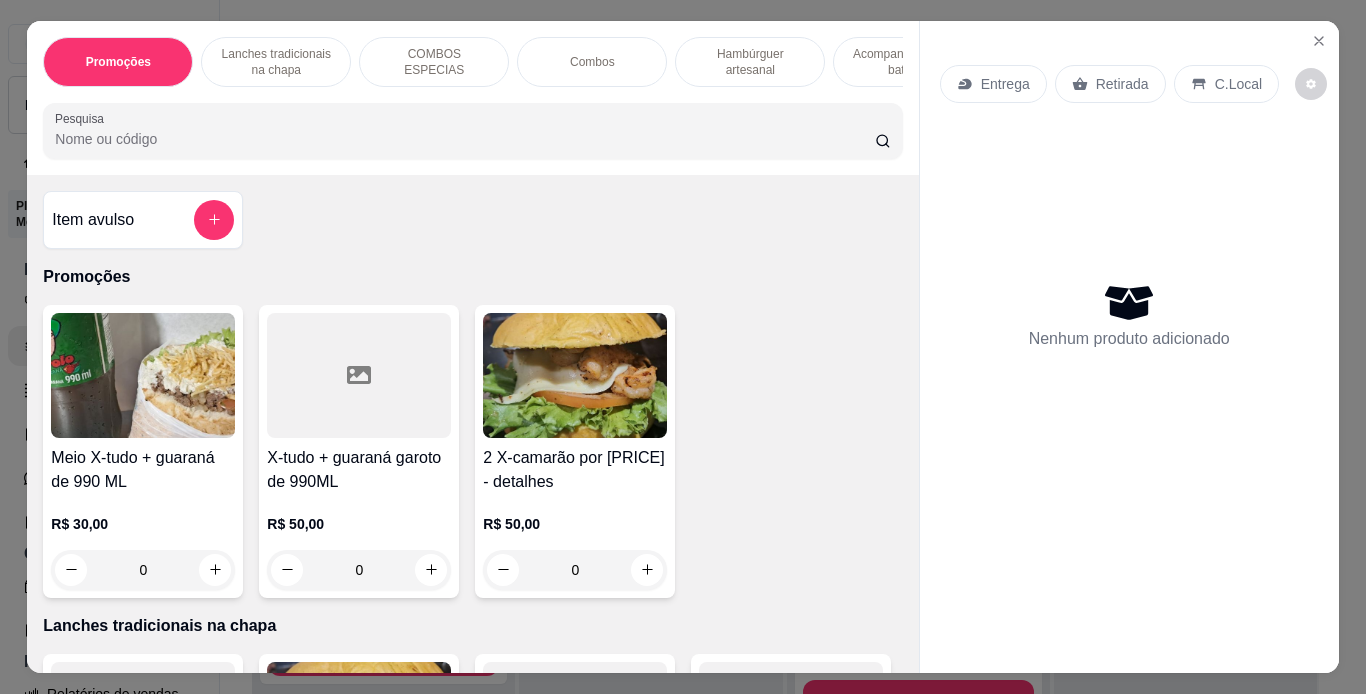 click on "Lanches tradicionais na chapa" at bounding box center [276, 62] 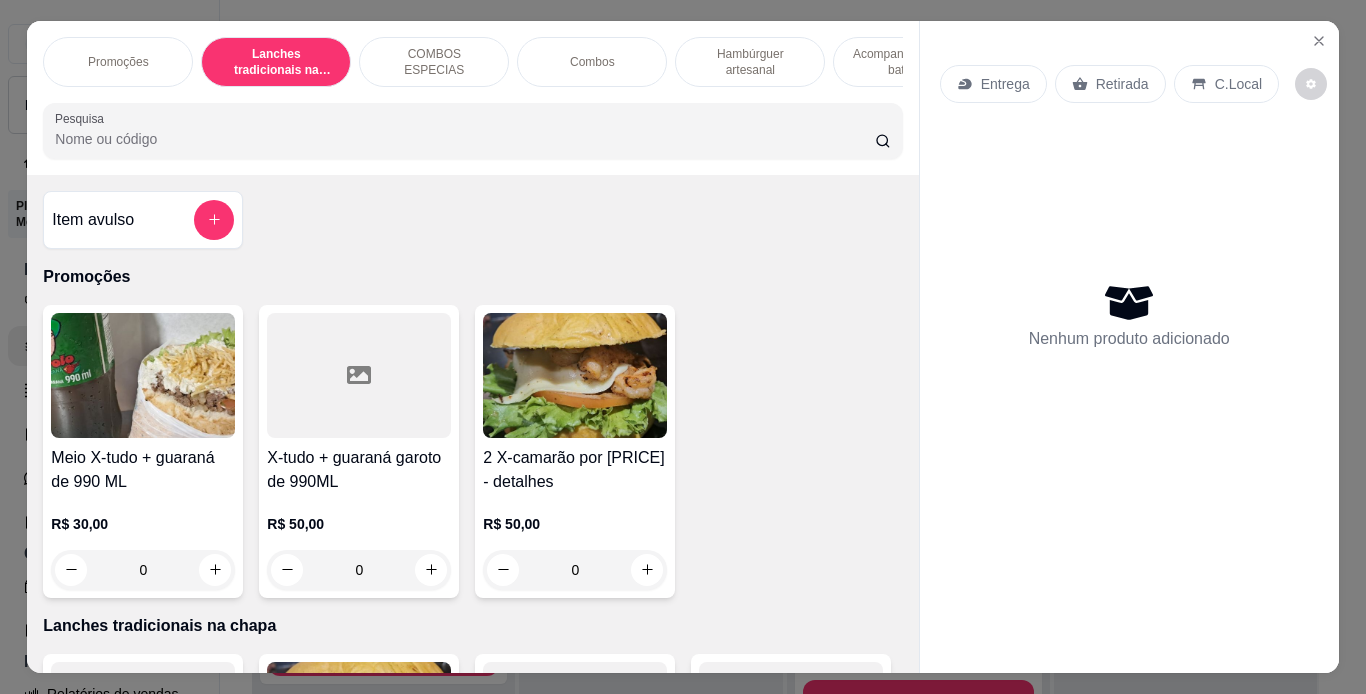 scroll, scrollTop: 439, scrollLeft: 0, axis: vertical 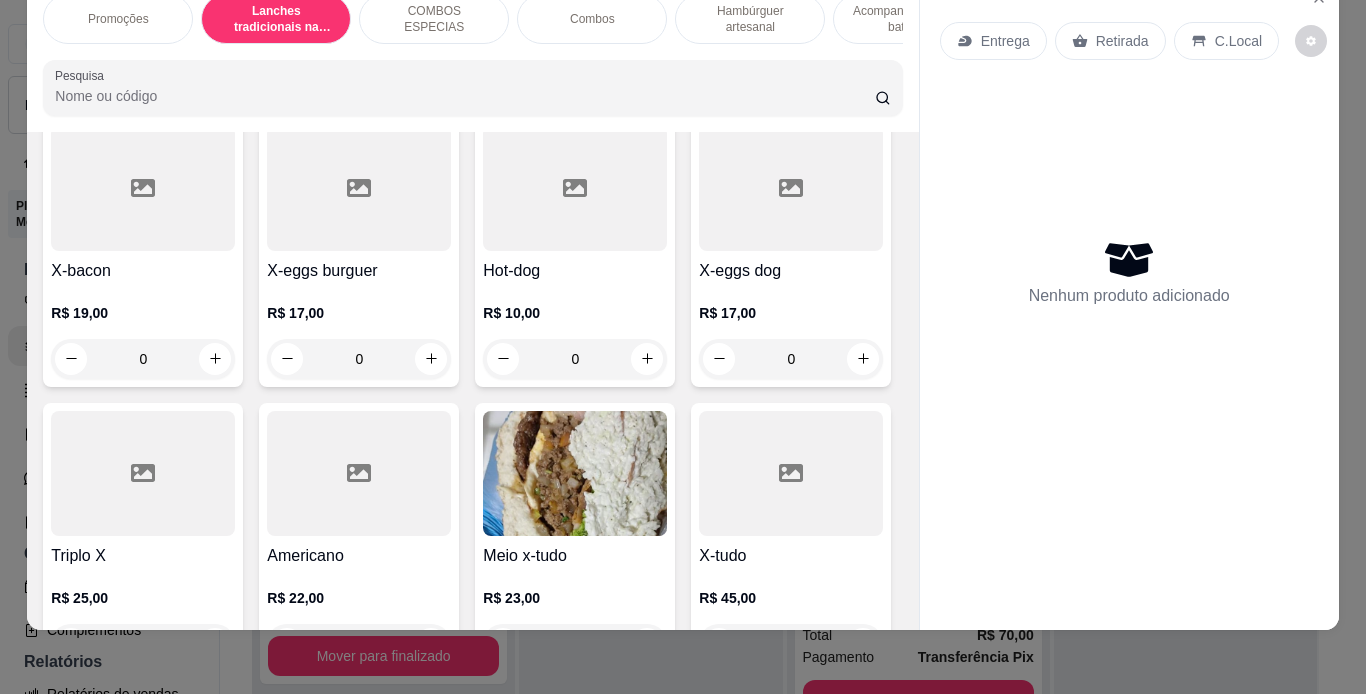 click on "0" at bounding box center [143, 359] 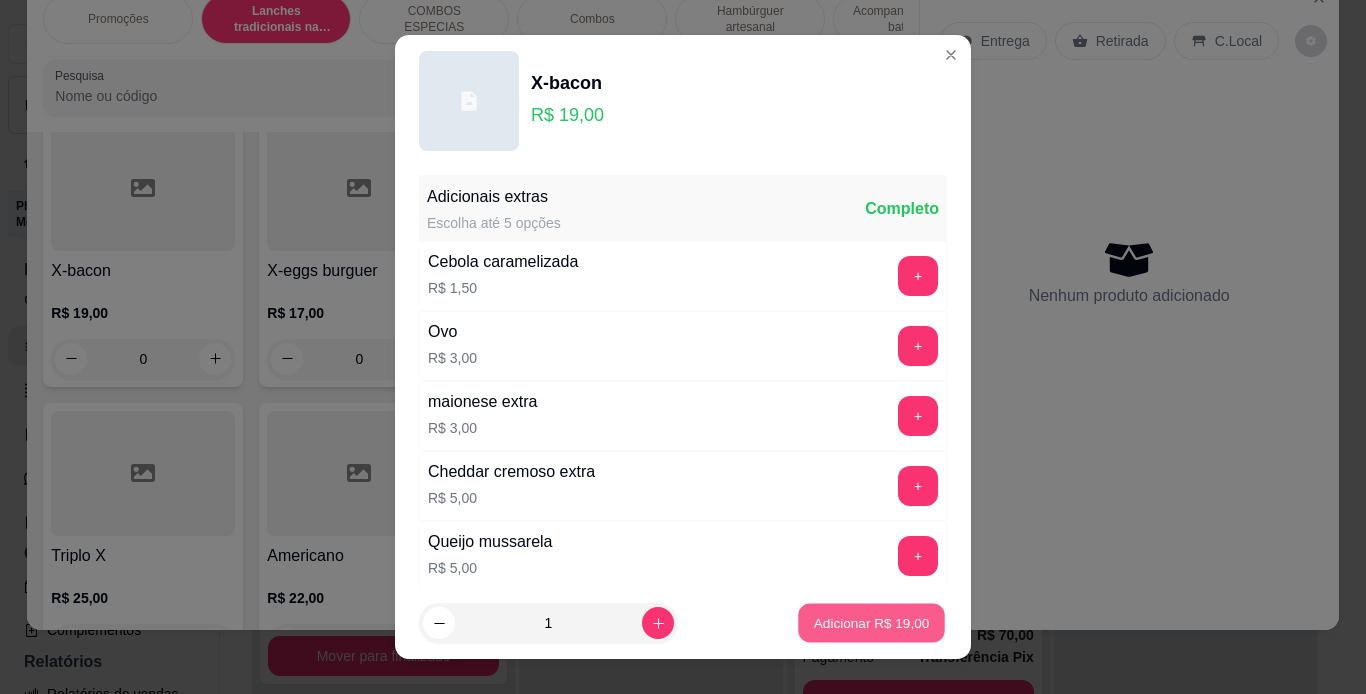 click on "Adicionar   R$ 19,00" at bounding box center (872, 623) 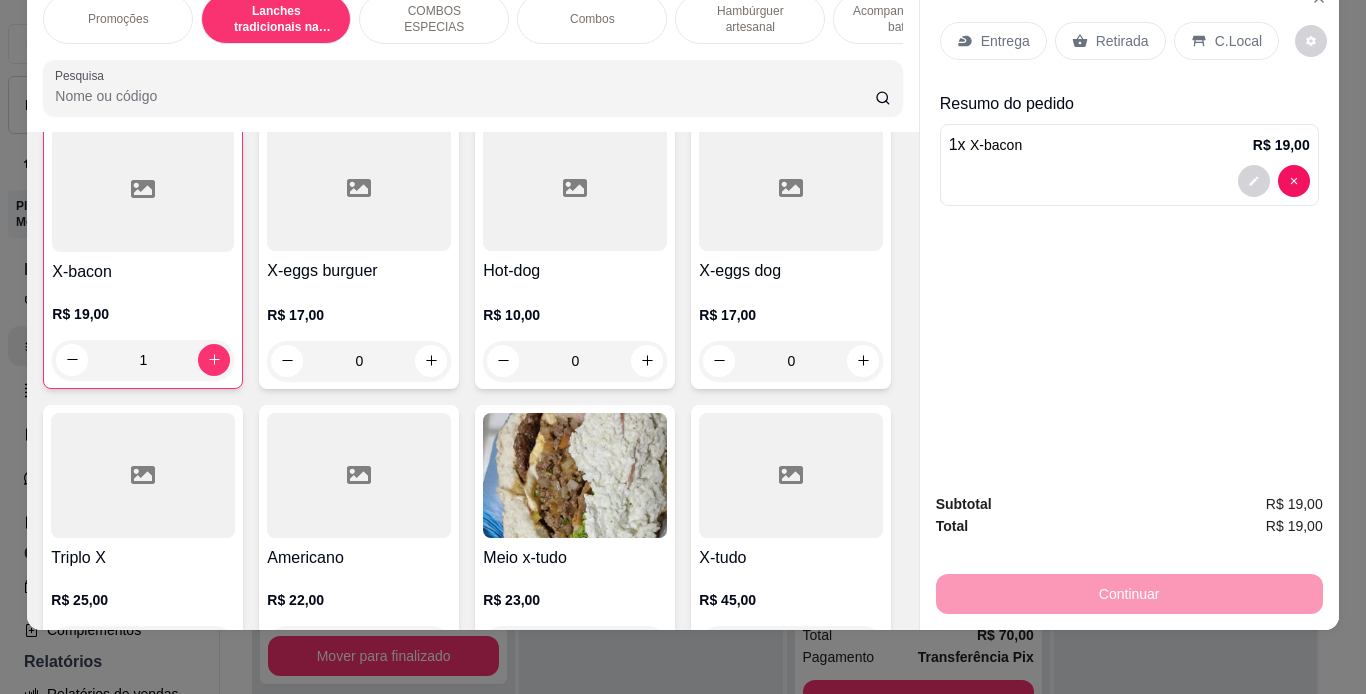 click on "C.Local" at bounding box center [1238, 41] 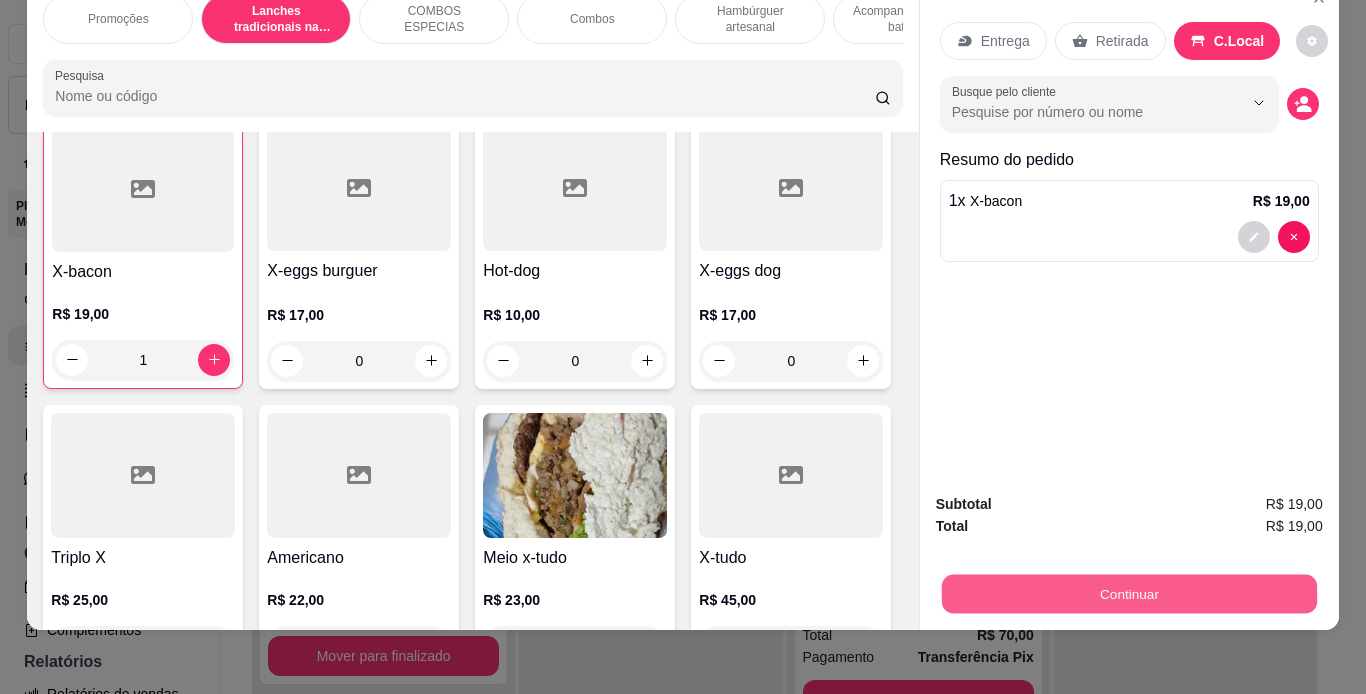 click on "Continuar" at bounding box center [1128, 594] 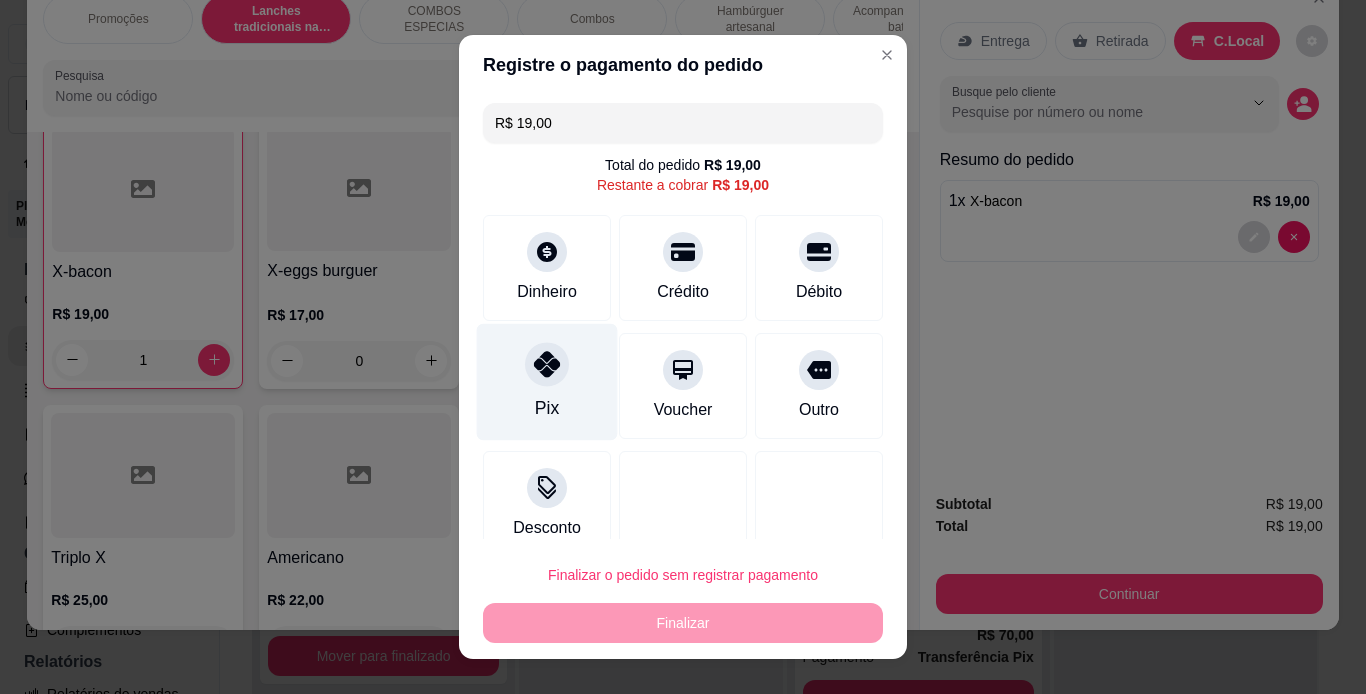 click on "Pix" at bounding box center [547, 381] 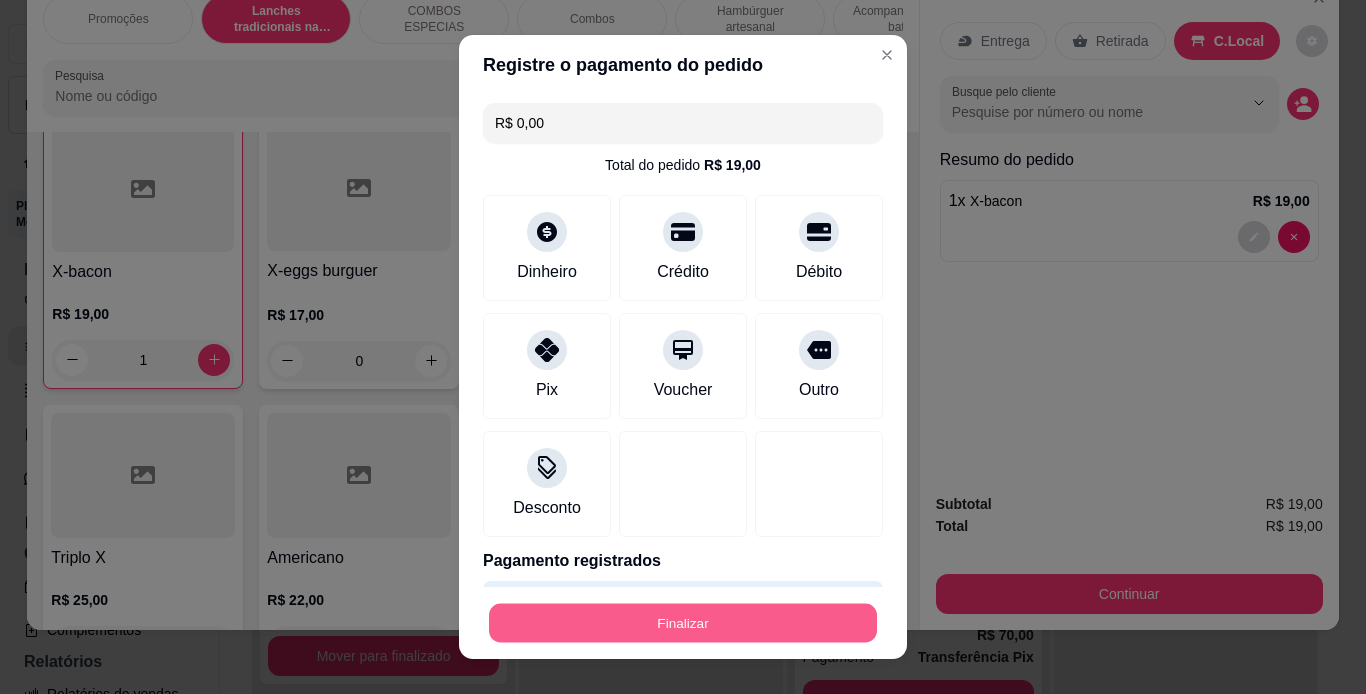 click on "Finalizar" at bounding box center [683, 623] 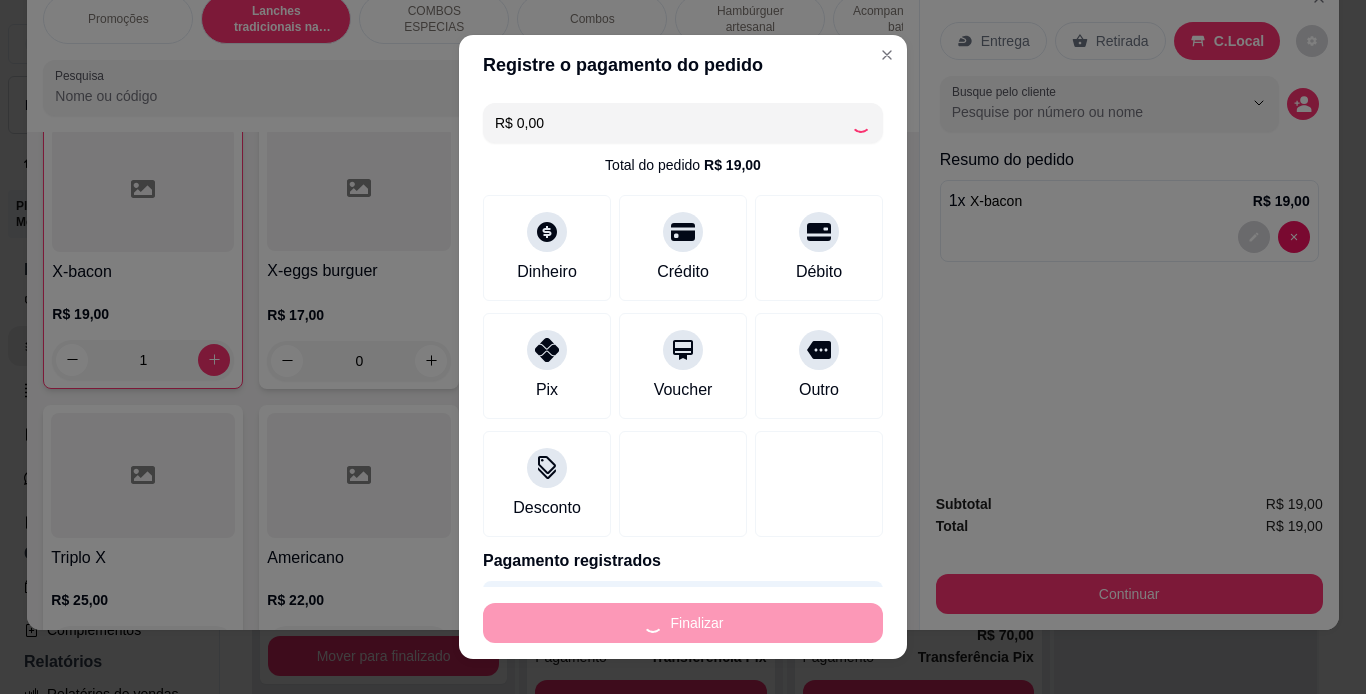type on "0" 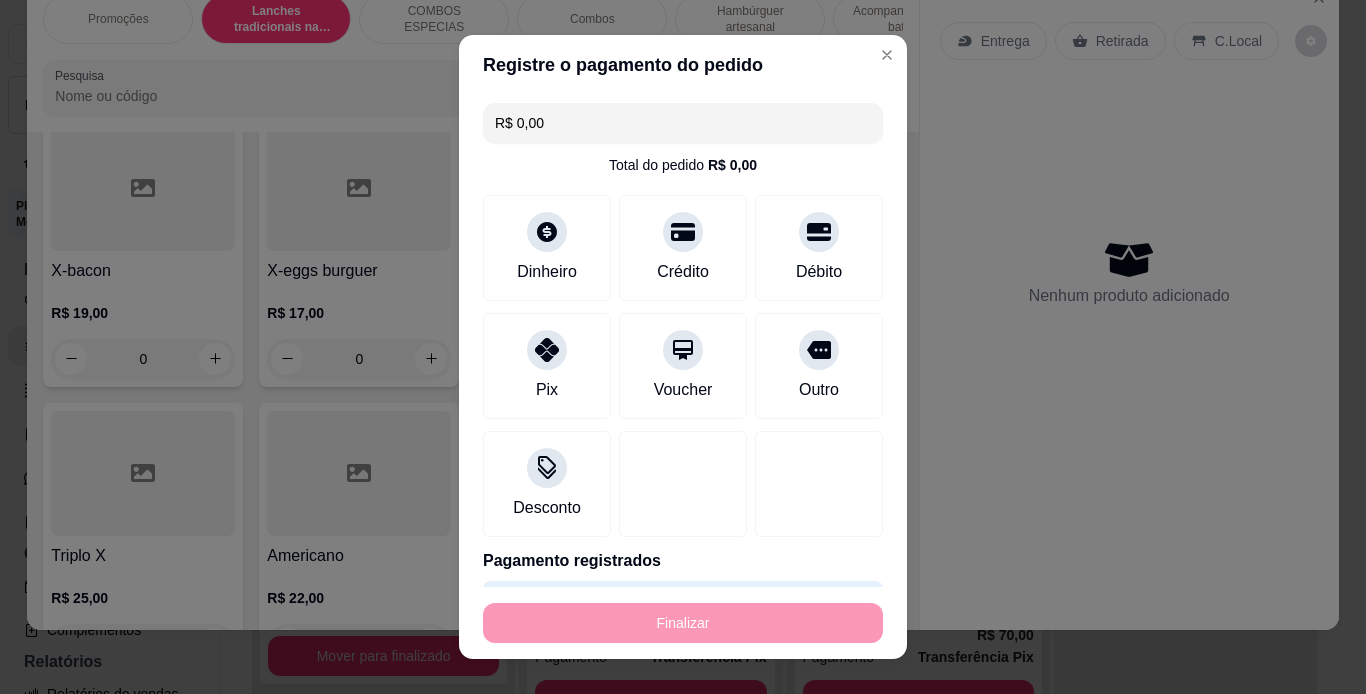type on "-R$ 19,00" 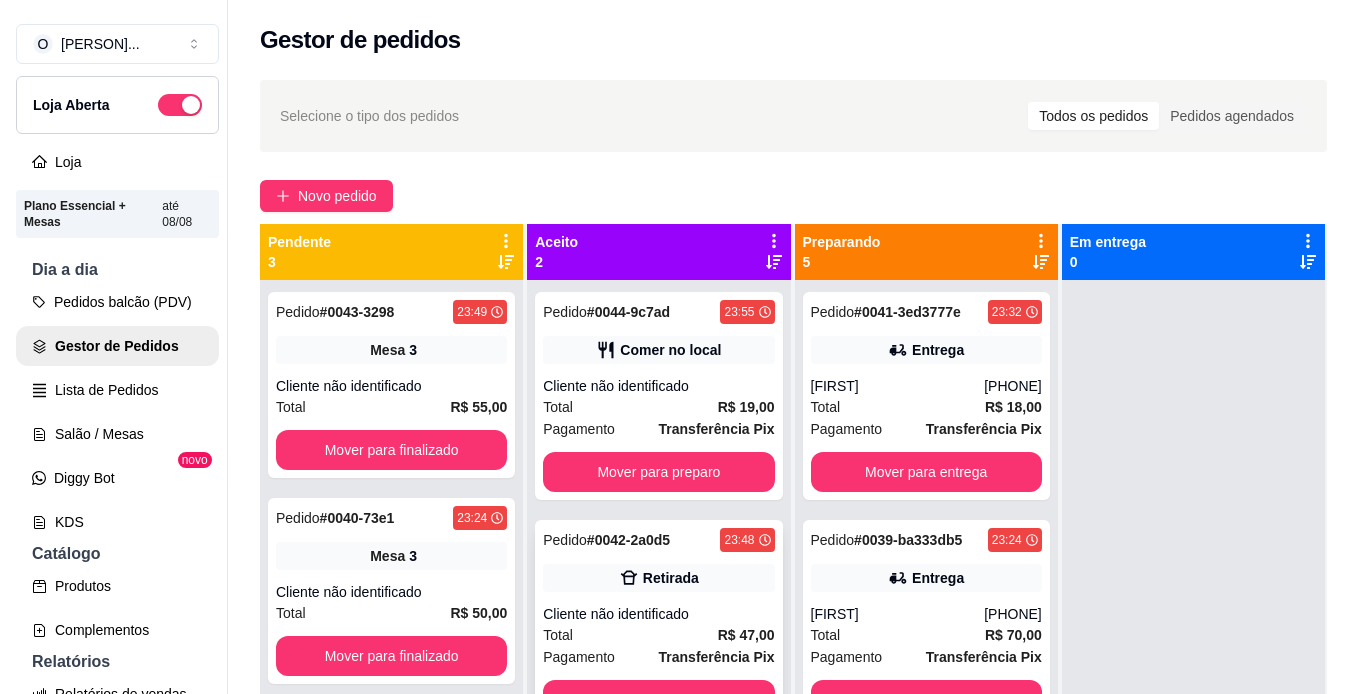 scroll, scrollTop: 56, scrollLeft: 0, axis: vertical 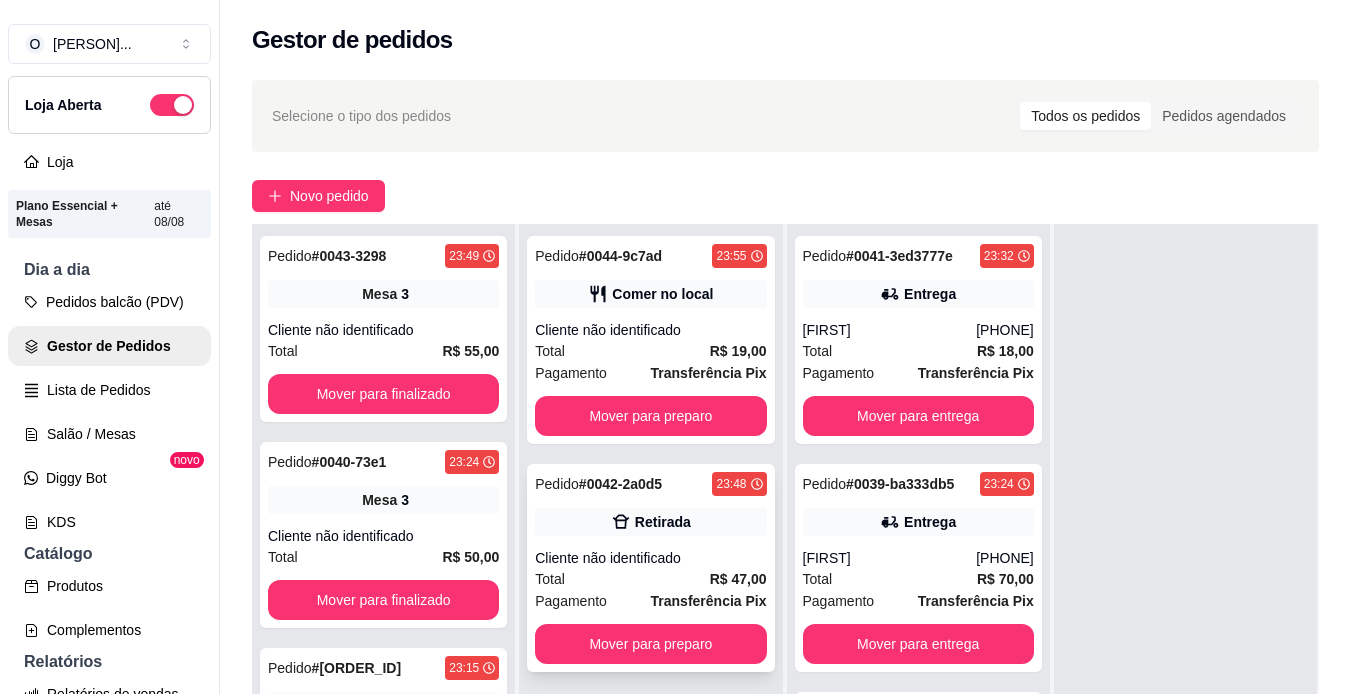 click 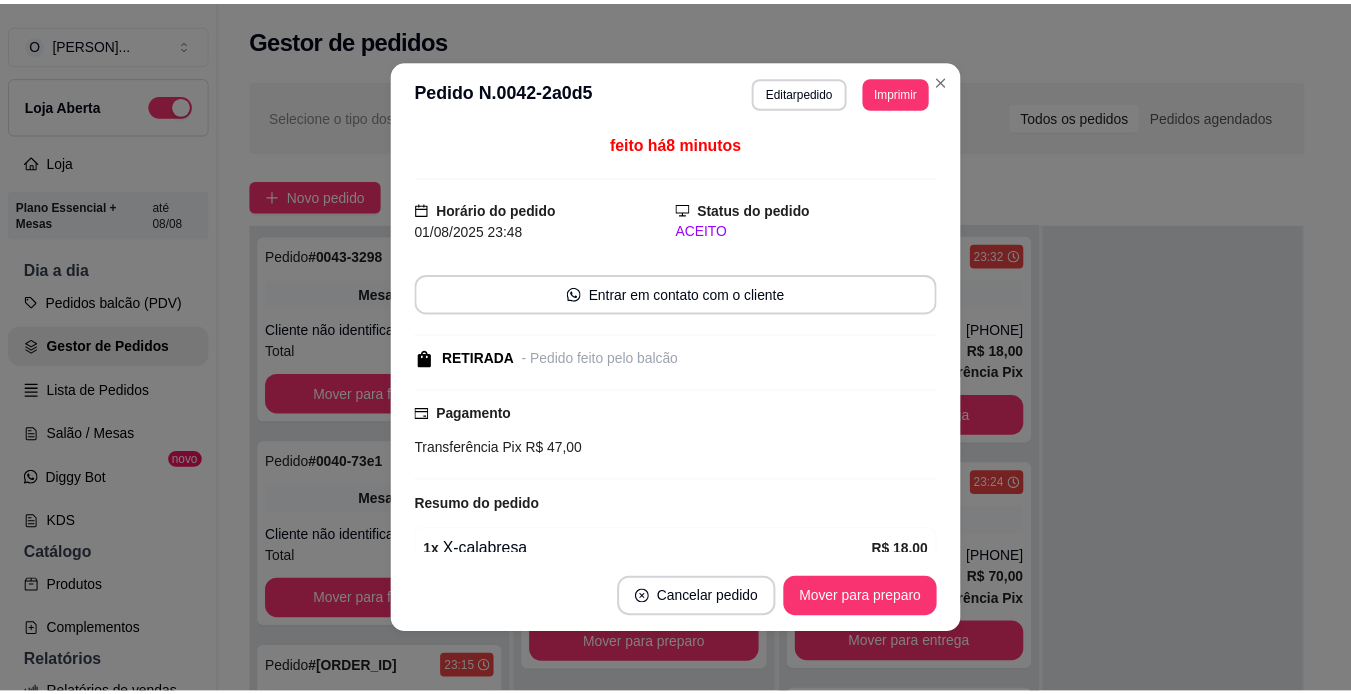 scroll, scrollTop: 232, scrollLeft: 0, axis: vertical 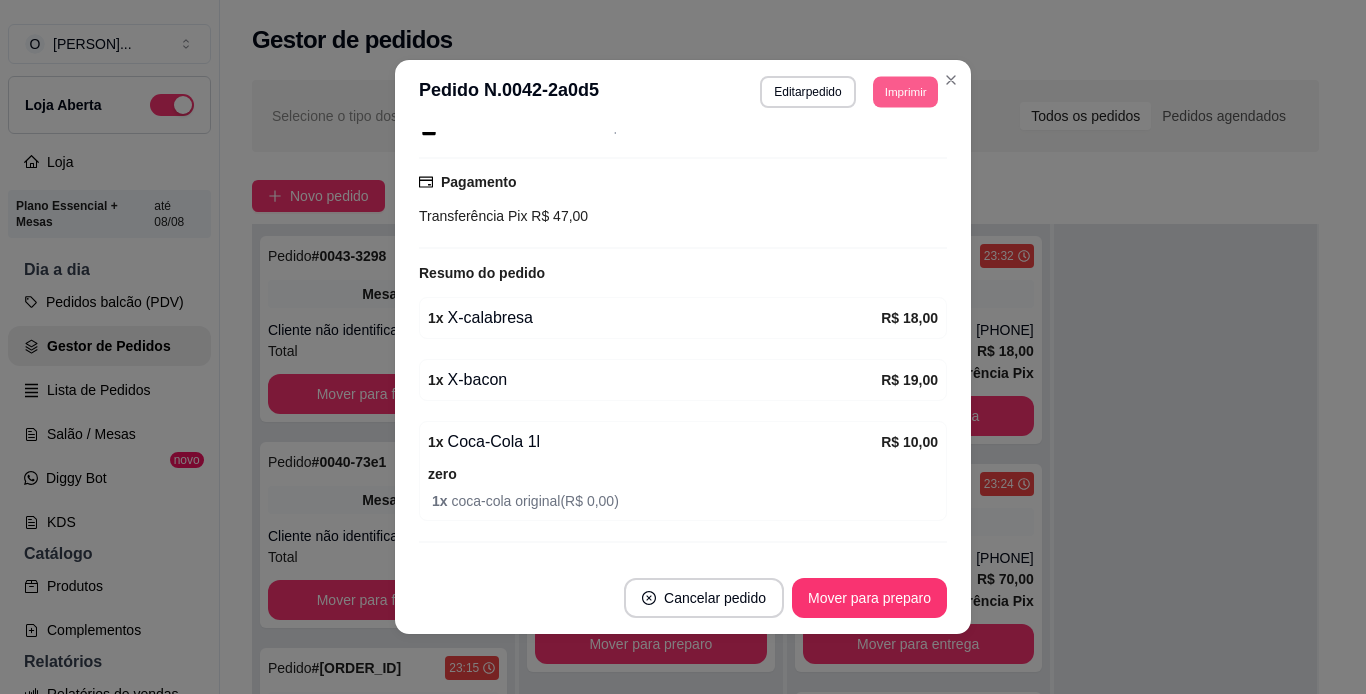 click on "Imprimir" at bounding box center [905, 91] 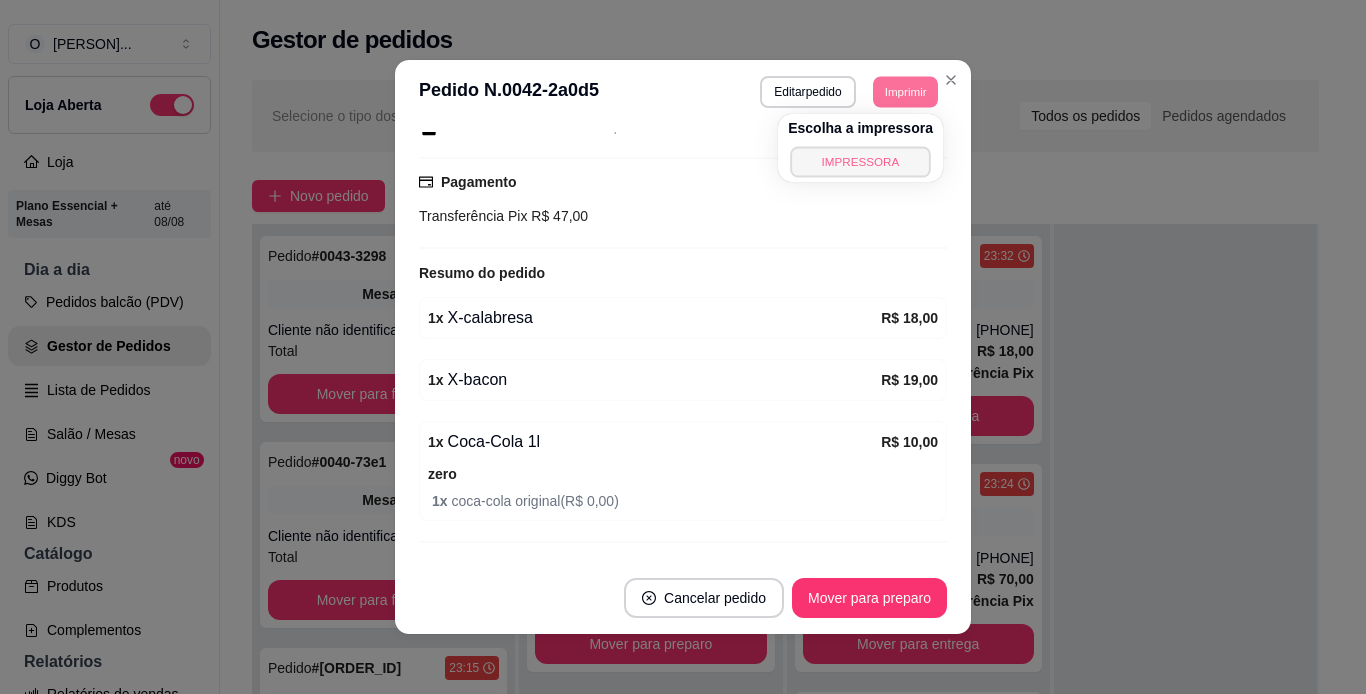 click on "IMPRESSORA" at bounding box center (860, 161) 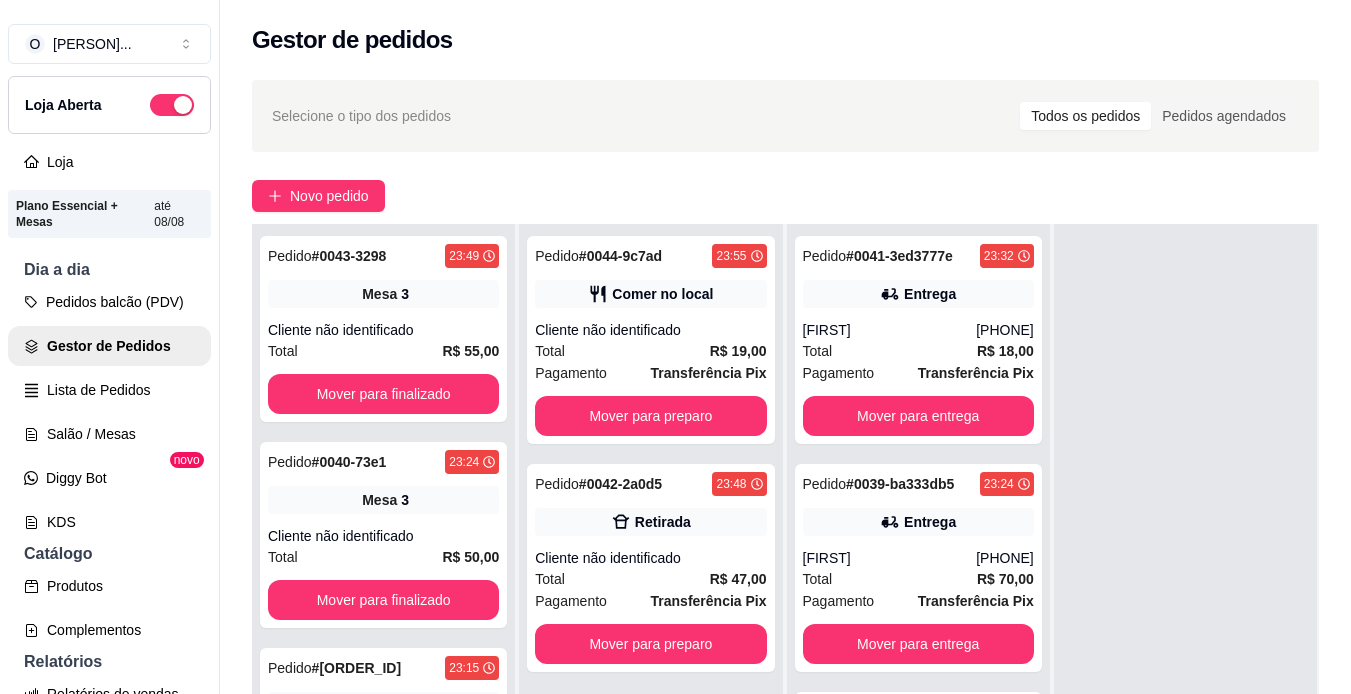 scroll, scrollTop: 538, scrollLeft: 0, axis: vertical 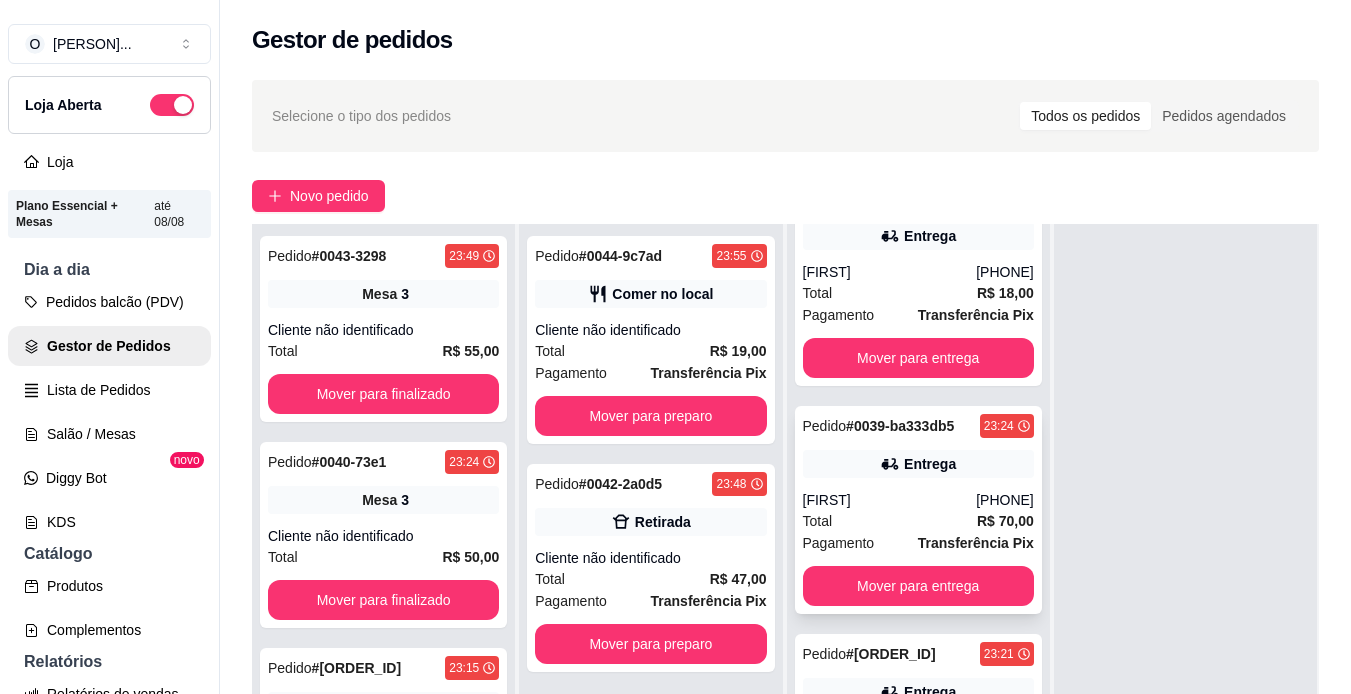 click on "Entrega" at bounding box center [930, 464] 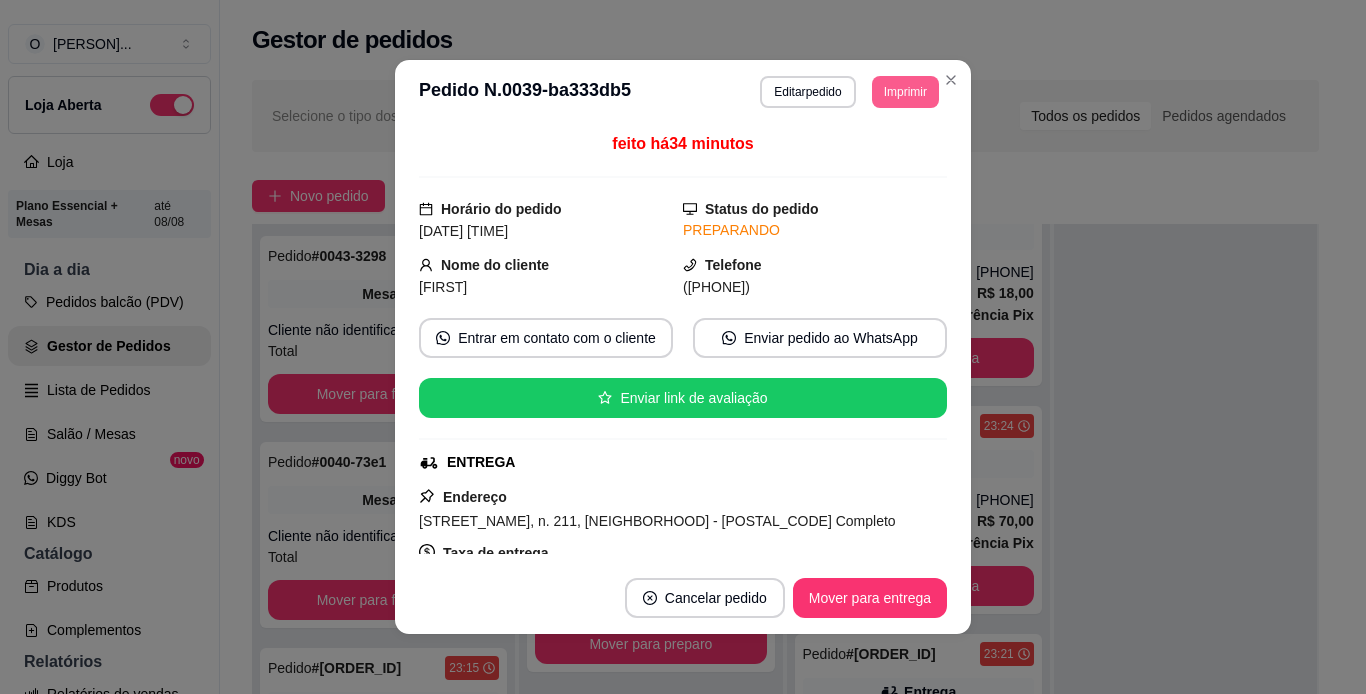 click on "Imprimir" at bounding box center [905, 92] 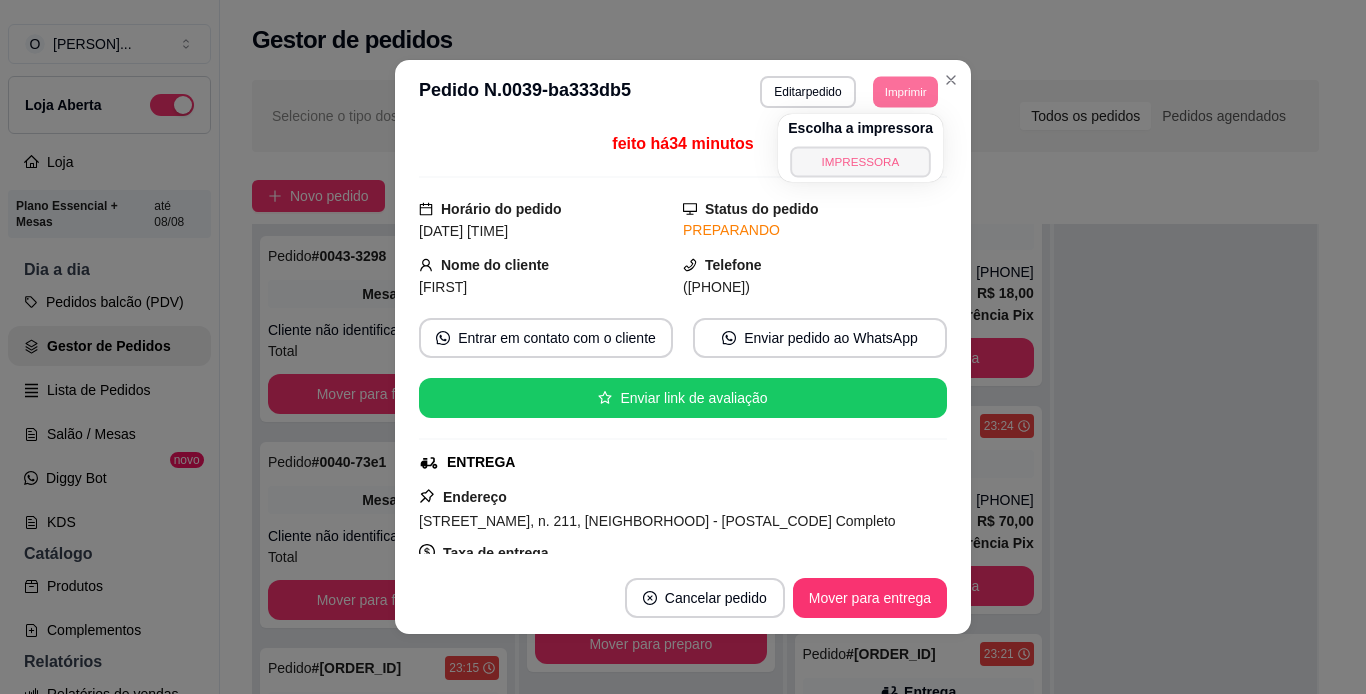 click on "IMPRESSORA" at bounding box center (860, 161) 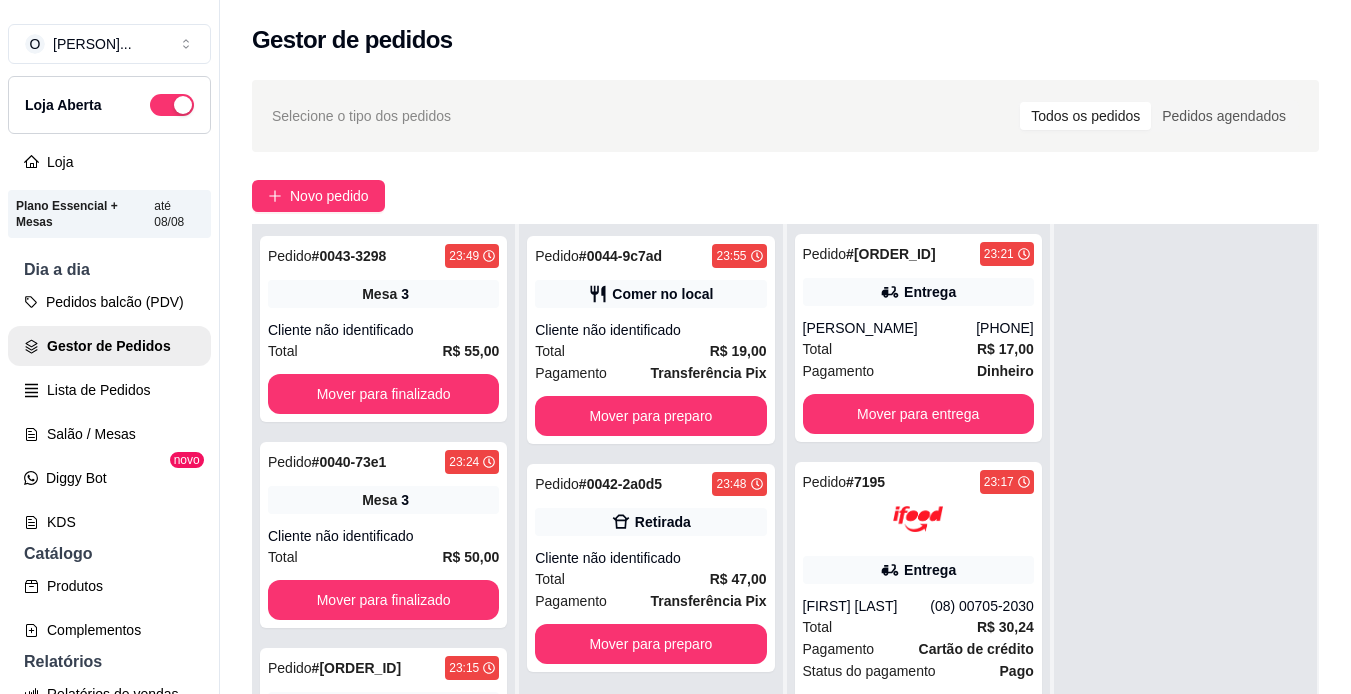scroll, scrollTop: 418, scrollLeft: 0, axis: vertical 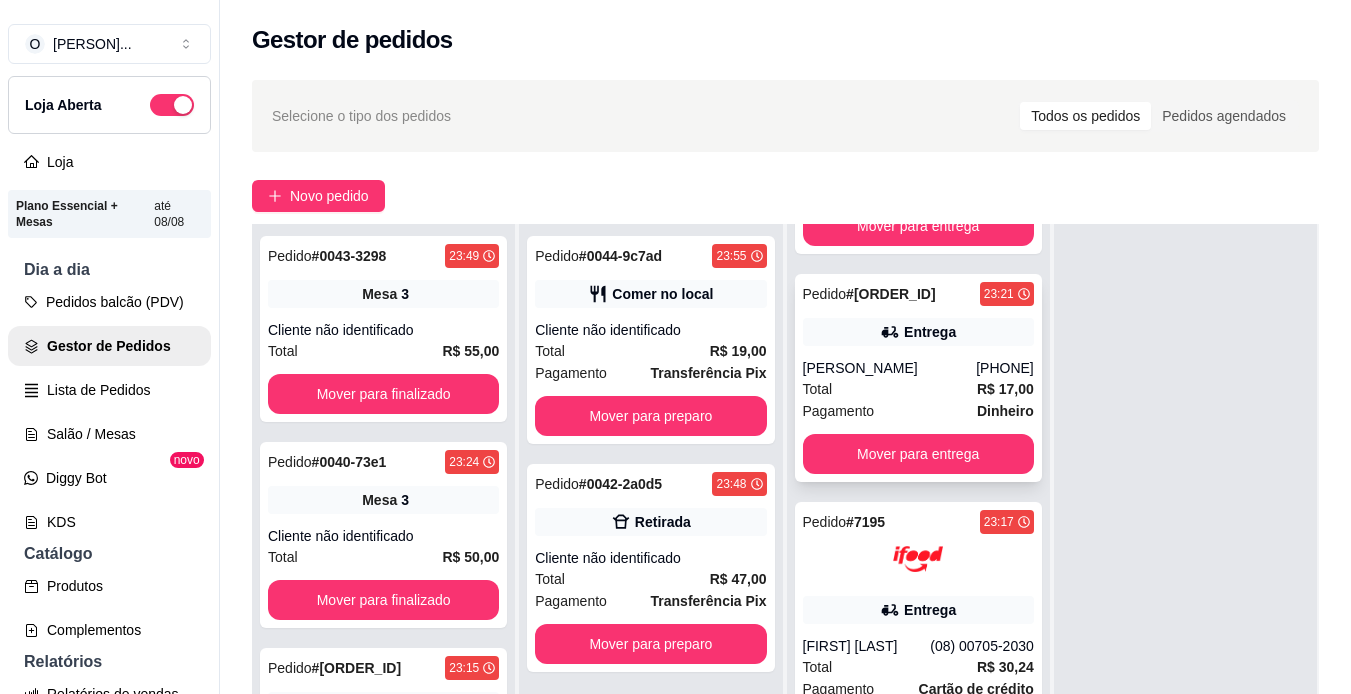 click on "Entrega" at bounding box center (918, 332) 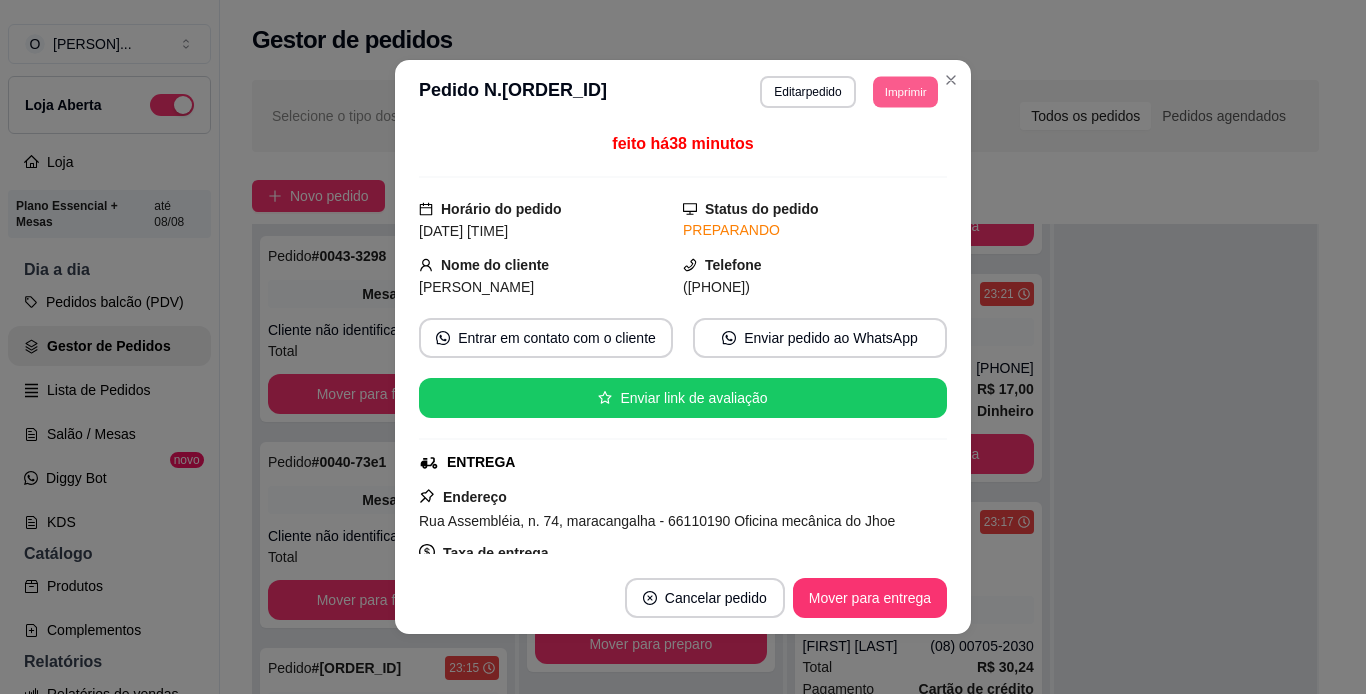 click on "Imprimir" at bounding box center (905, 91) 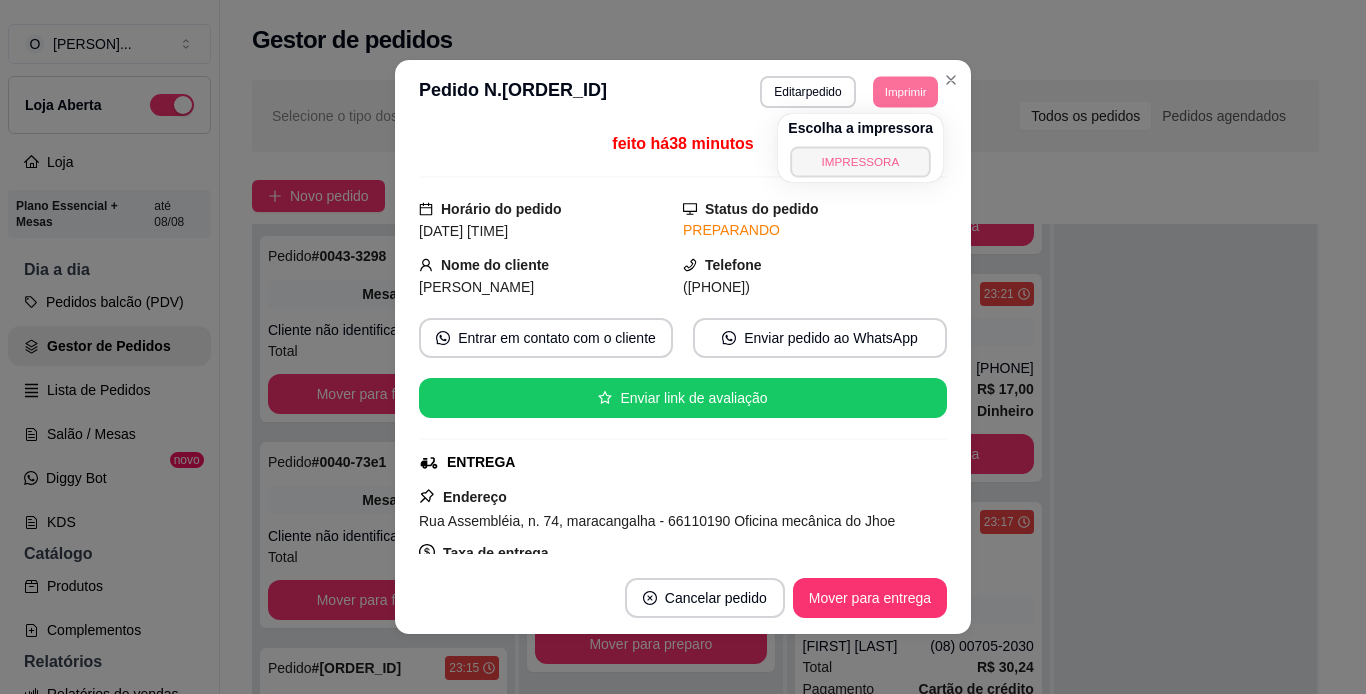 click on "IMPRESSORA" at bounding box center (860, 161) 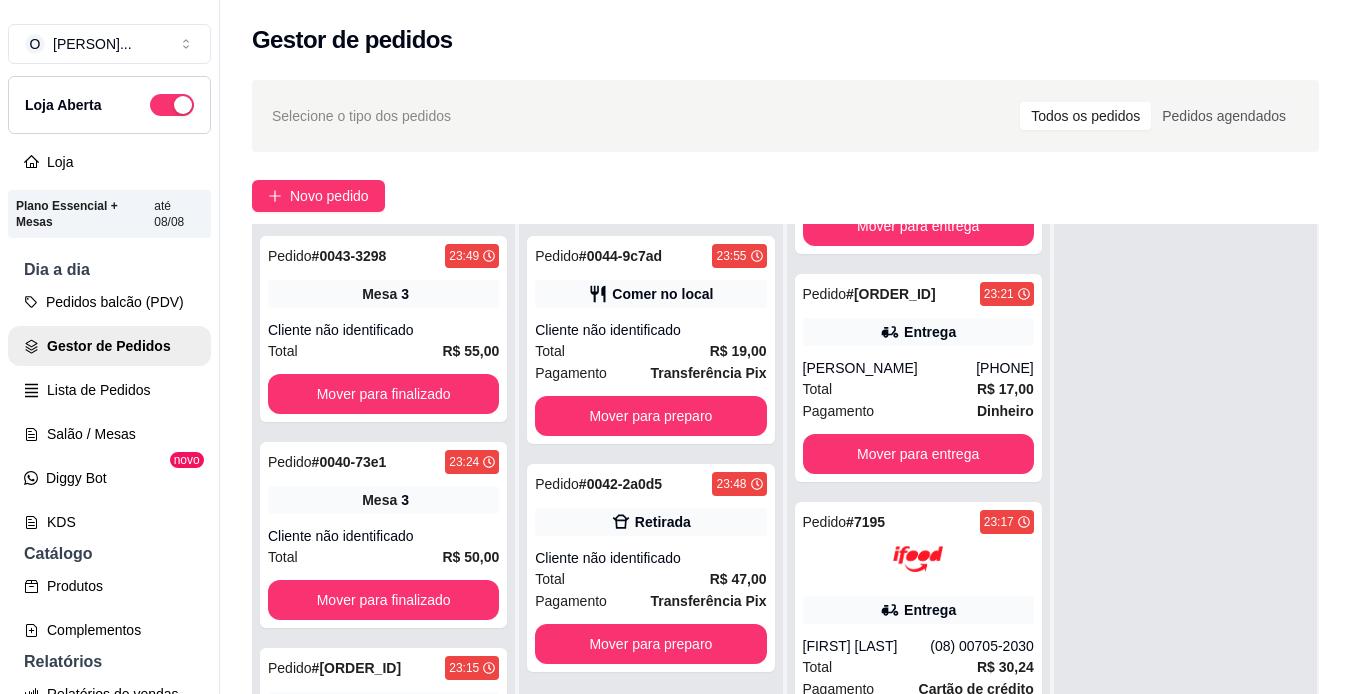 drag, startPoint x: 1027, startPoint y: 534, endPoint x: 1027, endPoint y: 559, distance: 25 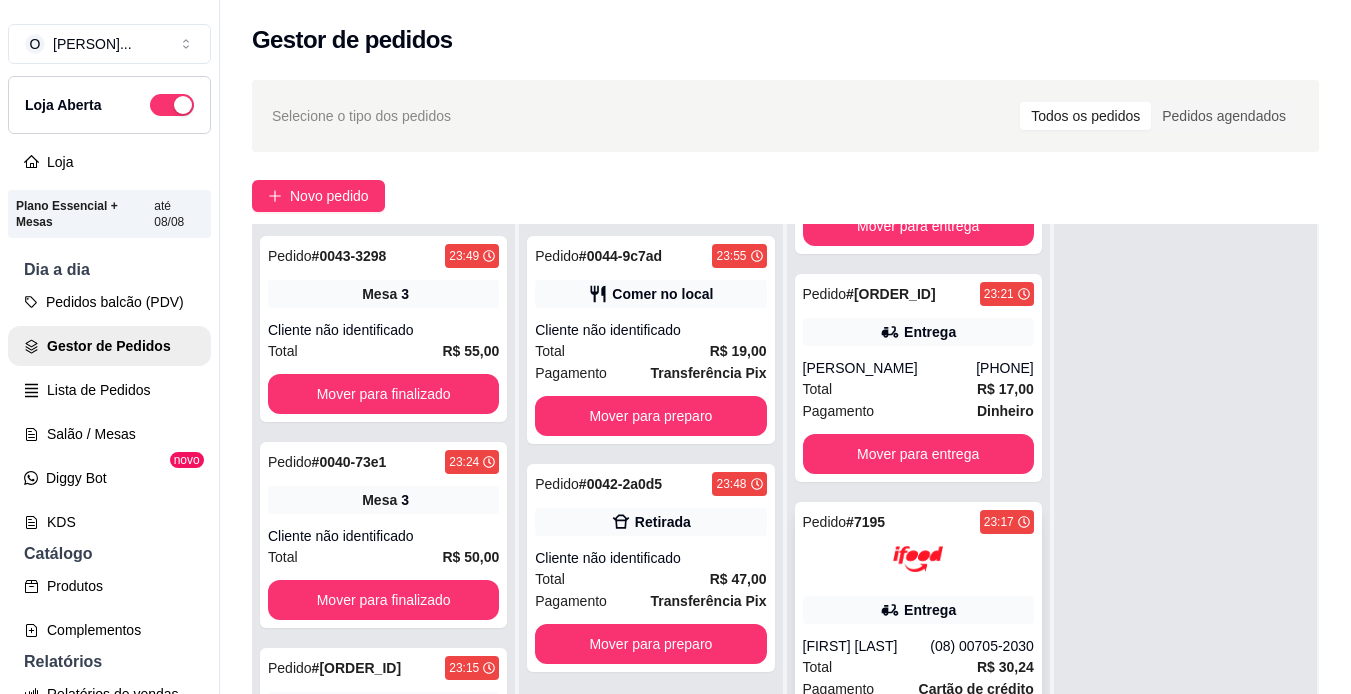 click on "Pedido  # 7195 23:17 Entrega [FIRST] [LAST] ([PHONE]) Total R$ 30,24 Pagamento Cartão de crédito Status do pagamento Pago Mover para entrega" at bounding box center (918, 642) 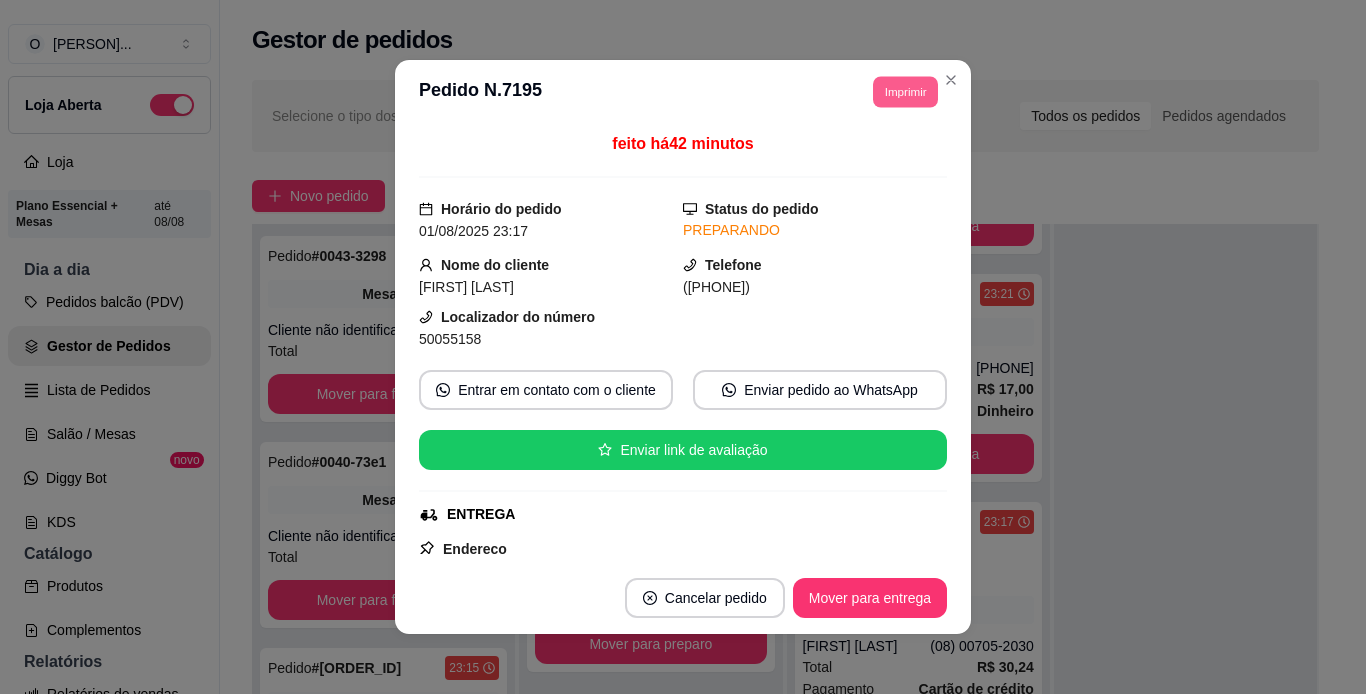 click on "Imprimir" at bounding box center [905, 91] 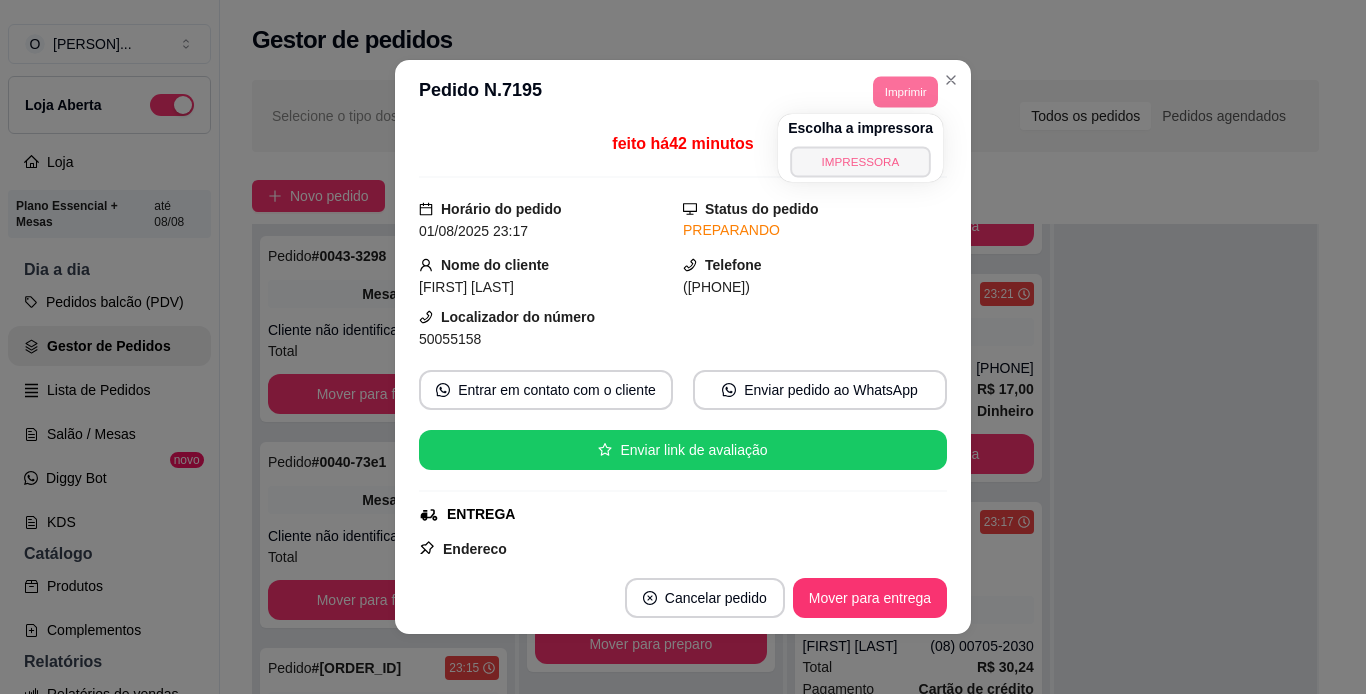 click on "IMPRESSORA" at bounding box center [860, 161] 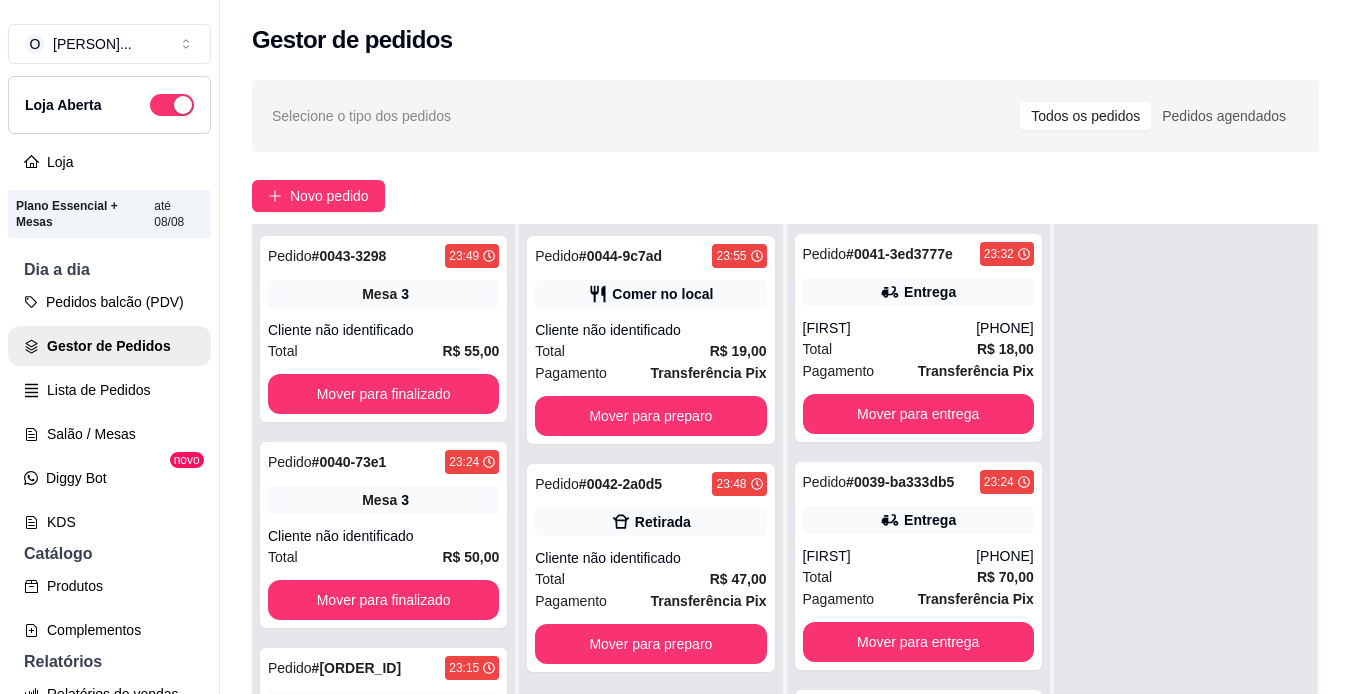 scroll, scrollTop: 0, scrollLeft: 0, axis: both 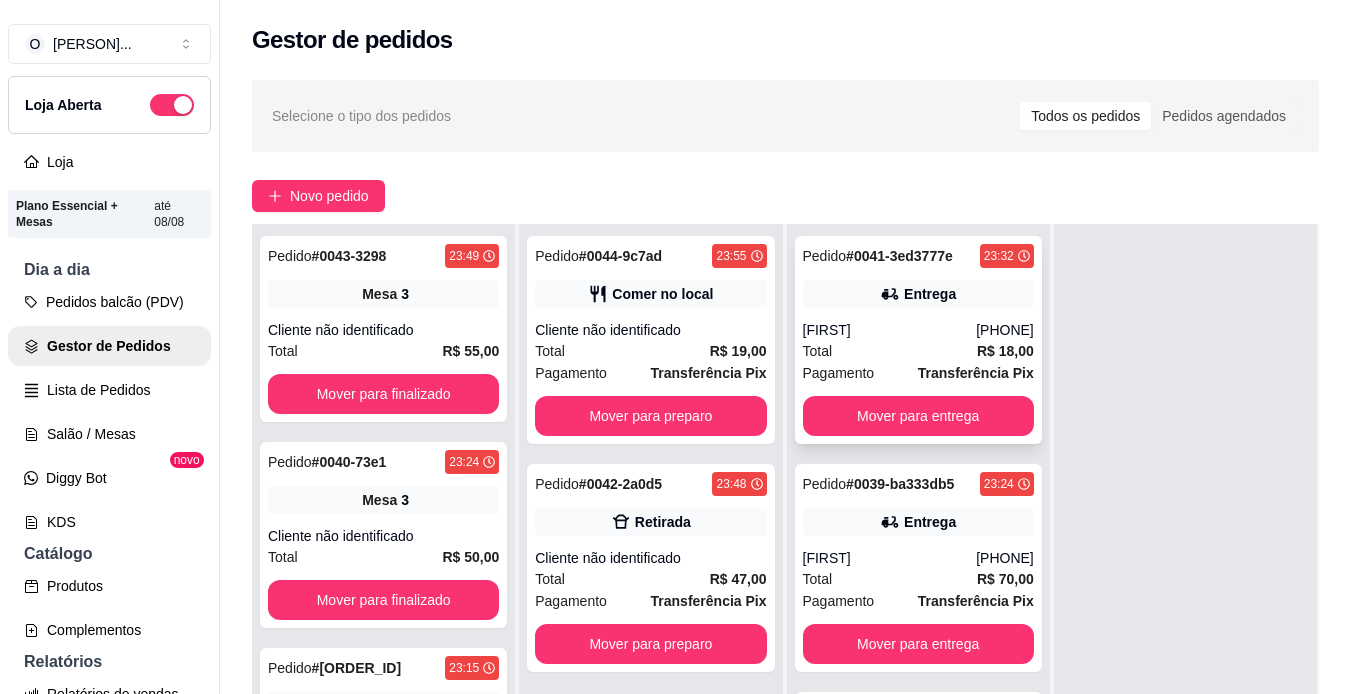 click on "Pedido  # [ORDER_ID] [TIME] Entrega [PERSON]  ([PHONE]) Total R$ 18,00 Pagamento Transferência Pix Mover para entrega" at bounding box center [918, 340] 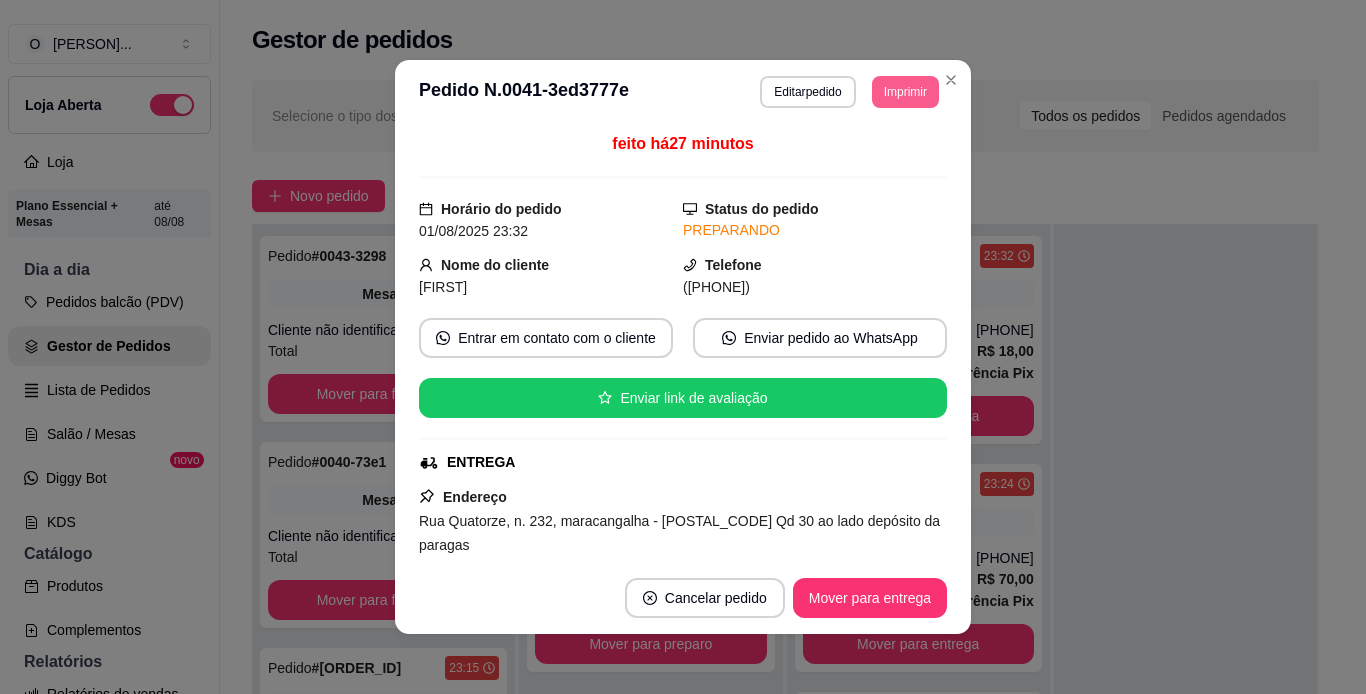 click on "Imprimir" at bounding box center (905, 92) 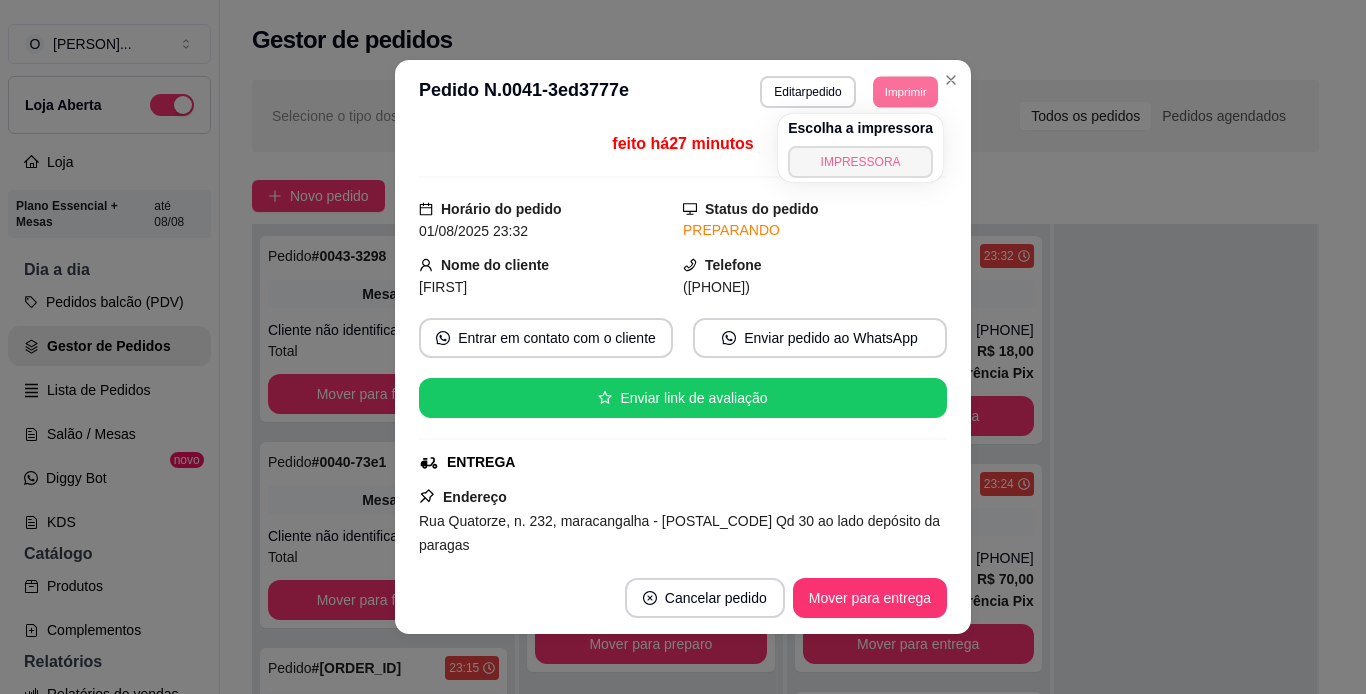 click on "IMPRESSORA" at bounding box center [860, 162] 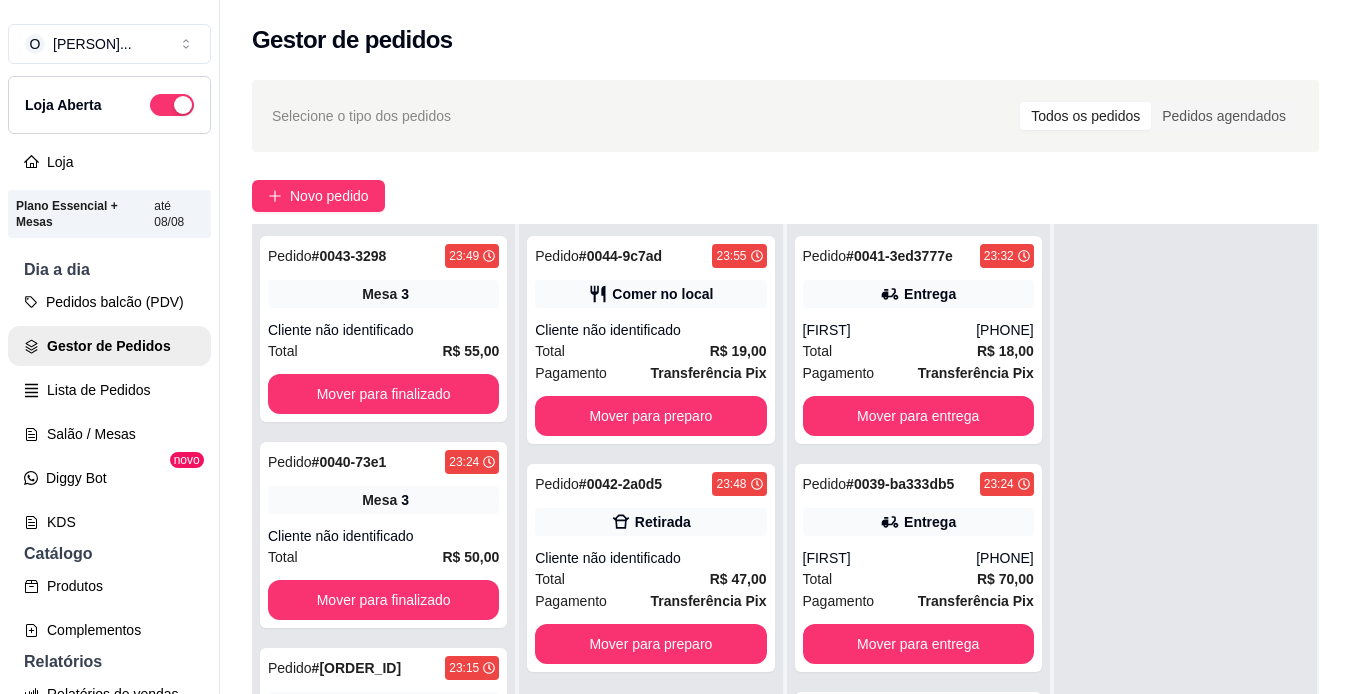 scroll, scrollTop: 538, scrollLeft: 0, axis: vertical 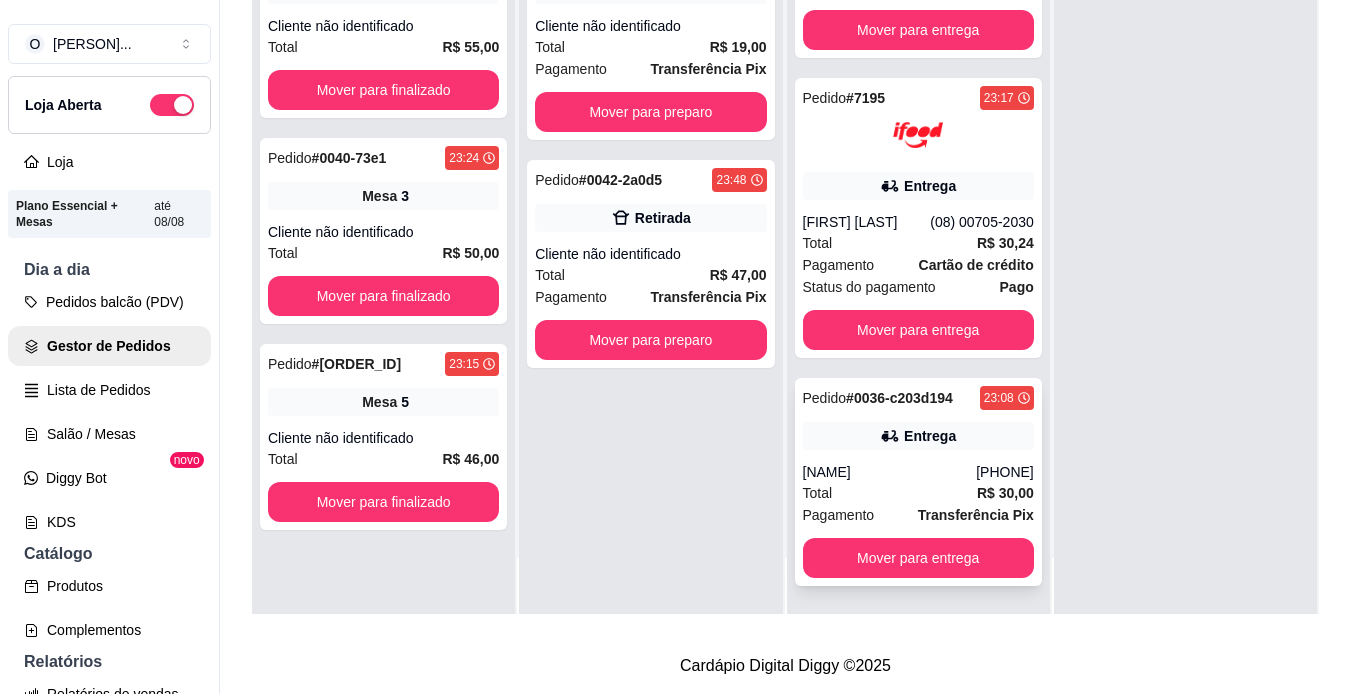 click on "Pedido # 0036-c203d194 23:08 Entrega [FIRST] [LAST] (91) 99808-5726 Total R$ 30,00 Pagamento Transferência Pix Mover para entrega" at bounding box center (918, 482) 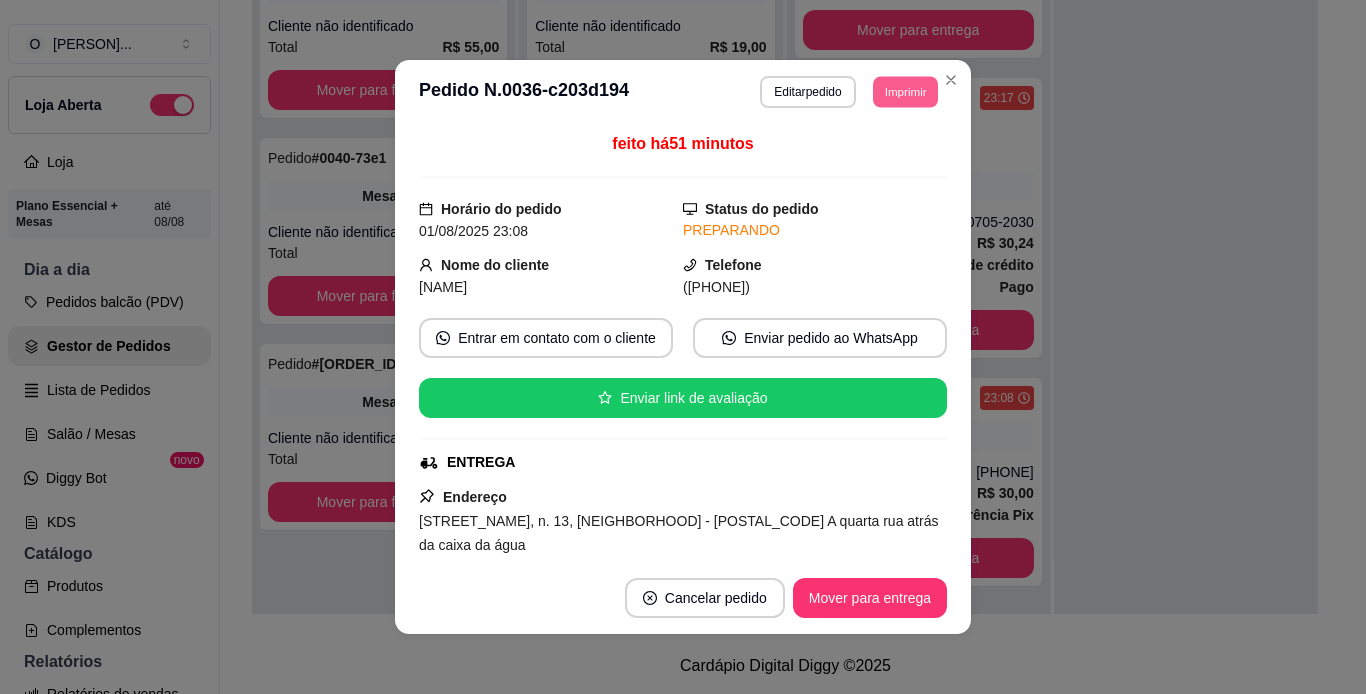 click on "Imprimir" at bounding box center [905, 91] 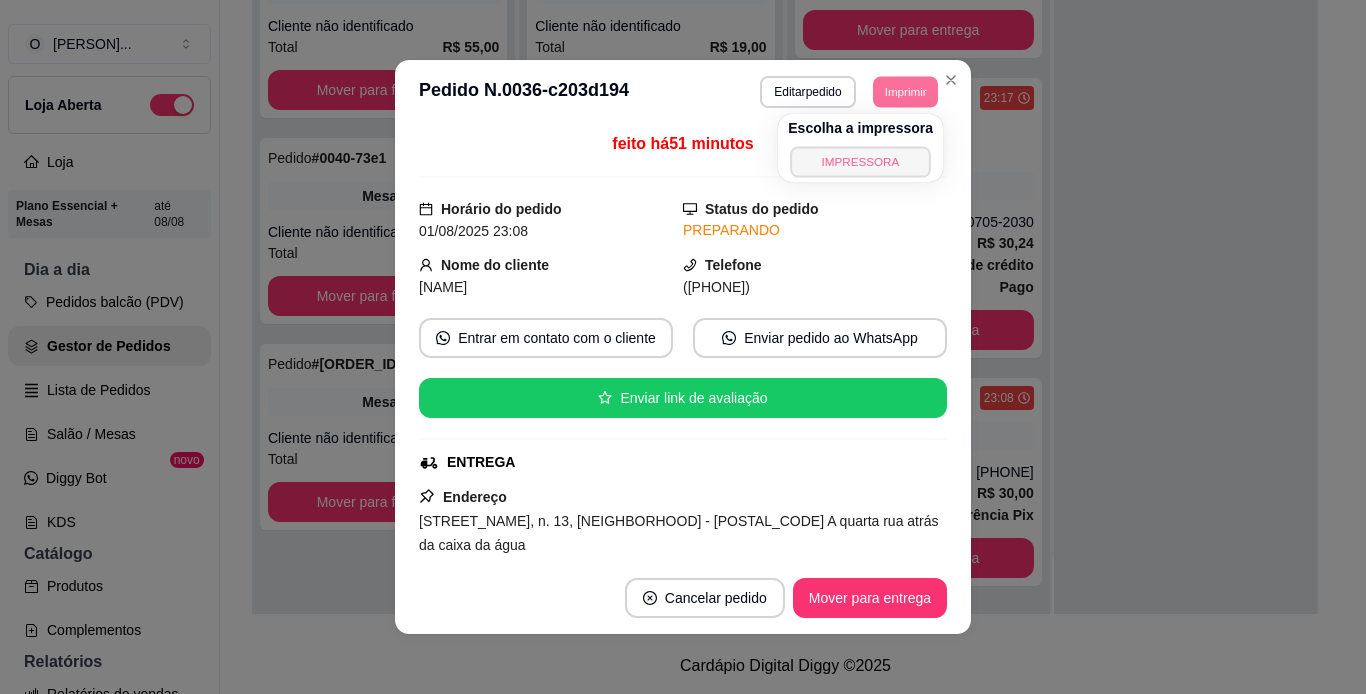 click on "IMPRESSORA" at bounding box center (860, 161) 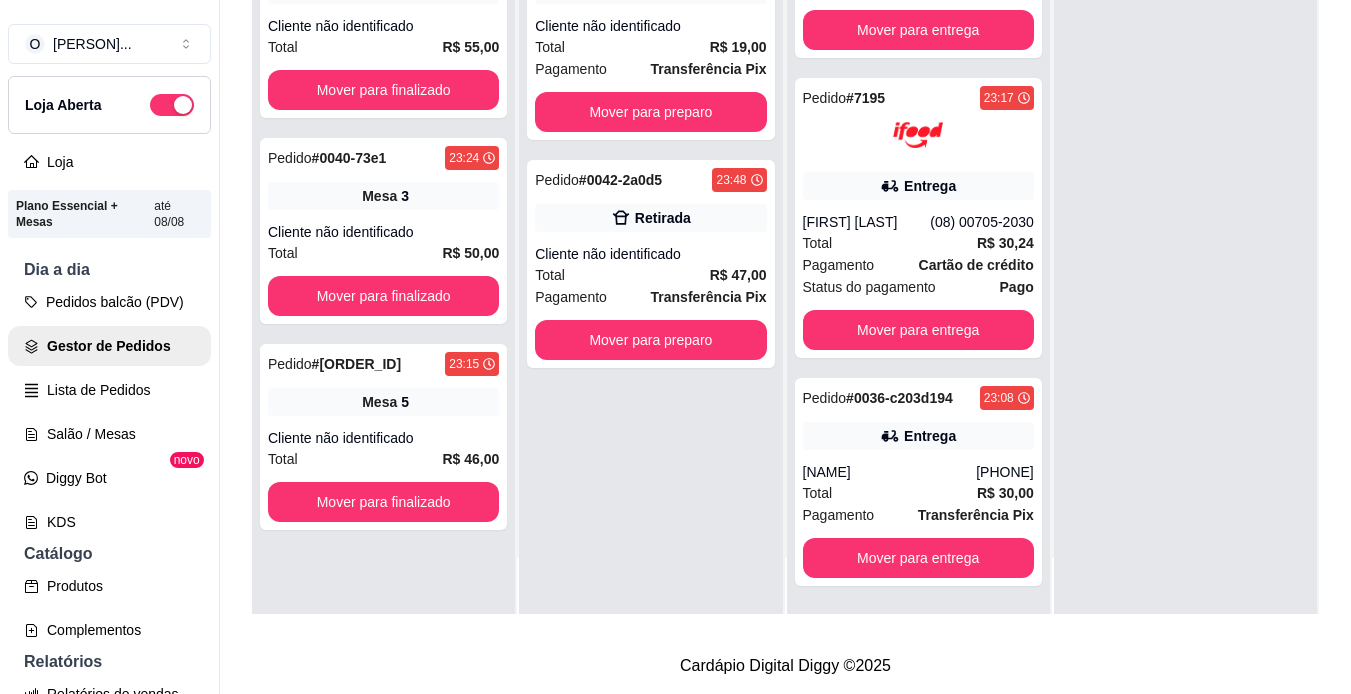 scroll, scrollTop: 284, scrollLeft: 0, axis: vertical 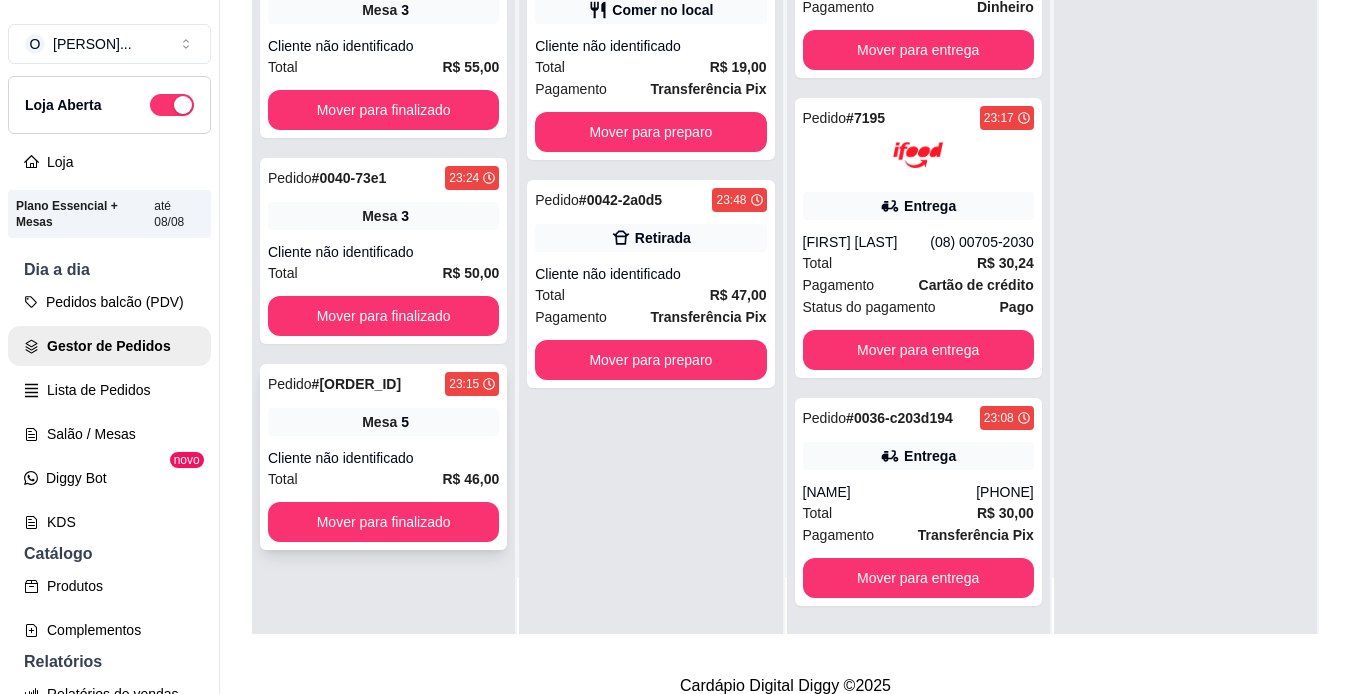 click on "Pedido  # 0037-27c2 23:15 Mesa 5 Cliente não identificado Total R$ 46,00 Mover para finalizado" at bounding box center [383, 457] 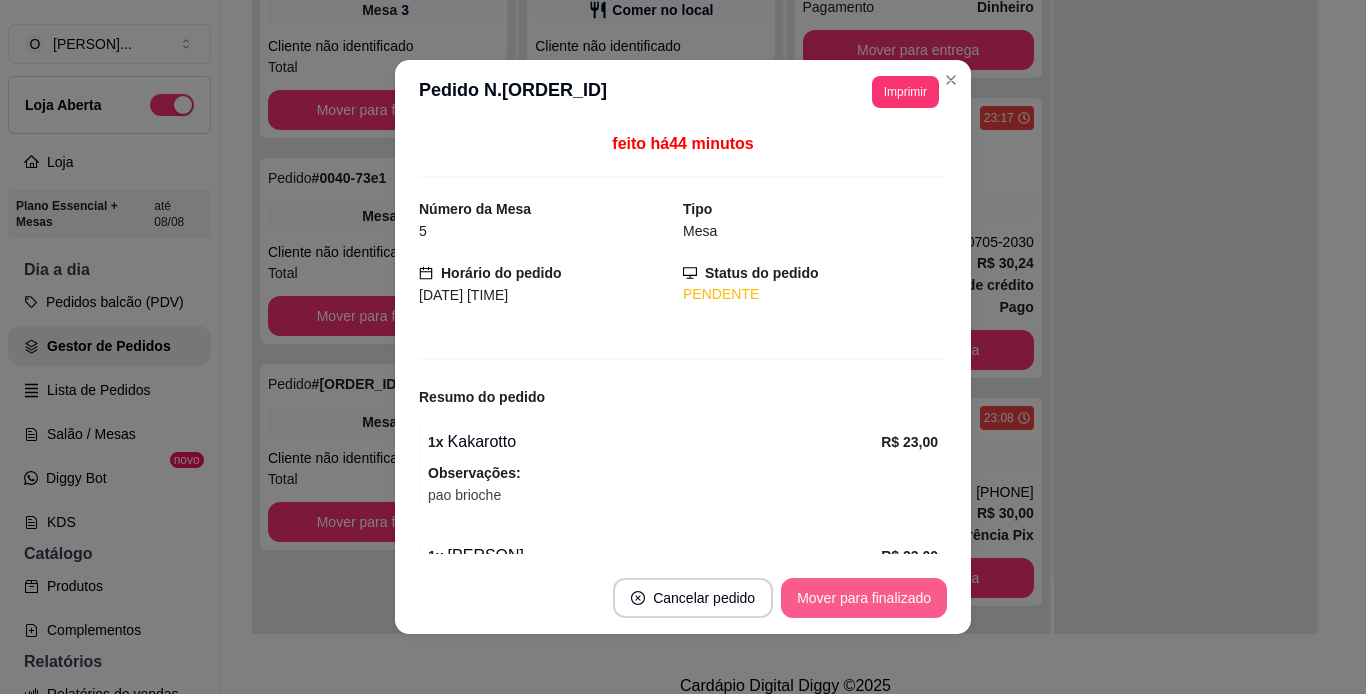 click on "Mover para finalizado" at bounding box center [864, 598] 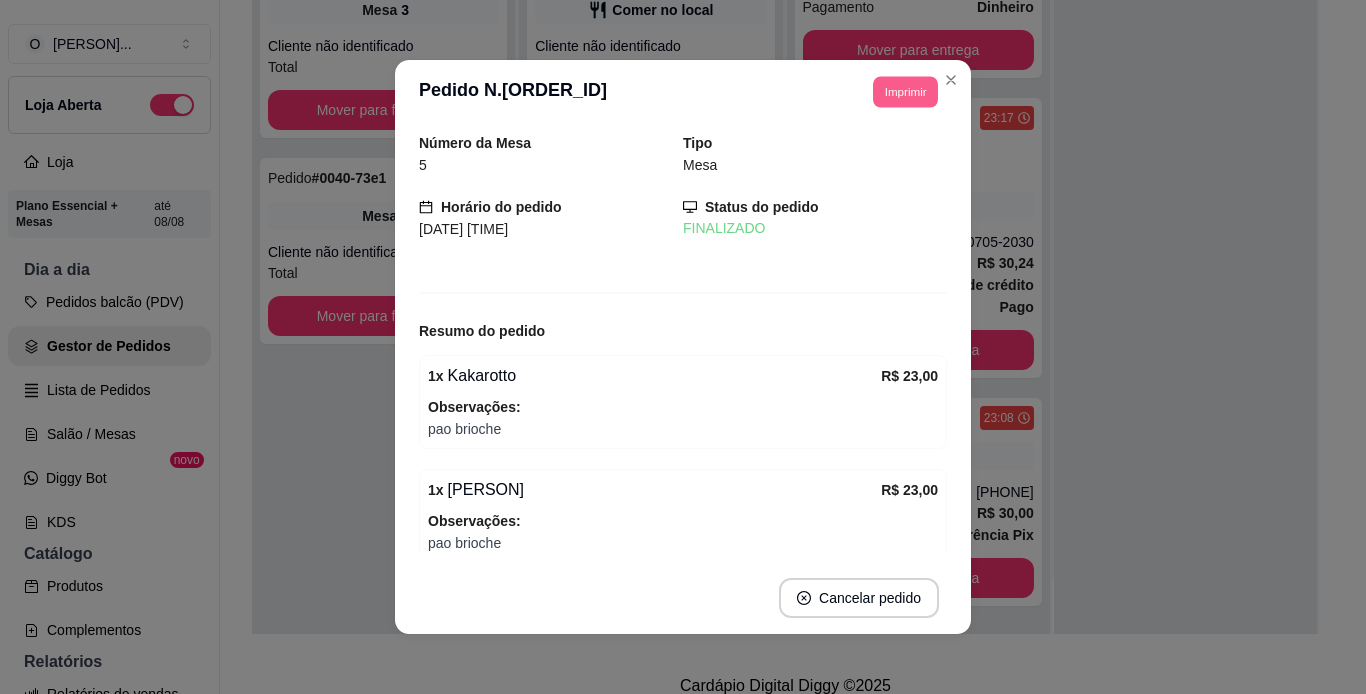 click on "Imprimir" at bounding box center (905, 91) 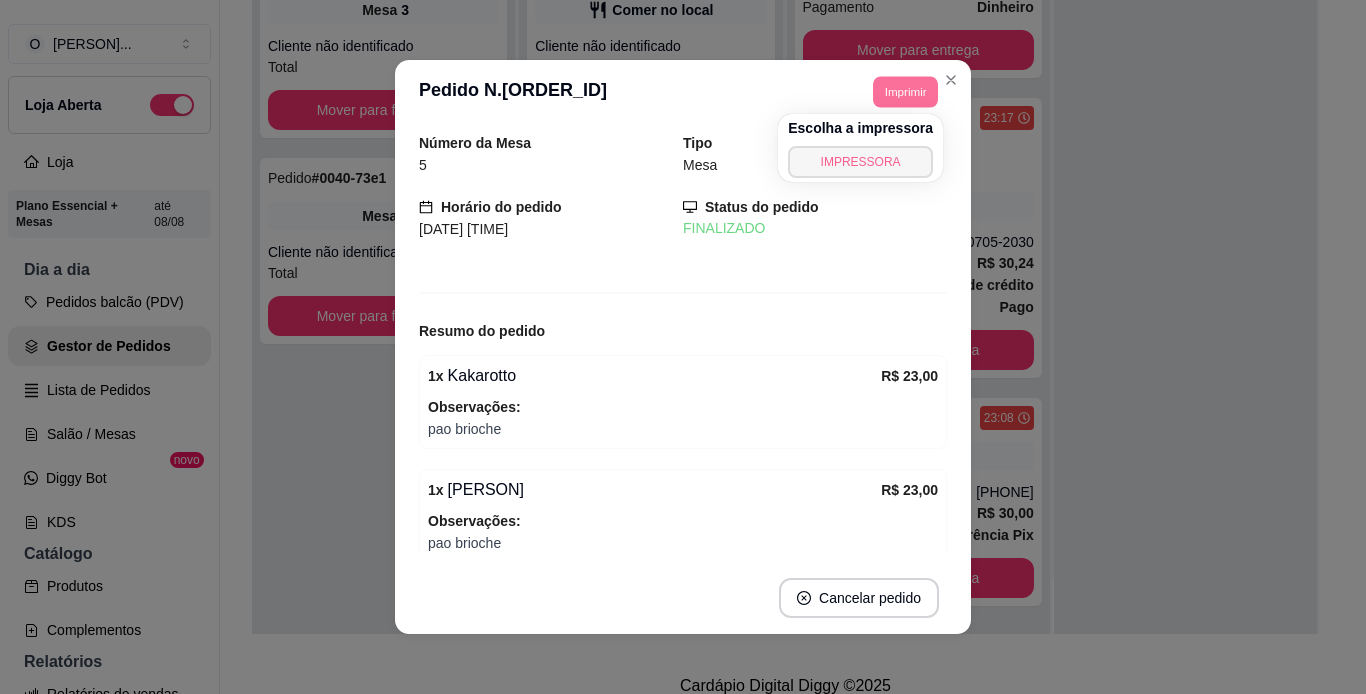 click on "IMPRESSORA" at bounding box center (860, 162) 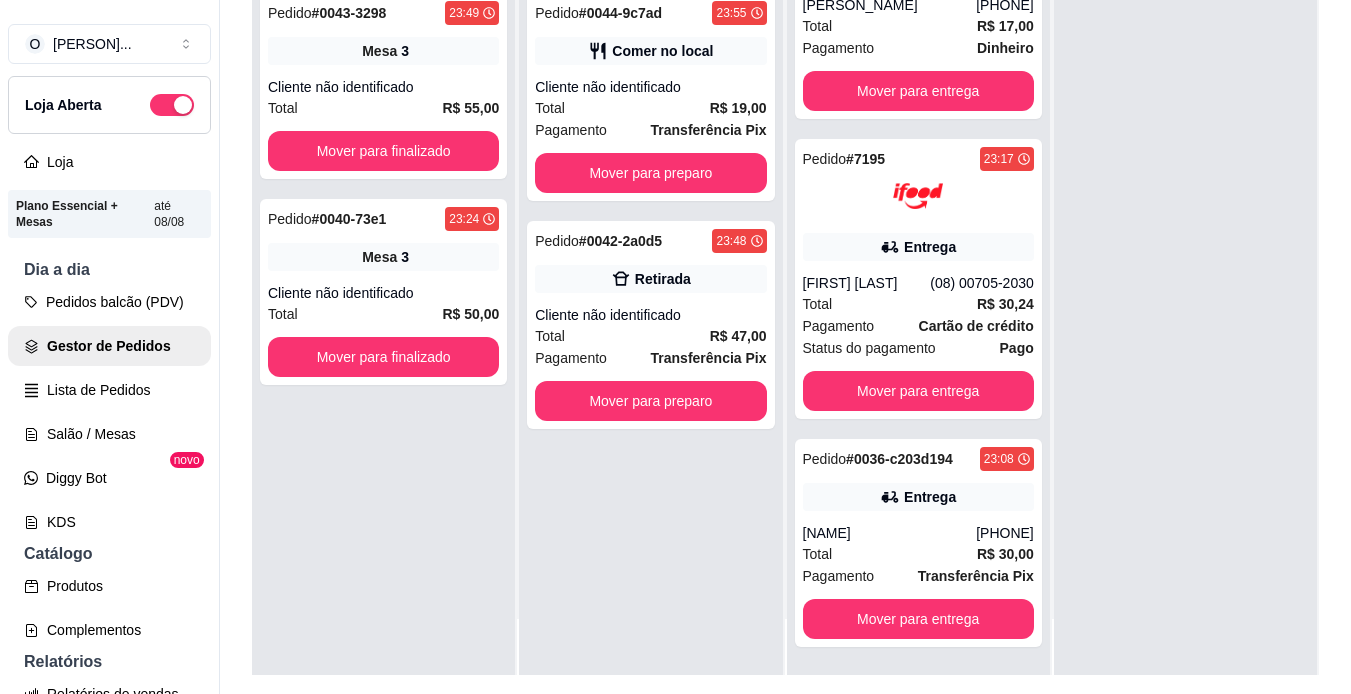 scroll, scrollTop: 243, scrollLeft: 0, axis: vertical 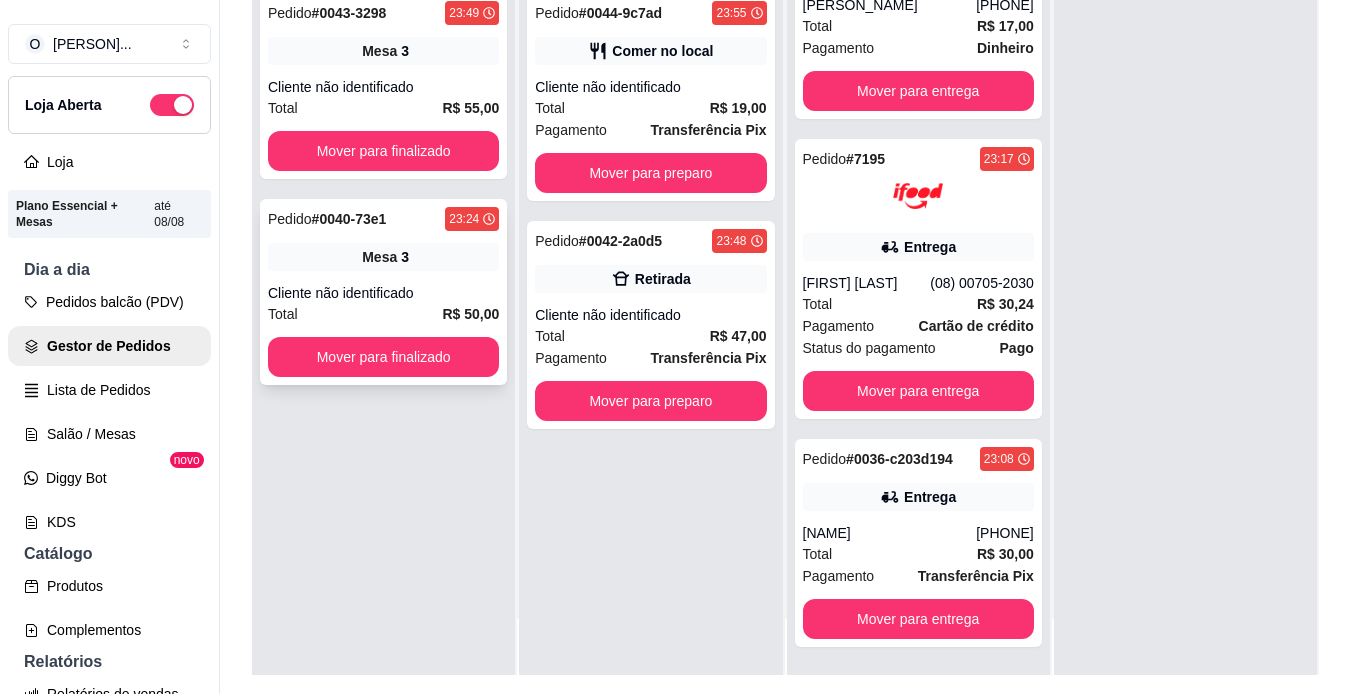 click on "Mesa 3" at bounding box center [383, 257] 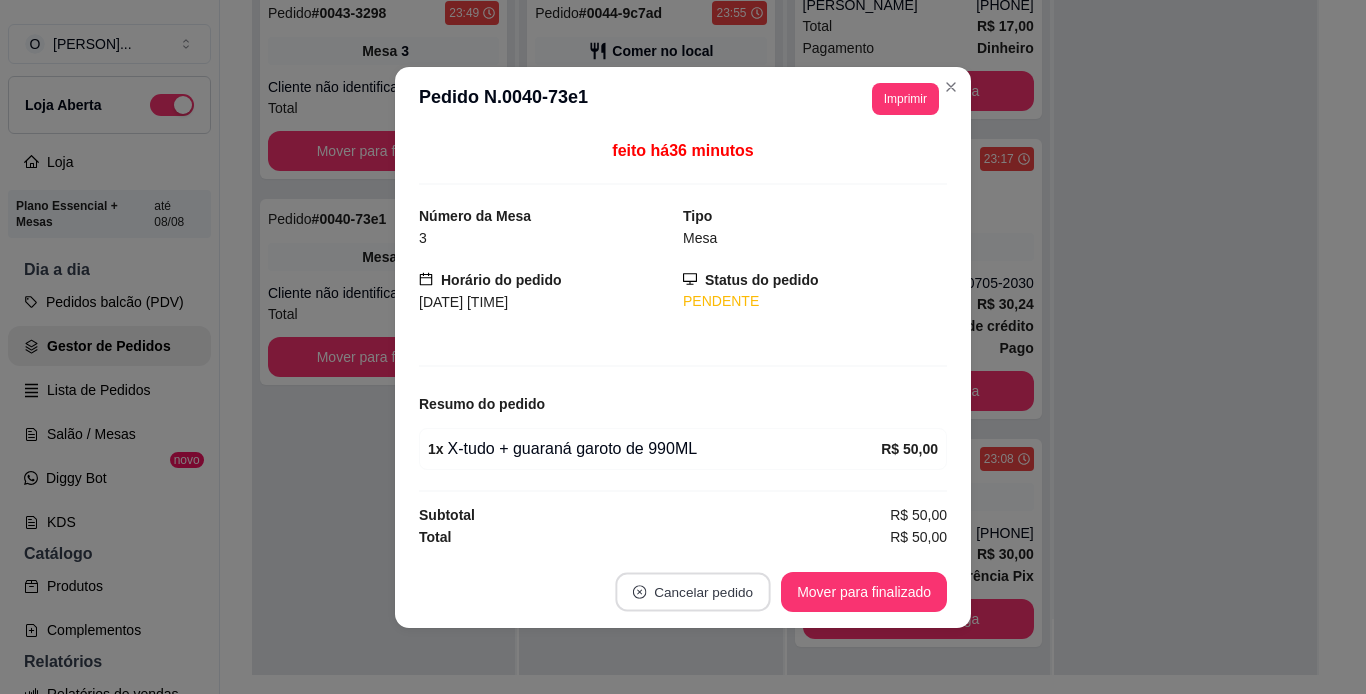 click on "Cancelar pedido" at bounding box center (693, 591) 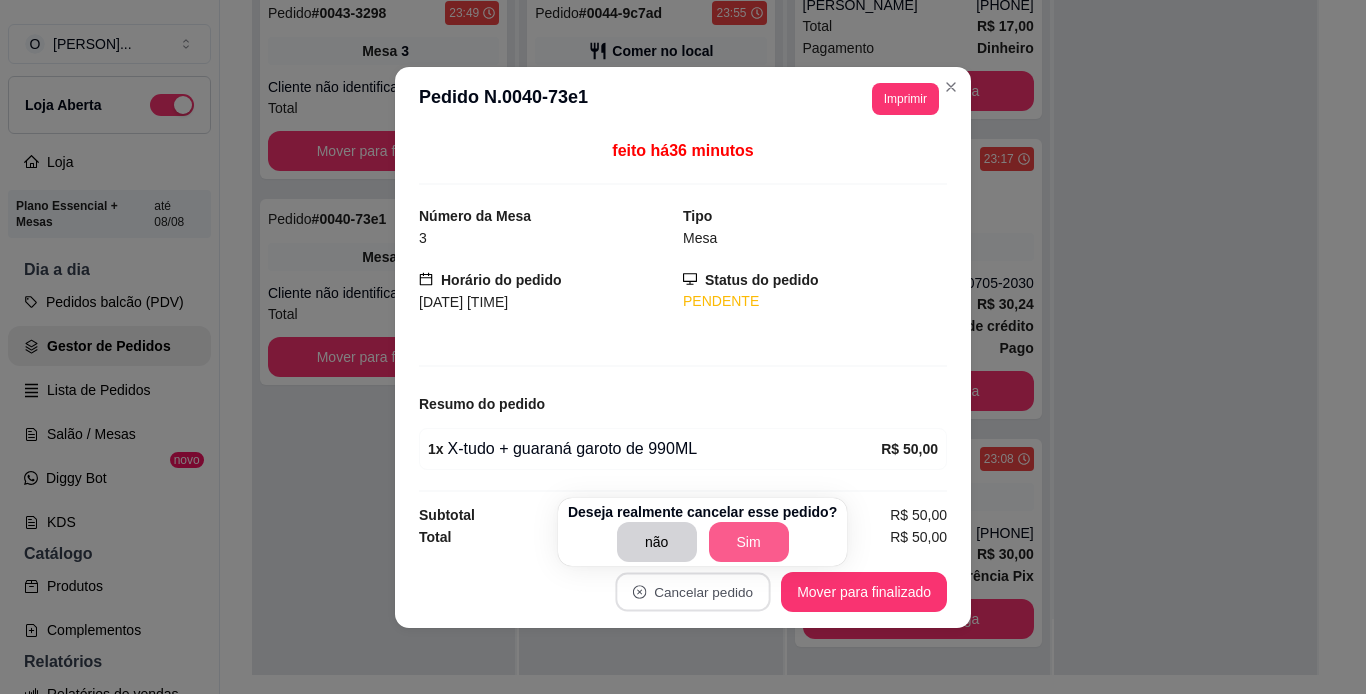 click on "Sim" at bounding box center (749, 542) 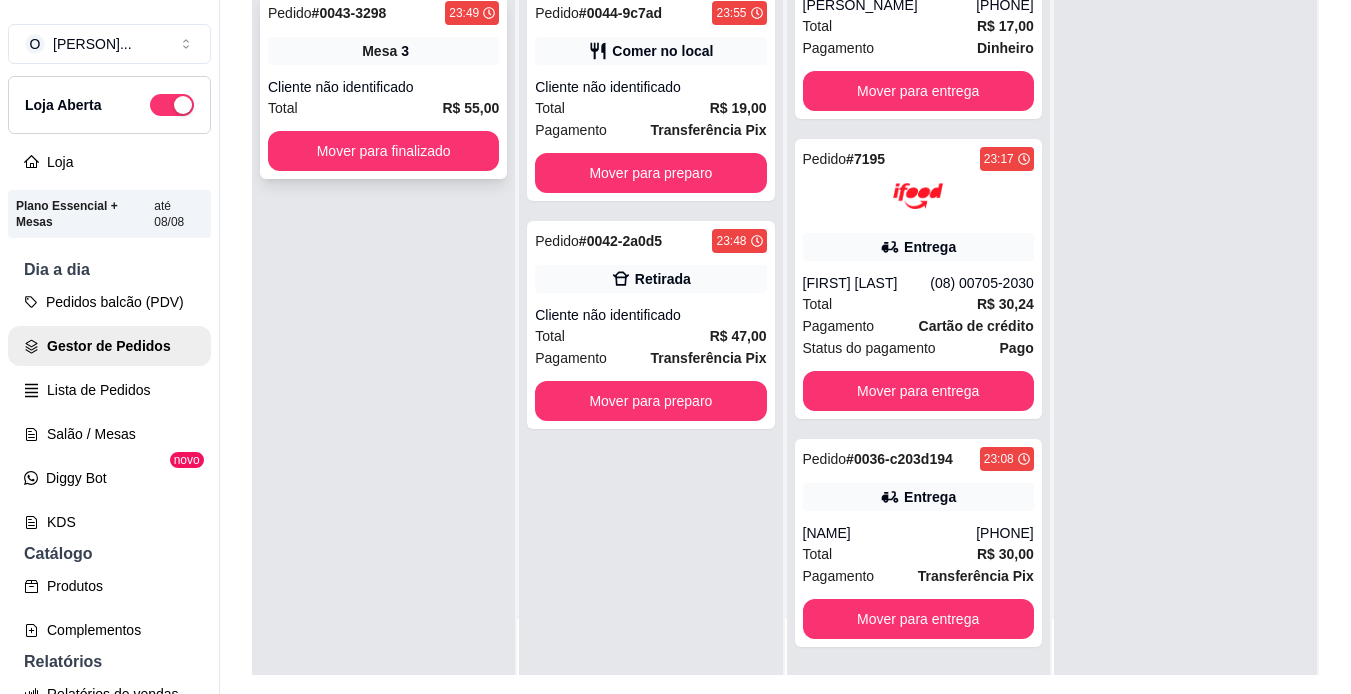 click on "Total R$ 55,00" at bounding box center [383, 108] 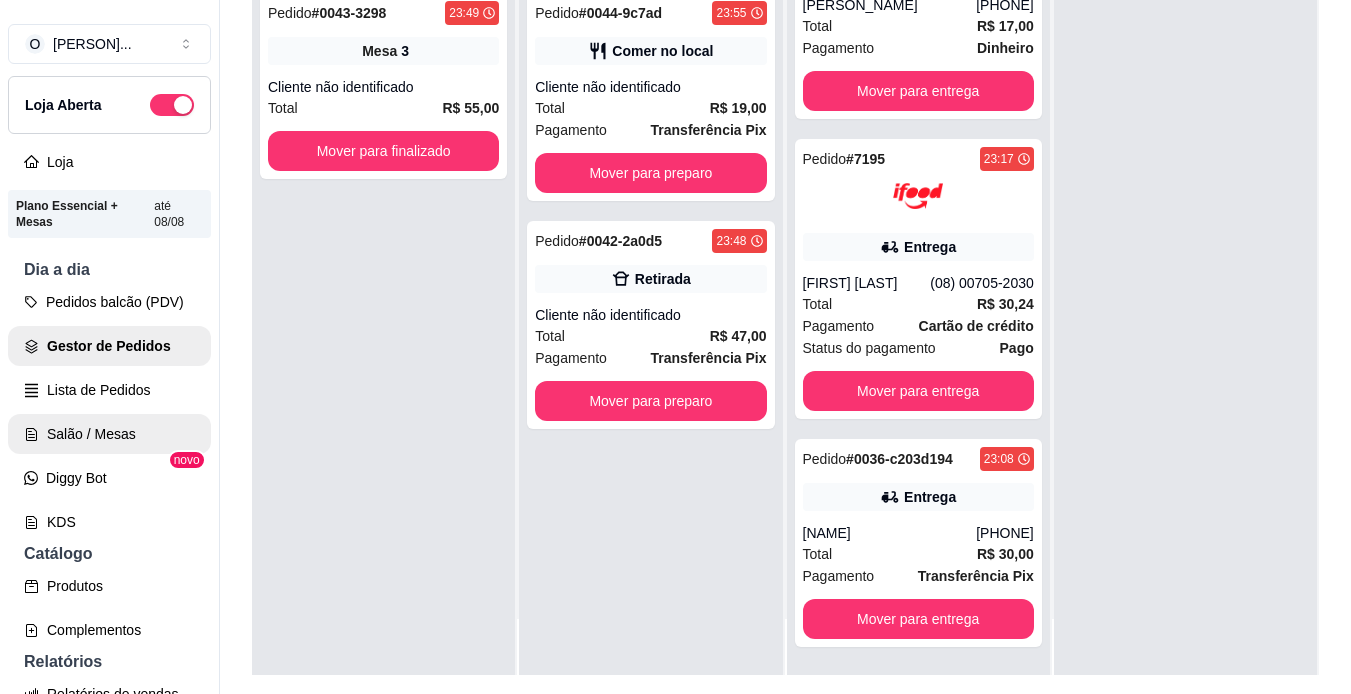 click on "Salão / Mesas" at bounding box center (109, 434) 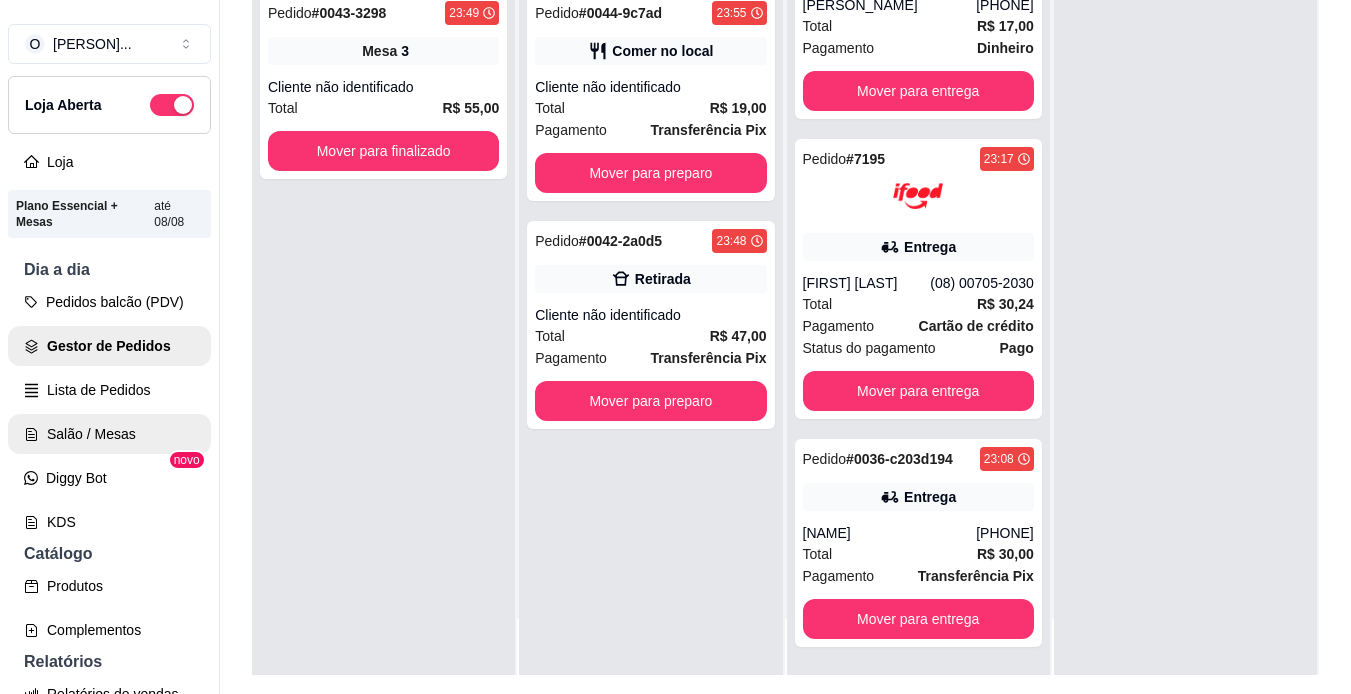 scroll, scrollTop: 0, scrollLeft: 0, axis: both 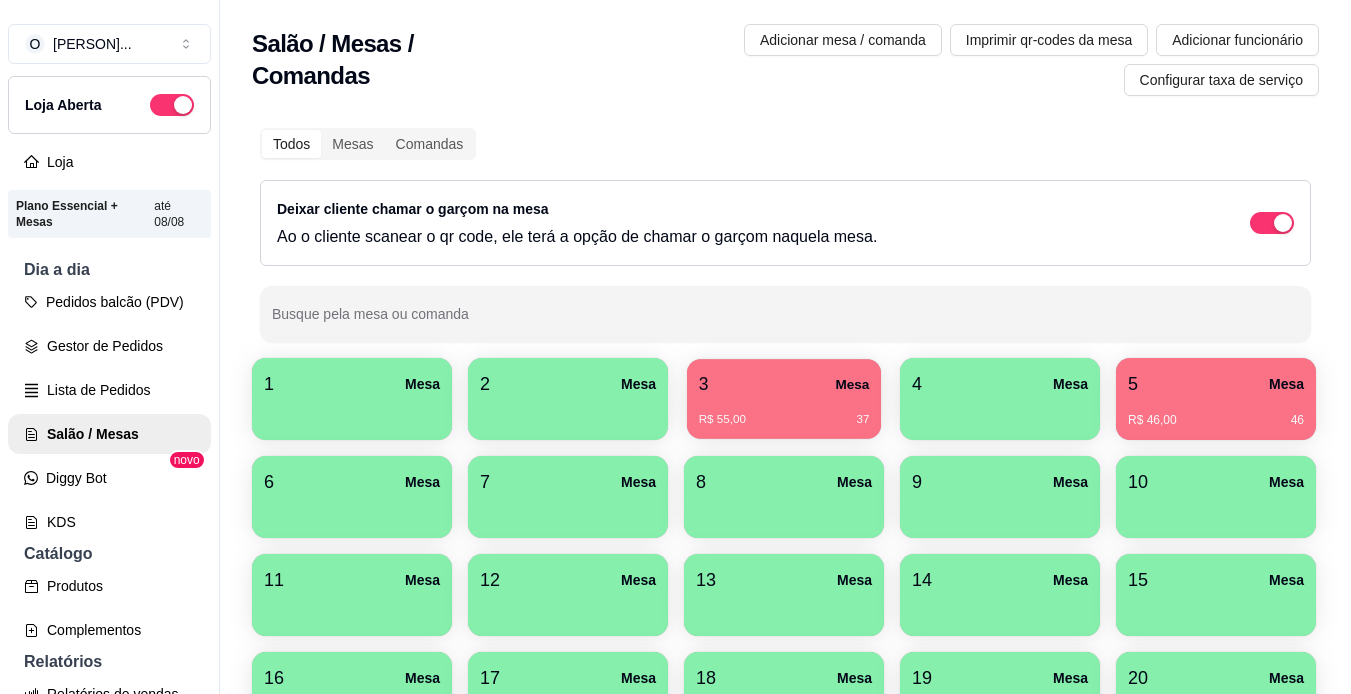 click on "R$ 55,00 37" at bounding box center (784, 412) 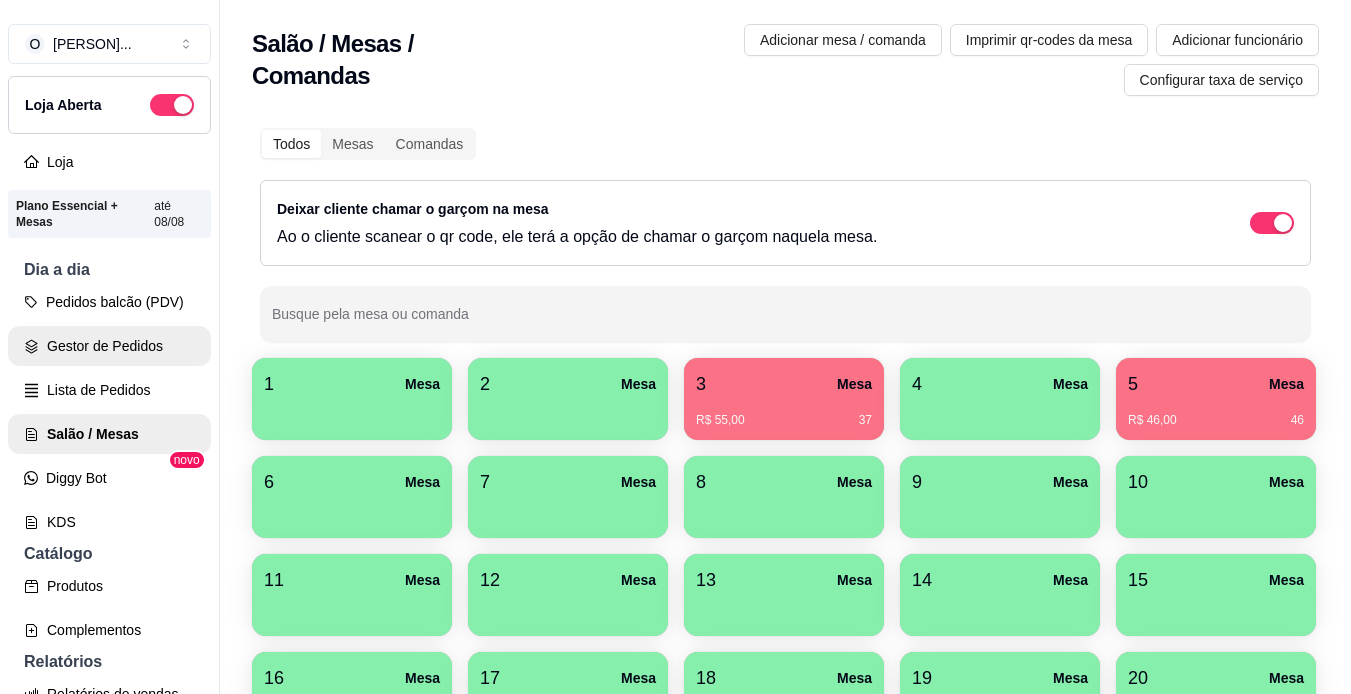 click on "Gestor de Pedidos" at bounding box center (109, 346) 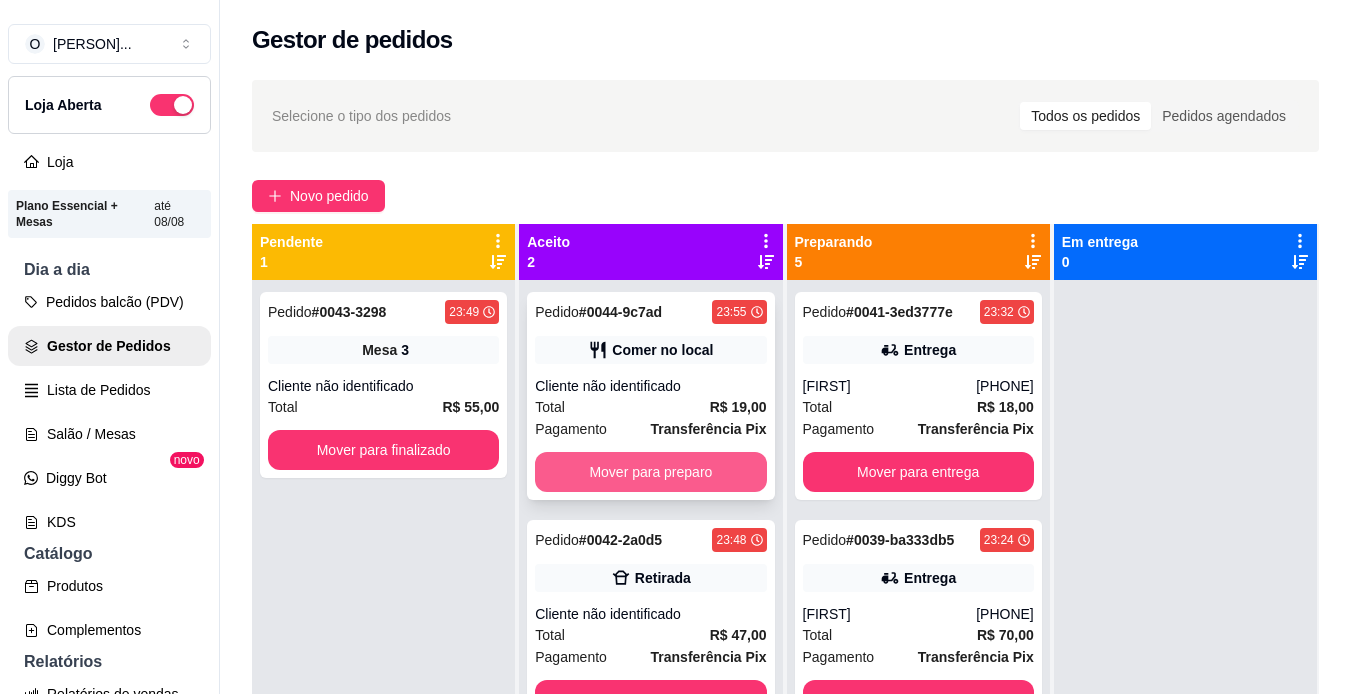click on "Mover para preparo" at bounding box center (650, 472) 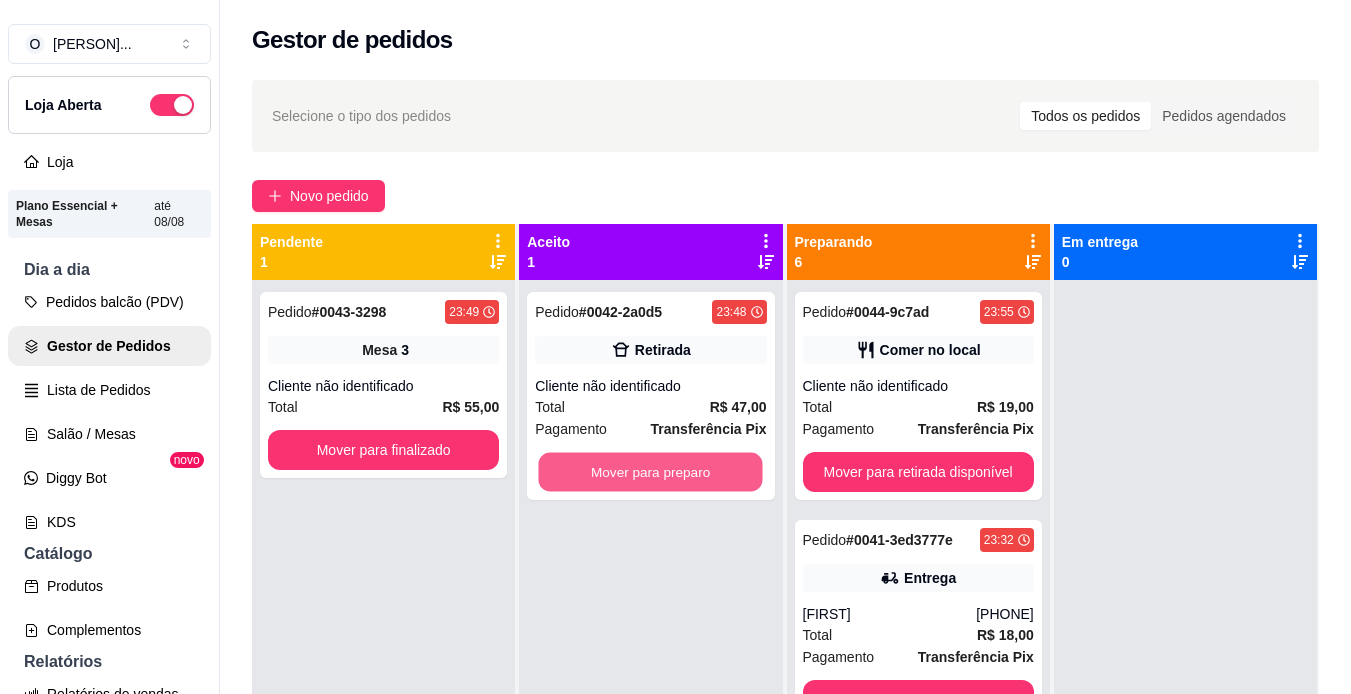 click on "Mover para preparo" at bounding box center (651, 472) 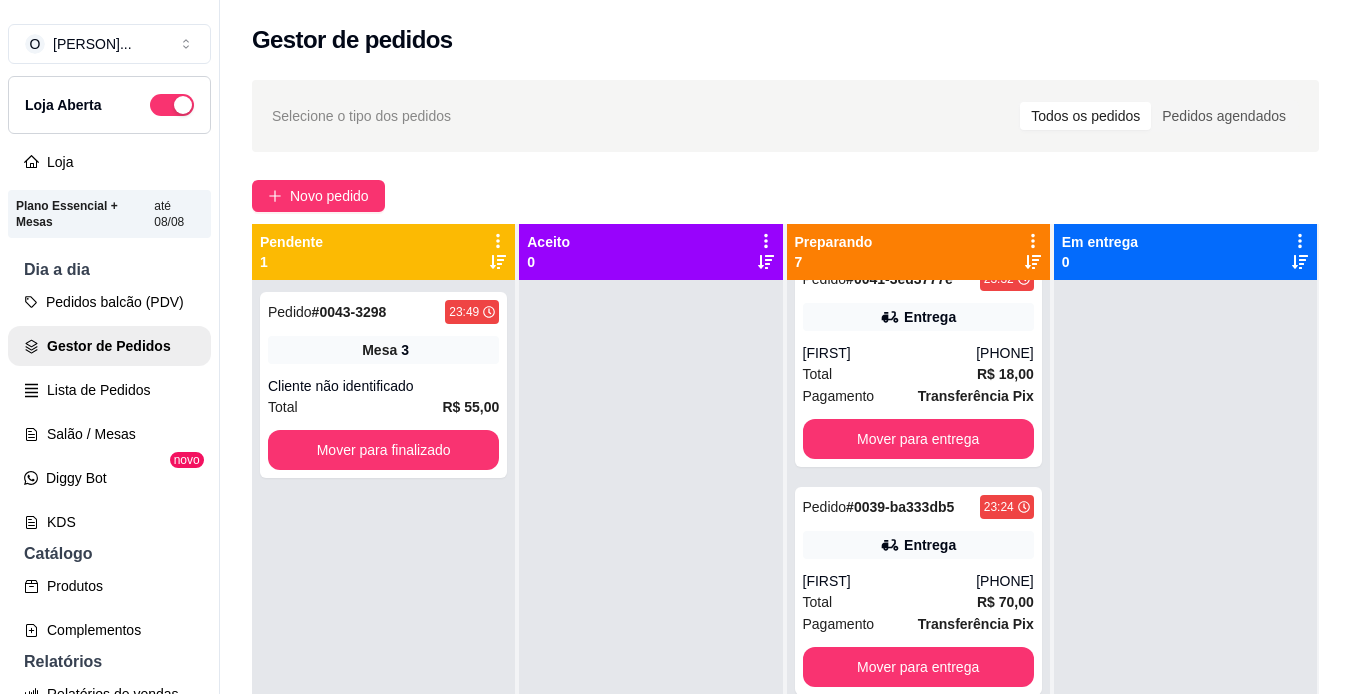 scroll, scrollTop: 490, scrollLeft: 0, axis: vertical 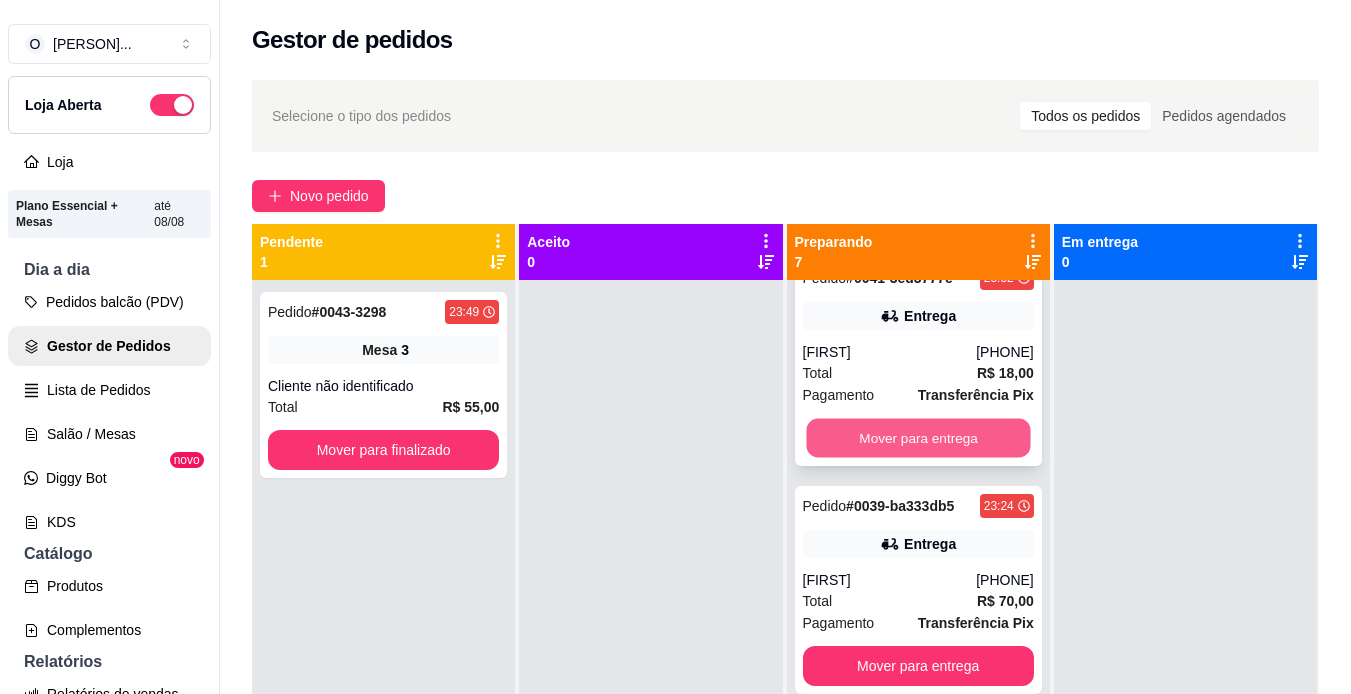 click on "Mover para entrega" at bounding box center [918, 438] 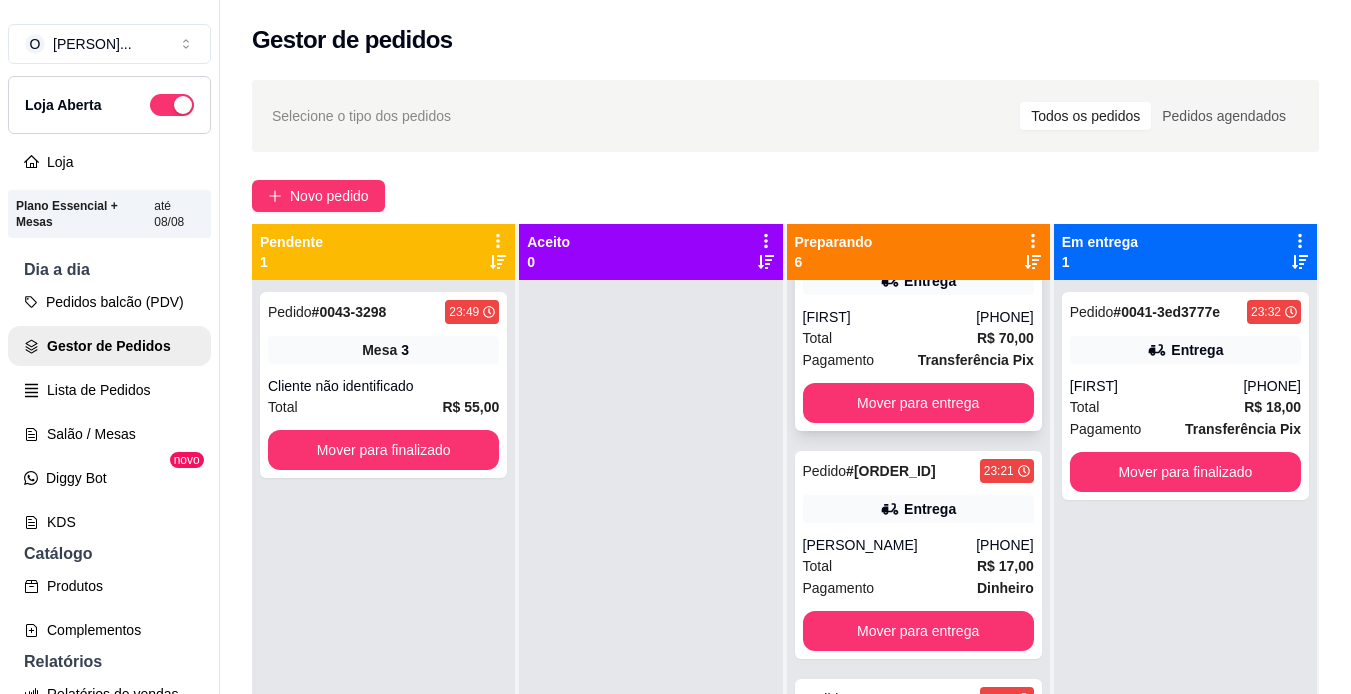 scroll, scrollTop: 524, scrollLeft: 0, axis: vertical 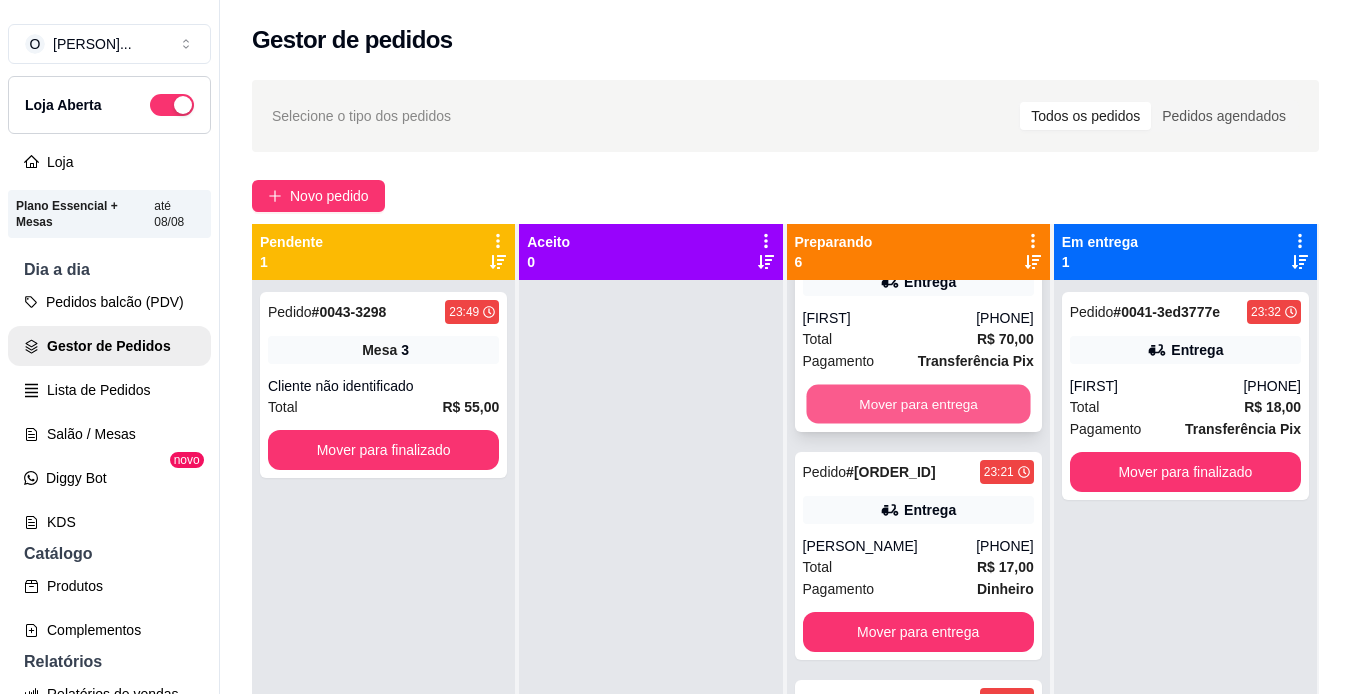 click on "Mover para entrega" at bounding box center (918, 404) 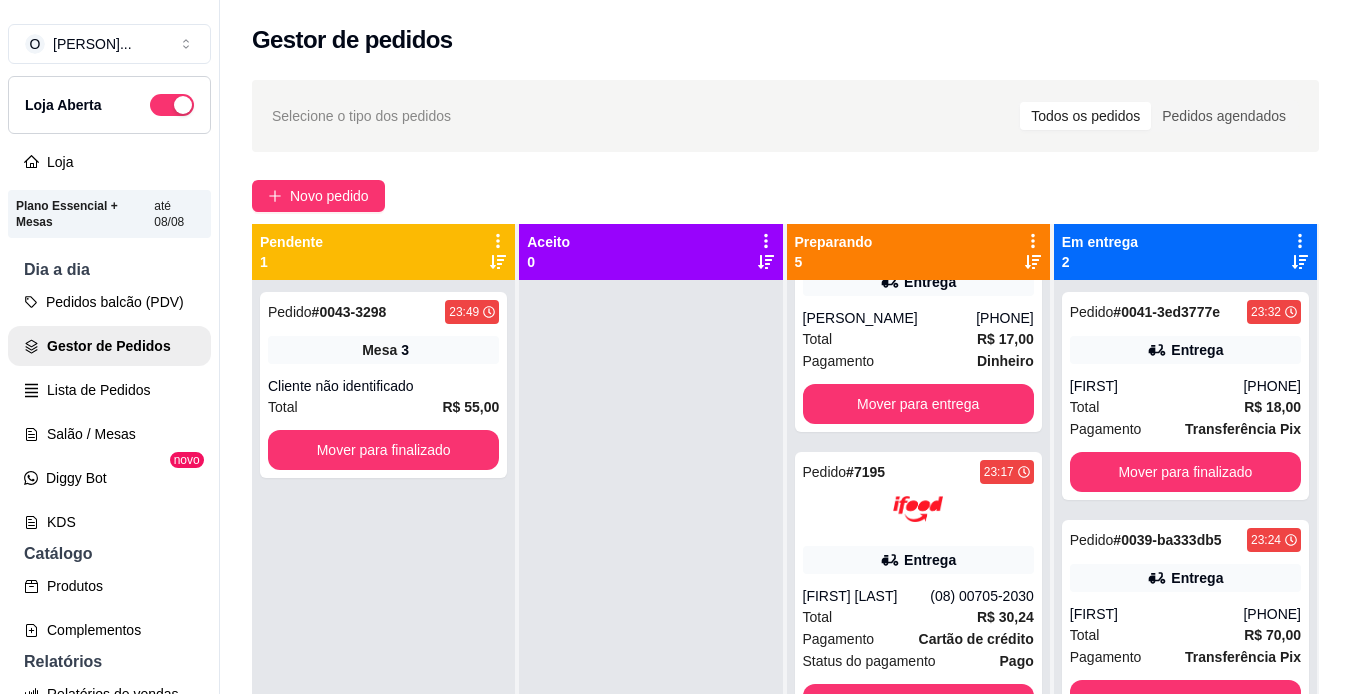 scroll, scrollTop: 296, scrollLeft: 0, axis: vertical 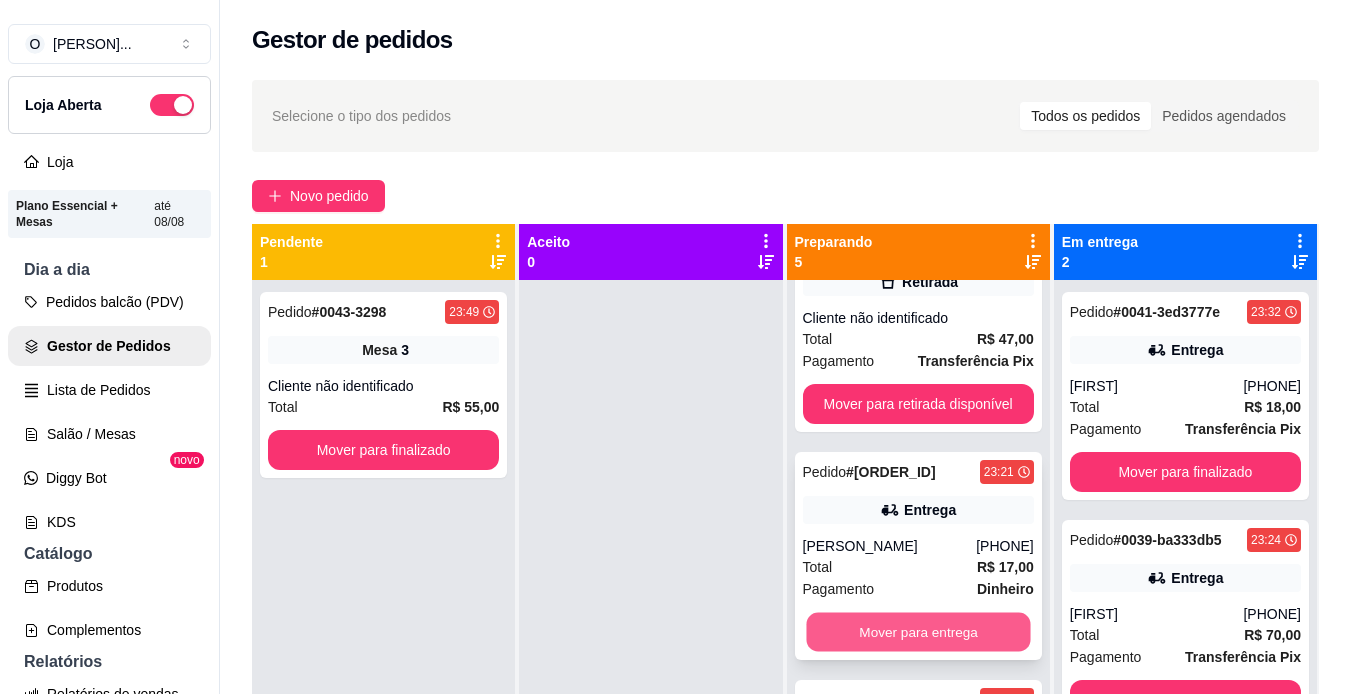 click on "Mover para entrega" at bounding box center (918, 632) 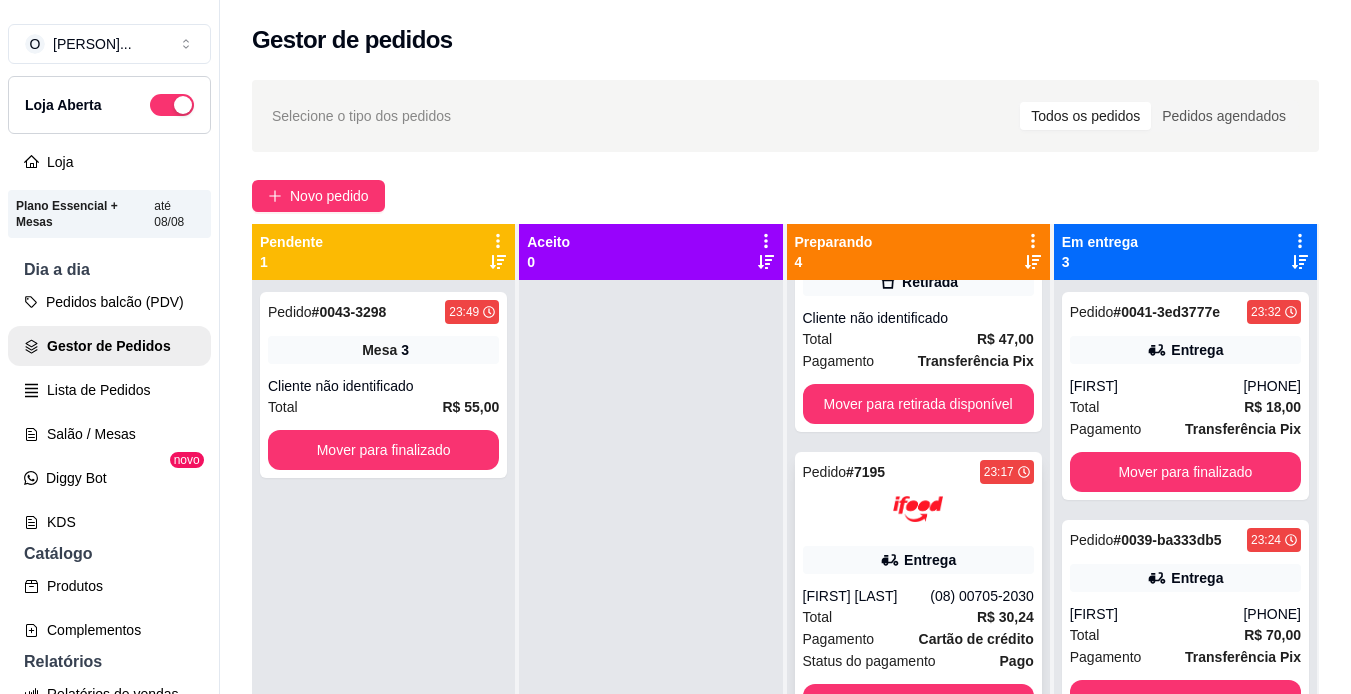 scroll, scrollTop: 310, scrollLeft: 0, axis: vertical 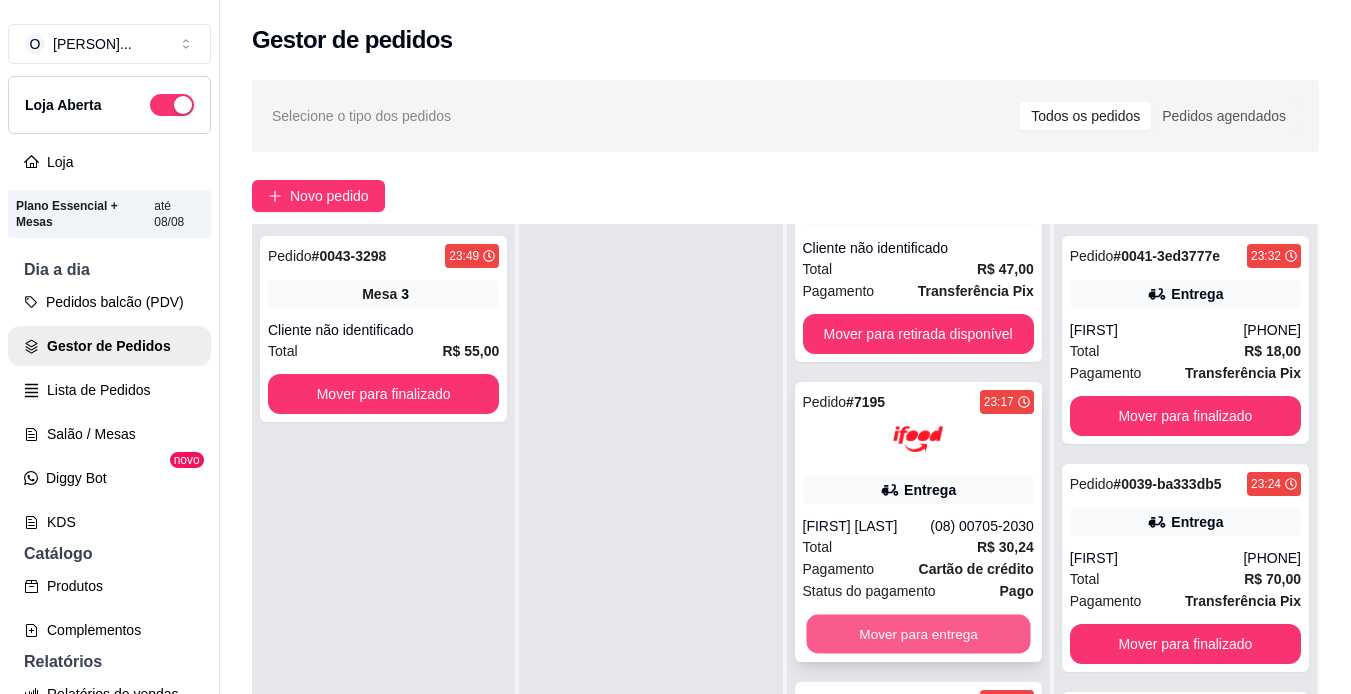 click on "Mover para entrega" at bounding box center (918, 634) 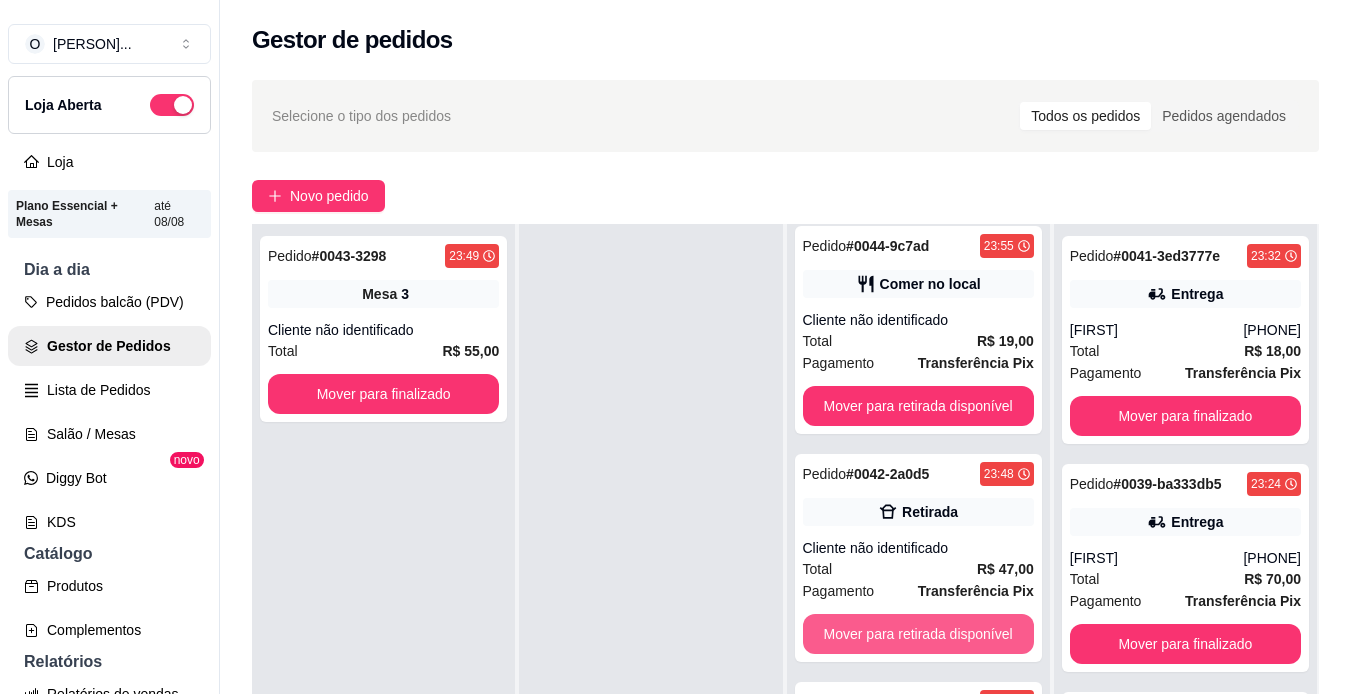 scroll, scrollTop: 10, scrollLeft: 0, axis: vertical 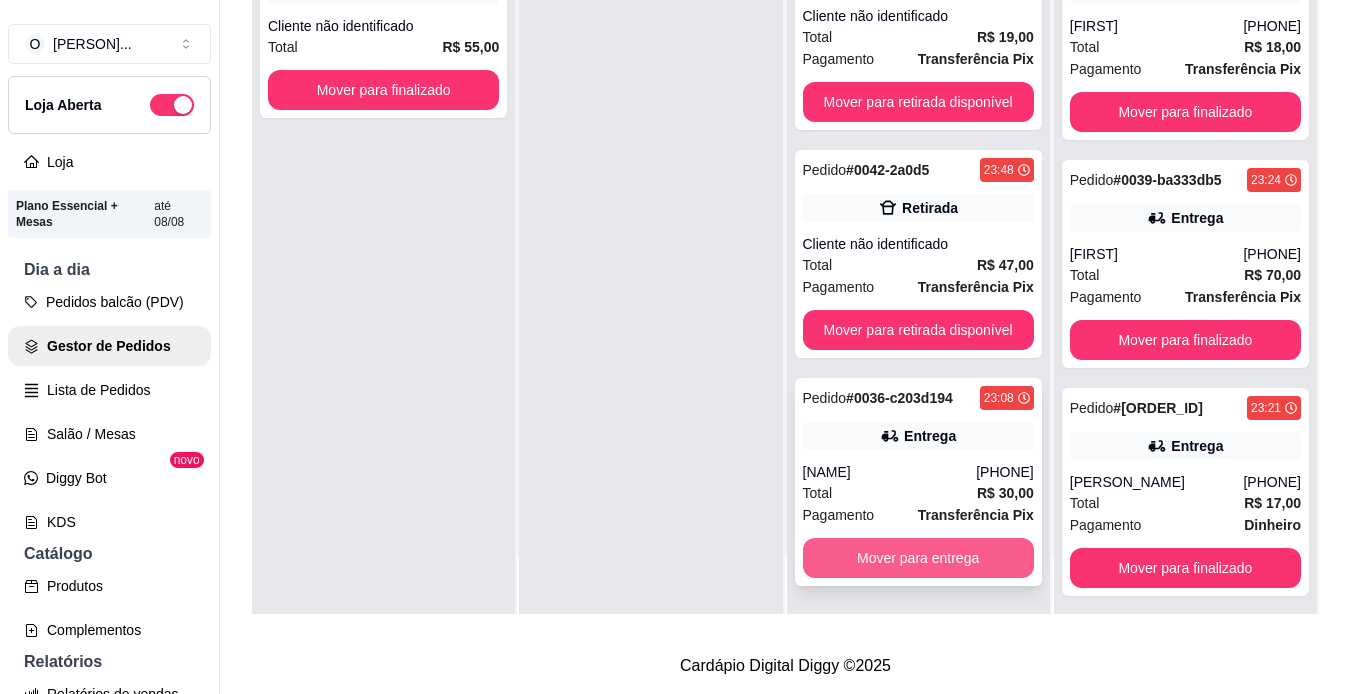 click on "Mover para entrega" at bounding box center (918, 558) 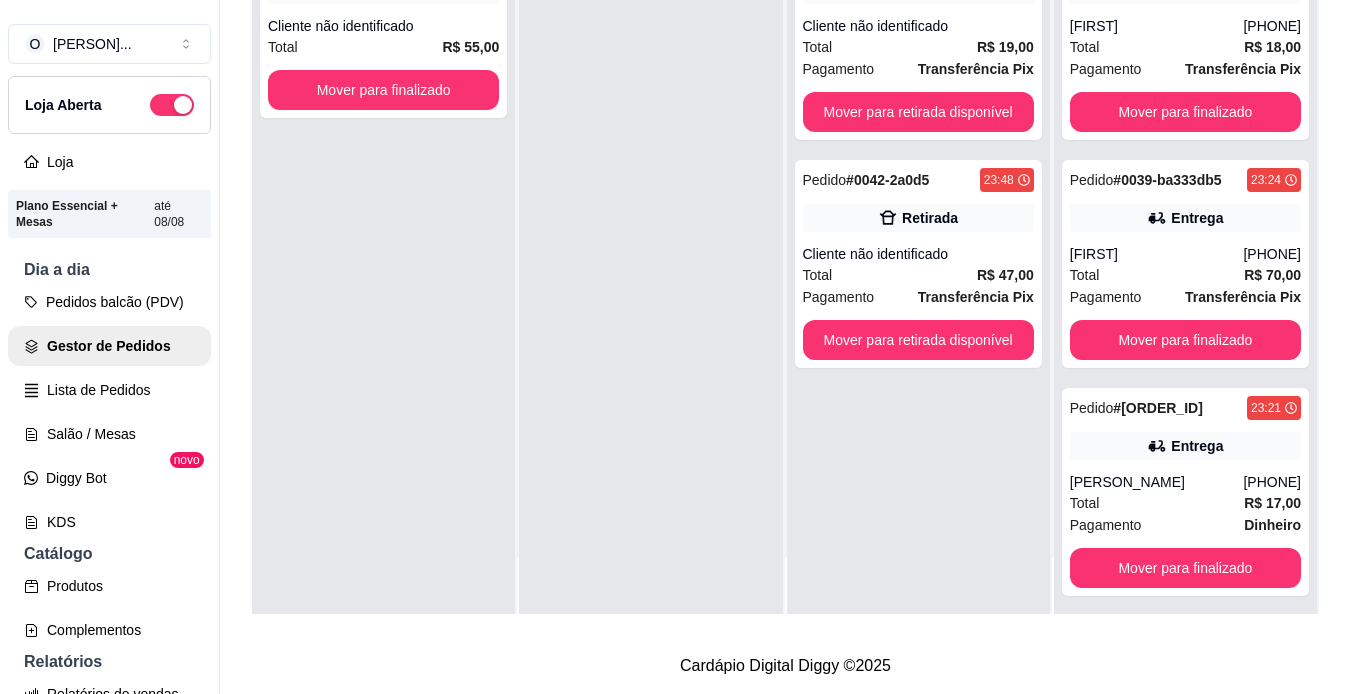 scroll, scrollTop: 0, scrollLeft: 0, axis: both 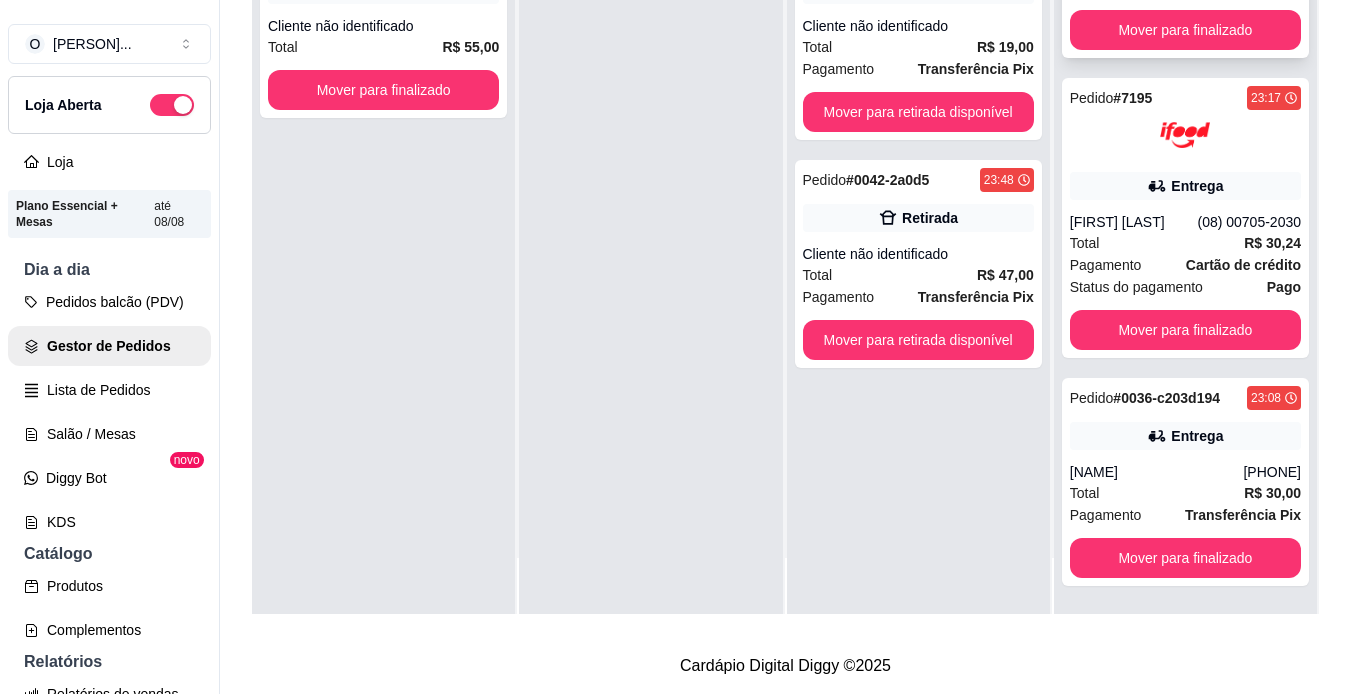 click on "[PHONE]" at bounding box center (1272, 472) 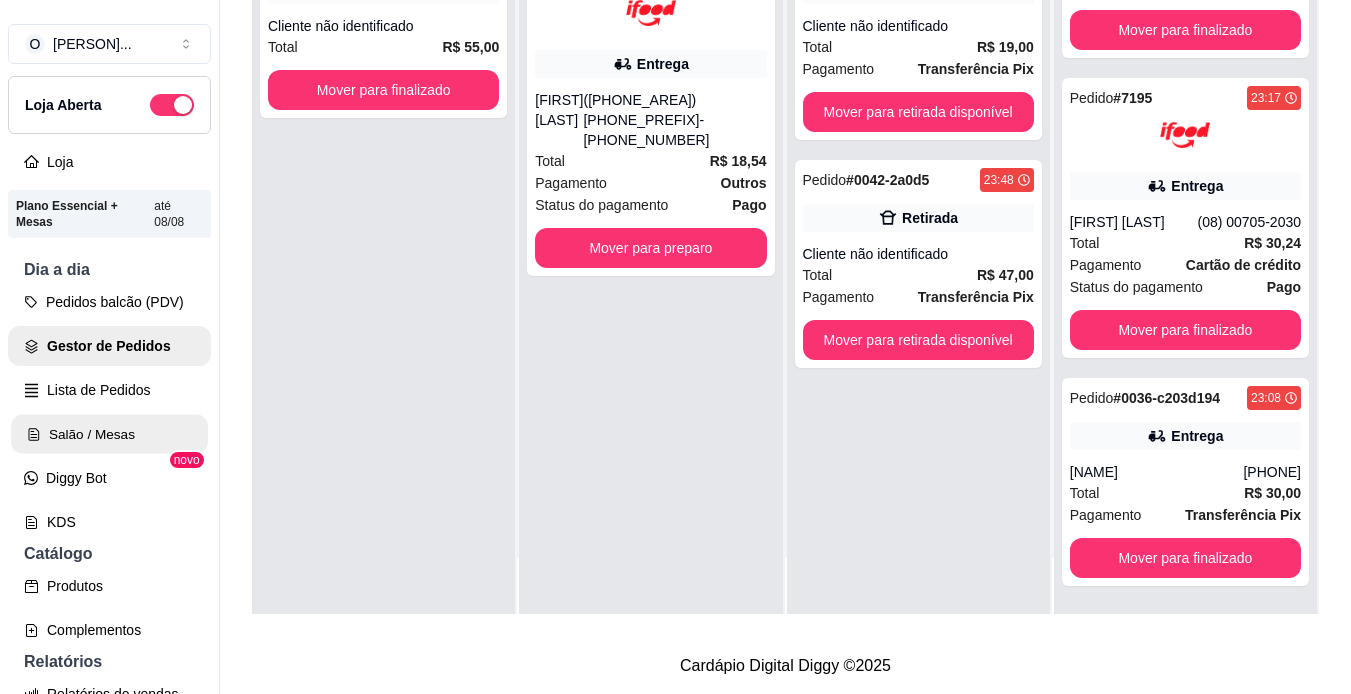 click on "Salão / Mesas" at bounding box center (109, 434) 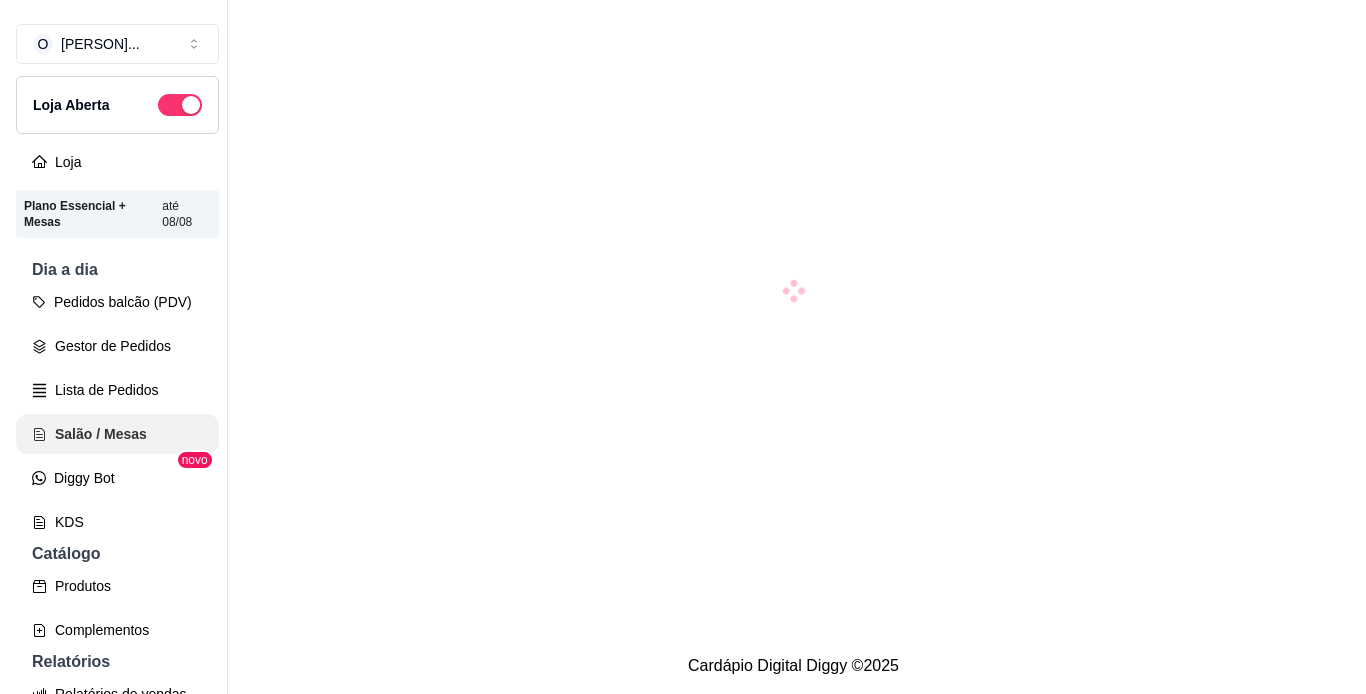 scroll, scrollTop: 0, scrollLeft: 0, axis: both 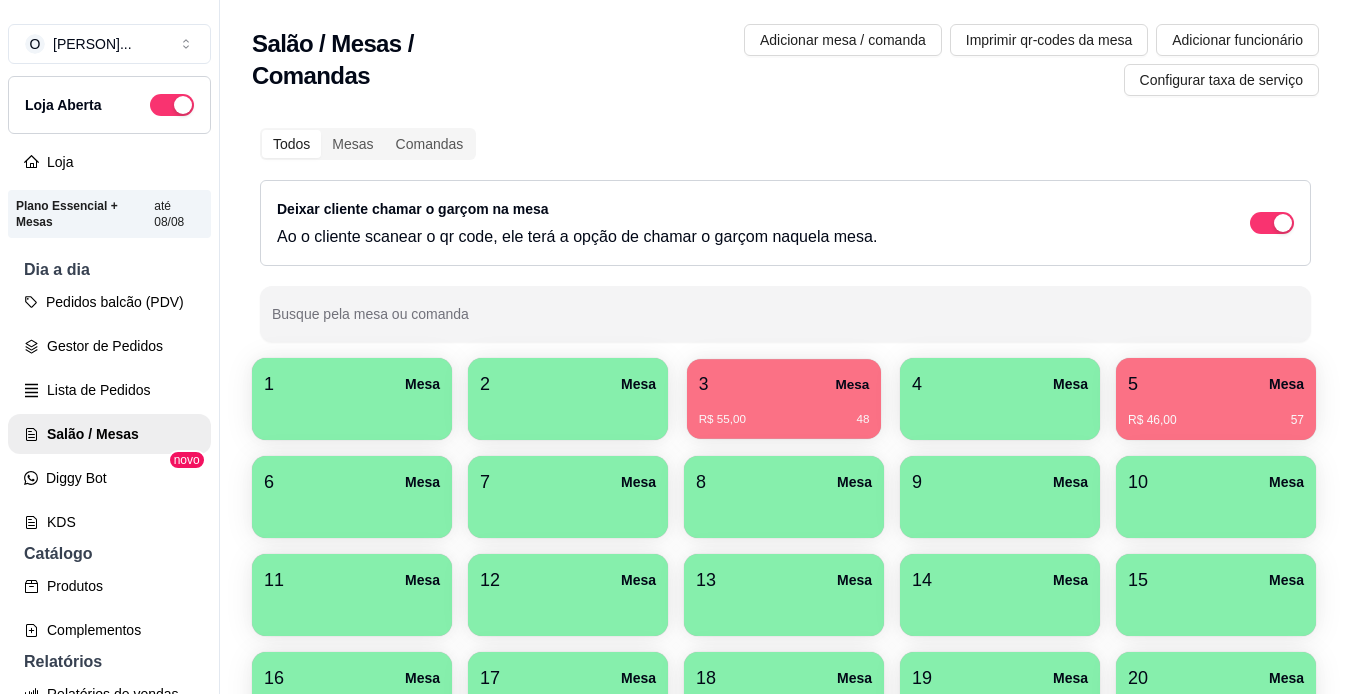 click on "3 Mesa" at bounding box center (784, 384) 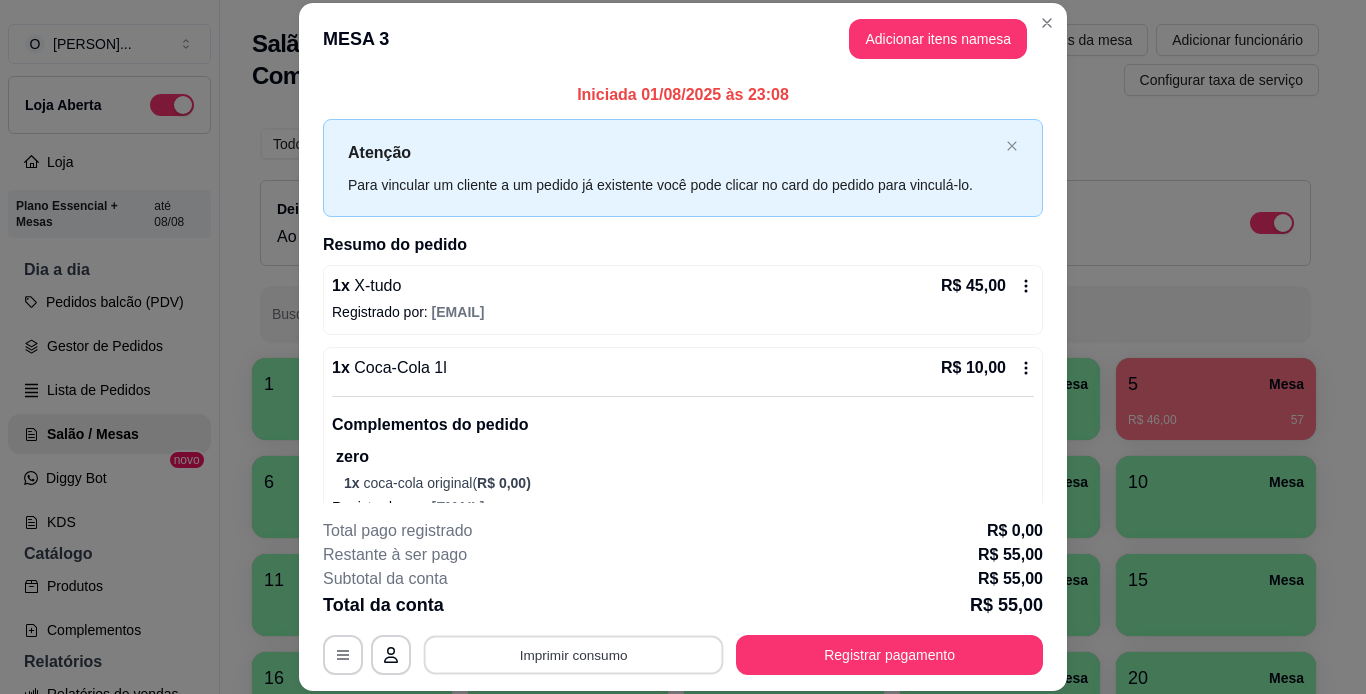 click on "Imprimir consumo" at bounding box center (574, 654) 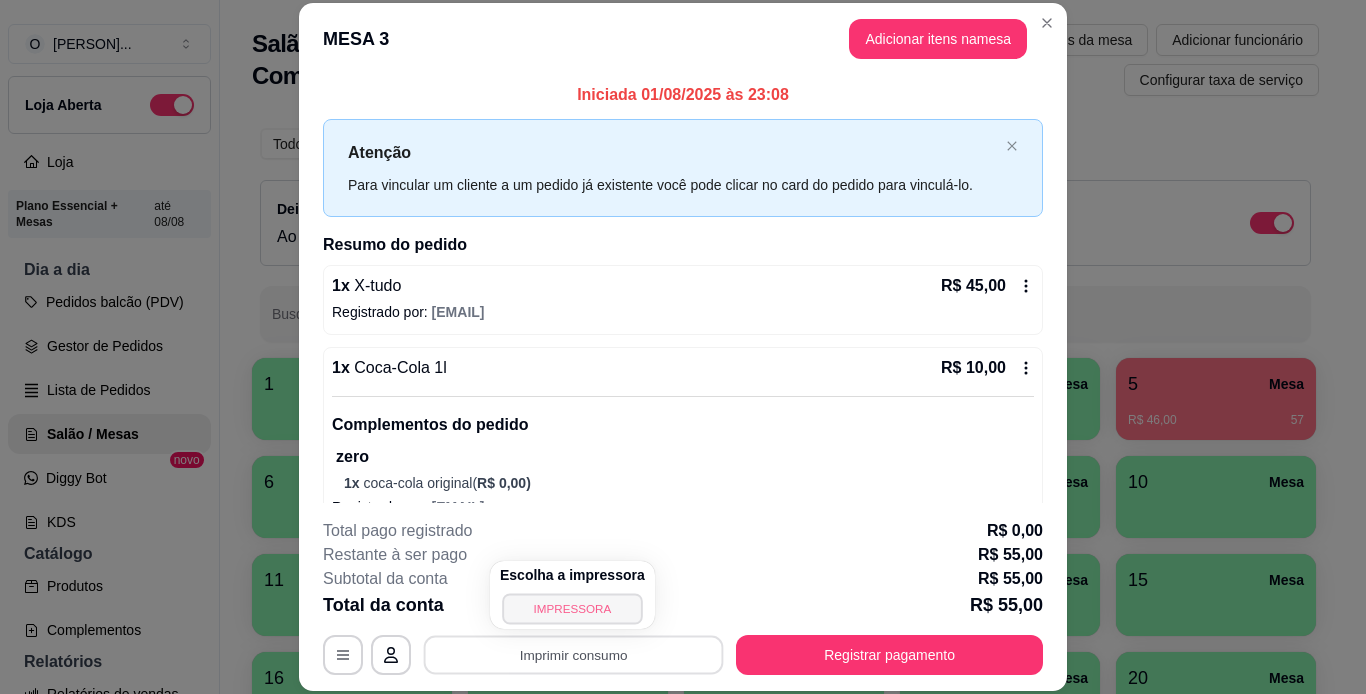 click on "IMPRESSORA" at bounding box center [572, 608] 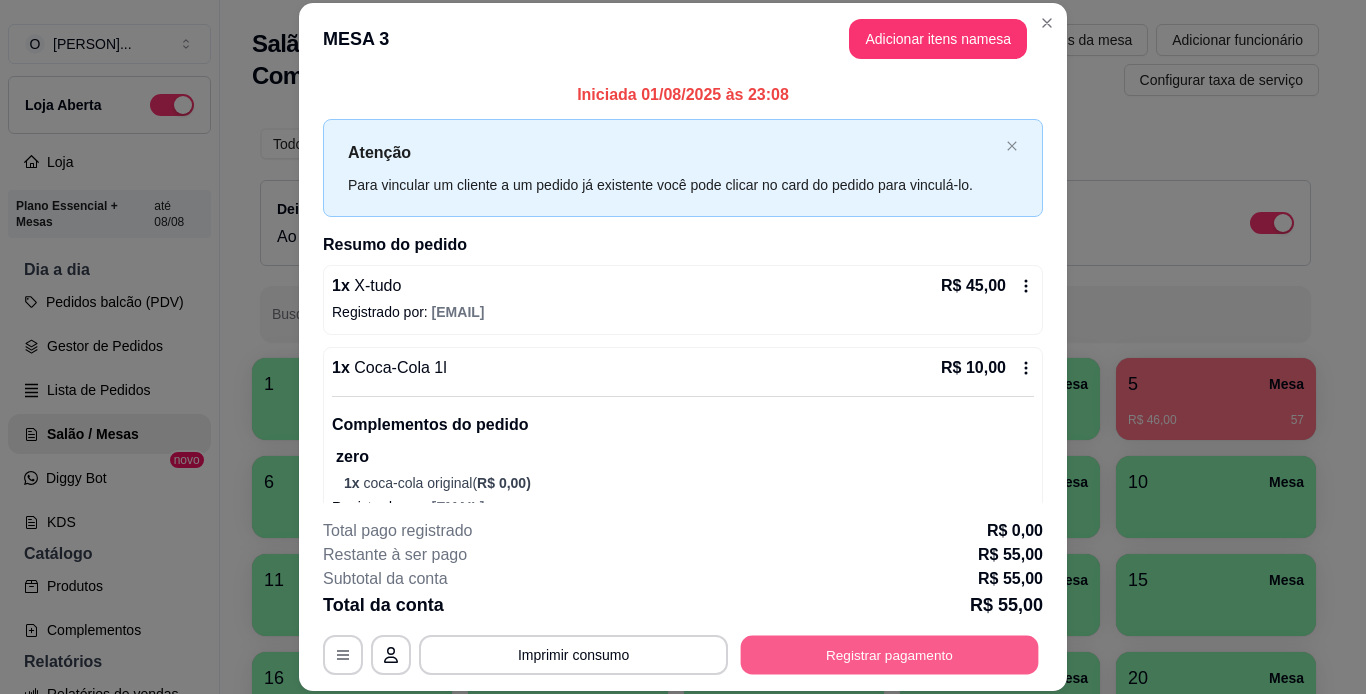 click on "Registrar pagamento" at bounding box center [890, 654] 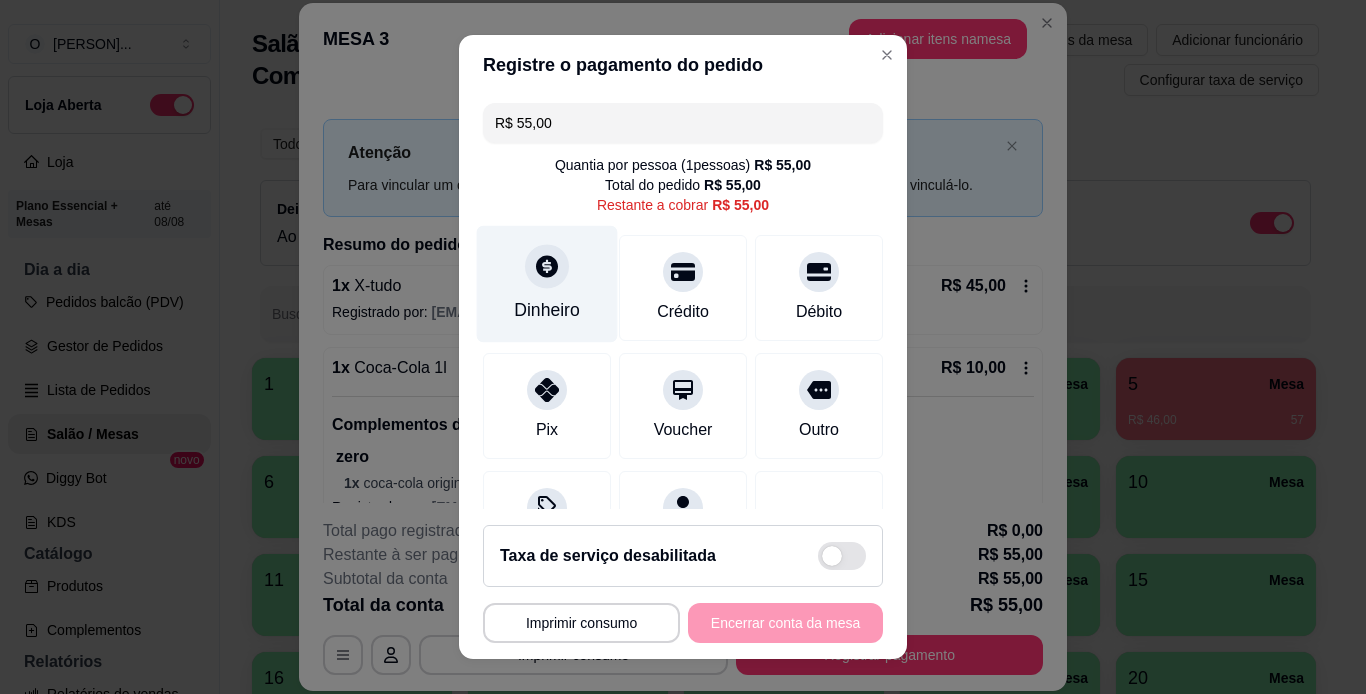 click on "Dinheiro" at bounding box center (547, 310) 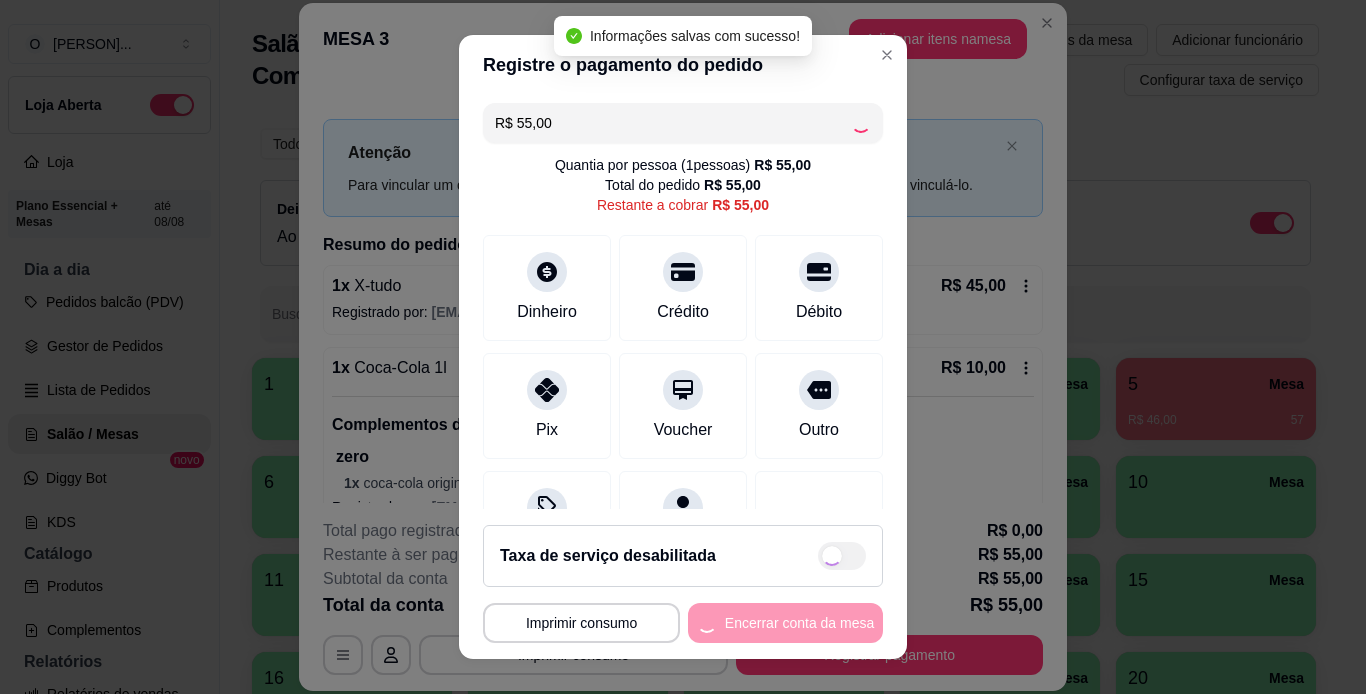 type on "R$ 0,00" 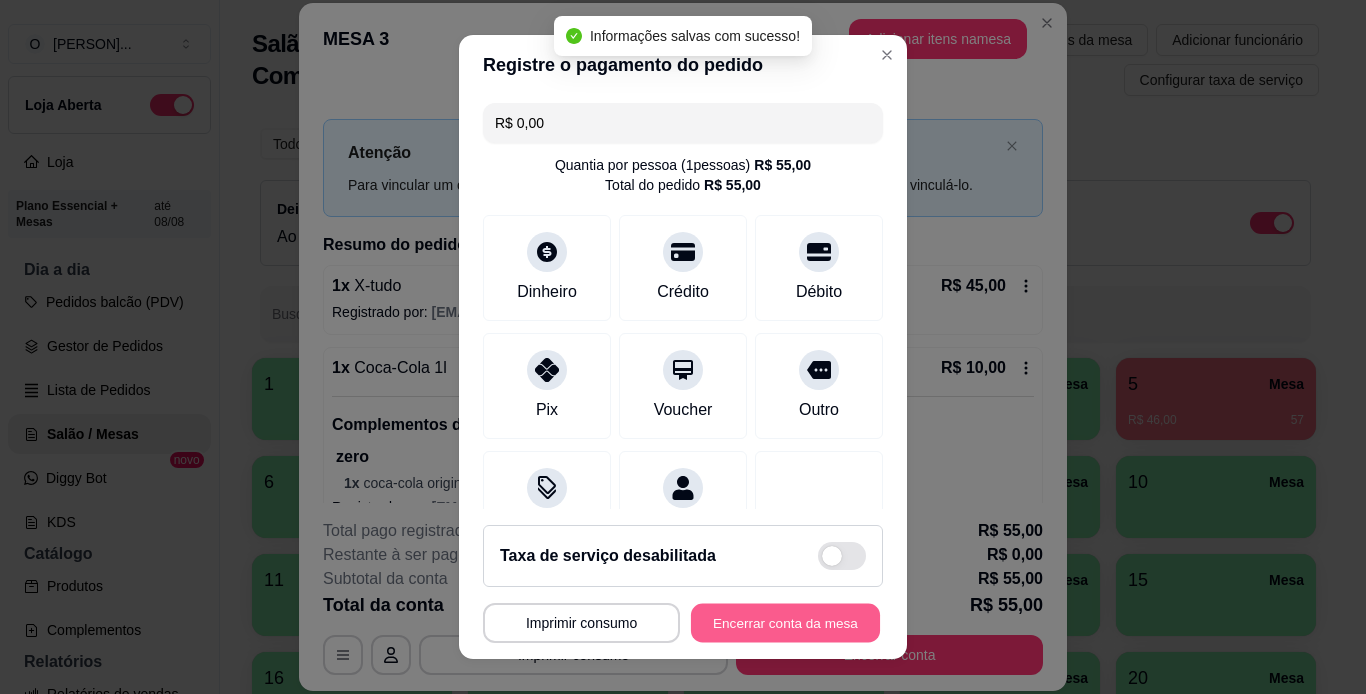 click on "Encerrar conta da mesa" at bounding box center [785, 623] 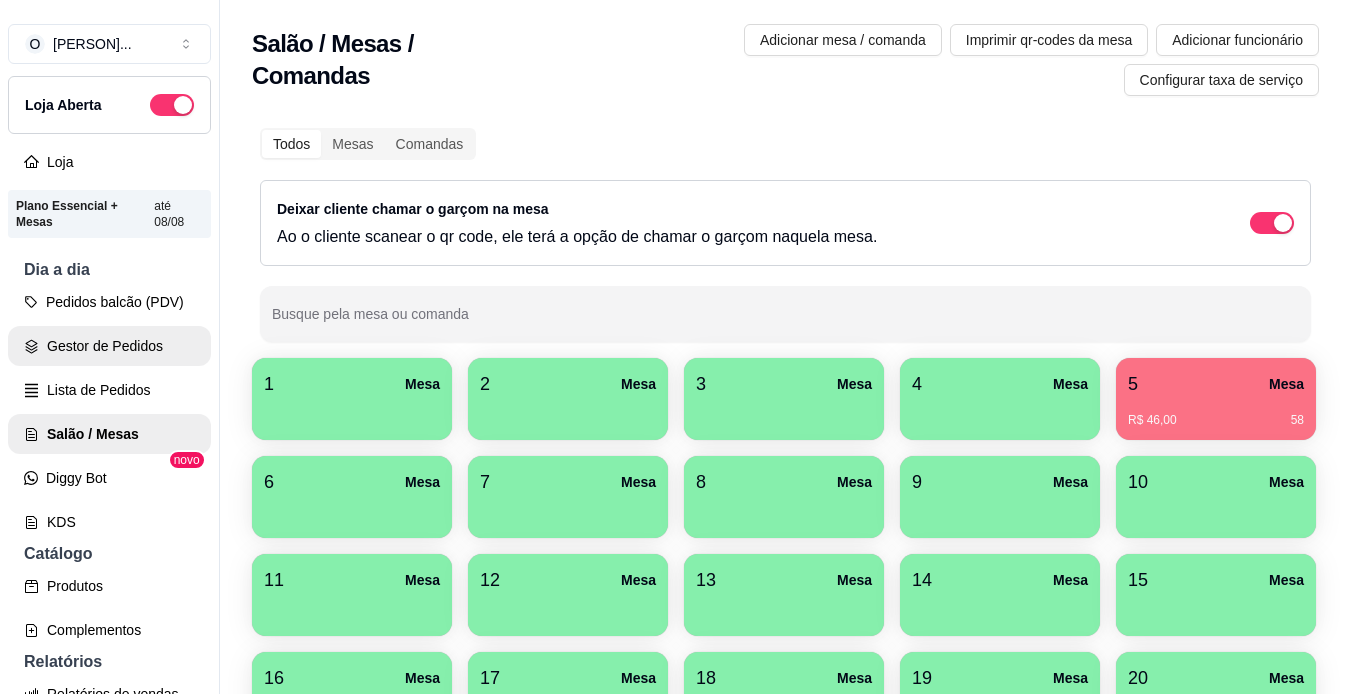 click on "Gestor de Pedidos" at bounding box center [109, 346] 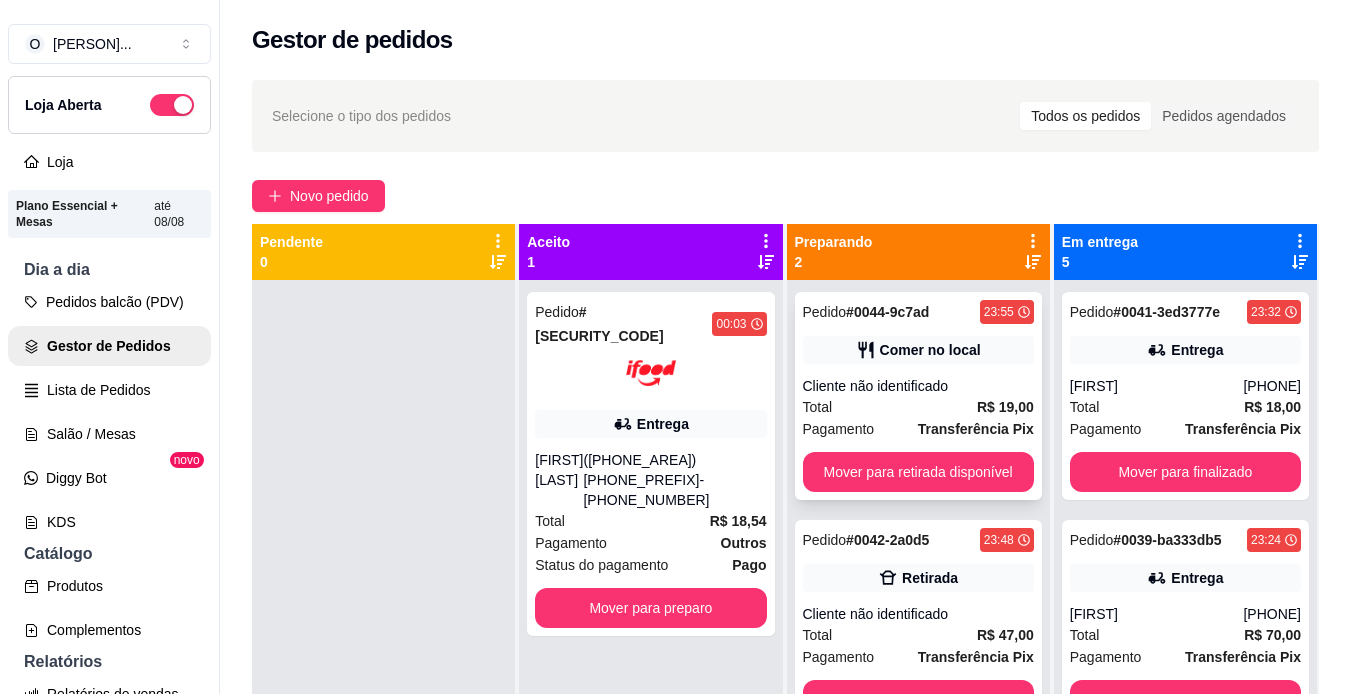 click on "Pedido  # 0044-9c7ad [TIME] Comer no local Cliente não identificado Total R$ 19,00 Pagamento Transferência Pix Mover para retirada disponível" at bounding box center [918, 396] 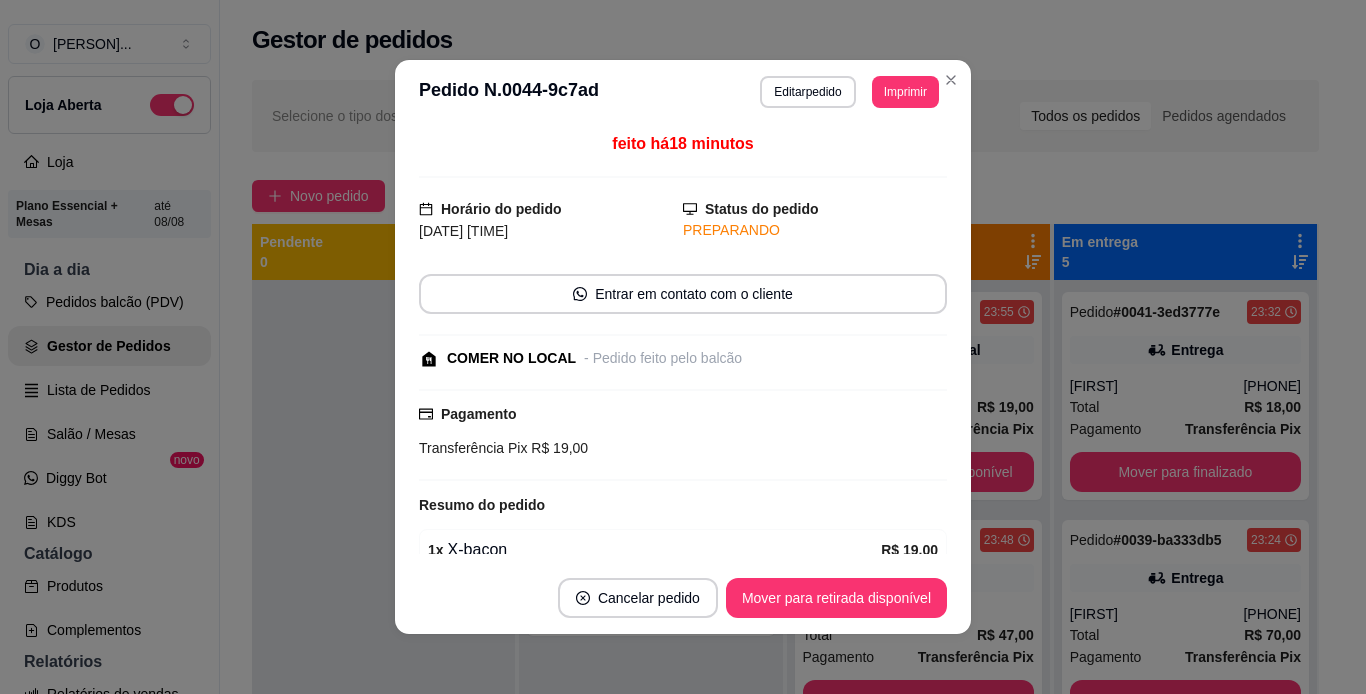 scroll, scrollTop: 95, scrollLeft: 0, axis: vertical 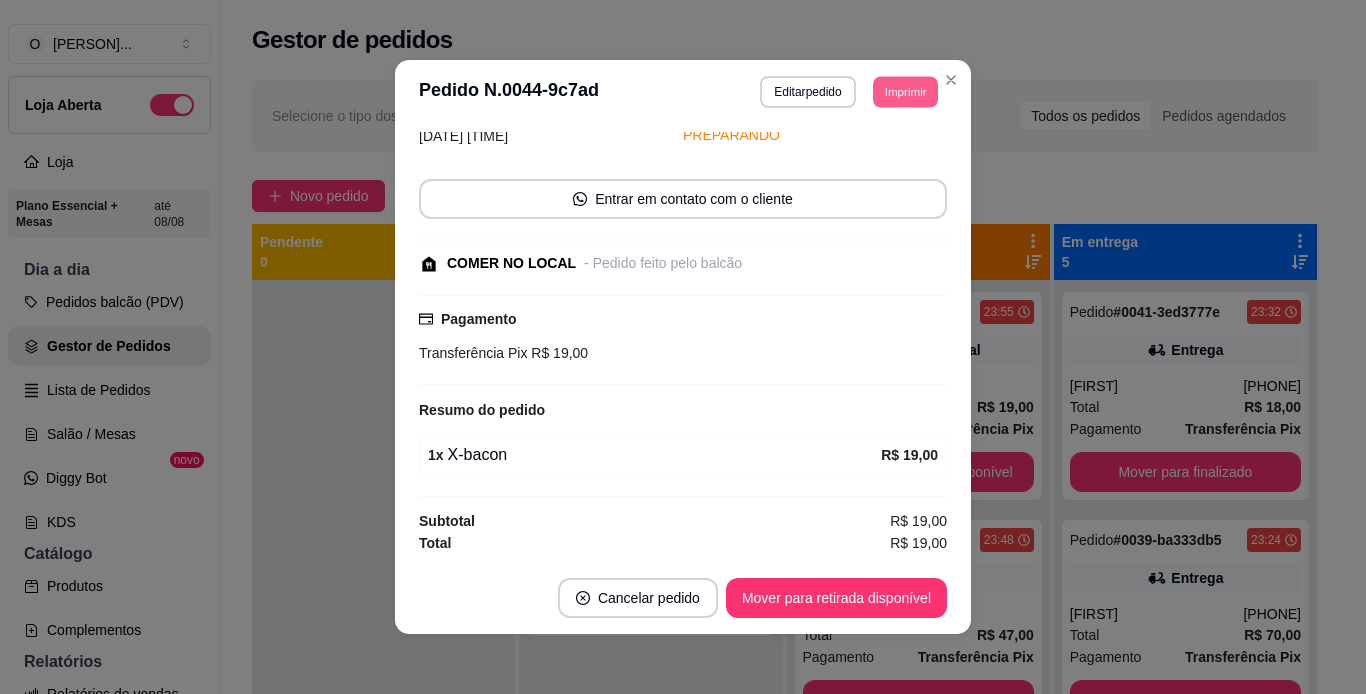 click on "Imprimir" at bounding box center (905, 91) 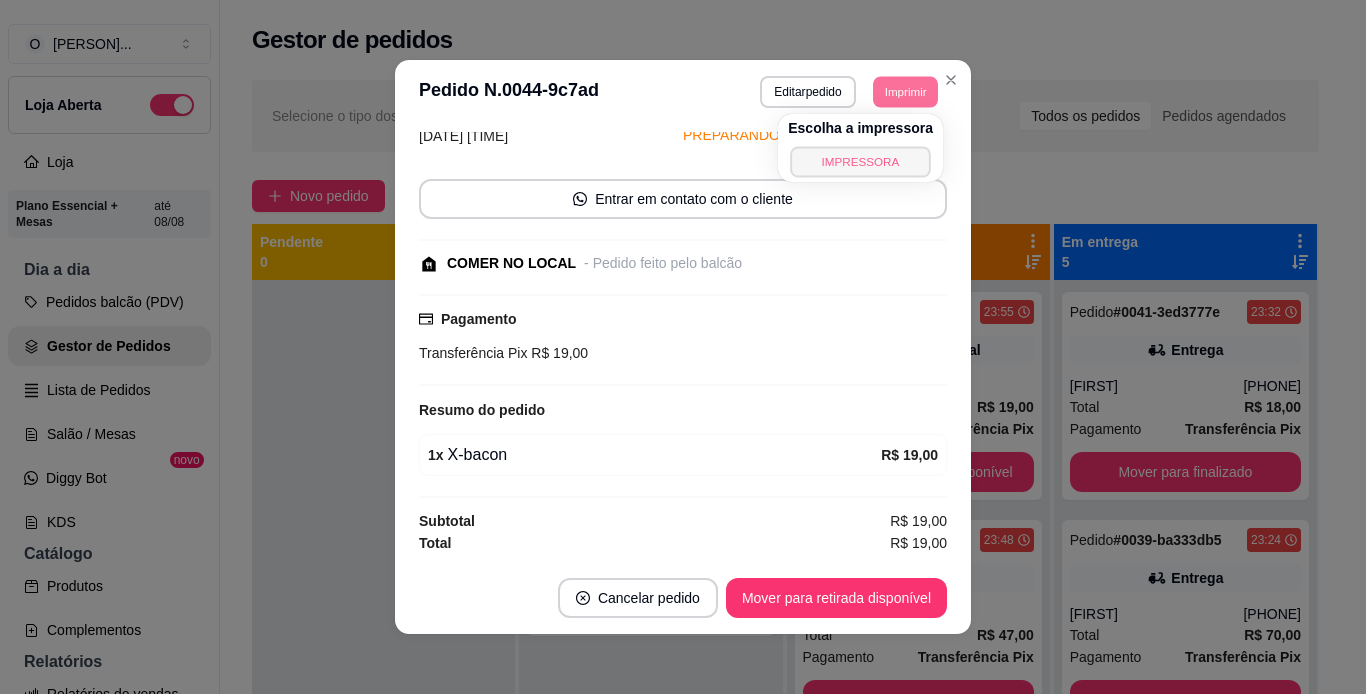 click on "IMPRESSORA" at bounding box center (860, 161) 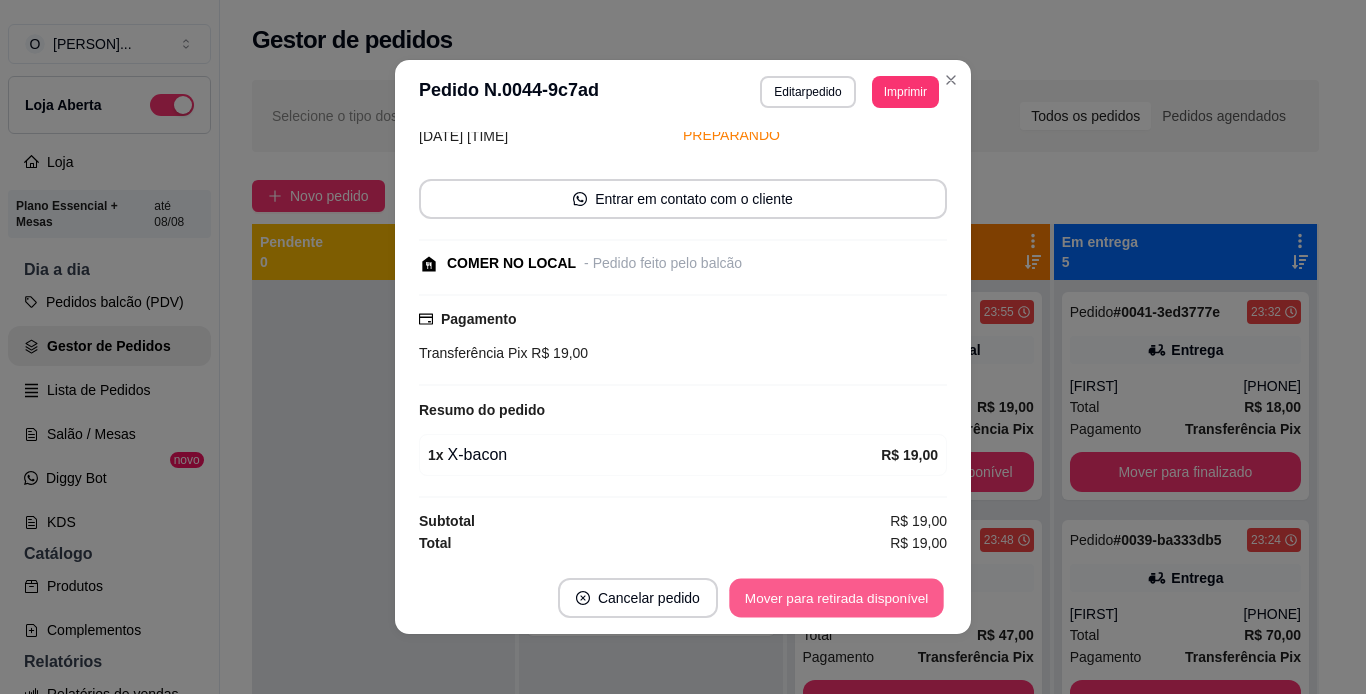 click on "Mover para retirada disponível" at bounding box center [836, 598] 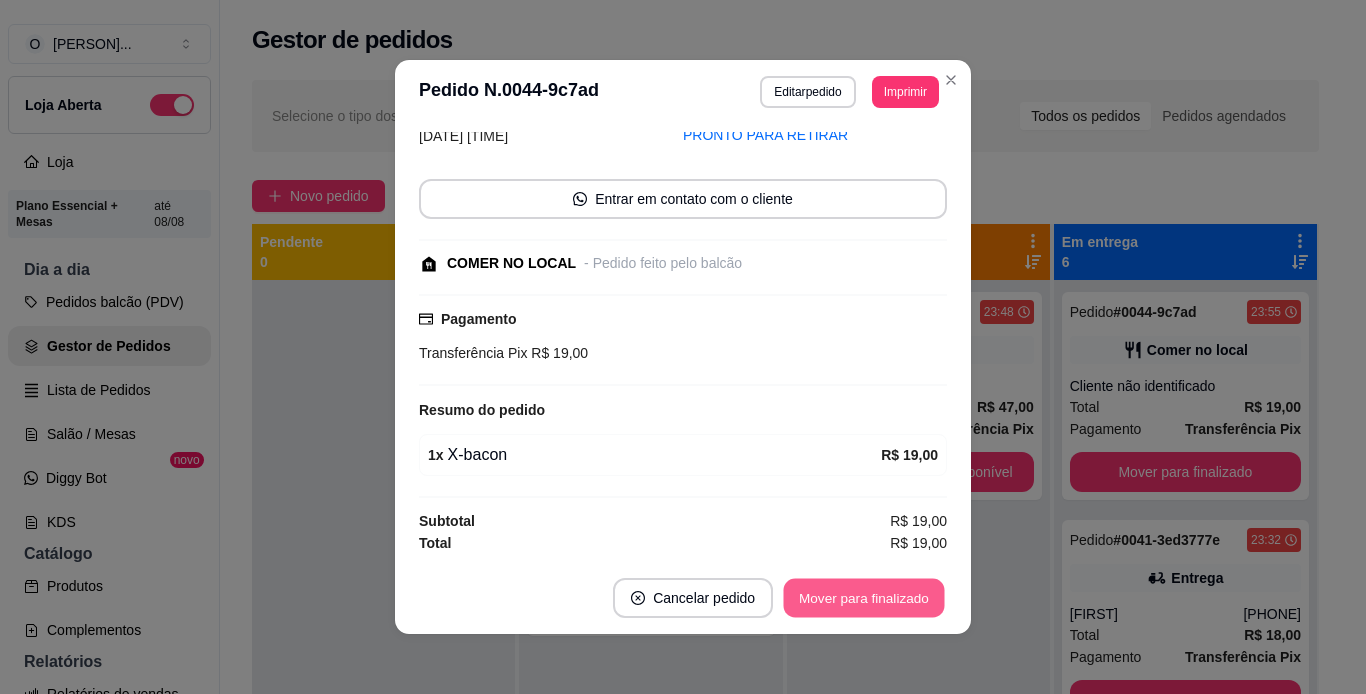 click on "Mover para finalizado" at bounding box center (864, 598) 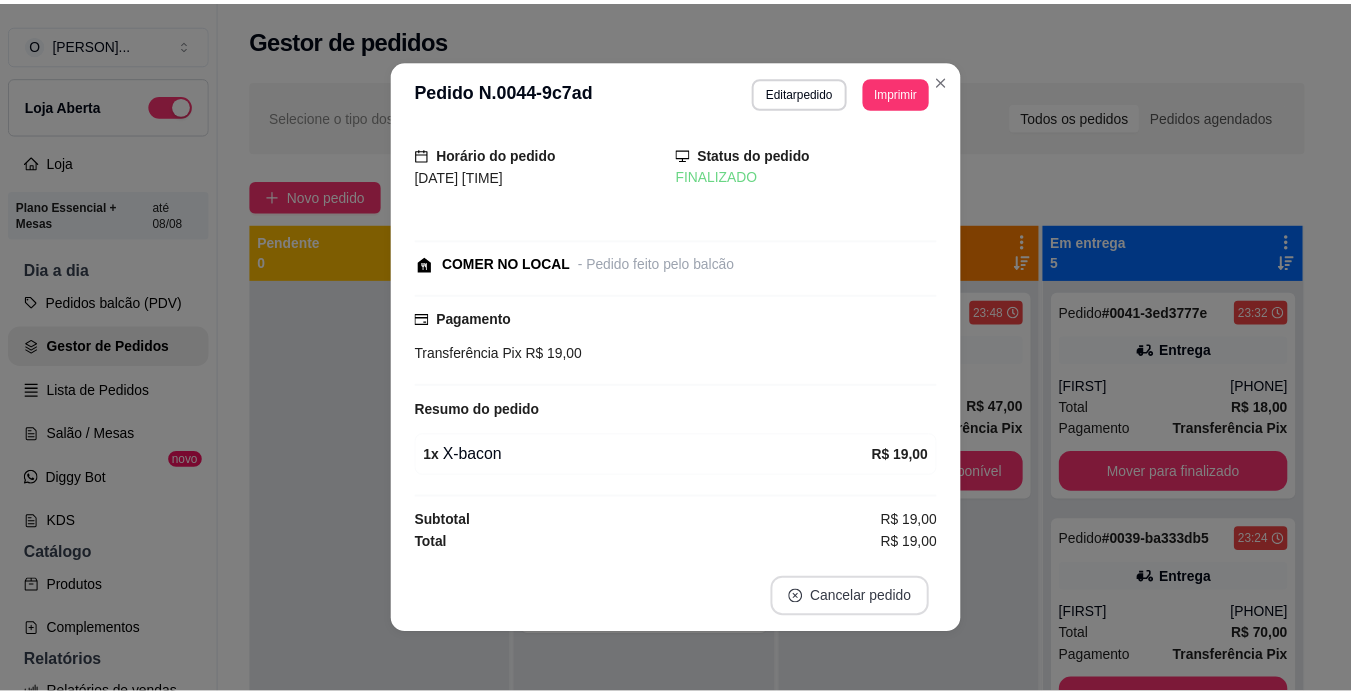 scroll, scrollTop: 9, scrollLeft: 0, axis: vertical 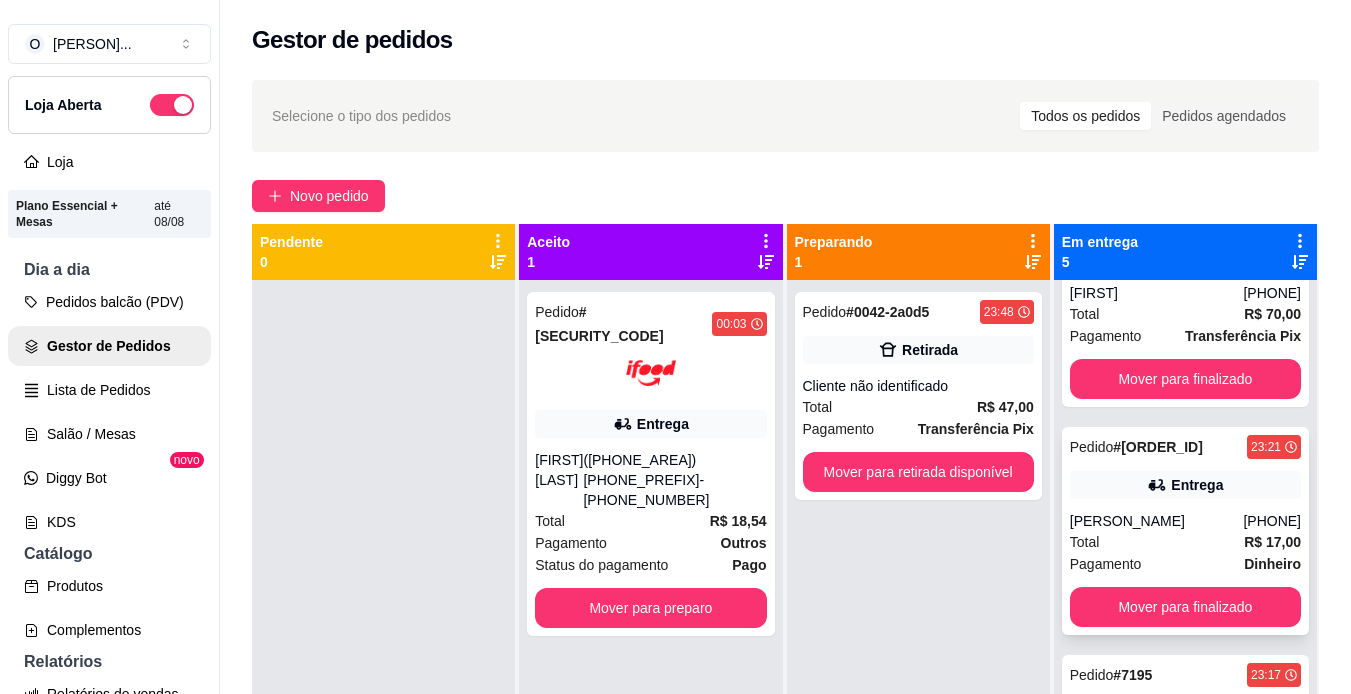click on "[PERSON_NAME]" at bounding box center (1157, 521) 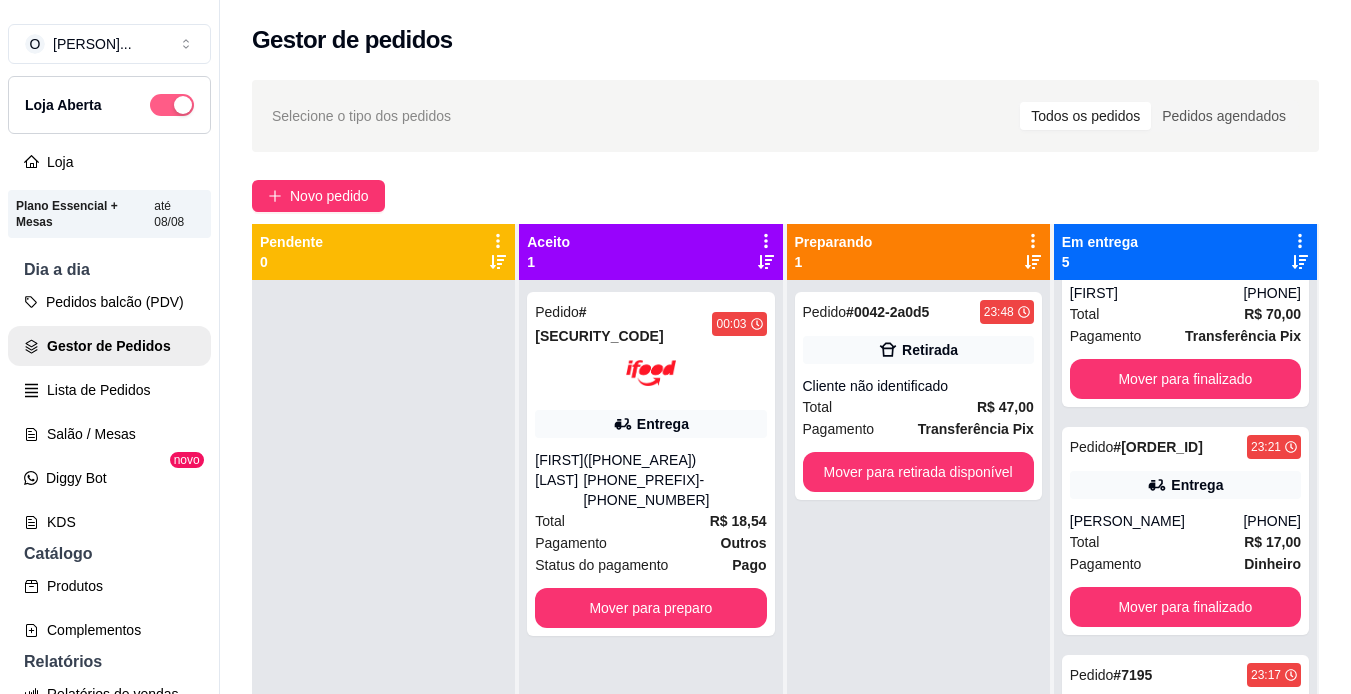 click at bounding box center (172, 105) 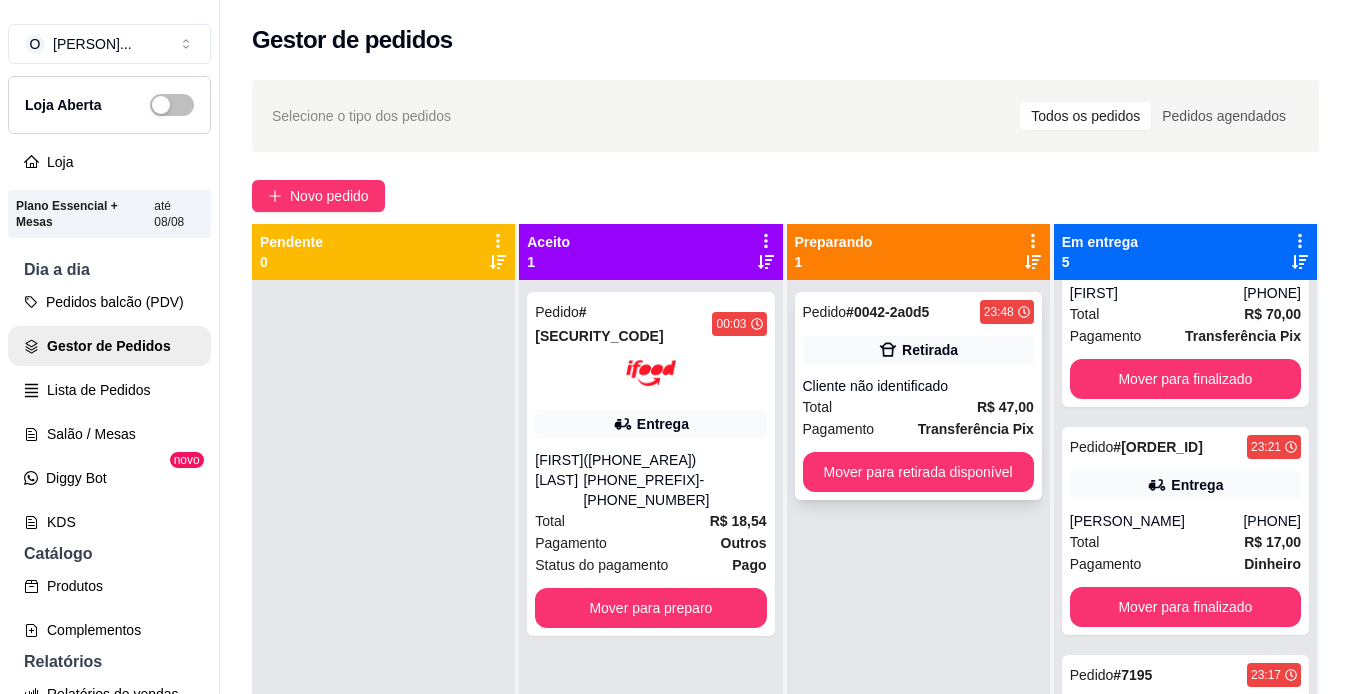 click on "Retirada" at bounding box center [918, 350] 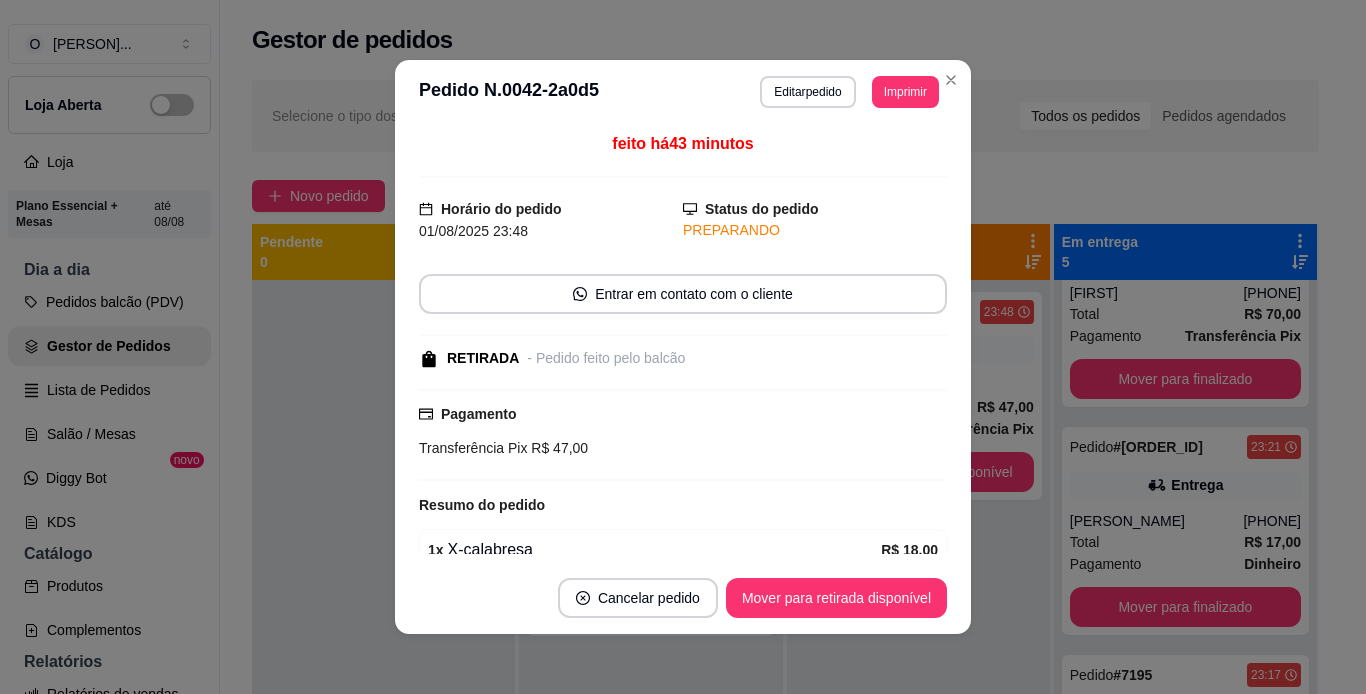 scroll, scrollTop: 277, scrollLeft: 0, axis: vertical 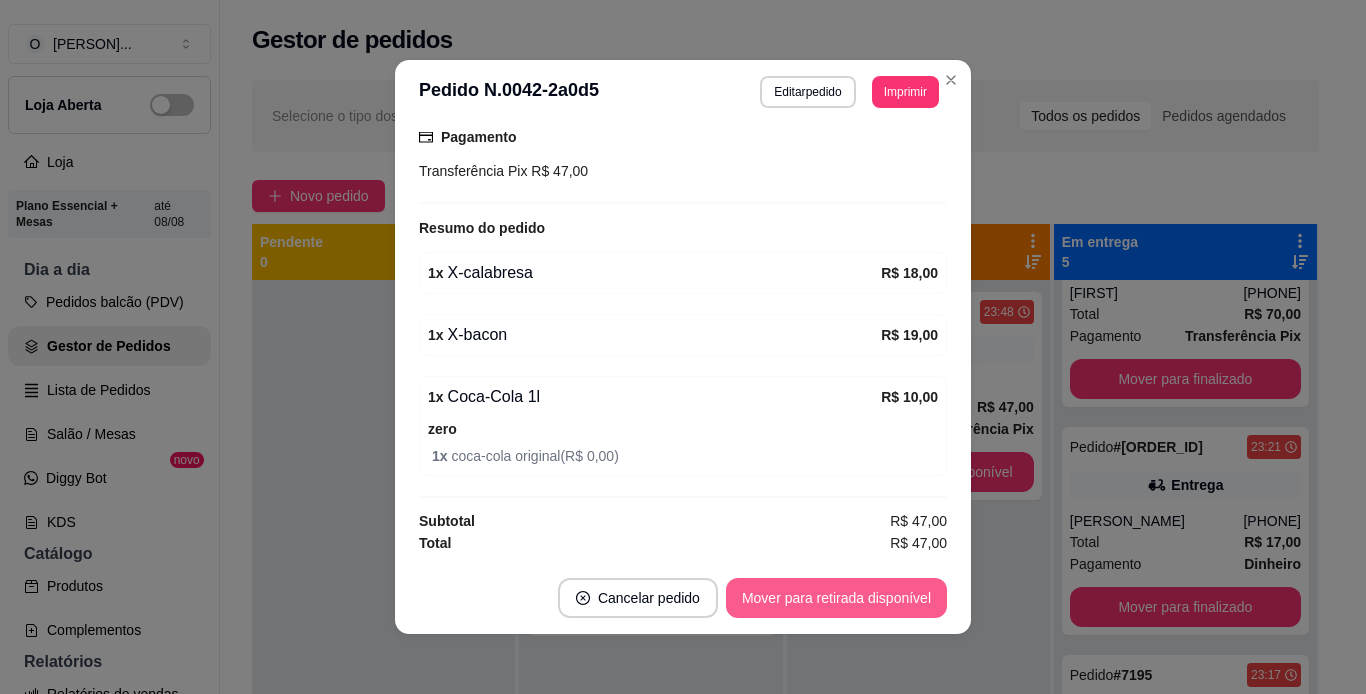 click on "Mover para retirada disponível" at bounding box center [836, 598] 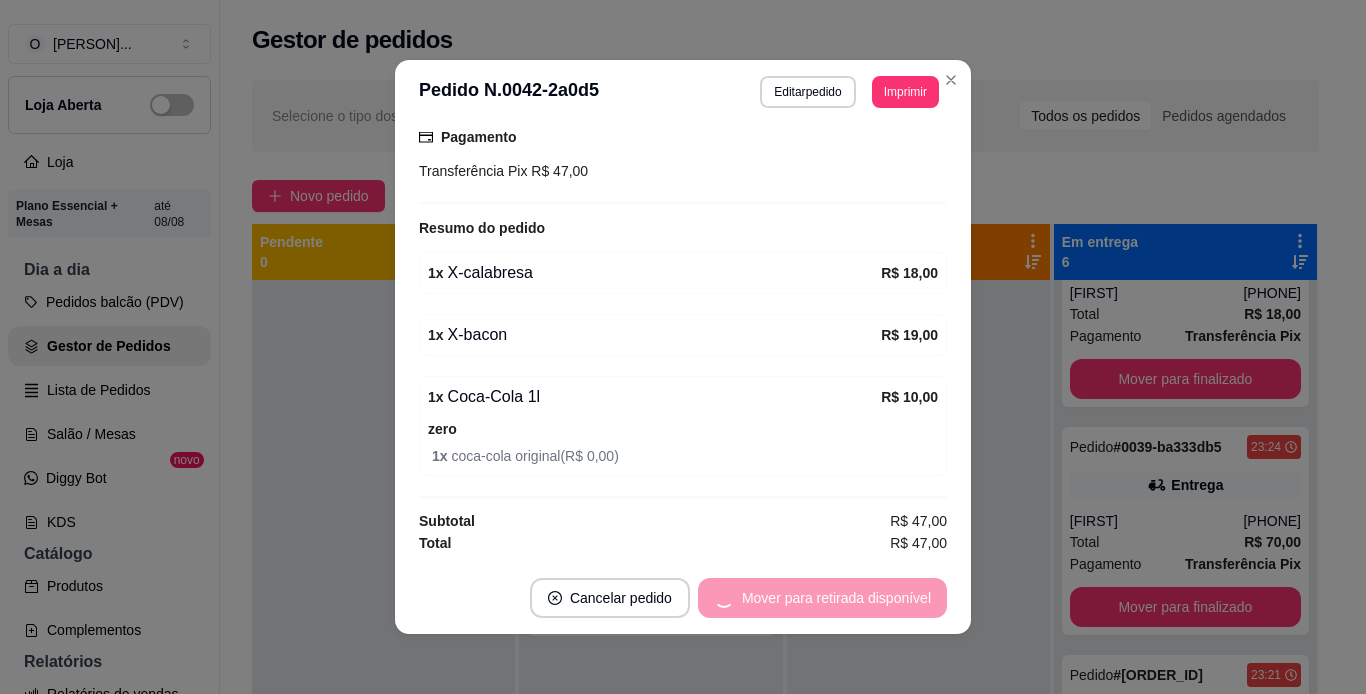 scroll, scrollTop: 549, scrollLeft: 0, axis: vertical 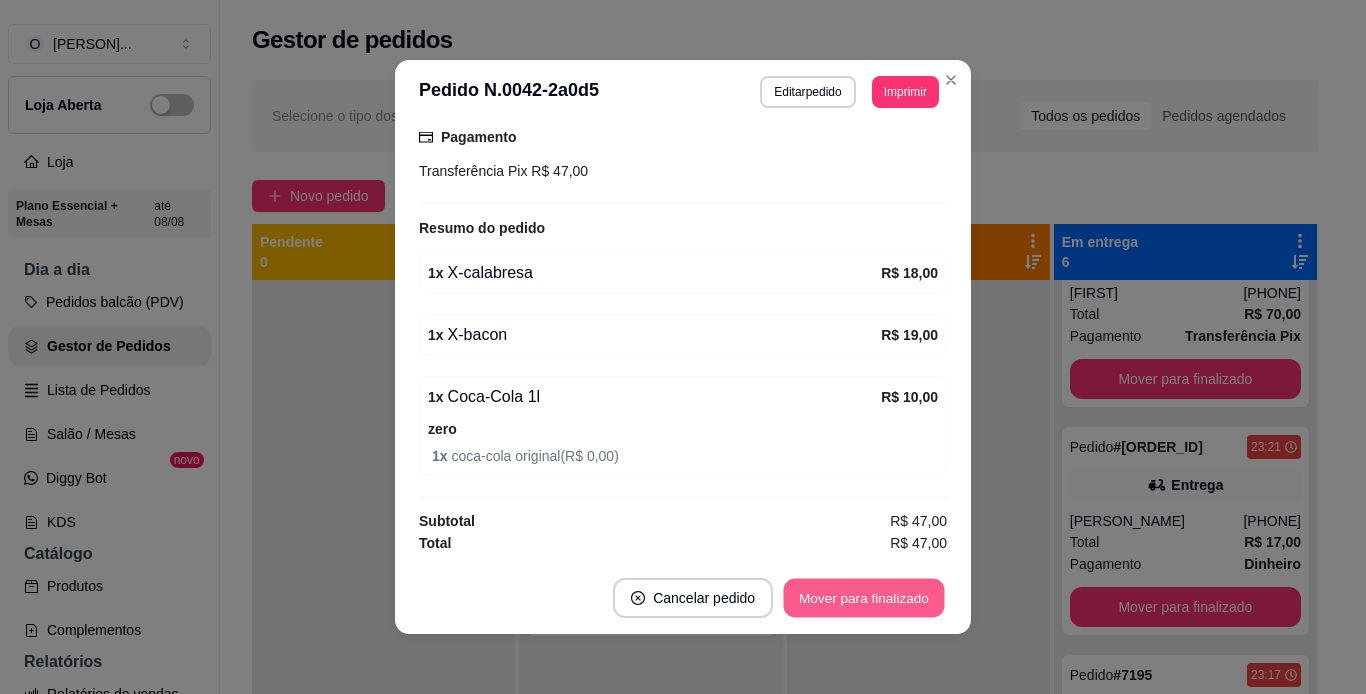 click on "Mover para finalizado" at bounding box center (864, 598) 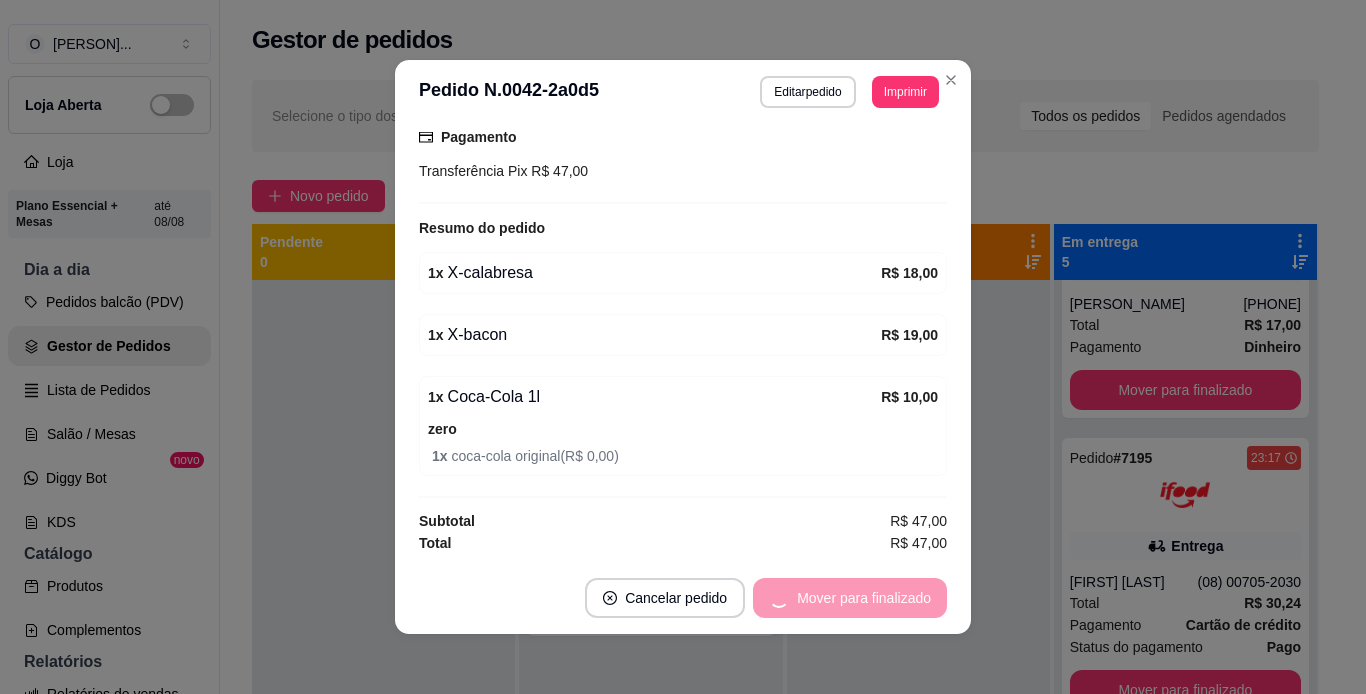 scroll, scrollTop: 321, scrollLeft: 0, axis: vertical 